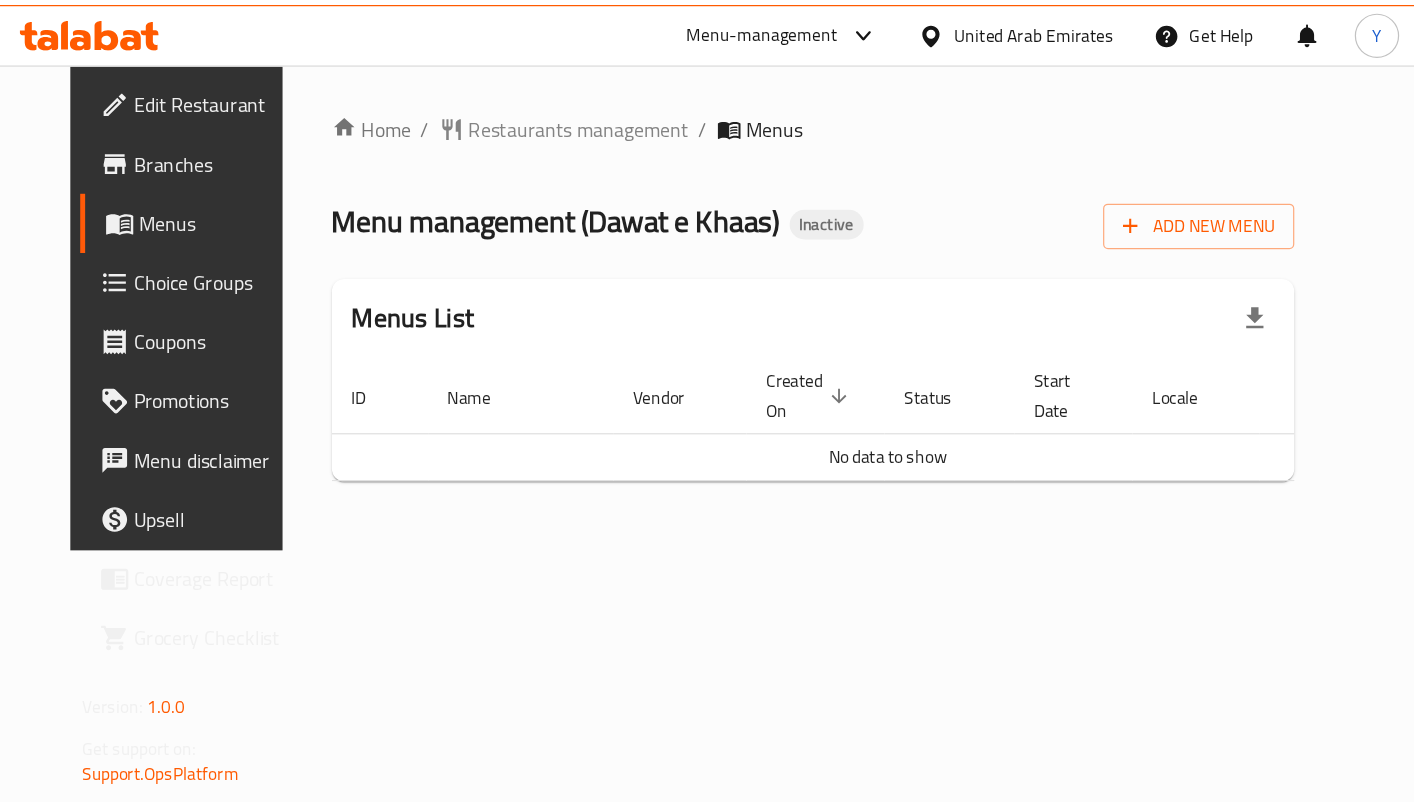 scroll, scrollTop: 0, scrollLeft: 0, axis: both 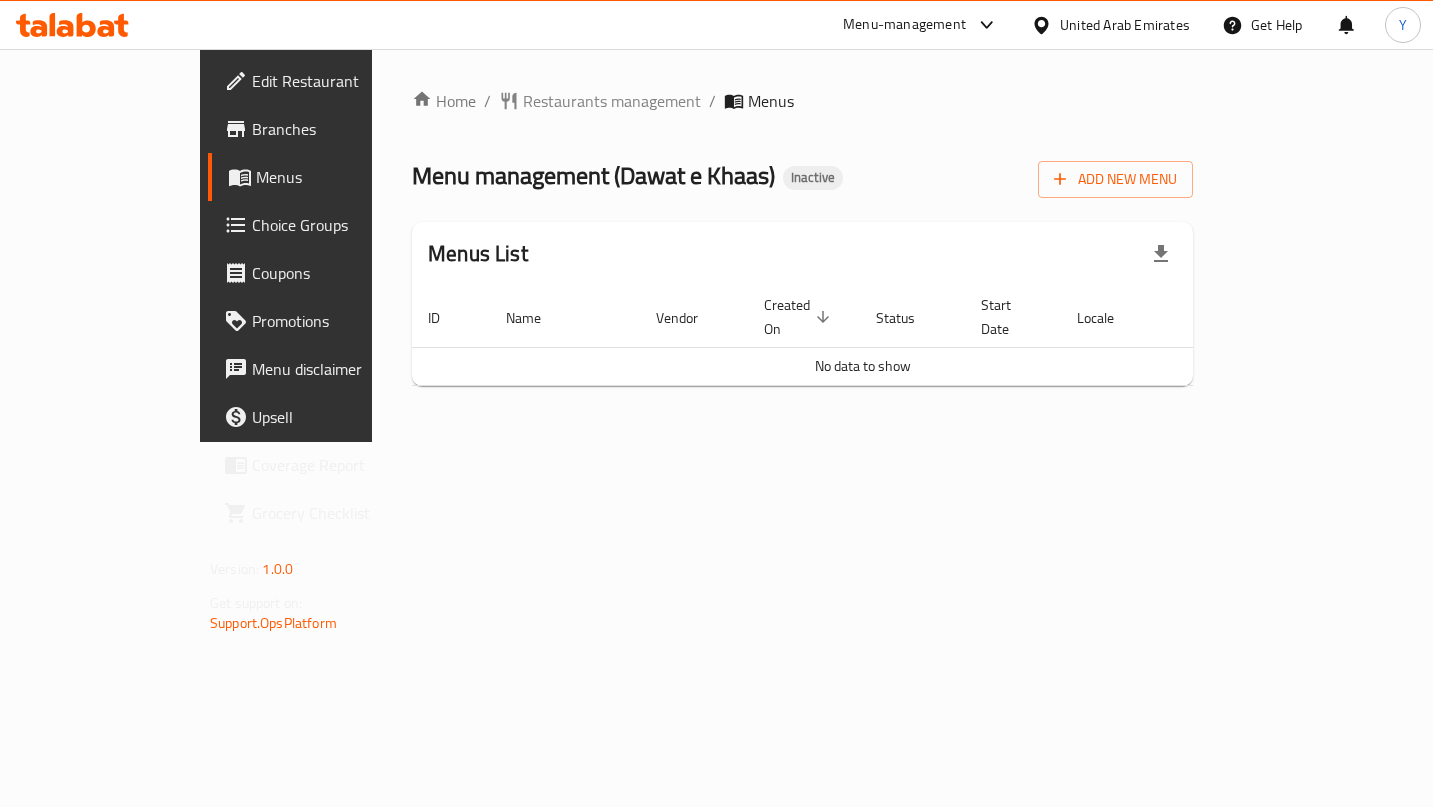 drag, startPoint x: 1096, startPoint y: 2, endPoint x: 530, endPoint y: 195, distance: 598.00085 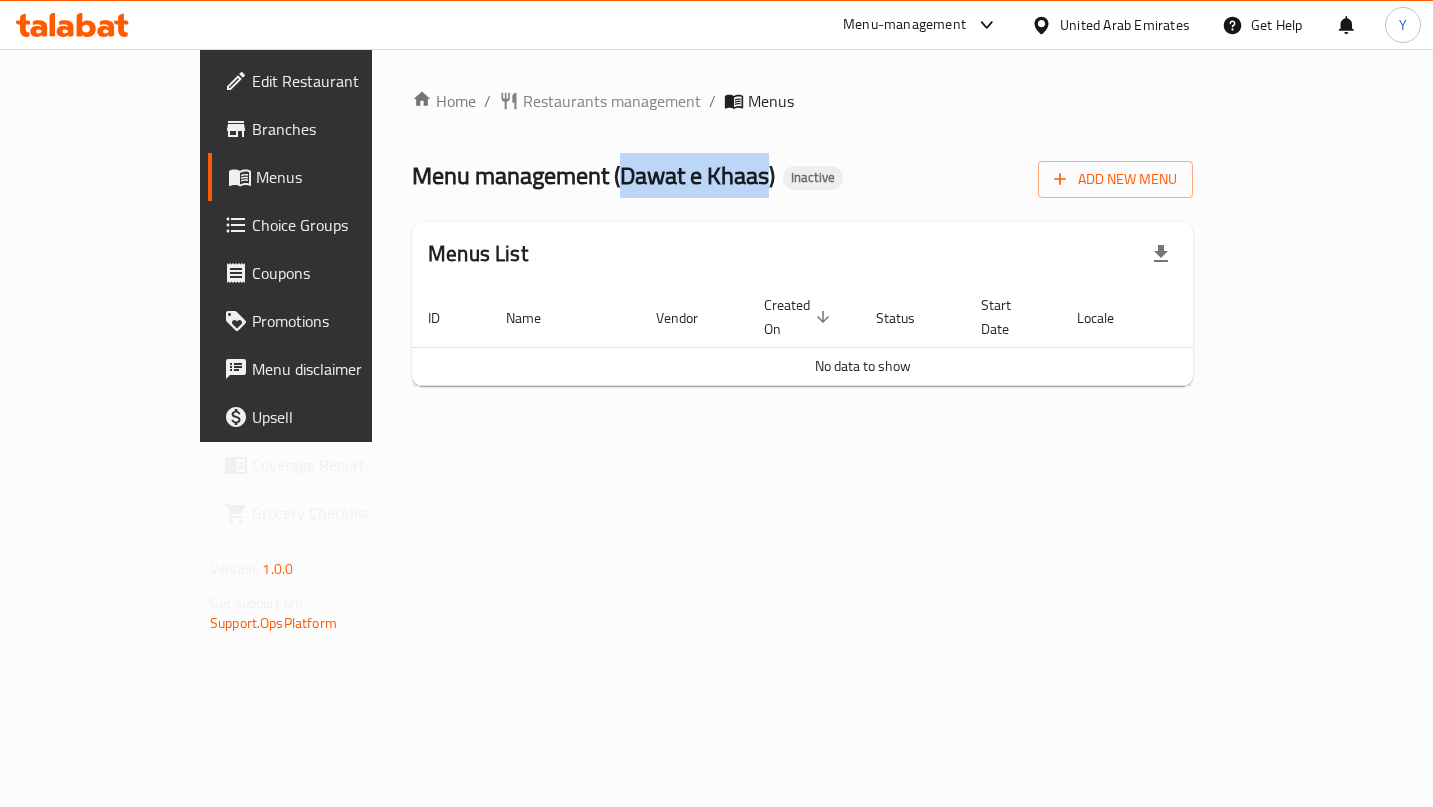 drag, startPoint x: 492, startPoint y: 176, endPoint x: 632, endPoint y: 192, distance: 140.91132 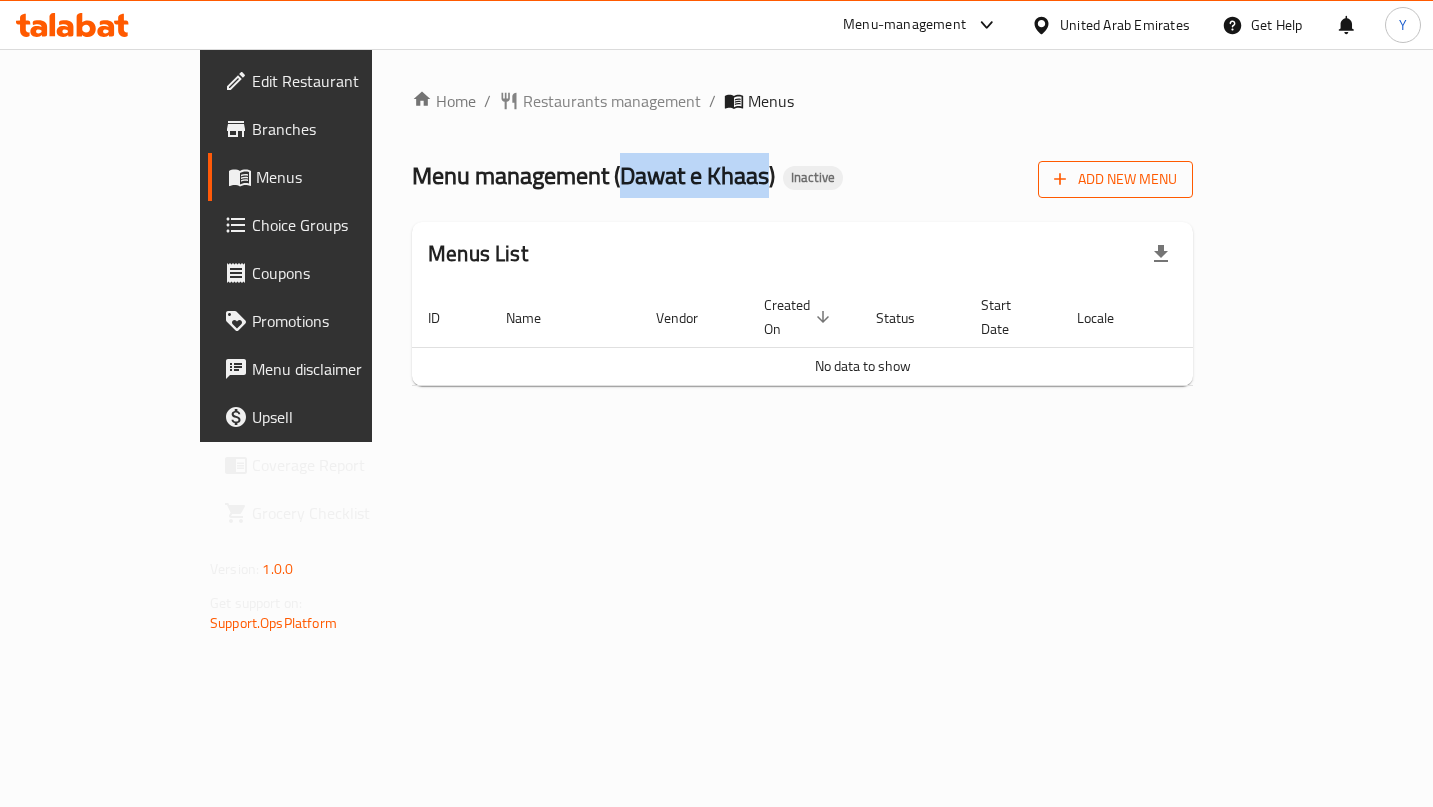click on "Add New Menu" at bounding box center (1115, 179) 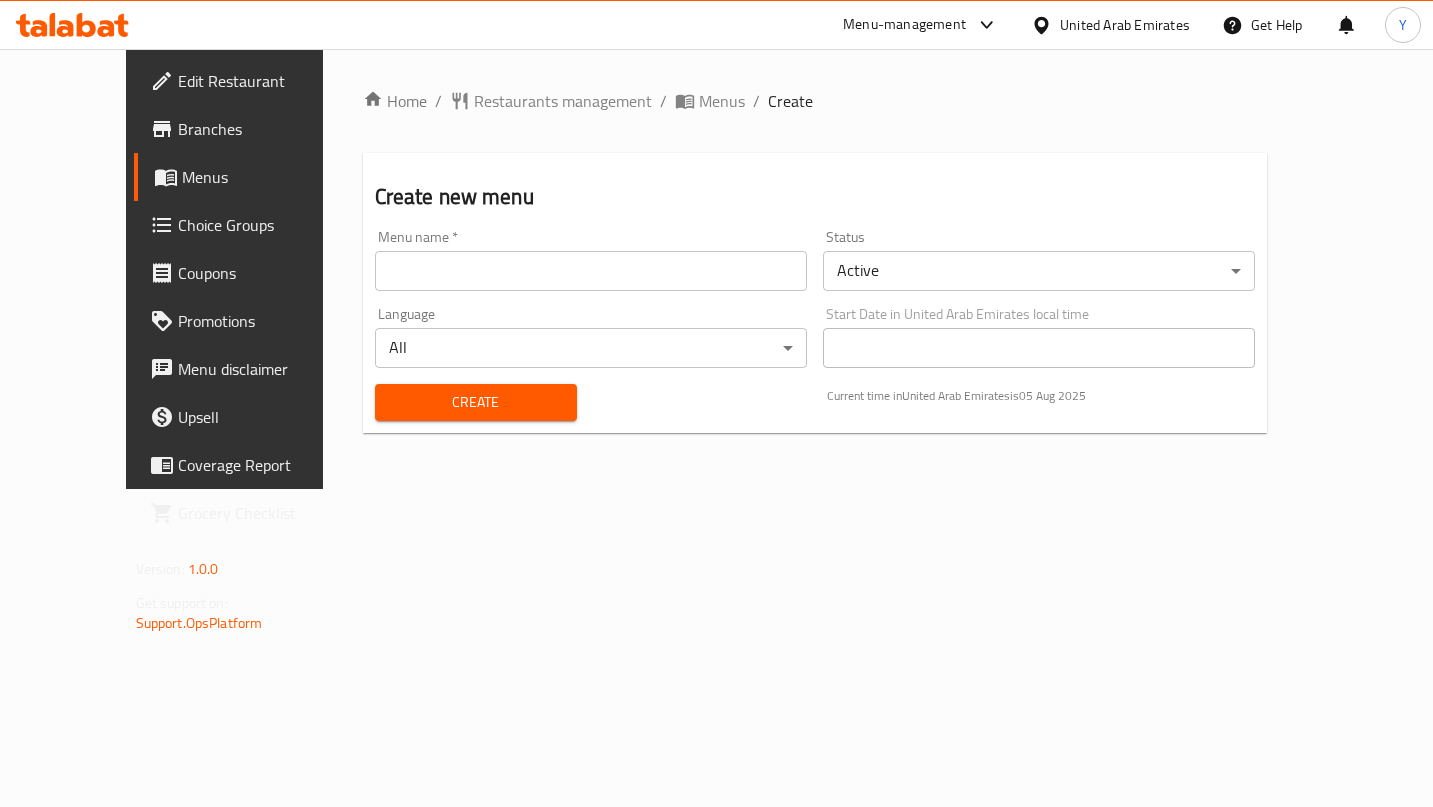 click at bounding box center (591, 271) 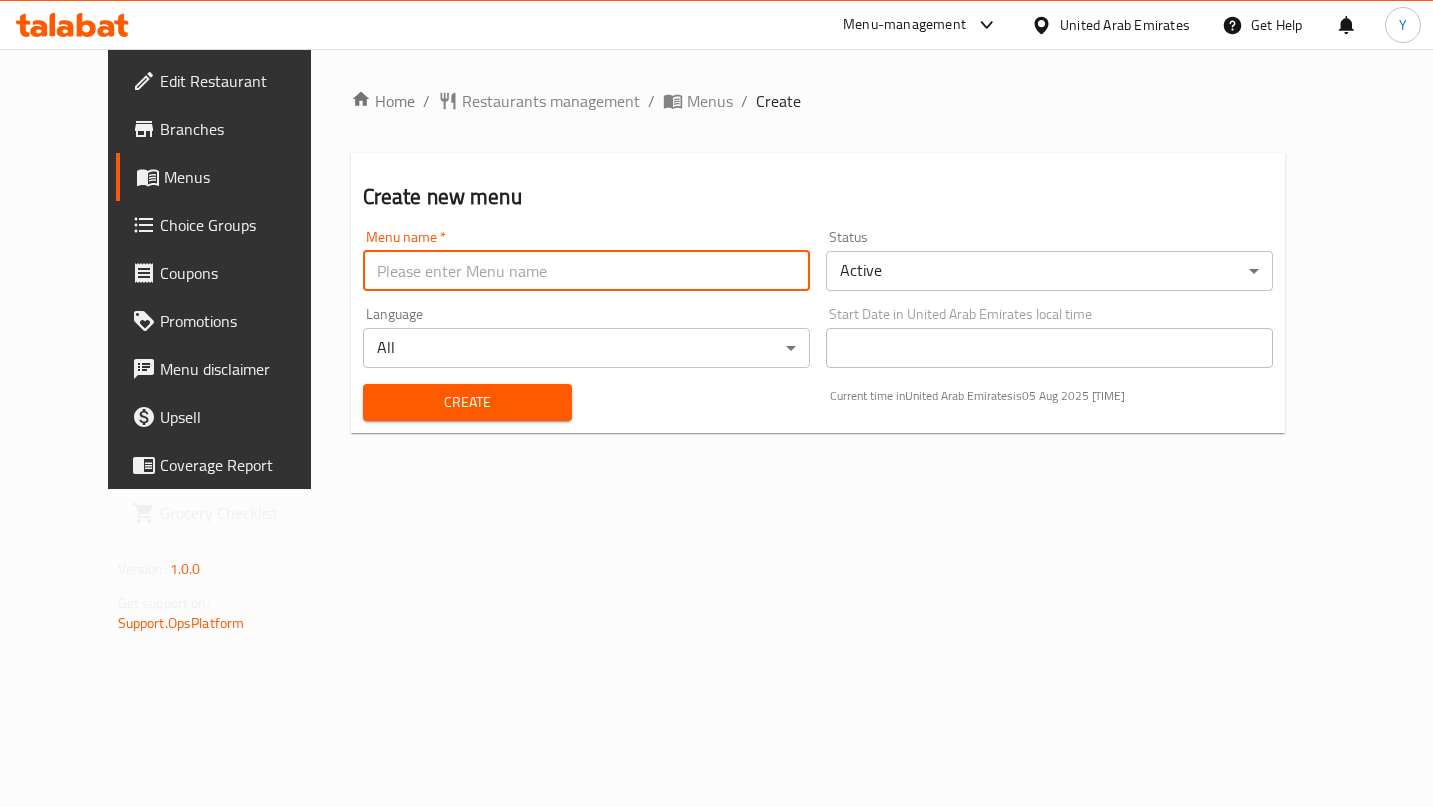 paste on "Dawat e Khaas" 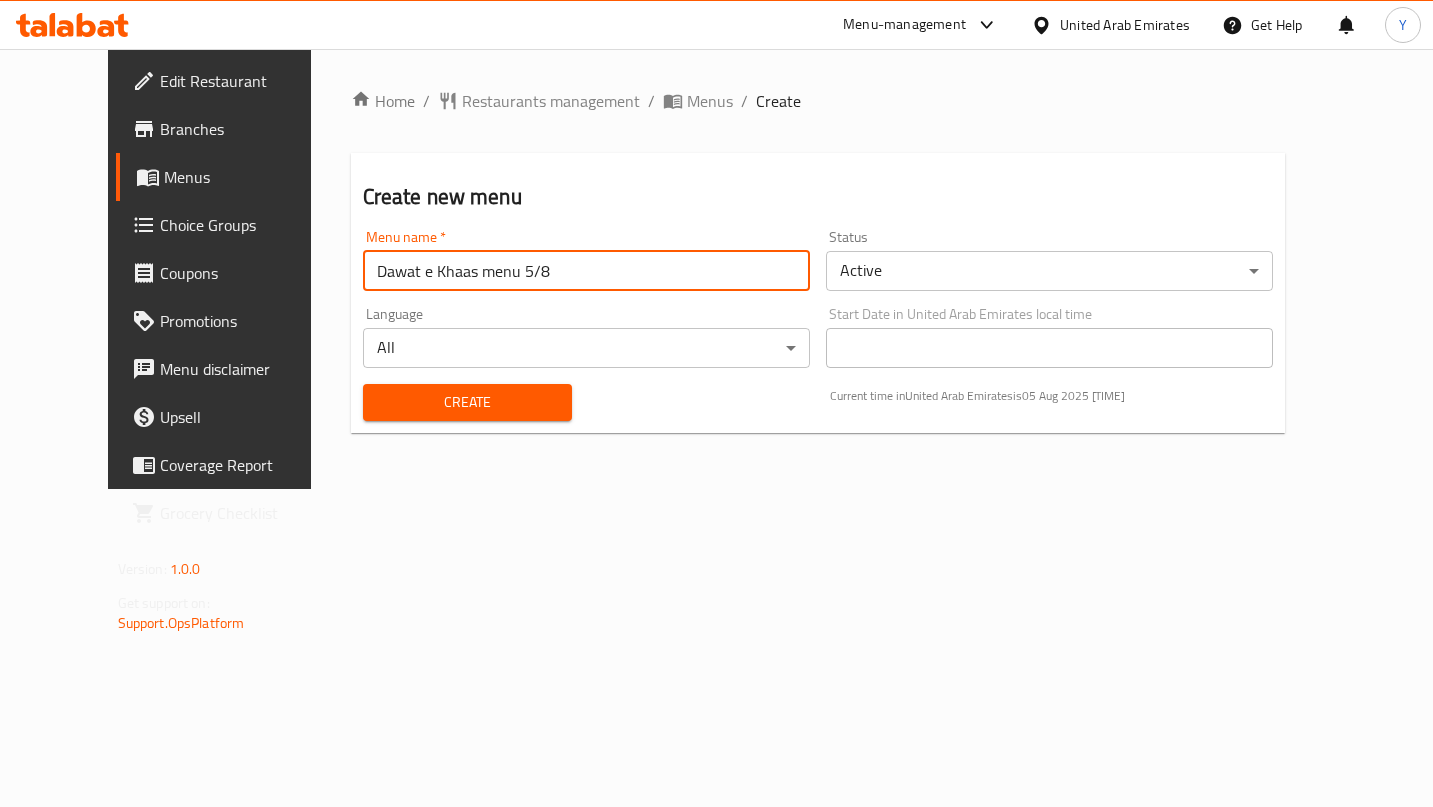 type on "Dawat e Khaas menu 5/8" 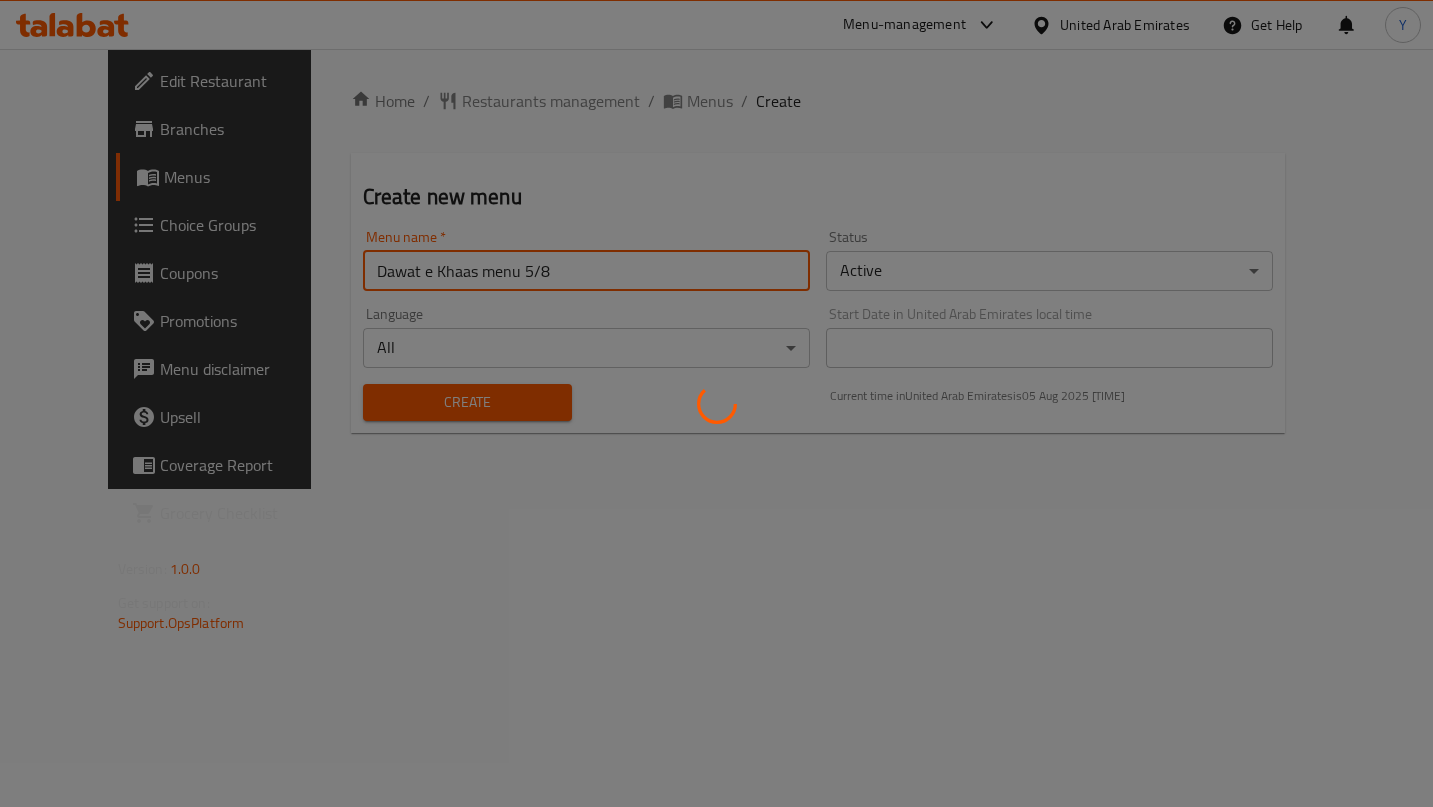 type 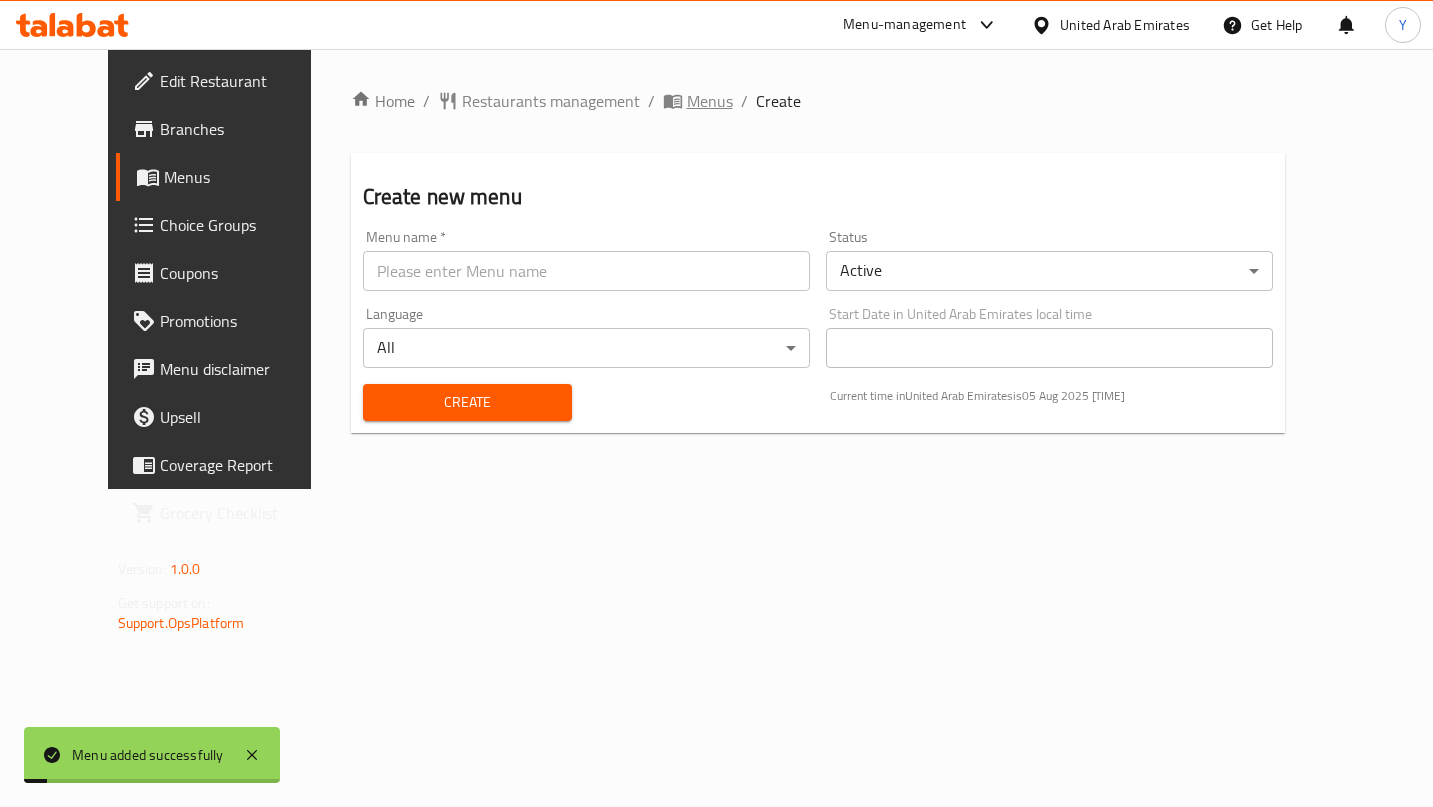 click on "Menus" at bounding box center (710, 101) 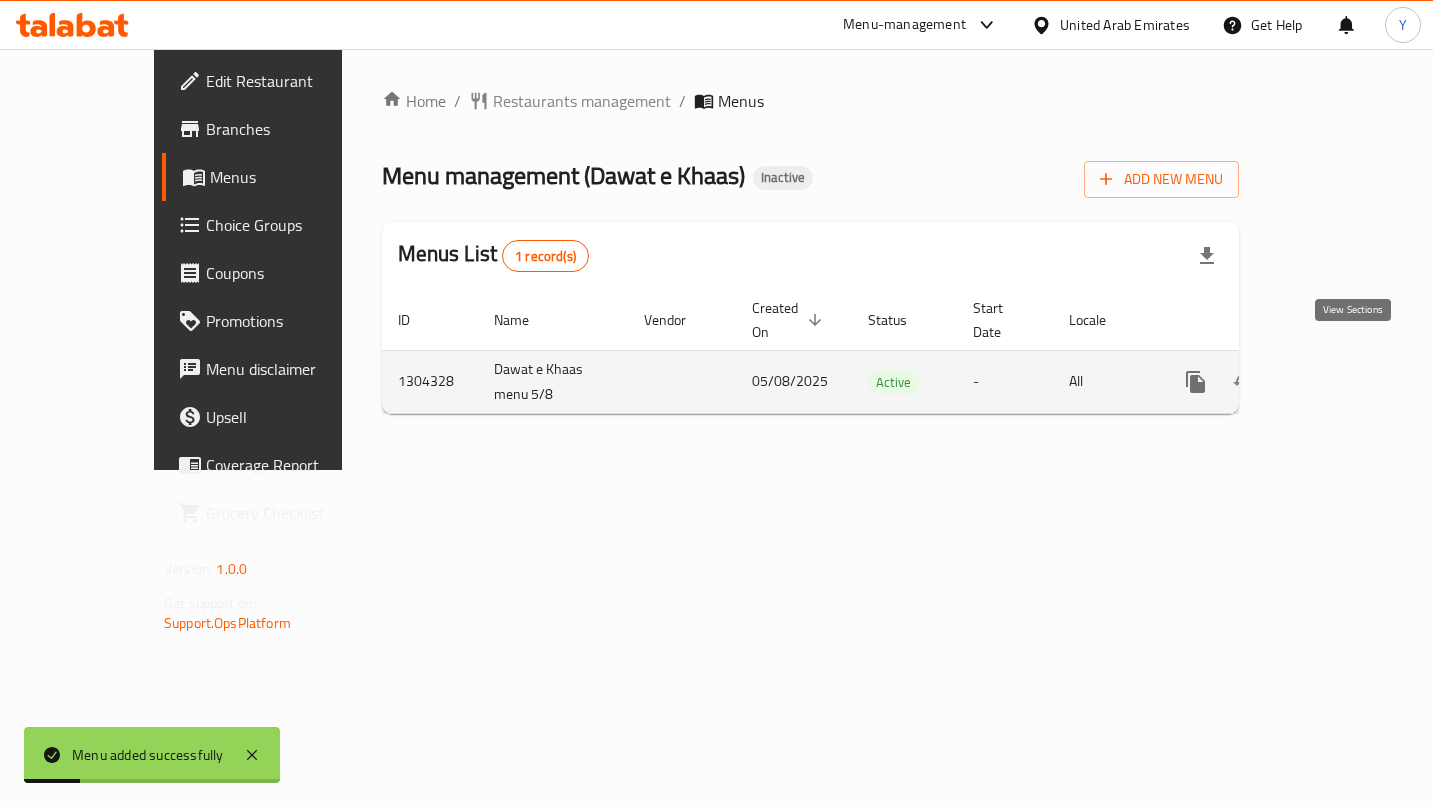 click 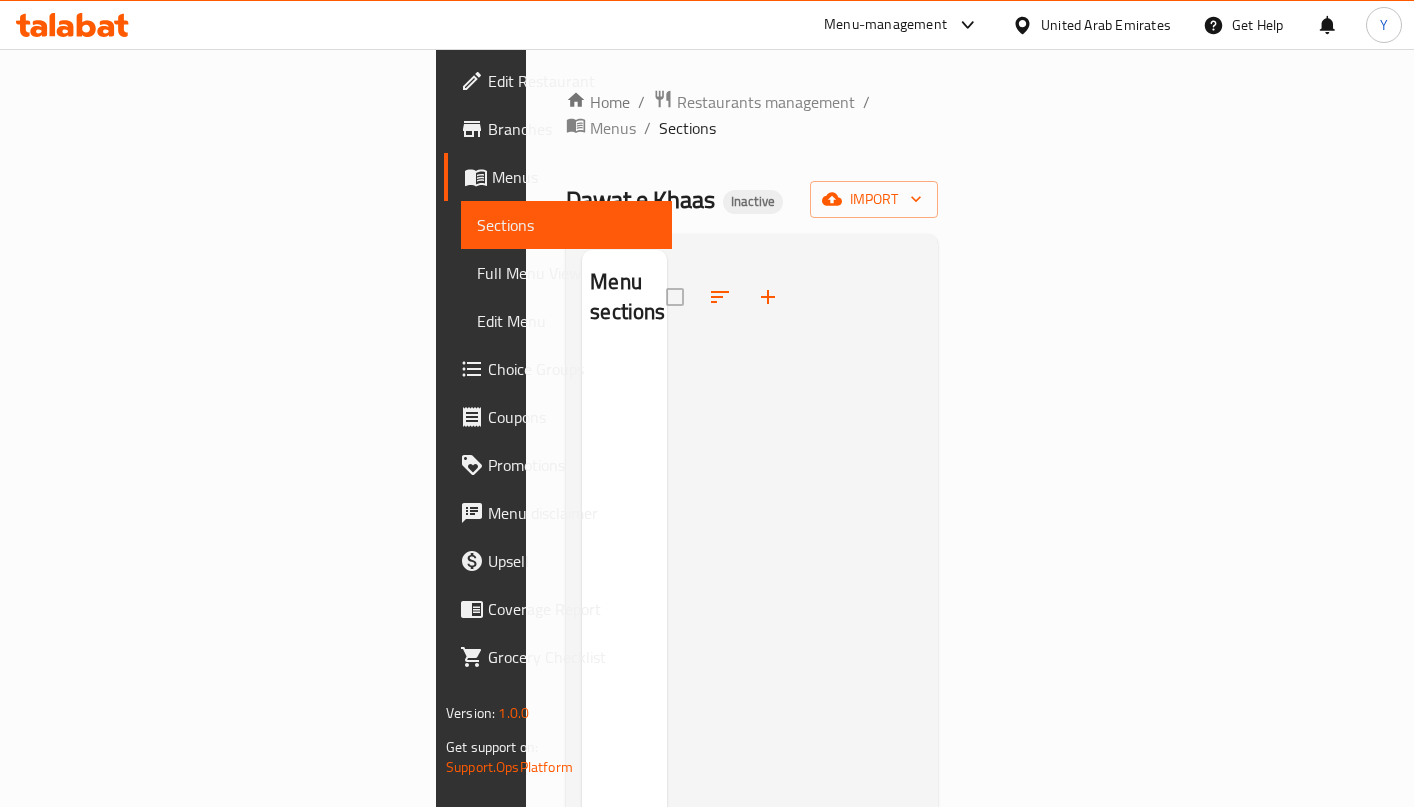 click on "Home / Restaurants management / Menus / Sections Dawat e Khaas Inactive import Menu sections" at bounding box center [752, 581] 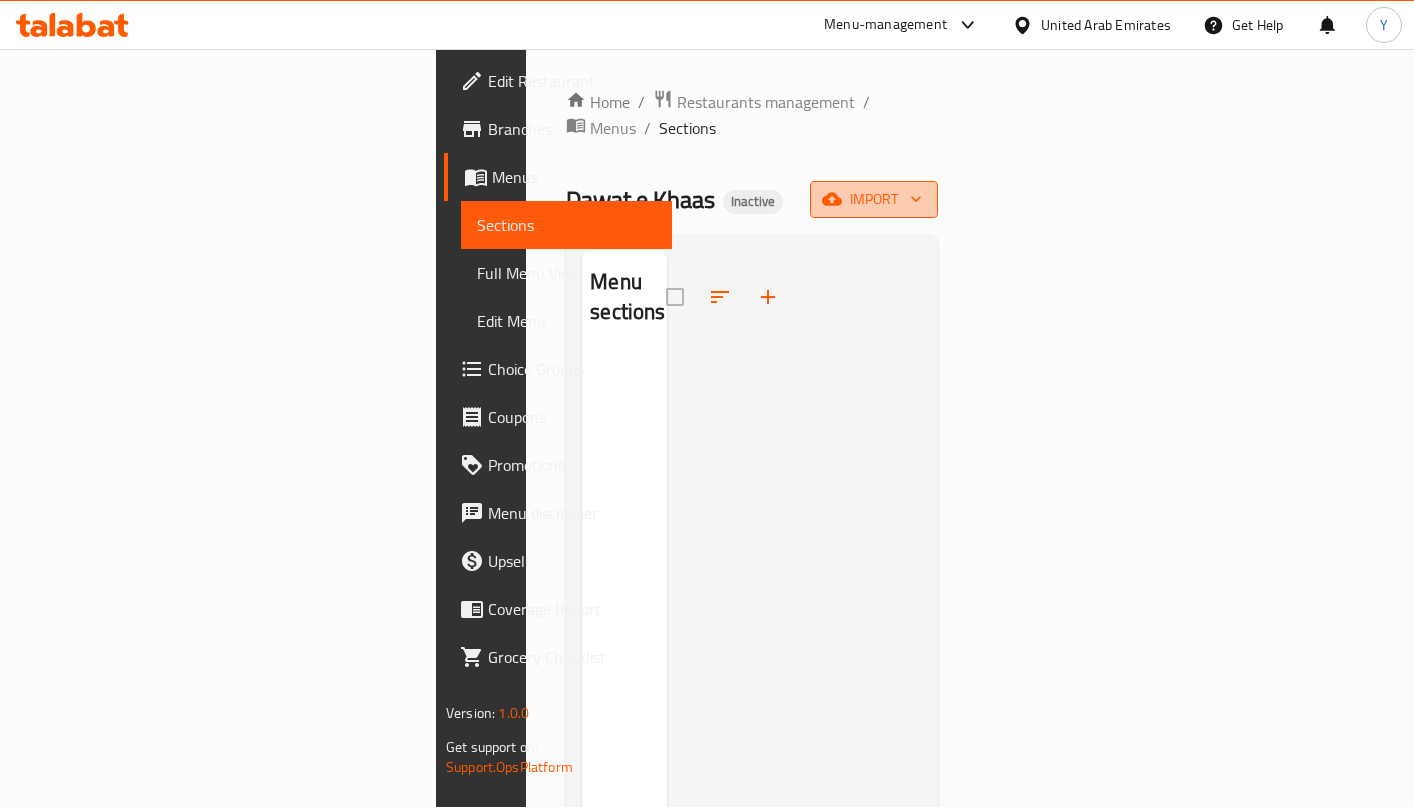 click 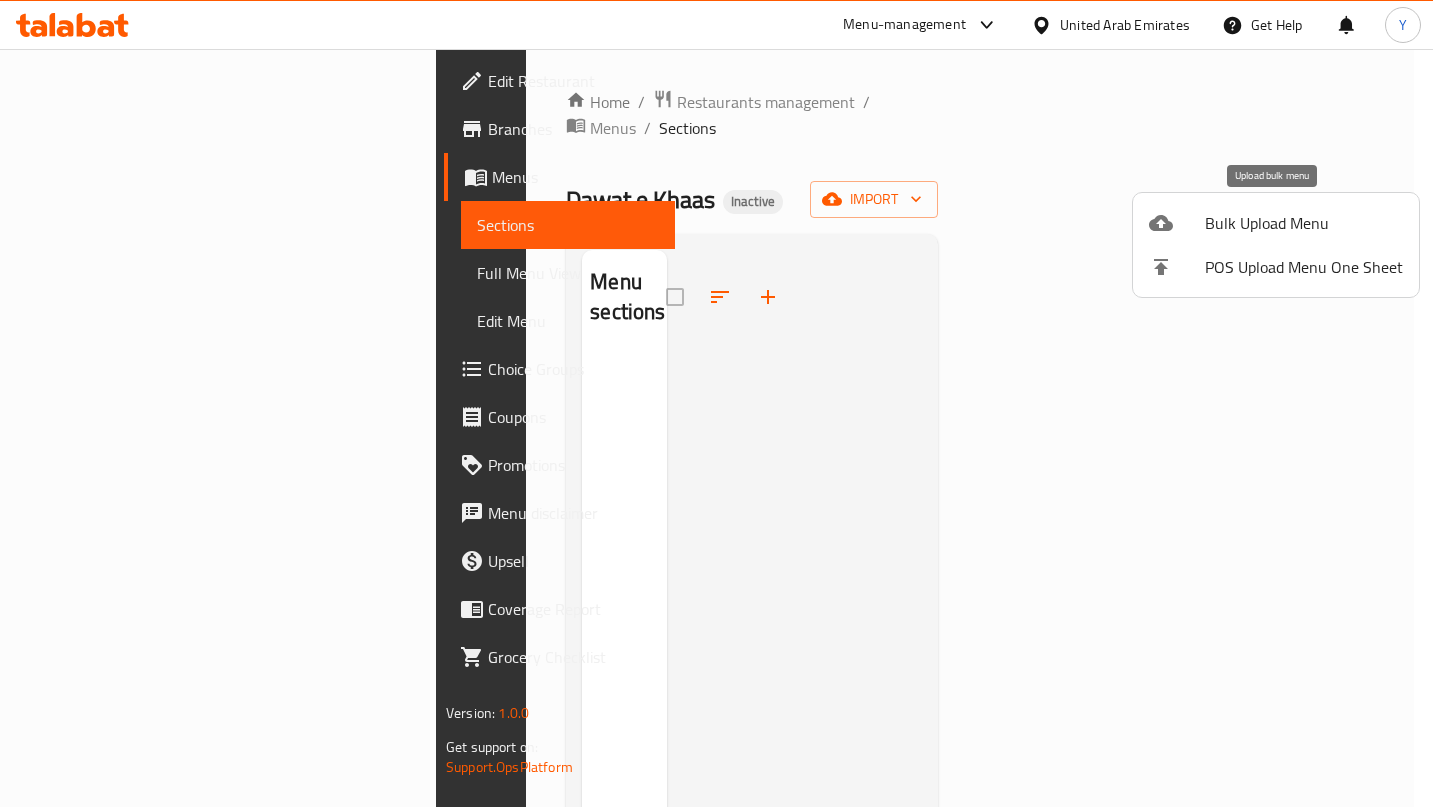drag, startPoint x: 1239, startPoint y: 248, endPoint x: 1214, endPoint y: 233, distance: 29.15476 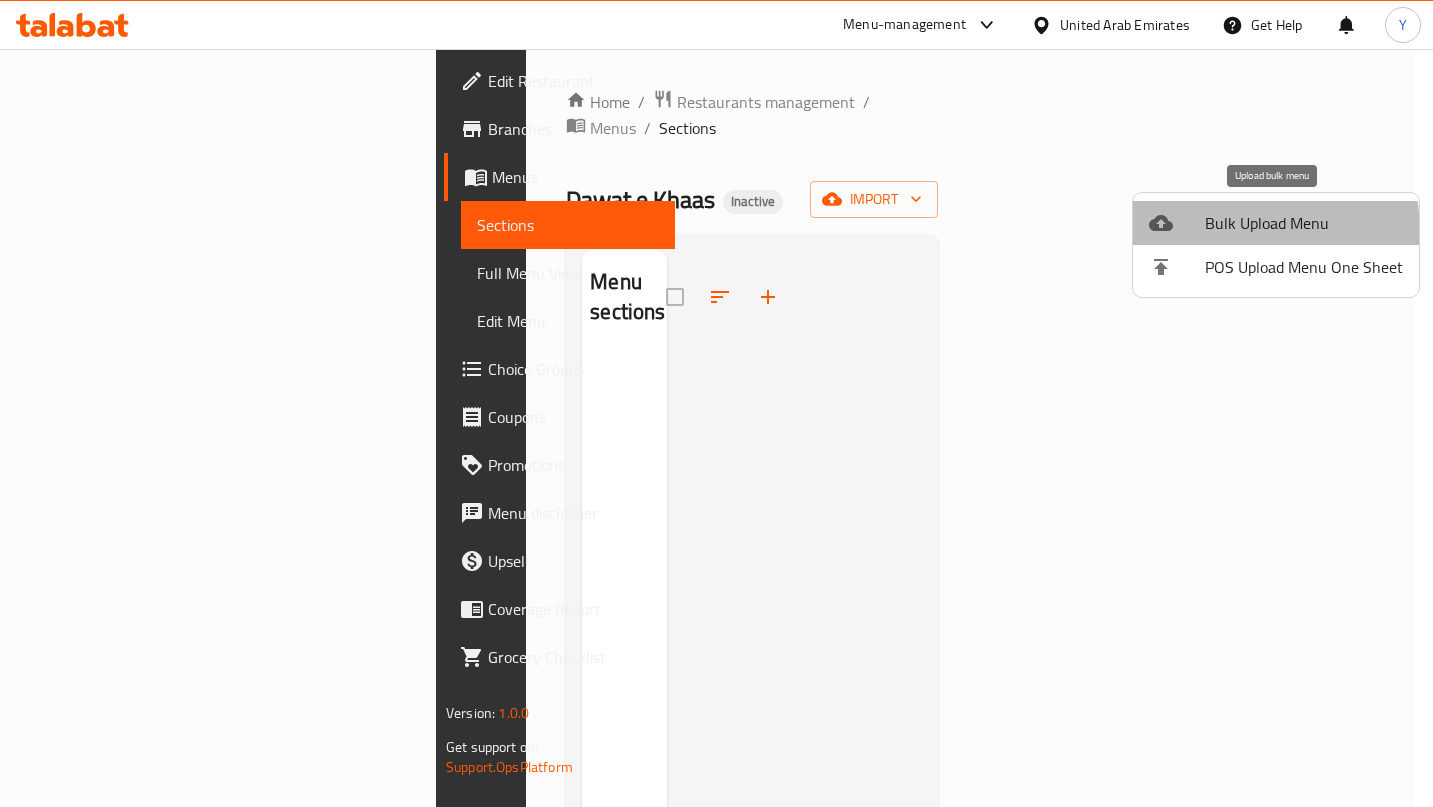 click on "Bulk Upload Menu" at bounding box center [1304, 223] 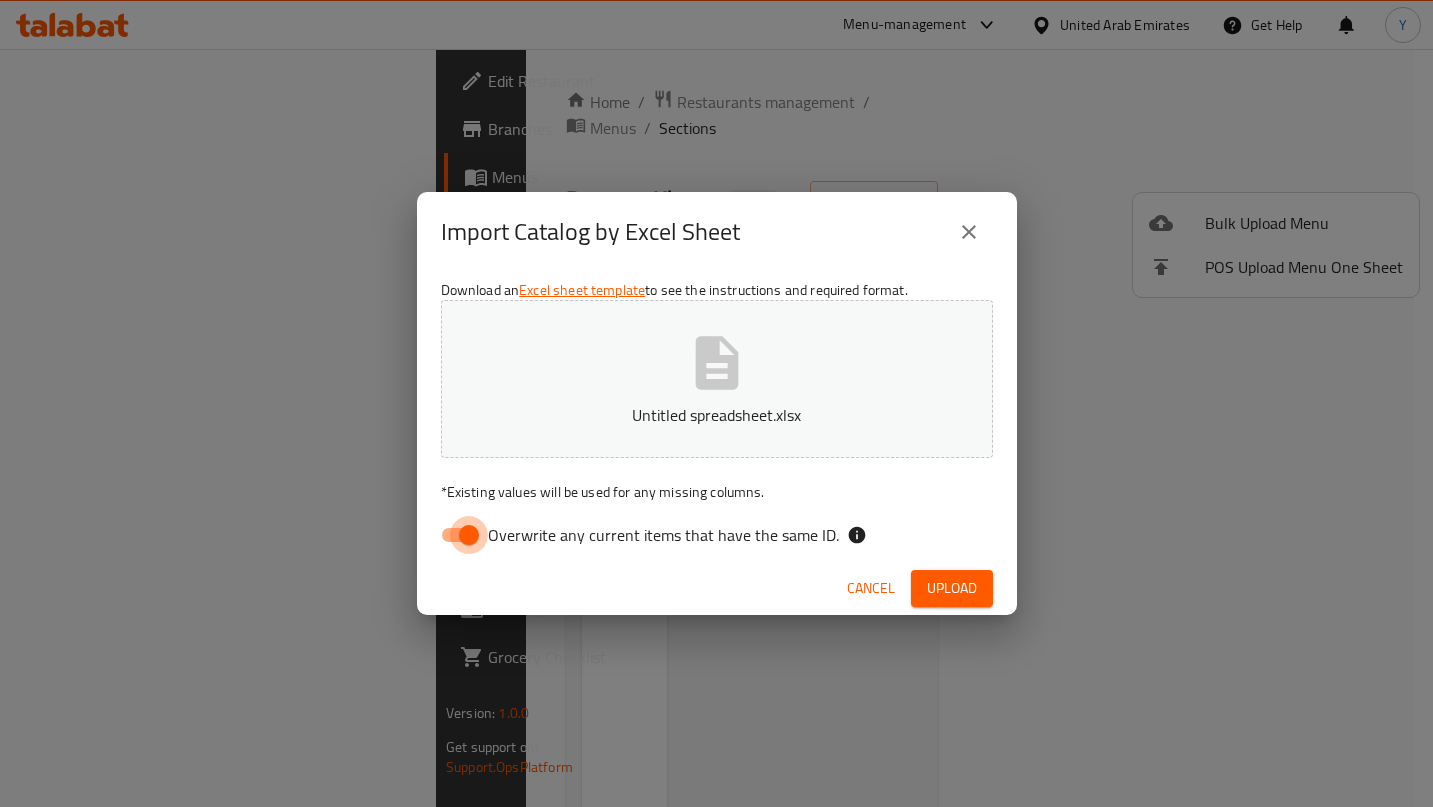 click on "Overwrite any current items that have the same ID." at bounding box center [469, 535] 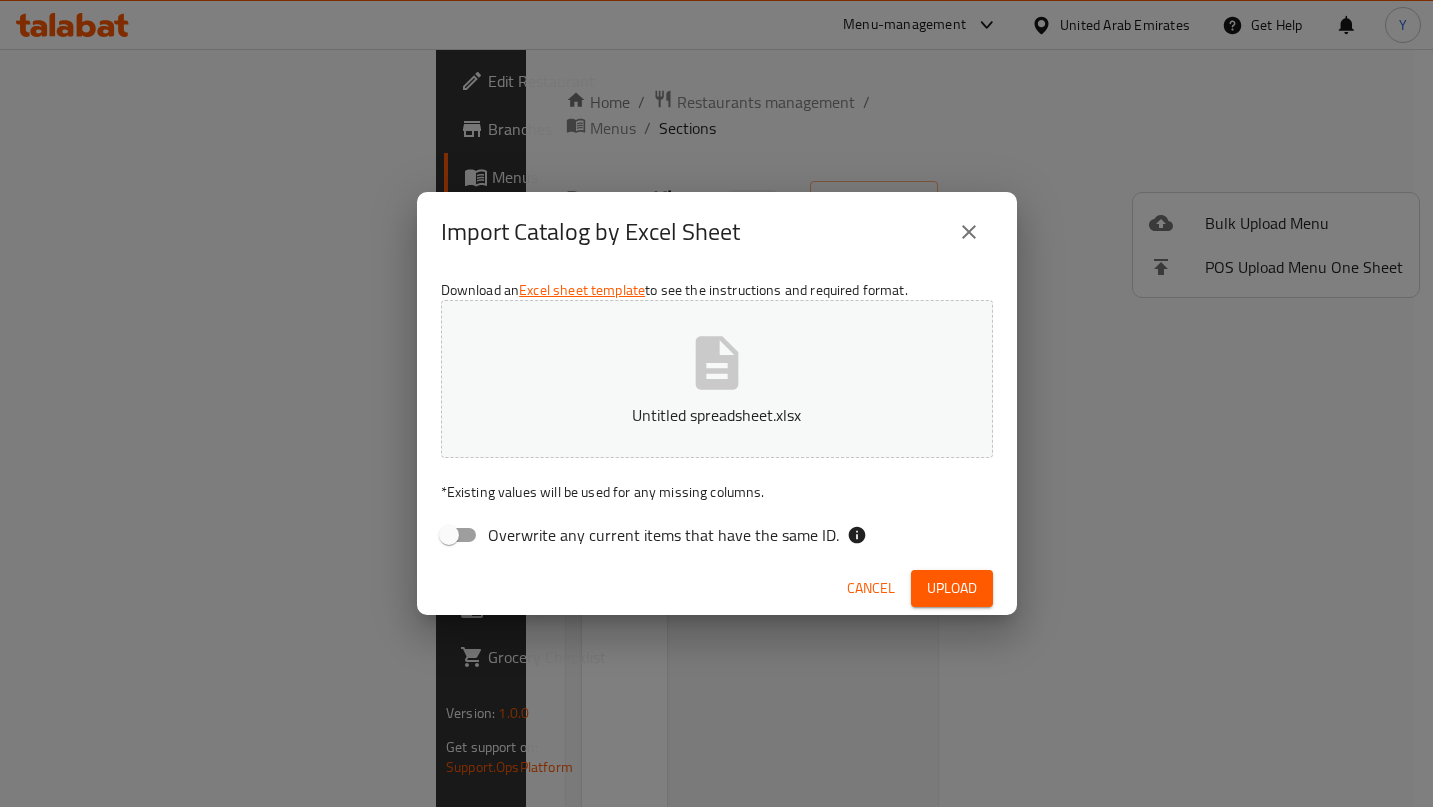 click on "Upload" at bounding box center [952, 588] 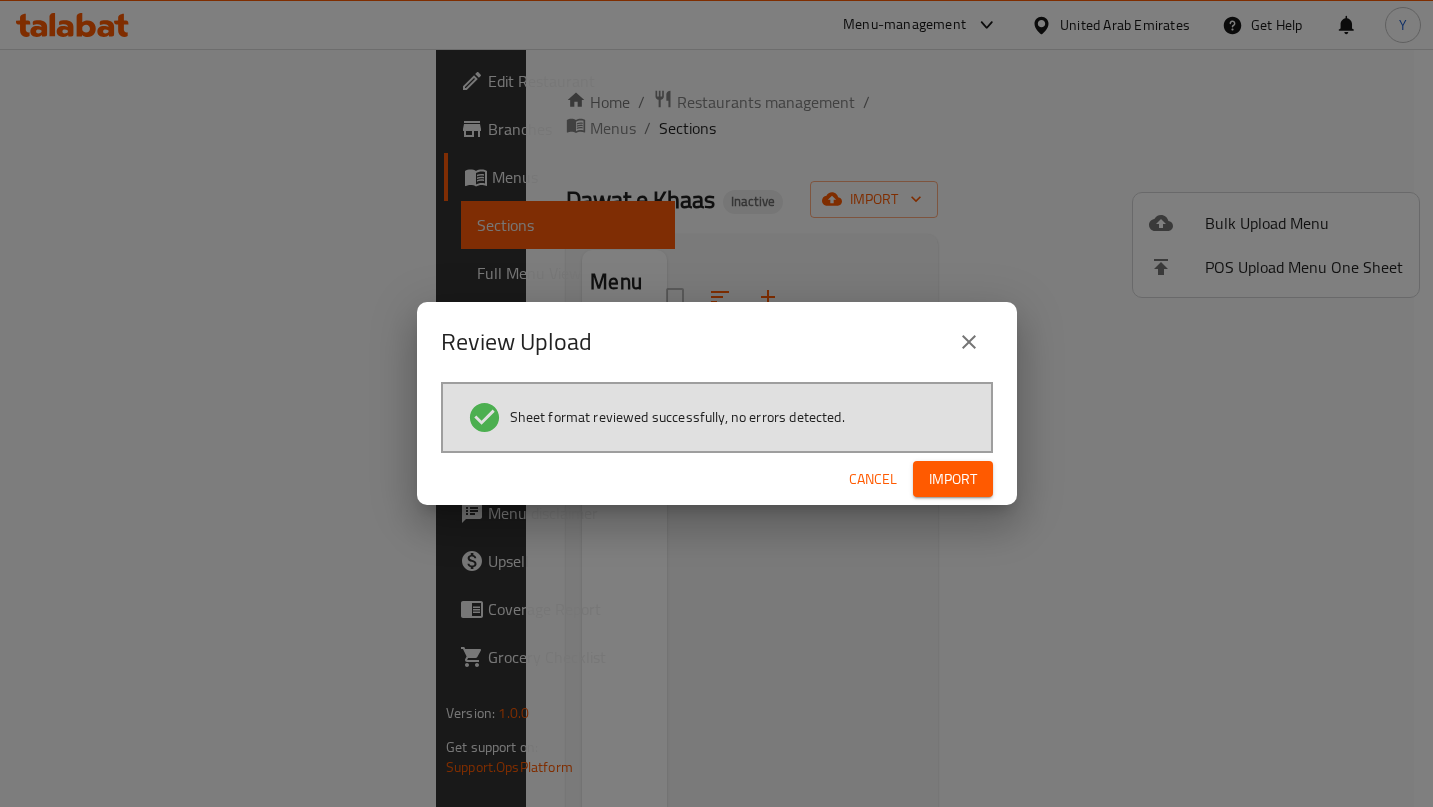 click on "Import" at bounding box center [953, 479] 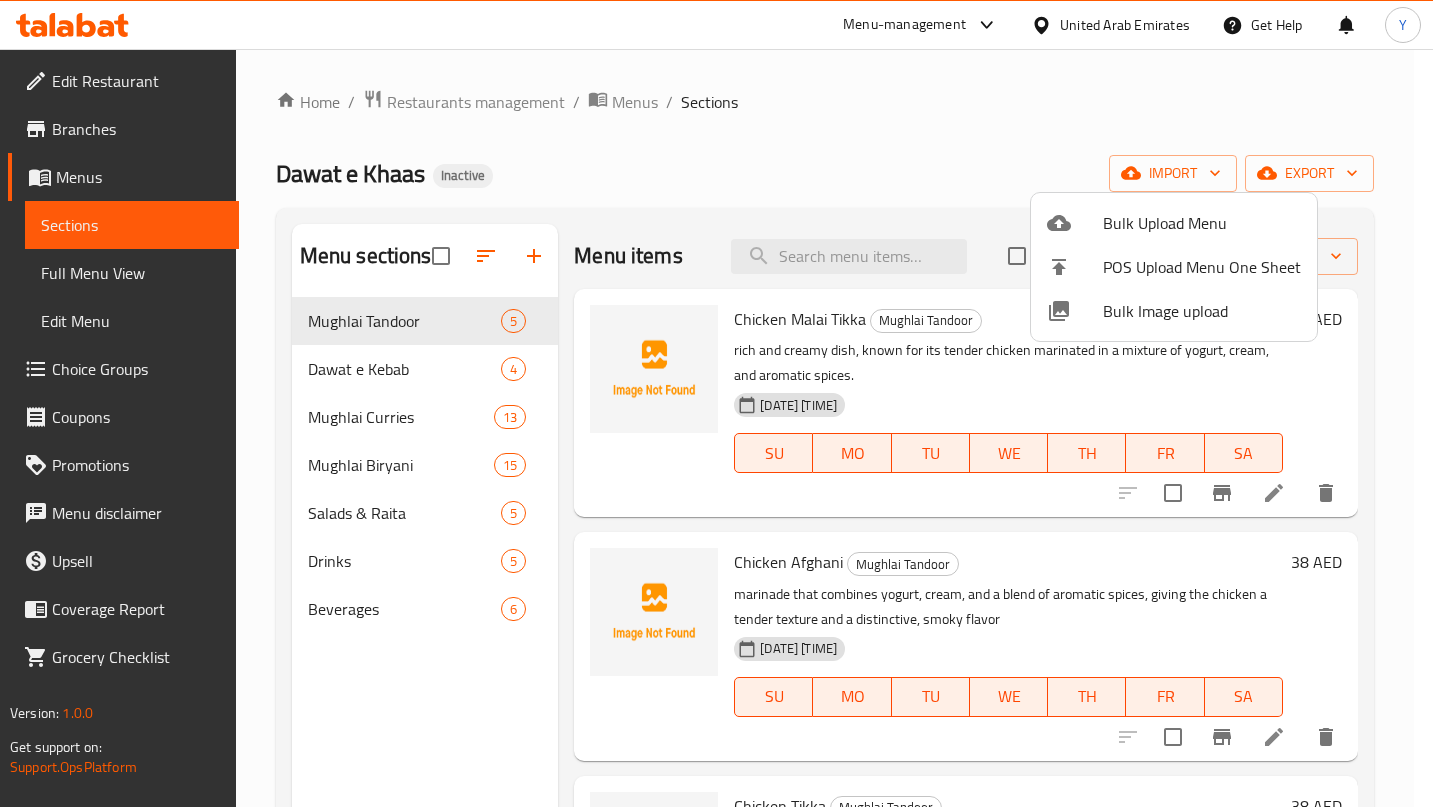 click at bounding box center [716, 403] 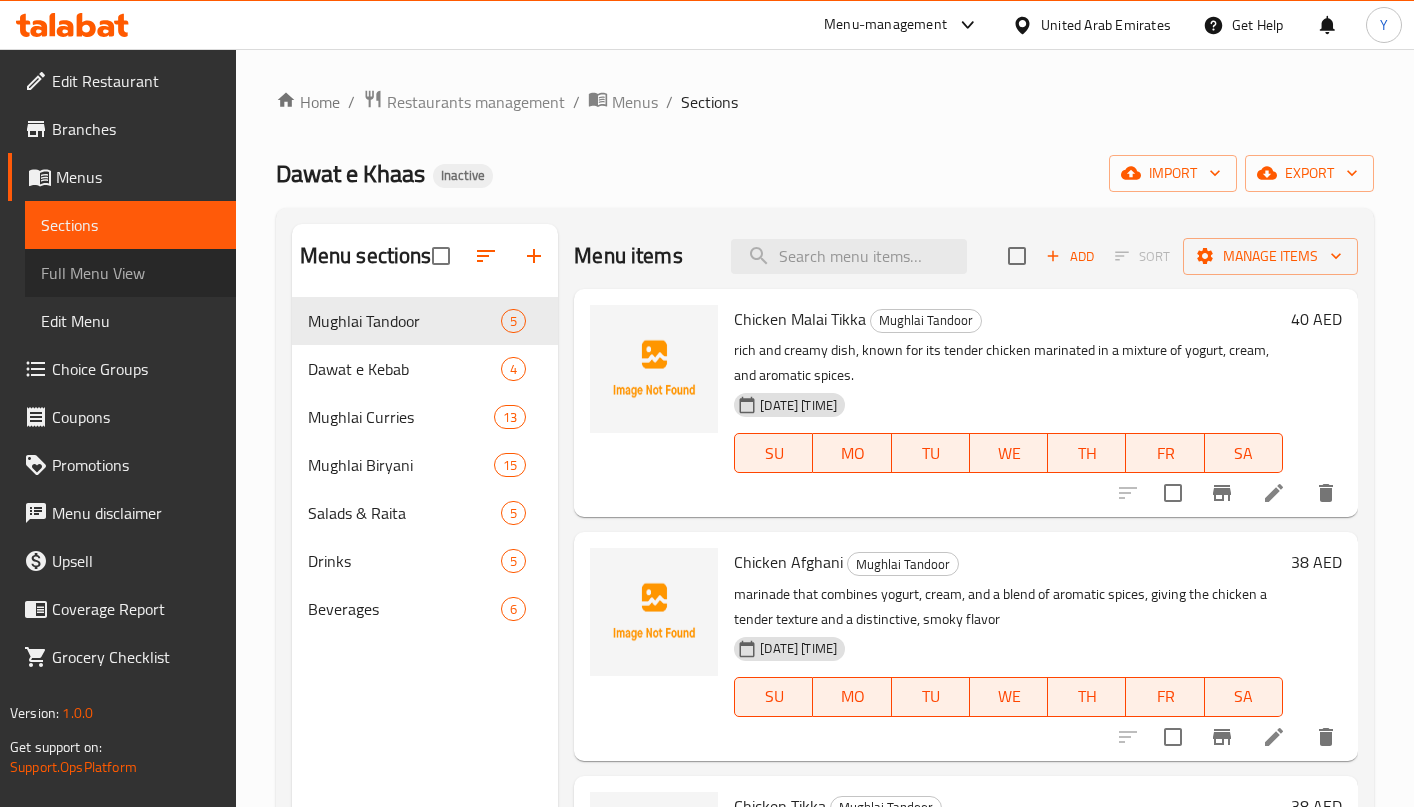 click on "Full Menu View" at bounding box center [130, 273] 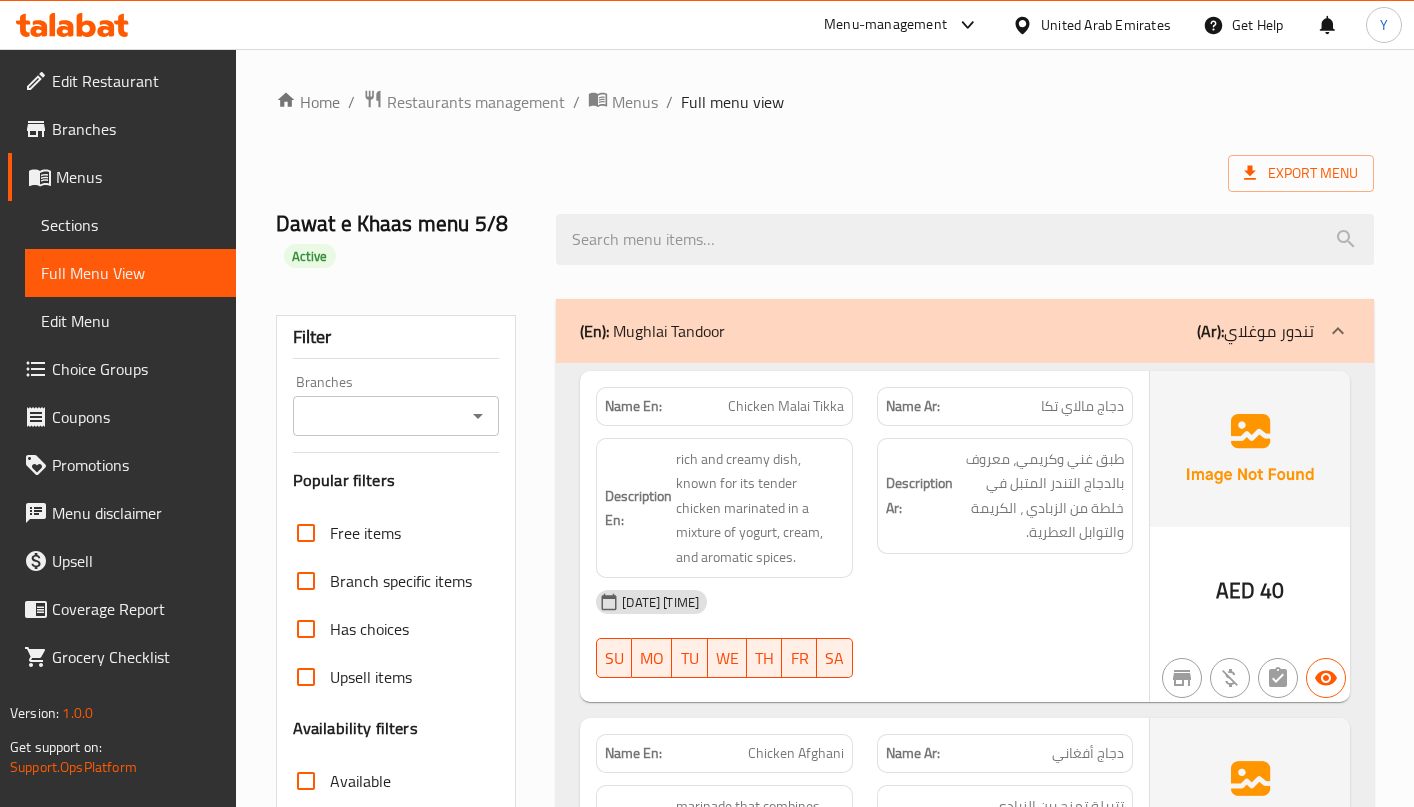 scroll, scrollTop: 706, scrollLeft: 0, axis: vertical 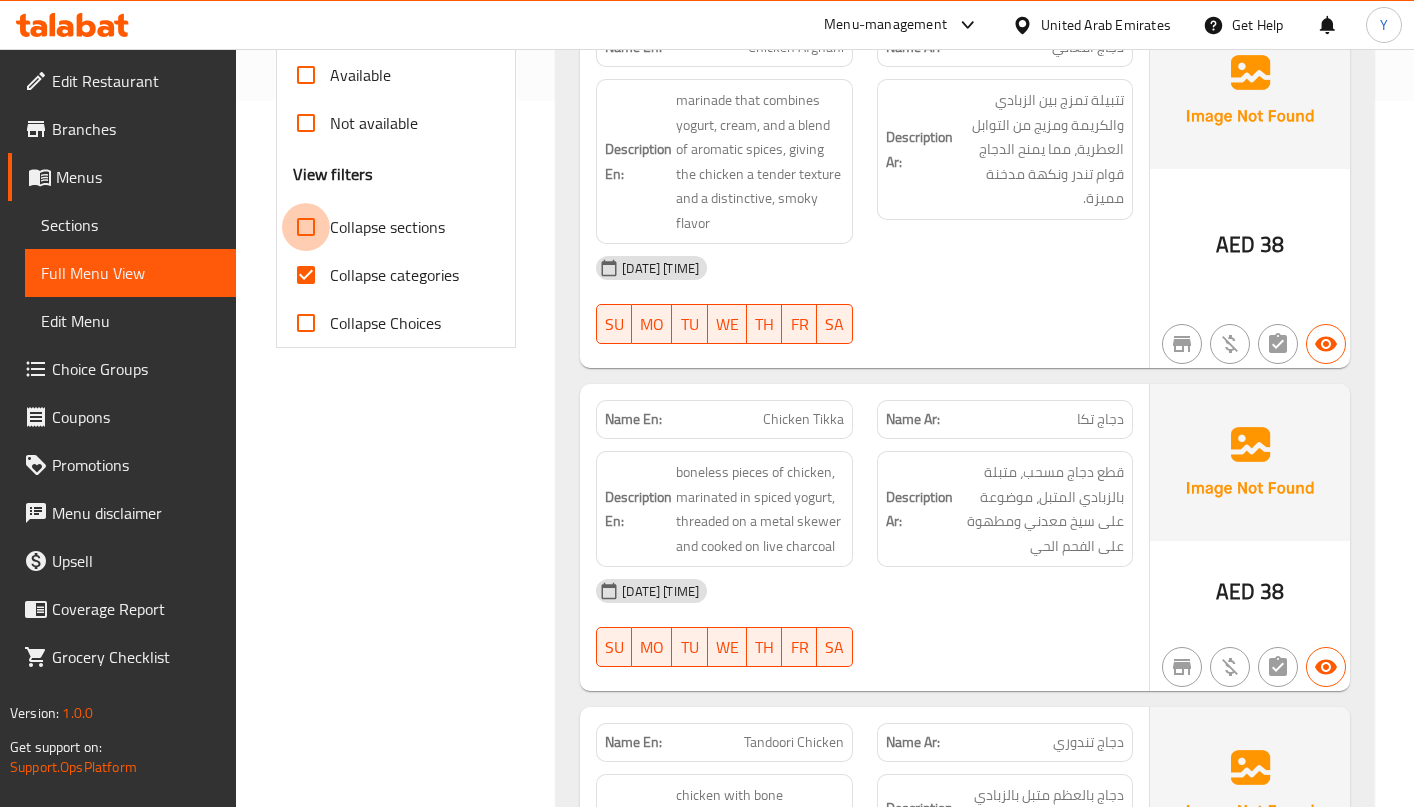 click on "Collapse sections" at bounding box center [306, 227] 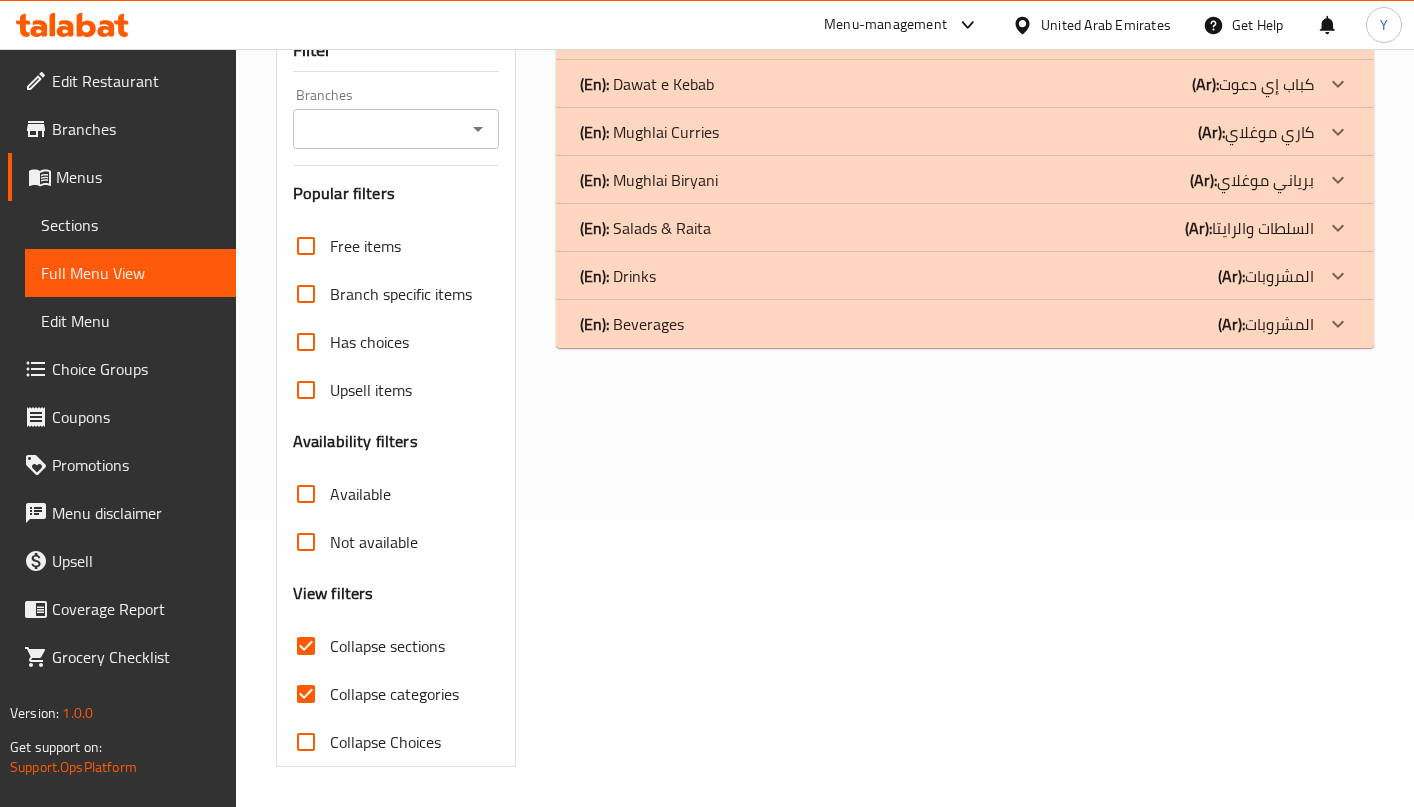 scroll, scrollTop: 287, scrollLeft: 0, axis: vertical 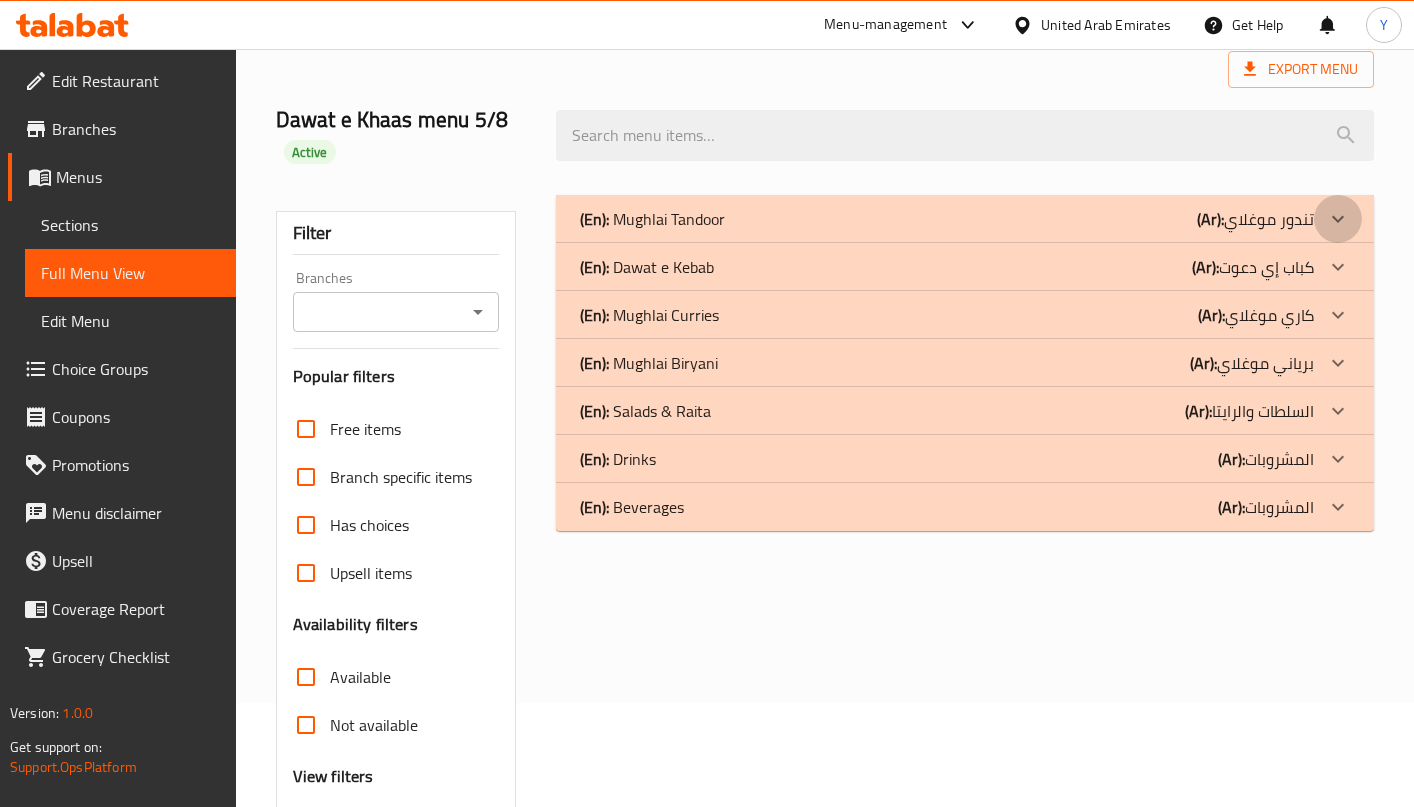 click at bounding box center (1338, 219) 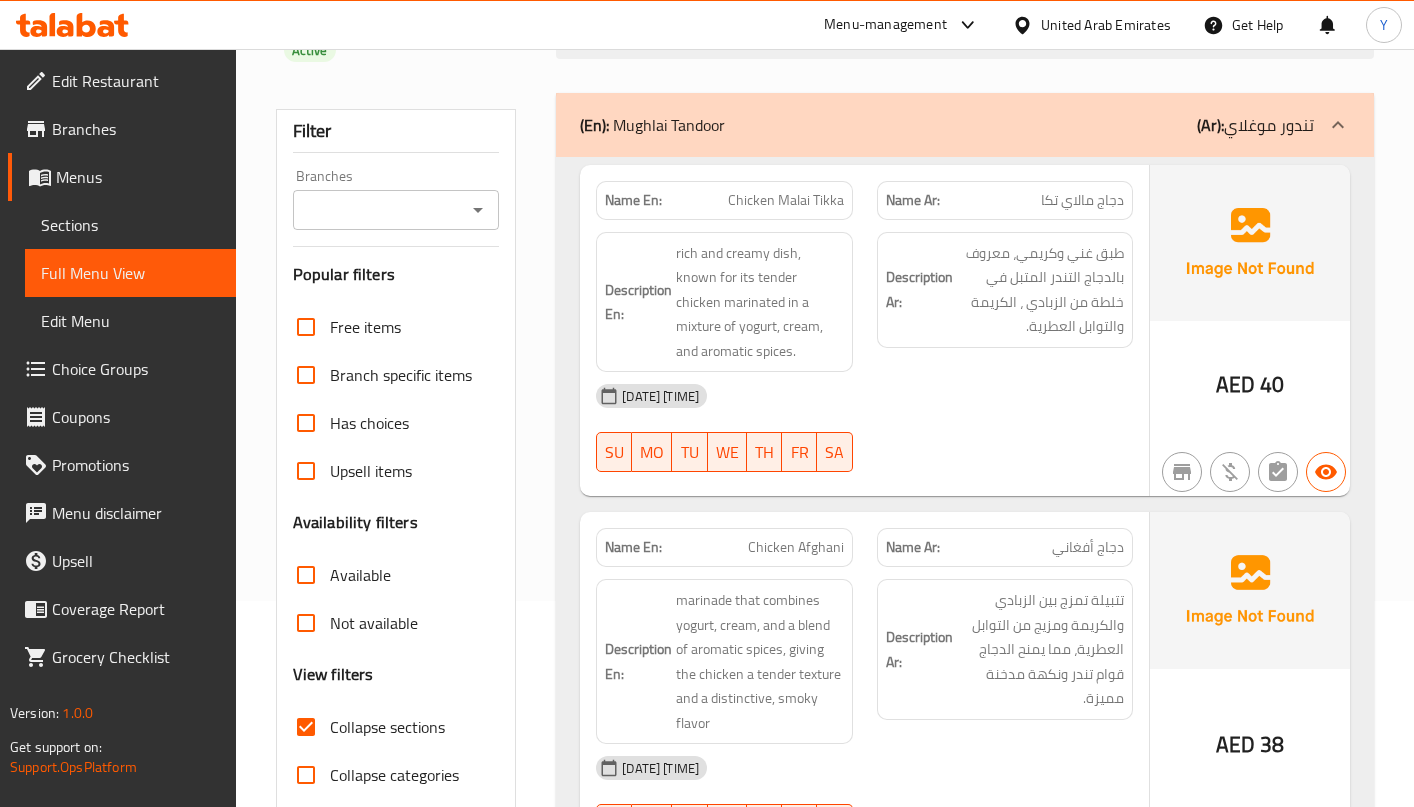 scroll, scrollTop: 143, scrollLeft: 0, axis: vertical 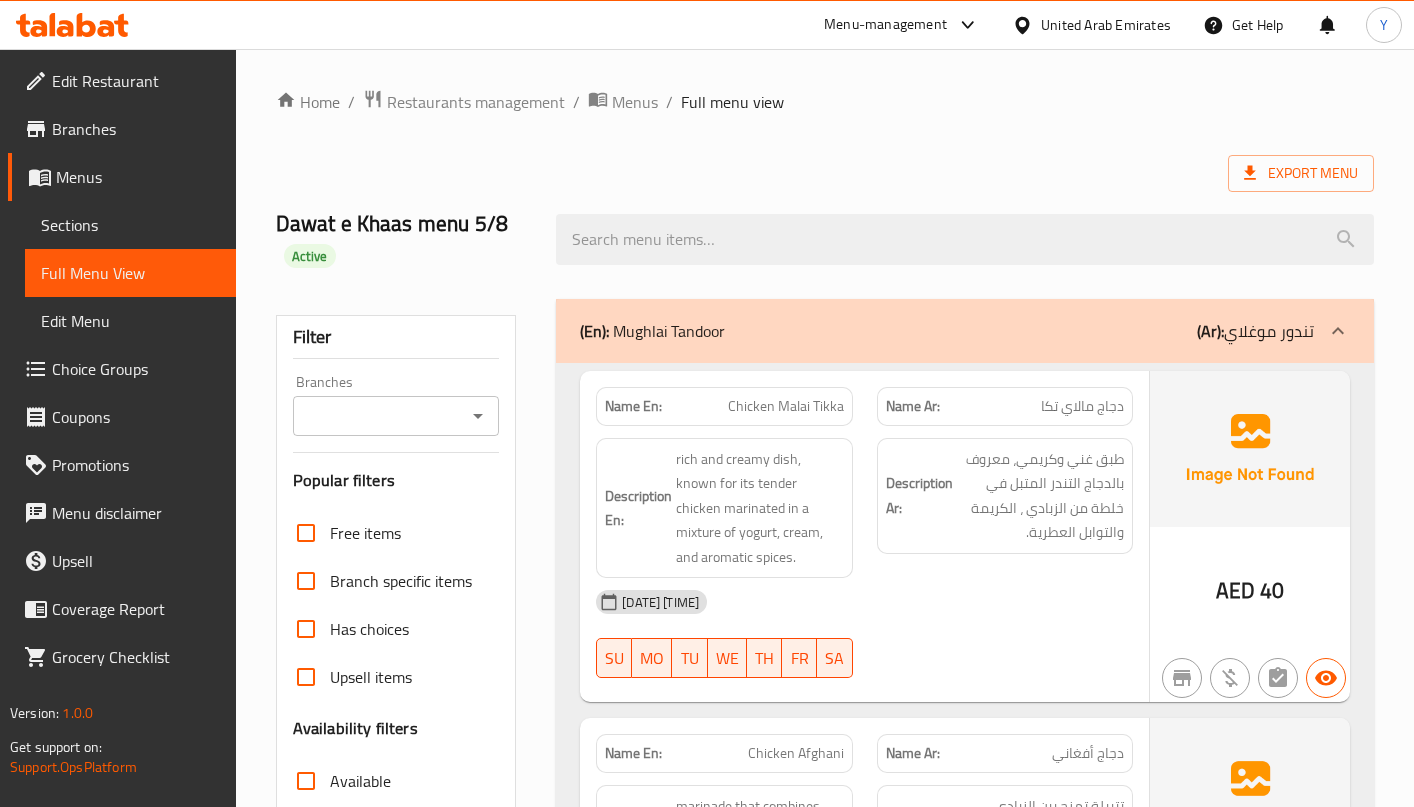 click 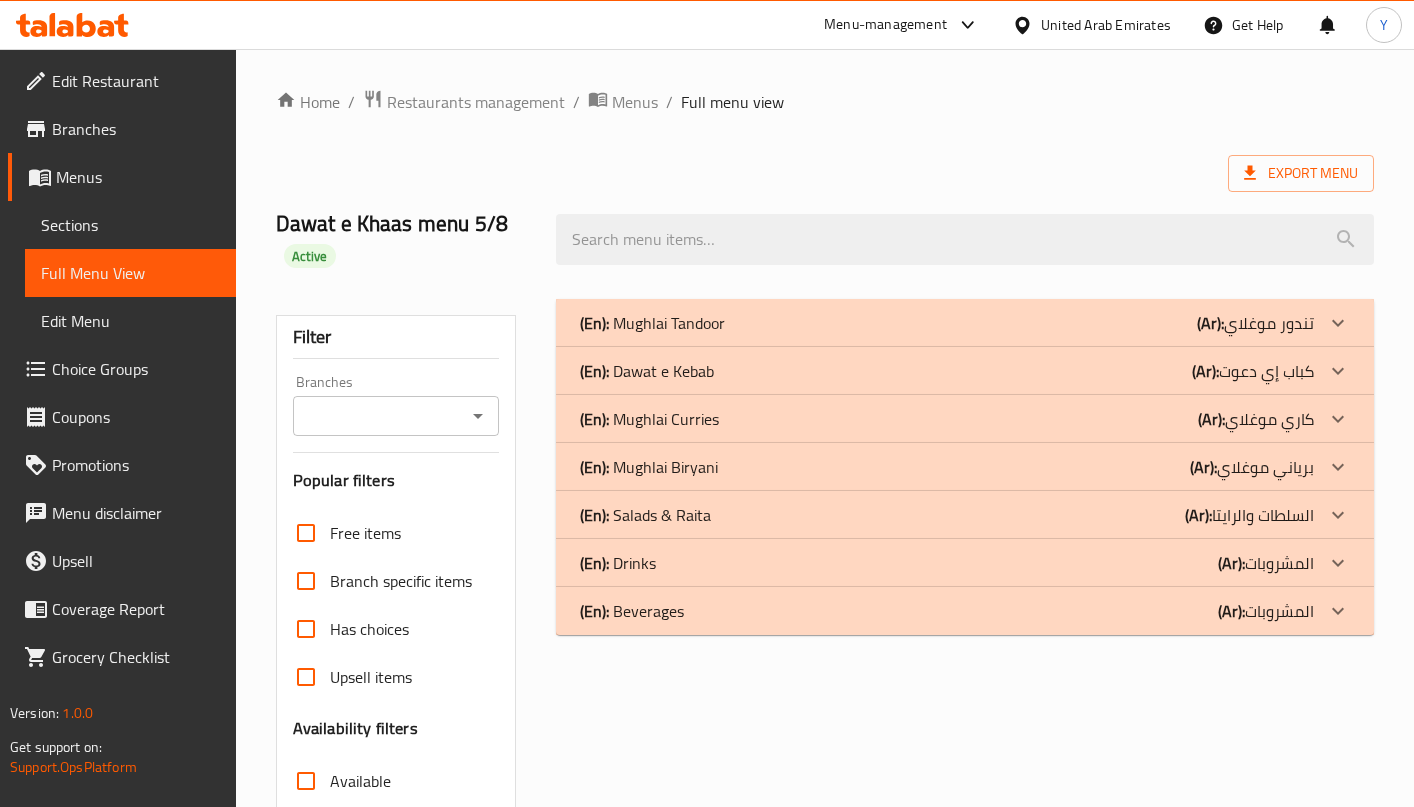 click on "(Ar): كباب إي دعوت" at bounding box center [1255, 323] 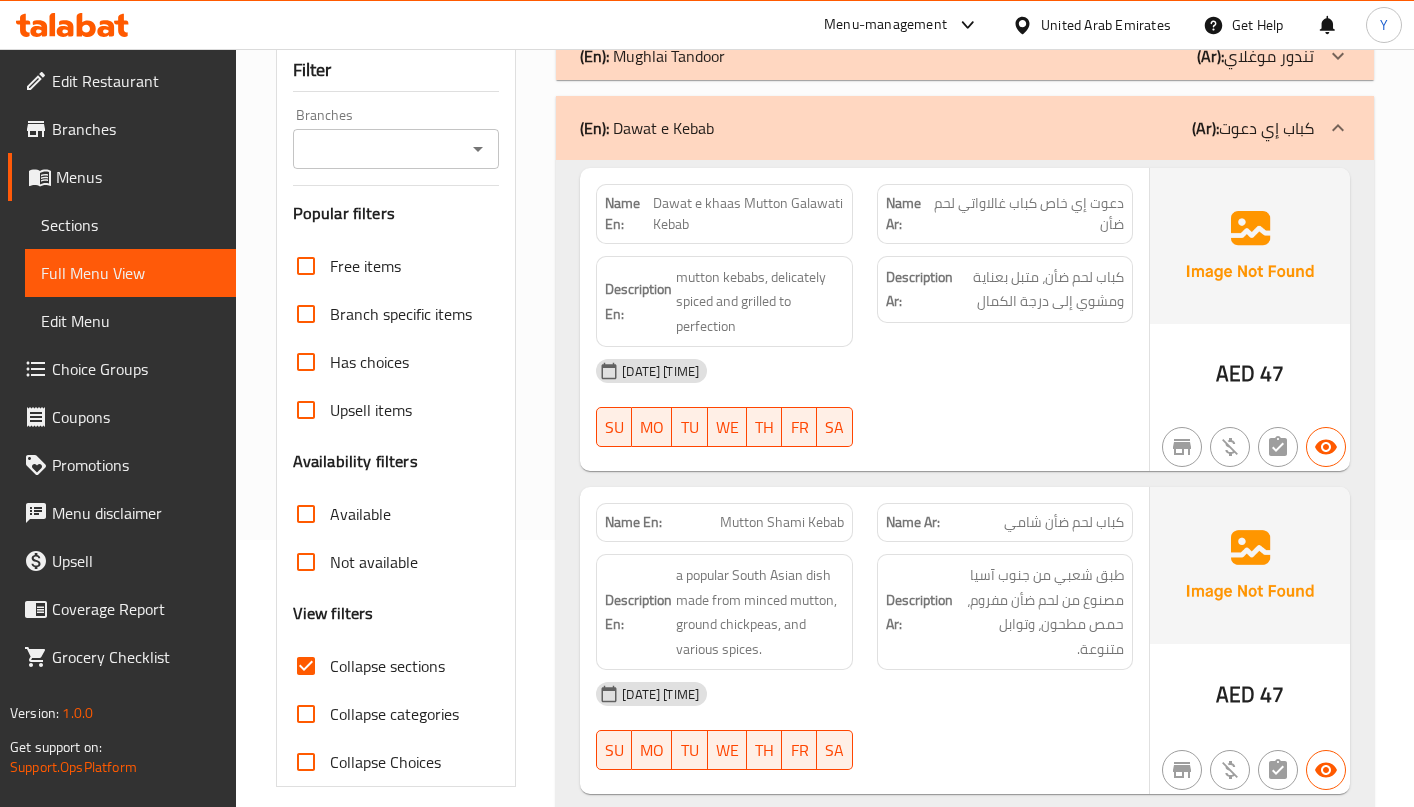 scroll, scrollTop: 331, scrollLeft: 0, axis: vertical 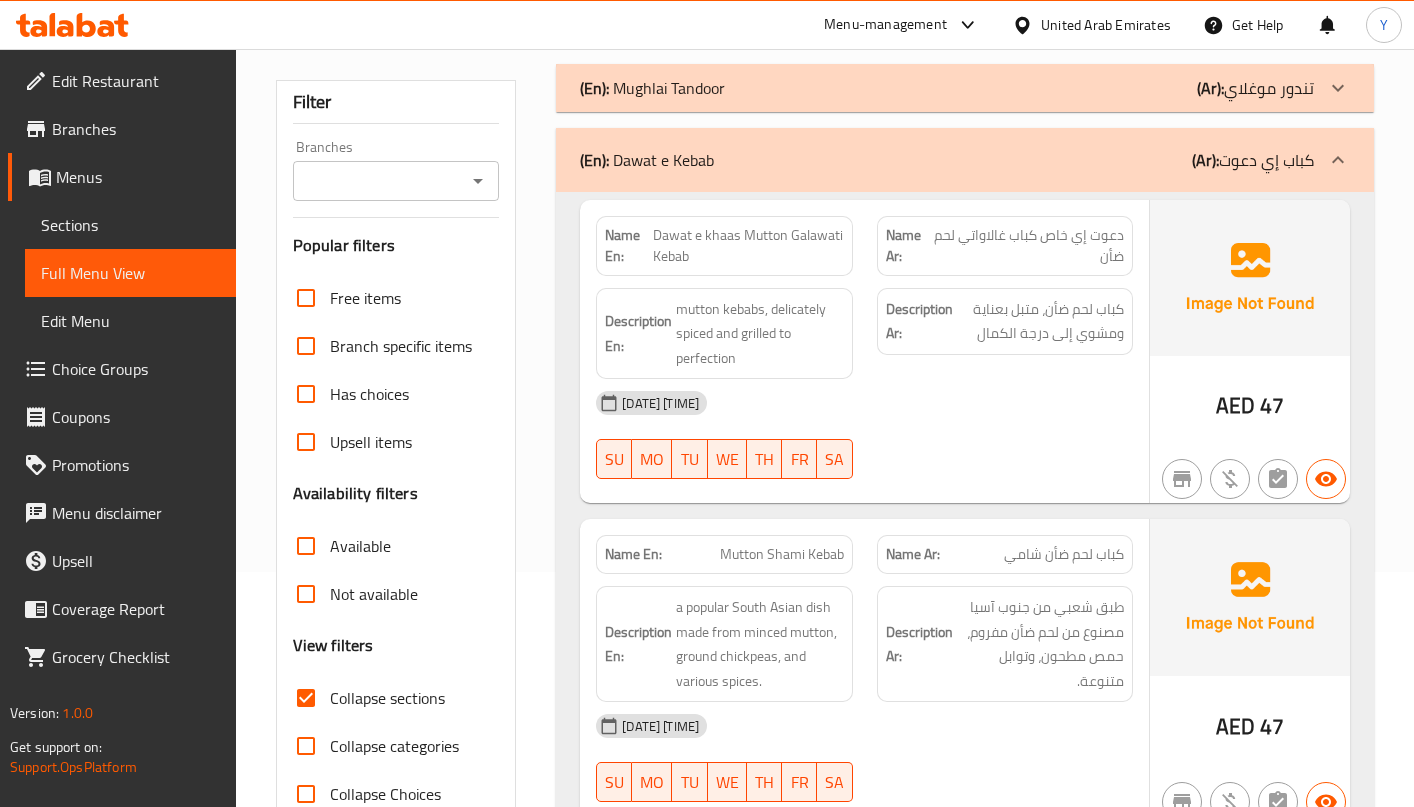 click at bounding box center [1338, 88] 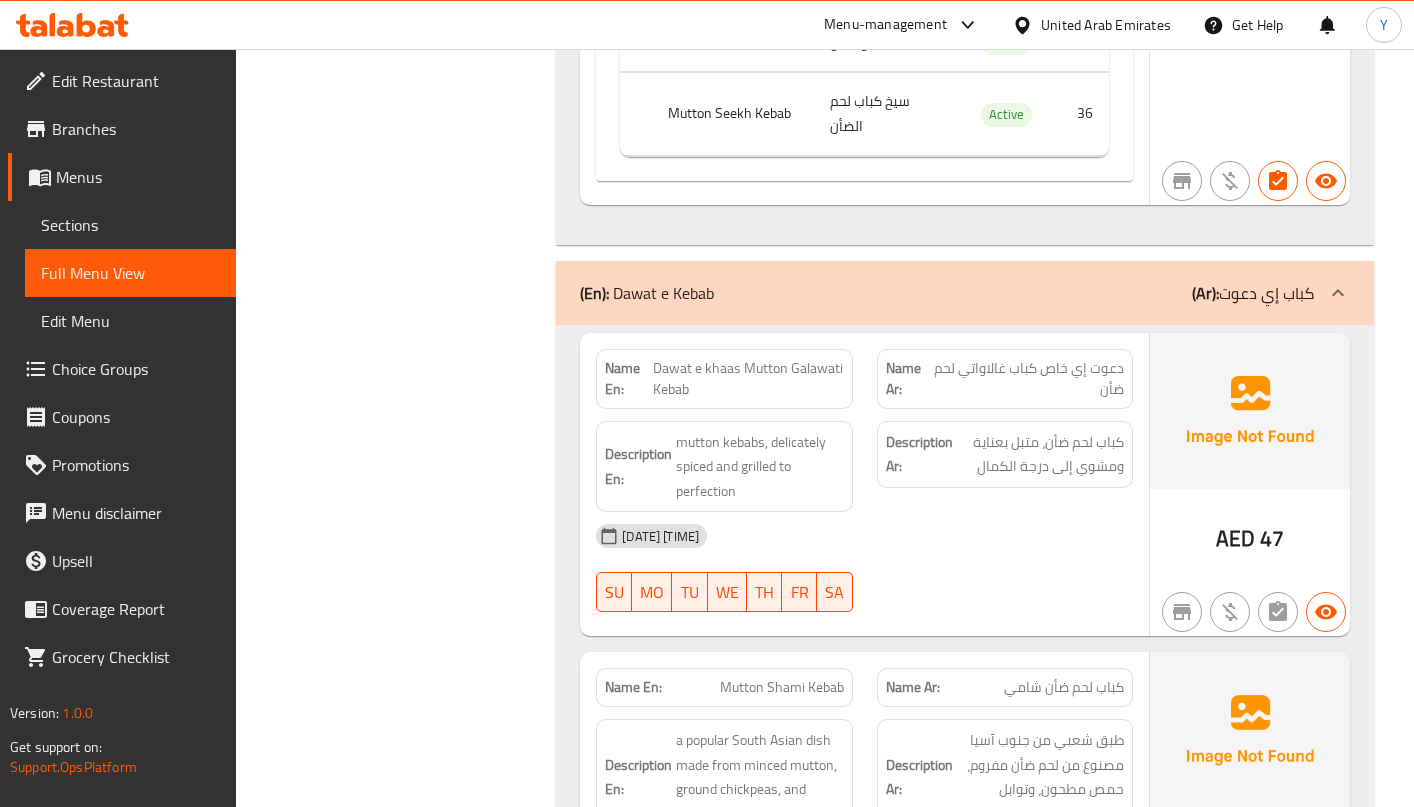 scroll, scrollTop: 2155, scrollLeft: 0, axis: vertical 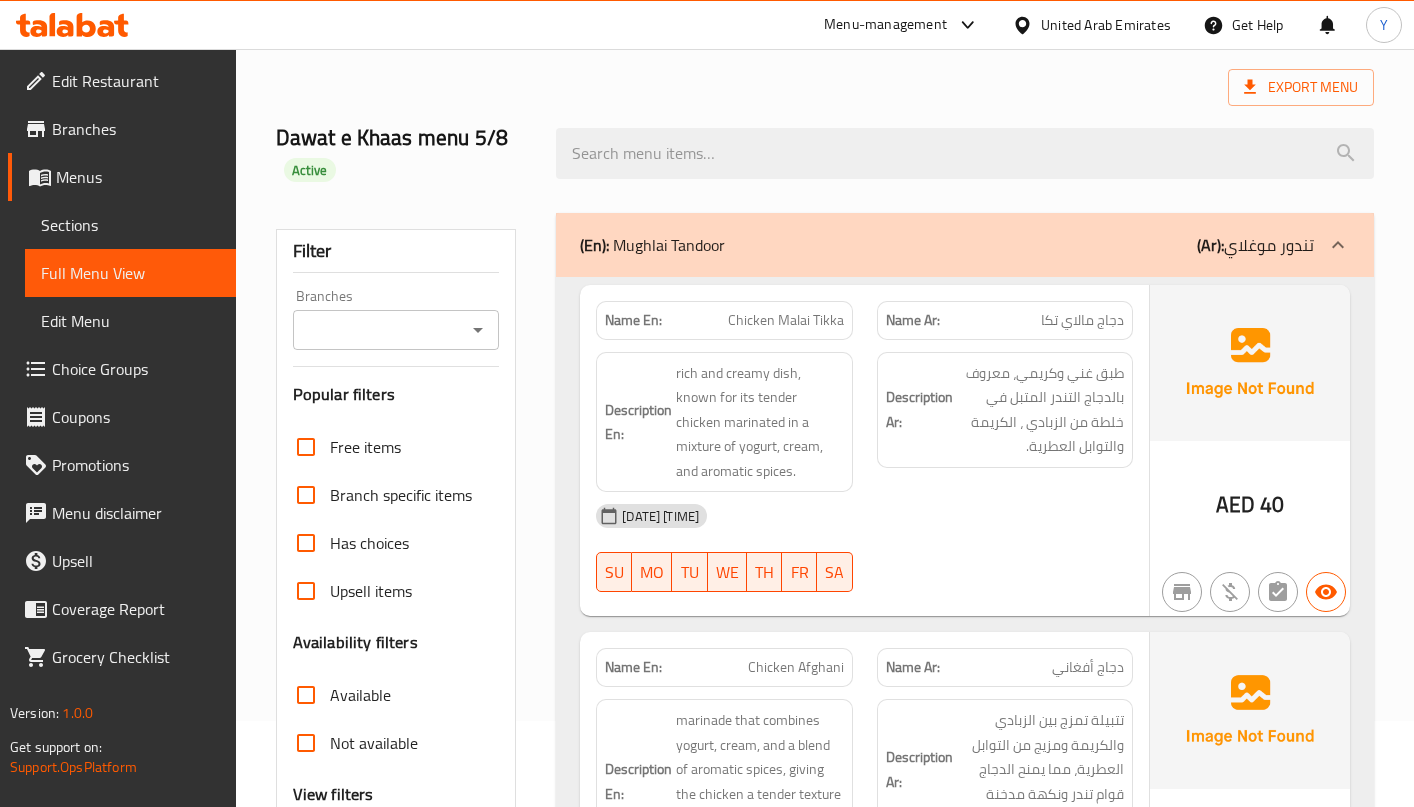click 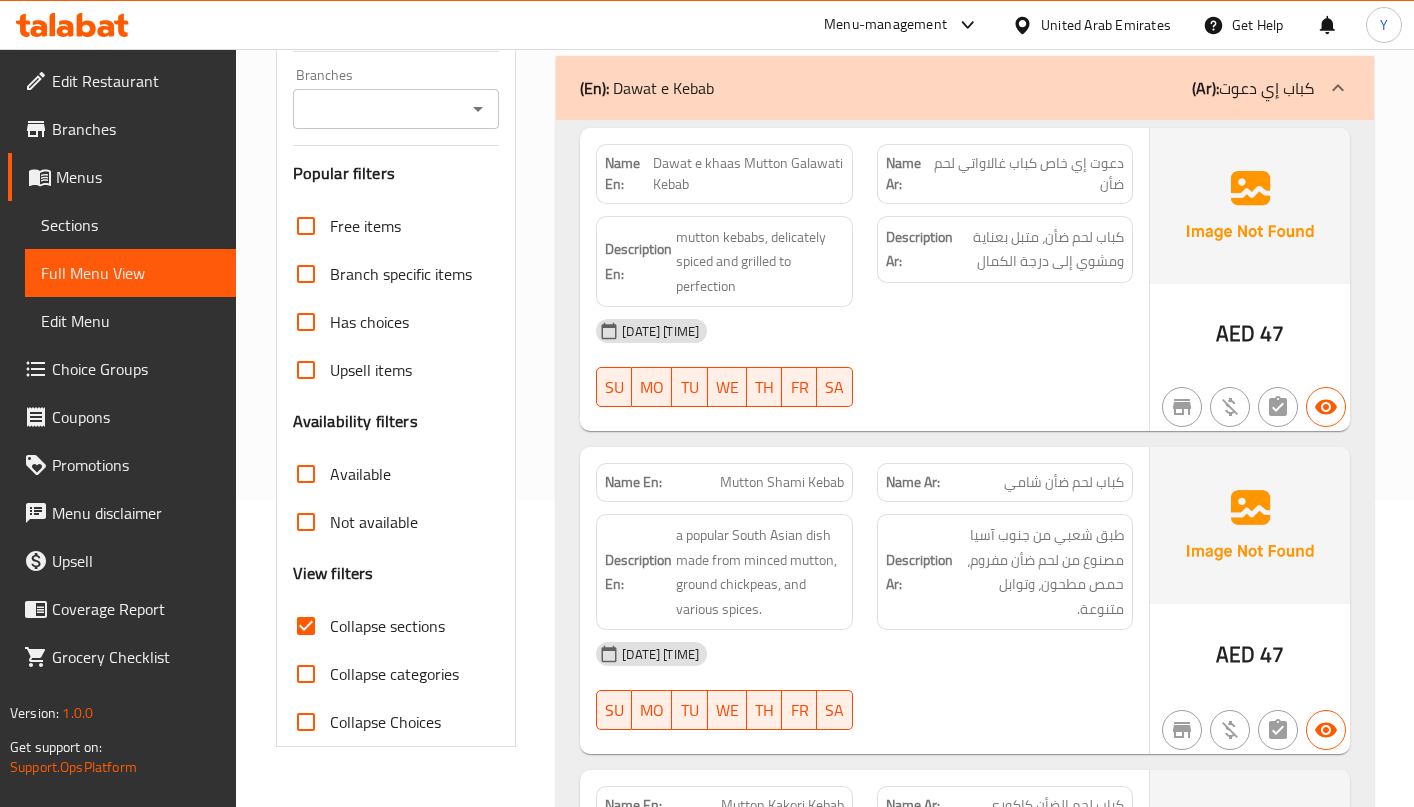 scroll, scrollTop: 363, scrollLeft: 0, axis: vertical 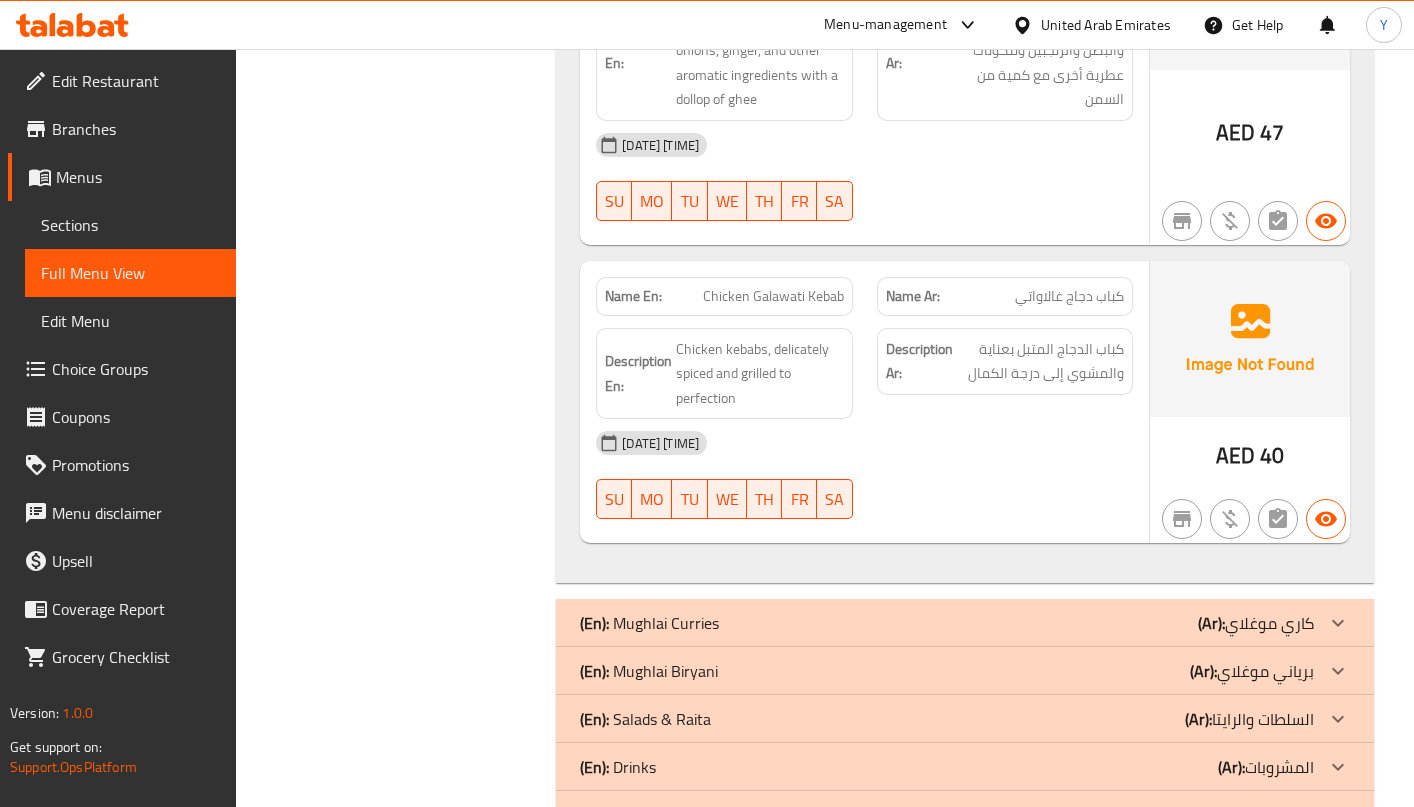 click on "05-08-2025 07:48 PM SU MO TU WE TH FR SA" at bounding box center (864, 475) 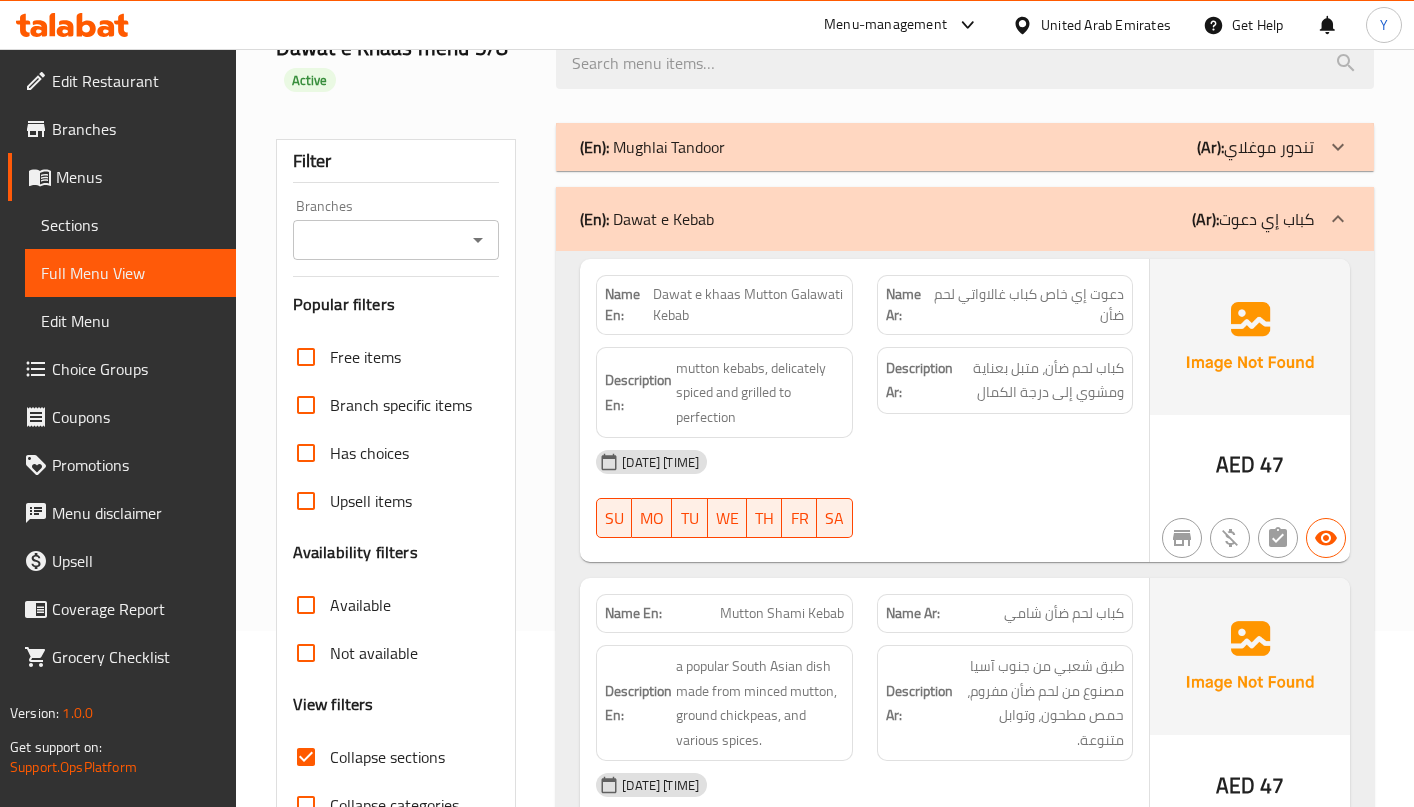 scroll, scrollTop: 101, scrollLeft: 0, axis: vertical 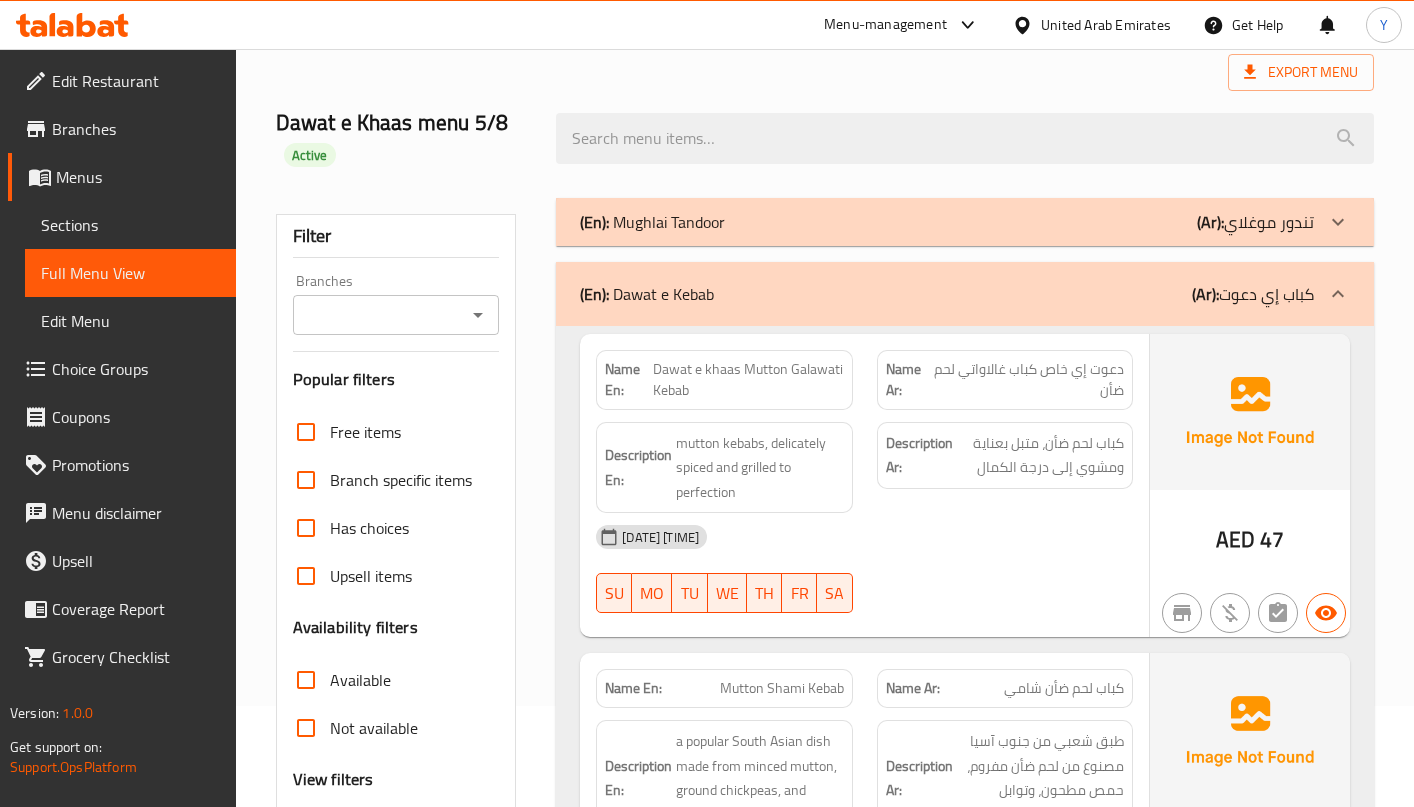 click on "(En):   Dawat e Kebab (Ar): كباب إي دعوت" at bounding box center [965, 294] 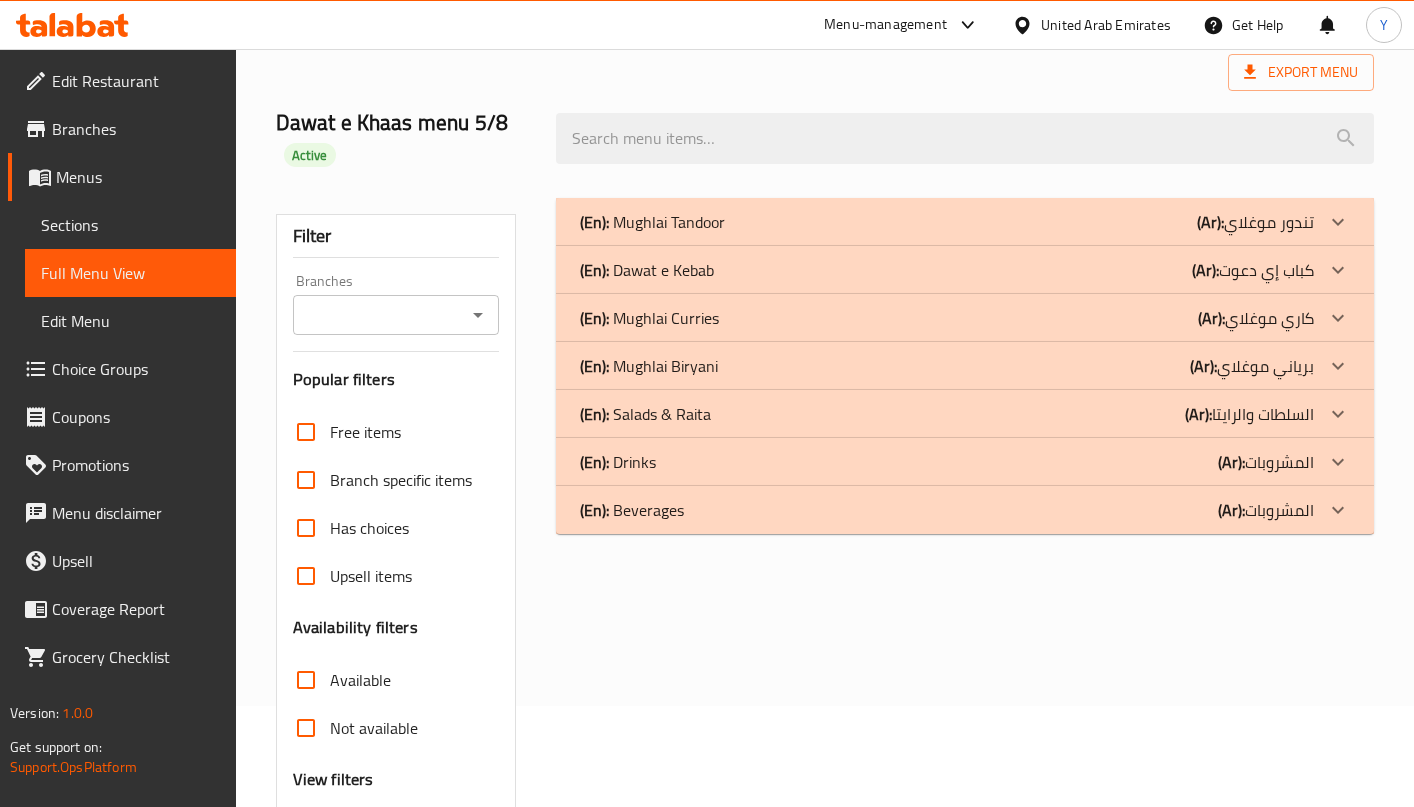 click 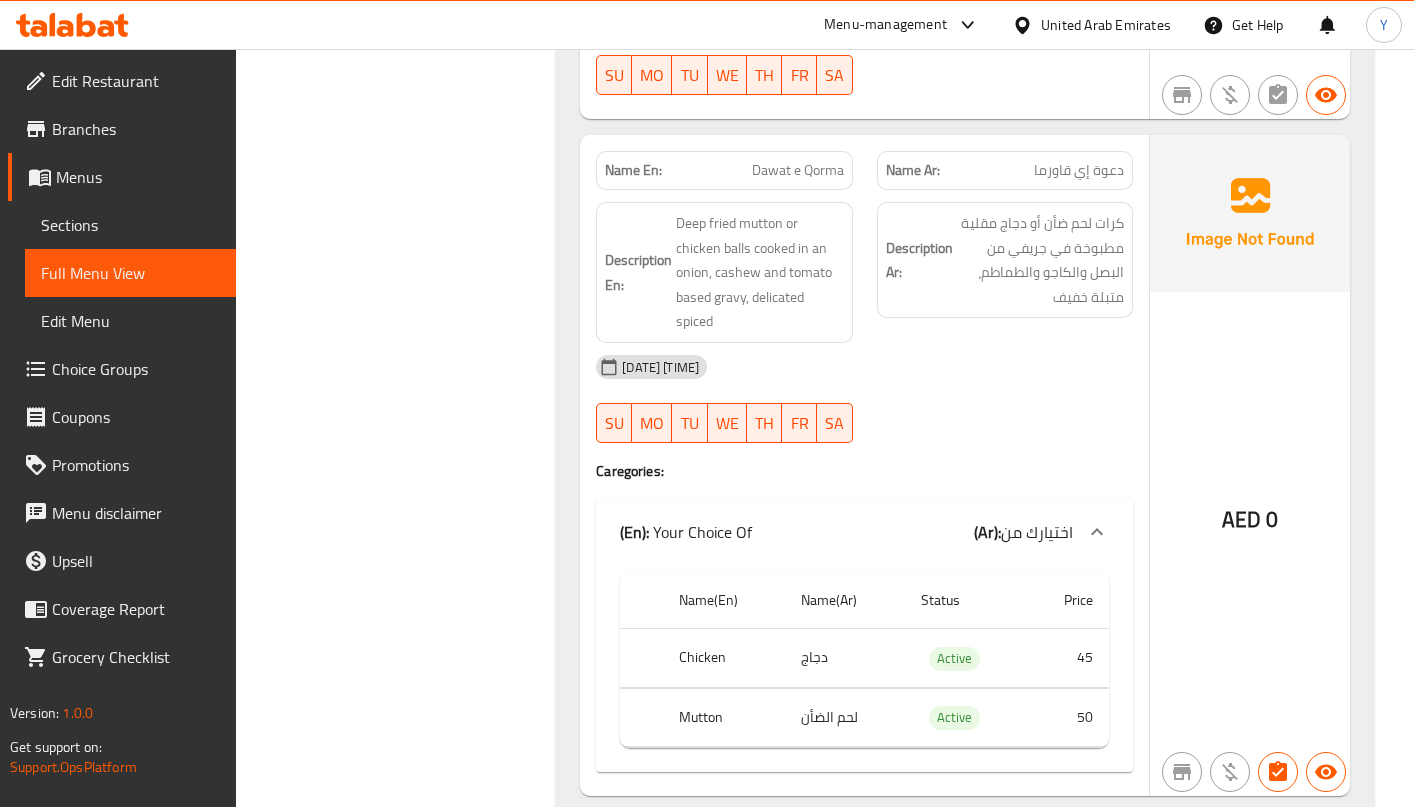 scroll, scrollTop: 1083, scrollLeft: 0, axis: vertical 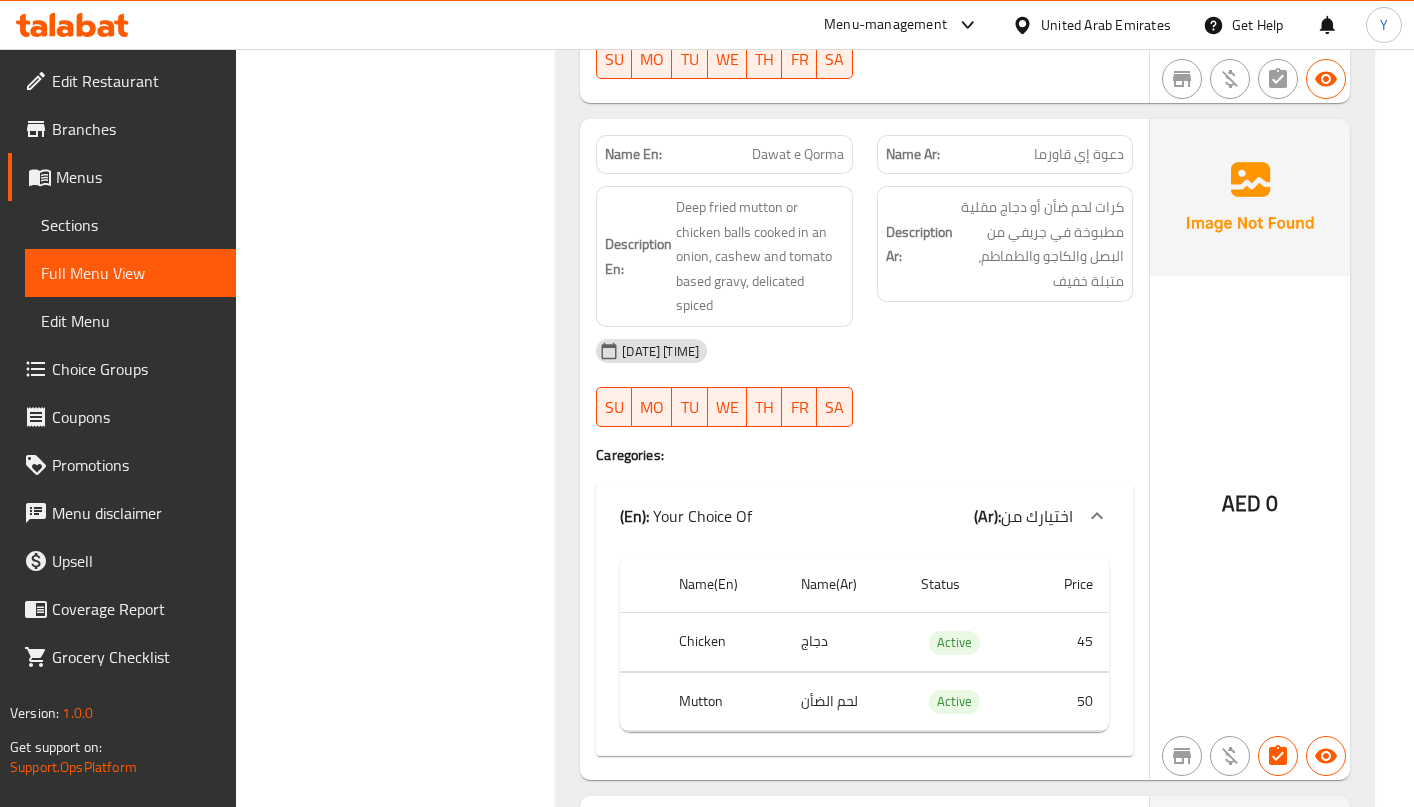 click at bounding box center (1005, 427) 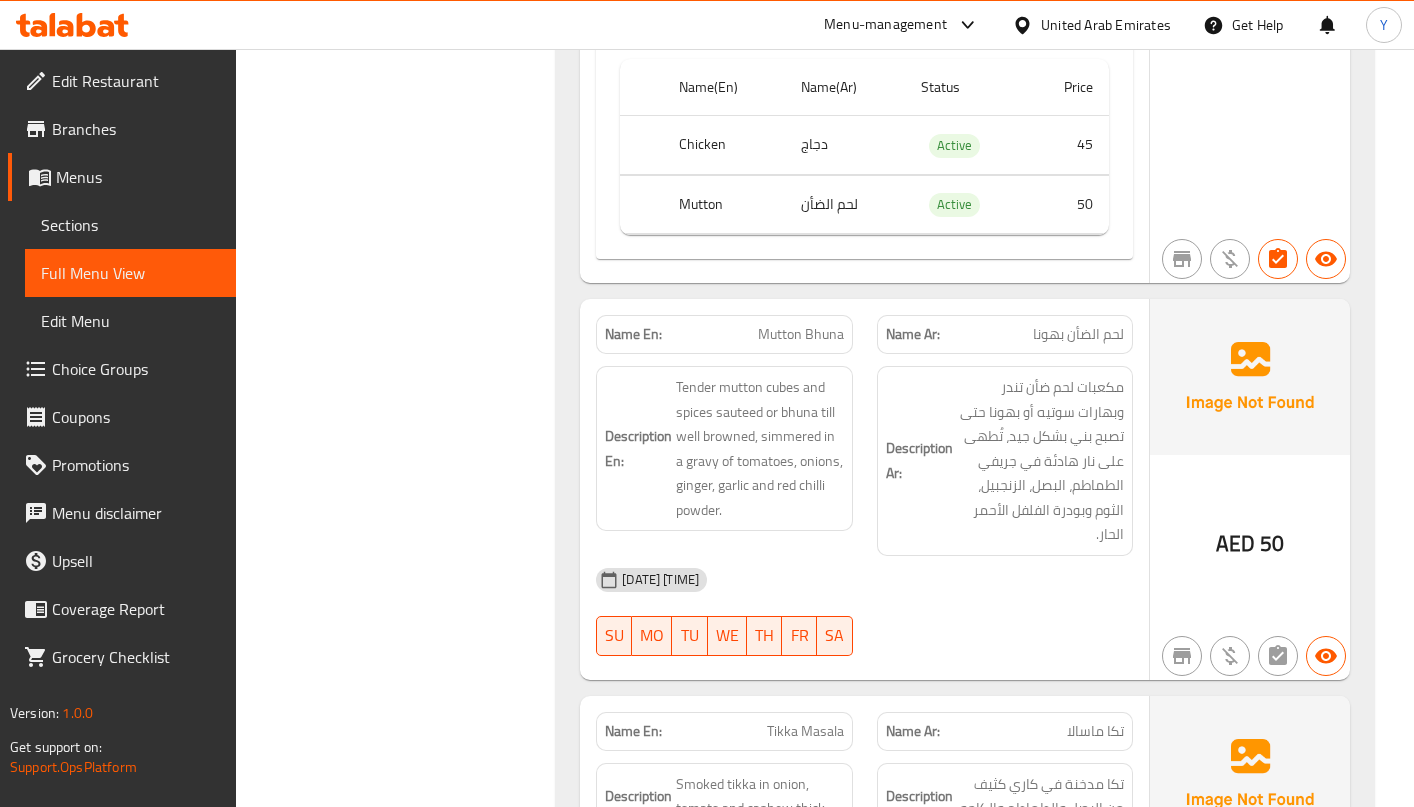 scroll, scrollTop: 1583, scrollLeft: 0, axis: vertical 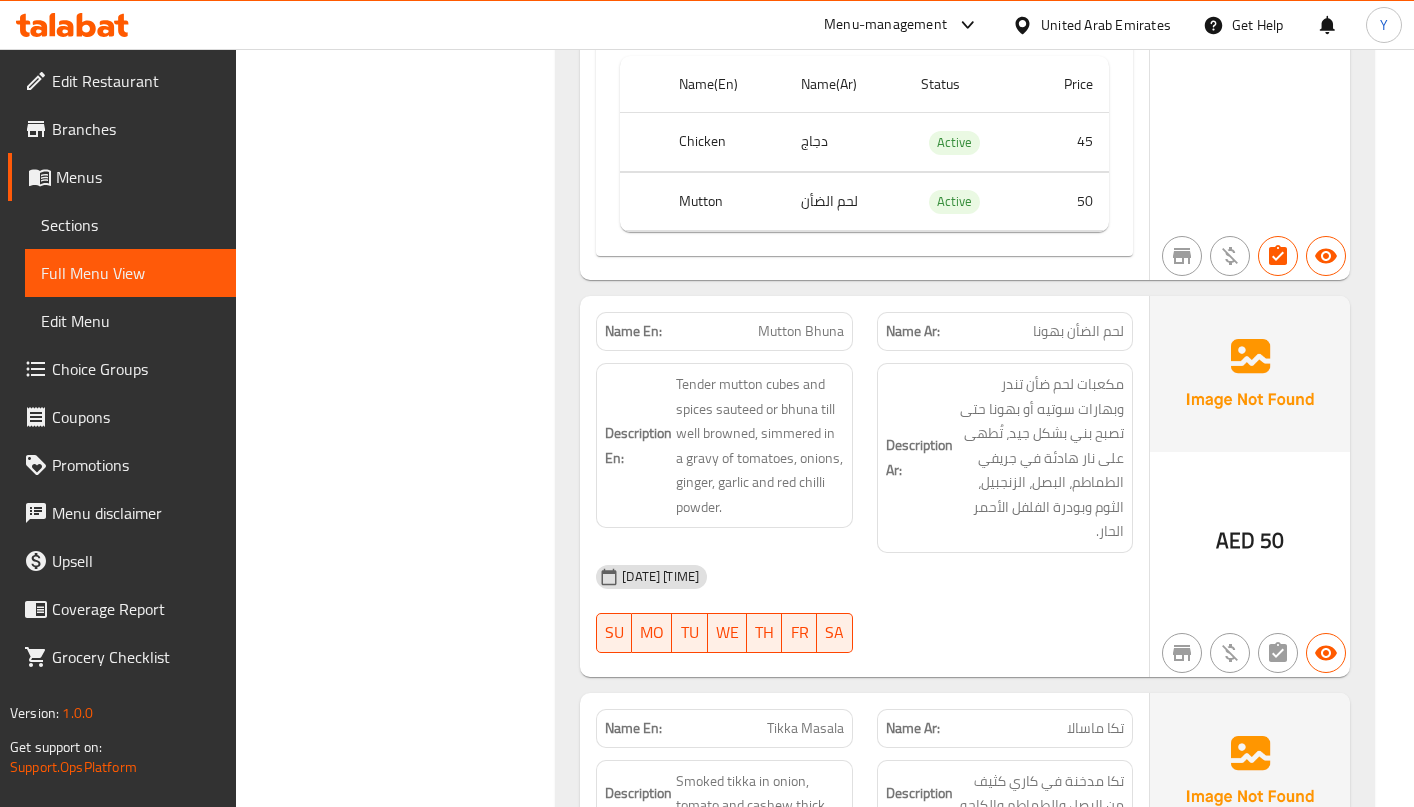 click on "Mutton Bhuna" at bounding box center [801, 331] 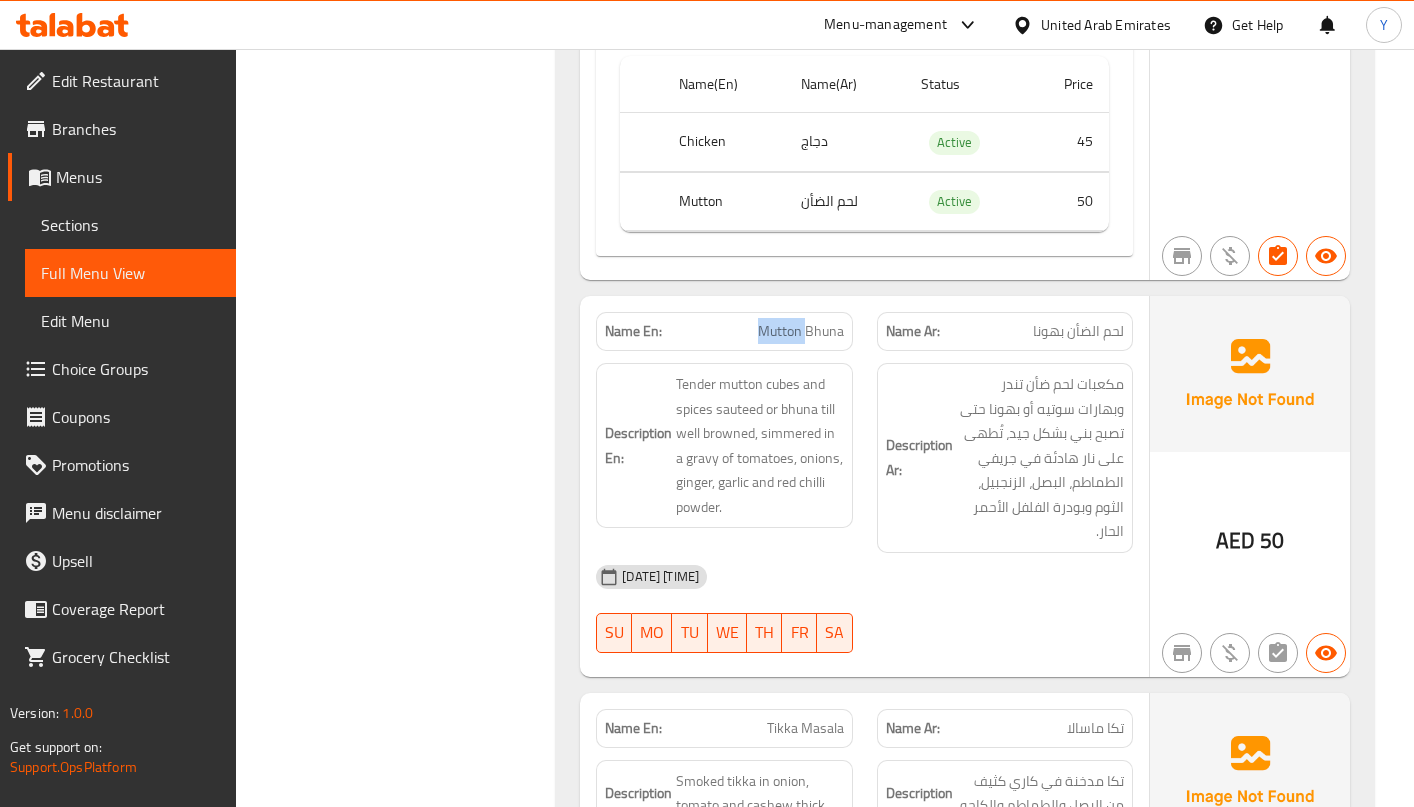 click on "Mutton Bhuna" at bounding box center [801, 331] 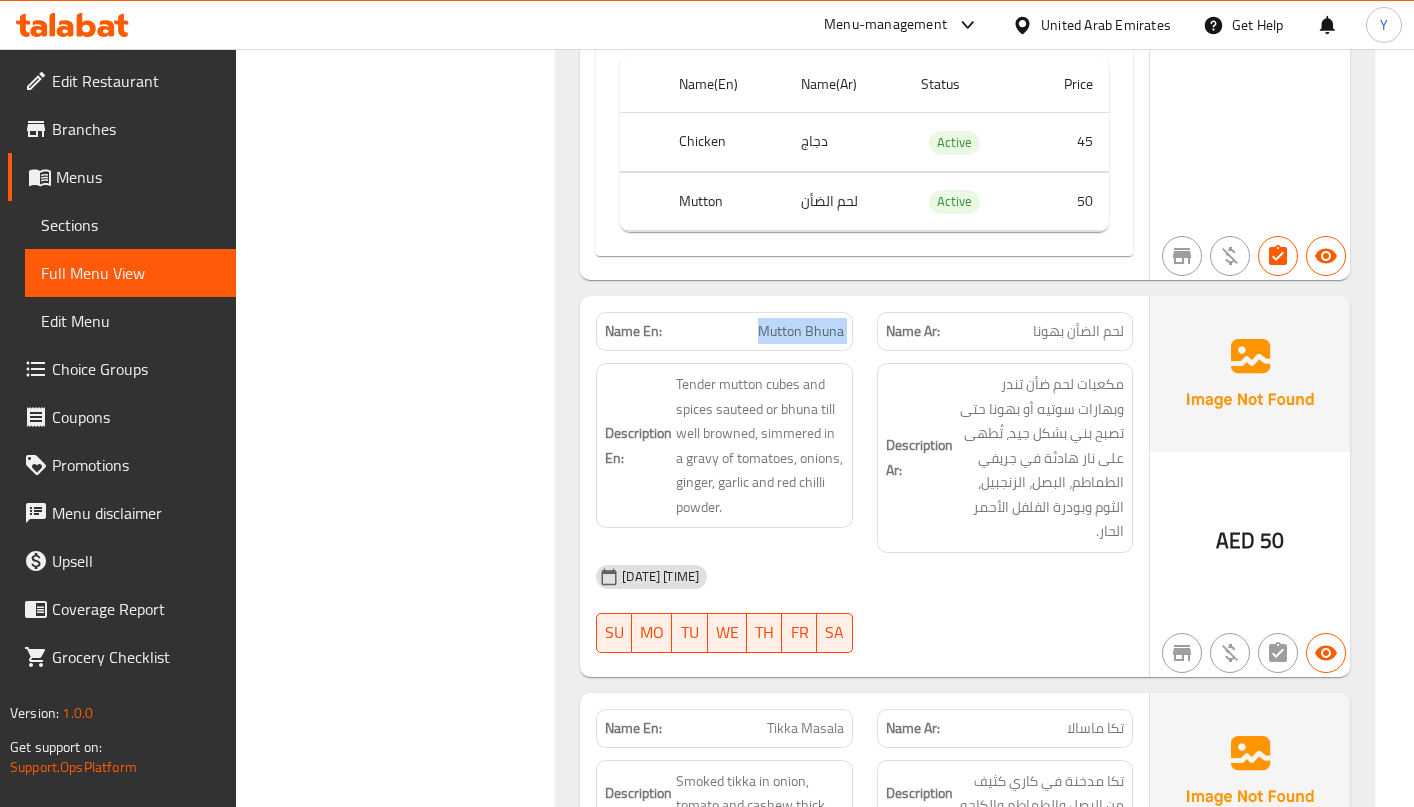 click on "Mutton Bhuna" at bounding box center (801, 331) 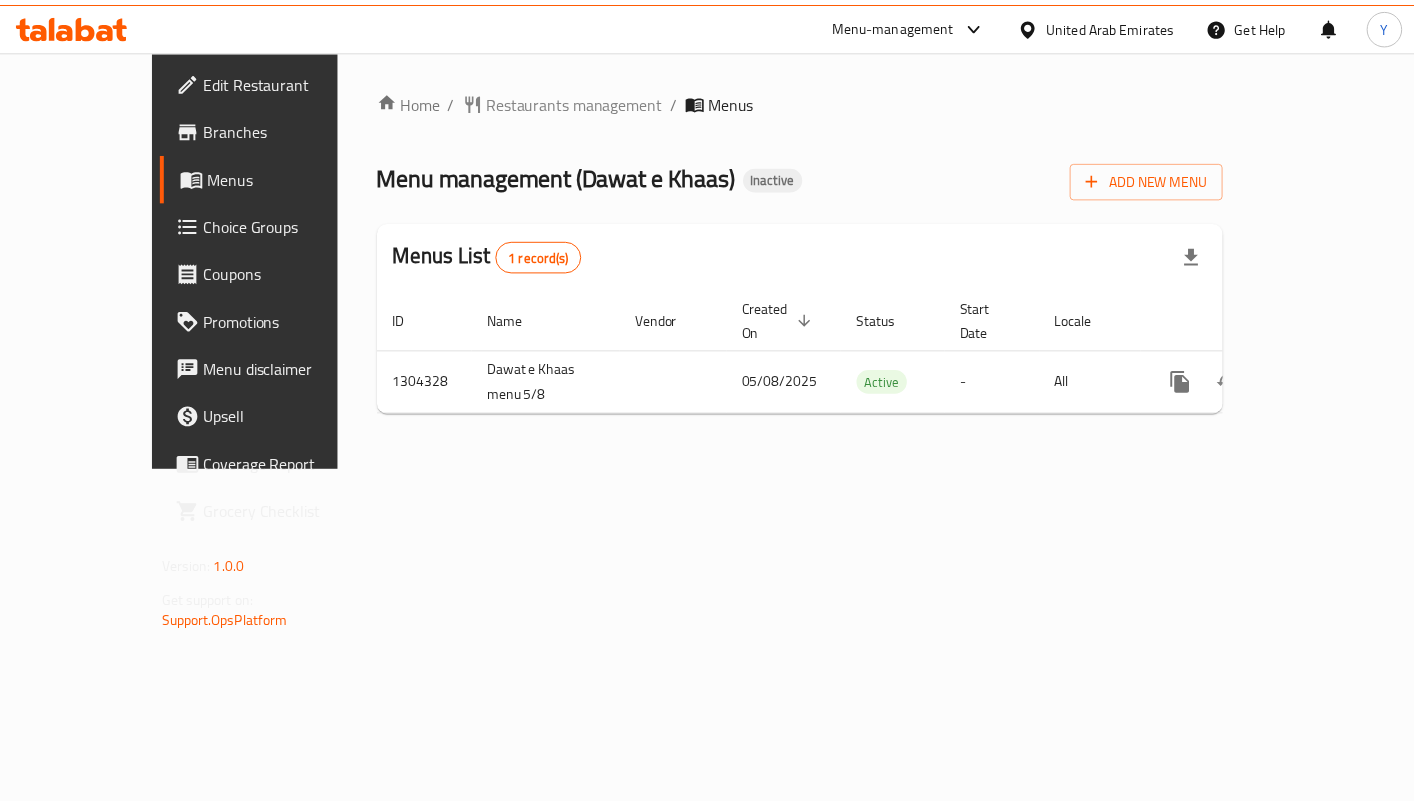 scroll, scrollTop: 0, scrollLeft: 0, axis: both 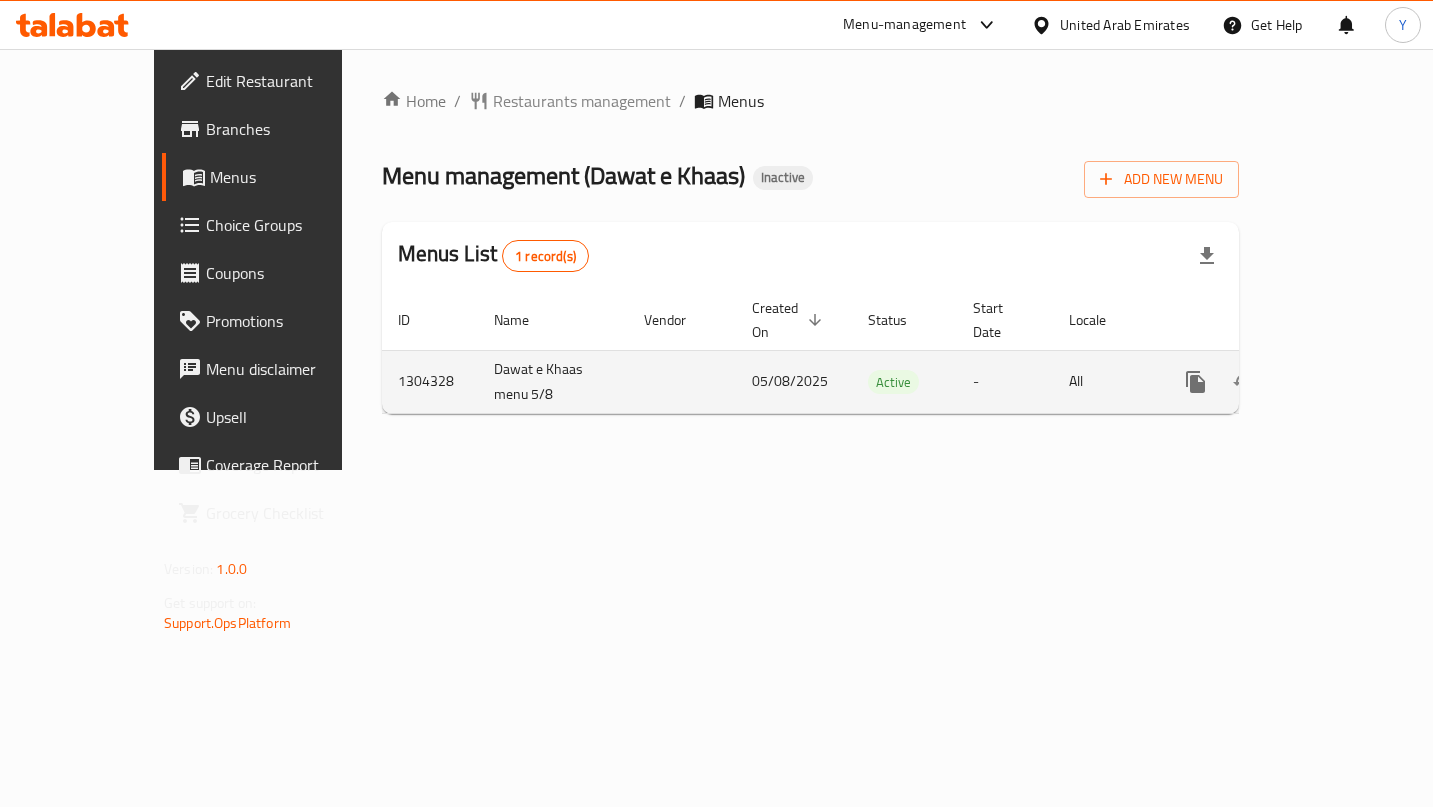 click at bounding box center (1340, 382) 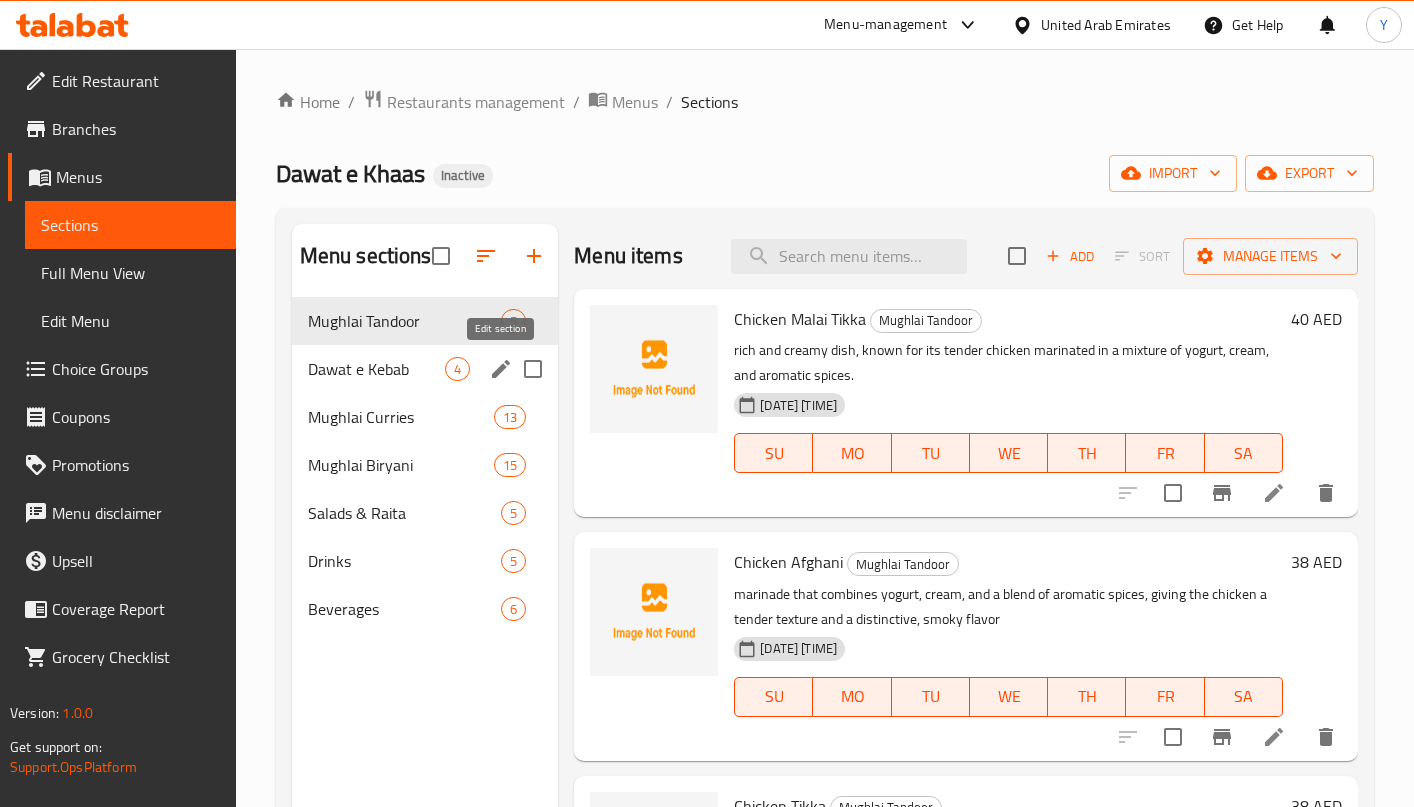 click 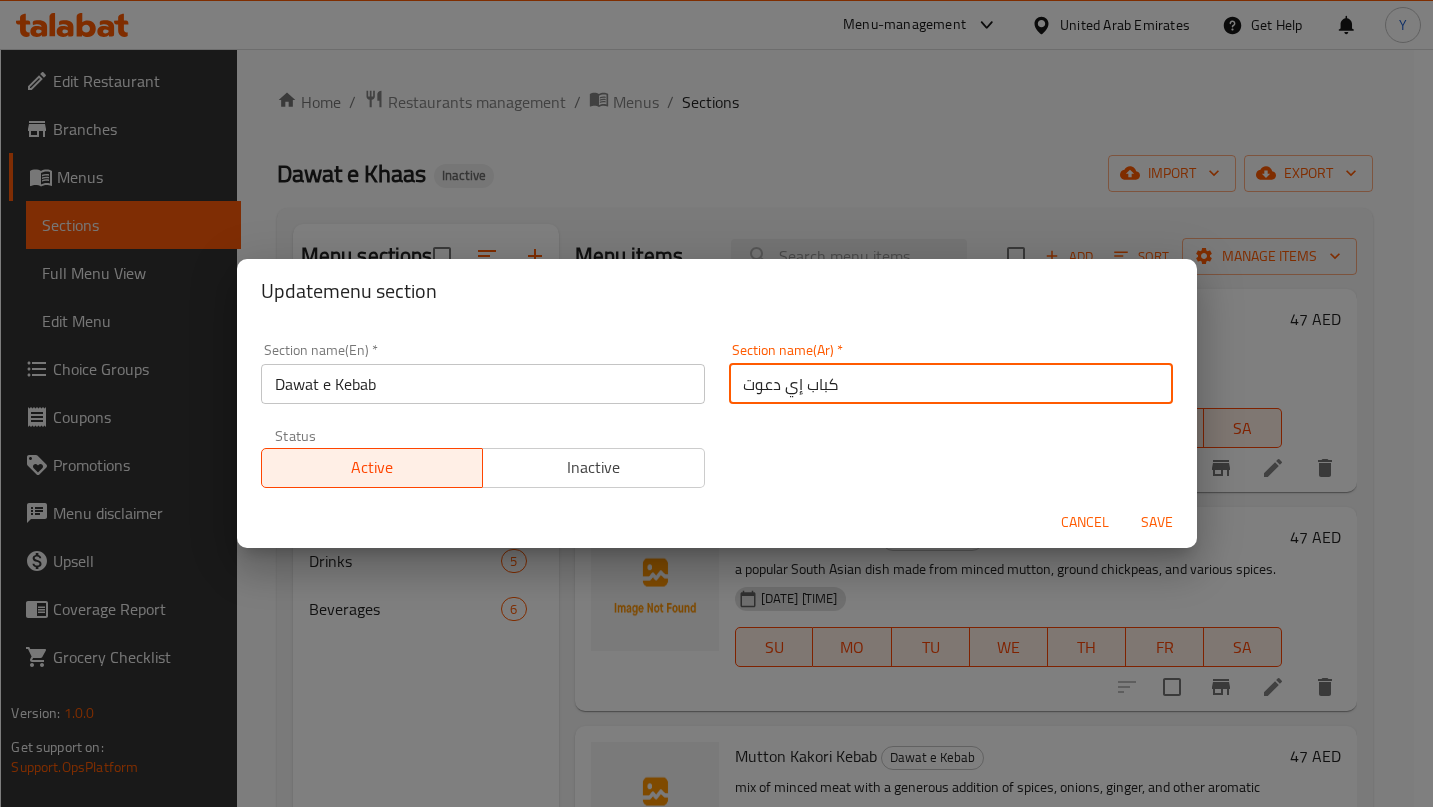 drag, startPoint x: 797, startPoint y: 385, endPoint x: 865, endPoint y: 401, distance: 69.856995 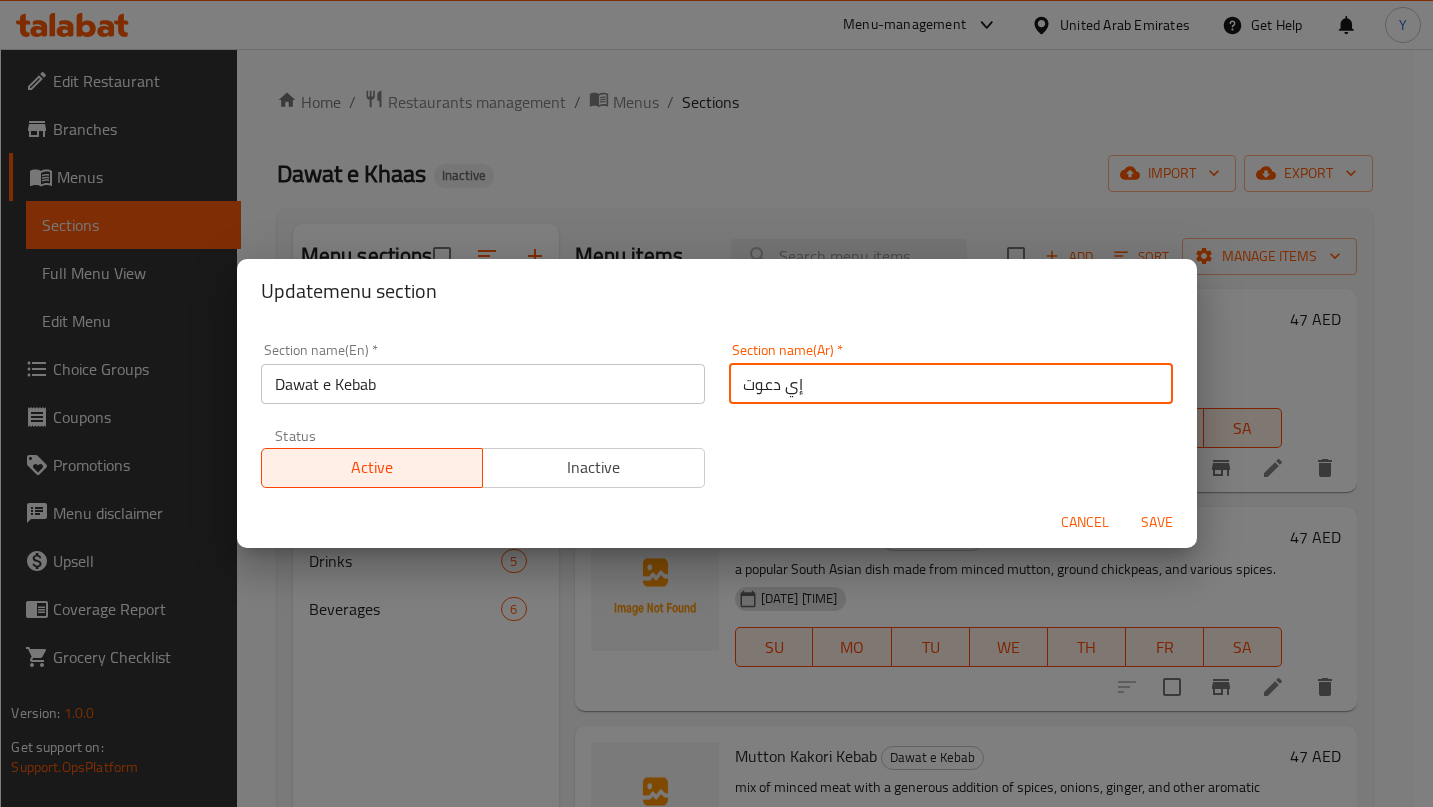 click on "إي دعوت" at bounding box center (951, 384) 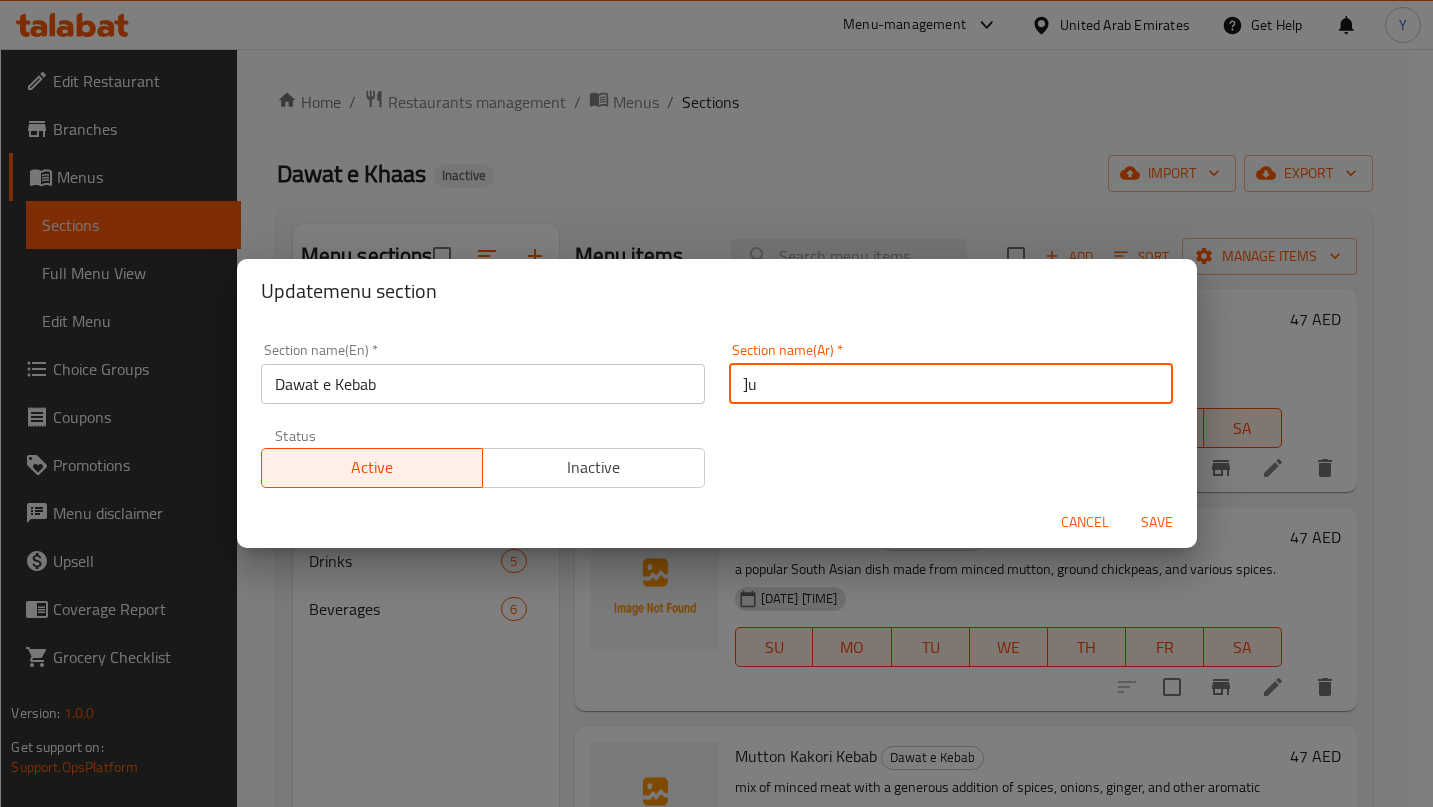type on "]" 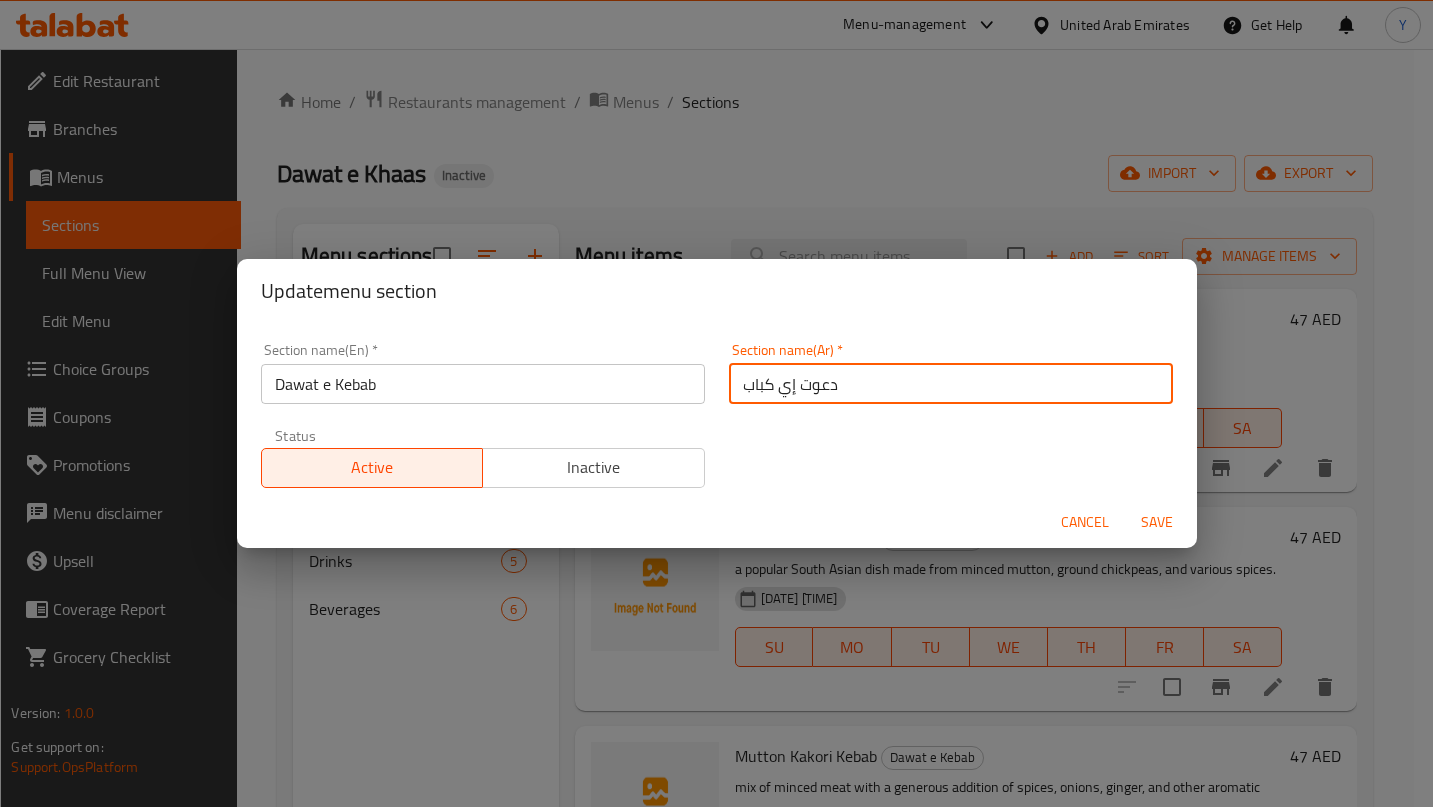 type on "دعوت إي كباب" 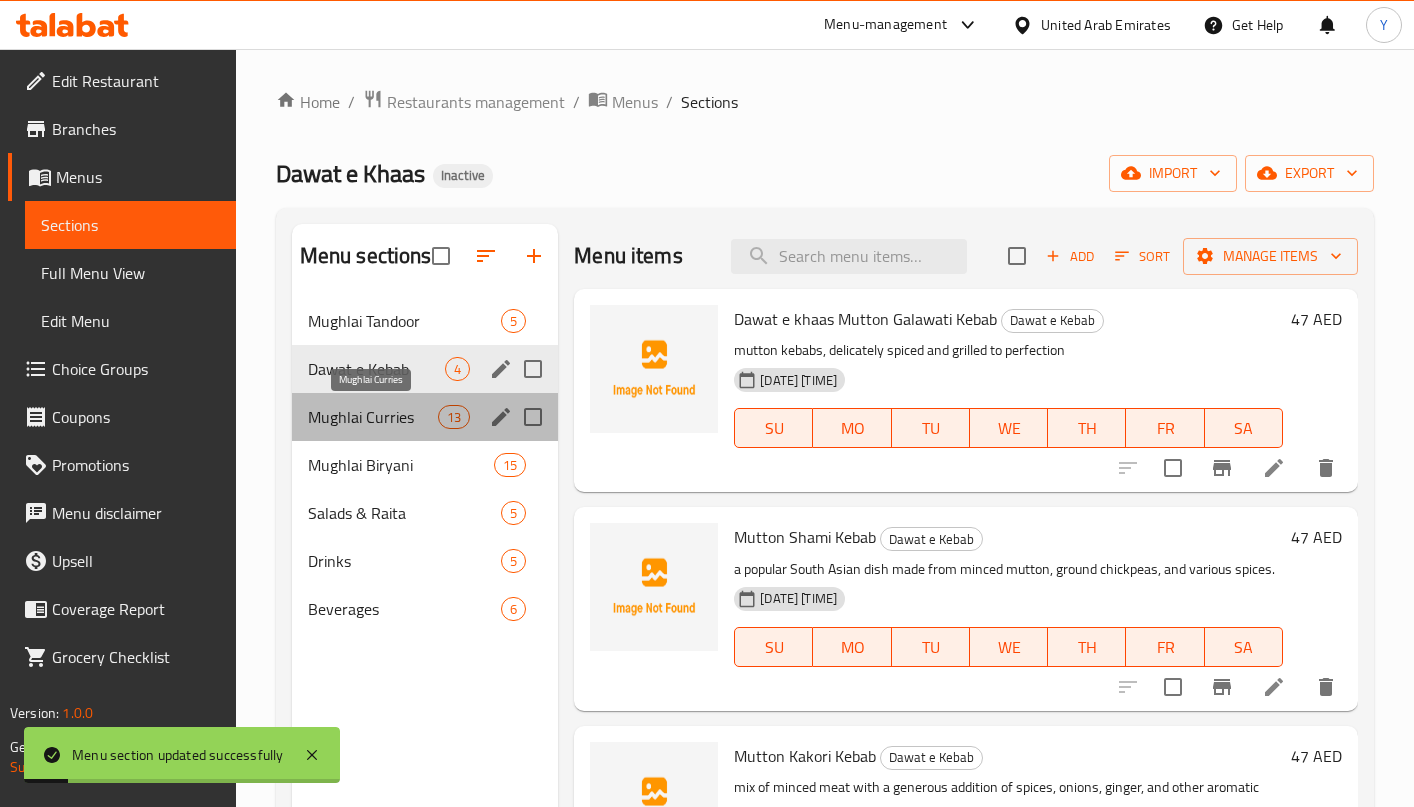 click on "Mughlai Curries" at bounding box center (373, 417) 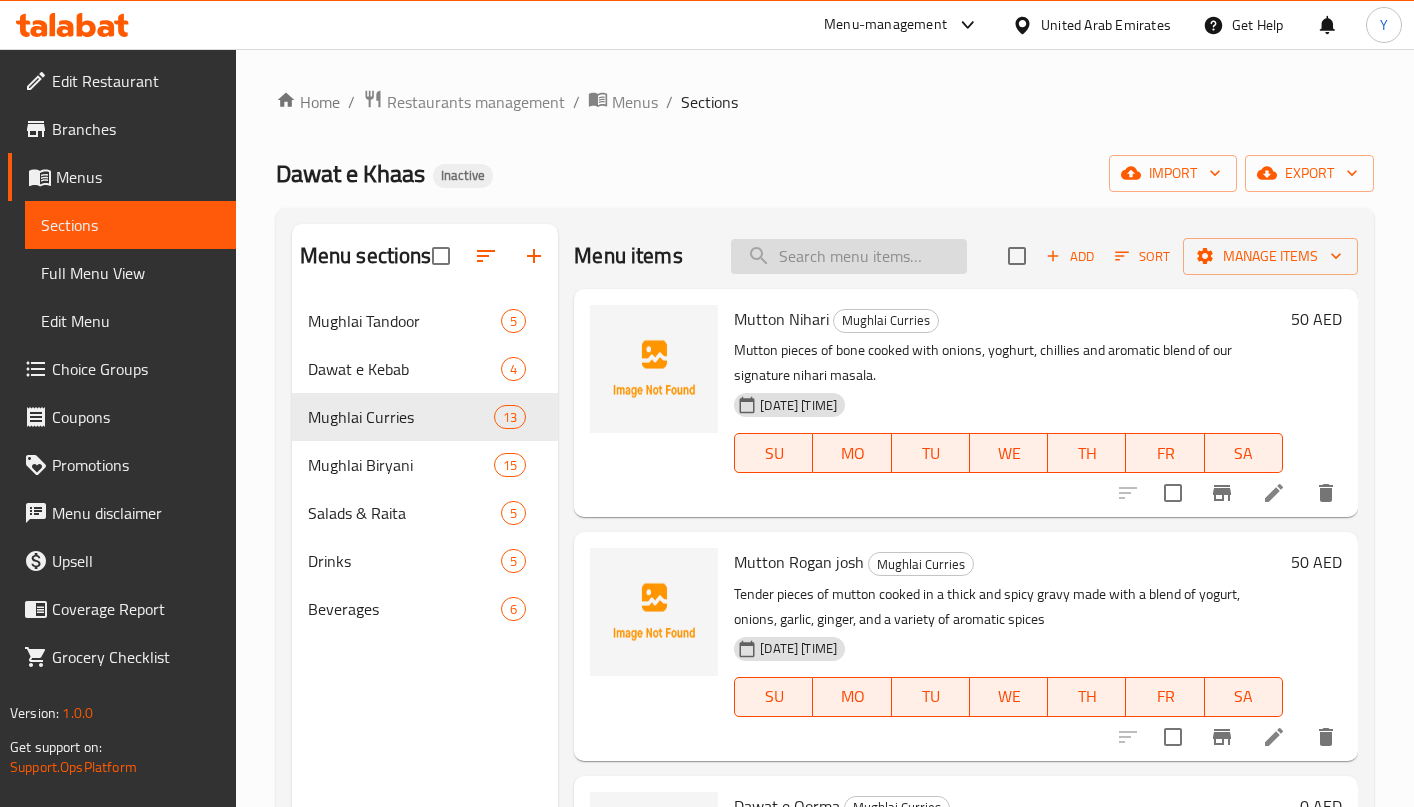 click at bounding box center (849, 256) 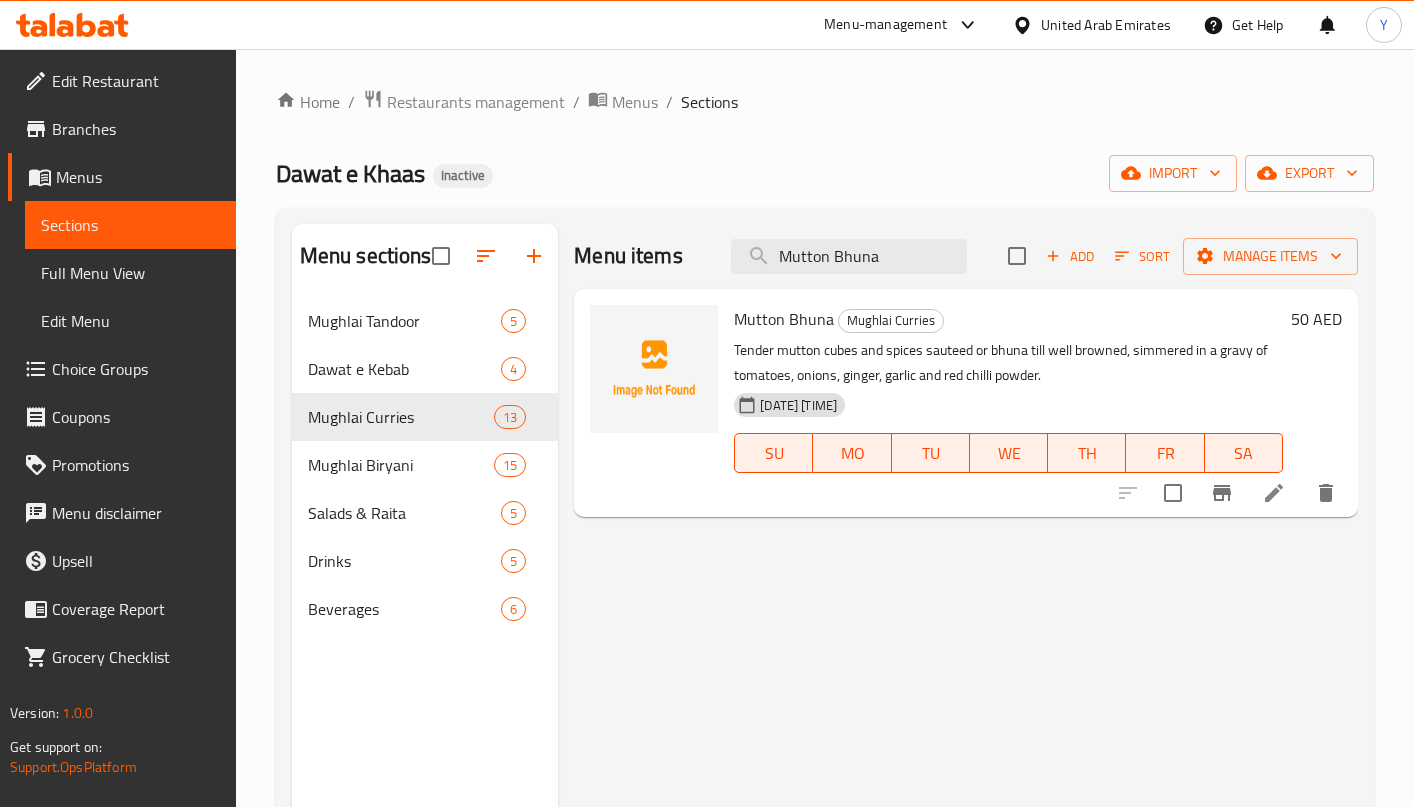 type on "Mutton Bhuna" 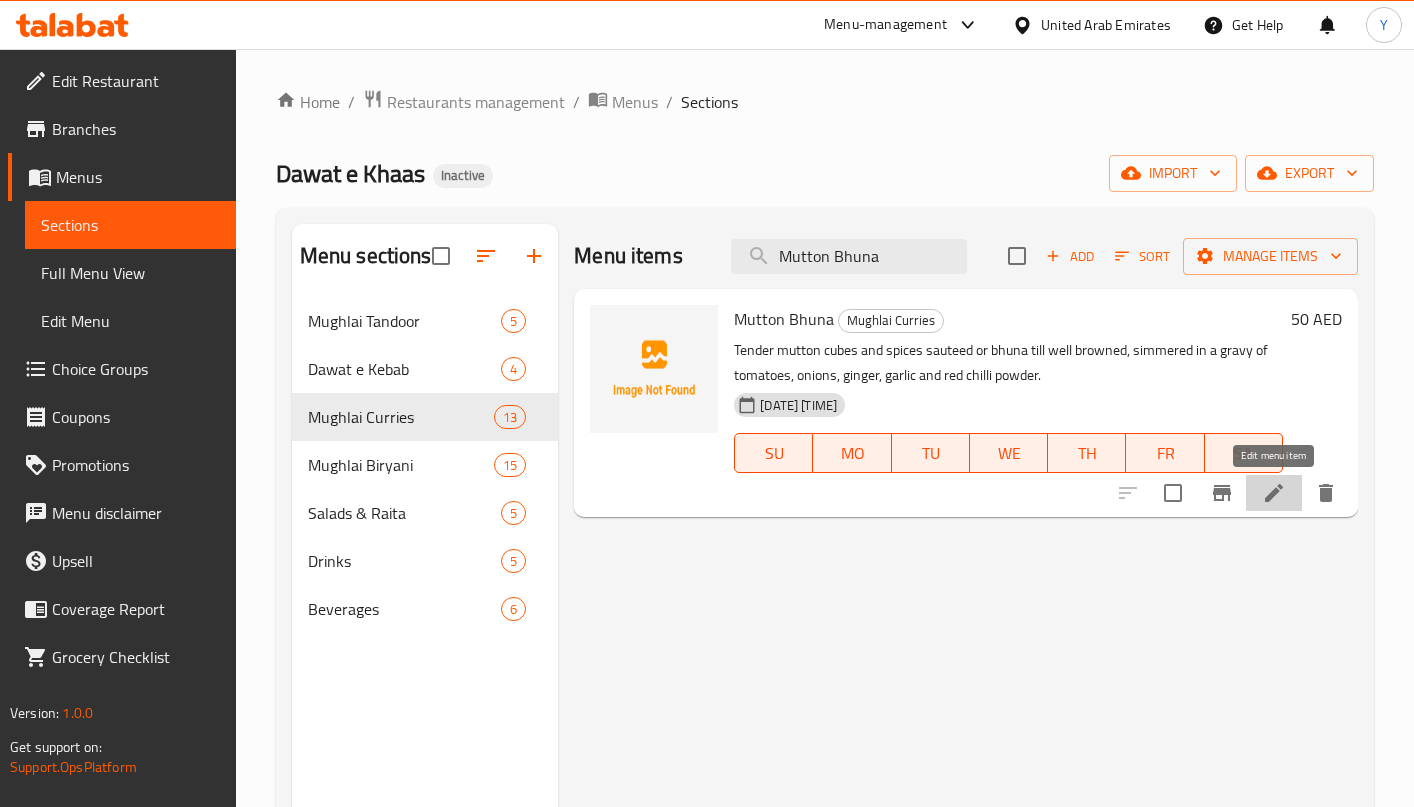 click 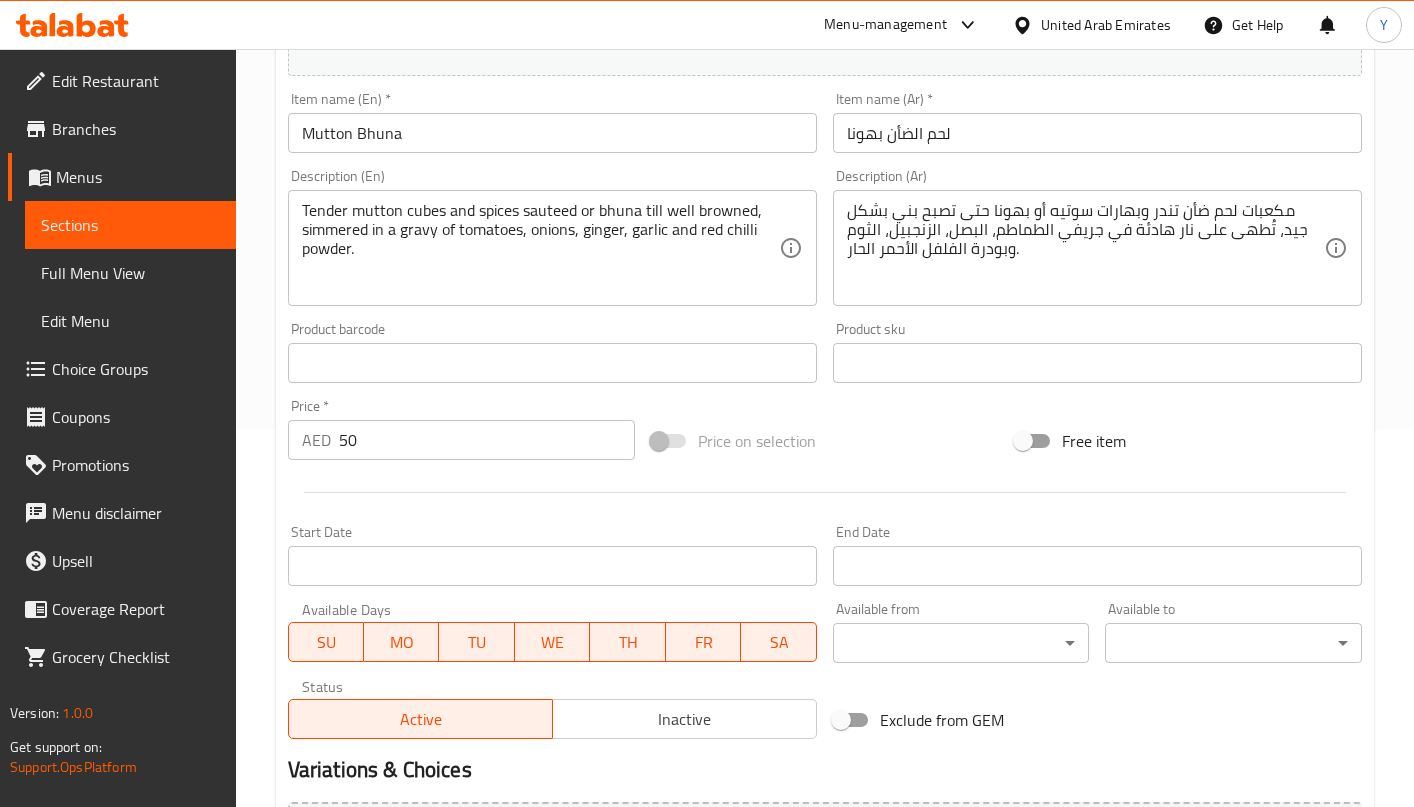 scroll, scrollTop: 372, scrollLeft: 0, axis: vertical 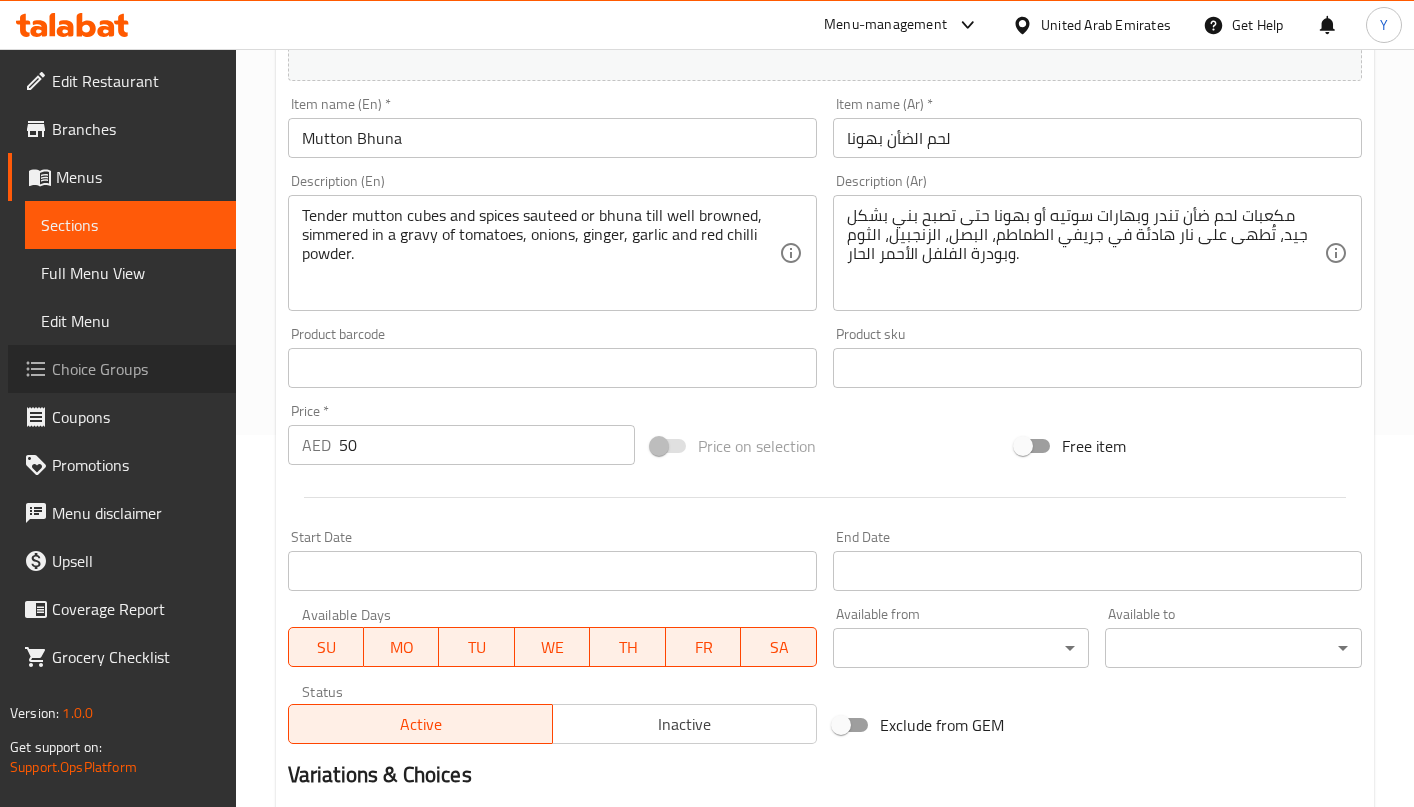 click on "Choice Groups" at bounding box center (136, 369) 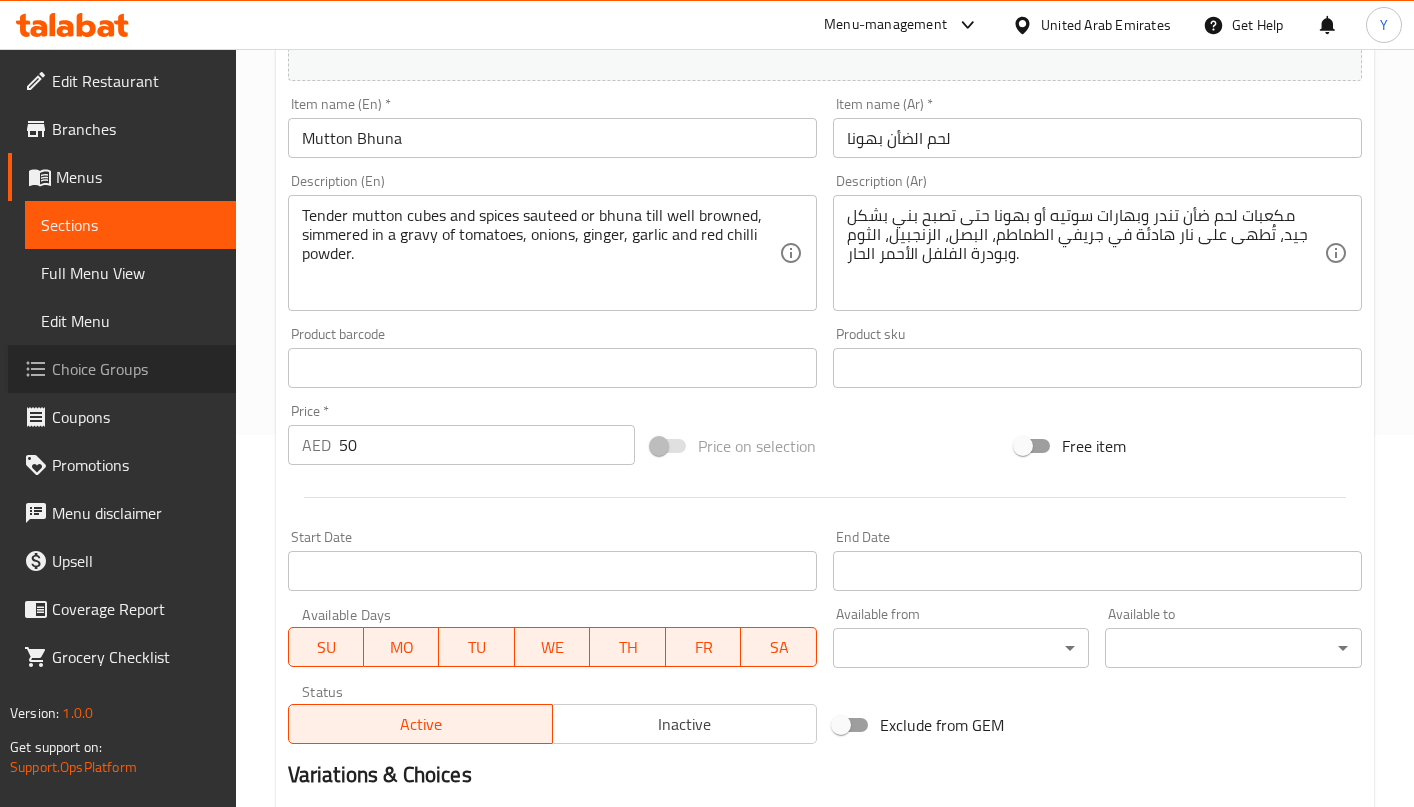 scroll, scrollTop: 283, scrollLeft: 0, axis: vertical 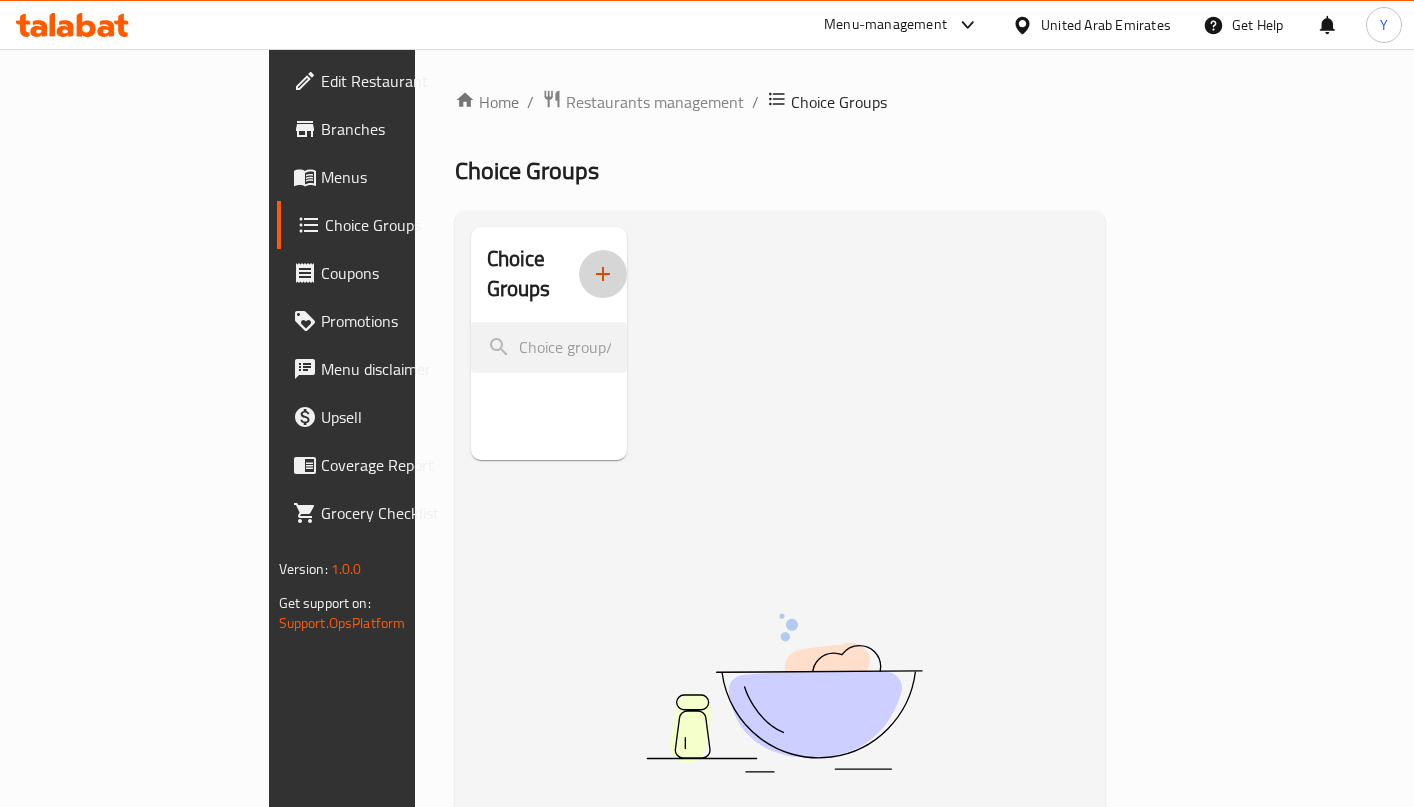 click 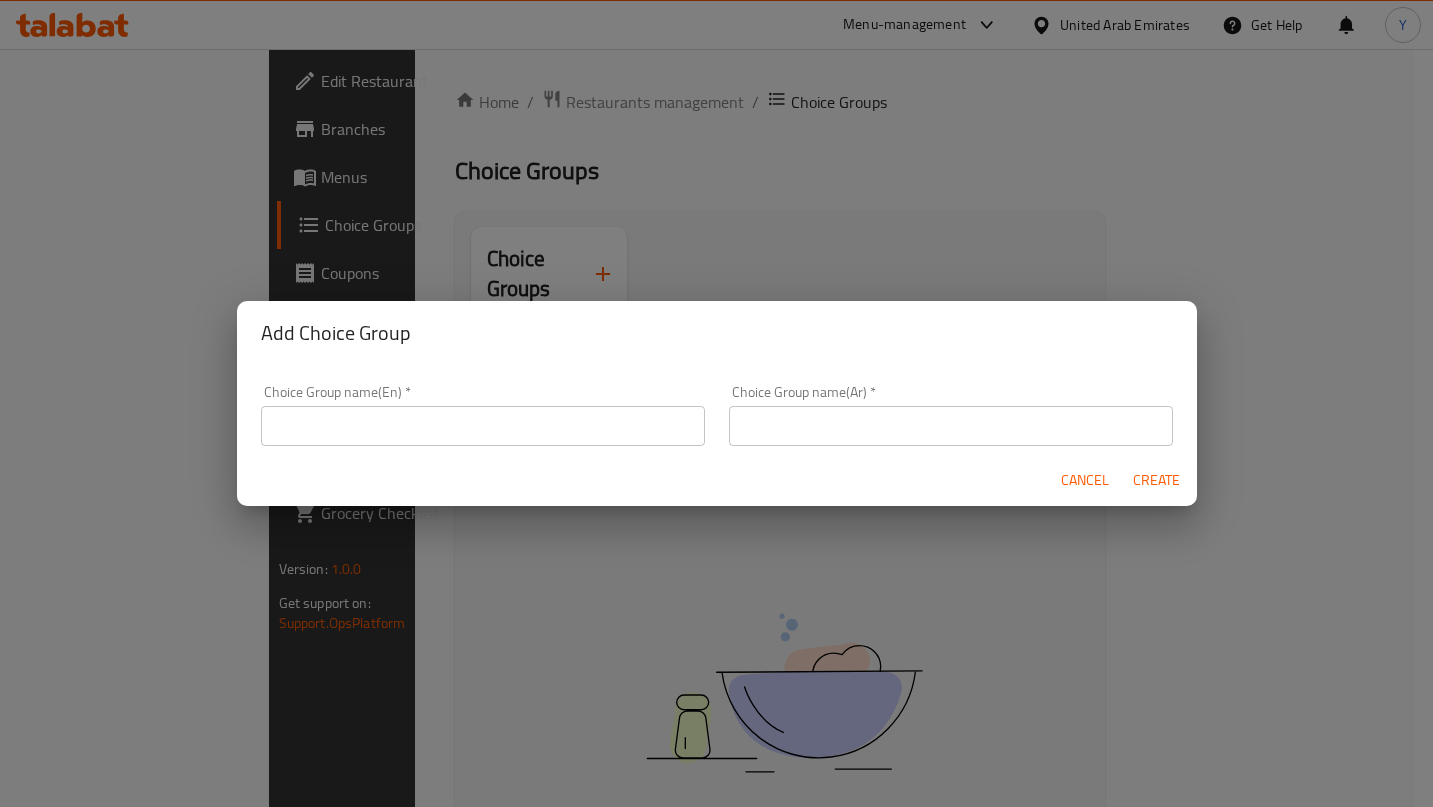 drag, startPoint x: 557, startPoint y: 426, endPoint x: 558, endPoint y: 439, distance: 13.038404 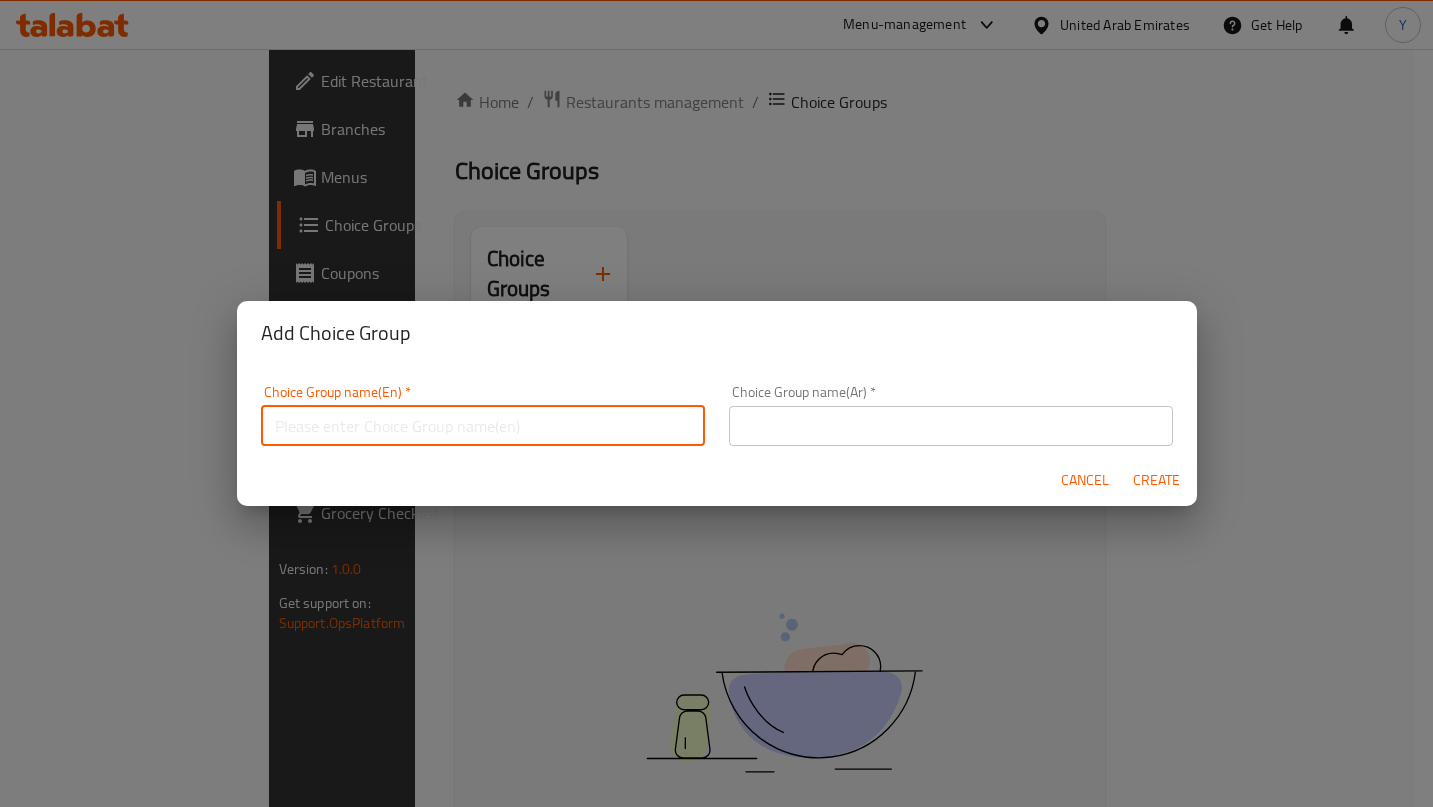 type on "Your Choice Of" 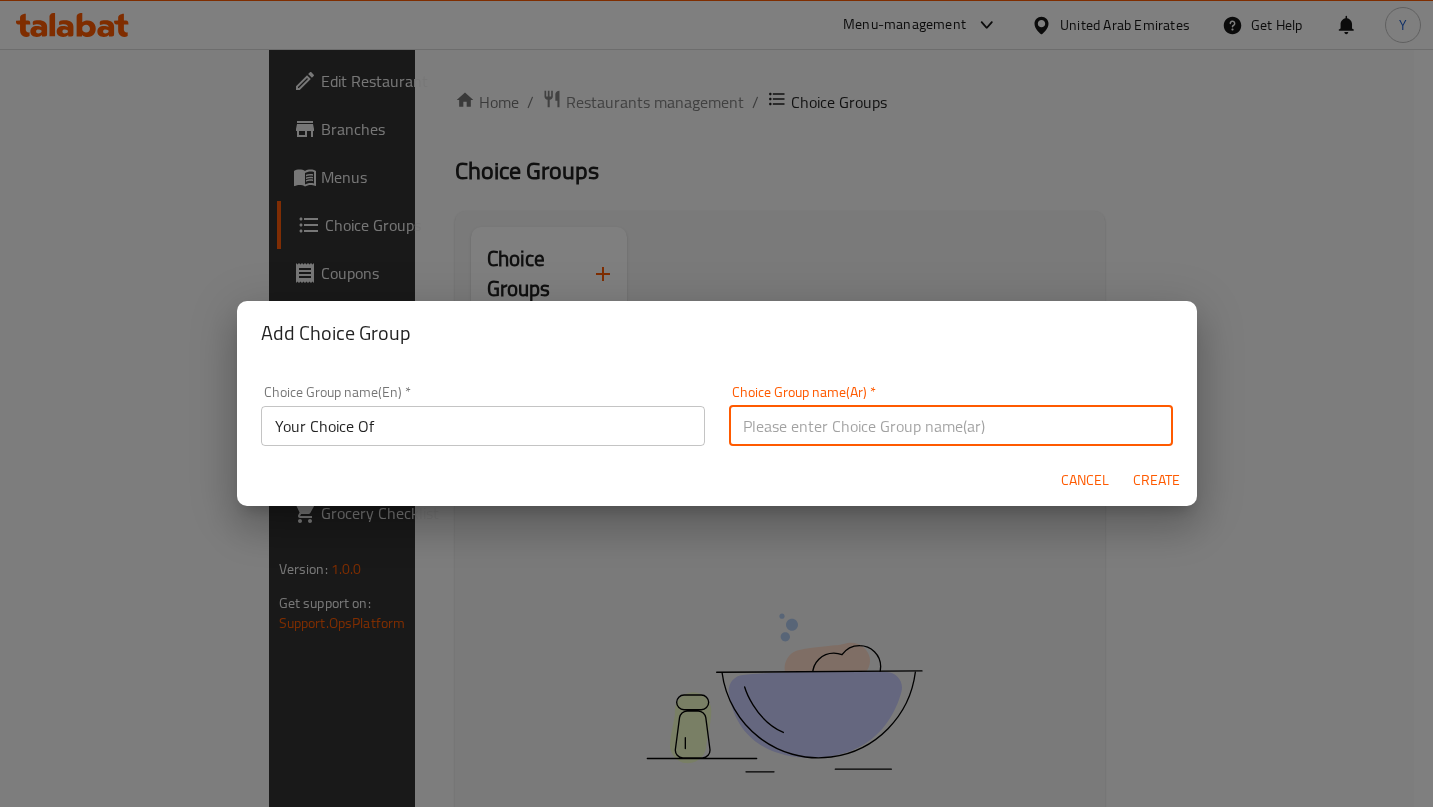 click at bounding box center [951, 426] 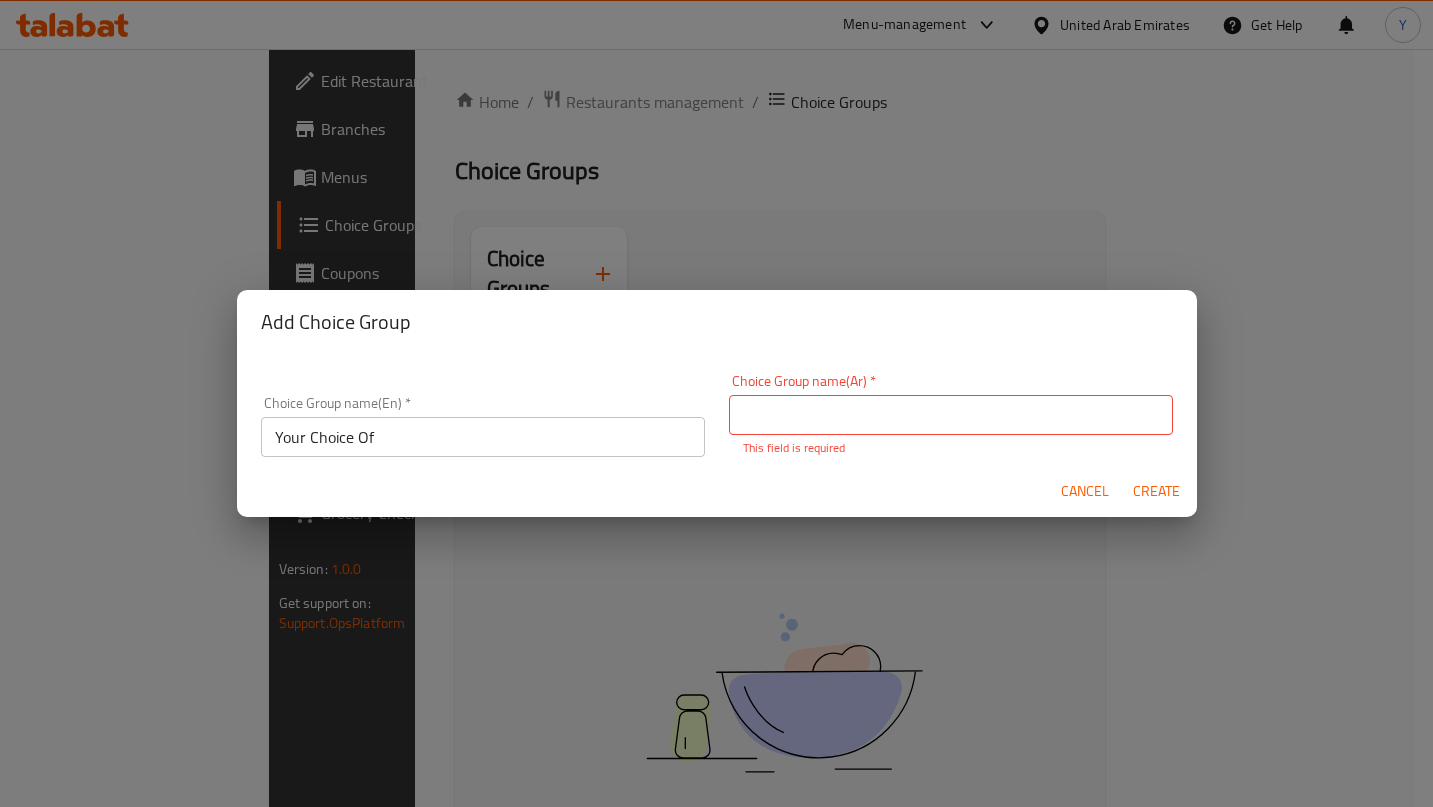 click on "Cancel Create" at bounding box center (717, 491) 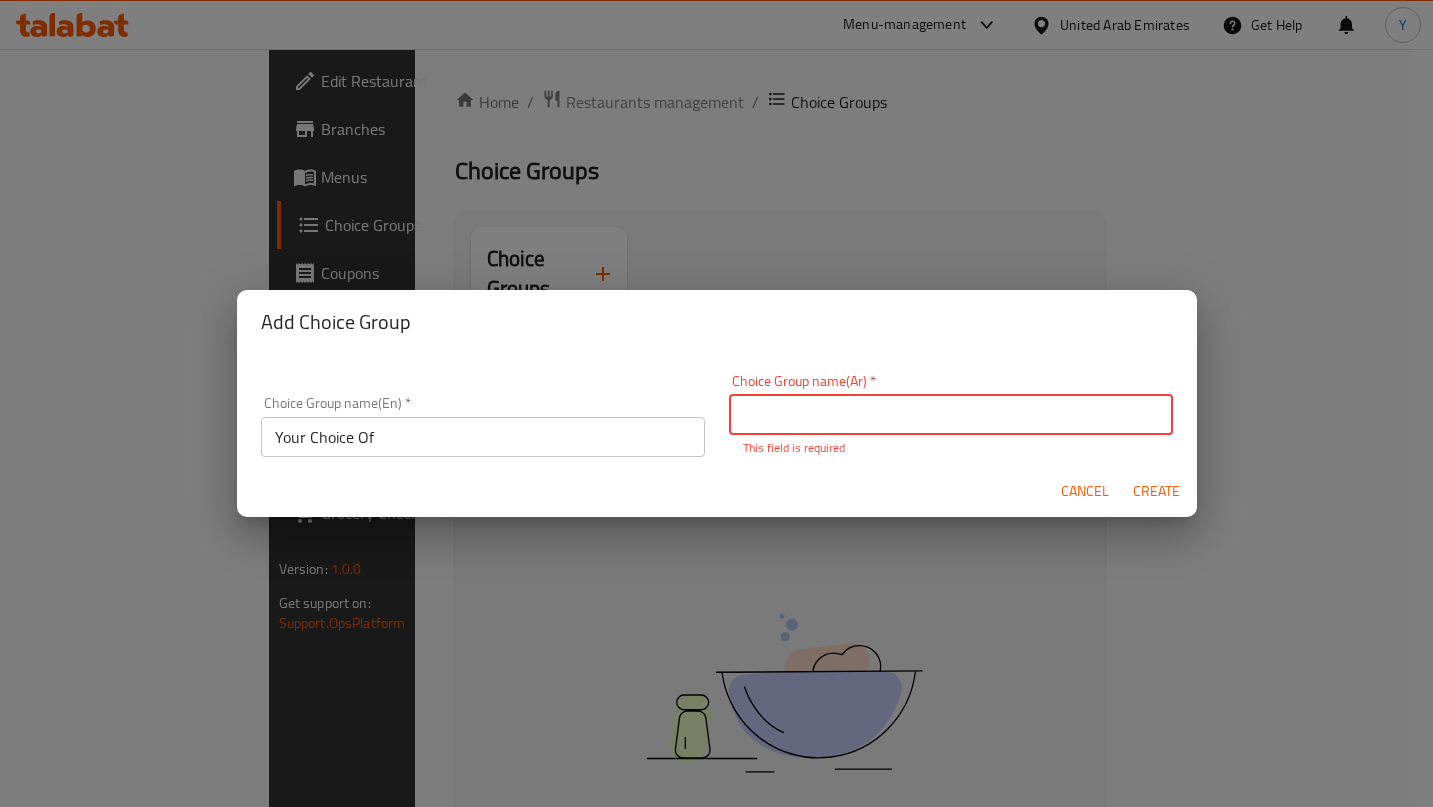 drag, startPoint x: 863, startPoint y: 420, endPoint x: 867, endPoint y: 431, distance: 11.7046995 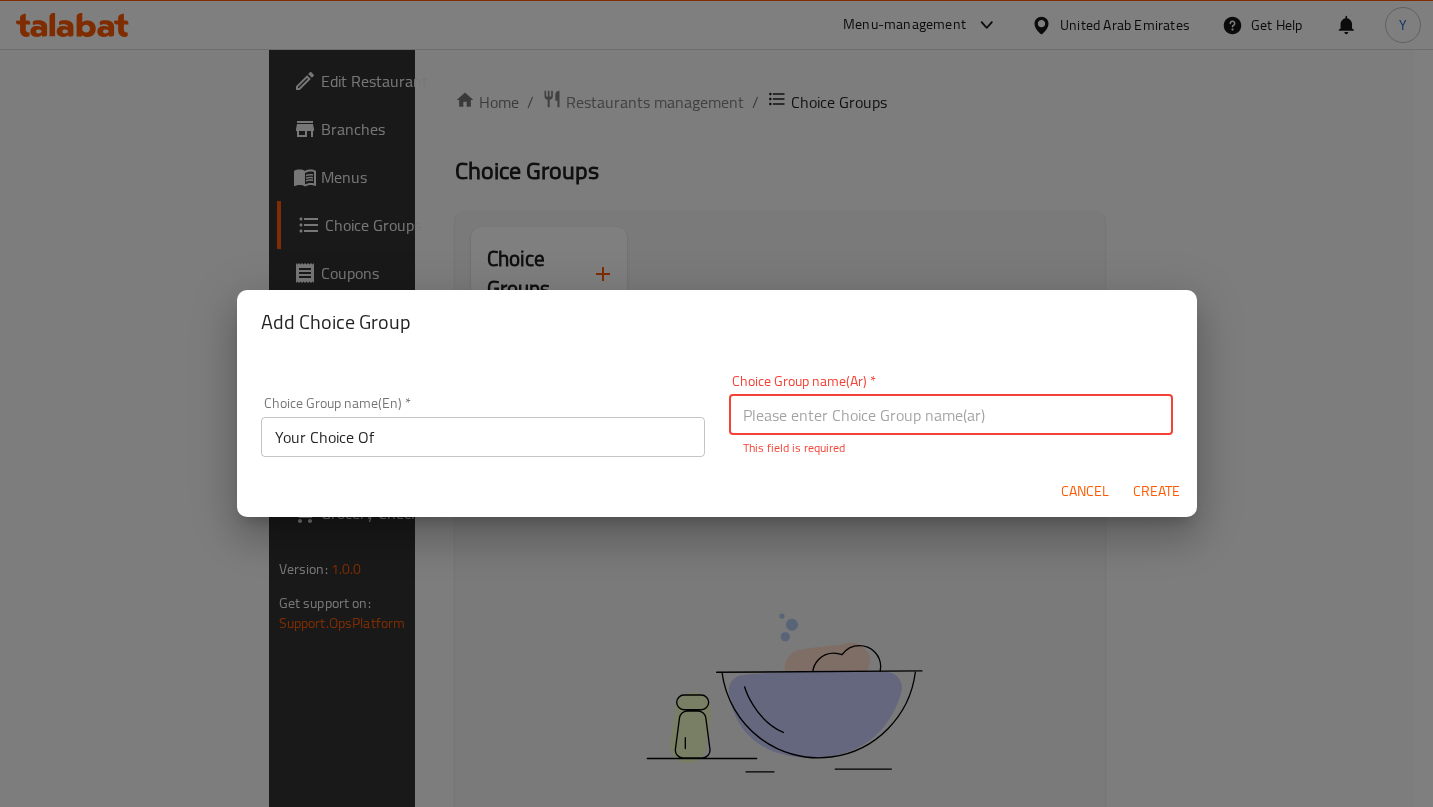 click at bounding box center [951, 415] 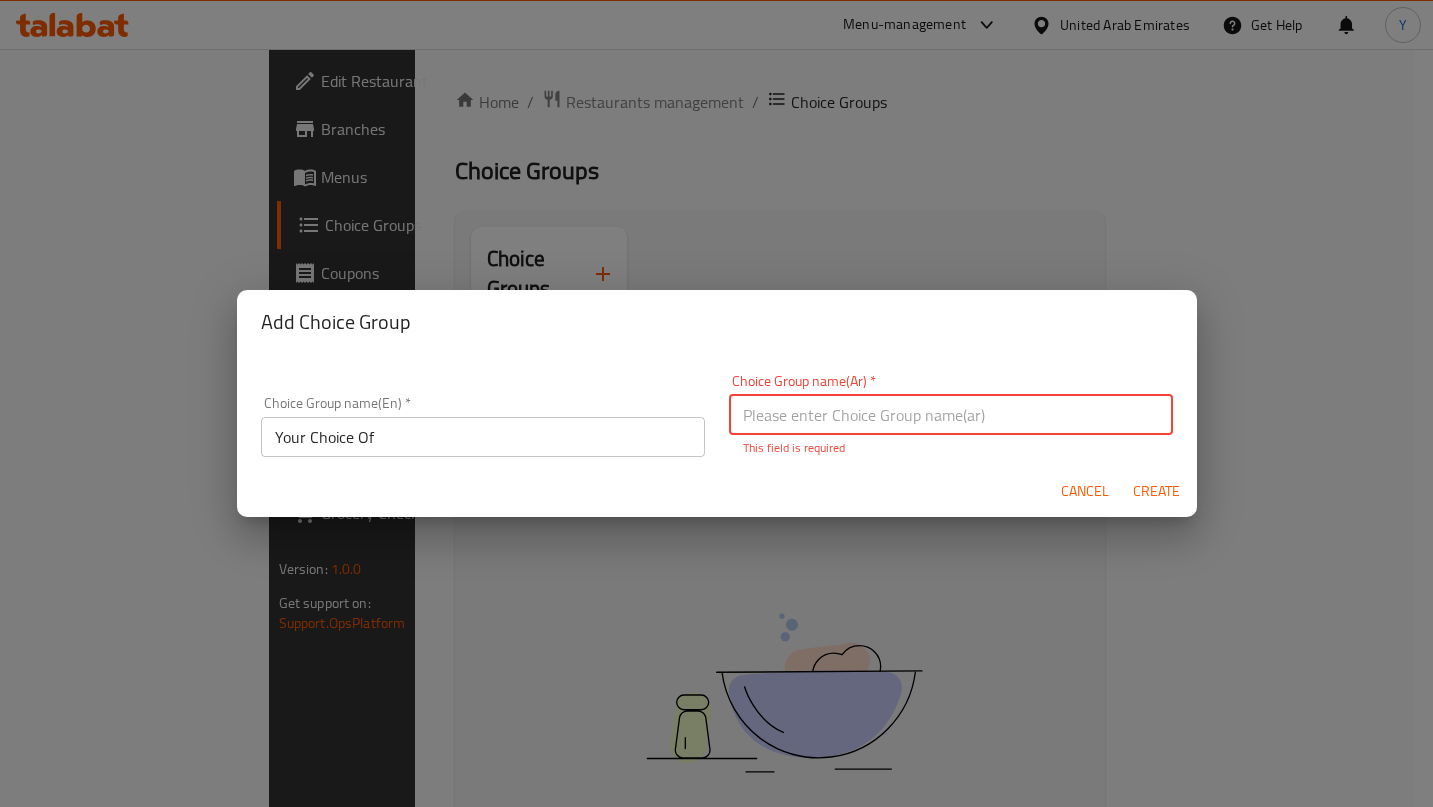 type on "اختيارك من" 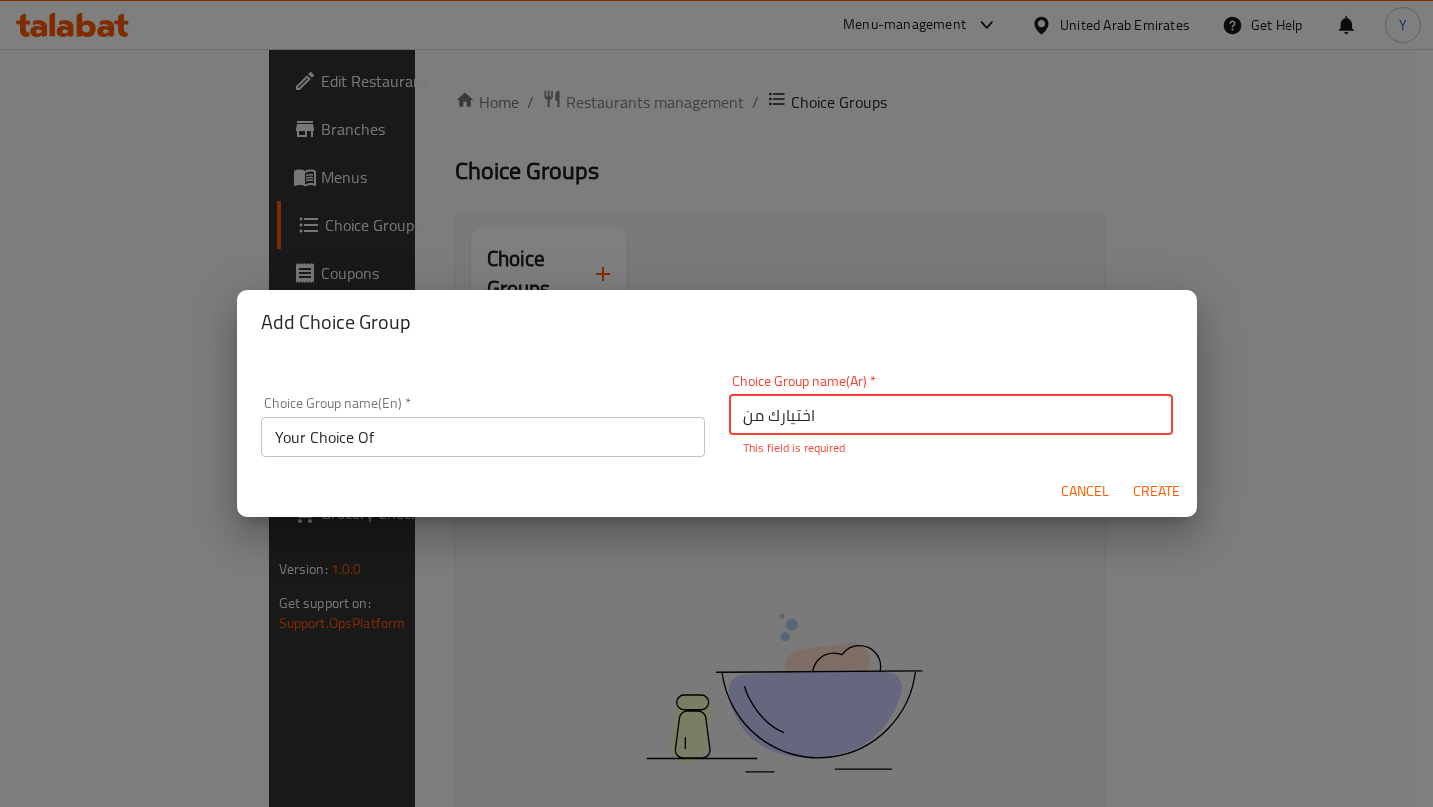 click on "Create" at bounding box center (1157, 491) 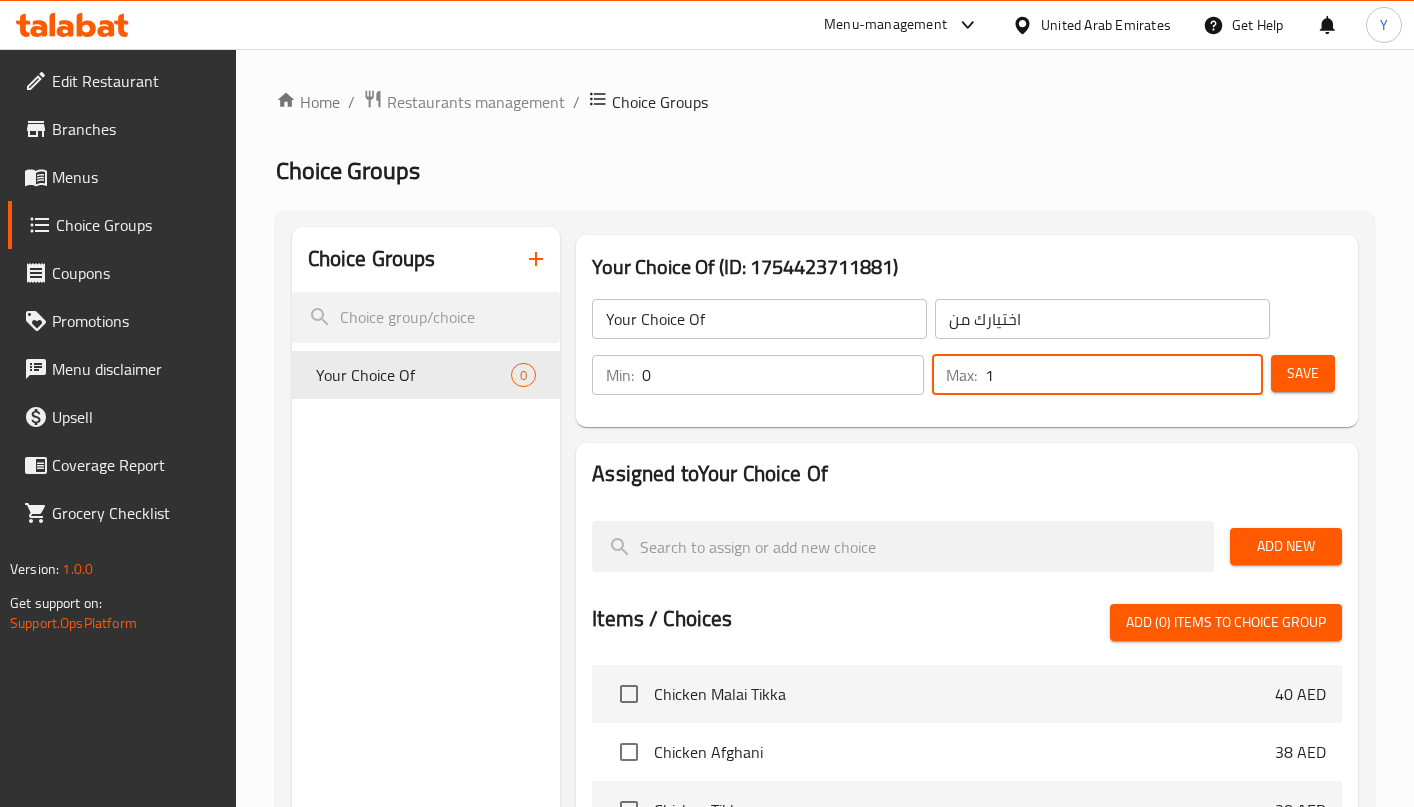 type on "1" 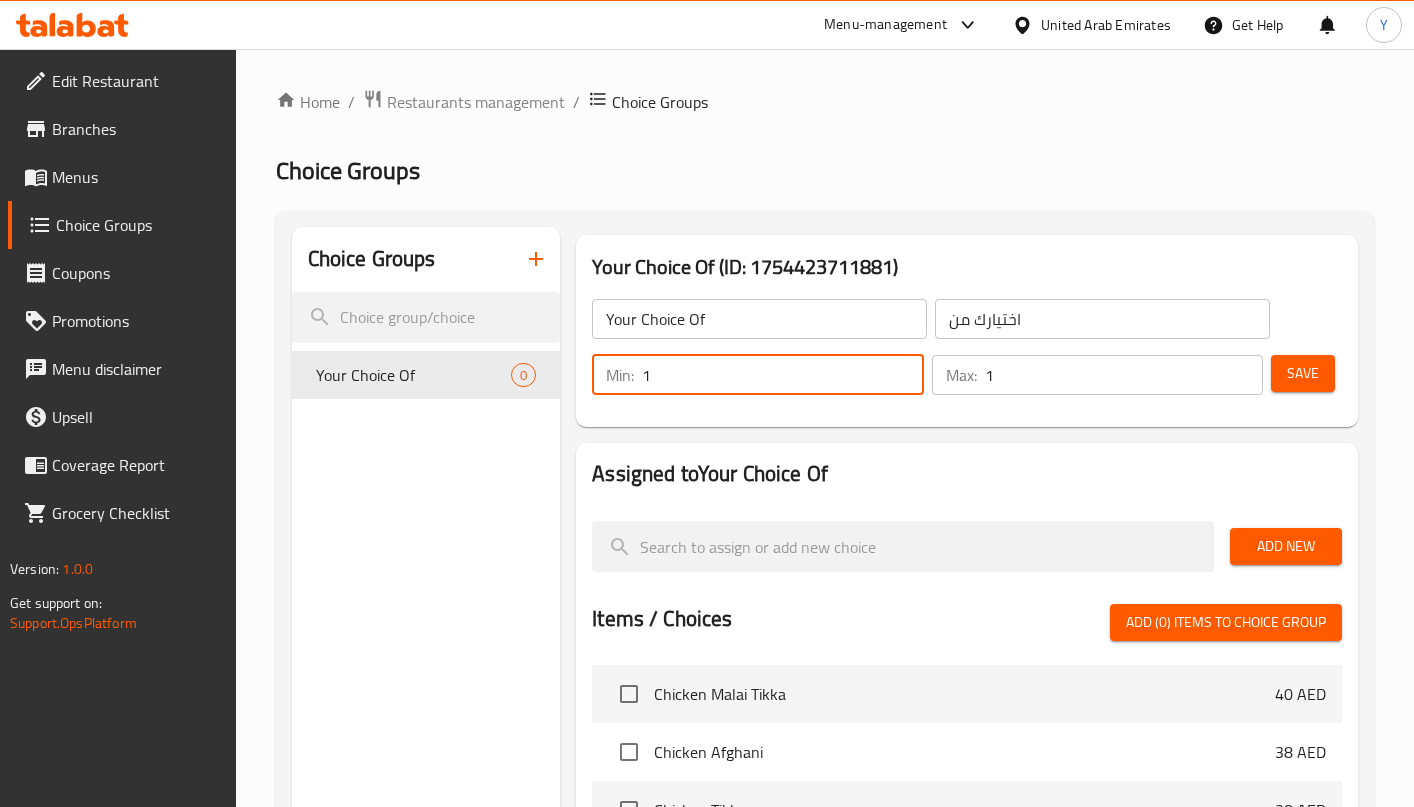drag, startPoint x: 897, startPoint y: 364, endPoint x: 1237, endPoint y: 390, distance: 340.99268 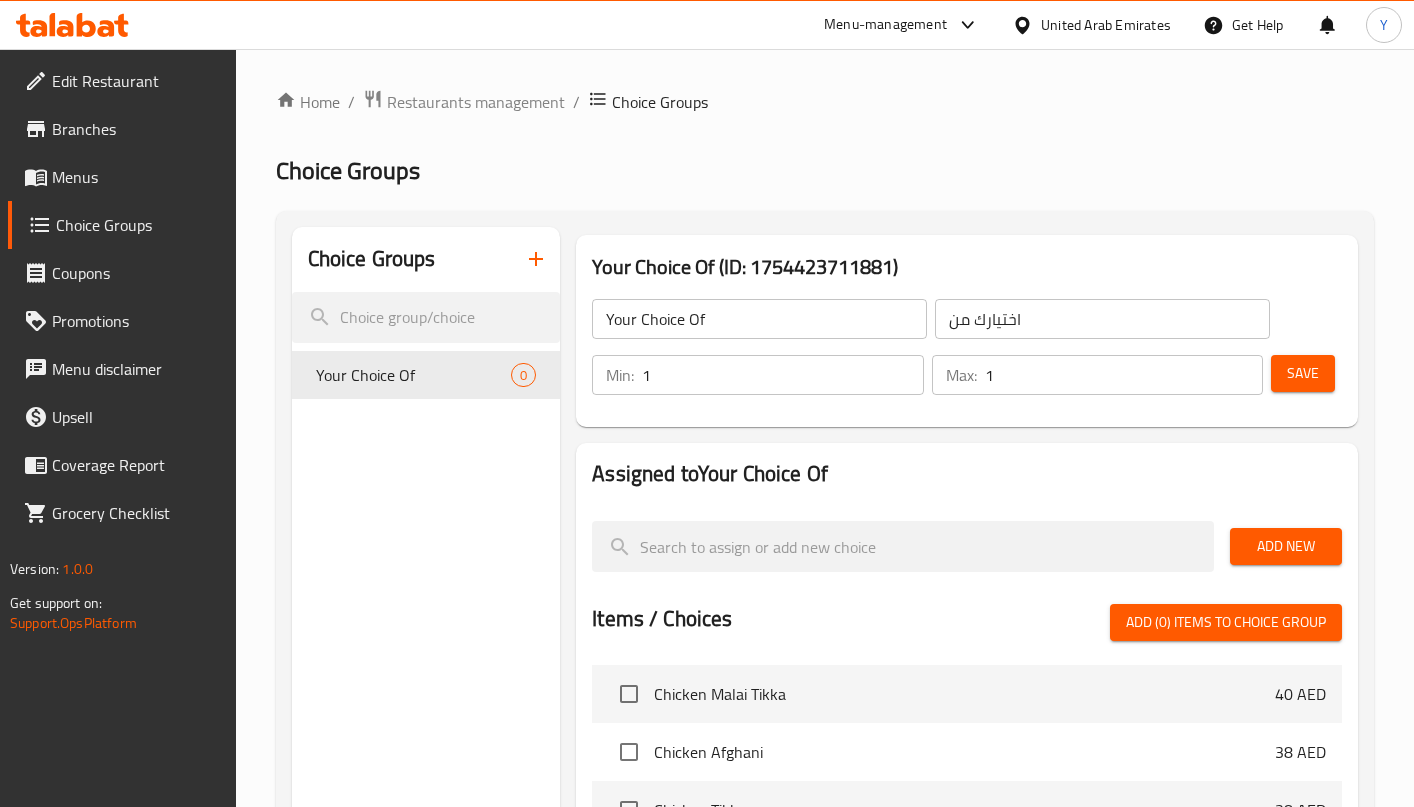 click on "Your Choice Of (ID: 1754423711881) Your Choice Of ​ اختيارك من ​ Min: 1 ​ Max: 1 ​ Save" at bounding box center (967, 331) 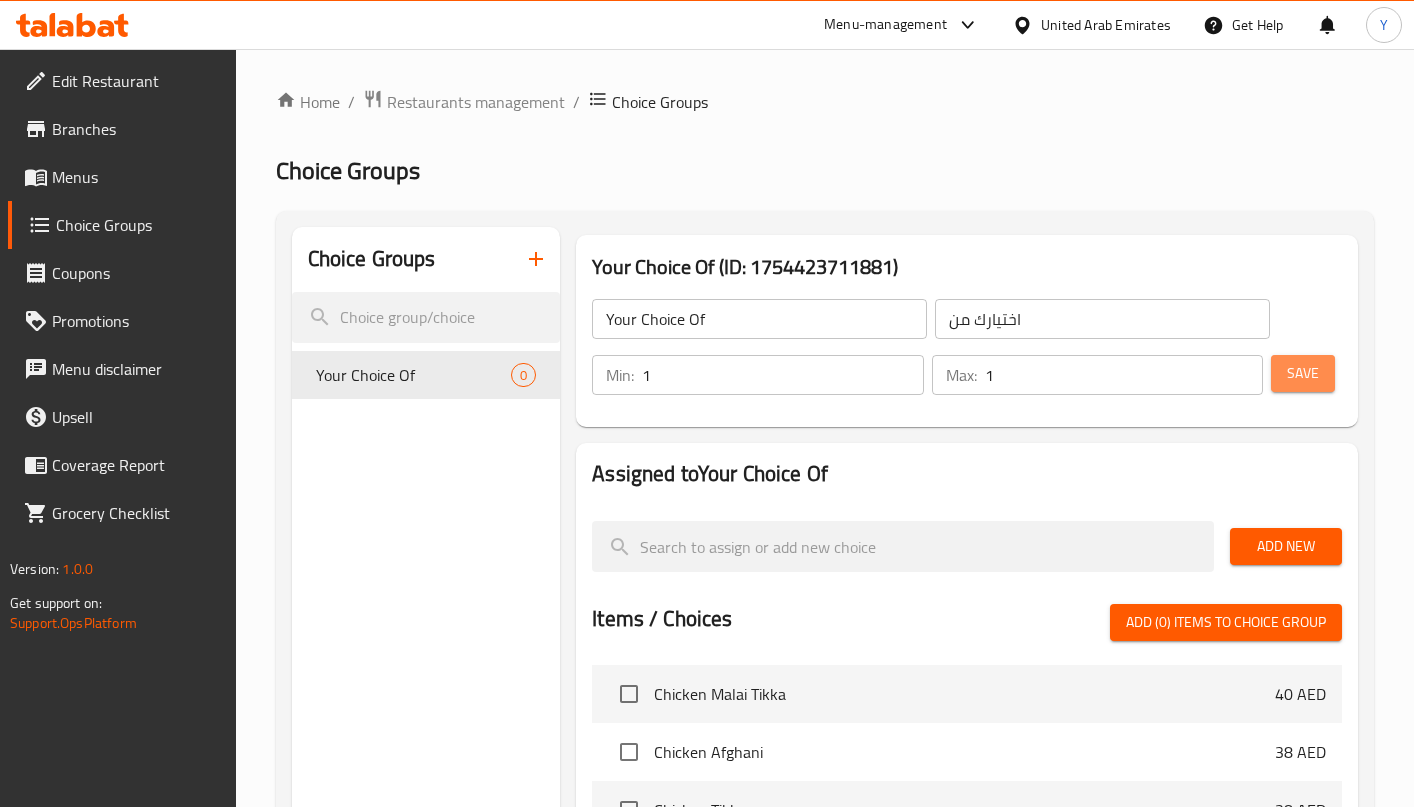 drag, startPoint x: 1323, startPoint y: 370, endPoint x: 1425, endPoint y: 369, distance: 102.0049 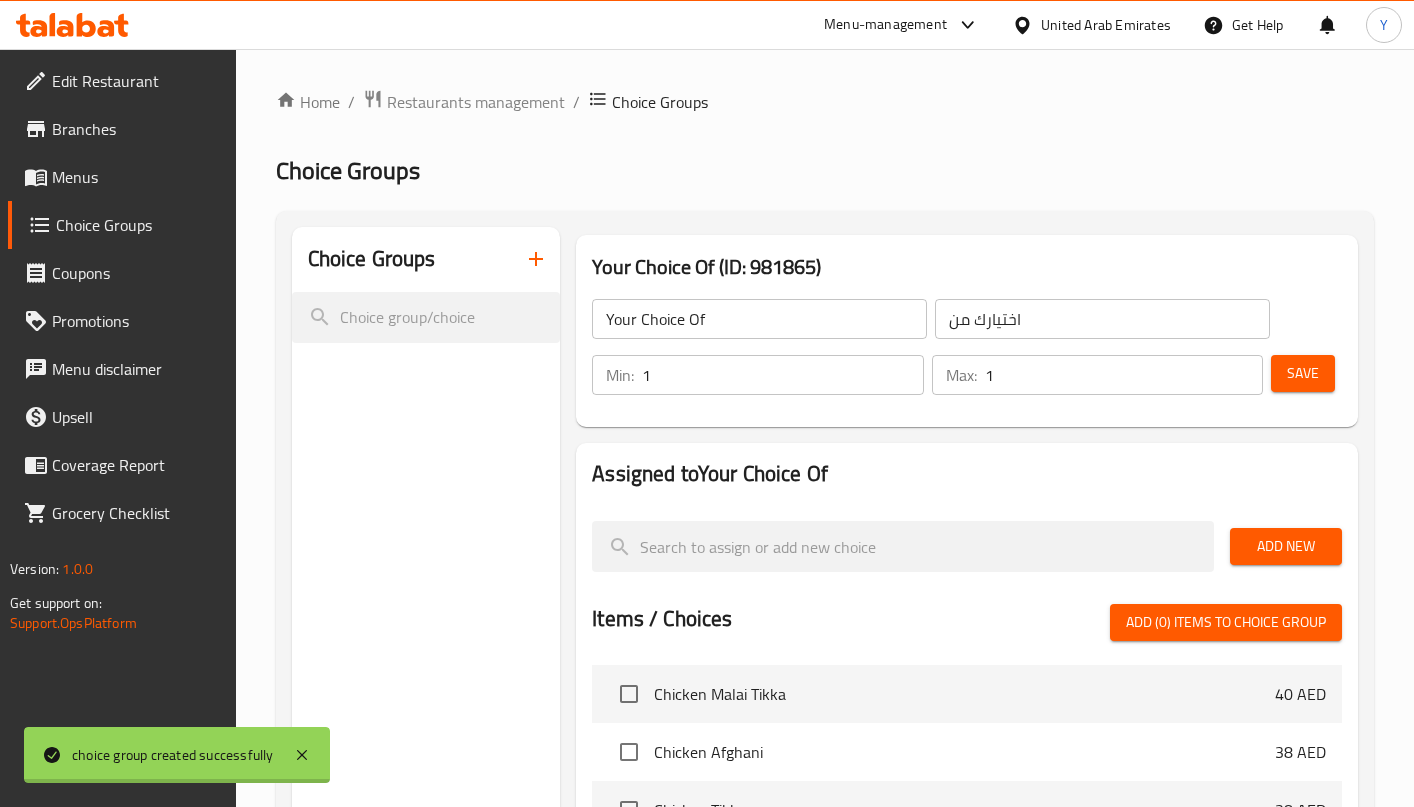 scroll, scrollTop: 134, scrollLeft: 0, axis: vertical 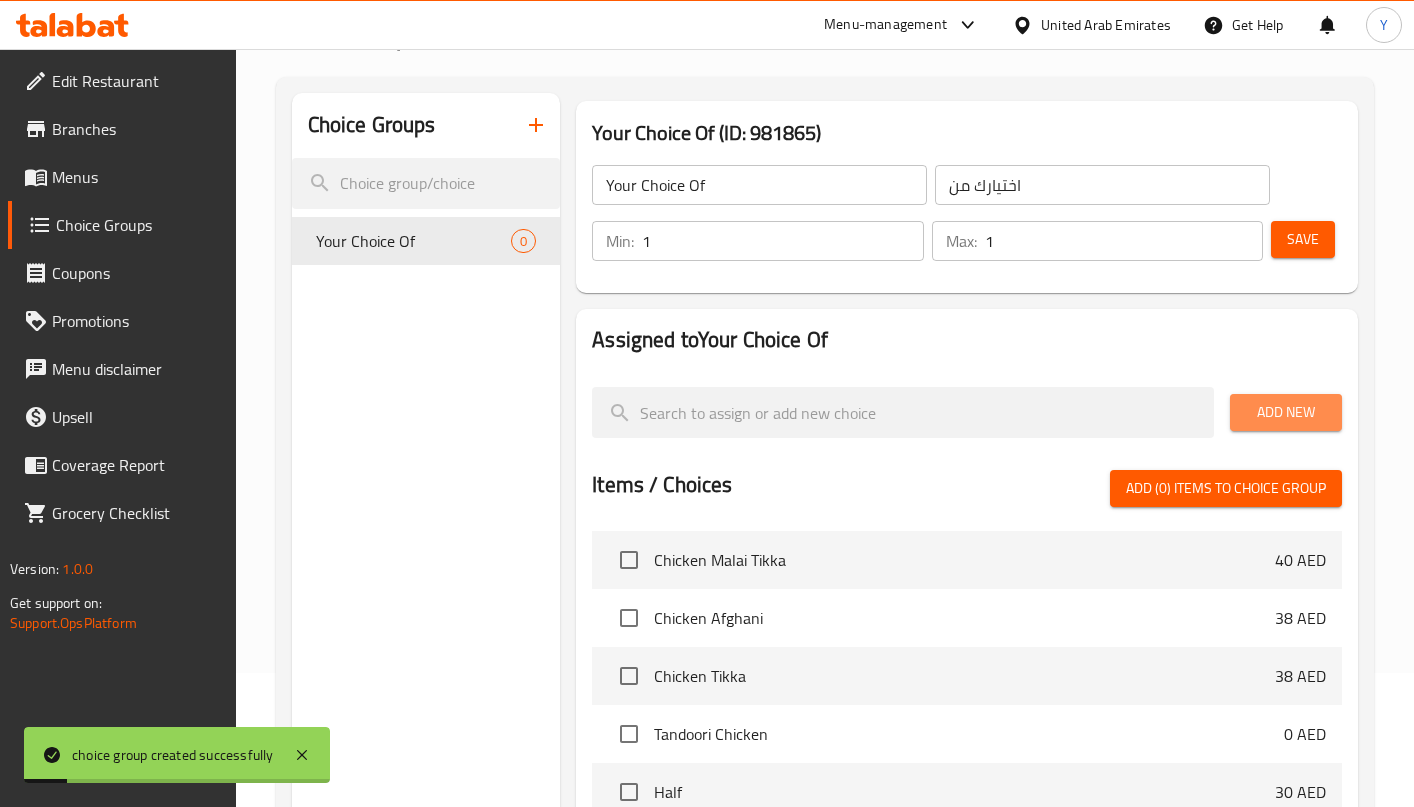click on "Add New" at bounding box center (1286, 412) 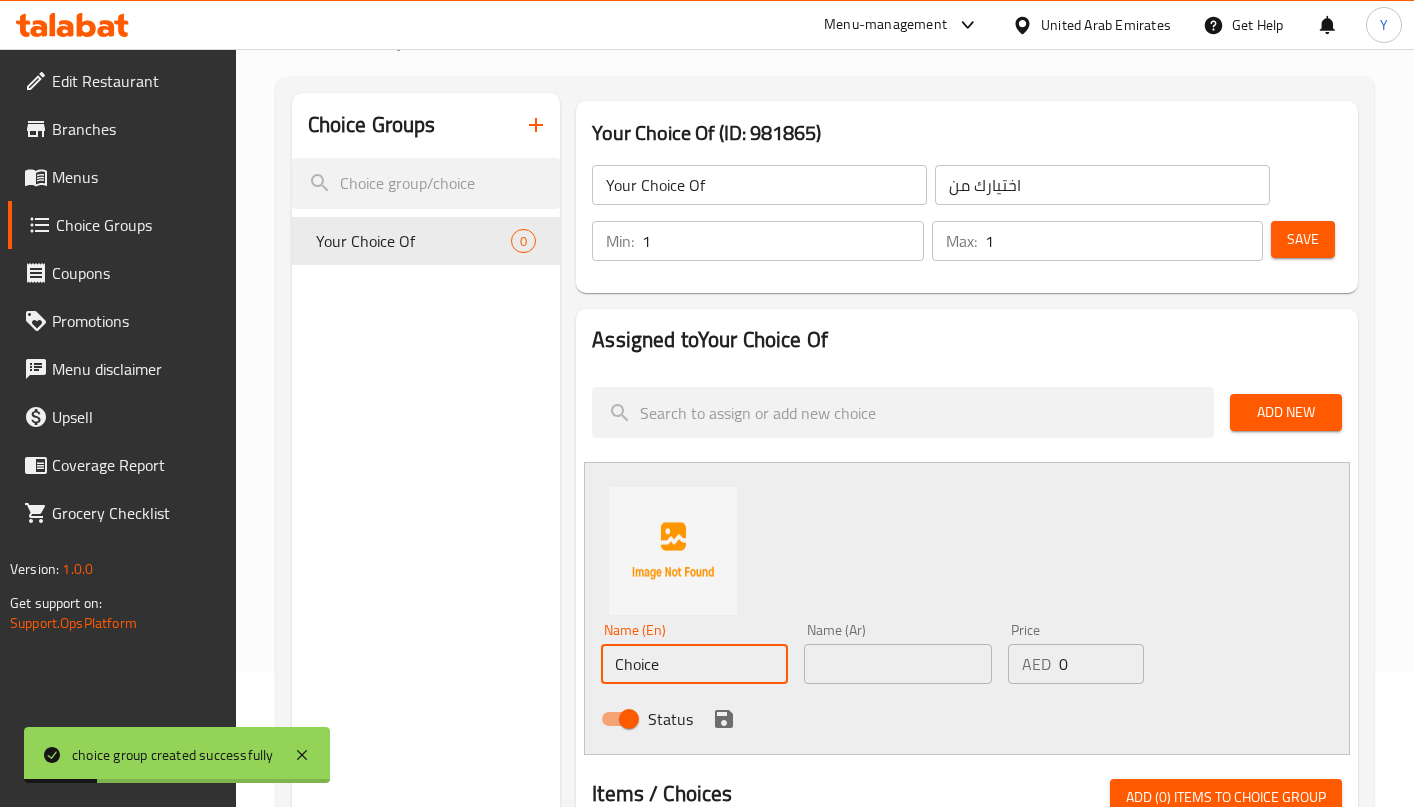 drag, startPoint x: 759, startPoint y: 664, endPoint x: 569, endPoint y: 635, distance: 192.20041 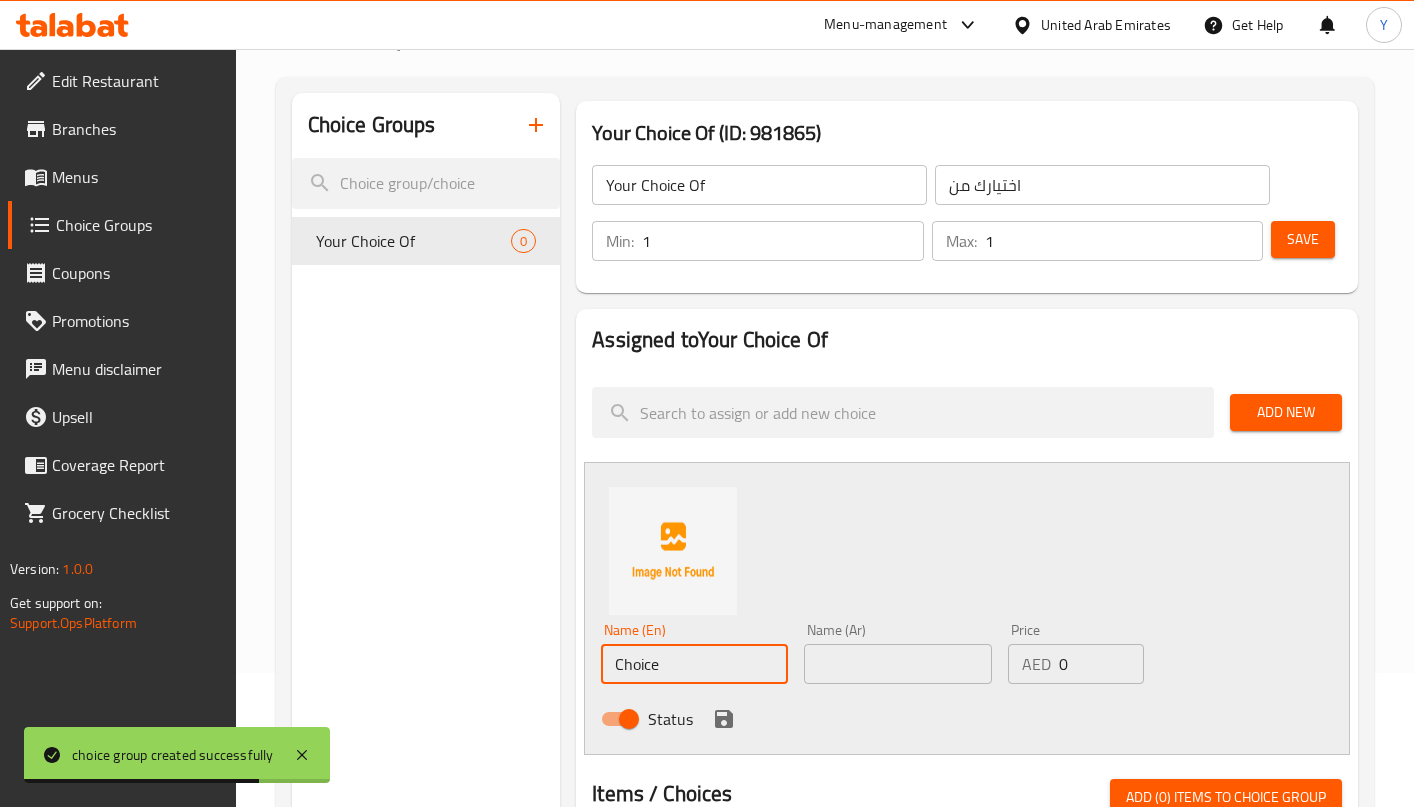 drag, startPoint x: 689, startPoint y: 660, endPoint x: 589, endPoint y: 649, distance: 100.60318 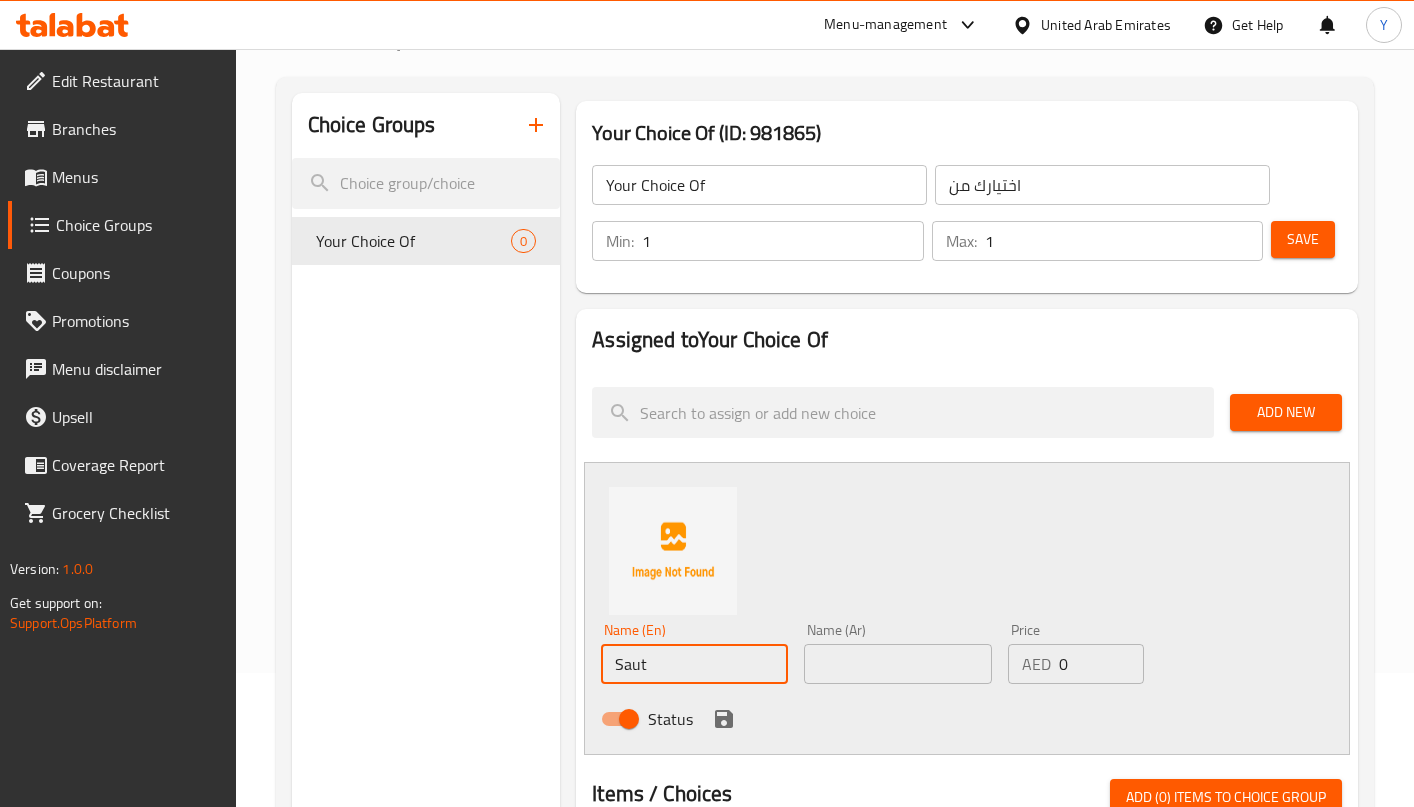 type on "Sautéed" 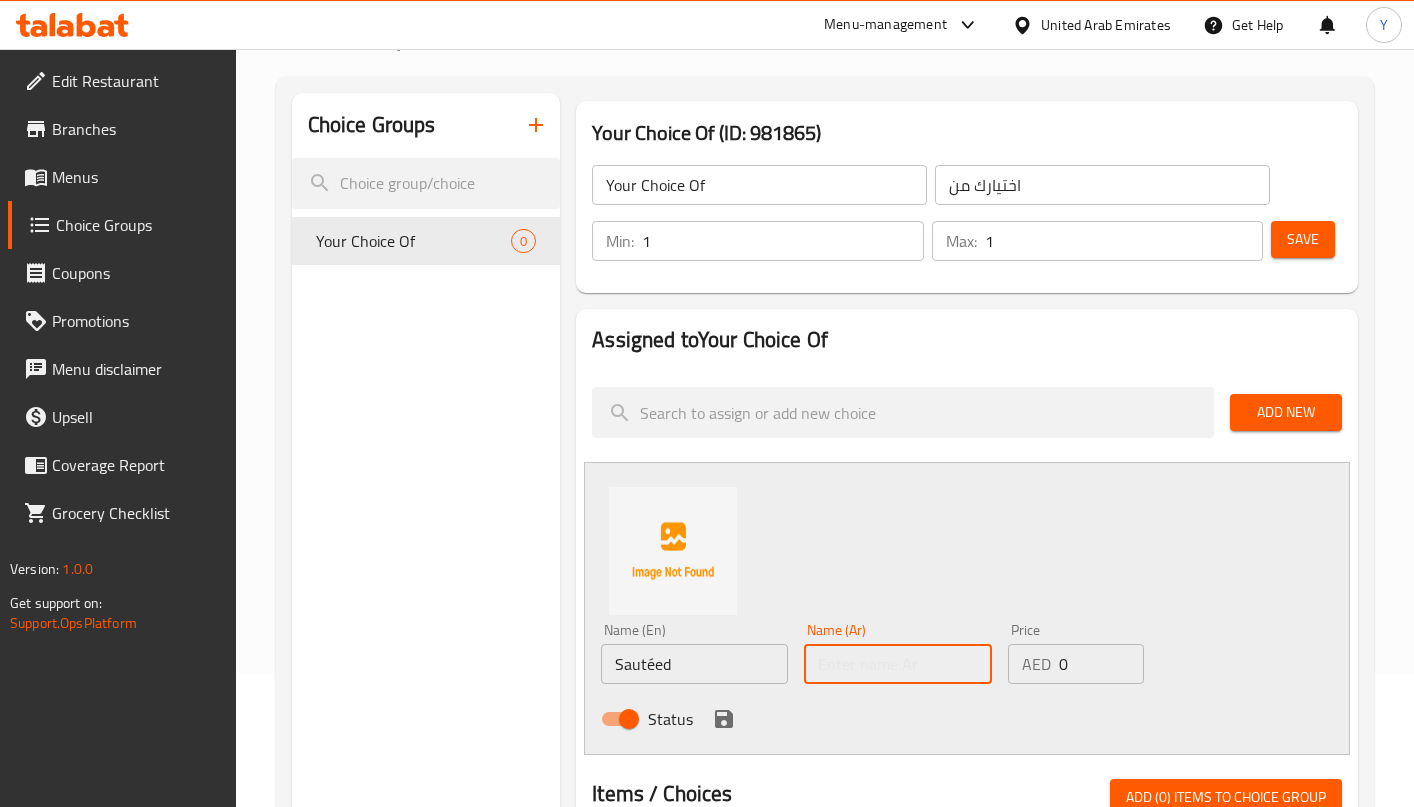 click at bounding box center [897, 664] 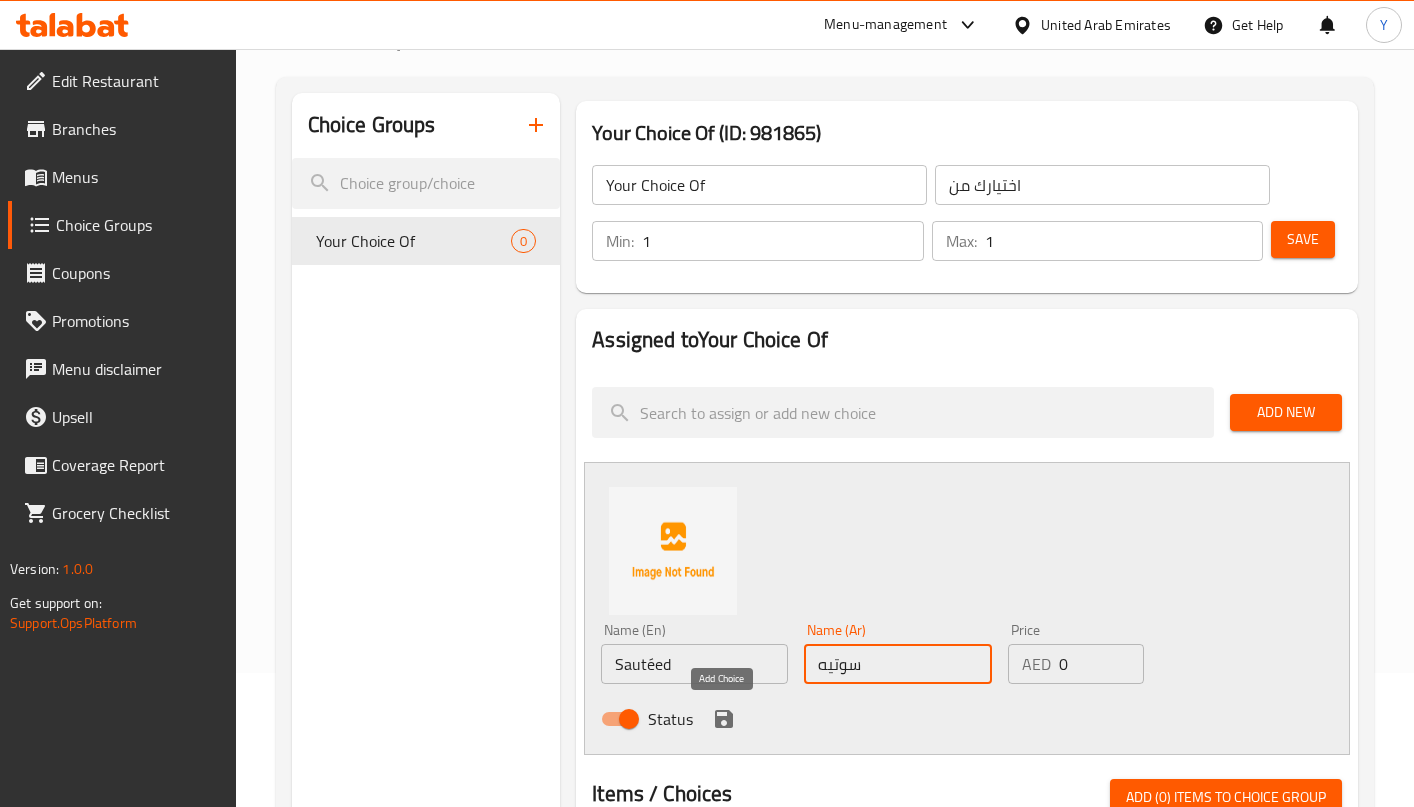 type on "سوتيه" 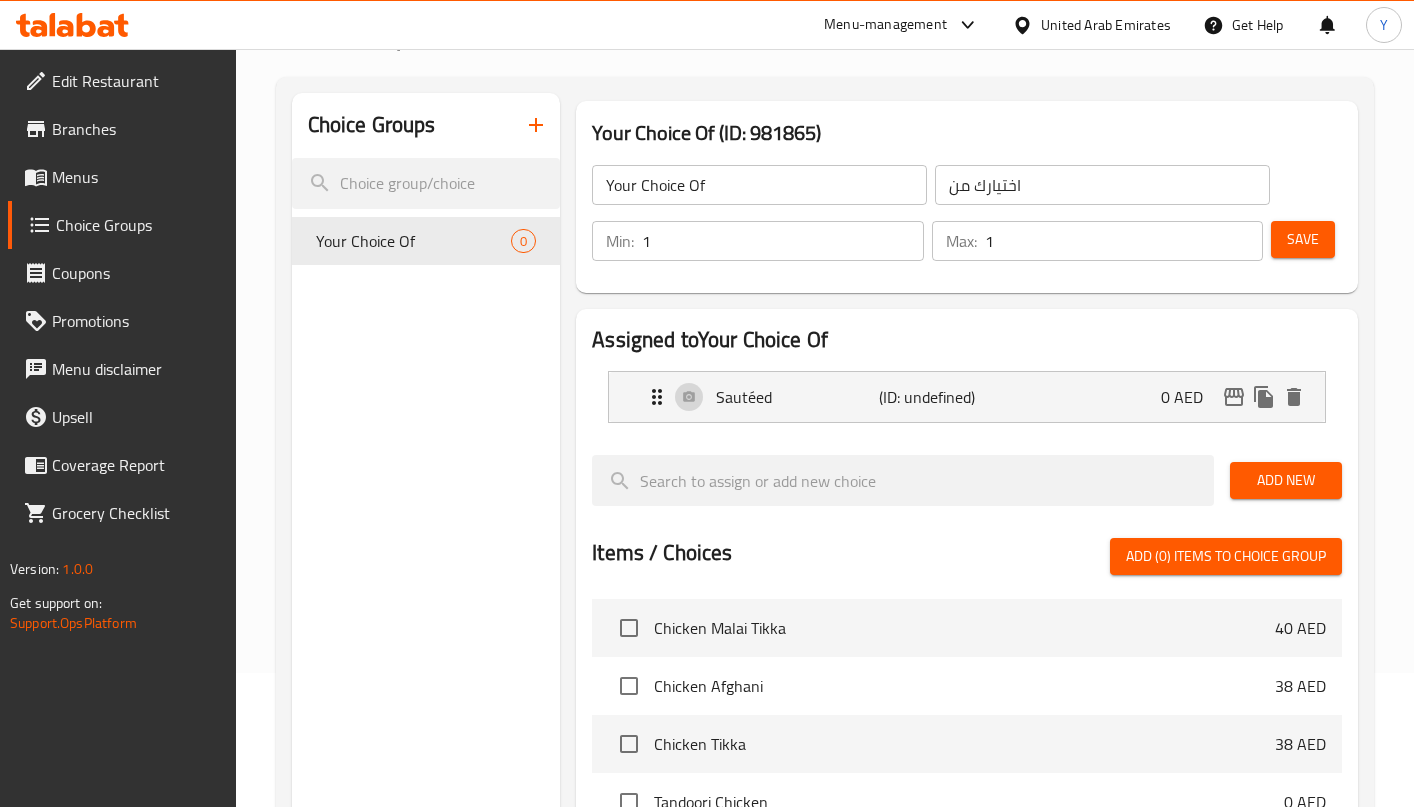 click on "Add New" at bounding box center [1286, 480] 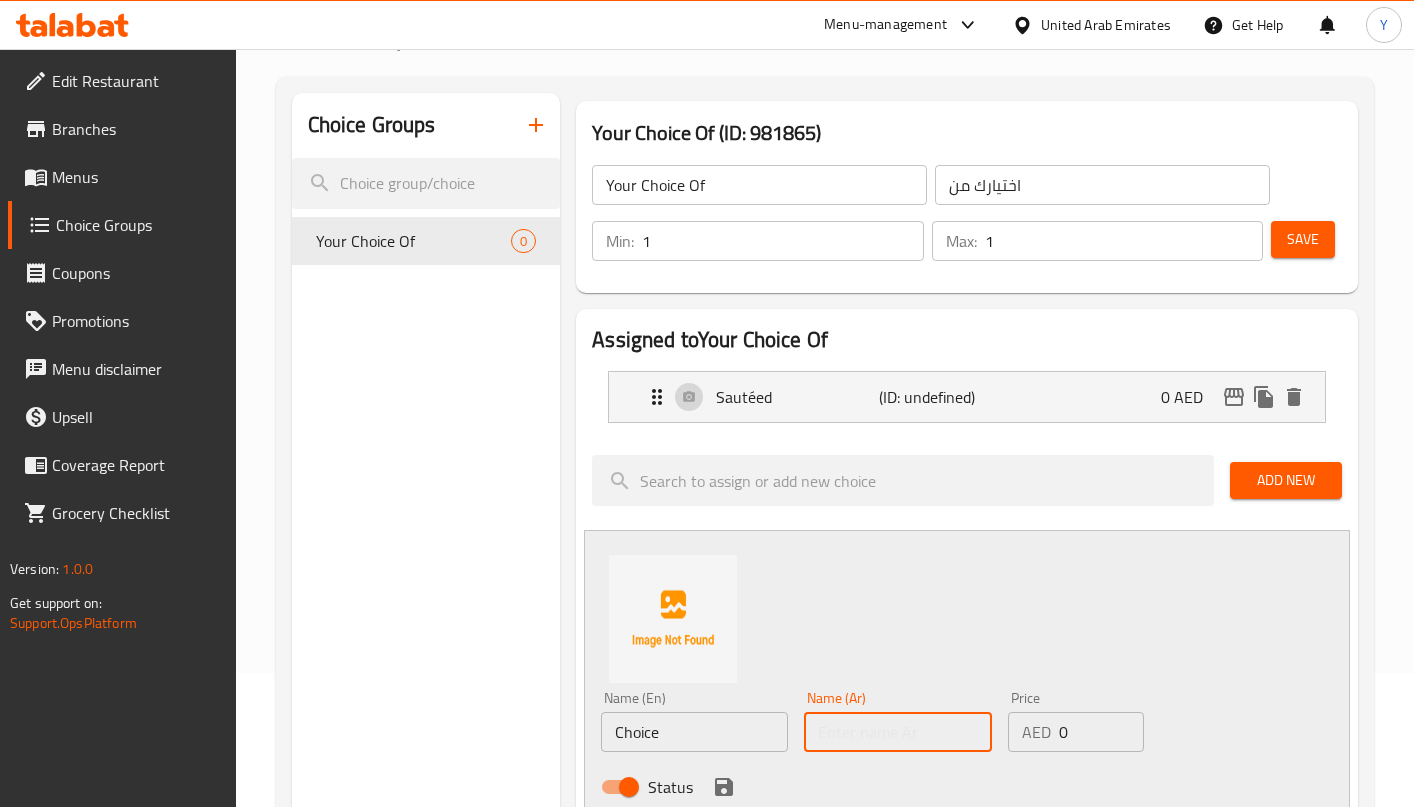 click at bounding box center [897, 732] 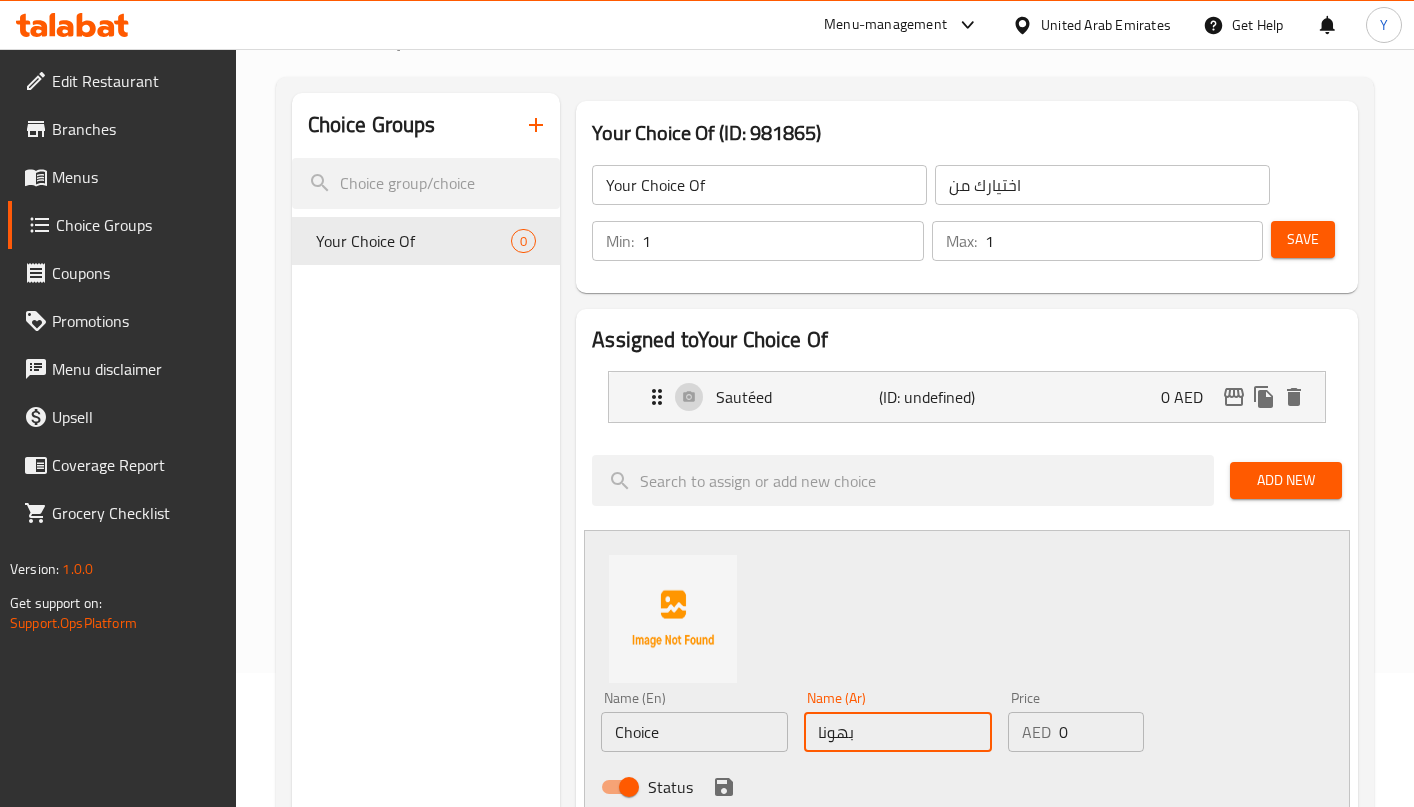 type on "بهونا" 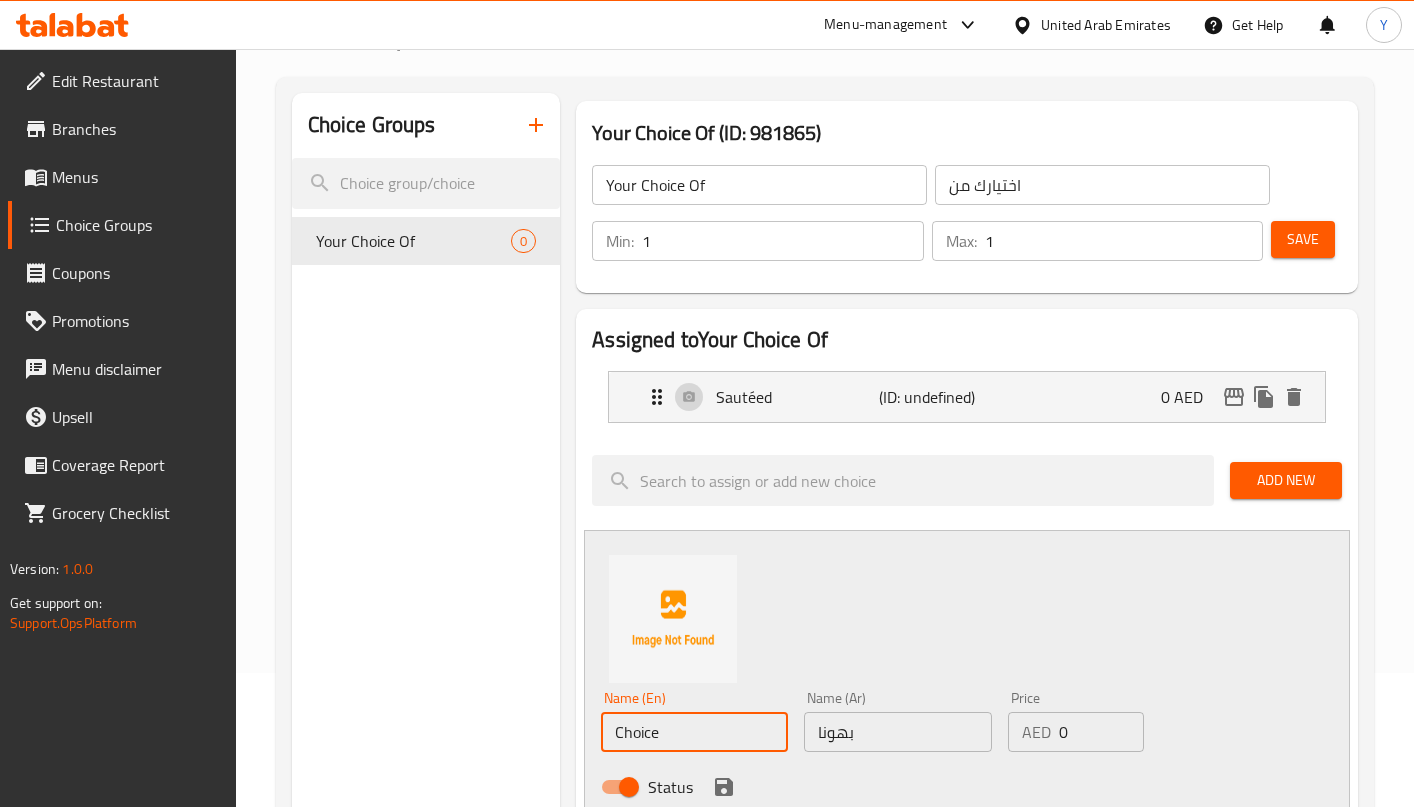 drag, startPoint x: 660, startPoint y: 727, endPoint x: 533, endPoint y: 708, distance: 128.41339 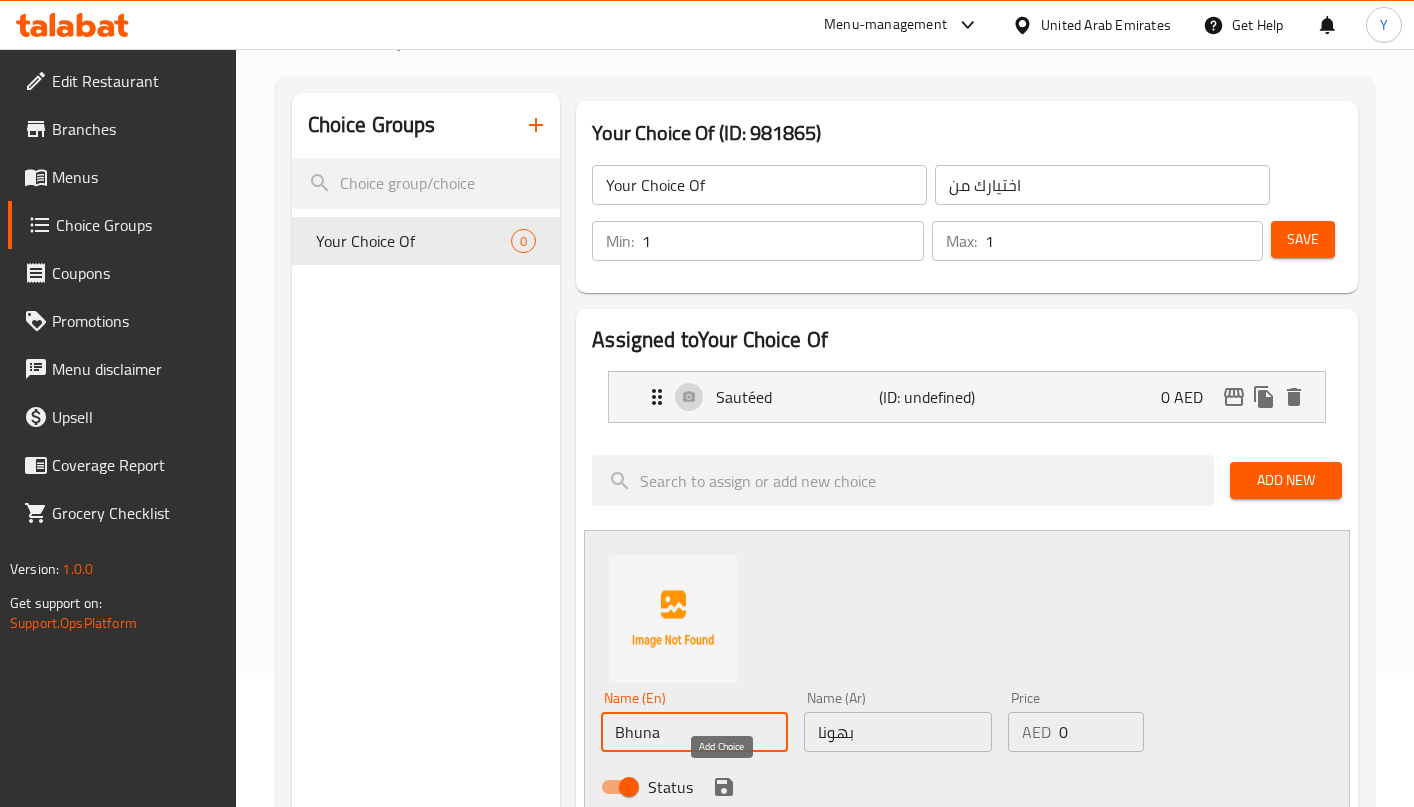 type on "Bhuna" 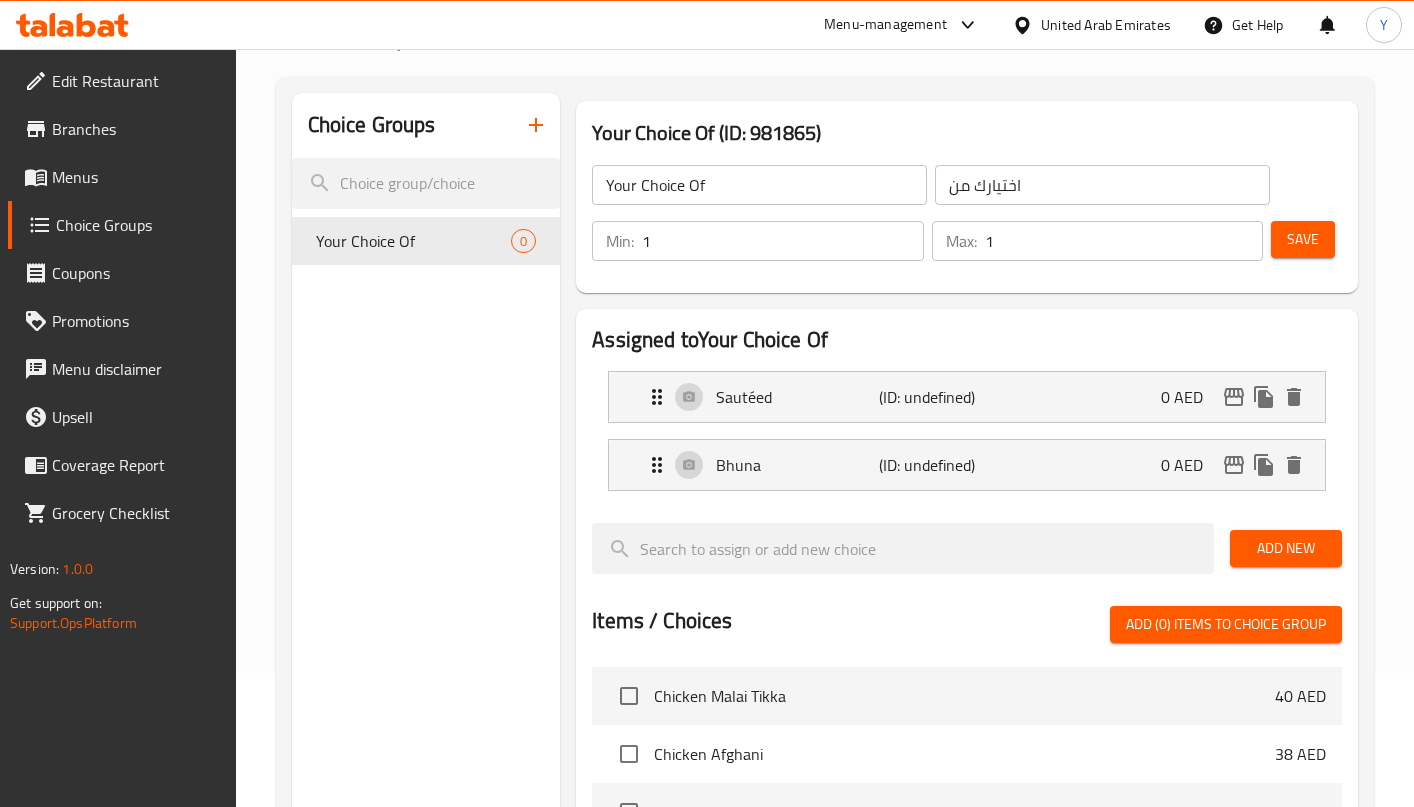 drag, startPoint x: 1290, startPoint y: 231, endPoint x: 1237, endPoint y: 271, distance: 66.4003 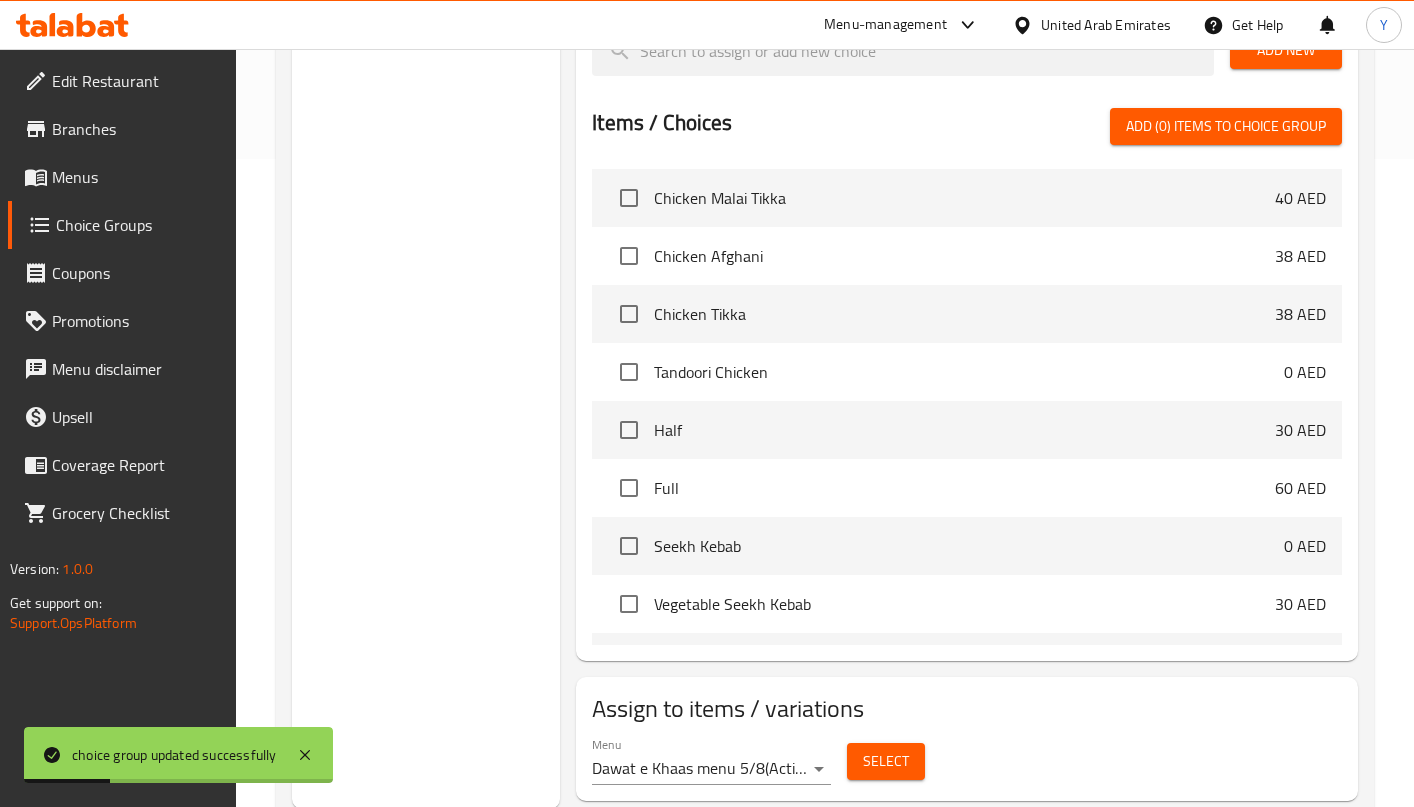 scroll, scrollTop: 706, scrollLeft: 0, axis: vertical 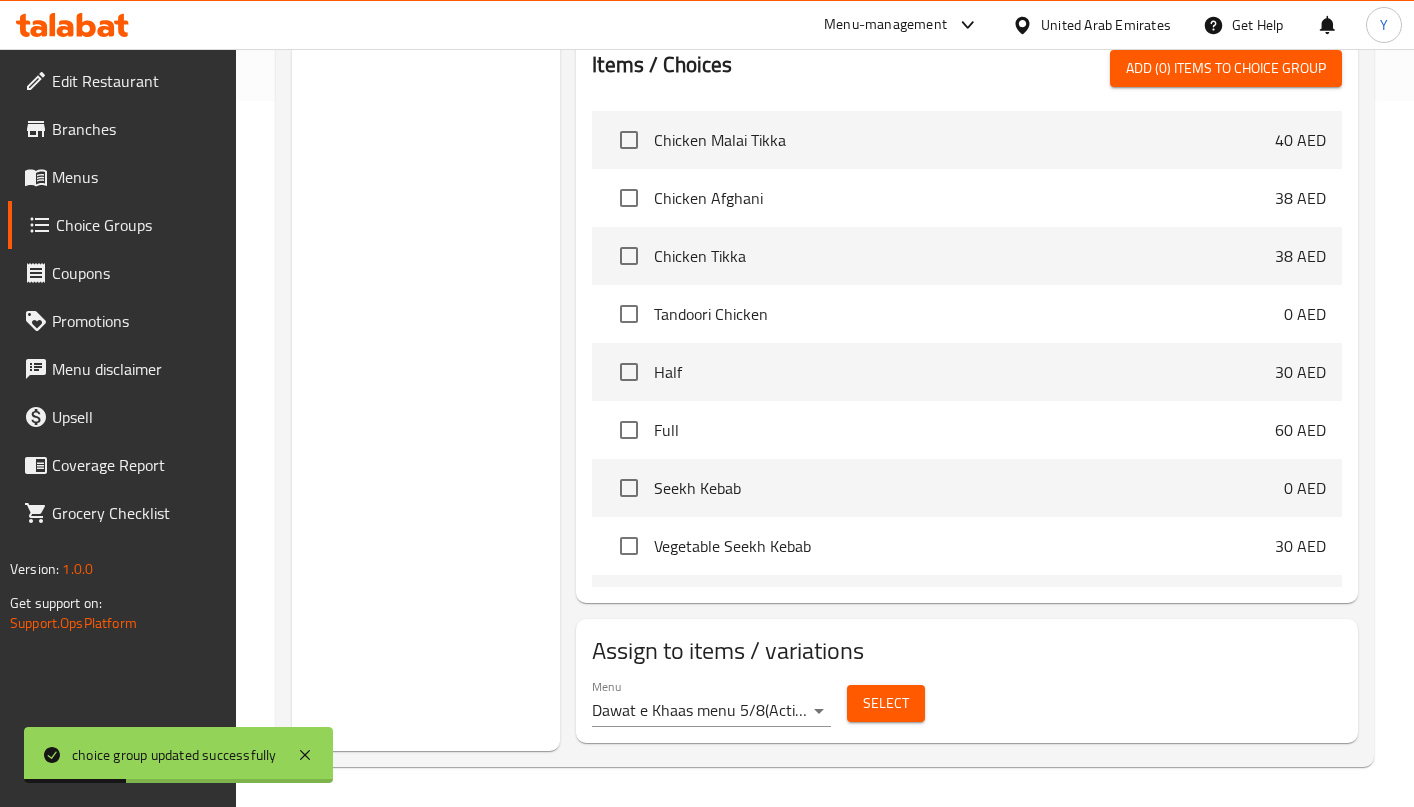 click on "Select" at bounding box center [886, 703] 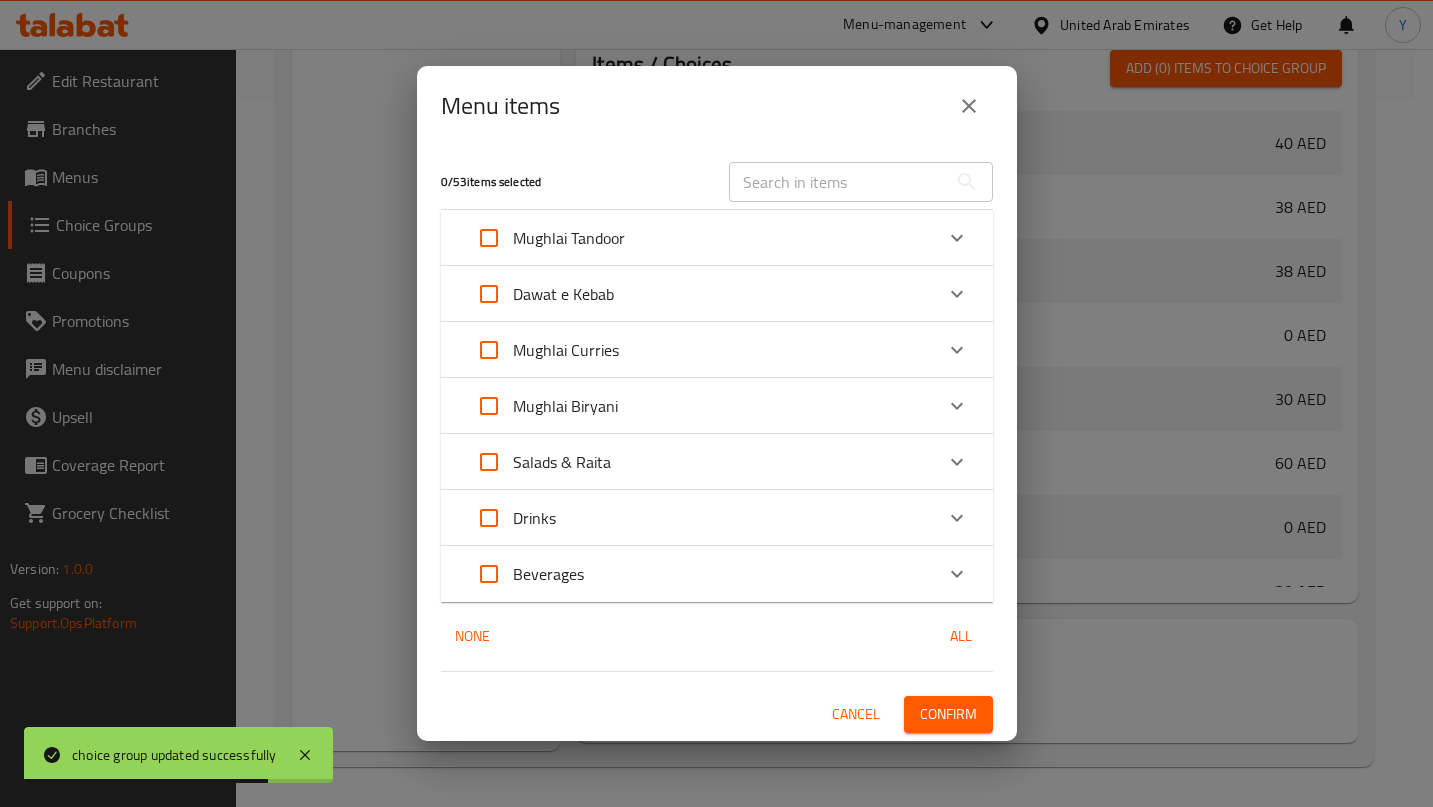 click at bounding box center (838, 182) 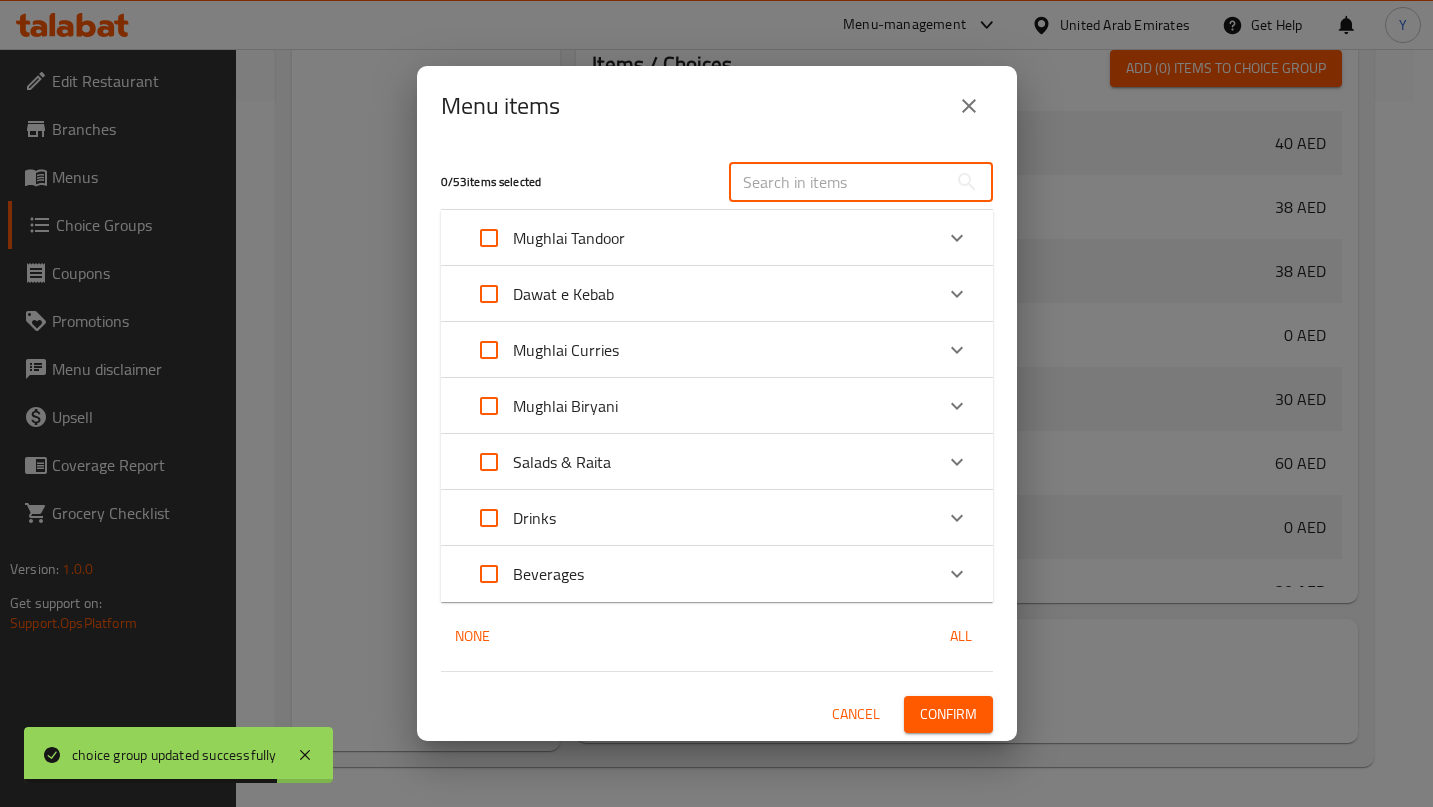 paste on "Mutton Bhuna" 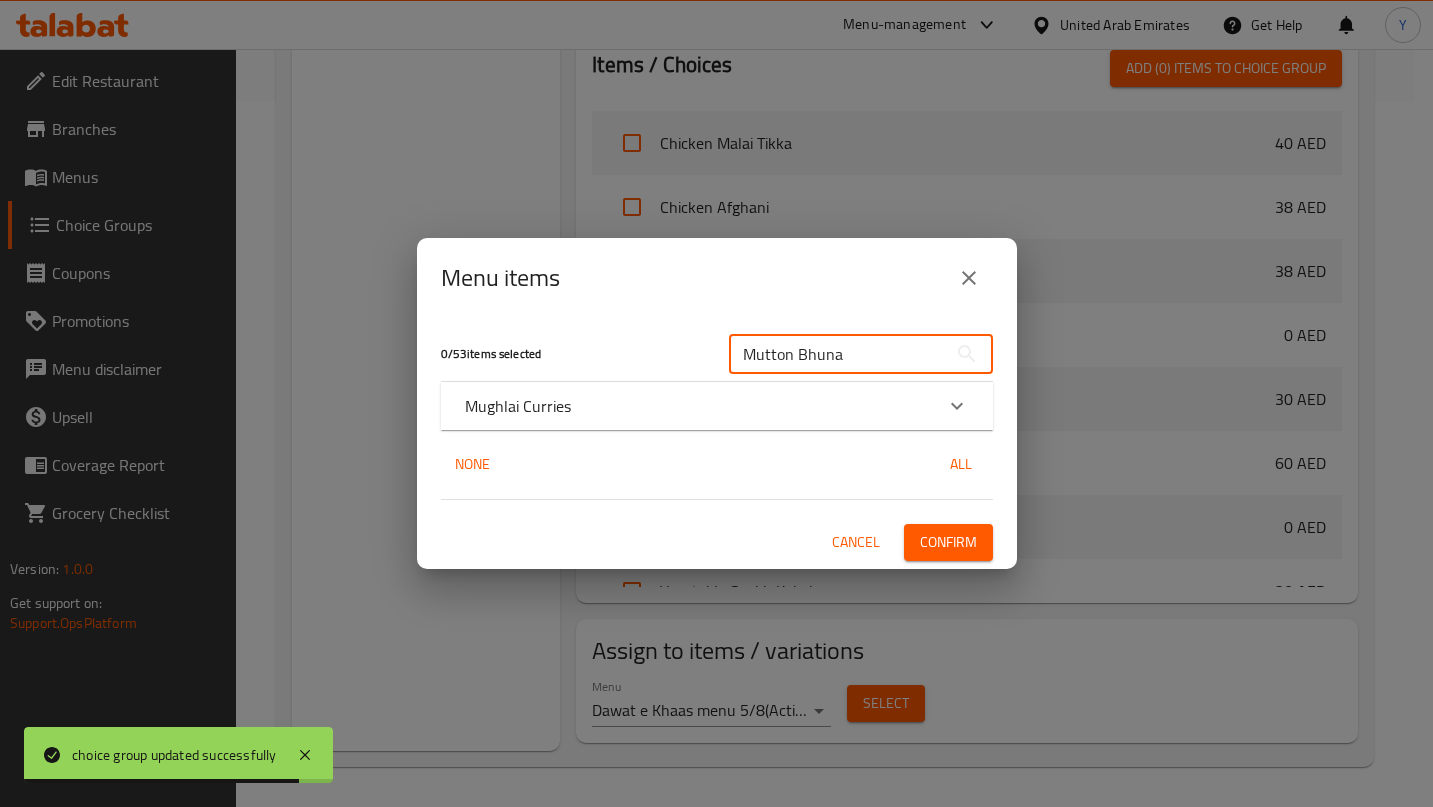 type on "Mutton Bhuna" 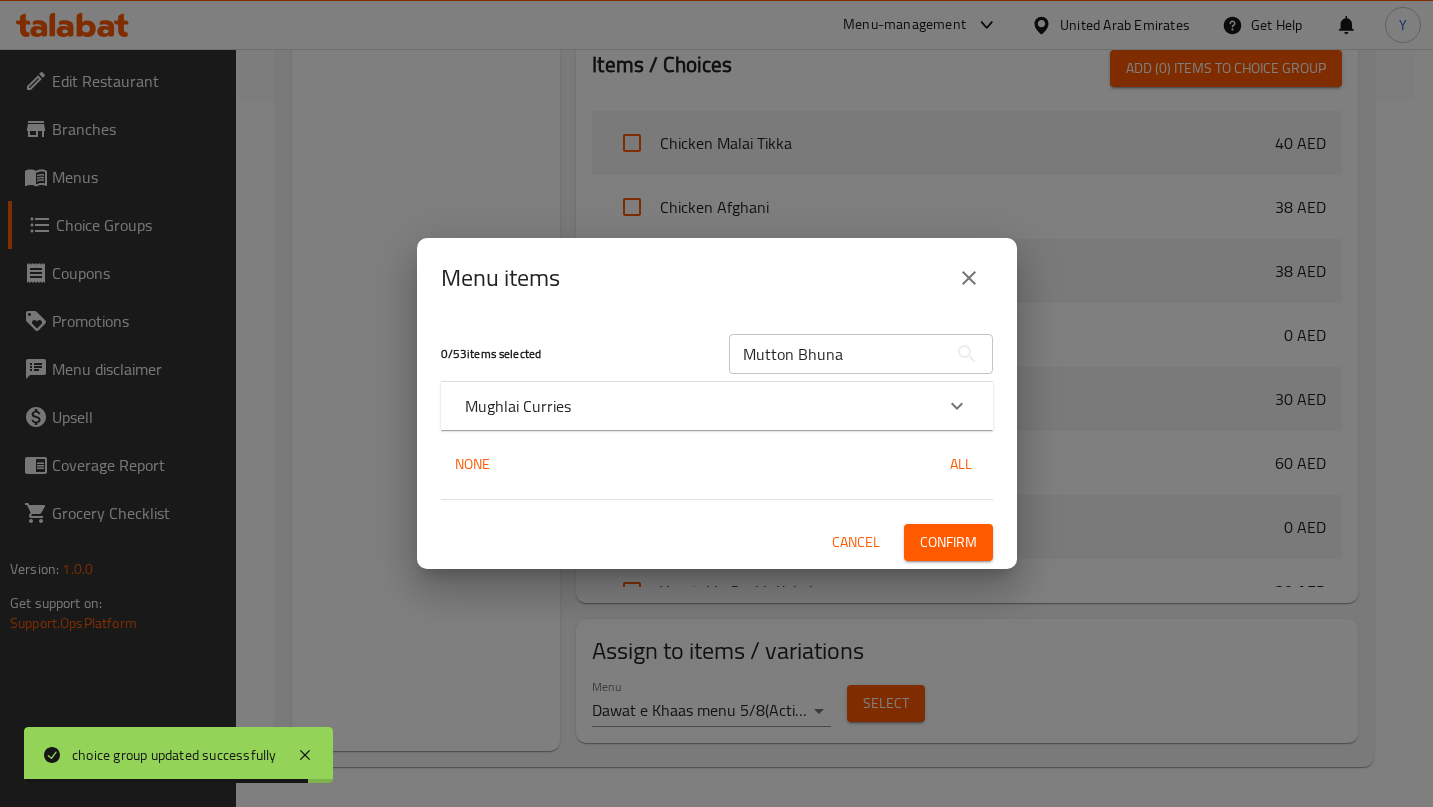 click on "Mughlai Curries" at bounding box center (518, 406) 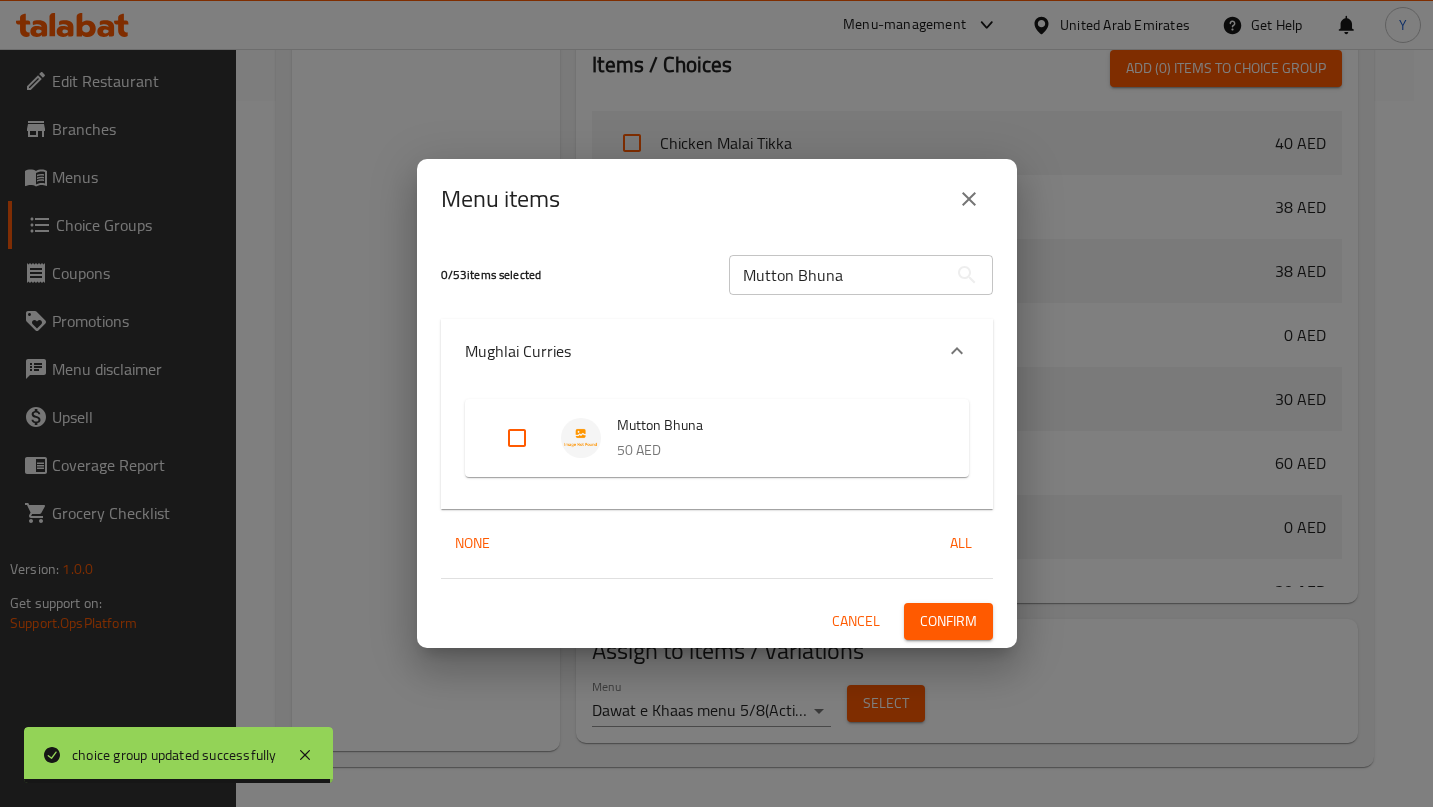 click at bounding box center (517, 438) 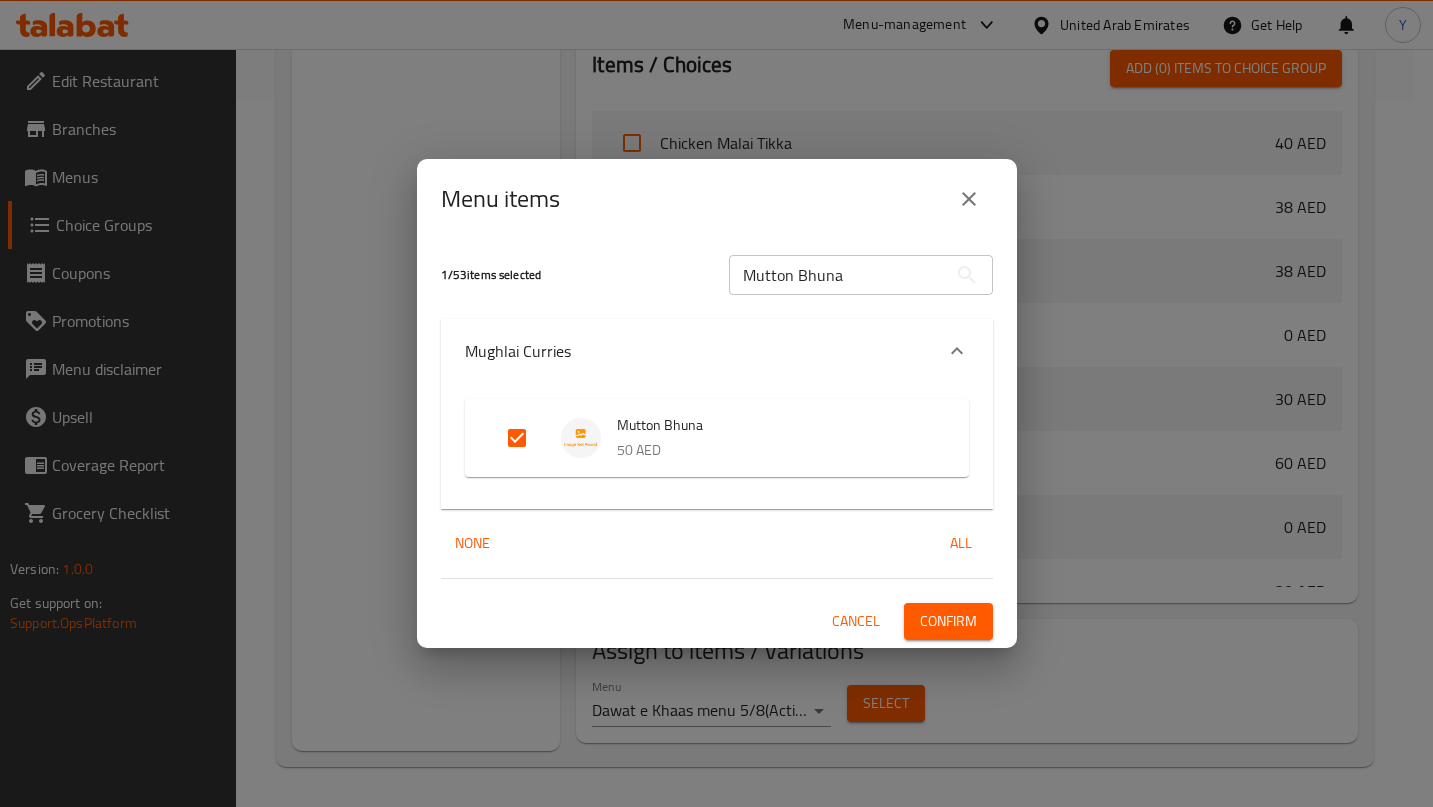 click on "Confirm" at bounding box center [948, 621] 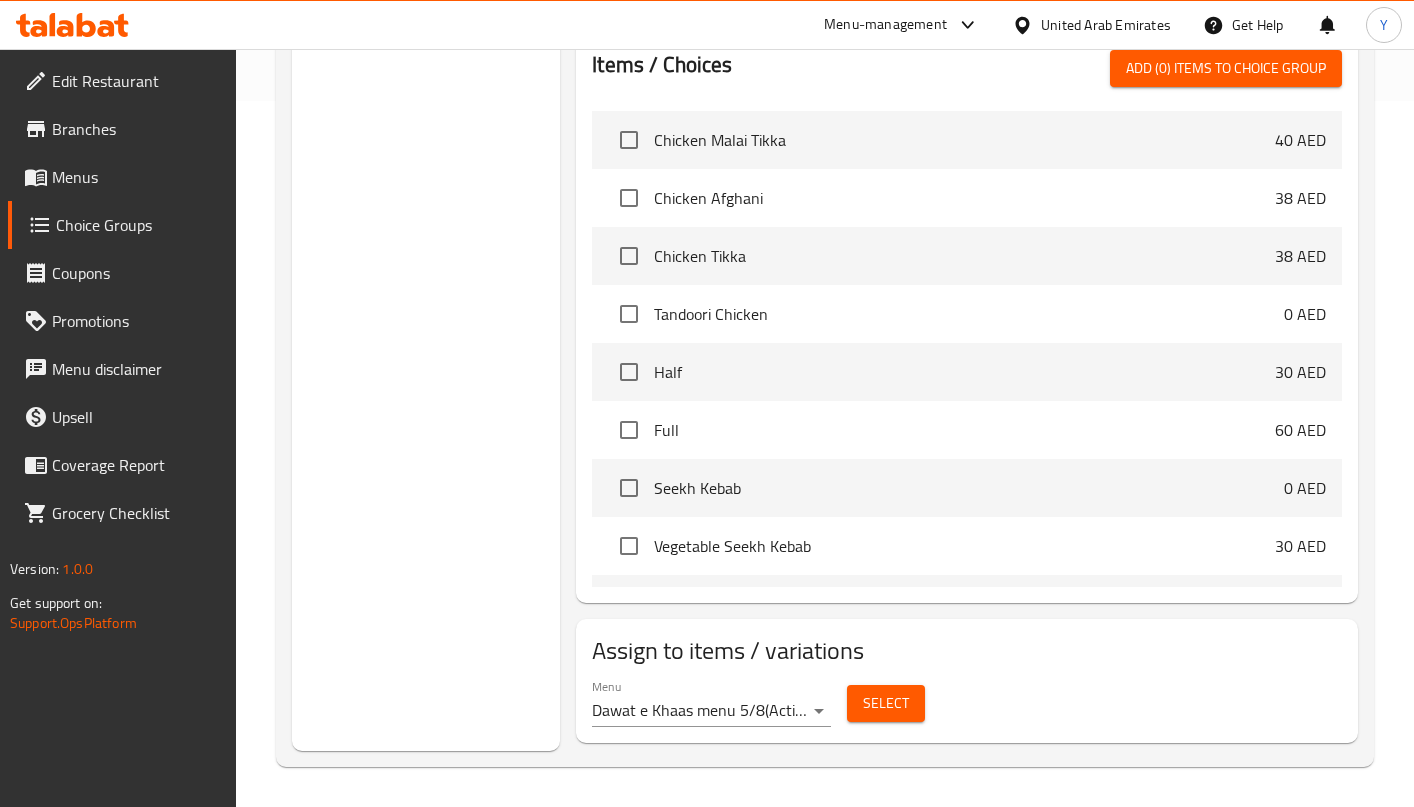 scroll, scrollTop: 0, scrollLeft: 0, axis: both 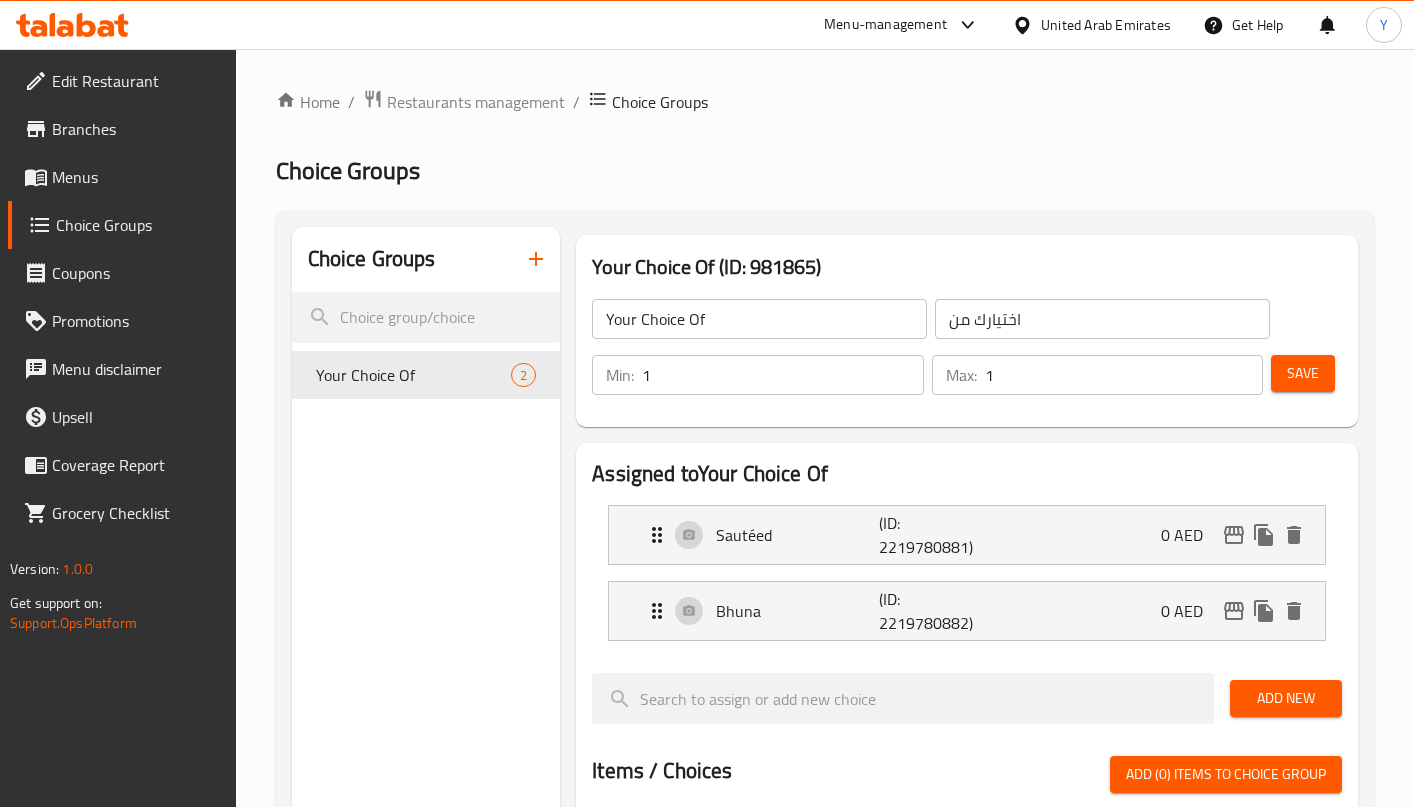 click on "Menus" at bounding box center [136, 177] 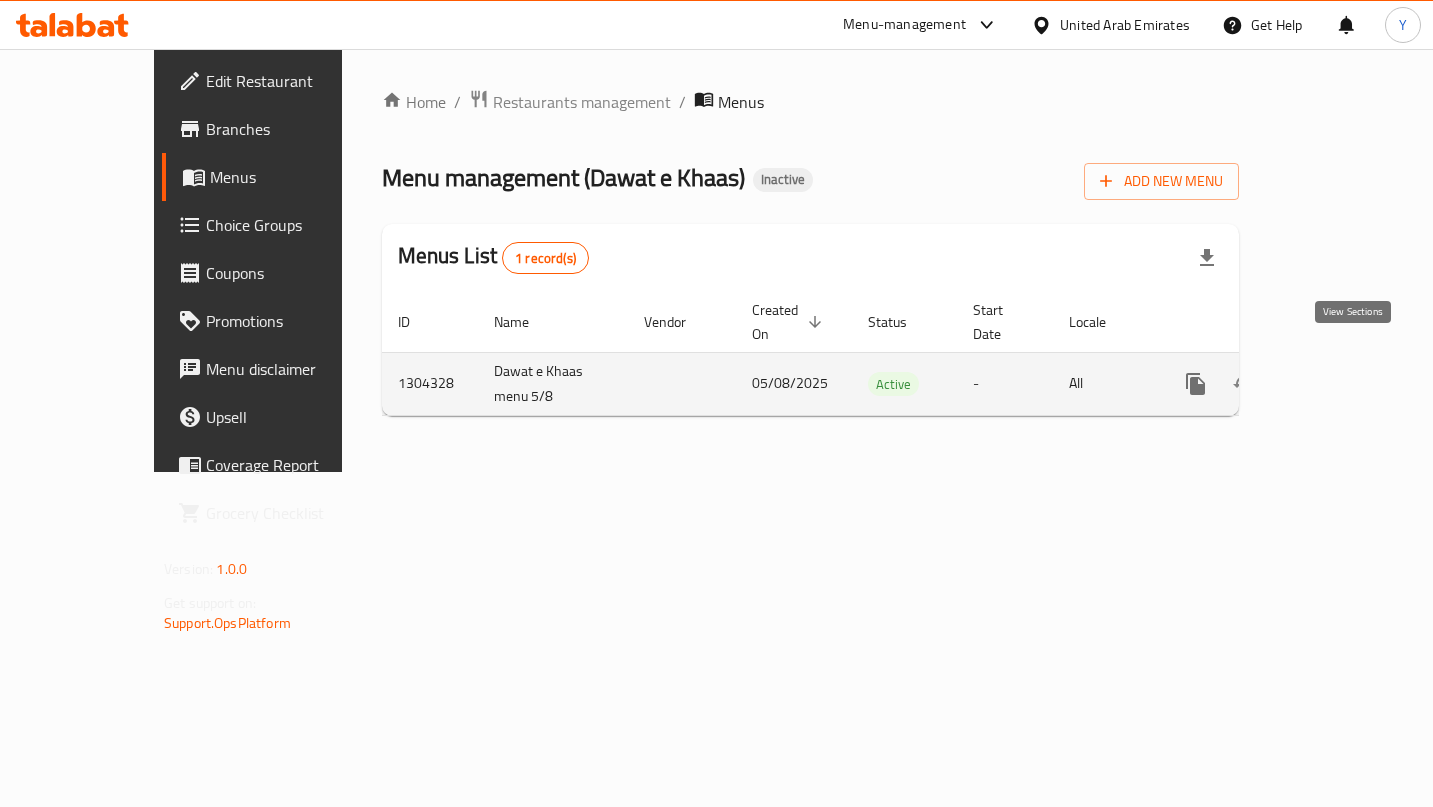 click 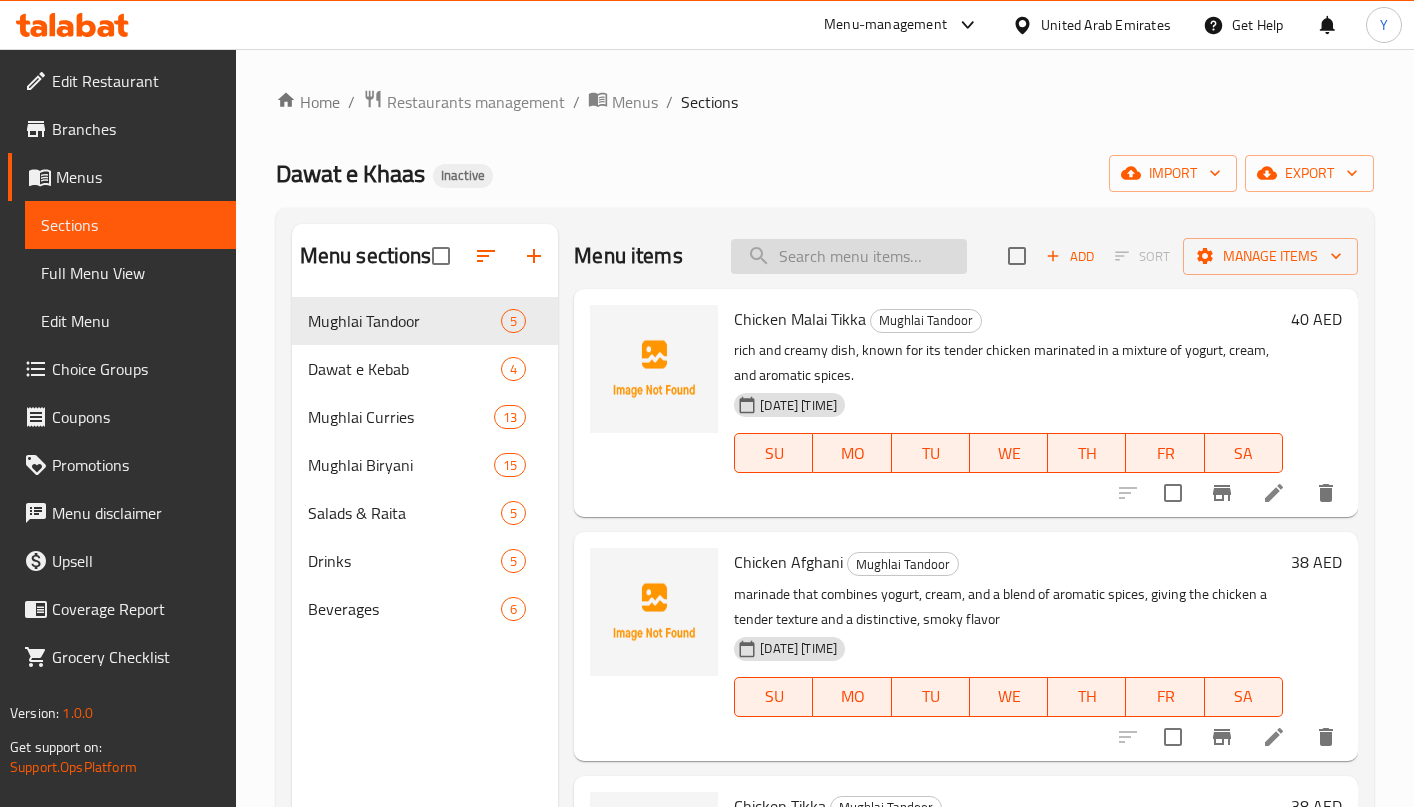 click at bounding box center [849, 256] 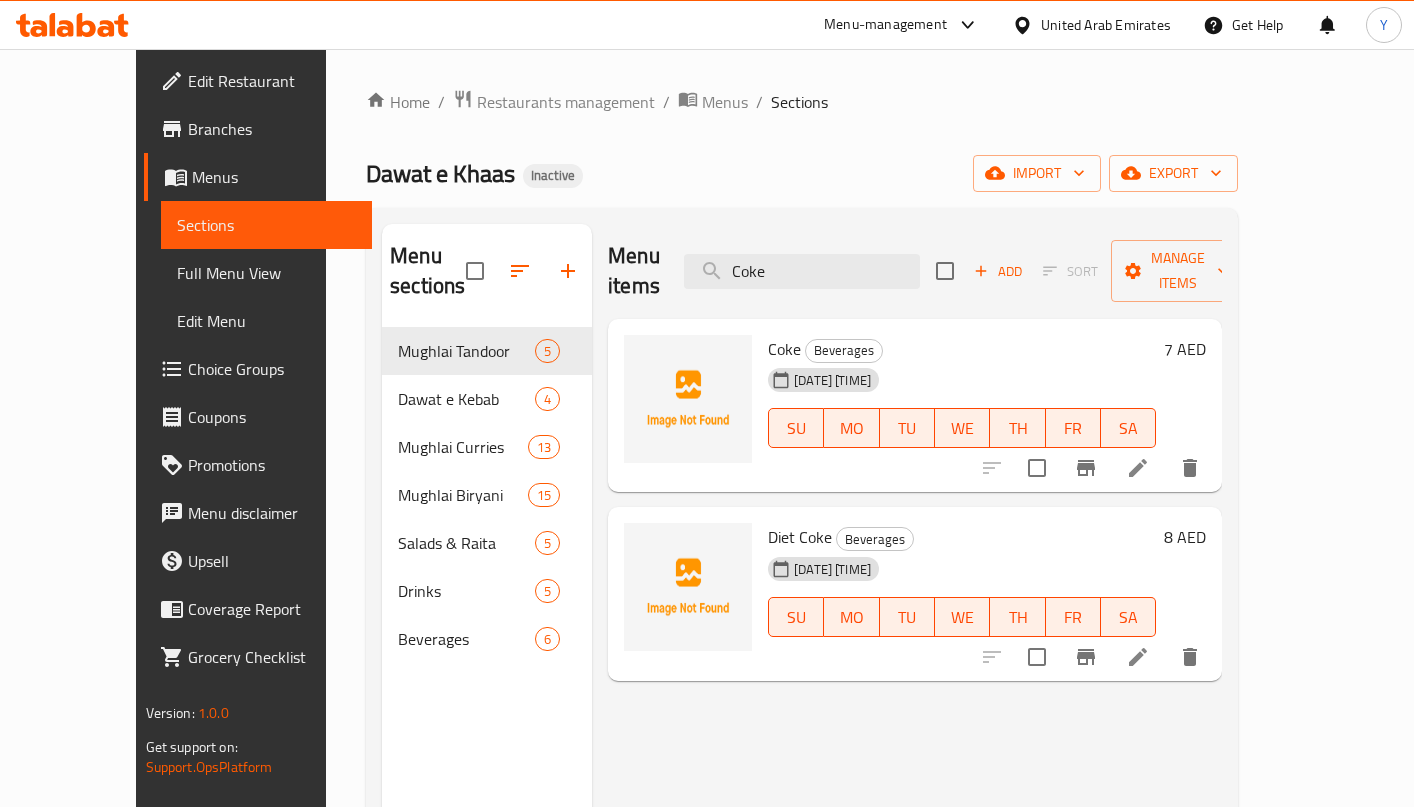 type on "Coke" 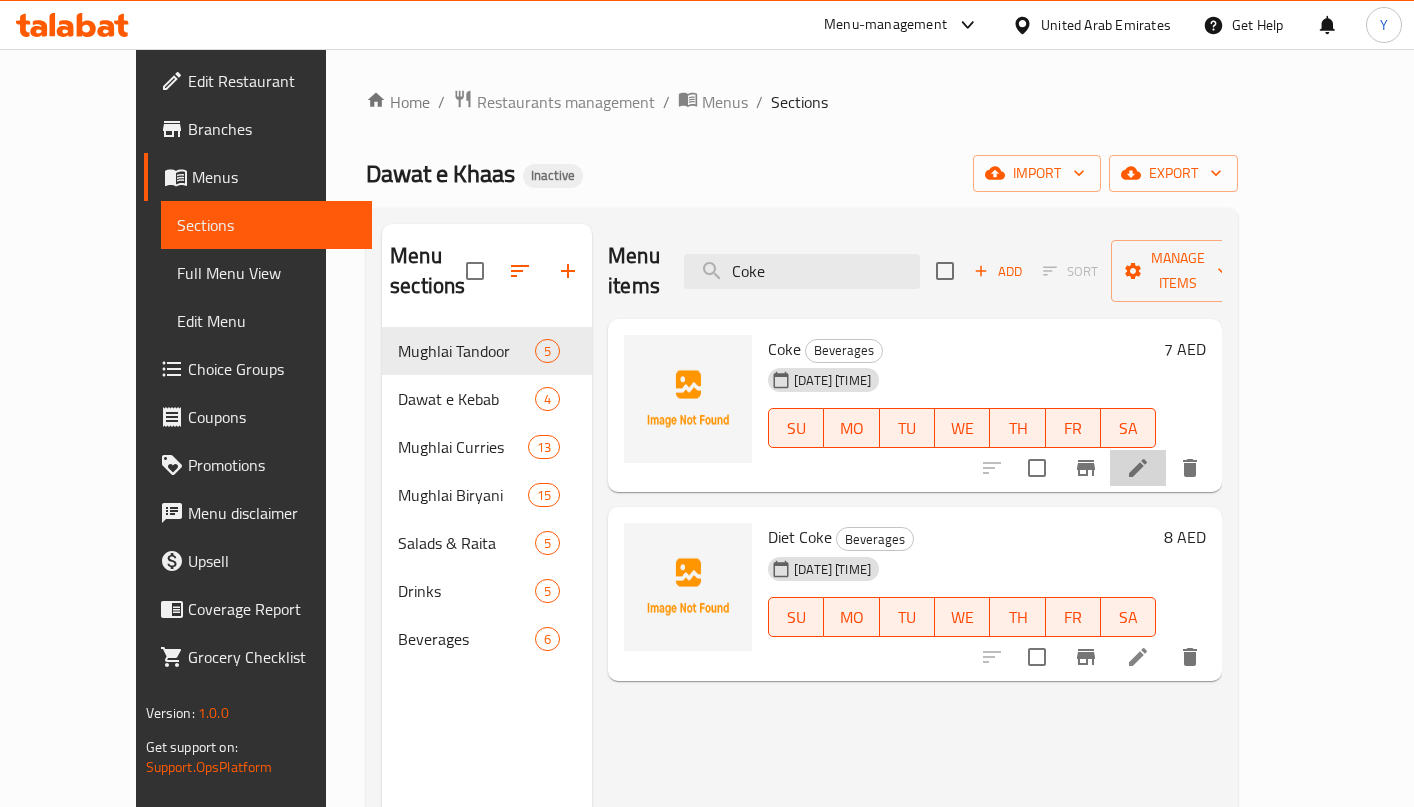 click at bounding box center [1138, 468] 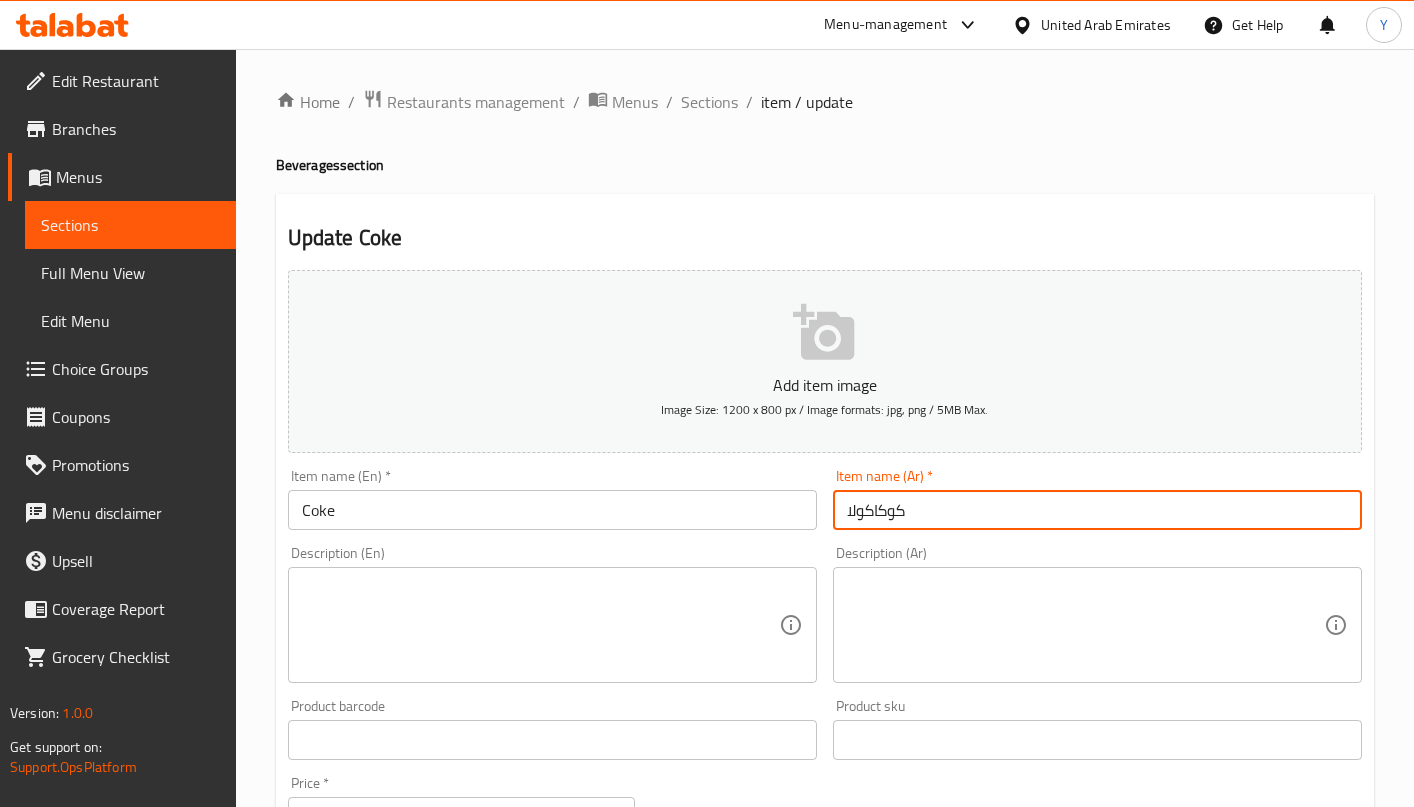 drag, startPoint x: 839, startPoint y: 515, endPoint x: 765, endPoint y: 515, distance: 74 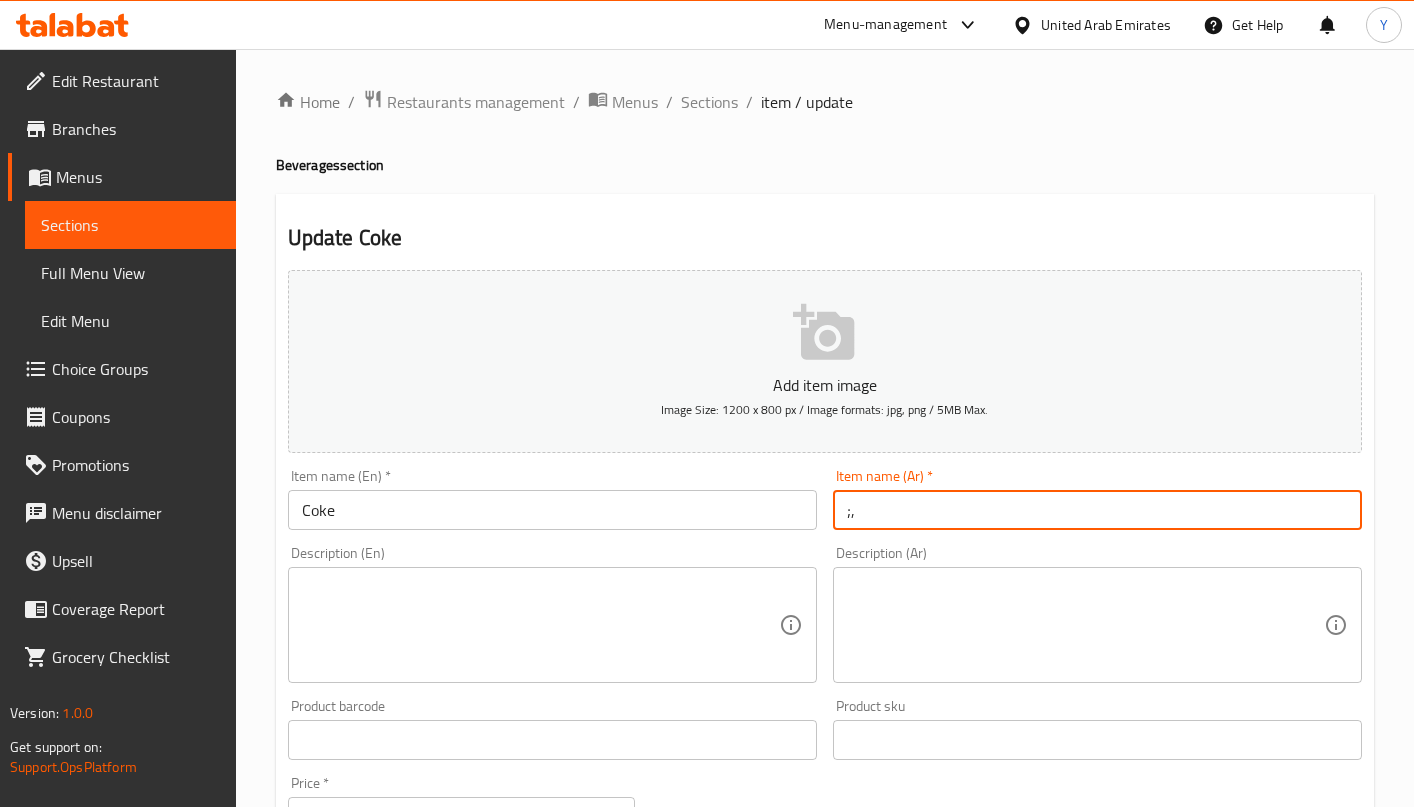 type on ";" 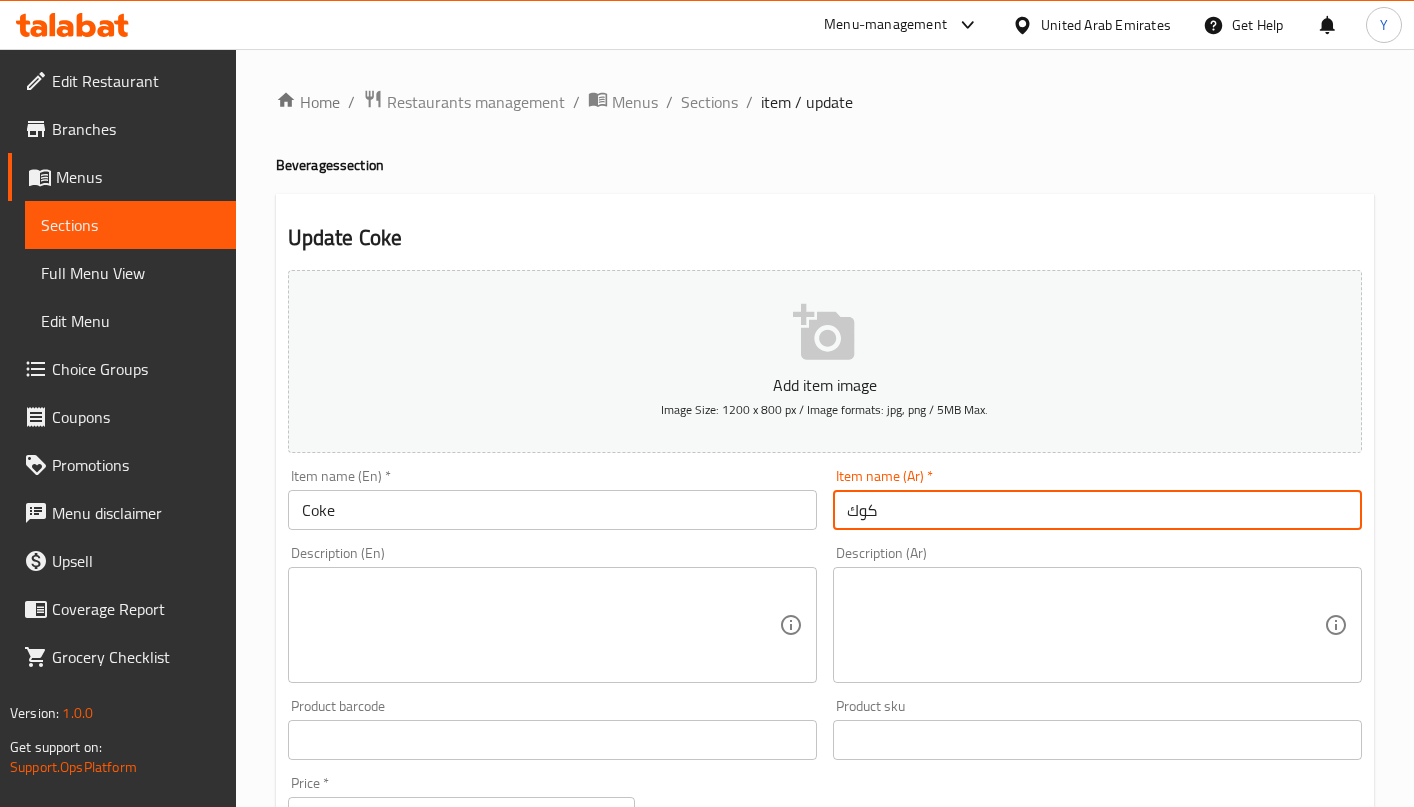 type on "كوك" 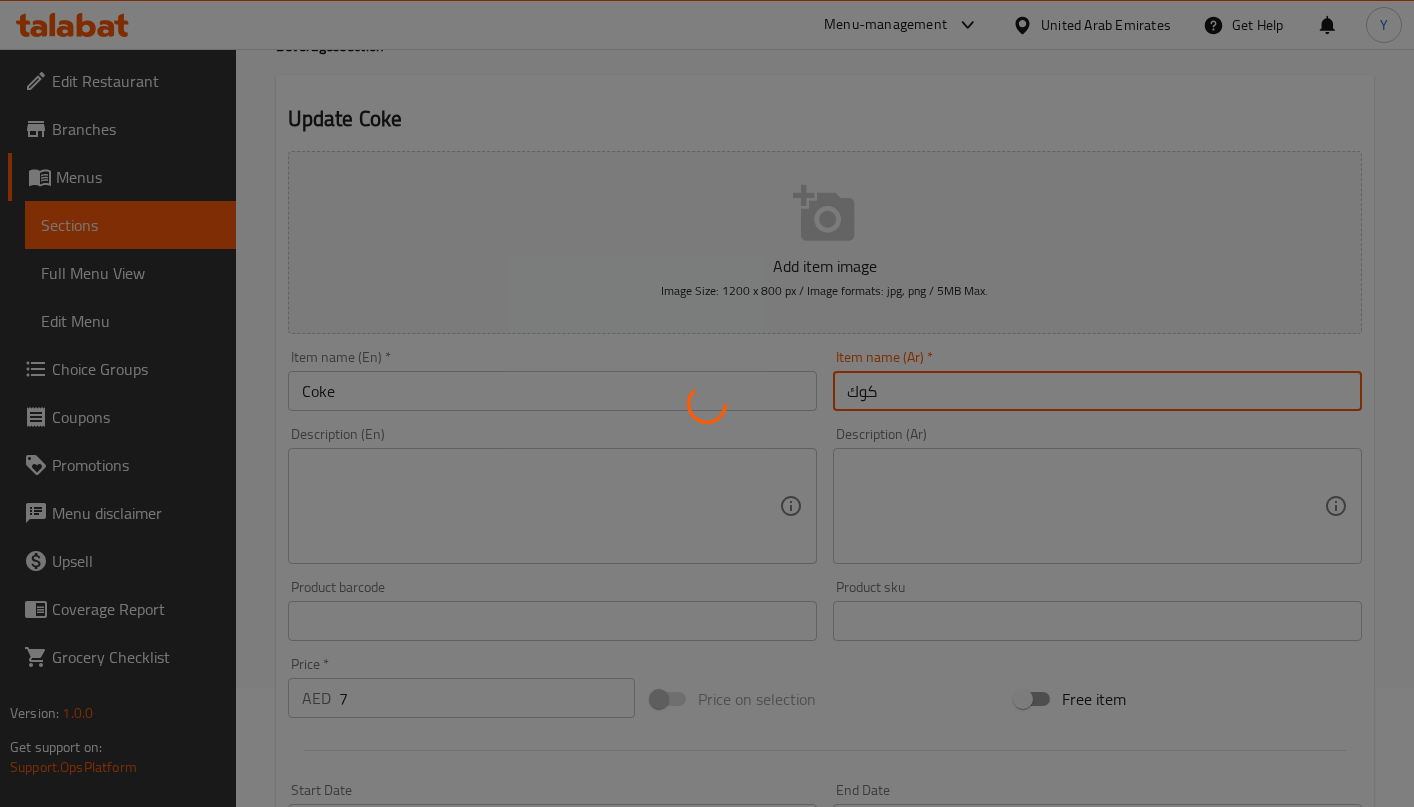 scroll, scrollTop: 127, scrollLeft: 0, axis: vertical 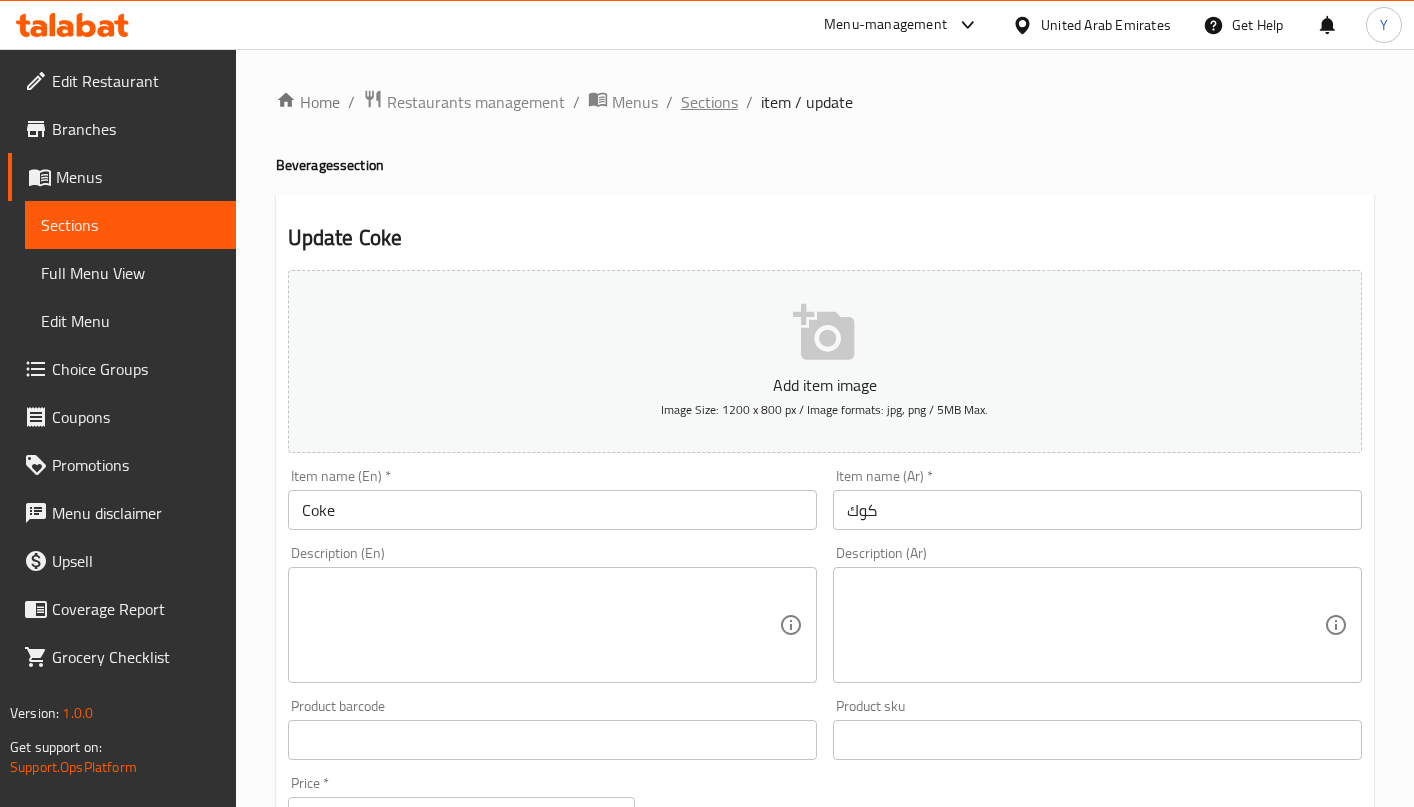 click on "Sections" at bounding box center (709, 102) 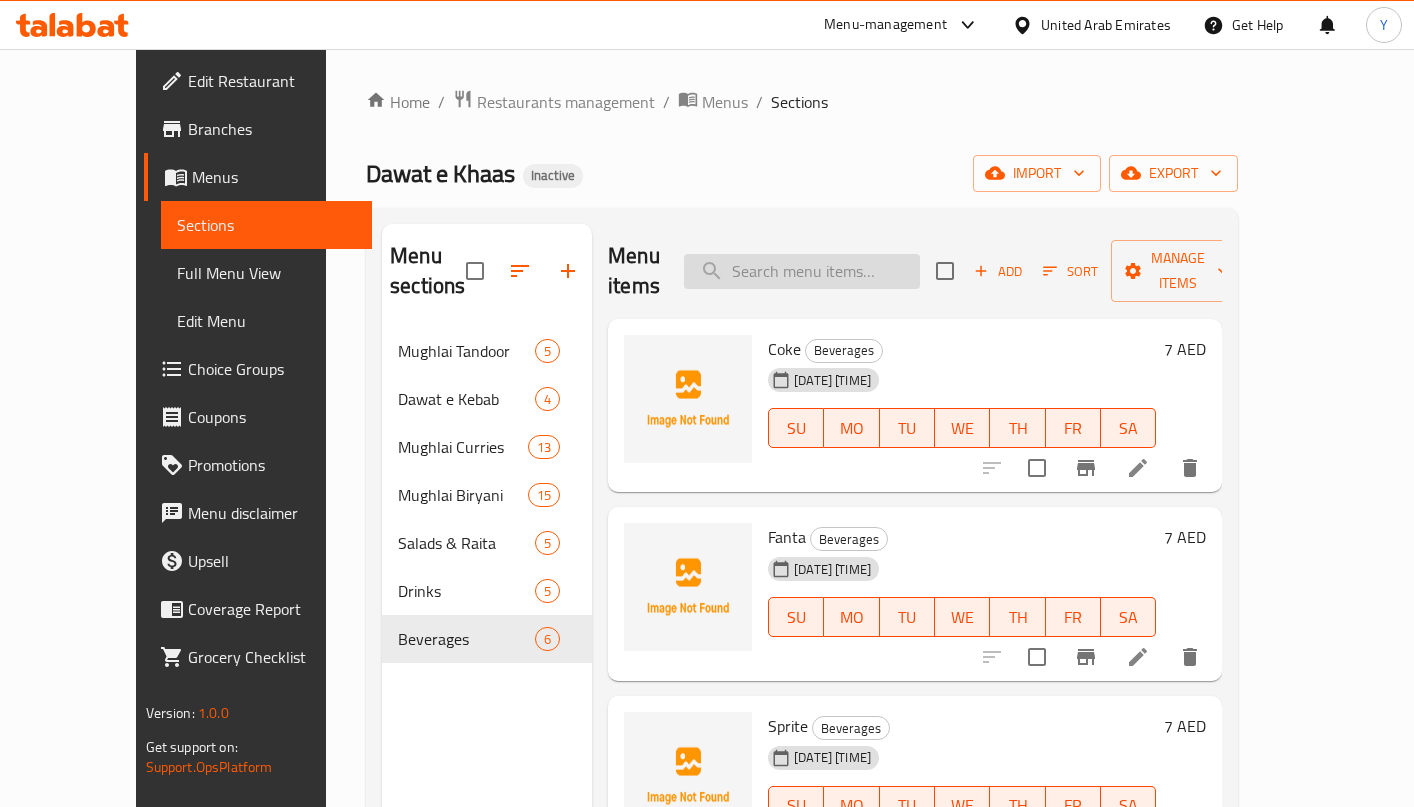 click at bounding box center (802, 271) 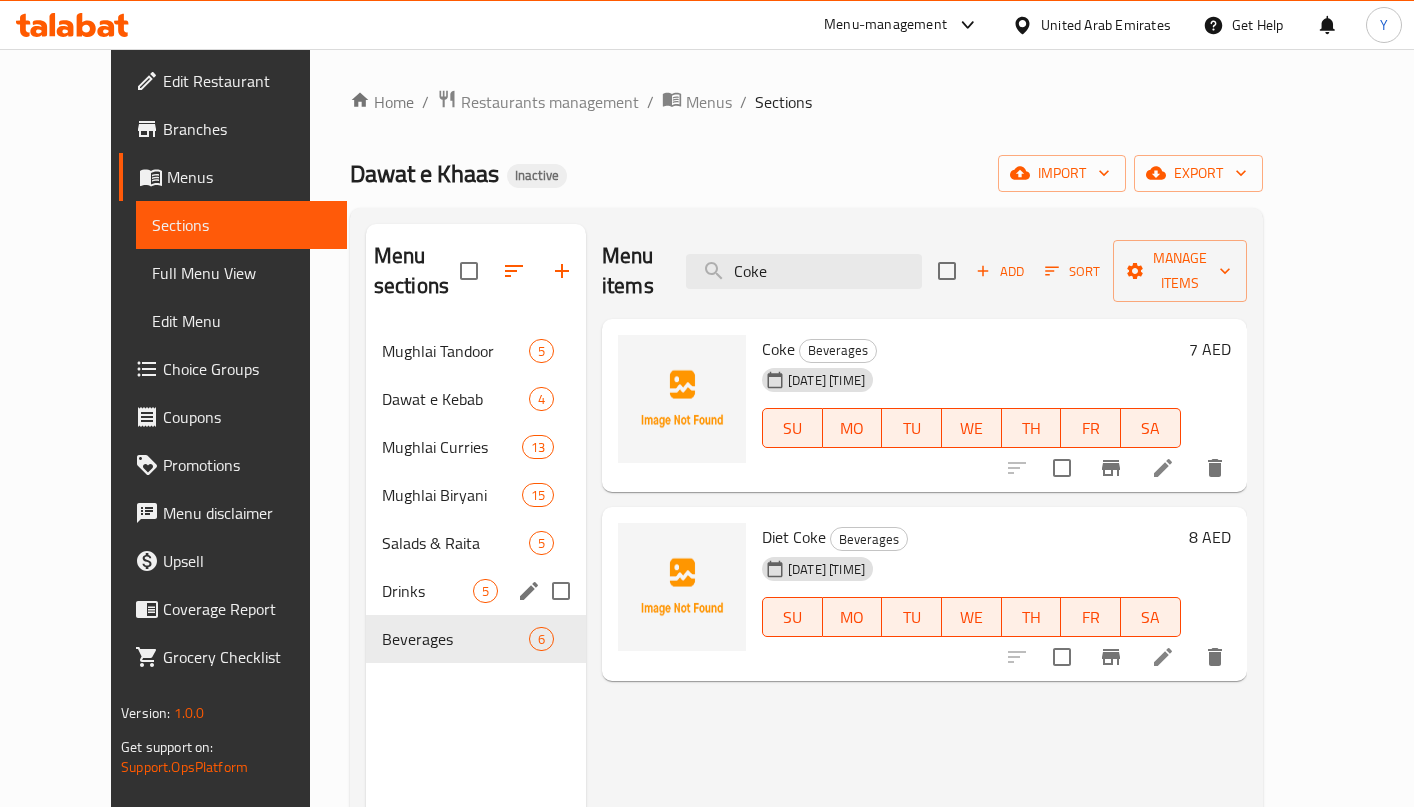 type on "Coke" 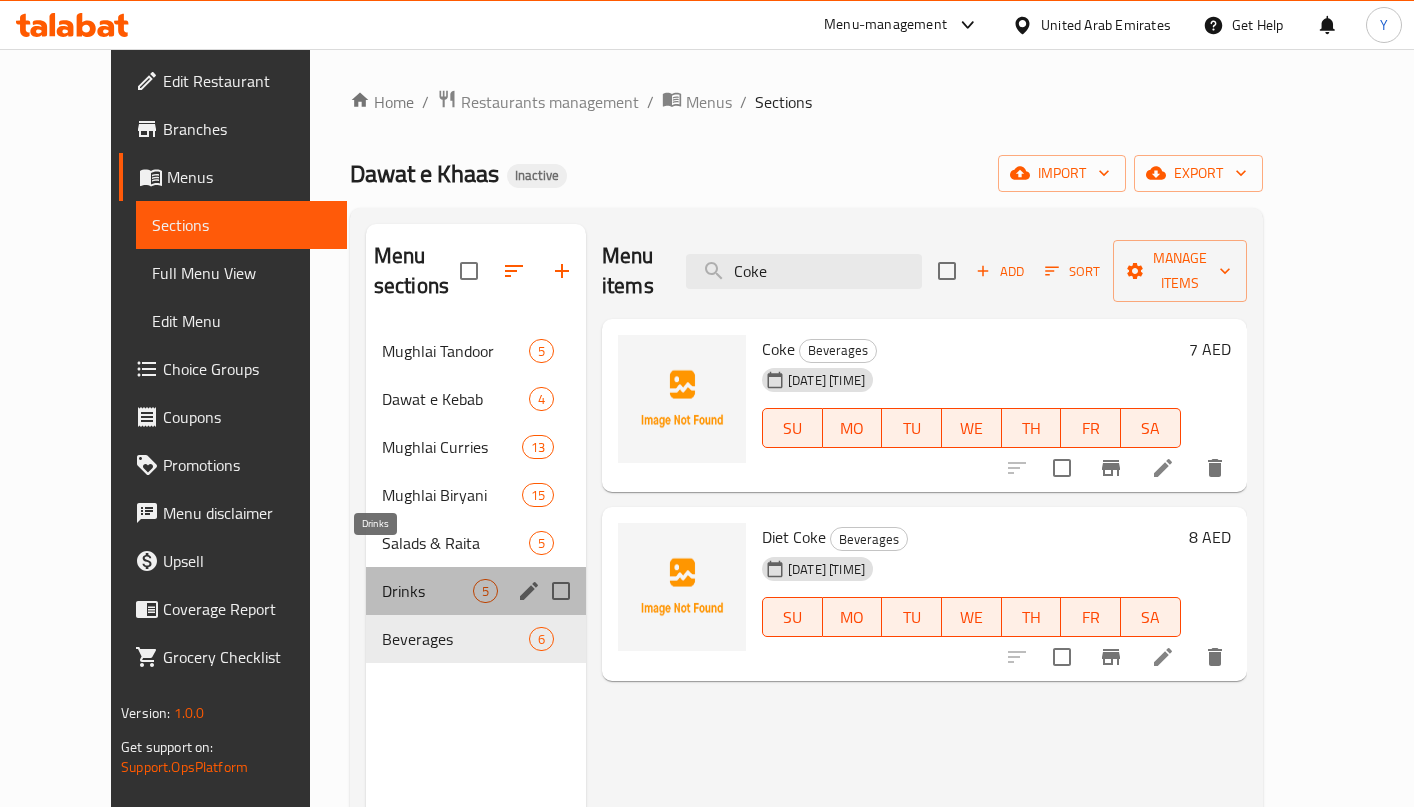 click on "Drinks" at bounding box center (427, 591) 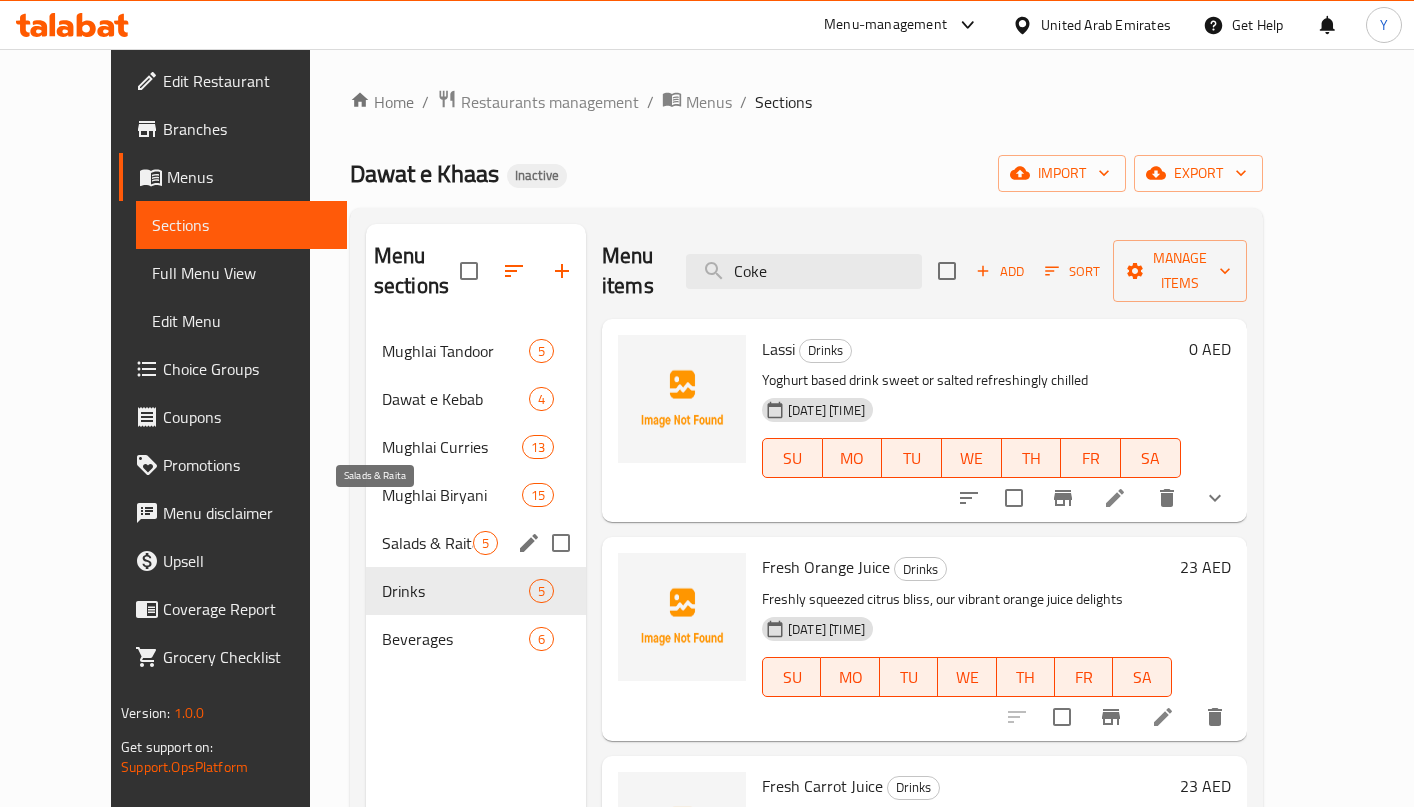 click on "Salads & Raita" at bounding box center (427, 543) 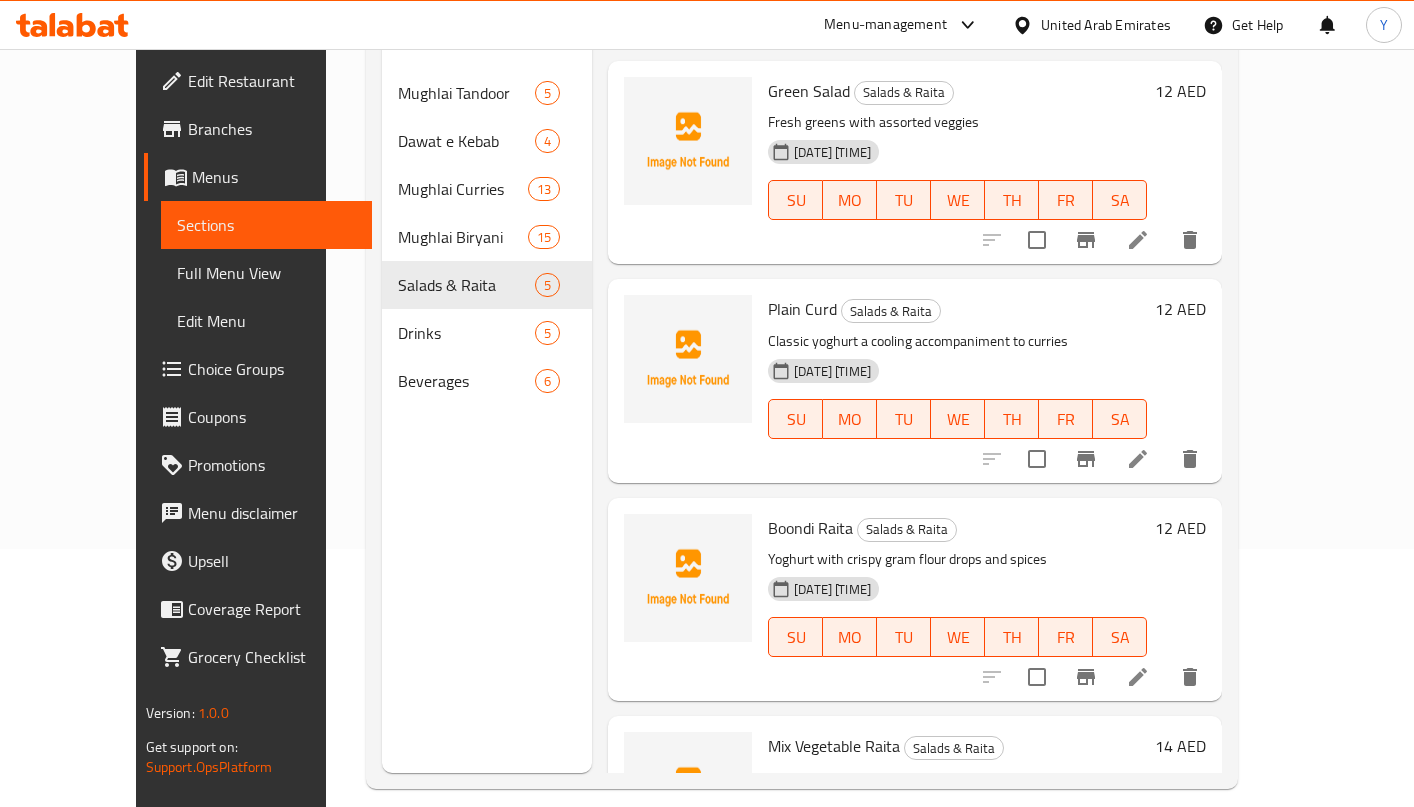 scroll, scrollTop: 12, scrollLeft: 0, axis: vertical 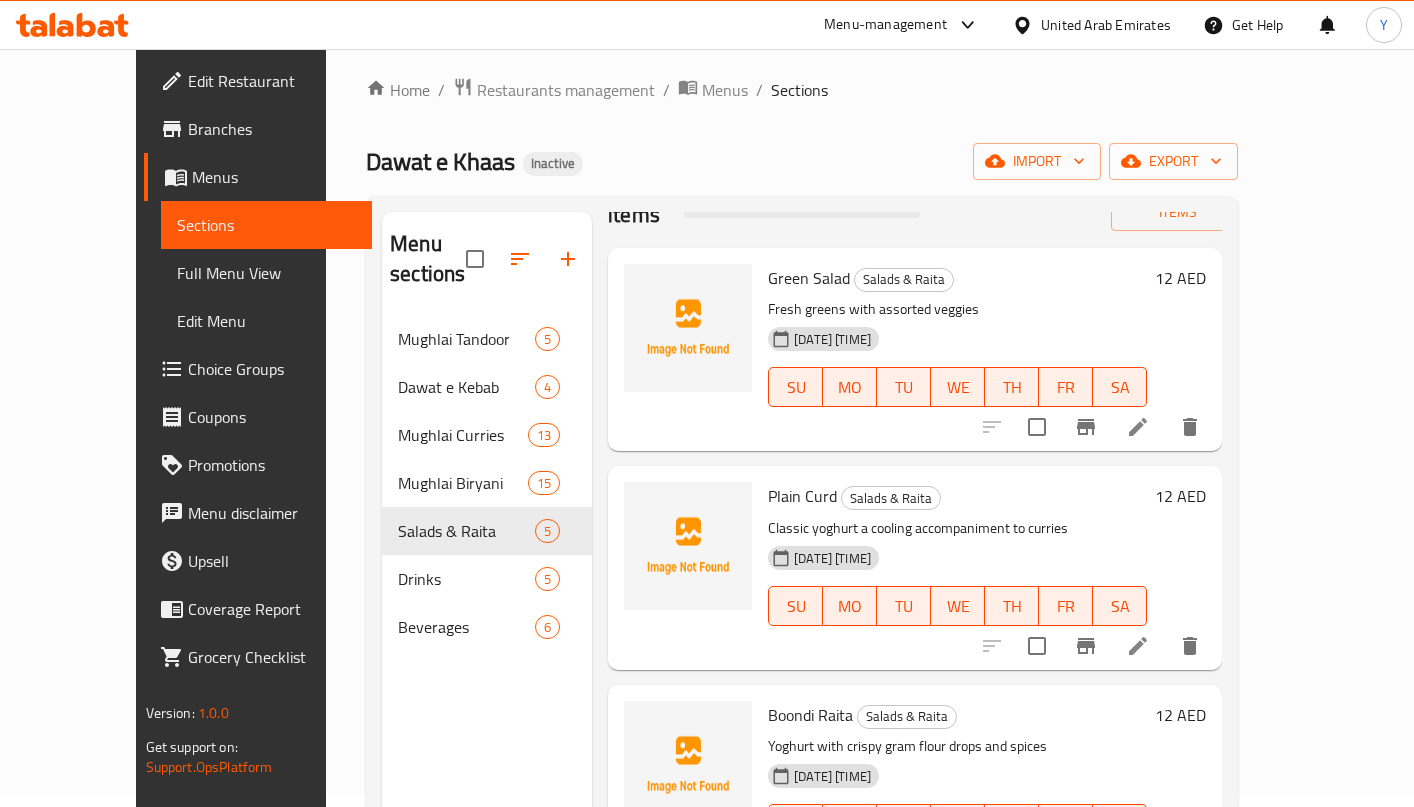 drag, startPoint x: 1295, startPoint y: 501, endPoint x: 1151, endPoint y: 372, distance: 193.33133 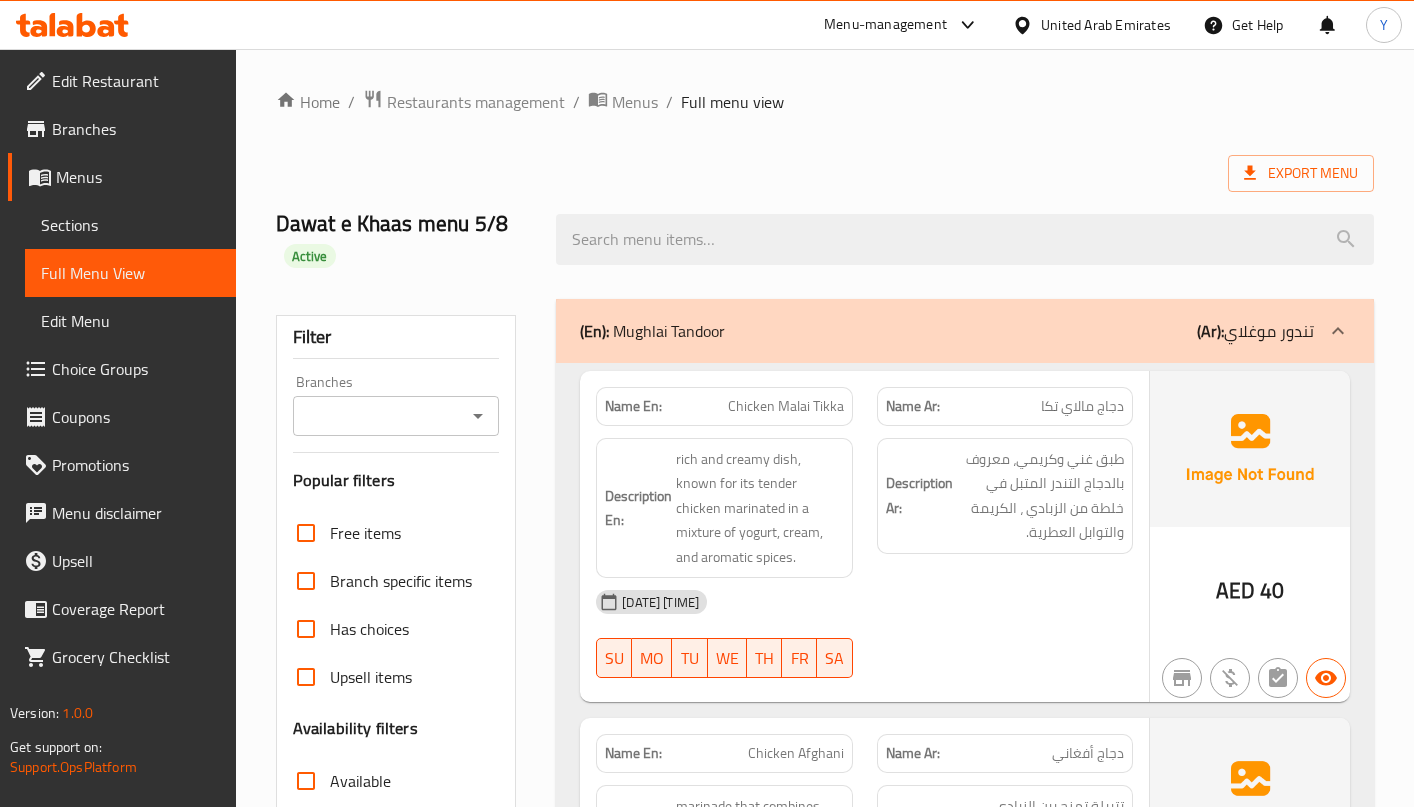 scroll, scrollTop: 4611, scrollLeft: 0, axis: vertical 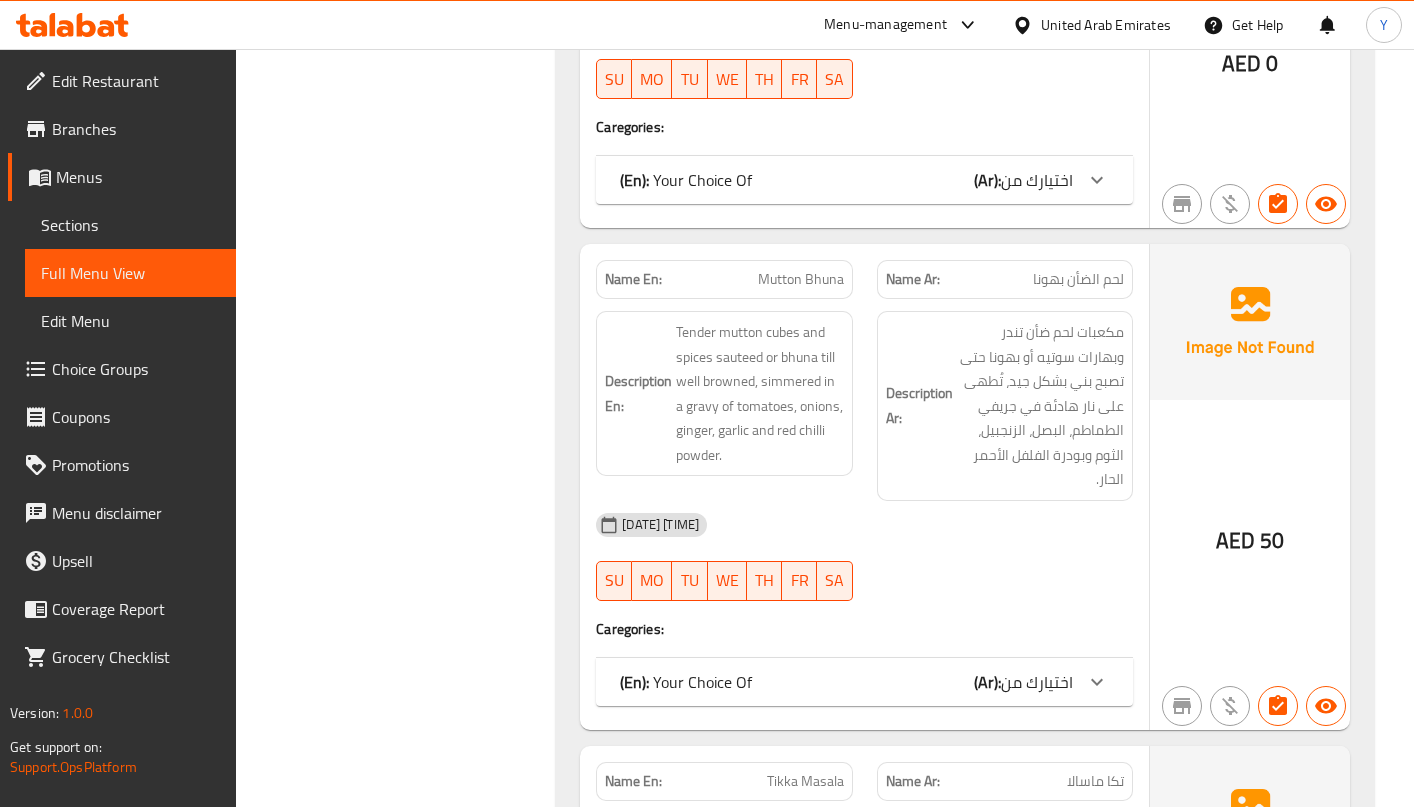 click on "Name En: Mutton Bhuna Name Ar: لحم الضأن بهونا Description En: Tender mutton cubes and spices sauteed or bhuna till well browned, simmered in a gravy of tomatoes, onions, ginger, garlic and red chilli powder. Description Ar: مكعبات لحم ضأن تندر وبهارات سوتيه أو بهونا حتى تصبح بني بشكل جيد، تُطهى على نار هادئة في جريفي الطماطم، البصل، الزنجبيل، الثوم وبودرة الفلفل الأحمر الحار. 05-08-2025 07:48 PM SU MO TU WE TH FR SA Caregories: (En):   Your Choice Of (Ar): اختيارك من Name(En) Name(Ar) Status Price Sautéed سوتيه Active 0 Bhuna بهونا Active 0" at bounding box center (864, -3104) 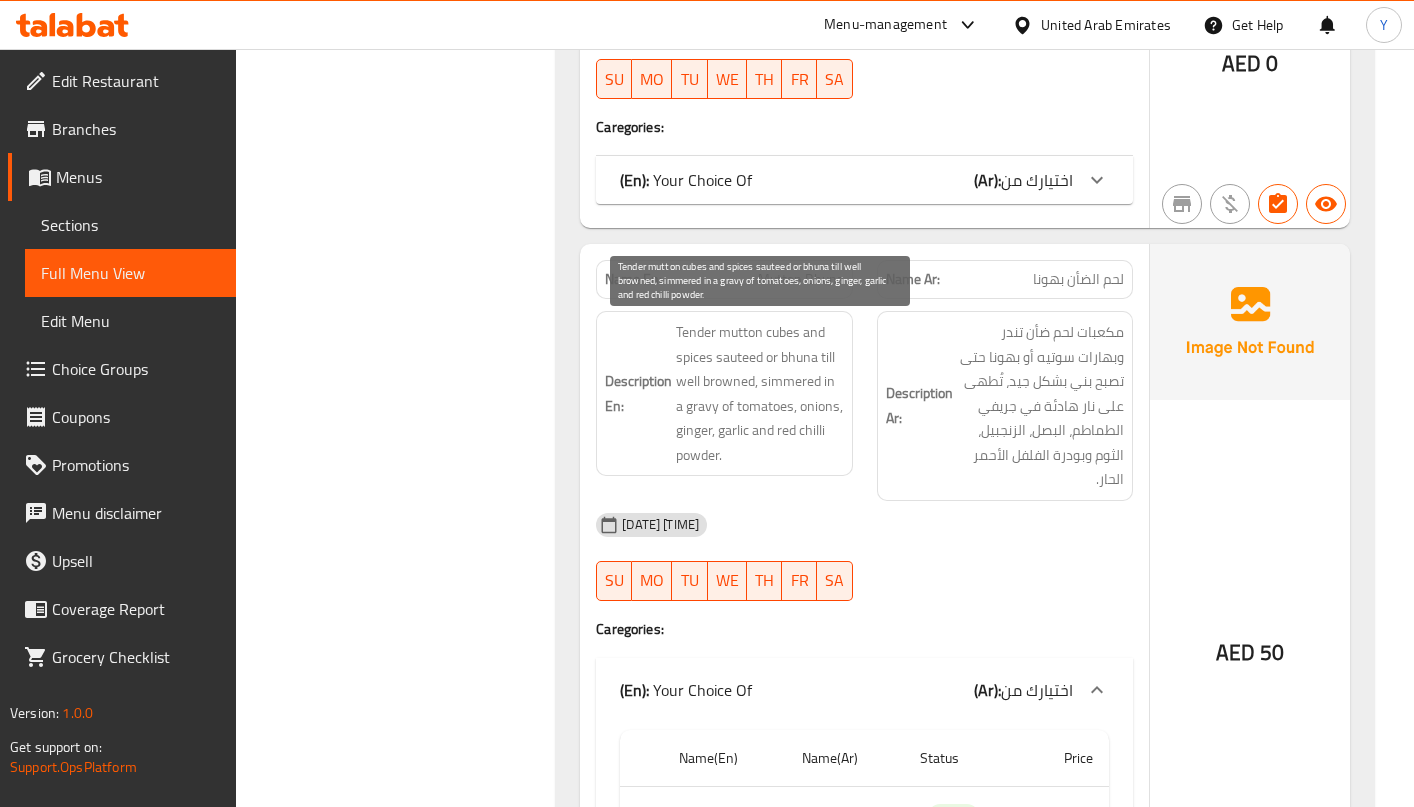 click on "Tender mutton cubes and spices sauteed or bhuna till well browned, simmered in a gravy of tomatoes, onions, ginger, garlic and red chilli powder." at bounding box center (759, 393) 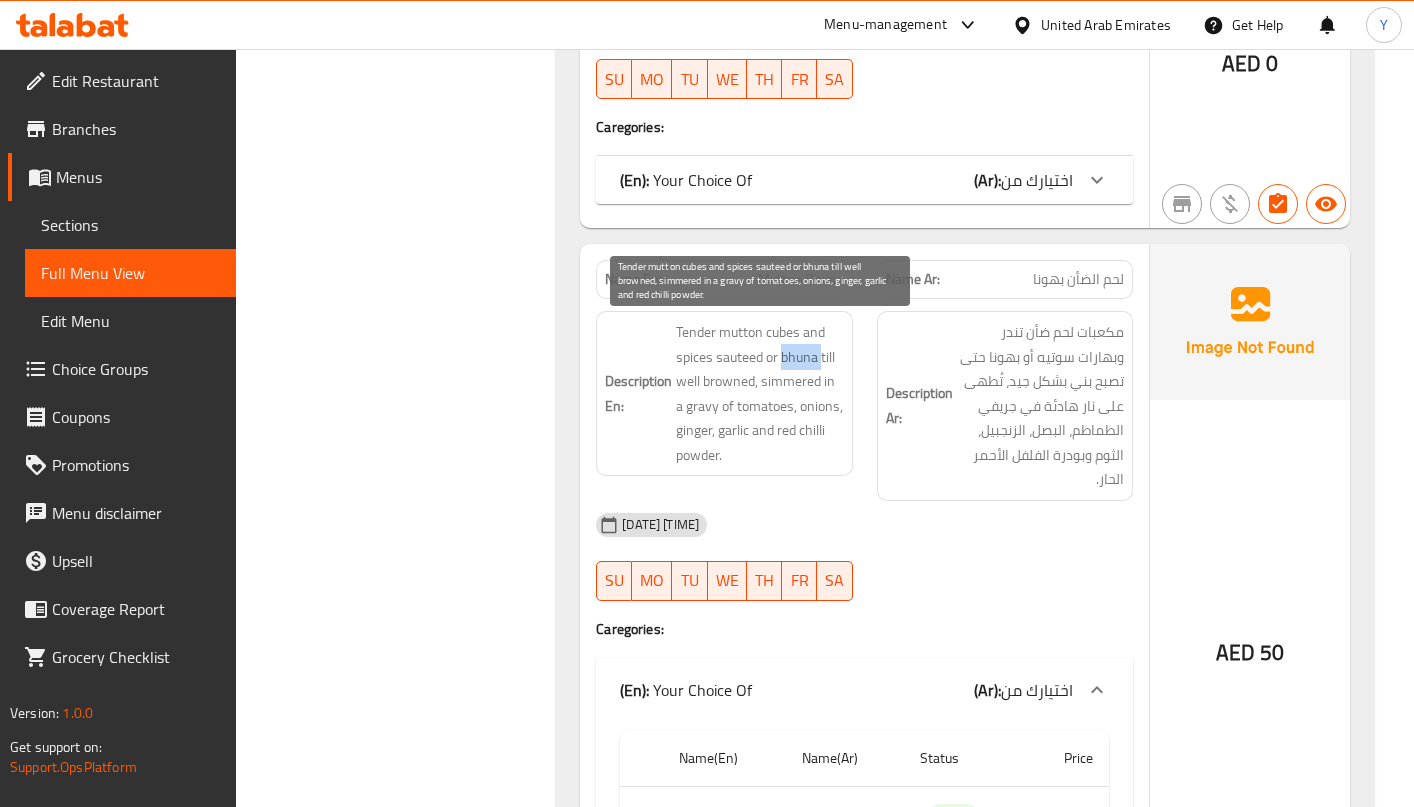 click on "Tender mutton cubes and spices sauteed or bhuna till well browned, simmered in a gravy of tomatoes, onions, ginger, garlic and red chilli powder." at bounding box center [759, 393] 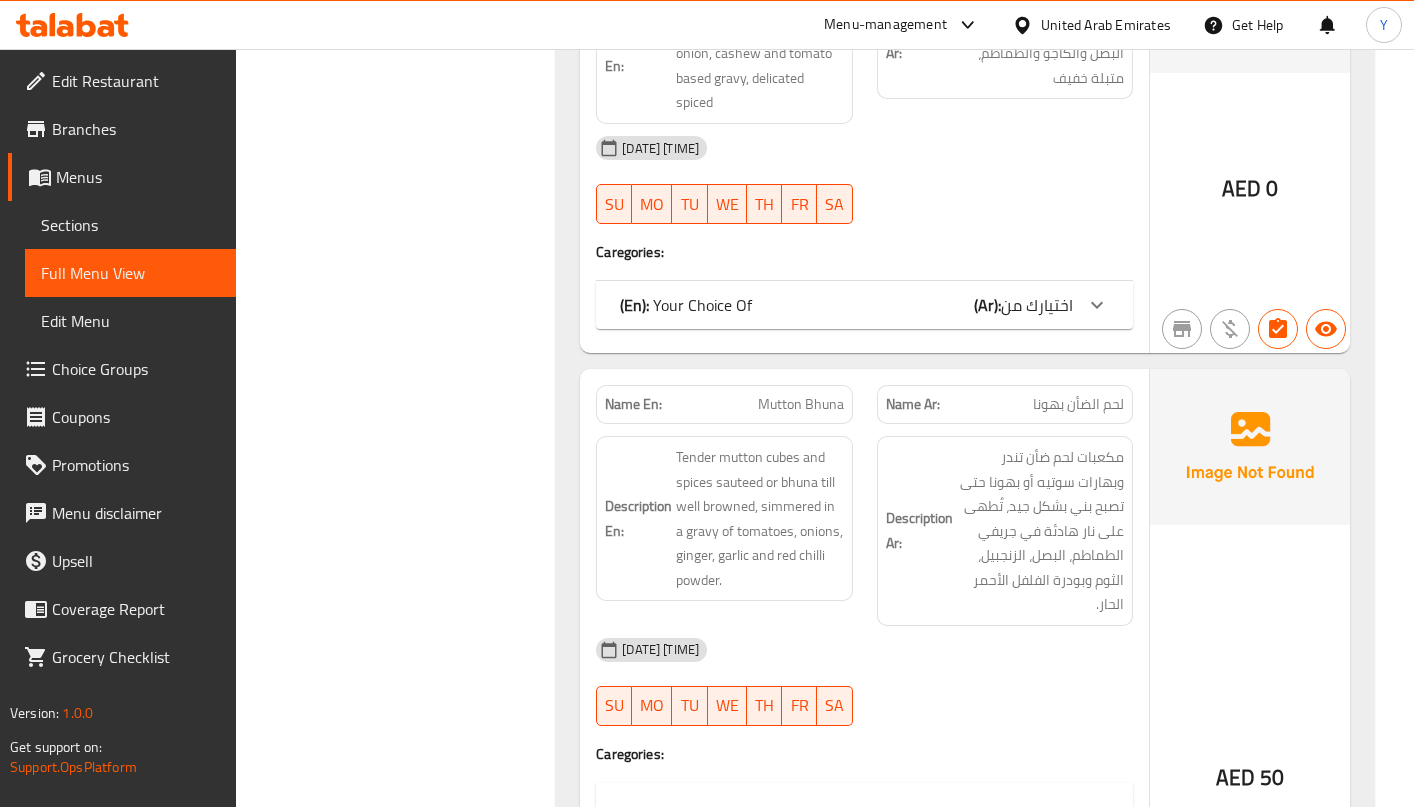 drag, startPoint x: 791, startPoint y: 359, endPoint x: 780, endPoint y: 482, distance: 123.49089 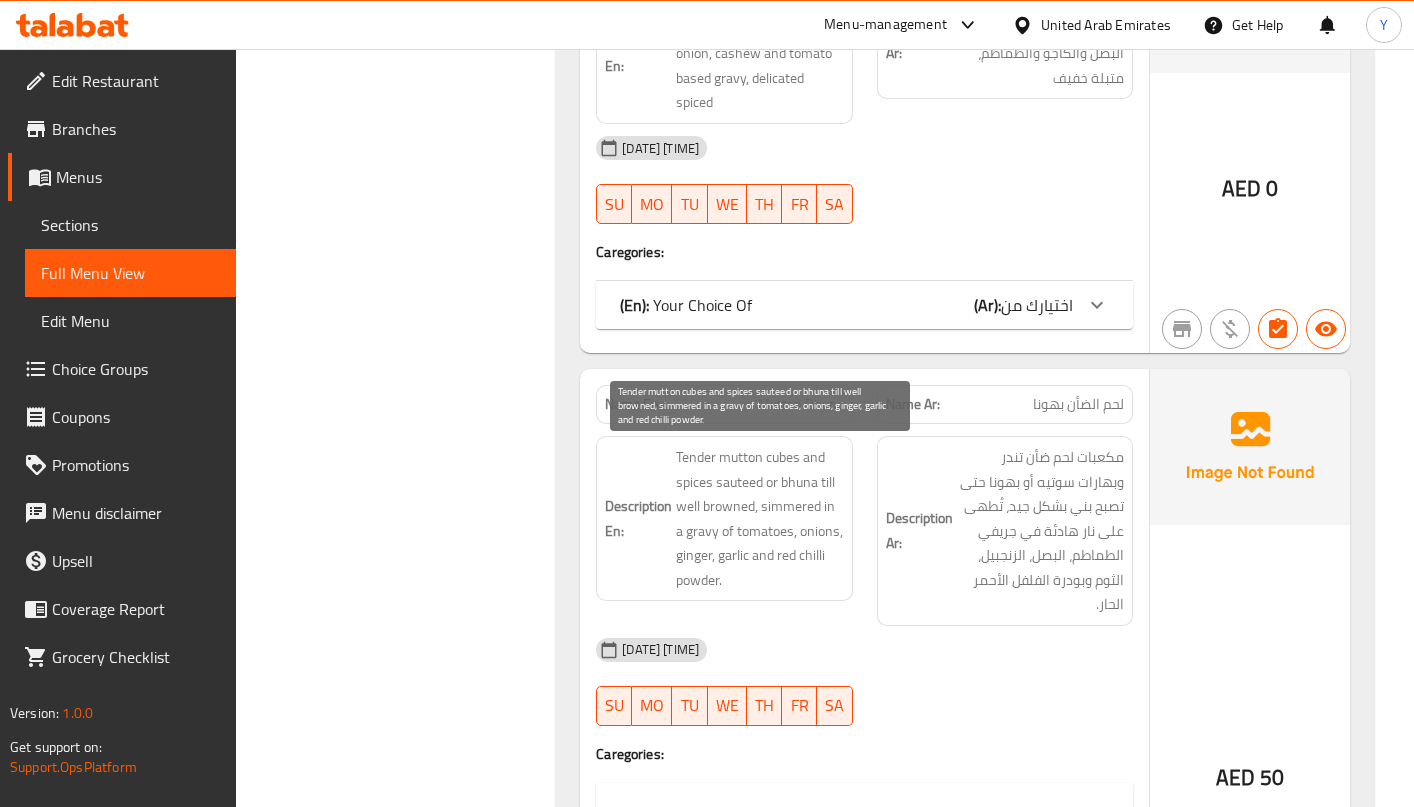 click on "Tender mutton cubes and spices sauteed or bhuna till well browned, simmered in a gravy of tomatoes, onions, ginger, garlic and red chilli powder." at bounding box center (759, 518) 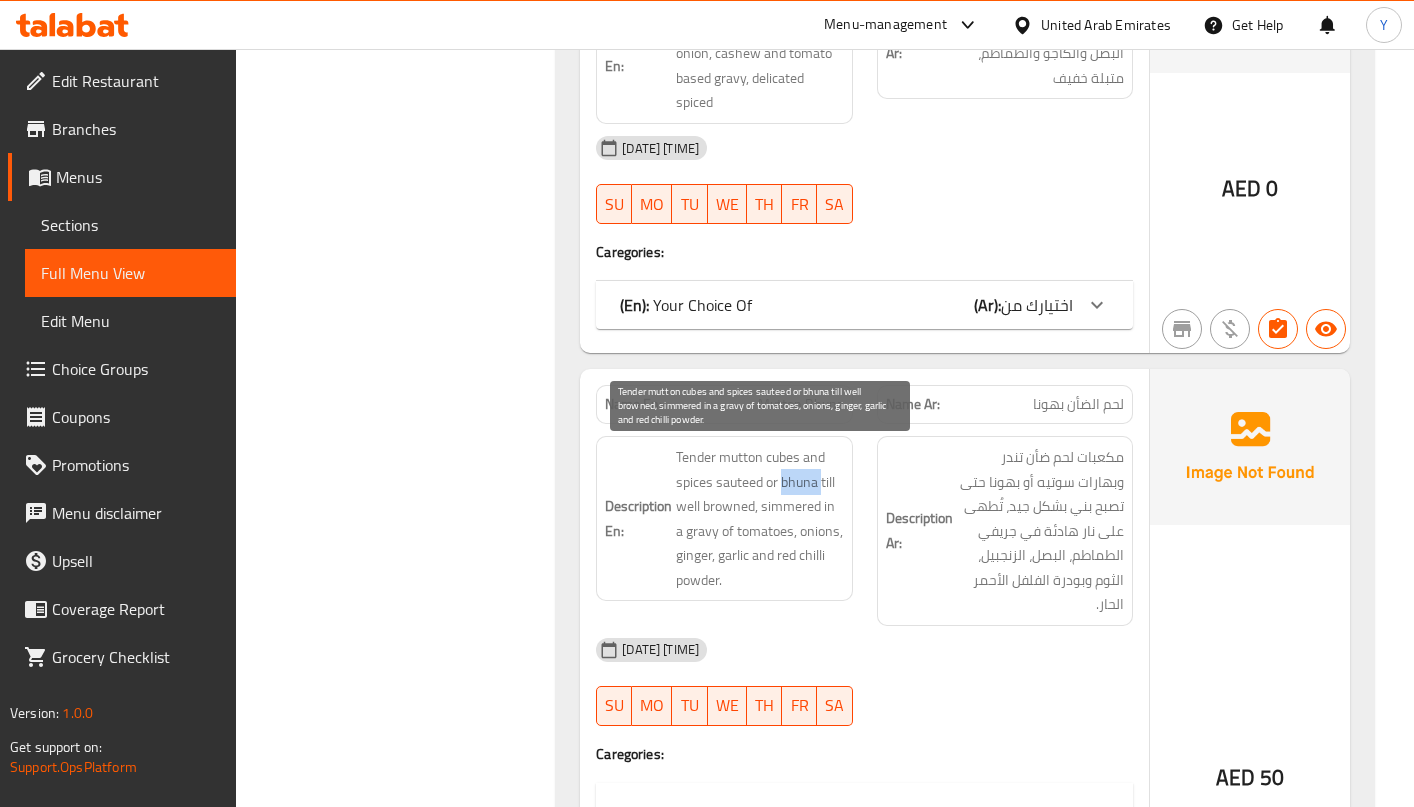 click on "Tender mutton cubes and spices sauteed or bhuna till well browned, simmered in a gravy of tomatoes, onions, ginger, garlic and red chilli powder." at bounding box center [759, 518] 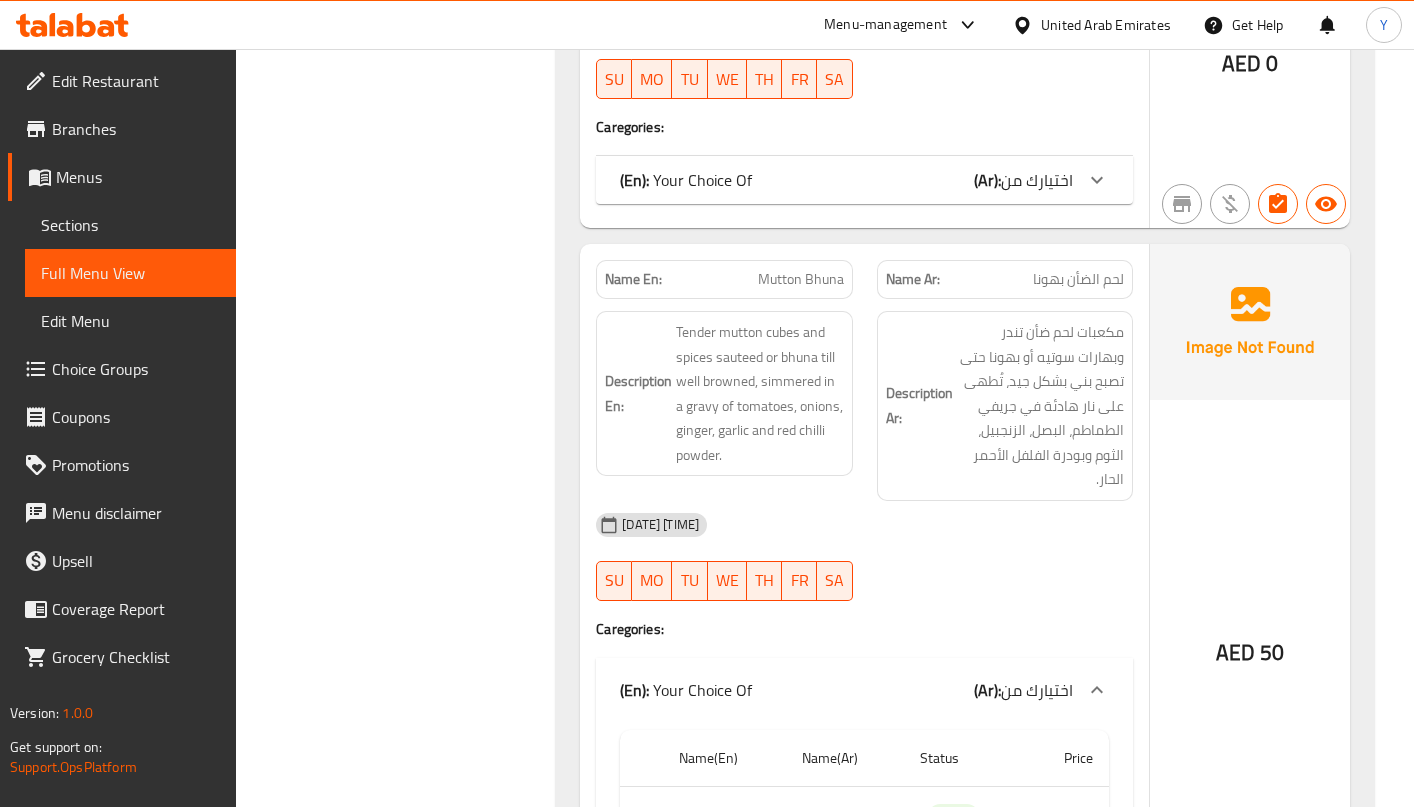 drag, startPoint x: 788, startPoint y: 476, endPoint x: 774, endPoint y: 356, distance: 120.8139 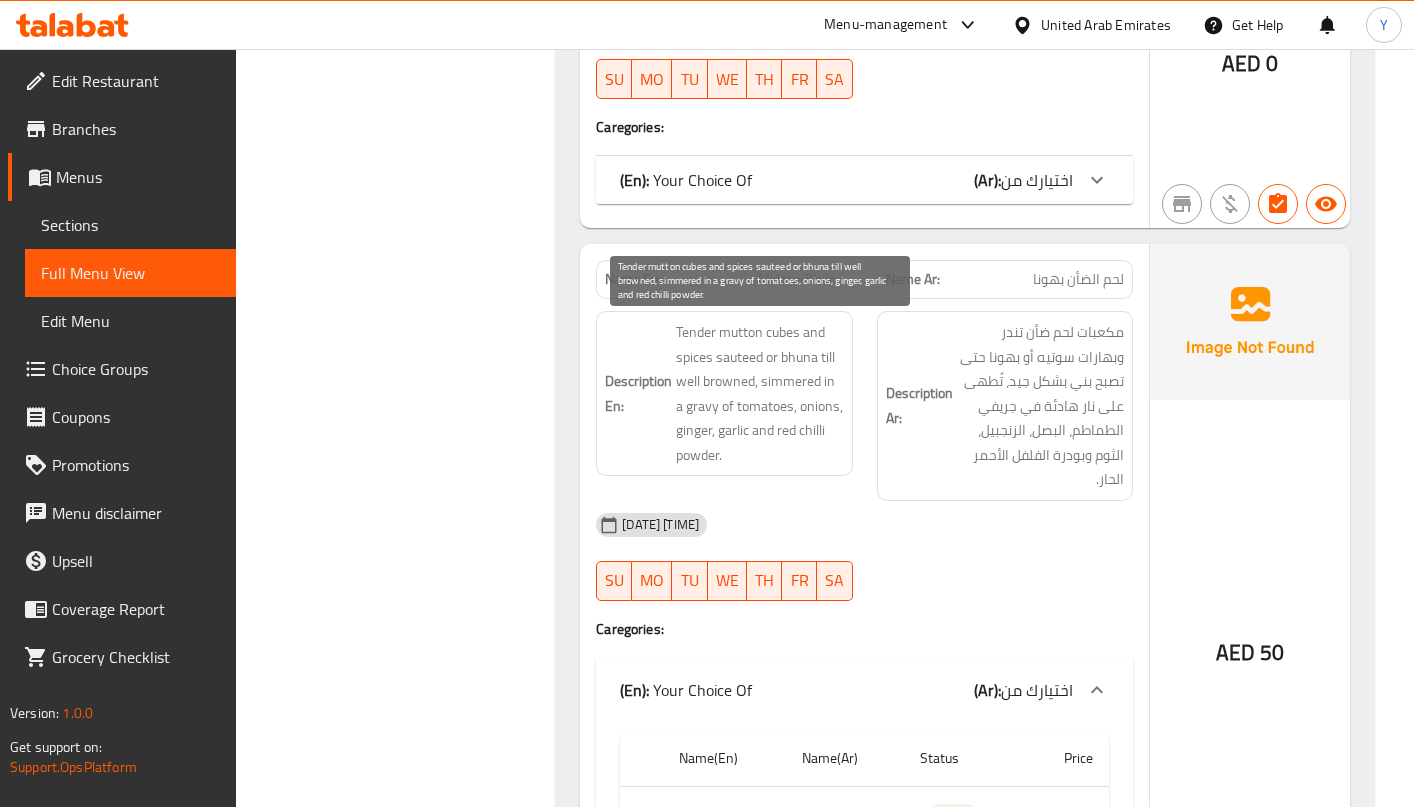 click on "Tender mutton cubes and spices sauteed or bhuna till well browned, simmered in a gravy of tomatoes, onions, ginger, garlic and red chilli powder." at bounding box center (759, 393) 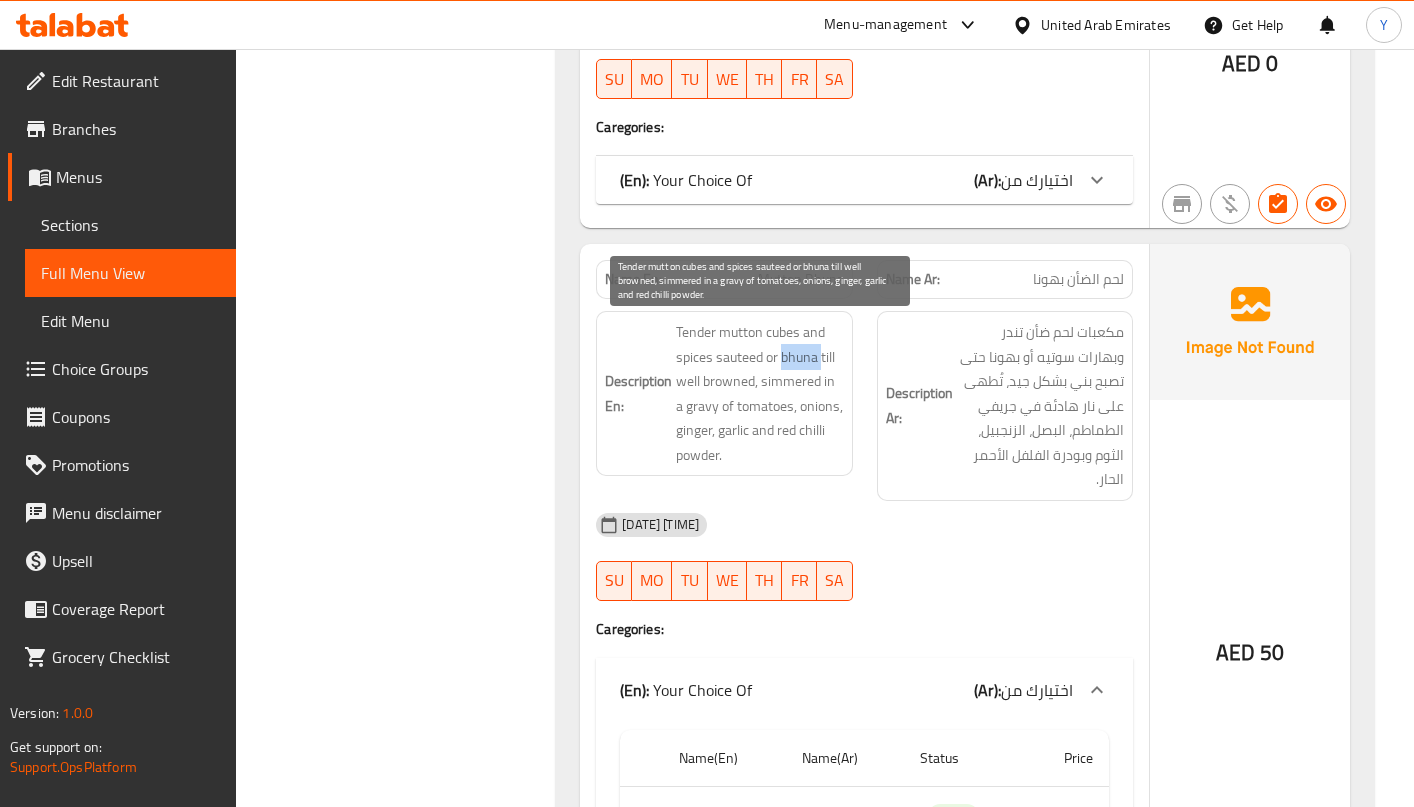 click on "Tender mutton cubes and spices sauteed or bhuna till well browned, simmered in a gravy of tomatoes, onions, ginger, garlic and red chilli powder." at bounding box center (759, 393) 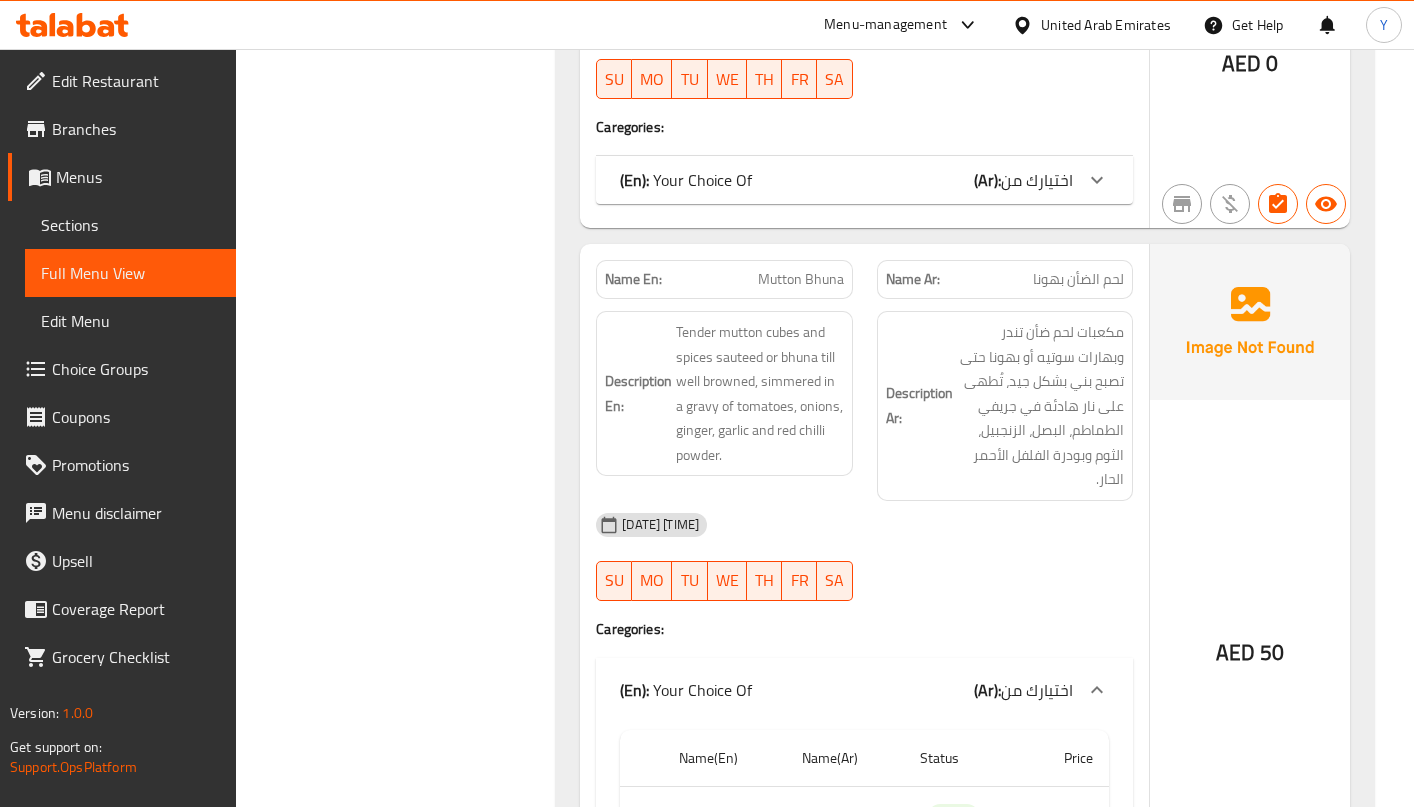 click at bounding box center (1005, -3014) 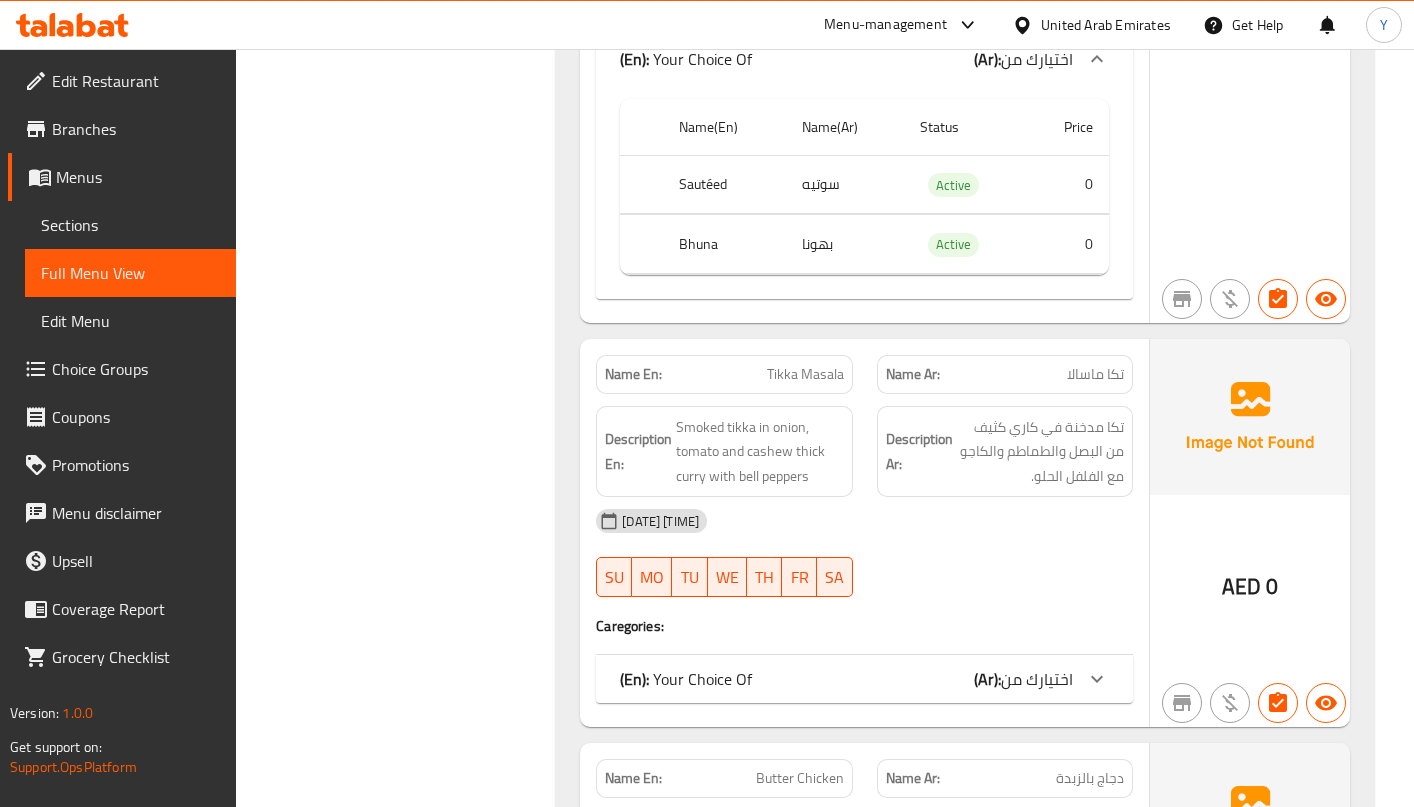scroll, scrollTop: 5726, scrollLeft: 0, axis: vertical 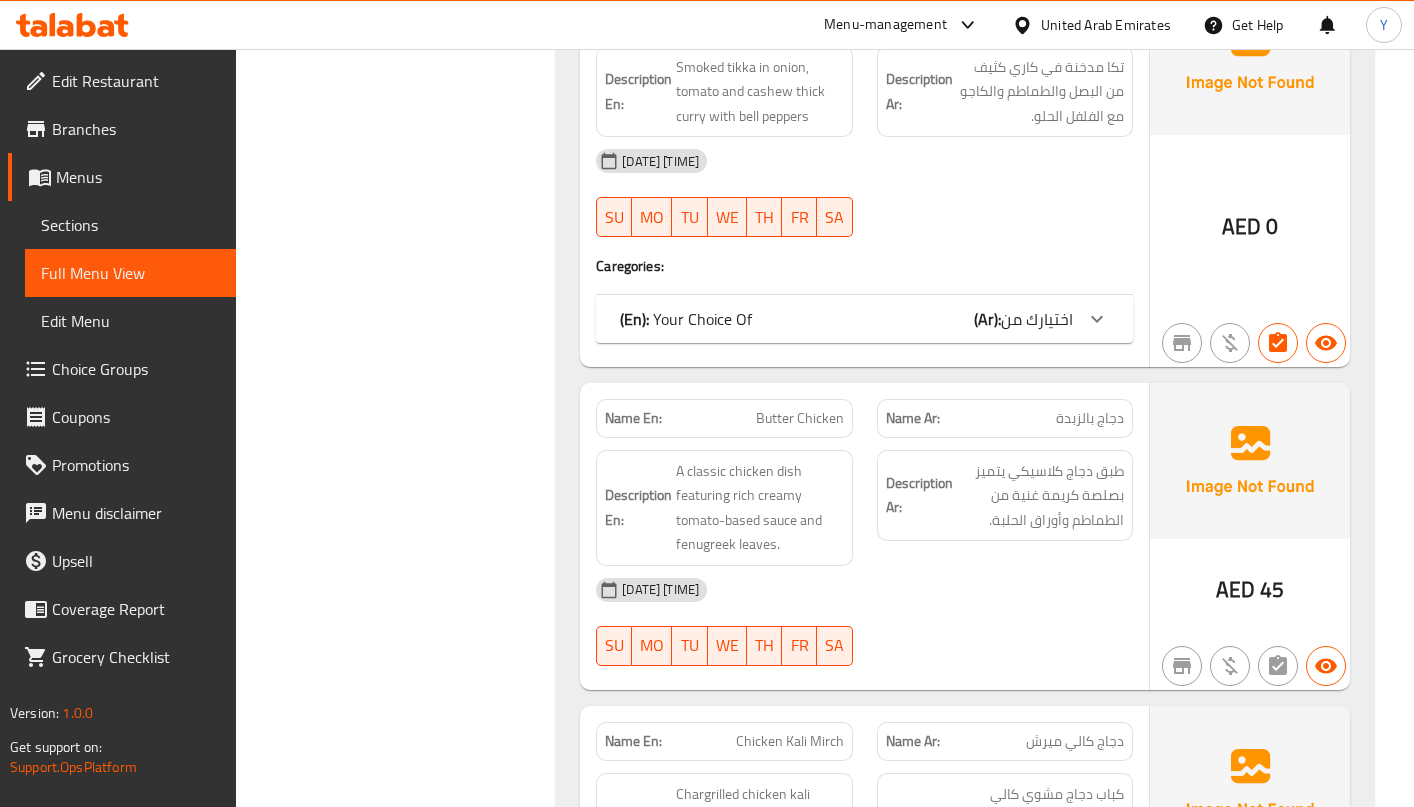 click on "(En):   Your Choice Of (Ar): اختيارك من" at bounding box center [846, -3924] 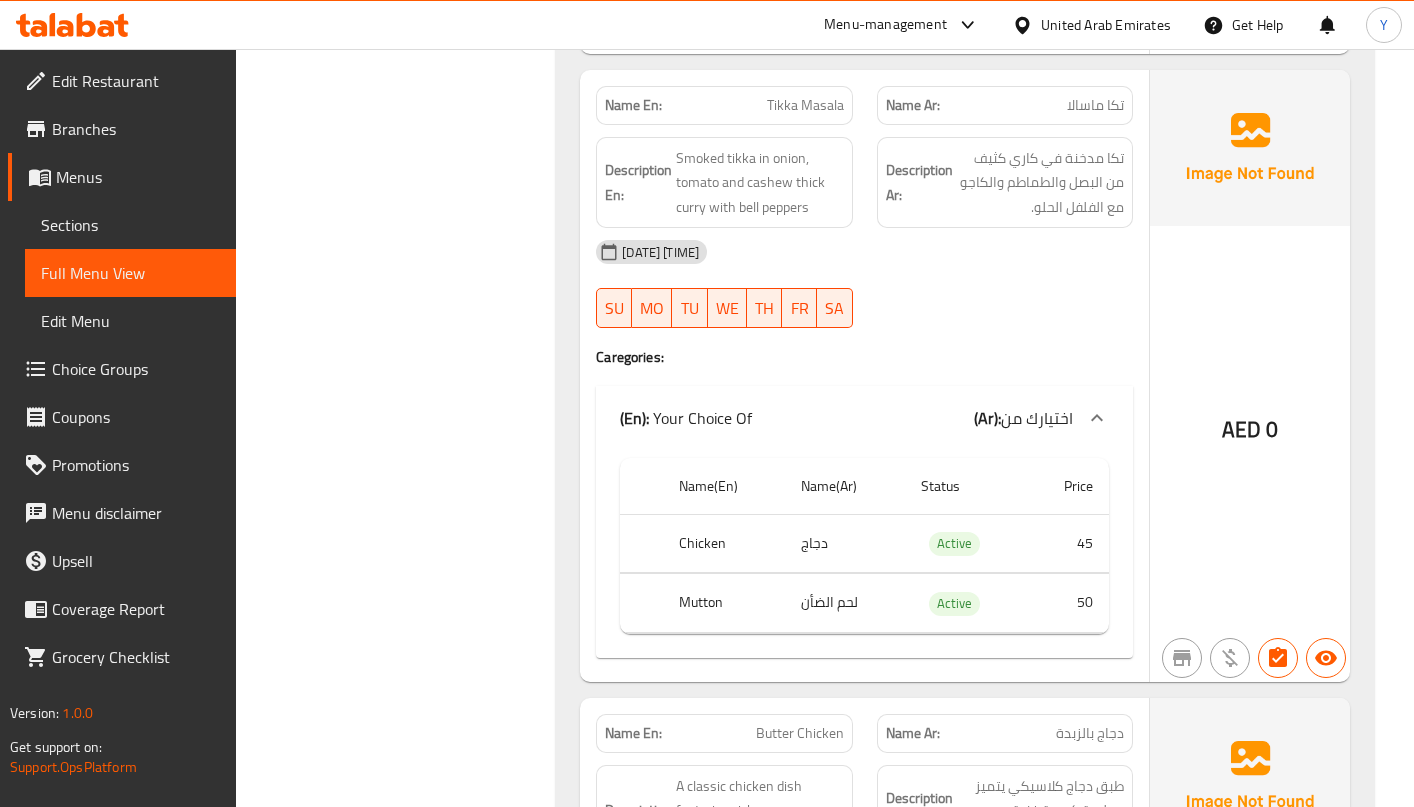 scroll, scrollTop: 5611, scrollLeft: 0, axis: vertical 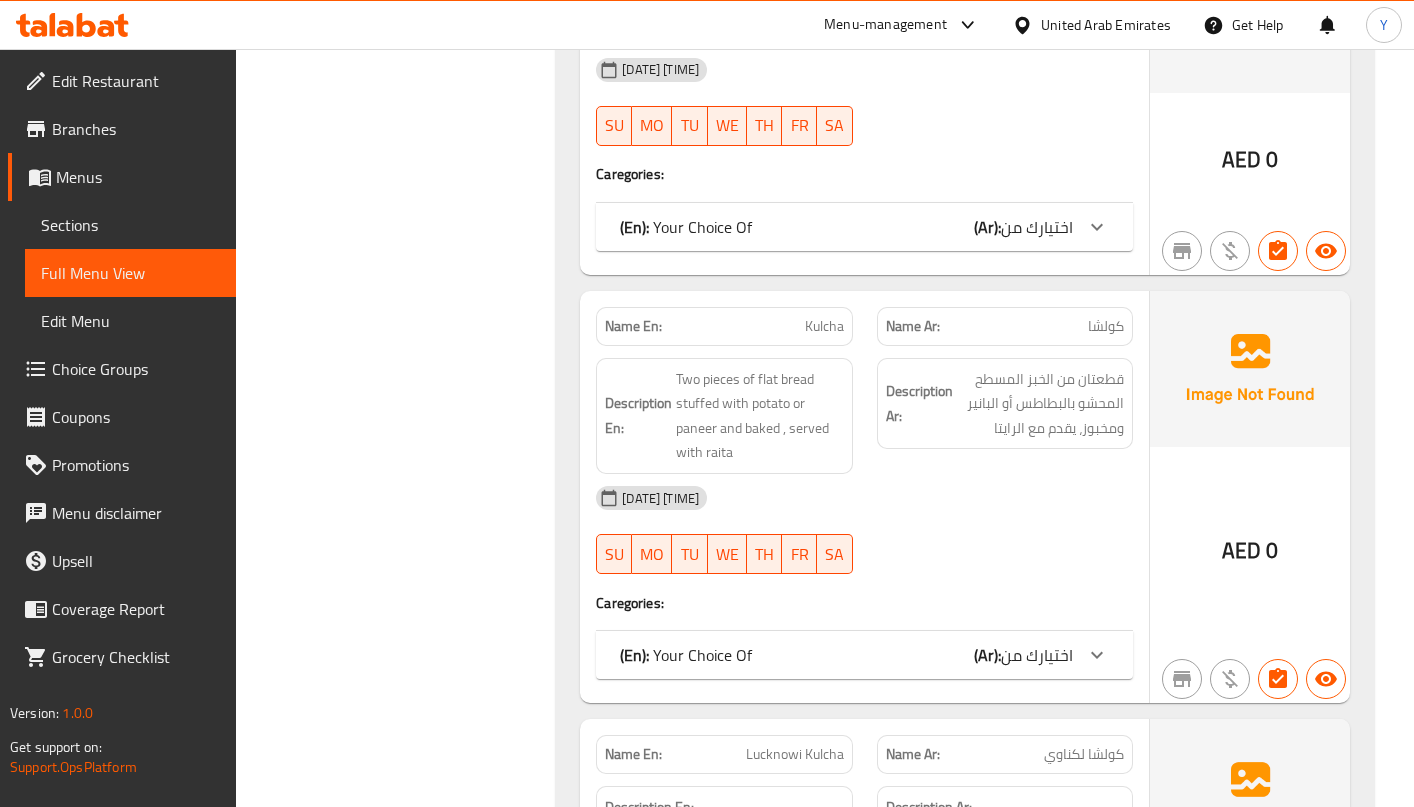 click on "(En):   Your Choice Of (Ar): اختيارك من  Name(En) Name(Ar) Status Price Paneer بانير Active 15 Aloo ألو Active 12" at bounding box center [864, 655] 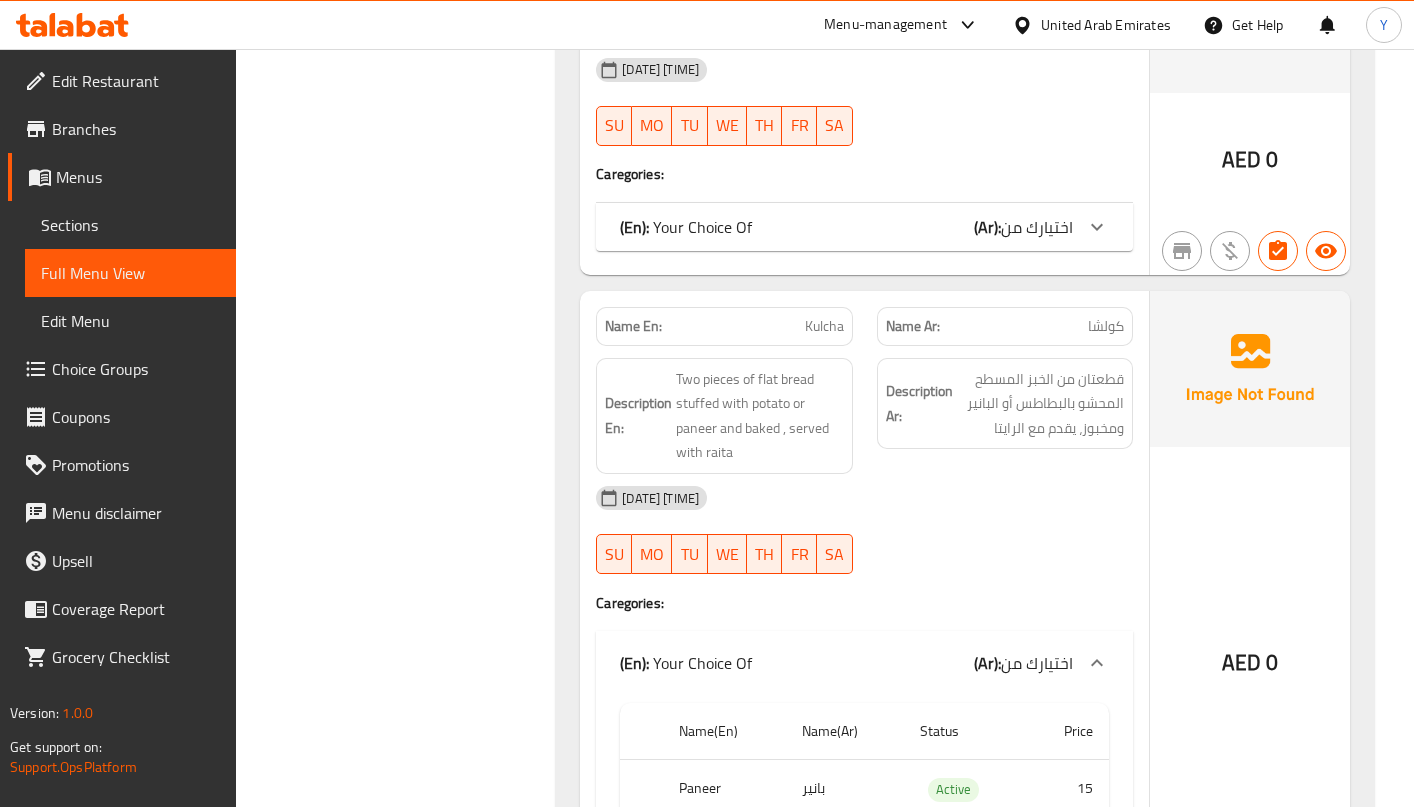 click at bounding box center [1005, -3773] 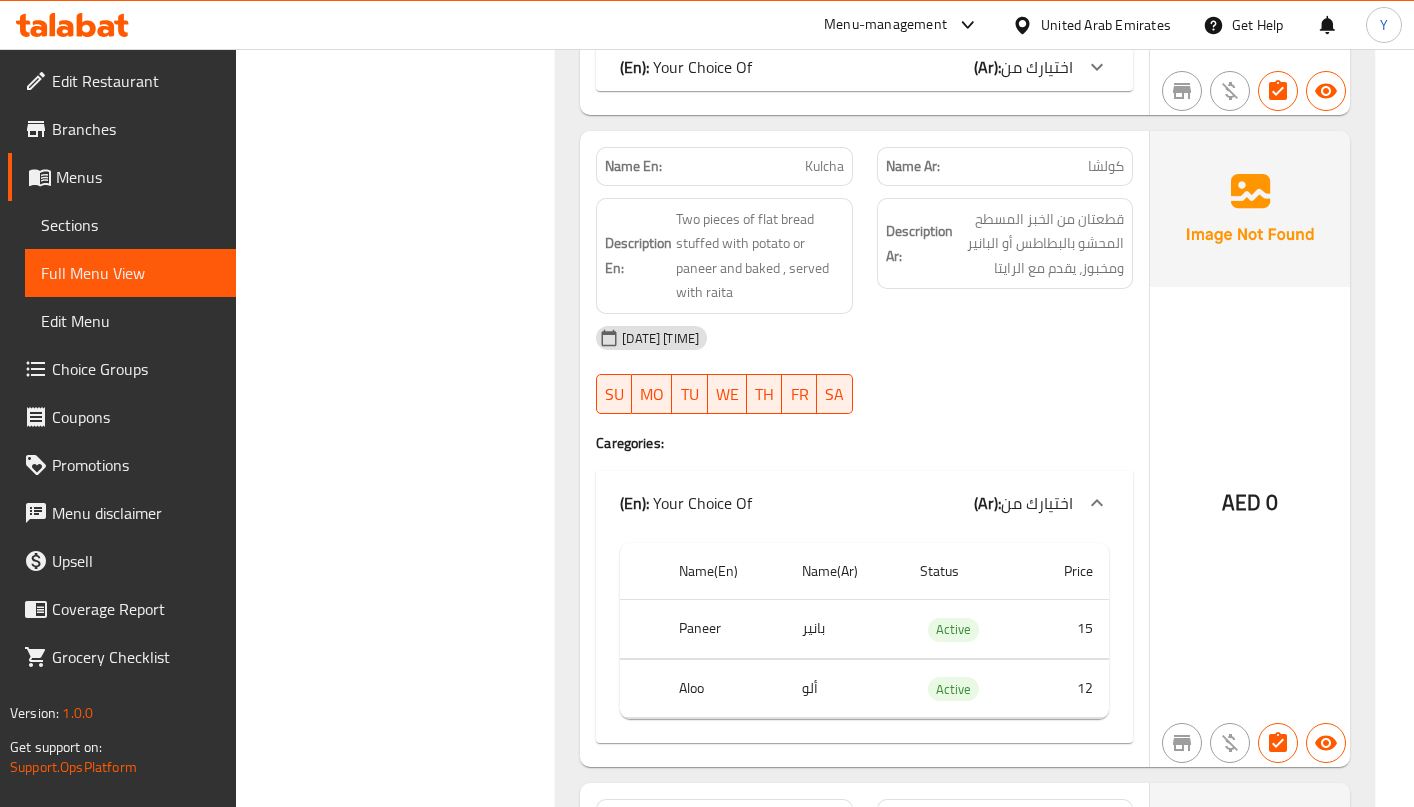 scroll, scrollTop: 11713, scrollLeft: 0, axis: vertical 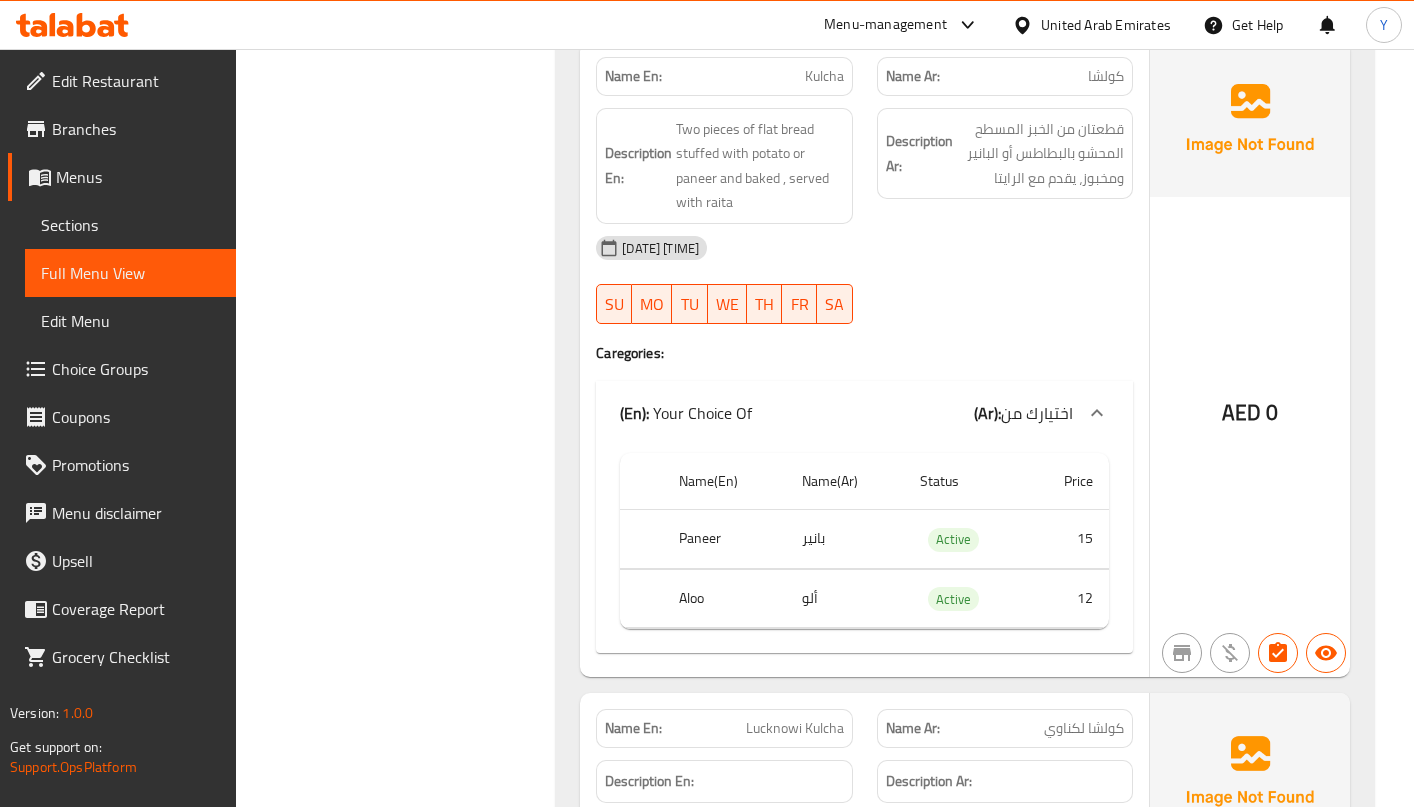 click on "Filter Branches Branches Popular filters Free items Branch specific items Has choices Upsell items Availability filters Available Not available View filters Collapse sections Collapse categories Collapse Choices" at bounding box center [404, -2224] 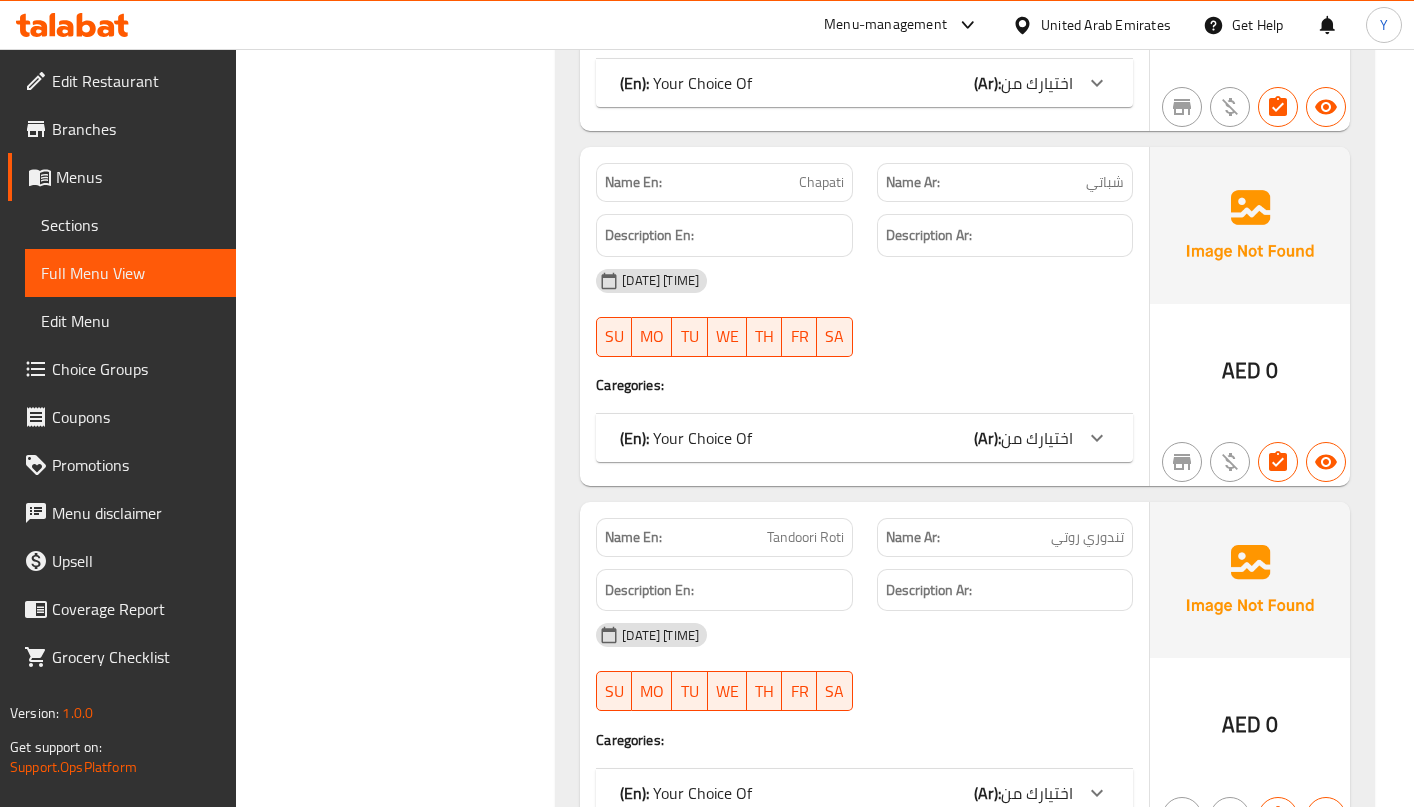 scroll, scrollTop: 10318, scrollLeft: 0, axis: vertical 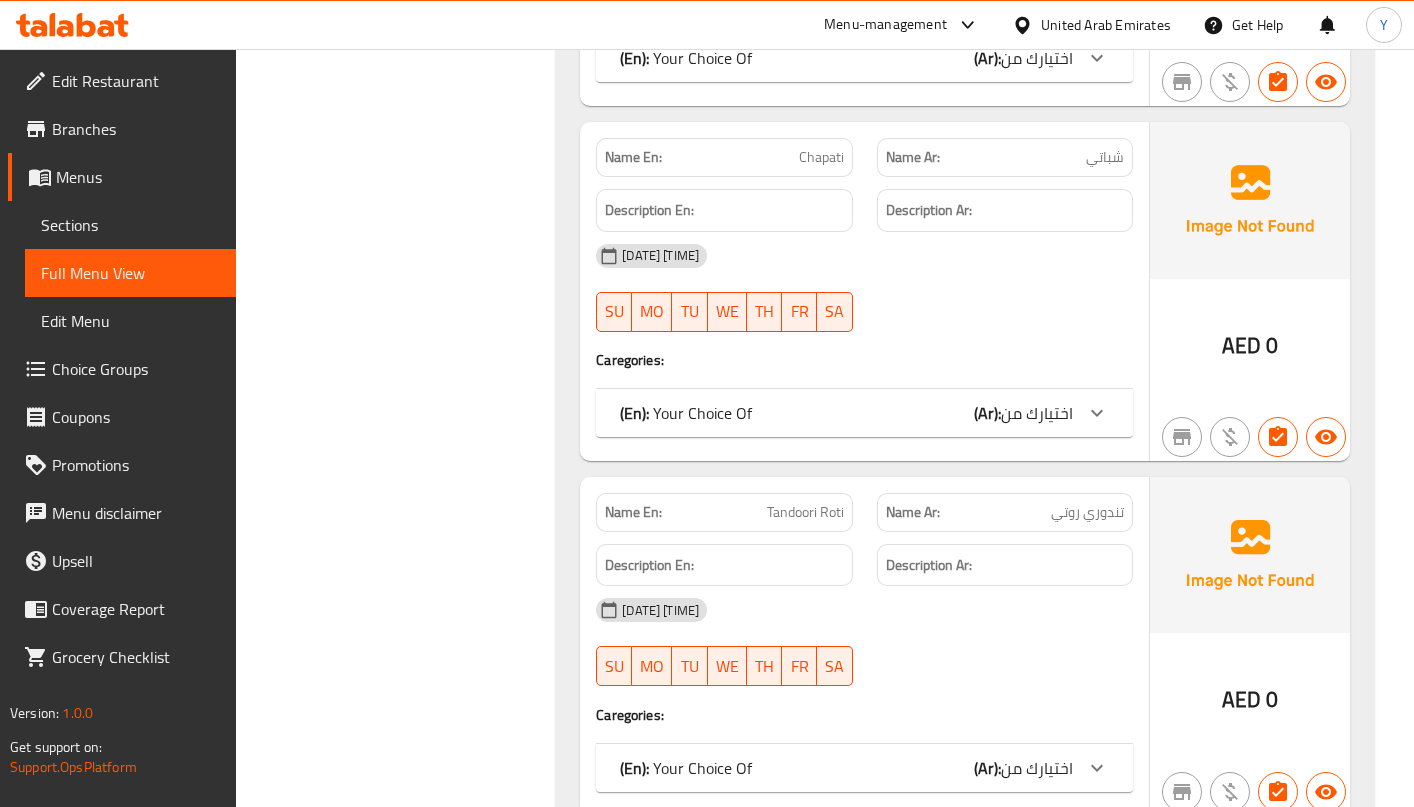 click on "Name En: Chapati Name Ar: شباتي Description En: Description Ar: 05-08-2025 07:48 PM SU MO TU WE TH FR SA Caregories: (En):   Your Choice Of (Ar): اختيارك من  Name(En) Name(Ar) Status Price Butter زبدة  Active 7 Plain سادة  Active 5" at bounding box center (864, -8246) 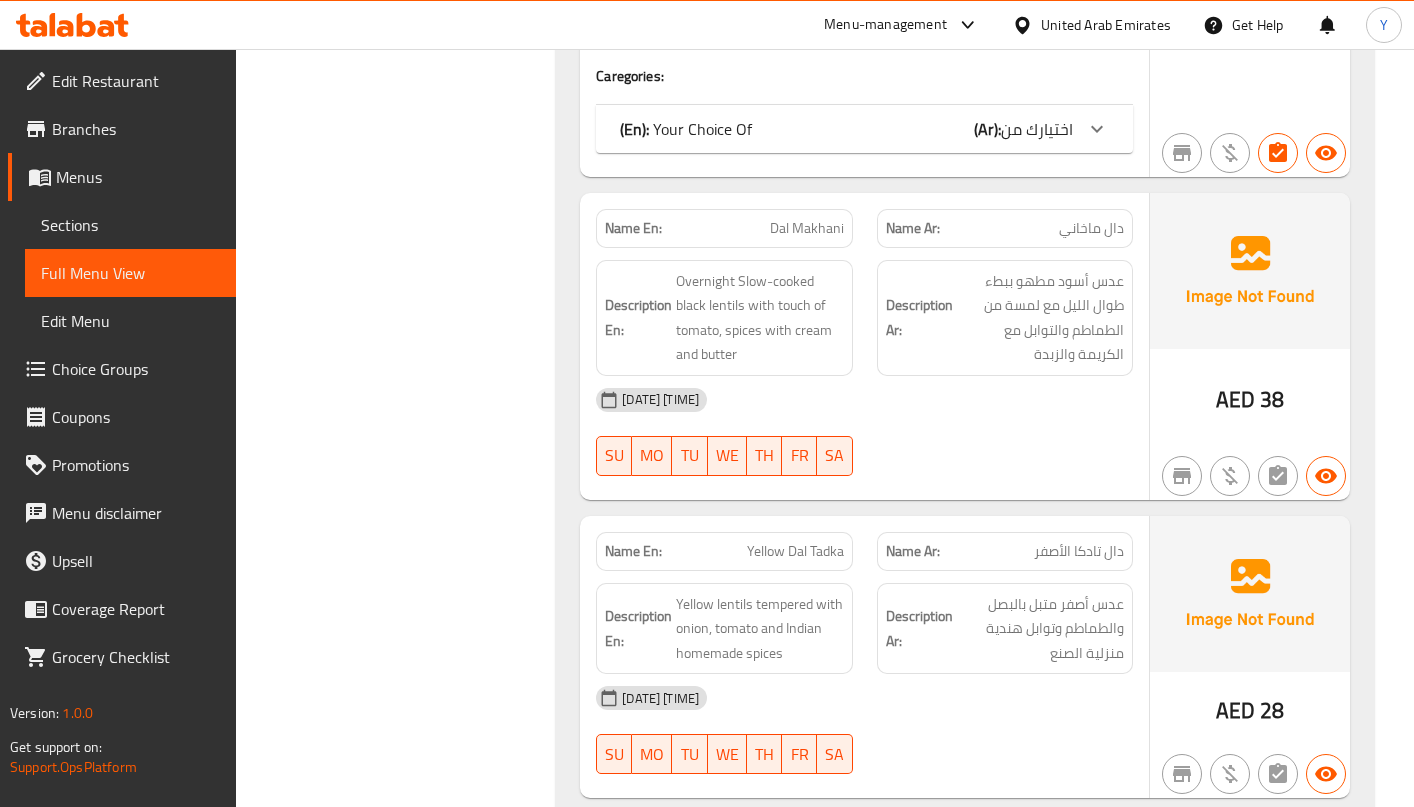 scroll, scrollTop: 7239, scrollLeft: 0, axis: vertical 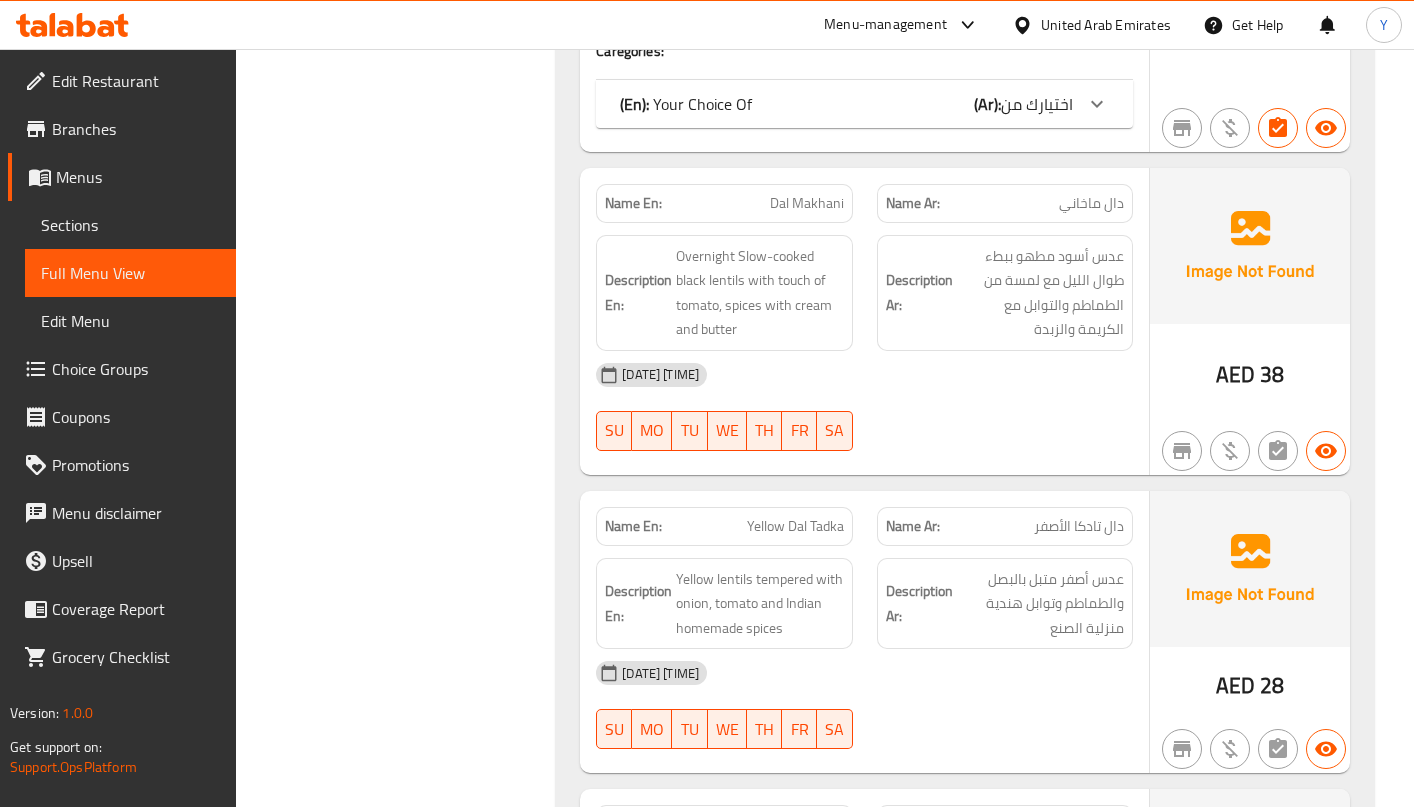 click on "Dal Makhani" at bounding box center [807, 203] 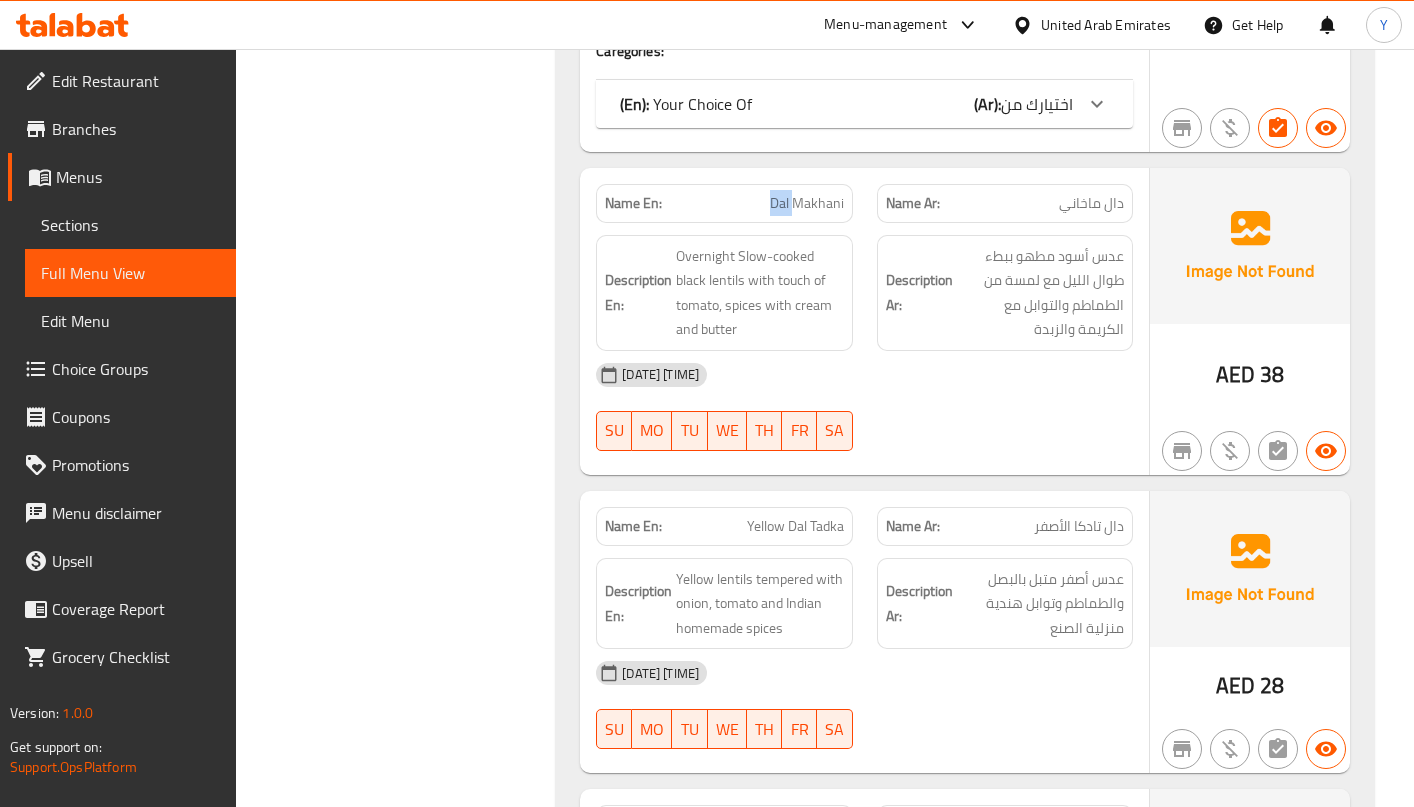 click on "Dal Makhani" at bounding box center (807, 203) 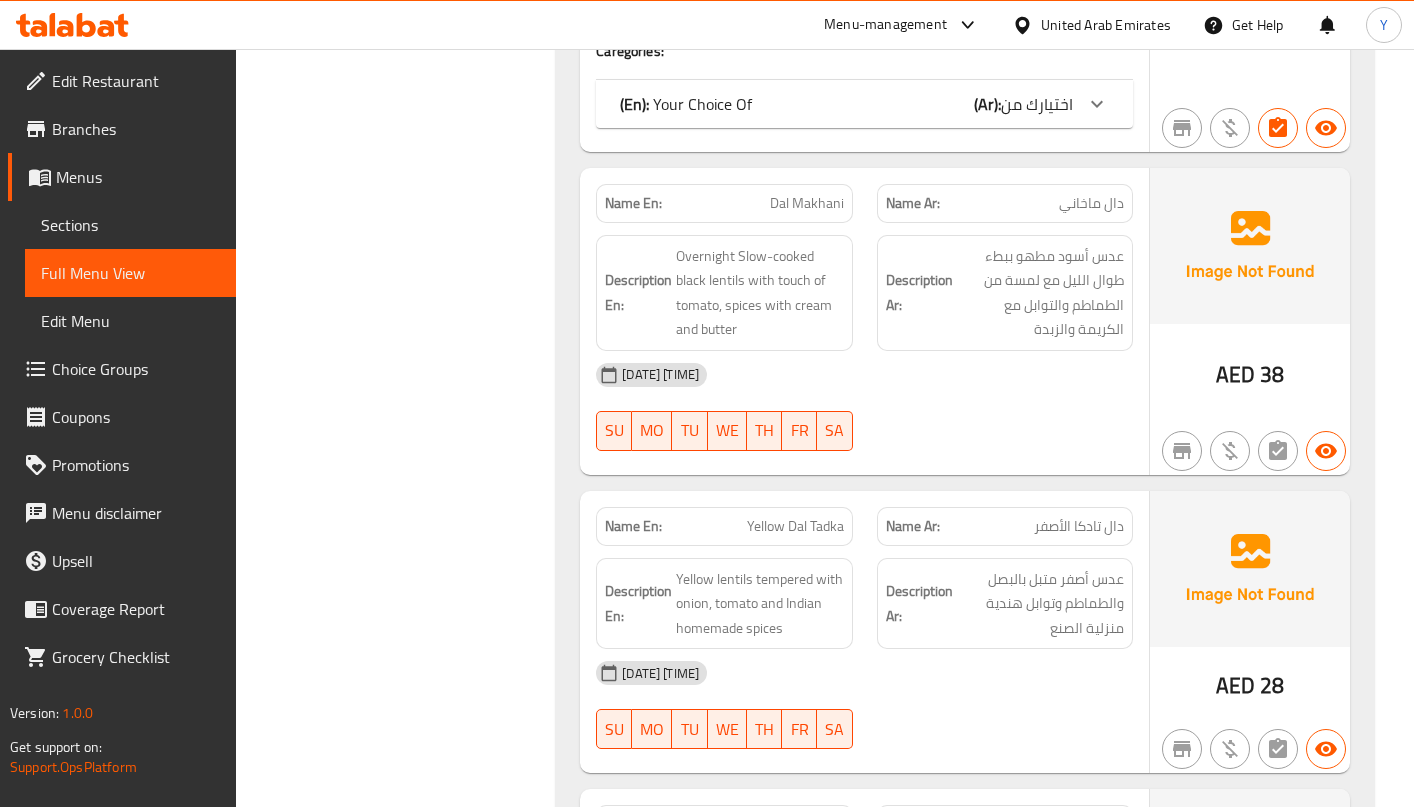 click on "Dal Makhani" at bounding box center [807, 203] 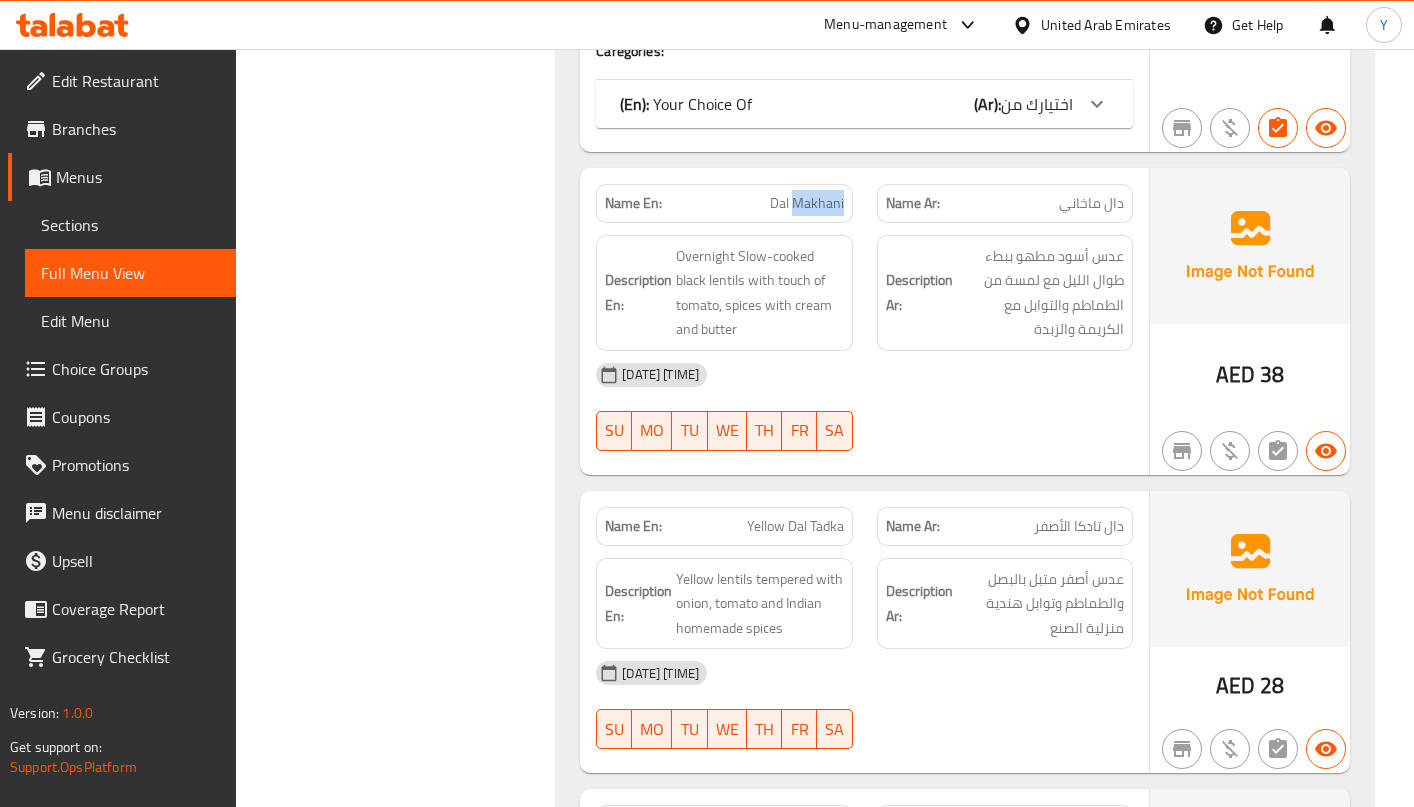 click on "Dal Makhani" at bounding box center [807, 203] 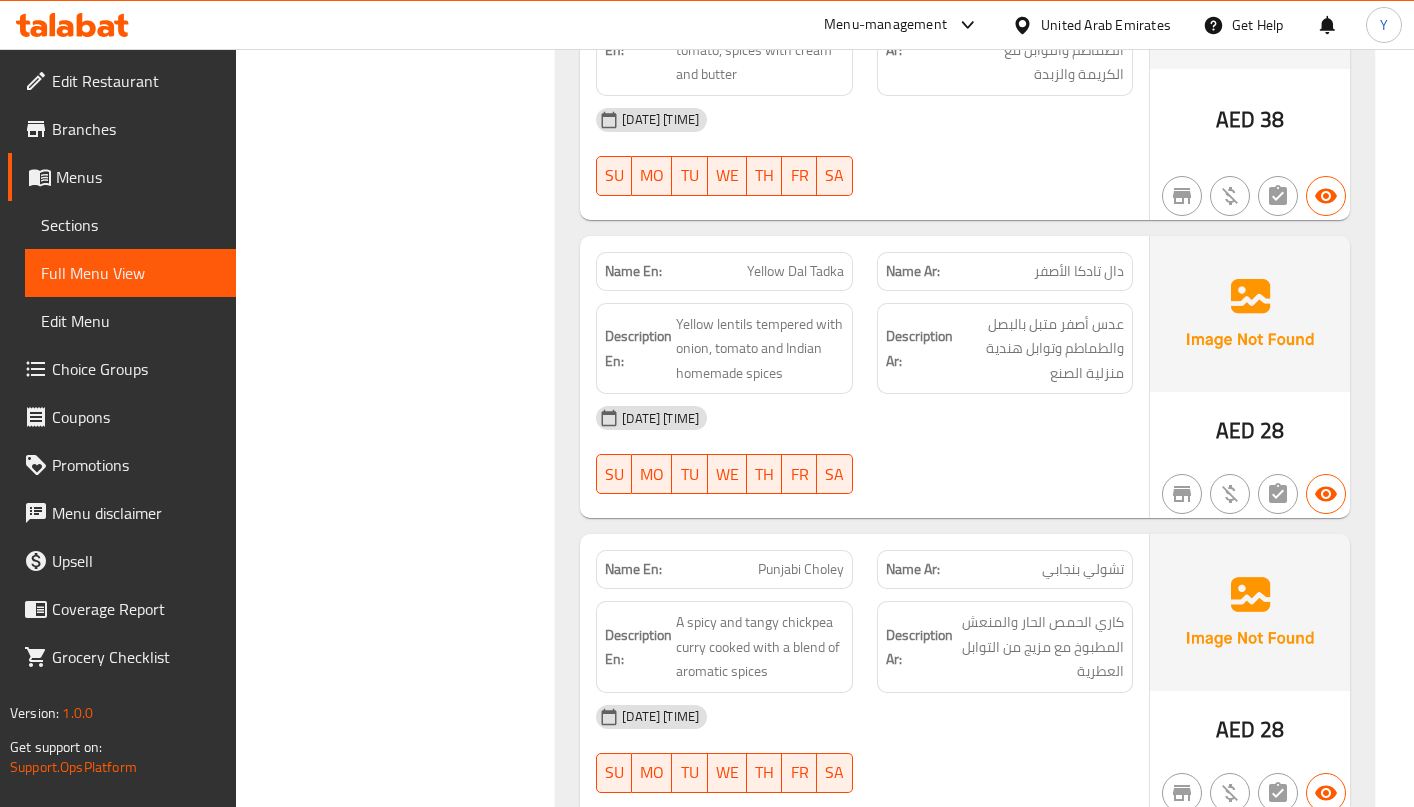 scroll, scrollTop: 7618, scrollLeft: 0, axis: vertical 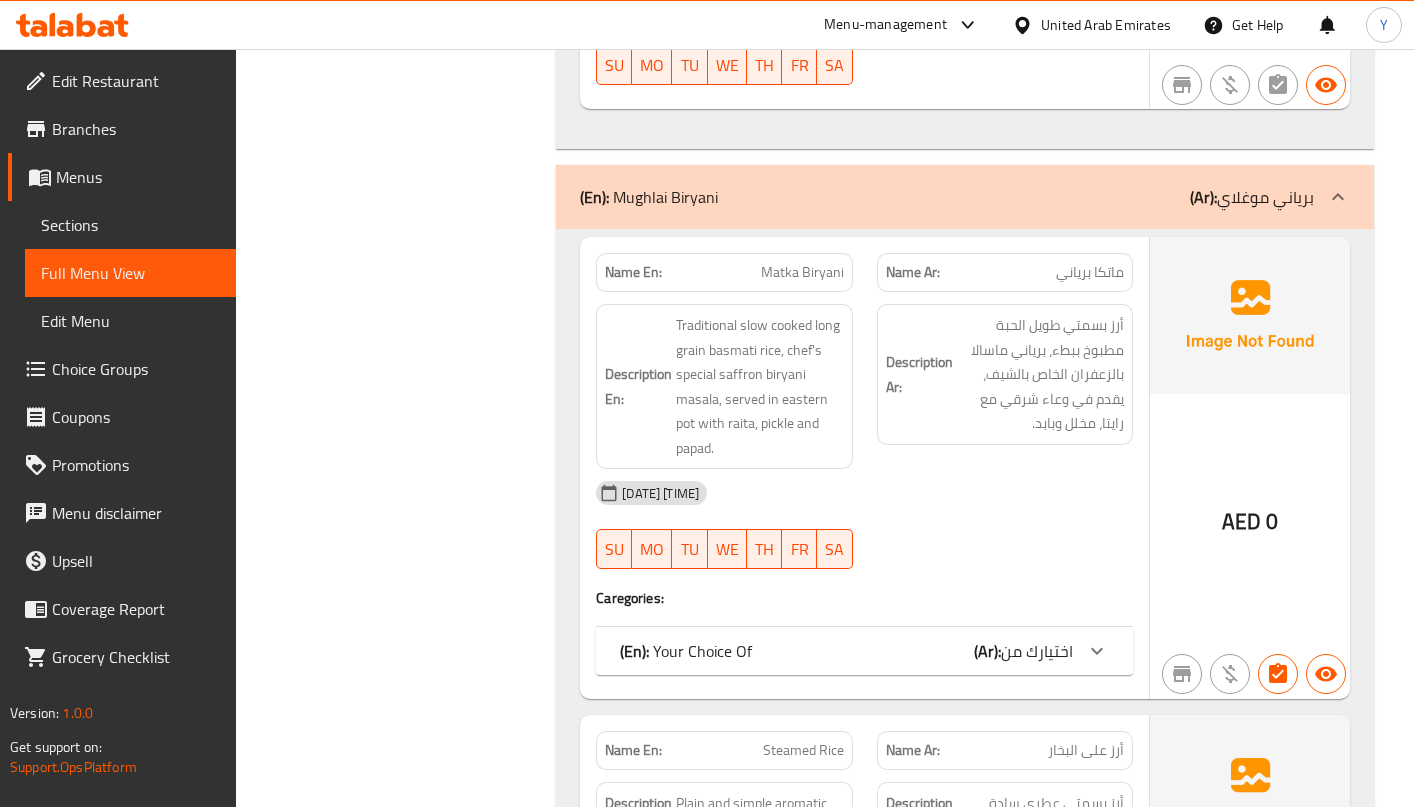 drag, startPoint x: 1054, startPoint y: 663, endPoint x: 267, endPoint y: 682, distance: 787.2293 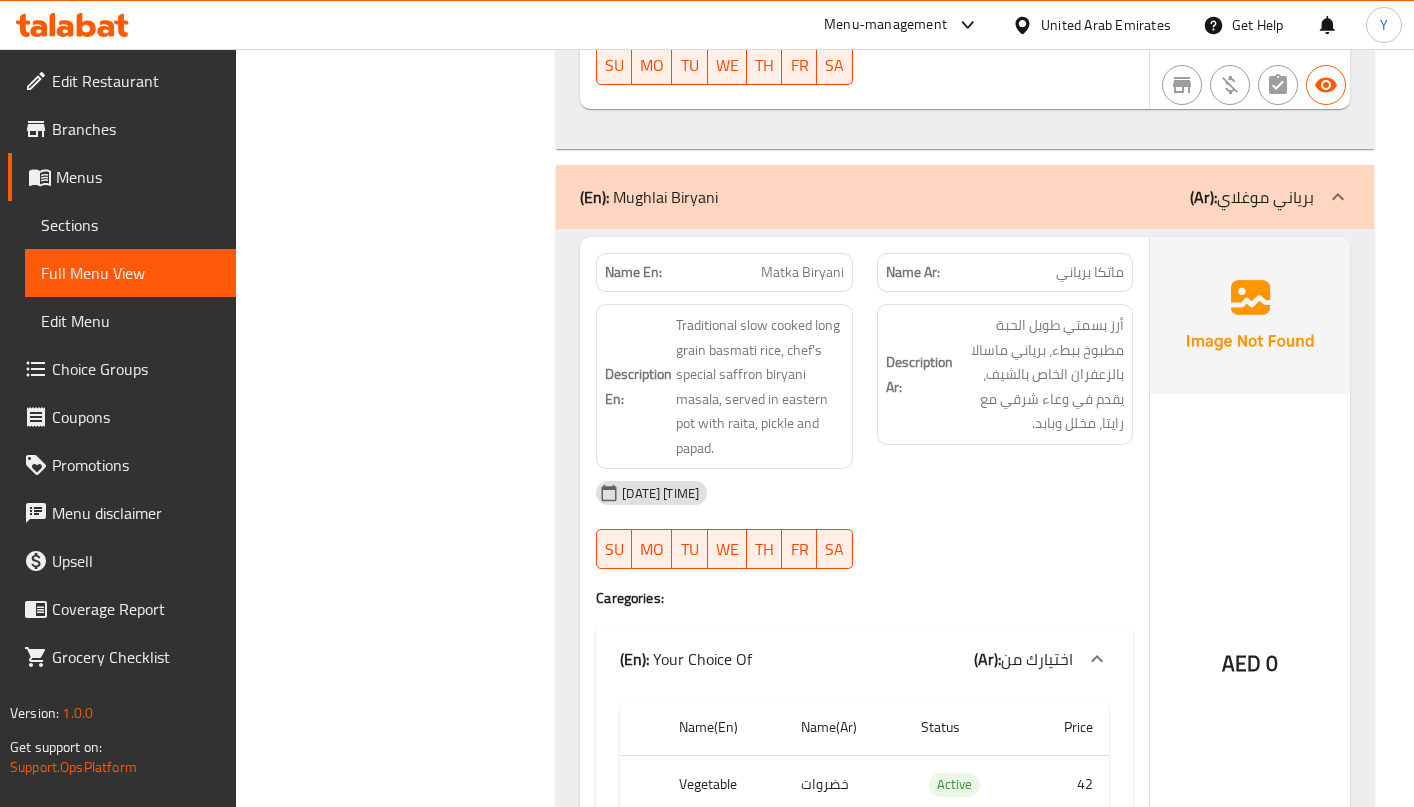 click on "AED 0" at bounding box center (1250, -8286) 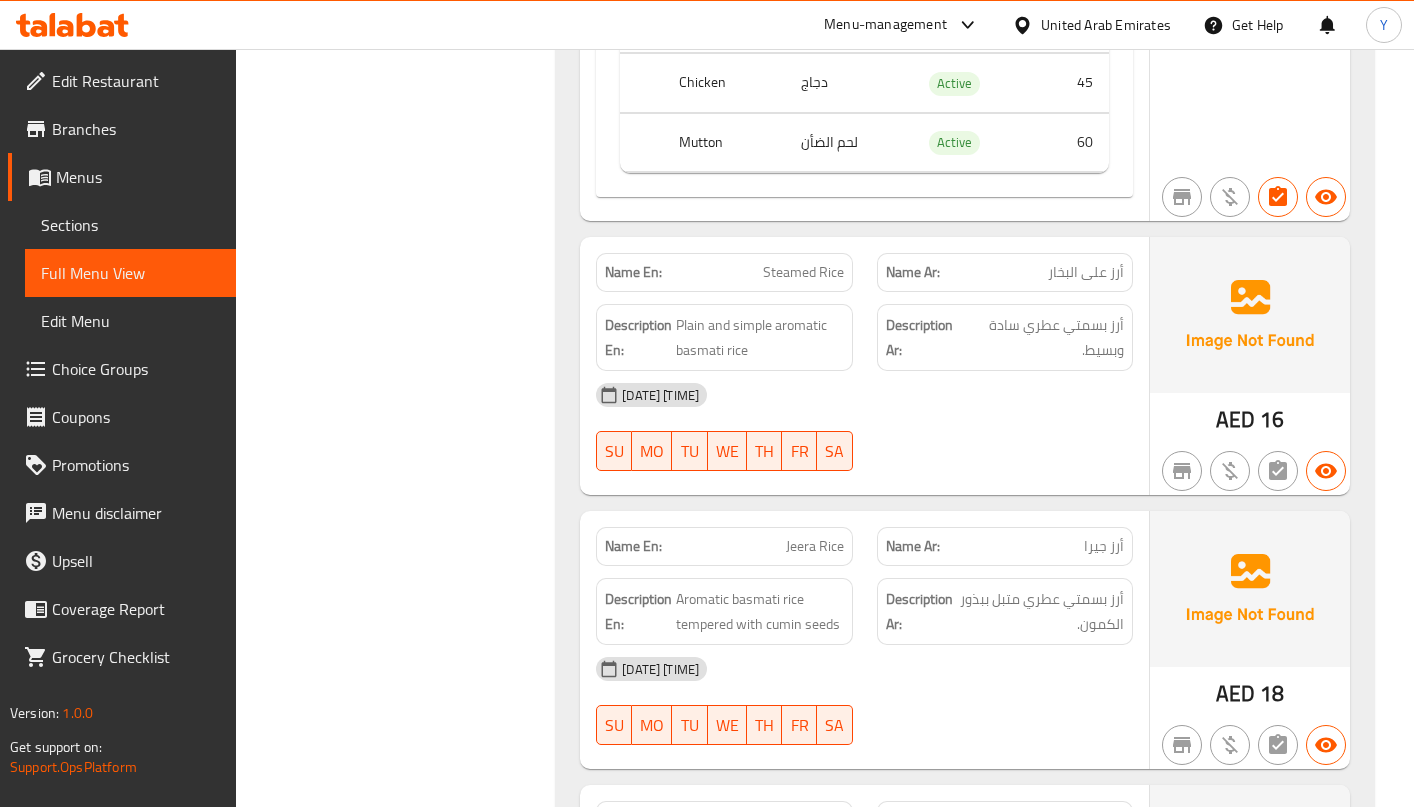 scroll, scrollTop: 9862, scrollLeft: 0, axis: vertical 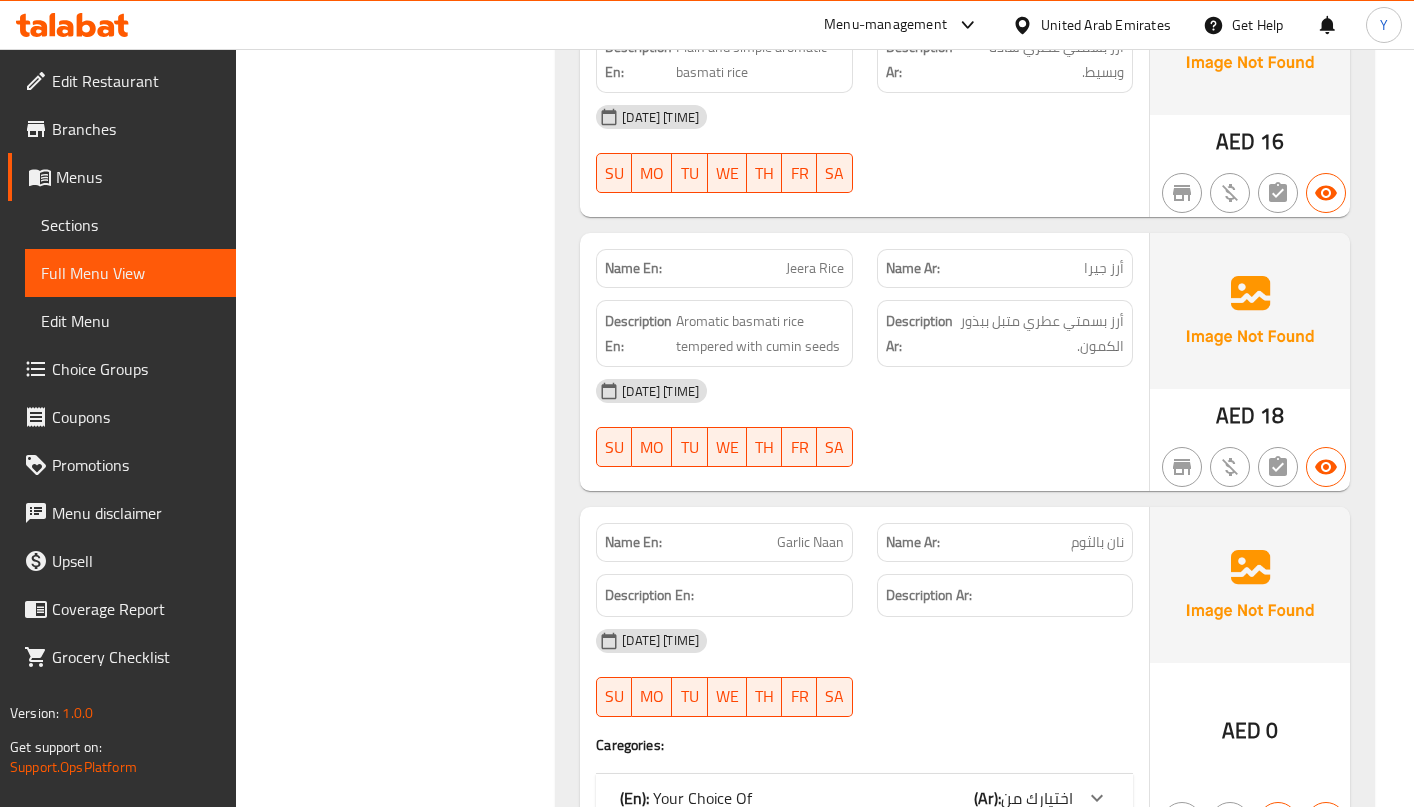 click on "05-08-2025 07:48 PM SU MO TU WE TH FR SA" at bounding box center [864, -8185] 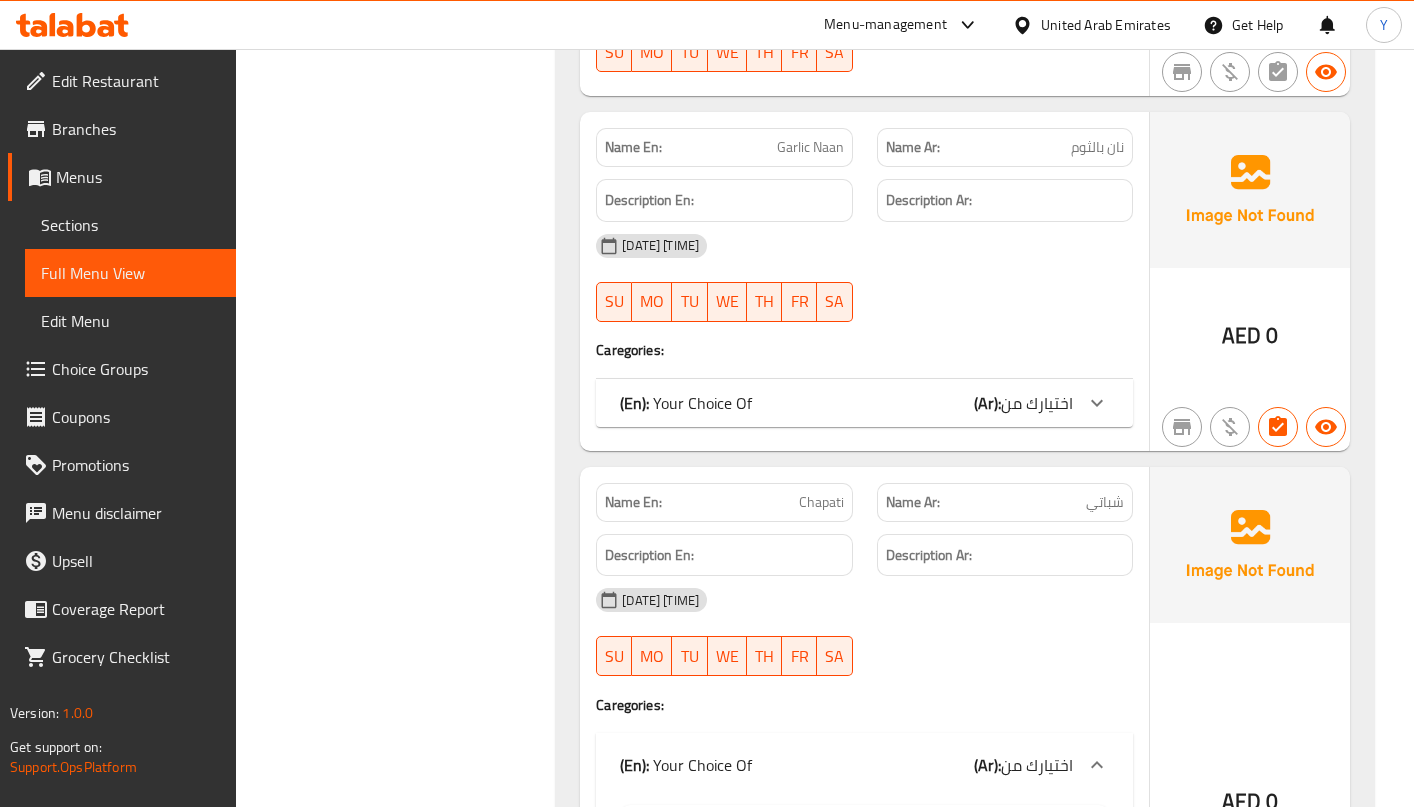 scroll, scrollTop: 10262, scrollLeft: 0, axis: vertical 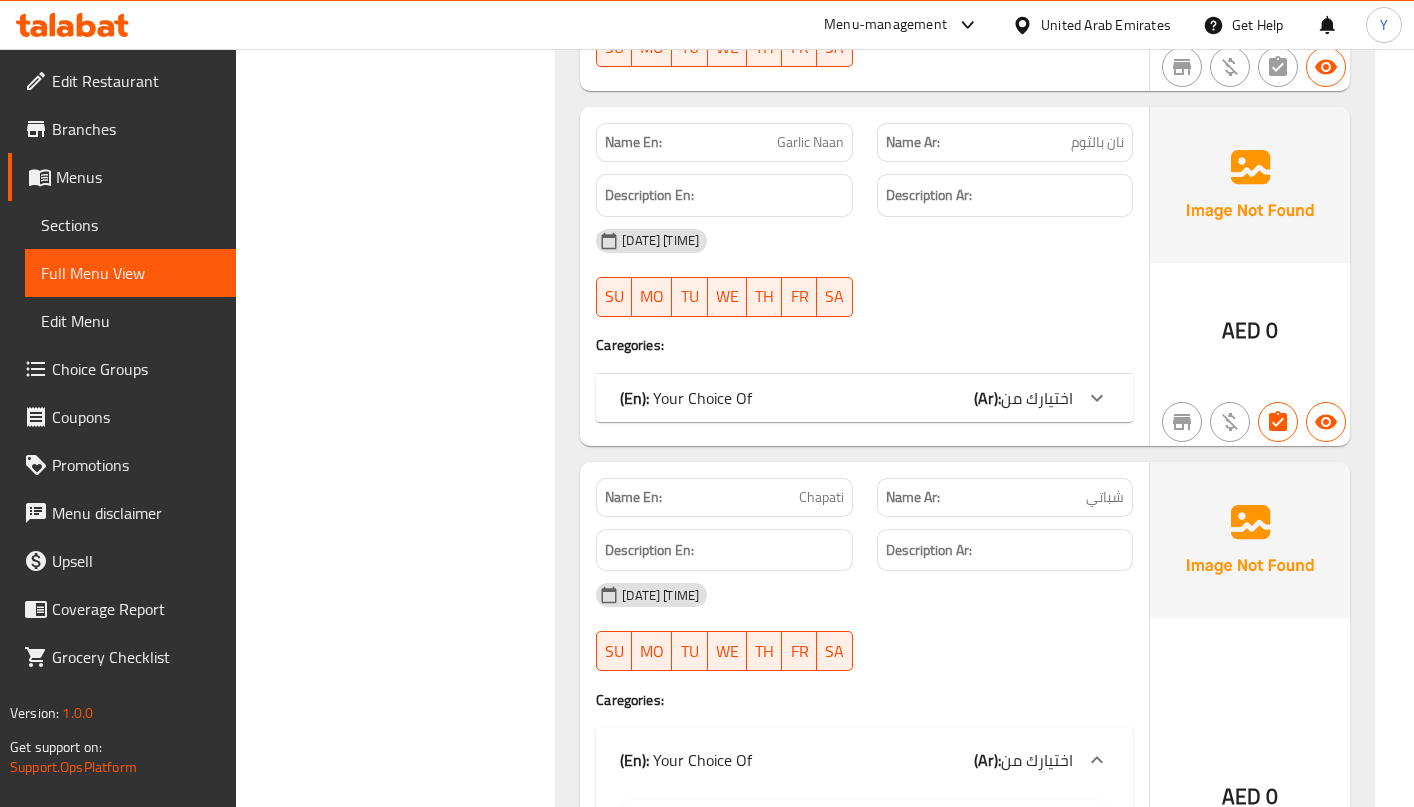 click on "اختيارك من" at bounding box center (1037, -8460) 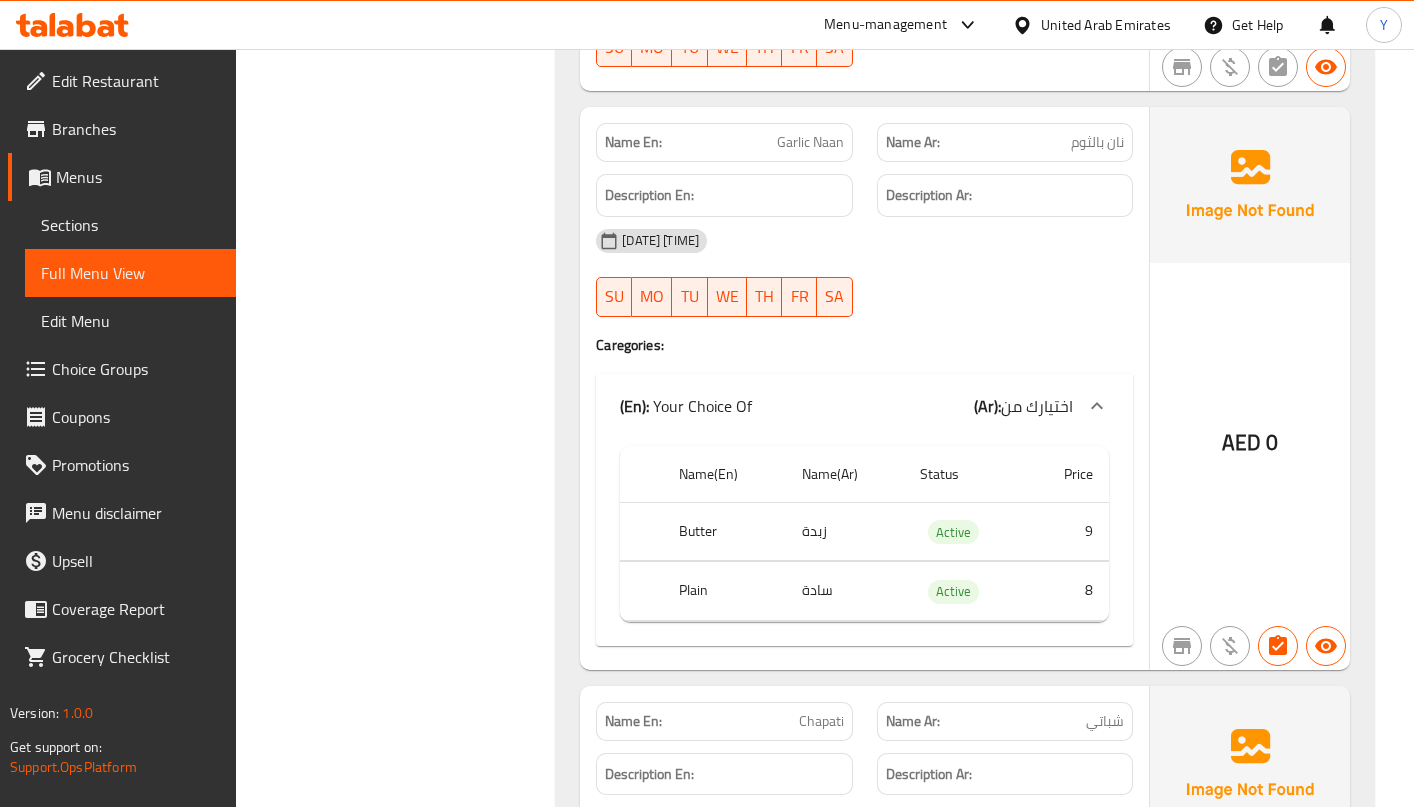 click on "AED 0" at bounding box center (1250, -8631) 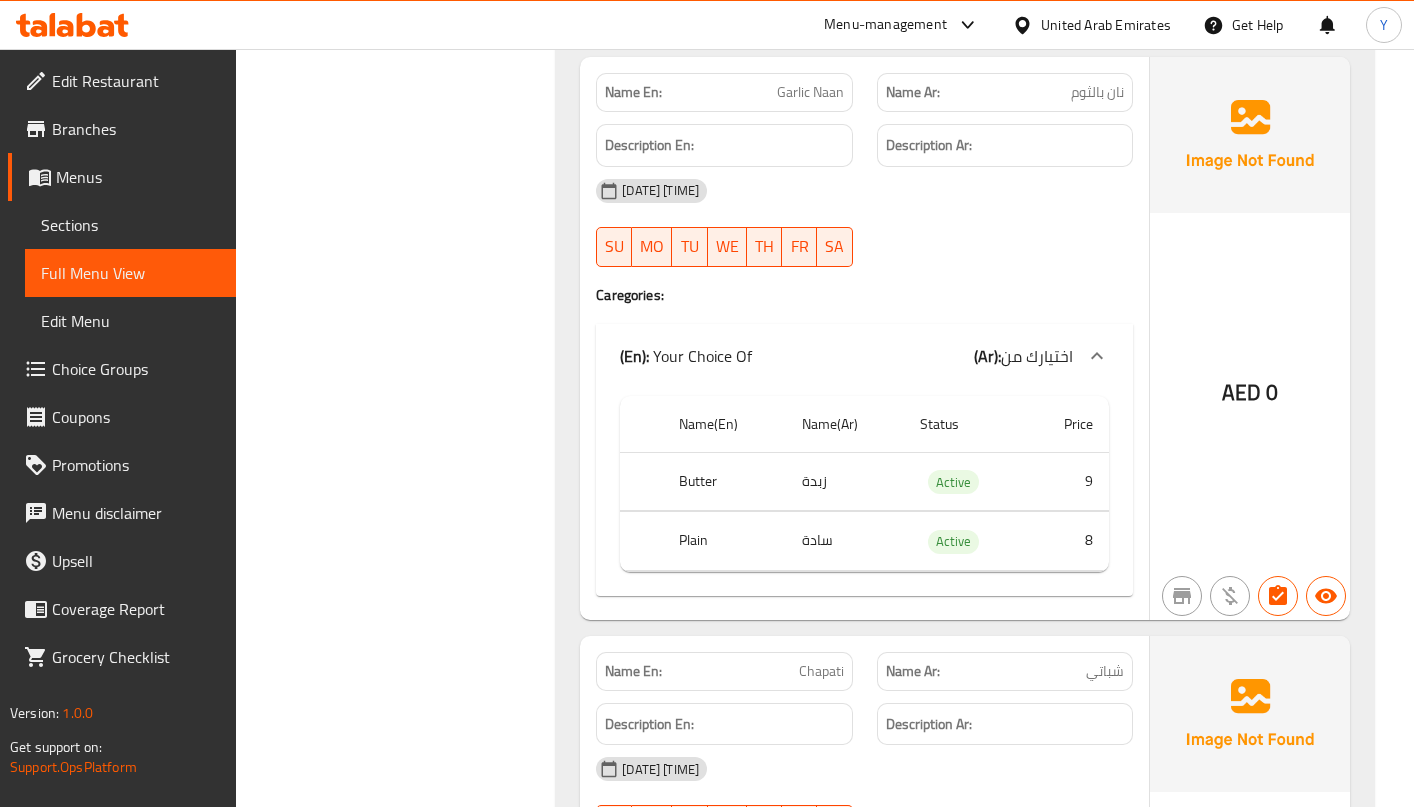 click on "05-08-2025 07:48 PM" at bounding box center (864, -8239) 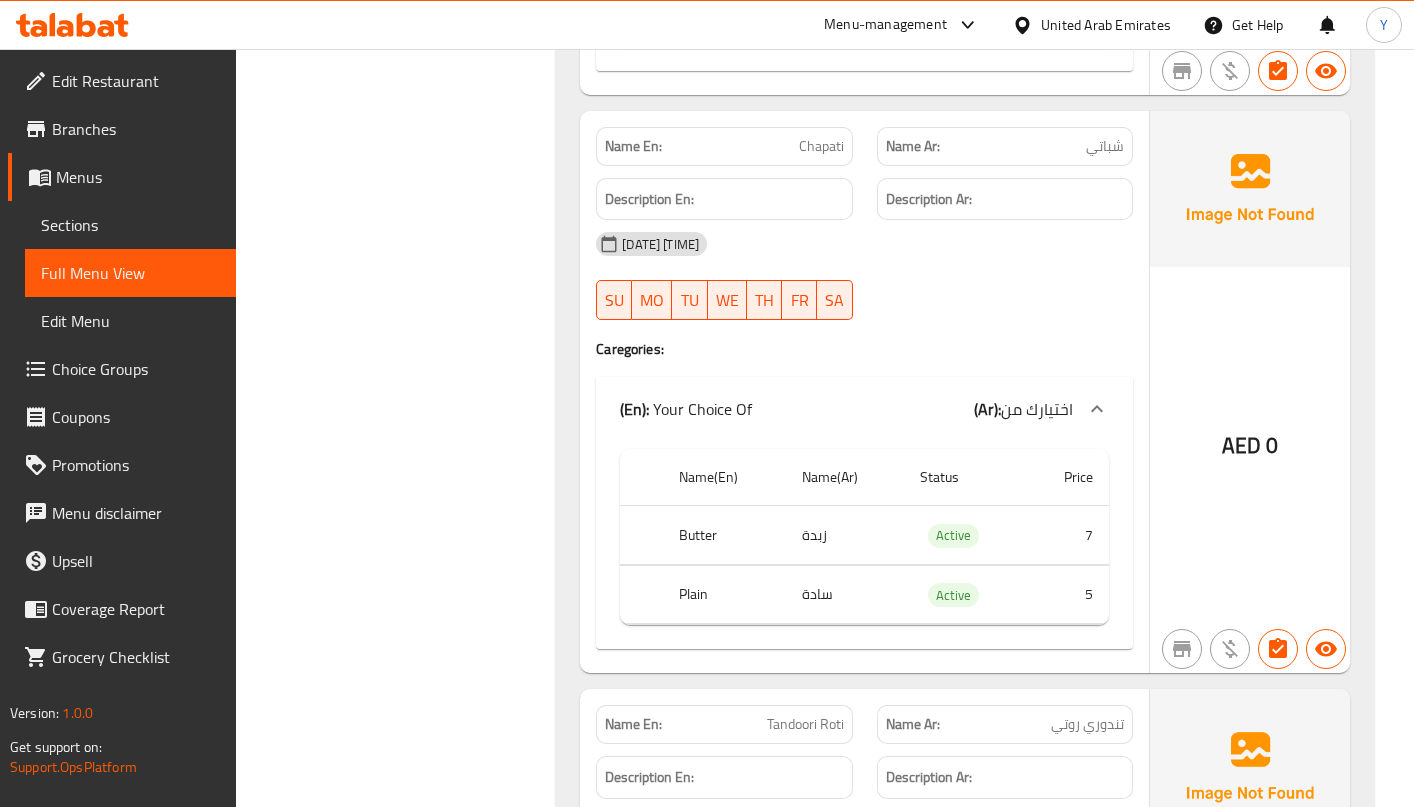 scroll, scrollTop: 10862, scrollLeft: 0, axis: vertical 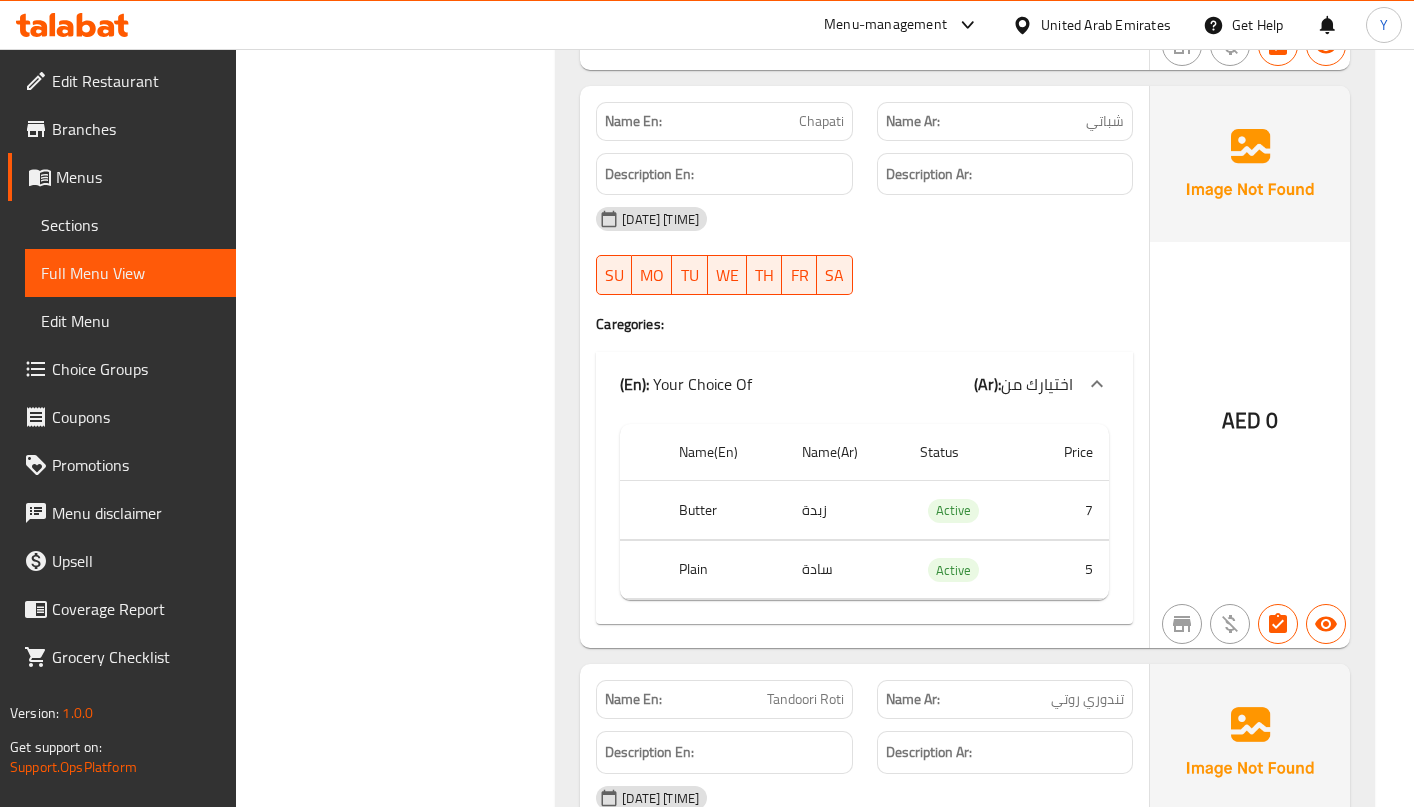 click on "Description Ar:" at bounding box center [1005, -4404] 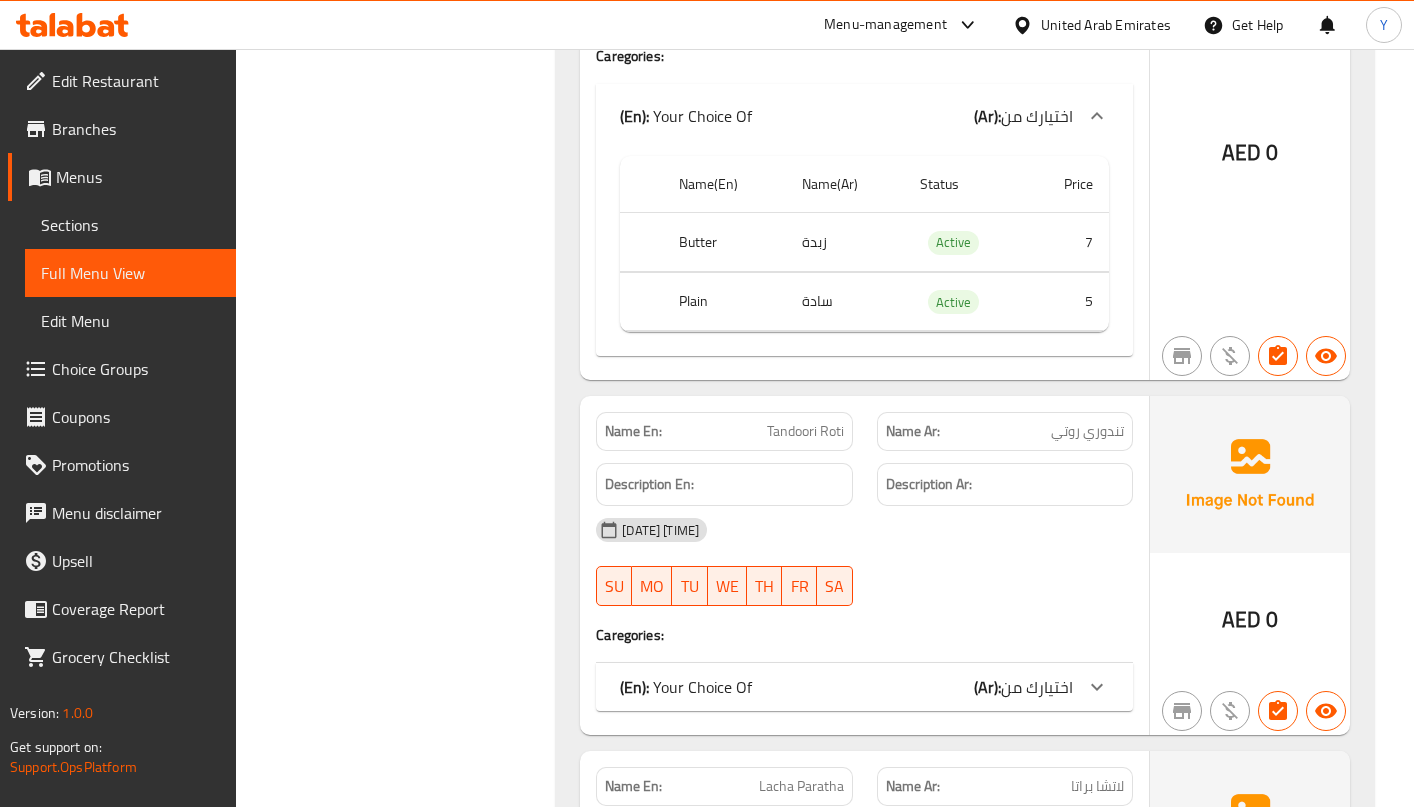 scroll, scrollTop: 11162, scrollLeft: 0, axis: vertical 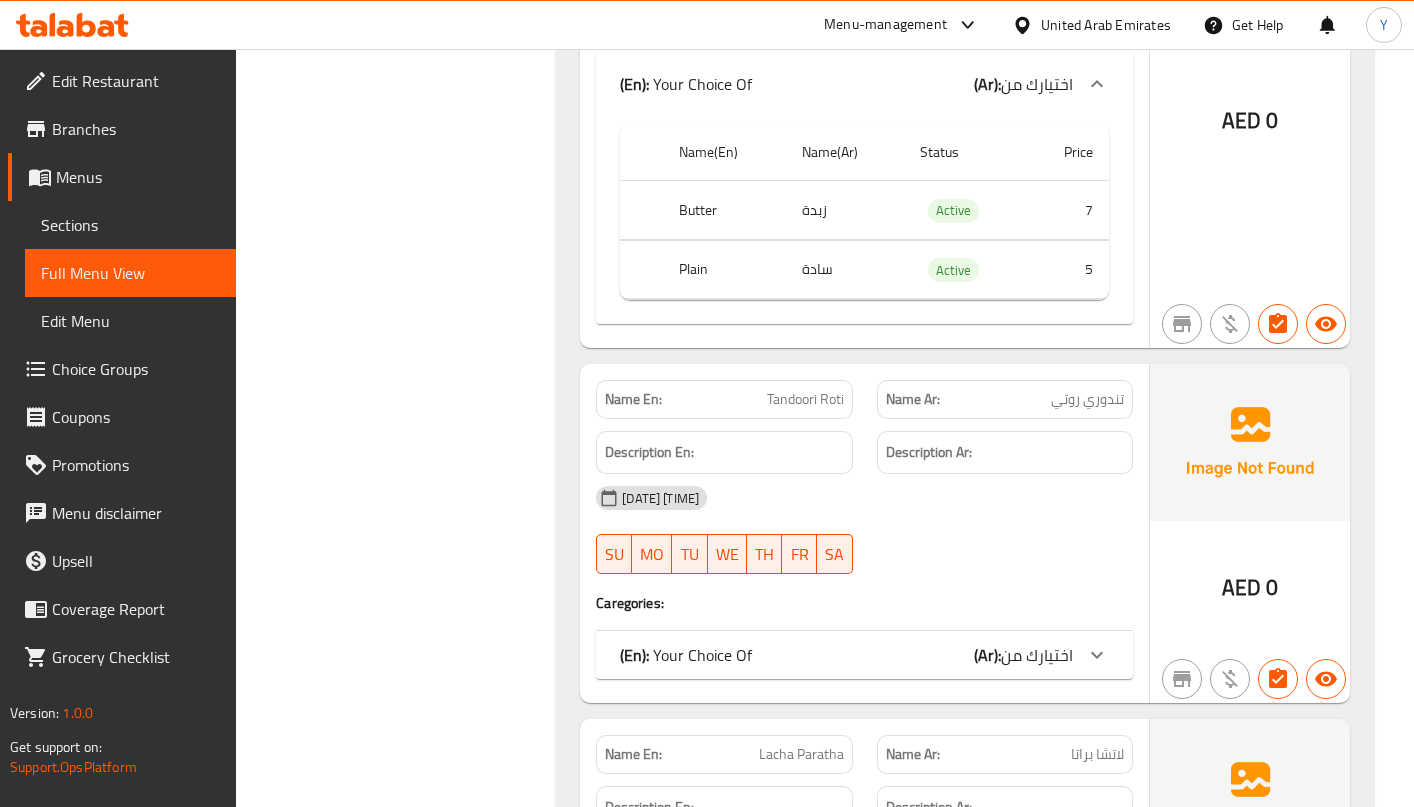 click on "اختيارك من" at bounding box center [1037, -9360] 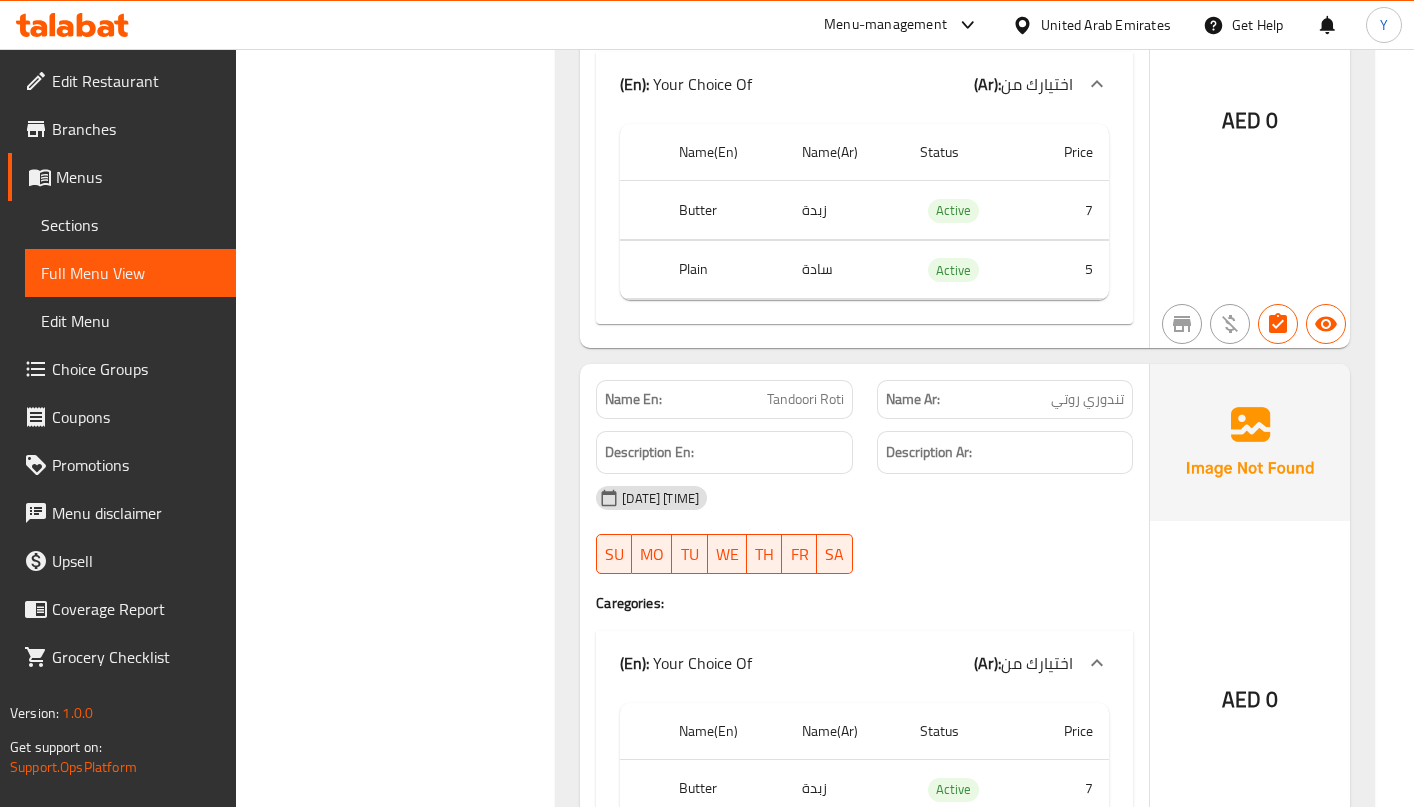 click on "Name En: Tandoori Roti Name Ar: تندوري روتي Description En: Description Ar: 05-08-2025 07:48 PM SU MO TU WE TH FR SA Caregories: (En):   Your Choice Of (Ar): اختيارك من  Name(En) Name(Ar) Status Price Butter زبدة  Active 7 Plain سادة  Active 5" at bounding box center [864, -4676] 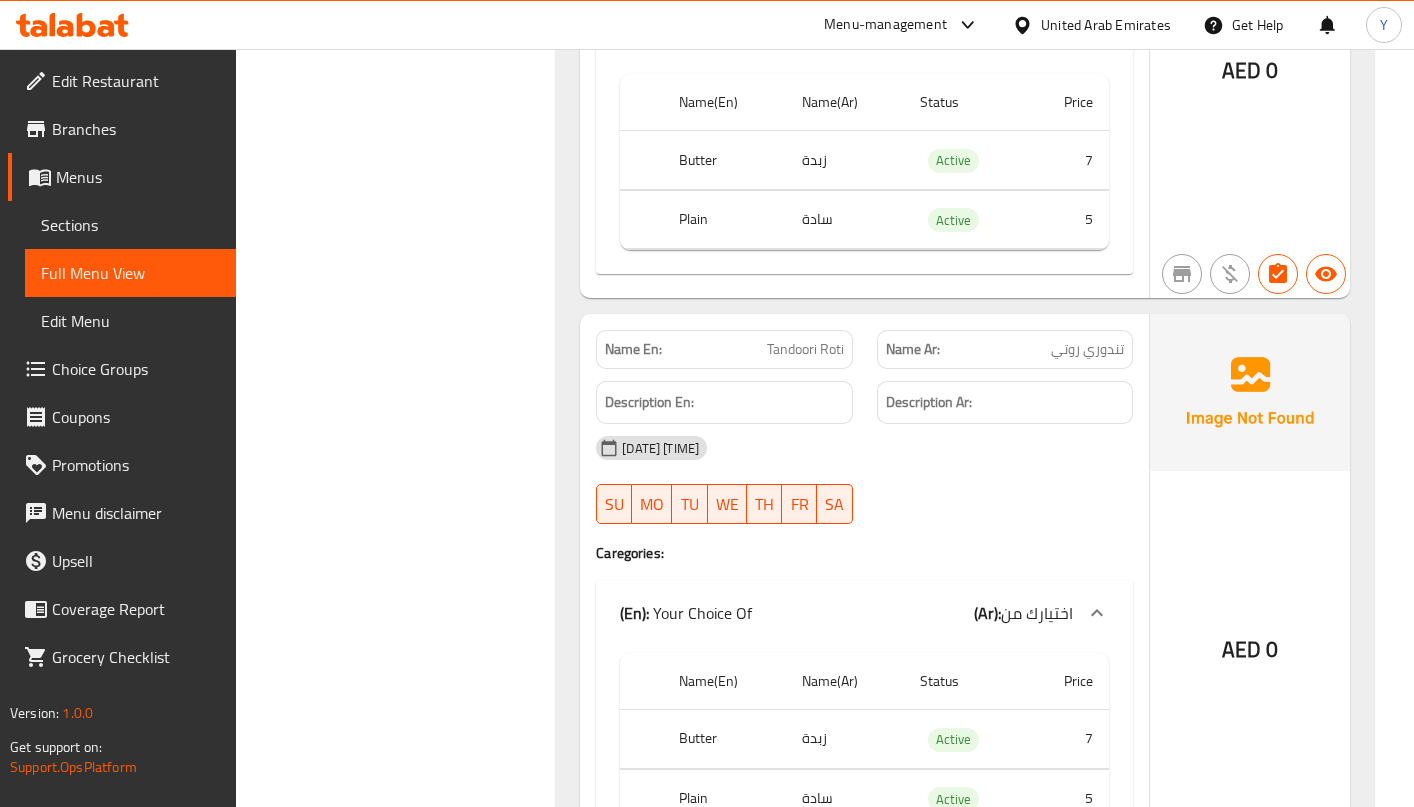 scroll, scrollTop: 11362, scrollLeft: 0, axis: vertical 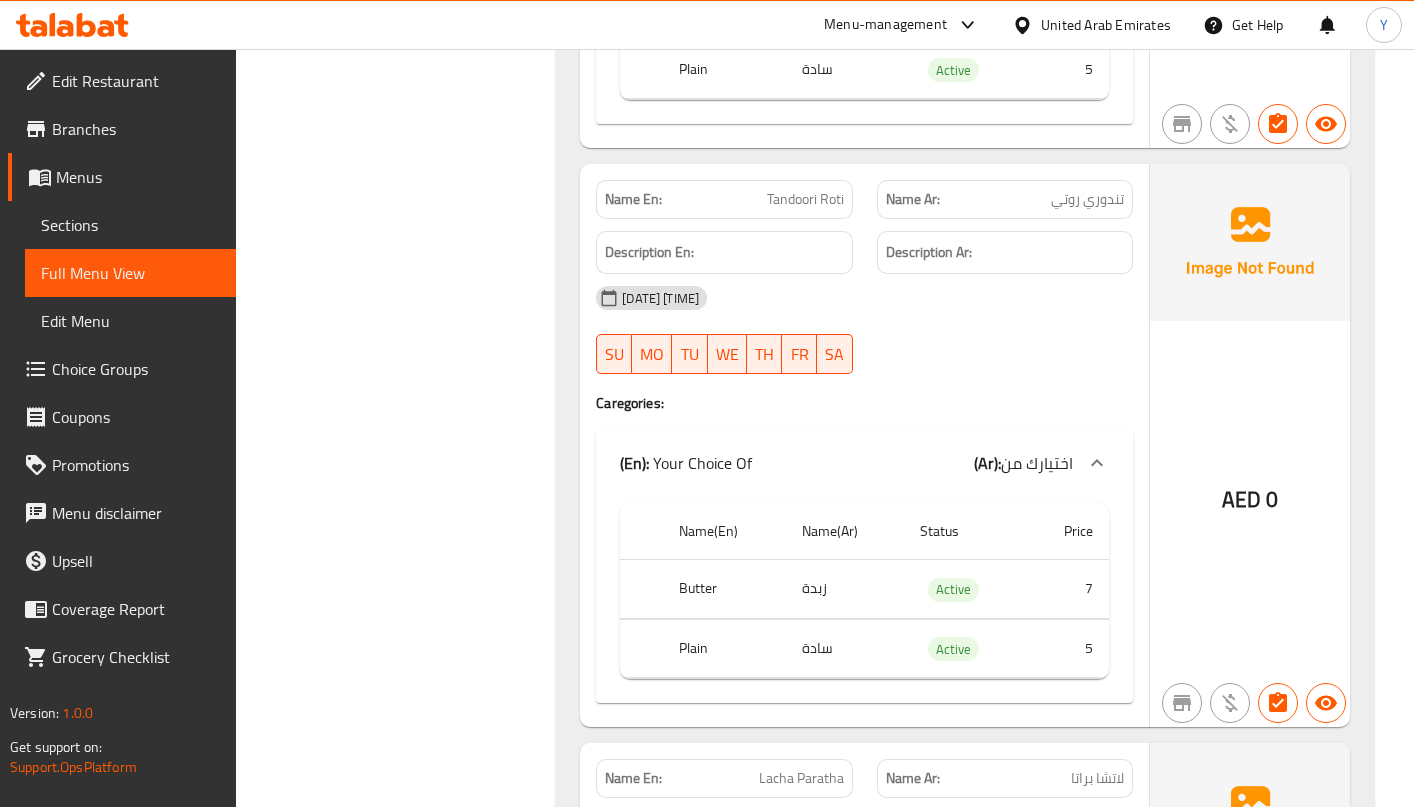 click on "AED 0" at bounding box center [1250, -4876] 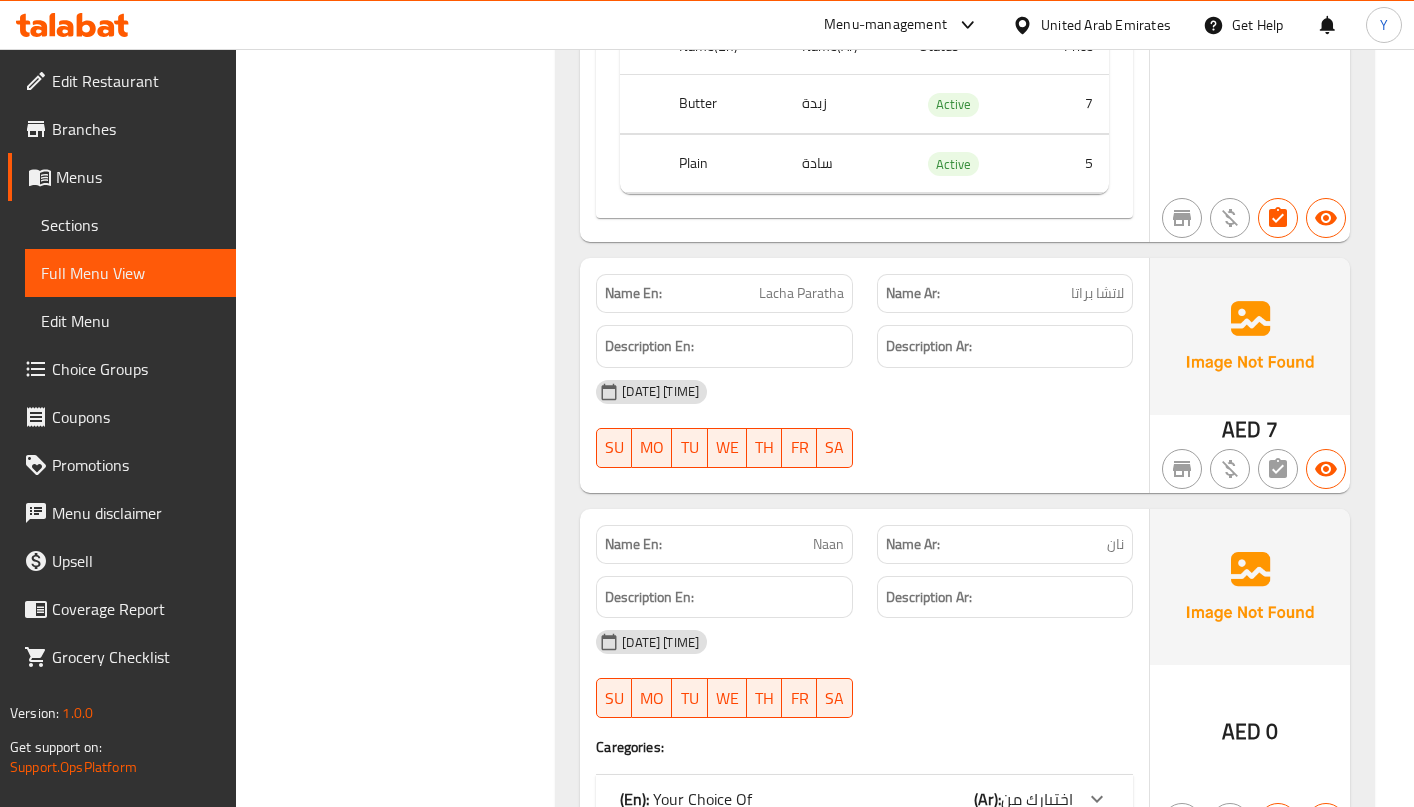 scroll, scrollTop: 11862, scrollLeft: 0, axis: vertical 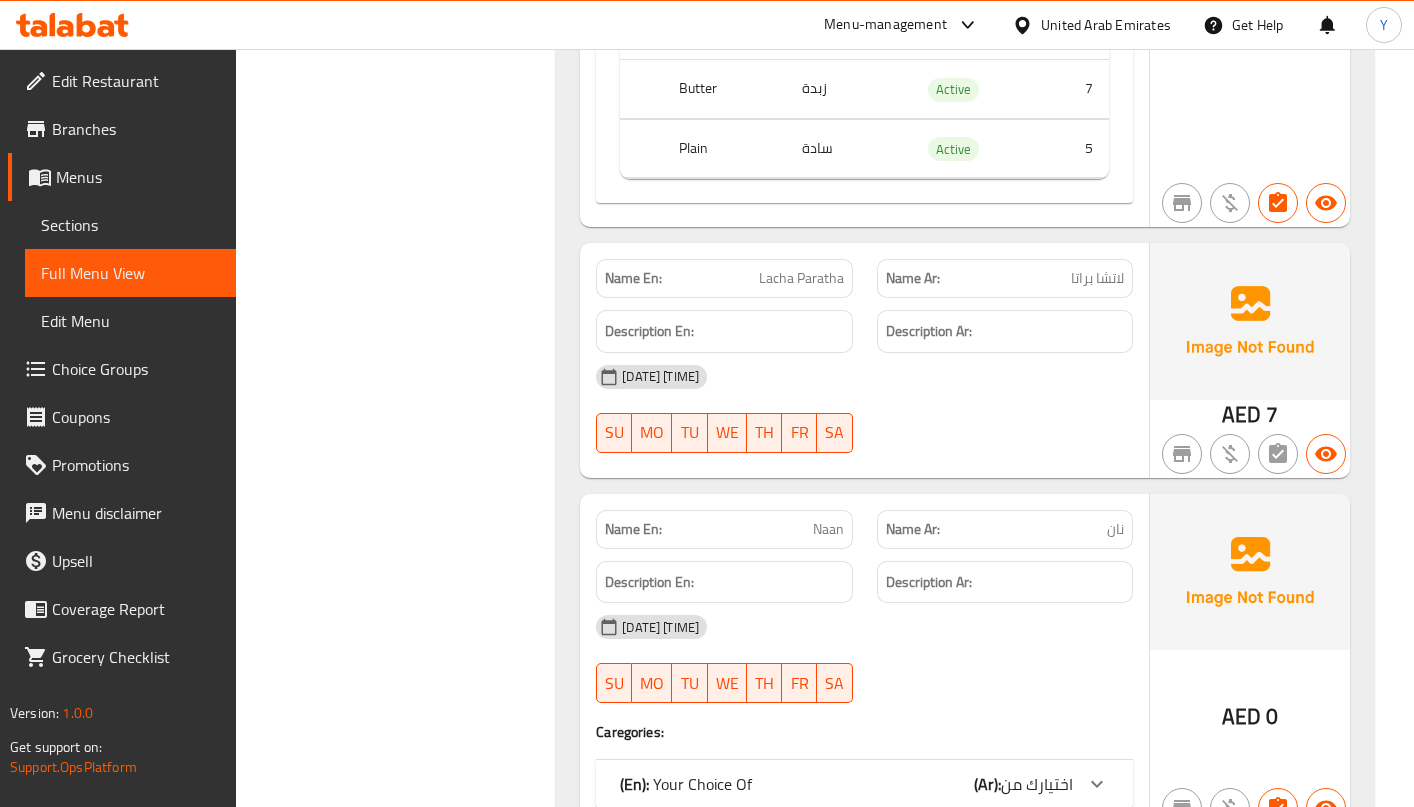click on "05-08-2025 07:48 PM SU MO TU WE TH FR SA" at bounding box center [864, -4644] 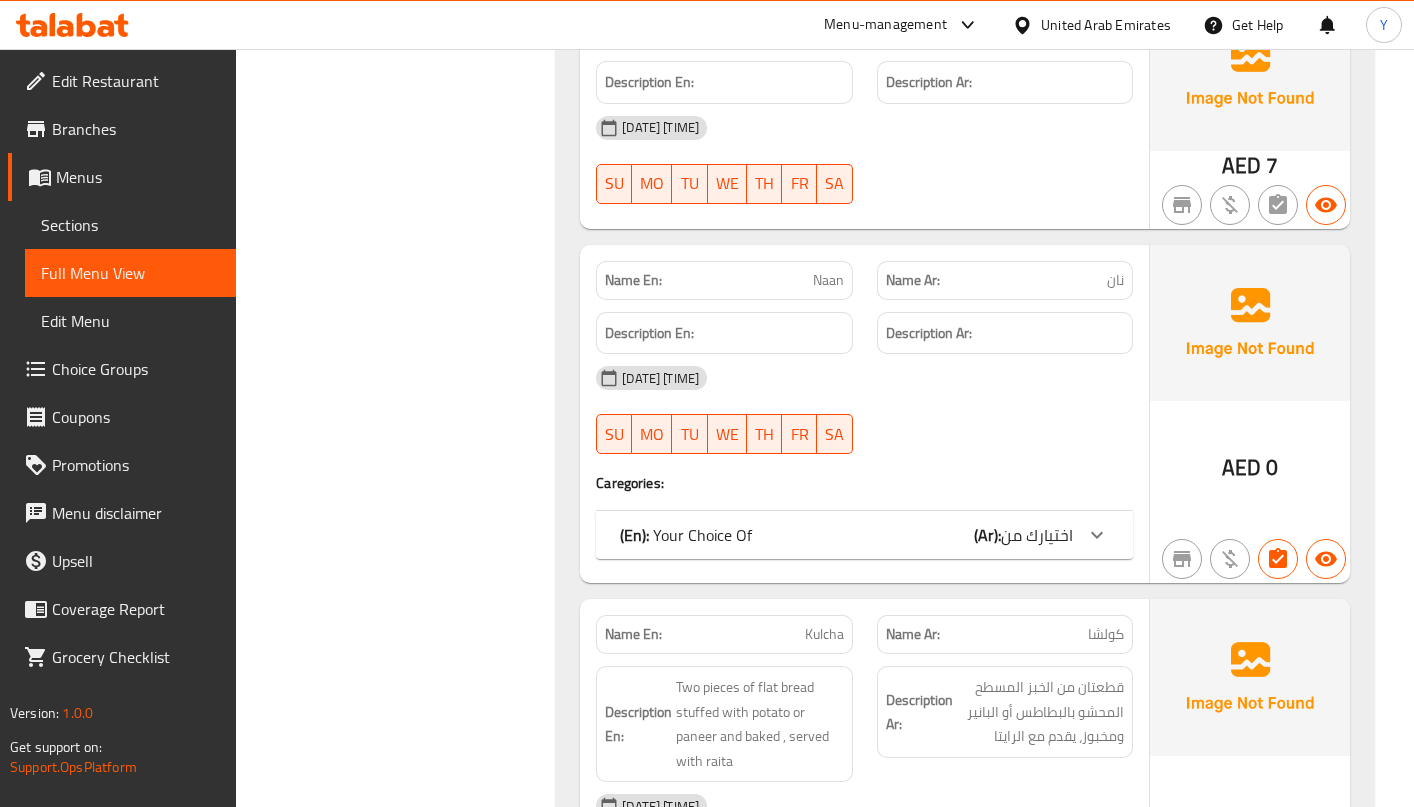 scroll, scrollTop: 12112, scrollLeft: 0, axis: vertical 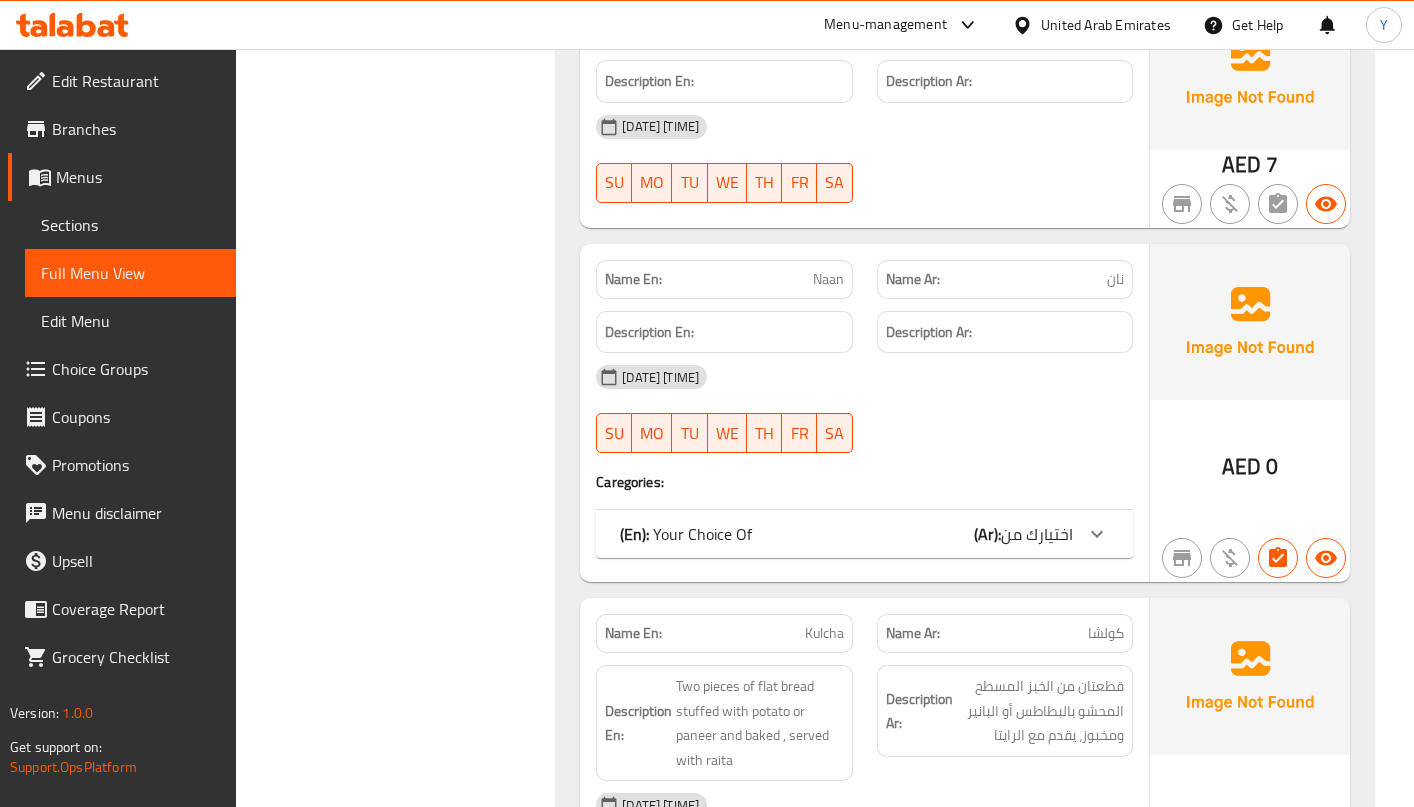 click on "Name En: Naan Name Ar: نان Description En: Description Ar: 05-08-2025 07:48 PM SU MO TU WE TH FR SA Caregories: (En):   Your Choice Of (Ar): اختيارك من  Name(En) Name(Ar) Status Price Butter زبدة  Active 8 Plain سادة  Active 6" at bounding box center (864, -4903) 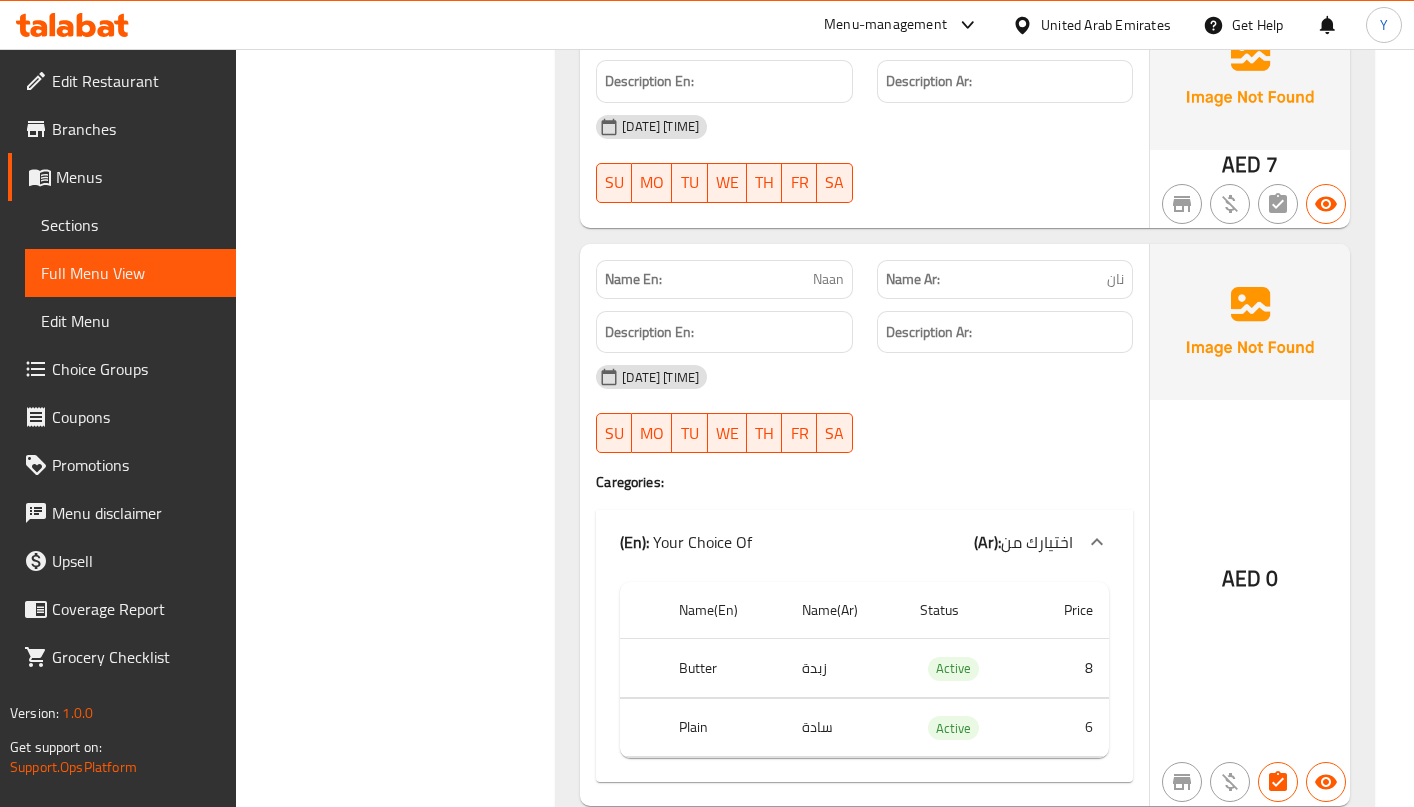 click on "Filter Branches Branches Popular filters Free items Branch specific items Has choices Upsell items Availability filters Available Not available View filters Collapse sections Collapse categories Collapse Choices" at bounding box center [404, -2033] 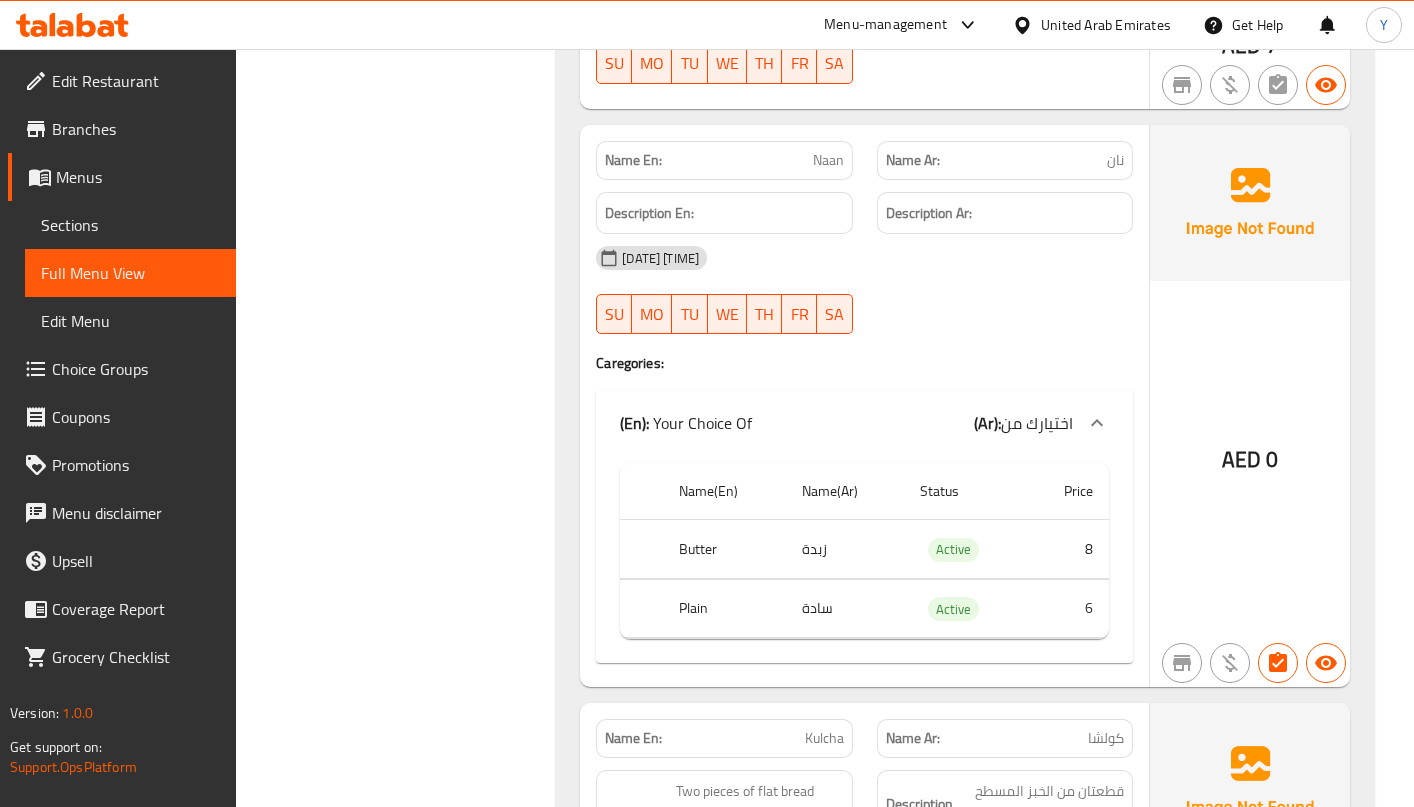 scroll, scrollTop: 12262, scrollLeft: 0, axis: vertical 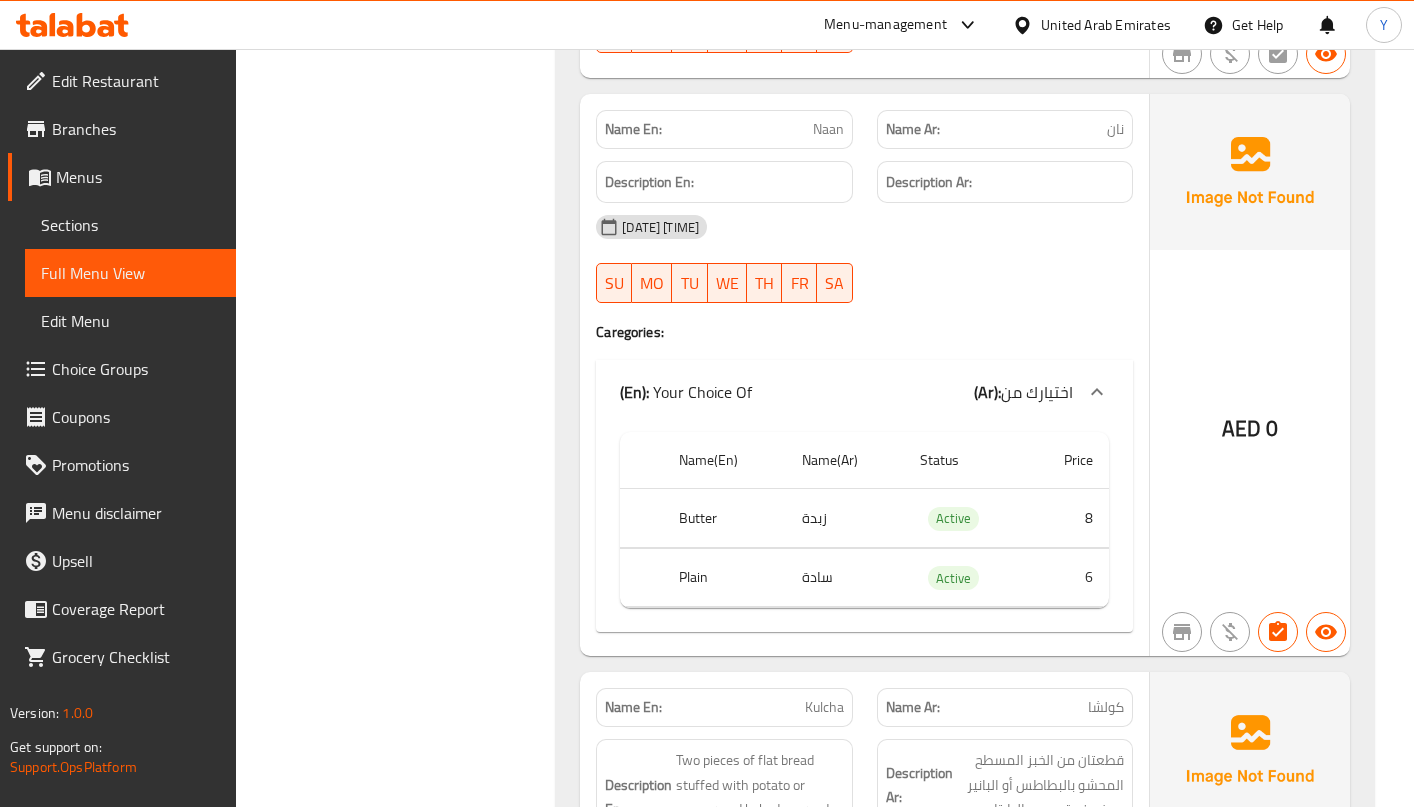 click on "AED 0" at bounding box center (1250, -5053) 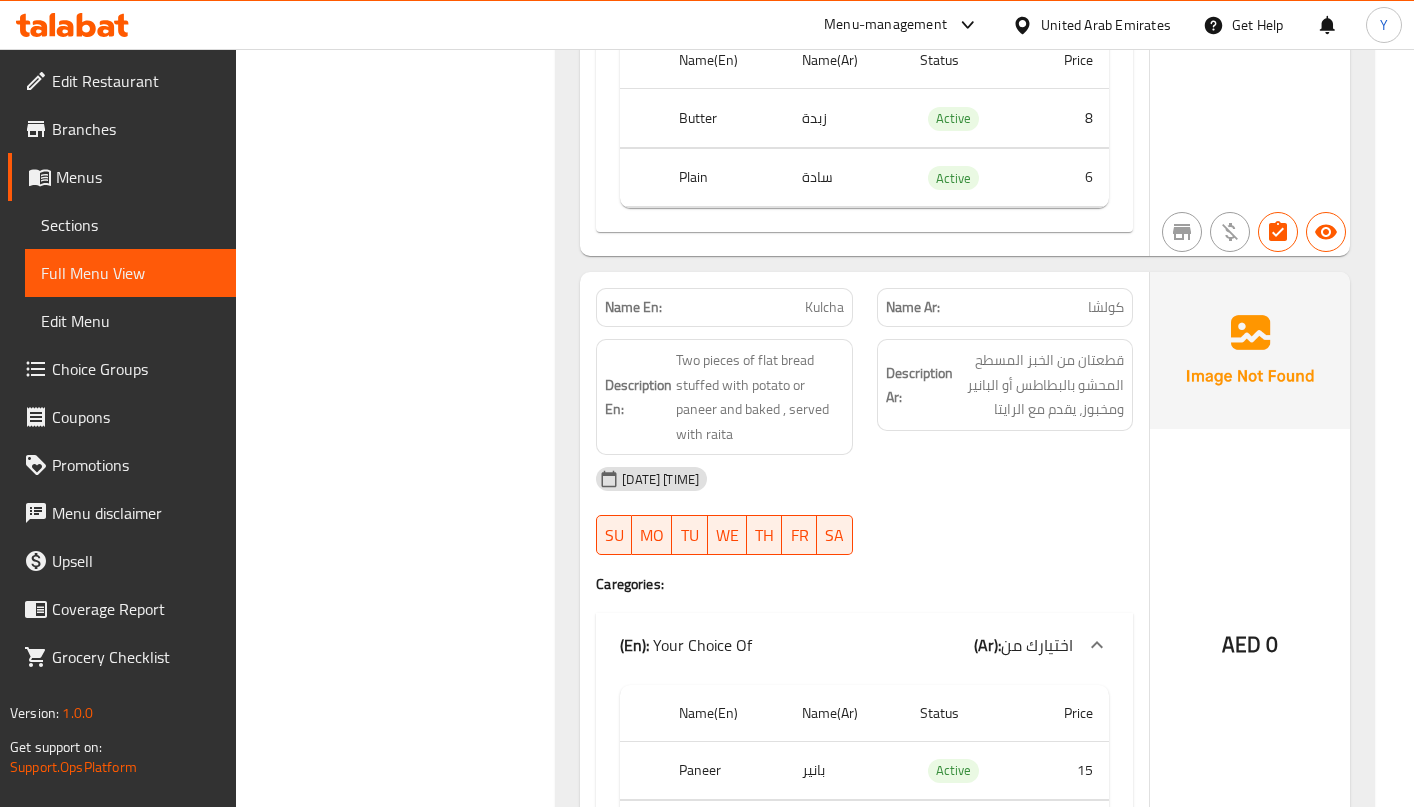 scroll, scrollTop: 12862, scrollLeft: 0, axis: vertical 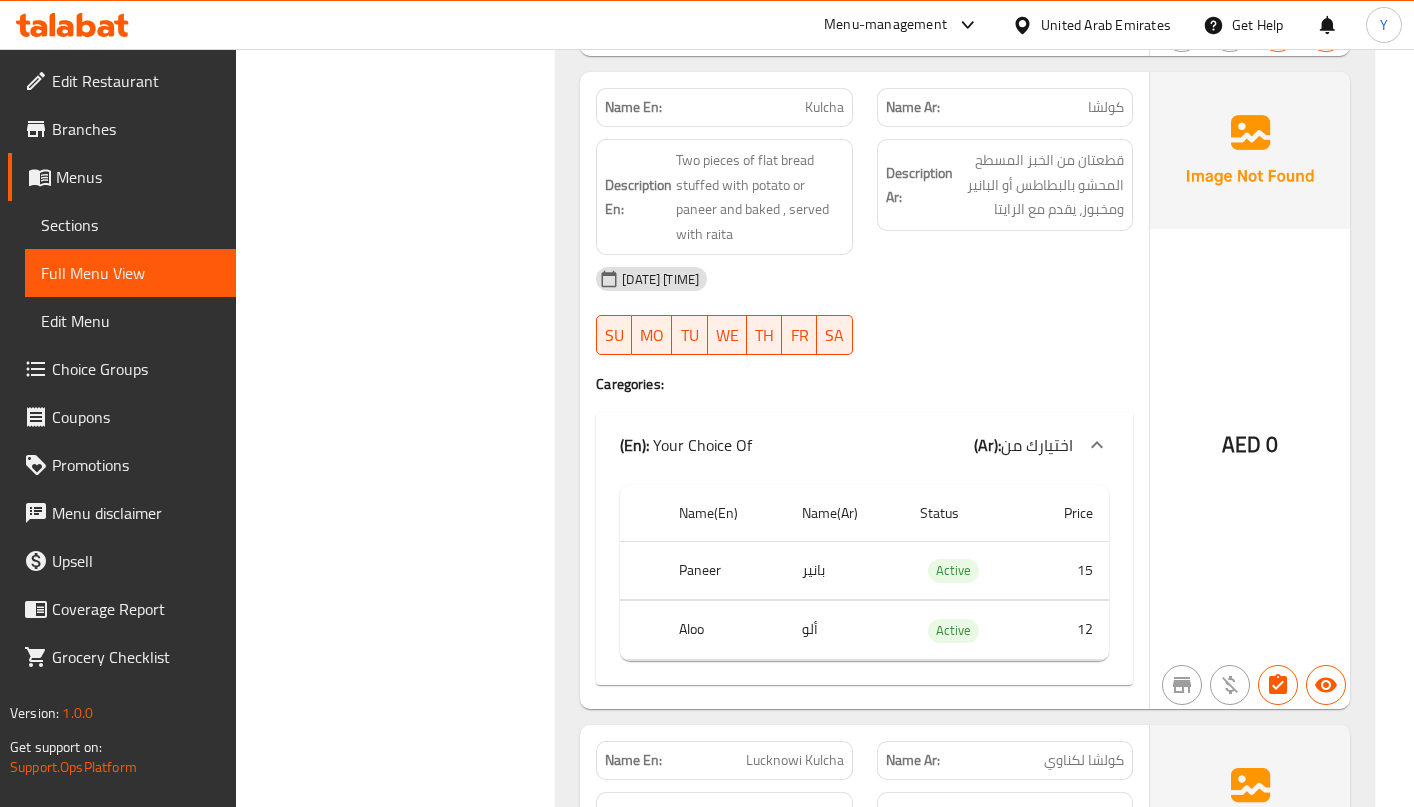 click on "AED 0" at bounding box center [1250, -5302] 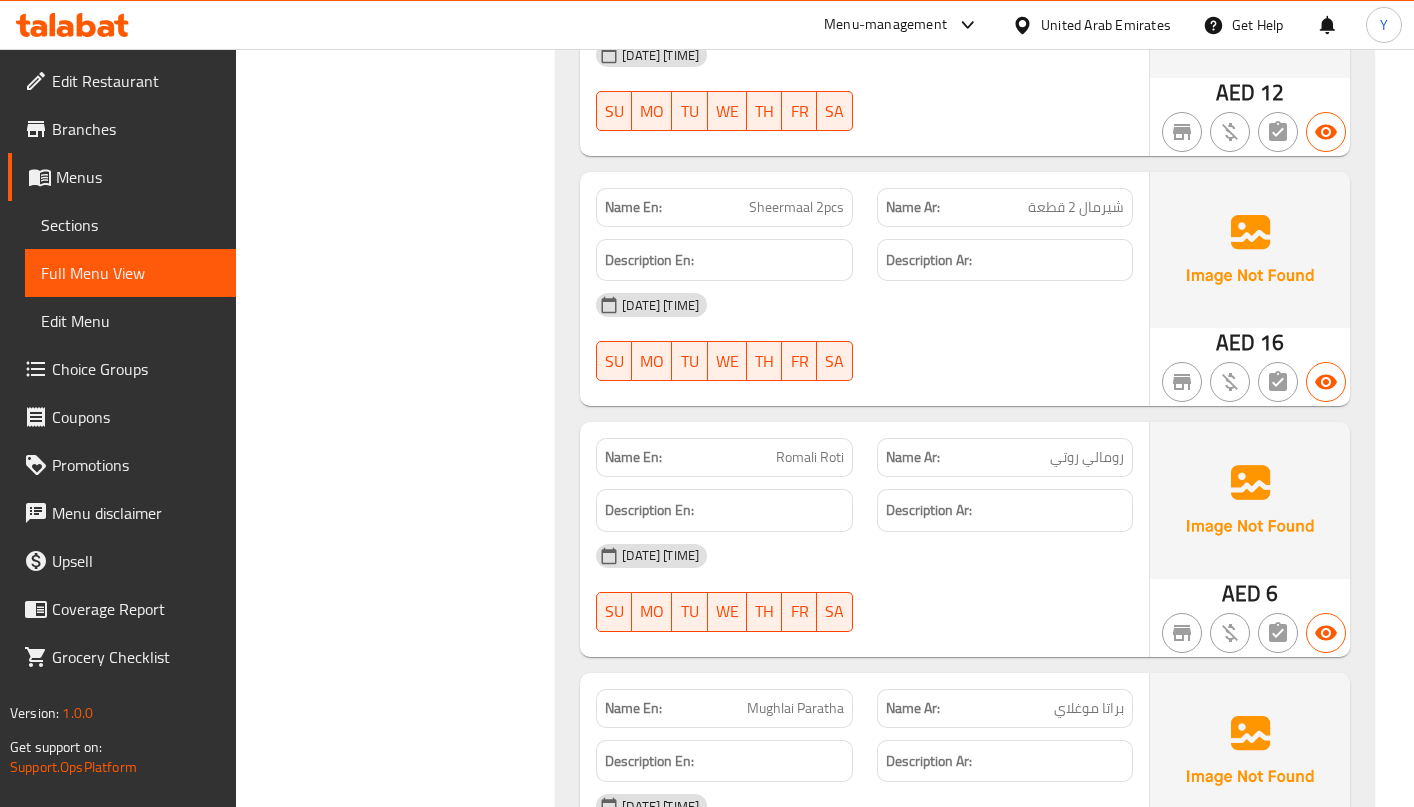 scroll, scrollTop: 13812, scrollLeft: 0, axis: vertical 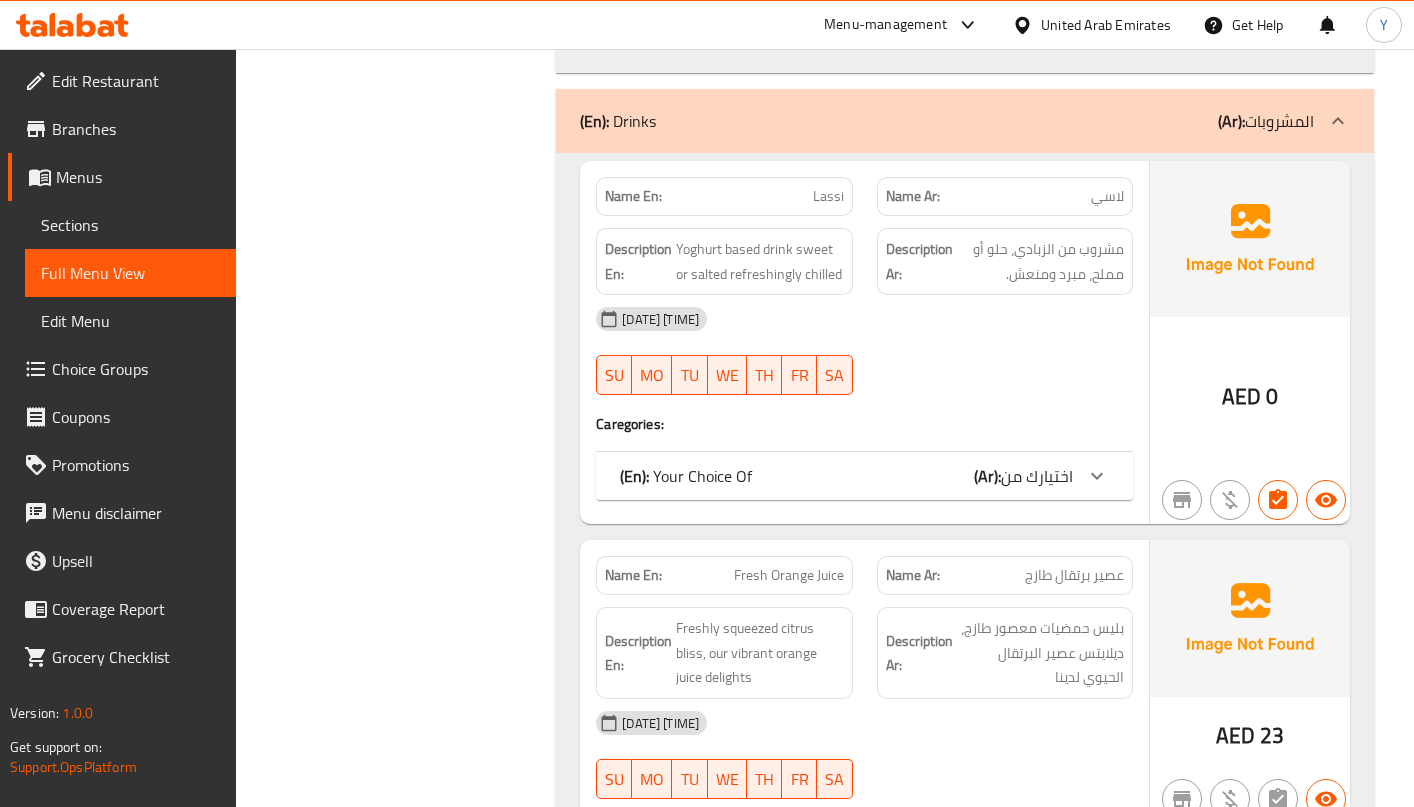 click on "(En):   Your Choice Of (Ar): اختيارك من" at bounding box center [864, -14744] 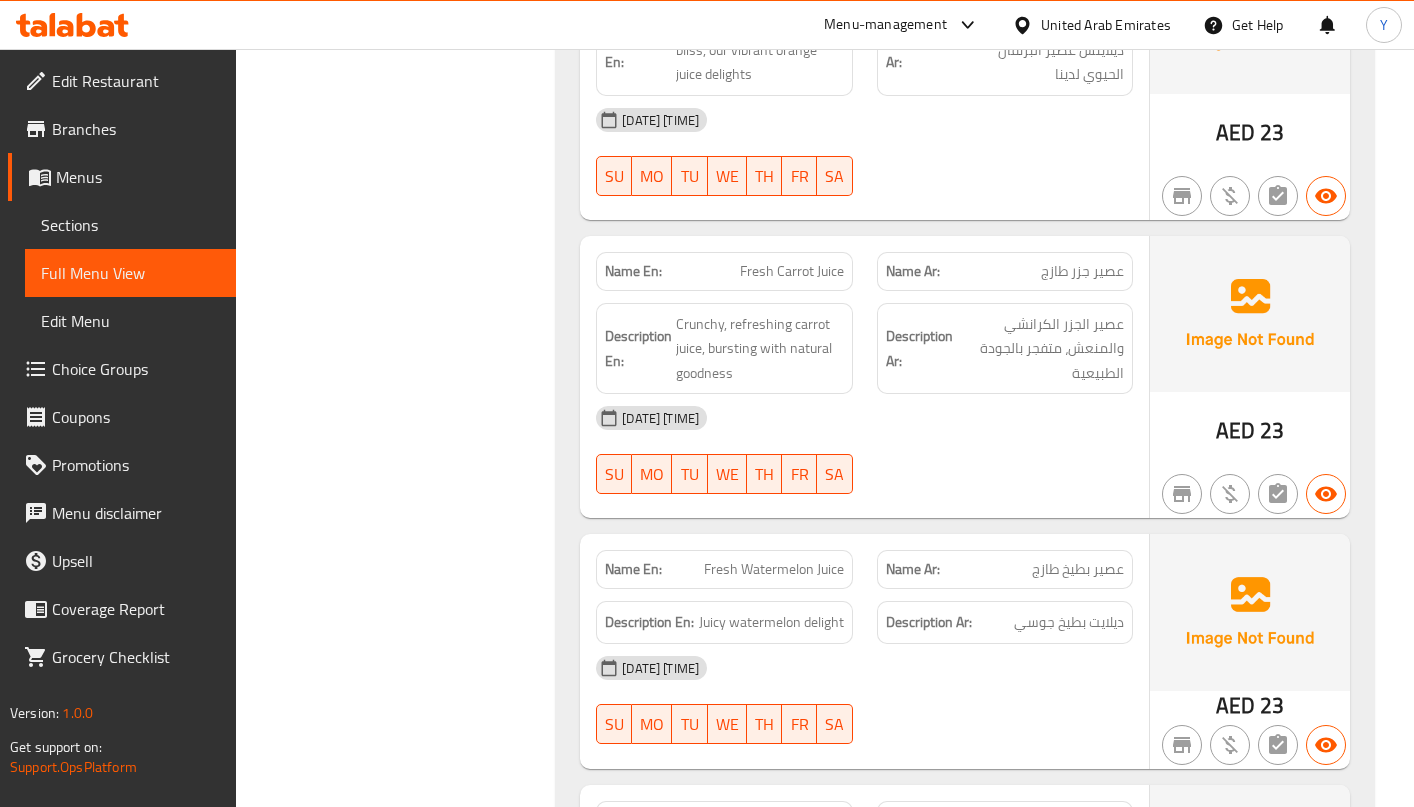 scroll, scrollTop: 17558, scrollLeft: 0, axis: vertical 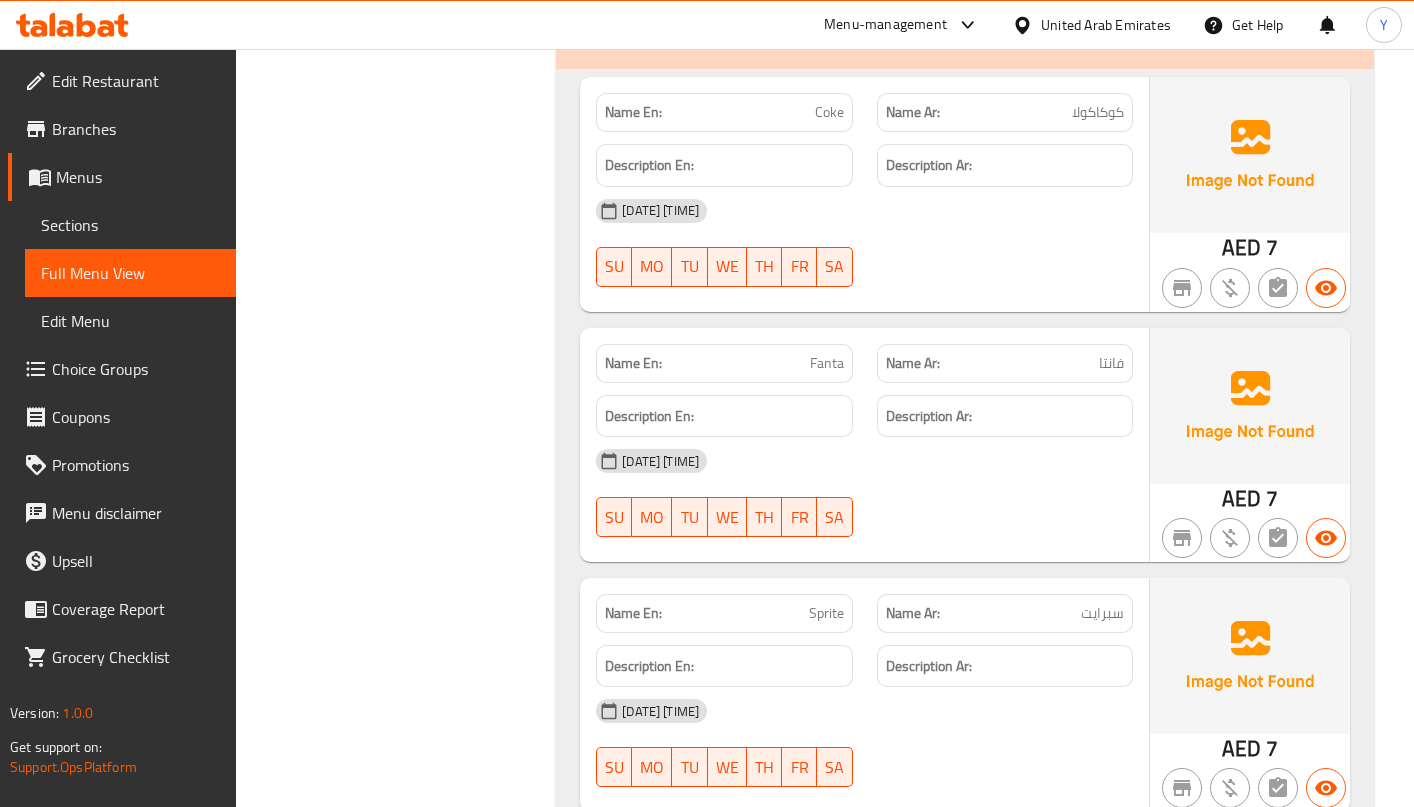 click on "Coke" at bounding box center (786, -18085) 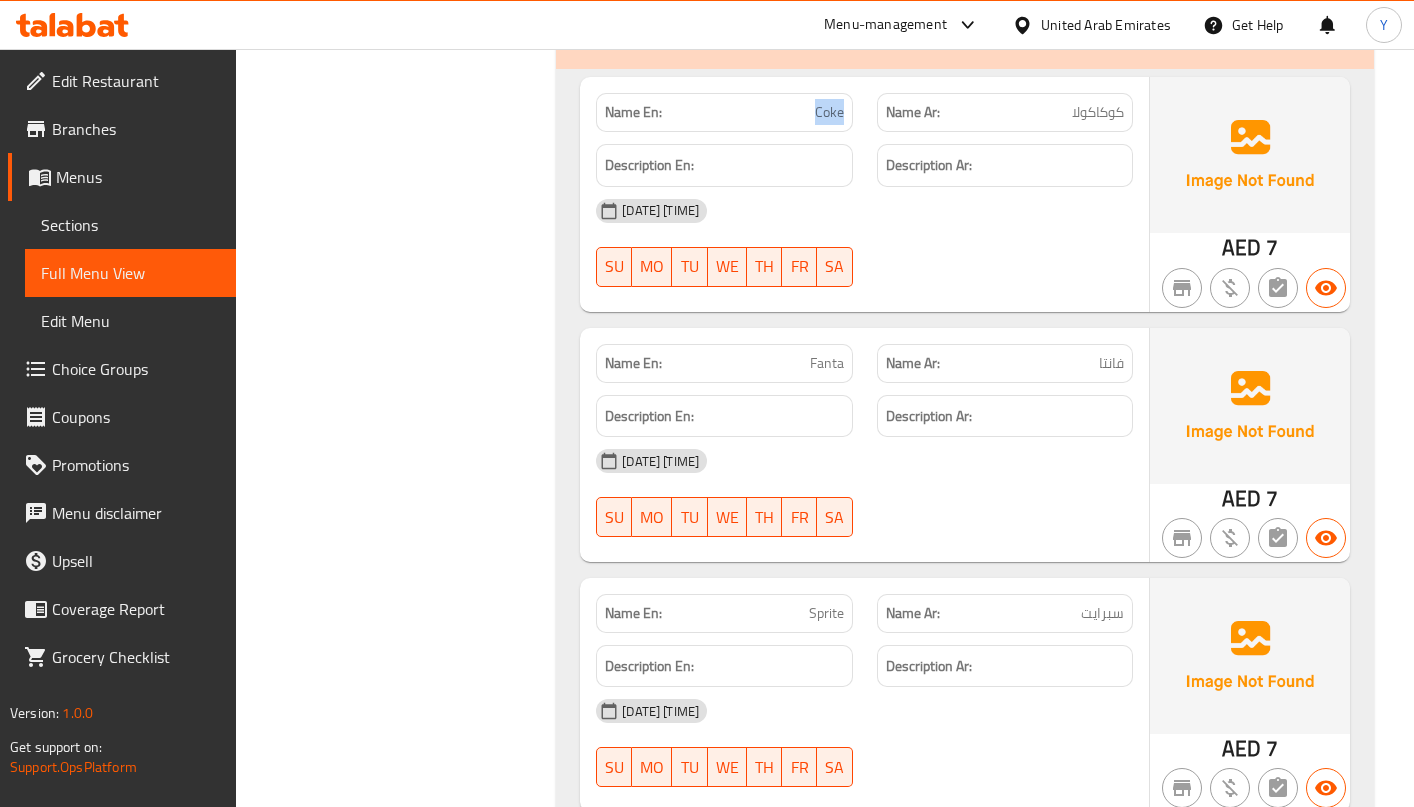 click on "Coke" at bounding box center (786, -18085) 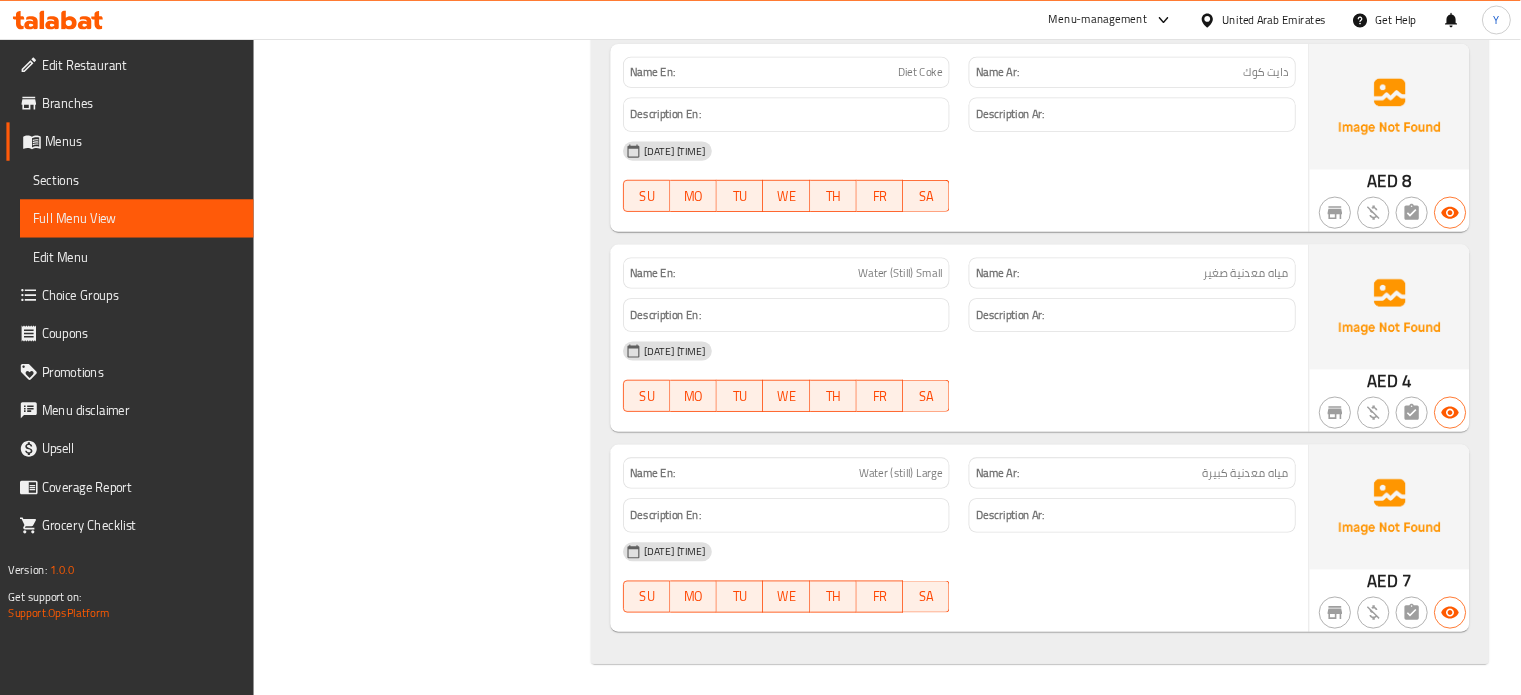 scroll, scrollTop: 17844, scrollLeft: 0, axis: vertical 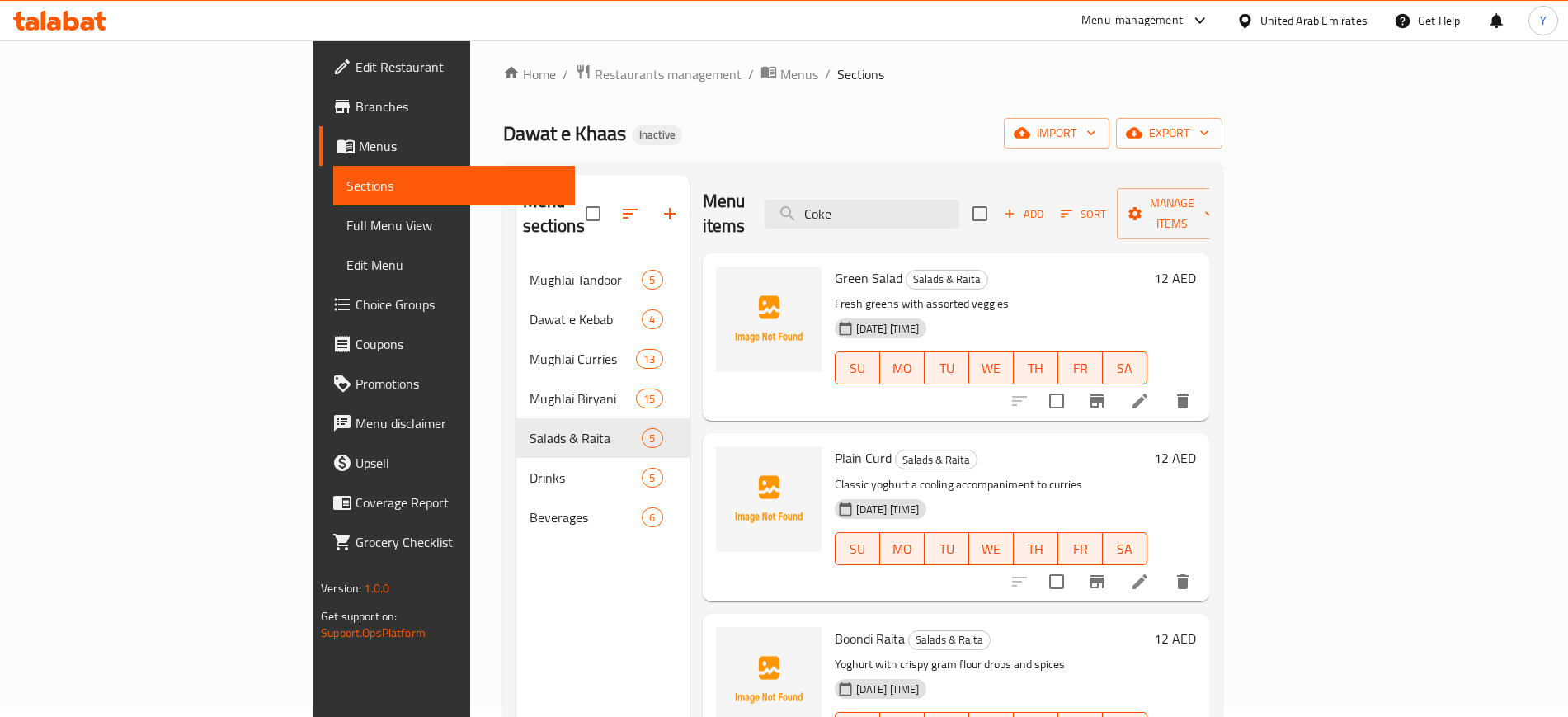 click on "Edit Restaurant" at bounding box center (458, 67) 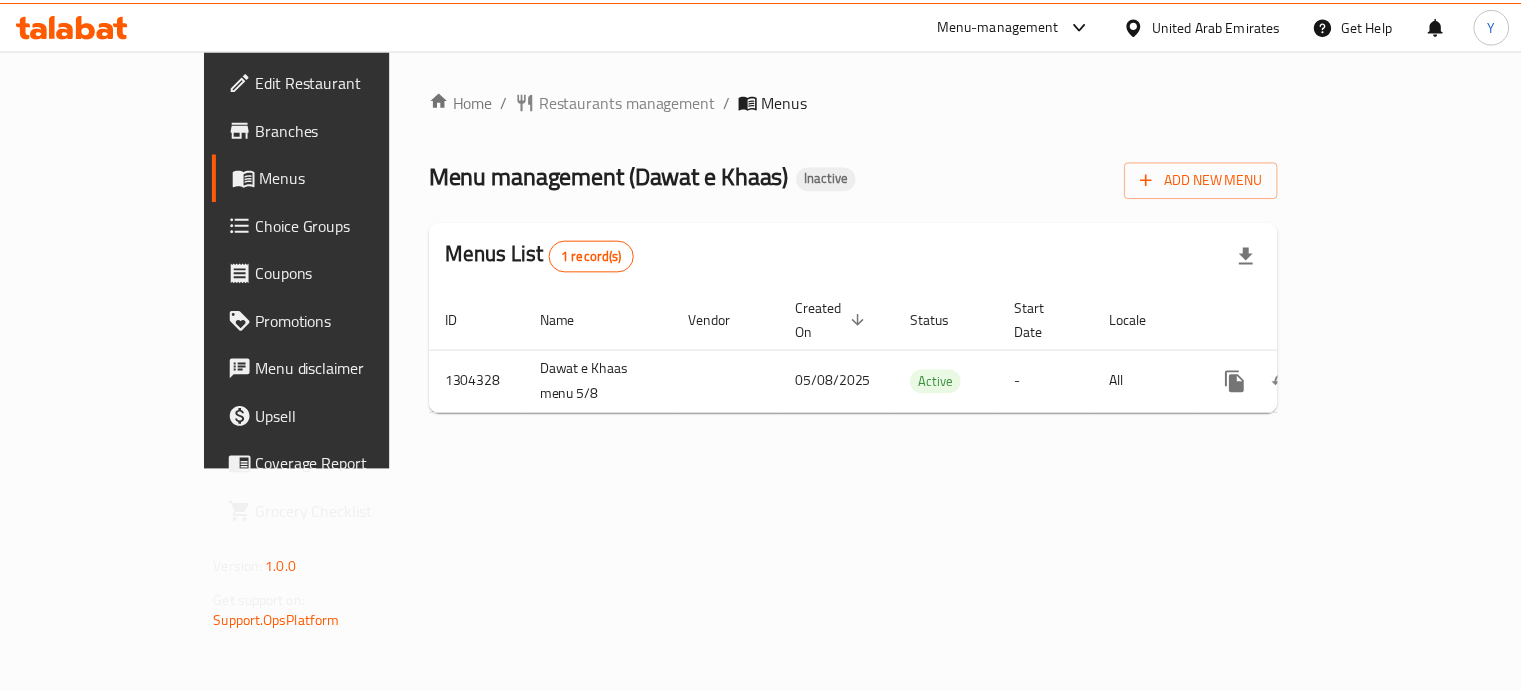 scroll, scrollTop: 0, scrollLeft: 0, axis: both 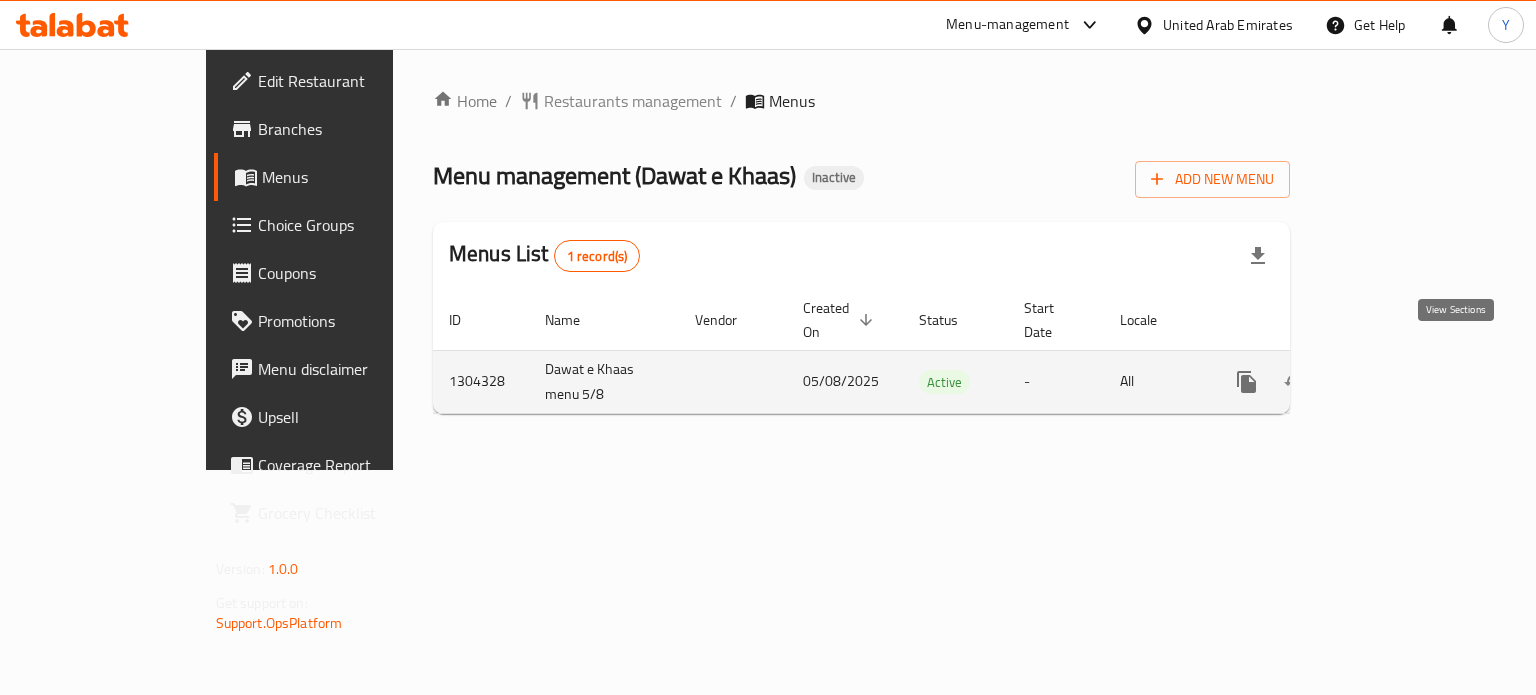 click 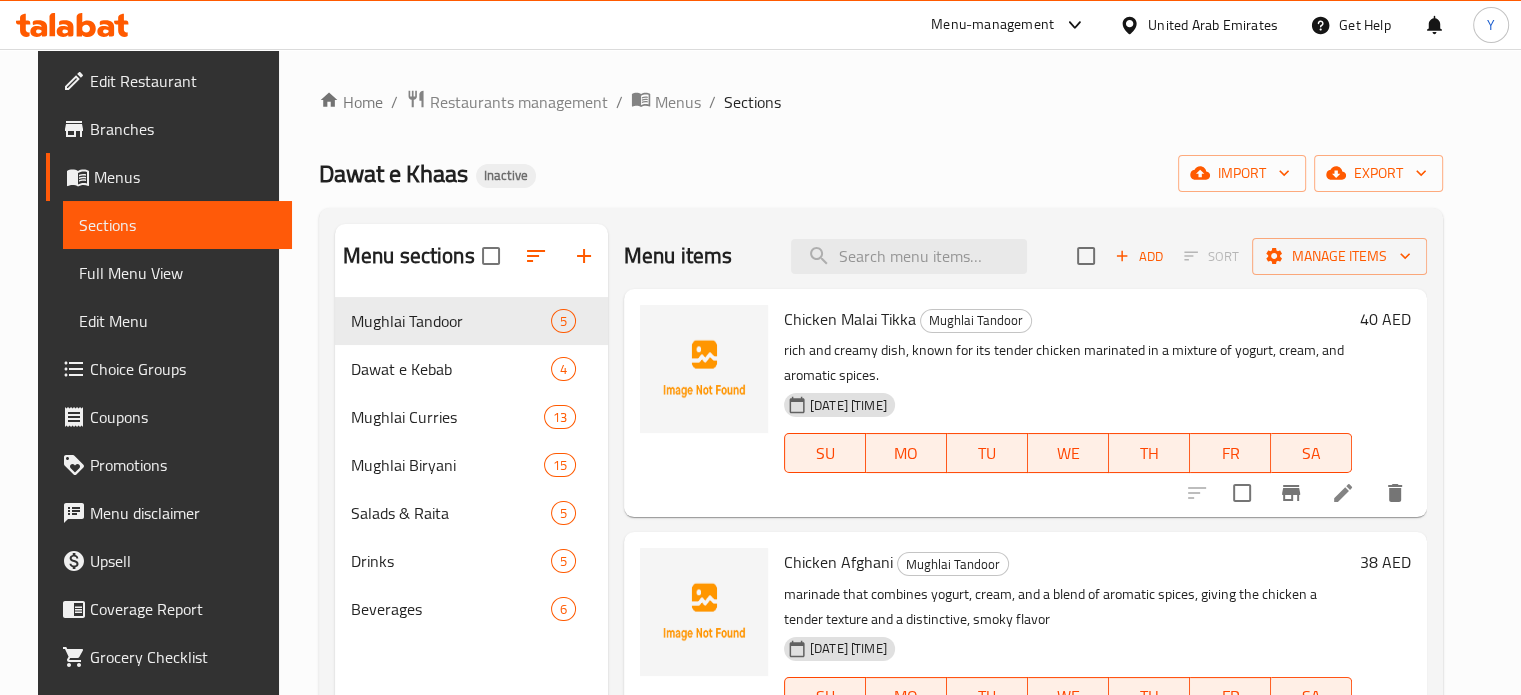 click on "Full Menu View" at bounding box center (177, 273) 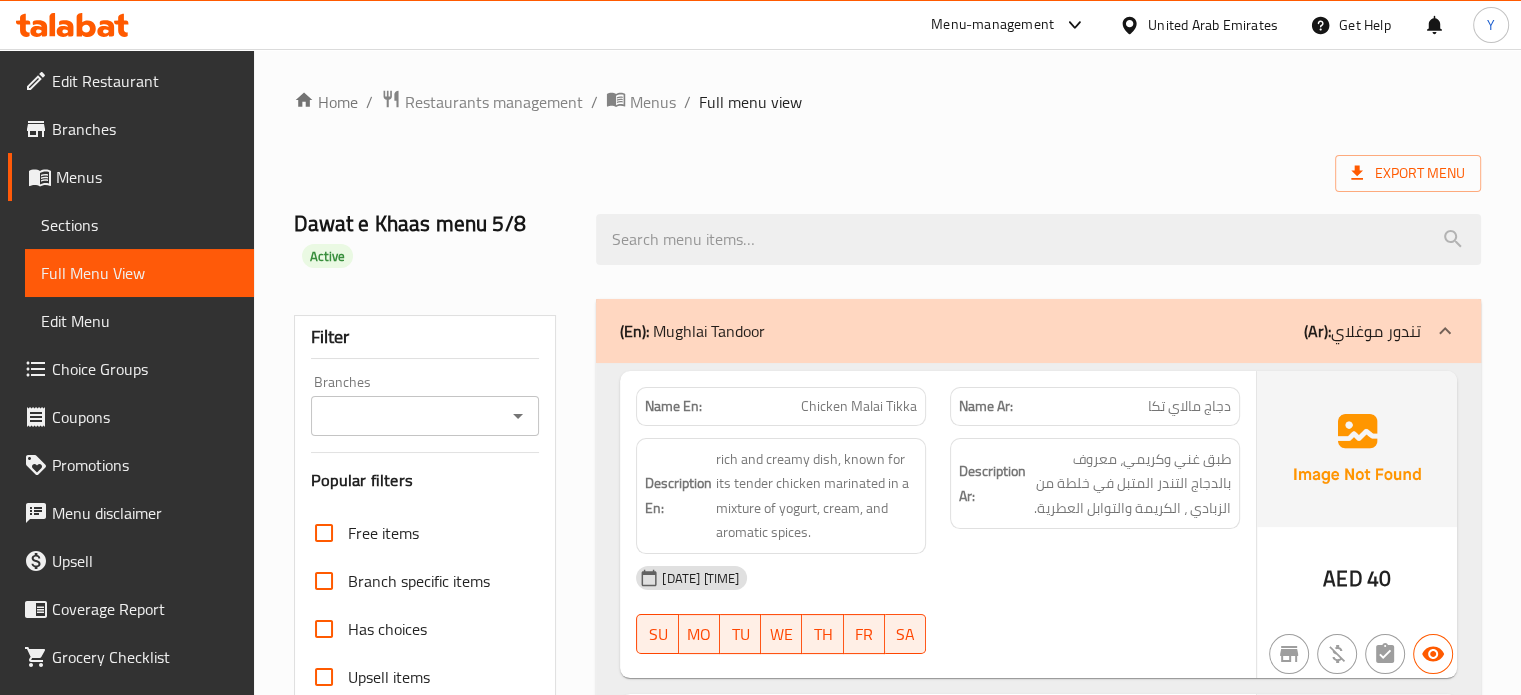scroll, scrollTop: 608, scrollLeft: 0, axis: vertical 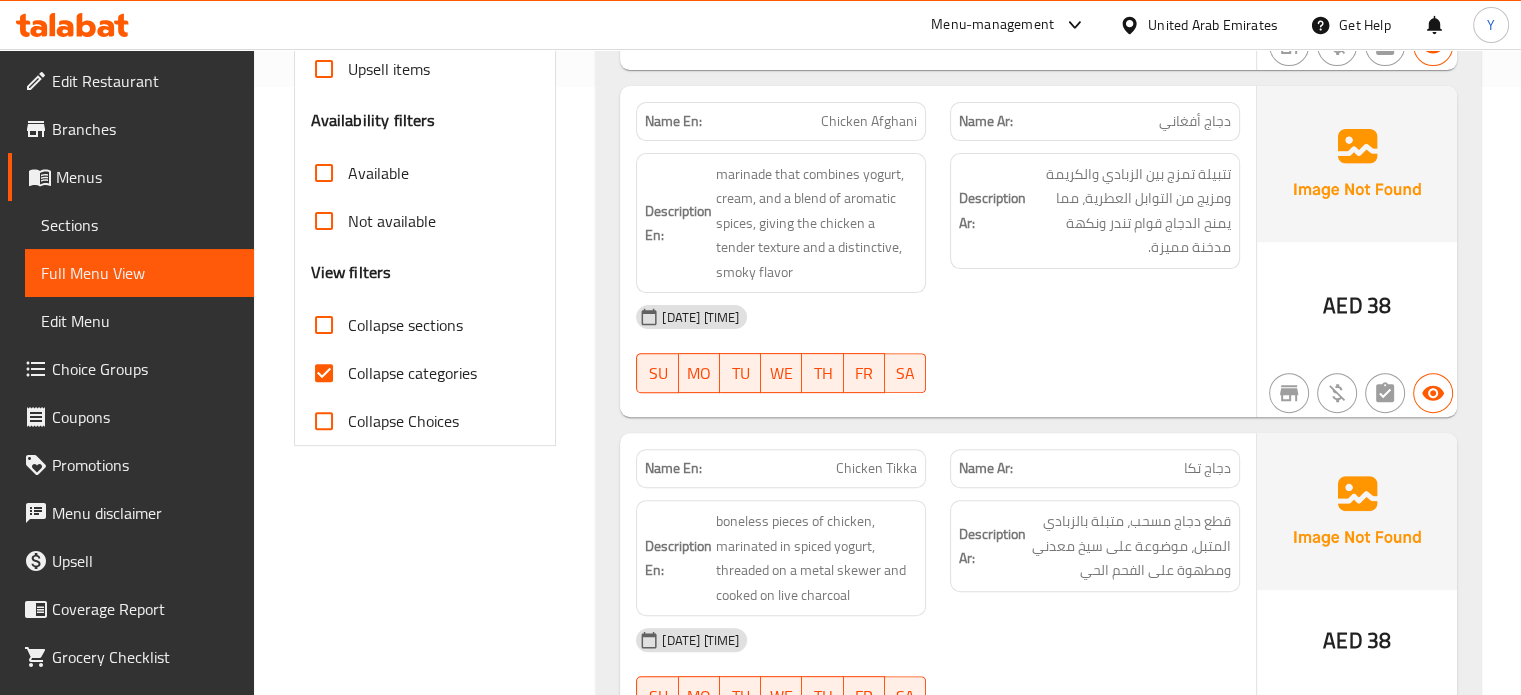 click on "Collapse categories" at bounding box center (412, 373) 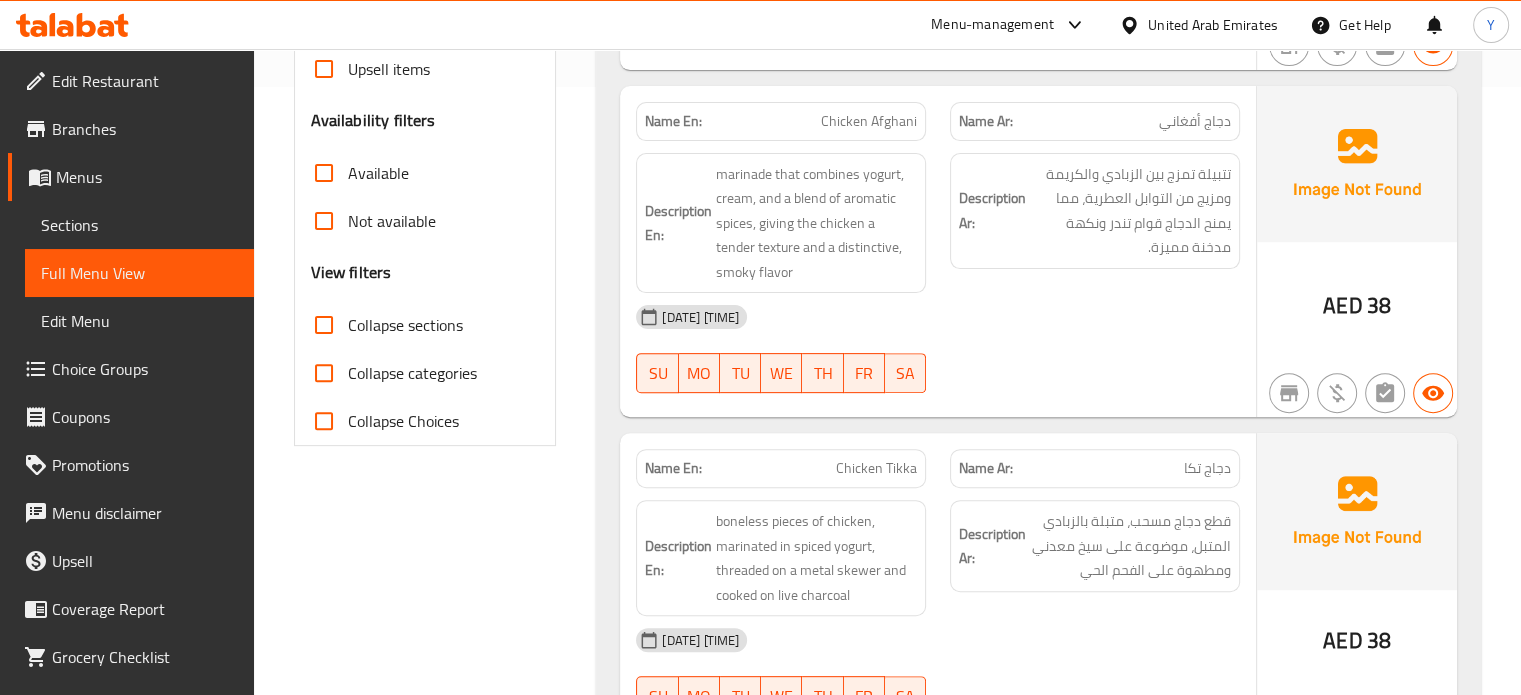 click on "Sections" at bounding box center [139, 225] 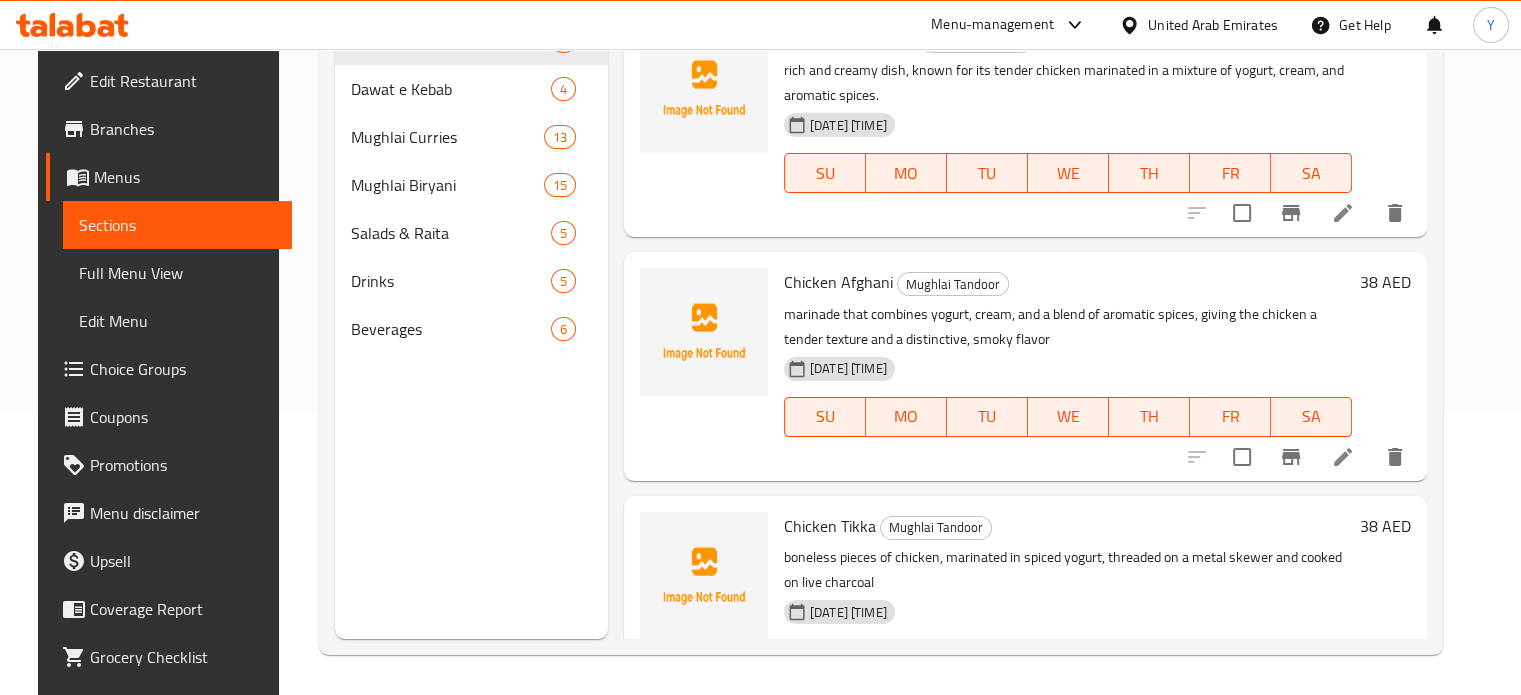 scroll, scrollTop: 280, scrollLeft: 0, axis: vertical 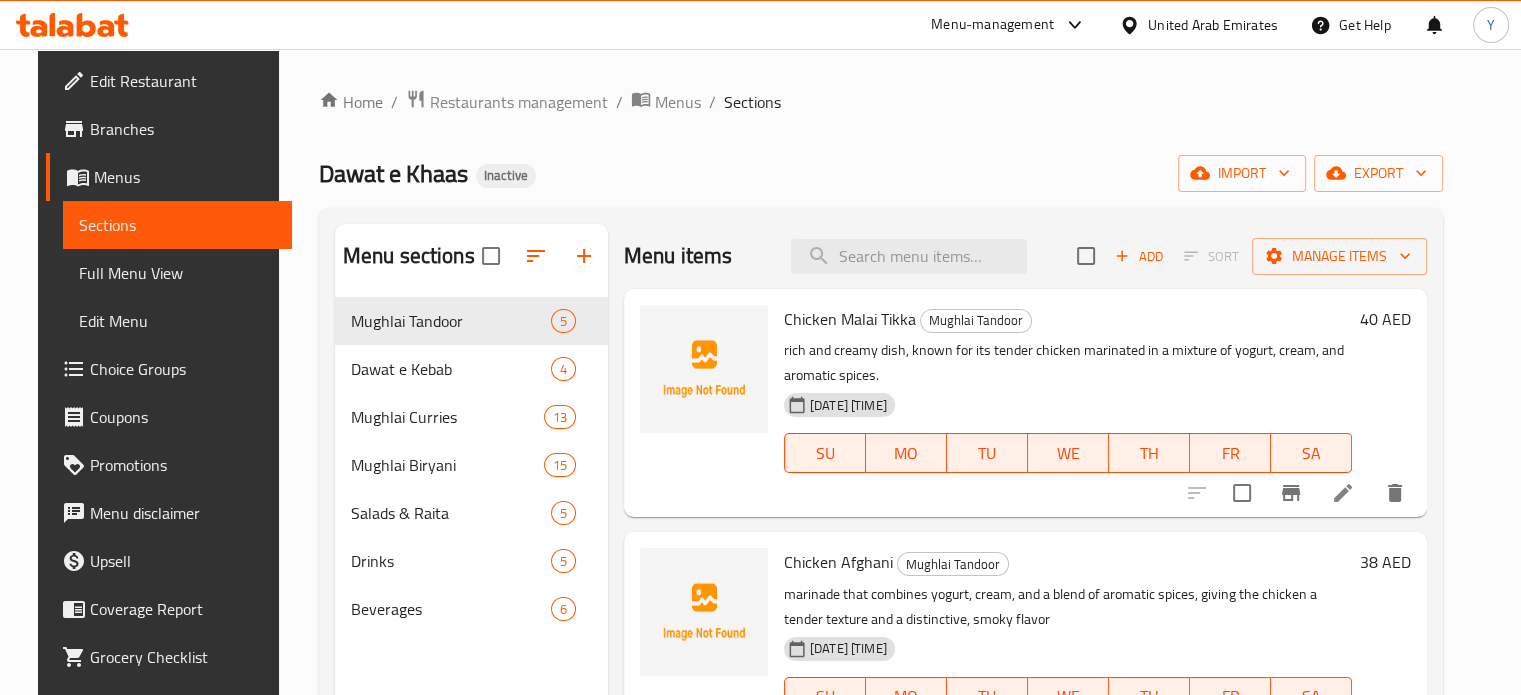 click at bounding box center (491, 256) 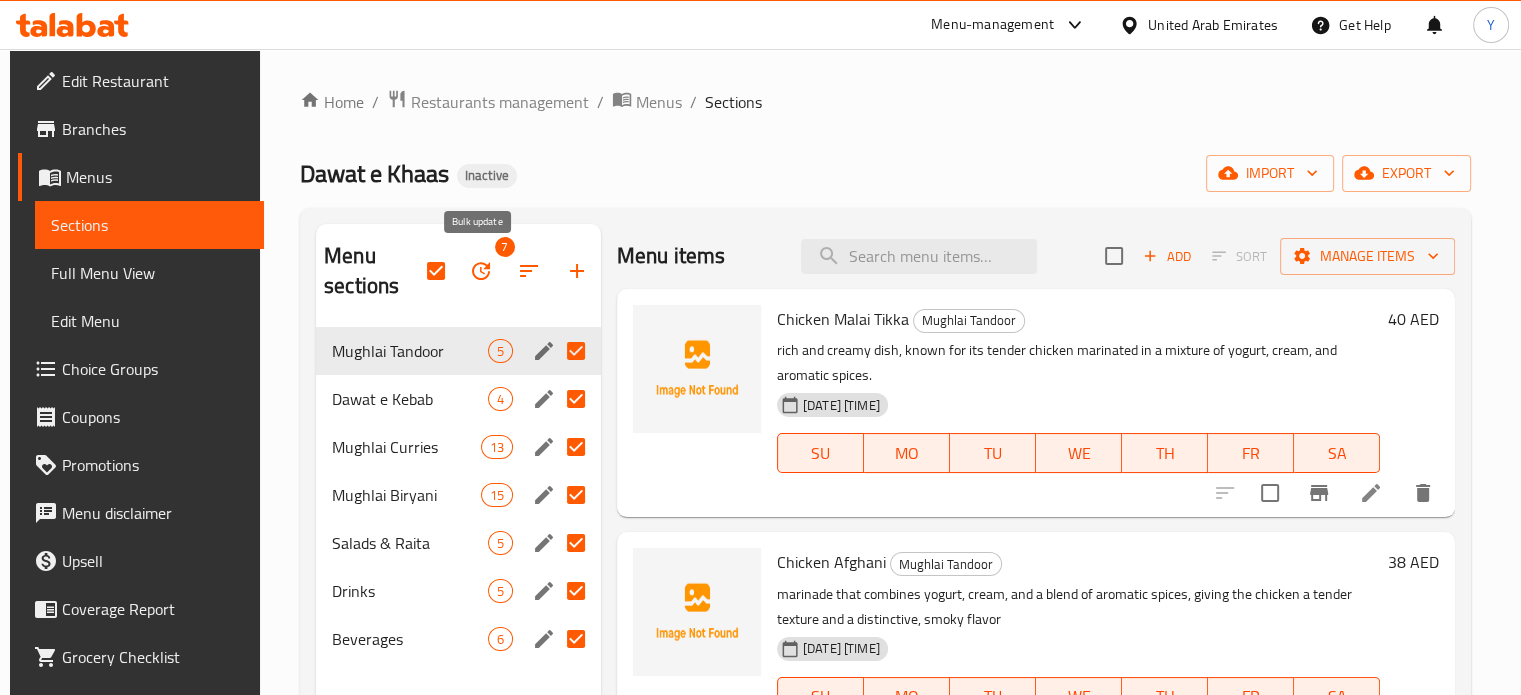 click 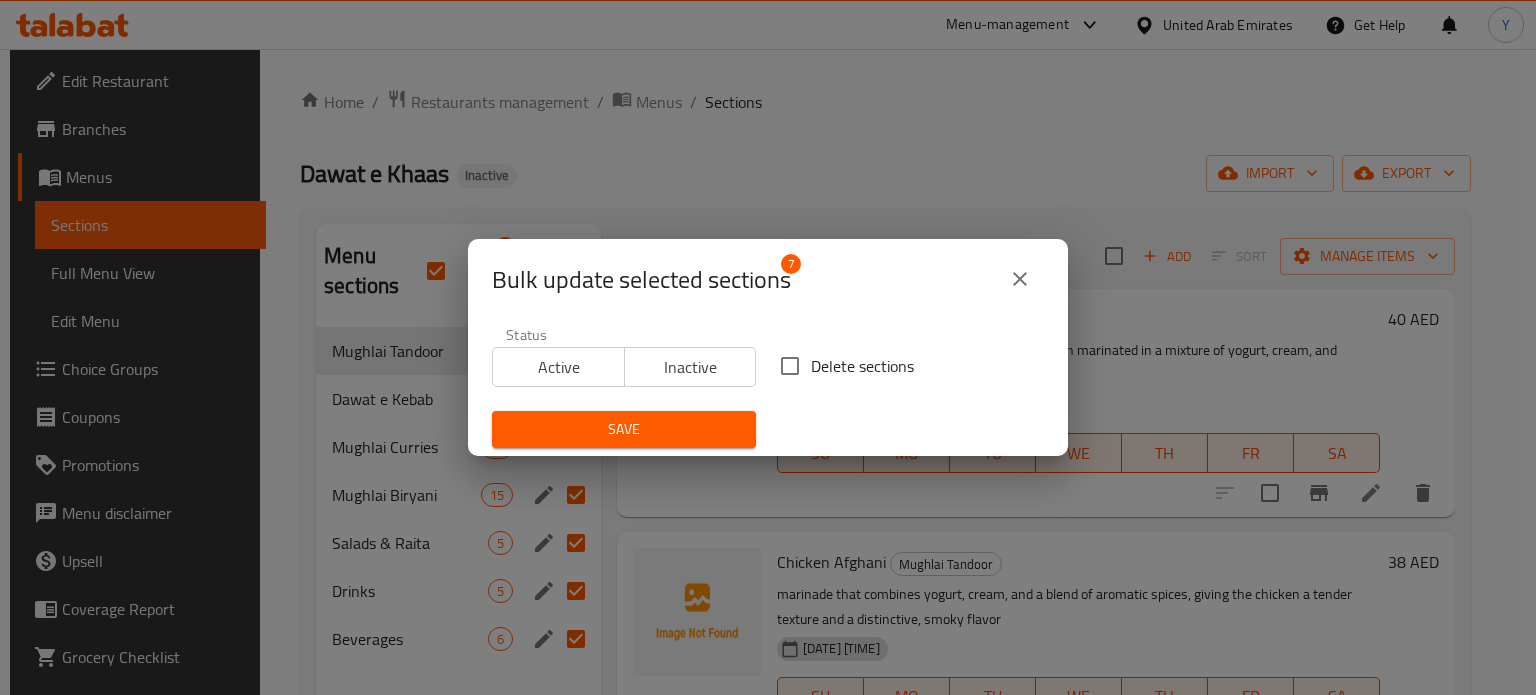 click on "Delete sections" at bounding box center (862, 366) 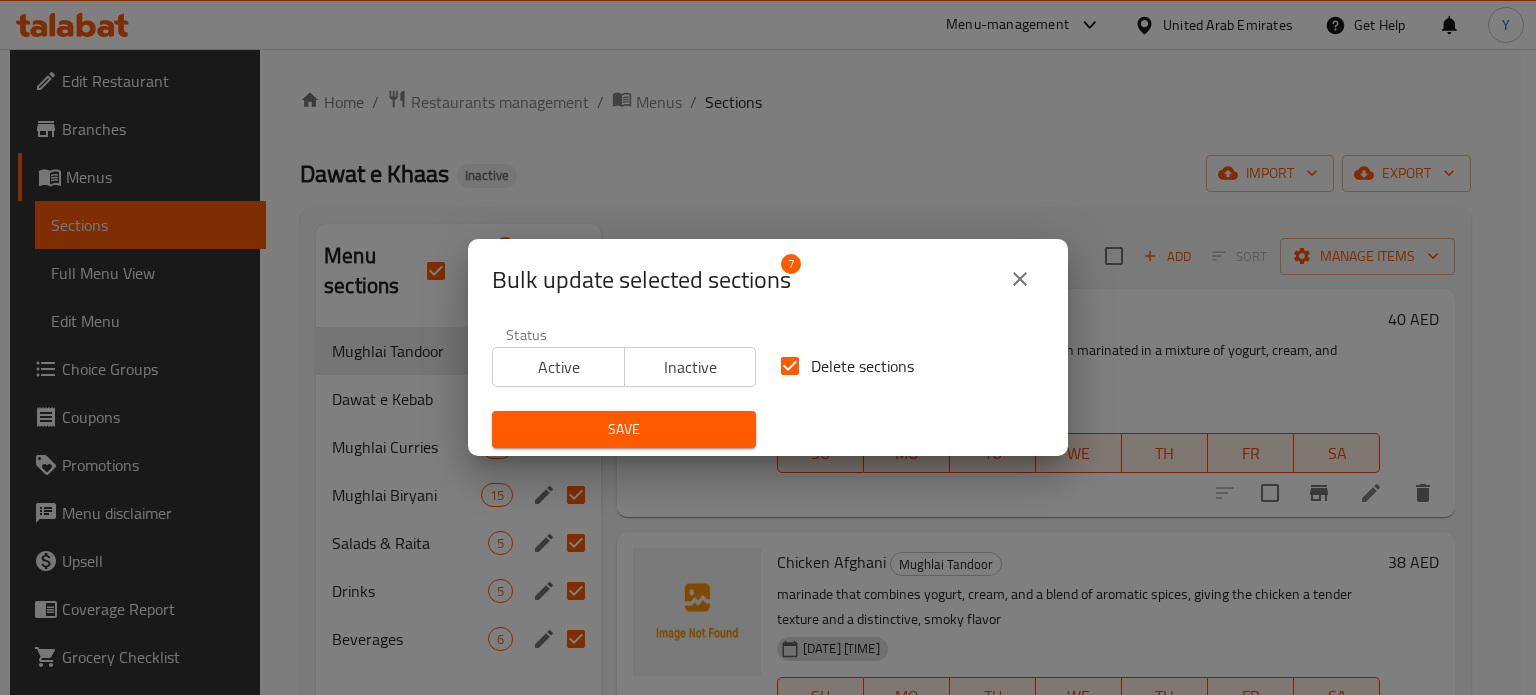 click on "Save" at bounding box center (624, 429) 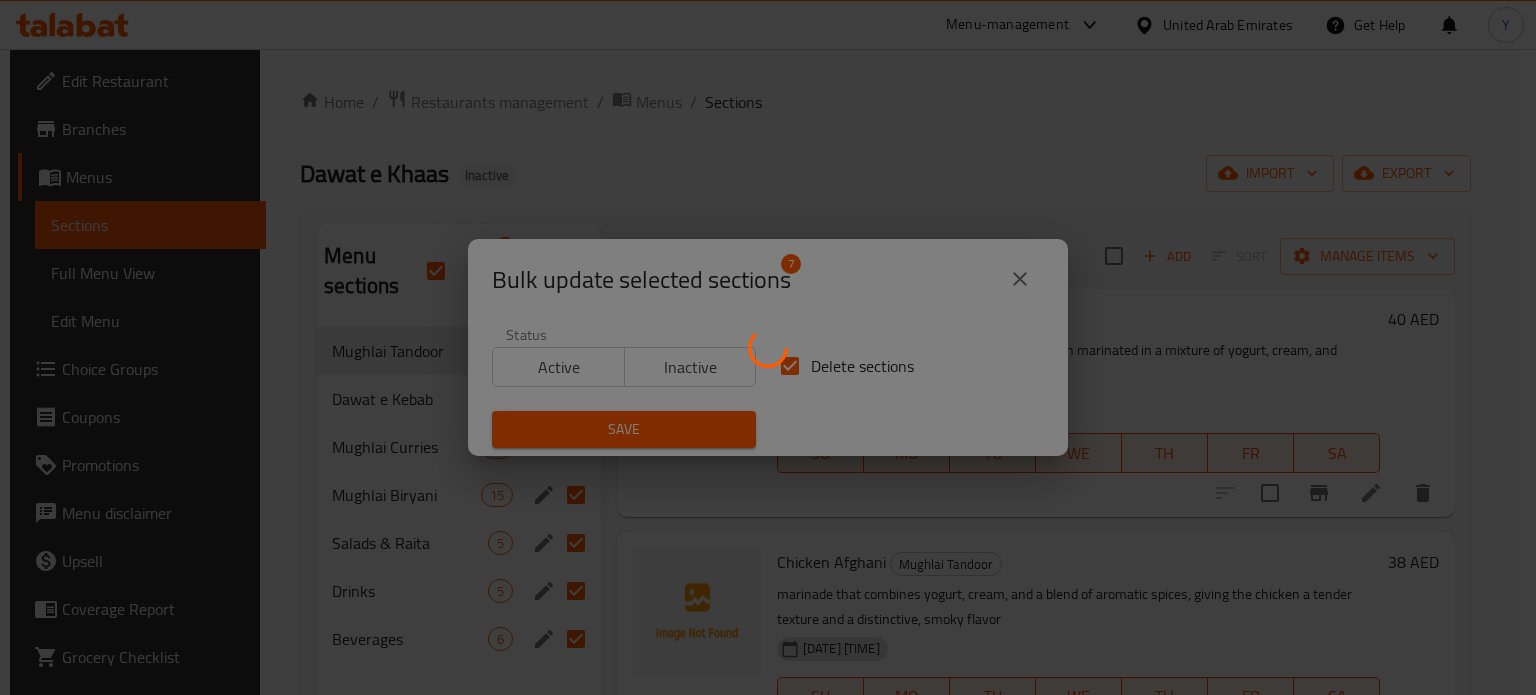 checkbox on "false" 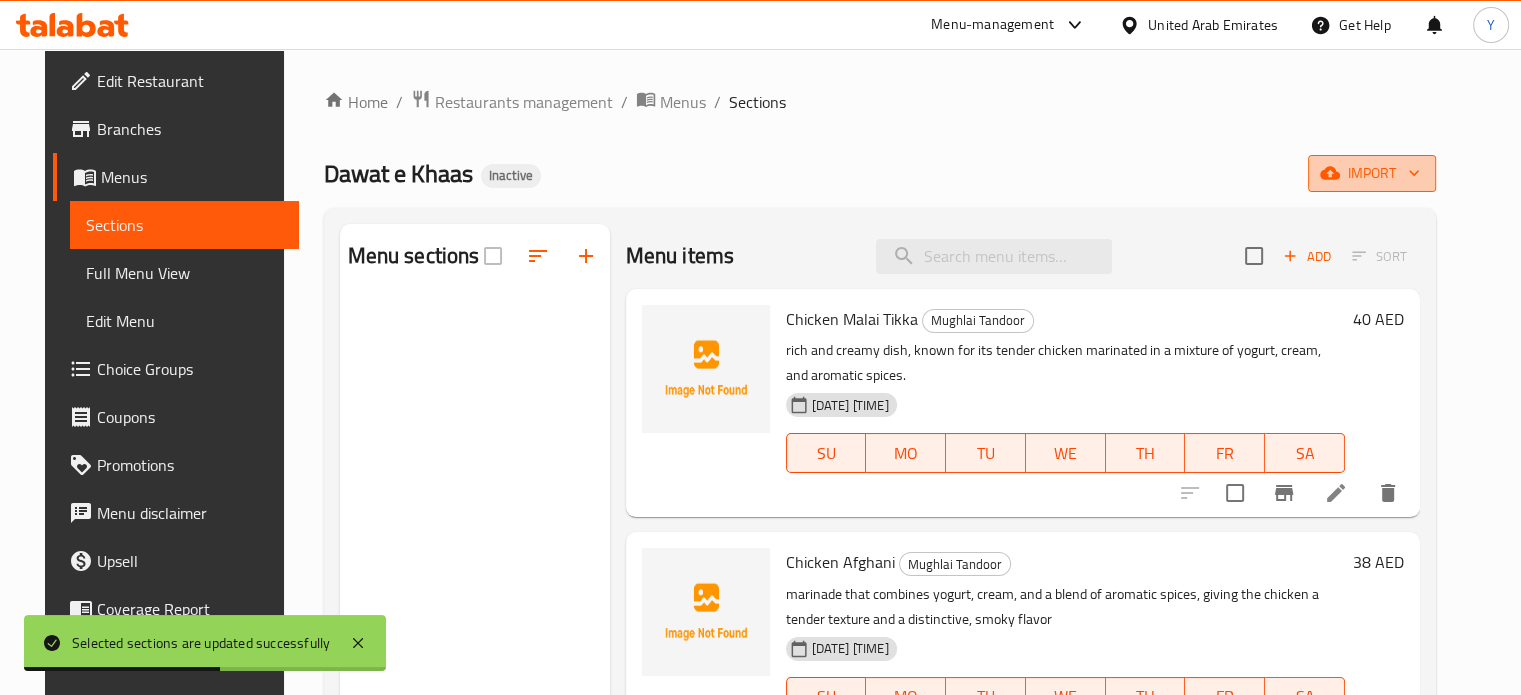 click on "import" at bounding box center [1372, 173] 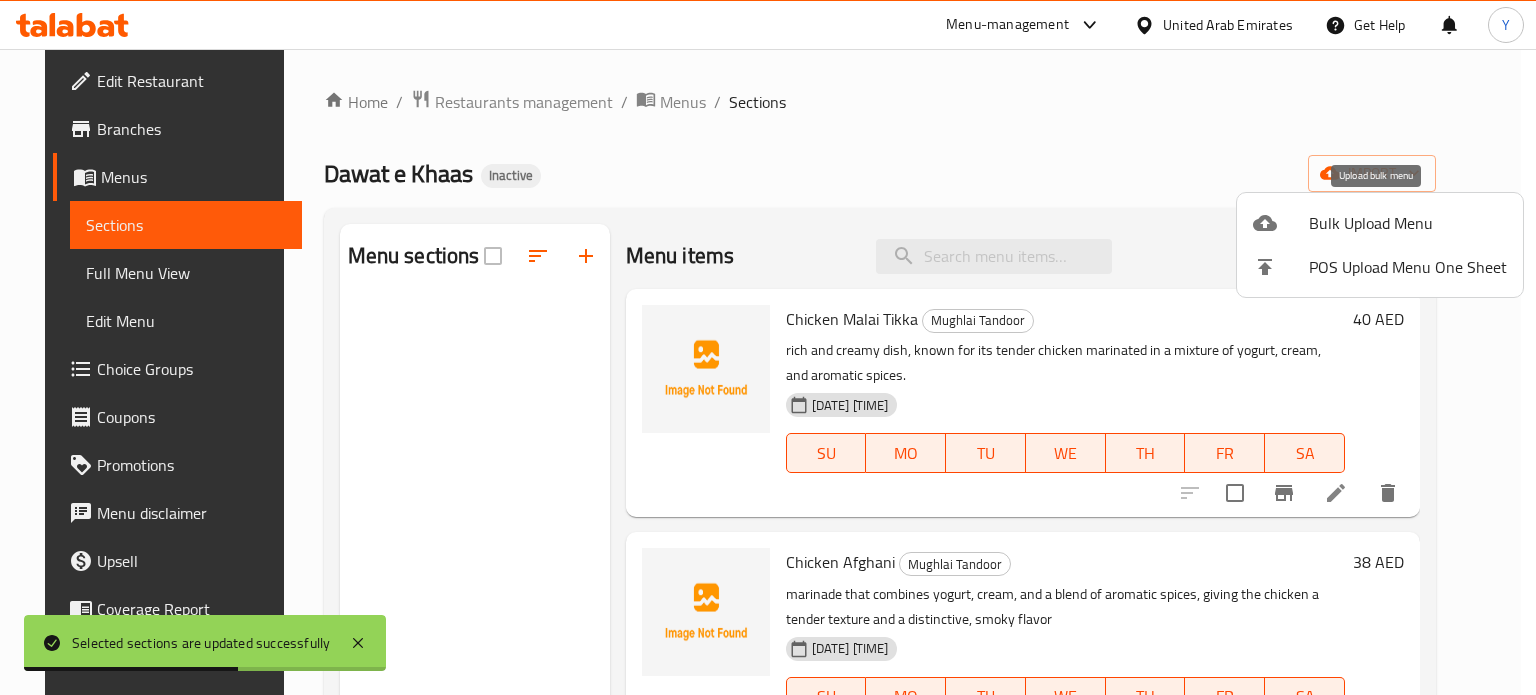 click on "Bulk Upload Menu" at bounding box center [1408, 223] 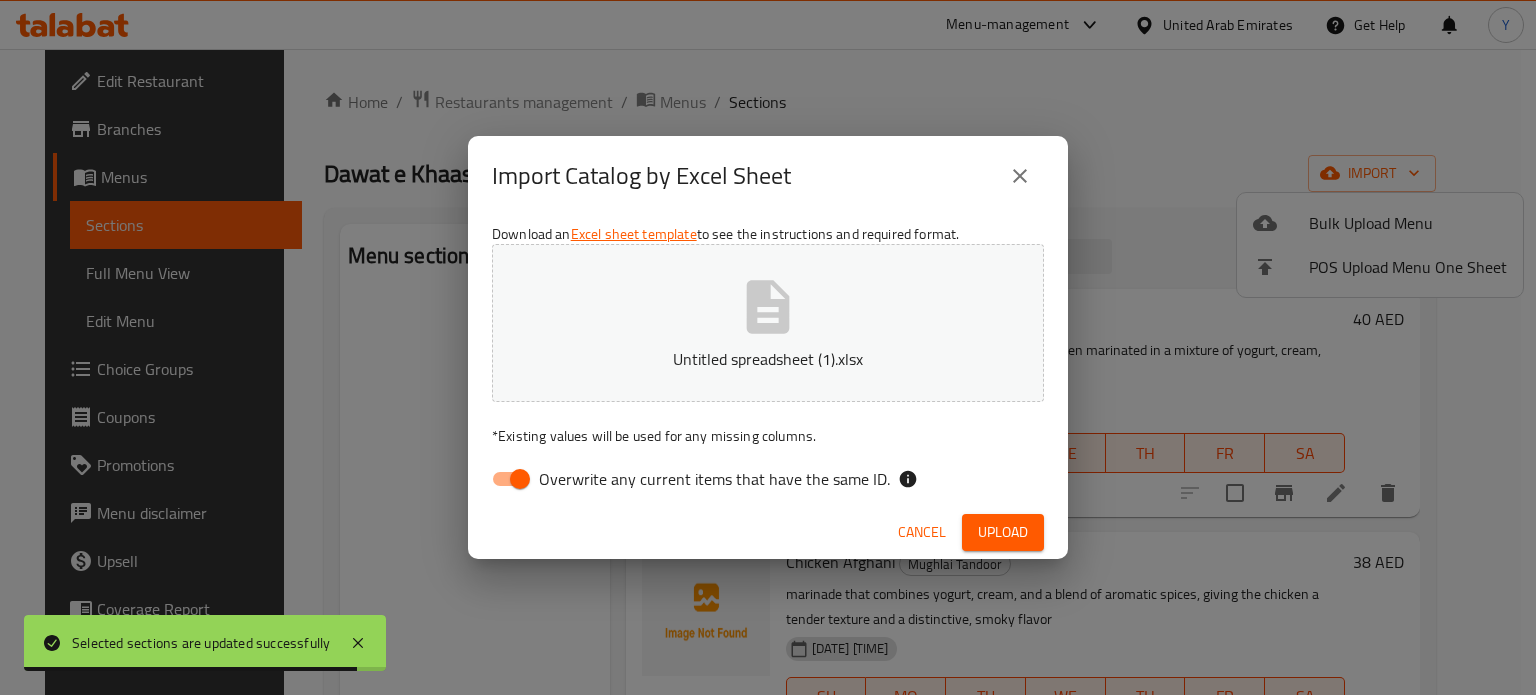 drag, startPoint x: 491, startPoint y: 476, endPoint x: 528, endPoint y: 483, distance: 37.65634 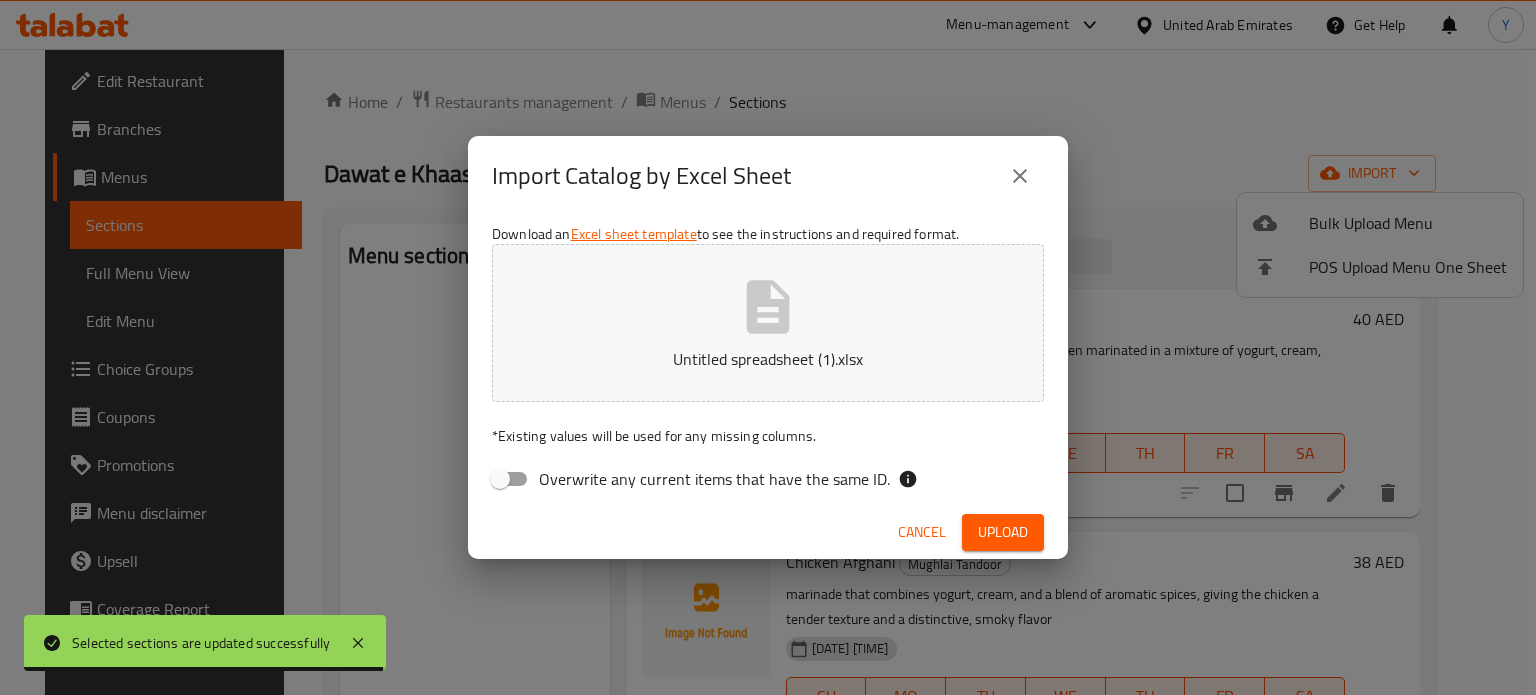 click on "Upload" at bounding box center [1003, 532] 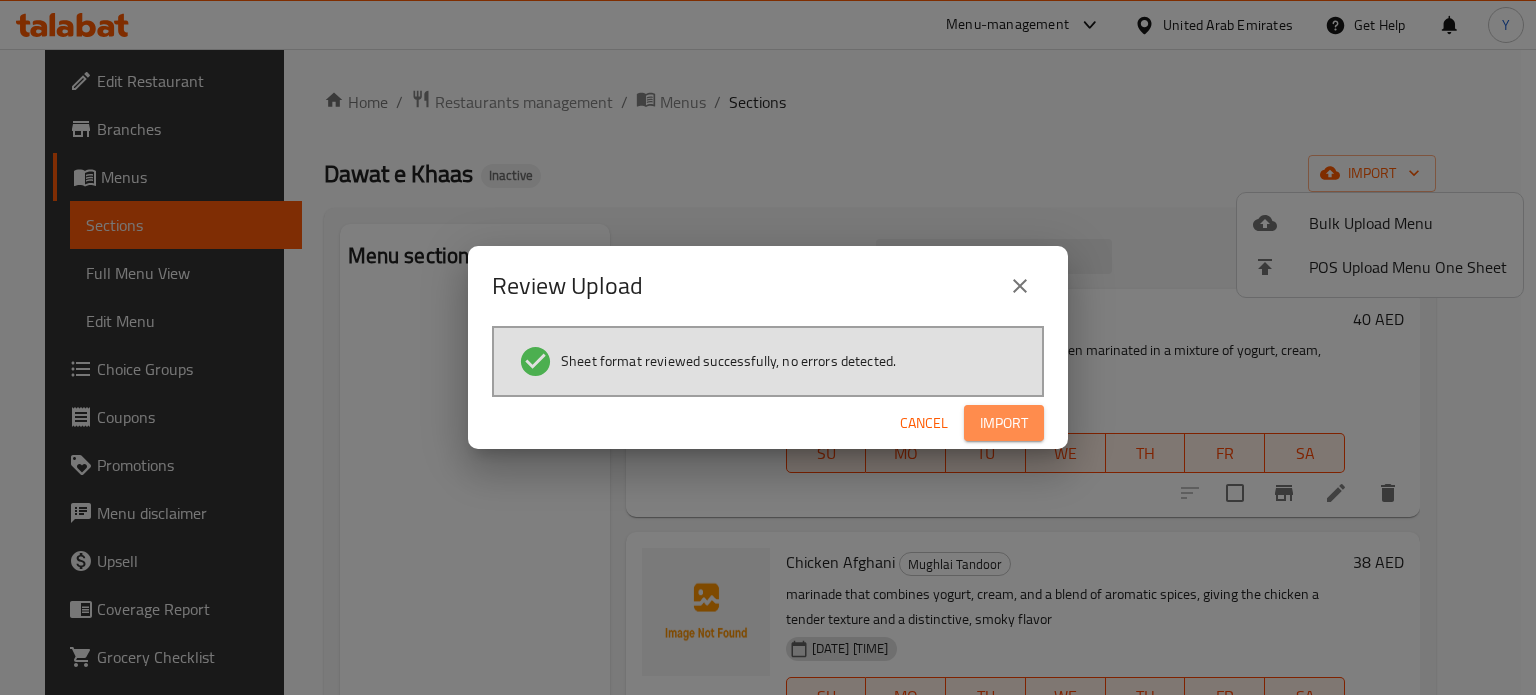 click on "Import" at bounding box center (1004, 423) 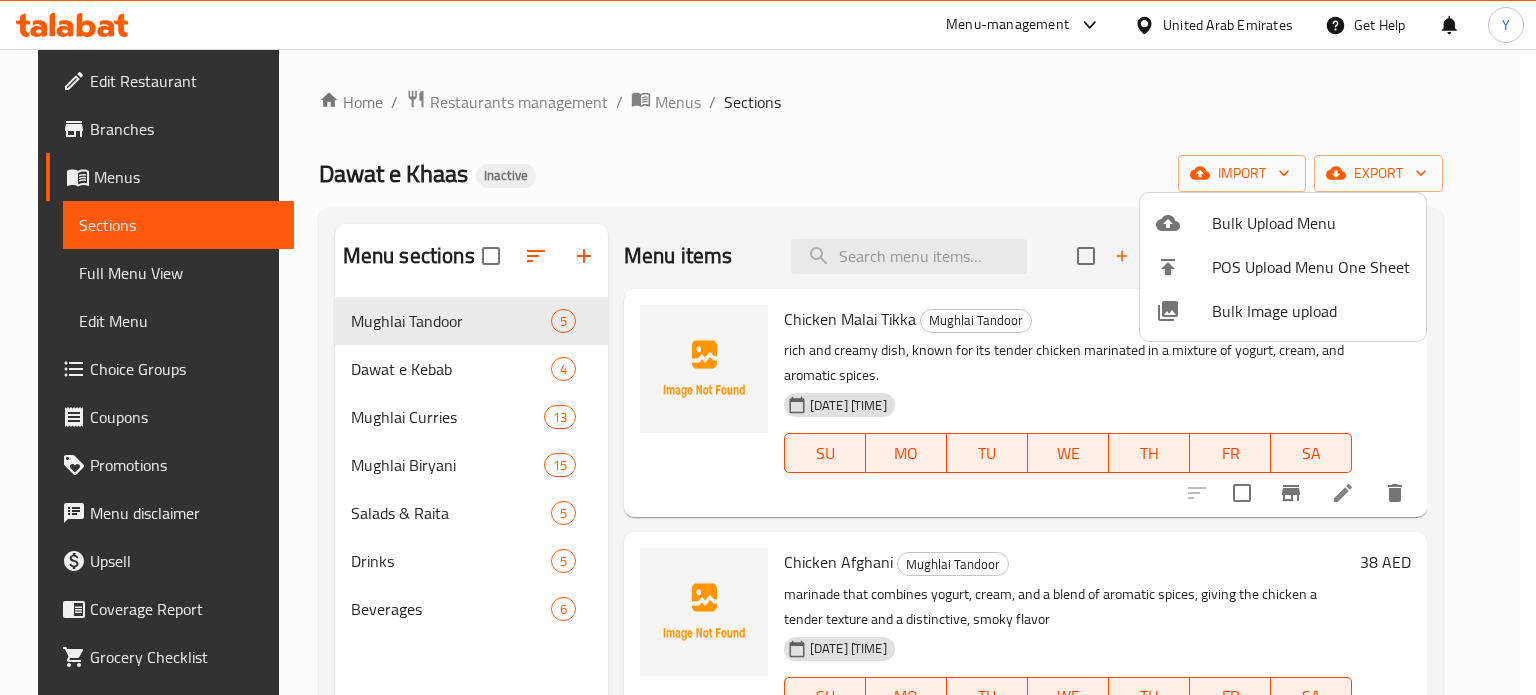 click at bounding box center (768, 347) 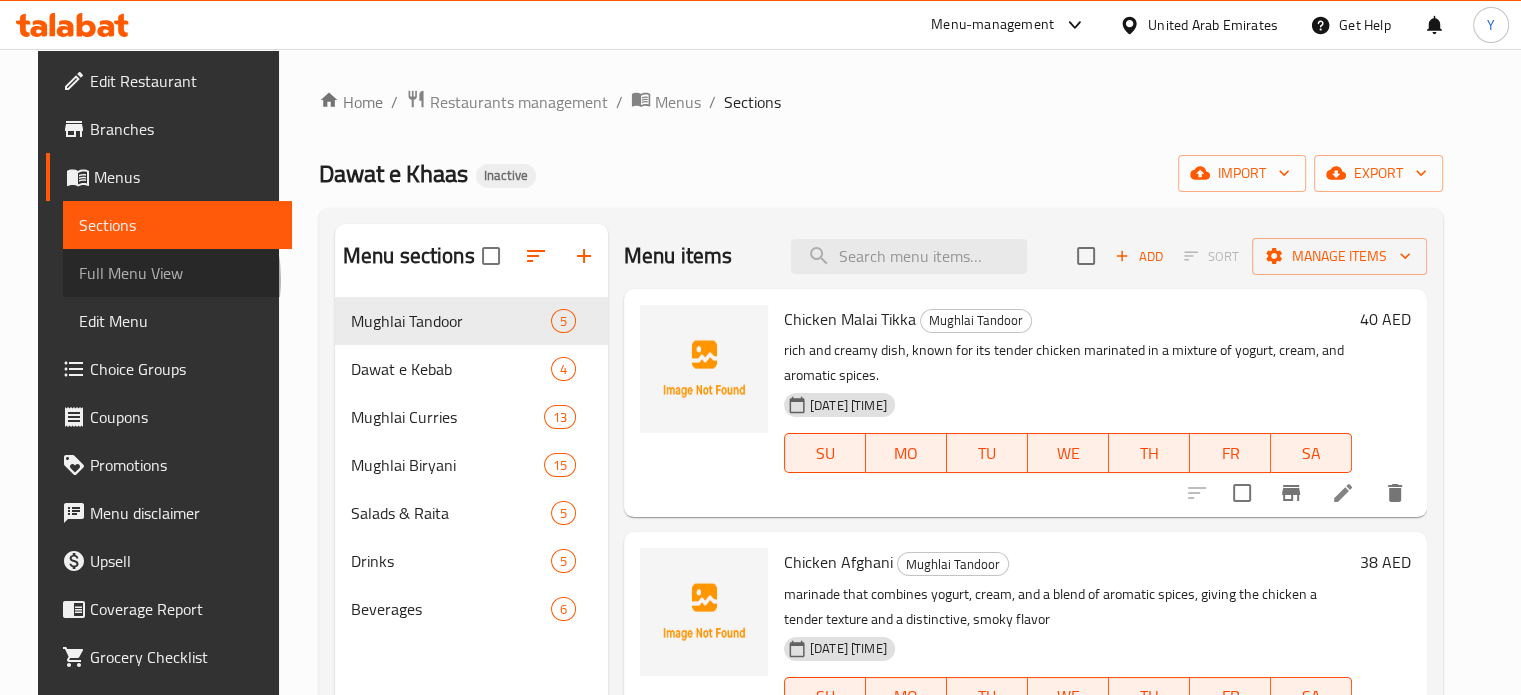 click on "Full Menu View" at bounding box center (177, 273) 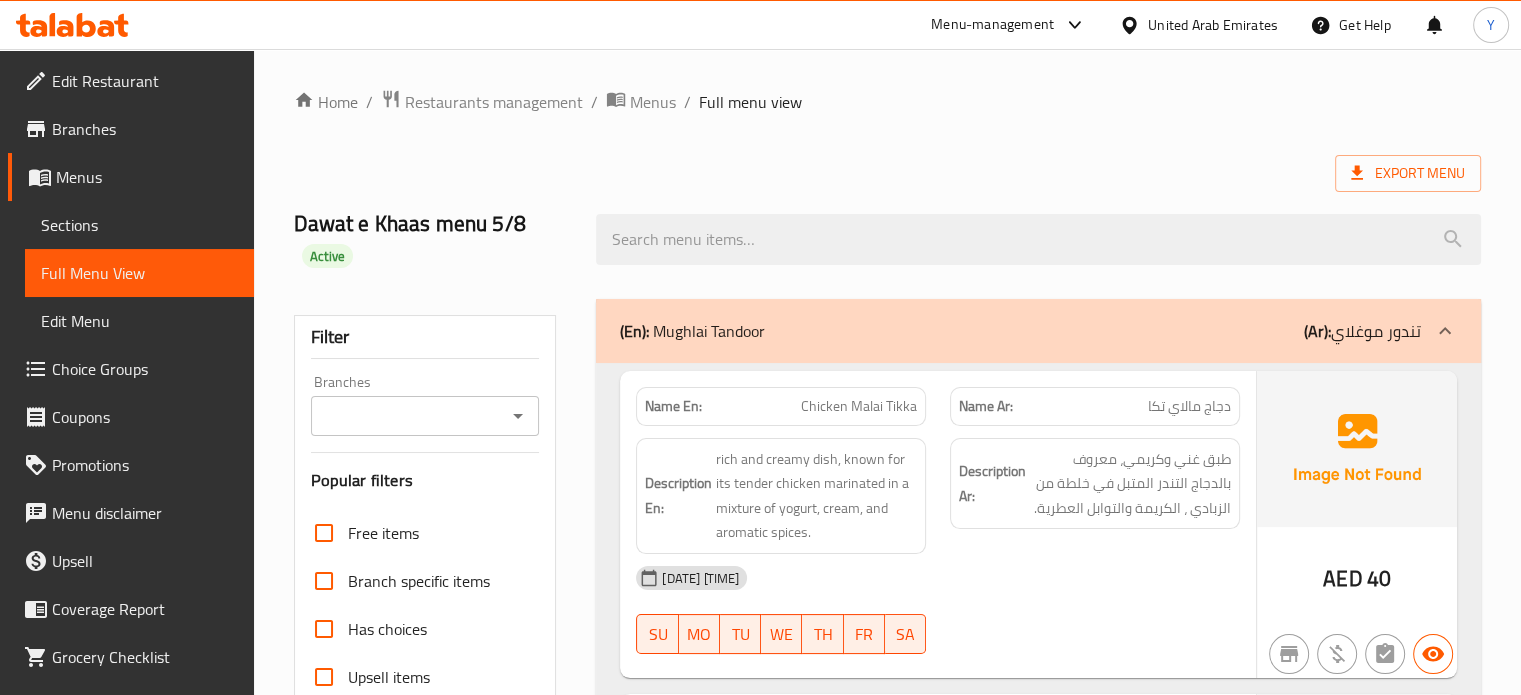 scroll, scrollTop: 608, scrollLeft: 0, axis: vertical 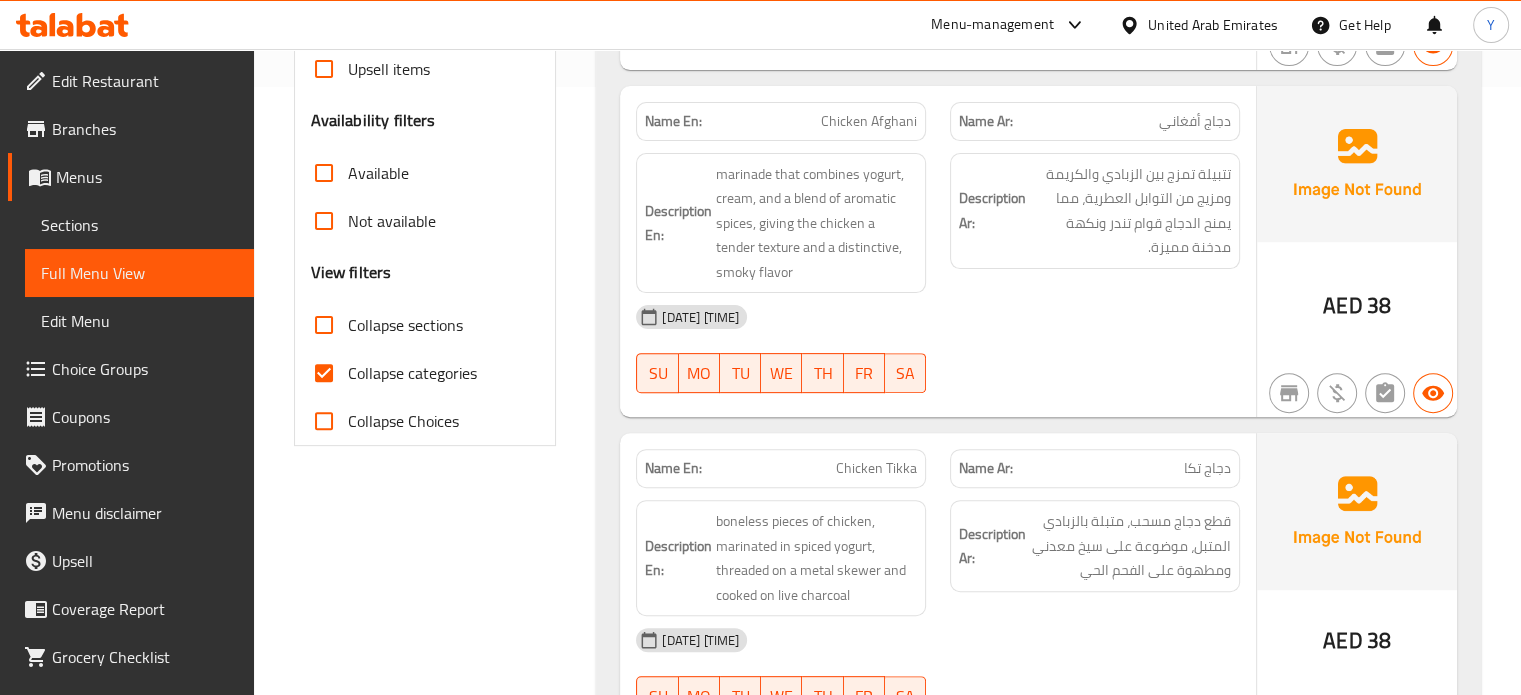 click on "Collapse categories" at bounding box center [412, 373] 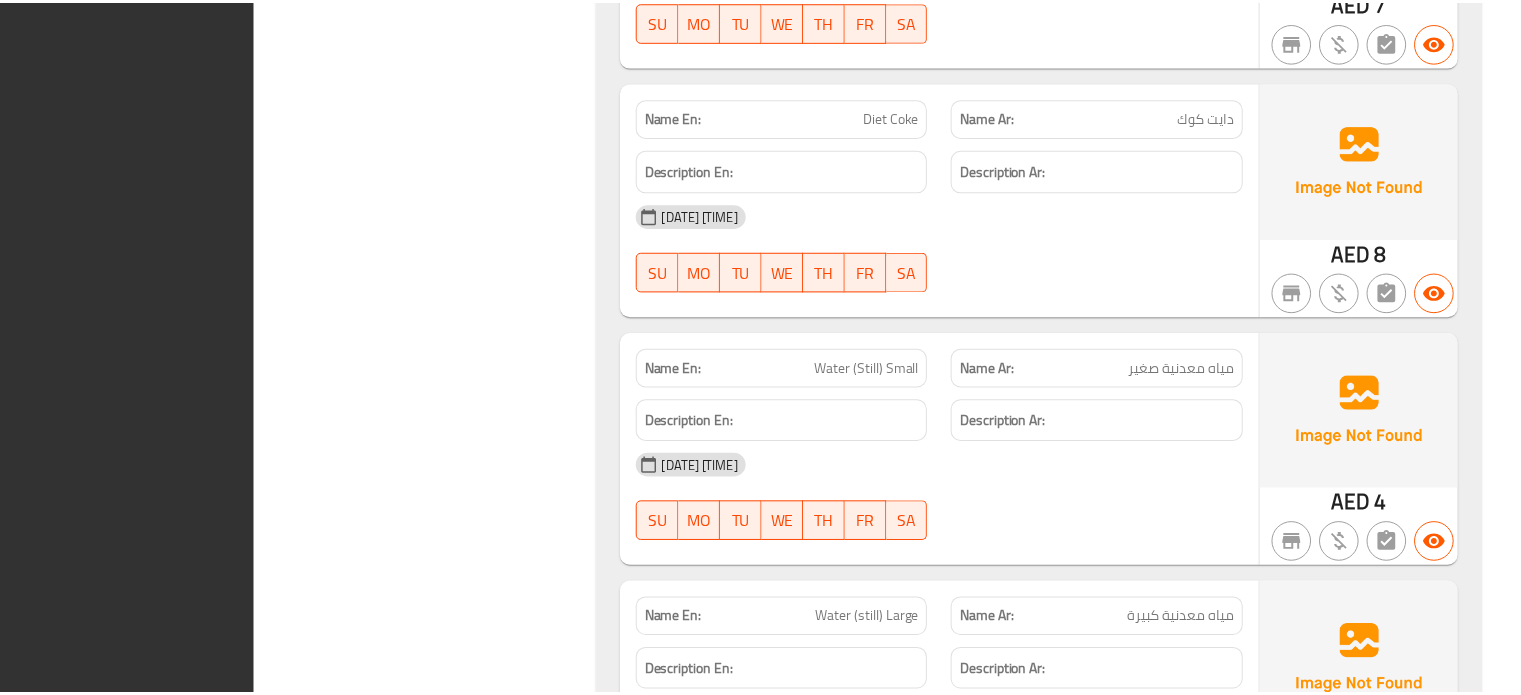 scroll, scrollTop: 19401, scrollLeft: 0, axis: vertical 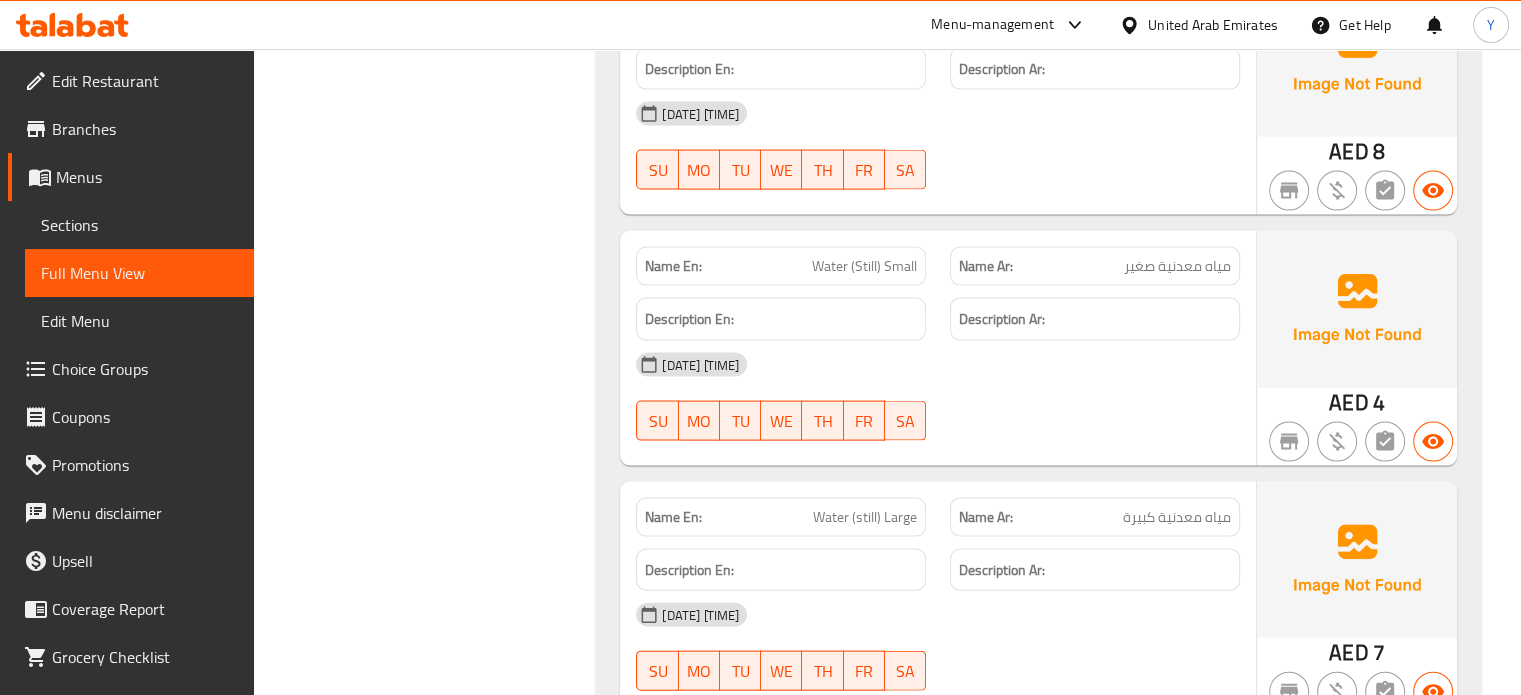 drag, startPoint x: 110, startPoint y: 210, endPoint x: 151, endPoint y: 218, distance: 41.773197 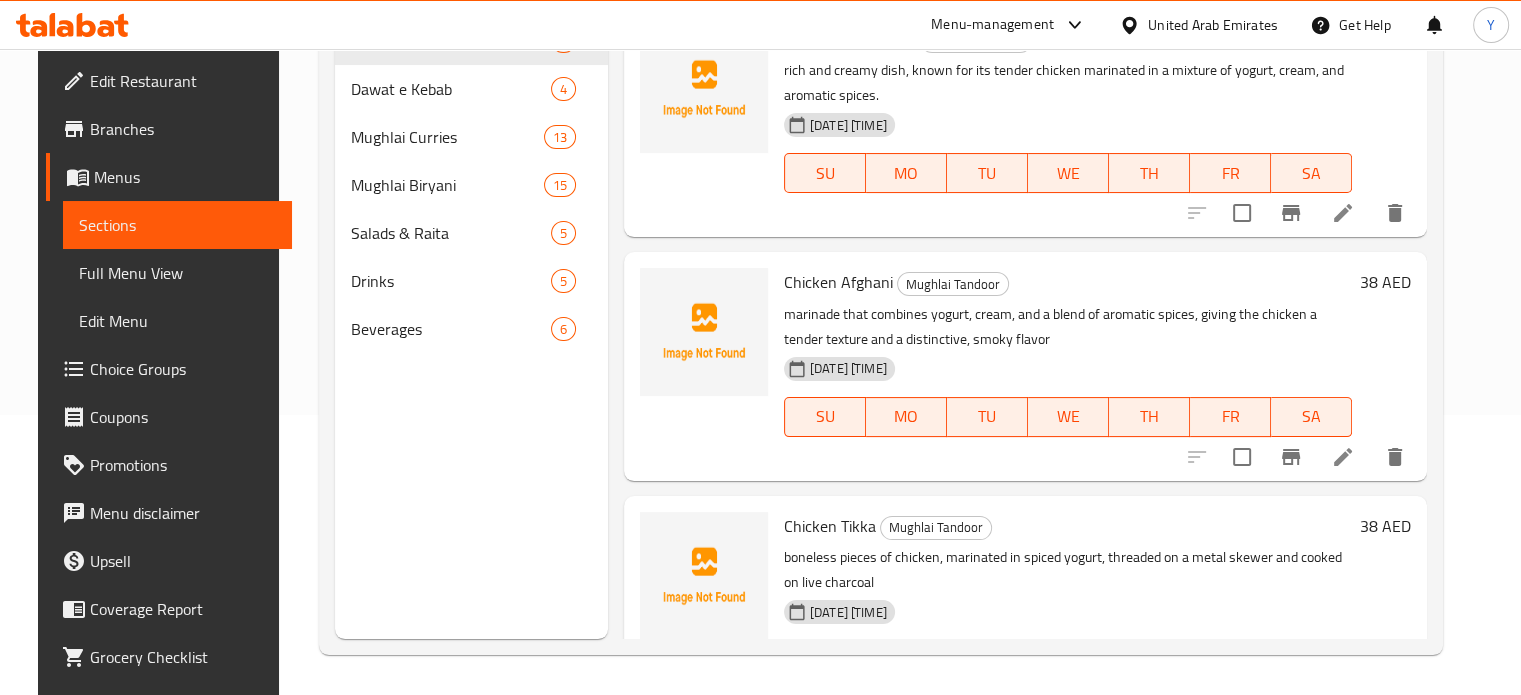 scroll, scrollTop: 280, scrollLeft: 0, axis: vertical 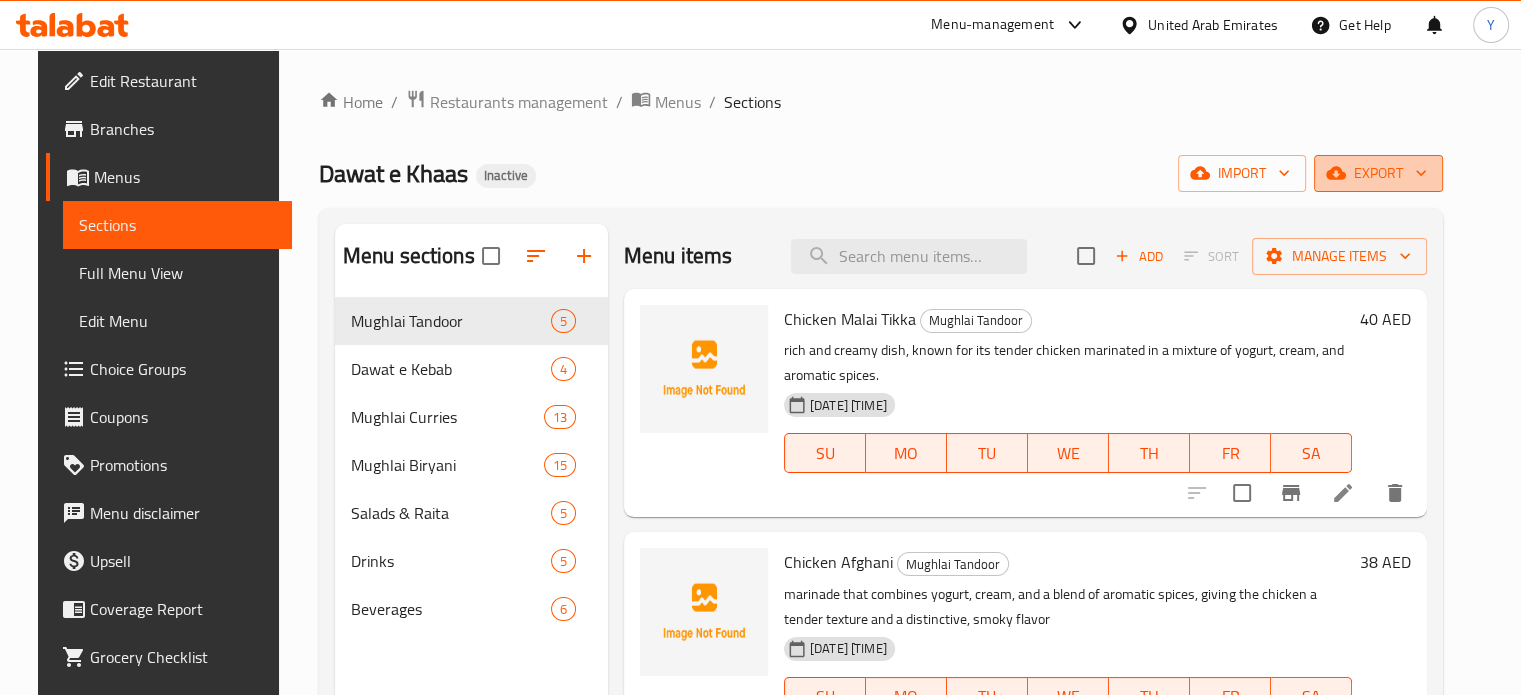 click 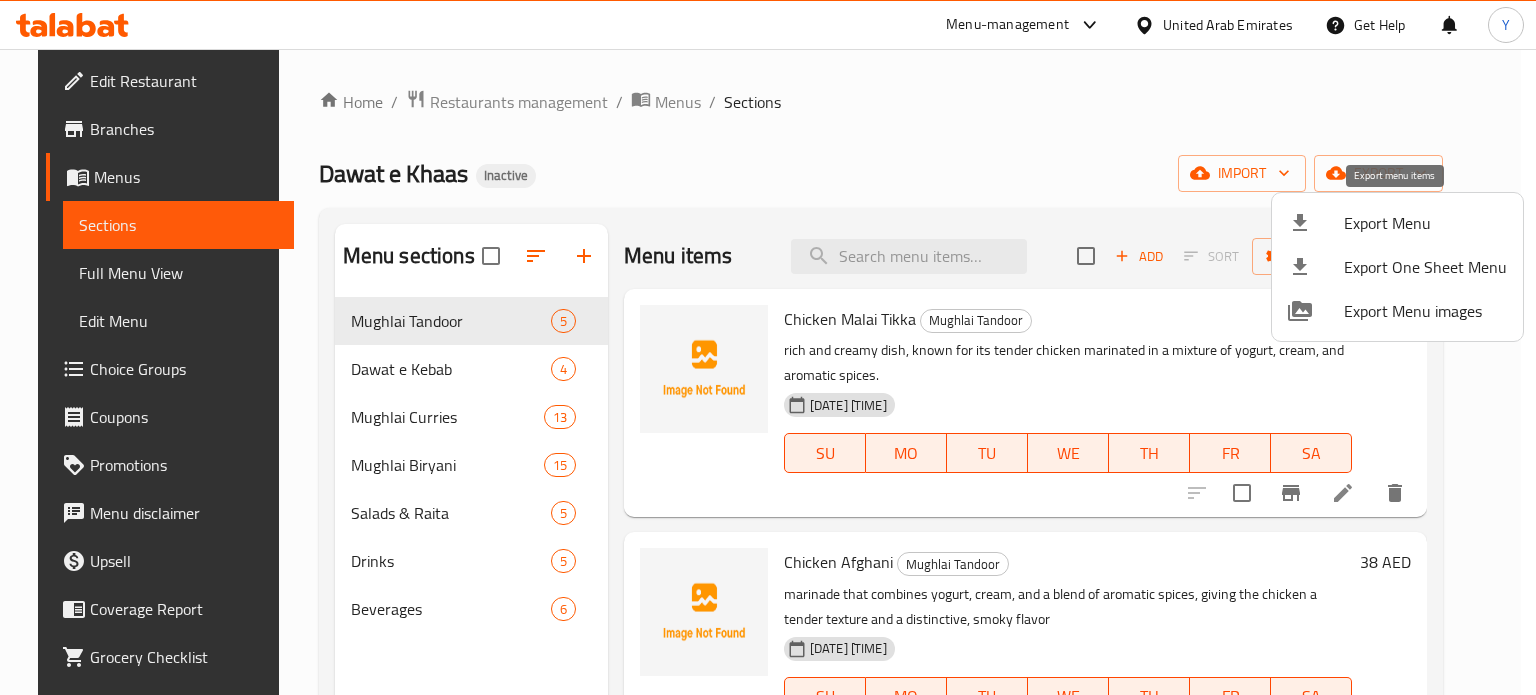 click on "Export Menu" at bounding box center [1425, 223] 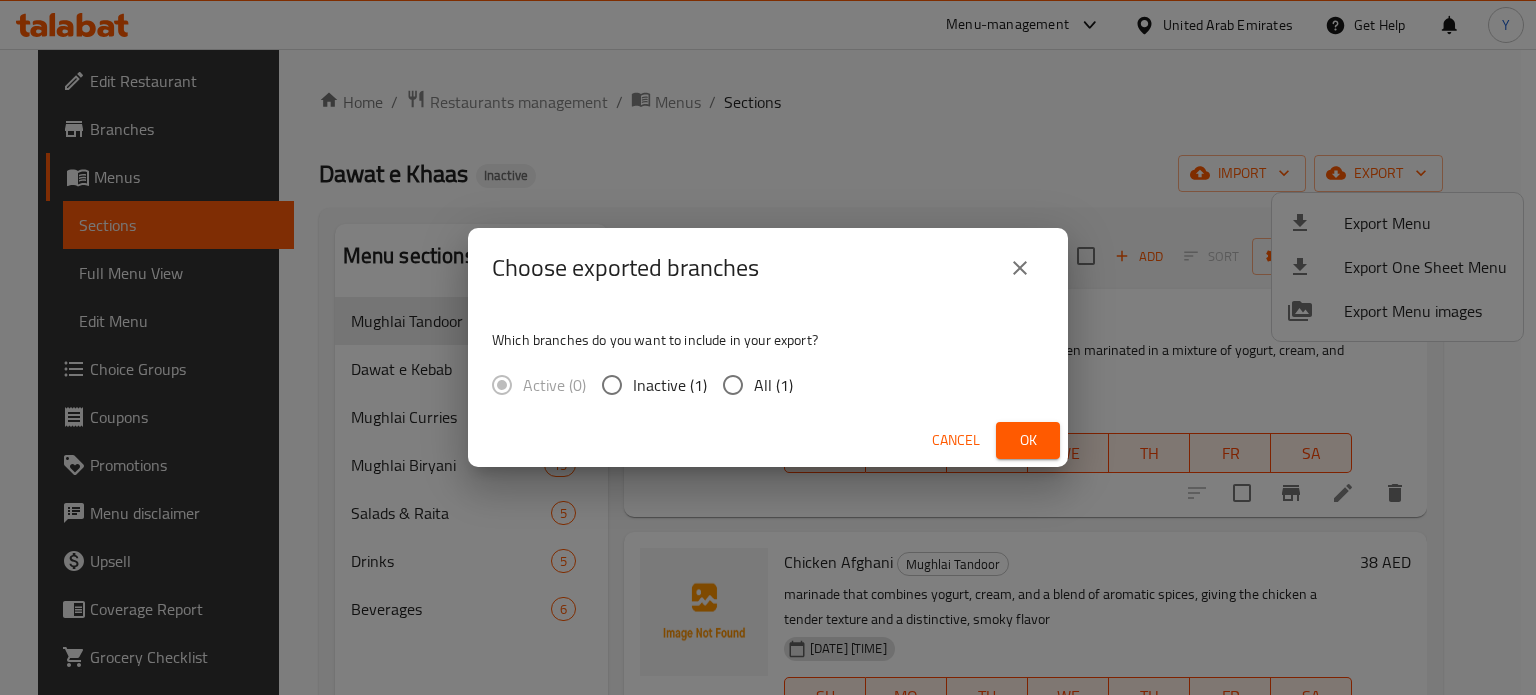 click on "All (1)" at bounding box center [773, 385] 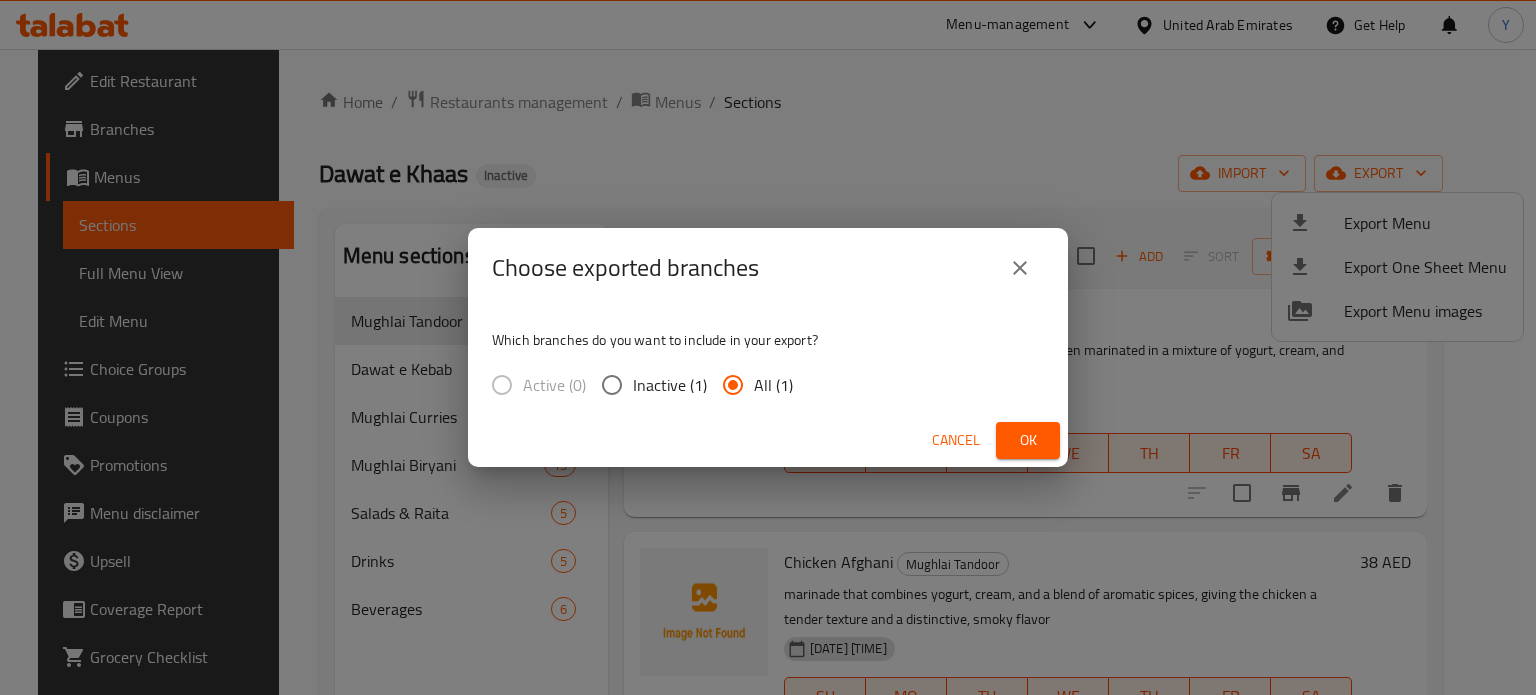 click on "Ok" at bounding box center [1028, 440] 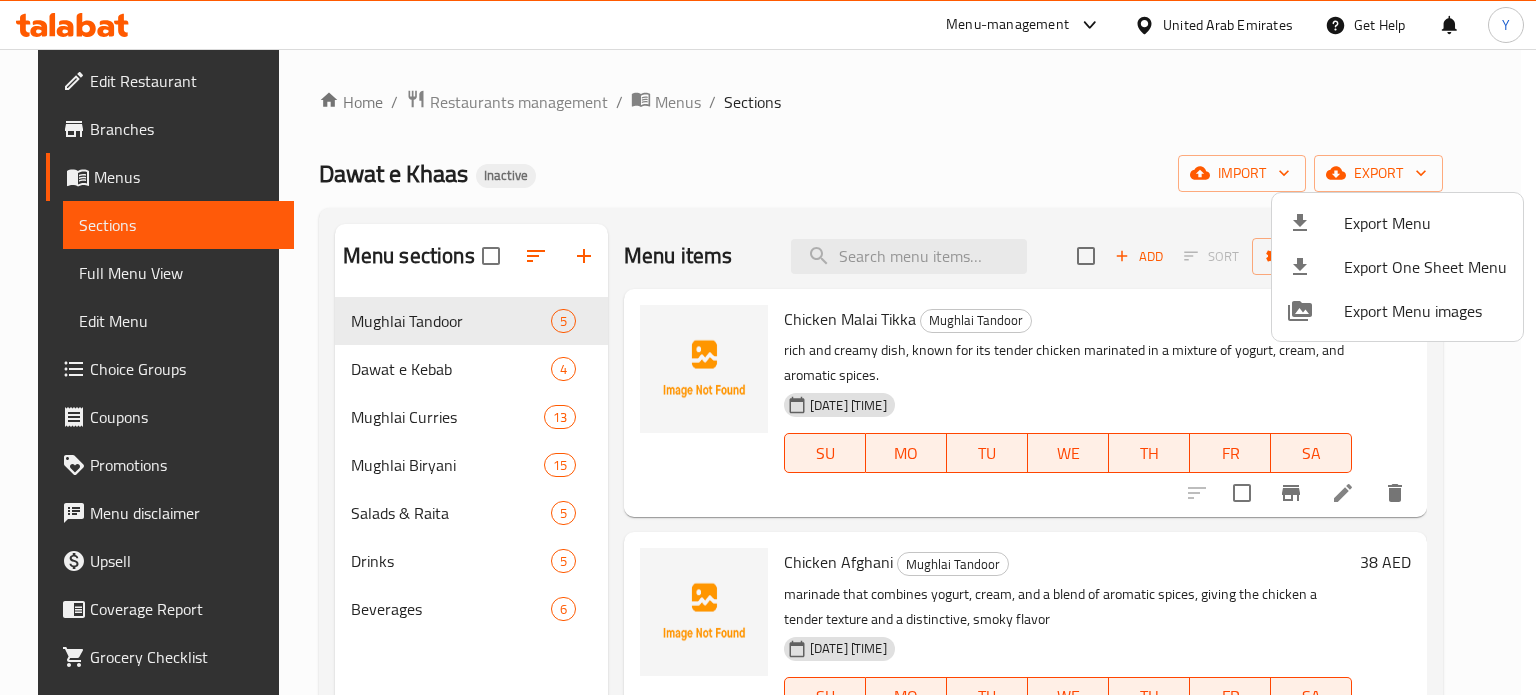click at bounding box center (768, 347) 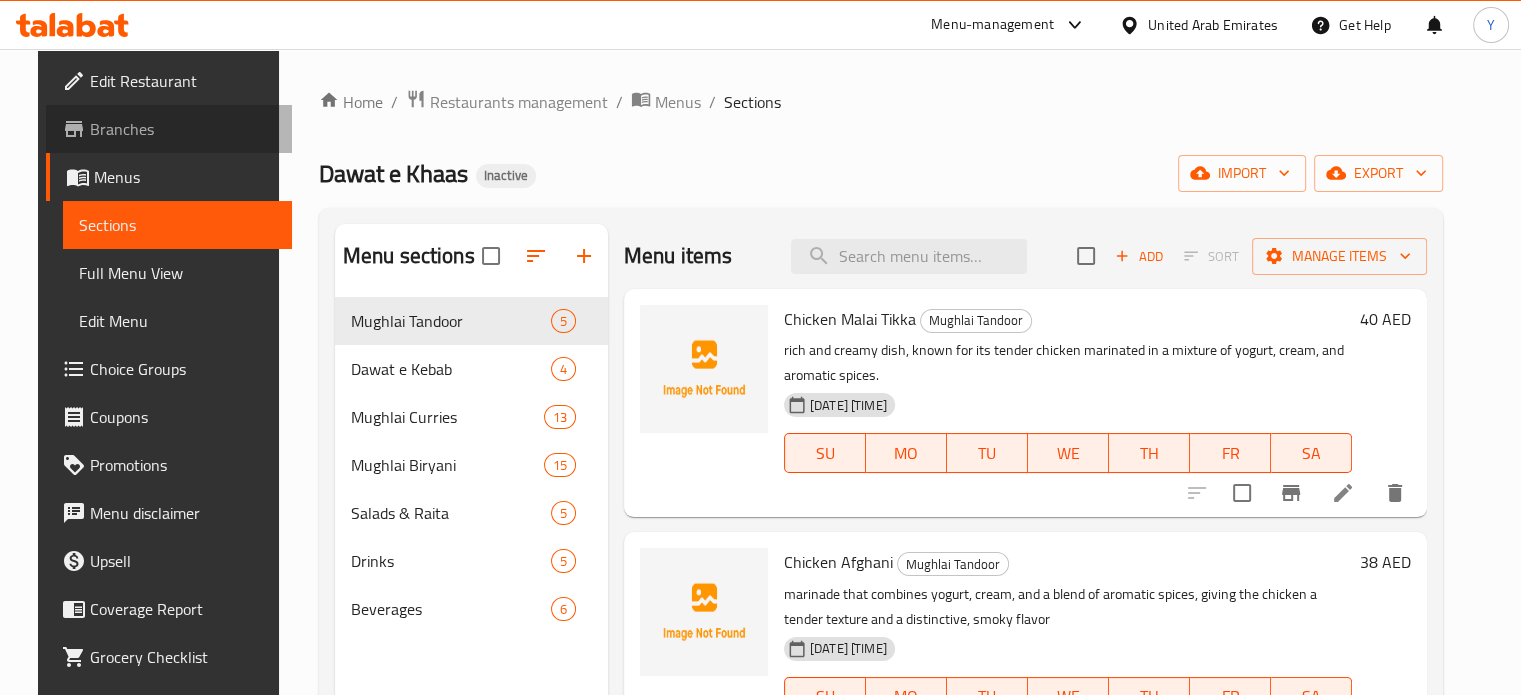 click on "Branches" at bounding box center [183, 129] 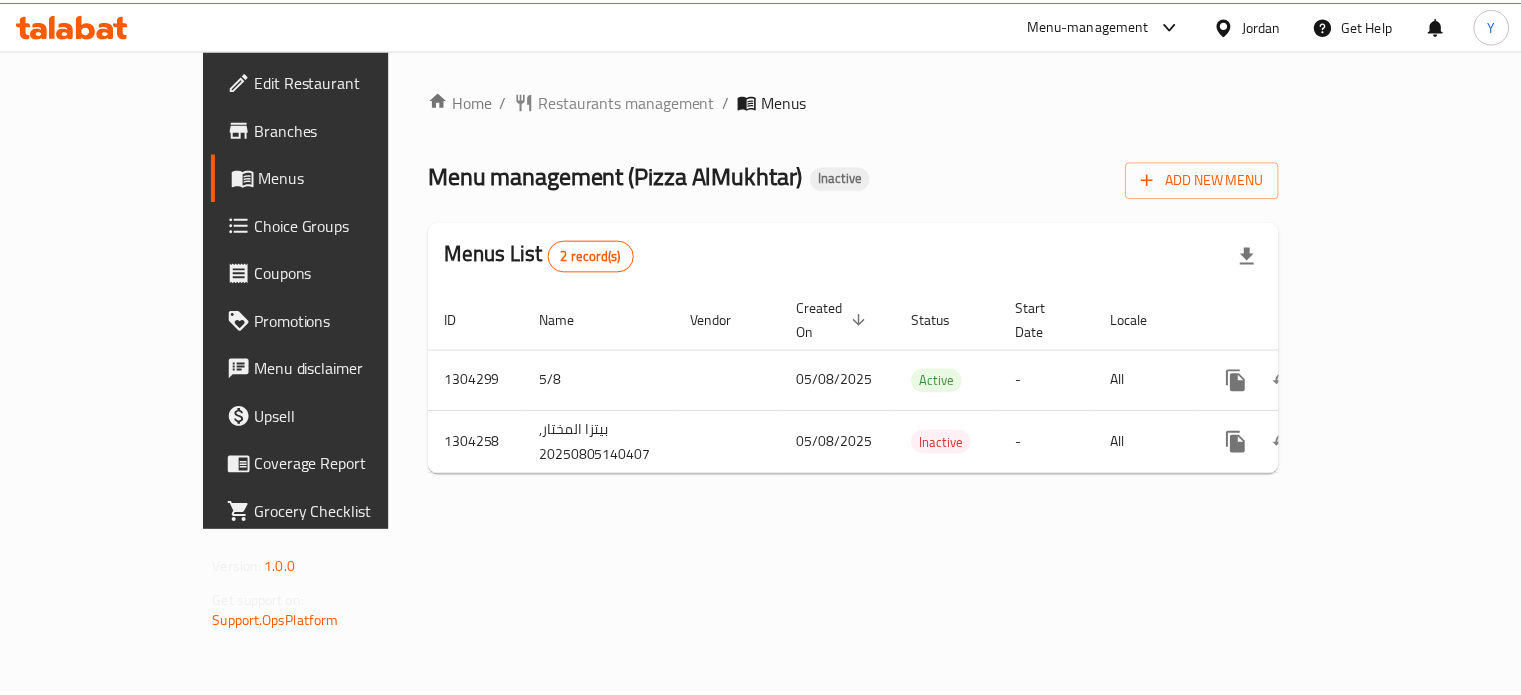 scroll, scrollTop: 0, scrollLeft: 0, axis: both 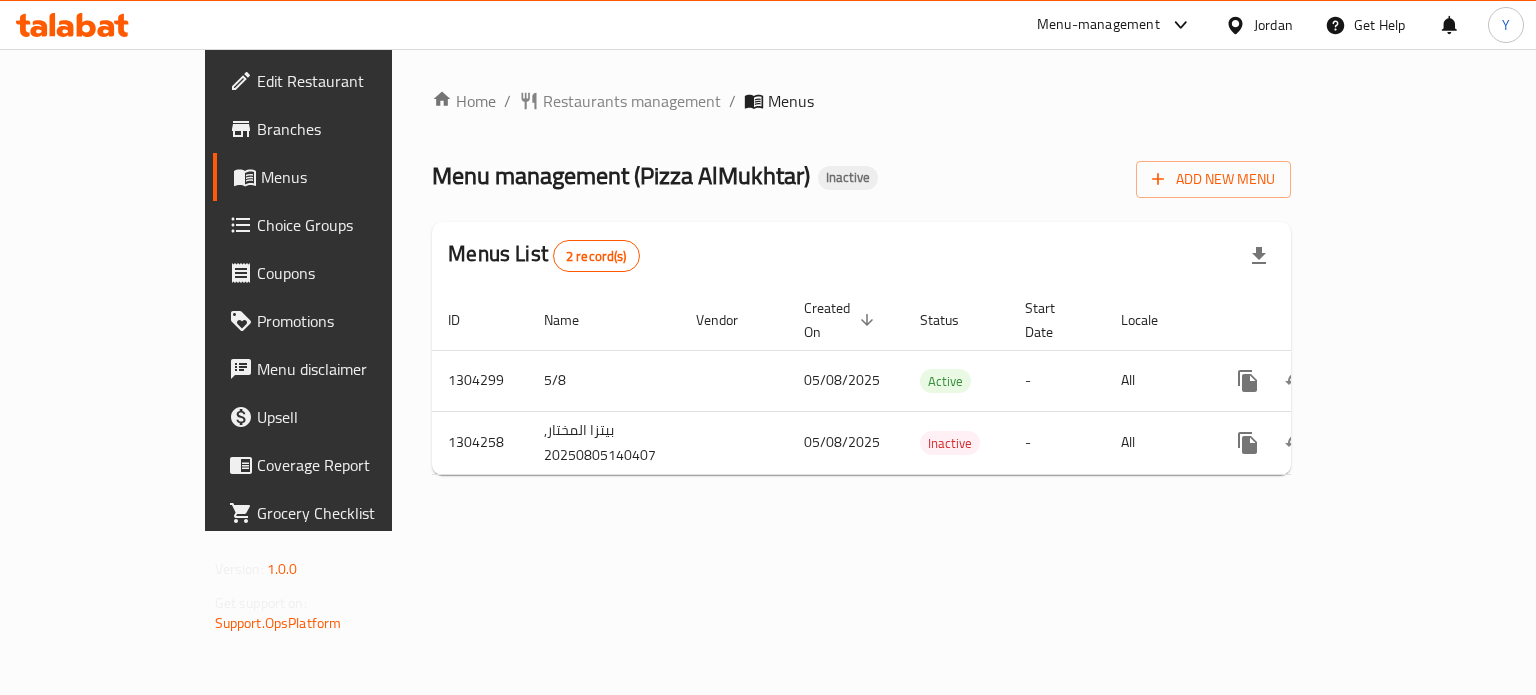 click on "Home / Restaurants management / Menus Menu management ( Pizza AlMukhtar )  Inactive Add New Menu Menus List   2 record(s) ID Name Vendor Created On sorted descending Status Start Date Locale Actions 1304299 5/8 05/08/2025 Active - All 1304258 بيتزا المختار, 20250805140407 05/08/2025 Inactive - All" at bounding box center [861, 290] 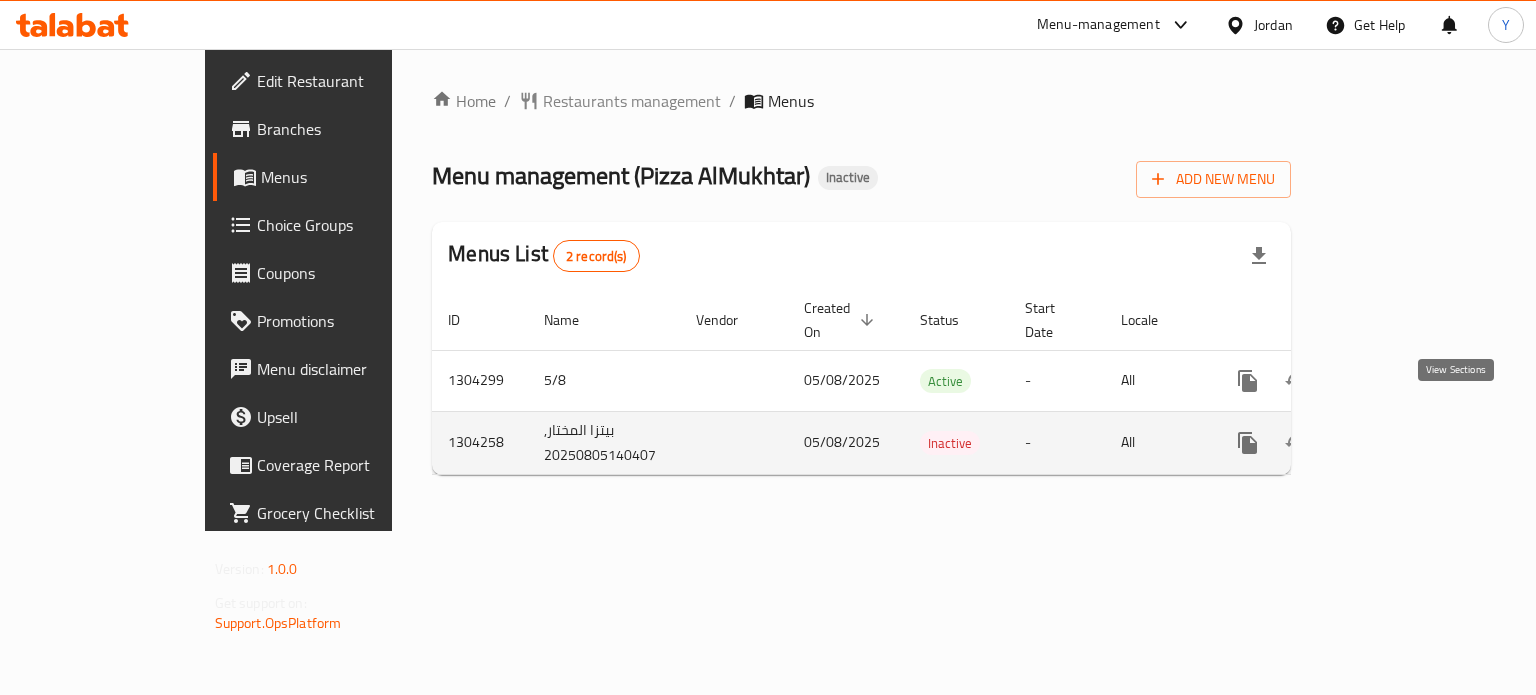 click 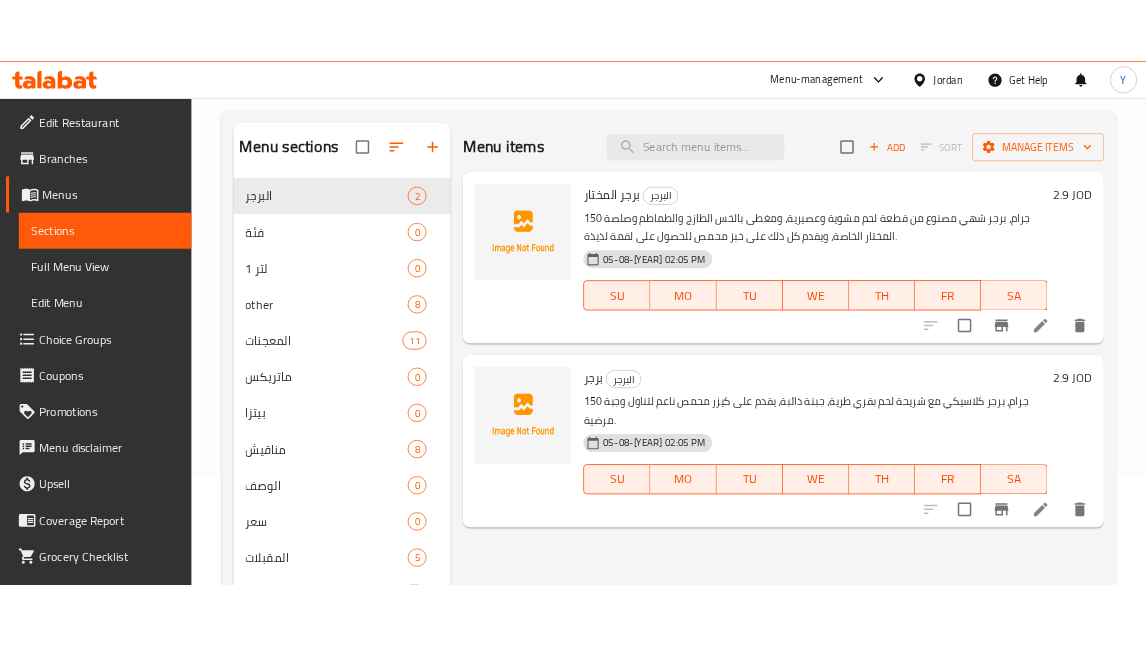 scroll, scrollTop: 0, scrollLeft: 0, axis: both 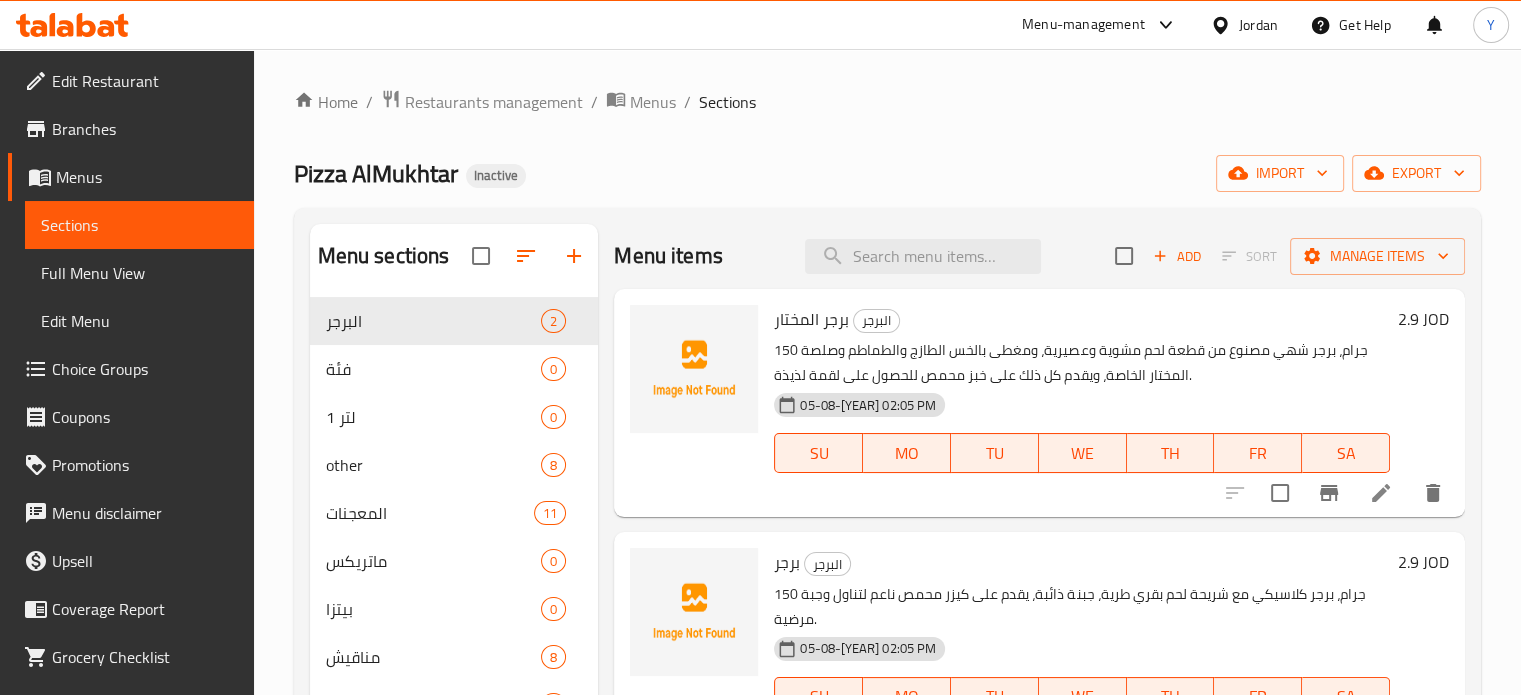 click on "Menus" at bounding box center (653, 102) 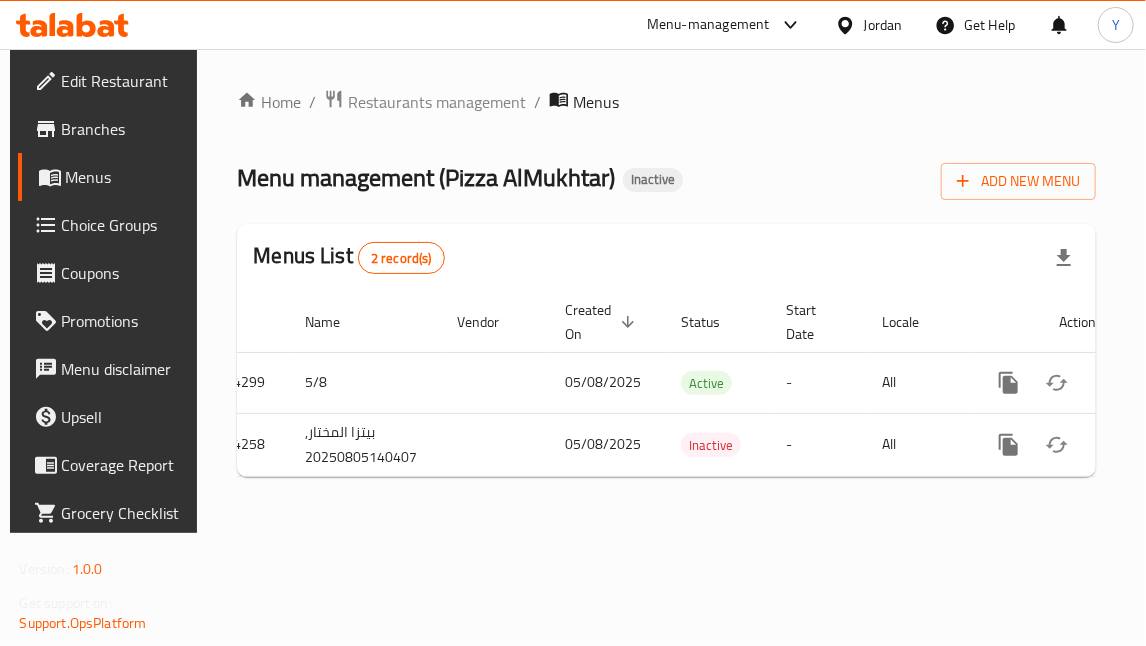scroll, scrollTop: 0, scrollLeft: 52, axis: horizontal 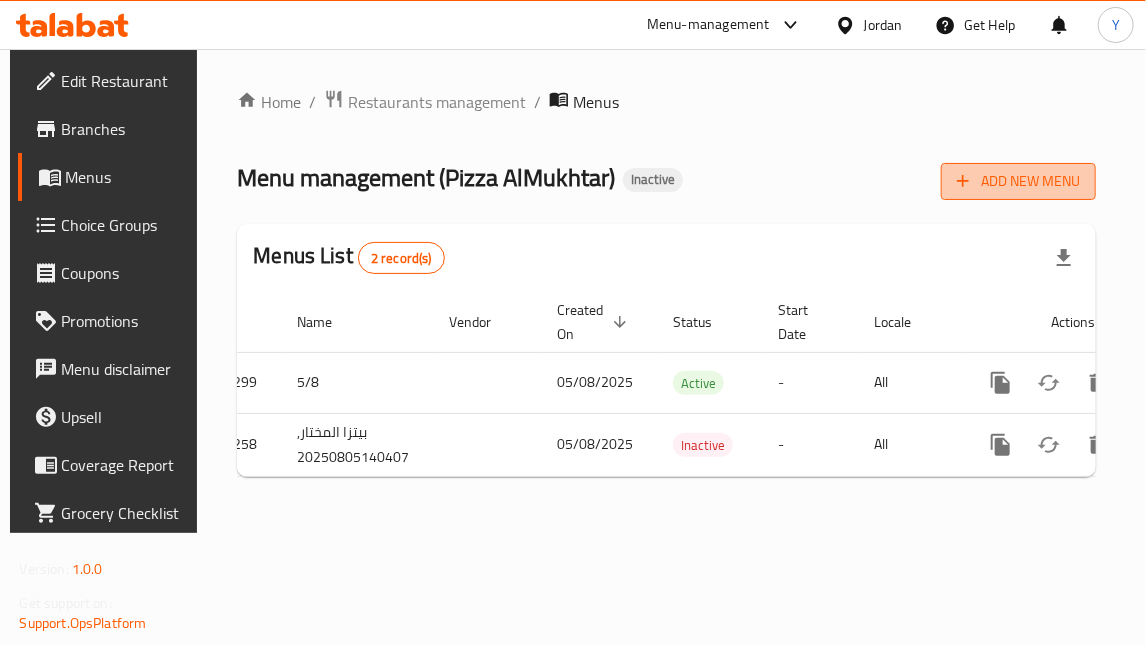 click on "Add New Menu" at bounding box center [1018, 181] 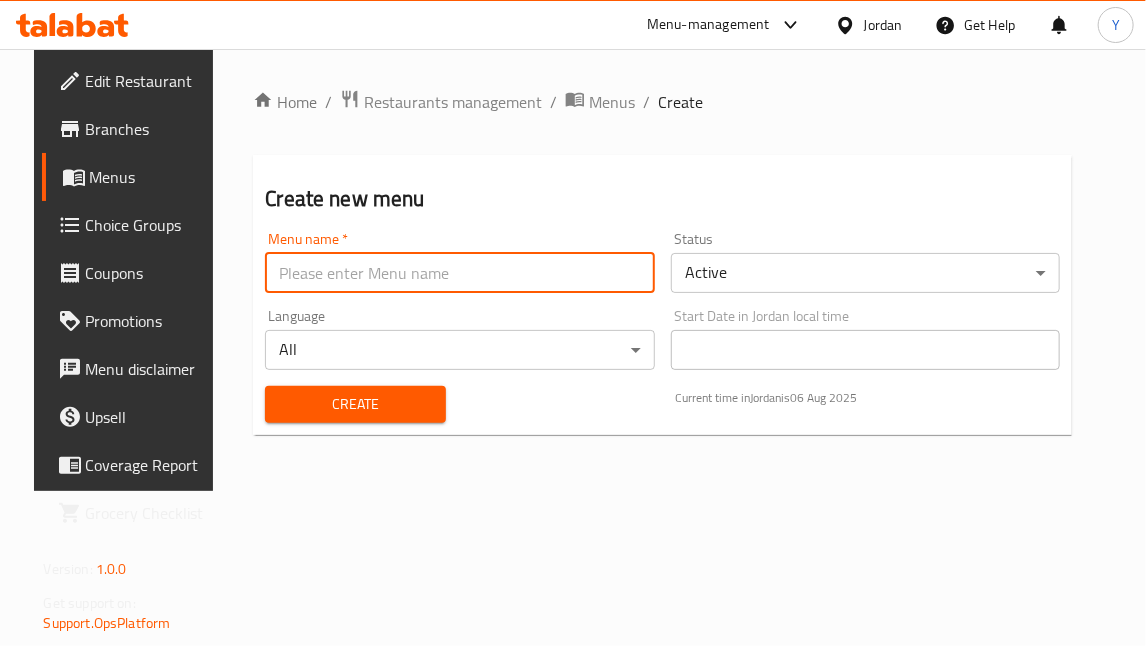 click at bounding box center (460, 273) 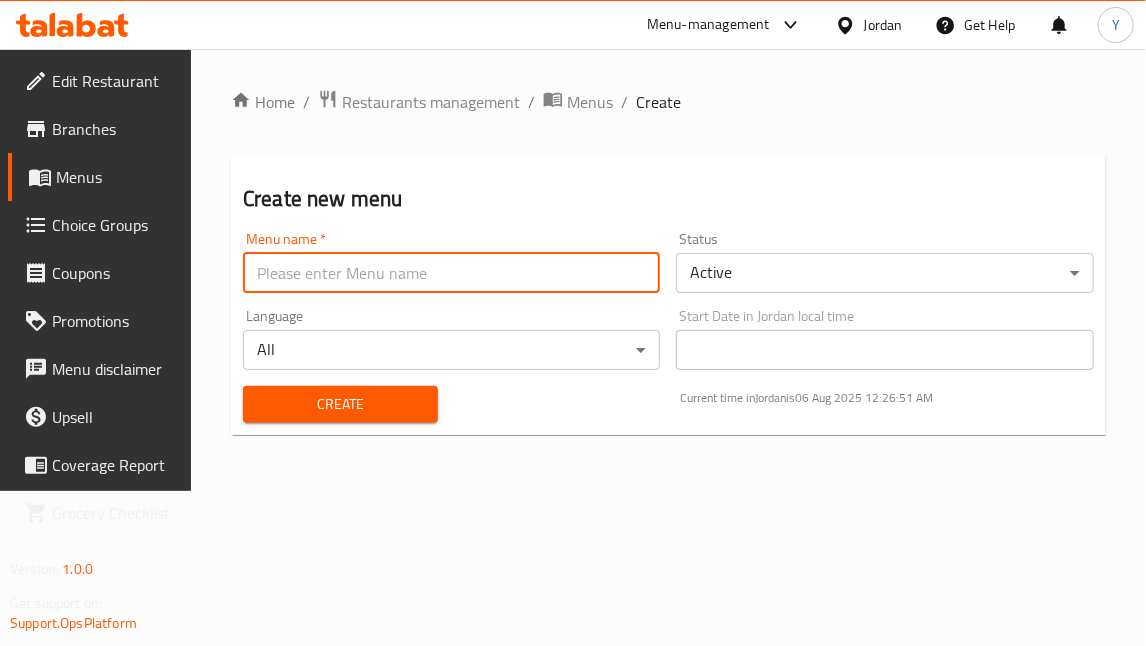 click on "​ Menu-management Jordan Get Help Y   Edit Restaurant   Branches   Menus   Choice Groups   Coupons   Promotions   Menu disclaimer   Upsell   Coverage Report   Grocery Checklist  Version:    1.0.0  Get support on:    Support.OpsPlatform Home / Restaurants management / Menus / Create Create new menu Menu name   * Menu name  * Status Active ​ Language All ​ Start Date in Jordan local time Start Date in Jordan local time Create Current time in  Jordan  is  06 Aug [YEAR]   12:26:51 AM Bug report Fill out the following information to report your bug Error text Steps to reproduce * Expected behaviour Your bug report will be sent along with the screenshot: Cancel Submit ticket Get Help Primary Support Currently using the Menu-management plugin and facing challenges? Reach out through their dedicated support channel. Get help via Slack Close Notification center Updated:  Now You do not have any Notifications Menu Item" at bounding box center (573, 347) 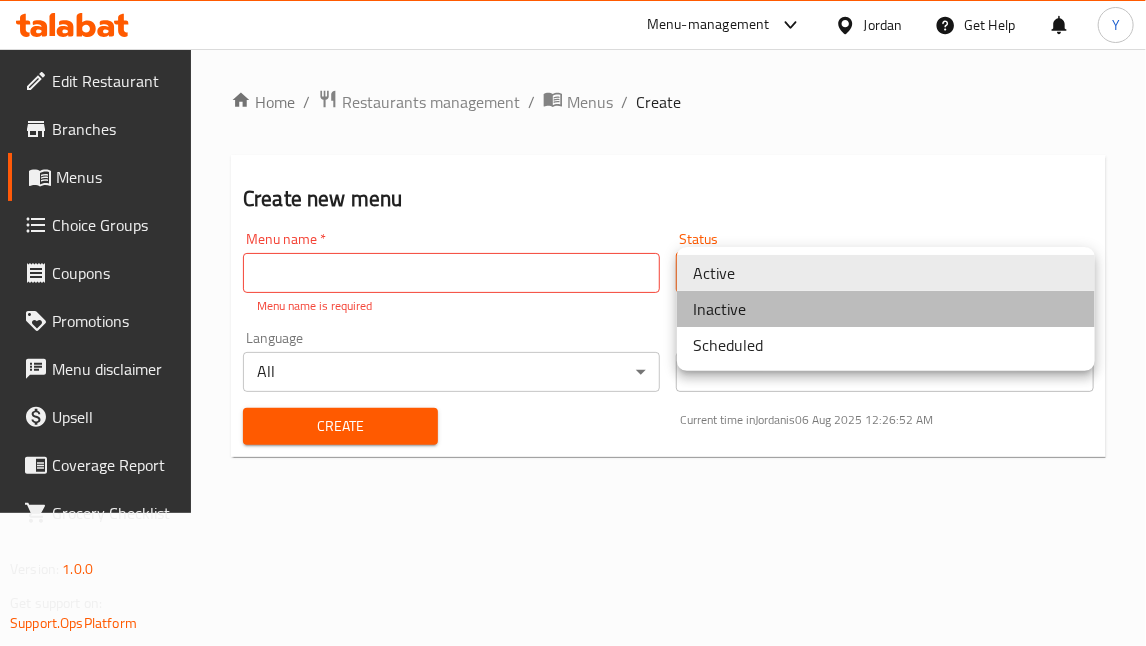 click on "Inactive" at bounding box center (886, 309) 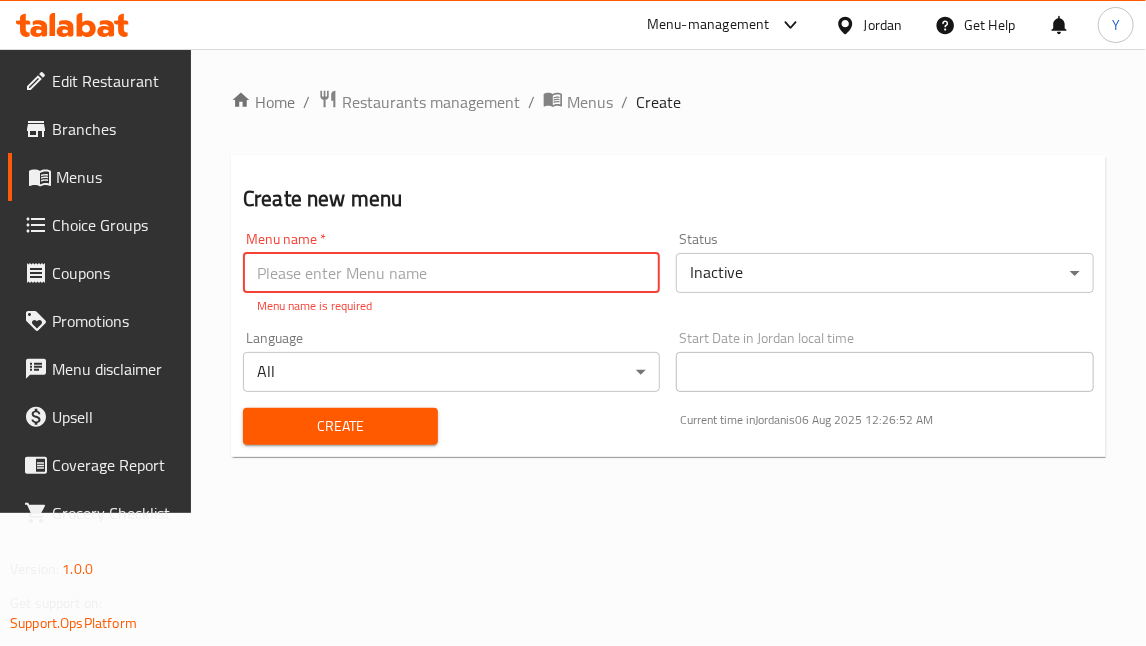 click at bounding box center (451, 273) 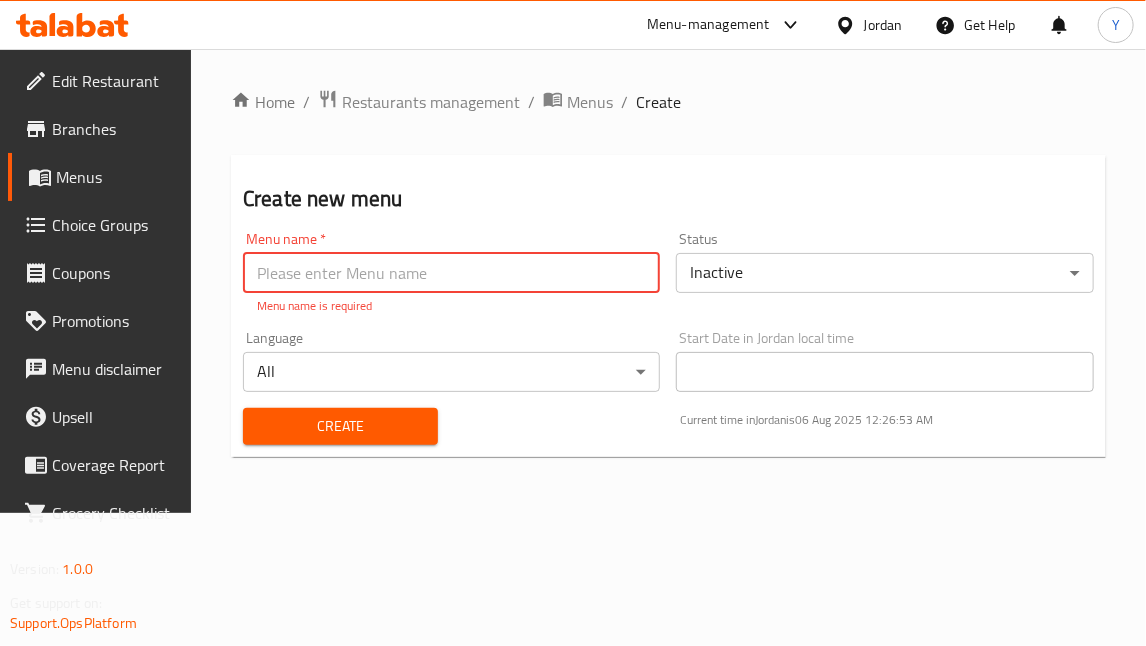 type on "test" 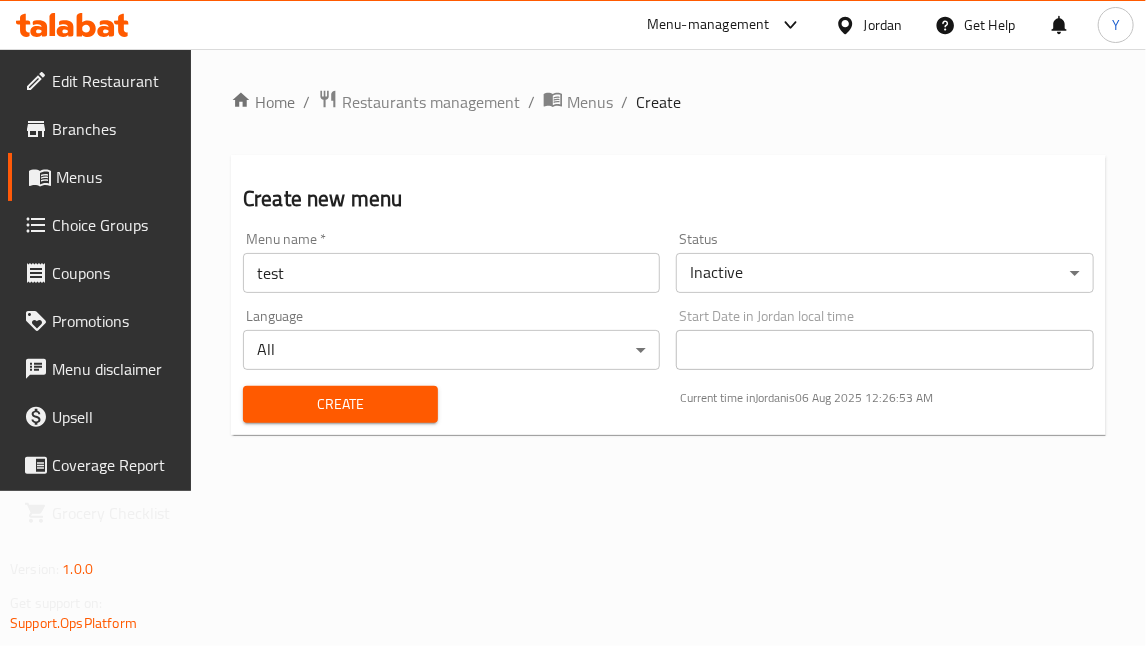 click on "Create" at bounding box center (340, 404) 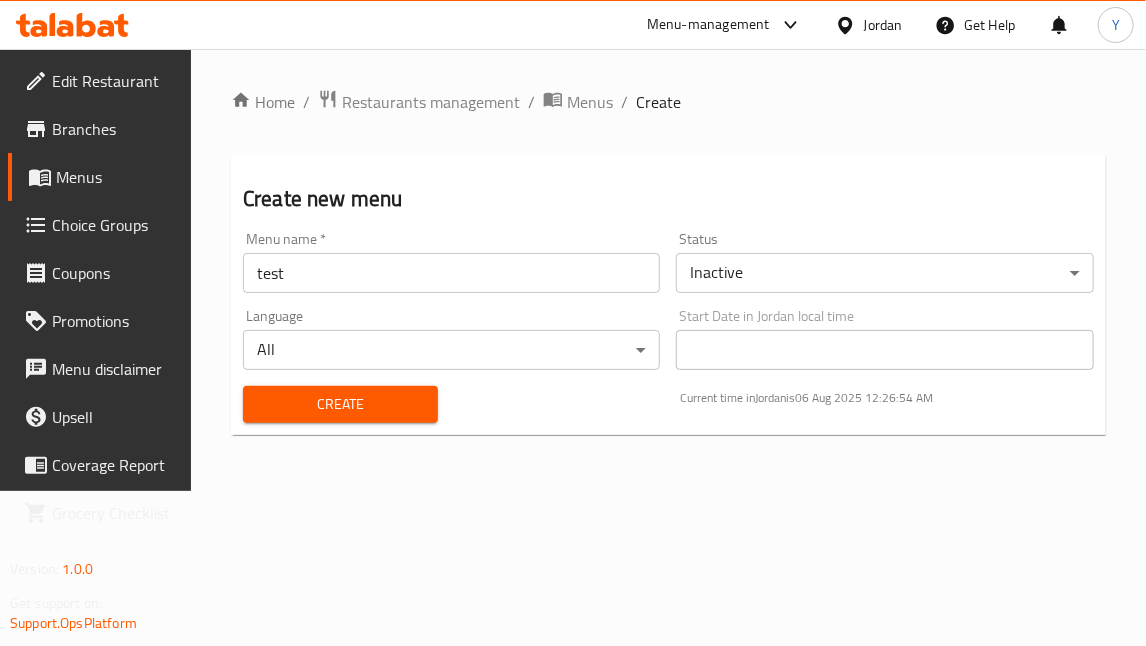 click on "Create" at bounding box center (340, 404) 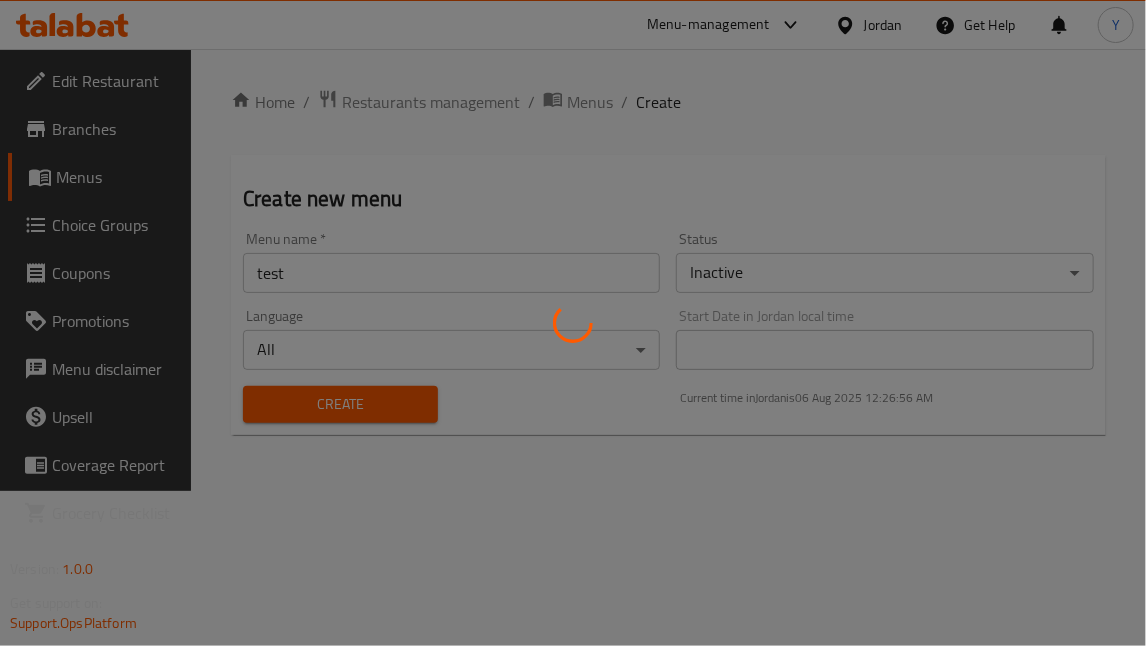 type 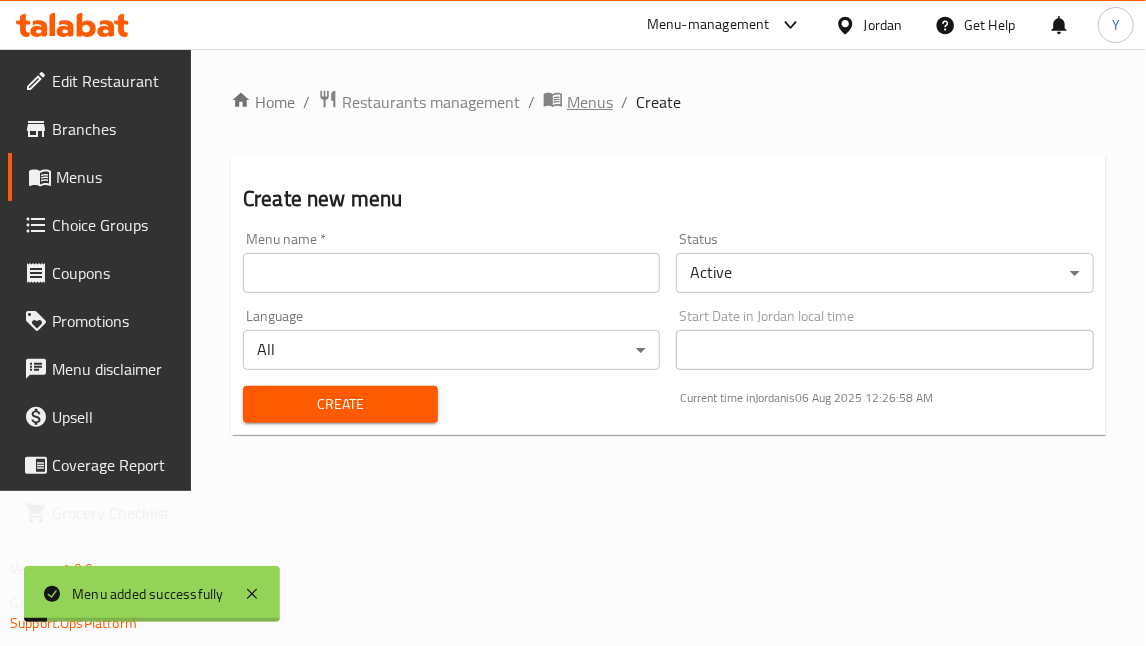 click at bounding box center (555, 102) 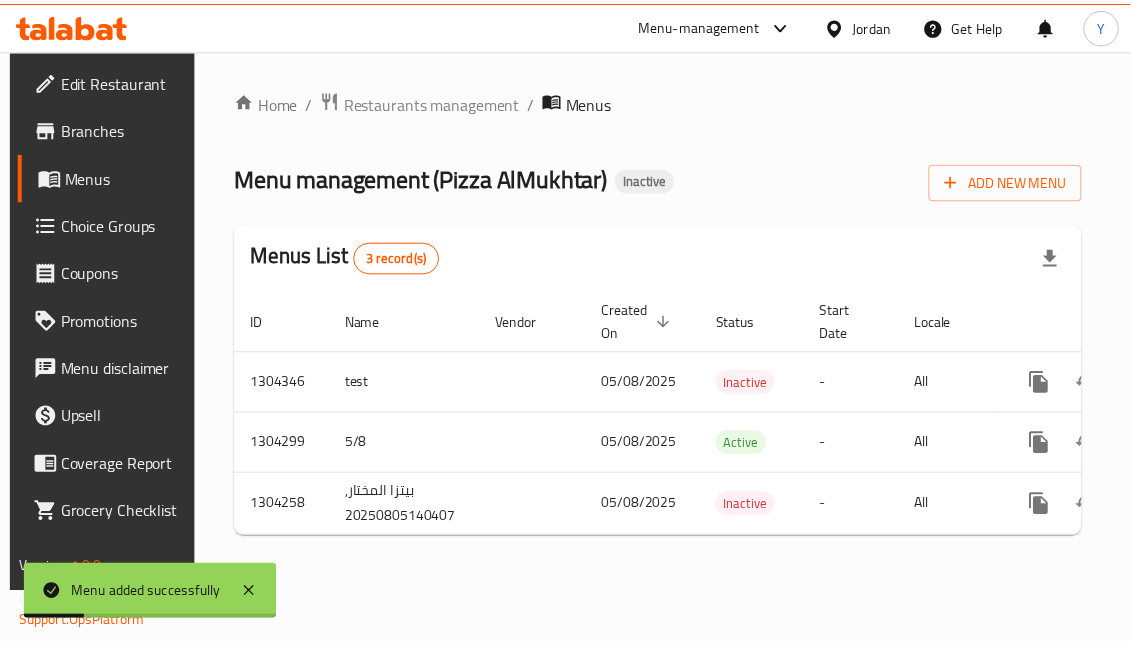 scroll, scrollTop: 0, scrollLeft: 118, axis: horizontal 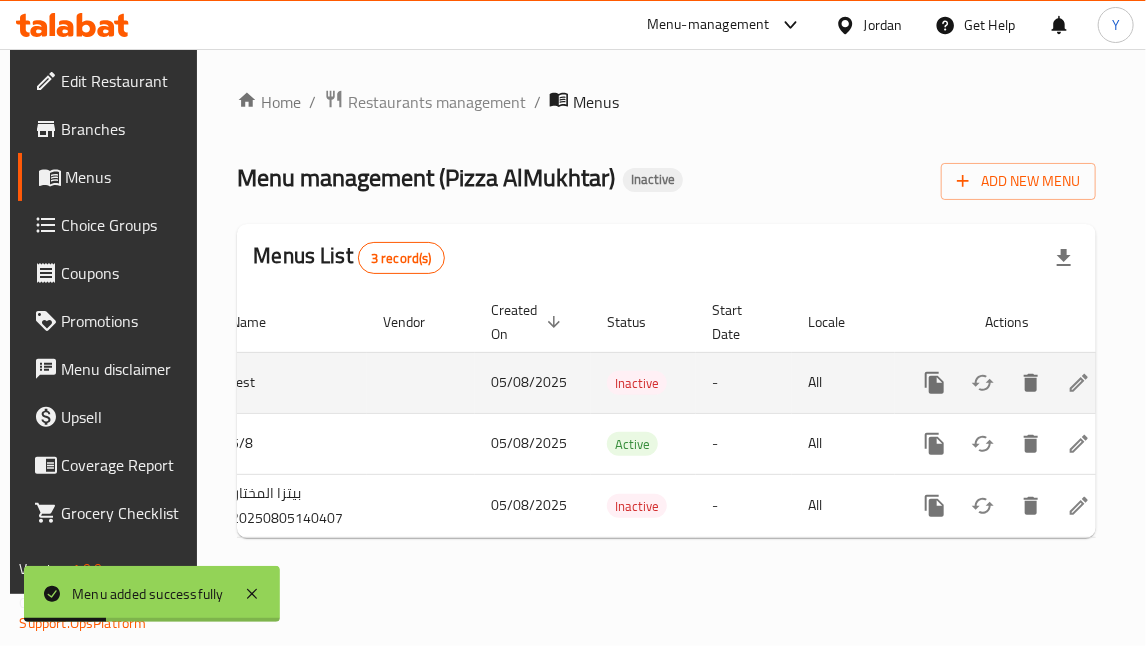 click at bounding box center [1079, 383] 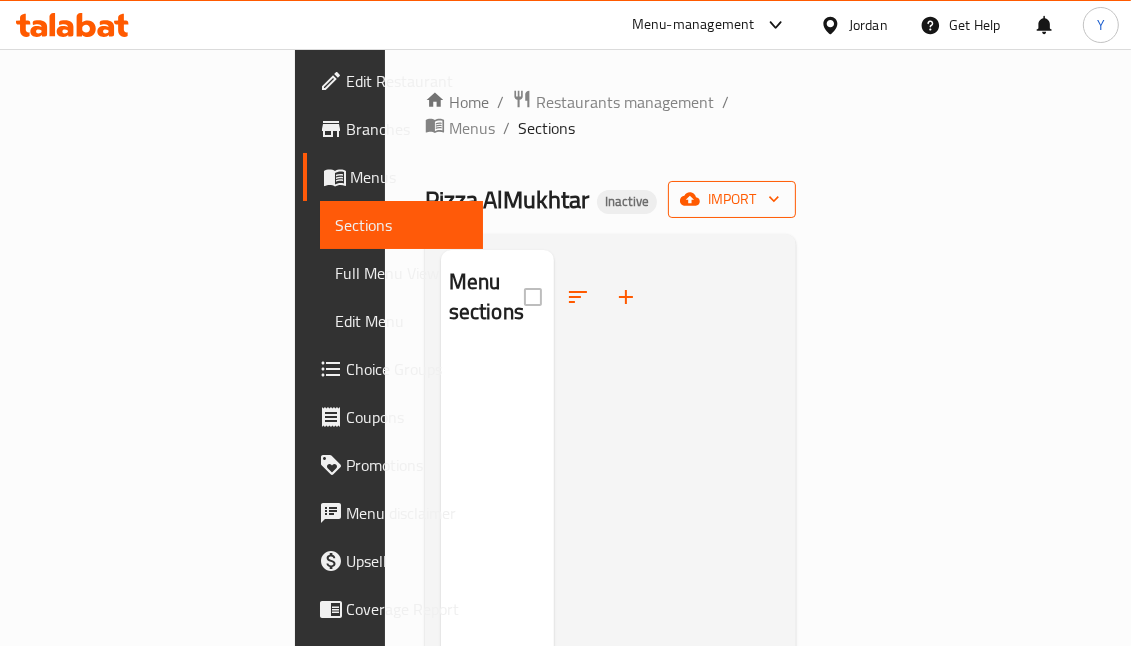 click on "import" at bounding box center (732, 199) 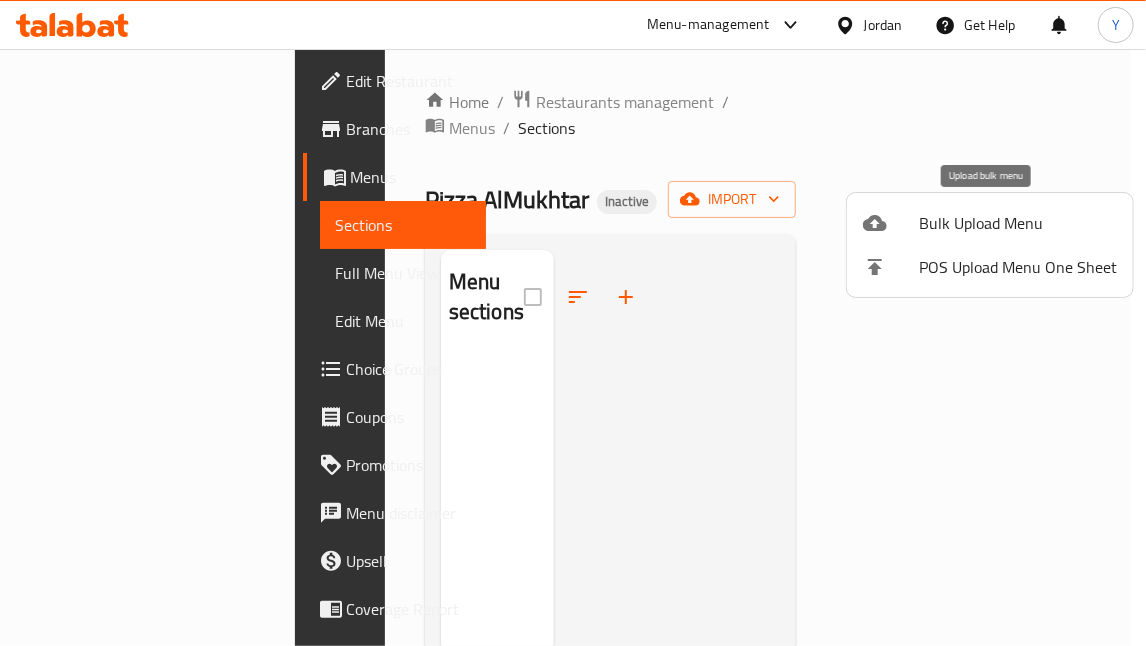 click on "Bulk Upload Menu" at bounding box center (1018, 223) 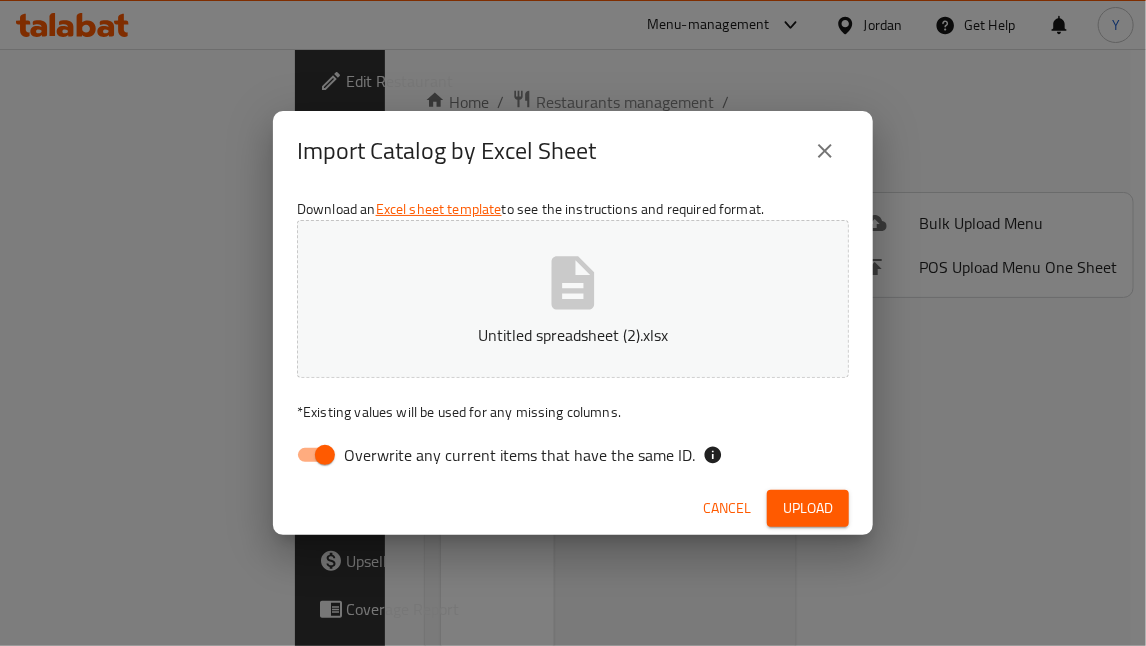 click on "Overwrite any current items that have the same ID." at bounding box center (325, 455) 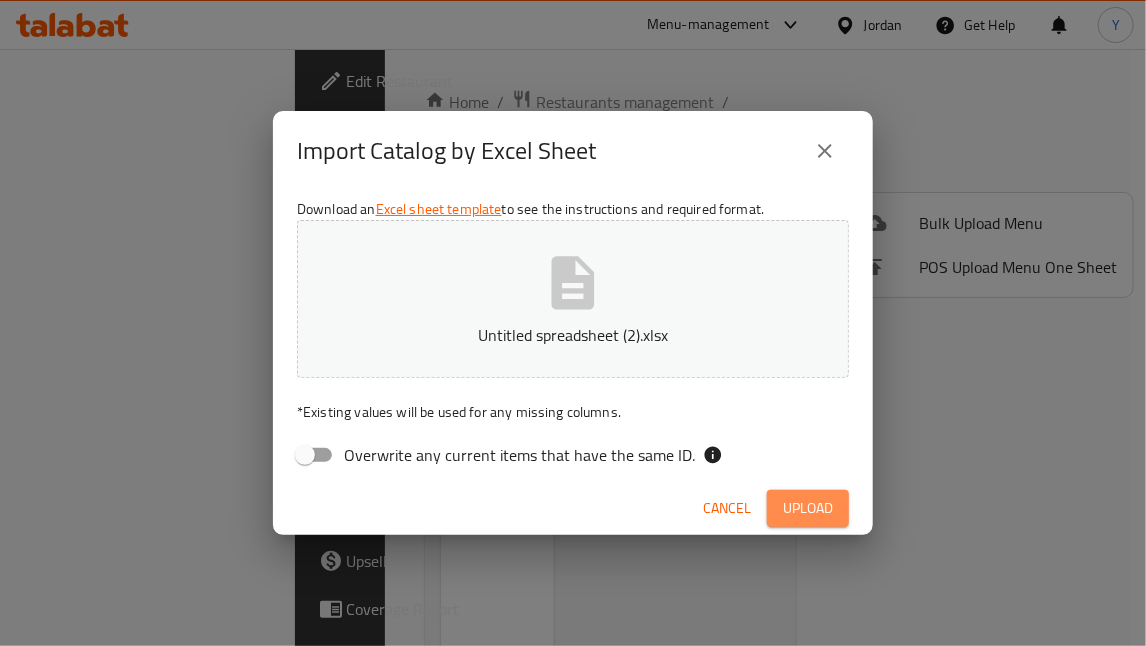click on "Upload" at bounding box center (808, 508) 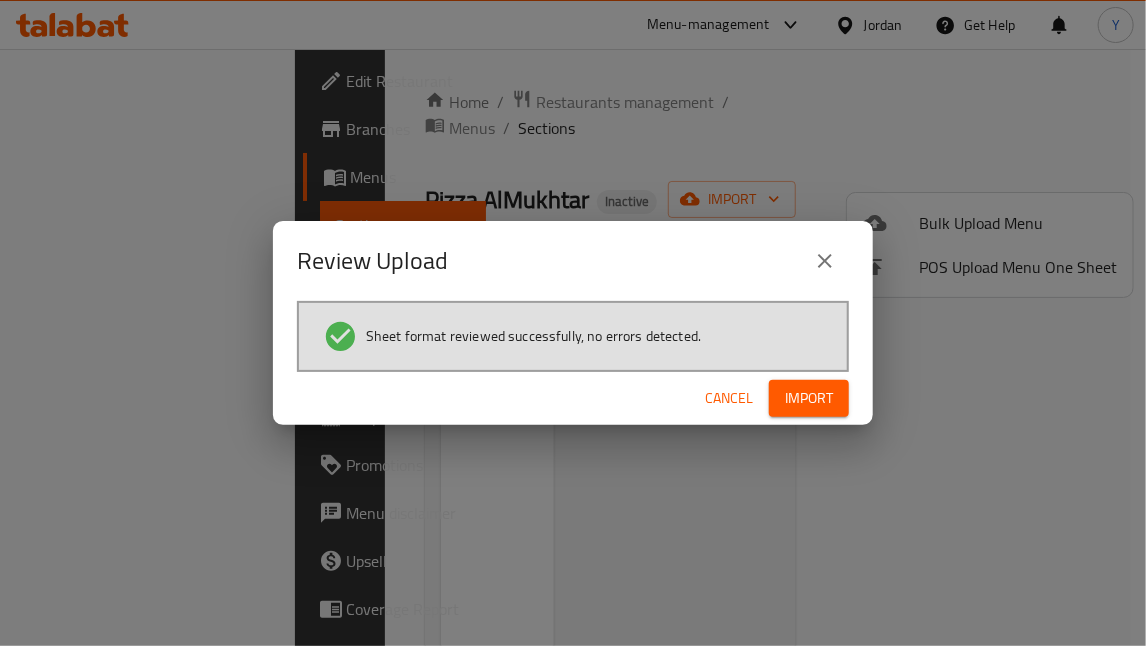 click on "Import" at bounding box center [809, 398] 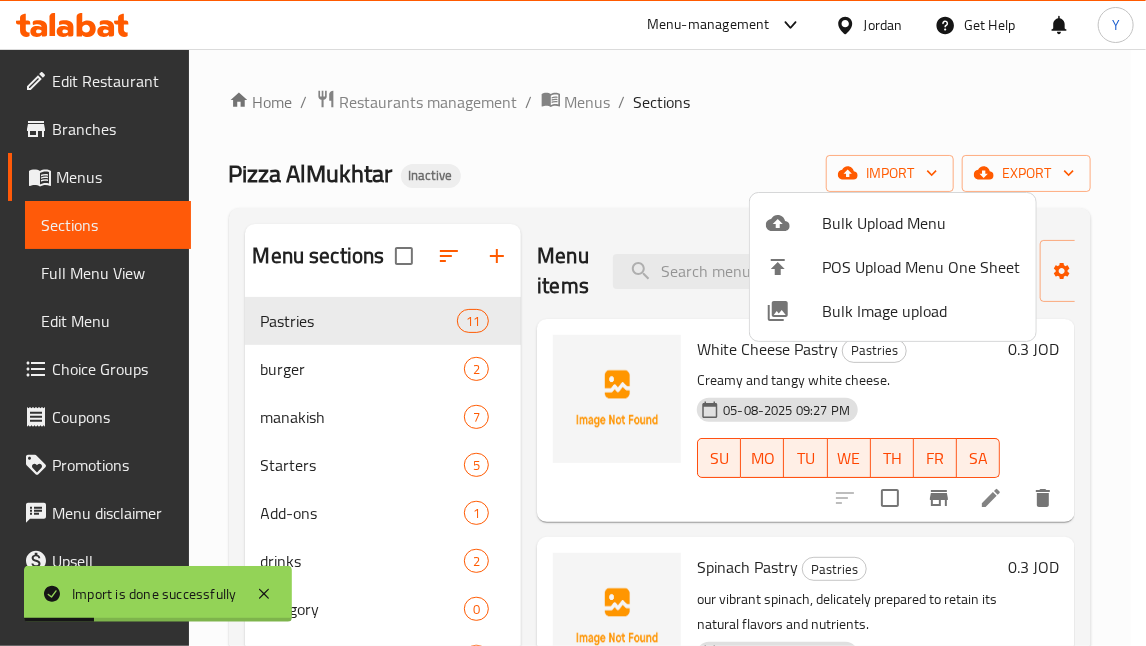 click at bounding box center (573, 323) 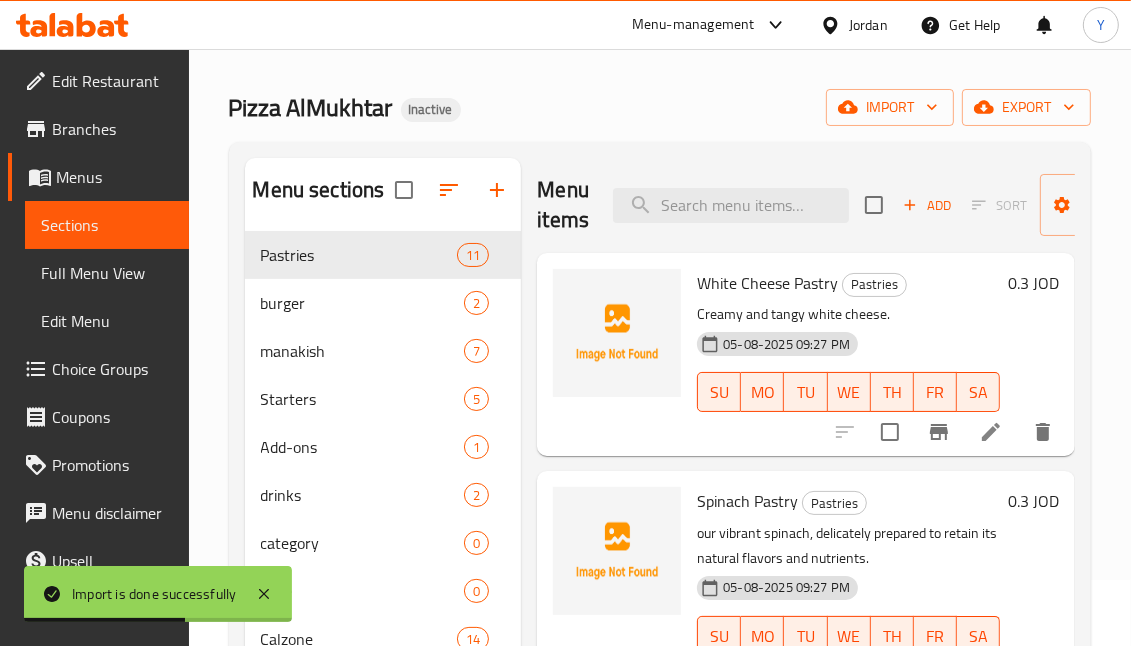 scroll, scrollTop: 184, scrollLeft: 0, axis: vertical 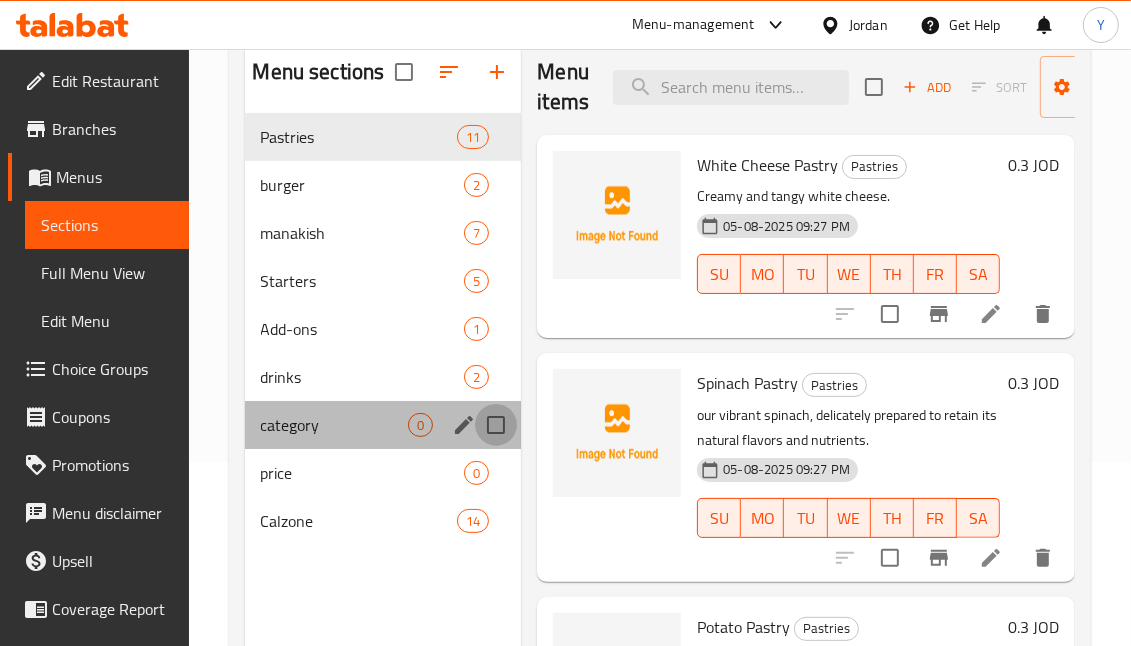 click at bounding box center [496, 425] 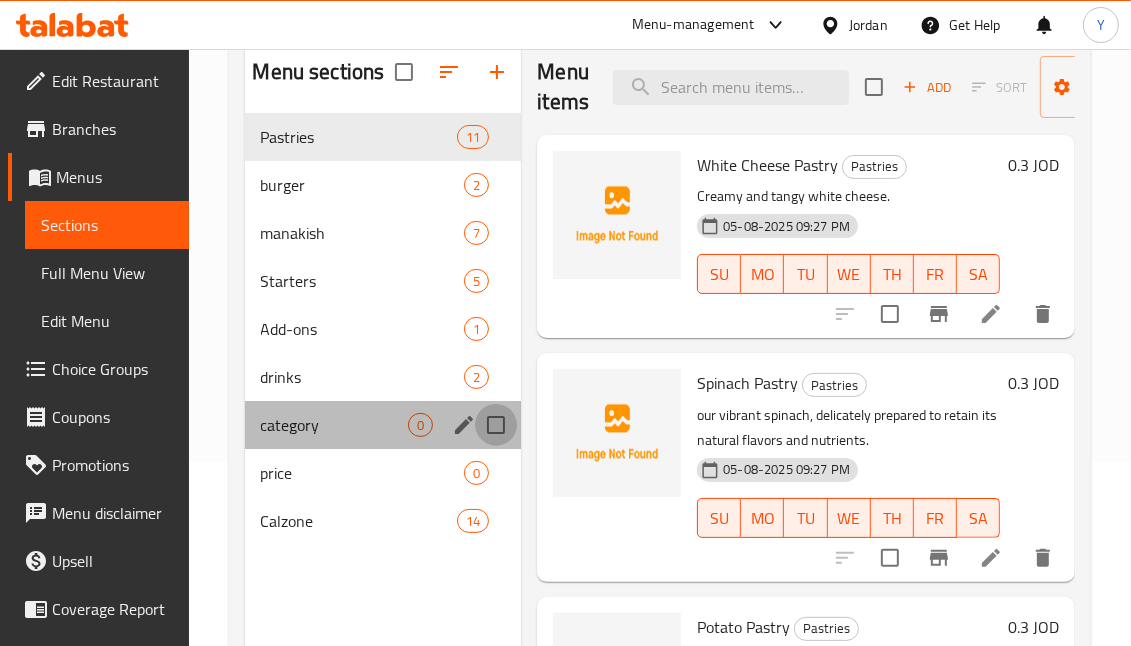 checkbox on "true" 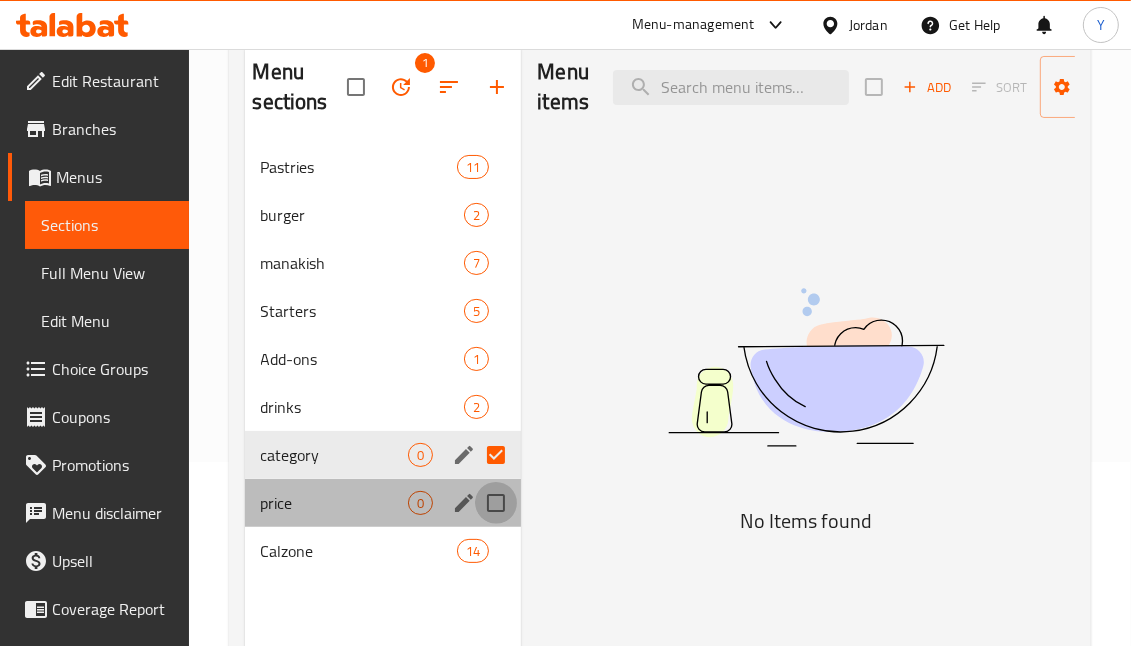 click at bounding box center (496, 503) 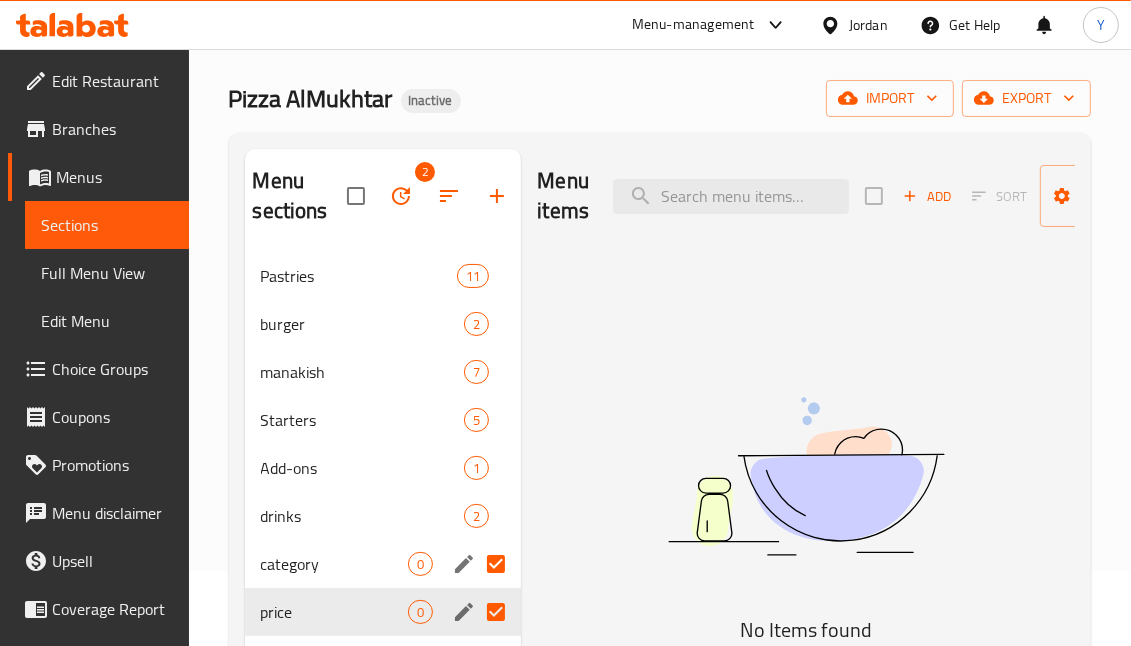 scroll, scrollTop: 0, scrollLeft: 0, axis: both 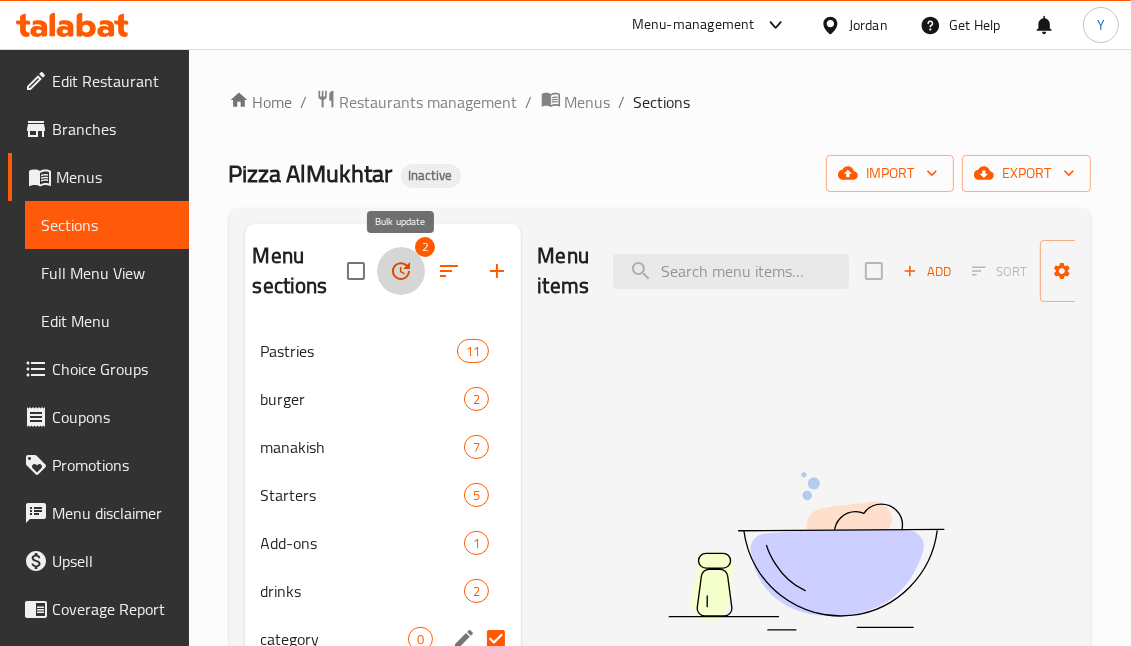 click 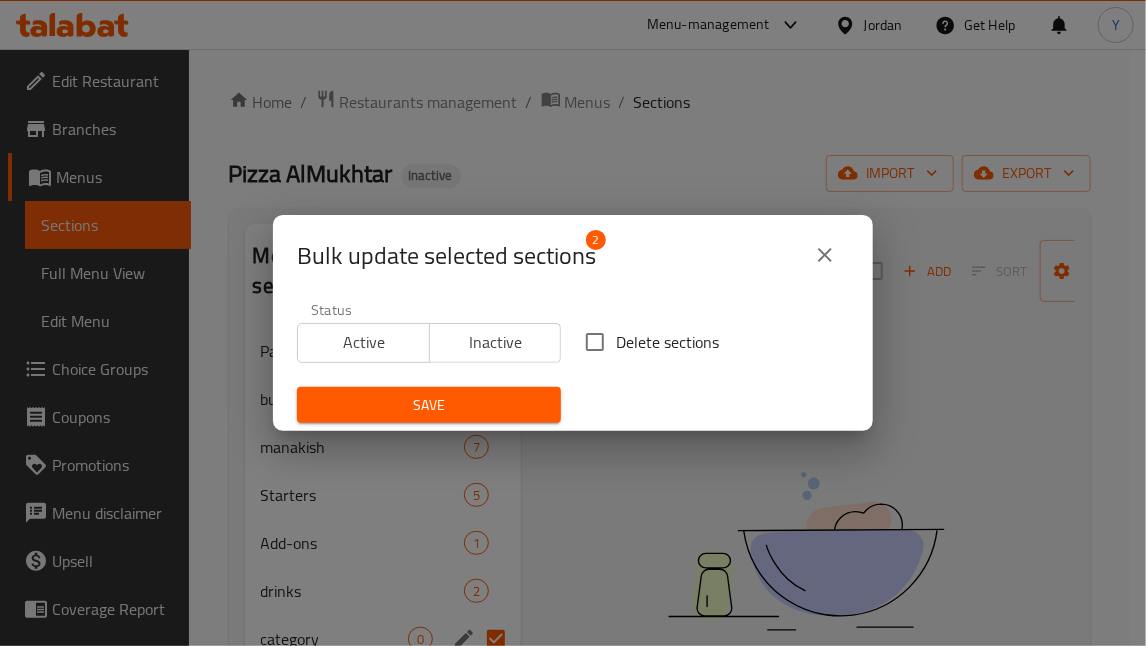 click on "Delete sections" at bounding box center (667, 342) 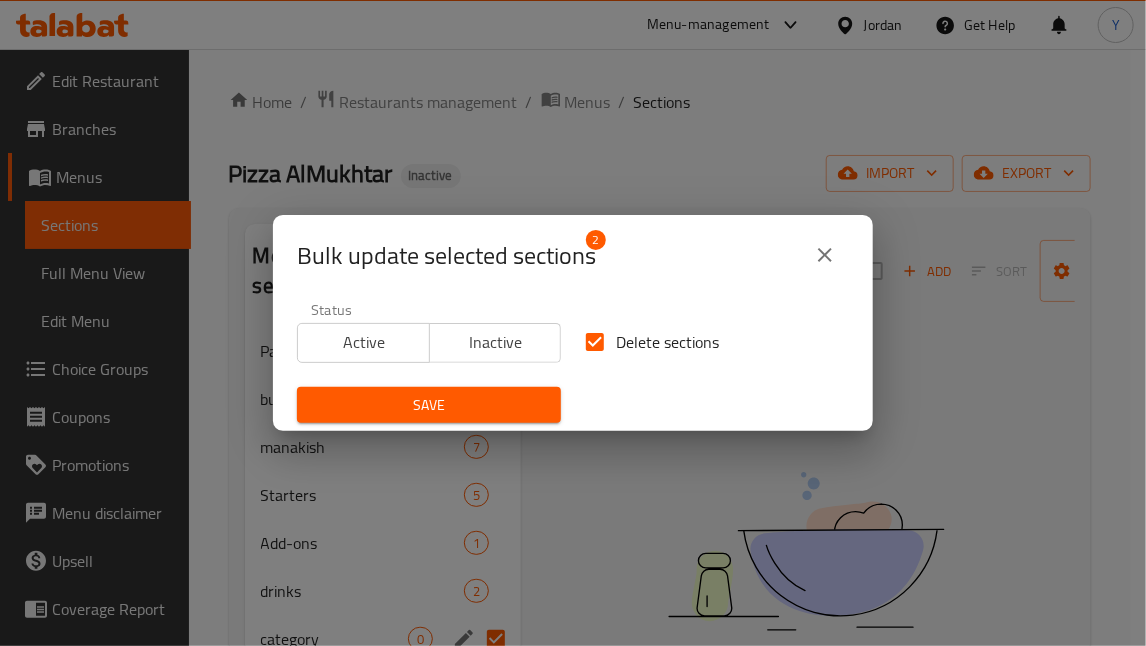 click on "Save" at bounding box center (429, 405) 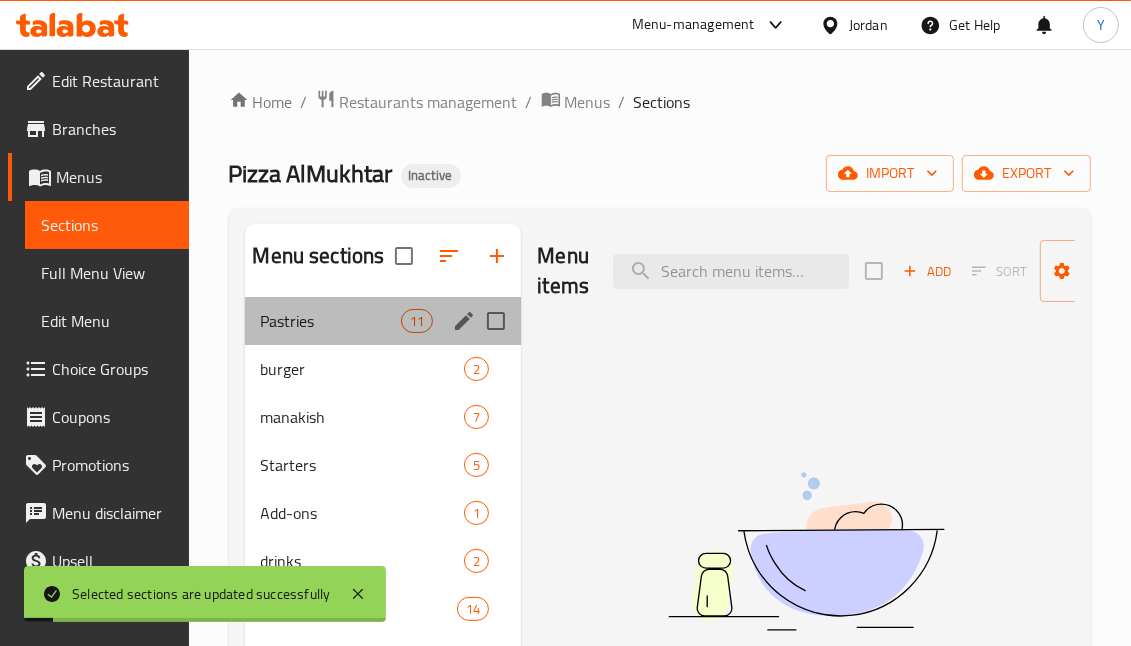 click on "Pastries 11" at bounding box center (383, 321) 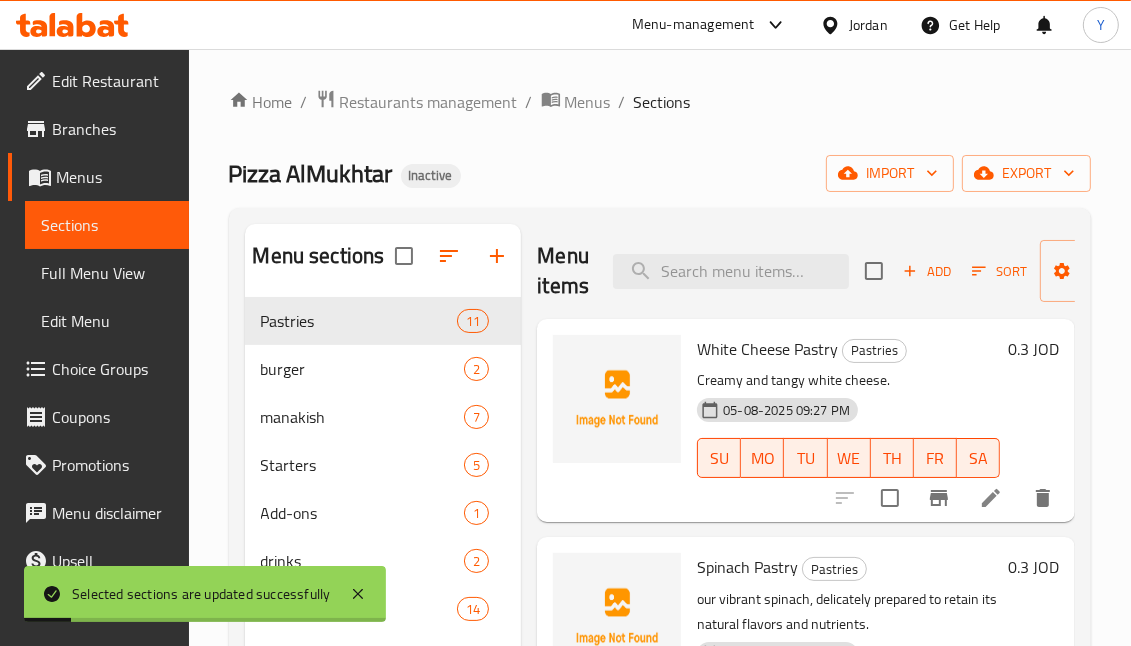click on "Full Menu View" at bounding box center [107, 273] 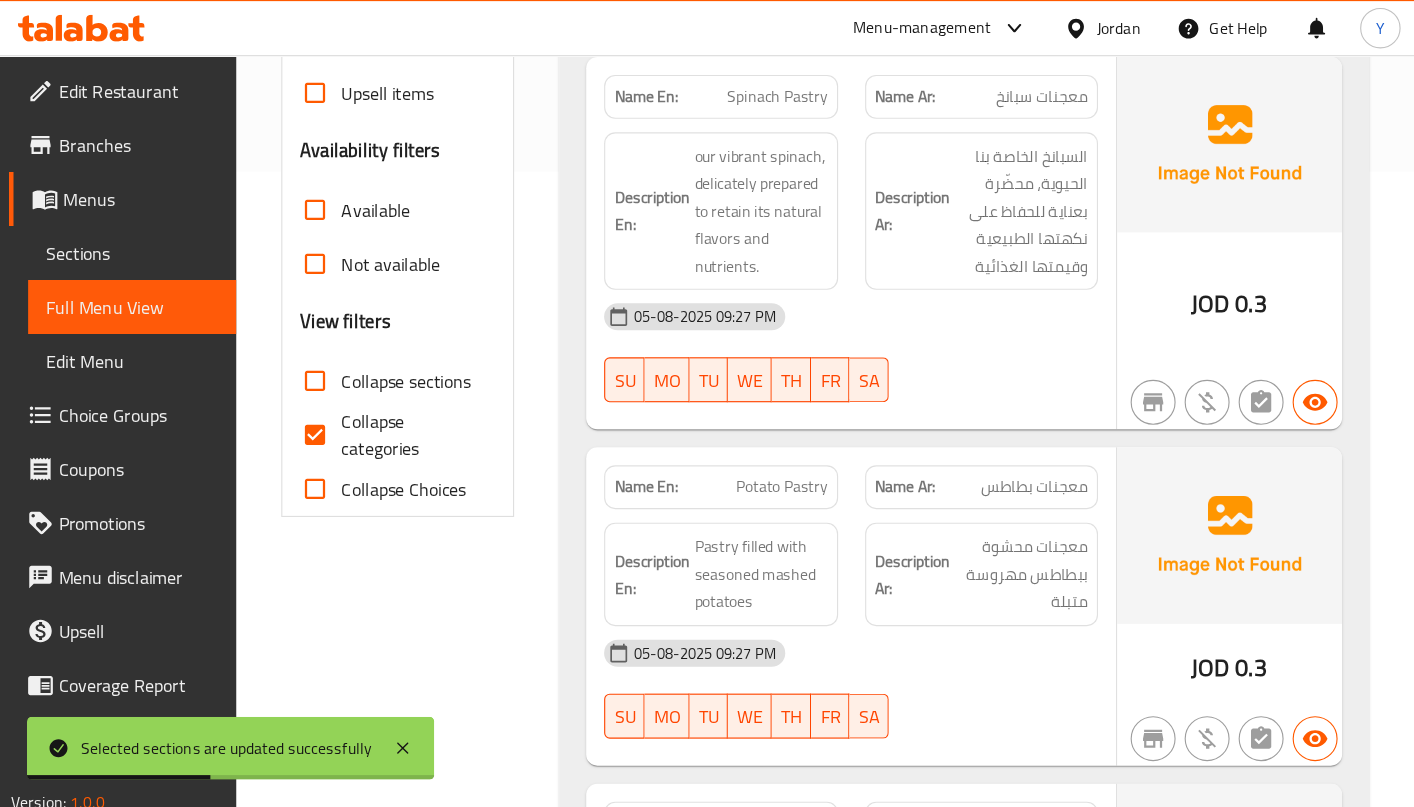 scroll, scrollTop: 564, scrollLeft: 0, axis: vertical 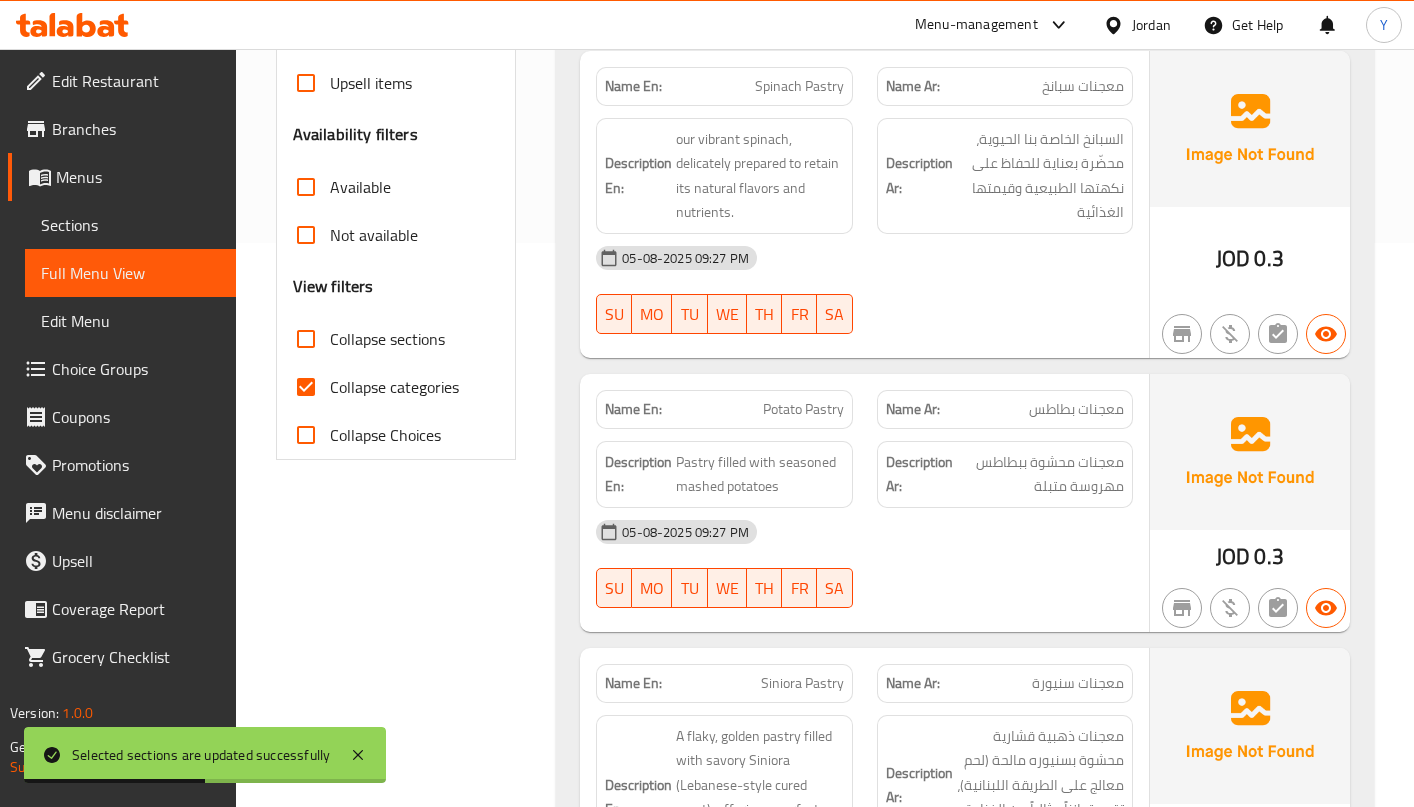drag, startPoint x: 1102, startPoint y: 4, endPoint x: 434, endPoint y: 347, distance: 750.9148 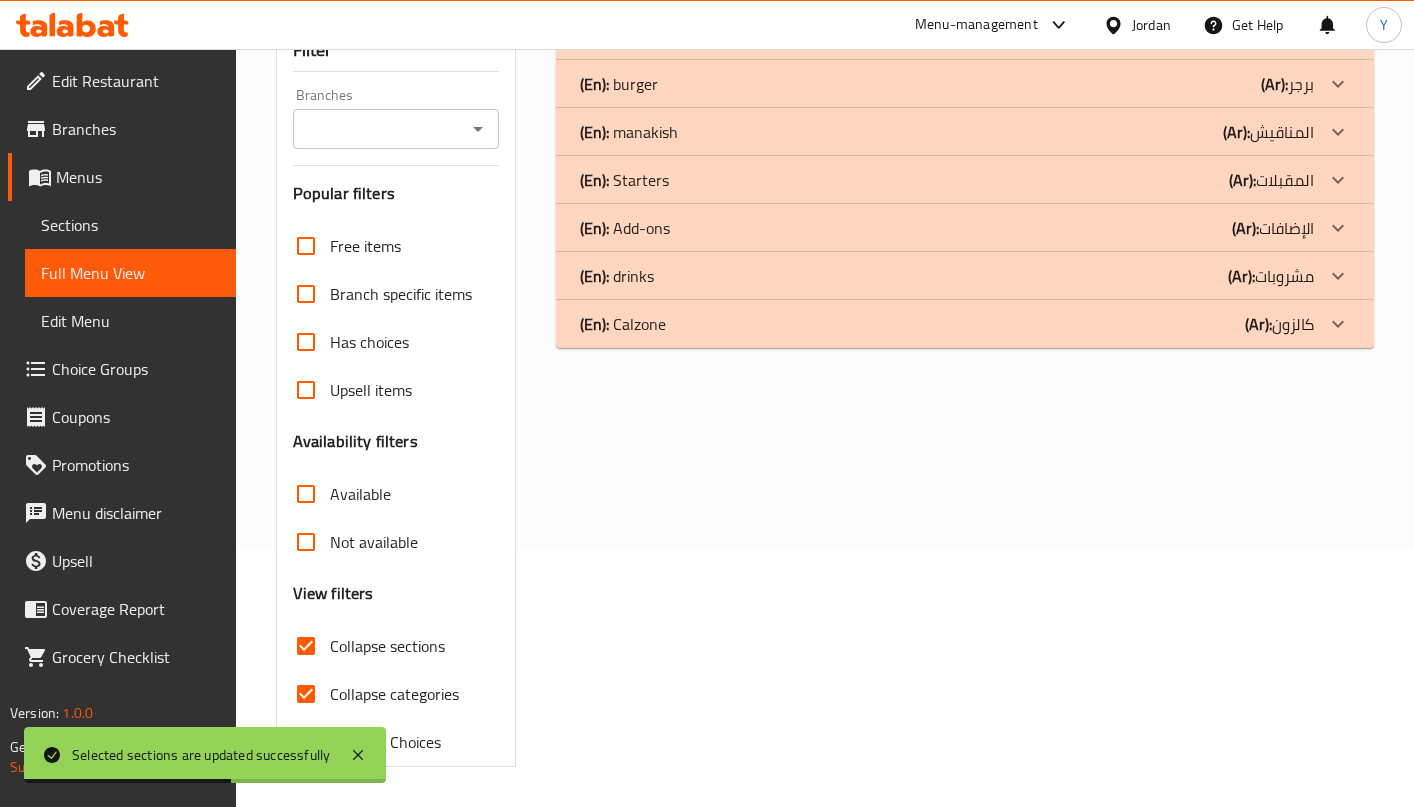 scroll, scrollTop: 257, scrollLeft: 0, axis: vertical 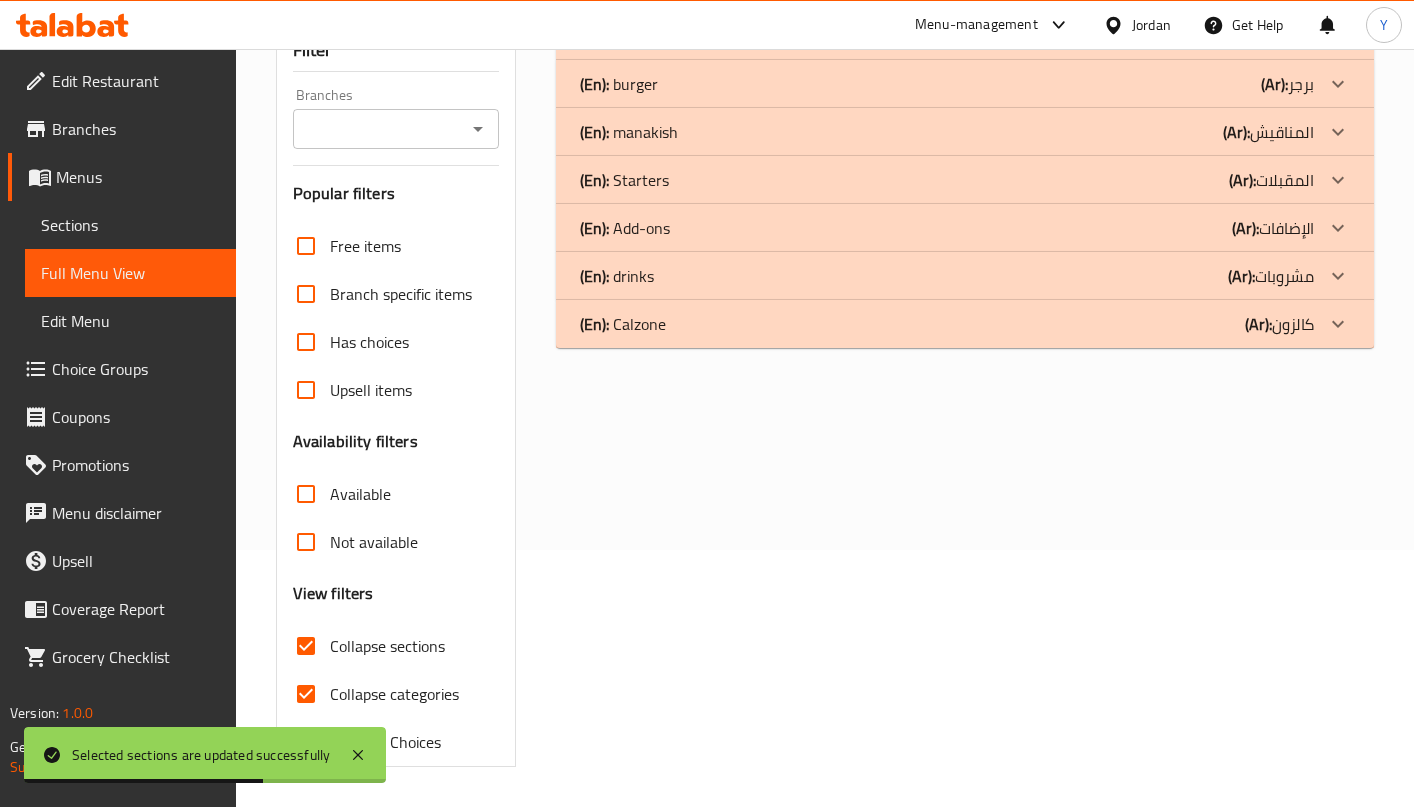 click on "Collapse categories" at bounding box center (394, 694) 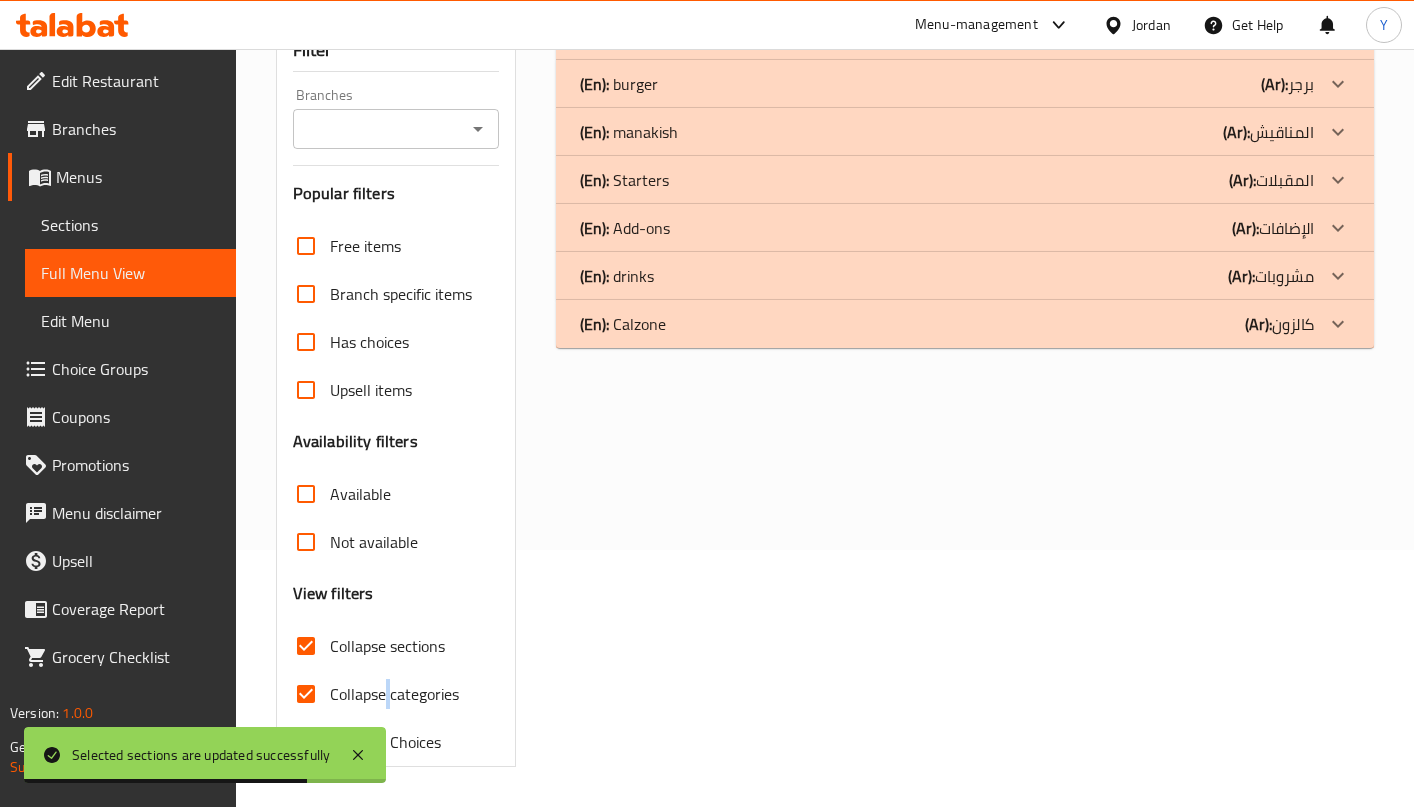 click on "Collapse categories" at bounding box center (306, 694) 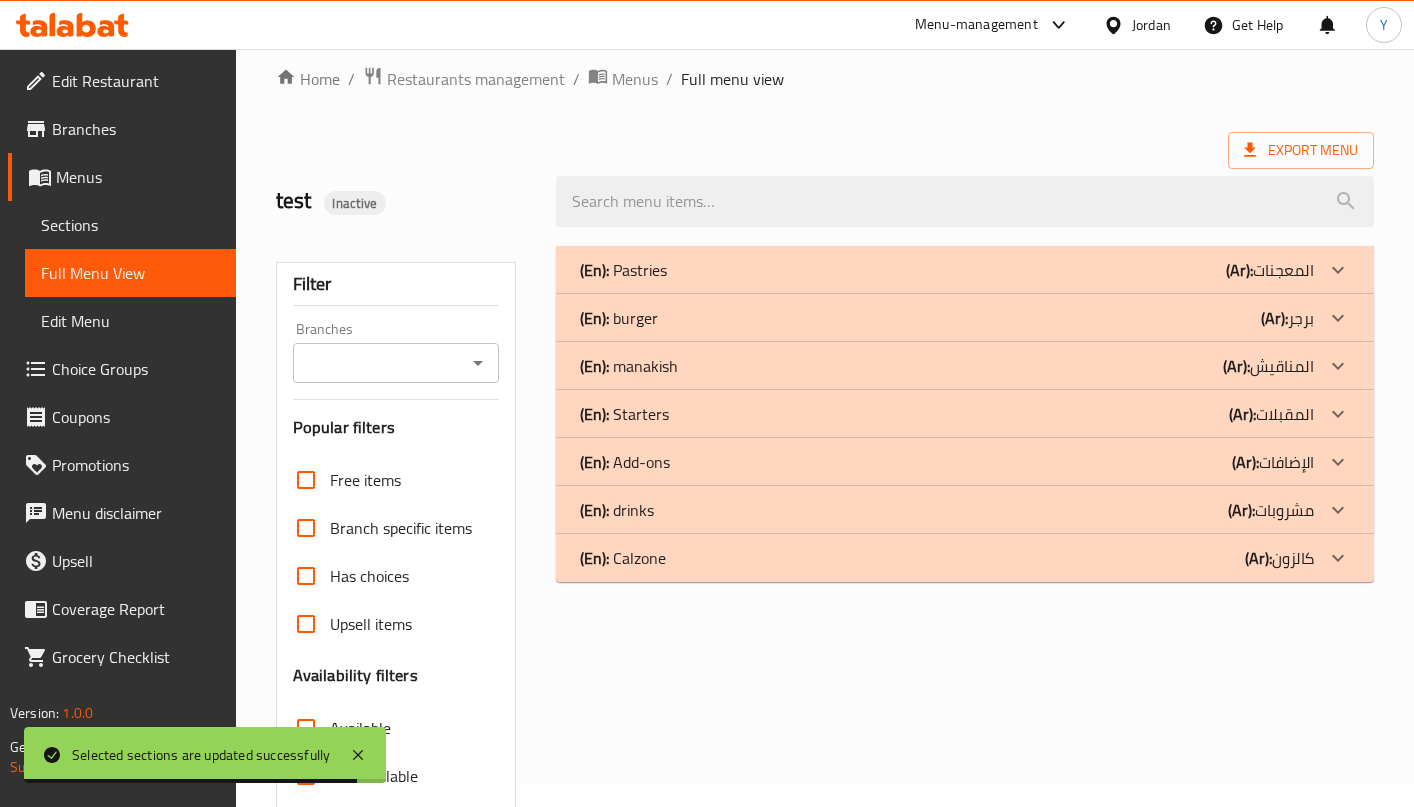 scroll, scrollTop: 20, scrollLeft: 0, axis: vertical 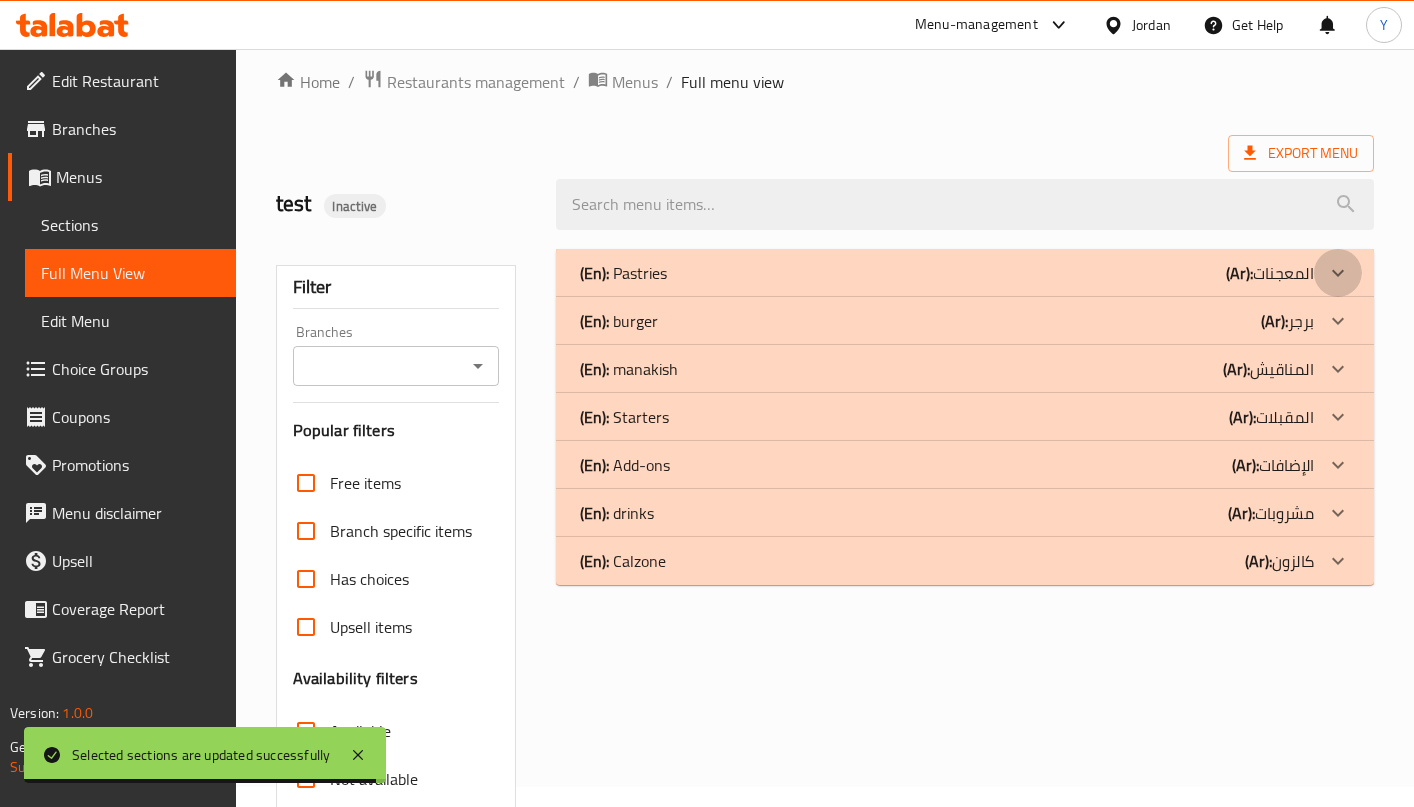 click at bounding box center (1338, 273) 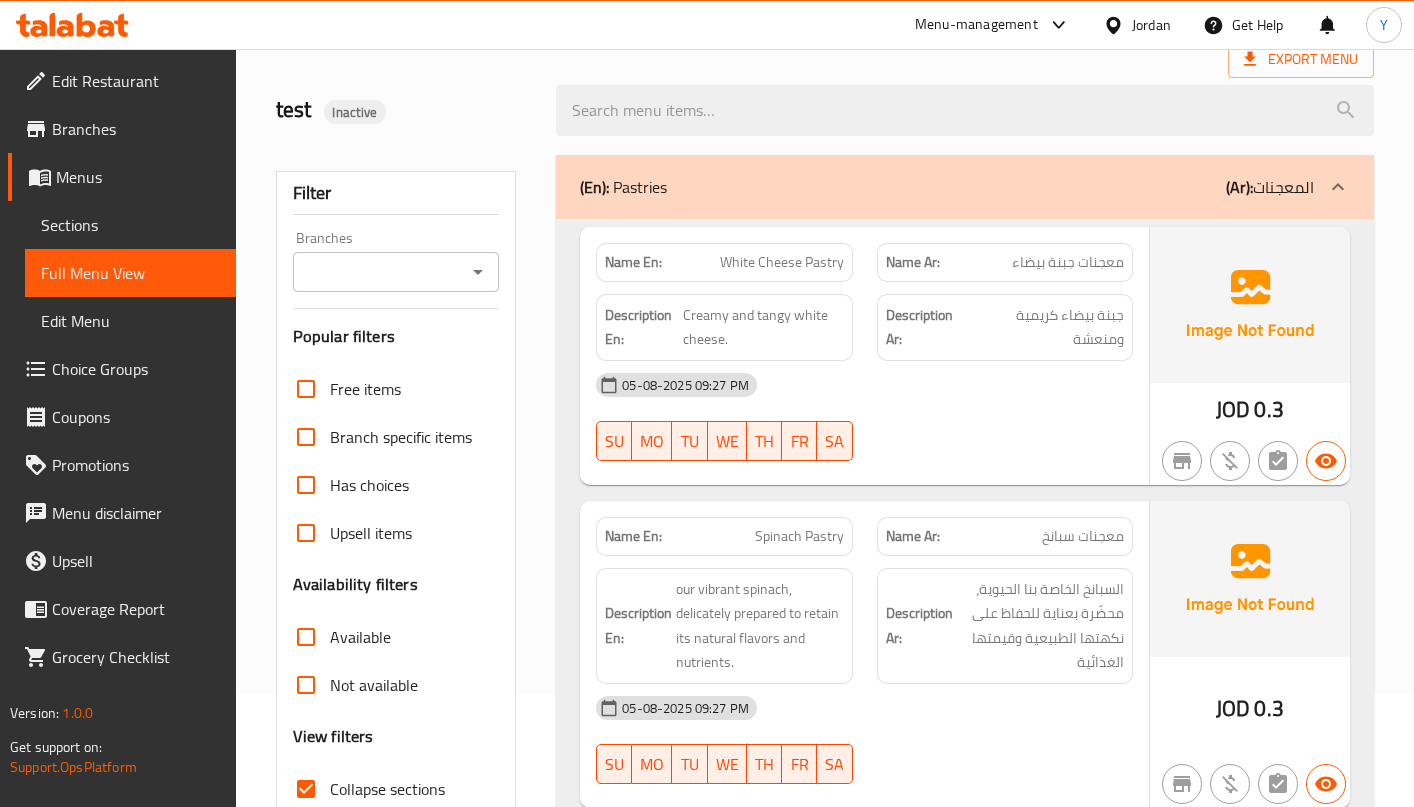 scroll, scrollTop: 125, scrollLeft: 0, axis: vertical 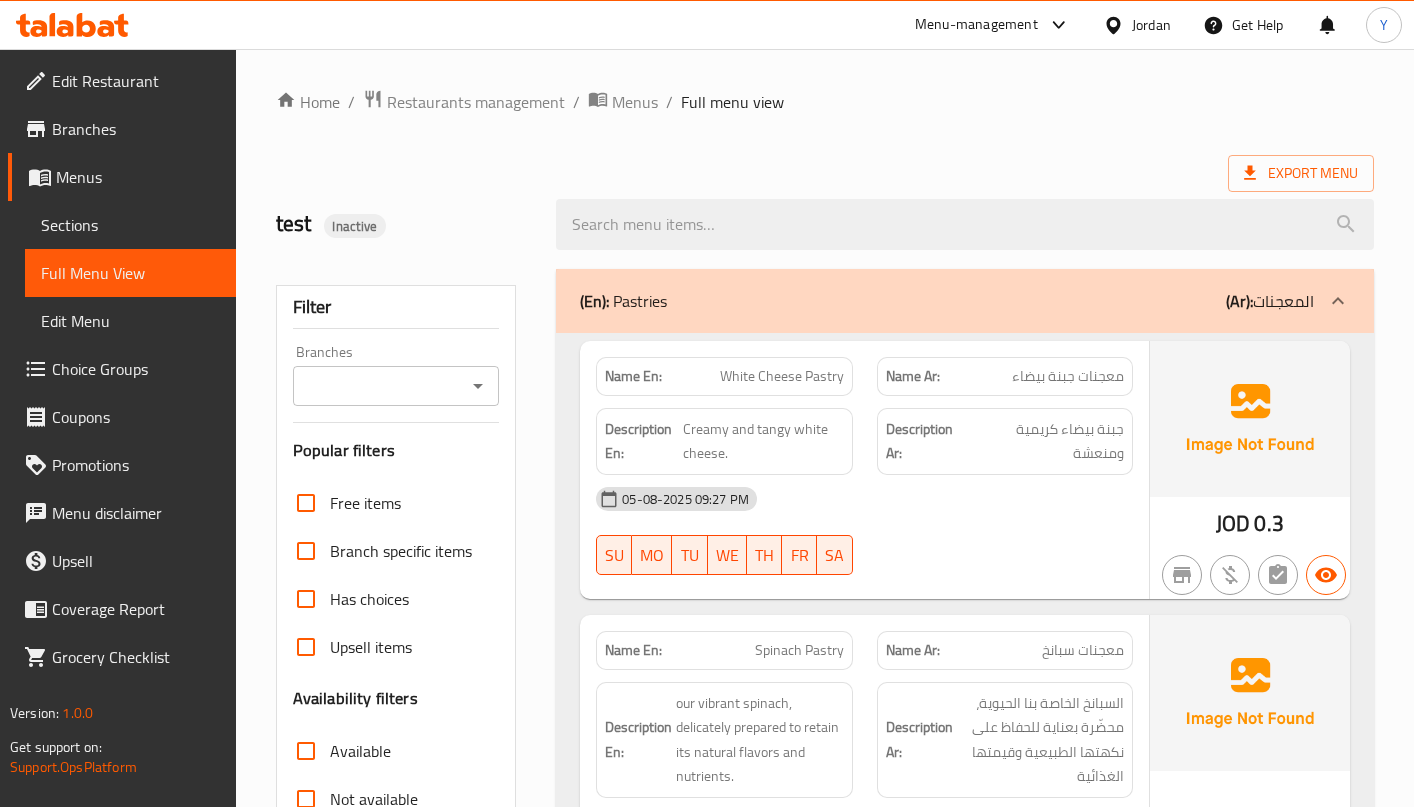 click 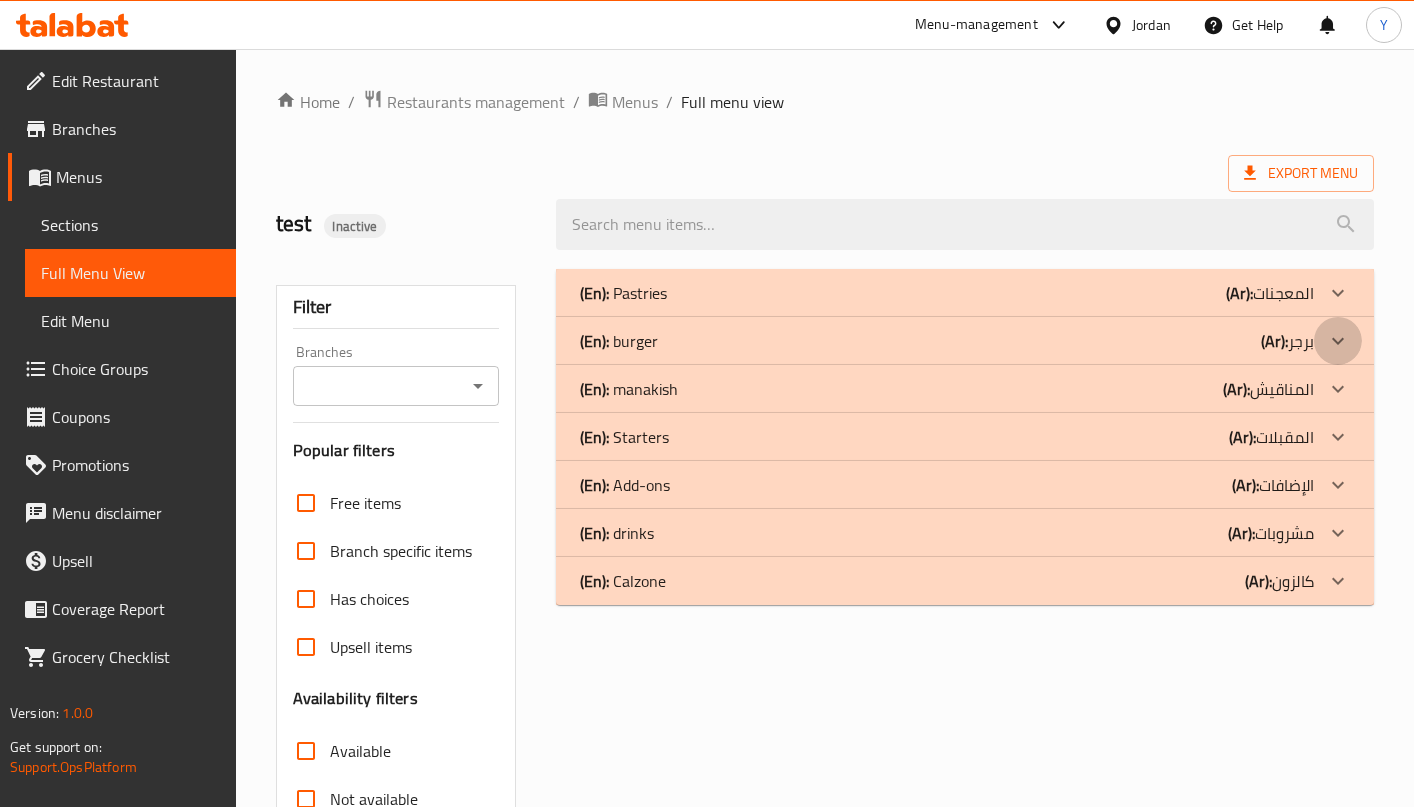 click at bounding box center [1338, 293] 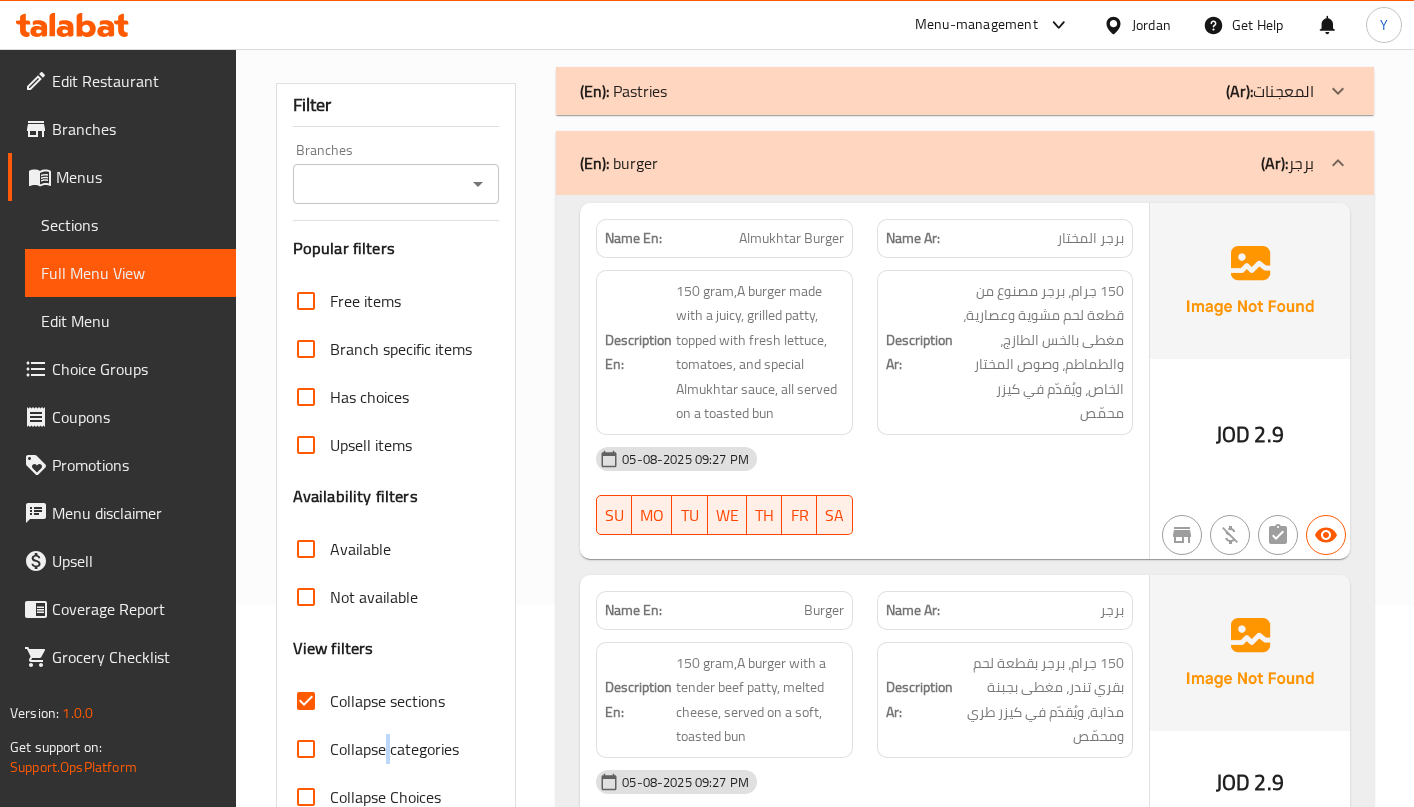scroll, scrollTop: 205, scrollLeft: 0, axis: vertical 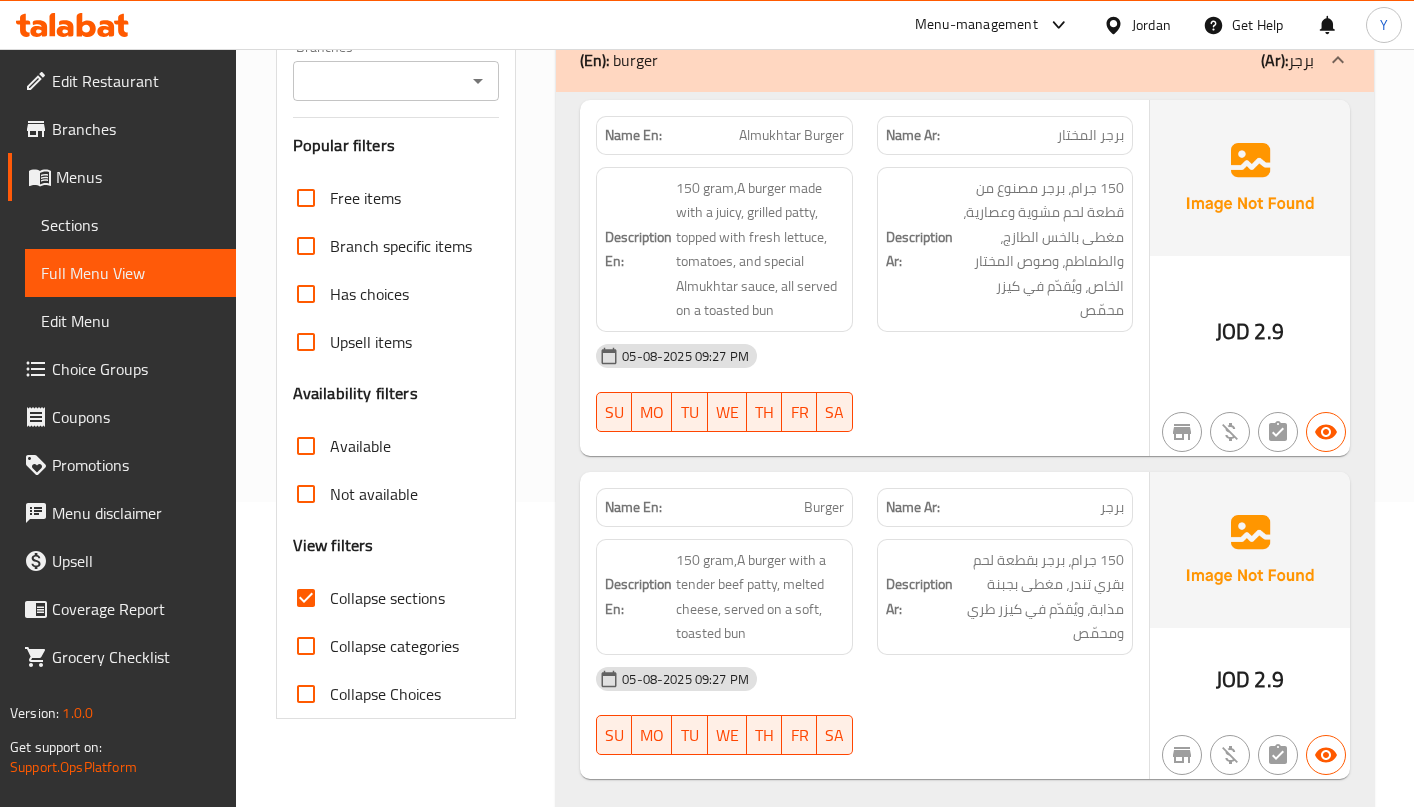 click on "Name En: Almukhtar Burger Name Ar: برجر المختار Description En: 150 gram,A  burger made with a juicy, grilled patty, topped with fresh lettuce, tomatoes, and special Almukhtar sauce, all served on a toasted bun Description Ar: 150 جرام، برجر مصنوع من قطعة لحم مشوية وعصارية، مغطى بالخس الطازج، والطماطم، وصوص المختار الخاص، ويُقدّم في كيزر محمّص 05-08-2025 09:27 PM SU MO TU WE TH FR SA JOD 2.9 Name En: Burger Name Ar: برجر Description En: 150 gram,A burger with a tender beef patty, melted cheese, served on a soft, toasted bun  Description Ar: 150 جرام، برجر بقطعة لحم بقري تندر، مغطى بجبنة مذابة، ويُقدّم في كيزر طري ومحمّص 05-08-2025 09:27 PM SU MO TU WE TH FR SA JOD 2.9" at bounding box center (965, 455) 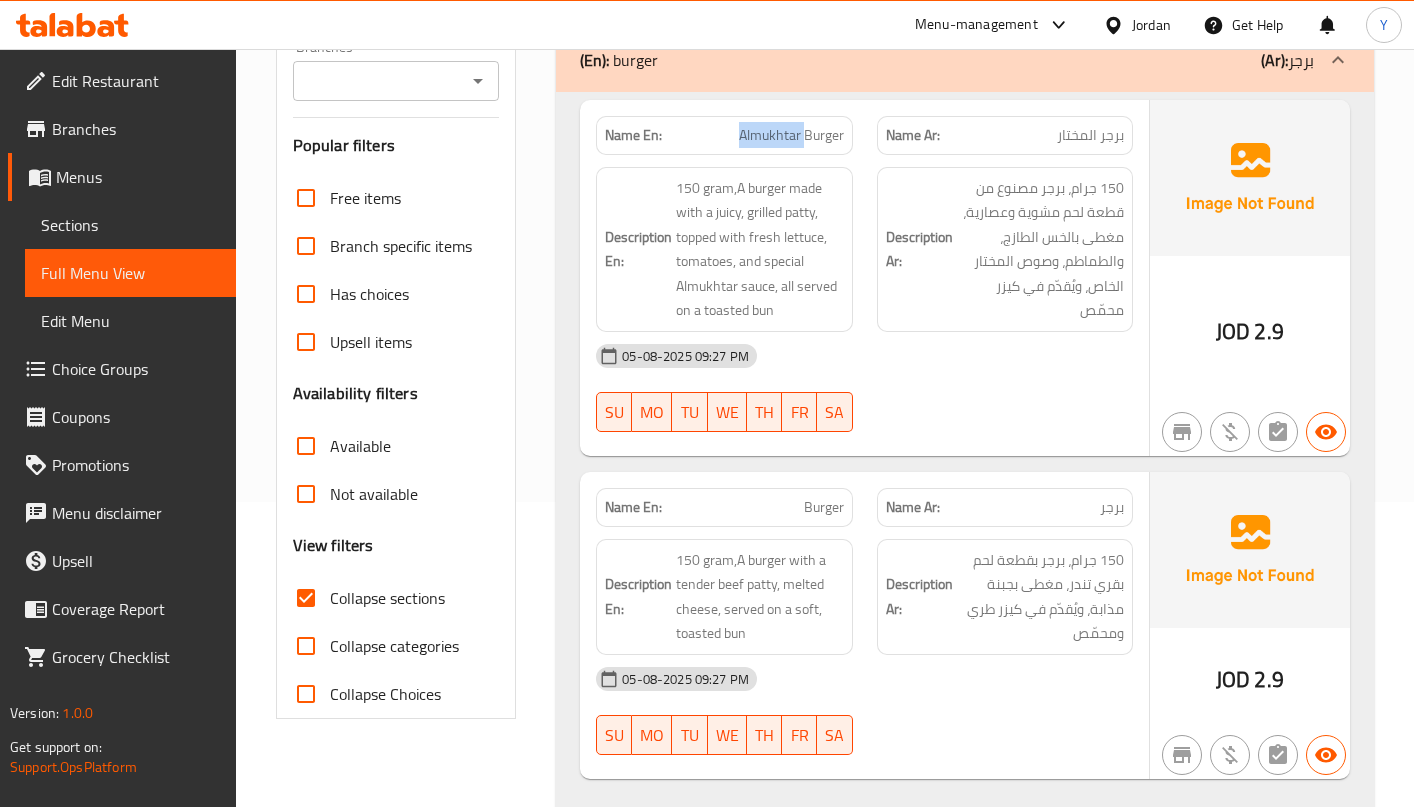 click on "Almukhtar Burger" at bounding box center (791, 135) 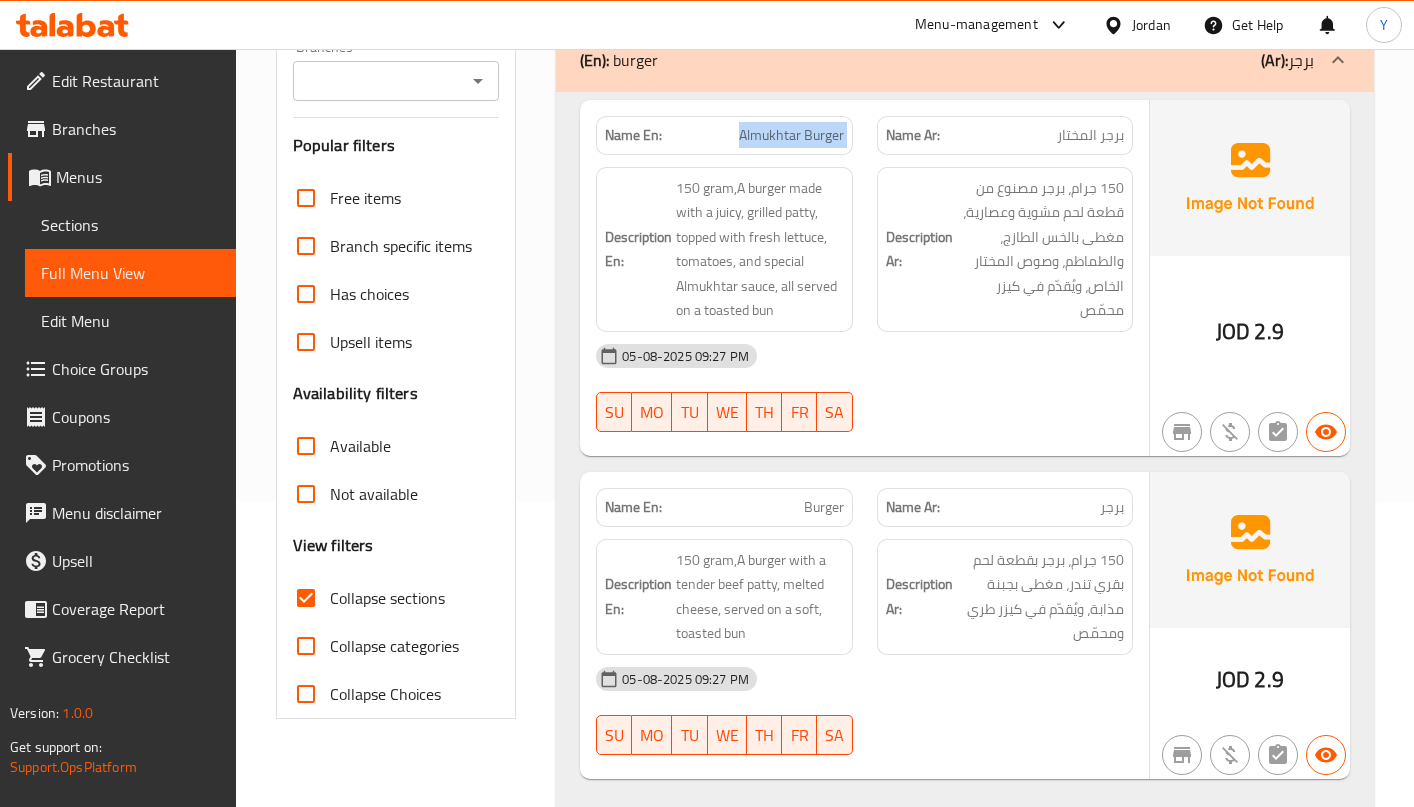 click on "Almukhtar Burger" at bounding box center [791, 135] 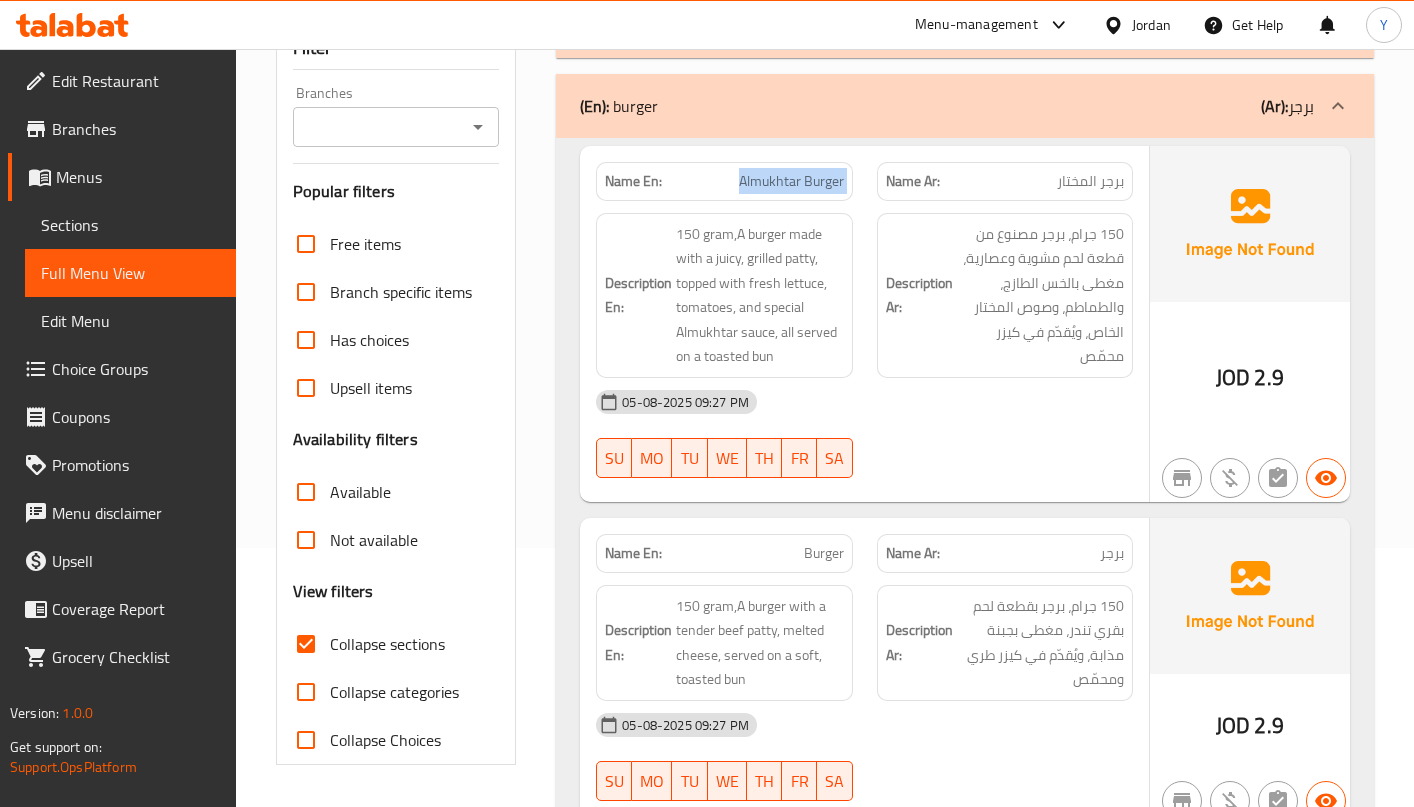 drag, startPoint x: 1336, startPoint y: 95, endPoint x: 1148, endPoint y: 13, distance: 205.10486 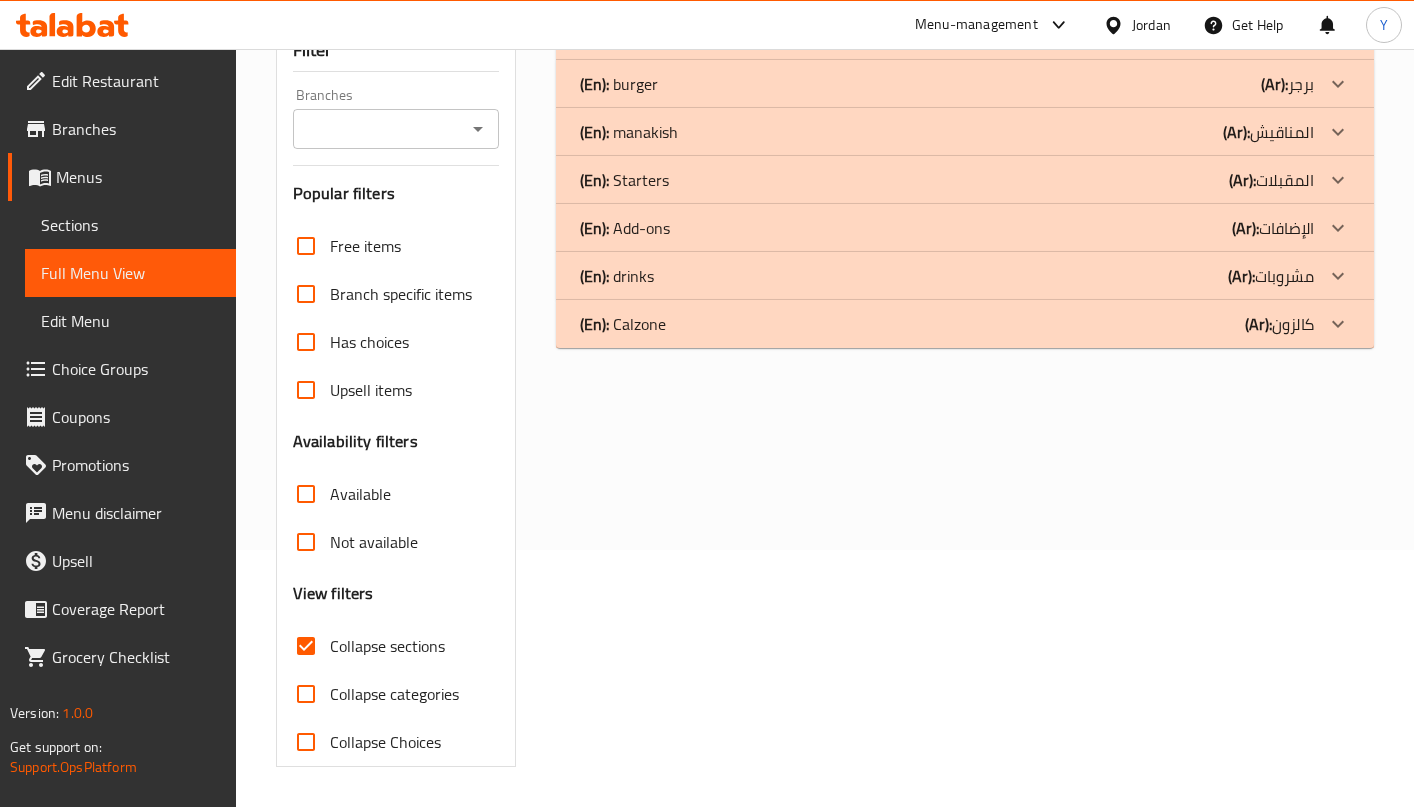 scroll, scrollTop: 257, scrollLeft: 0, axis: vertical 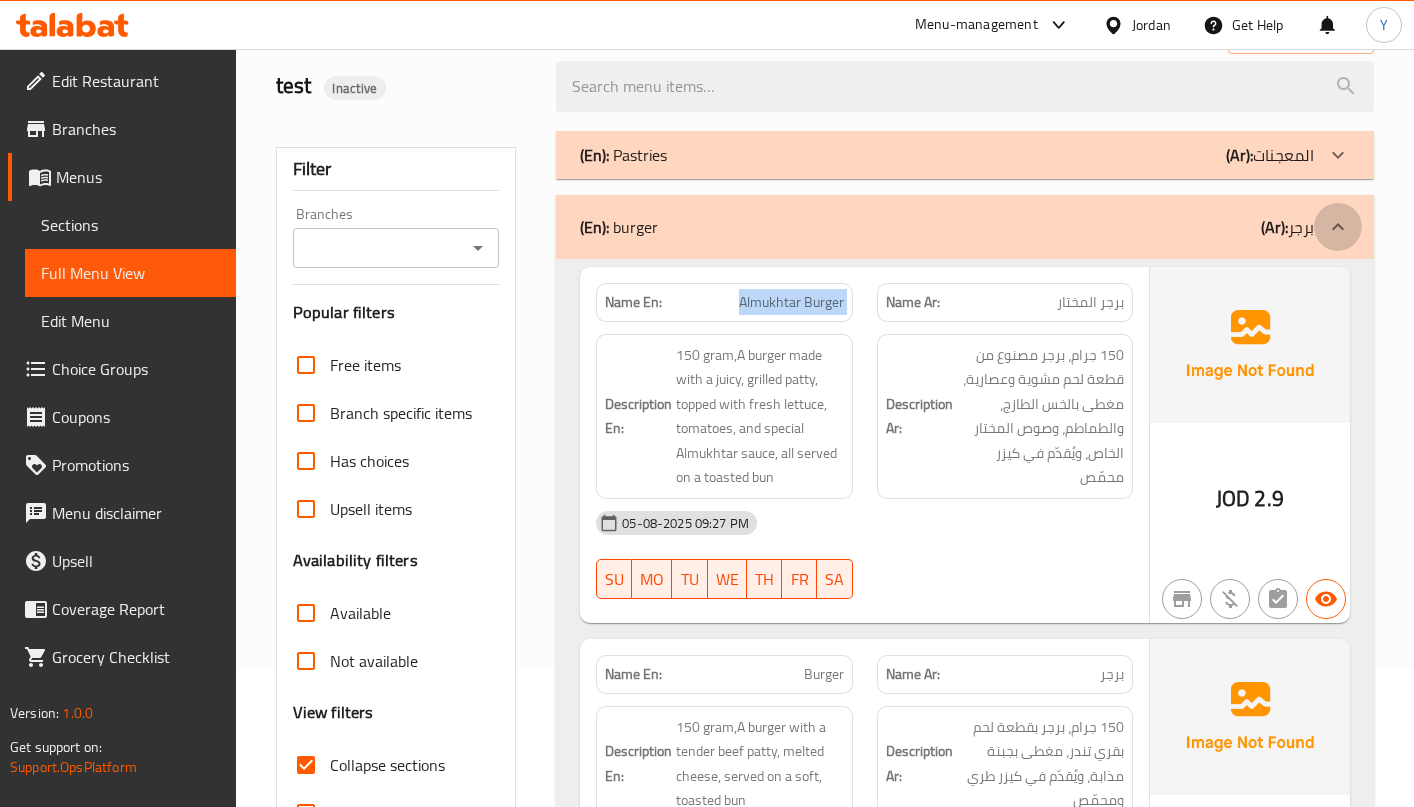 drag, startPoint x: 1337, startPoint y: 220, endPoint x: 1307, endPoint y: 268, distance: 56.603886 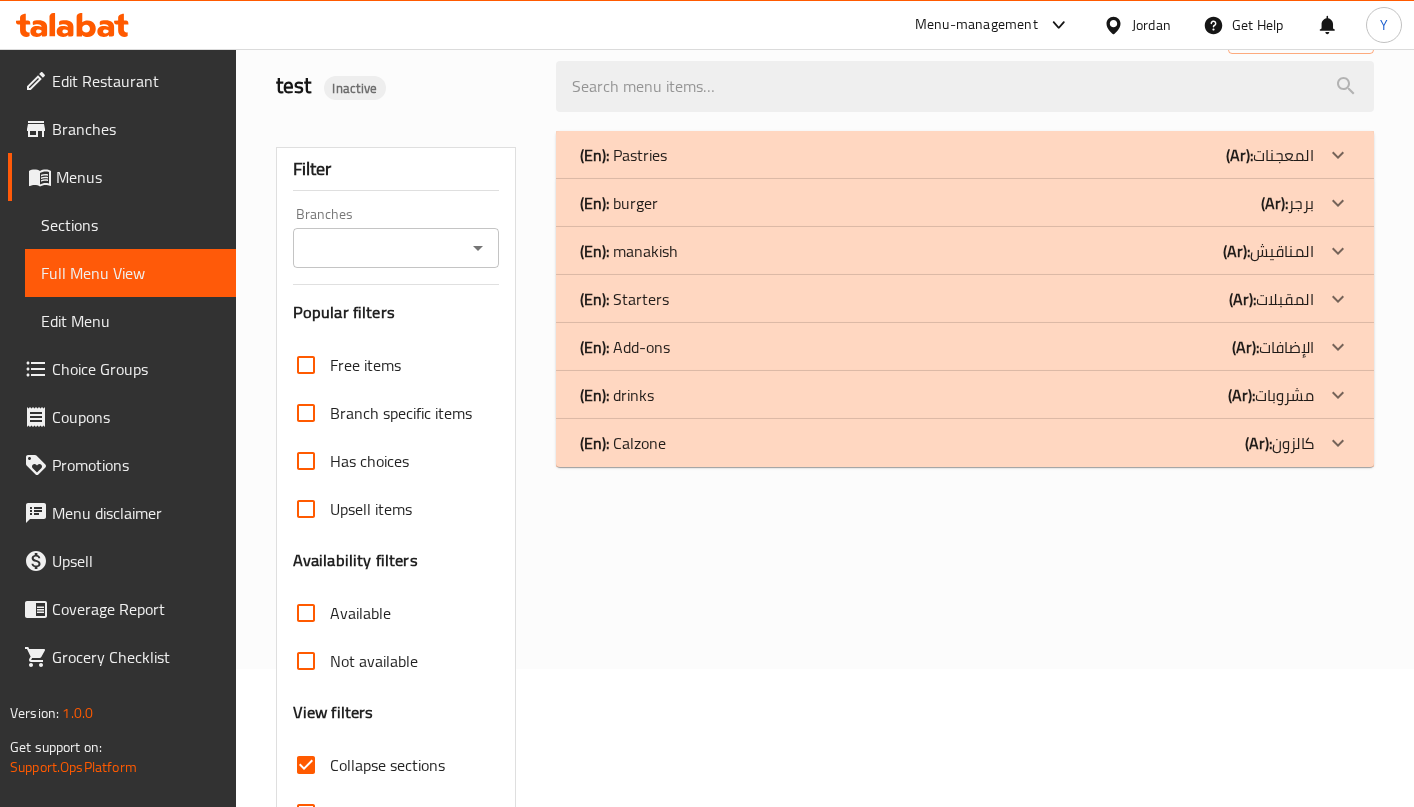 click on "(Ar):" at bounding box center [1239, 155] 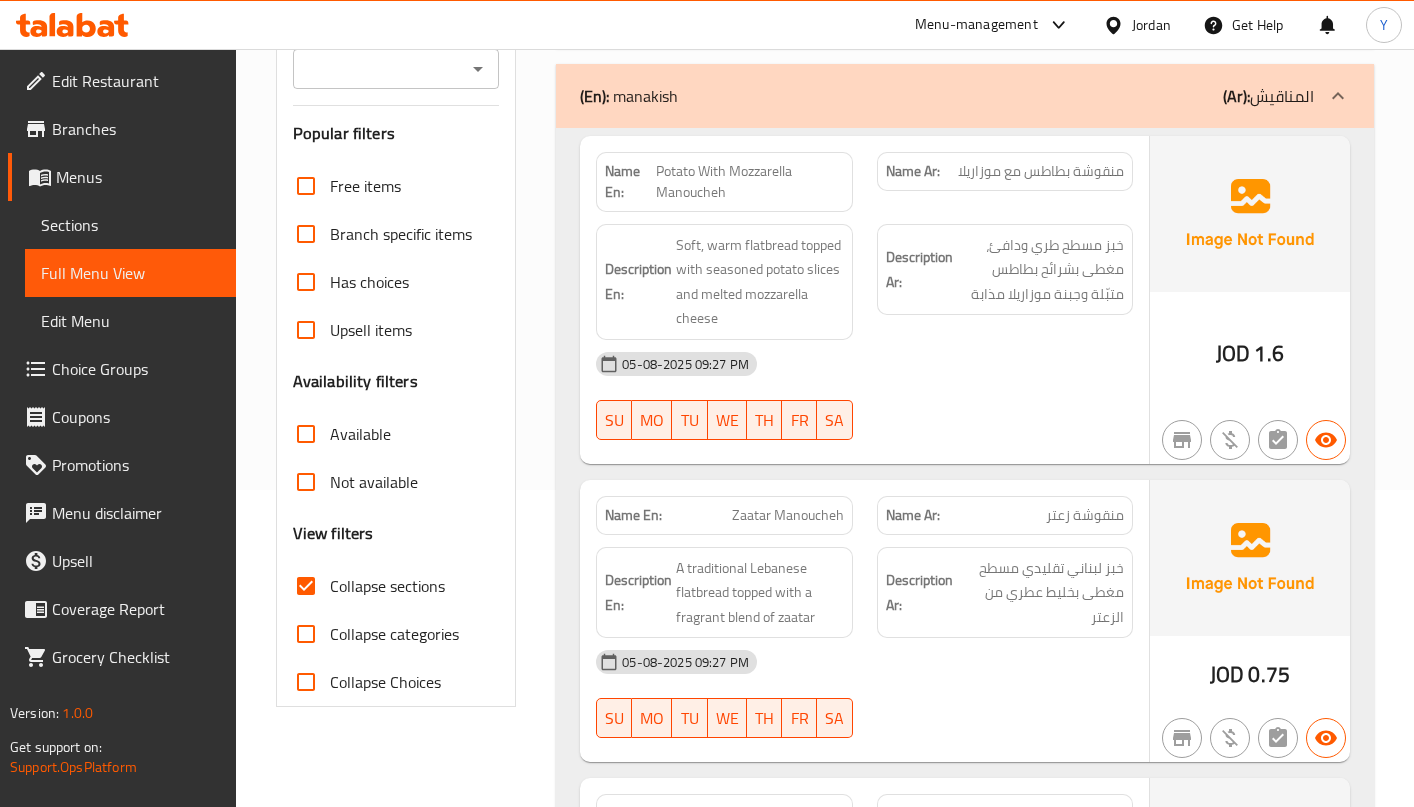 scroll, scrollTop: 321, scrollLeft: 0, axis: vertical 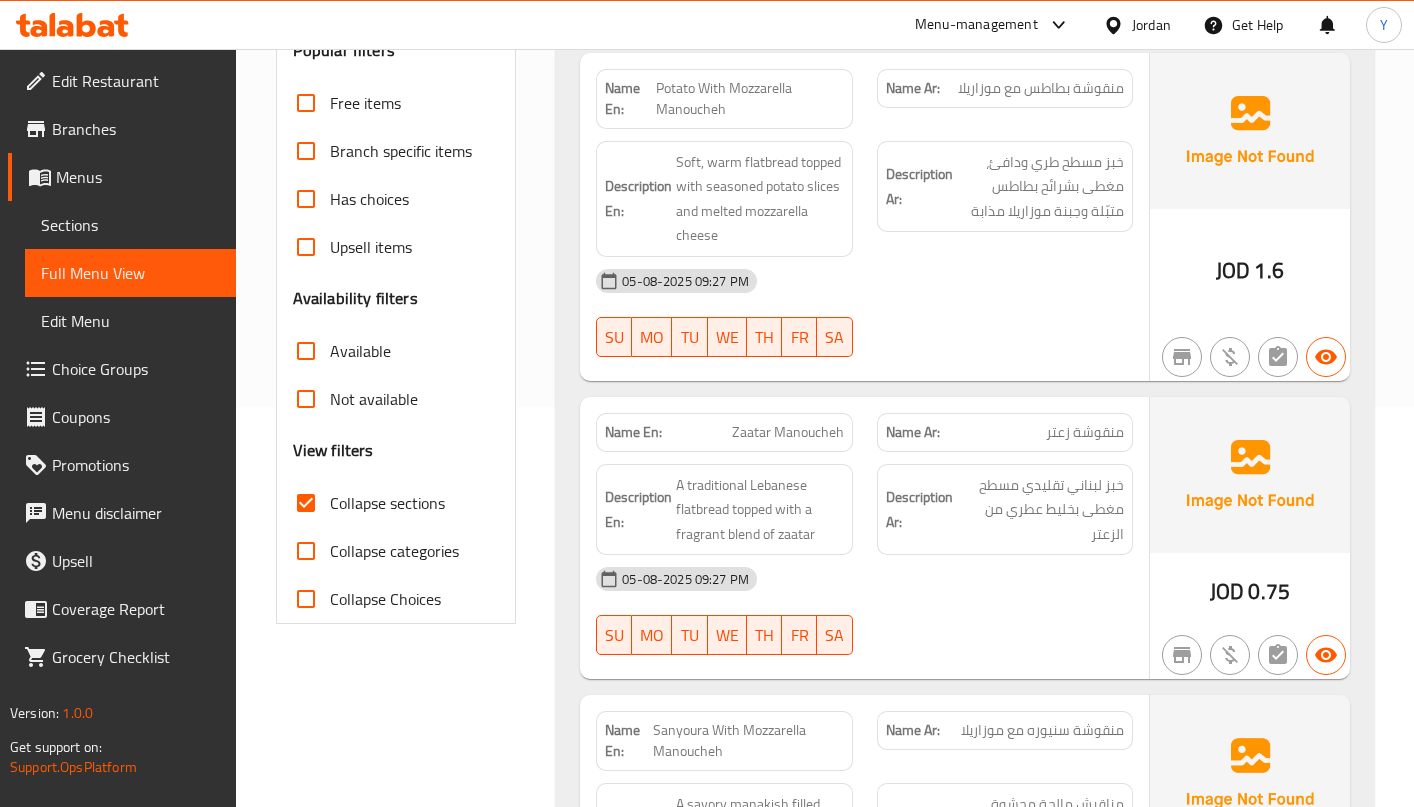 click on "05-08-2025 09:27 PM SU MO TU WE TH FR SA" at bounding box center [864, 611] 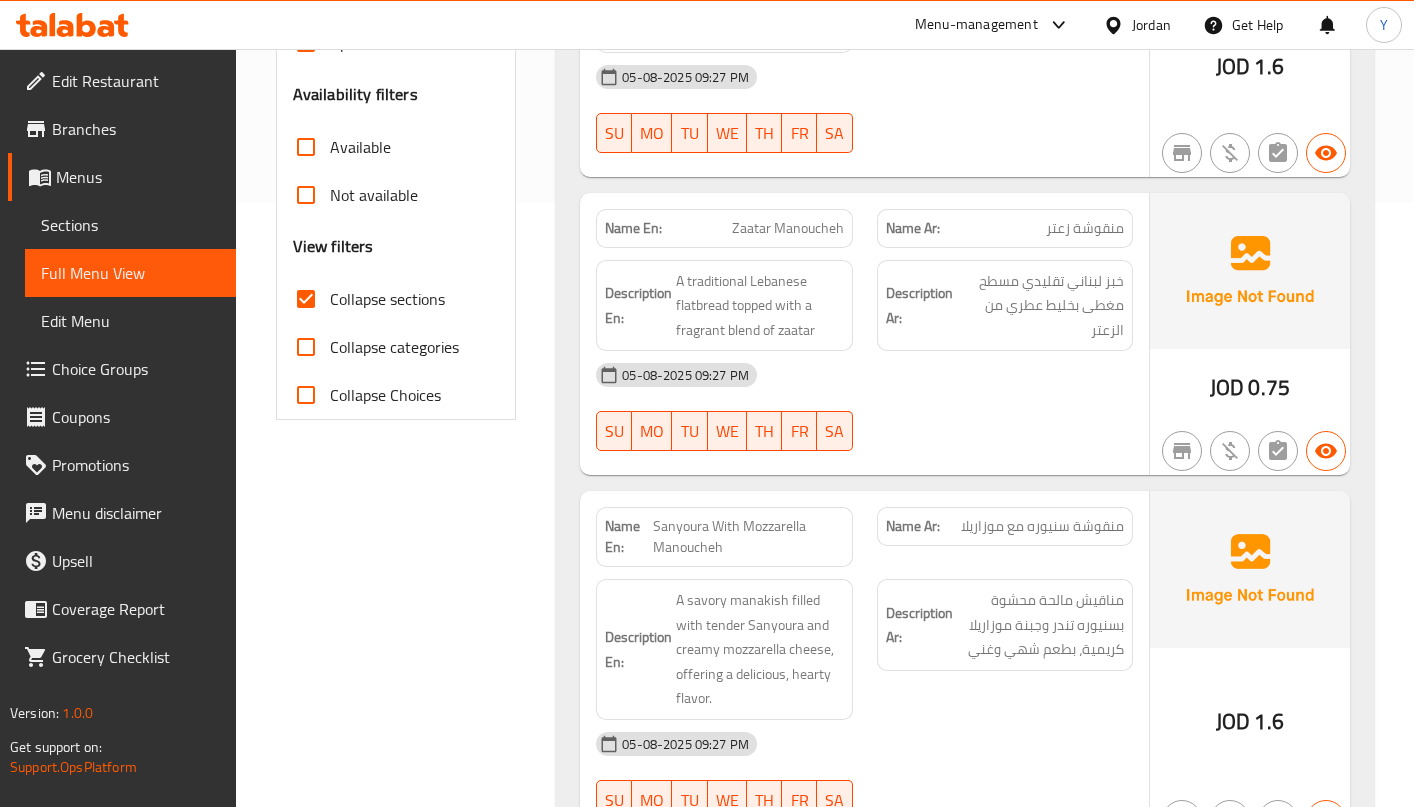scroll, scrollTop: 682, scrollLeft: 0, axis: vertical 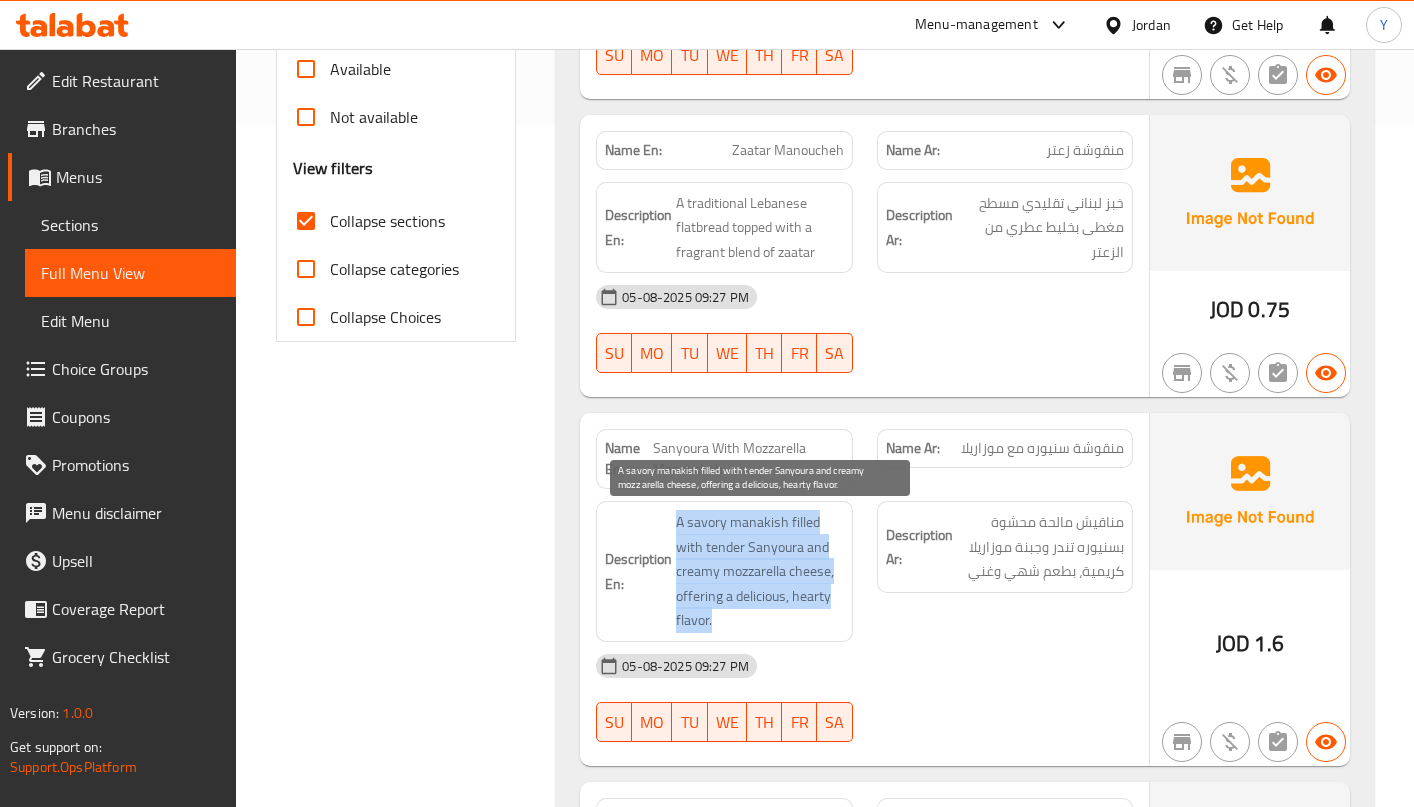 drag, startPoint x: 671, startPoint y: 594, endPoint x: 744, endPoint y: 621, distance: 77.83315 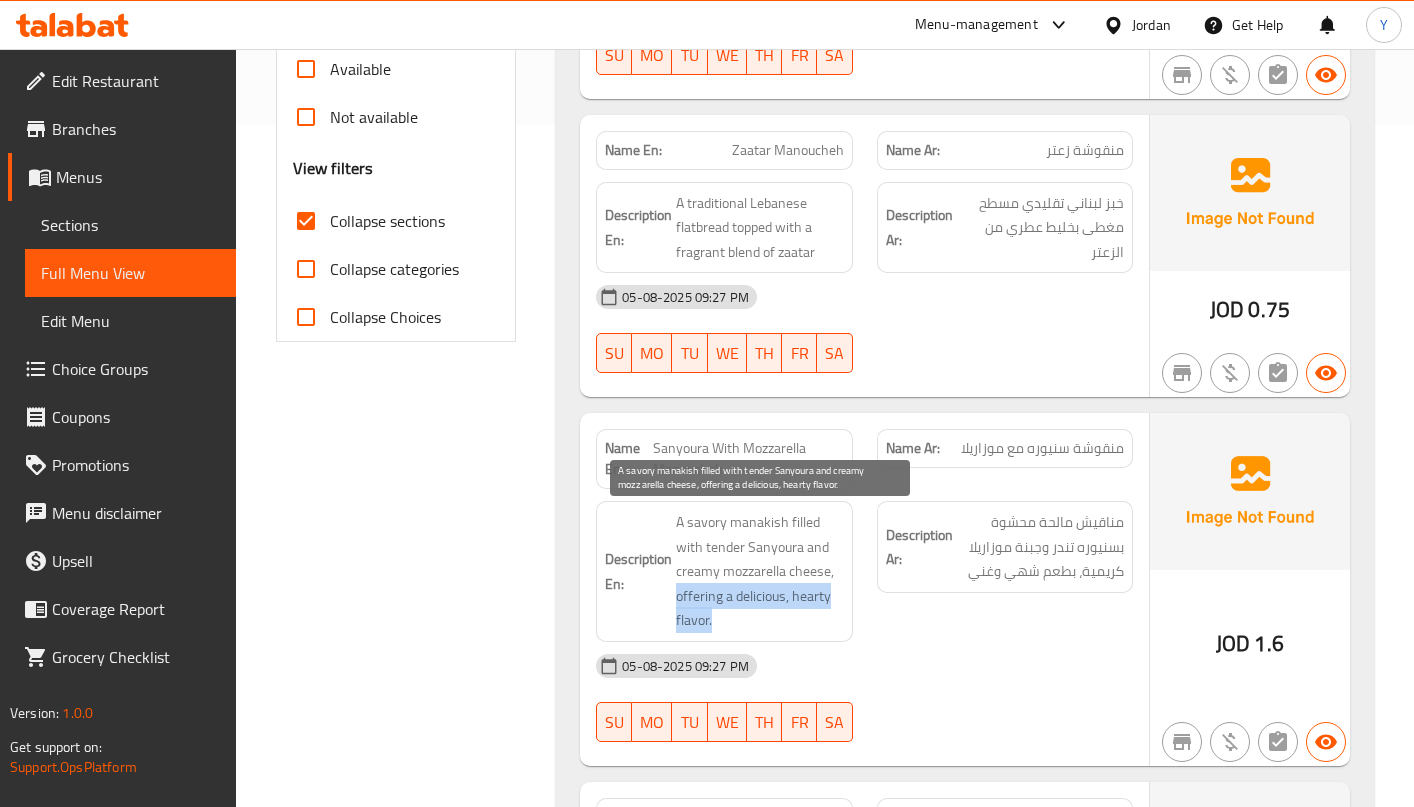 drag, startPoint x: 676, startPoint y: 595, endPoint x: 716, endPoint y: 617, distance: 45.65085 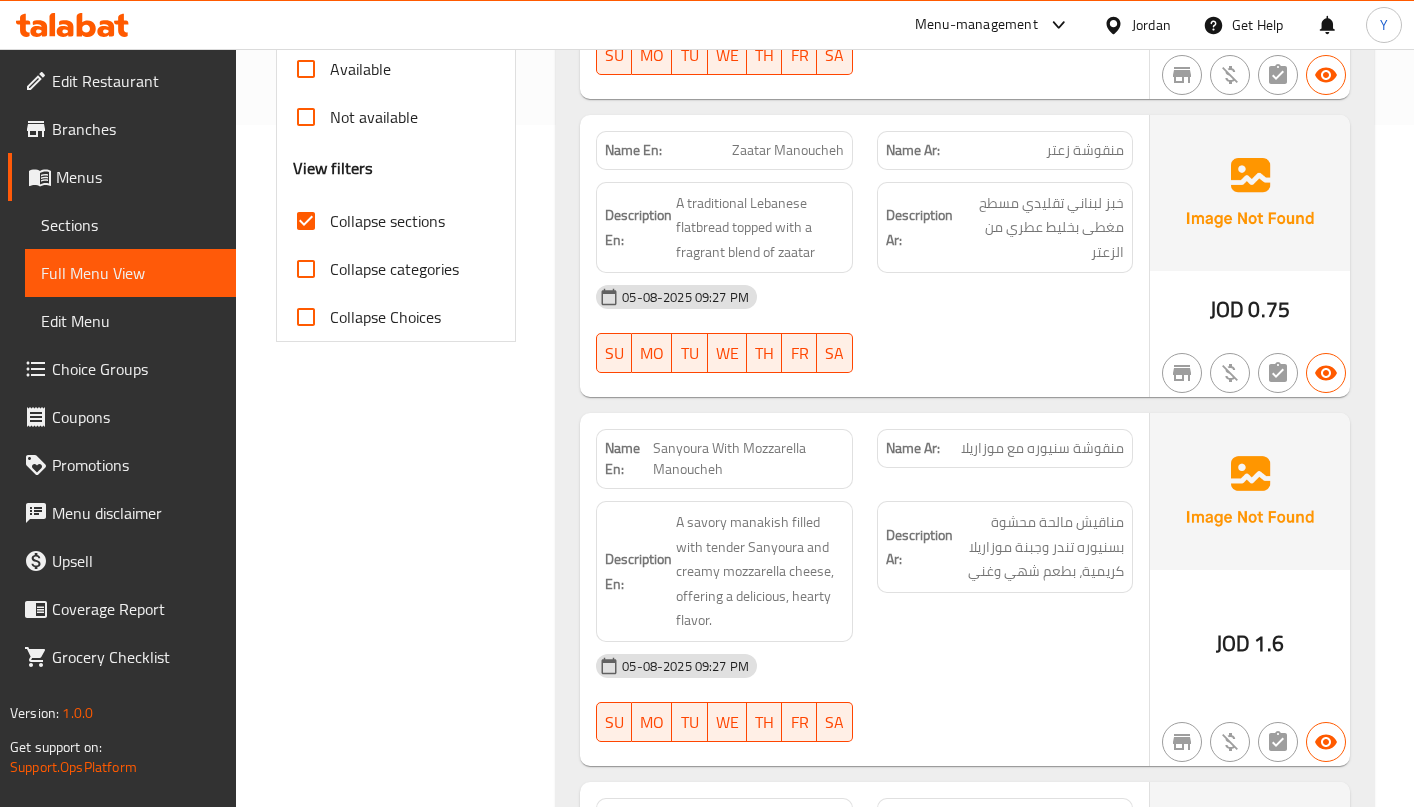 click on "05-08-2025 09:27 PM SU MO TU WE TH FR SA" at bounding box center (864, 698) 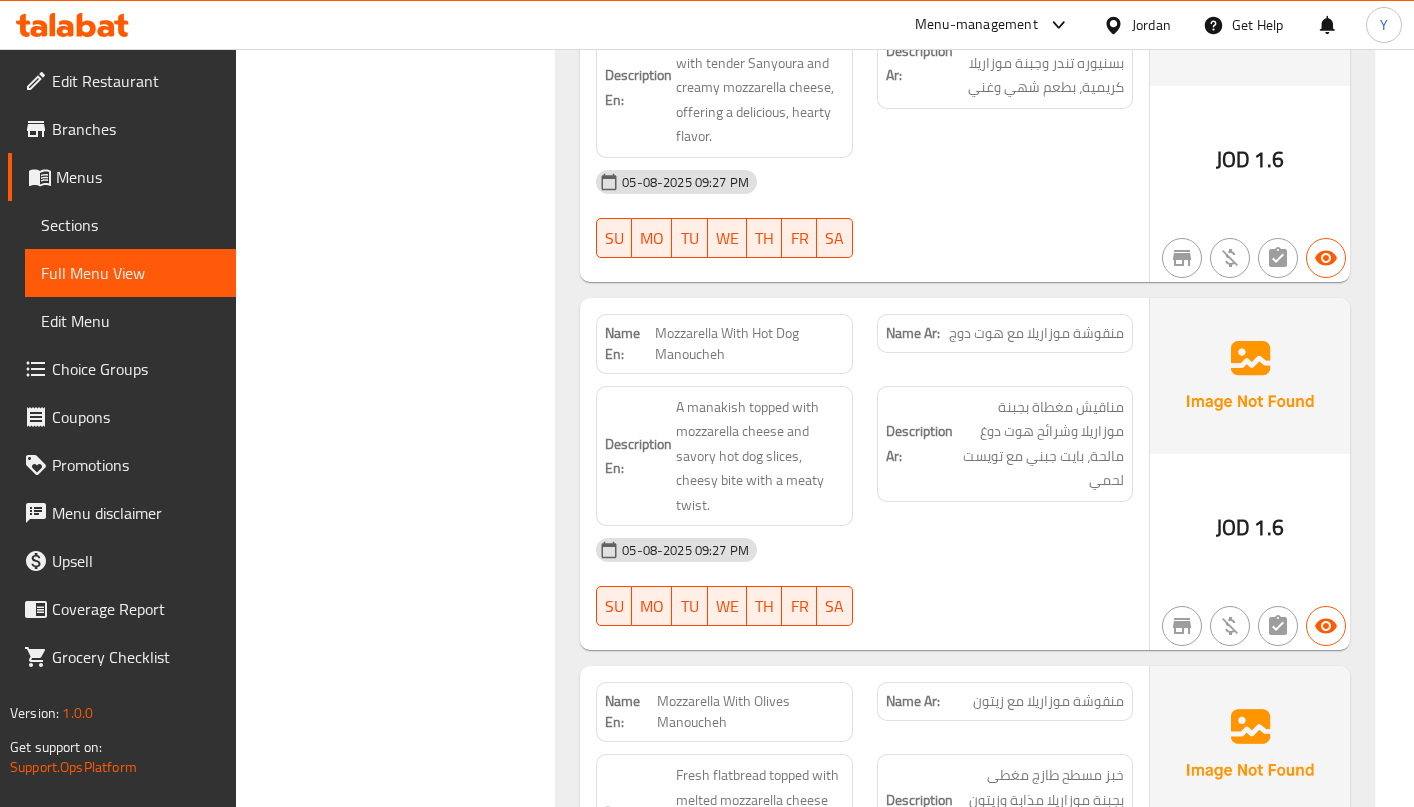 scroll, scrollTop: 1199, scrollLeft: 0, axis: vertical 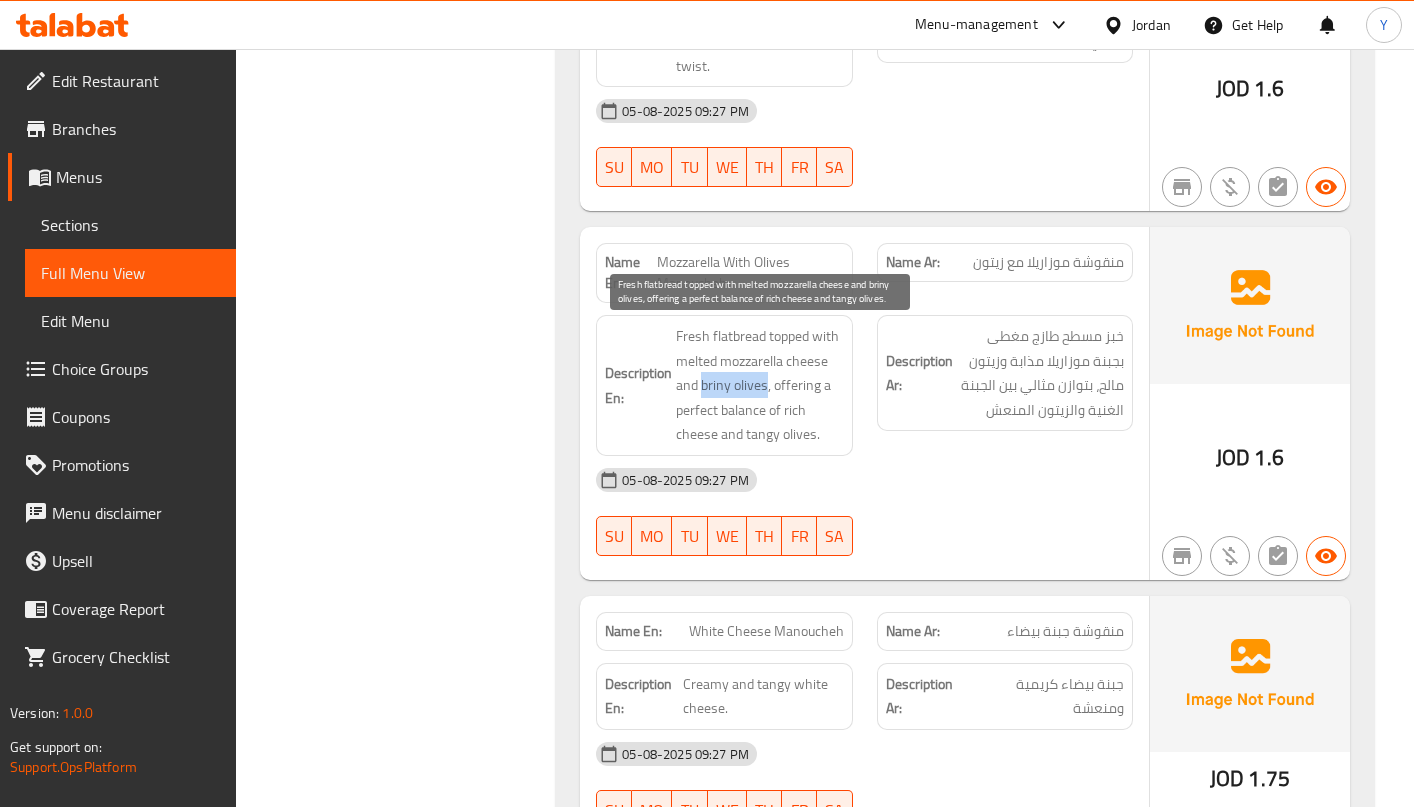 drag, startPoint x: 700, startPoint y: 383, endPoint x: 754, endPoint y: 396, distance: 55.542778 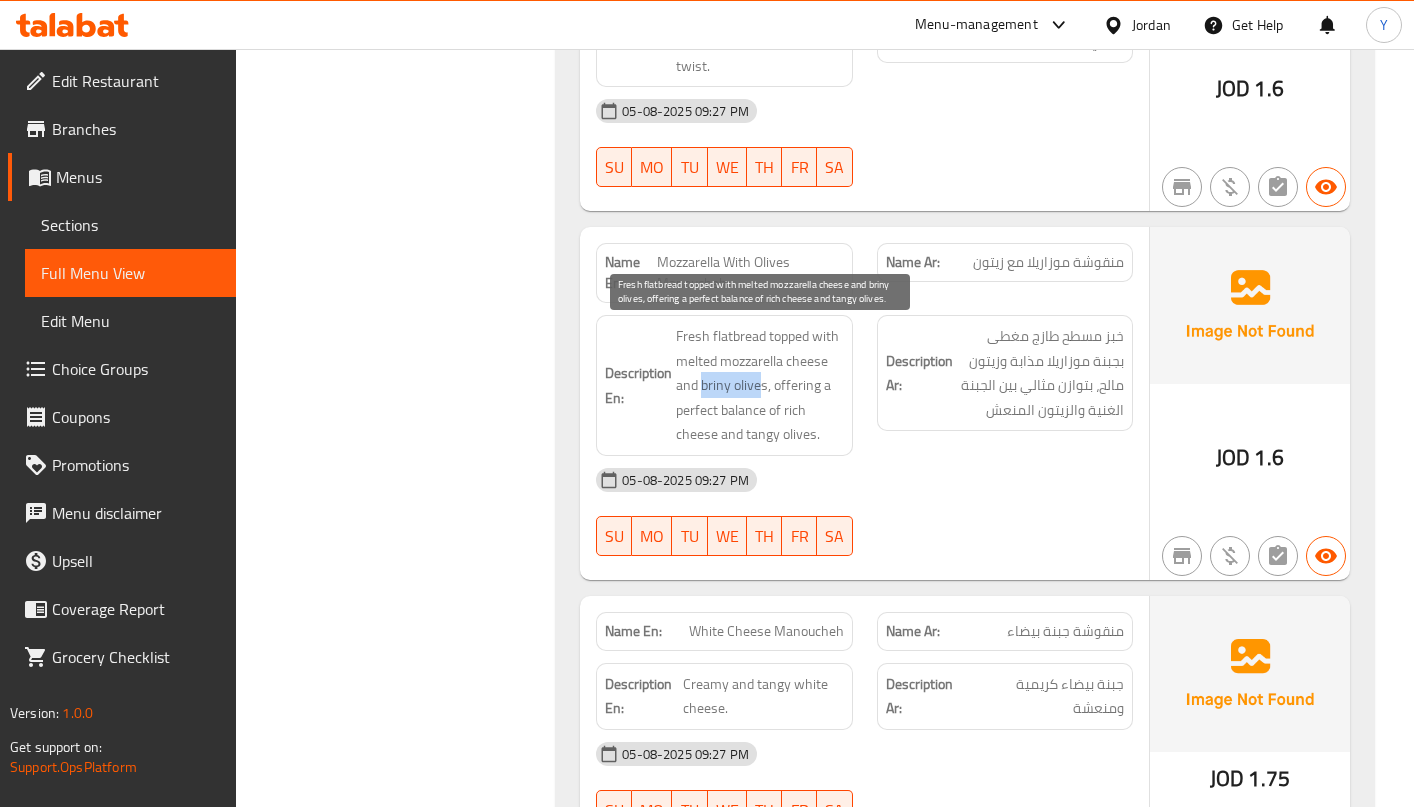 click on "Fresh flatbread topped with melted mozzarella cheese and briny olives, offering a perfect balance of rich cheese and tangy olives." at bounding box center (759, 385) 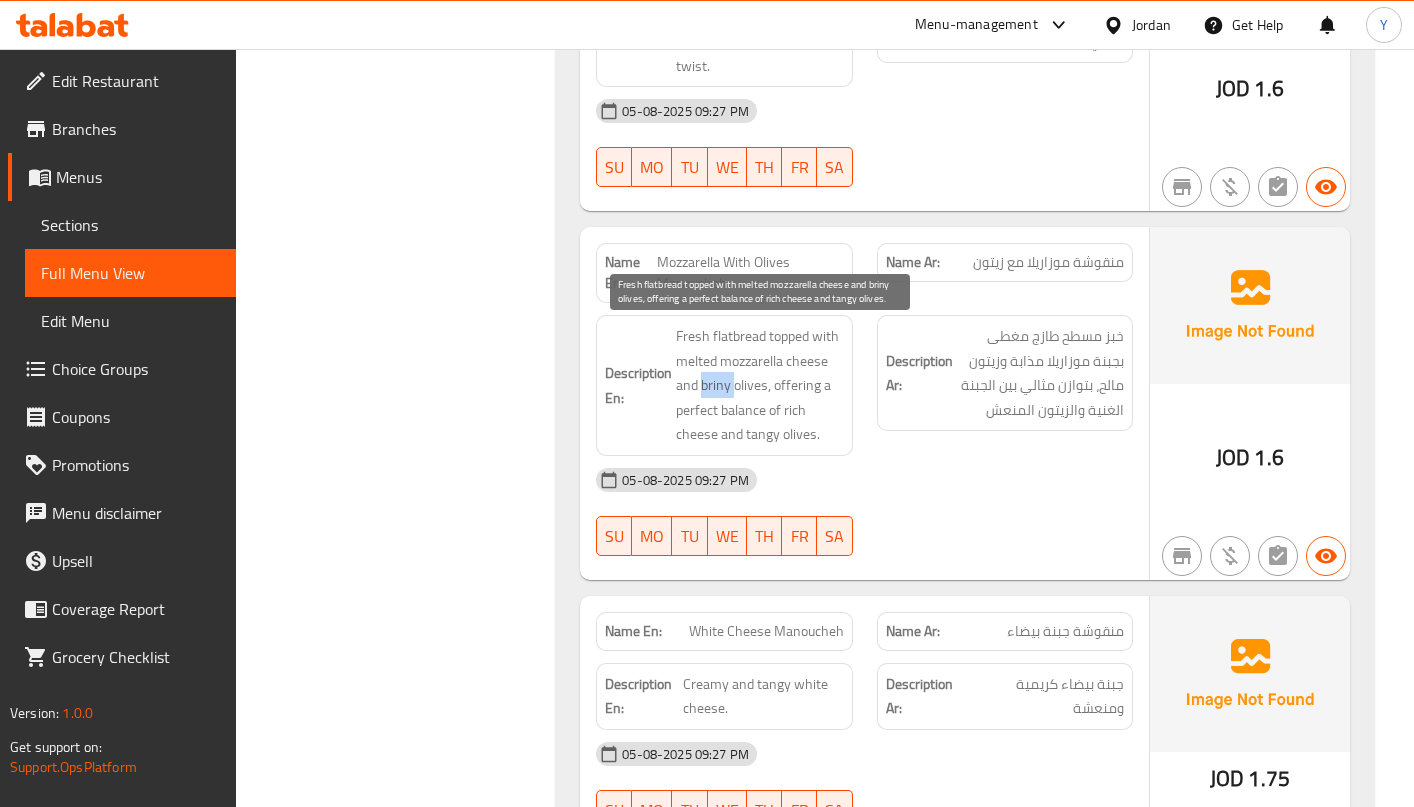 click on "Fresh flatbread topped with melted mozzarella cheese and briny olives, offering a perfect balance of rich cheese and tangy olives." at bounding box center (759, 385) 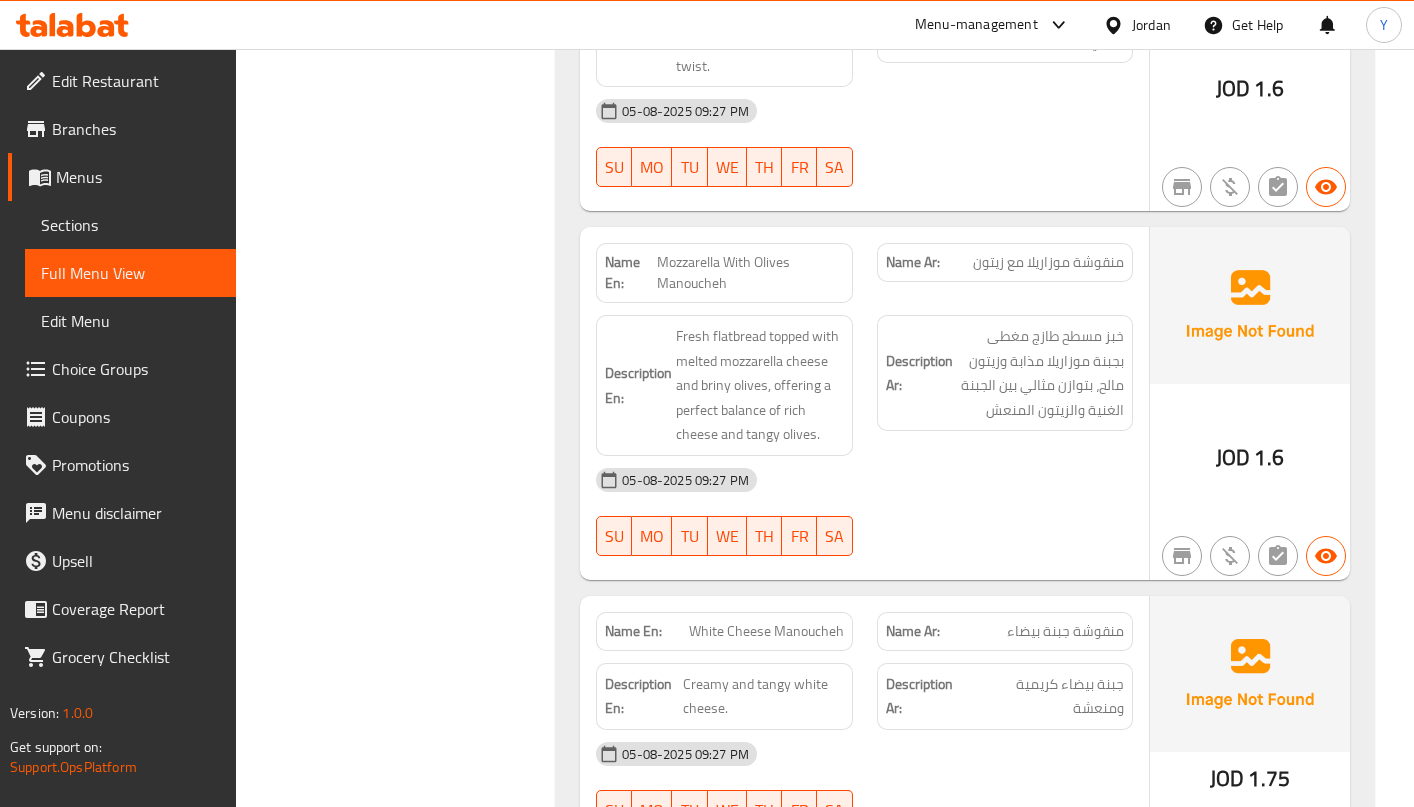 click on "Filter Branches Branches Popular filters Free items Branch specific items Has choices Upsell items Availability filters Available Not available View filters Collapse sections Collapse categories Collapse Choices" at bounding box center (404, 81) 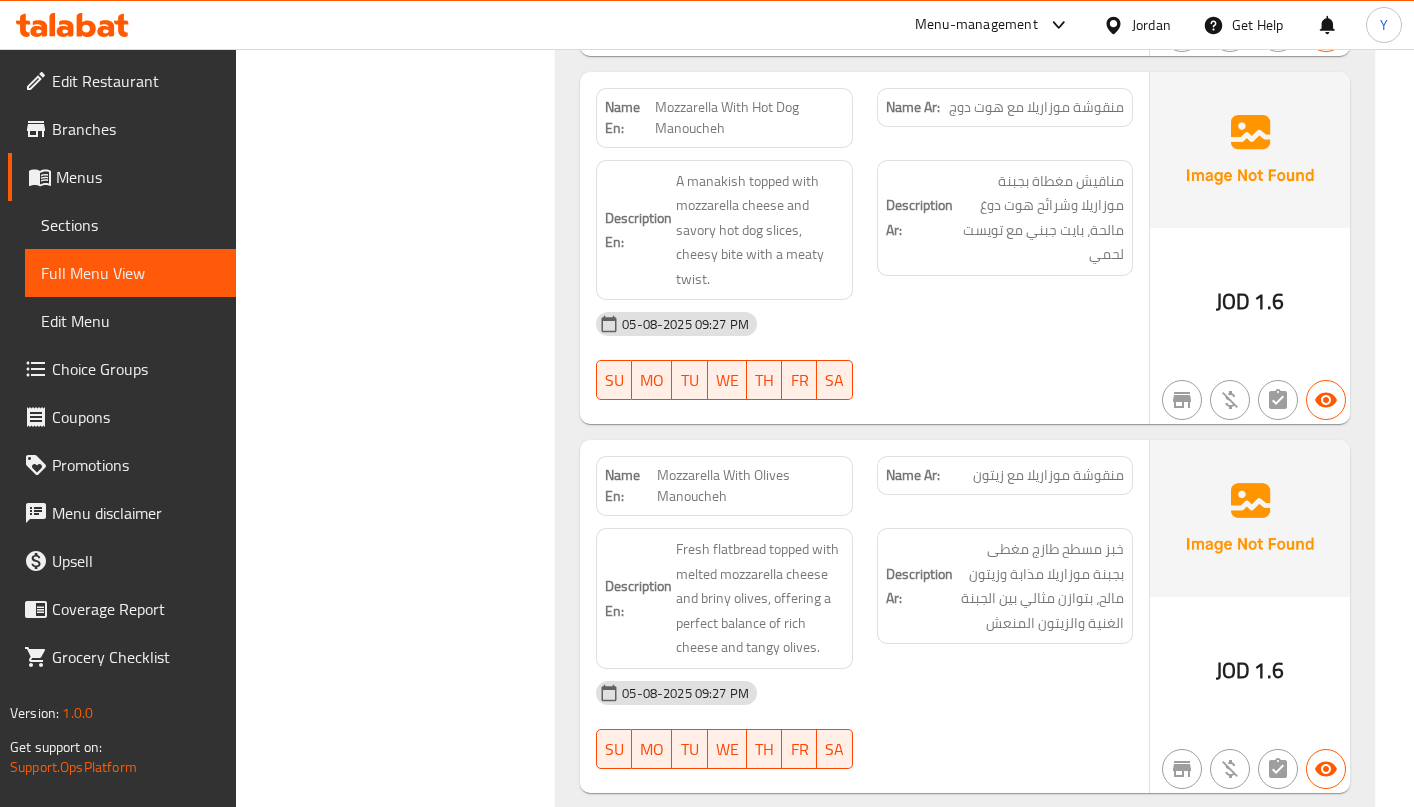 scroll, scrollTop: 1388, scrollLeft: 0, axis: vertical 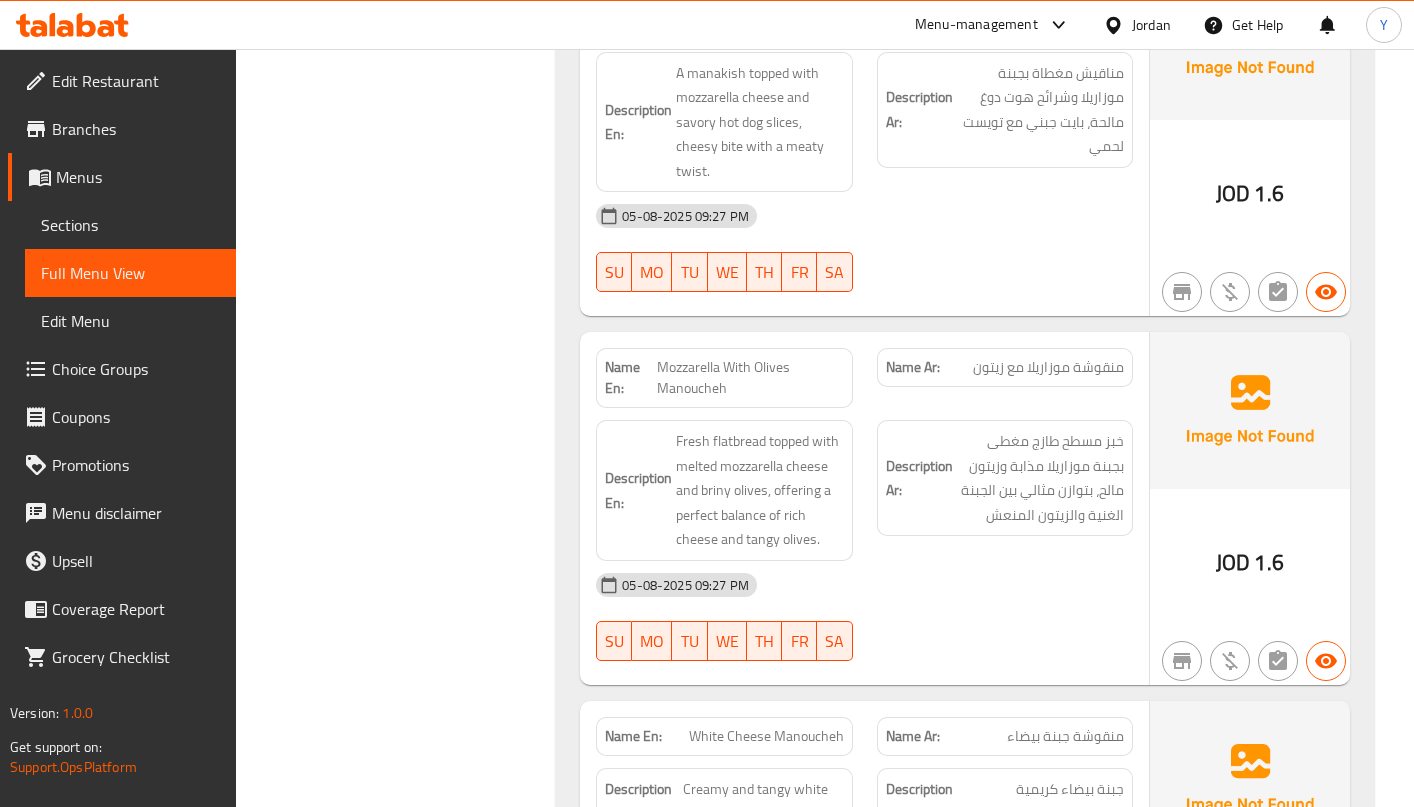 click on "Mozzarella With Olives Manoucheh" at bounding box center (750, 378) 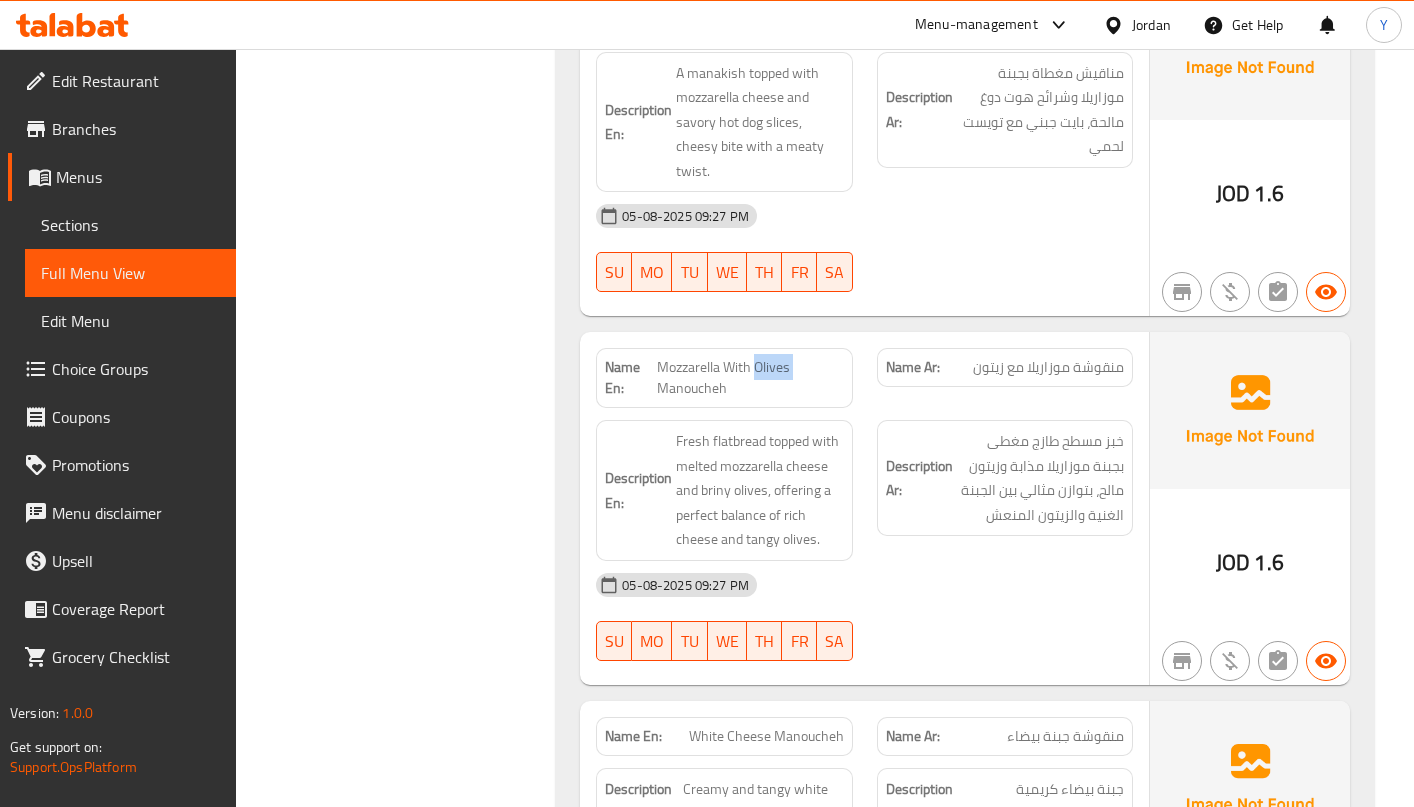 click on "Mozzarella With Olives Manoucheh" at bounding box center [750, 378] 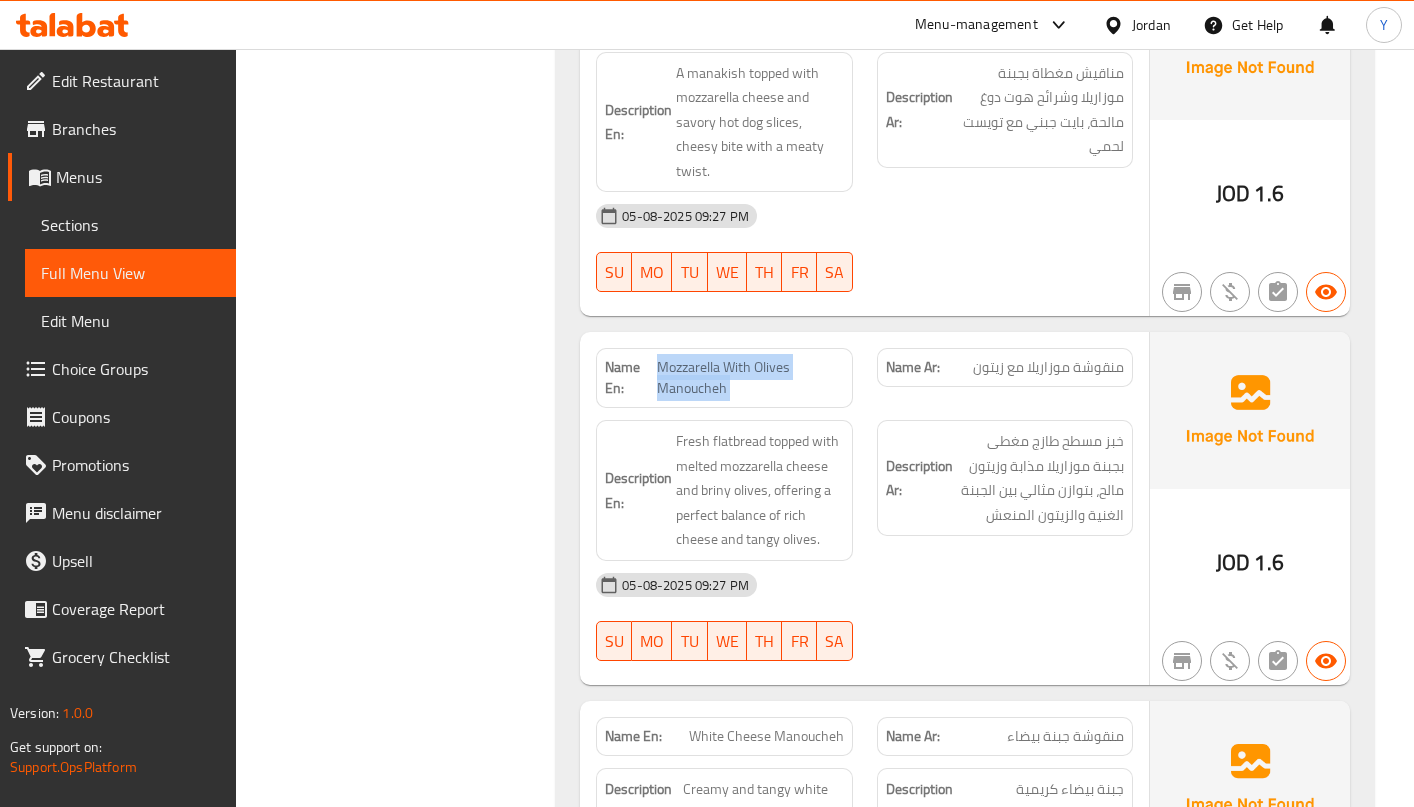 click on "Mozzarella With Olives Manoucheh" at bounding box center (750, 378) 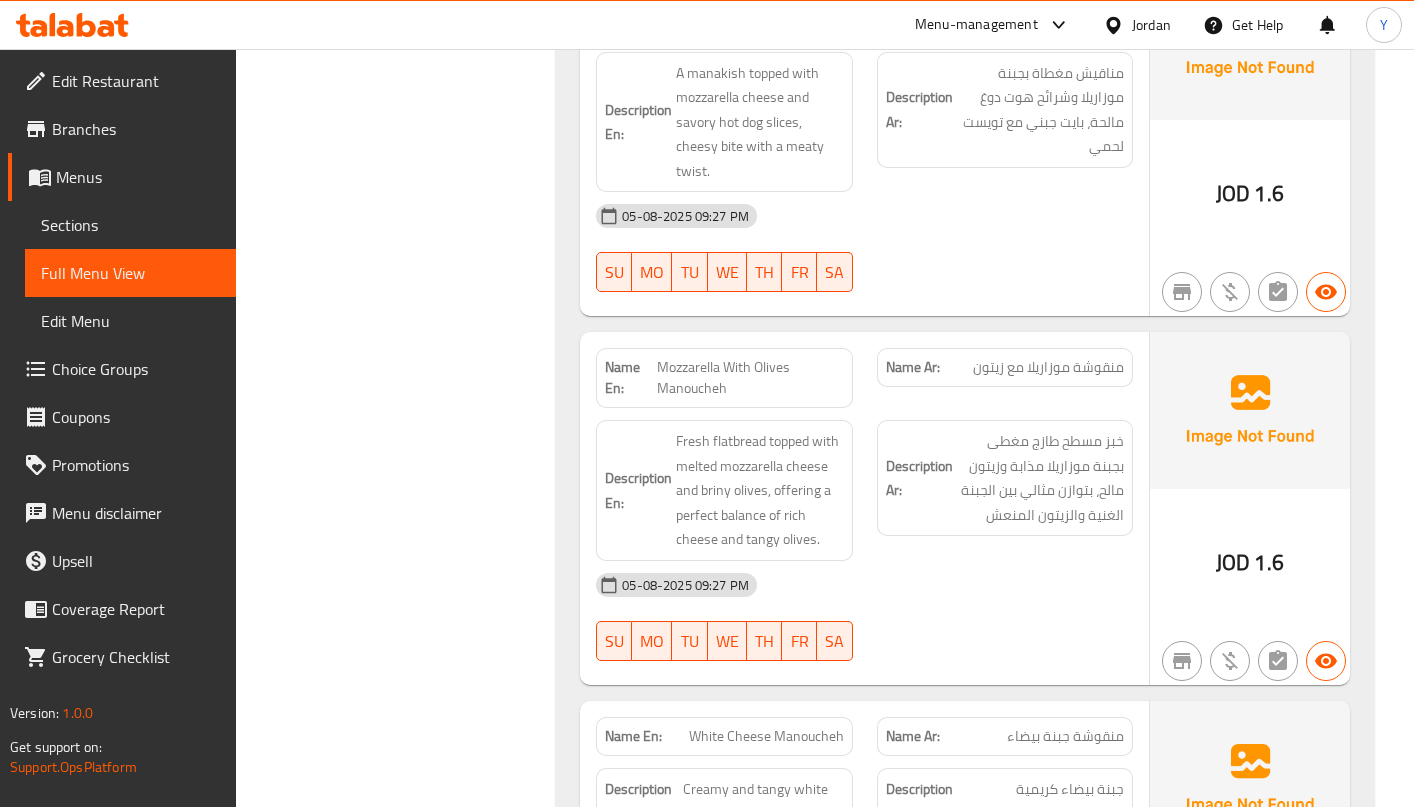 click on "05-08-2025 09:27 PM" at bounding box center (864, 585) 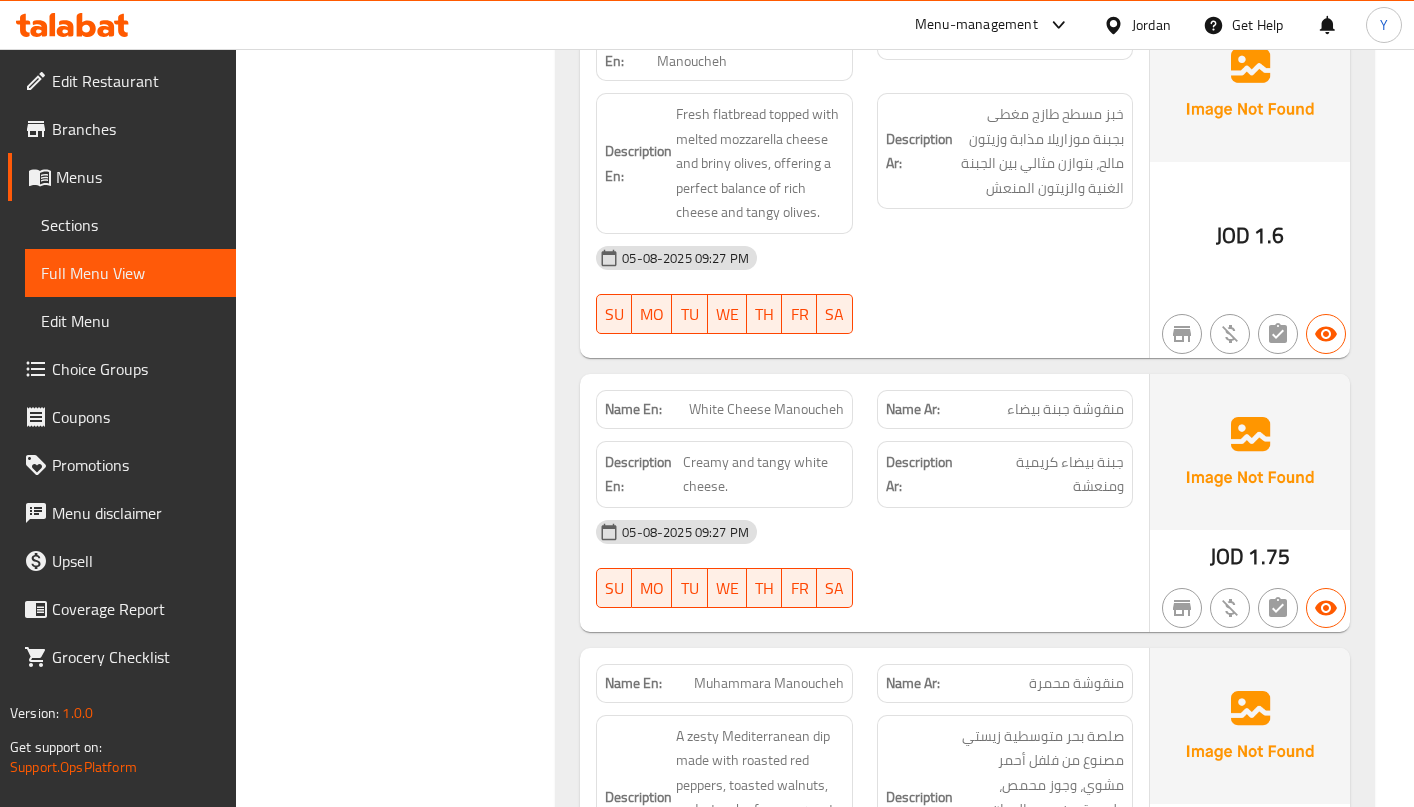 scroll, scrollTop: 1889, scrollLeft: 0, axis: vertical 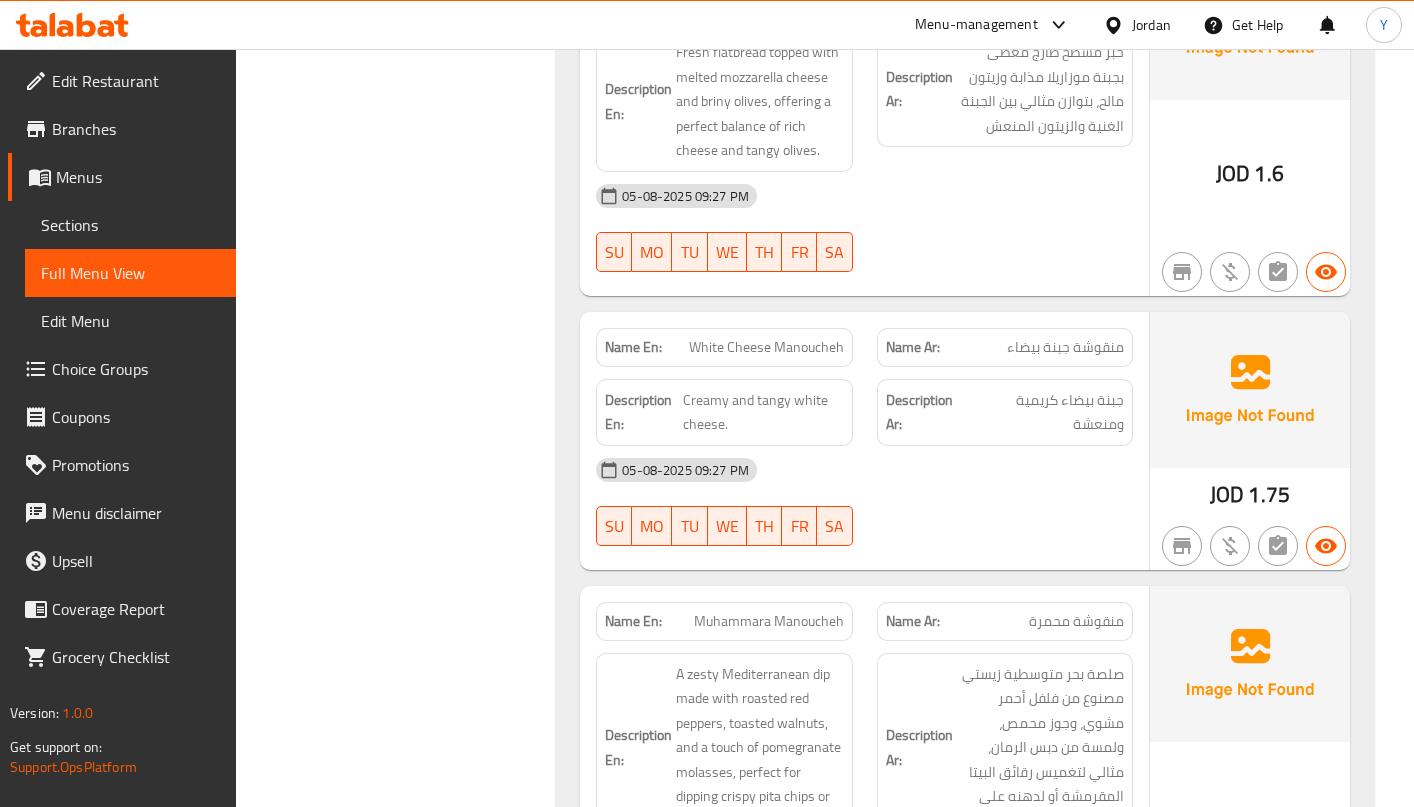 click on "05-08-2025 09:27 PM SU MO TU WE TH FR SA" at bounding box center [864, 502] 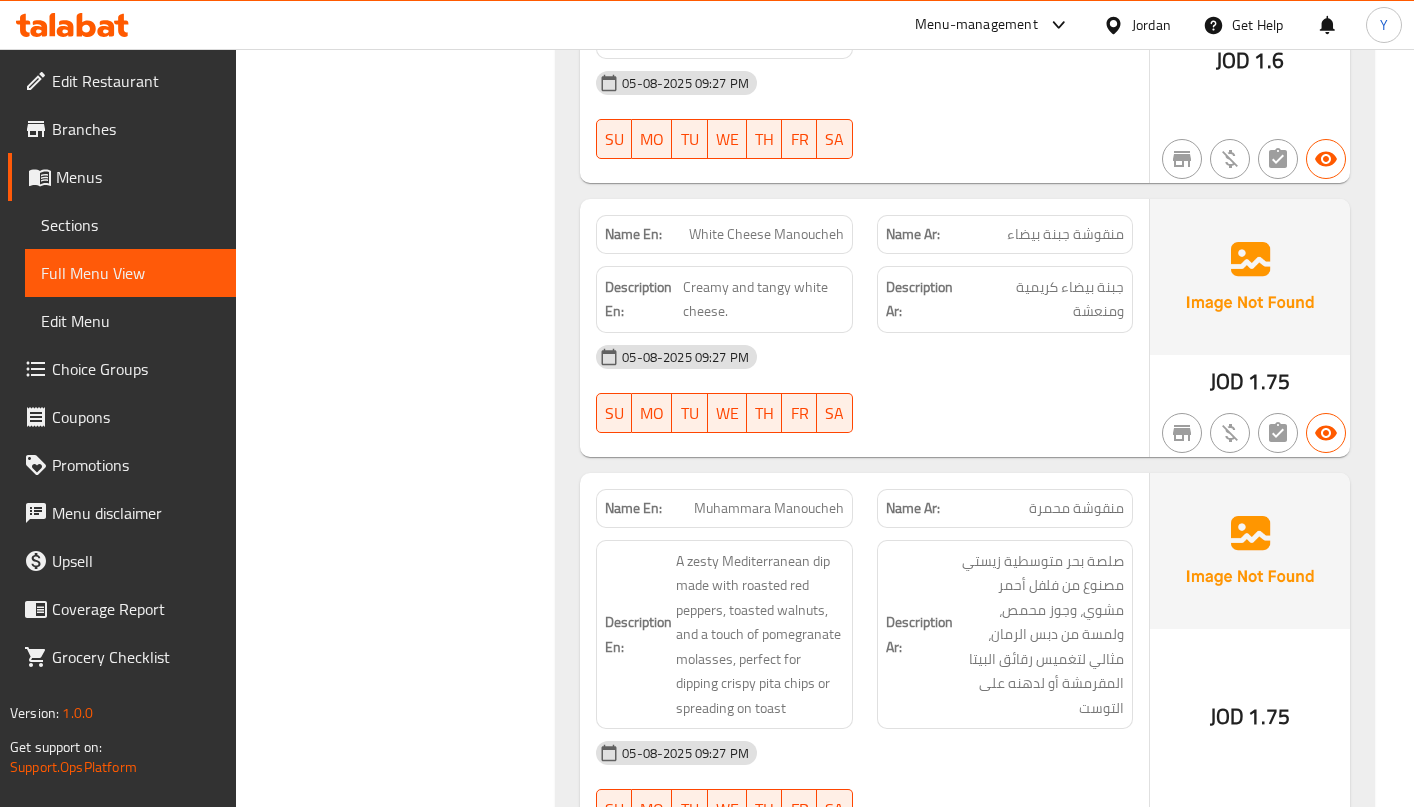 scroll, scrollTop: 2093, scrollLeft: 0, axis: vertical 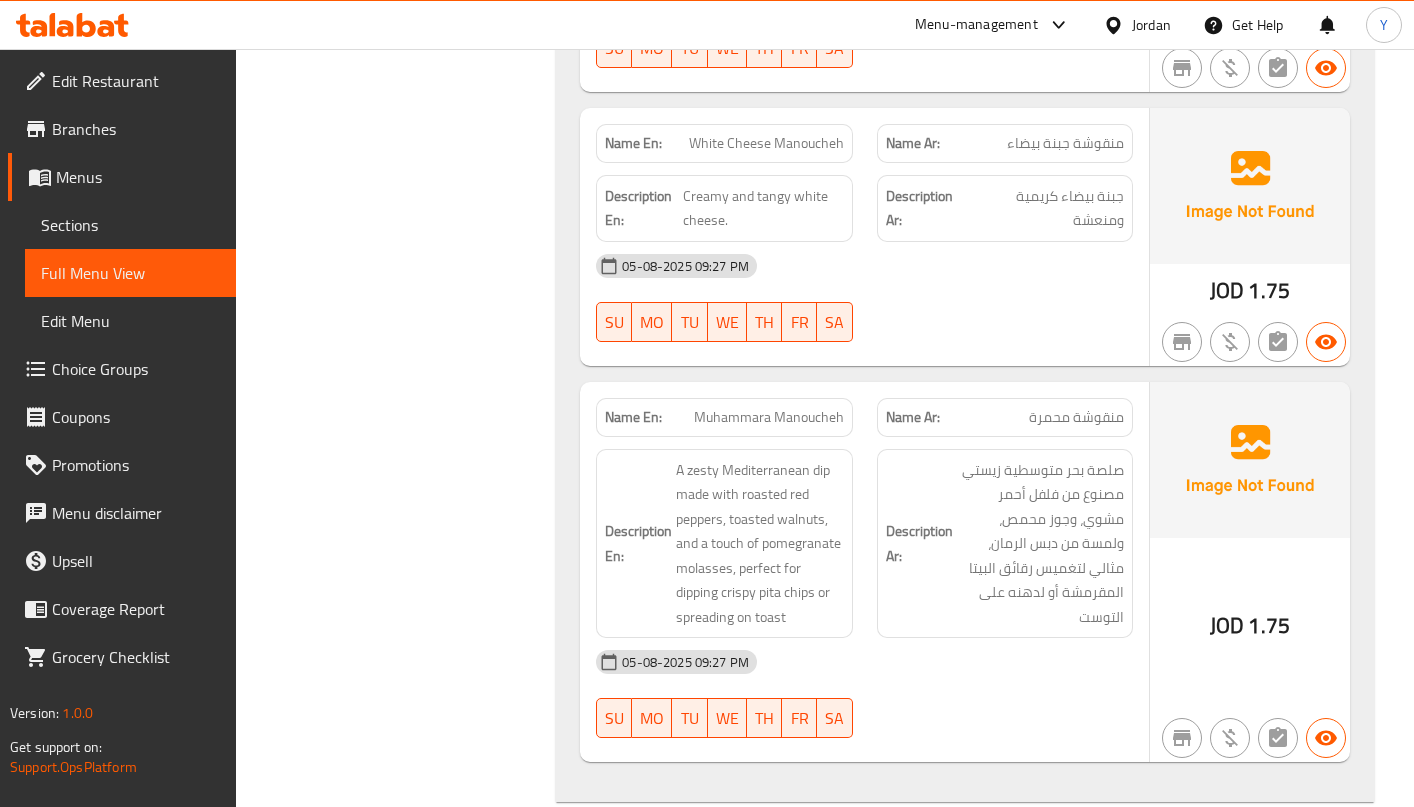click on "Muhammara Manoucheh" at bounding box center [769, 417] 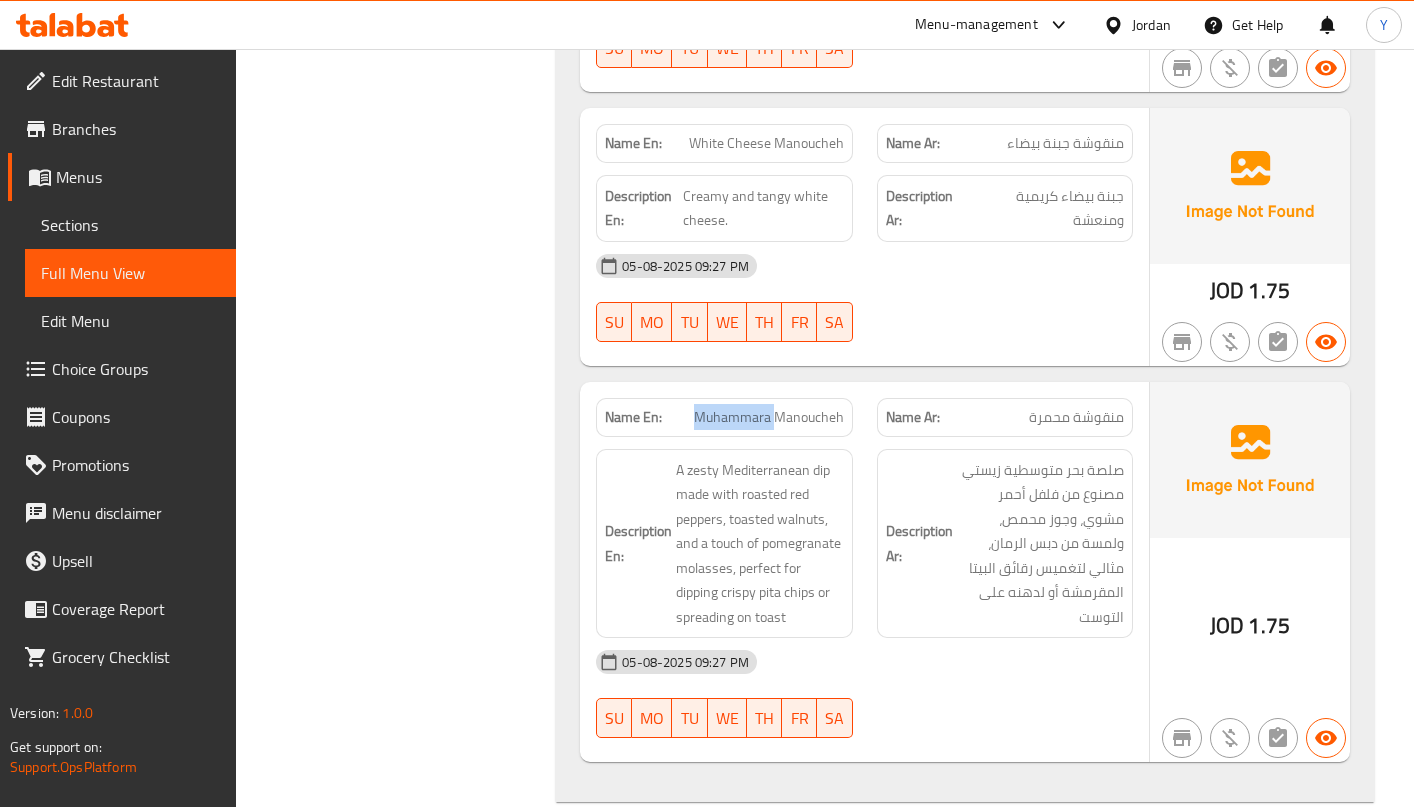 click on "Muhammara Manoucheh" at bounding box center [769, 417] 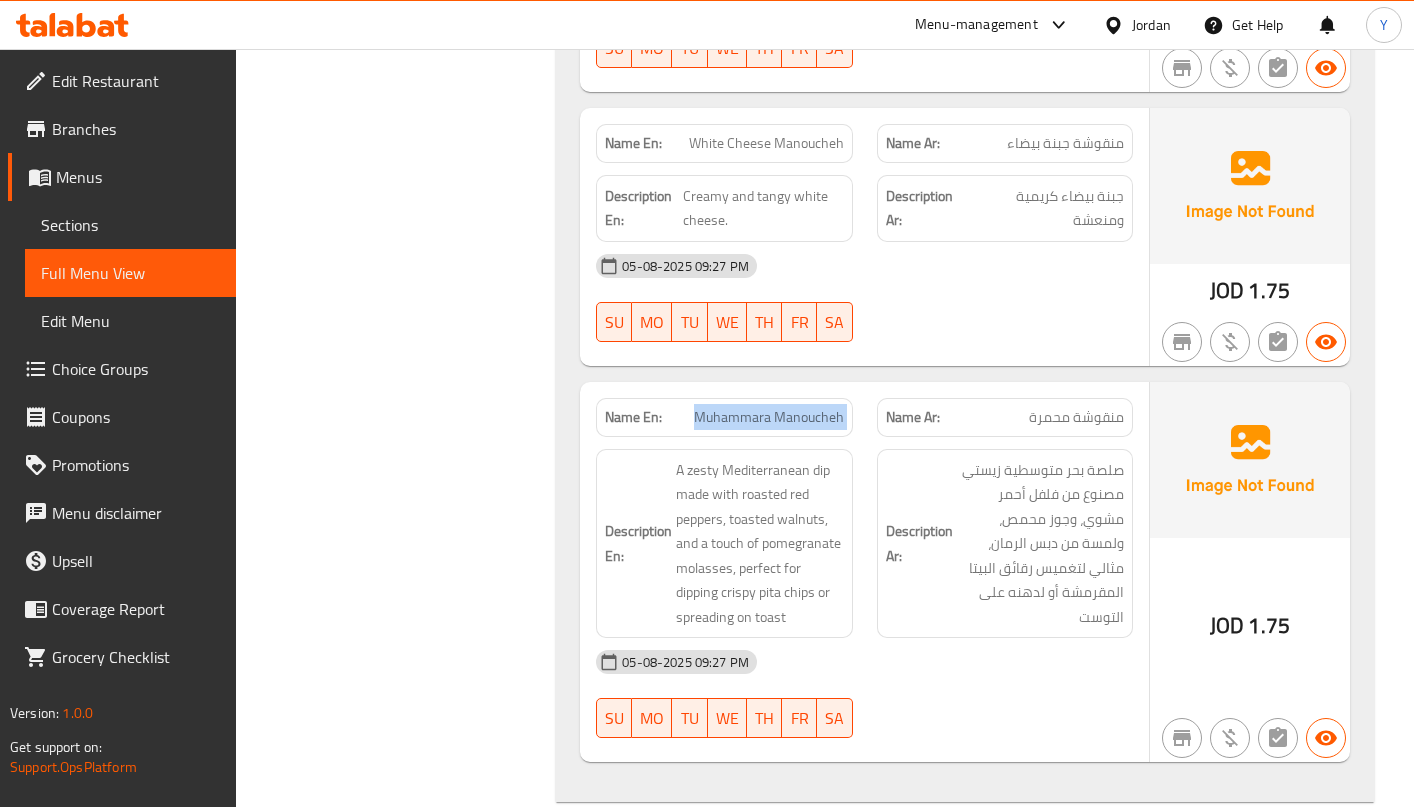 click on "Muhammara Manoucheh" at bounding box center (769, 417) 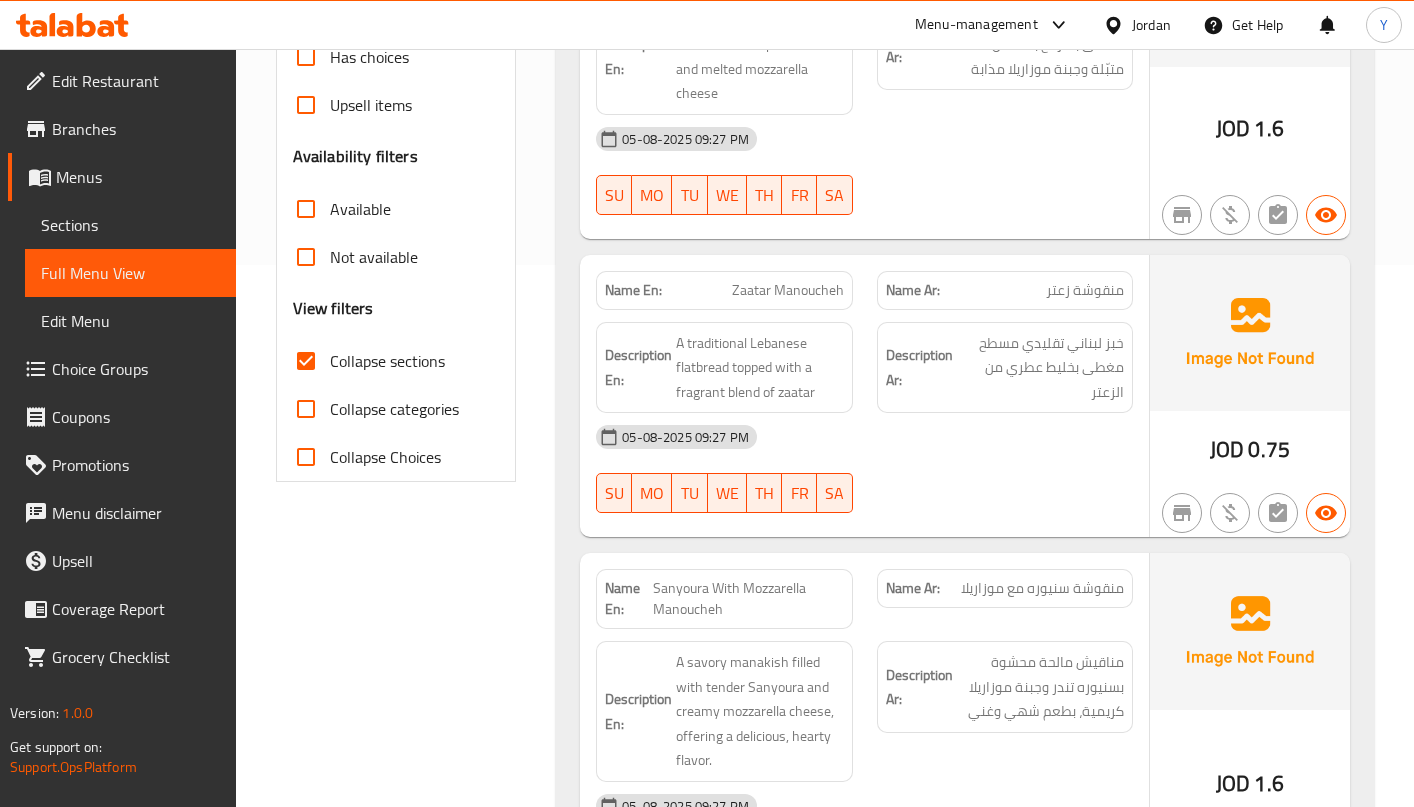 scroll, scrollTop: 422, scrollLeft: 0, axis: vertical 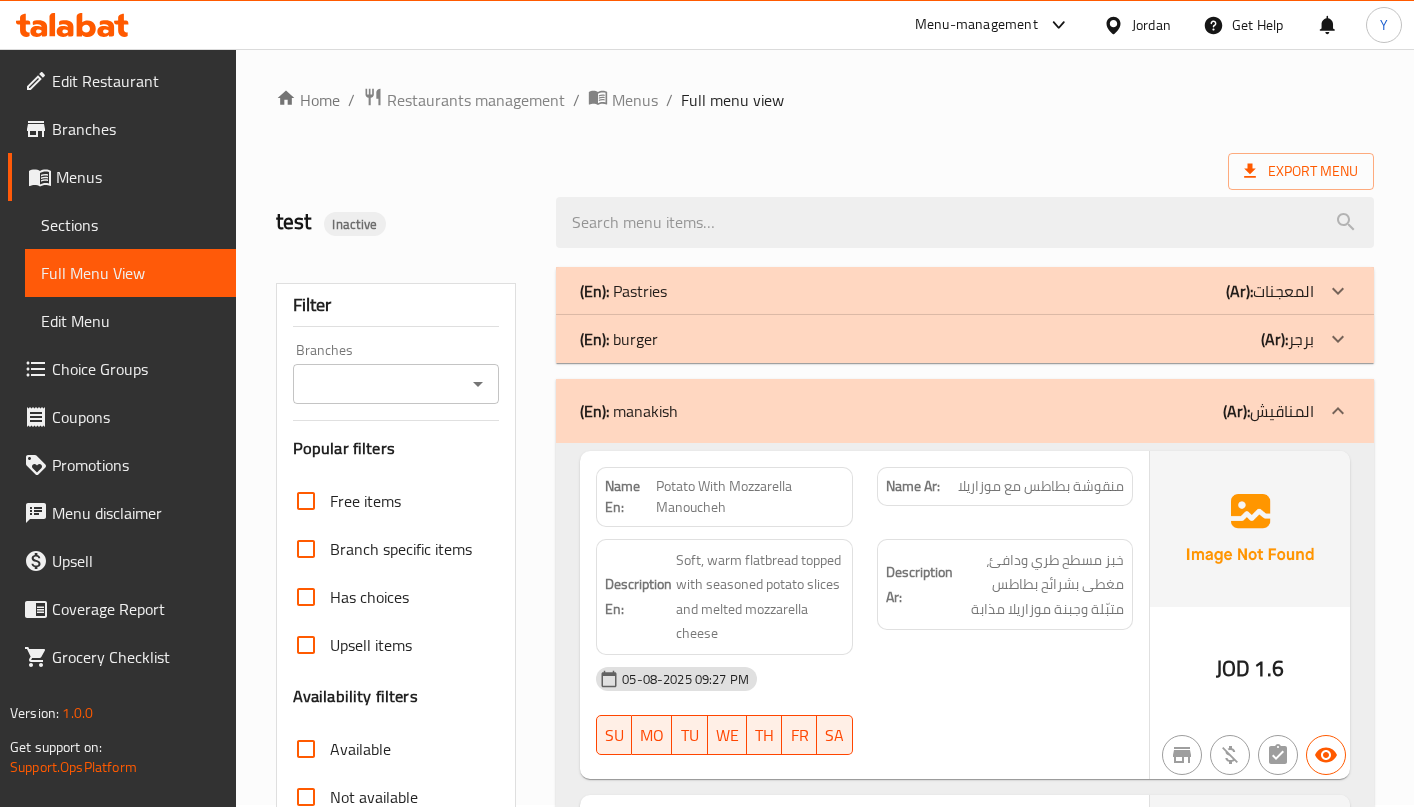 click 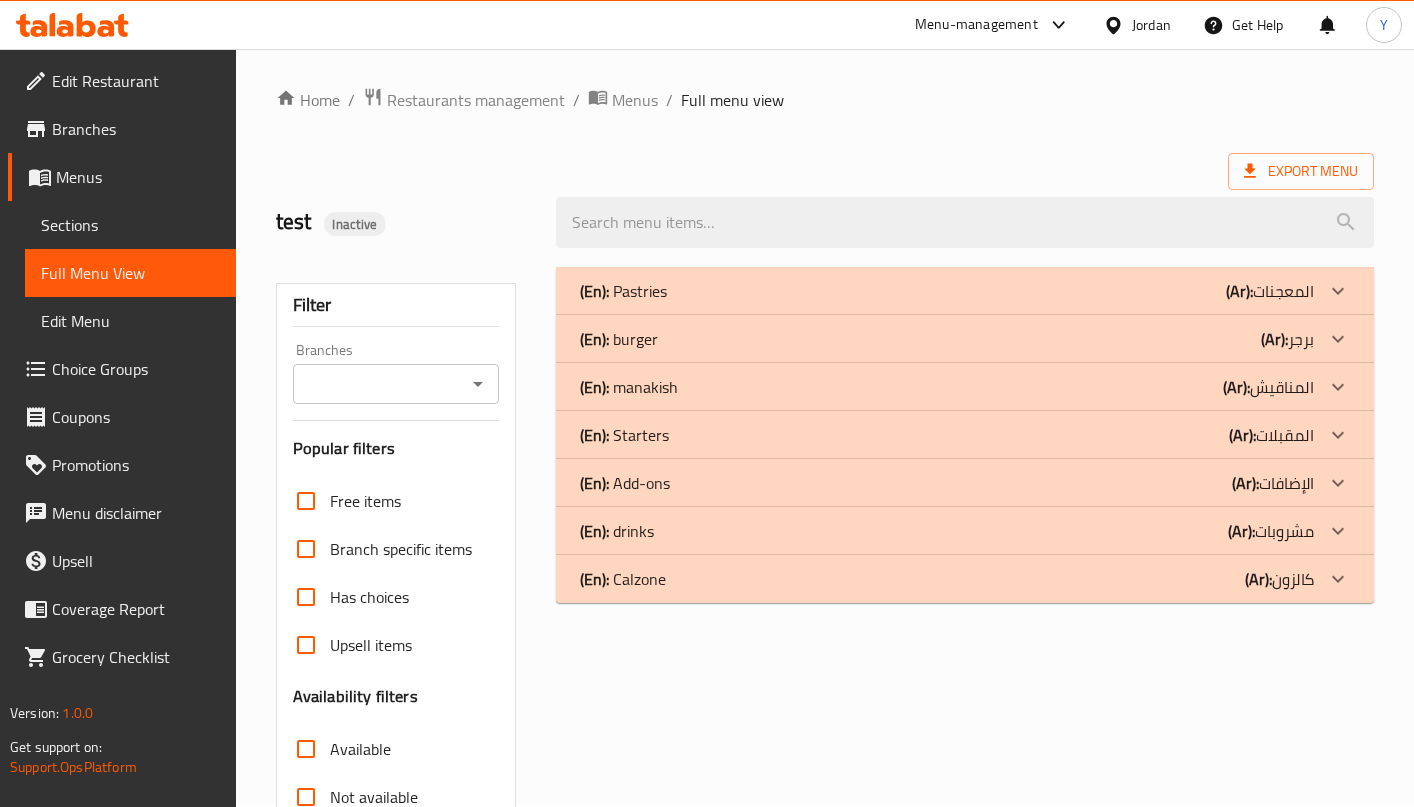 click at bounding box center (1338, 291) 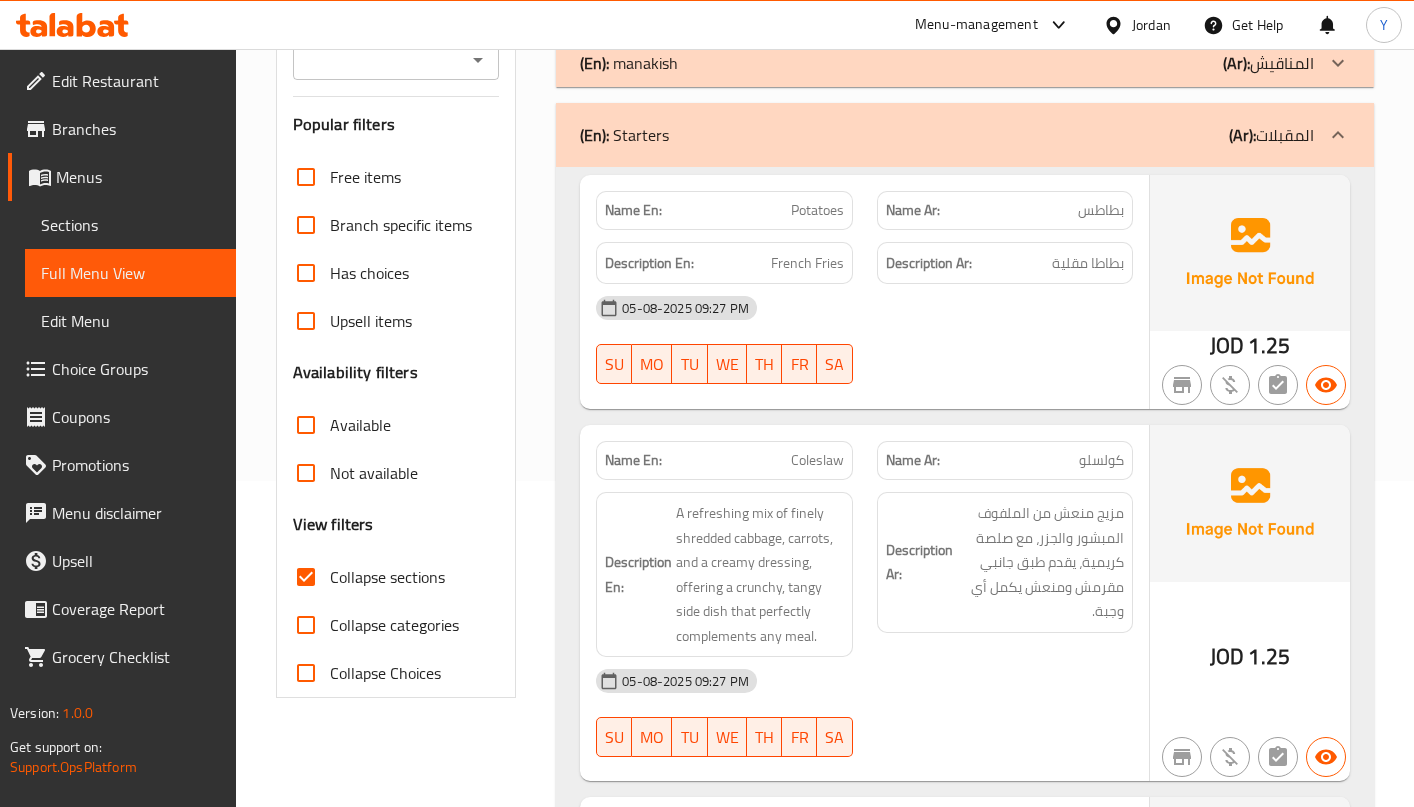 scroll, scrollTop: 291, scrollLeft: 0, axis: vertical 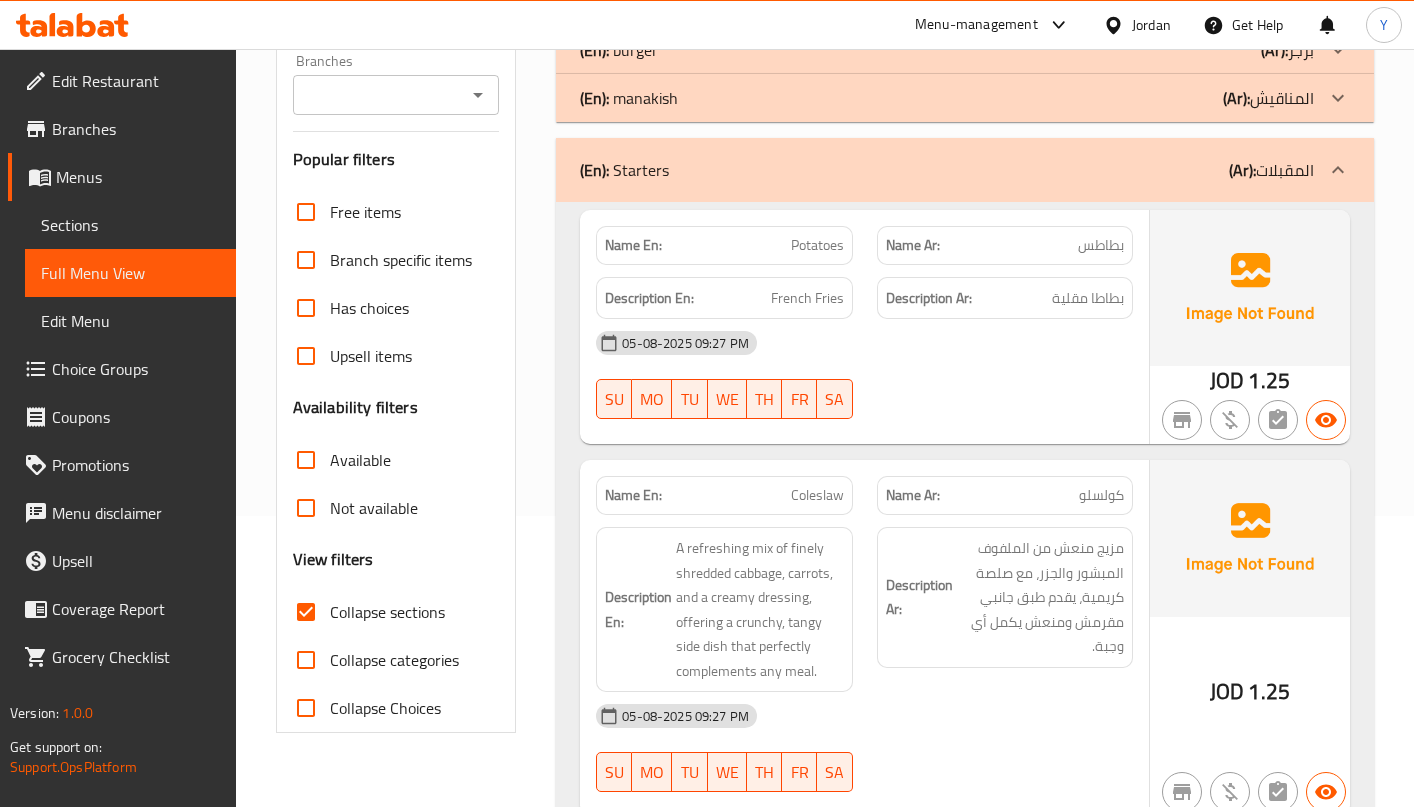 click on "Potatoes" at bounding box center (817, 245) 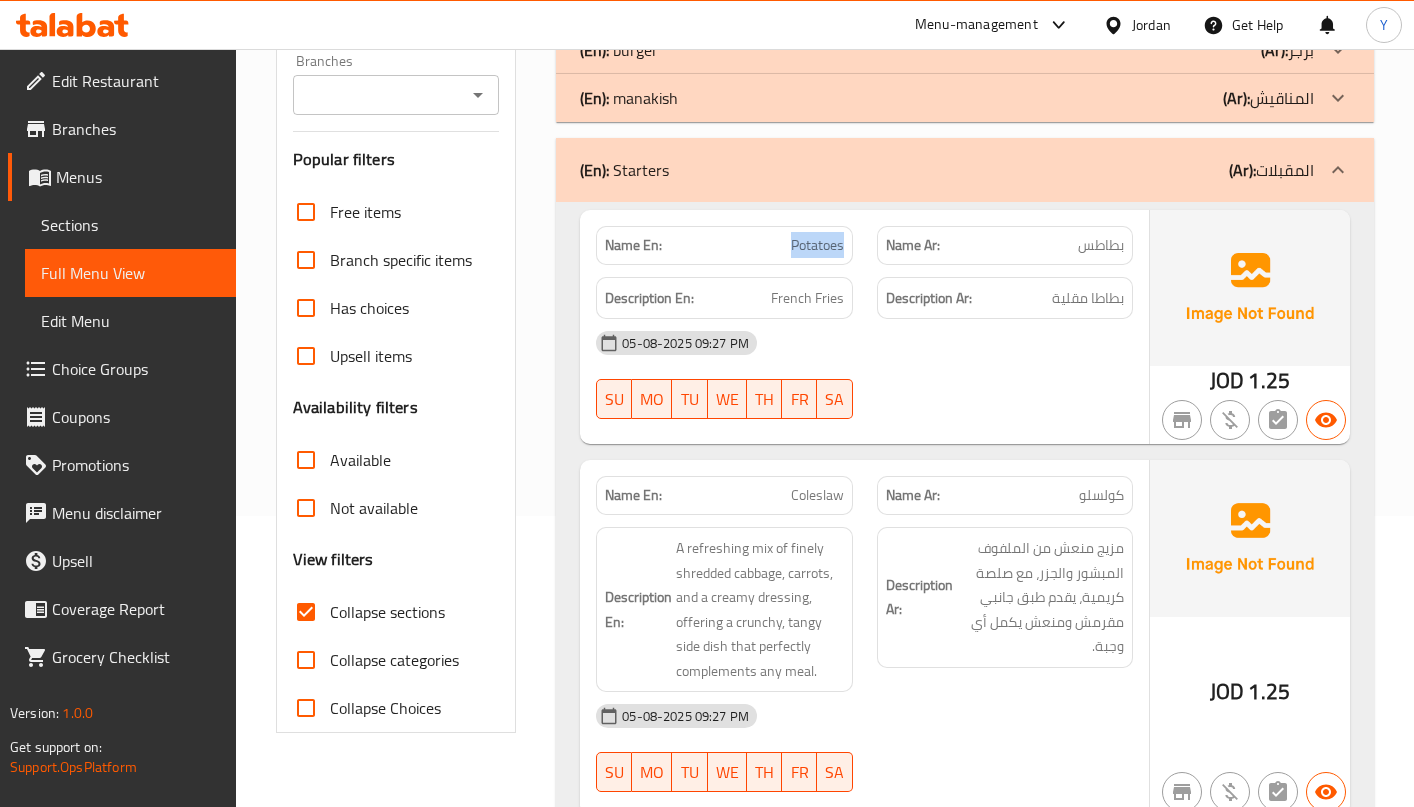 click on "Potatoes" at bounding box center [817, 245] 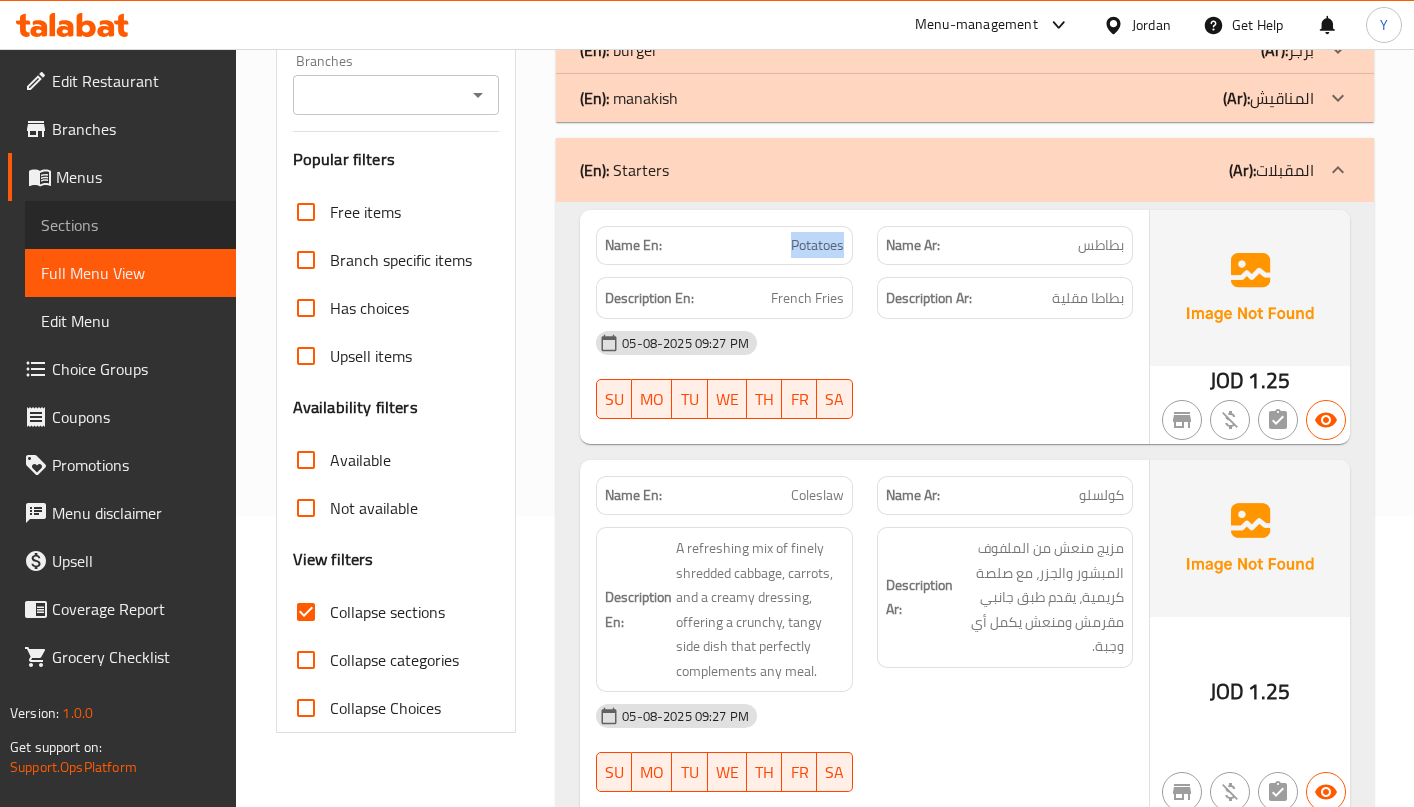 click on "Sections" at bounding box center (130, 225) 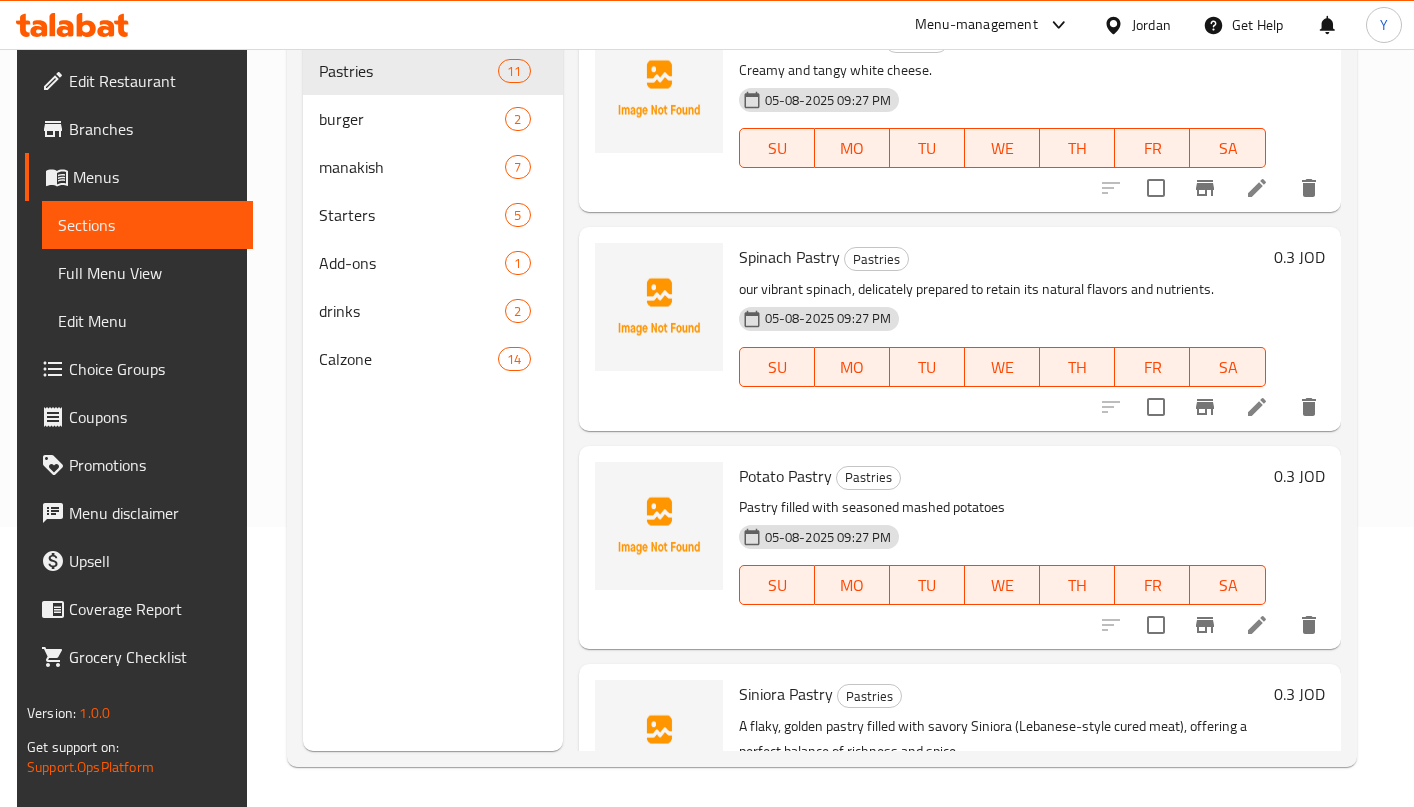 scroll, scrollTop: 12, scrollLeft: 0, axis: vertical 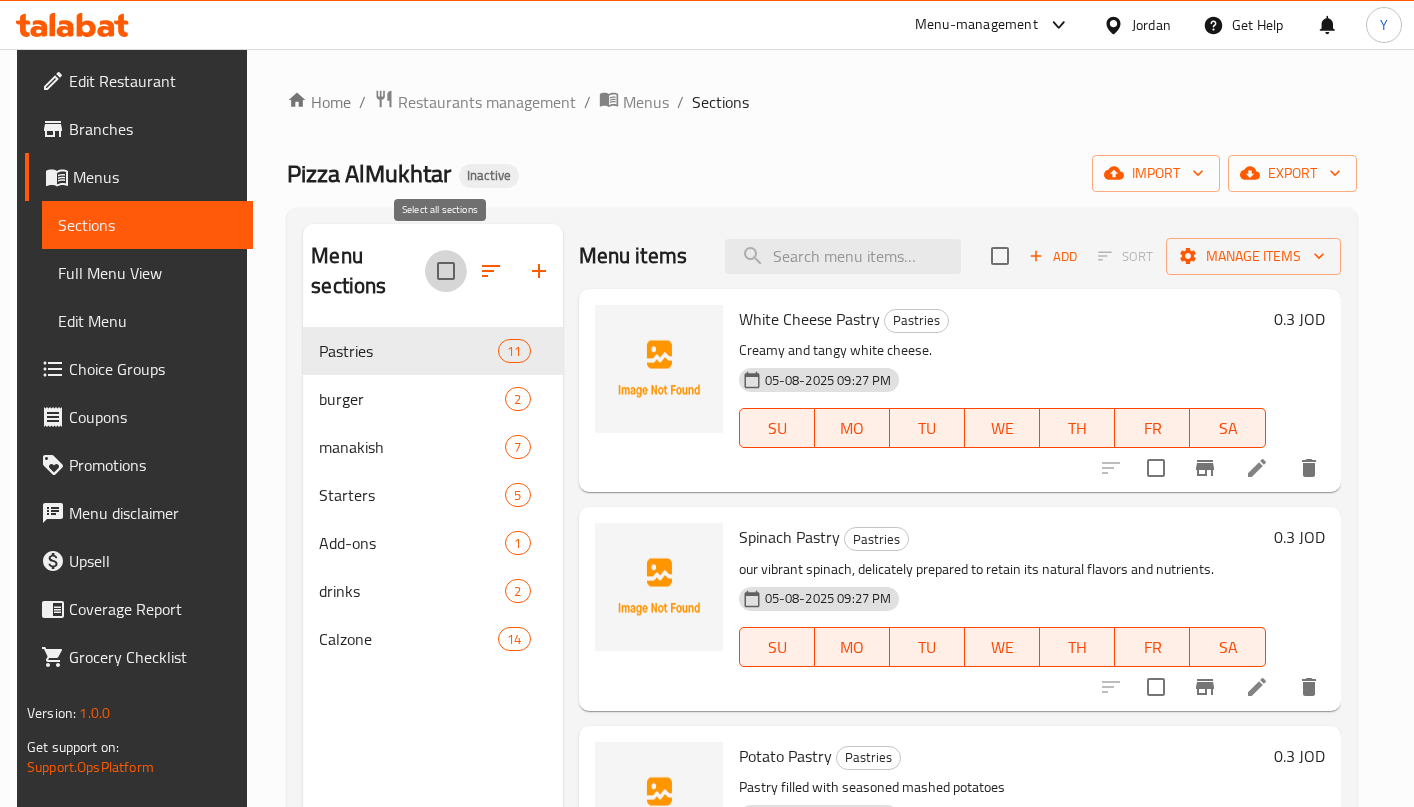 click at bounding box center (446, 271) 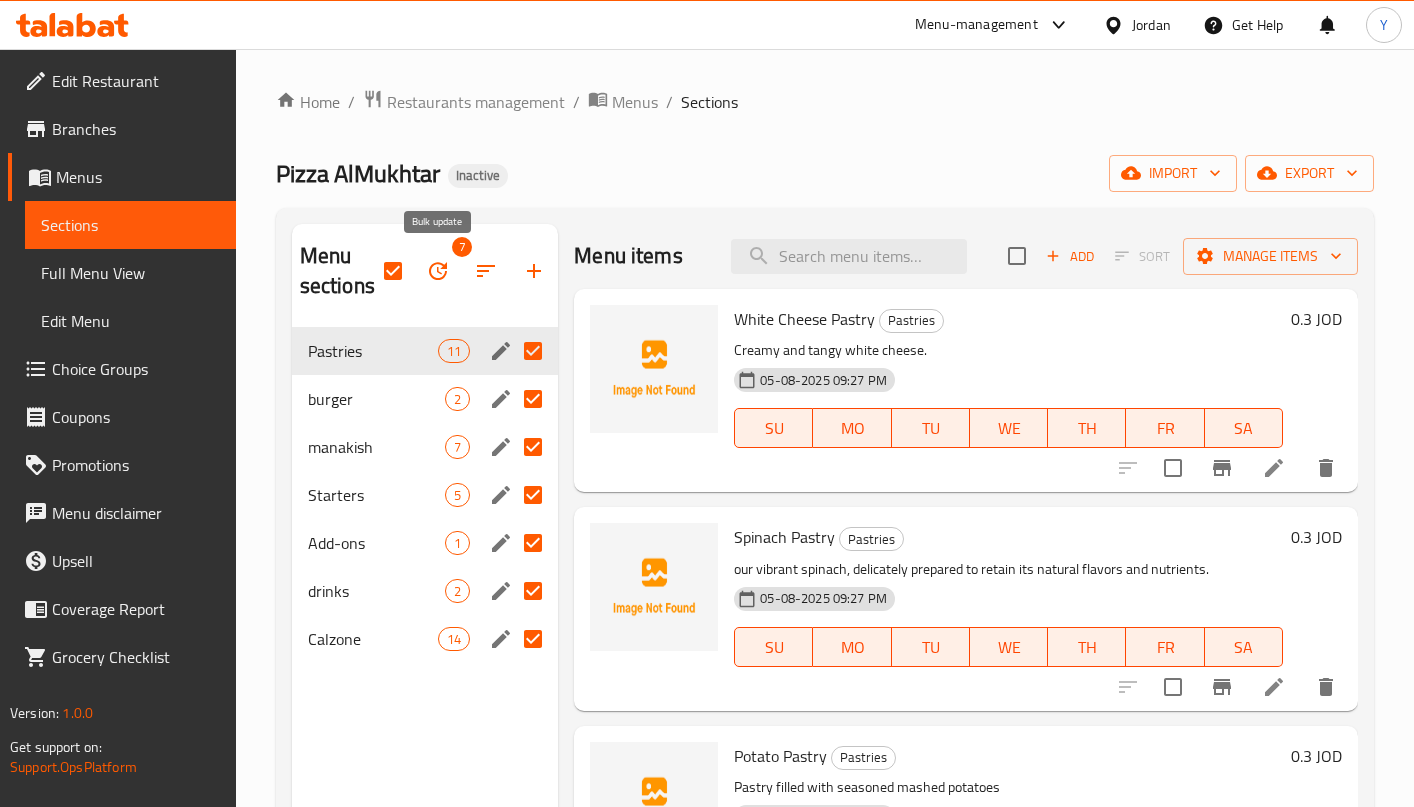 click 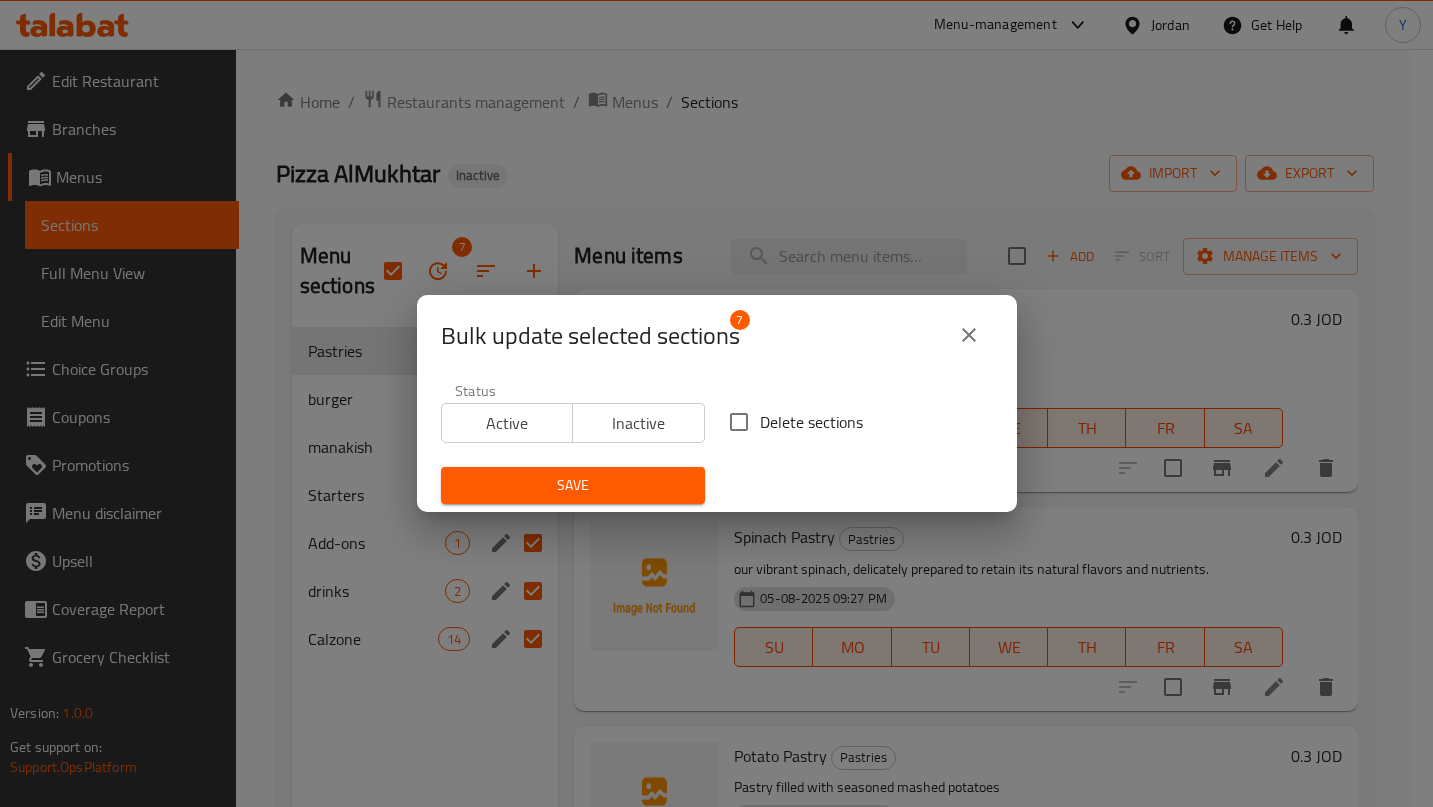 click on "Delete sections" at bounding box center (811, 422) 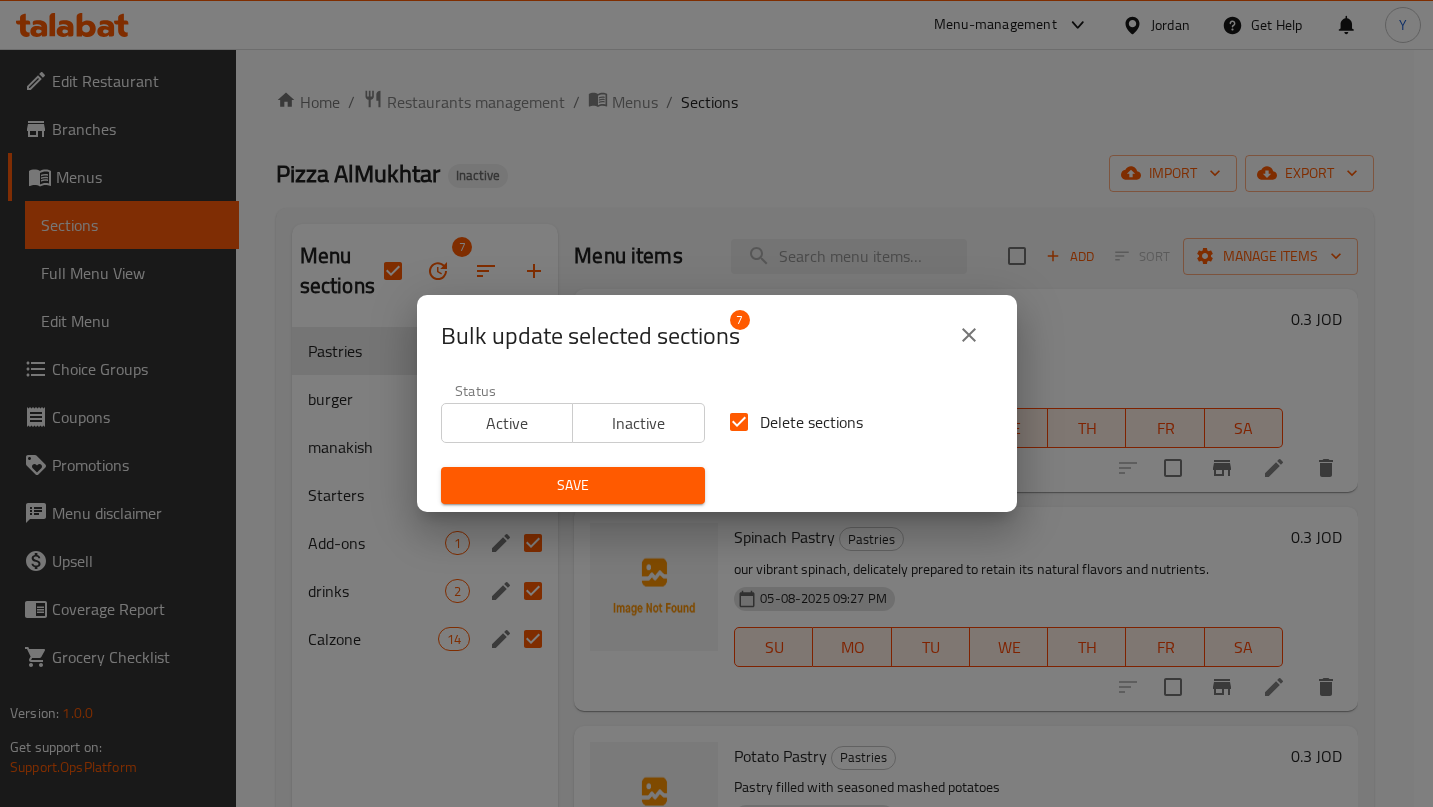 click on "Save" at bounding box center (573, 485) 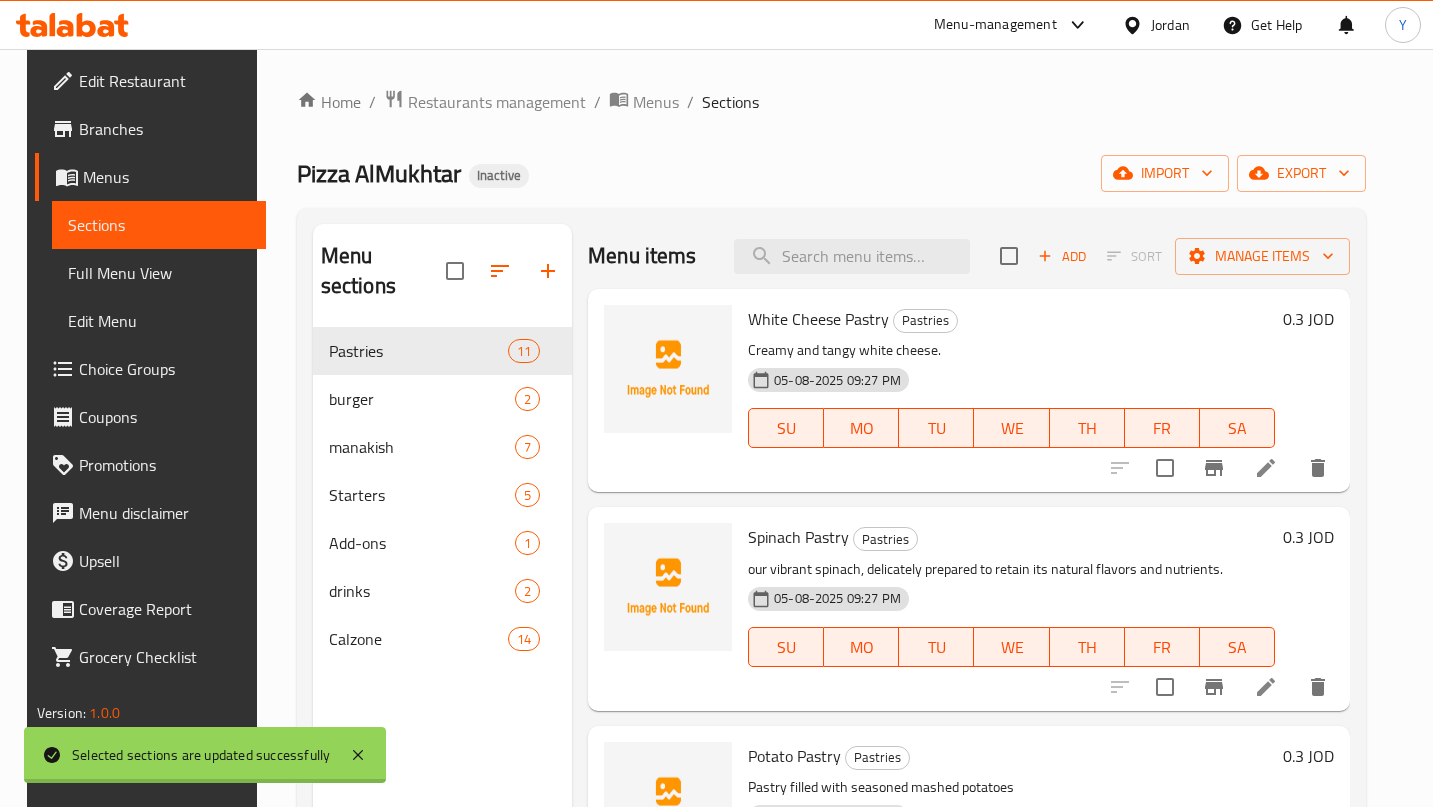 checkbox on "false" 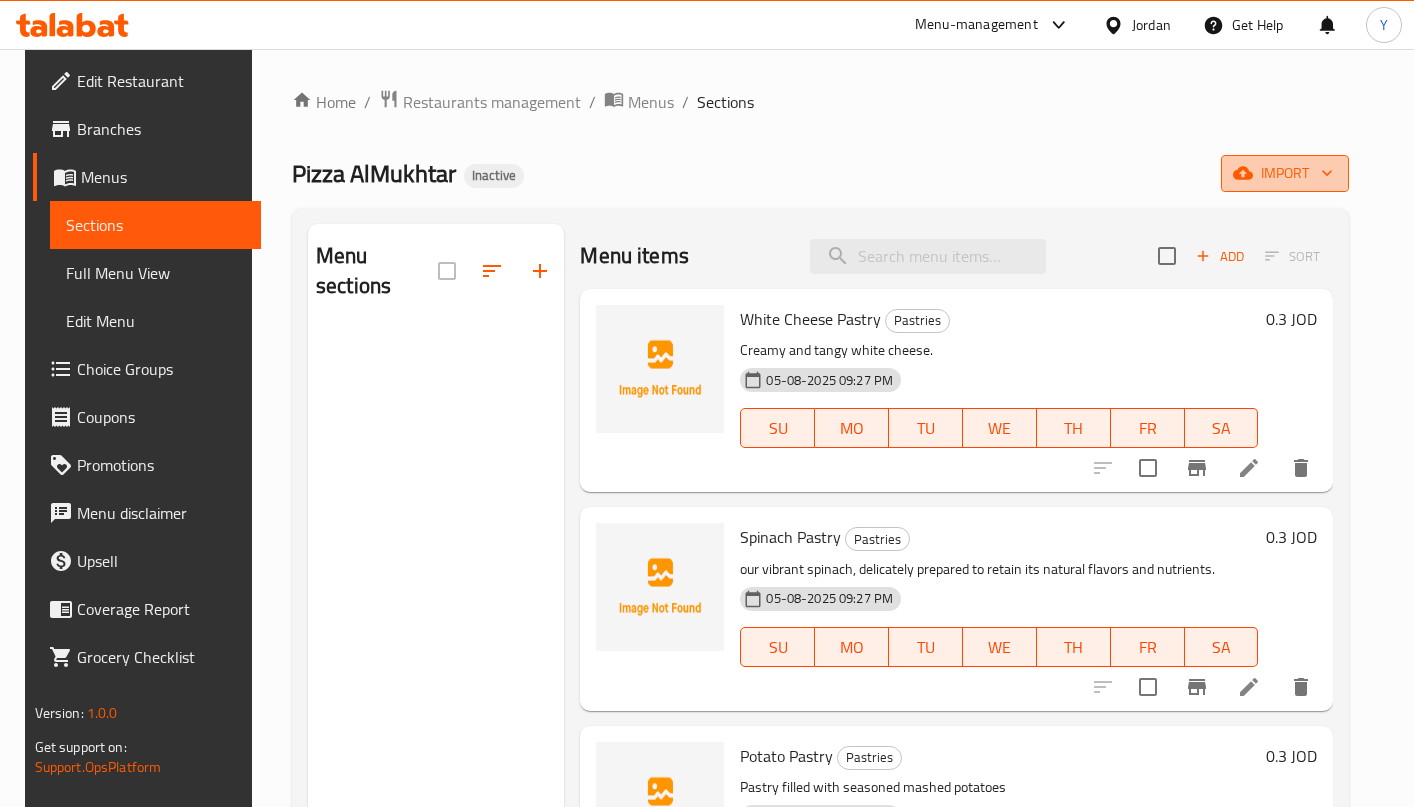 click on "import" at bounding box center [1285, 173] 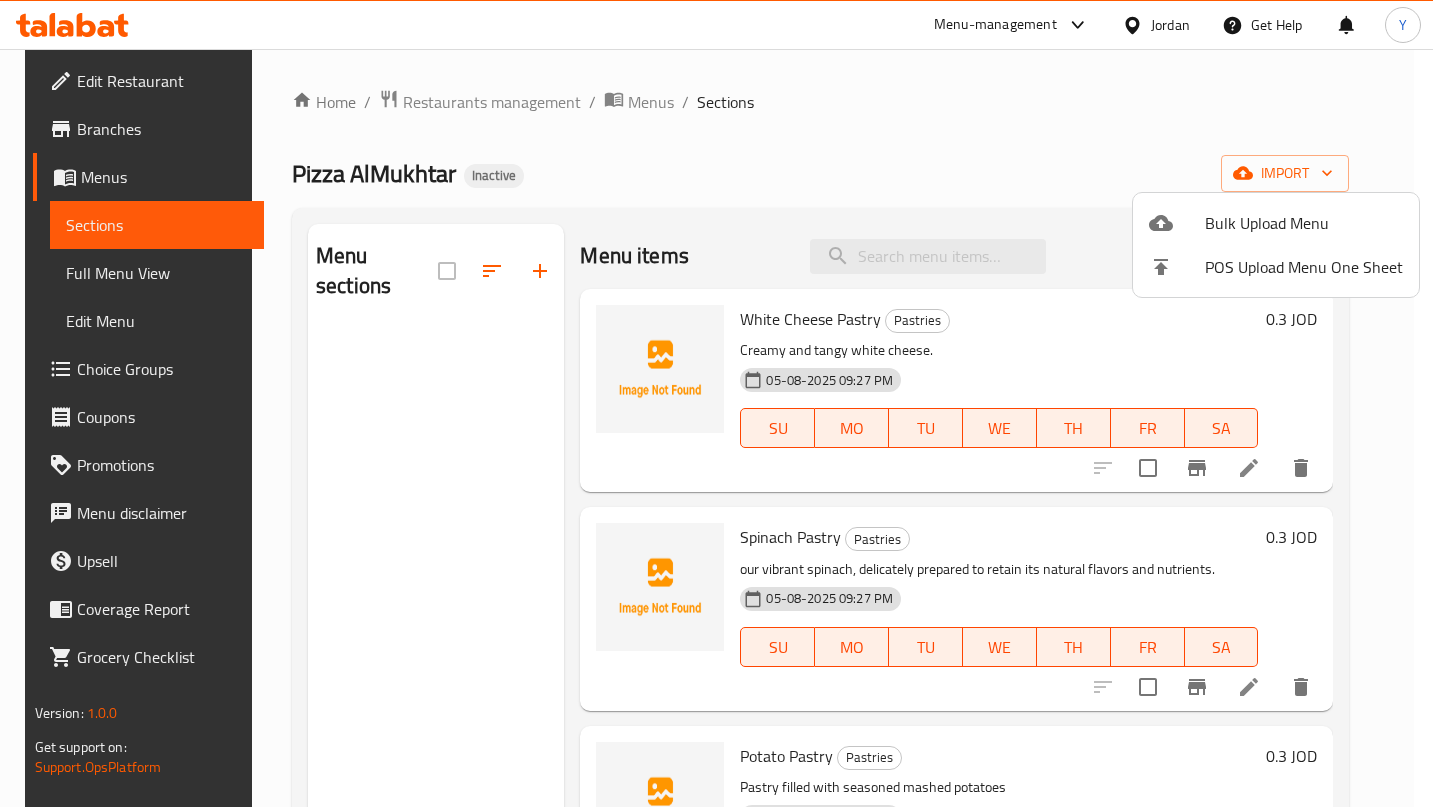 click on "Bulk Upload Menu" at bounding box center (1304, 223) 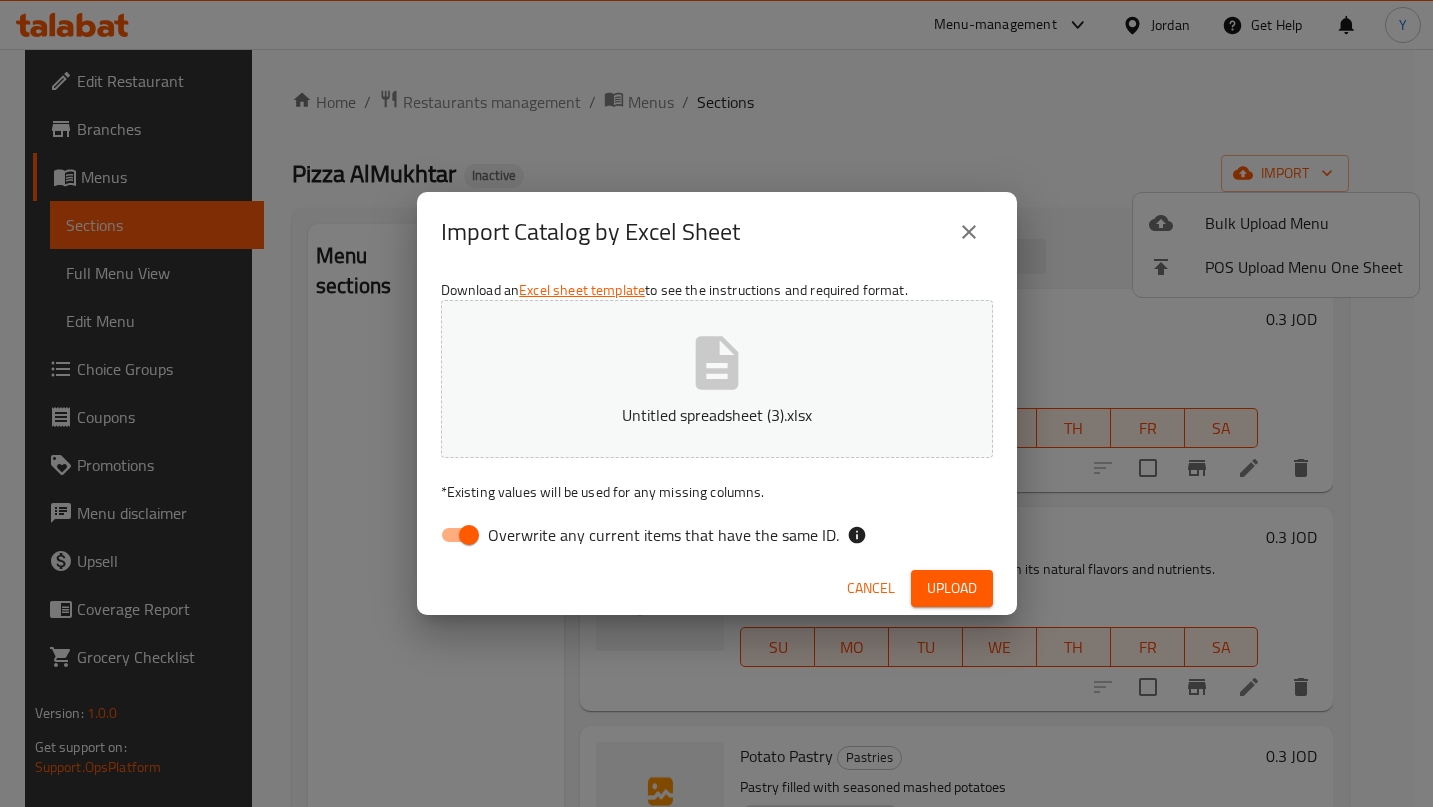 click on "Overwrite any current items that have the same ID." at bounding box center (469, 535) 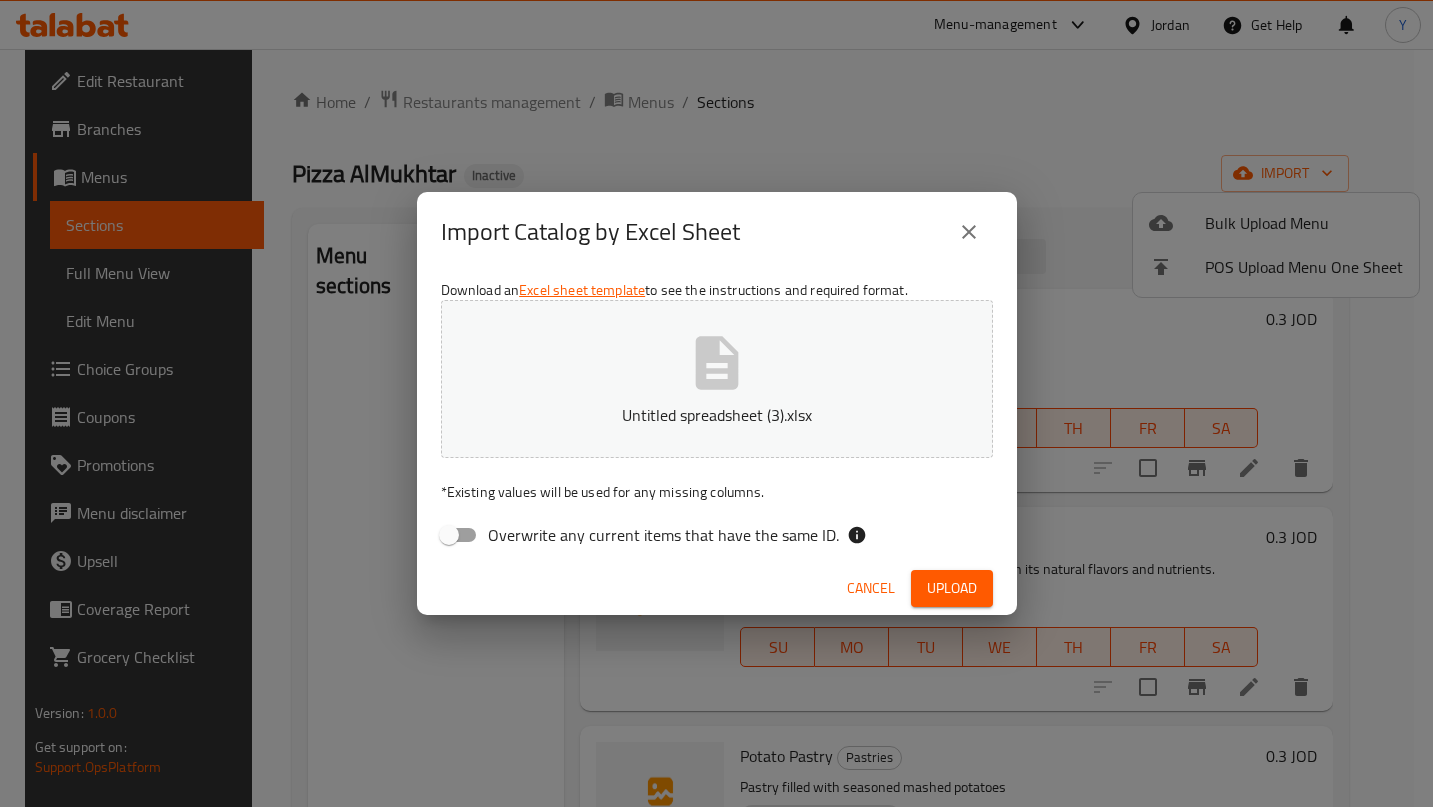 click on "Upload" at bounding box center (952, 588) 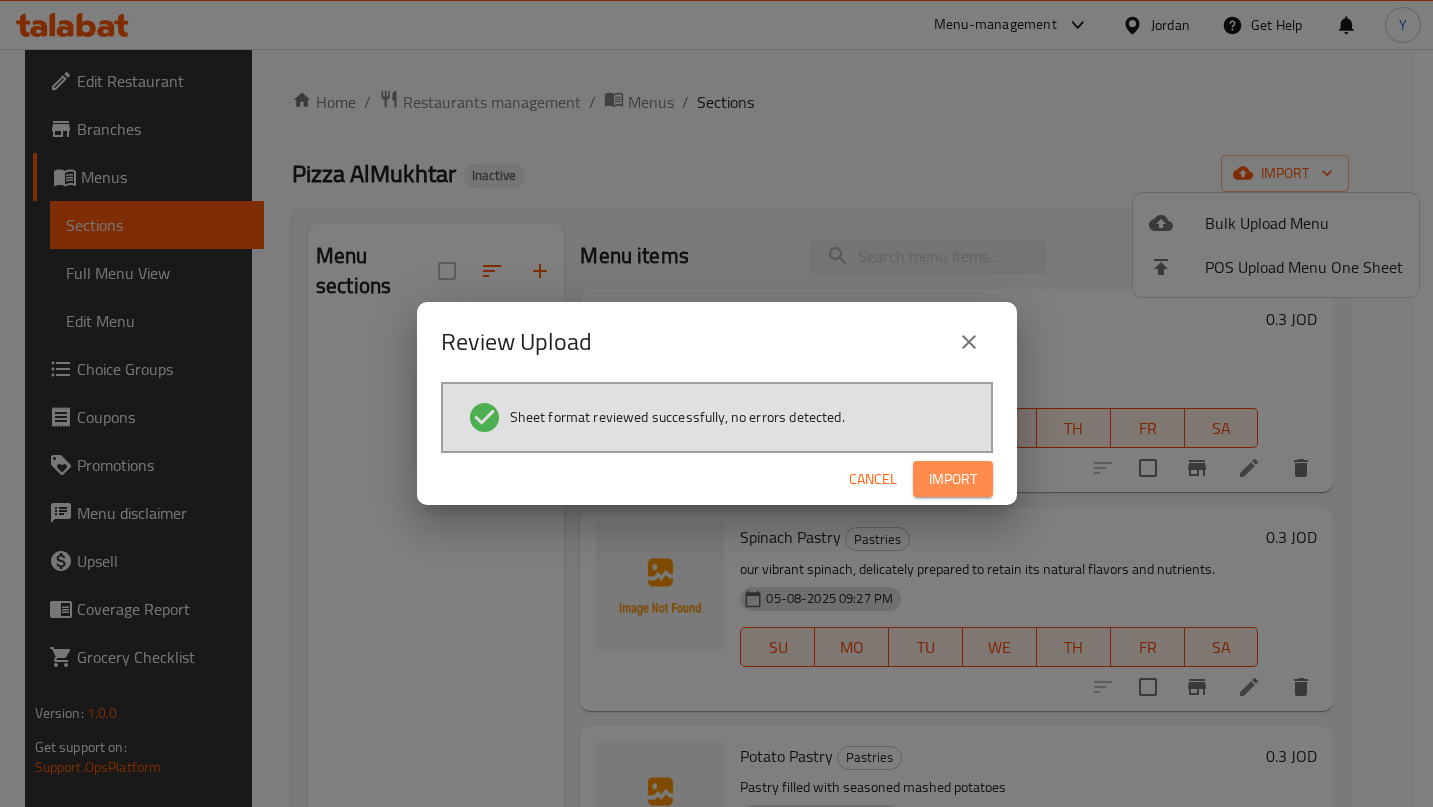 click on "Import" at bounding box center [953, 479] 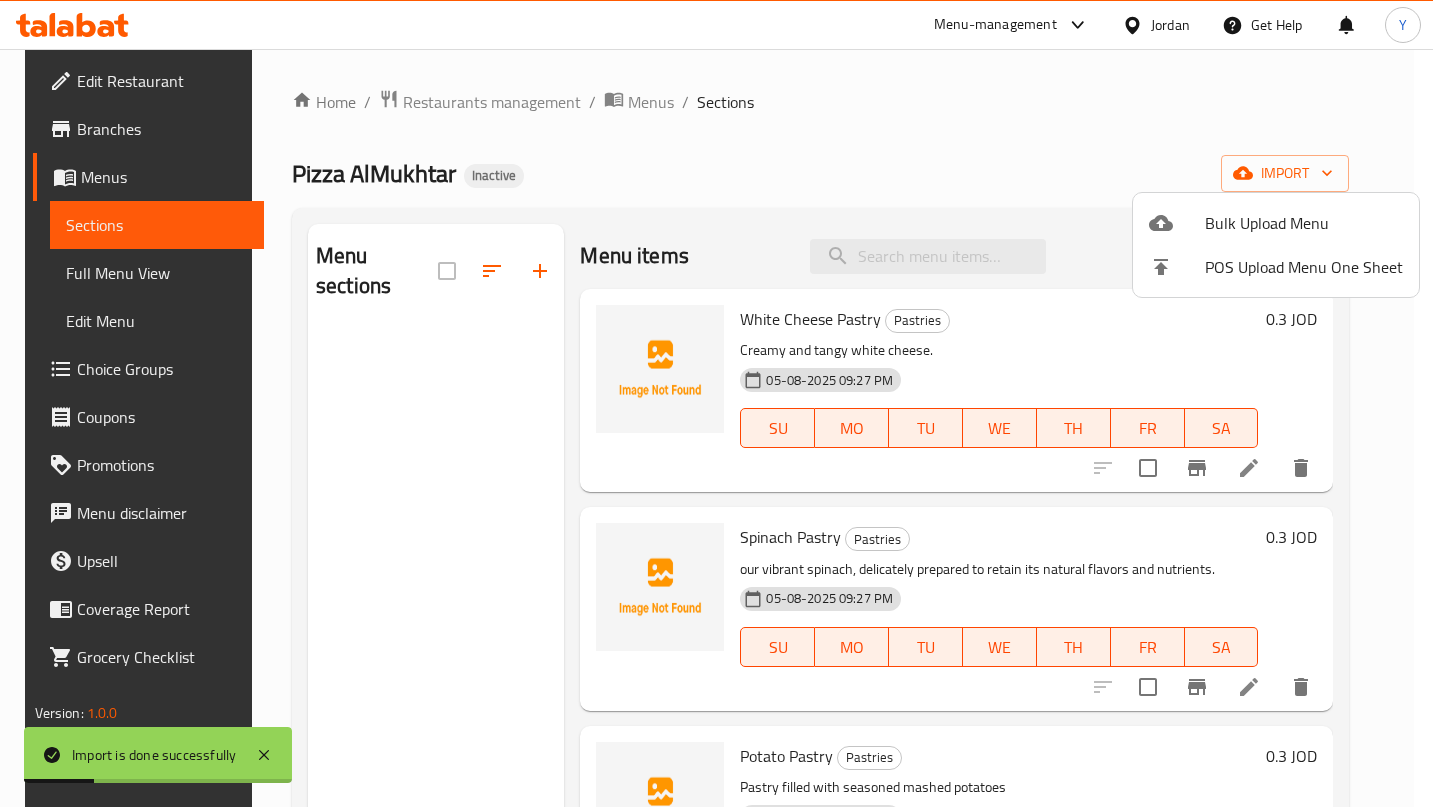 drag, startPoint x: 1425, startPoint y: 384, endPoint x: 1425, endPoint y: 420, distance: 36 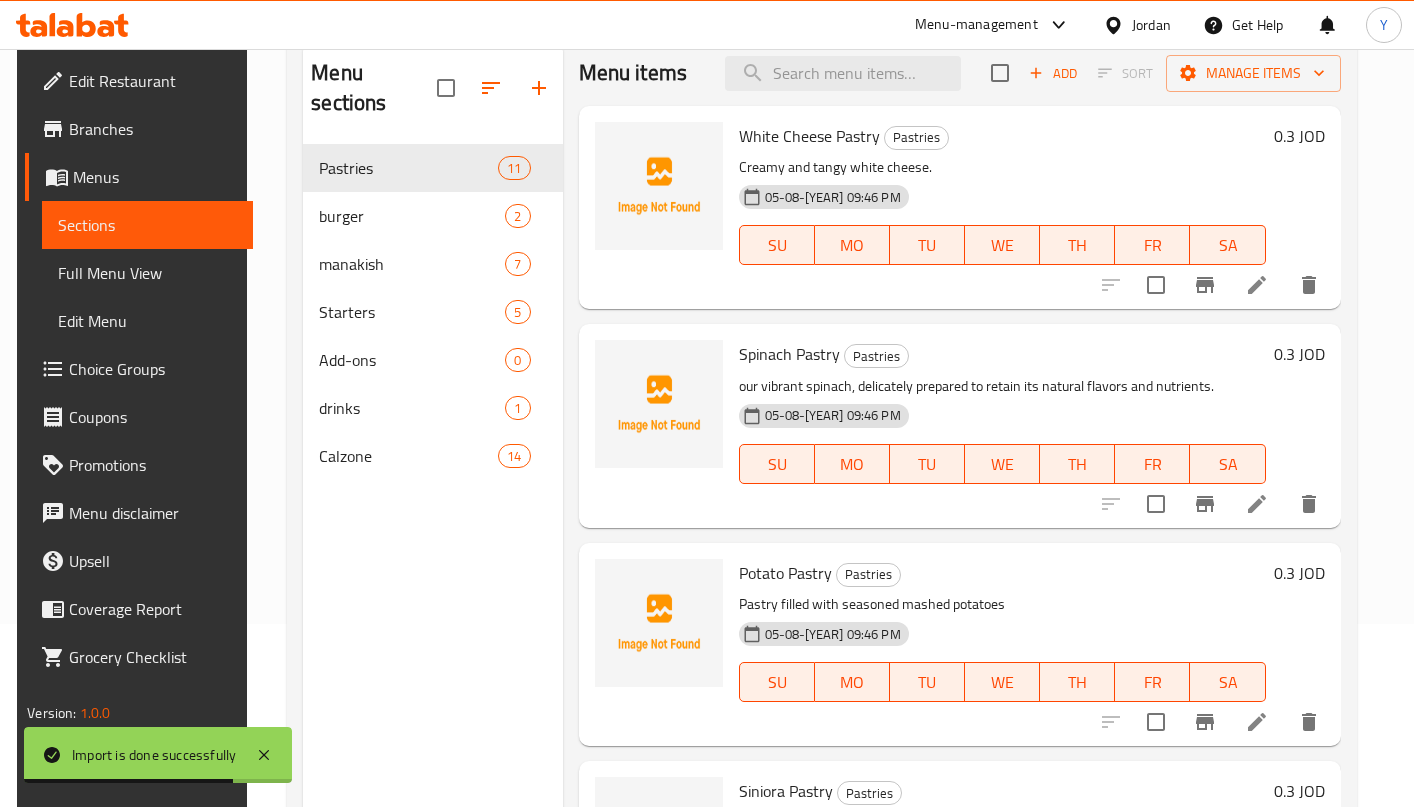 scroll, scrollTop: 150, scrollLeft: 0, axis: vertical 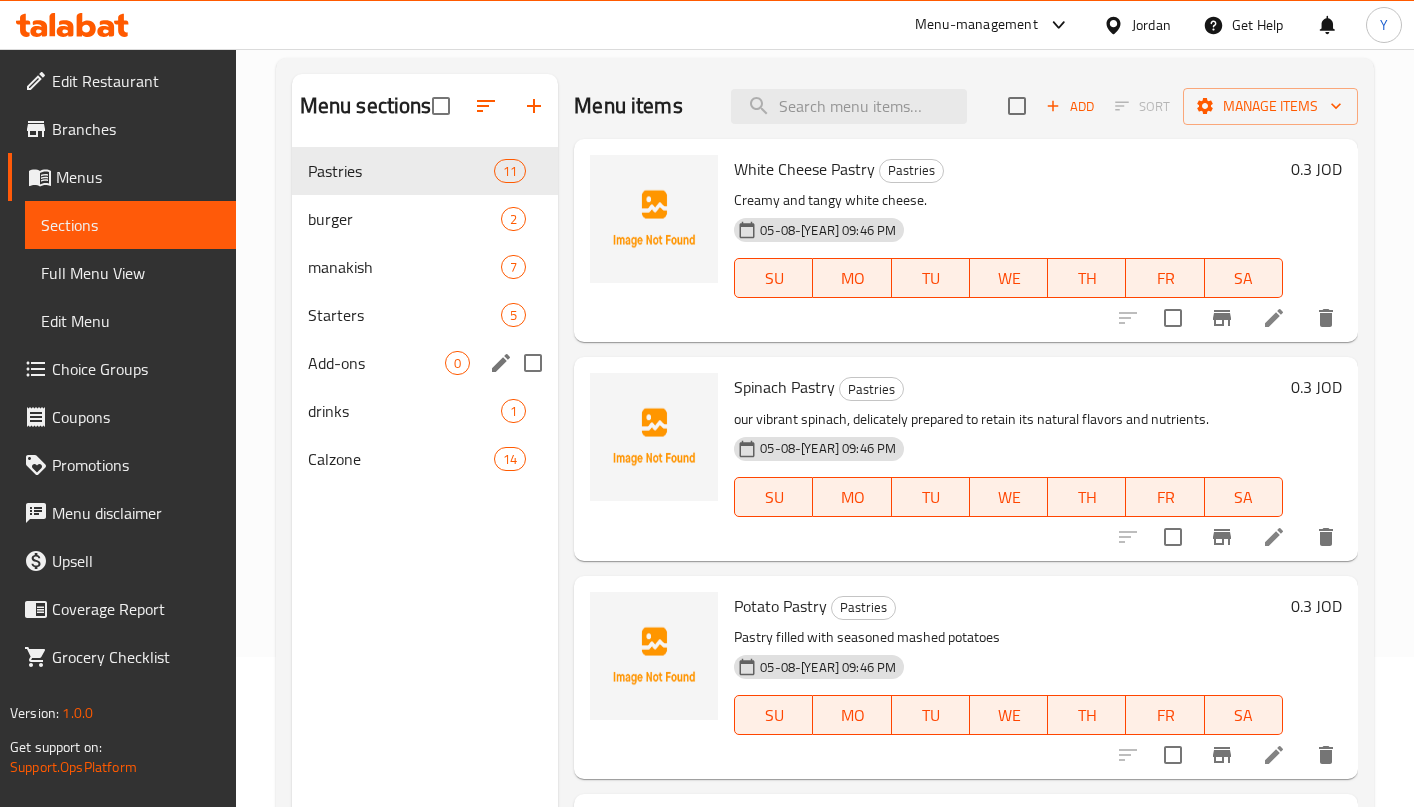 click at bounding box center (533, 363) 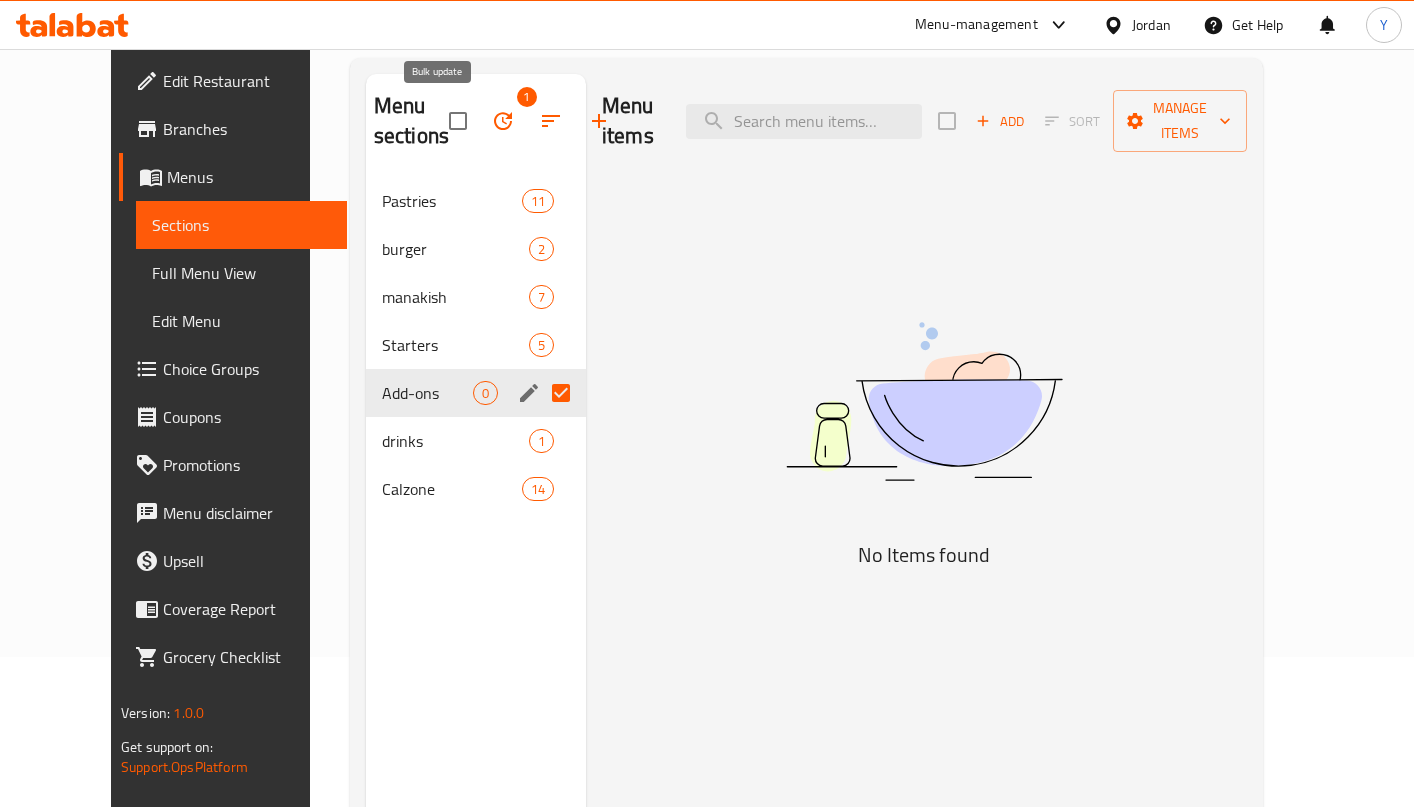 click 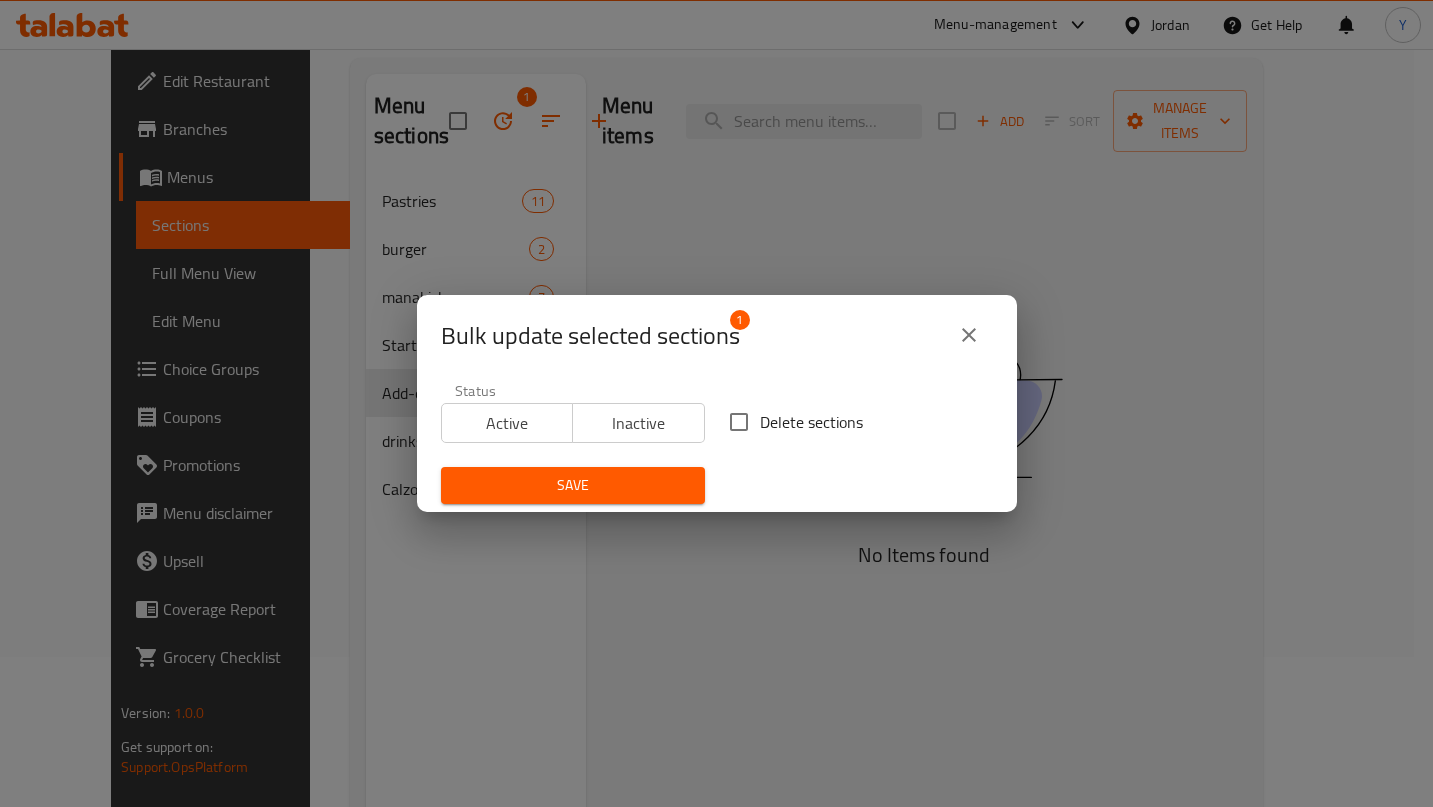 click on "Delete sections" at bounding box center [739, 422] 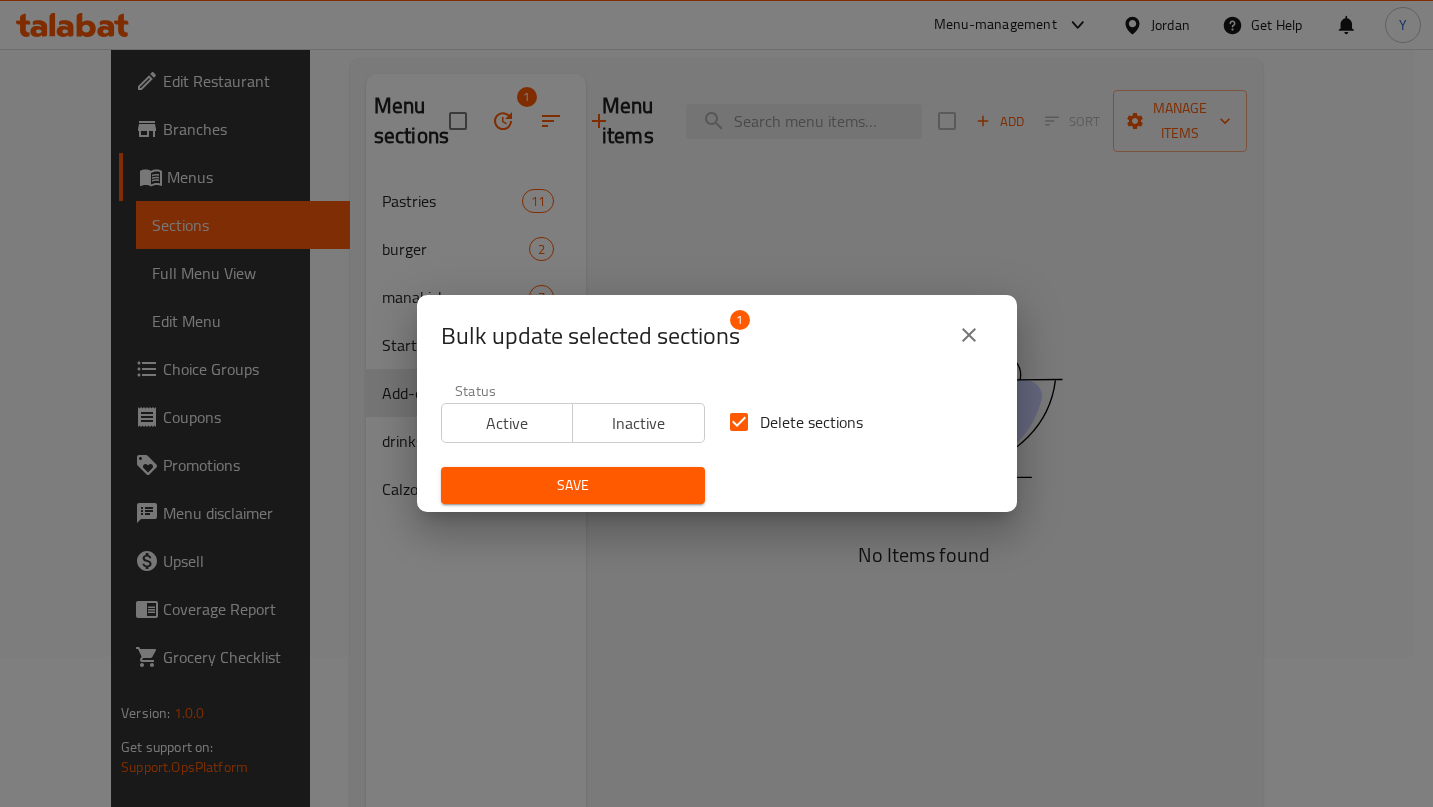 click on "Save" at bounding box center (573, 485) 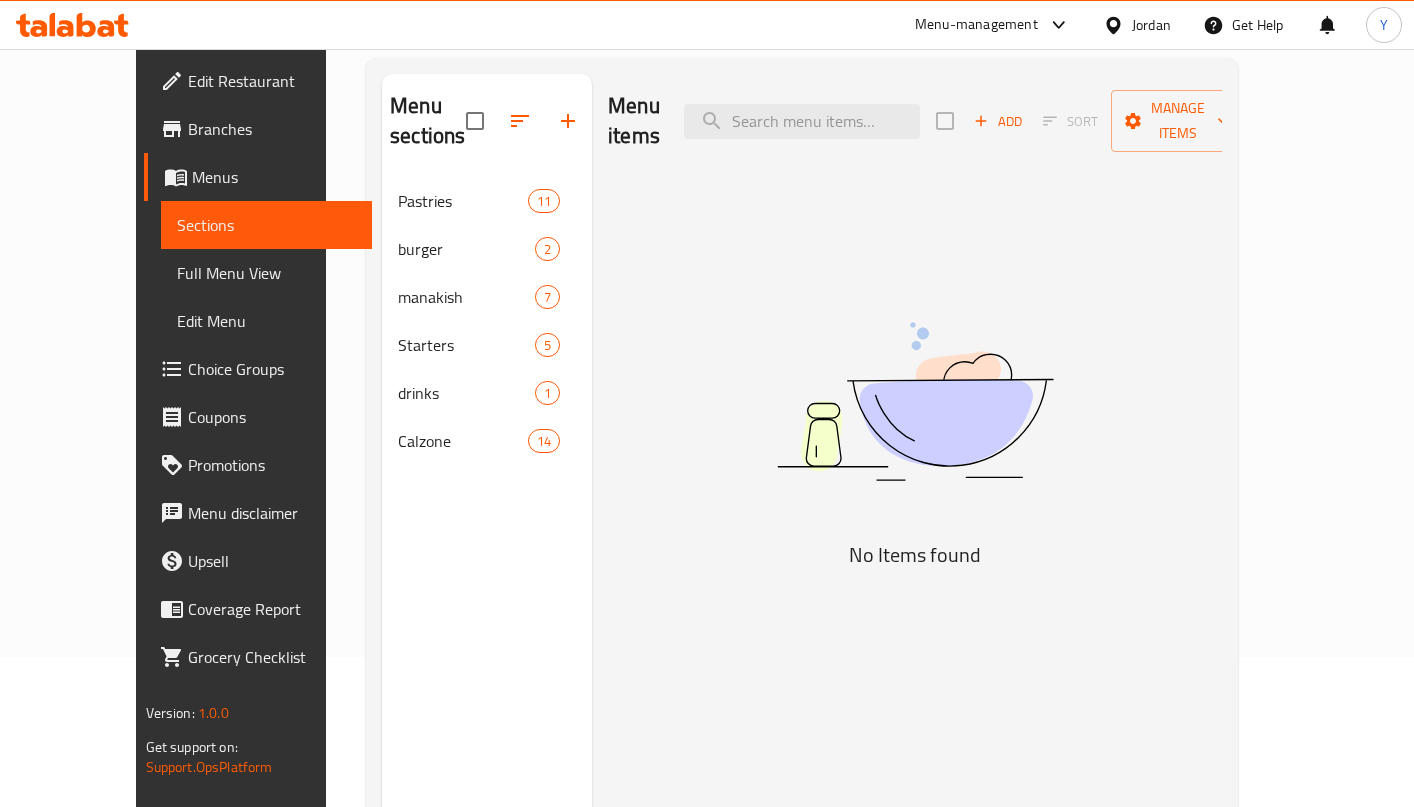 click at bounding box center [915, 401] 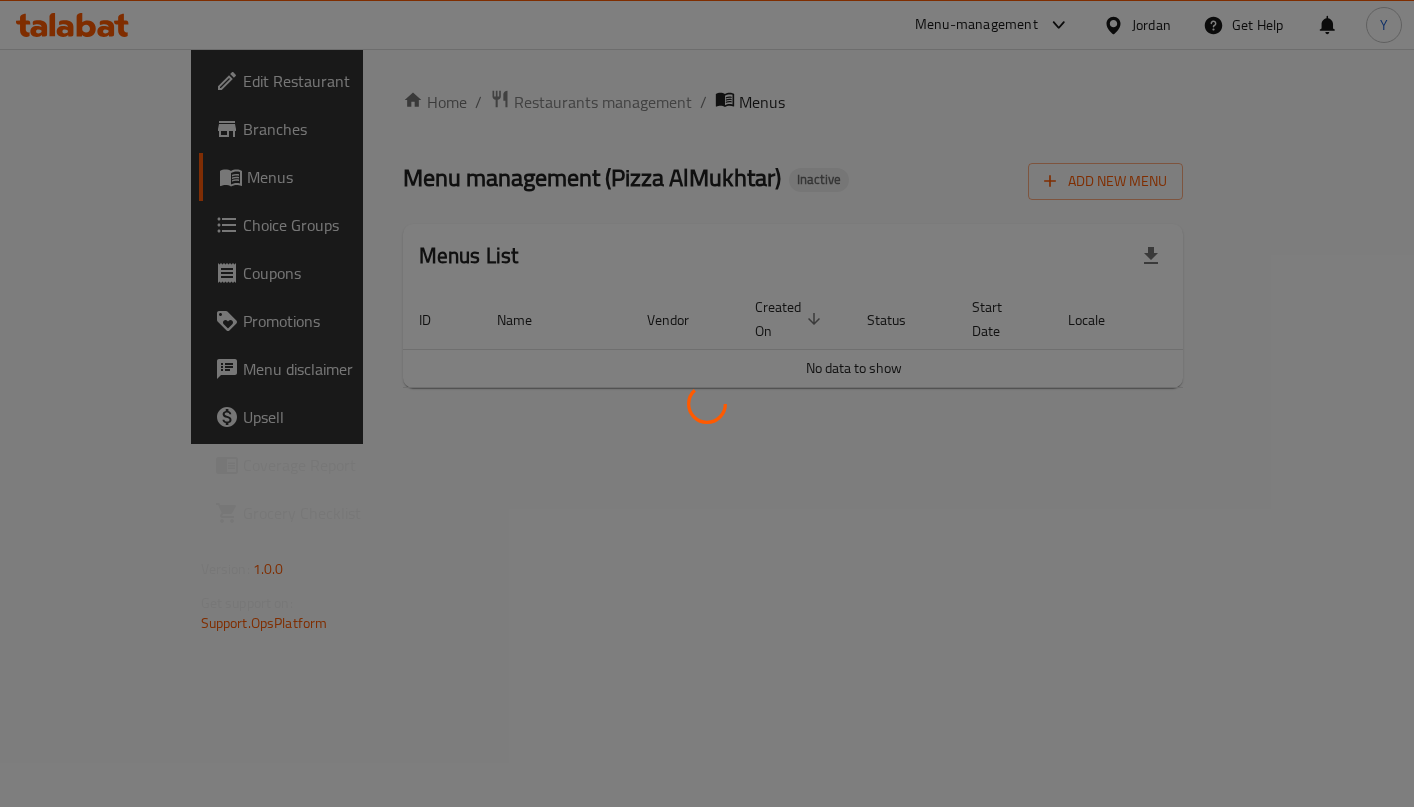 scroll, scrollTop: 0, scrollLeft: 0, axis: both 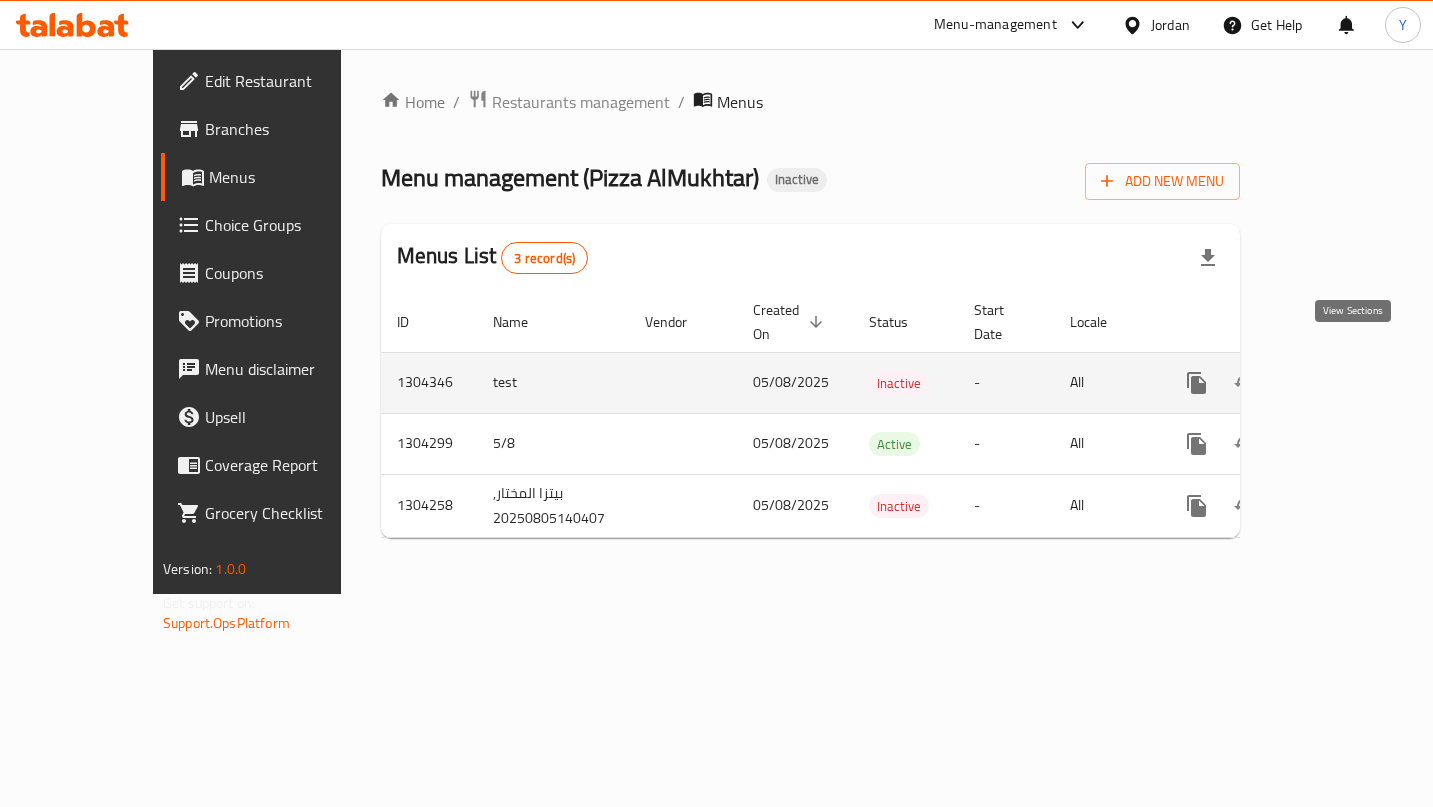 click 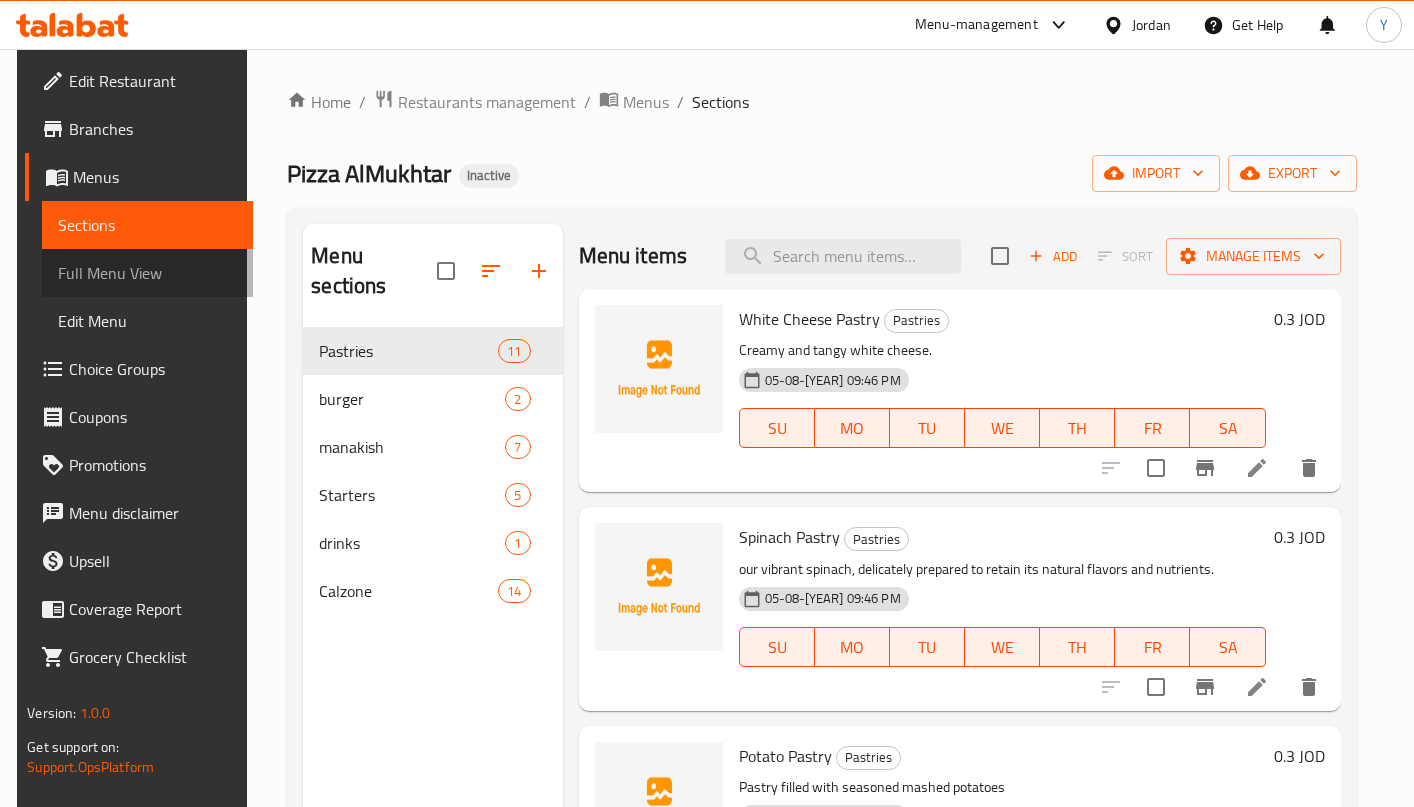 click on "Full Menu View" at bounding box center (147, 273) 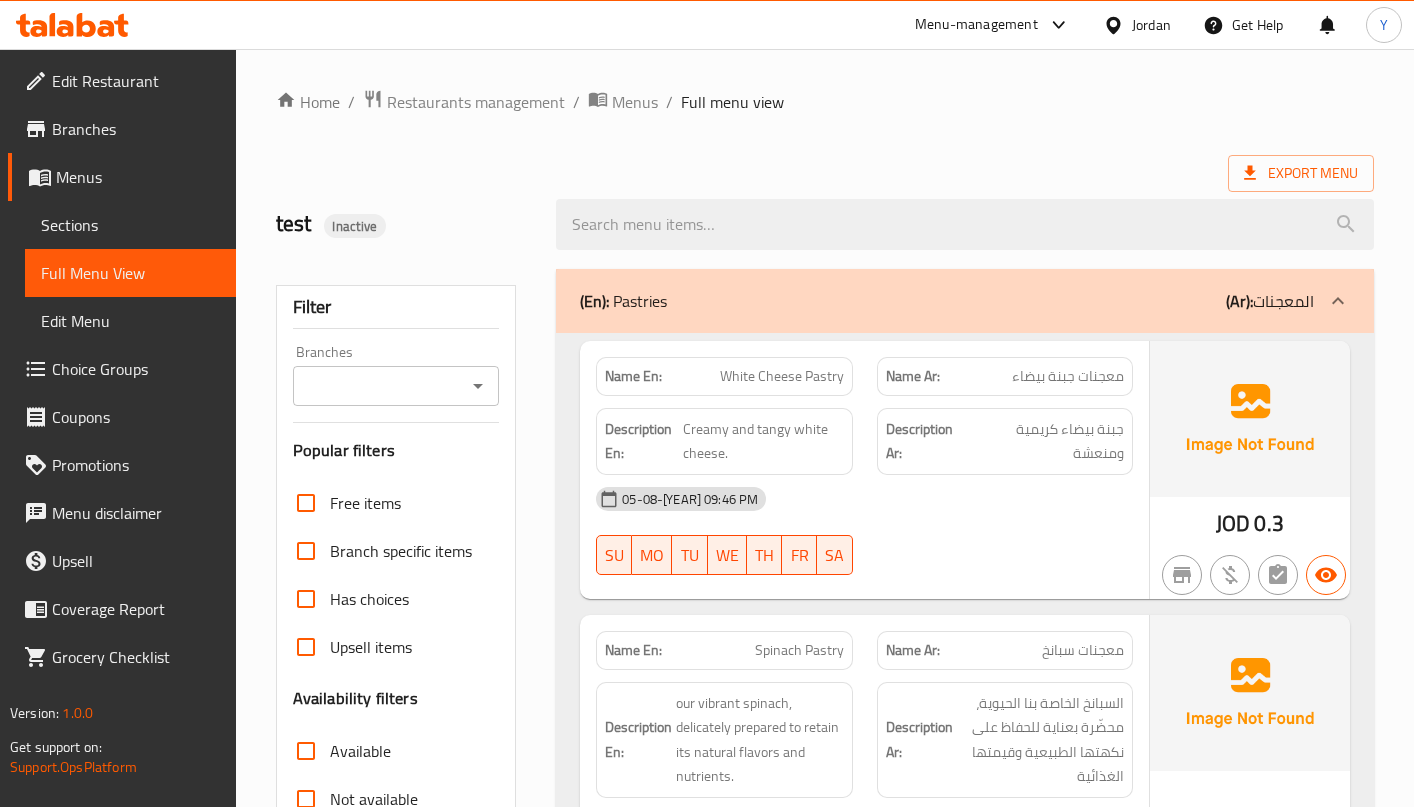 scroll, scrollTop: 706, scrollLeft: 0, axis: vertical 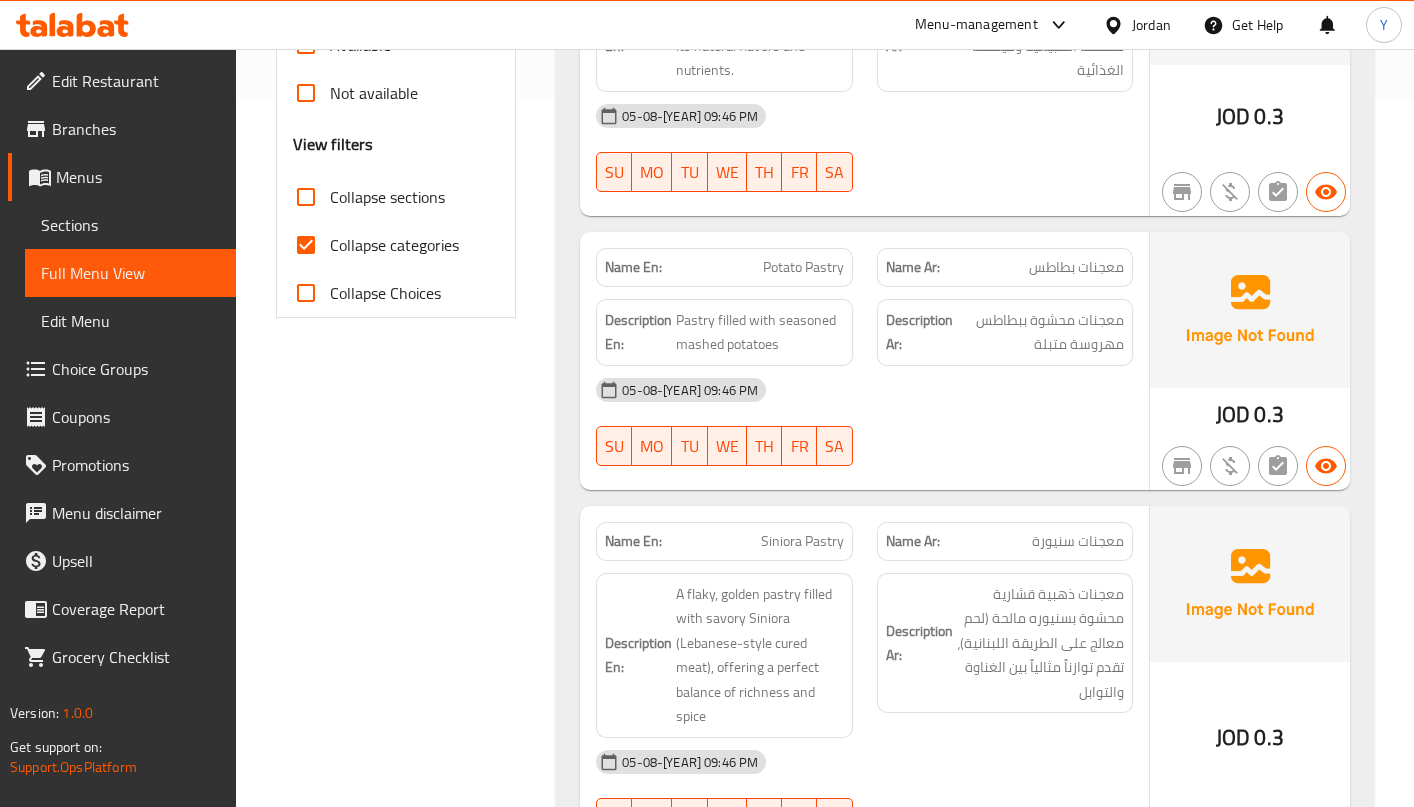 click on "Collapse categories" at bounding box center (394, 245) 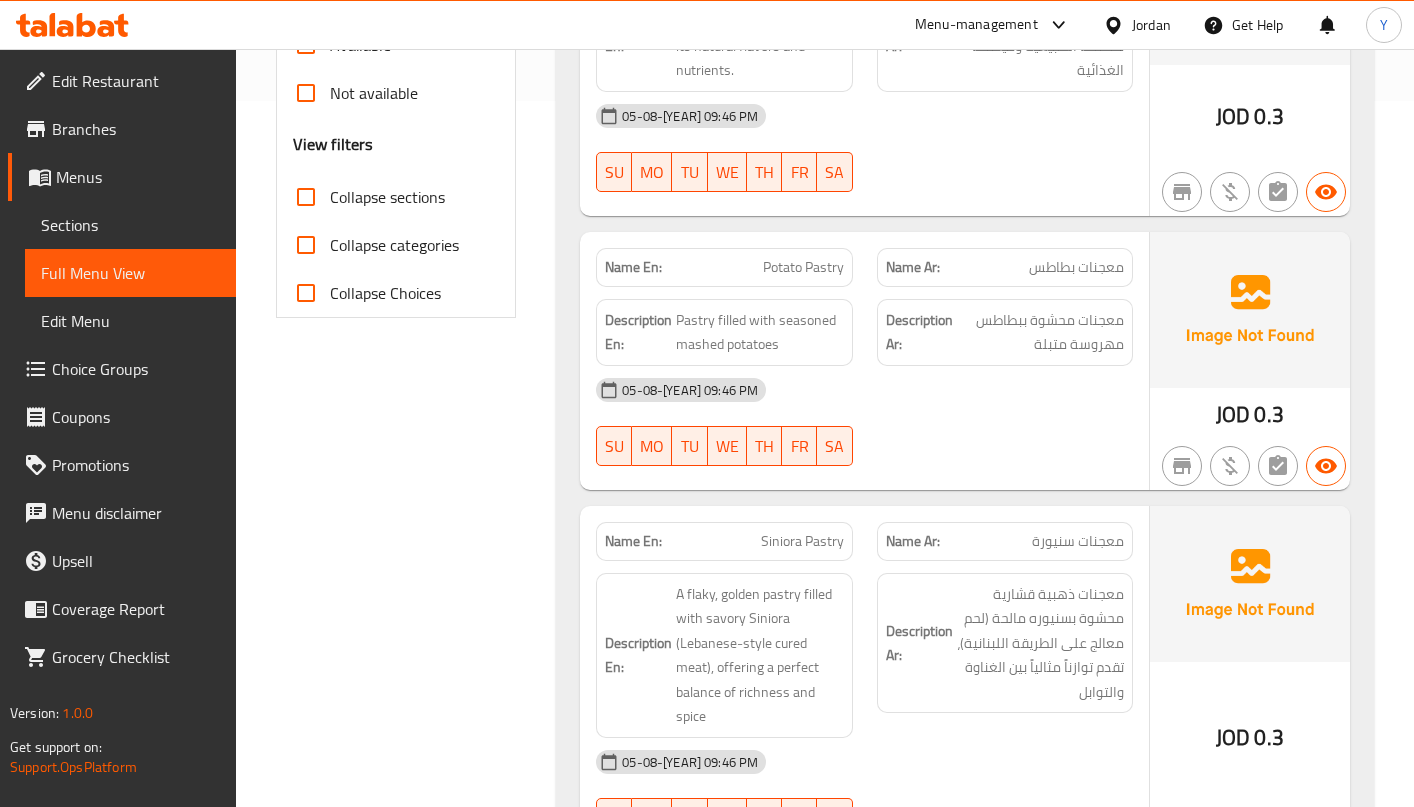 drag, startPoint x: 345, startPoint y: 200, endPoint x: 344, endPoint y: 211, distance: 11.045361 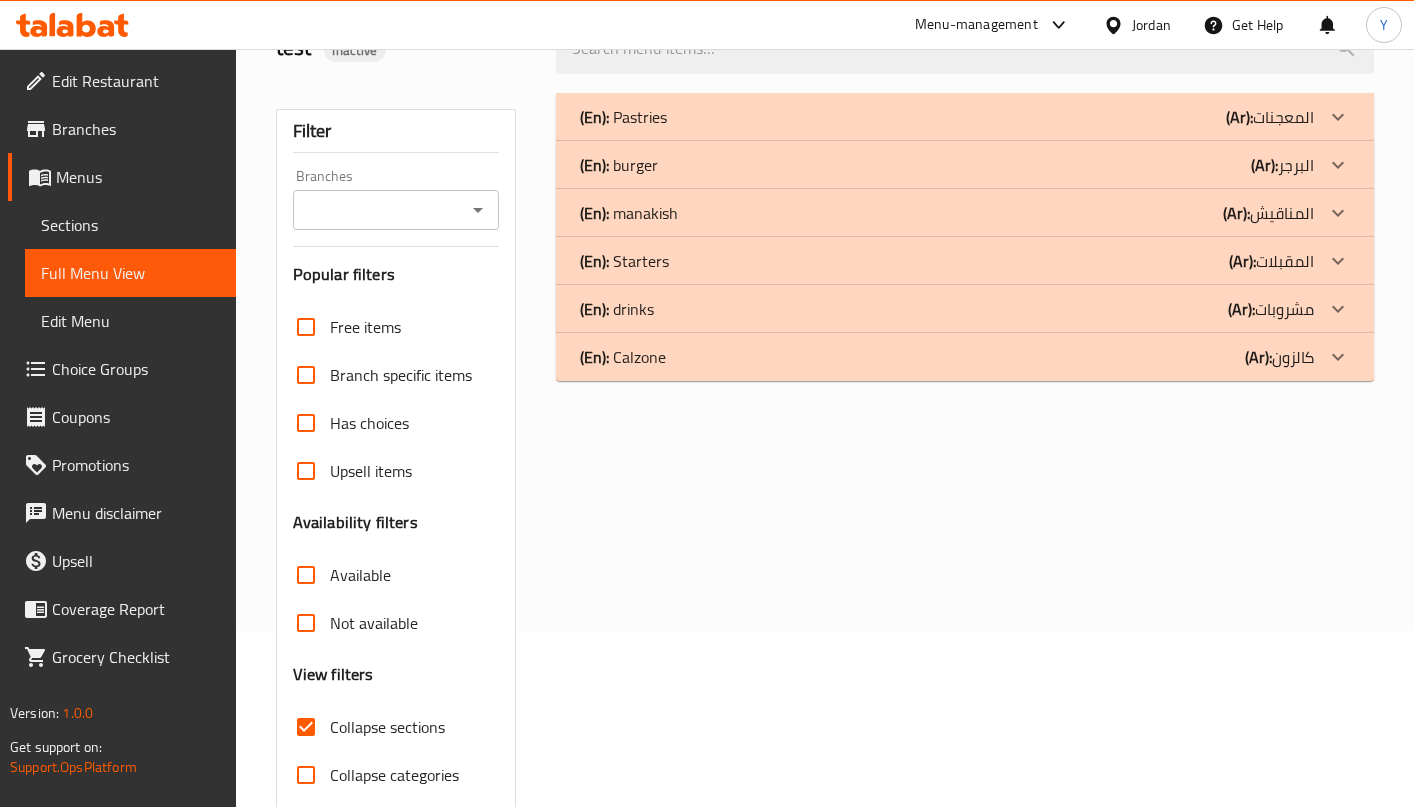scroll, scrollTop: 153, scrollLeft: 0, axis: vertical 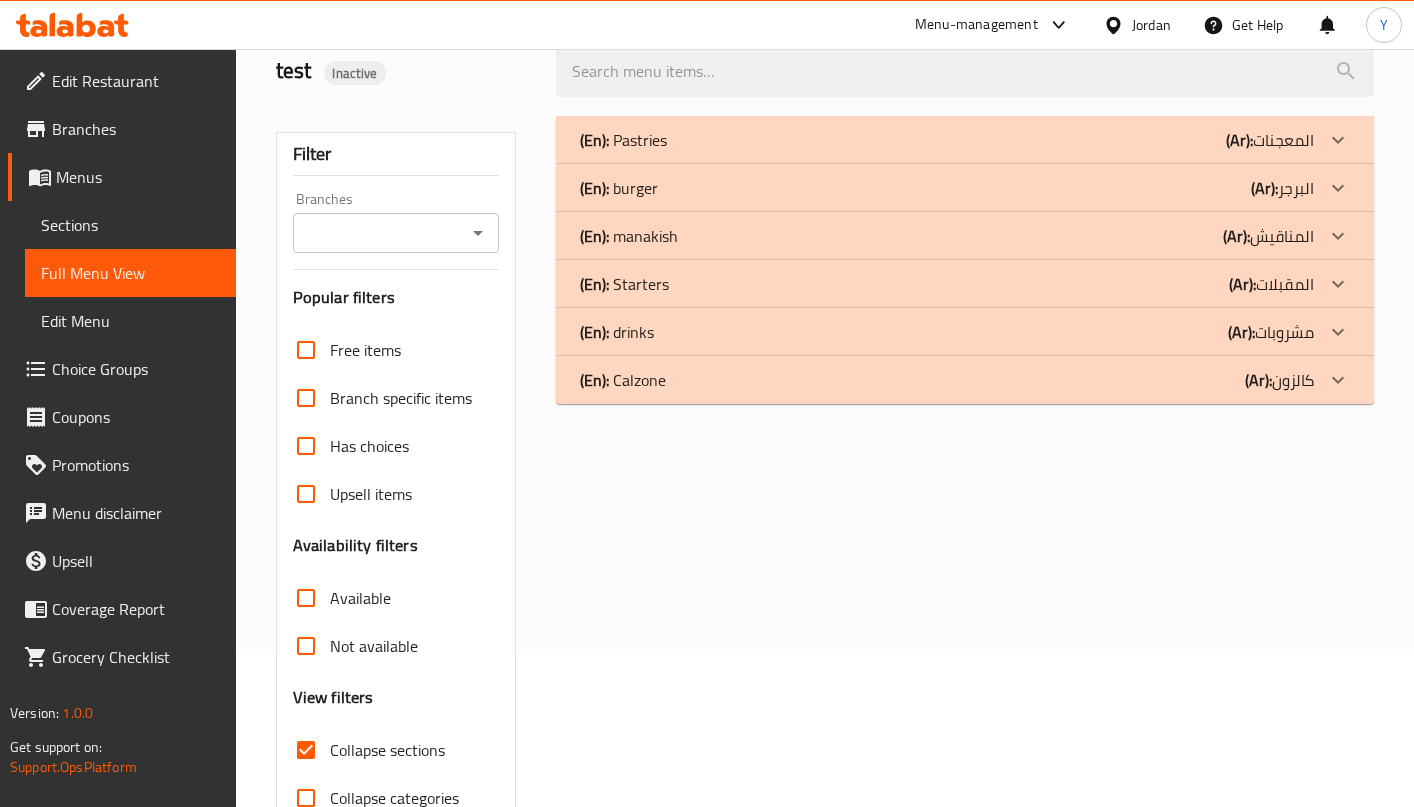 click on "(Ar):" at bounding box center (1239, 140) 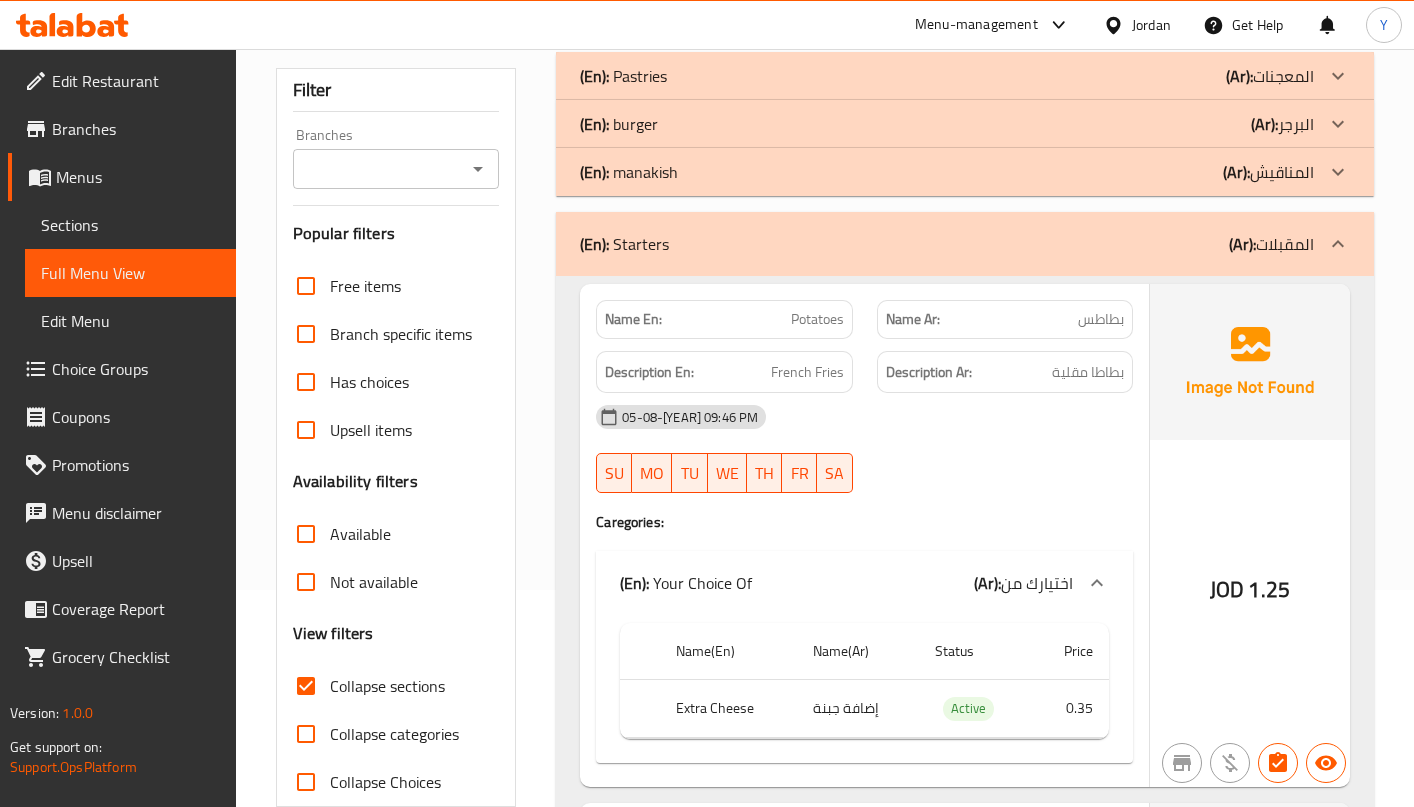 scroll, scrollTop: 142, scrollLeft: 0, axis: vertical 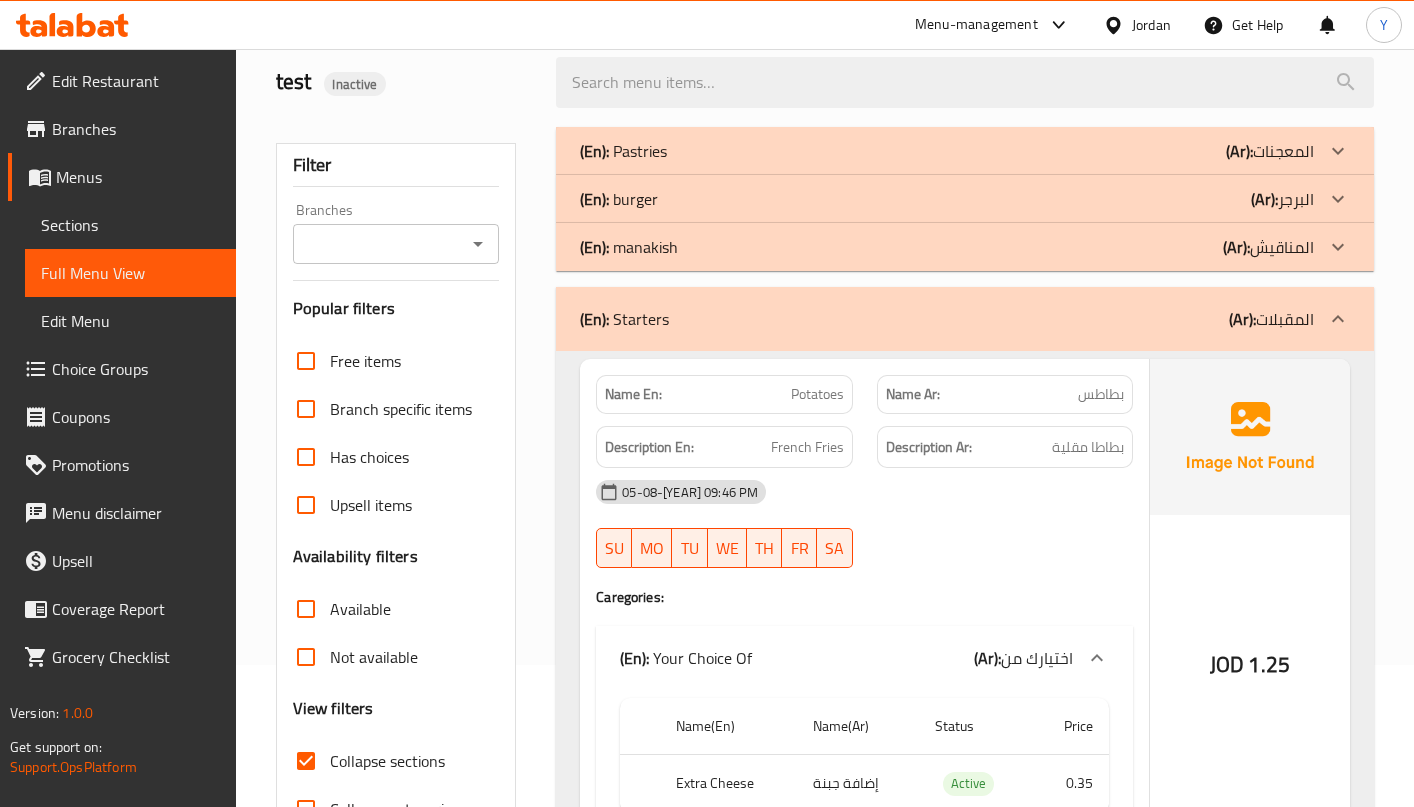 click at bounding box center (1338, 319) 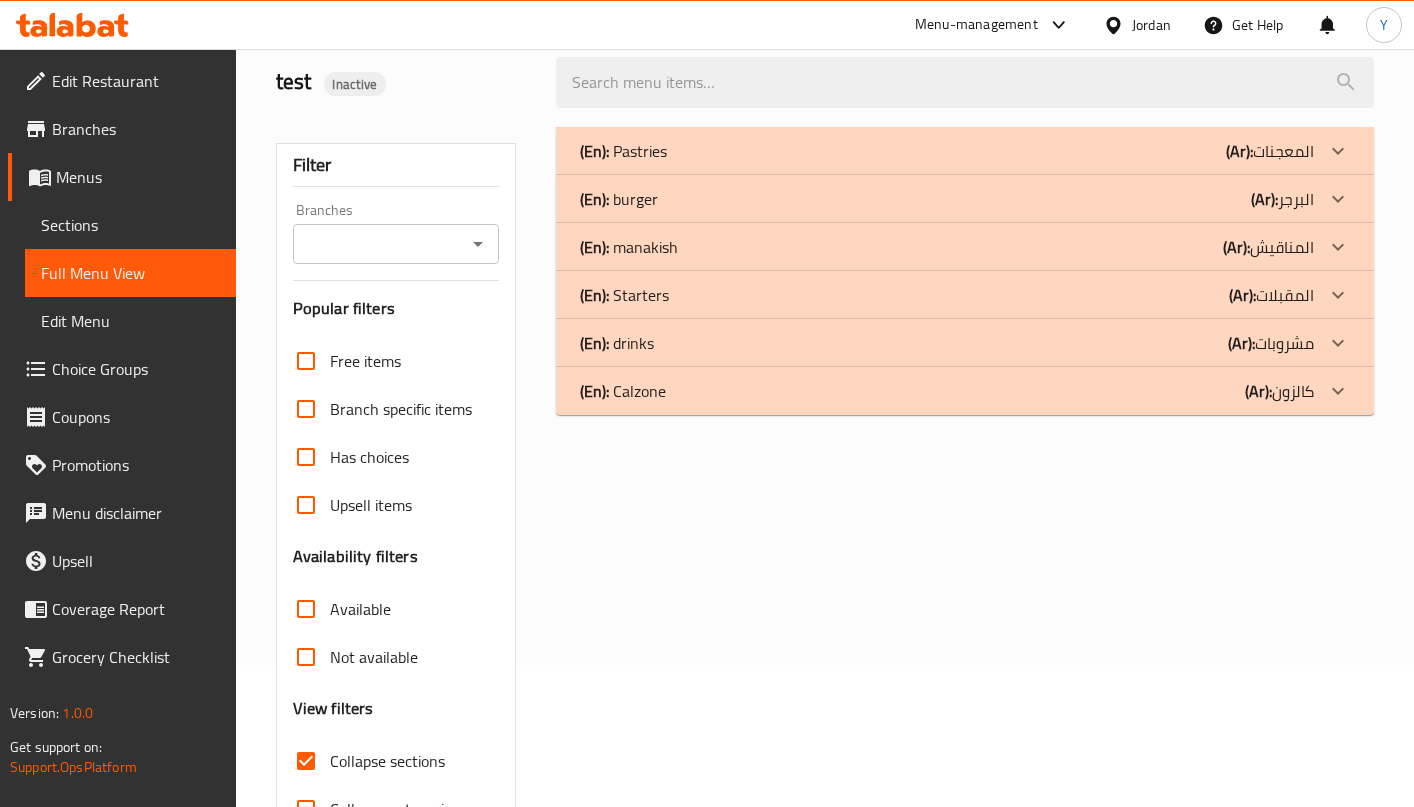 scroll, scrollTop: 208, scrollLeft: 0, axis: vertical 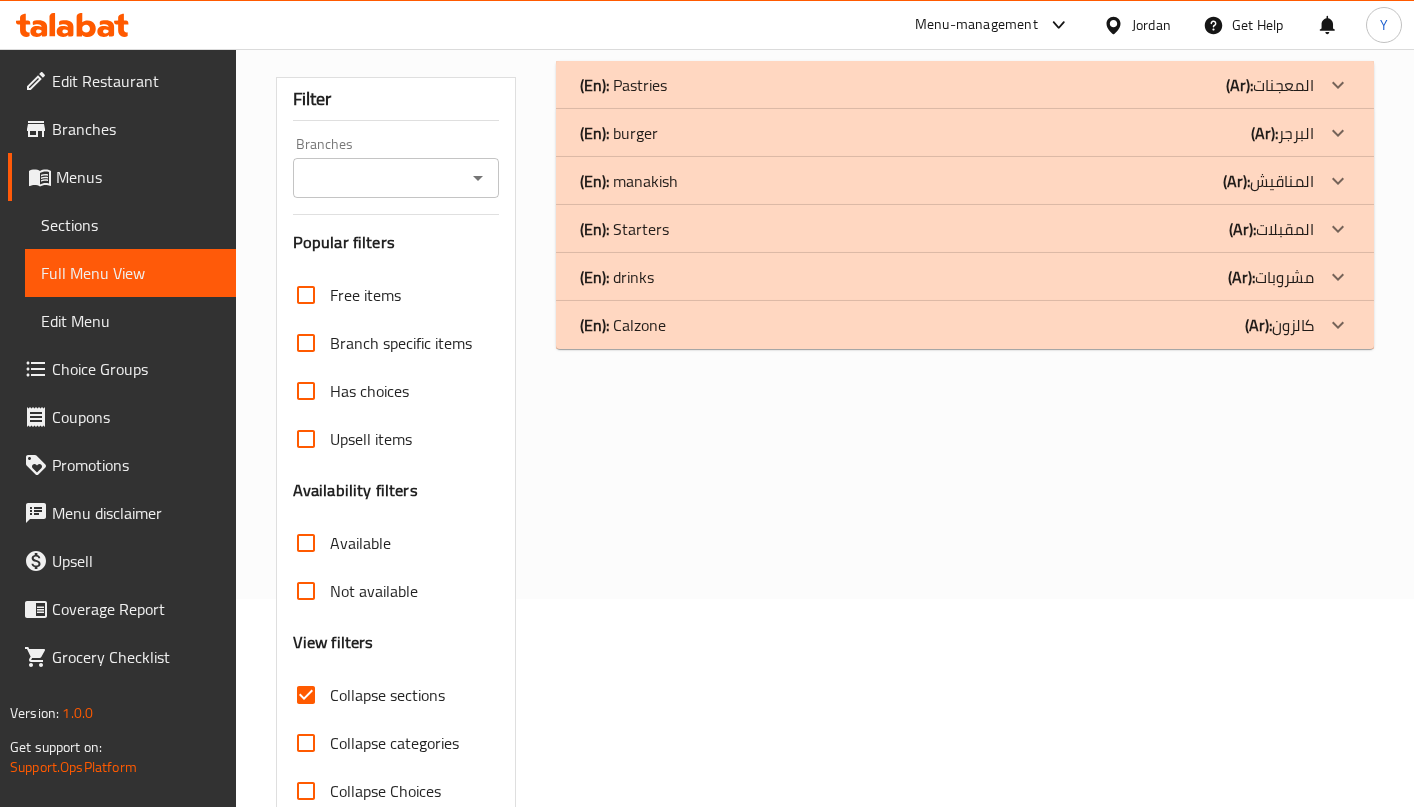 click 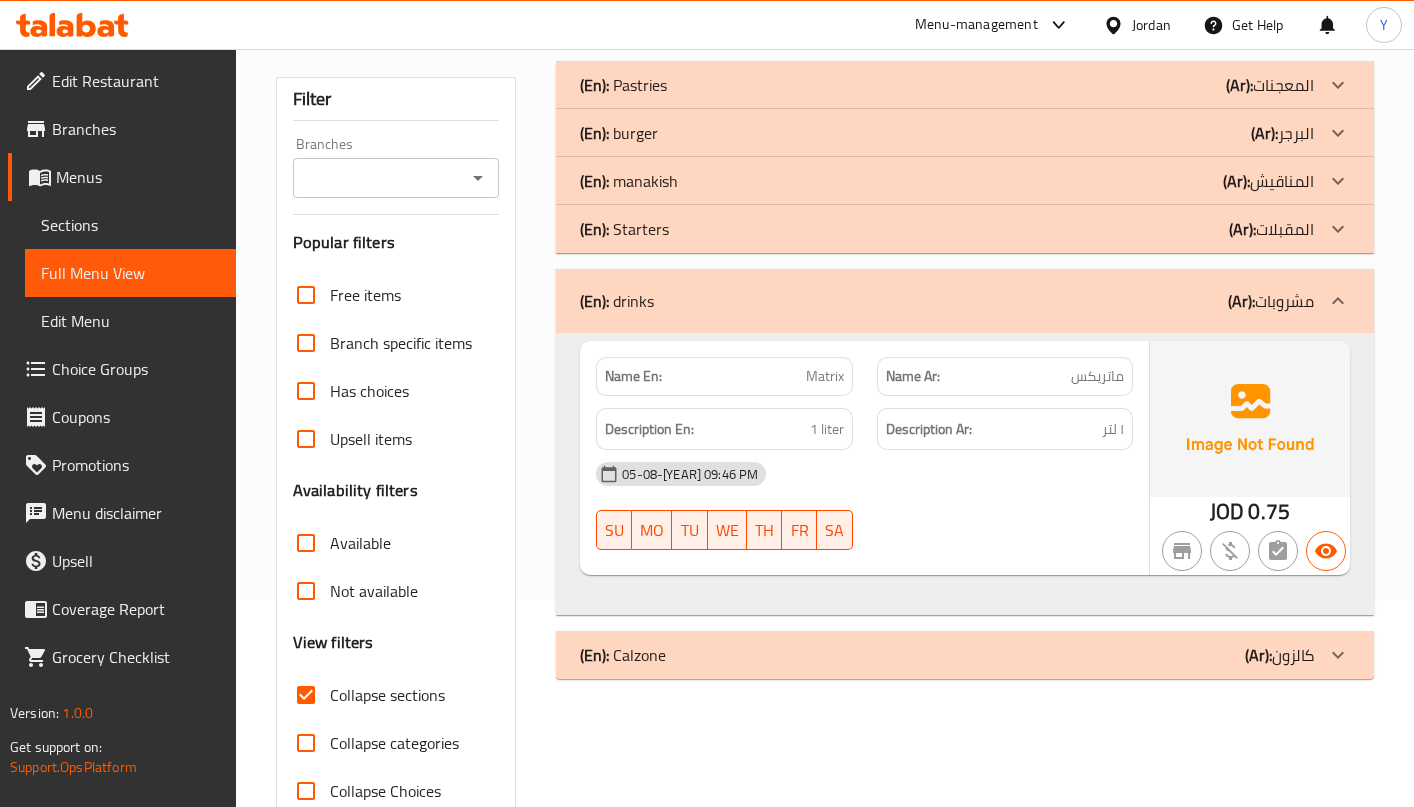 click 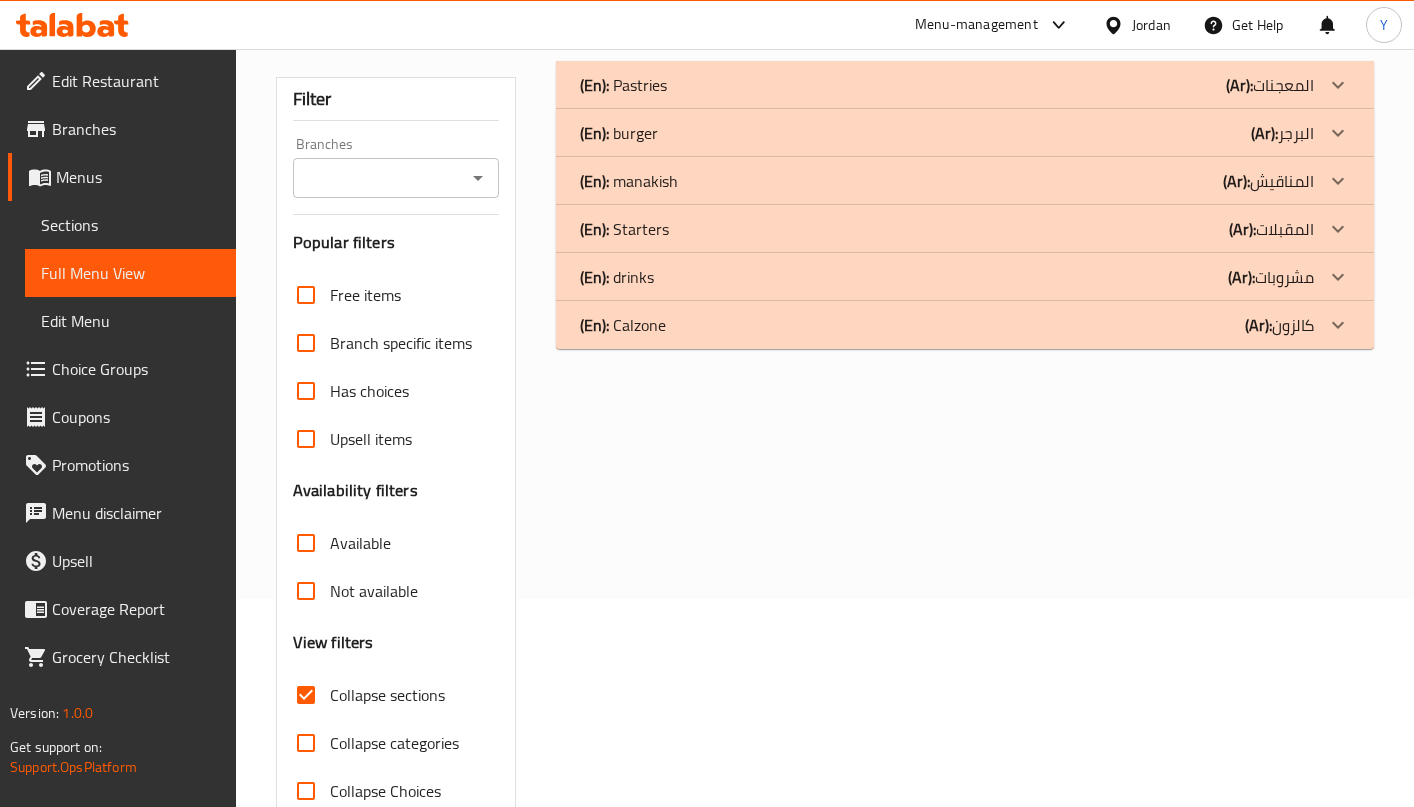 click on "(En):   Calzone (Ar): كالزون" at bounding box center [965, 85] 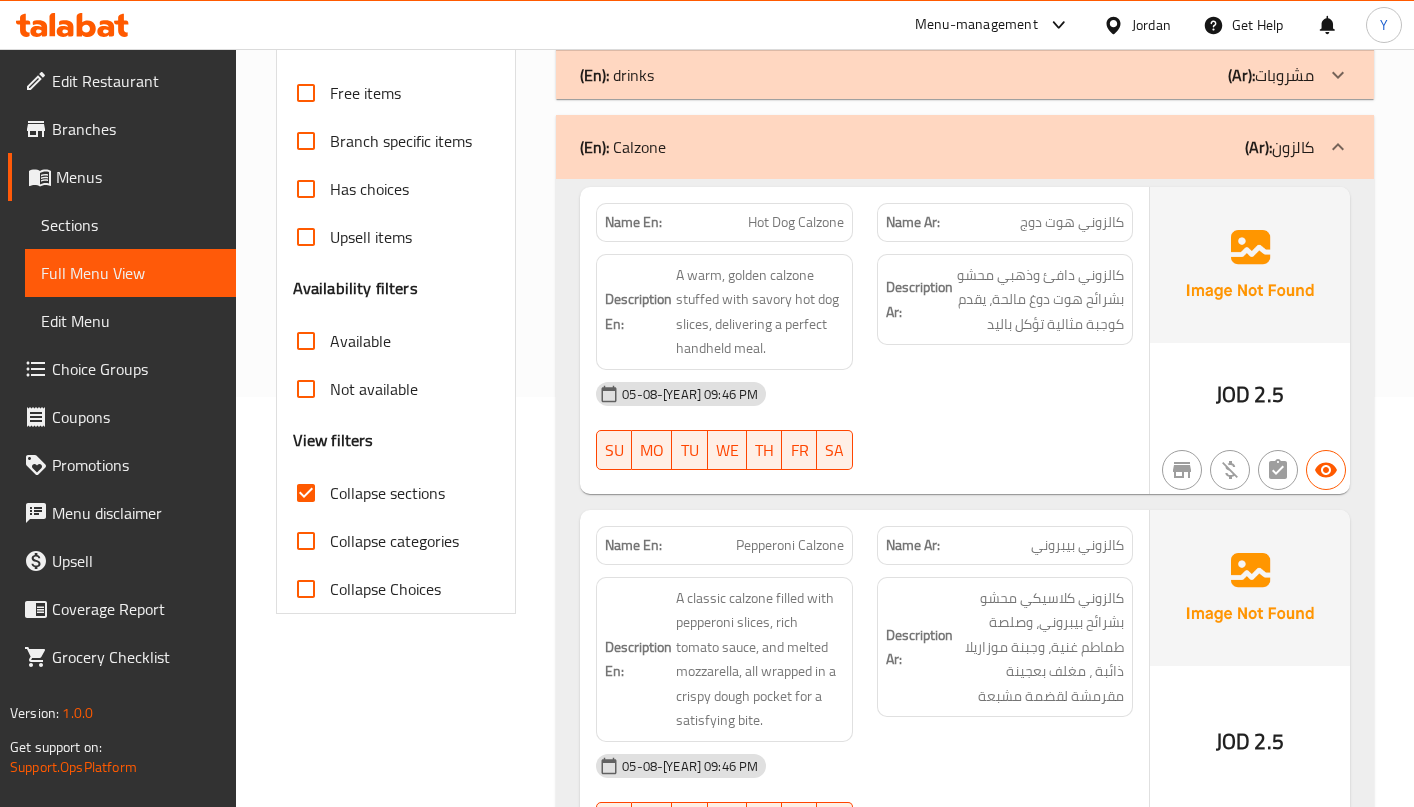 scroll, scrollTop: 450, scrollLeft: 0, axis: vertical 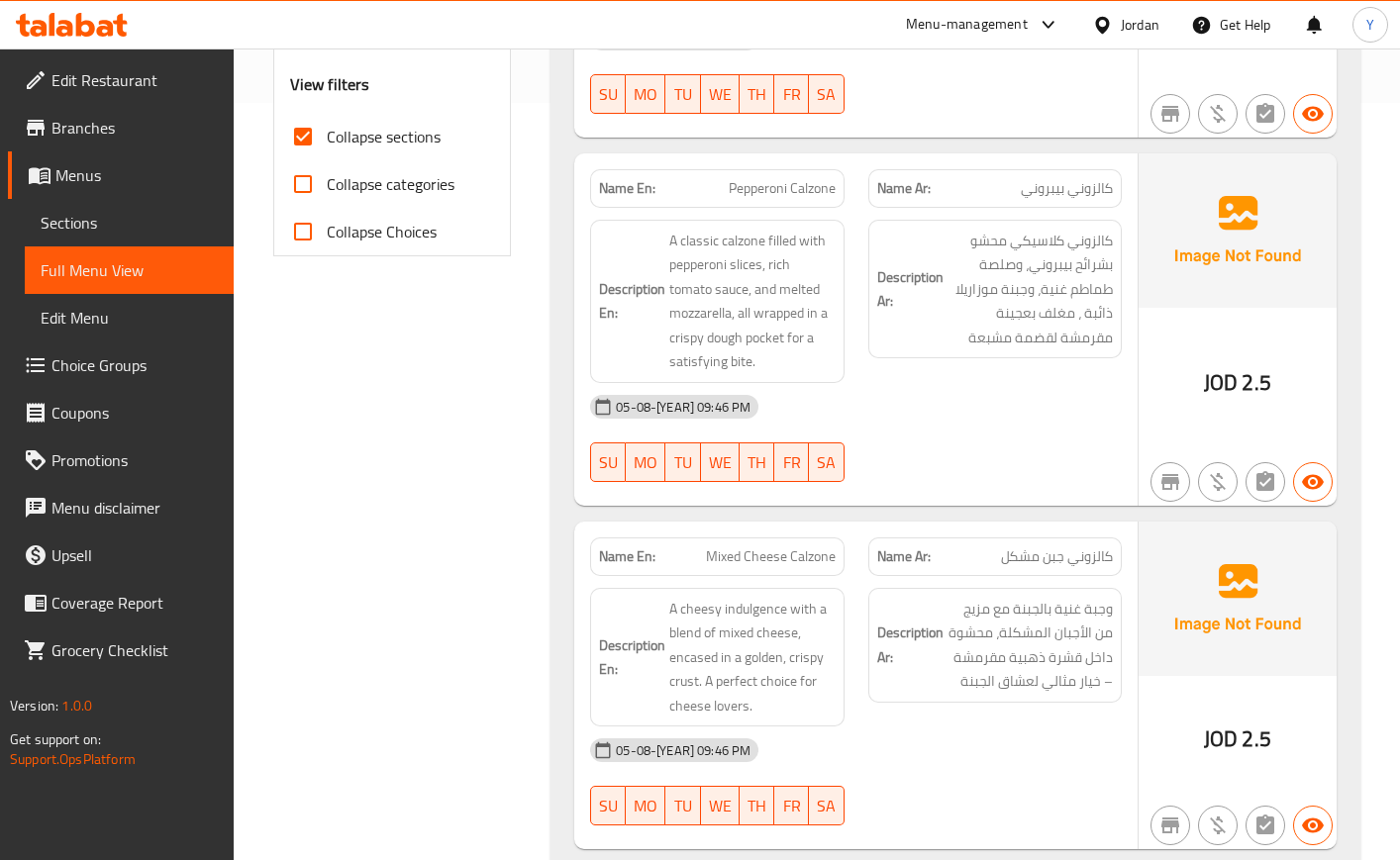 click on "Choice Groups" at bounding box center [135, 365] 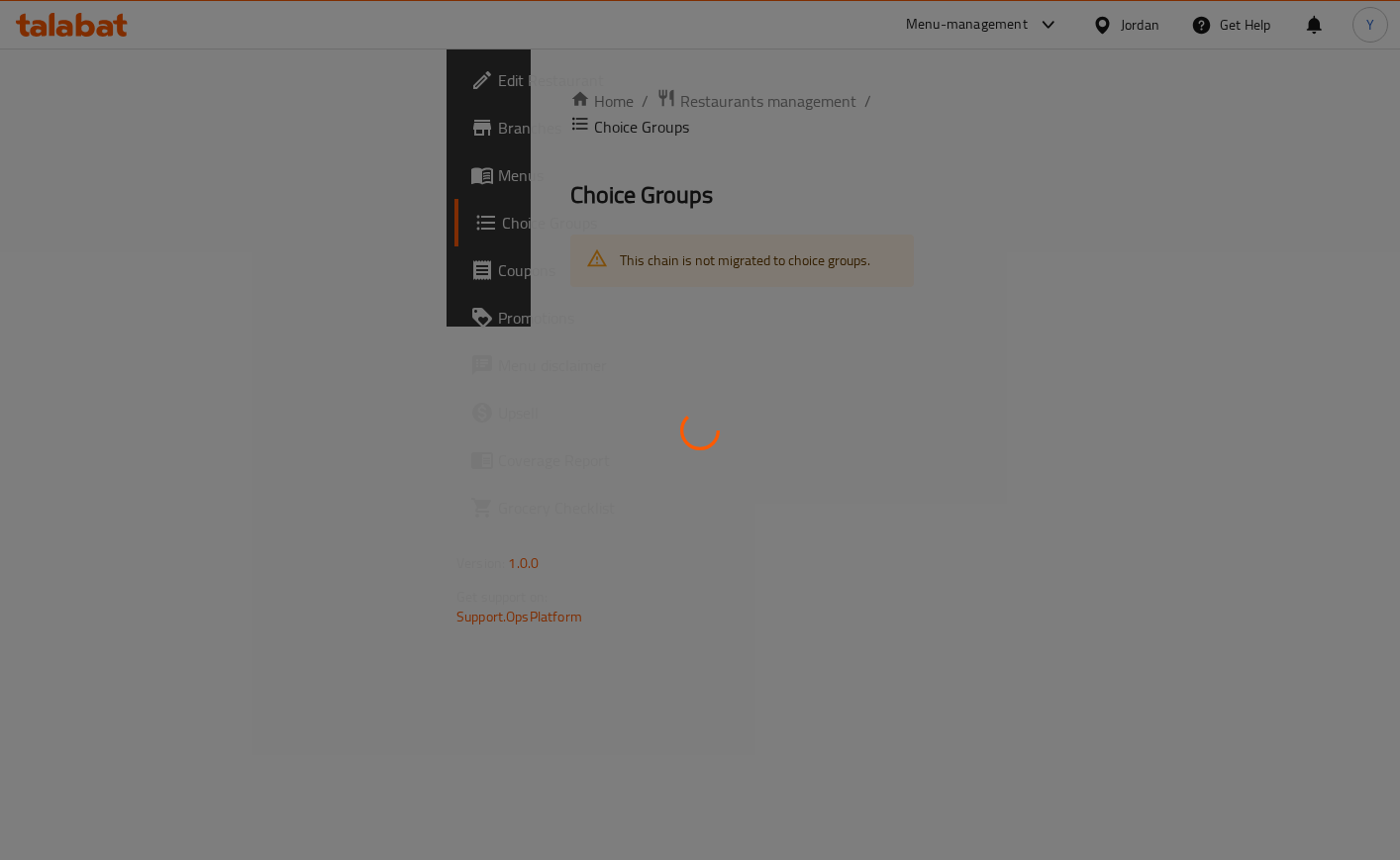 scroll, scrollTop: 0, scrollLeft: 0, axis: both 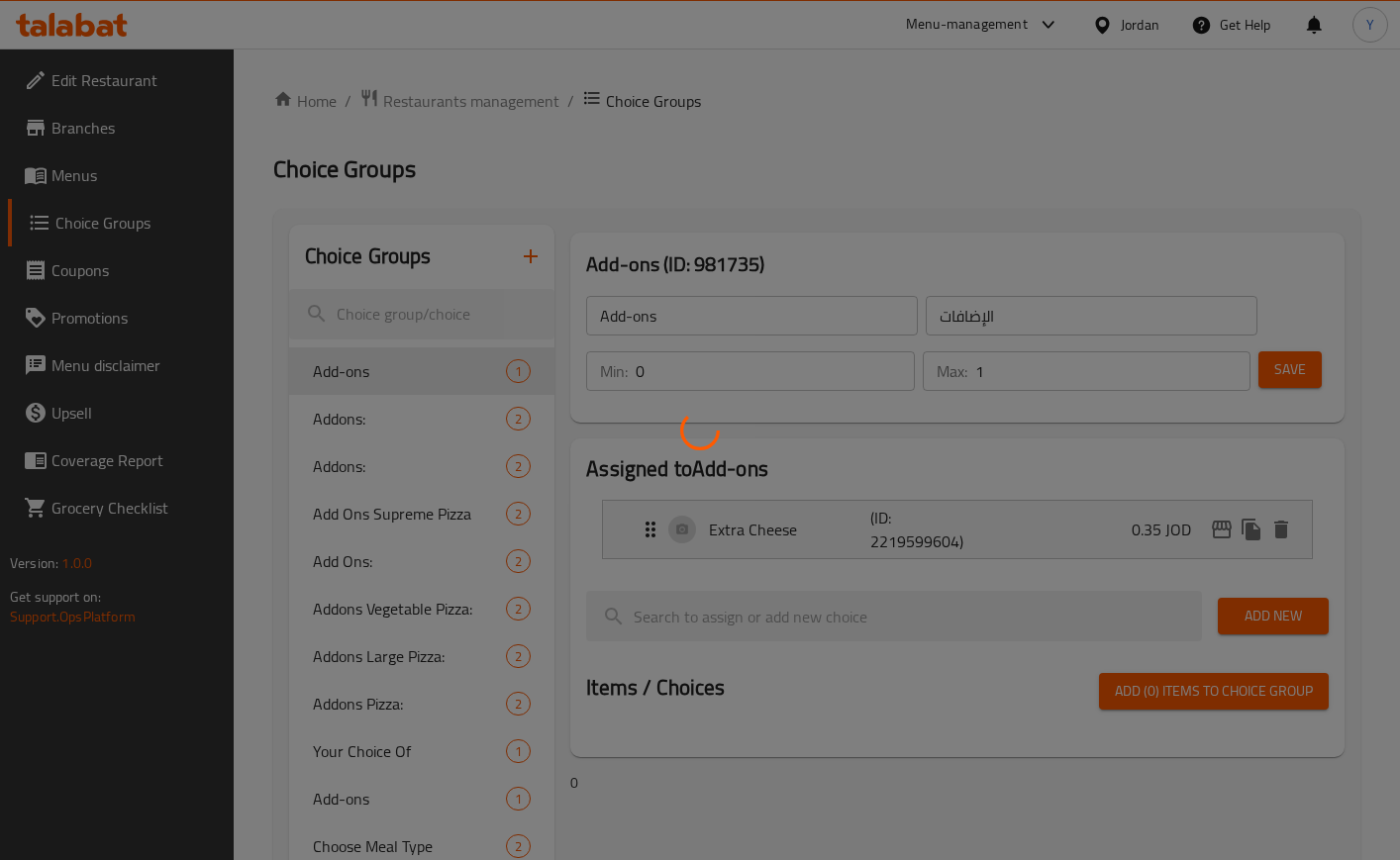 type 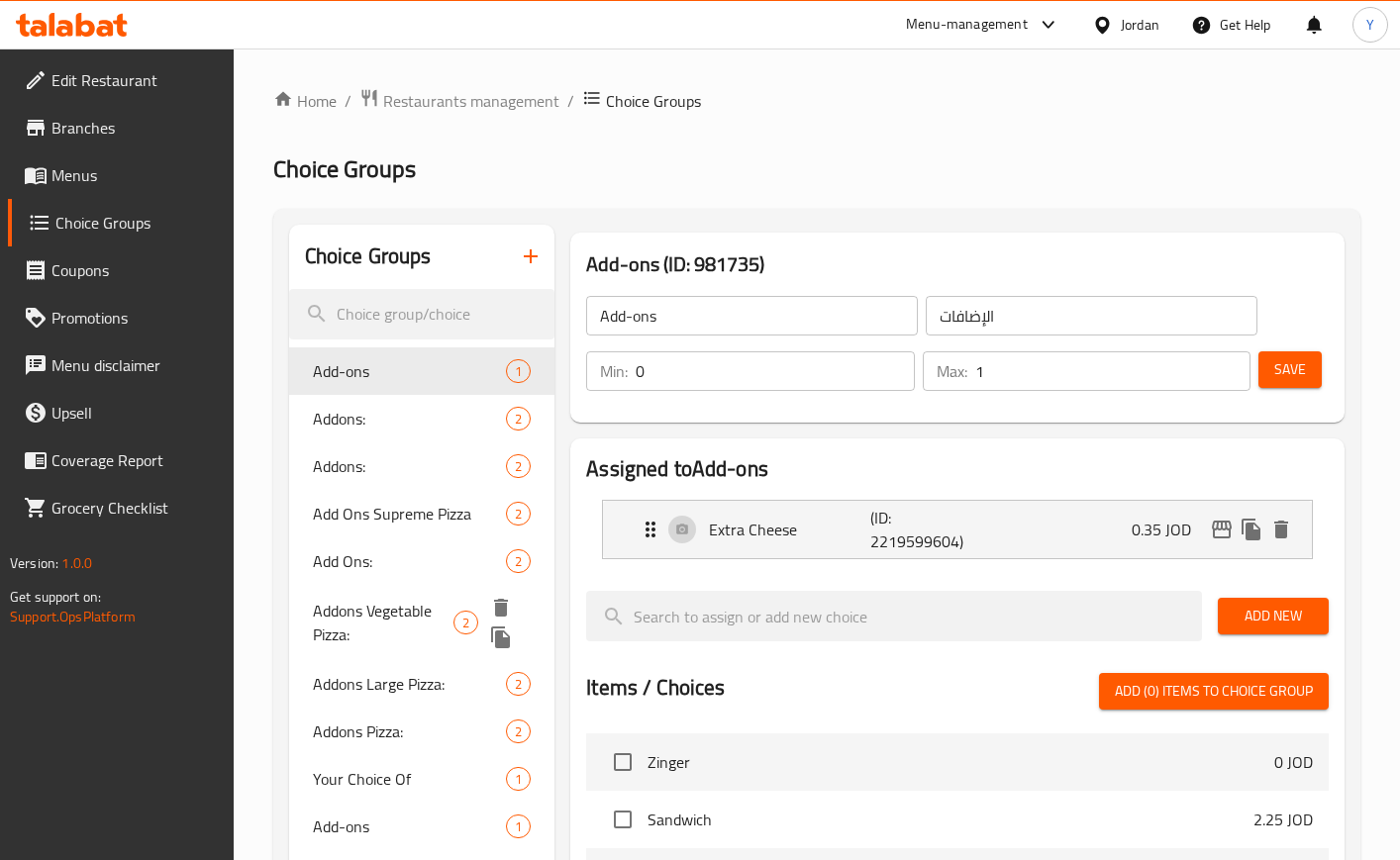 click on "Addons Vegetable Pizza: 2" at bounding box center [422, 622] 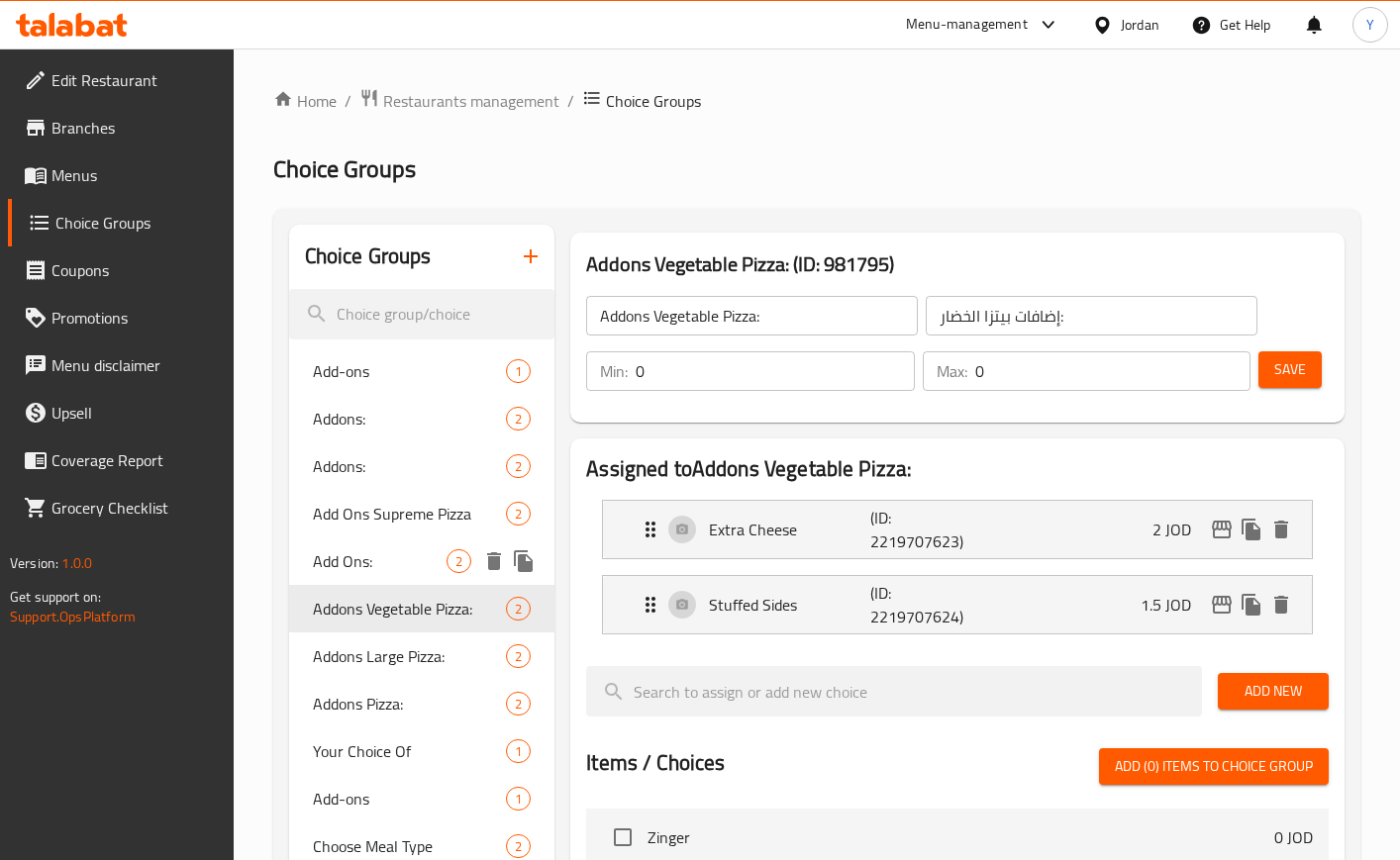 click on "Add Ons:" at bounding box center [379, 561] 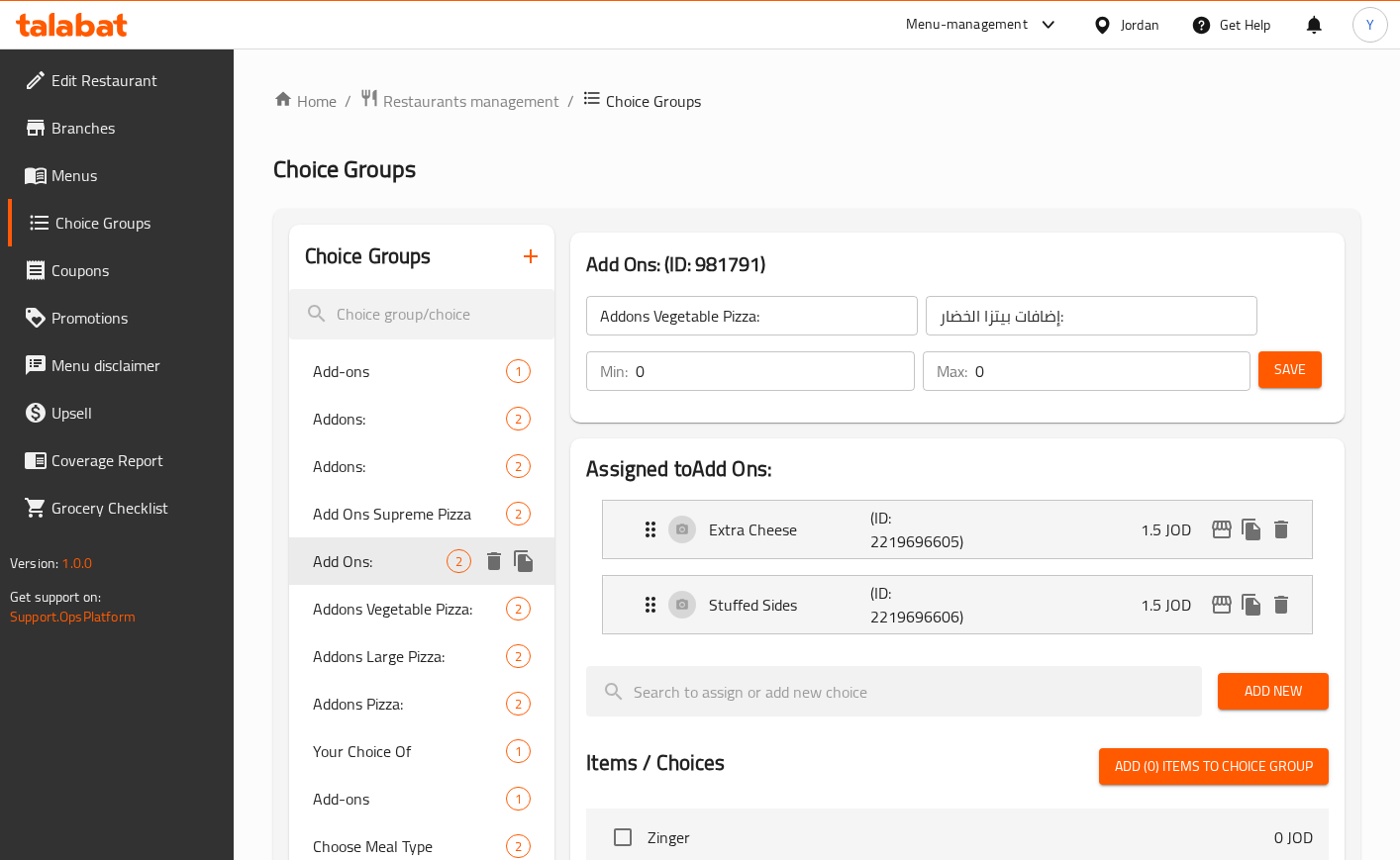 type on "Add Ons:" 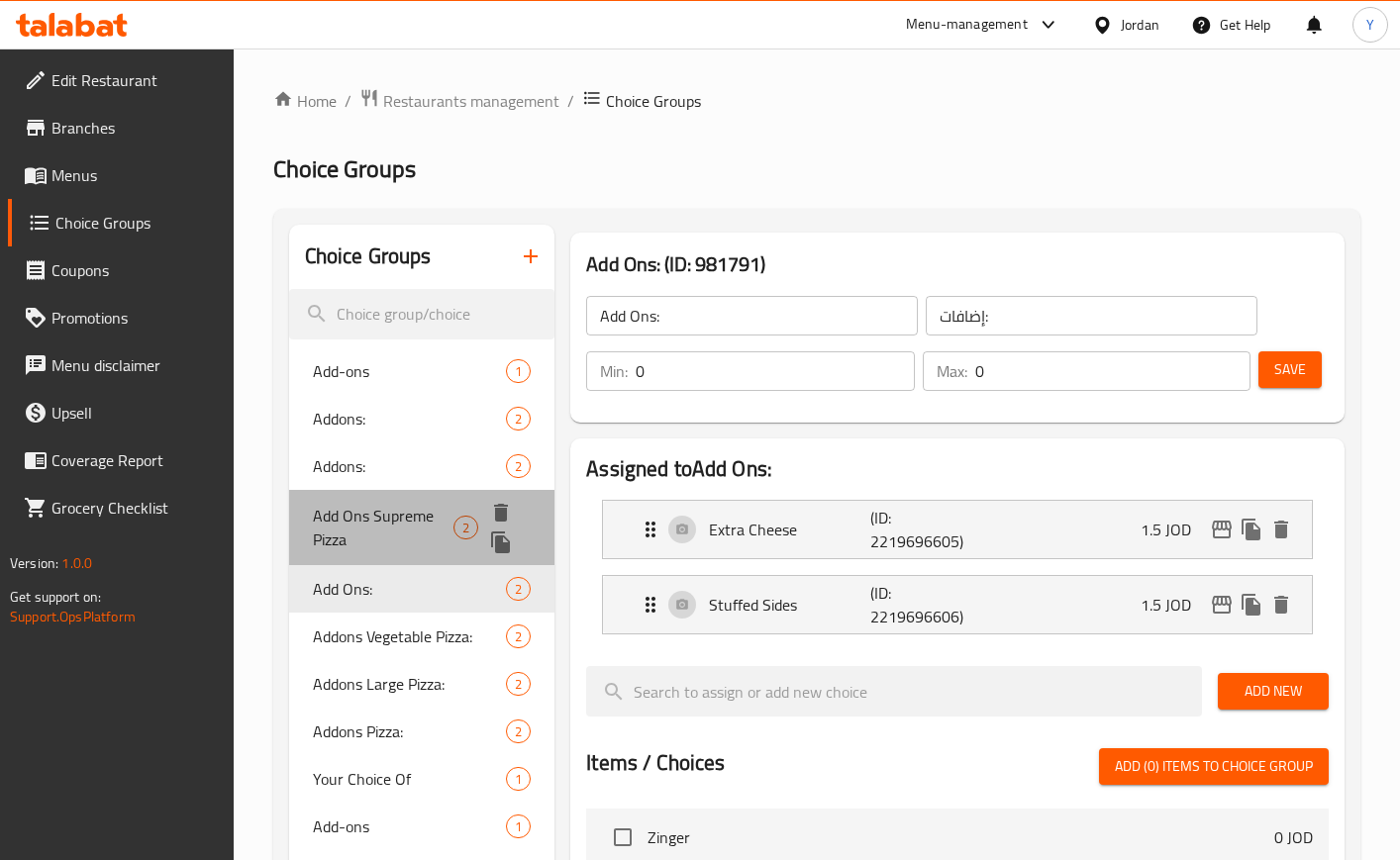 click on "Add Ons Supreme Pizza" at bounding box center (383, 527) 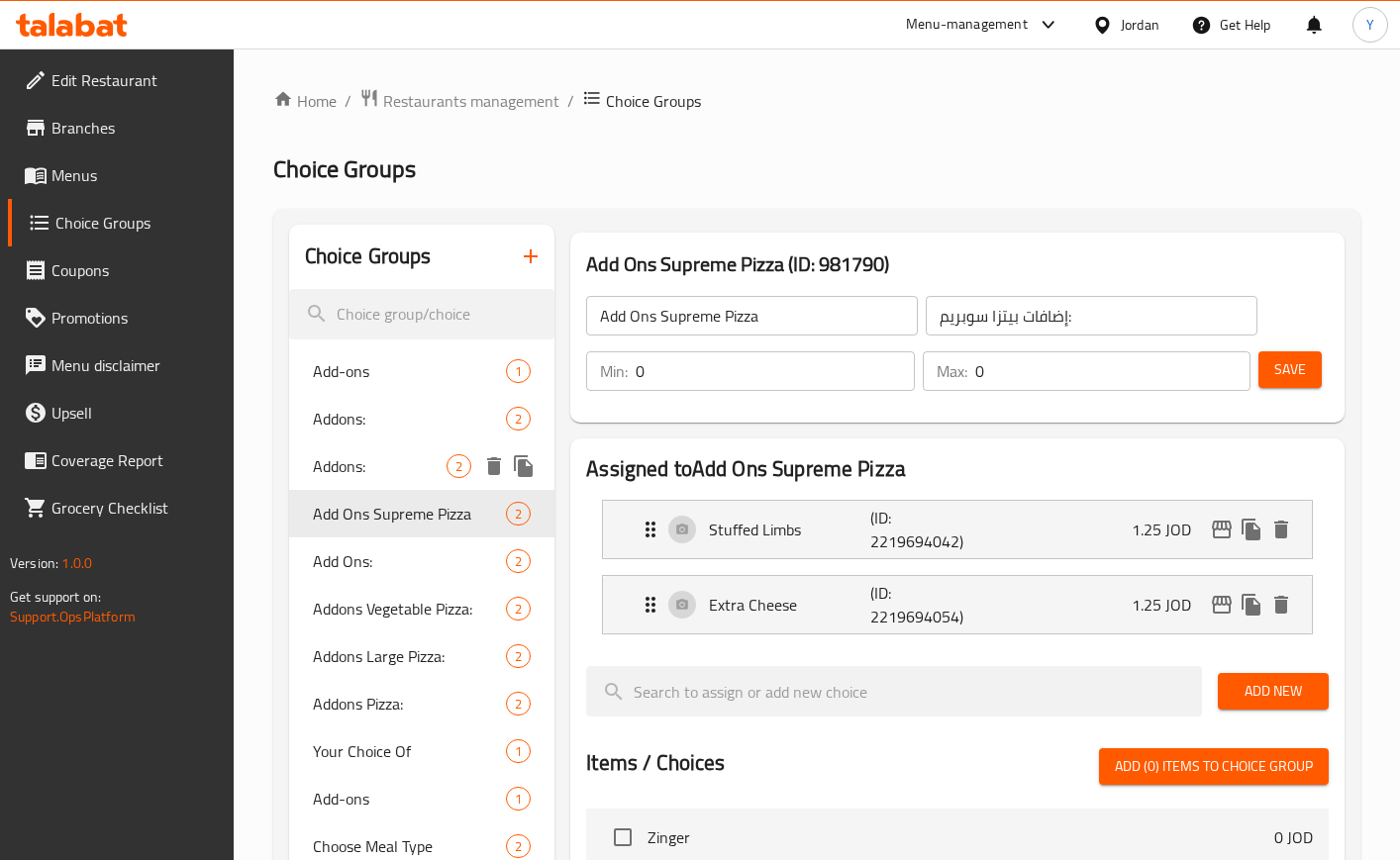 click on "Addons:" at bounding box center (379, 466) 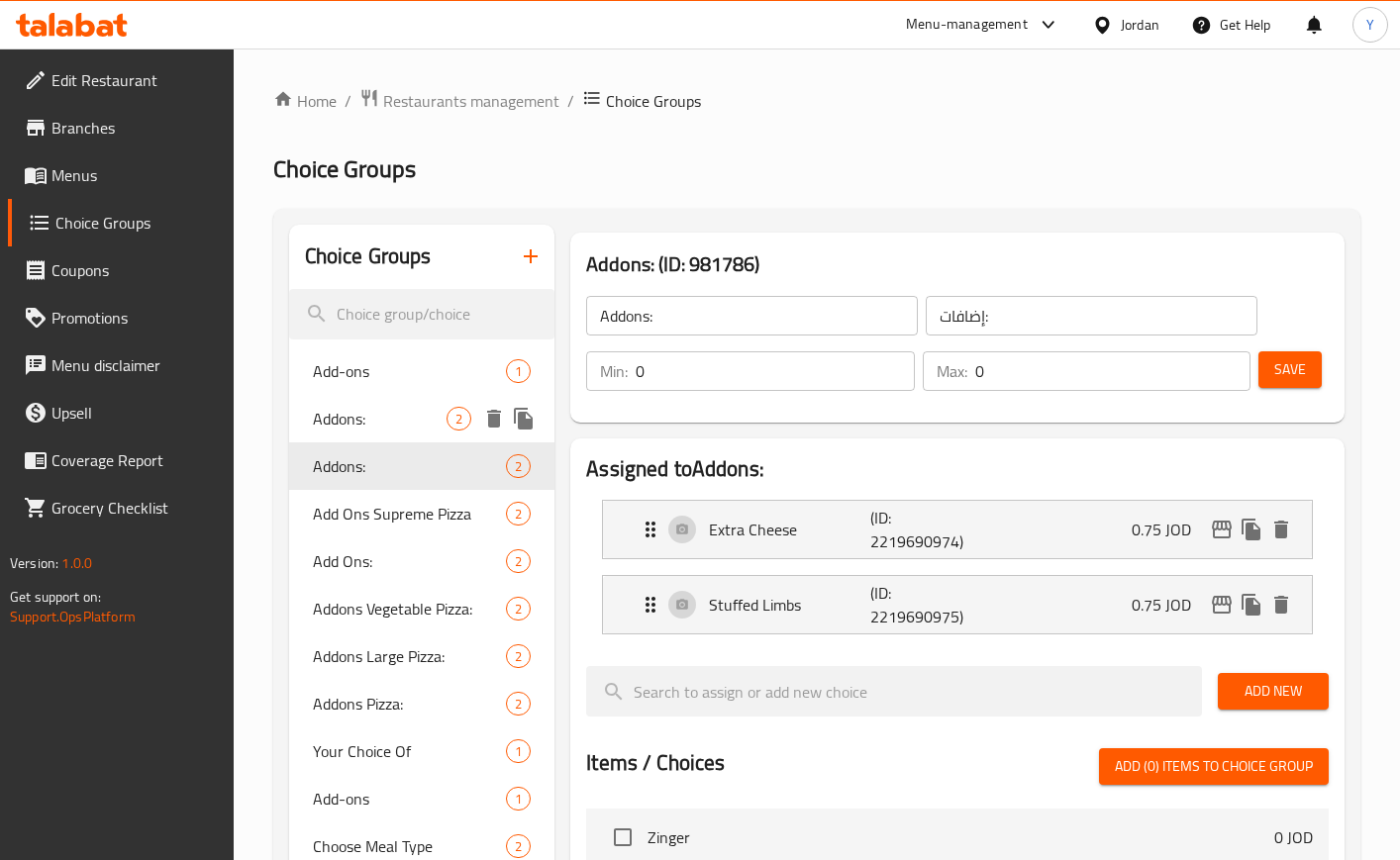click on "Addons:" at bounding box center (379, 419) 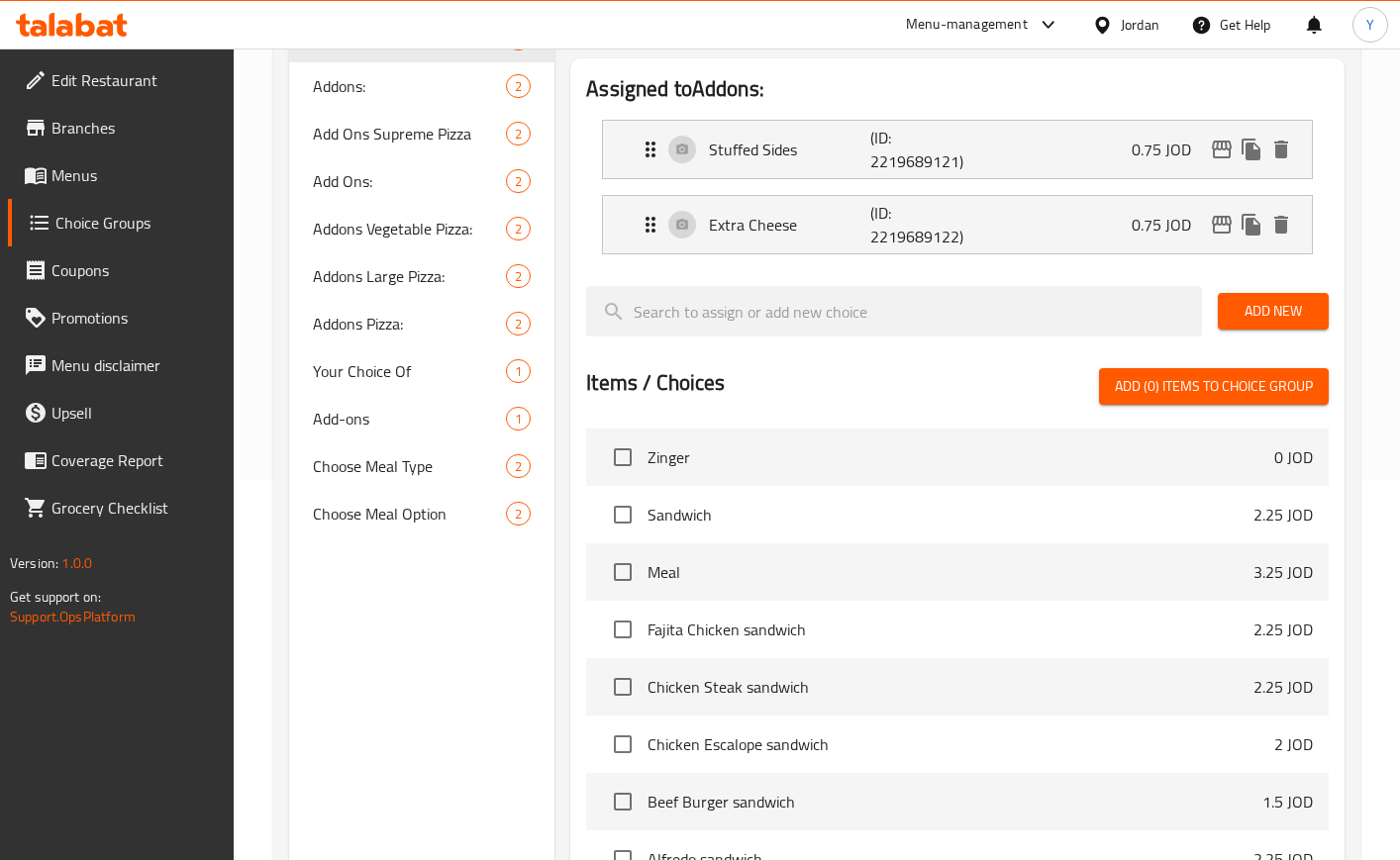 scroll, scrollTop: 420, scrollLeft: 0, axis: vertical 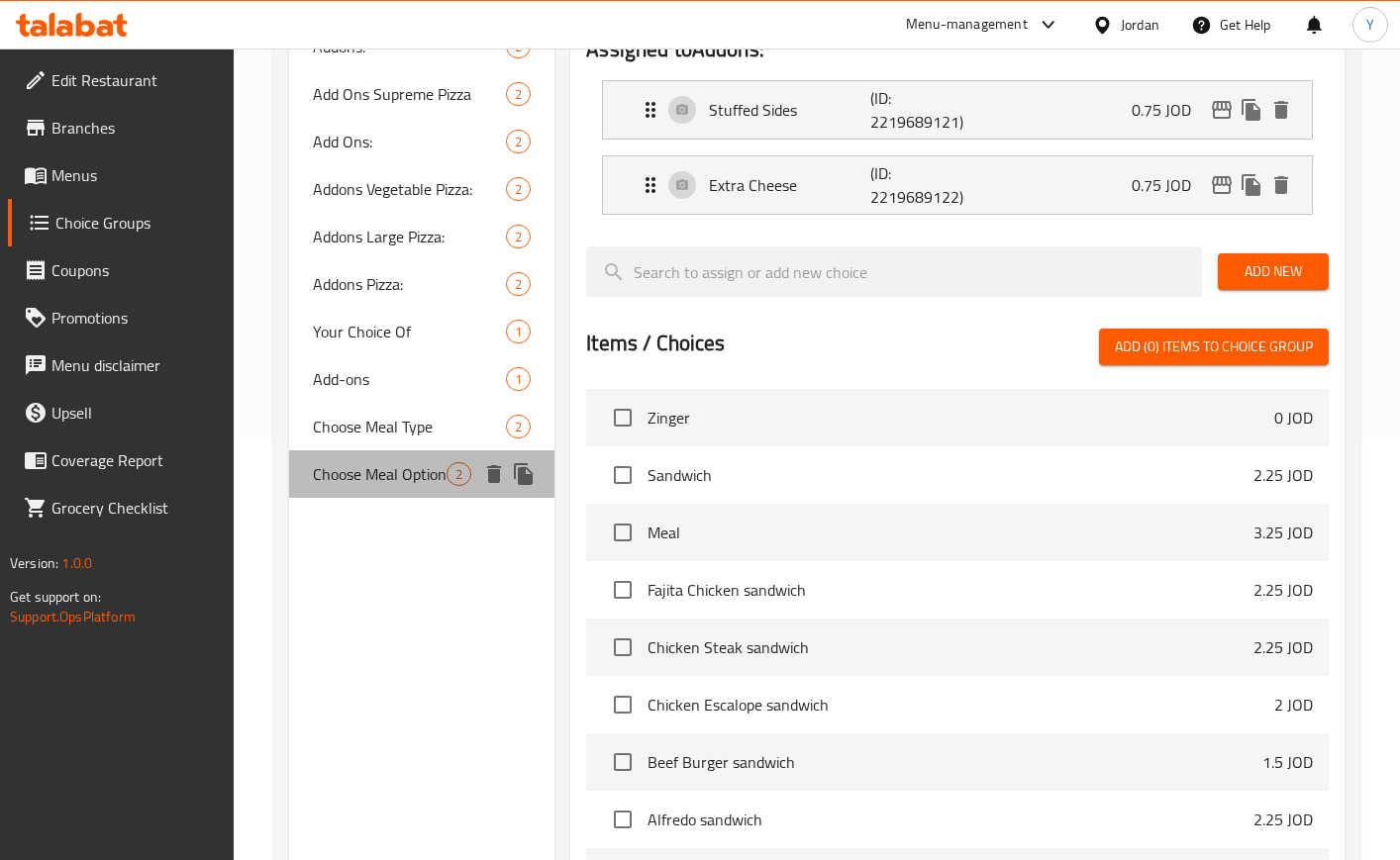 click on "Choose Meal Option" at bounding box center [379, 474] 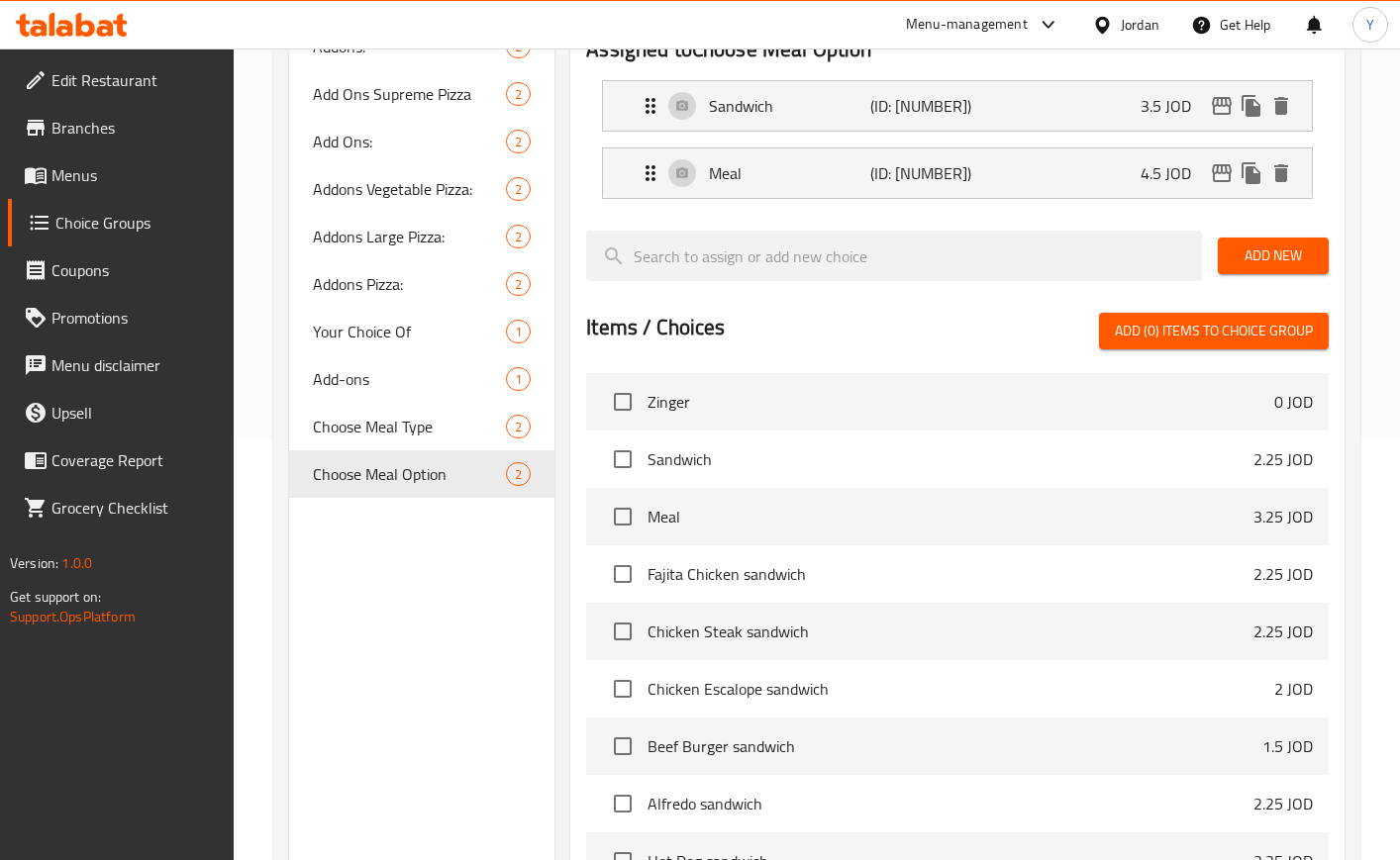 scroll, scrollTop: 227, scrollLeft: 0, axis: vertical 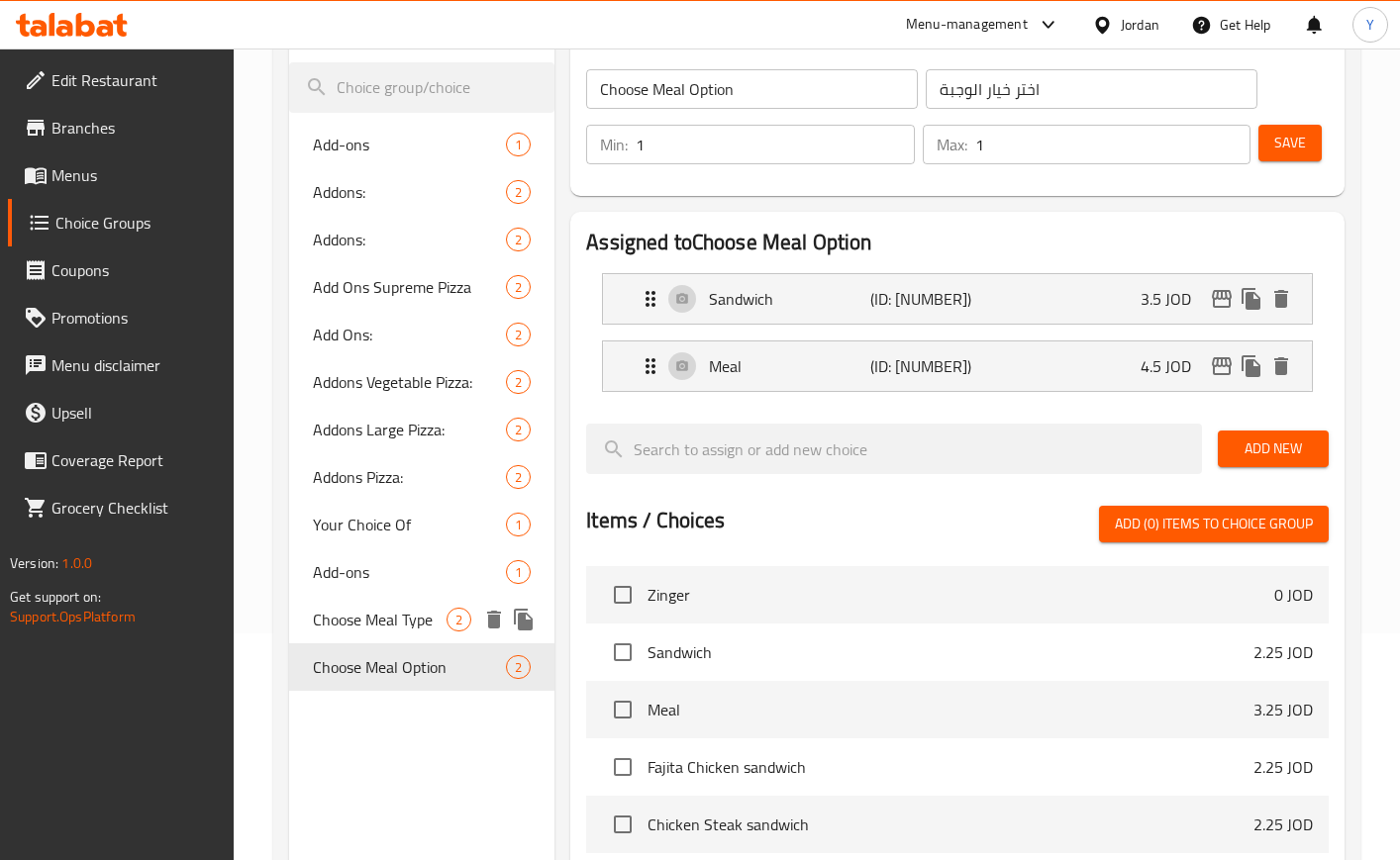 click on "Choose Meal Type" at bounding box center [379, 620] 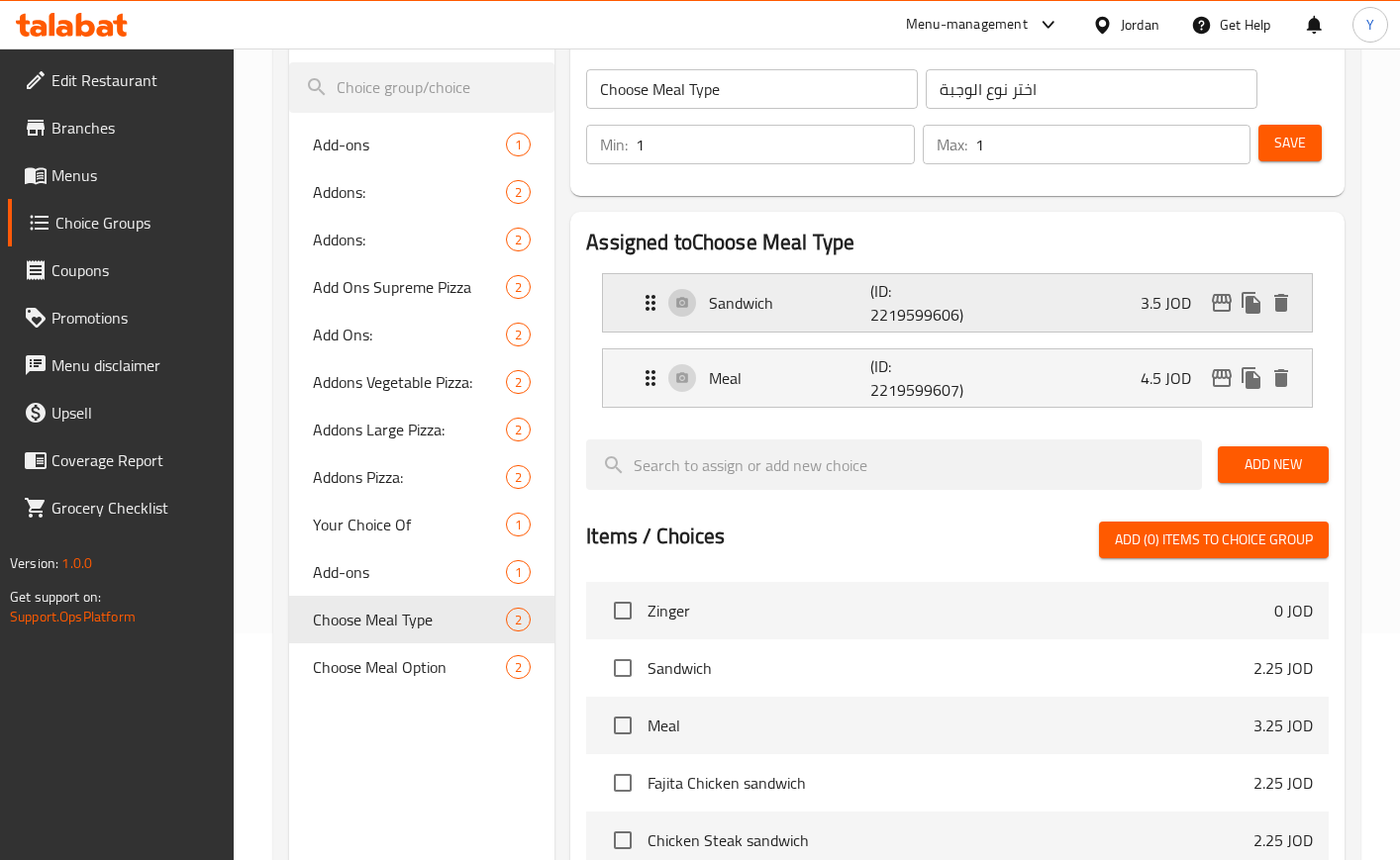 click on "Sandwich" at bounding box center (789, 303) 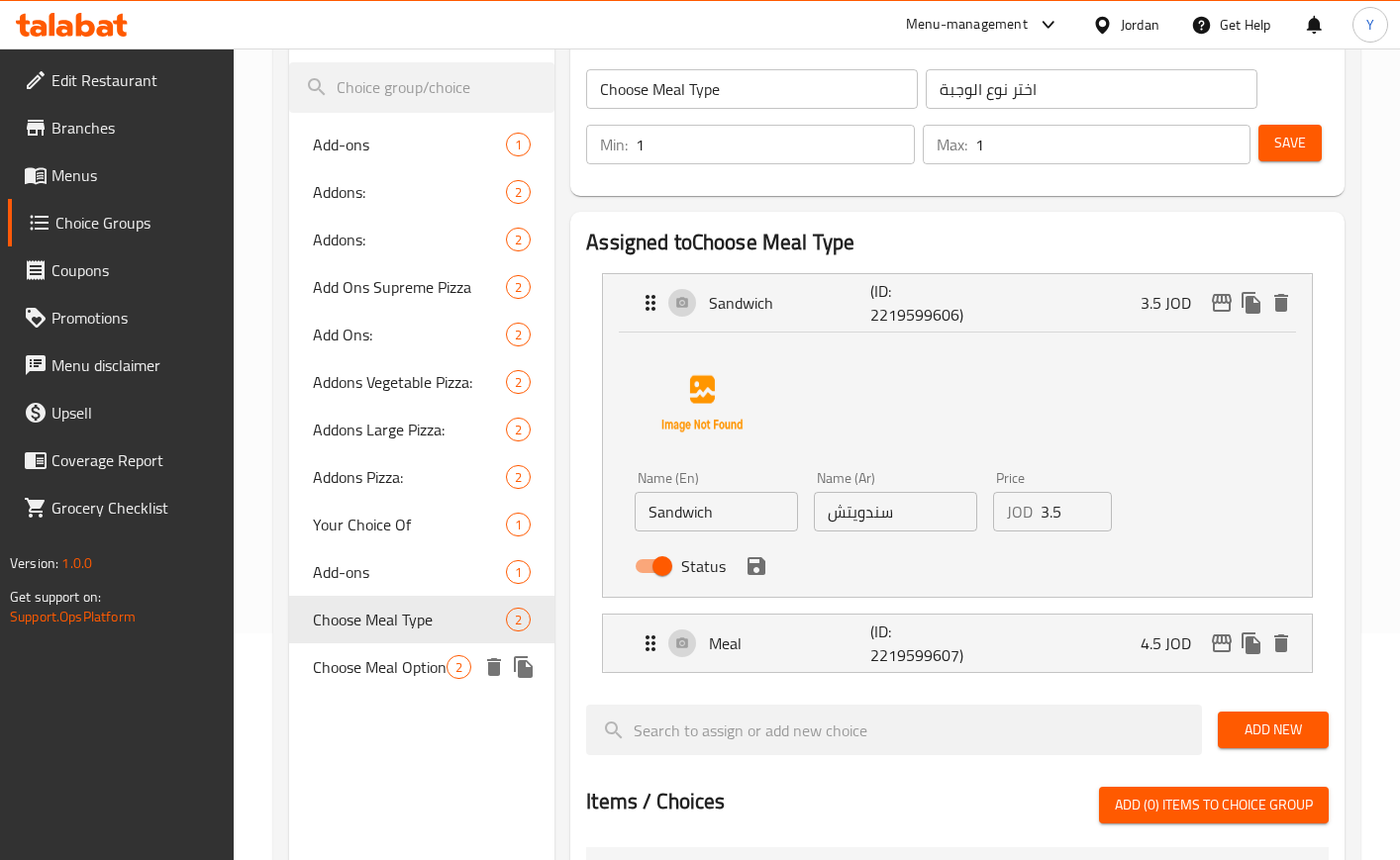 drag, startPoint x: 350, startPoint y: 674, endPoint x: 356, endPoint y: 665, distance: 10.816654 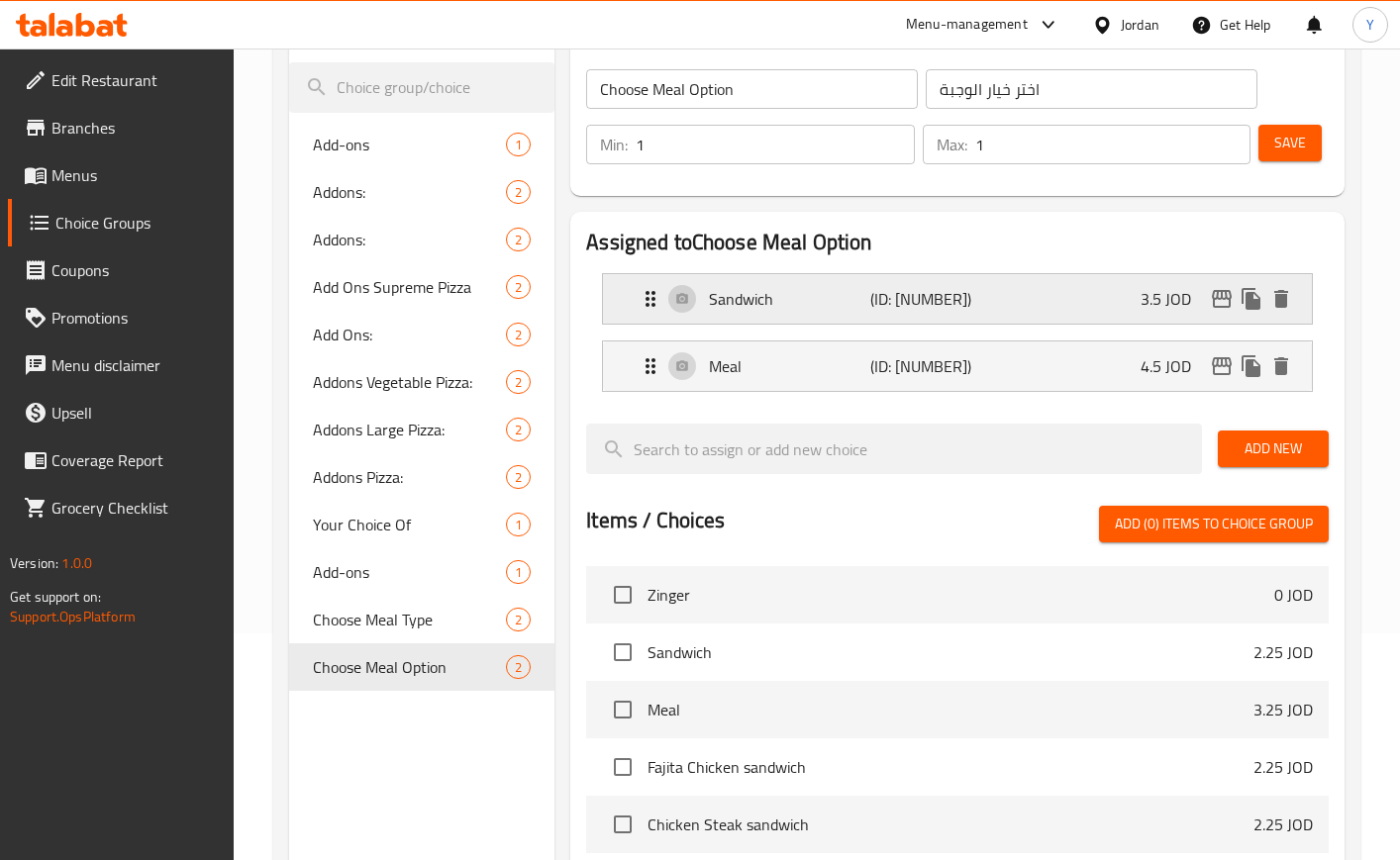 click on "(ID: 2219869209)" at bounding box center [924, 299] 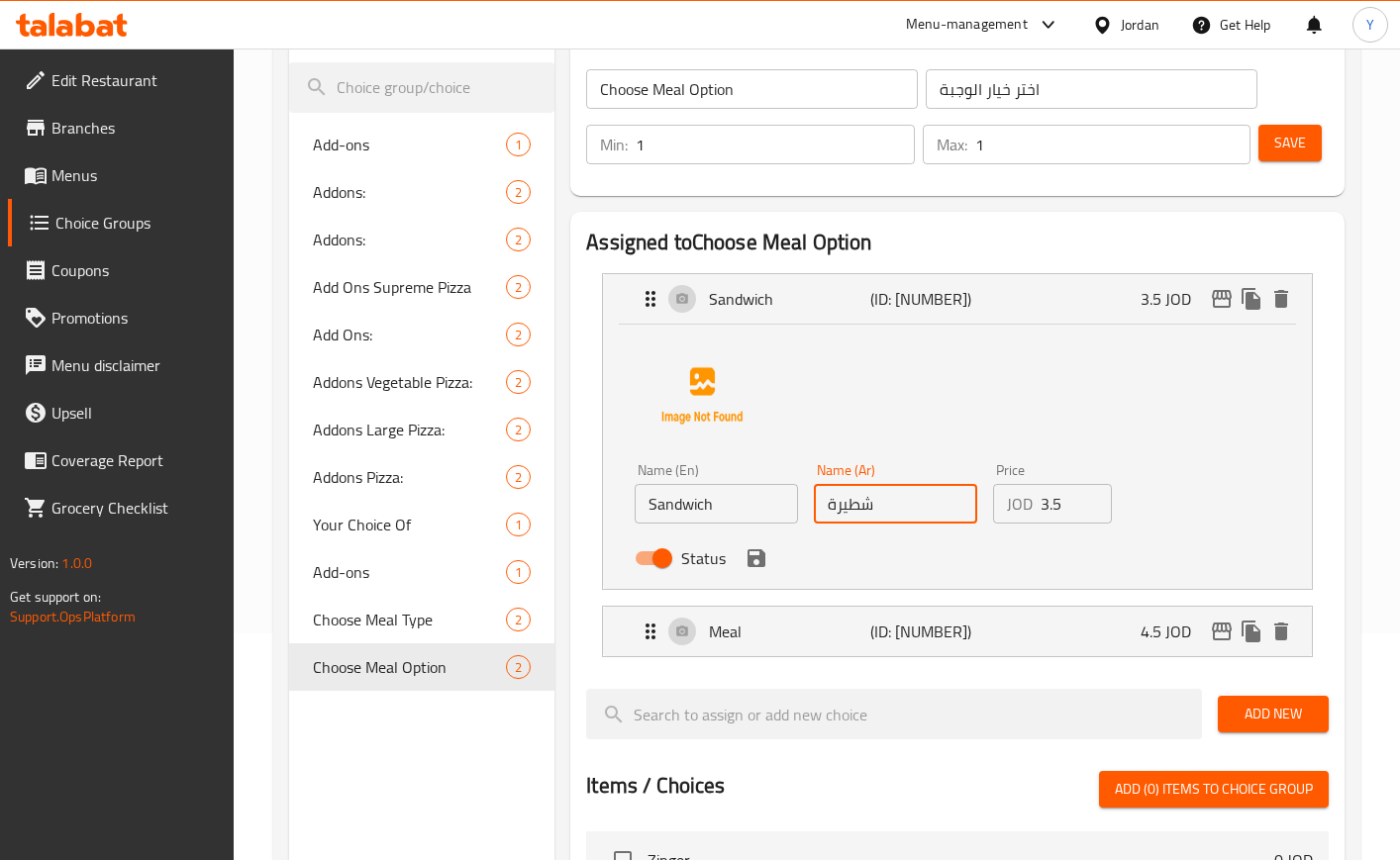 drag, startPoint x: 907, startPoint y: 513, endPoint x: 821, endPoint y: 500, distance: 86.977008 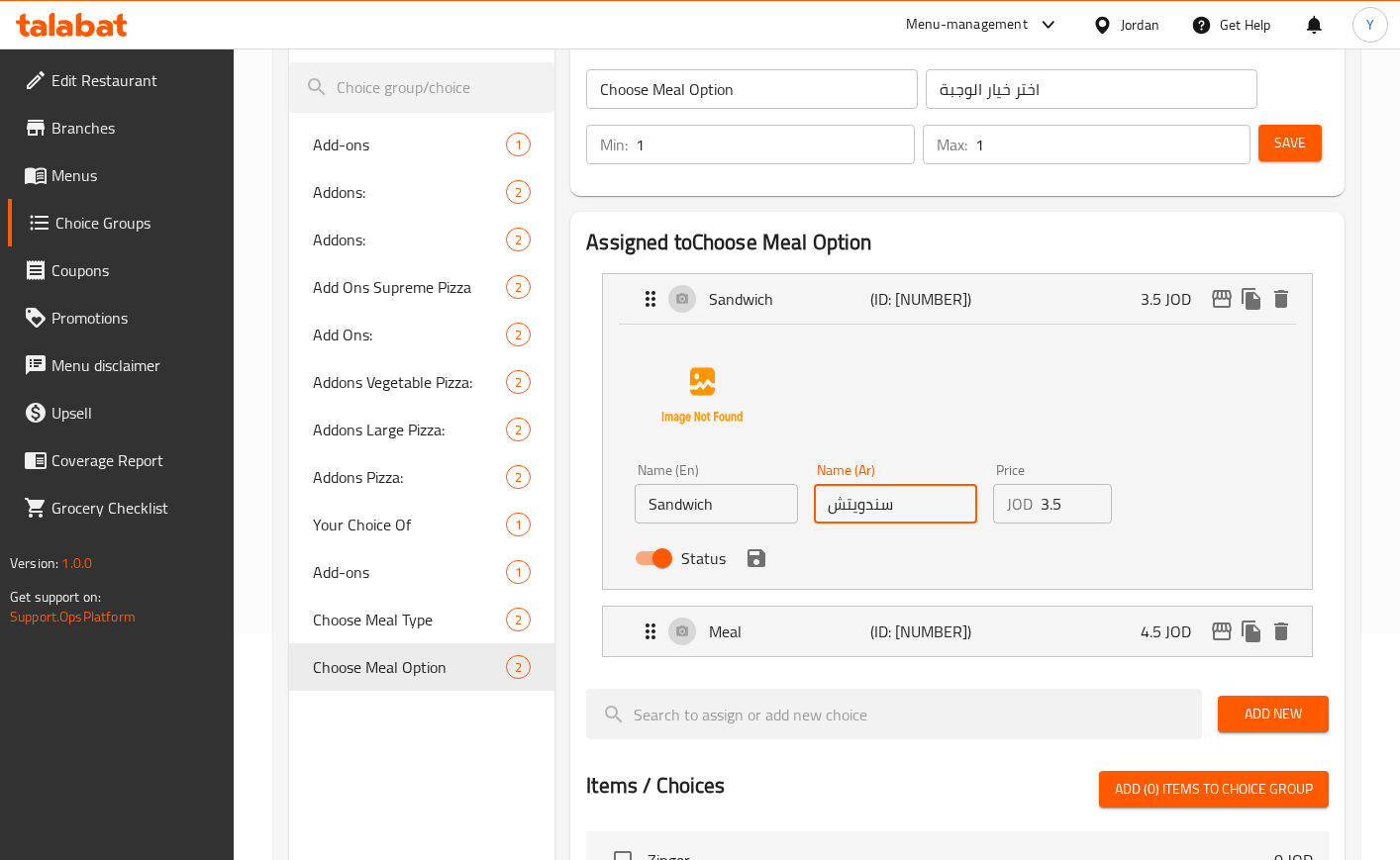 click on "Status" at bounding box center (895, 558) 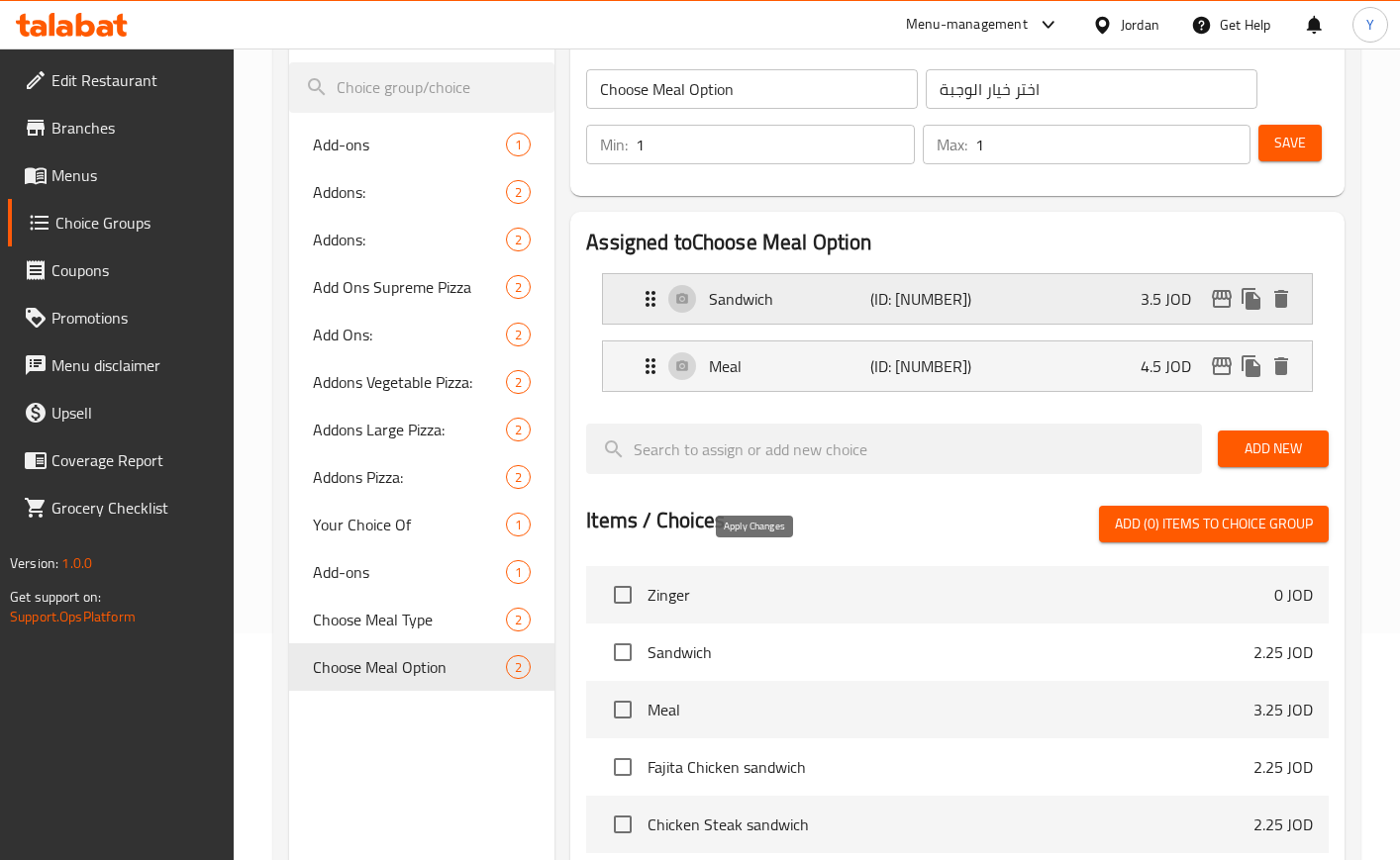 type on "سندويتش" 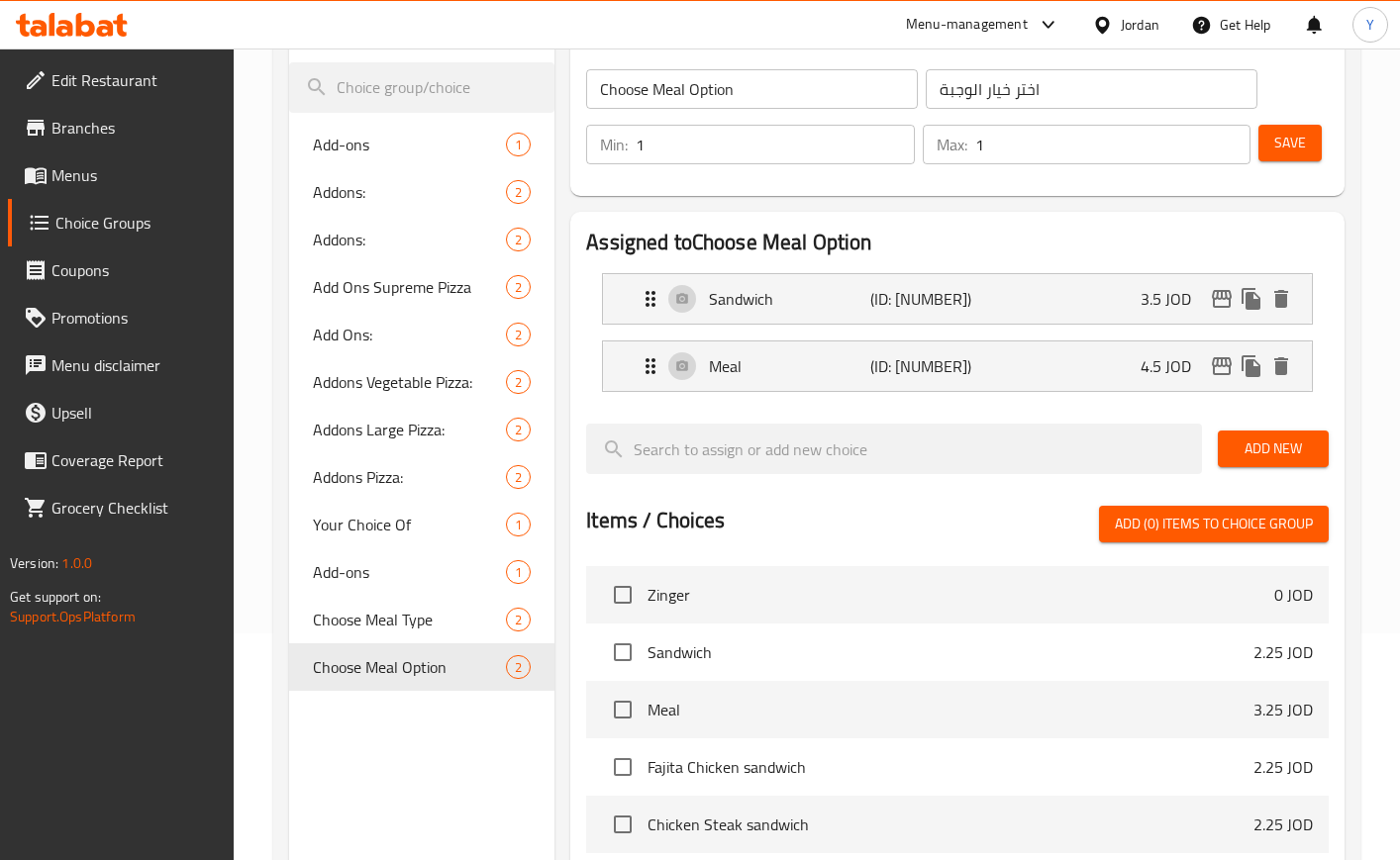 click on "Min: 1 ​ Max: 1 ​ Save" at bounding box center (953, 144) 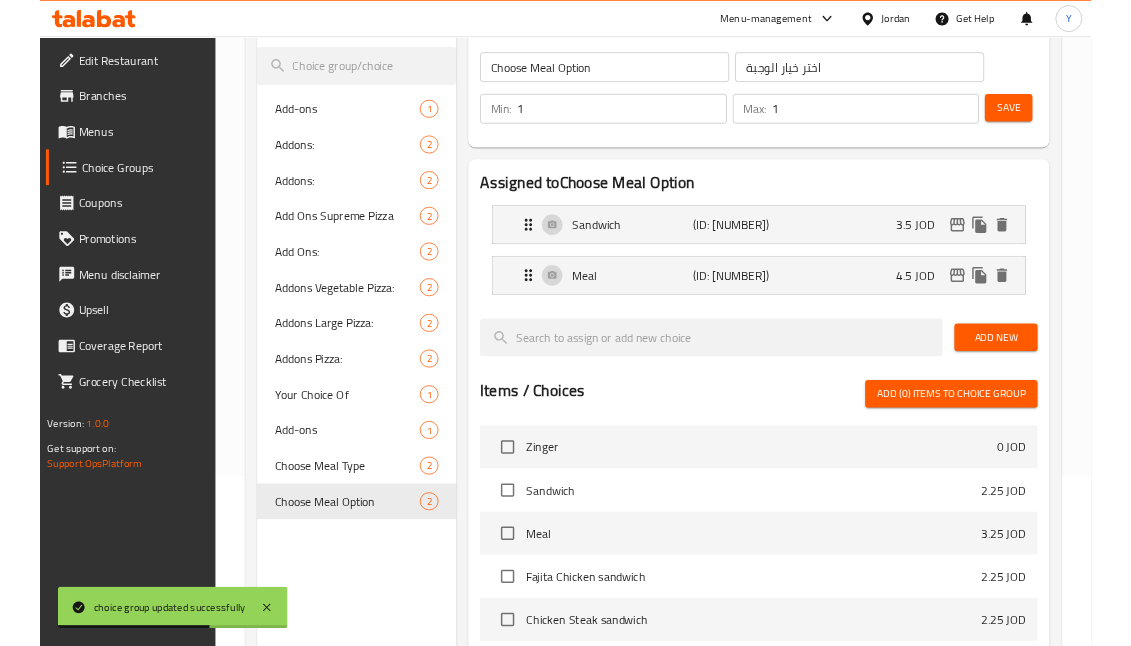 scroll, scrollTop: 228, scrollLeft: 0, axis: vertical 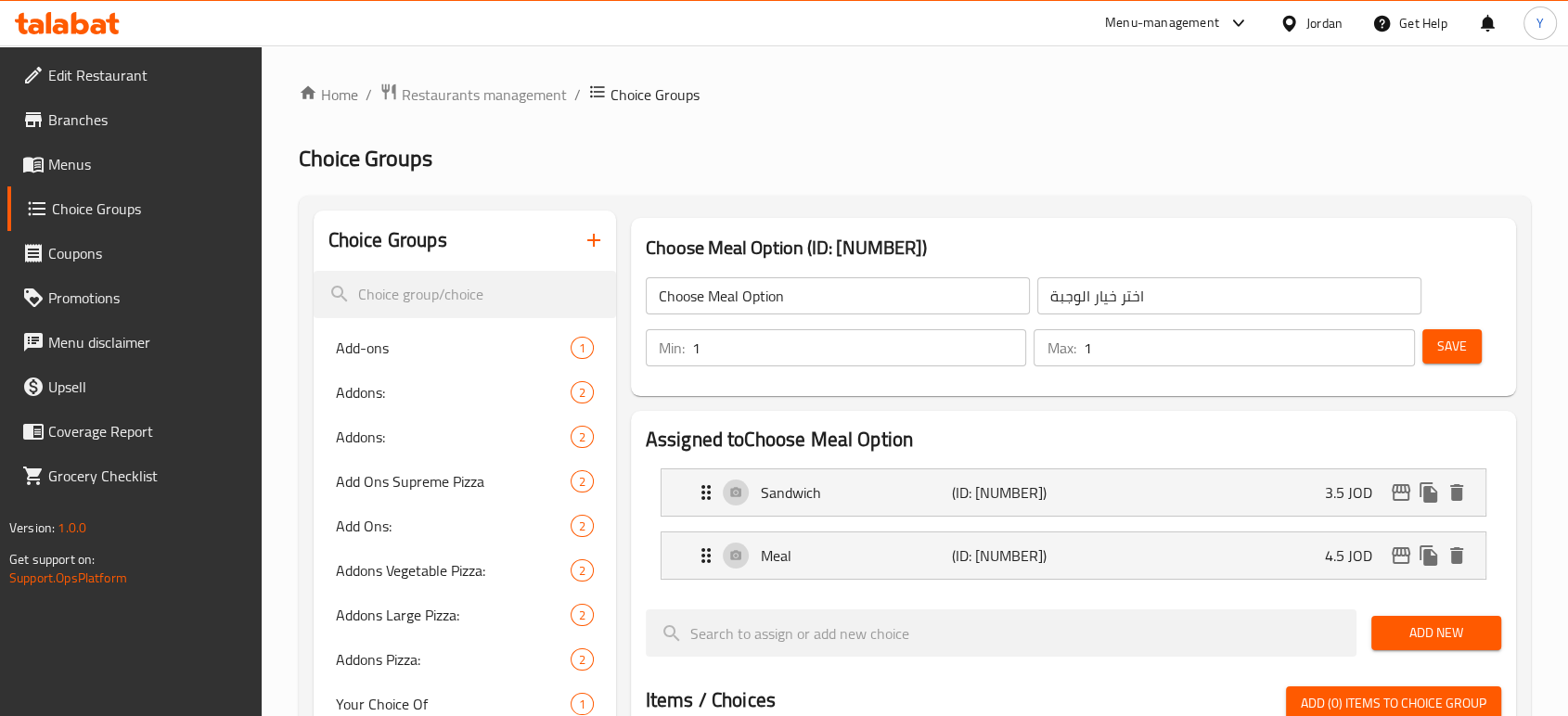 click on "Edit Restaurant" at bounding box center [148, 75] 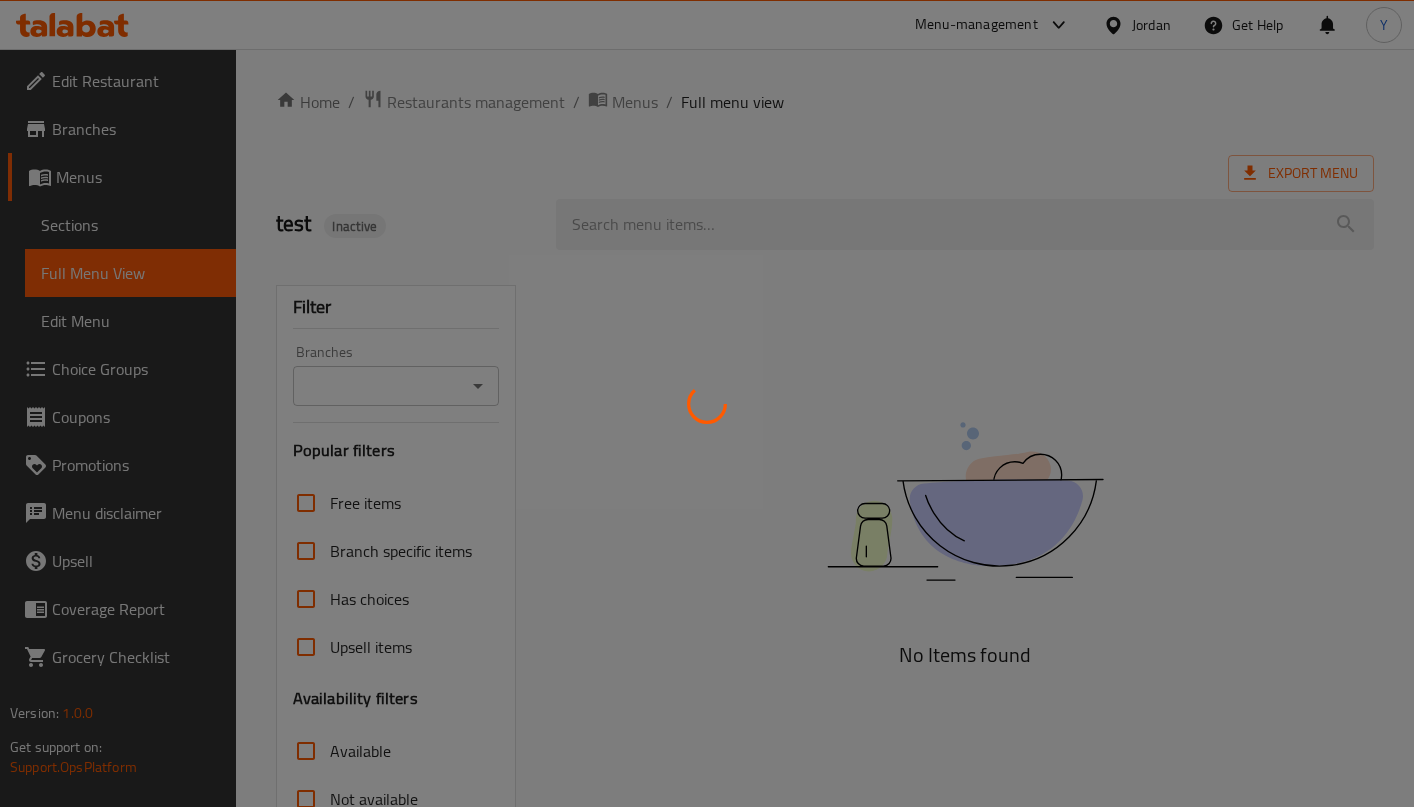 scroll, scrollTop: 0, scrollLeft: 0, axis: both 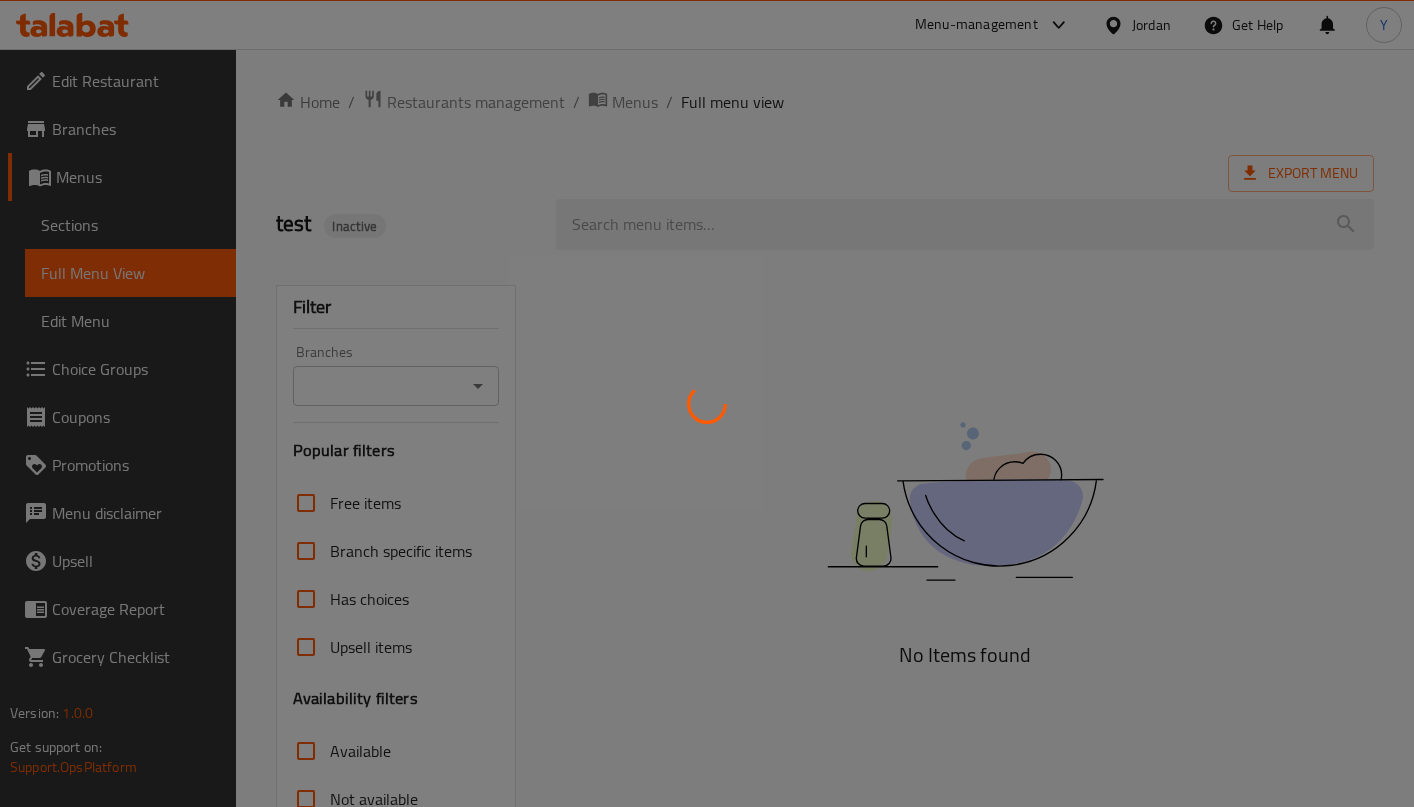 click at bounding box center (707, 403) 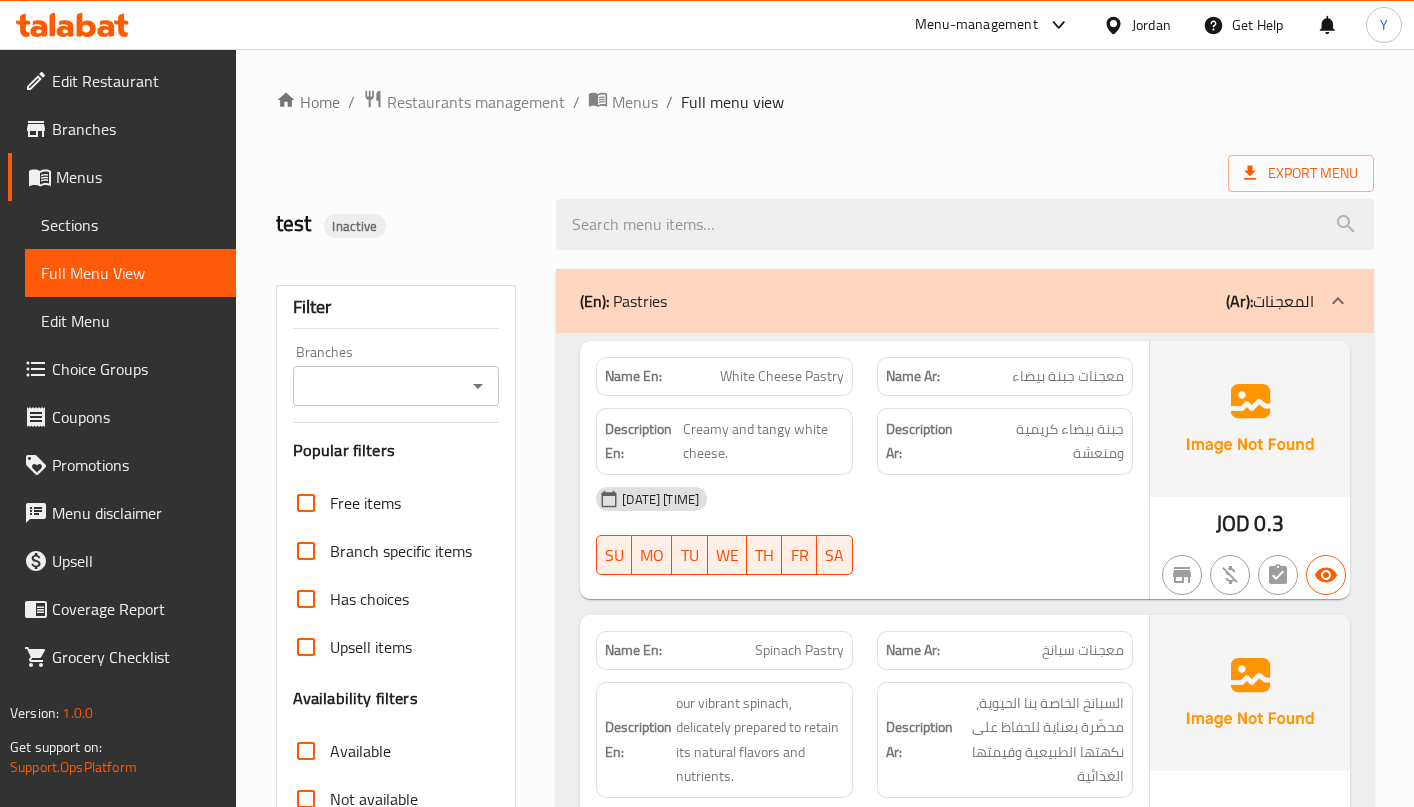 click on "Choice Groups" at bounding box center [136, 369] 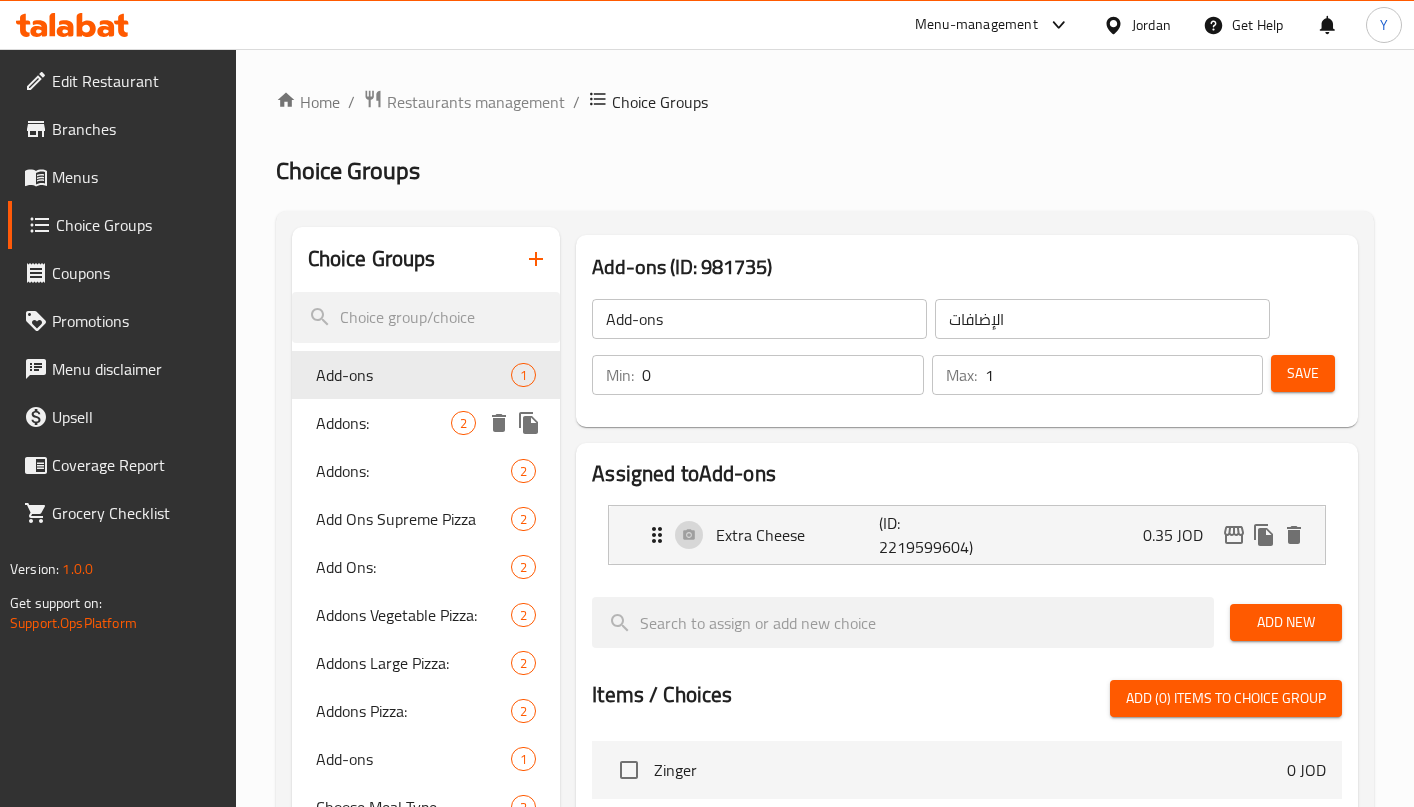 click on "Addons:" at bounding box center [383, 423] 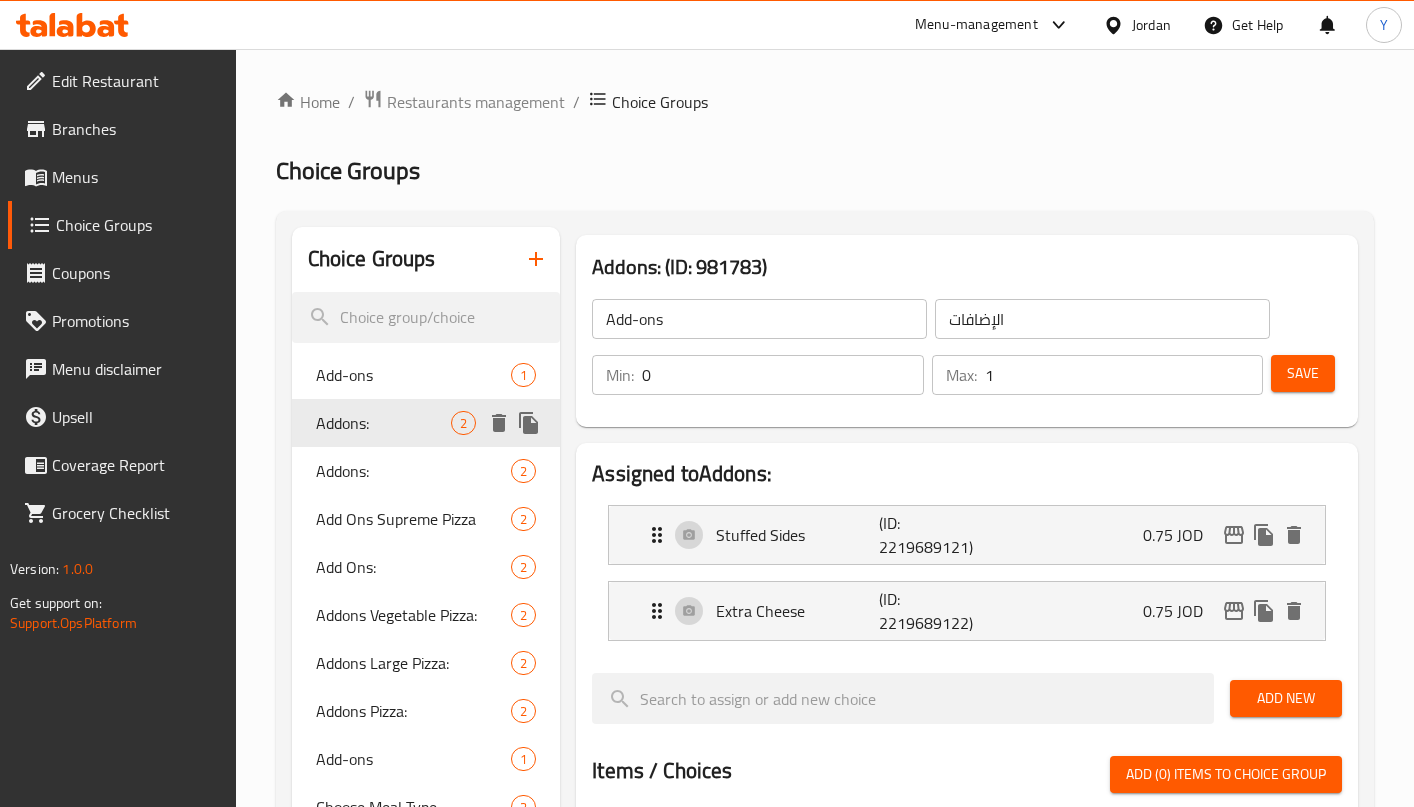 type on "Addons:" 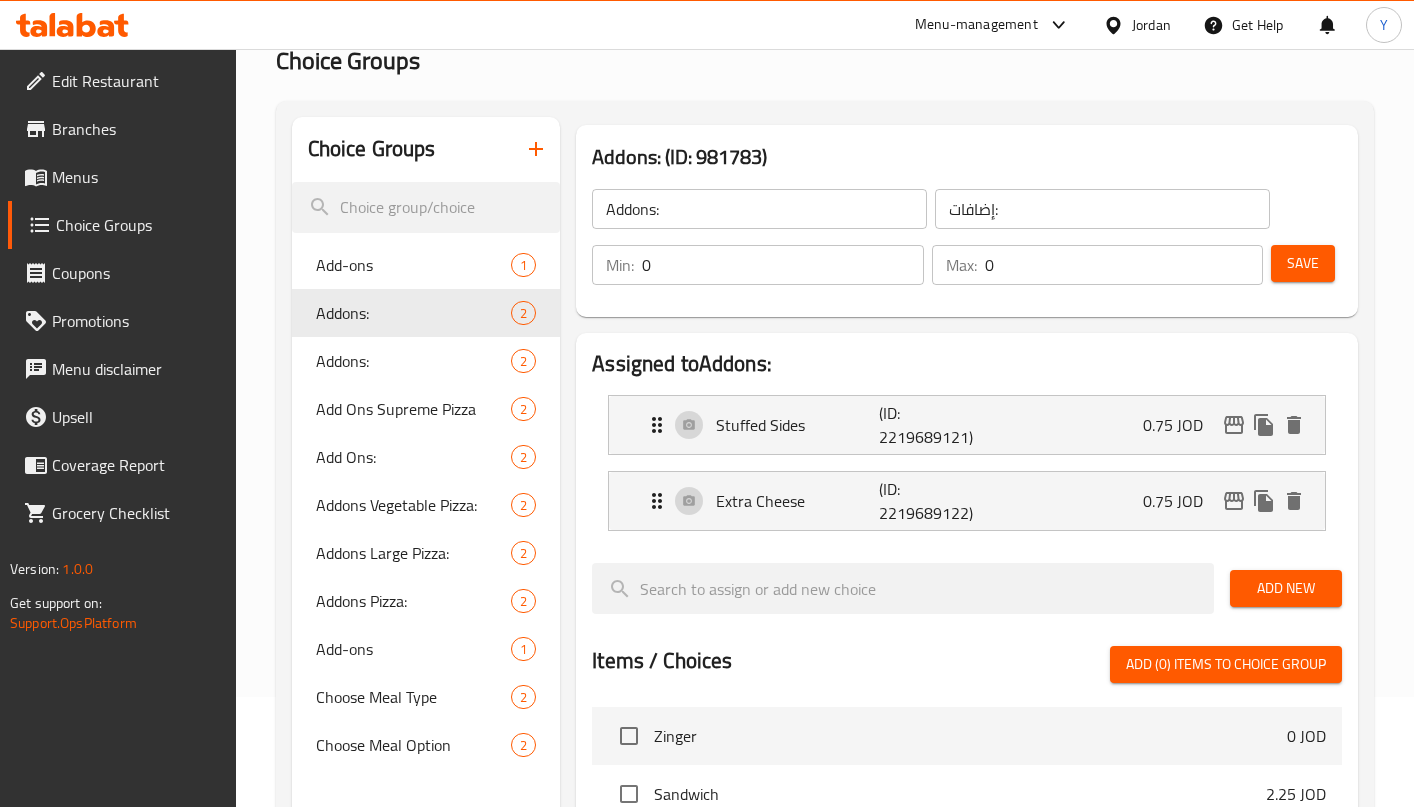 scroll, scrollTop: 170, scrollLeft: 0, axis: vertical 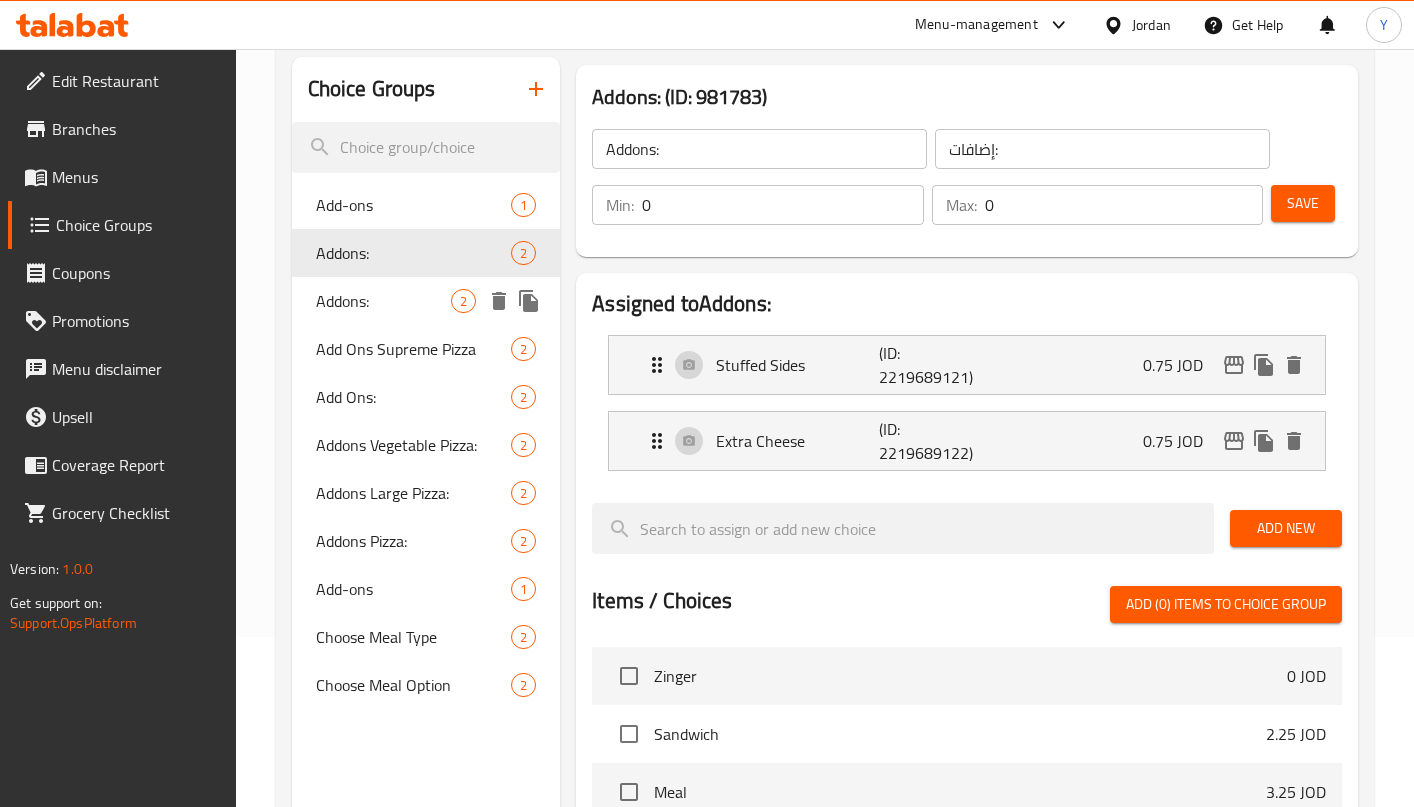 click on "Addons:" at bounding box center [383, 301] 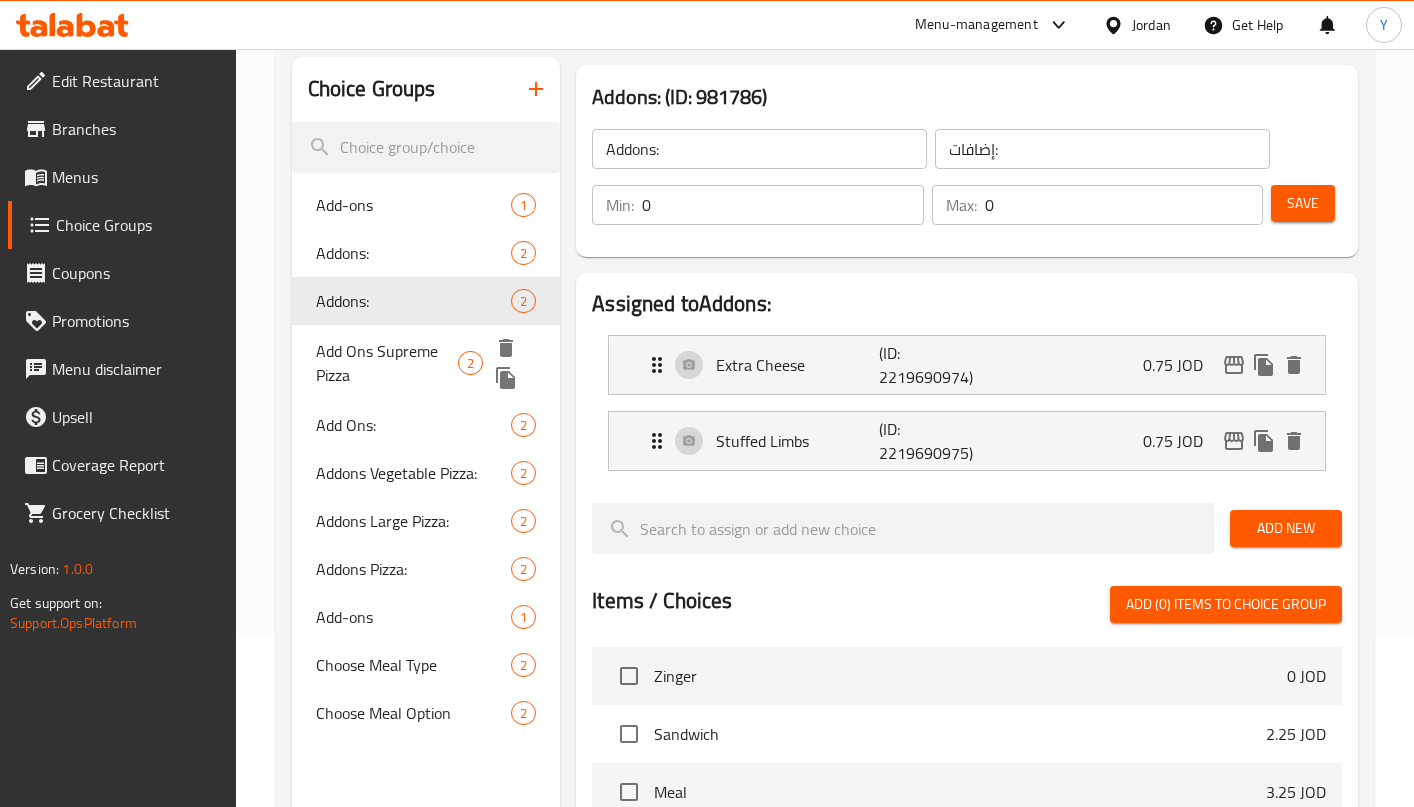 click on "Add Ons Supreme Pizza" at bounding box center (387, 363) 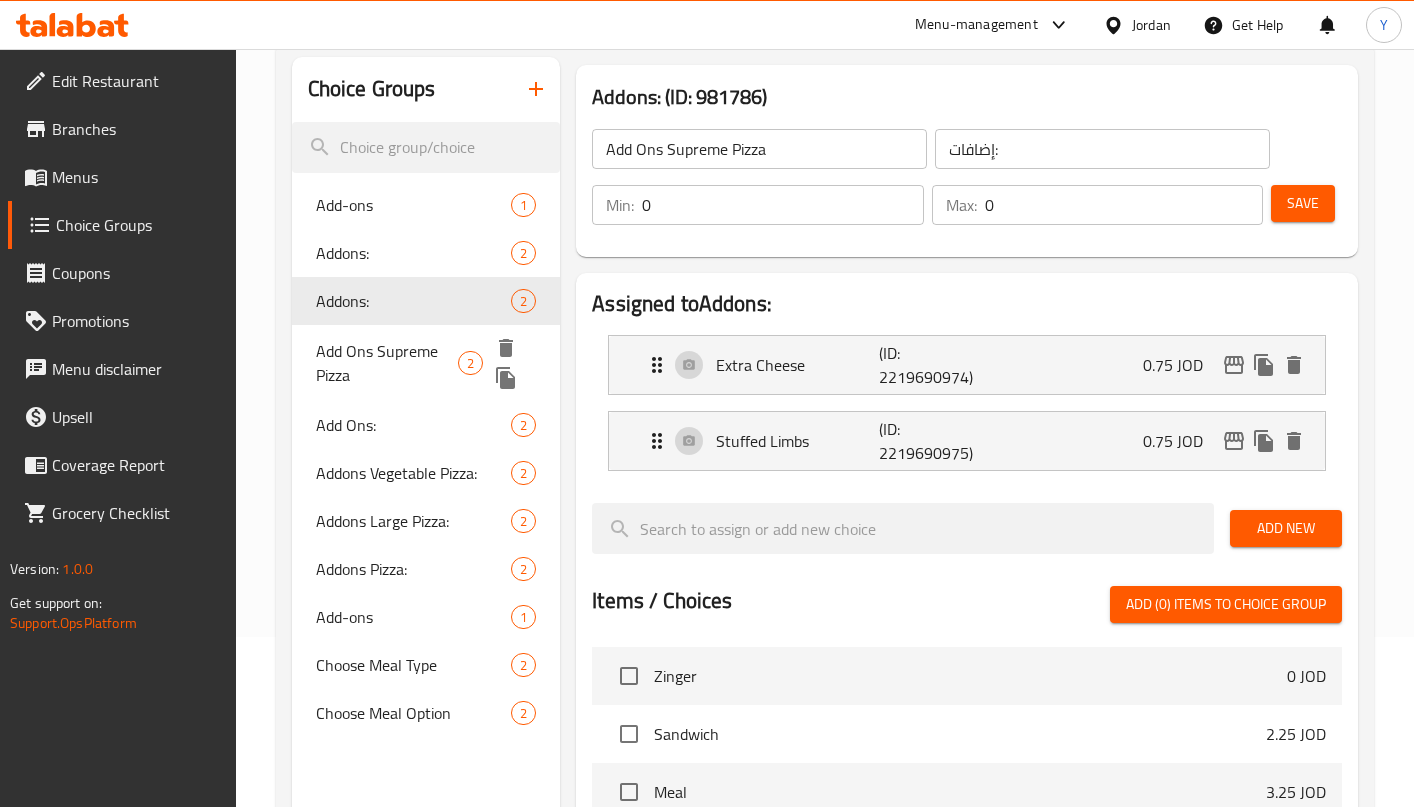 type on "إضافات بيتزا سوبريم:" 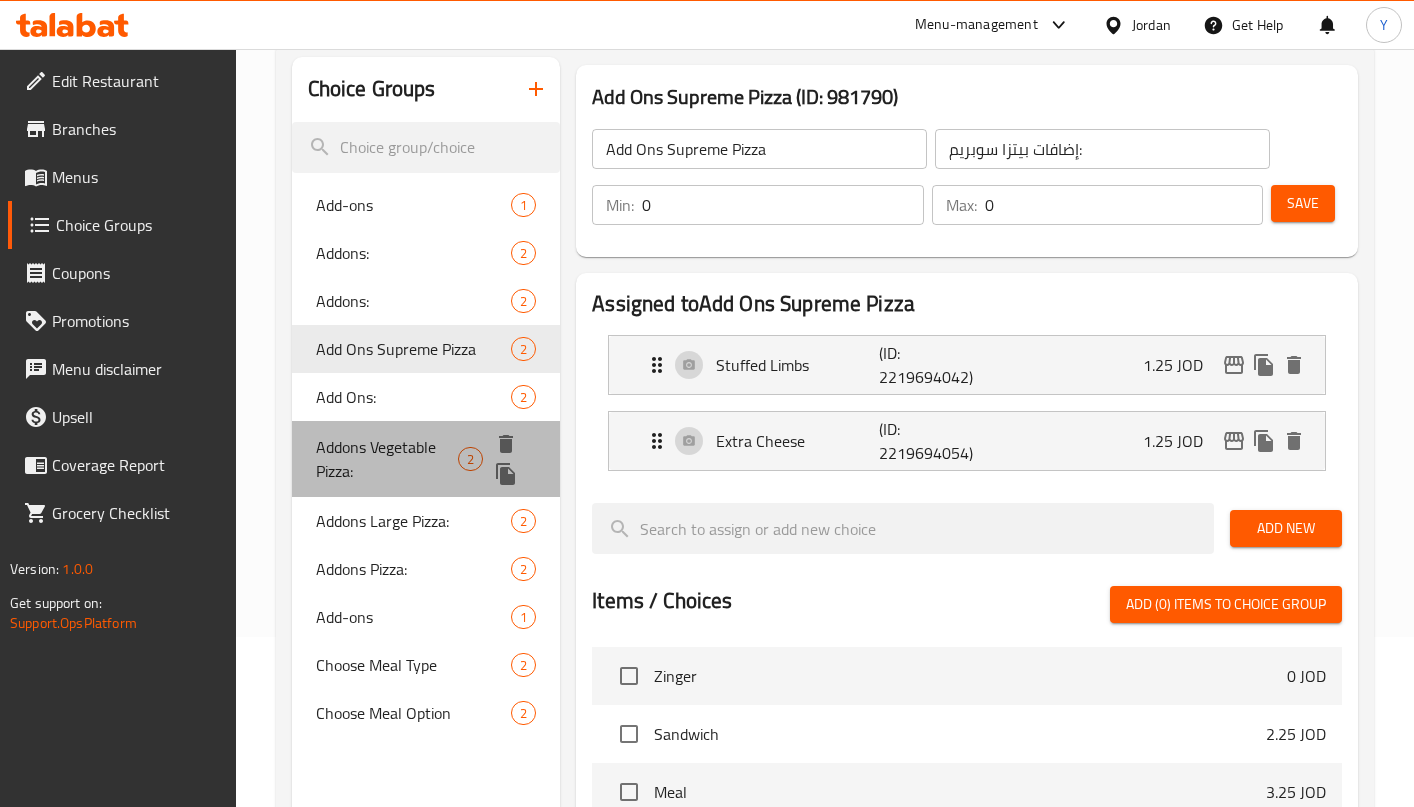 click on "Addons Vegetable Pizza: 2" at bounding box center [426, 459] 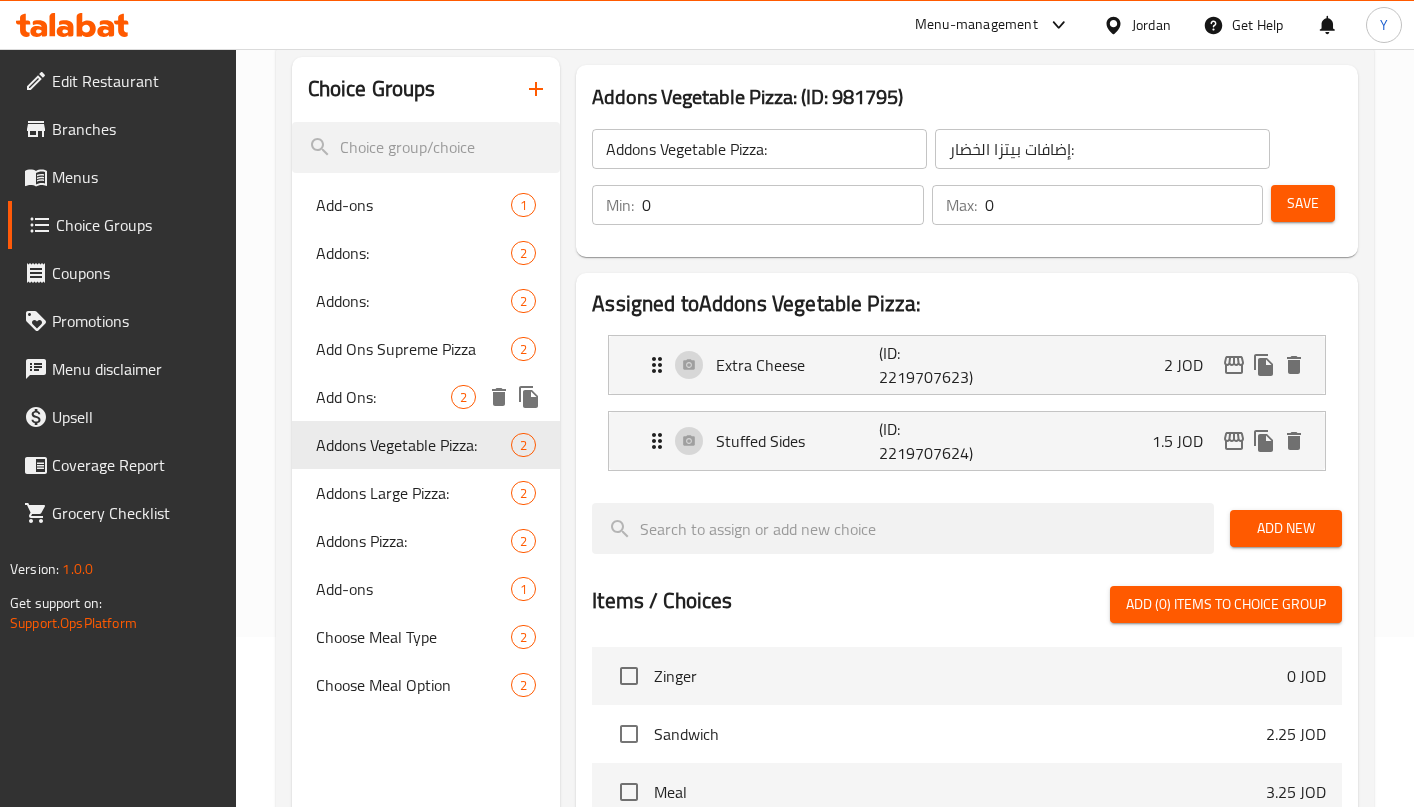 click on "Add Ons: 2" at bounding box center (426, 397) 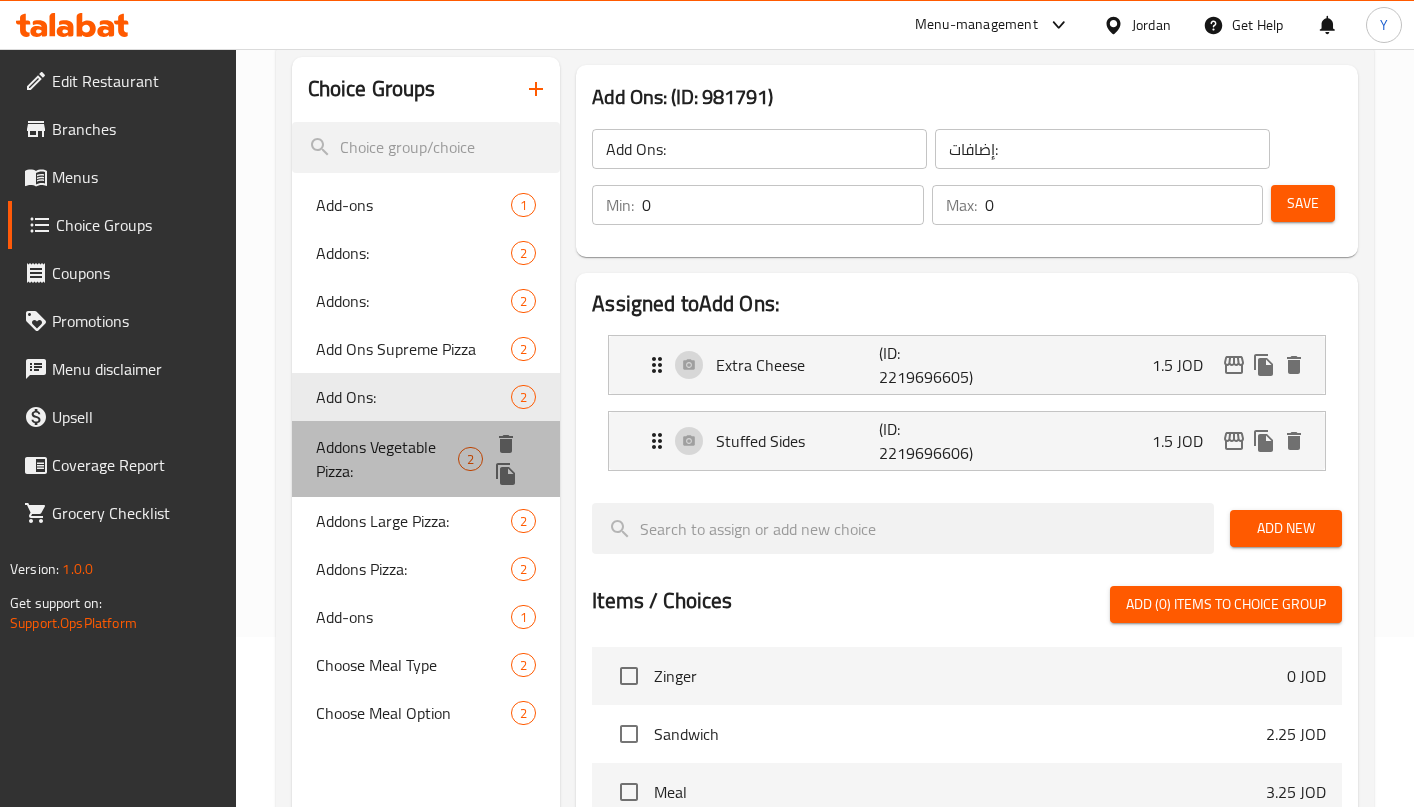click on "Addons Vegetable Pizza:" at bounding box center (387, 459) 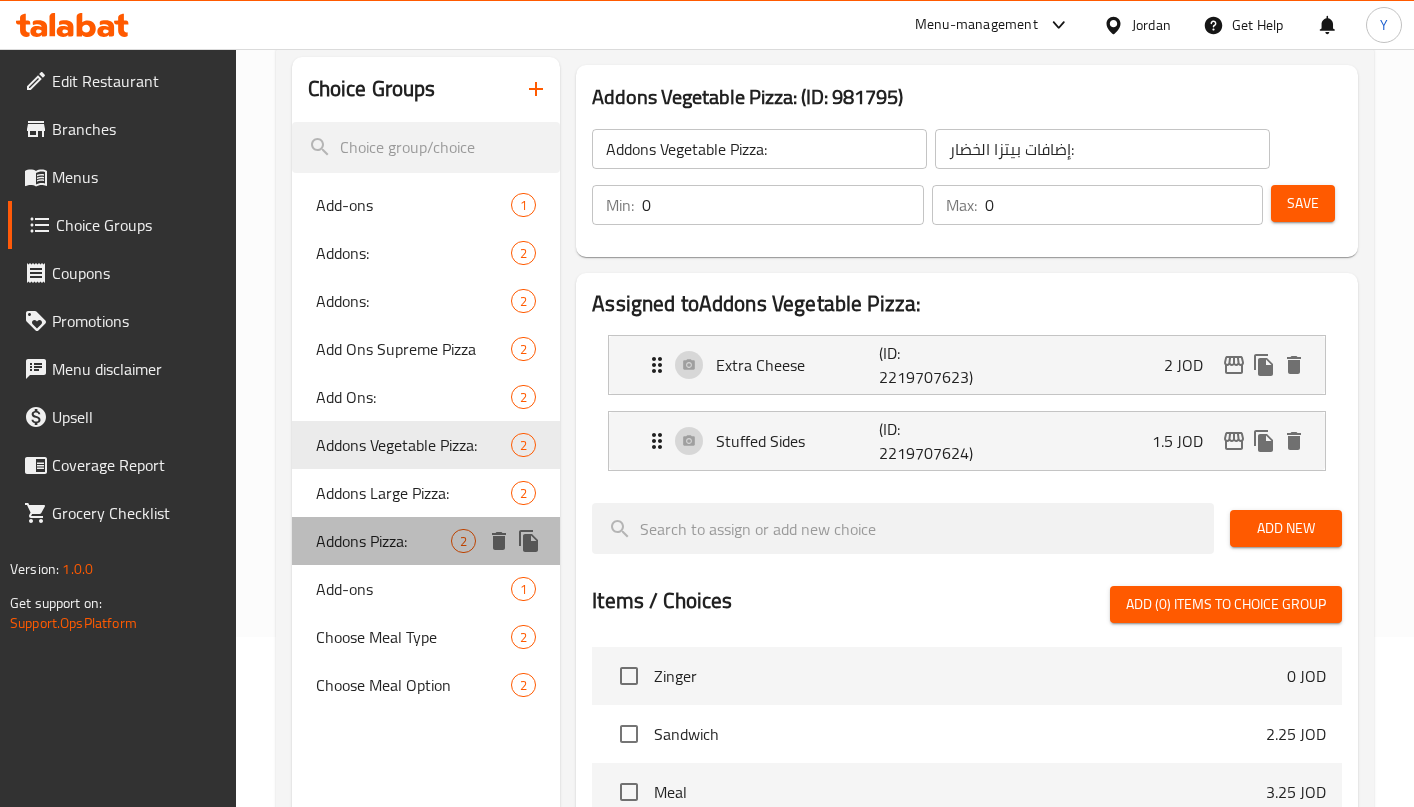 click on "Addons Pizza:" at bounding box center [383, 541] 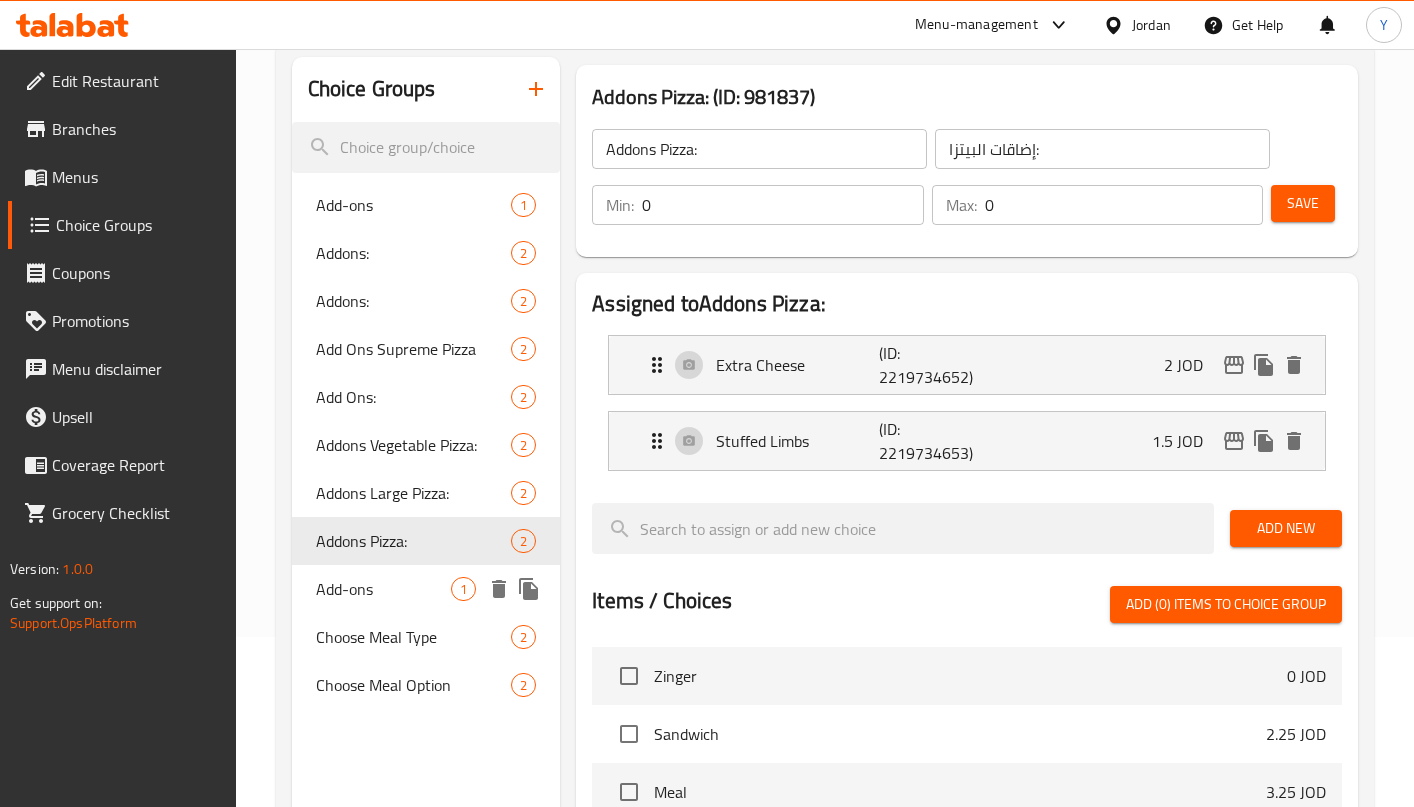 click on "Add-ons" at bounding box center (383, 589) 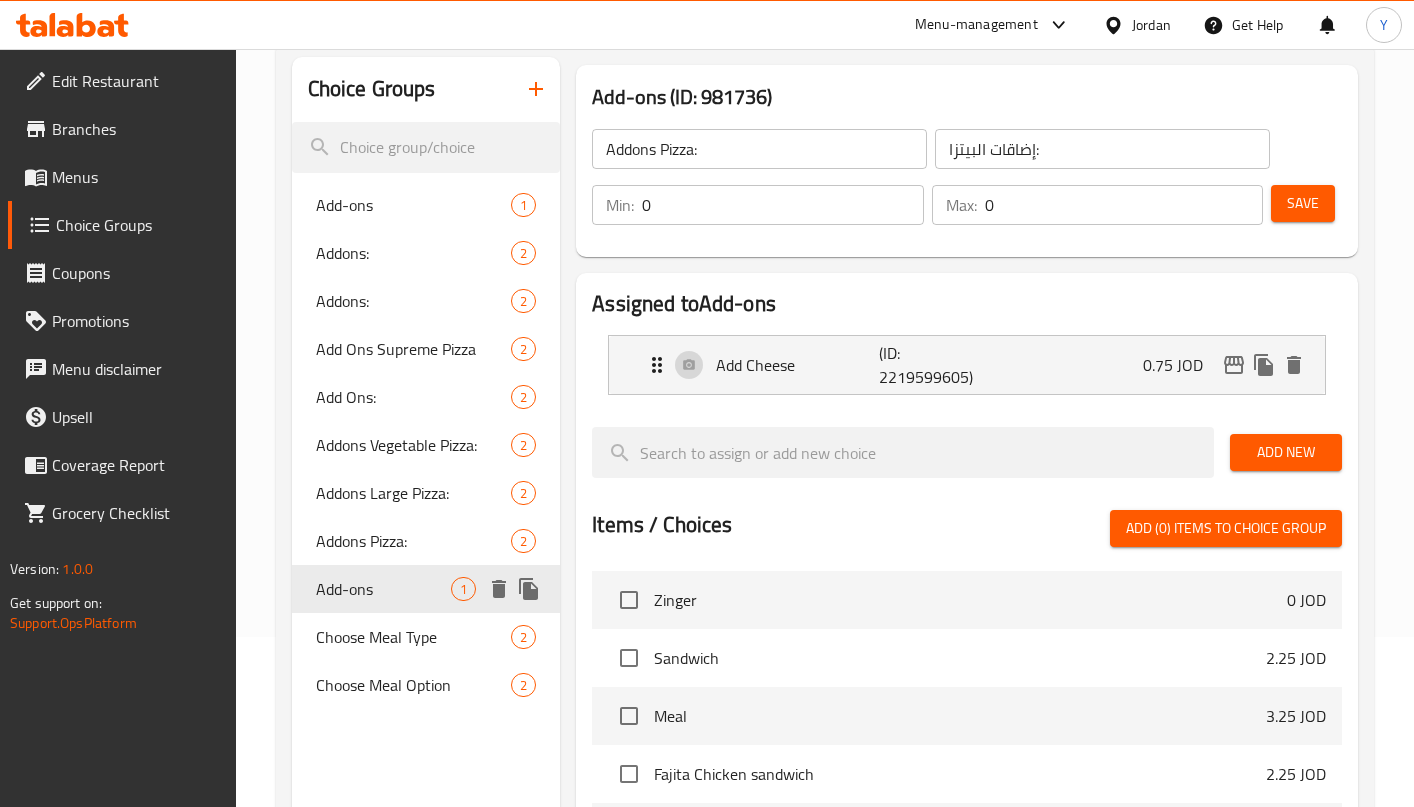 type on "Add-ons" 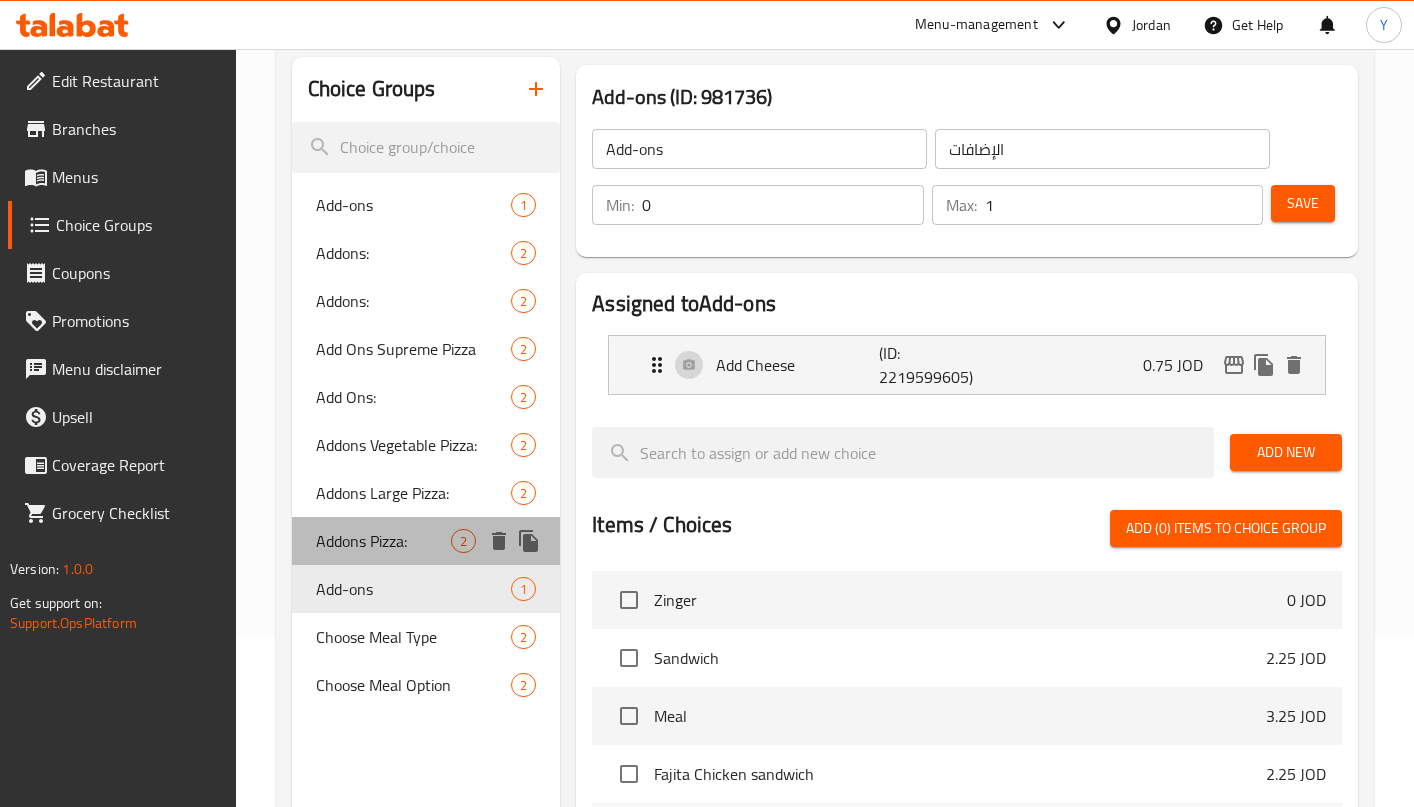 click on "Addons Pizza:" at bounding box center (383, 541) 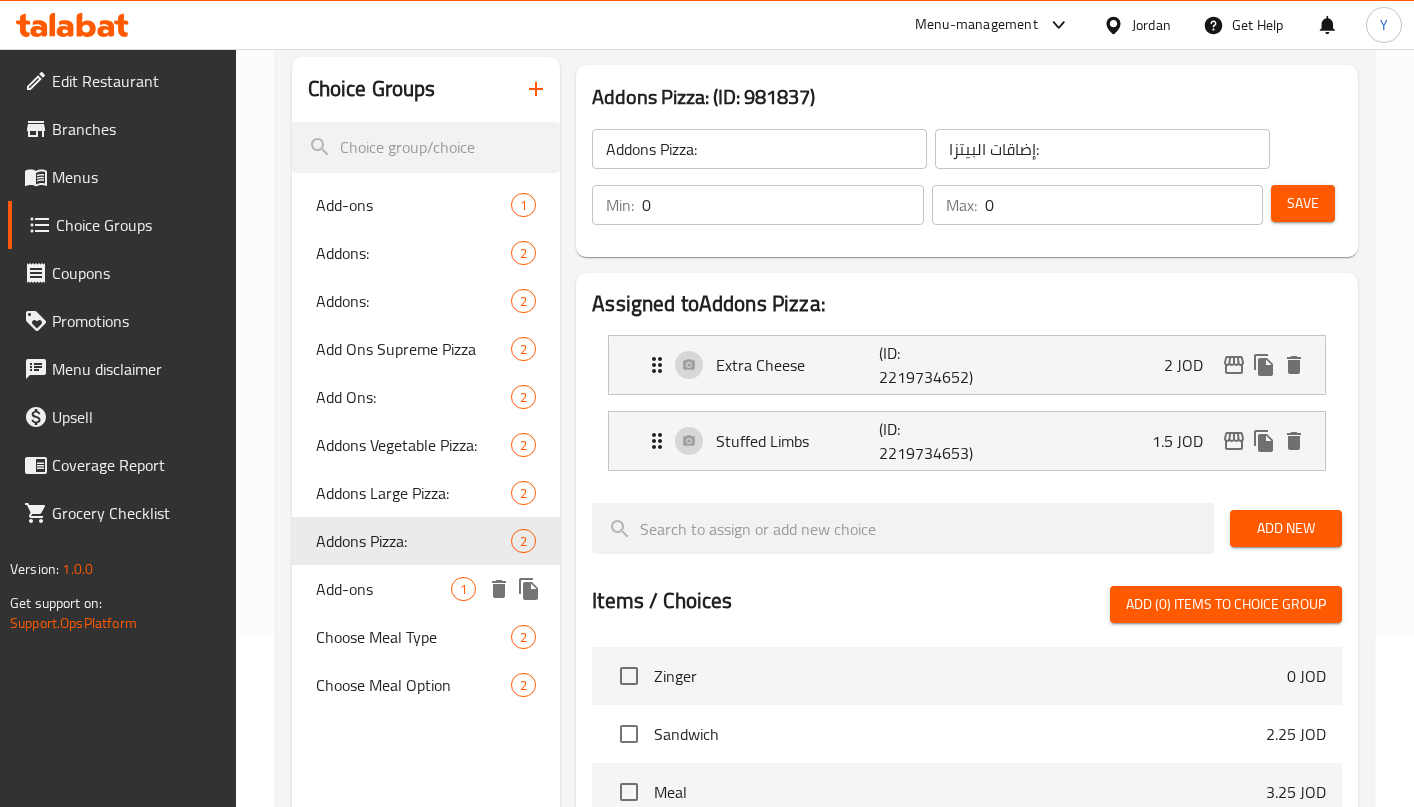 click on "Add-ons" at bounding box center [383, 589] 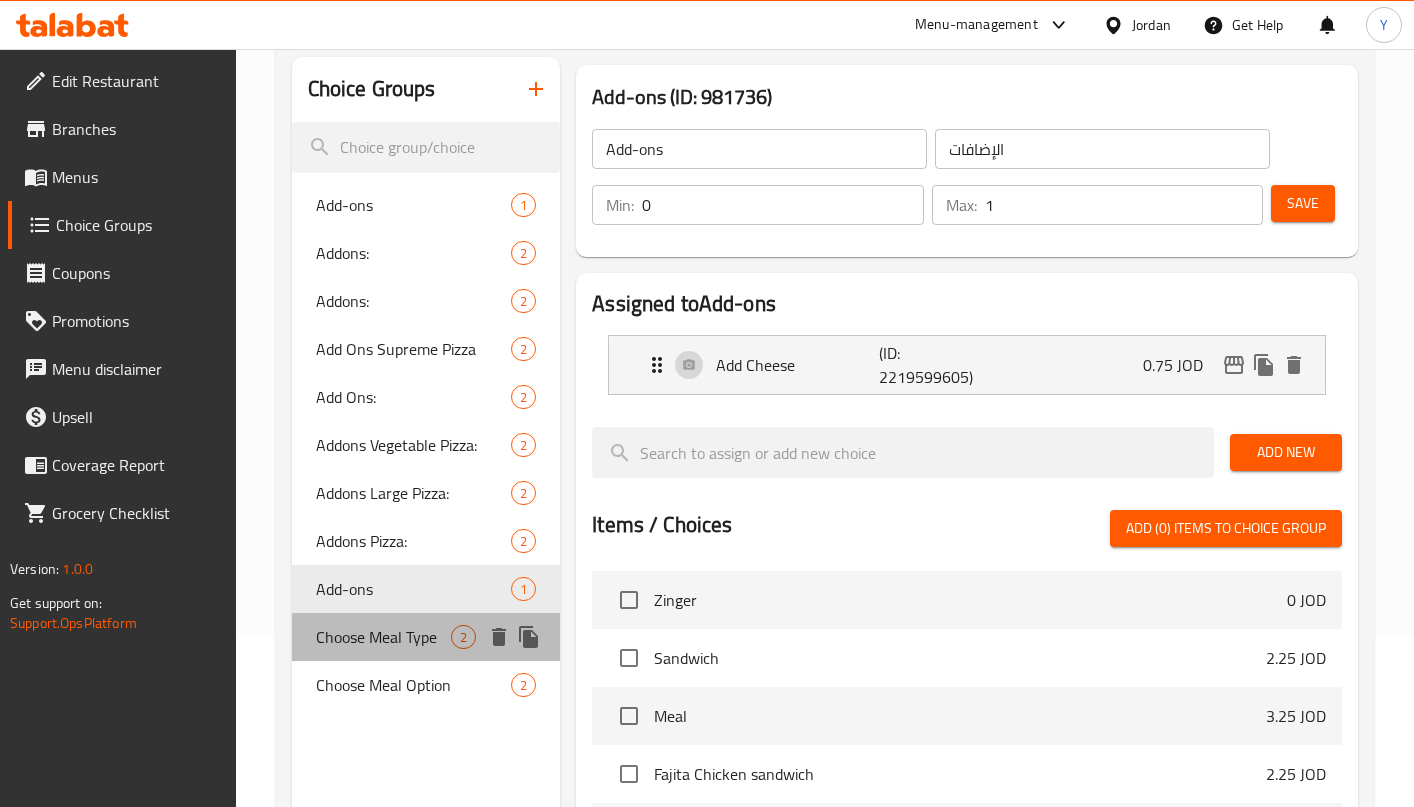 click on "Choose Meal Type 2" at bounding box center (426, 637) 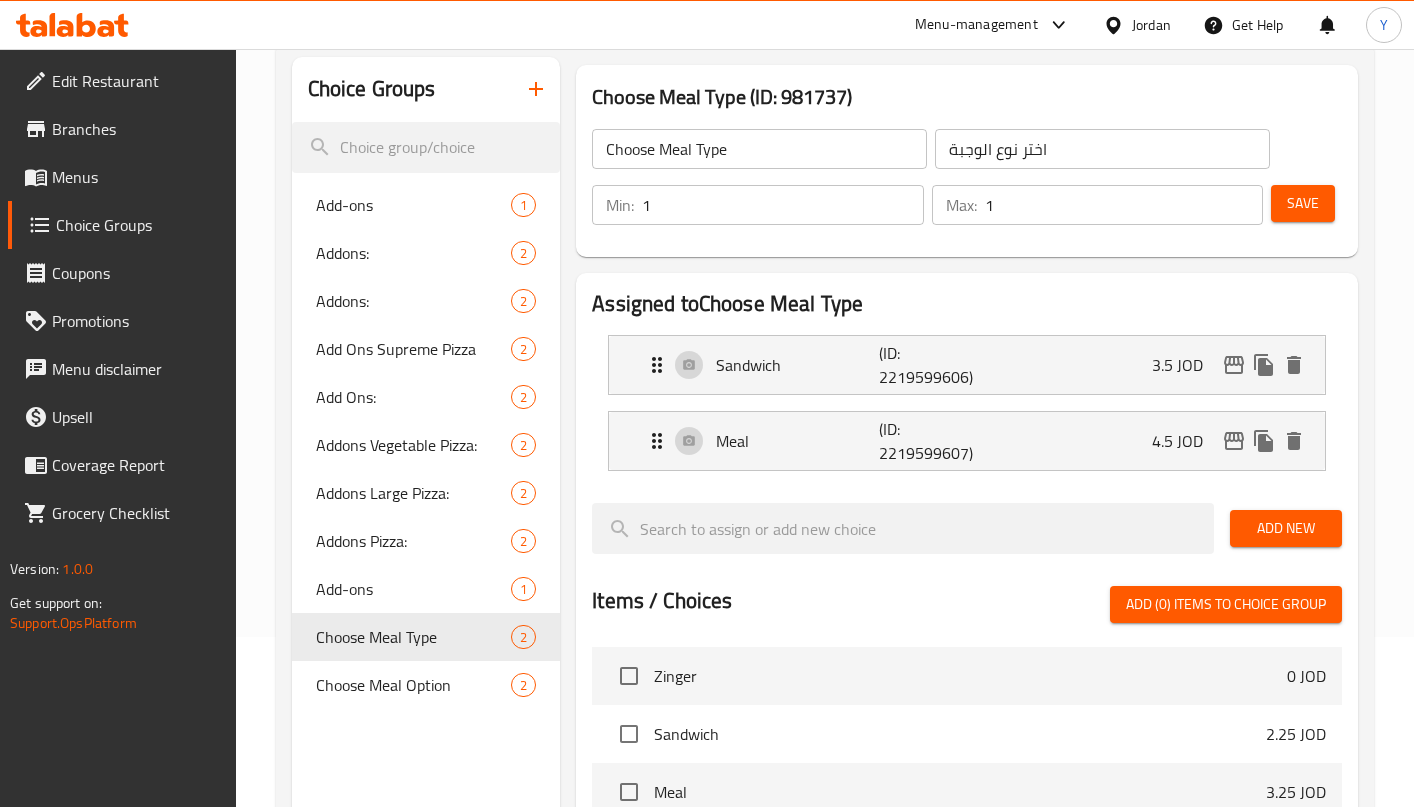 click 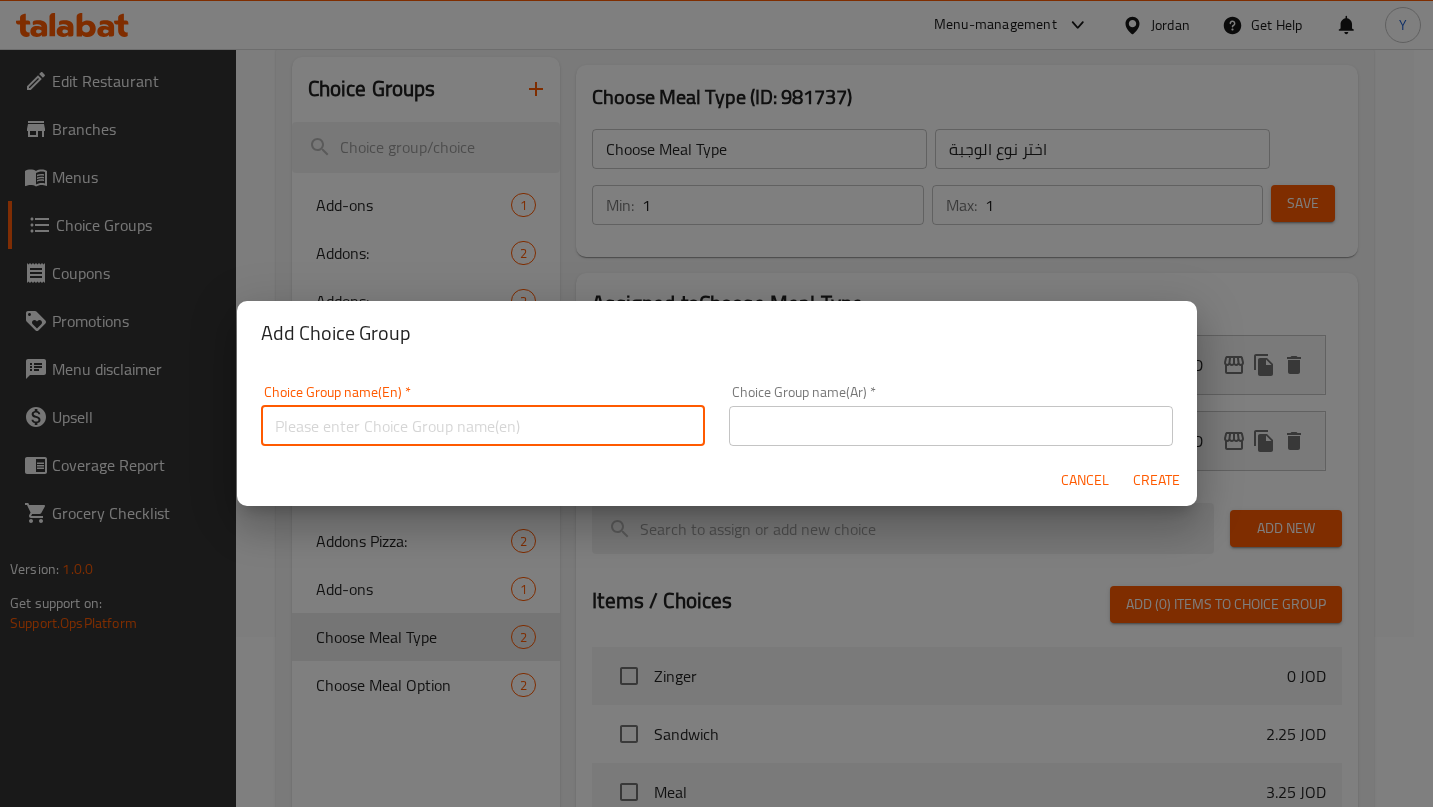 click at bounding box center [483, 426] 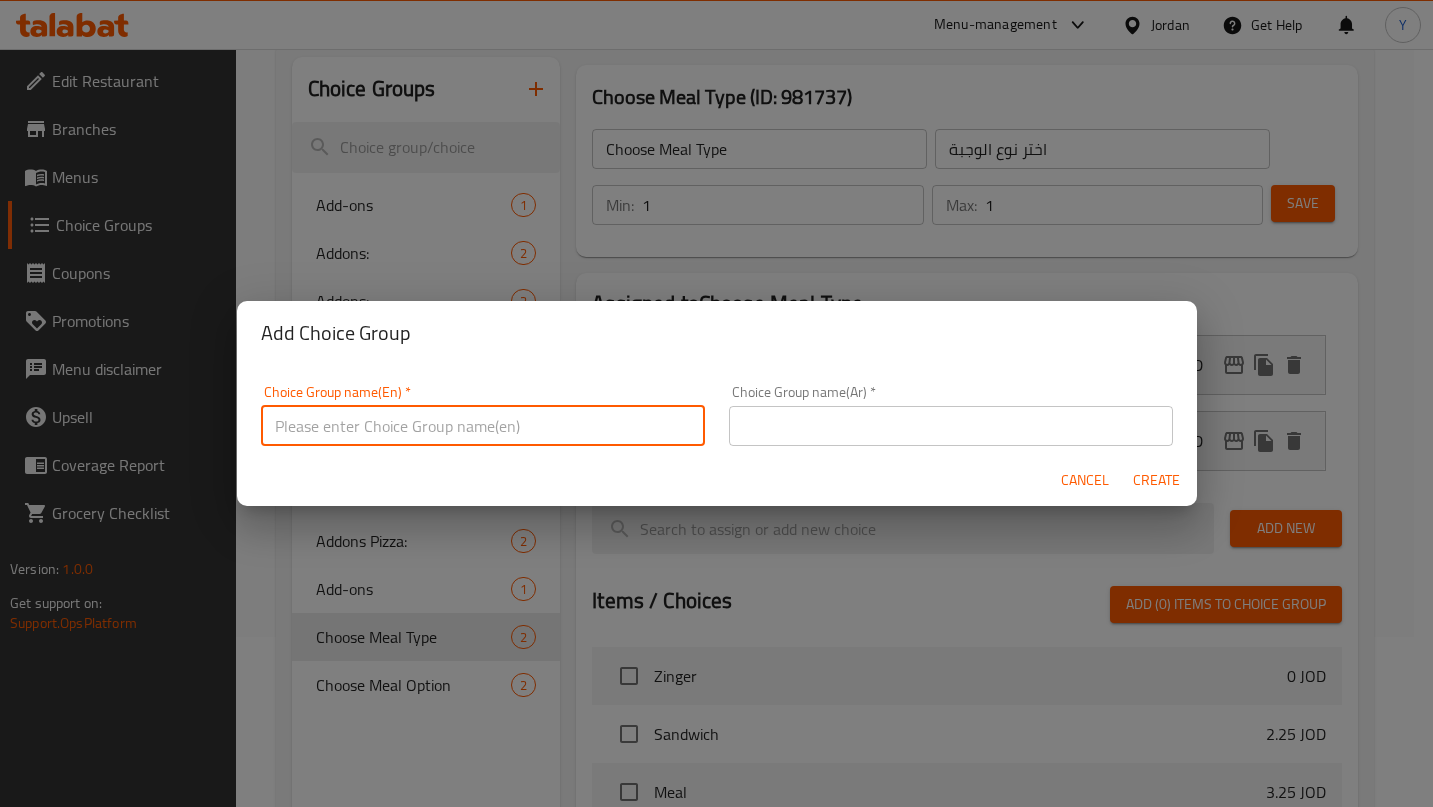 type on "Your Choice Of" 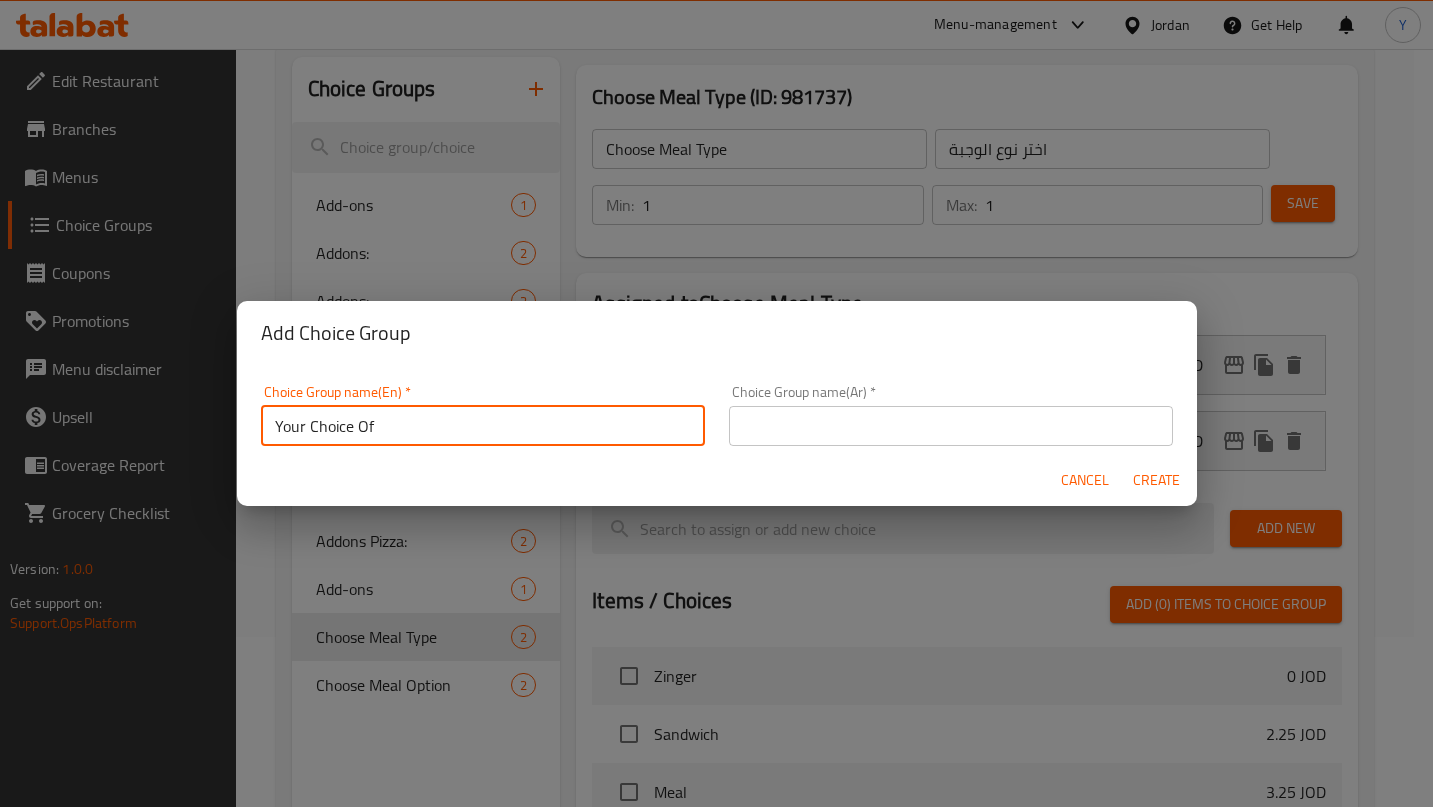 click at bounding box center (951, 426) 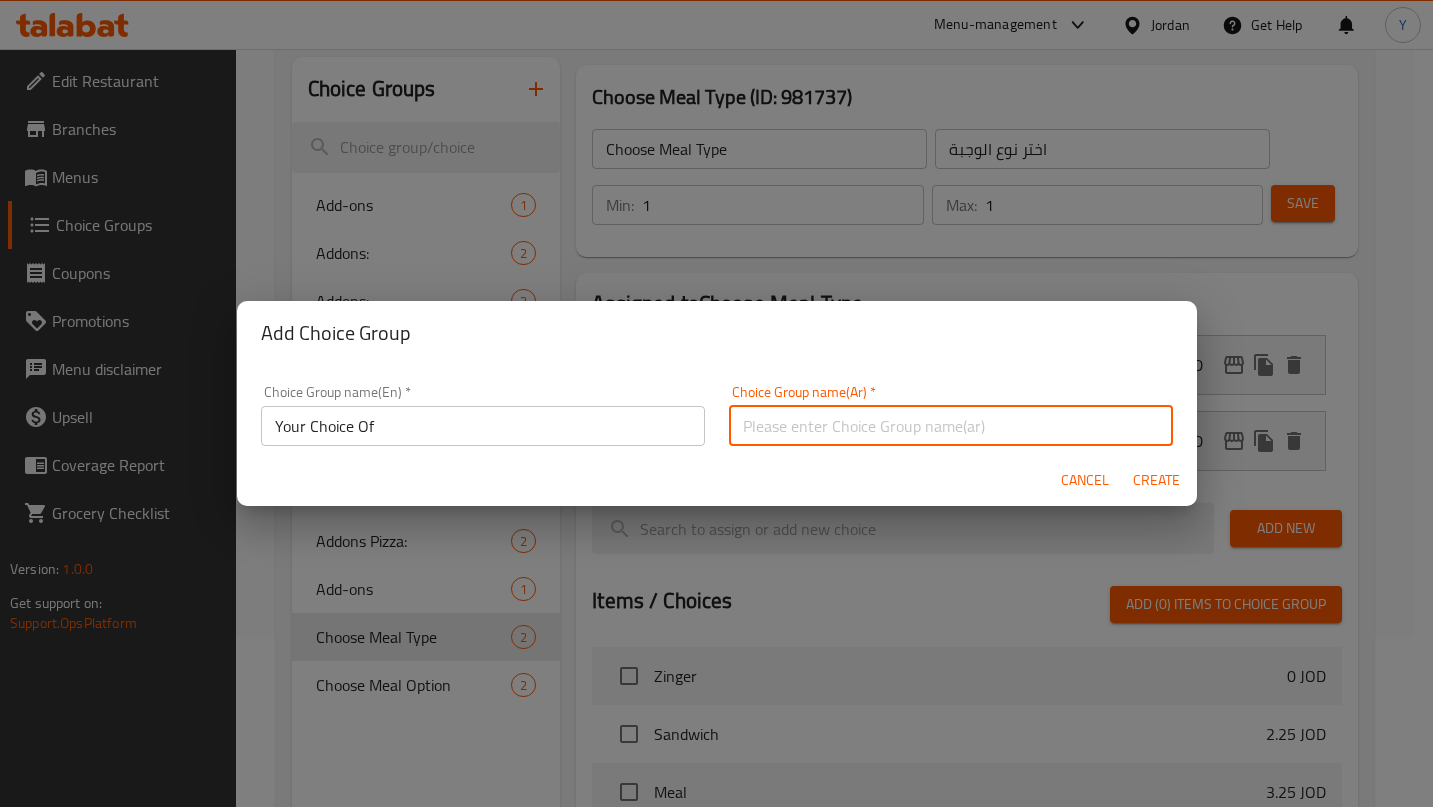 type on "اختيارك من" 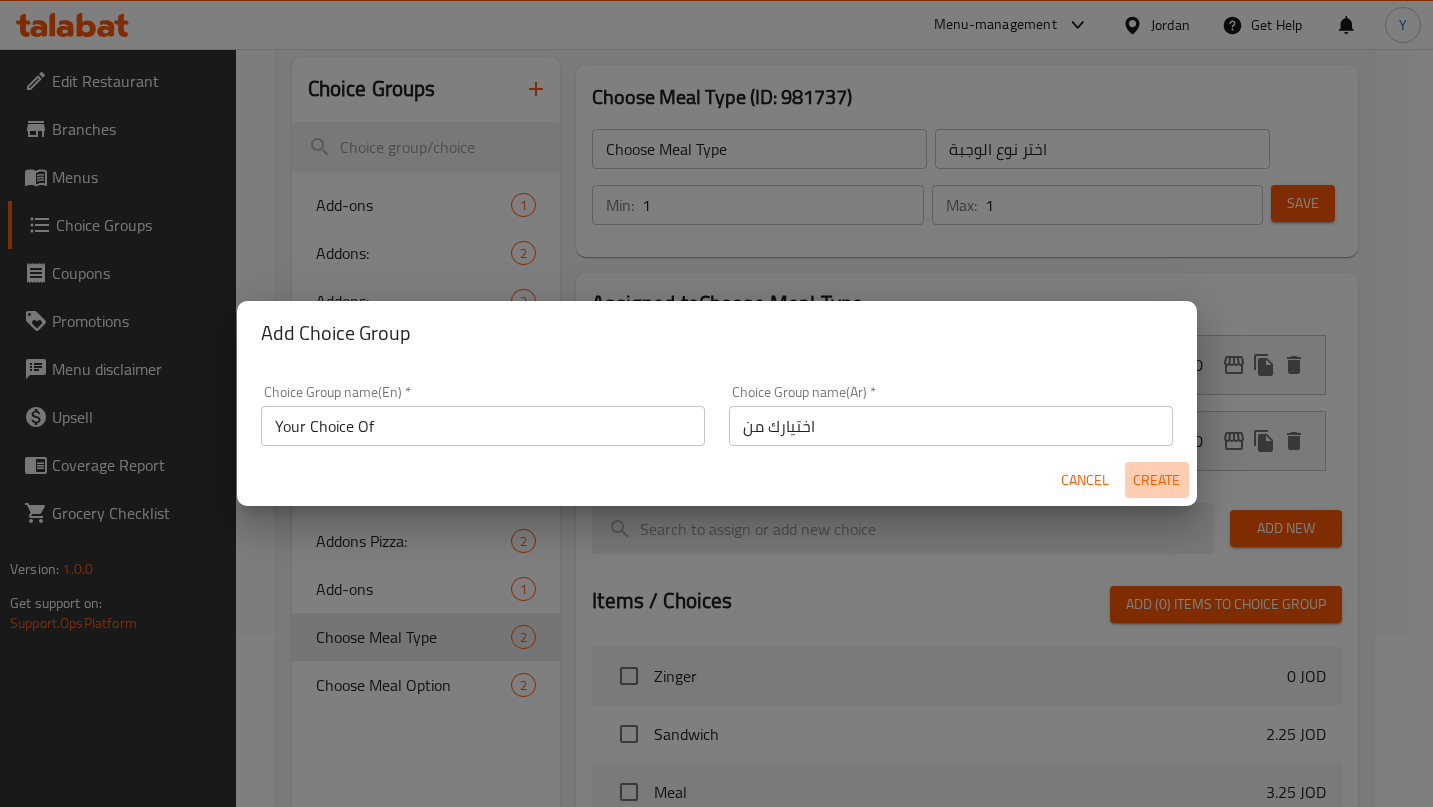 click on "Create" at bounding box center [1157, 480] 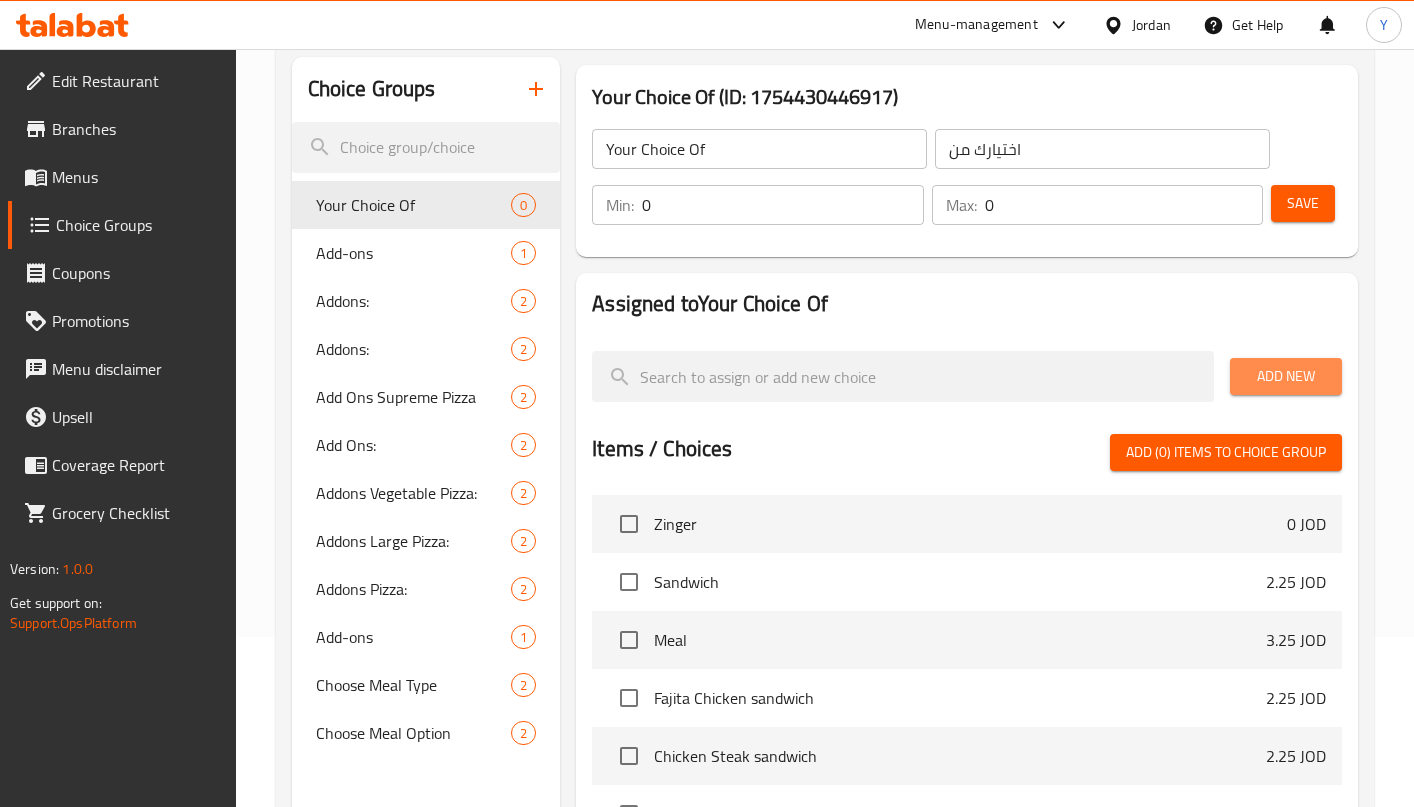 click on "Add New" at bounding box center [1286, 376] 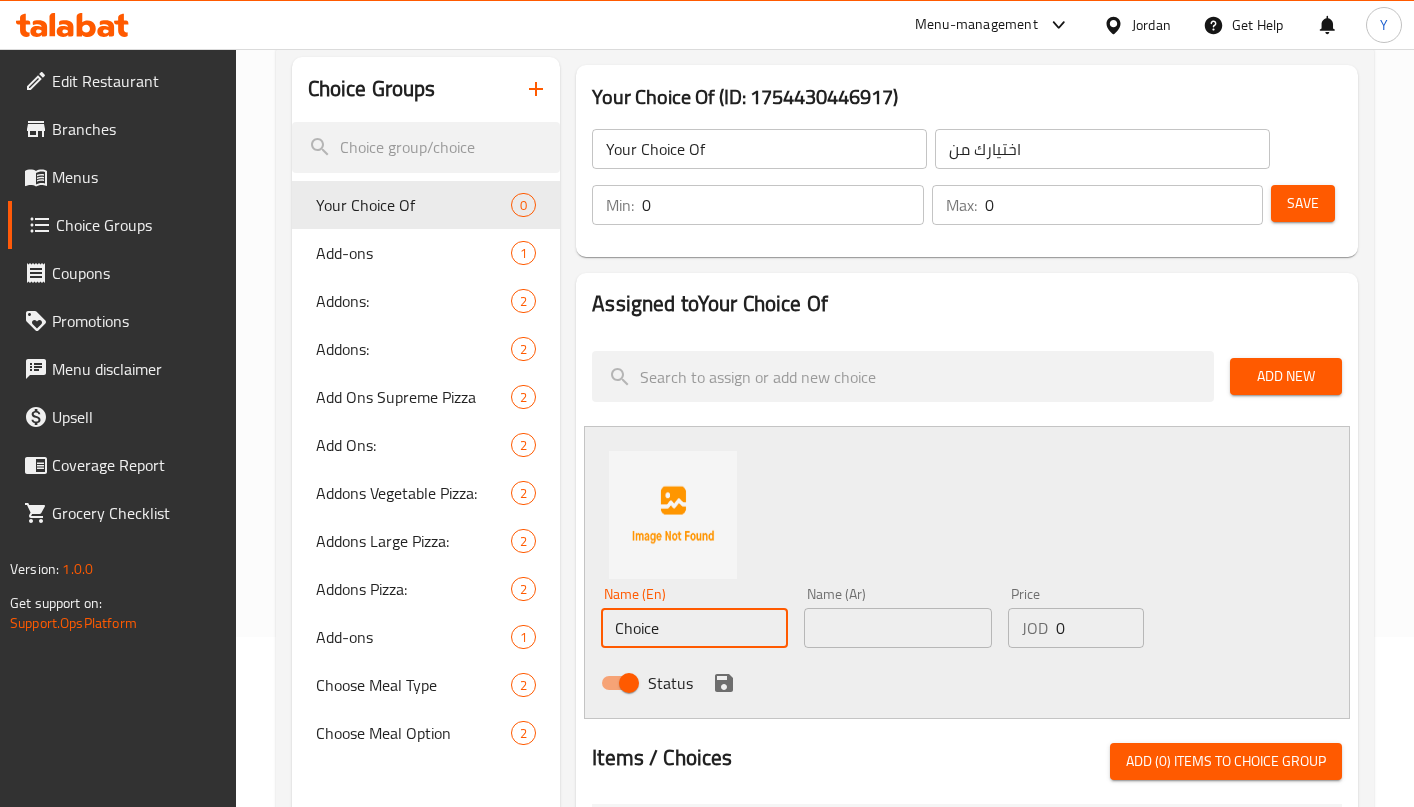 drag, startPoint x: 668, startPoint y: 638, endPoint x: 574, endPoint y: 611, distance: 97.80082 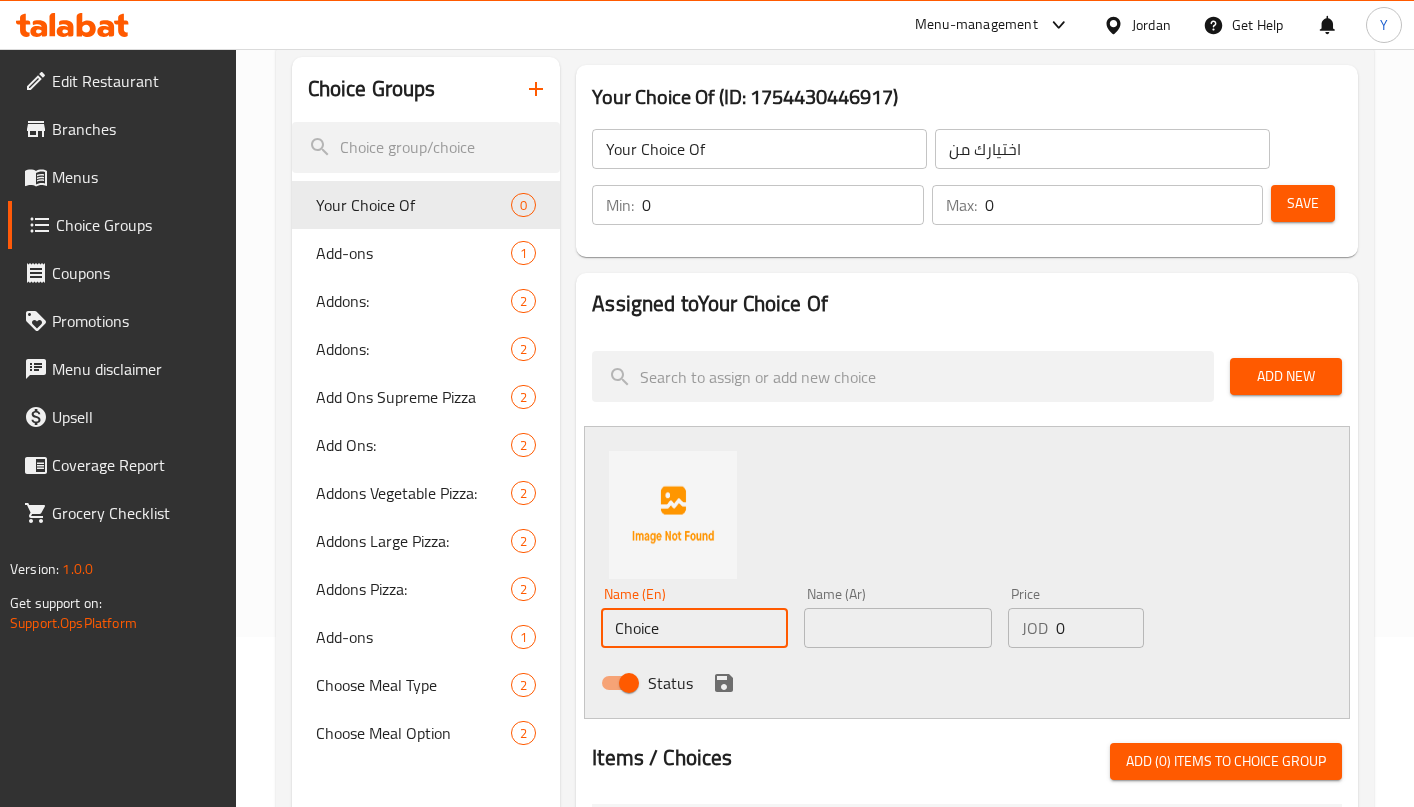 type on "ُ" 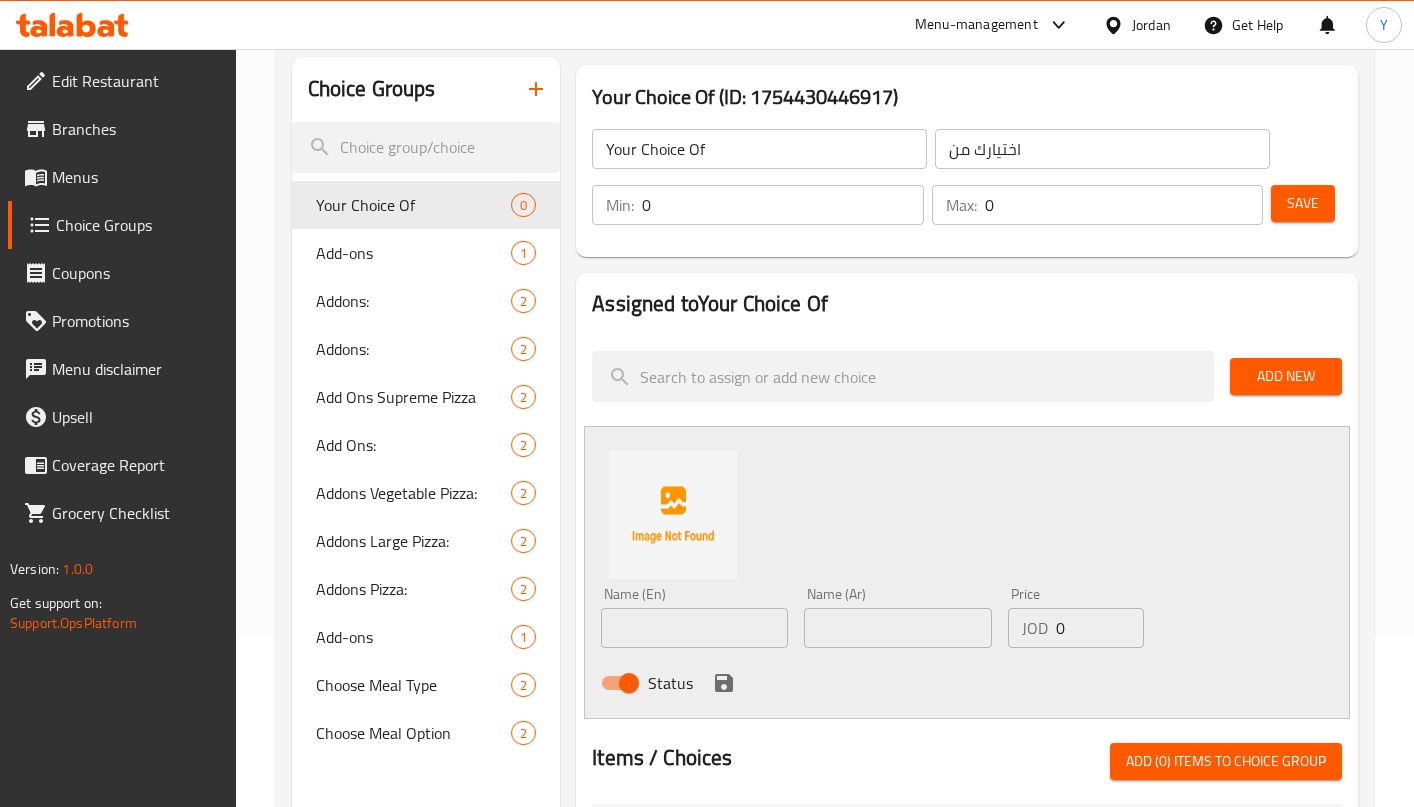 click at bounding box center (694, 628) 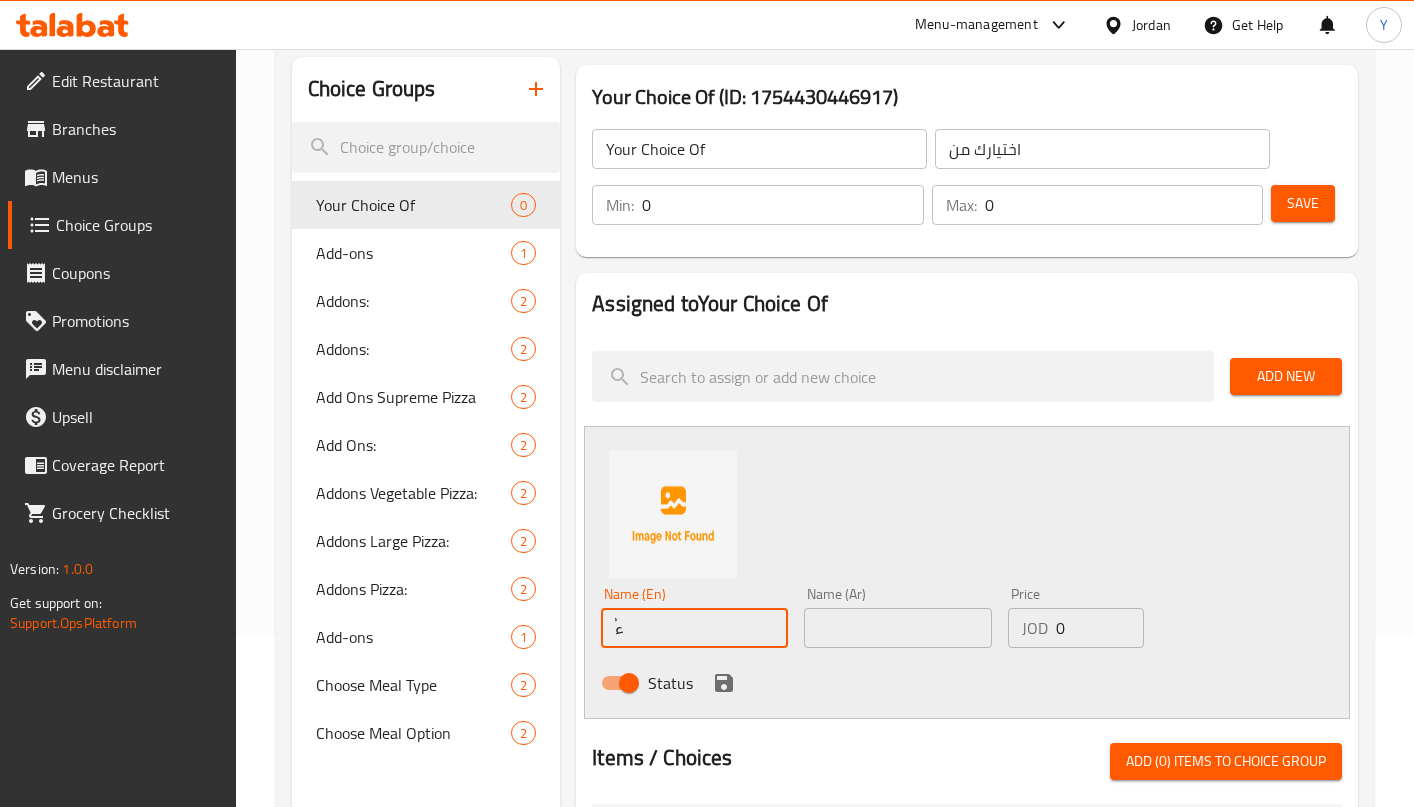 type on "ُ" 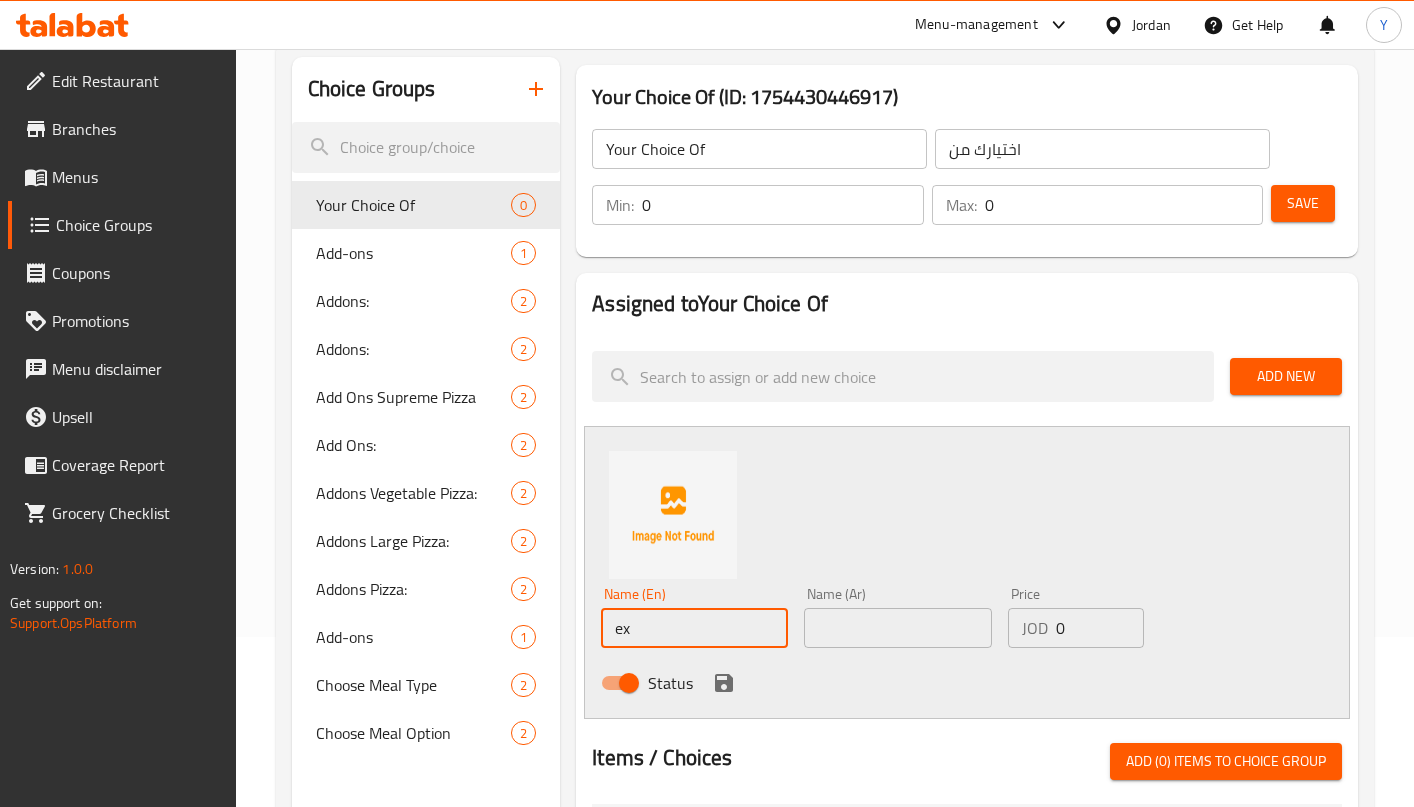 type on "e" 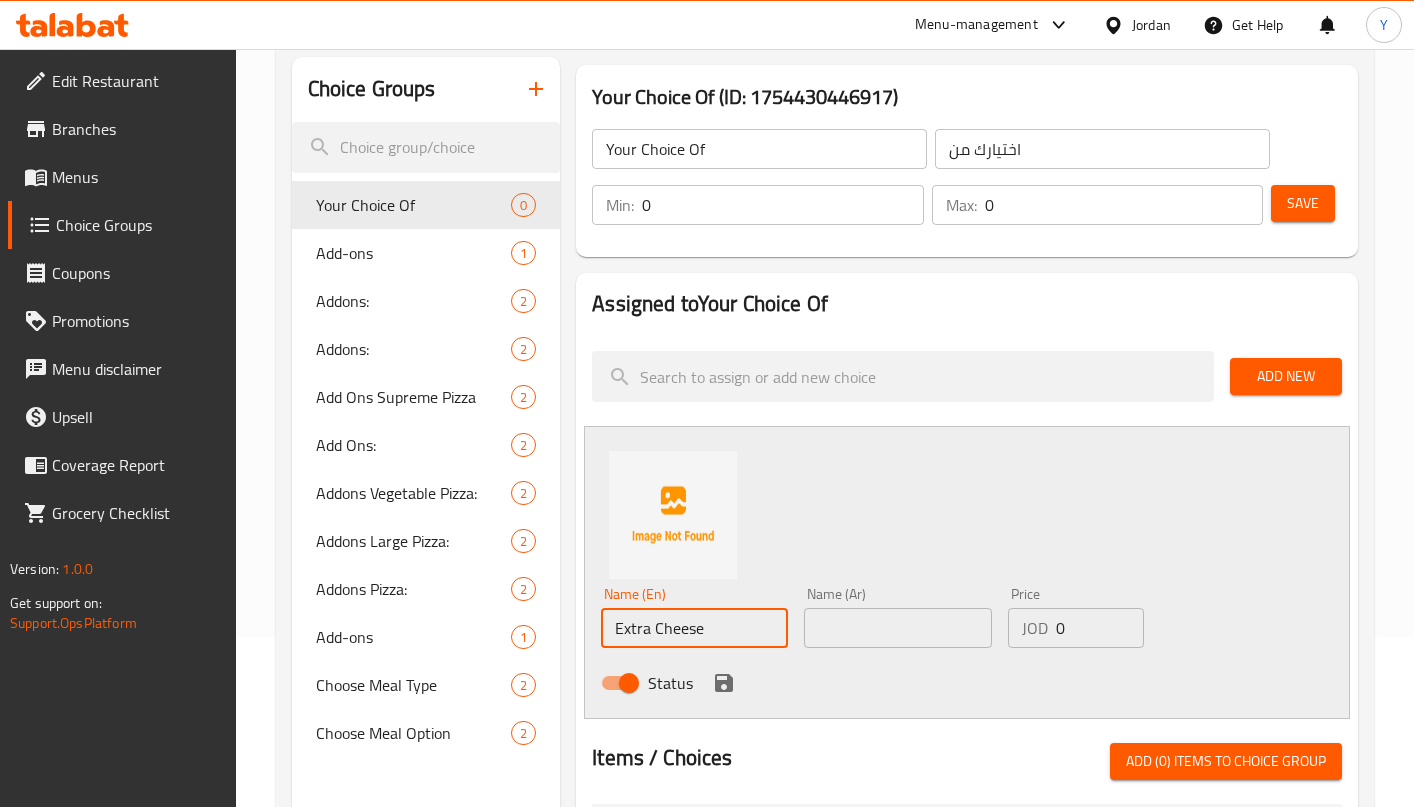 type on "Extra Cheese" 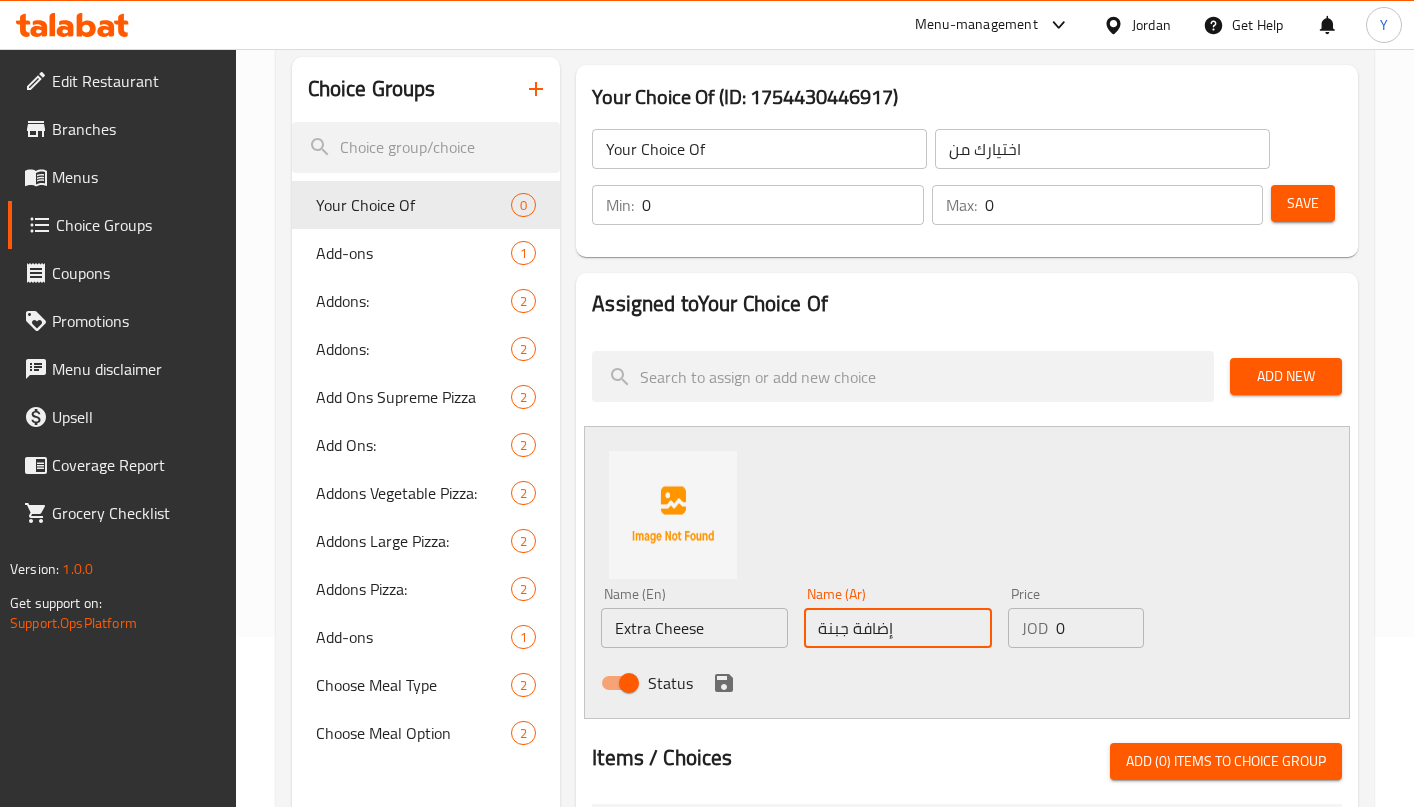 type on "إضافة جبنة" 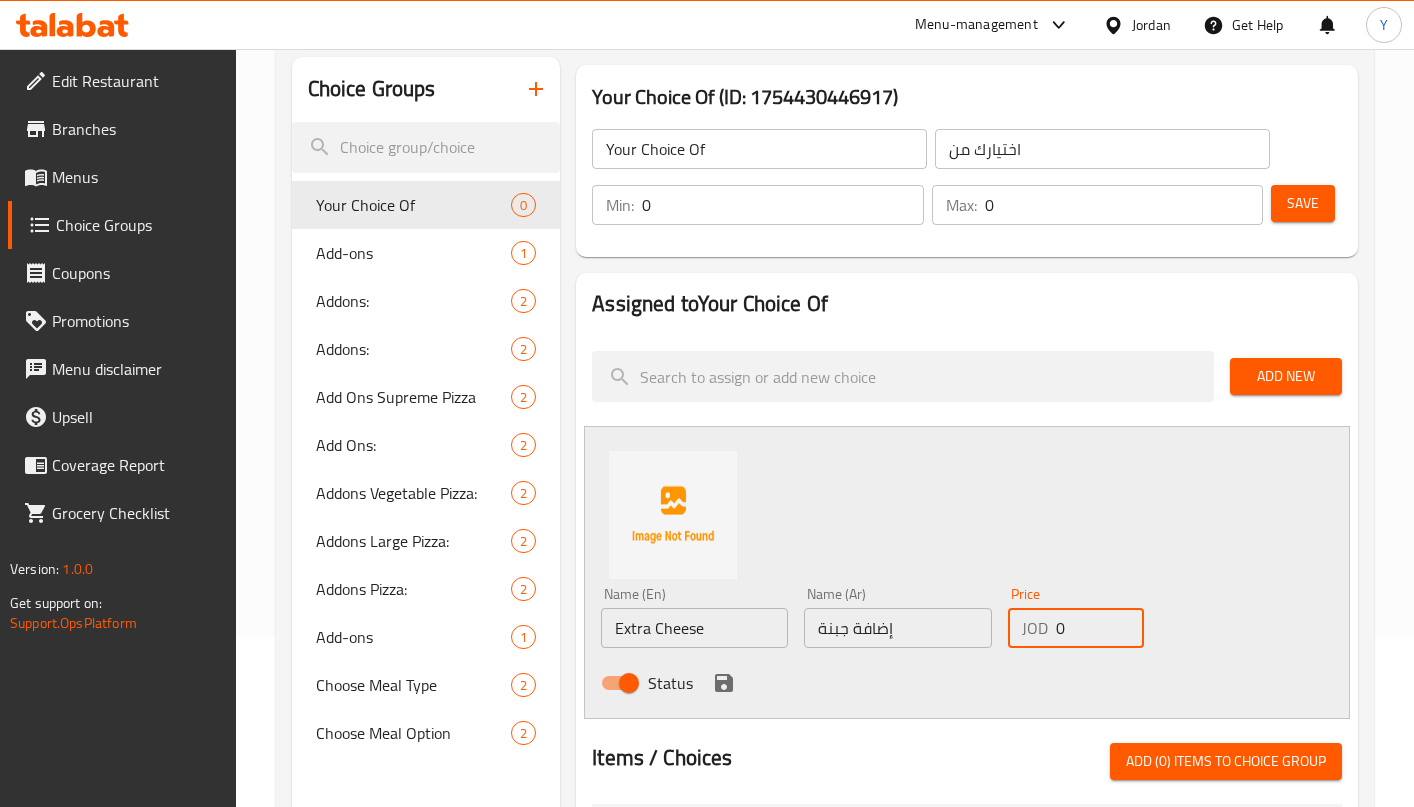 drag, startPoint x: 1083, startPoint y: 612, endPoint x: 1007, endPoint y: 613, distance: 76.00658 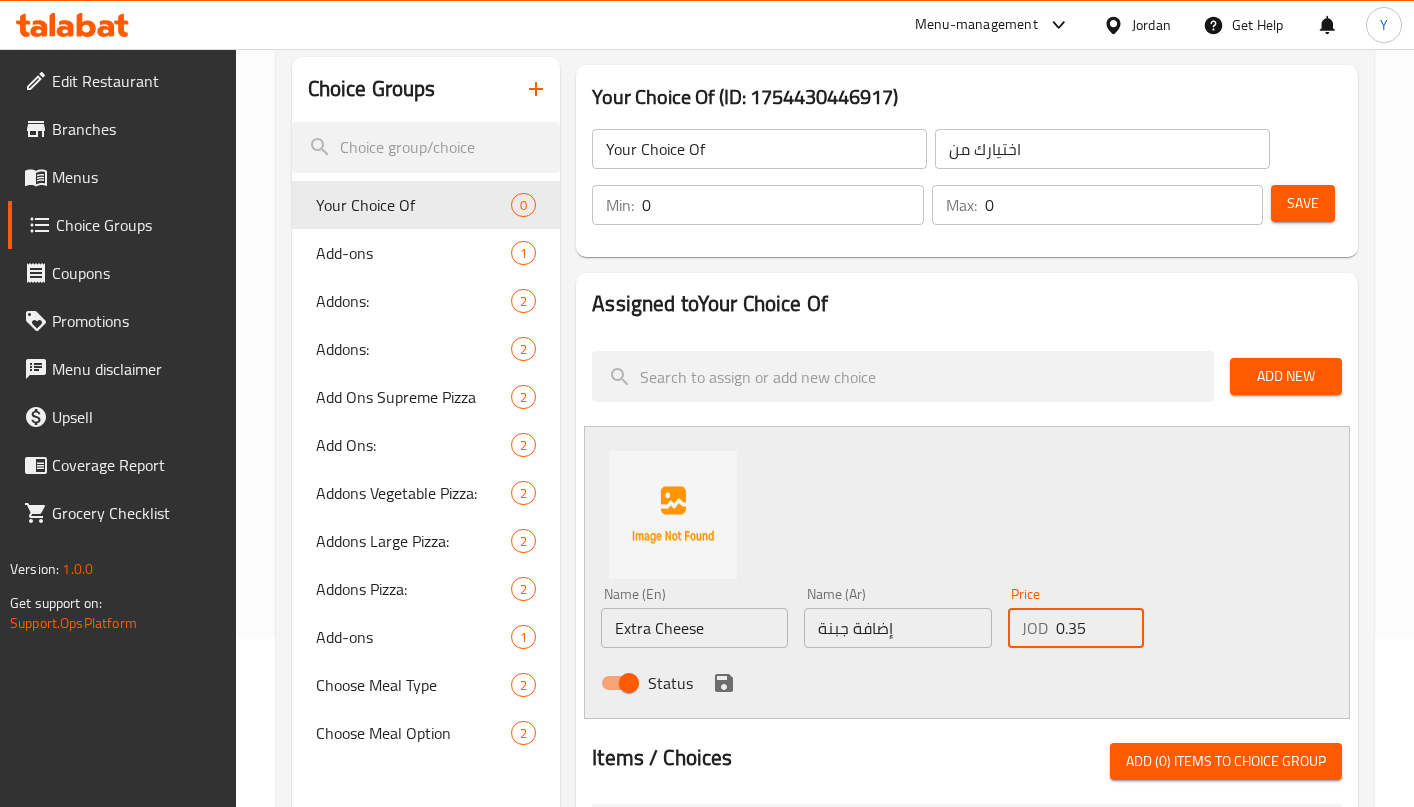 type on "0.35" 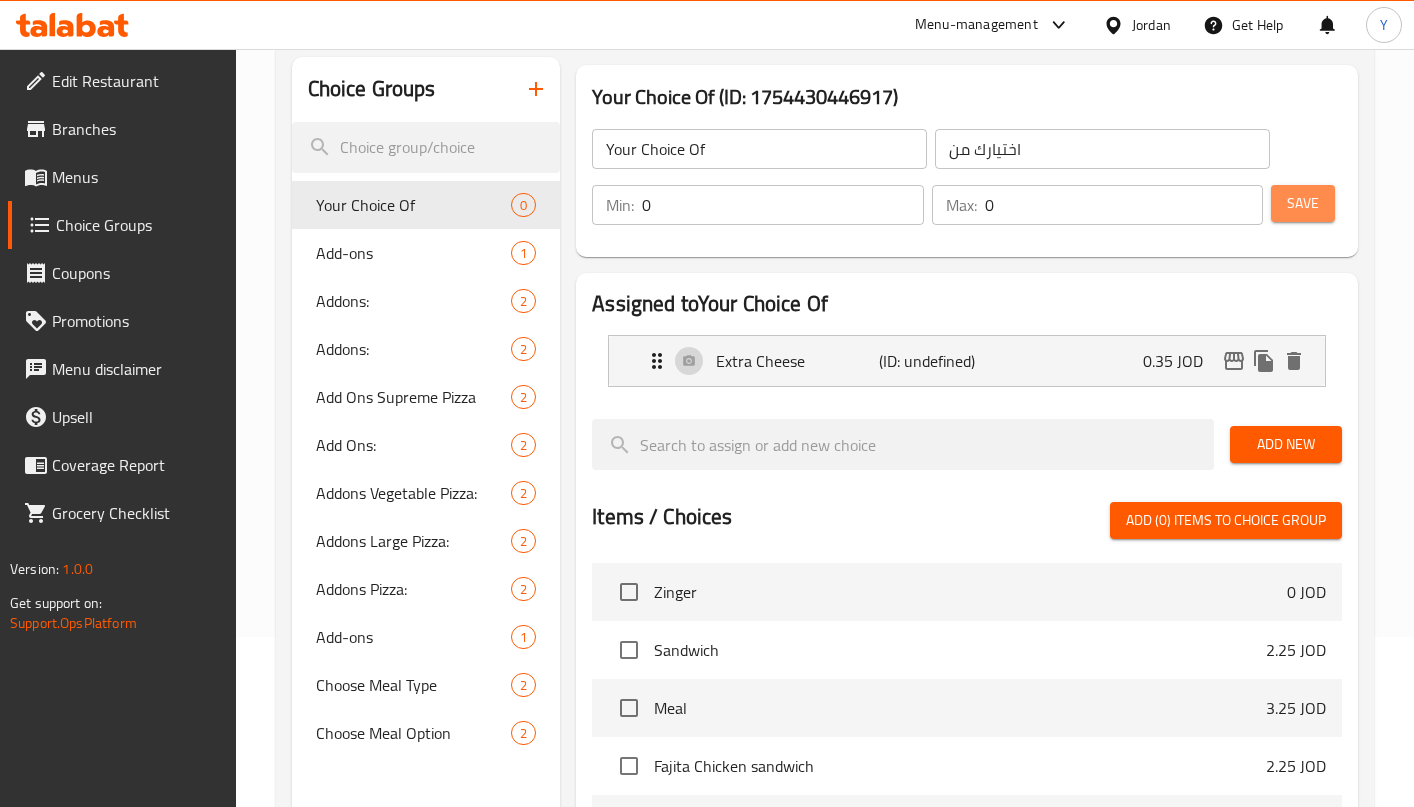click on "Save" at bounding box center [1303, 203] 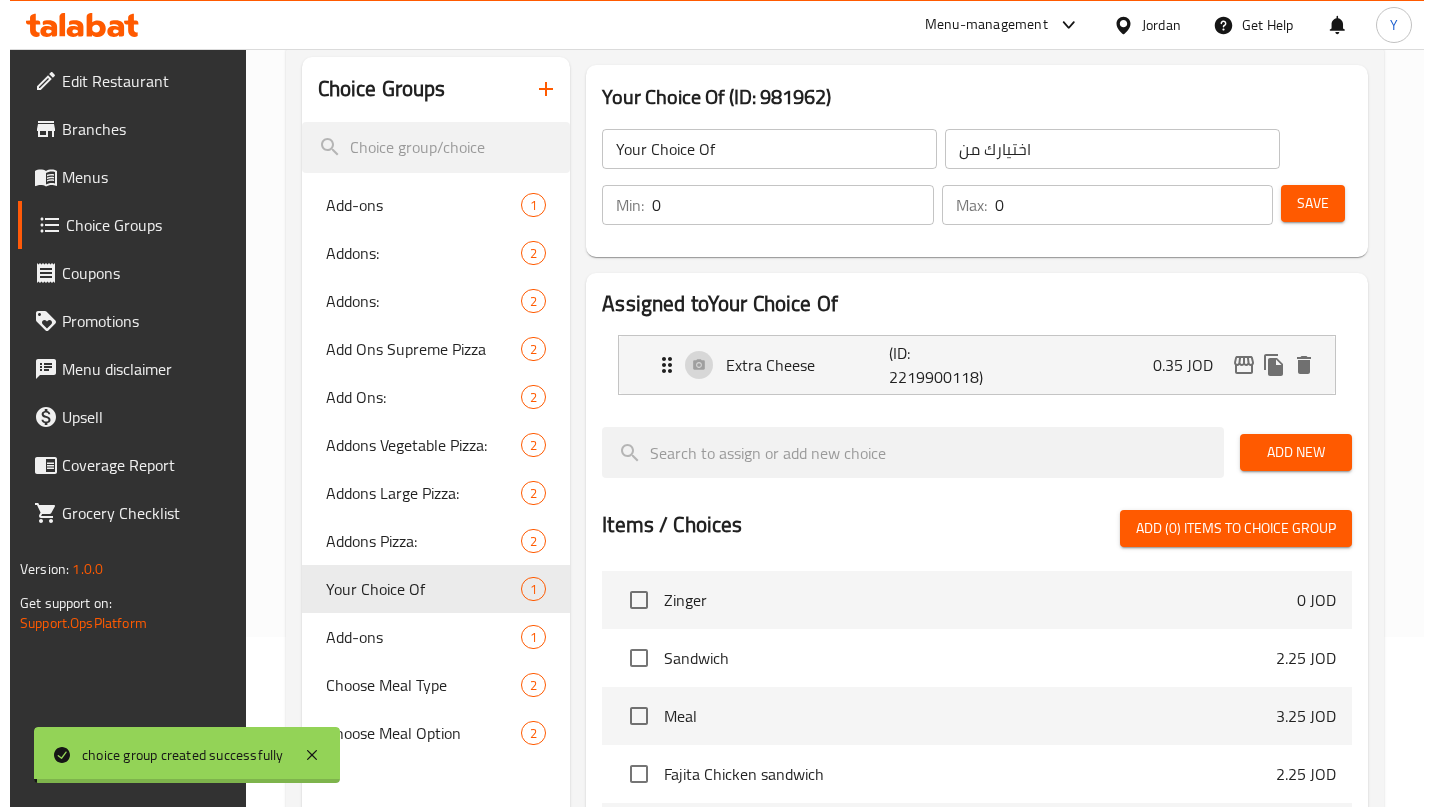 scroll, scrollTop: 630, scrollLeft: 0, axis: vertical 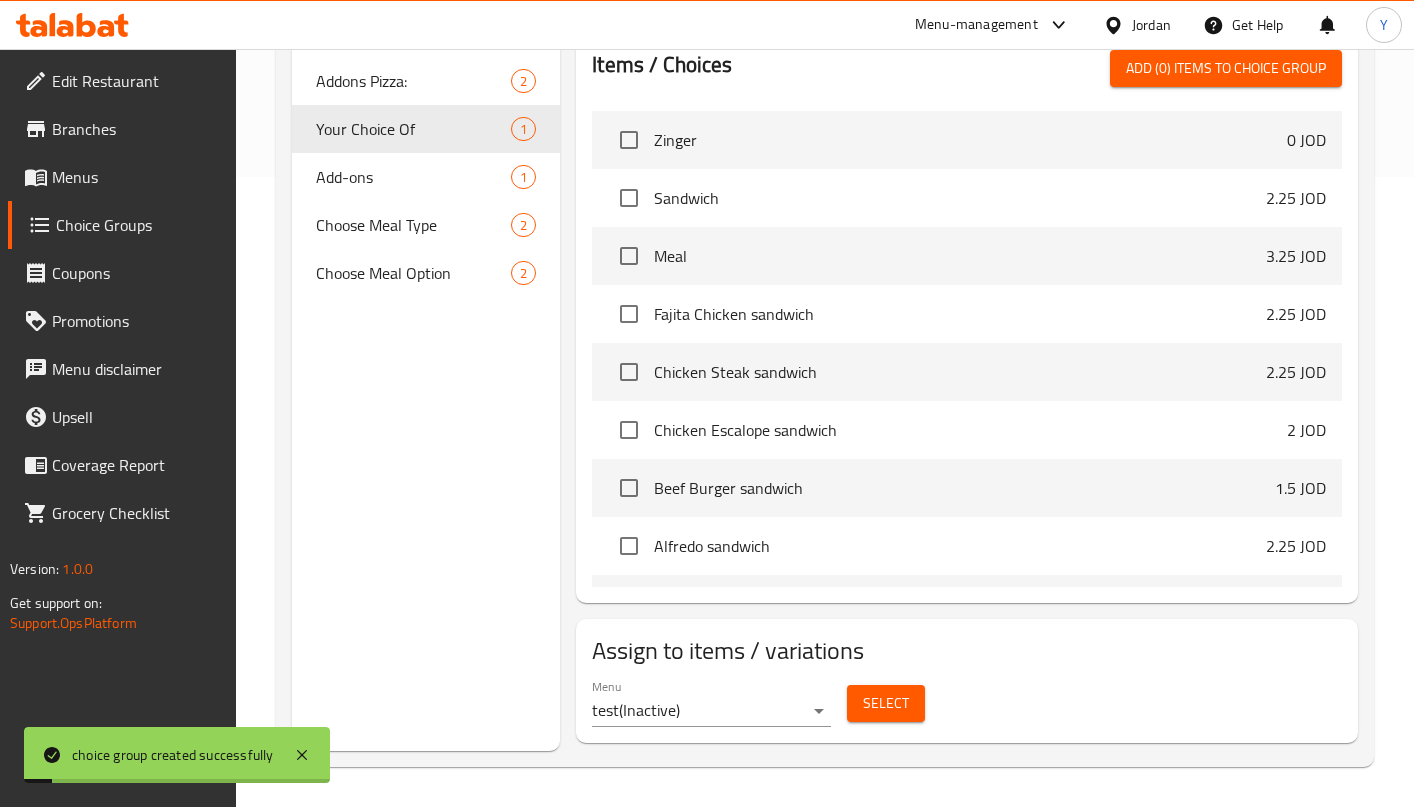 click on "Select" at bounding box center (886, 703) 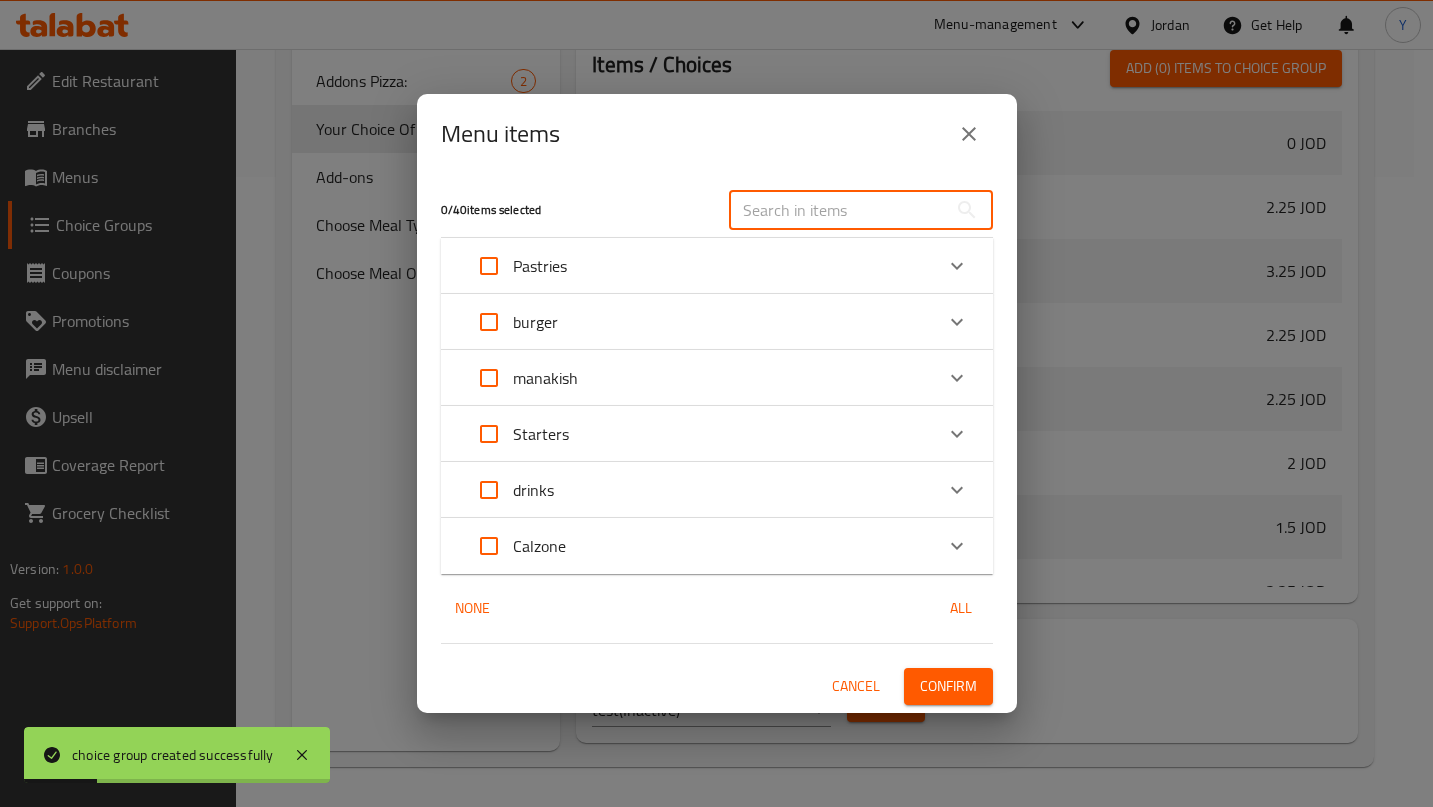 click at bounding box center (838, 210) 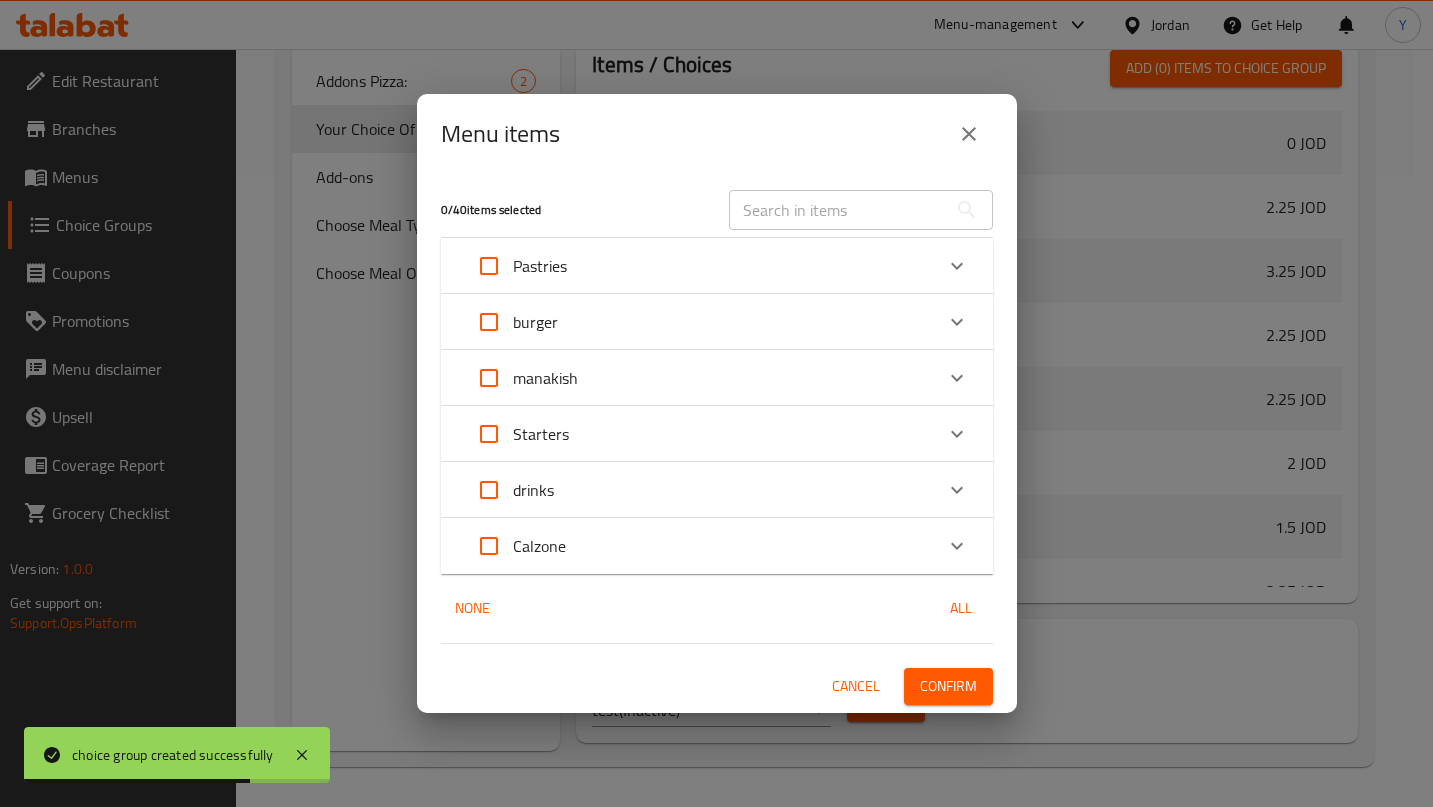 click on "Starters" at bounding box center [699, 434] 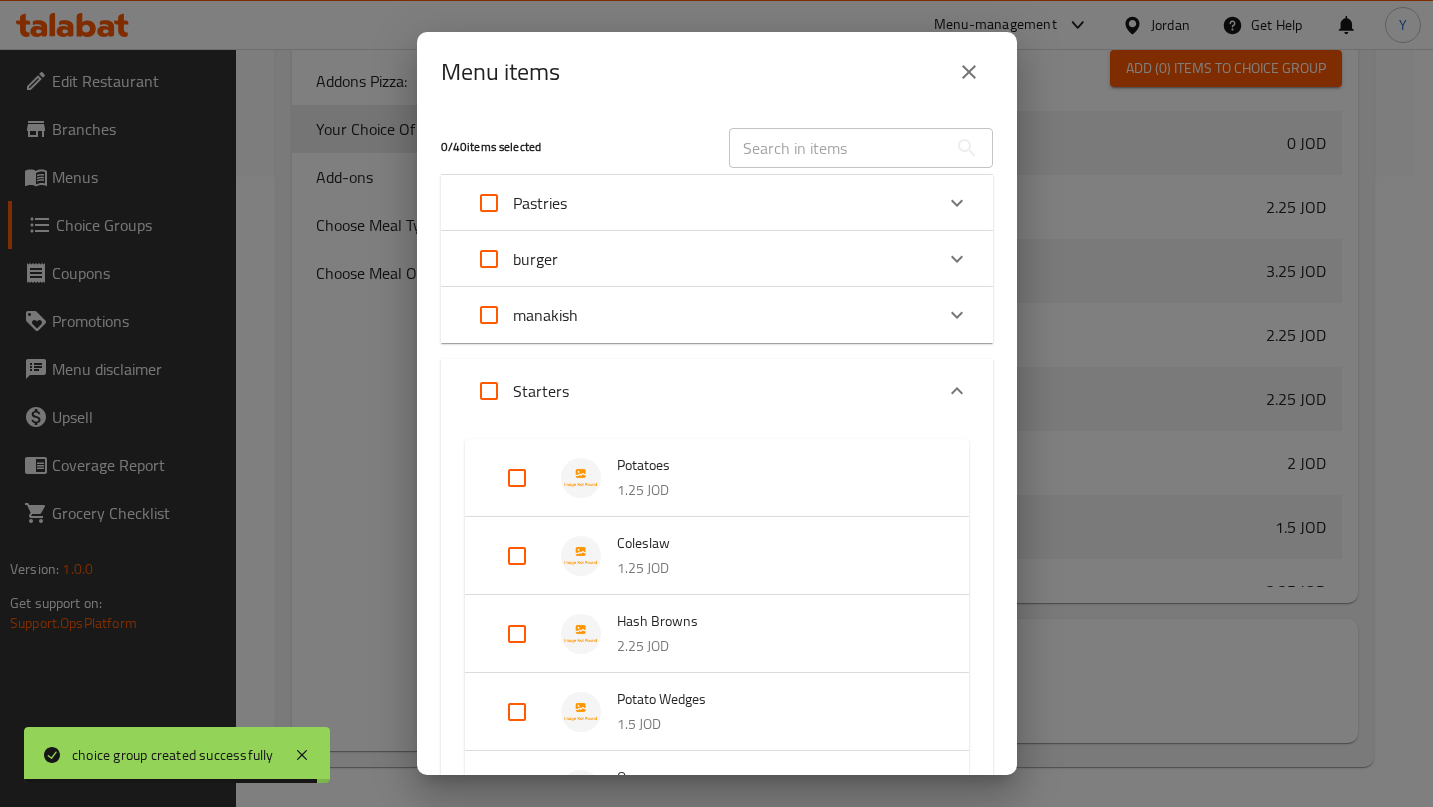 click at bounding box center [517, 478] 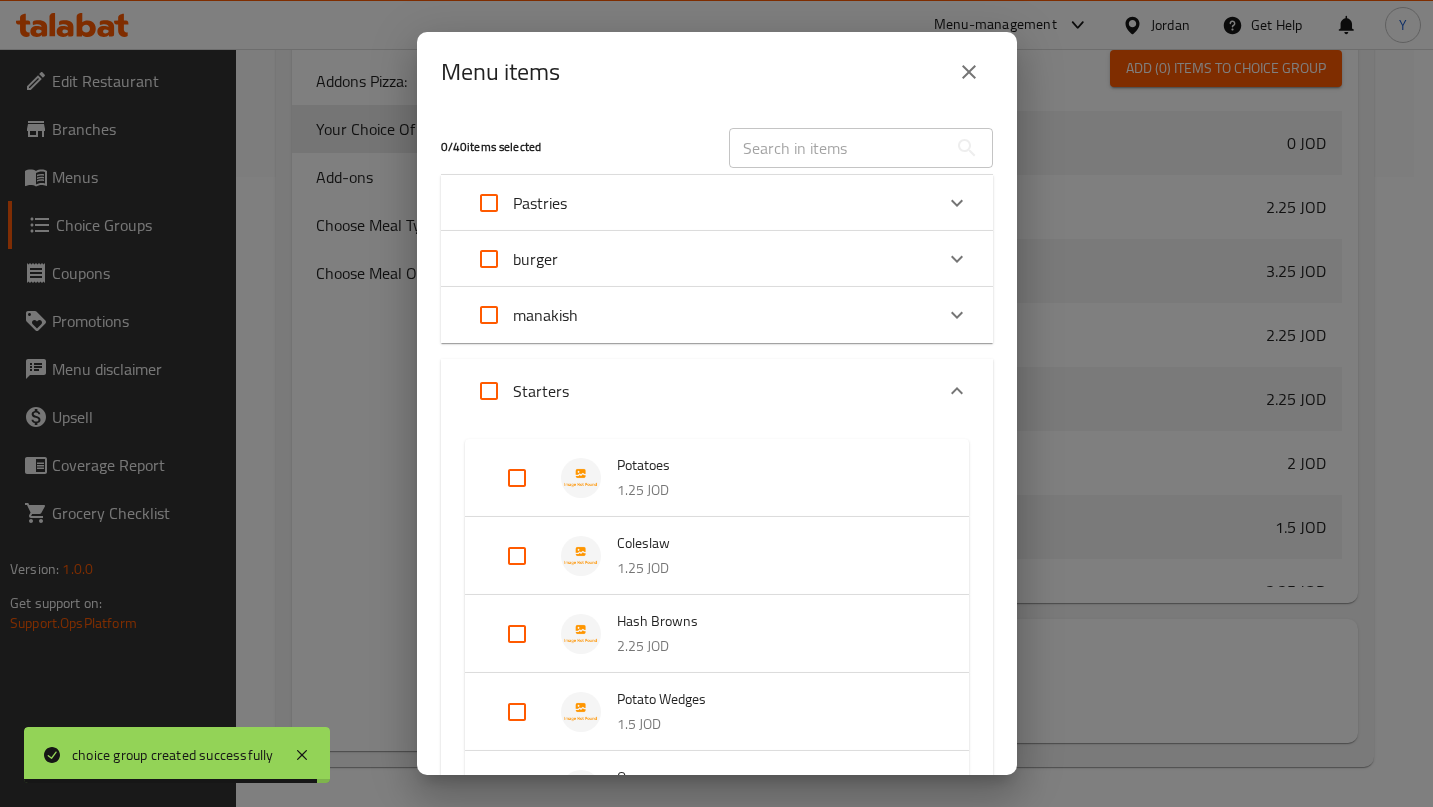 checkbox on "true" 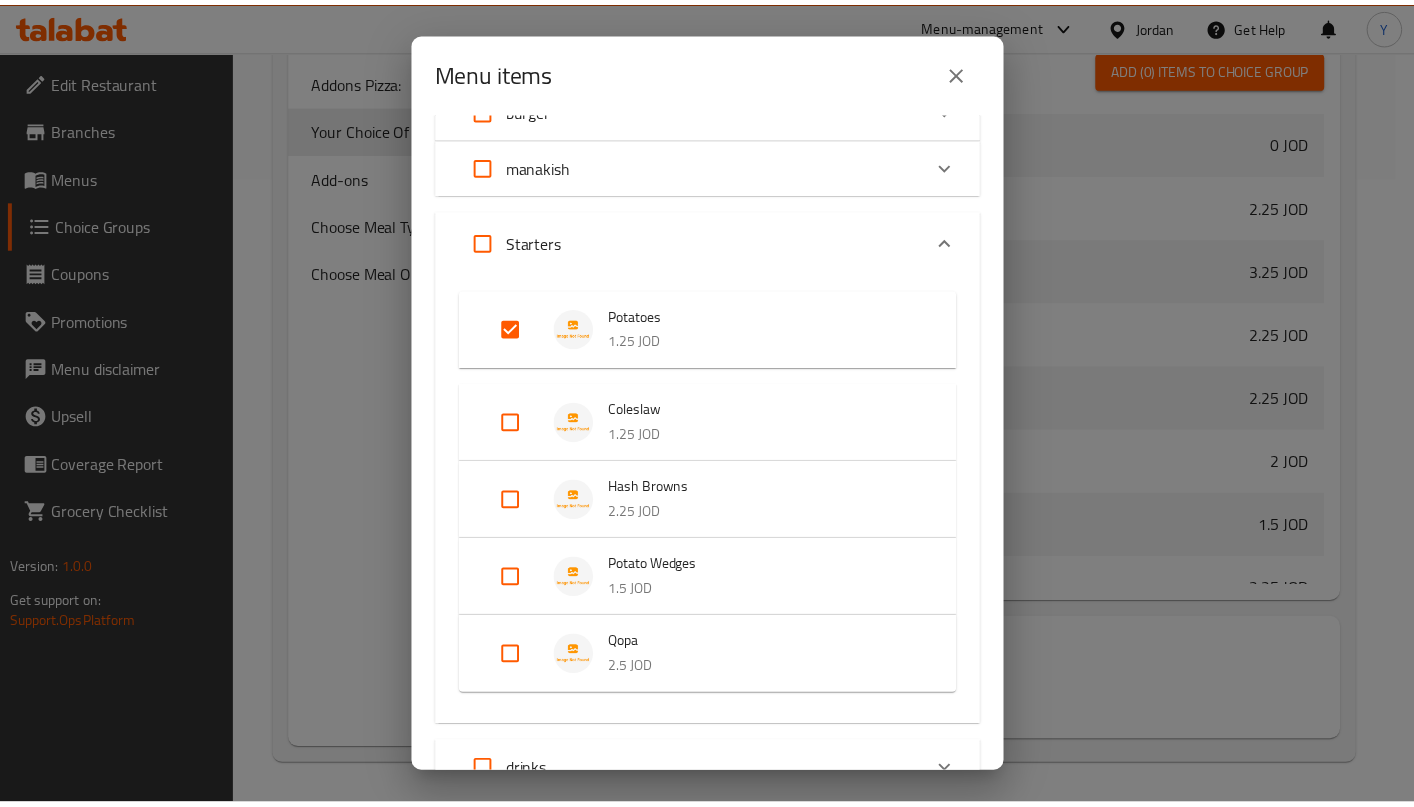 scroll, scrollTop: 369, scrollLeft: 0, axis: vertical 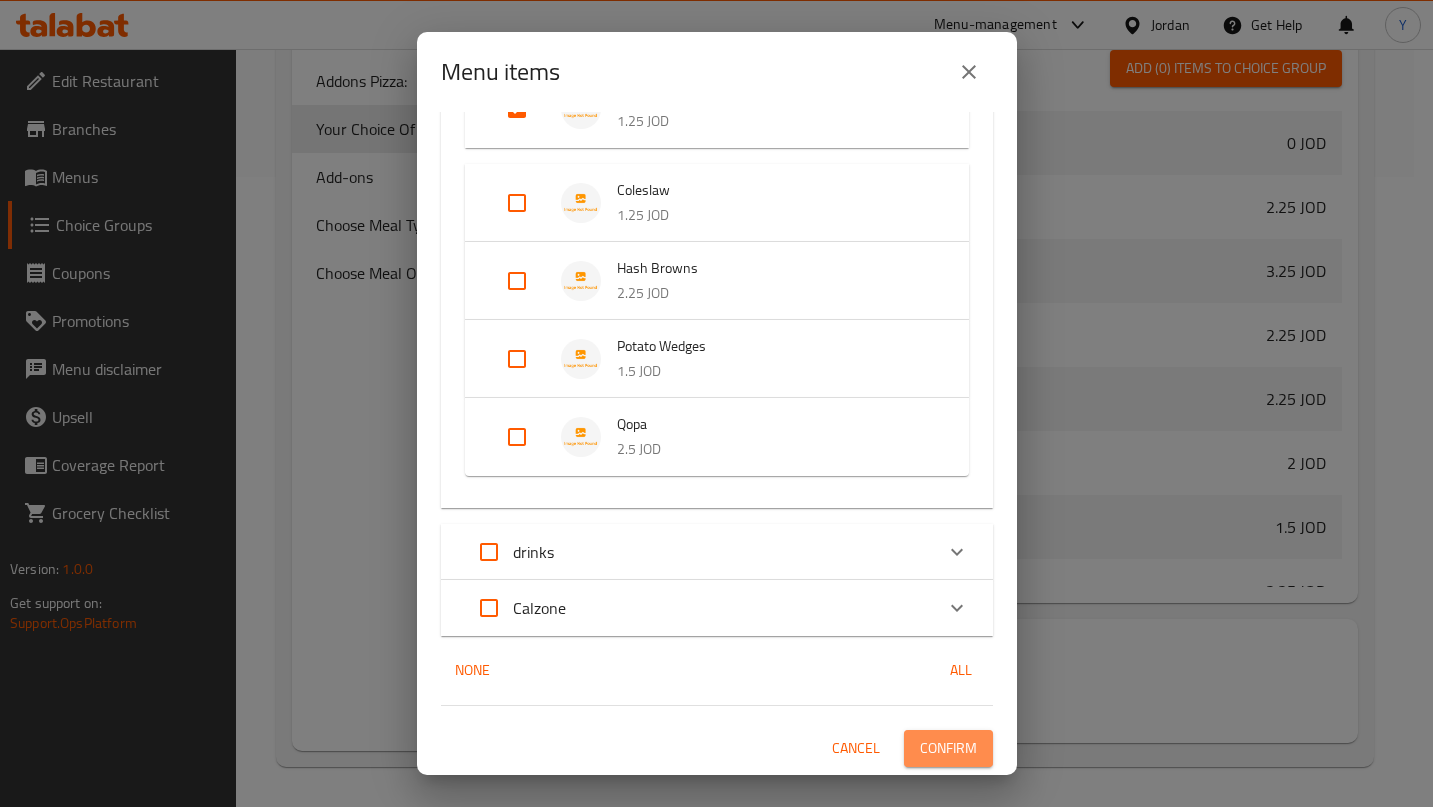 click on "Confirm" at bounding box center (948, 748) 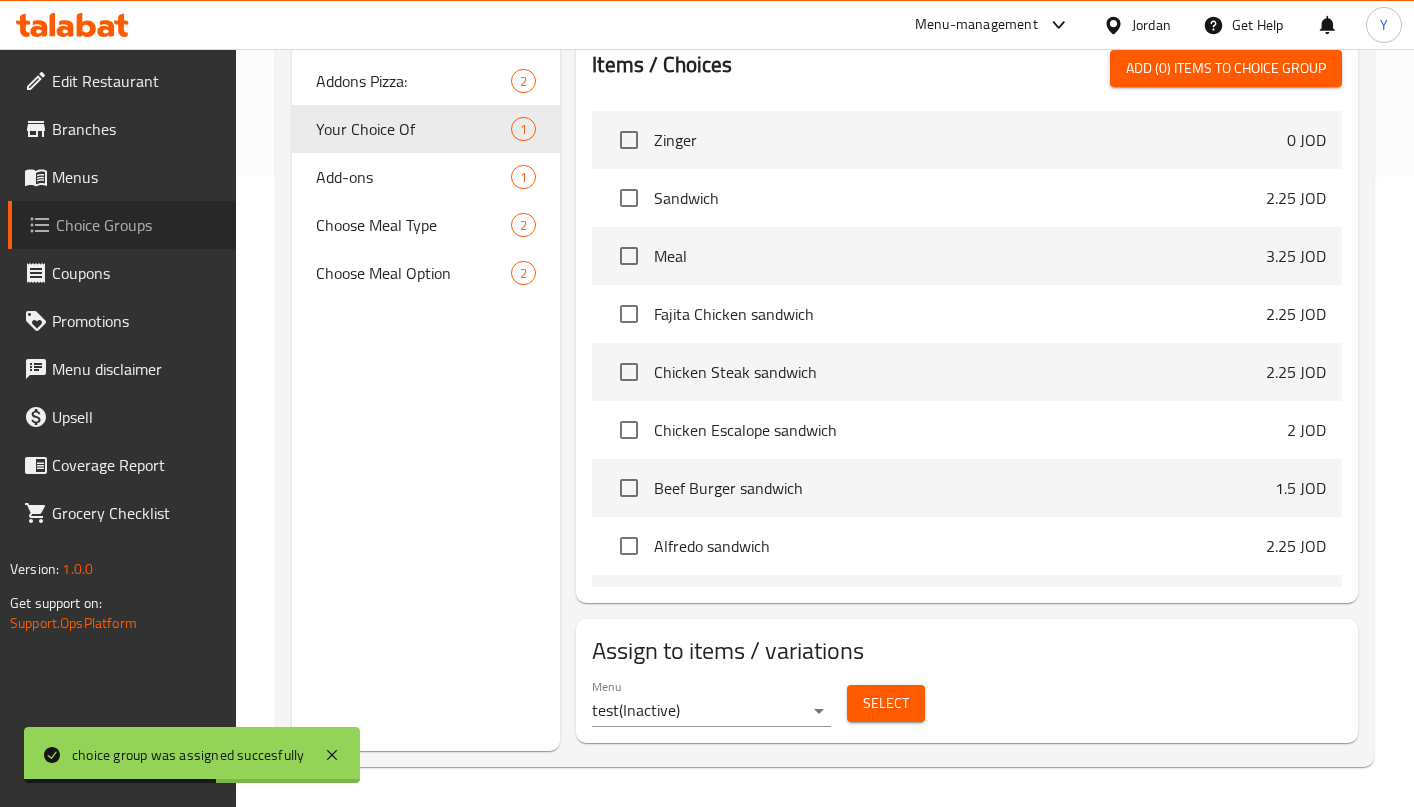 click on "Choice Groups" at bounding box center (122, 225) 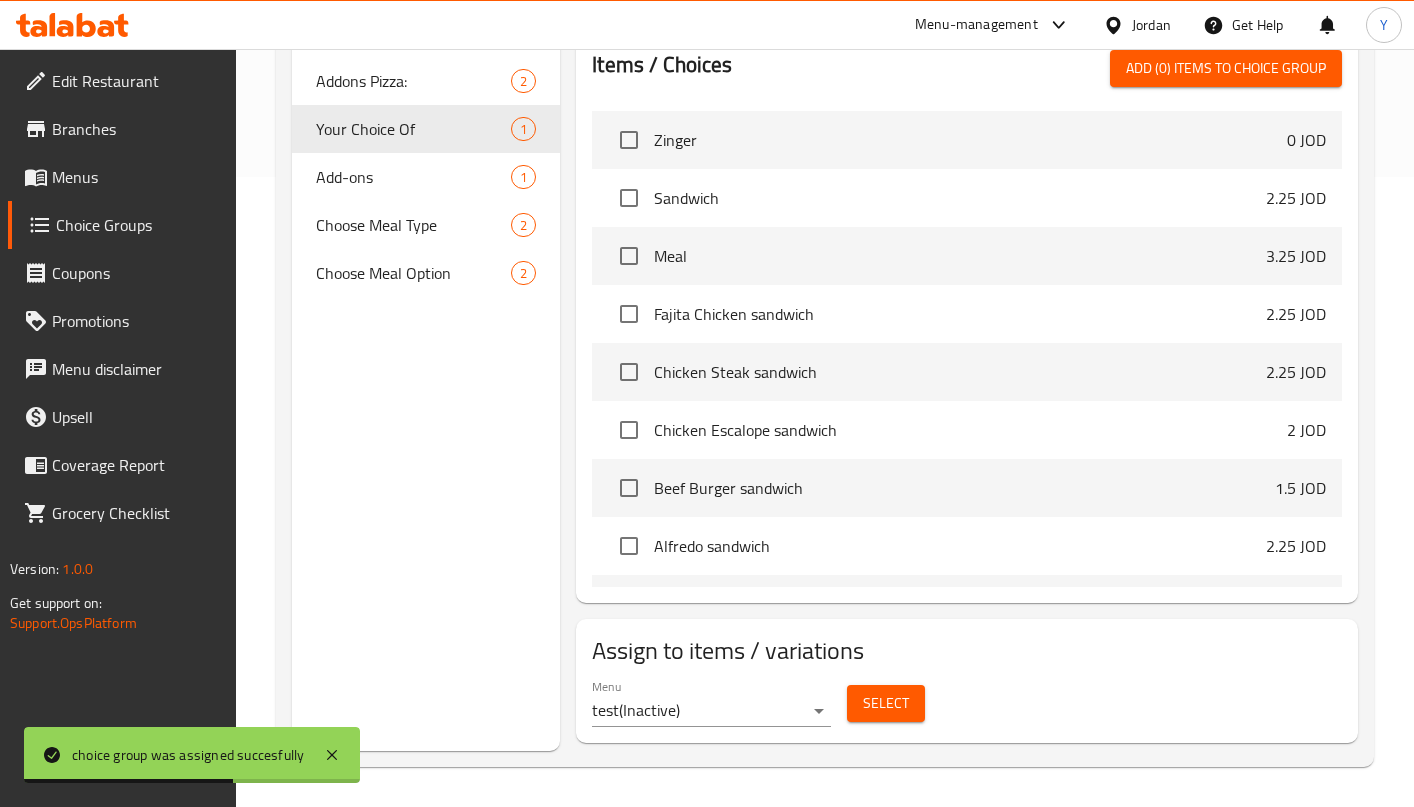 click on "Menus" at bounding box center [136, 177] 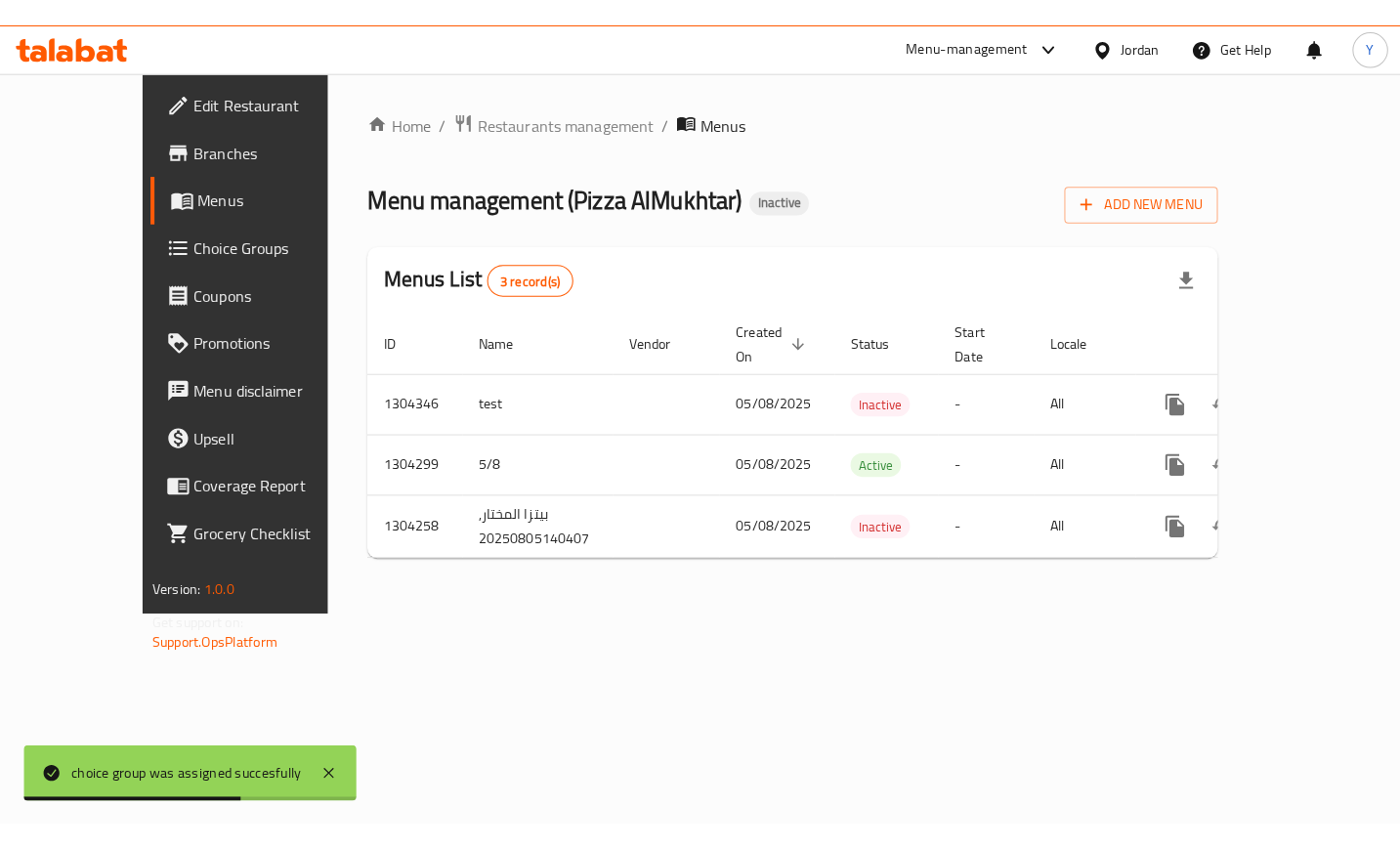scroll, scrollTop: 0, scrollLeft: 0, axis: both 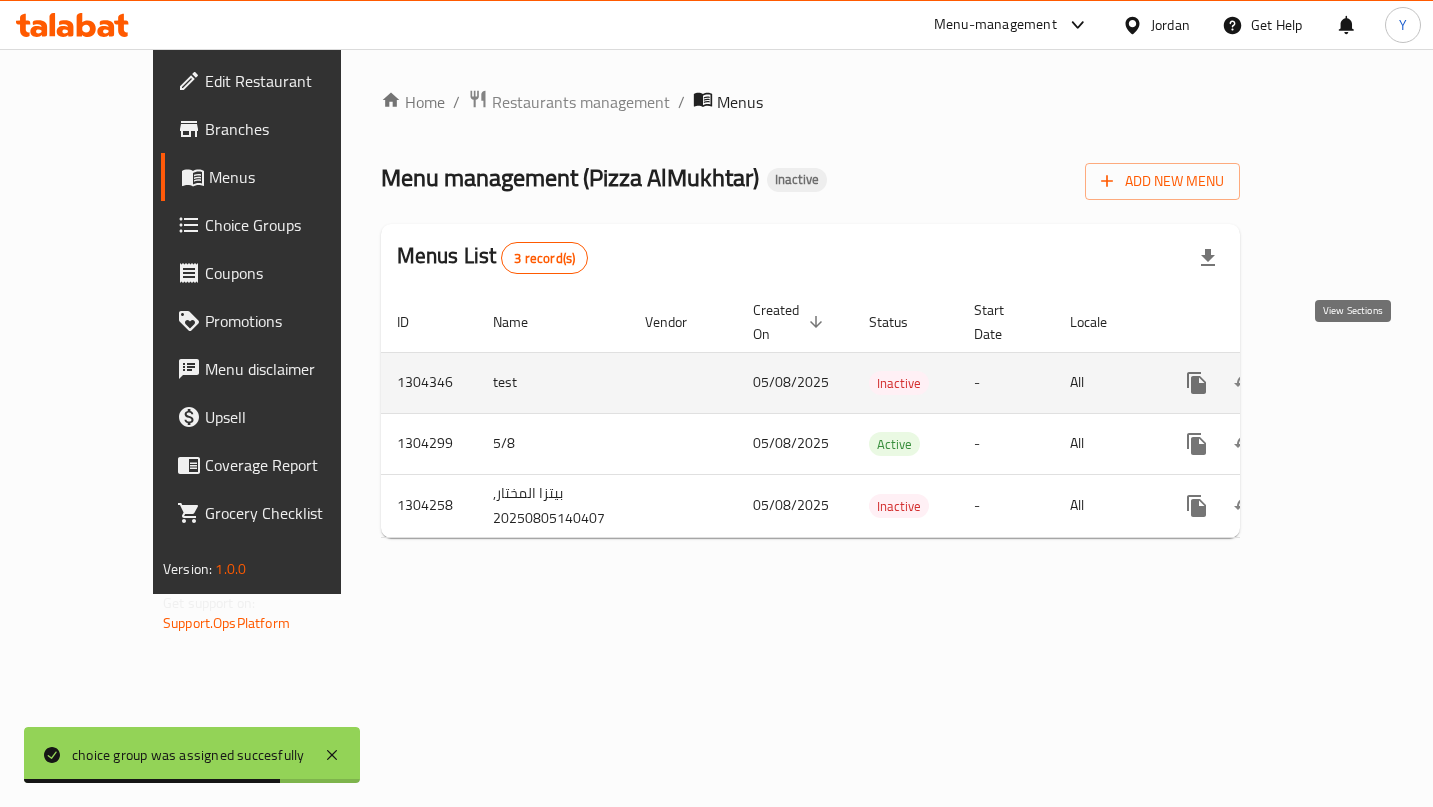 click at bounding box center [1341, 383] 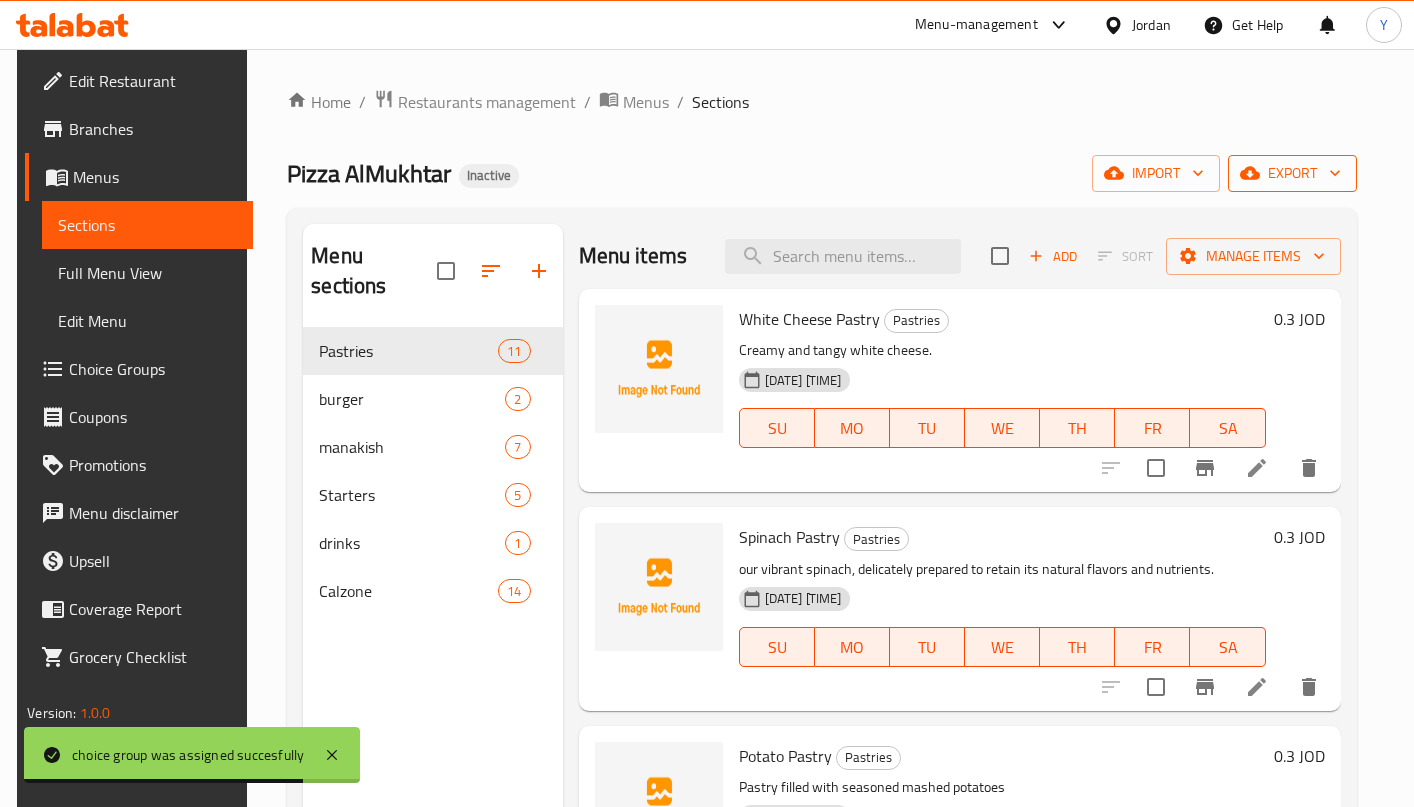 click on "export" at bounding box center [1292, 173] 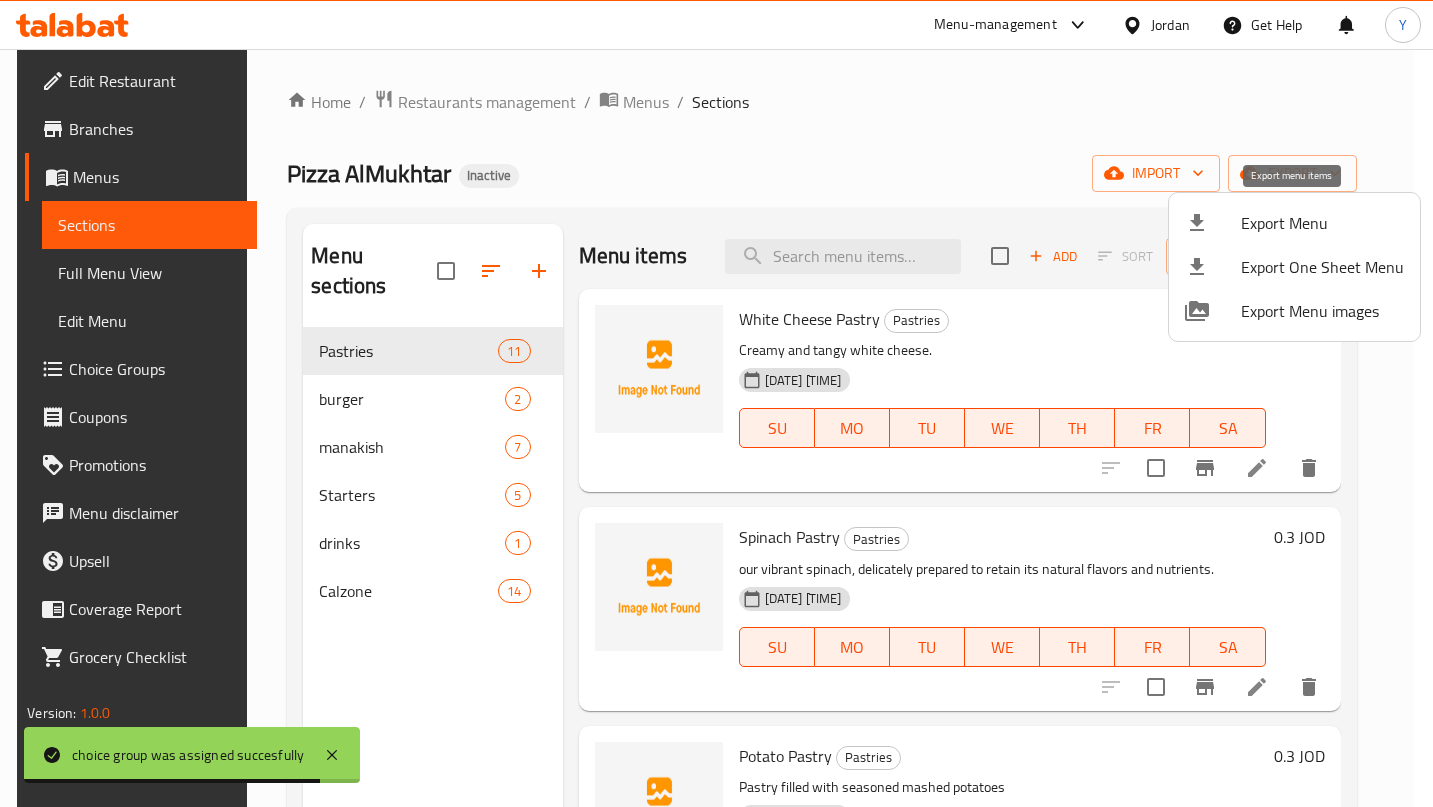 click 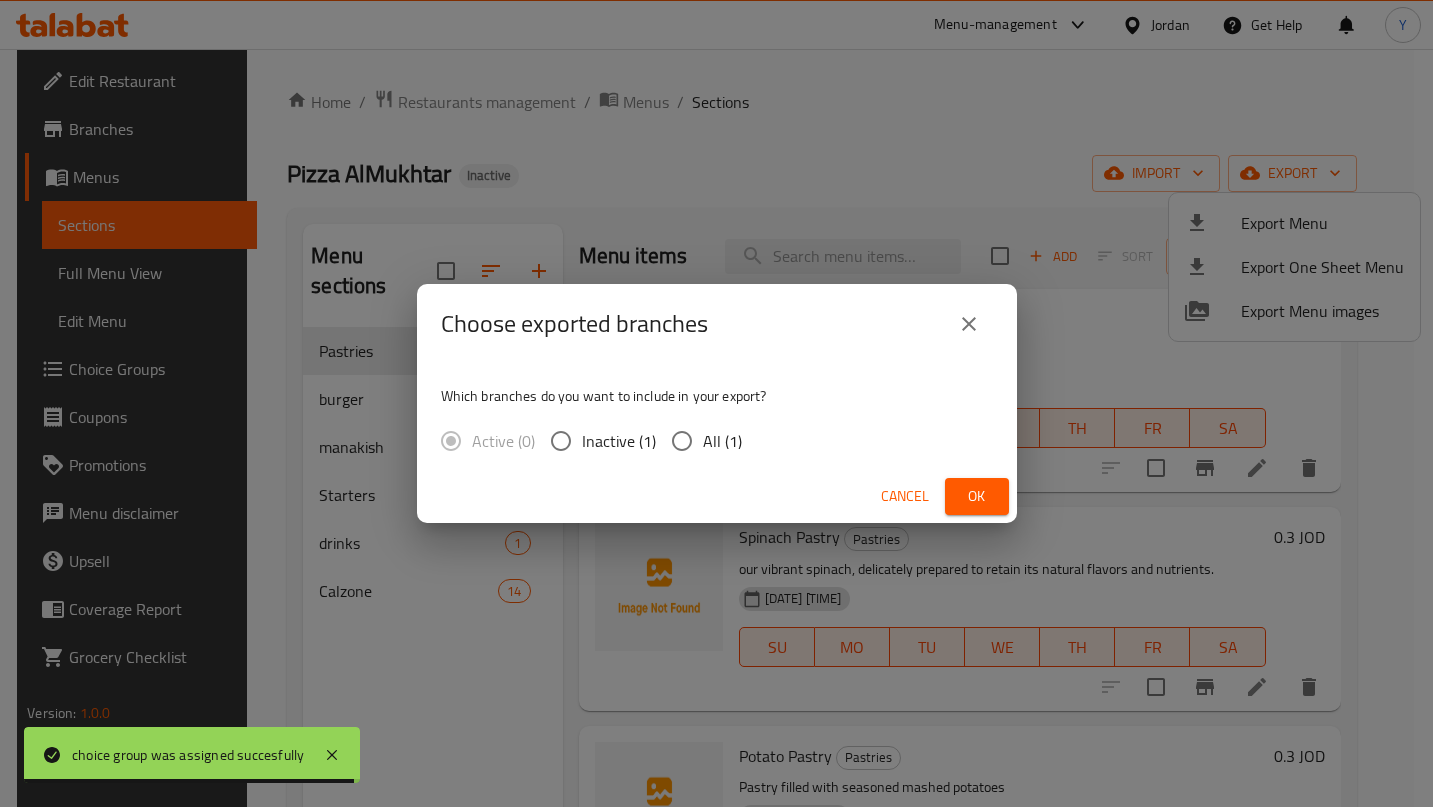 click on "All (1)" at bounding box center [722, 441] 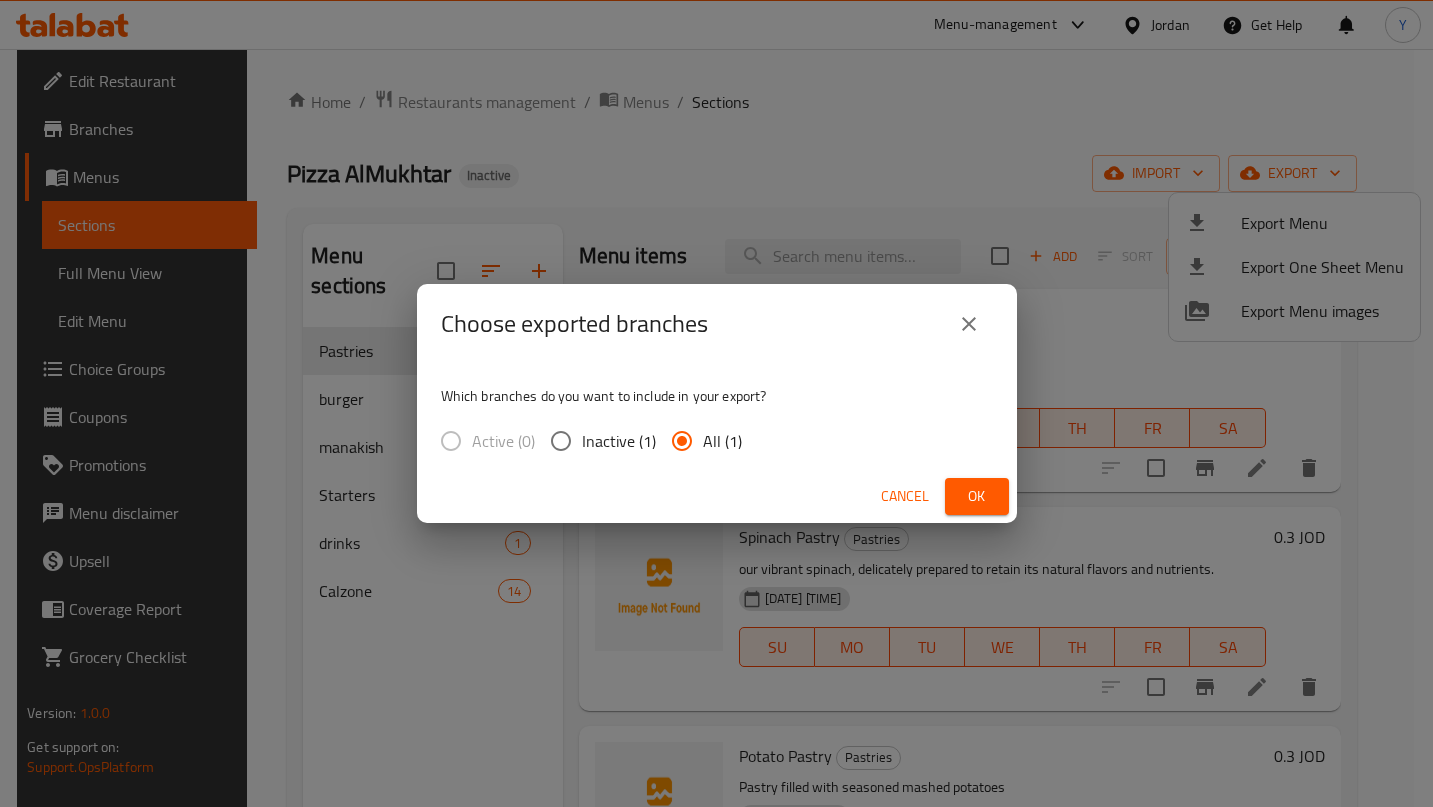 click on "Ok" at bounding box center (977, 496) 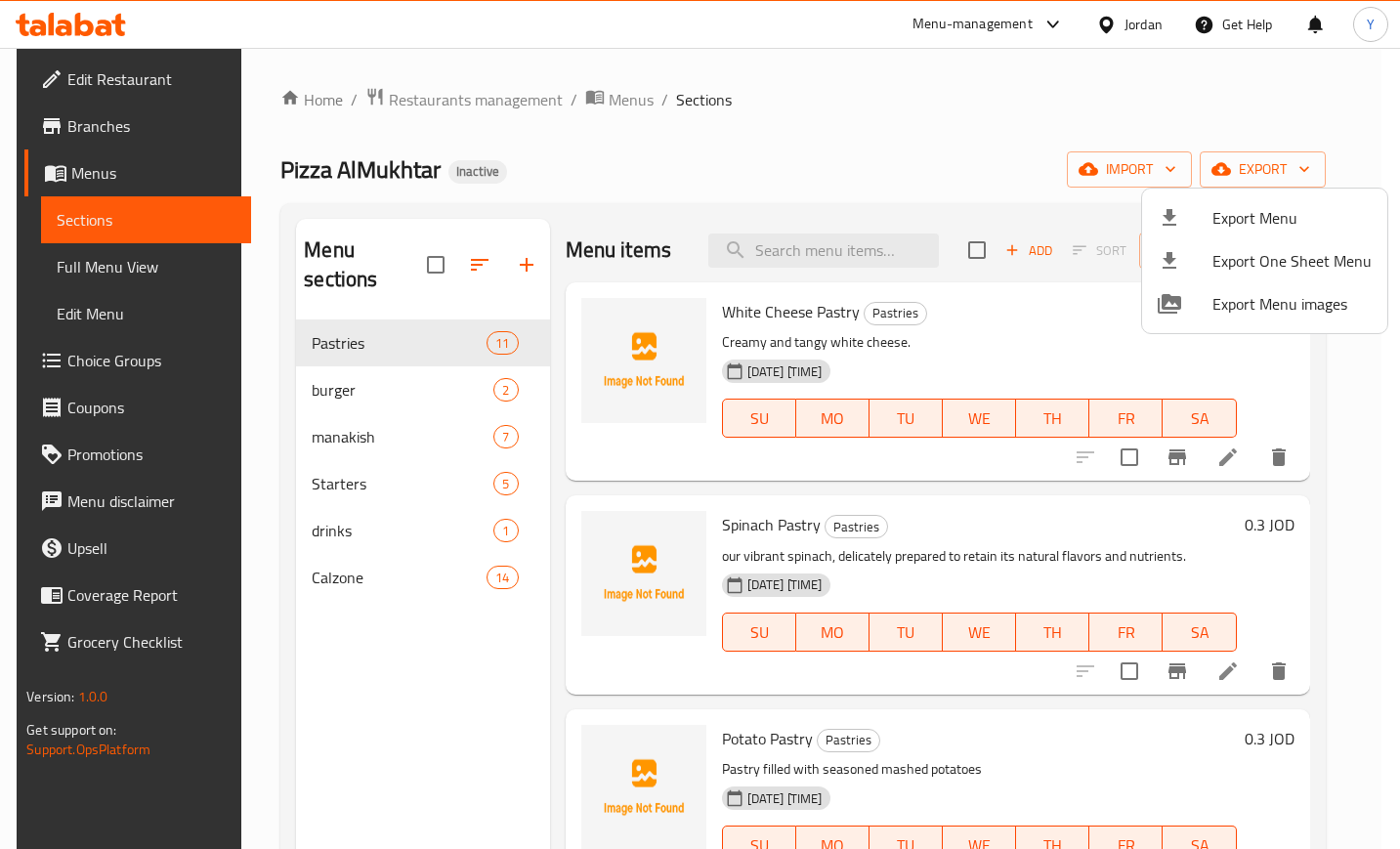 click at bounding box center (700, 424) 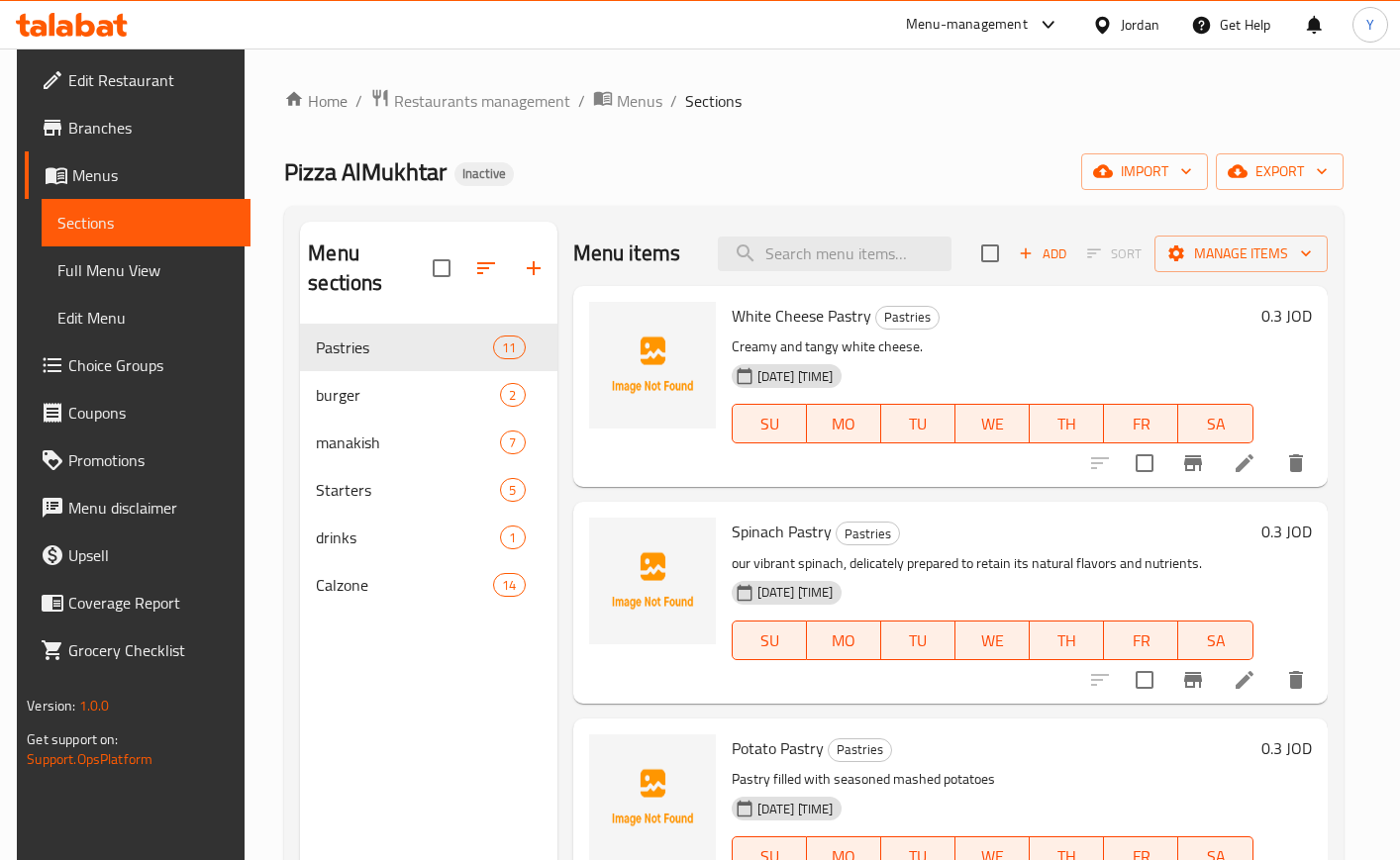 click on "Full Menu View" at bounding box center [146, 270] 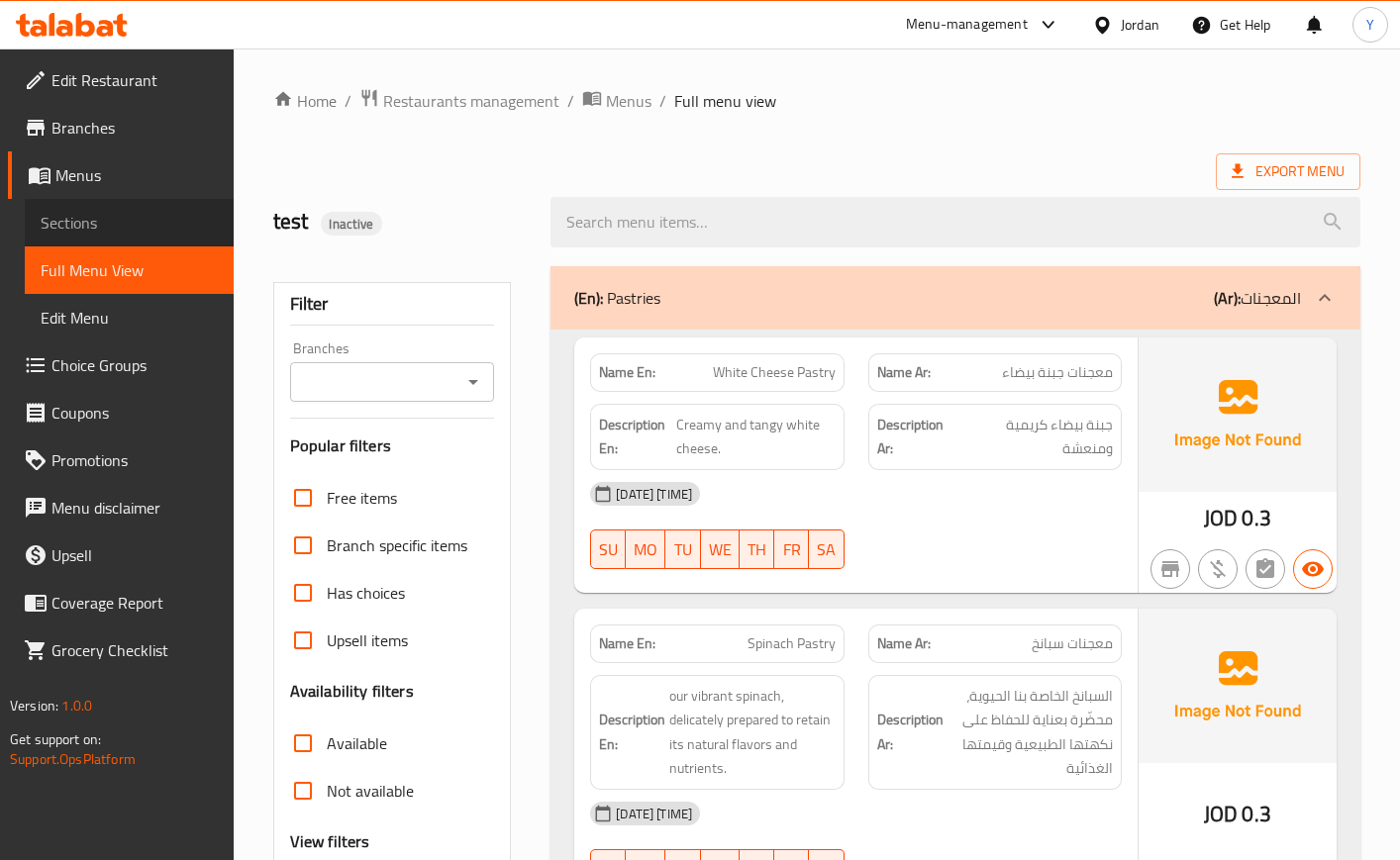 click on "Sections" at bounding box center (129, 223) 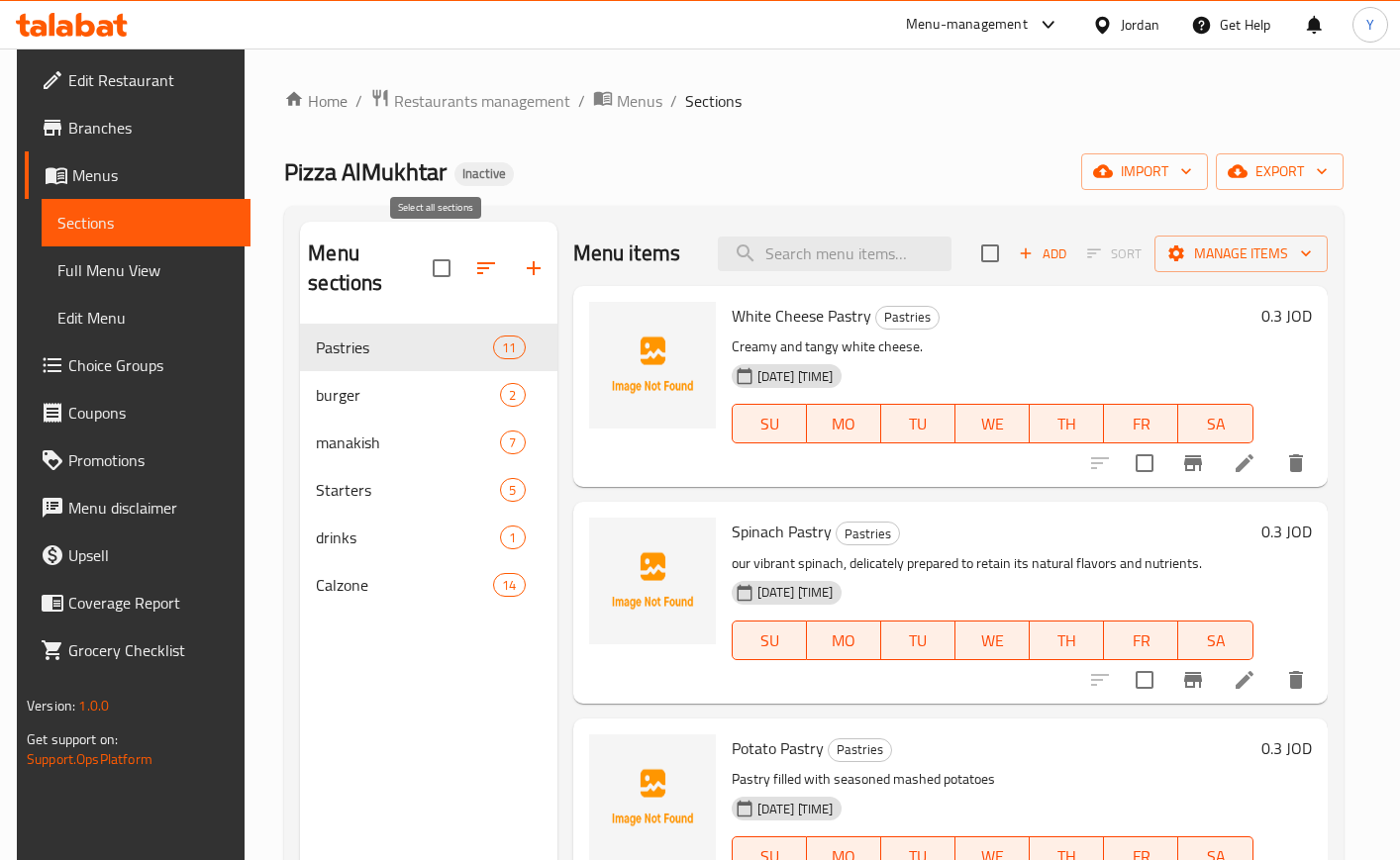 click at bounding box center (442, 268) 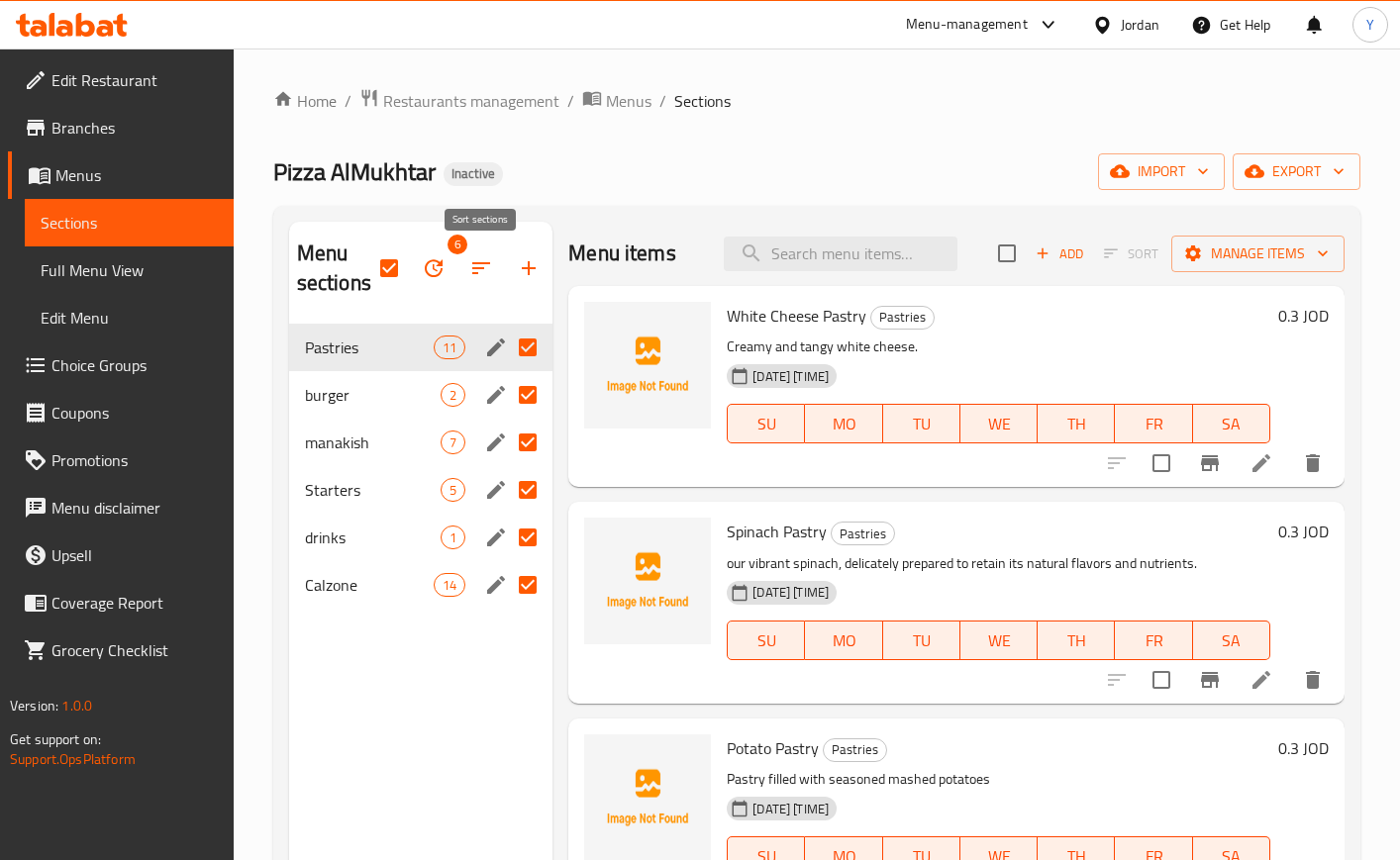 click at bounding box center [434, 268] 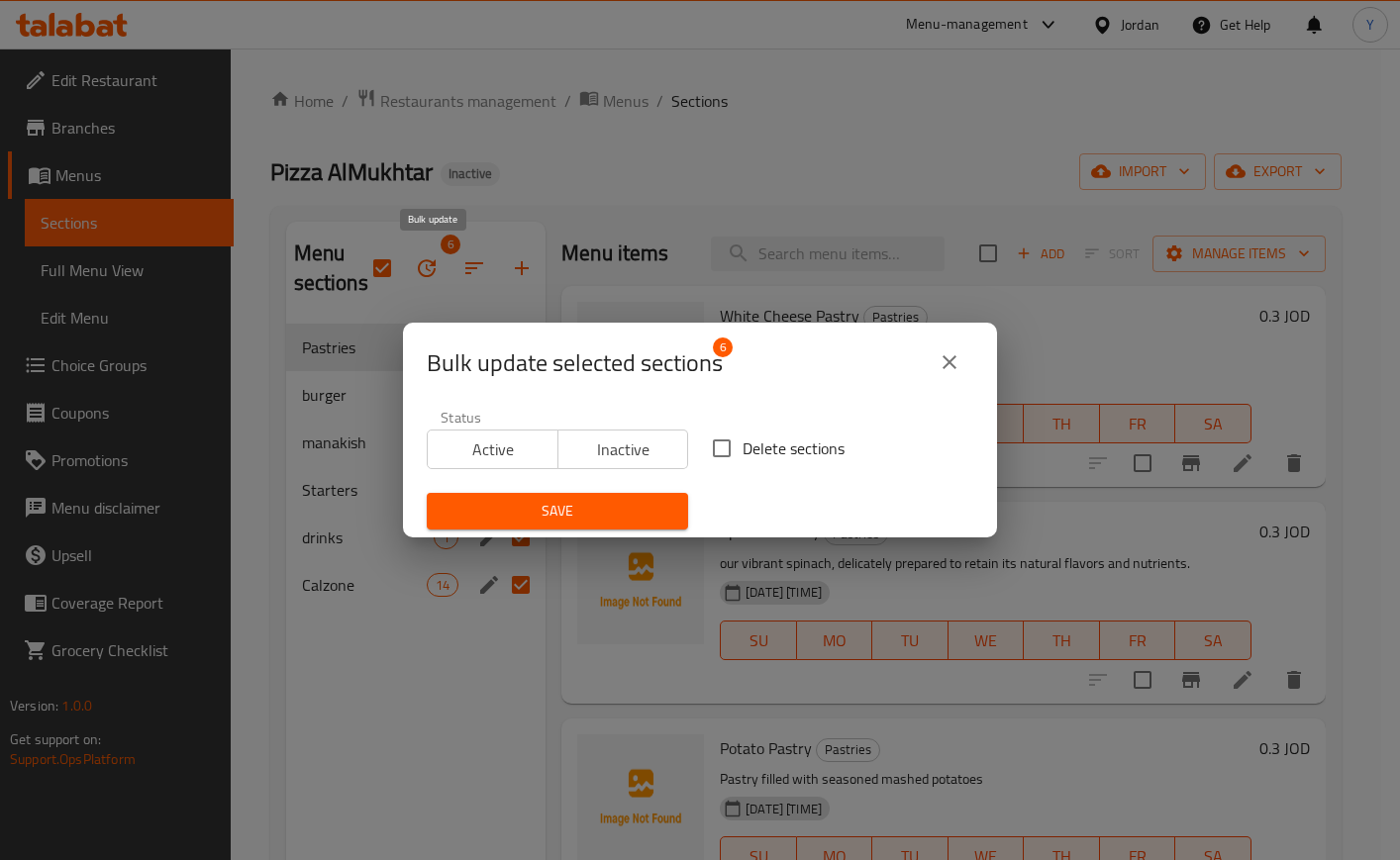 click on "Bulk update selected sections 6 Status Active Inactive Delete sections Save" at bounding box center [700, 430] 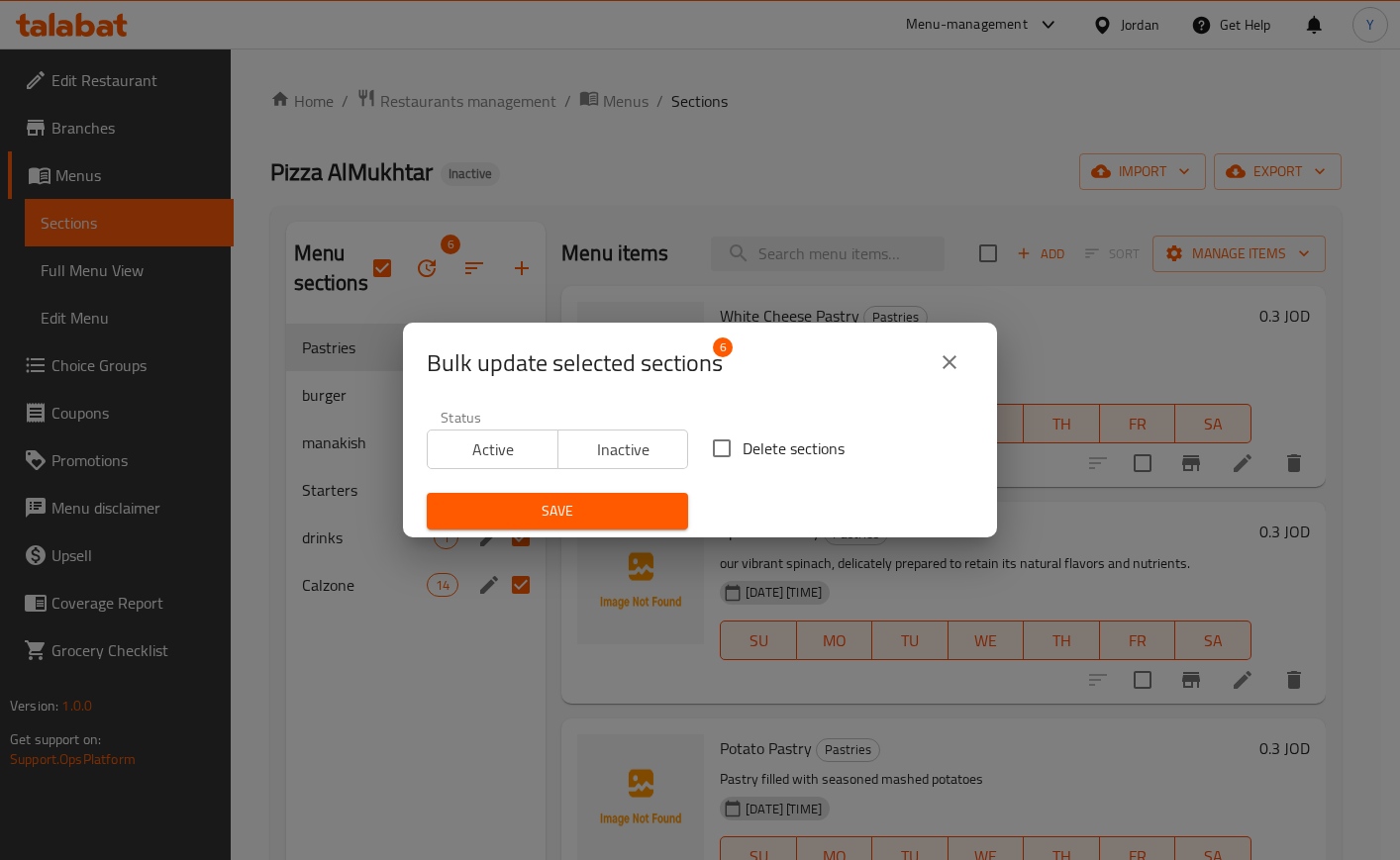 click on "Bulk update selected sections 6 Status Active Inactive Delete sections Save" at bounding box center [700, 430] 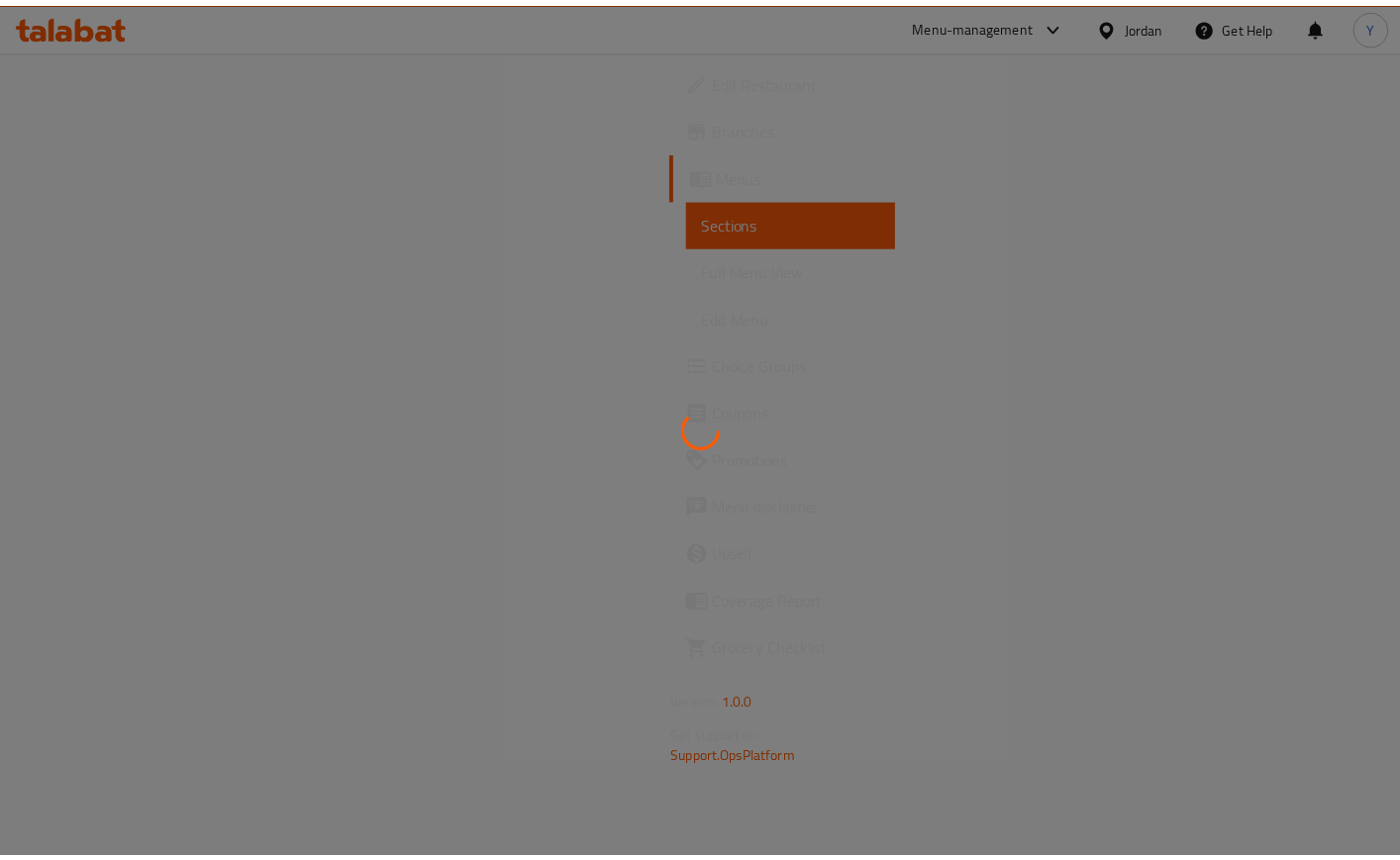scroll, scrollTop: 0, scrollLeft: 0, axis: both 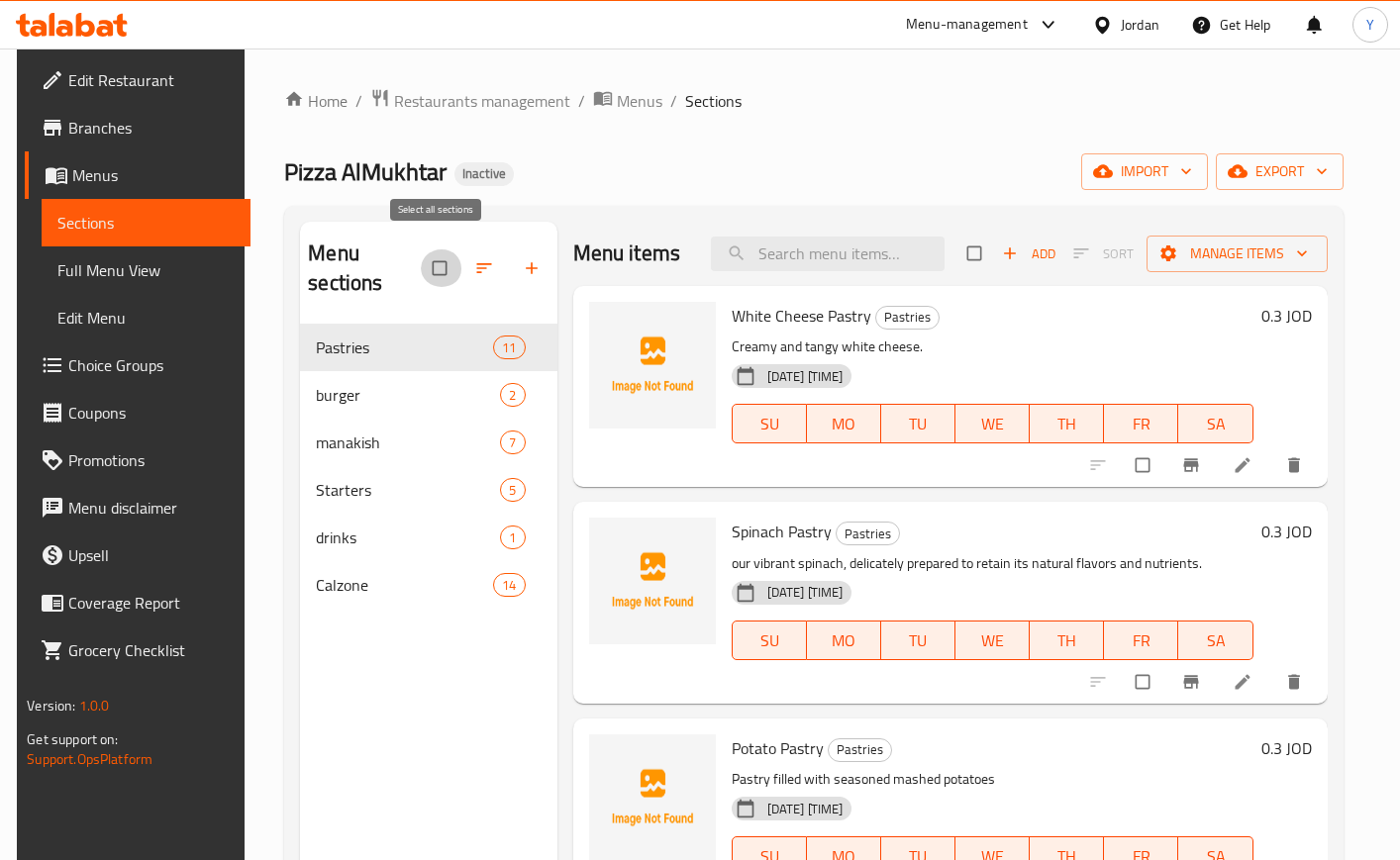 click at bounding box center [442, 268] 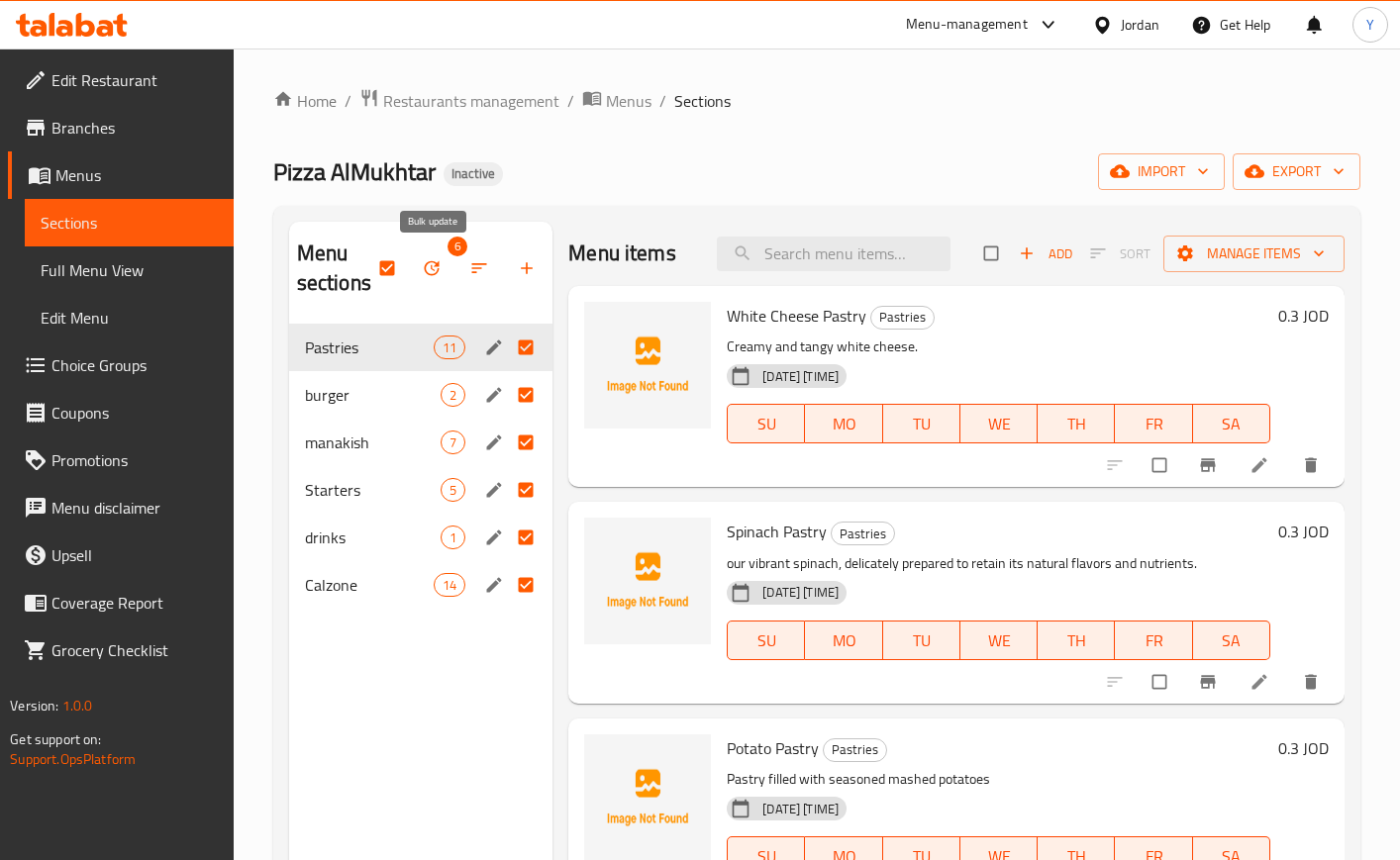 click 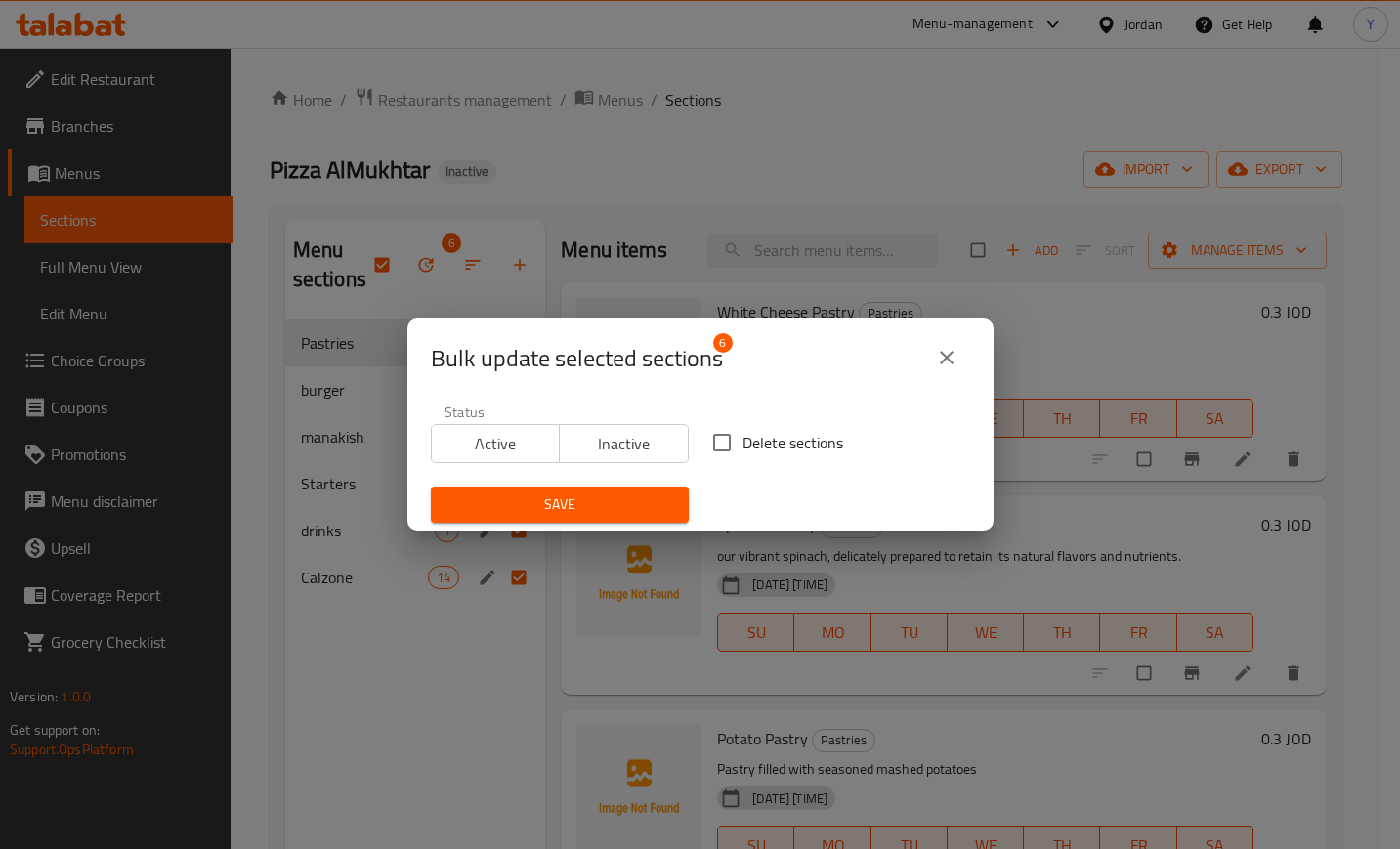 click on "Delete sections" at bounding box center [722, 443] 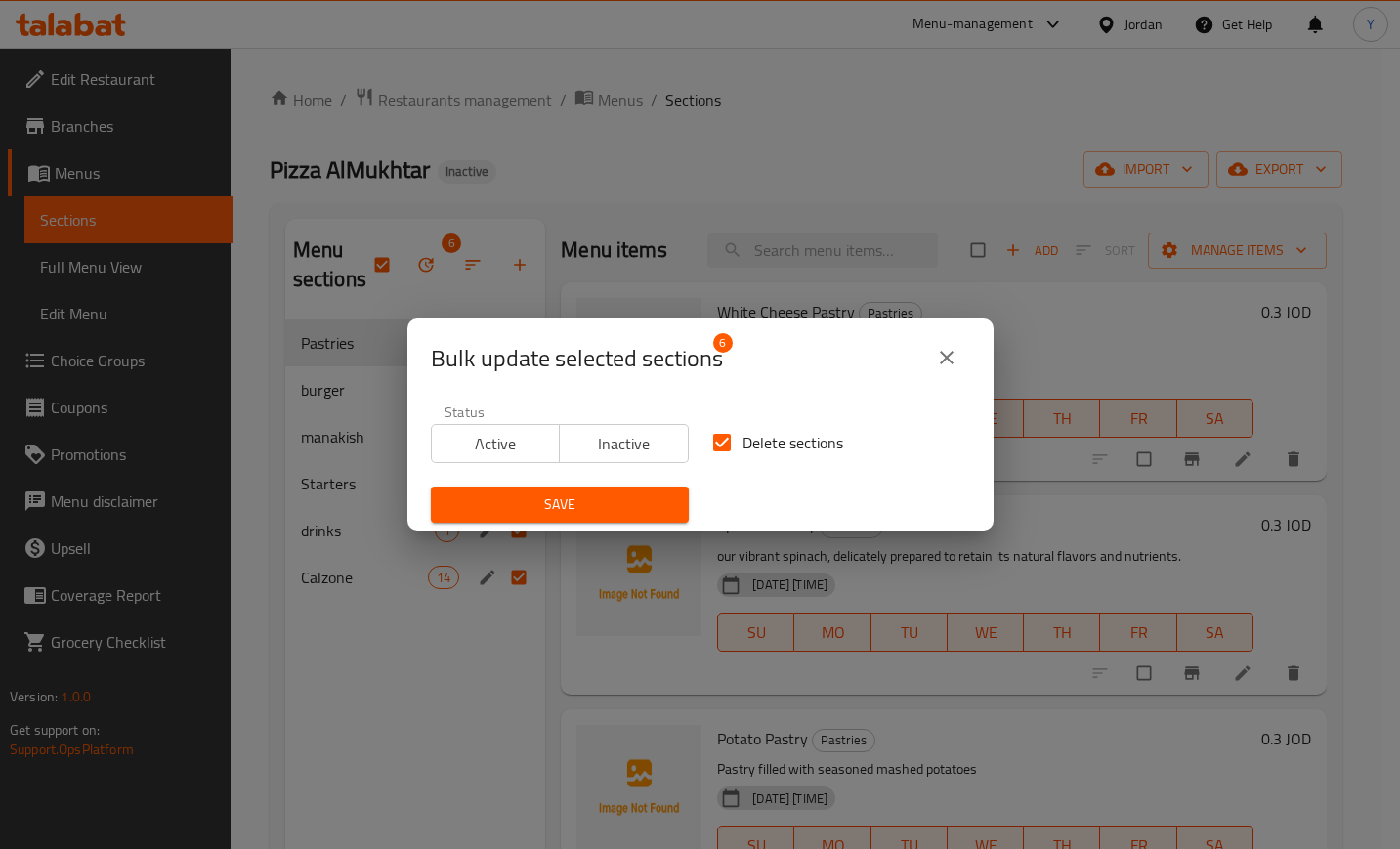 click on "Save" at bounding box center (560, 504) 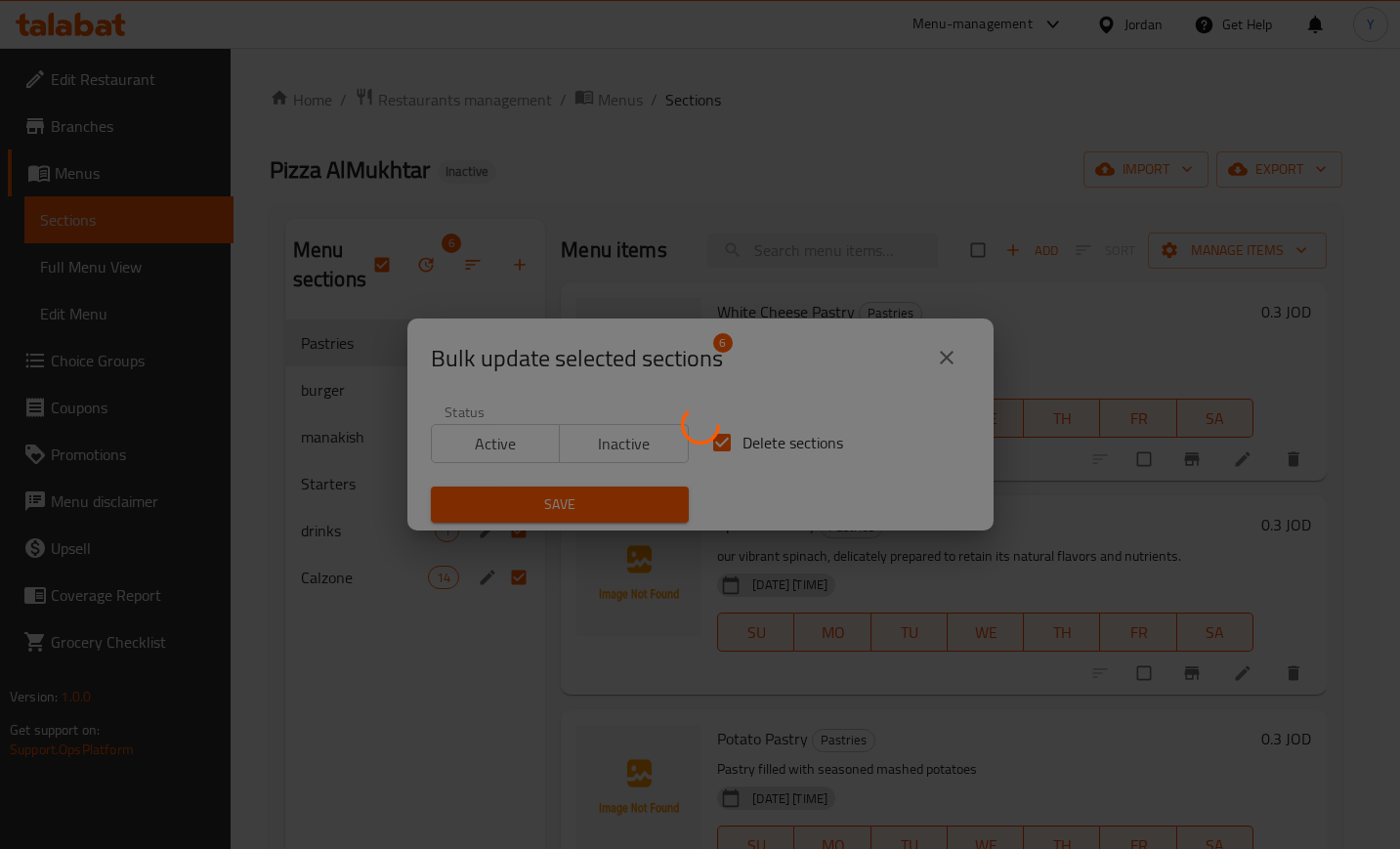 checkbox on "false" 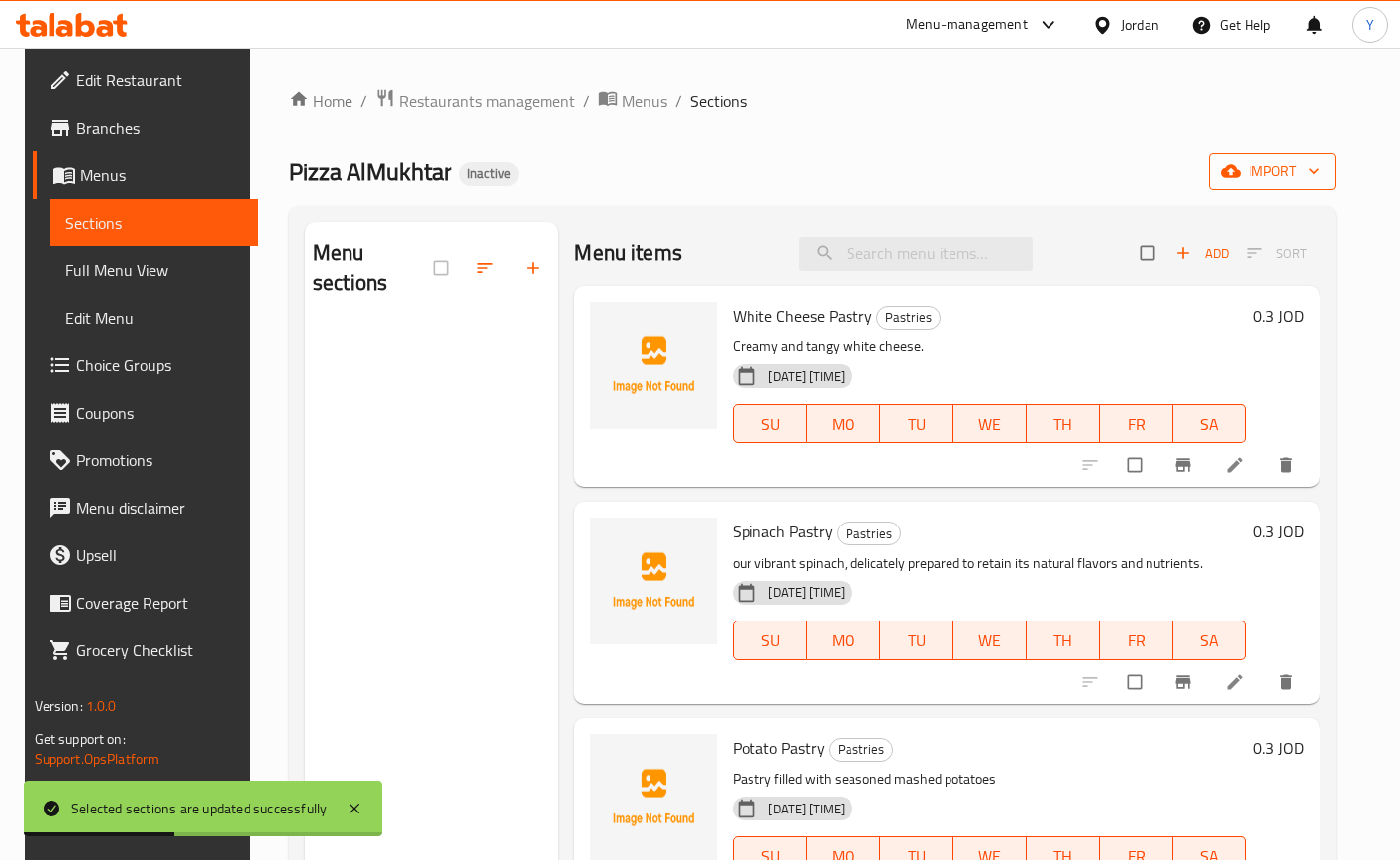 click on "import" at bounding box center (1272, 171) 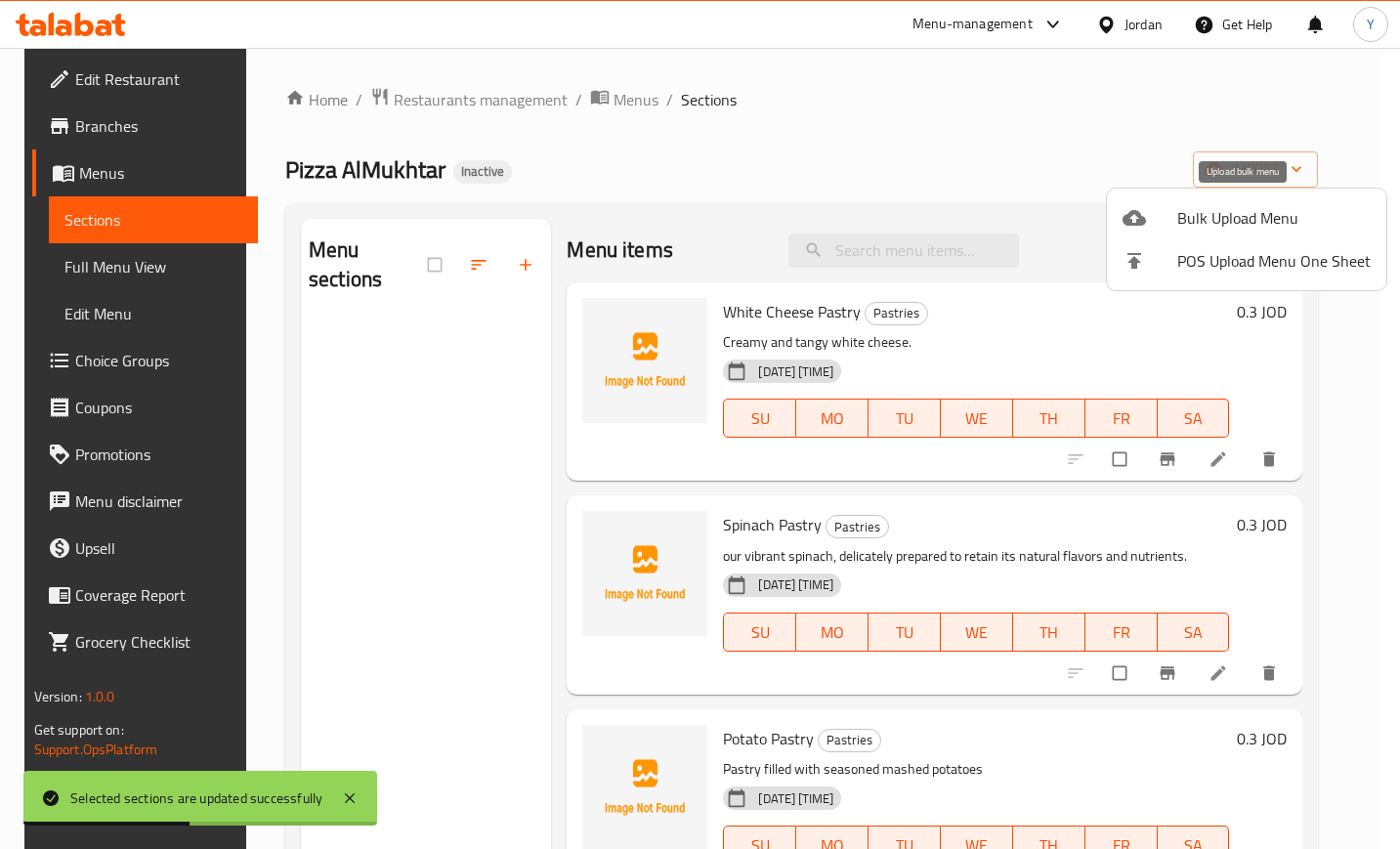 click on "Bulk Upload Menu" at bounding box center [1274, 218] 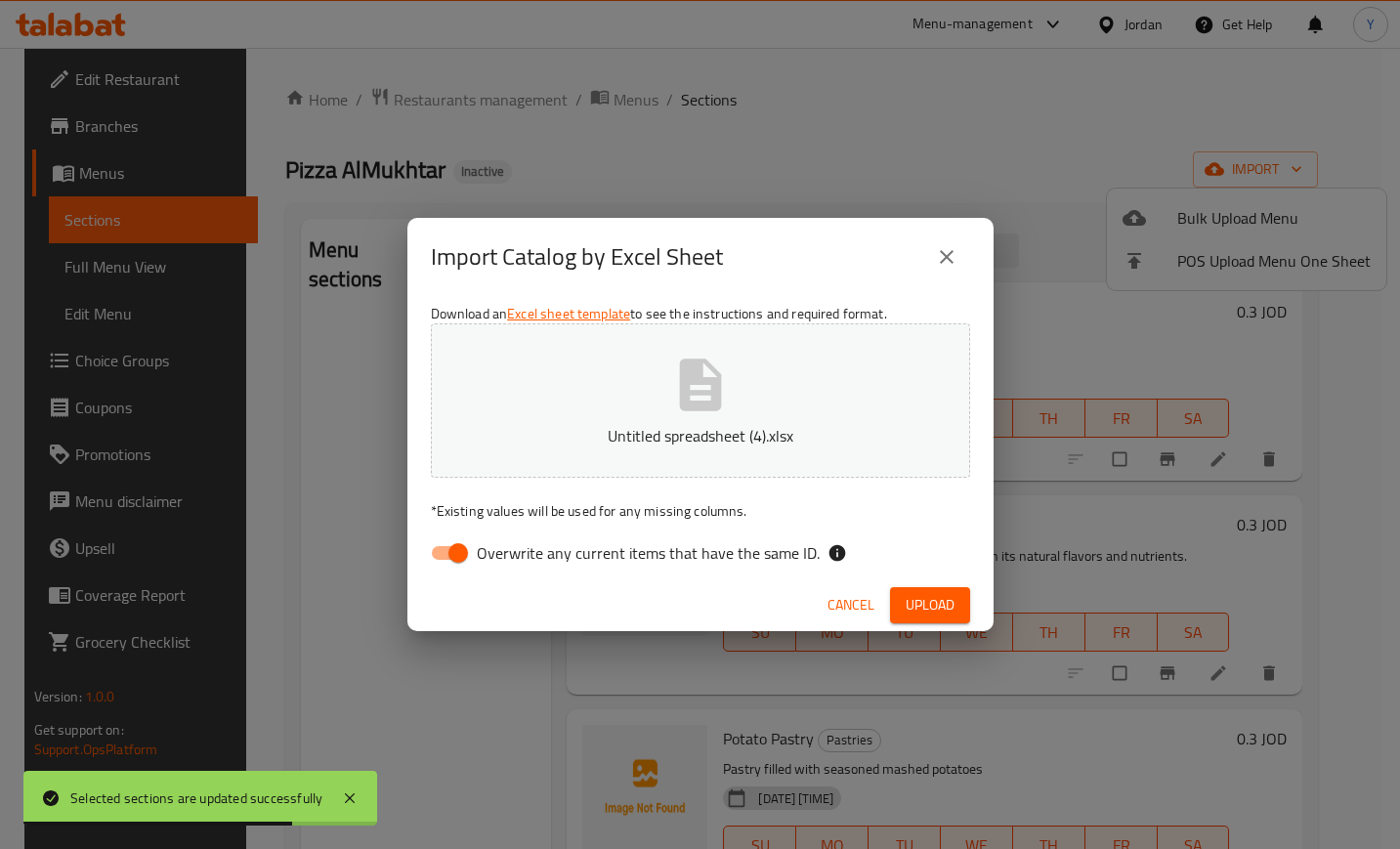 click on "Overwrite any current items that have the same ID." at bounding box center [458, 553] 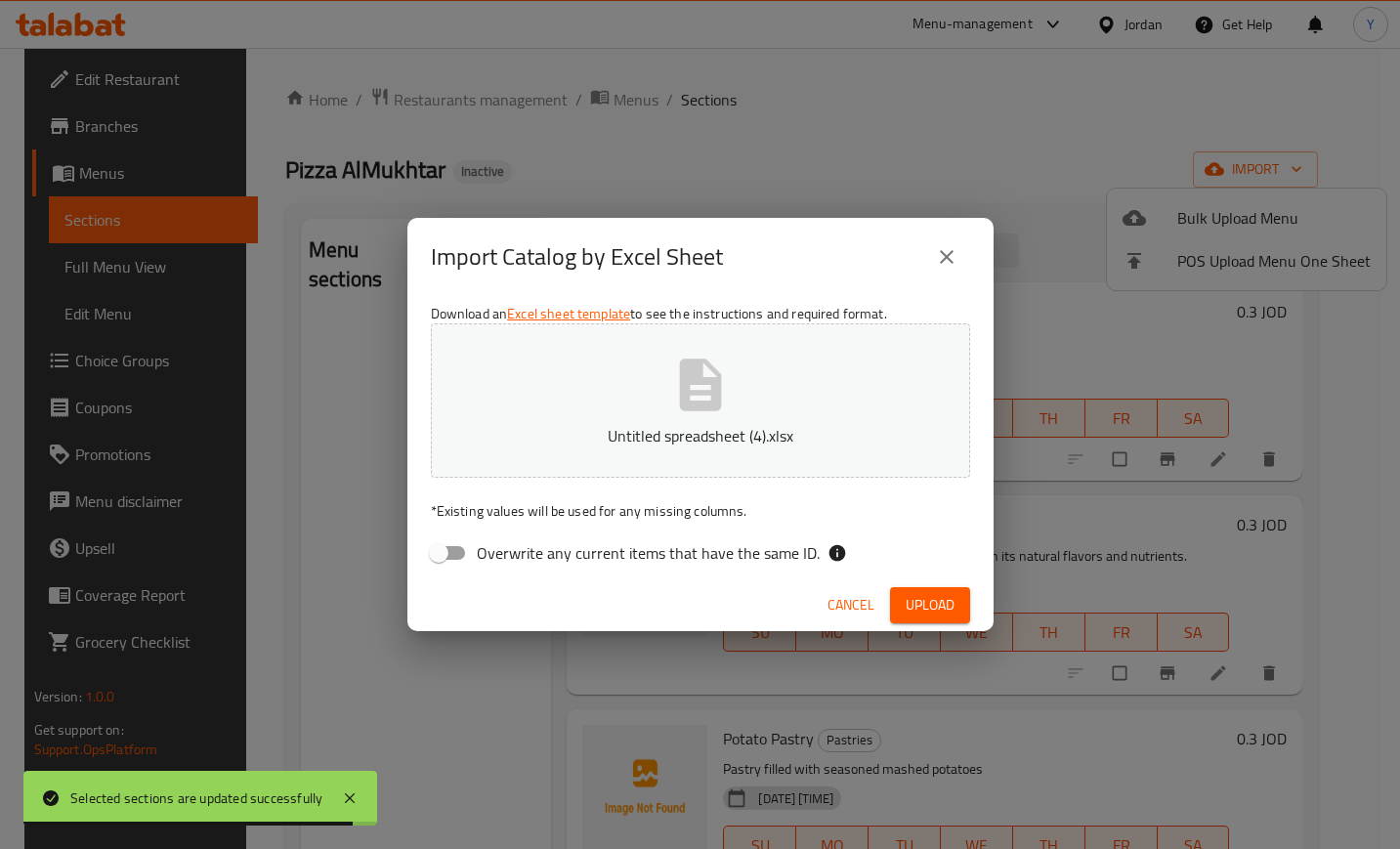 click on "Upload" at bounding box center [930, 605] 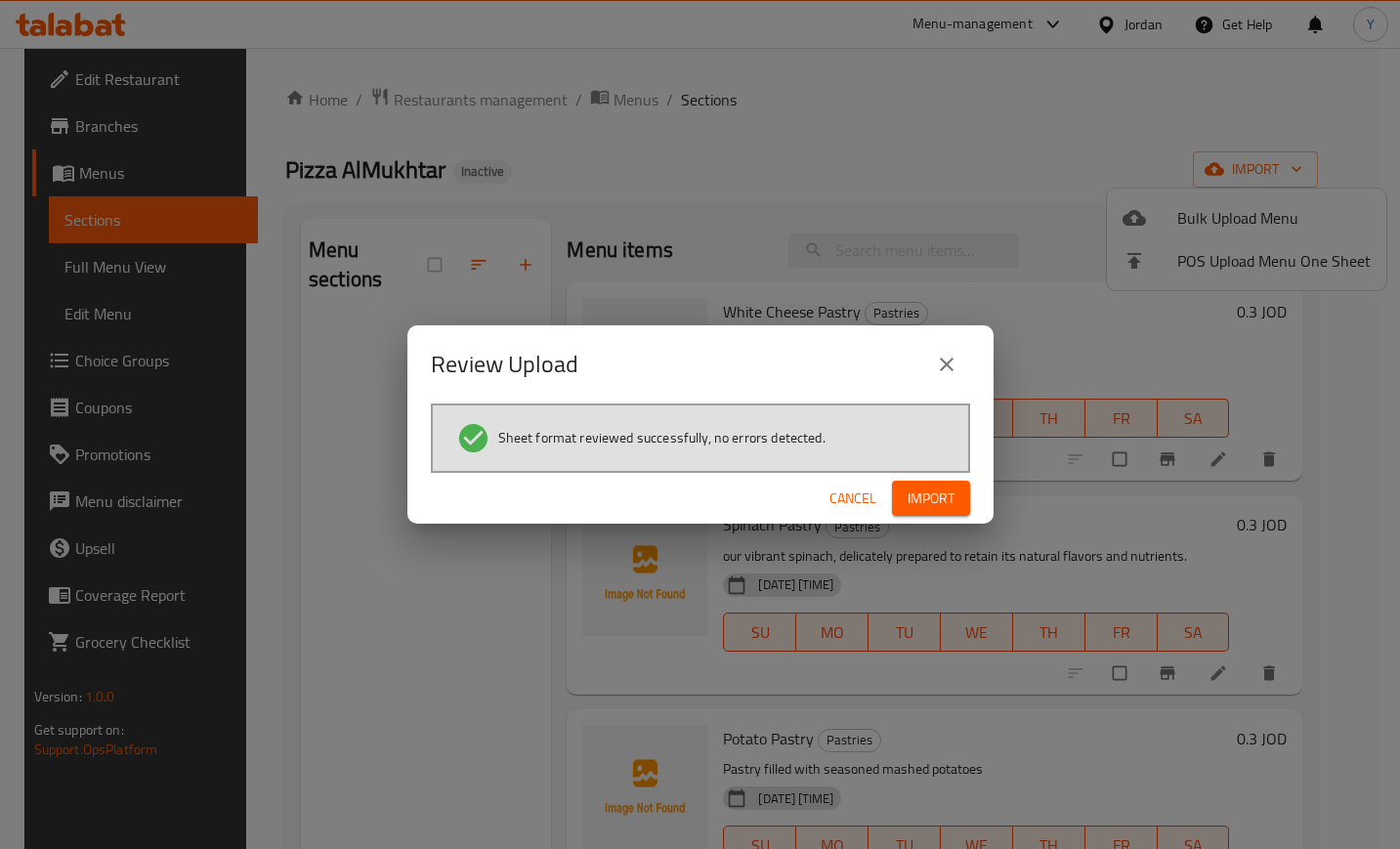 click on "Import" at bounding box center (931, 498) 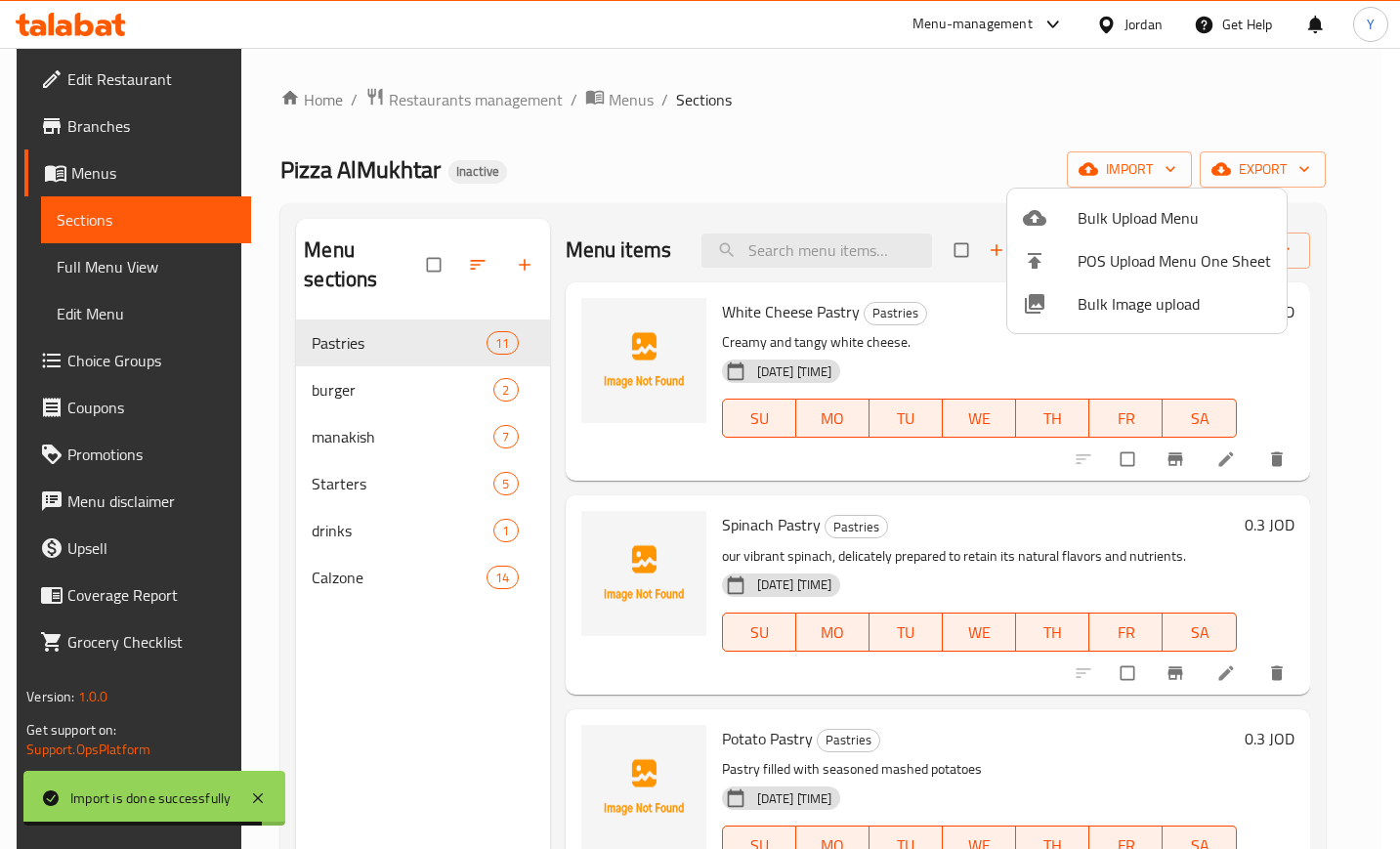 click at bounding box center (700, 424) 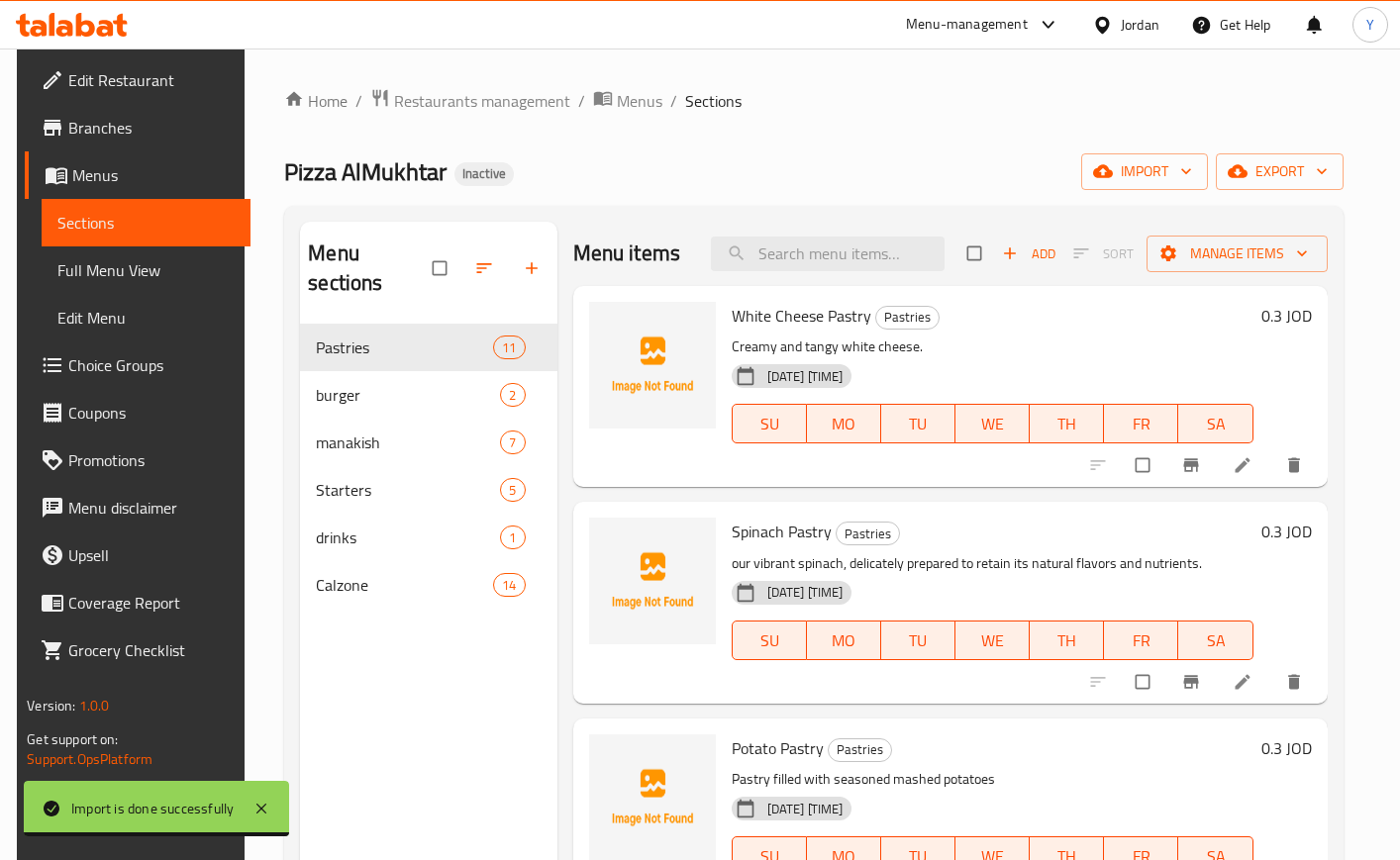 click on "Full Menu View" at bounding box center [146, 270] 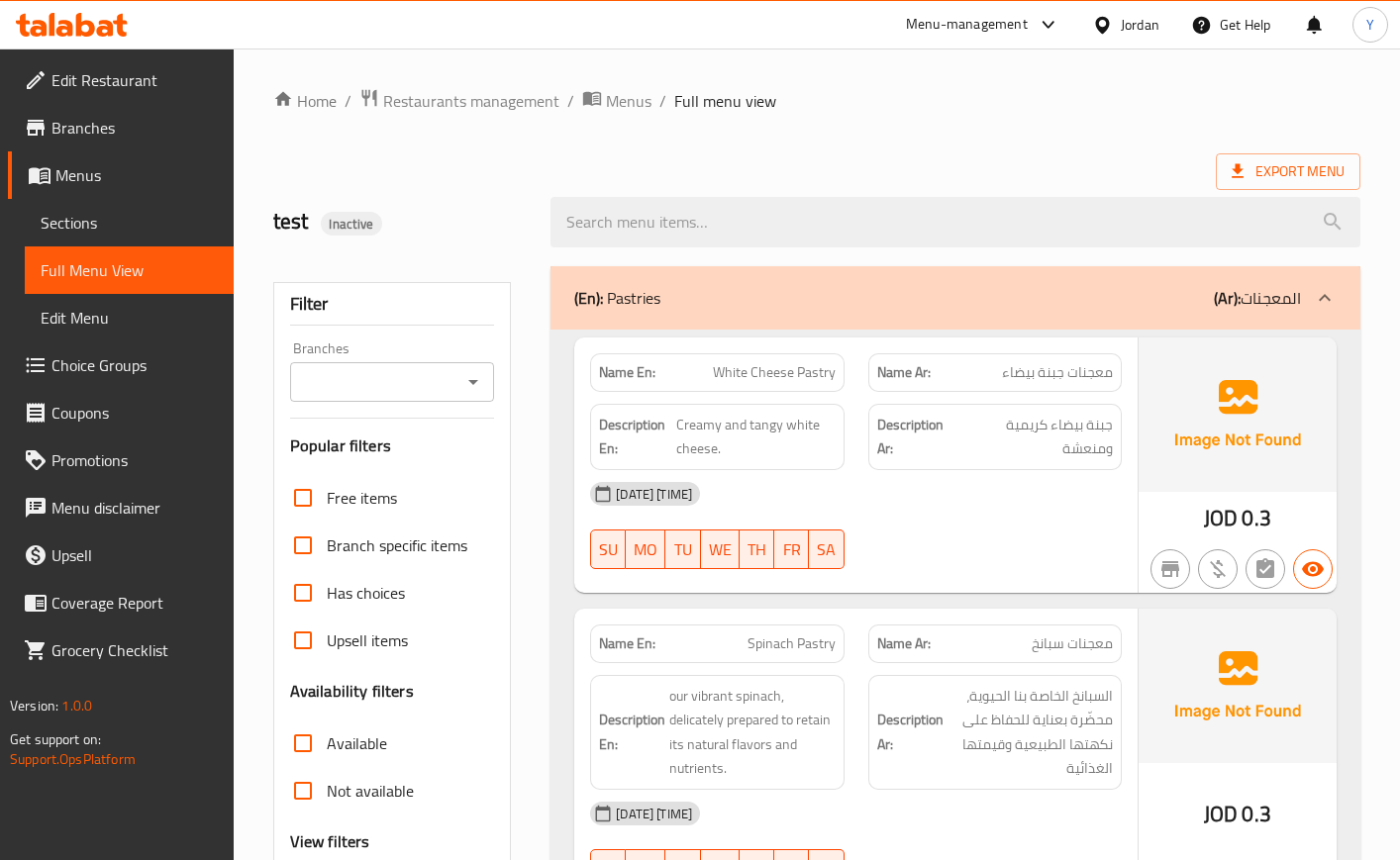 scroll, scrollTop: 752, scrollLeft: 0, axis: vertical 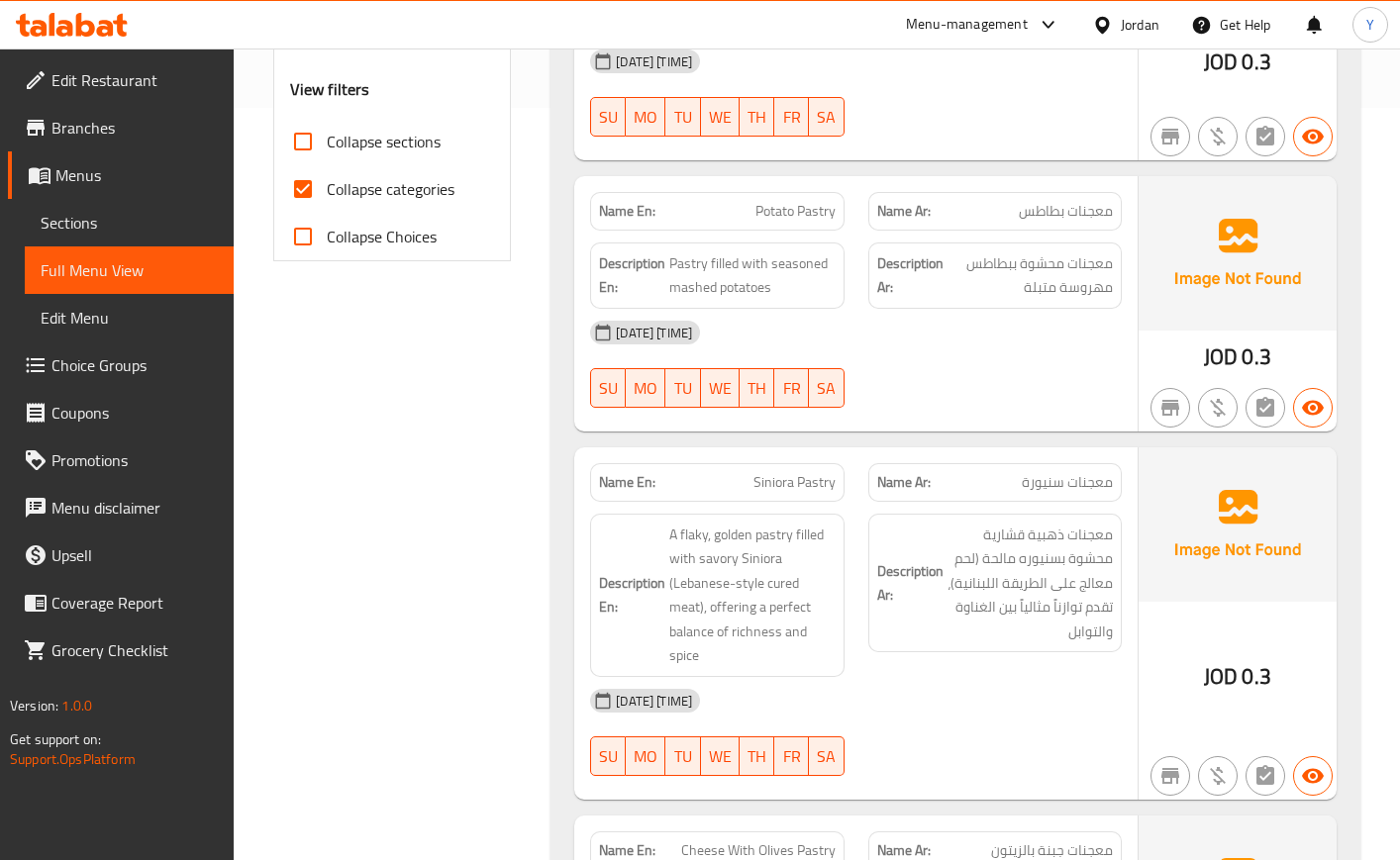 click on "Collapse categories" at bounding box center (390, 189) 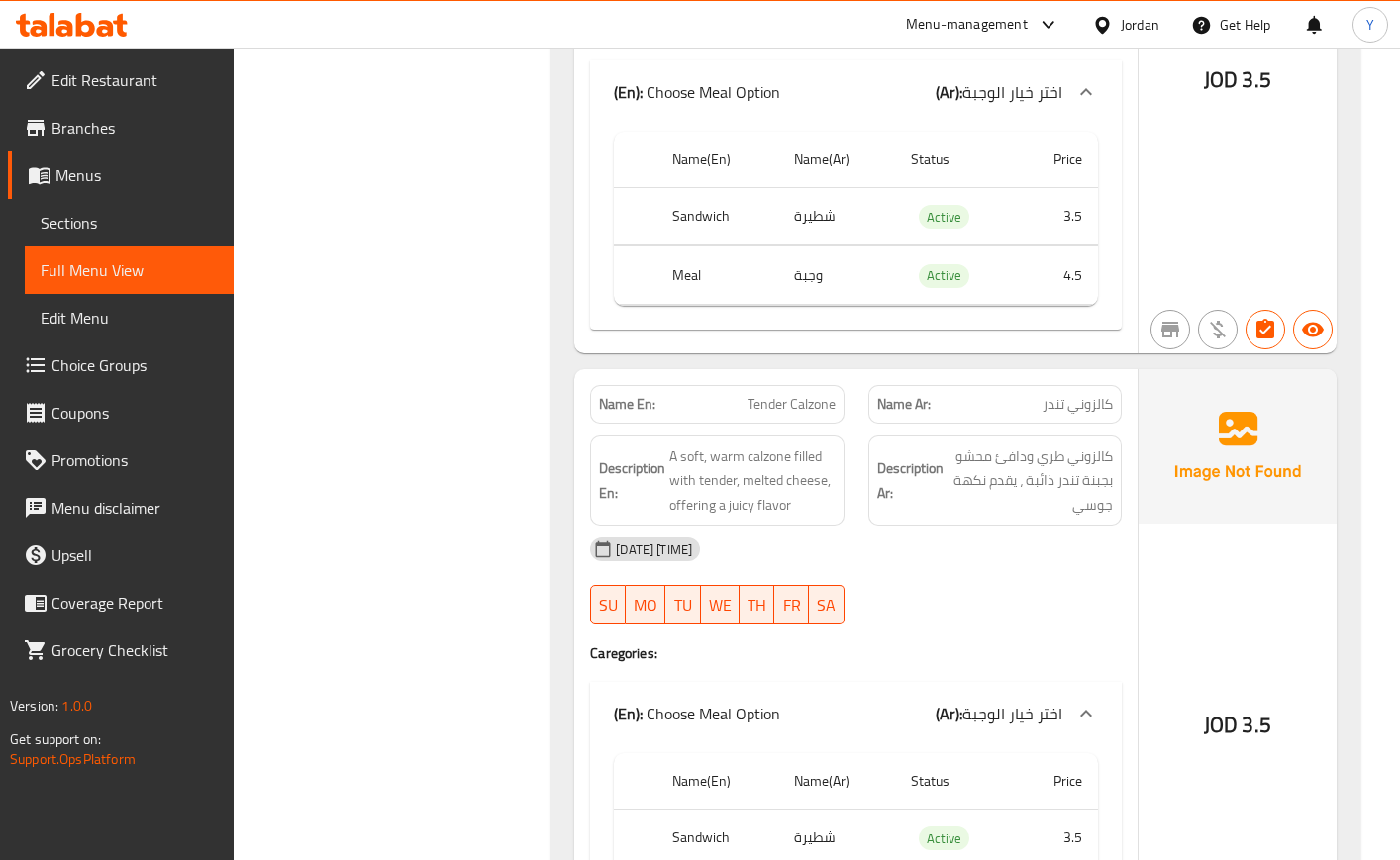 scroll, scrollTop: 12376, scrollLeft: 0, axis: vertical 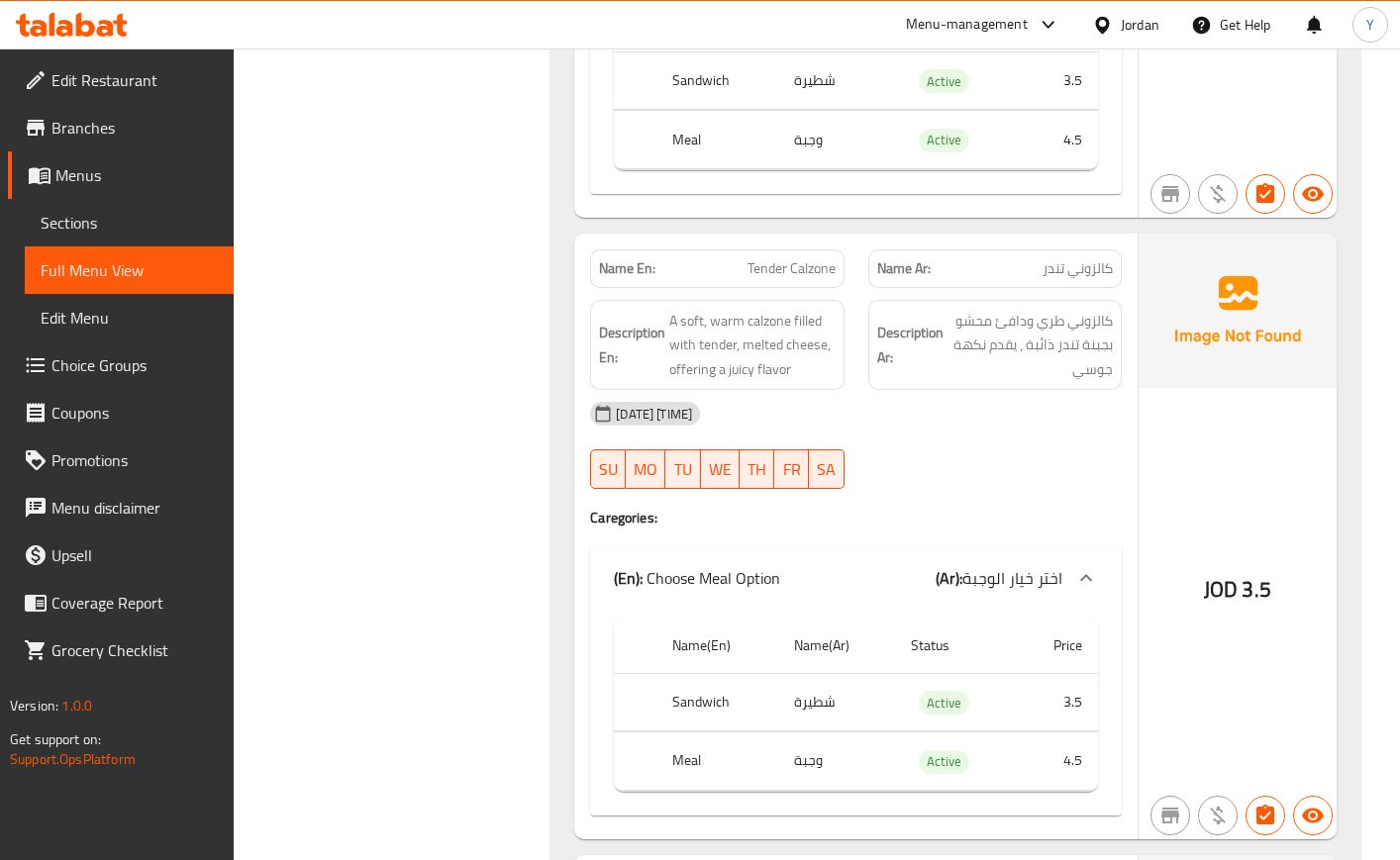 click on "Name En: Tender Calzone" at bounding box center [717, -9249] 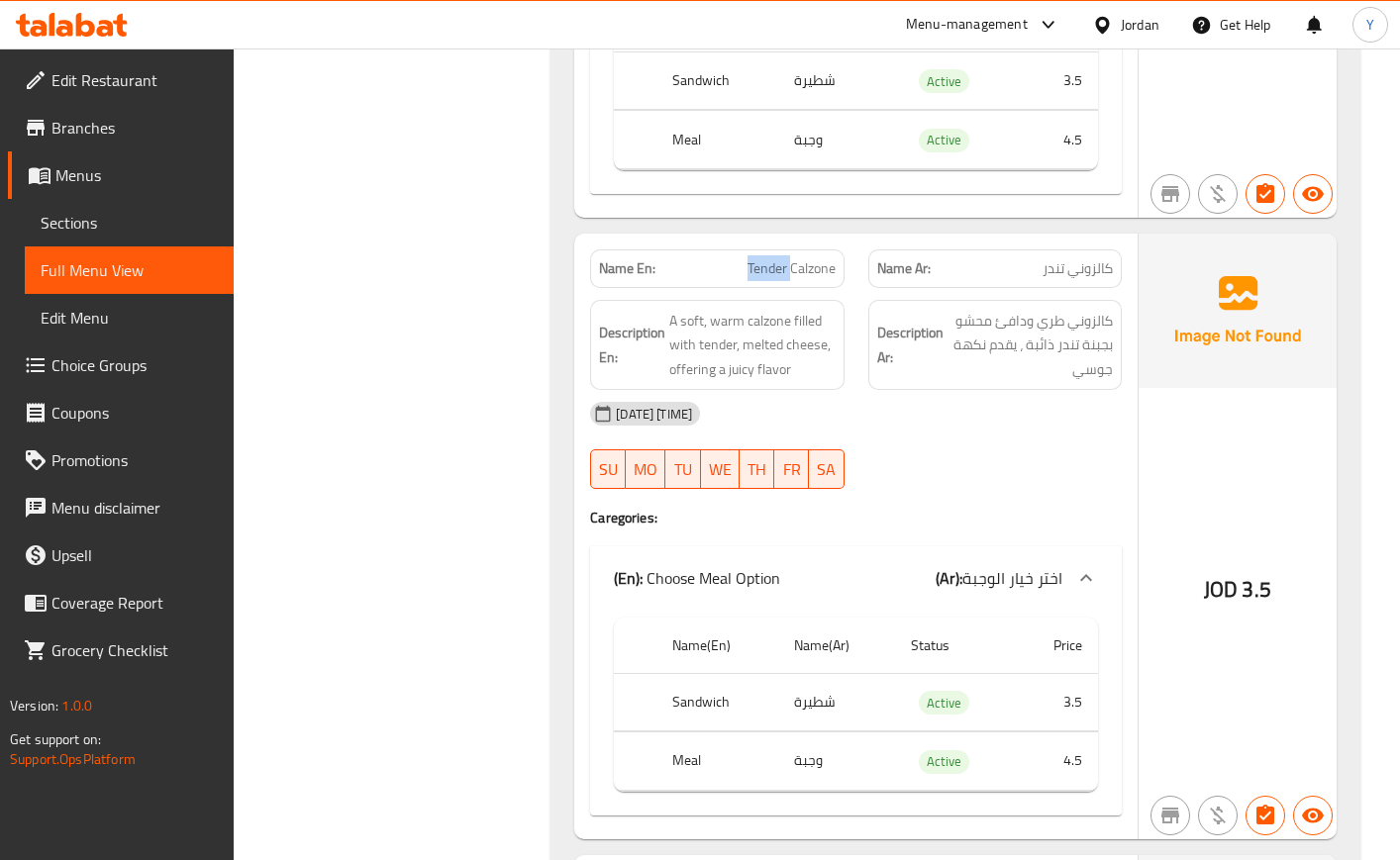 click on "Tender Calzone" at bounding box center [750, -9249] 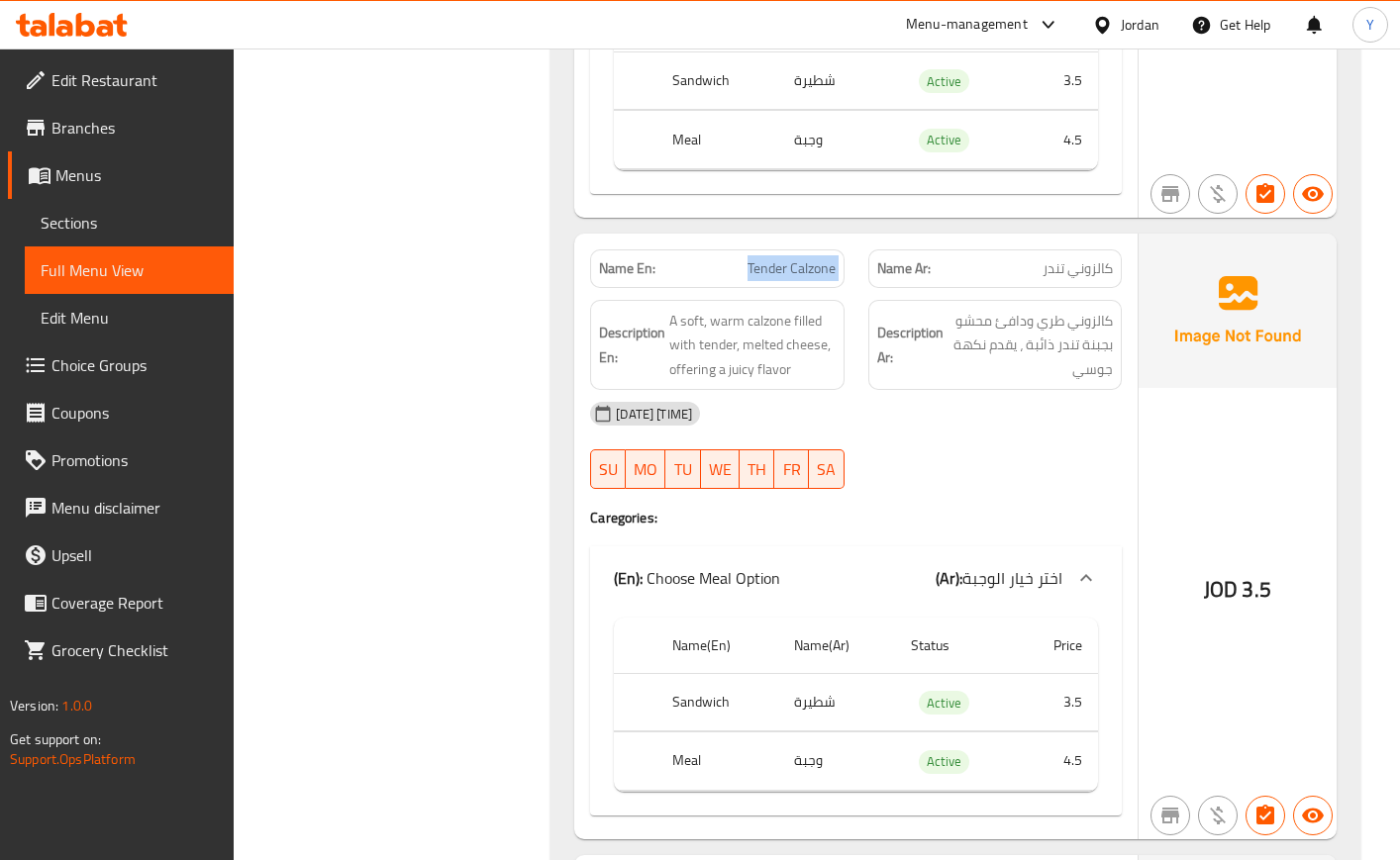 click on "Tender Calzone" at bounding box center (750, -9249) 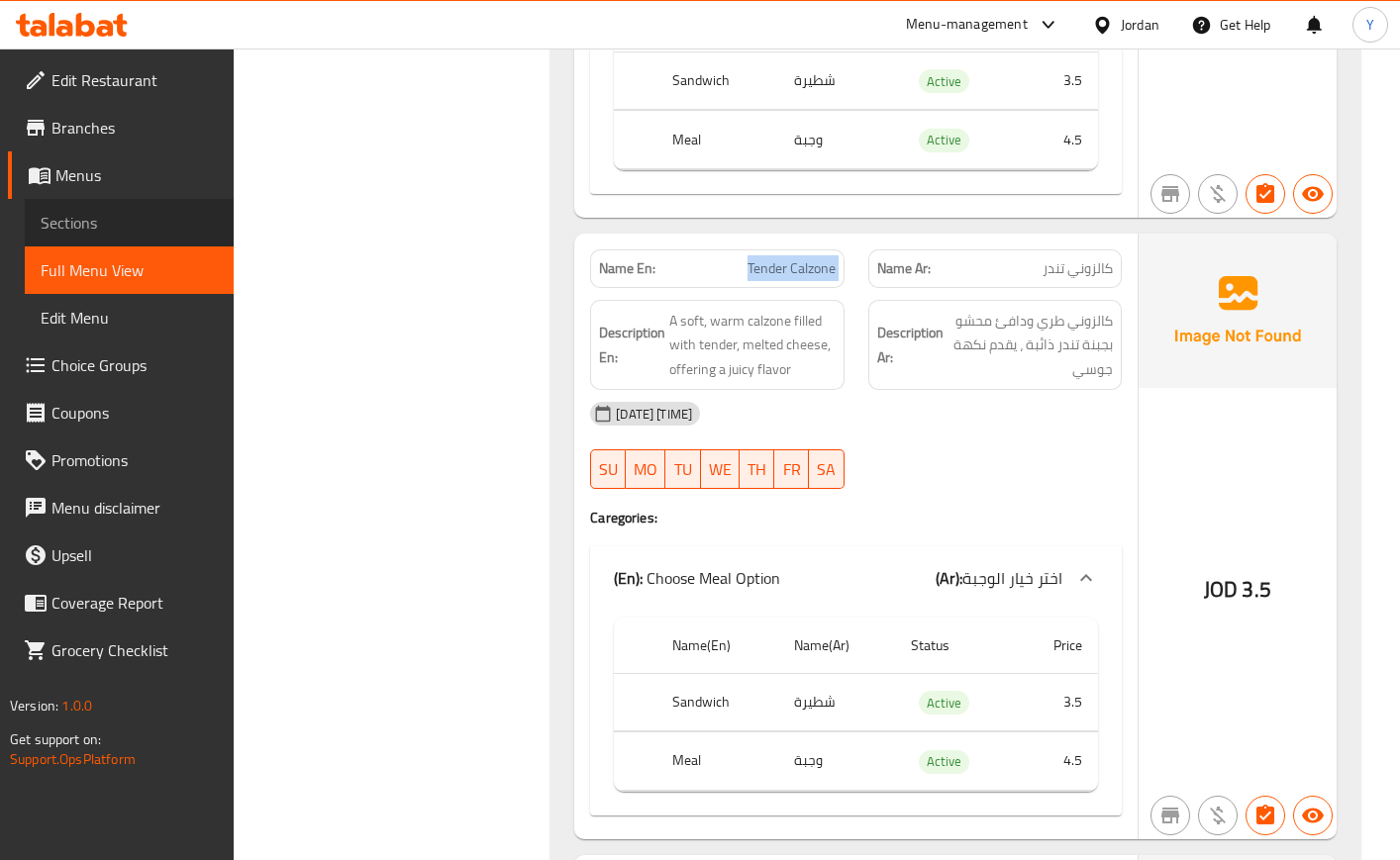 click on "Sections" at bounding box center [129, 223] 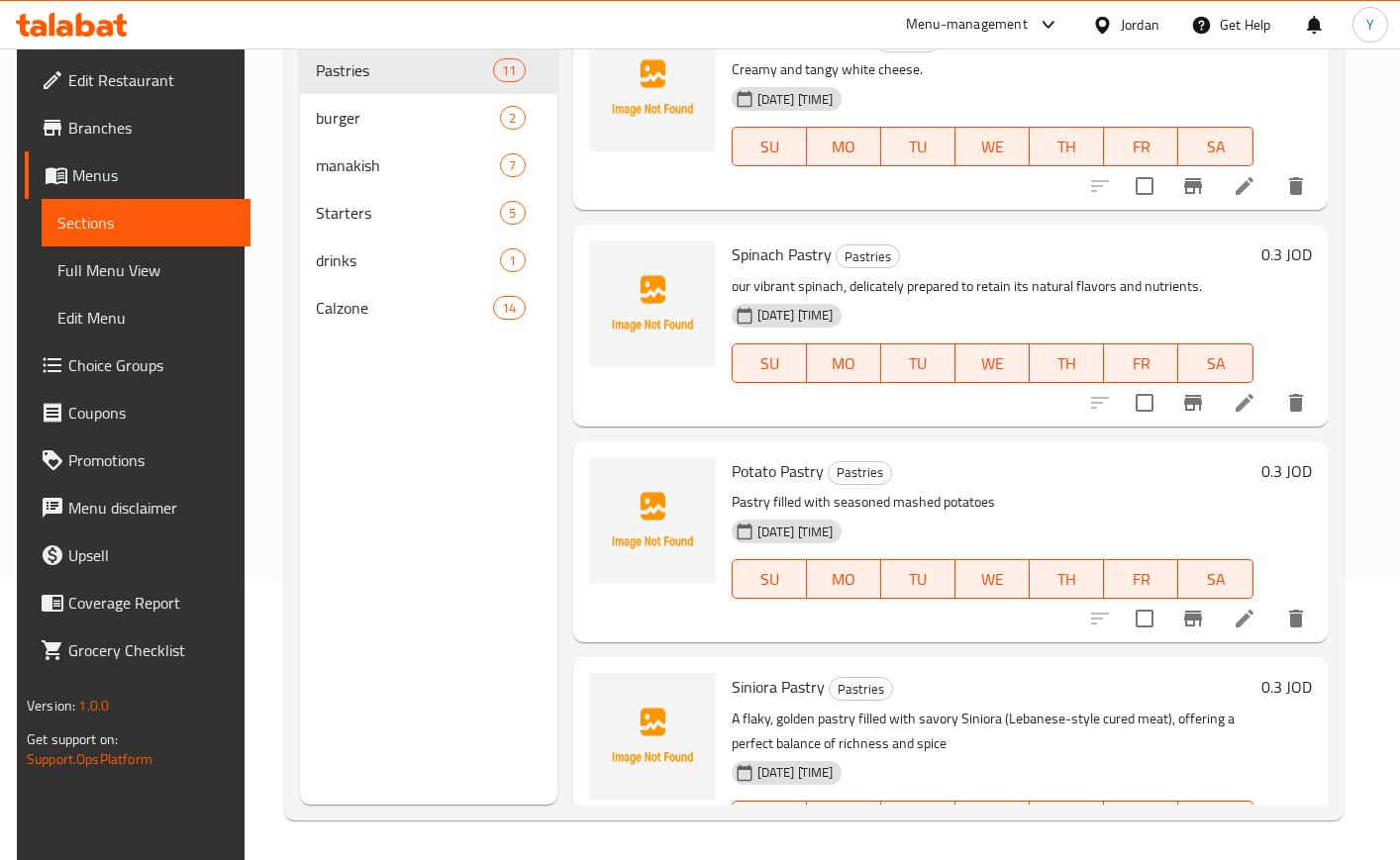 scroll, scrollTop: 277, scrollLeft: 0, axis: vertical 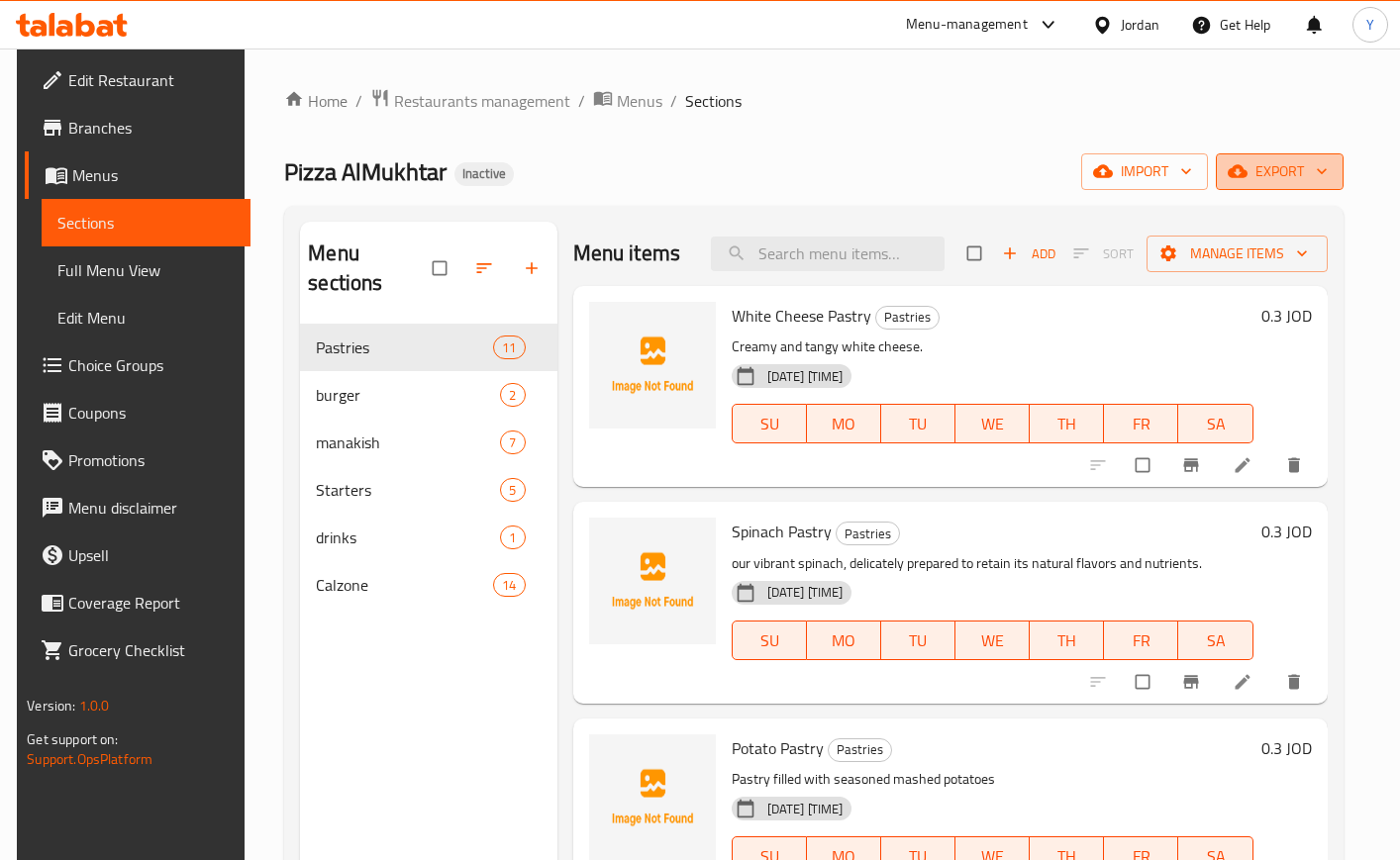 click on "export" at bounding box center (1279, 171) 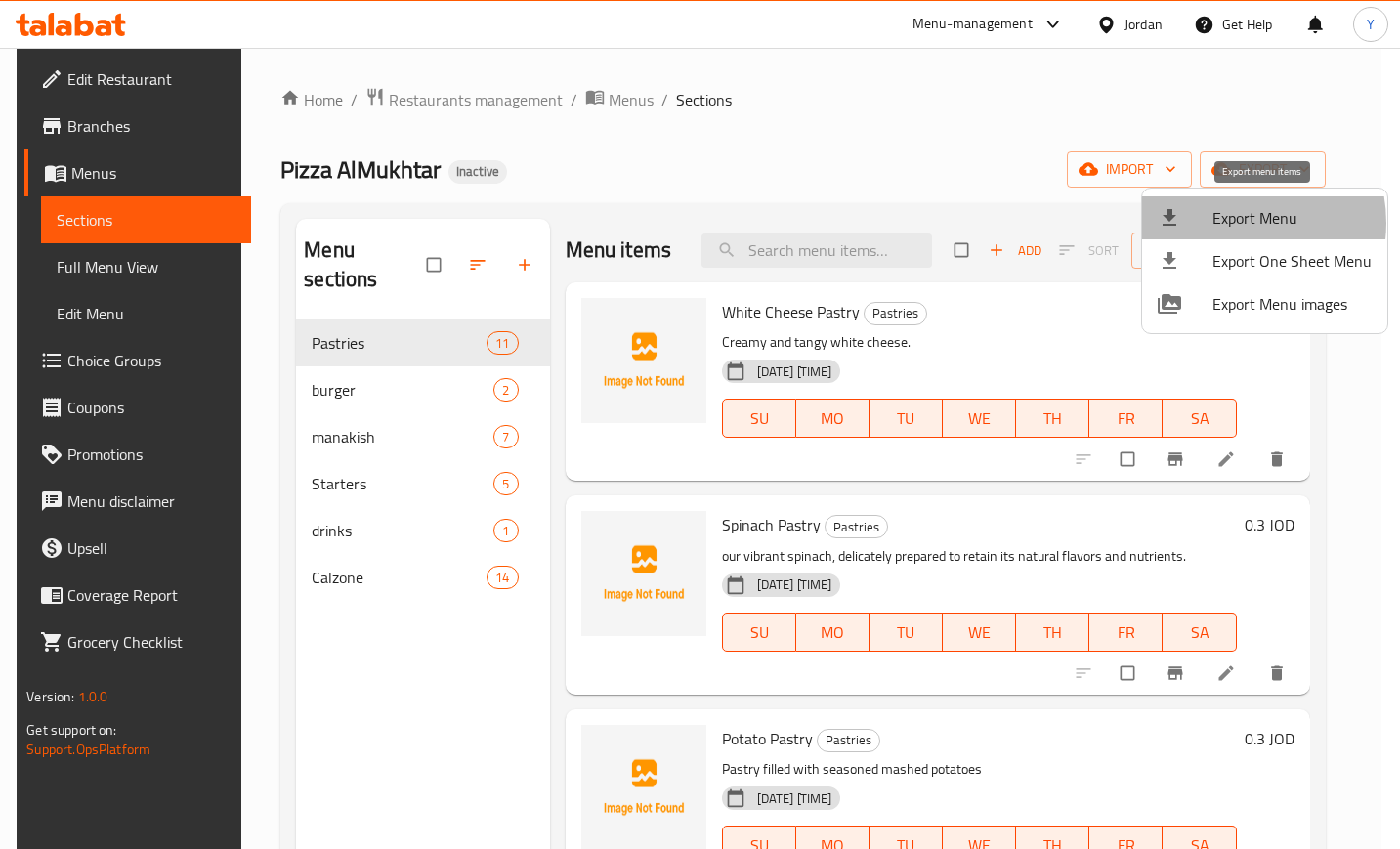 click on "Export Menu" at bounding box center [1292, 218] 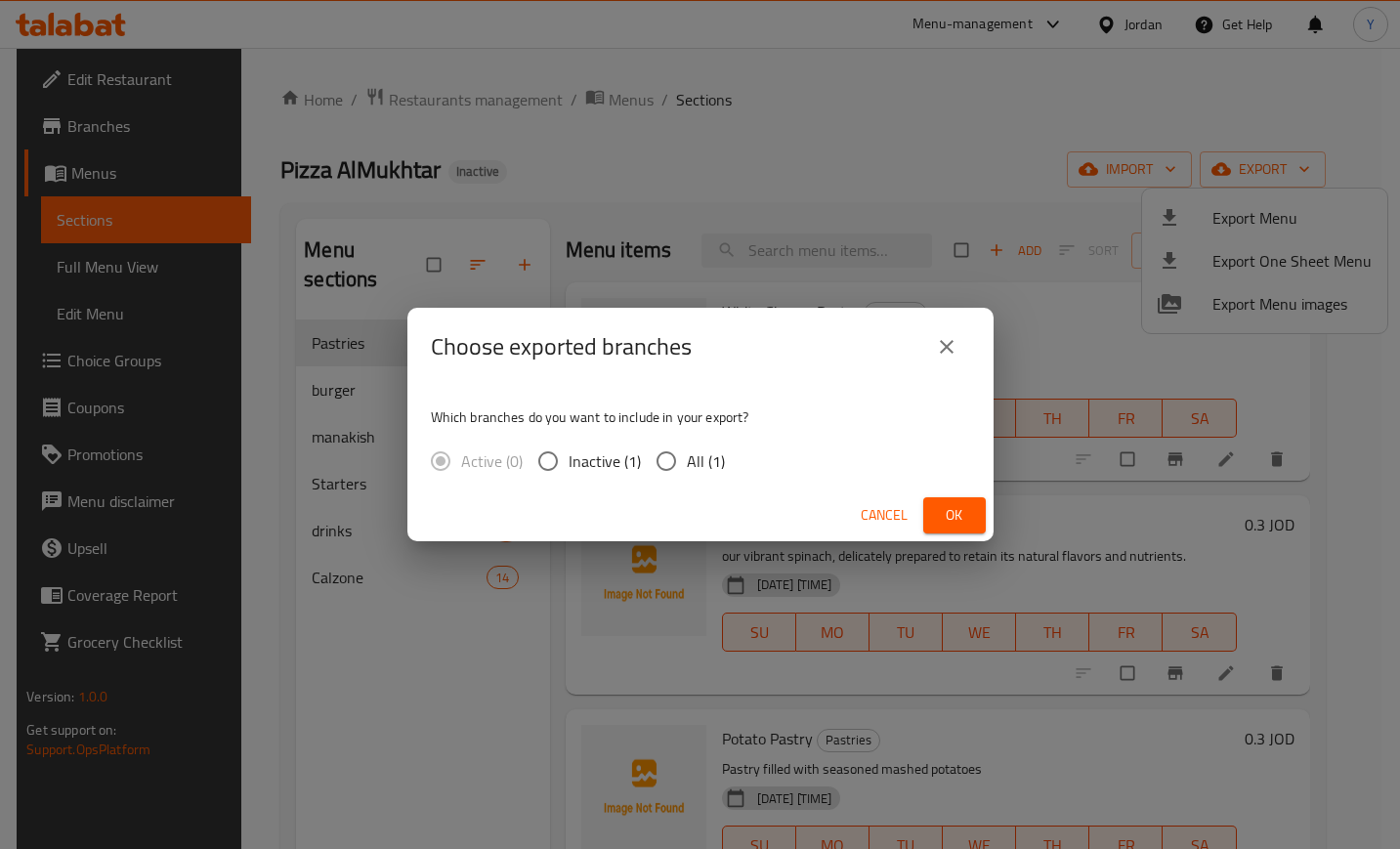 click on "All (1)" at bounding box center [666, 461] 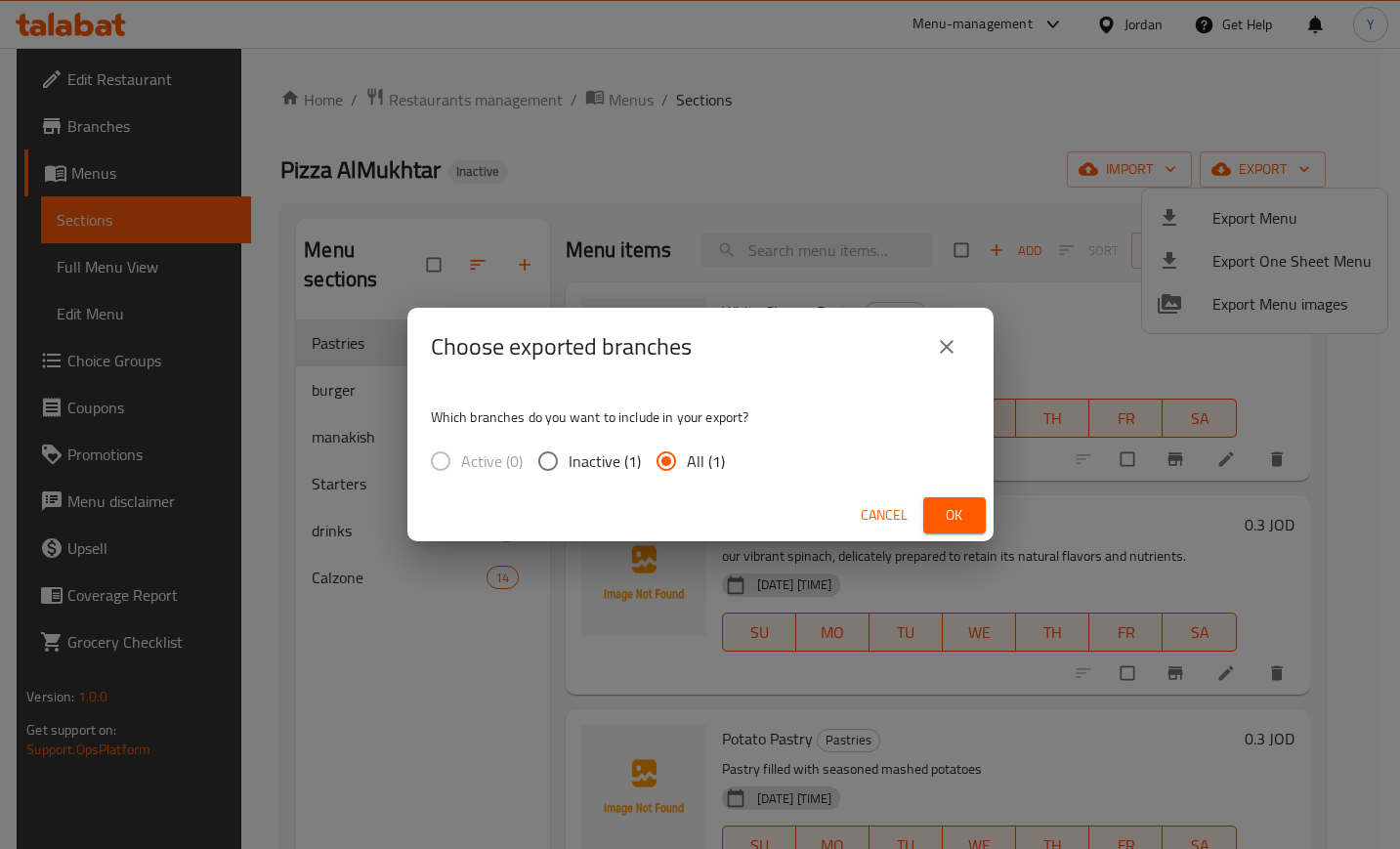 click on "Ok" at bounding box center (955, 515) 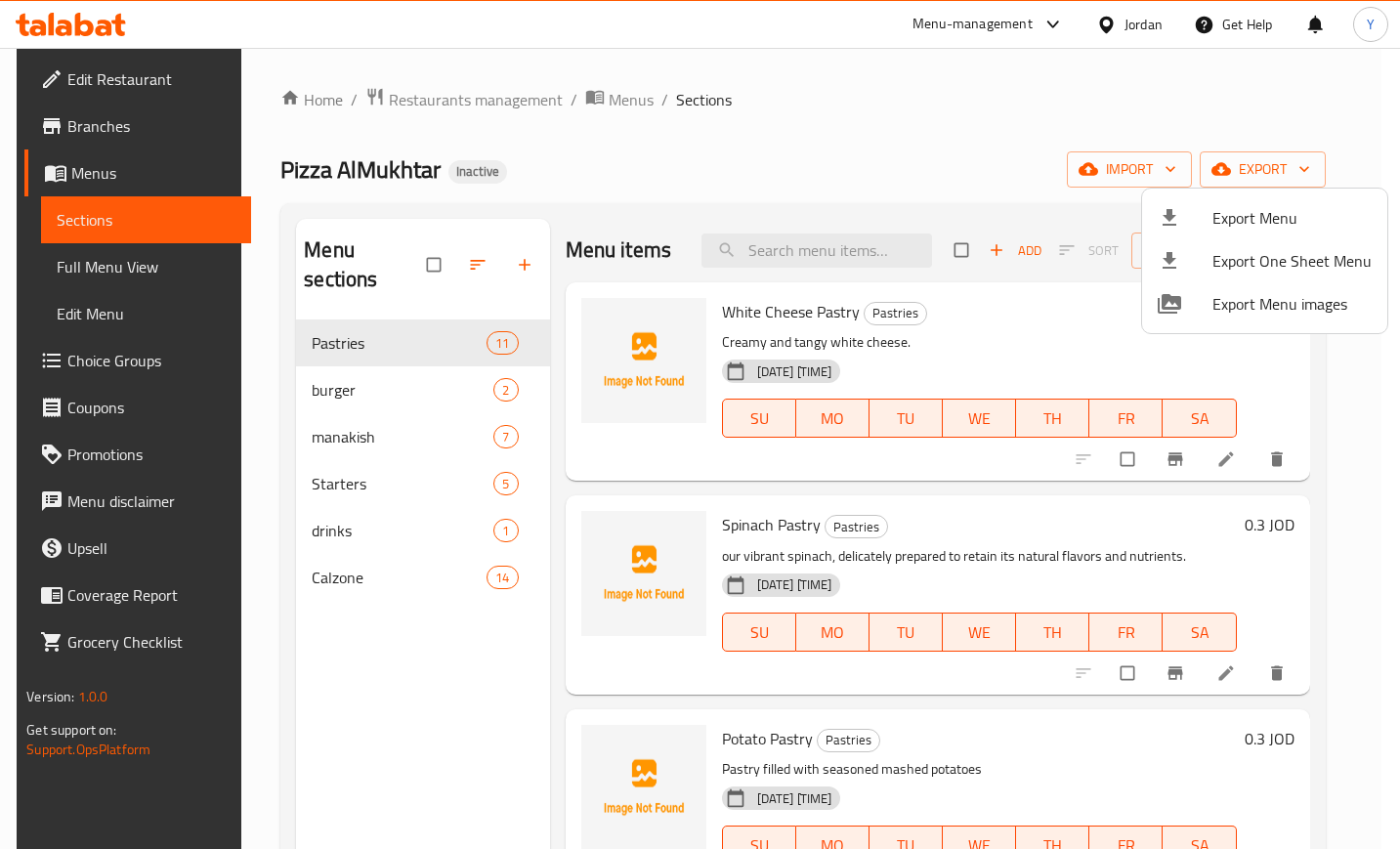 drag, startPoint x: 448, startPoint y: 238, endPoint x: 426, endPoint y: 250, distance: 25.059928 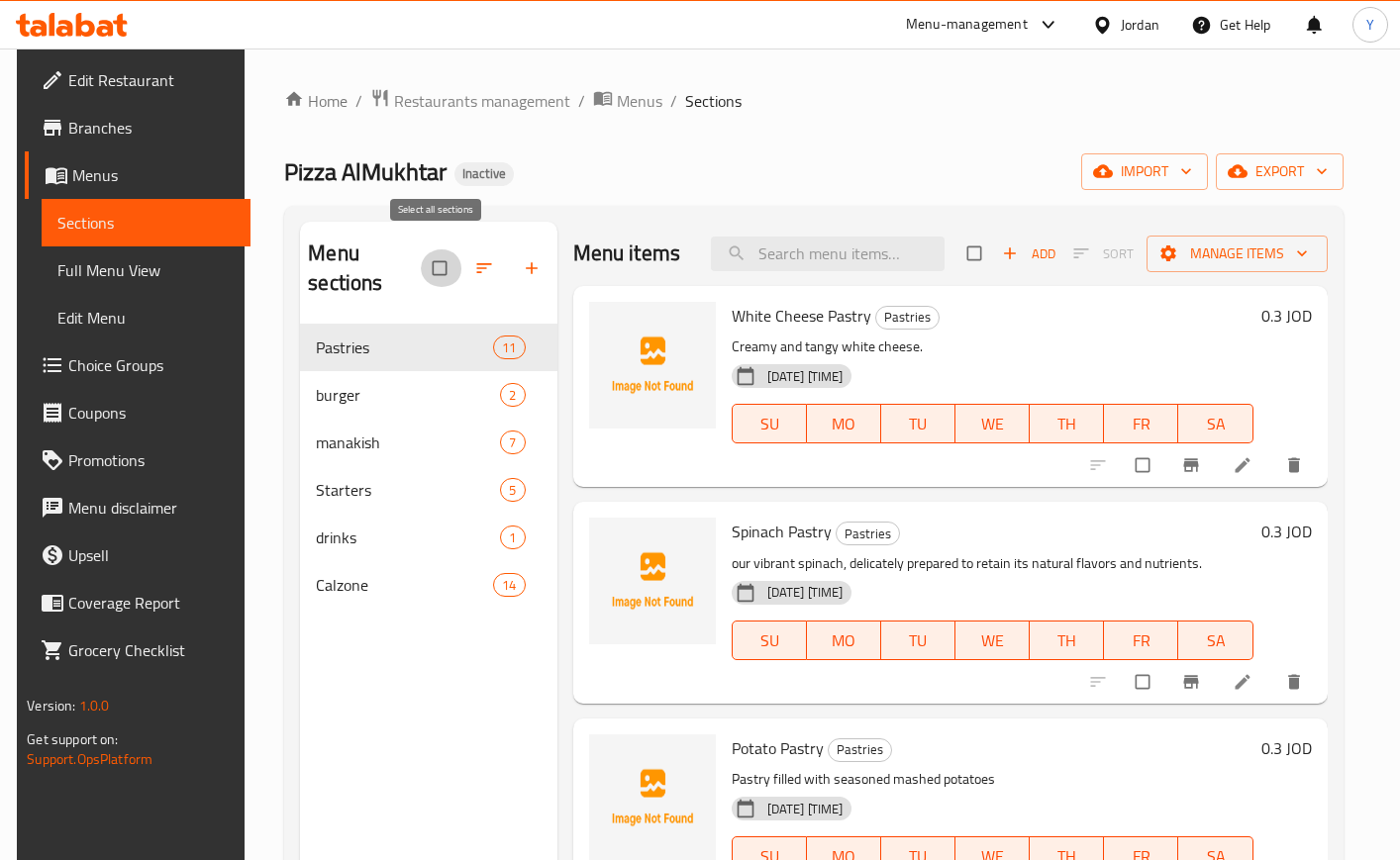 click at bounding box center (442, 268) 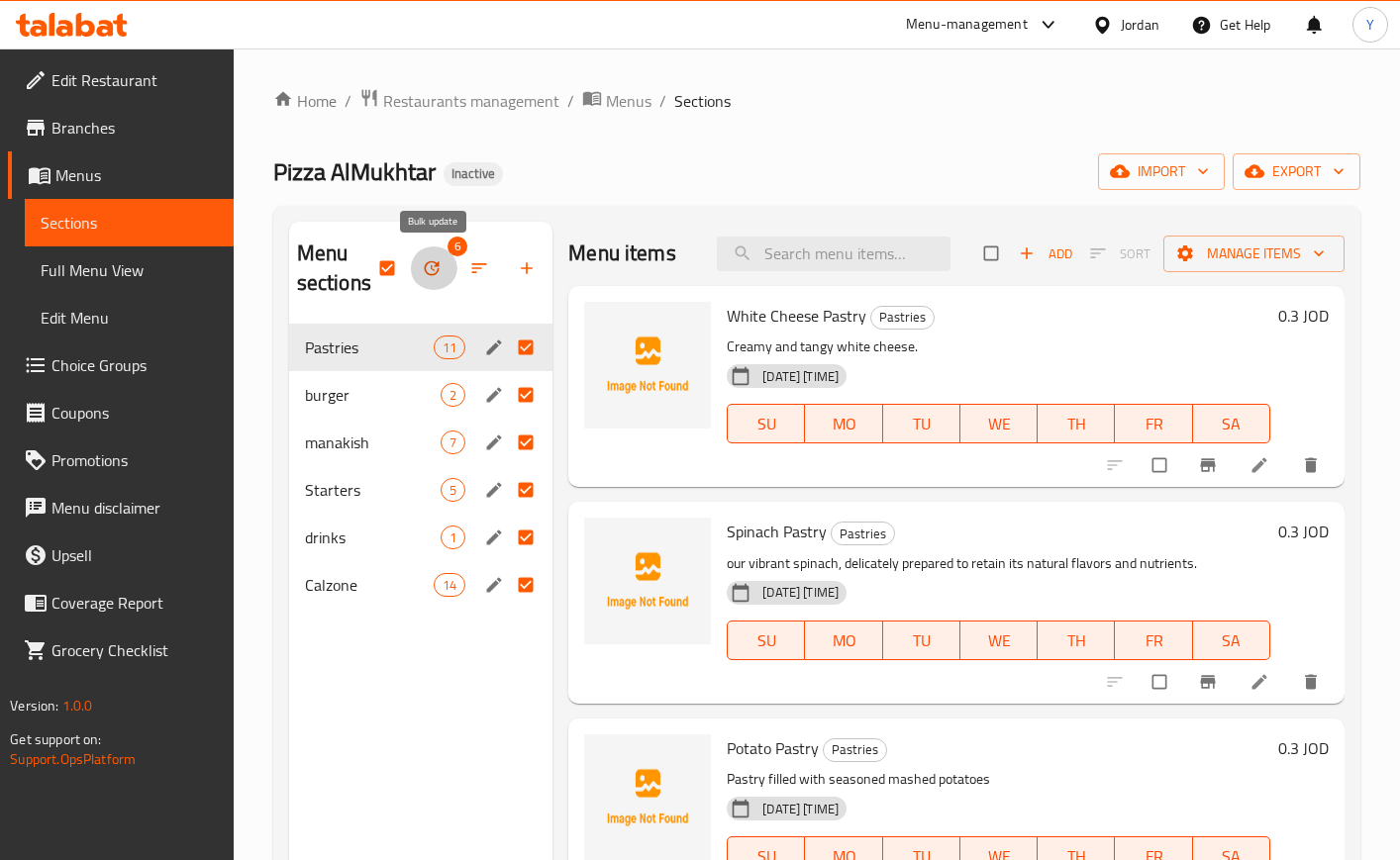 click at bounding box center (434, 268) 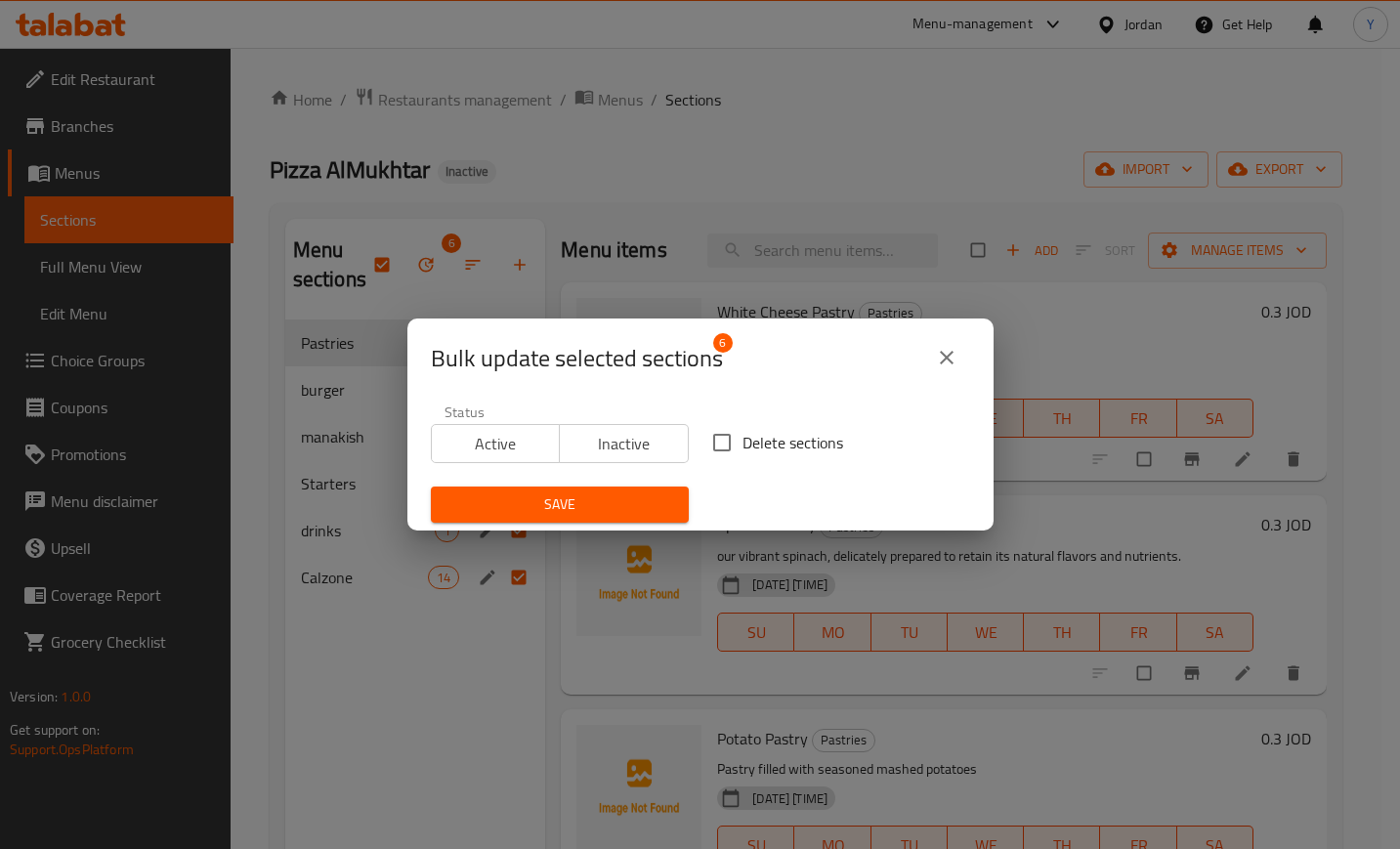 click on "Delete sections" at bounding box center (722, 443) 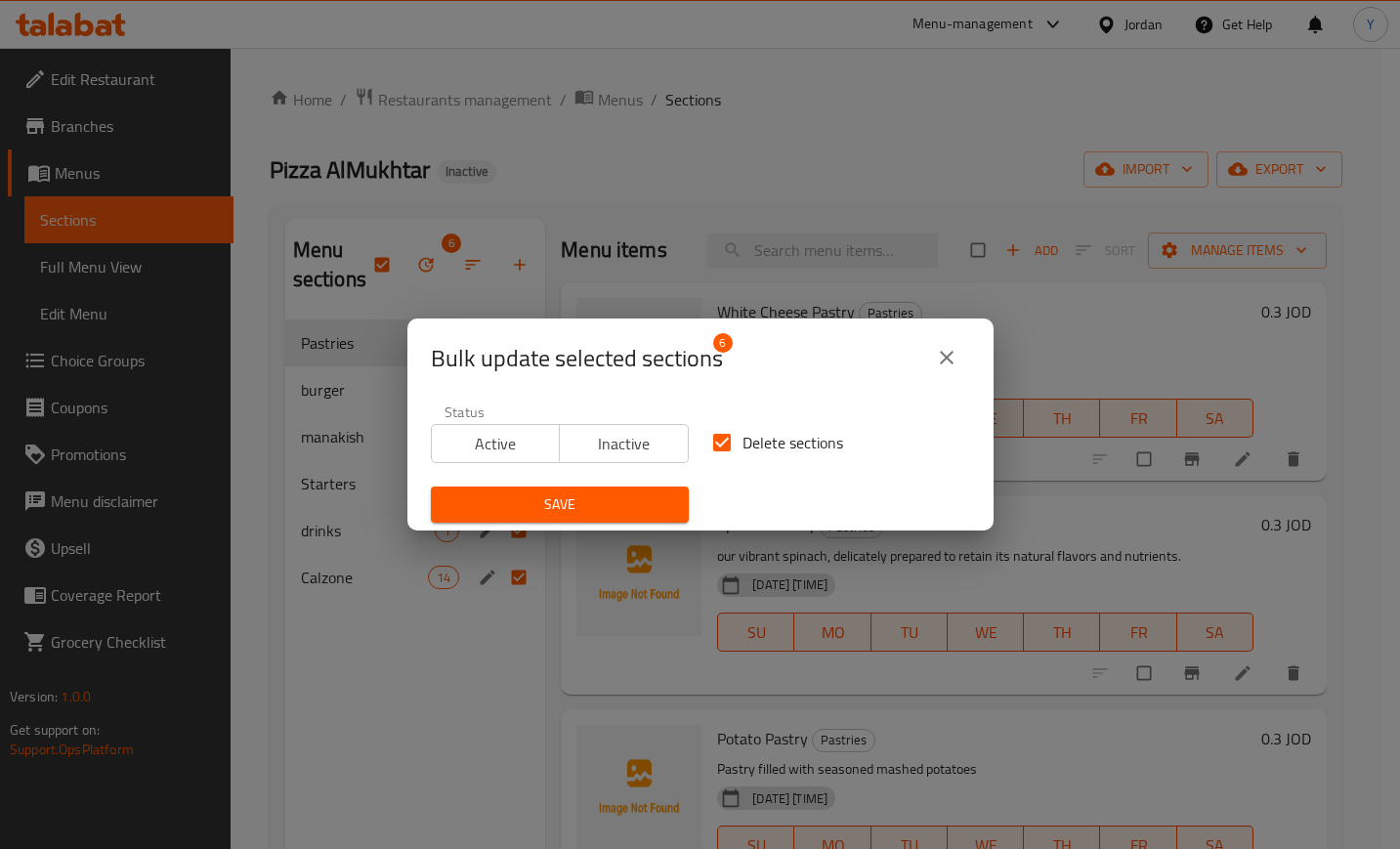 click on "Save" at bounding box center [560, 504] 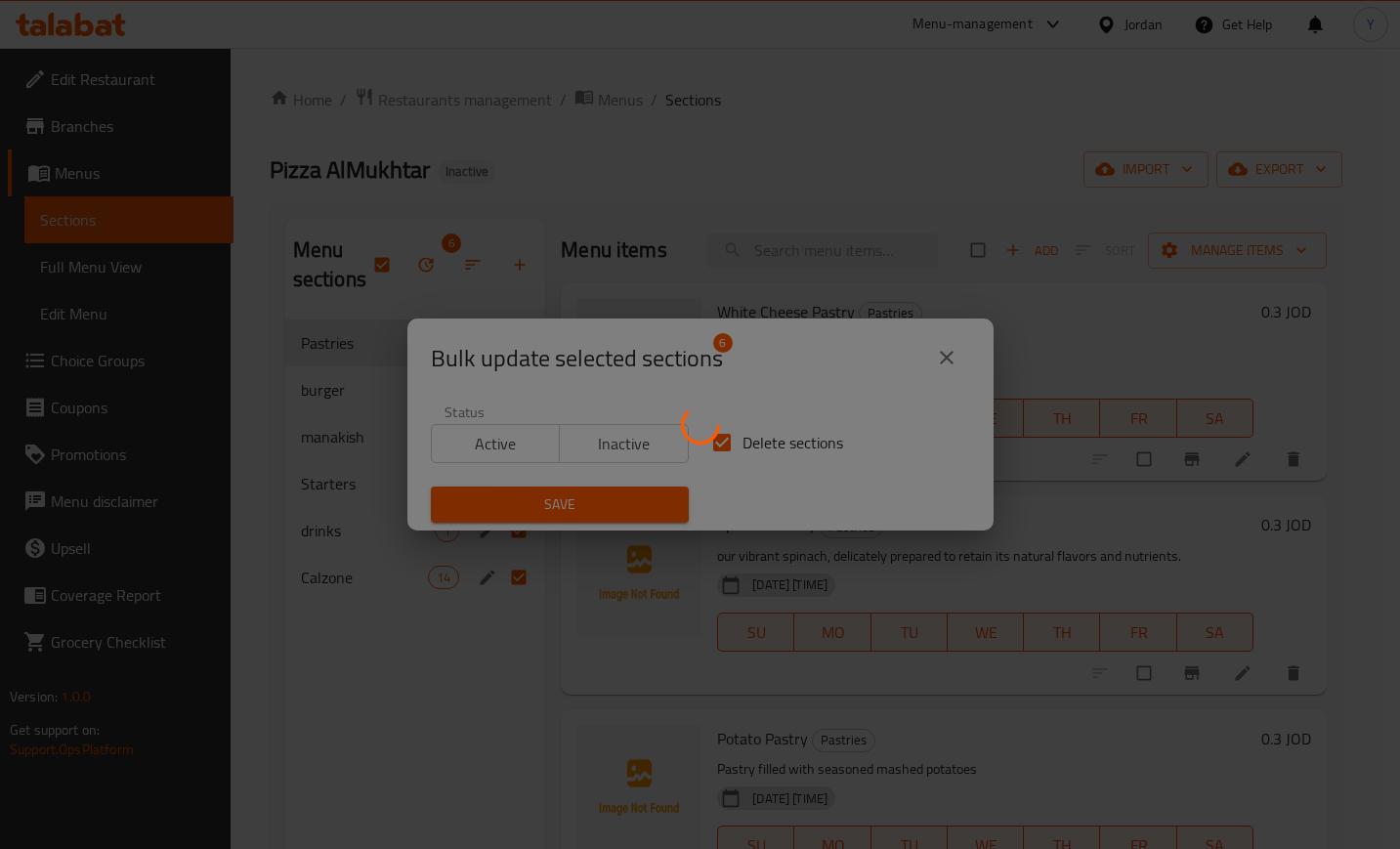 checkbox on "false" 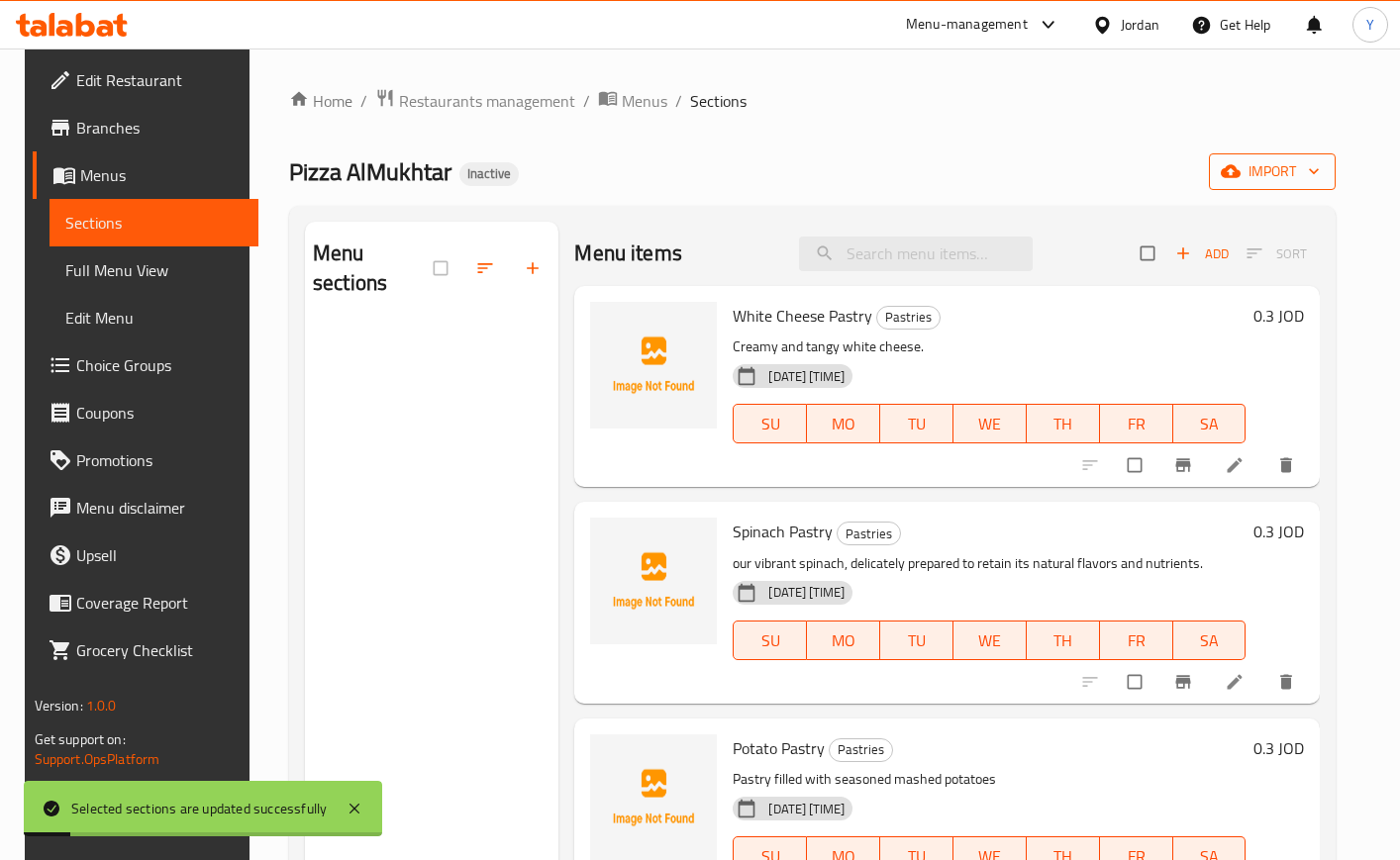 click 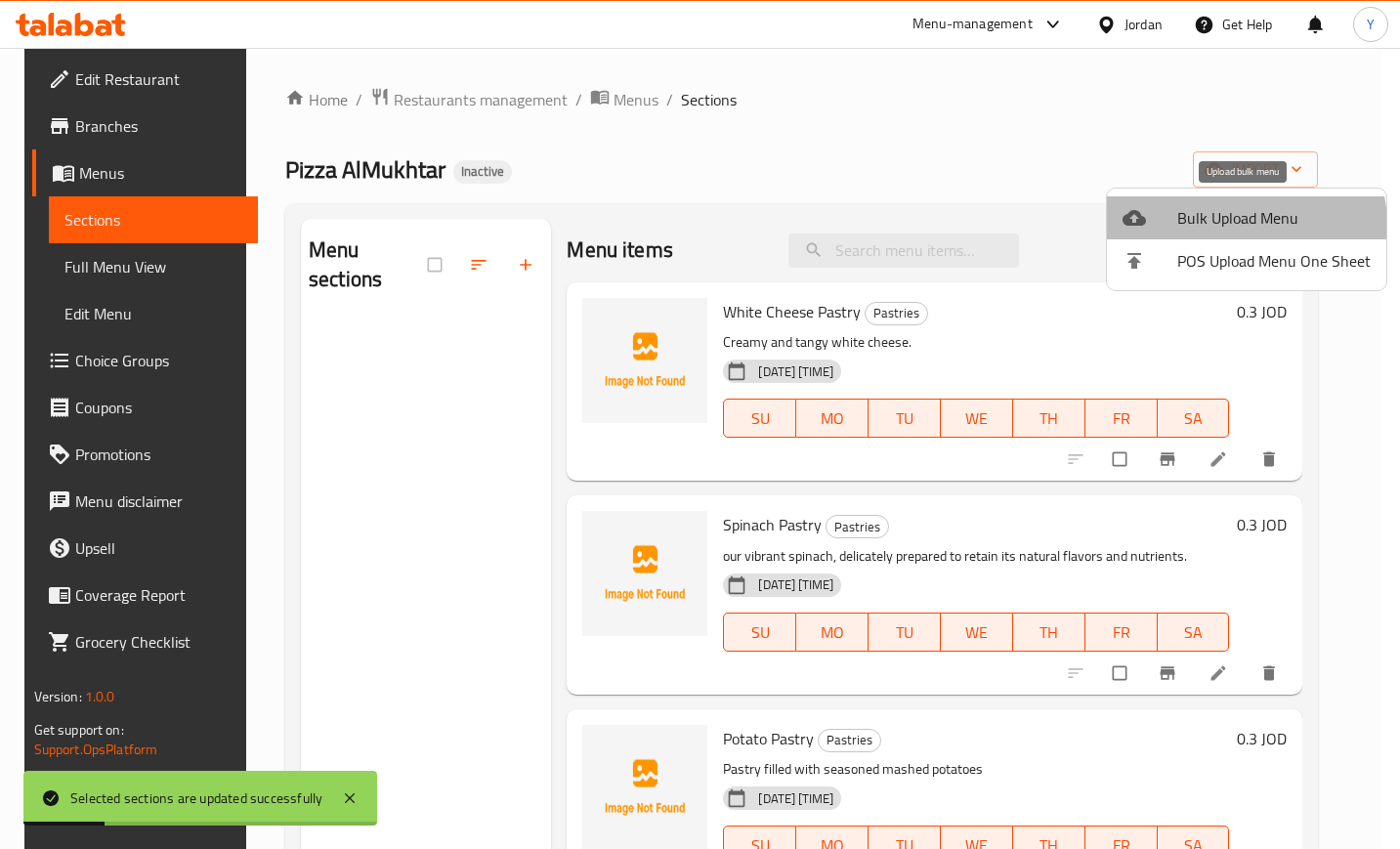 click on "Bulk Upload Menu" at bounding box center (1274, 218) 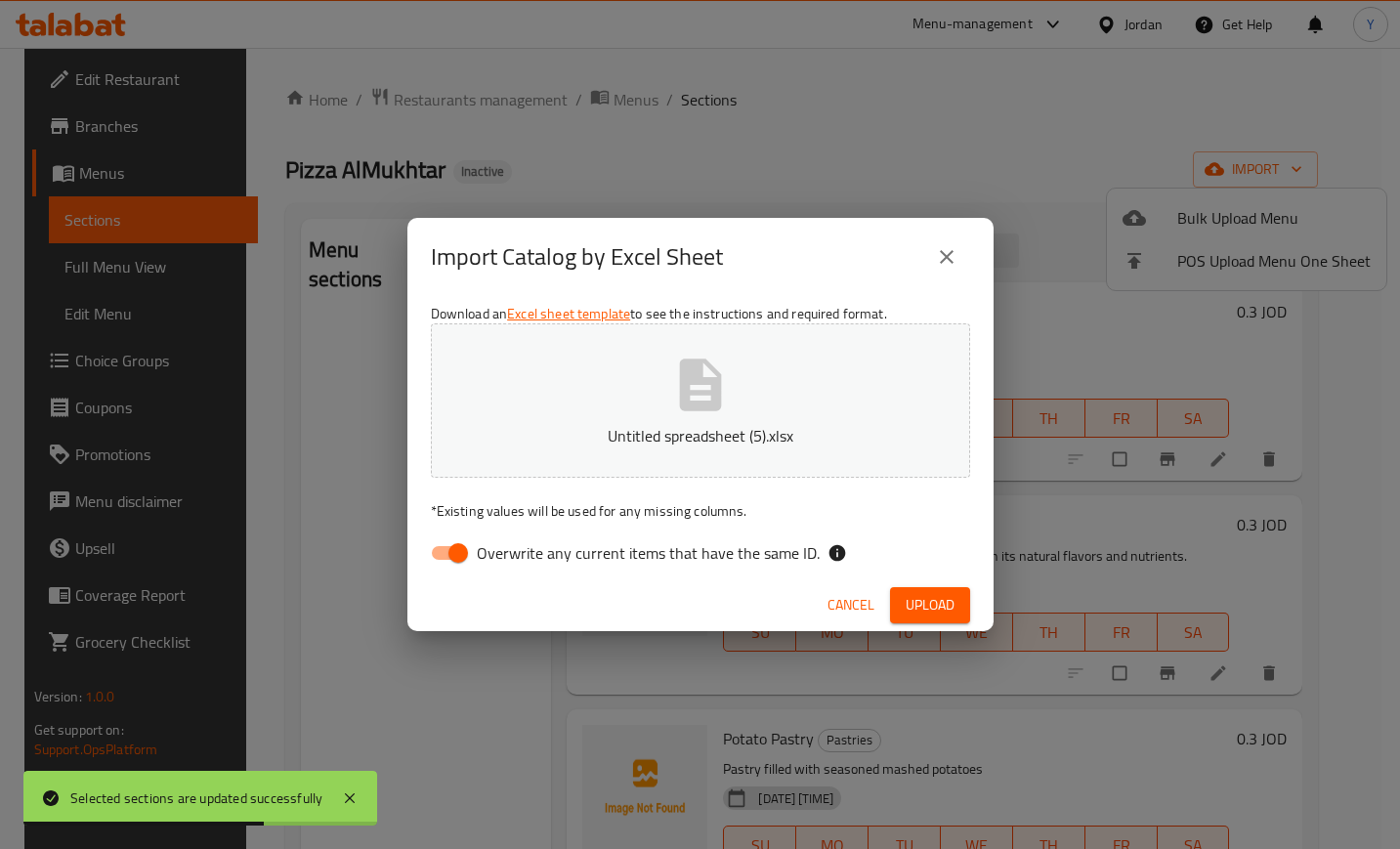 click on "Overwrite any current items that have the same ID." at bounding box center (458, 553) 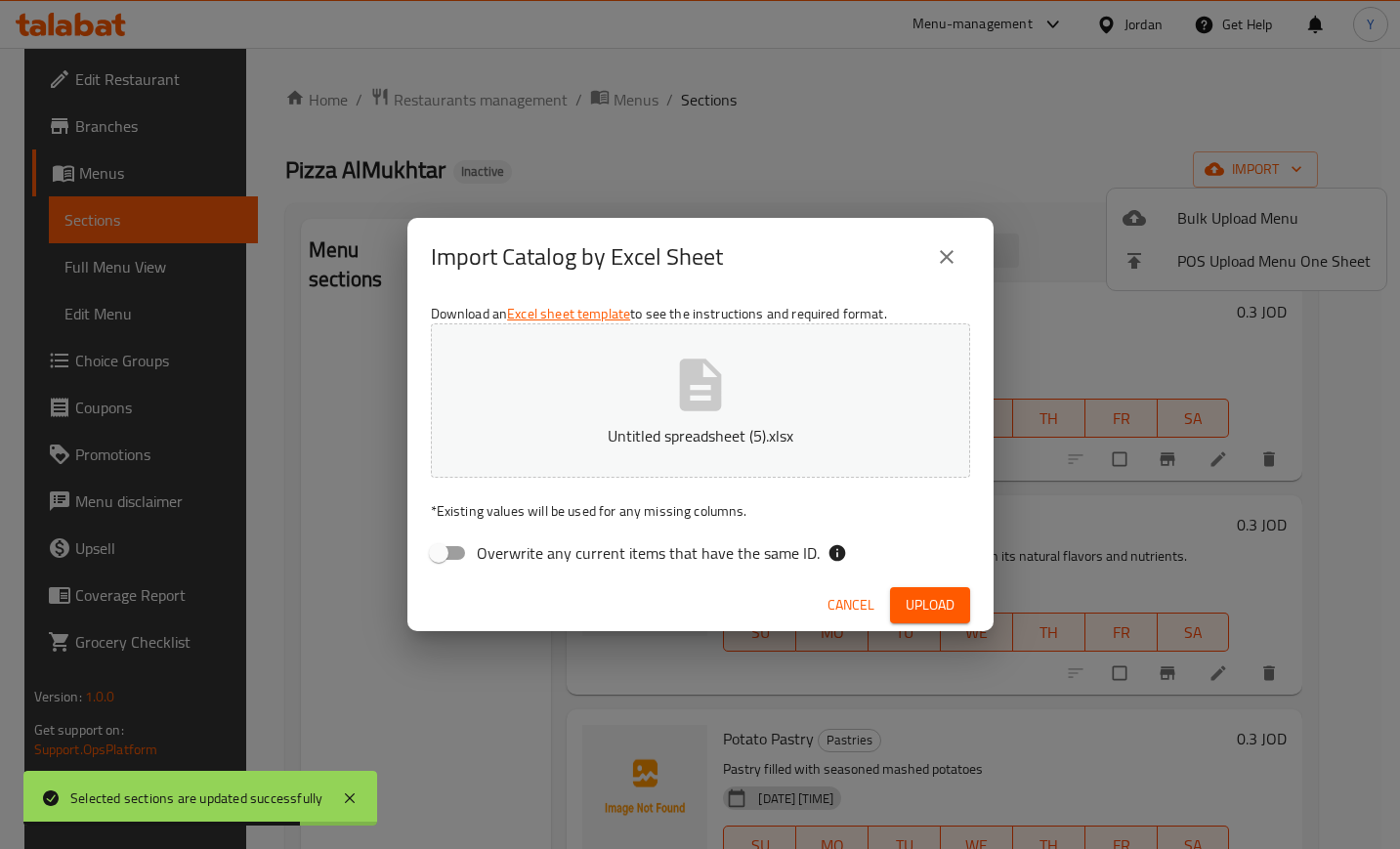 click on "Cancel Upload" at bounding box center (700, 605) 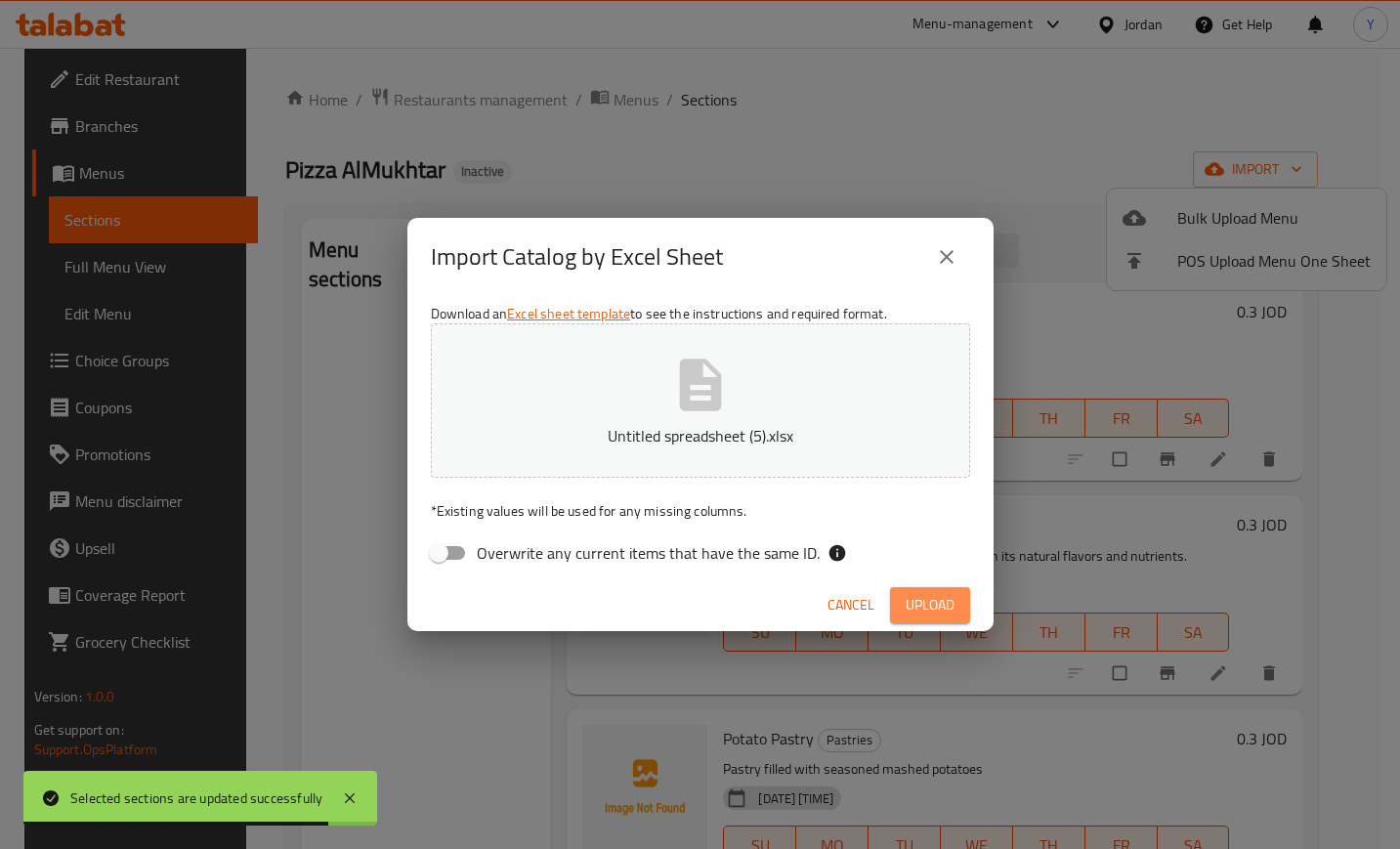 click on "Upload" at bounding box center (930, 605) 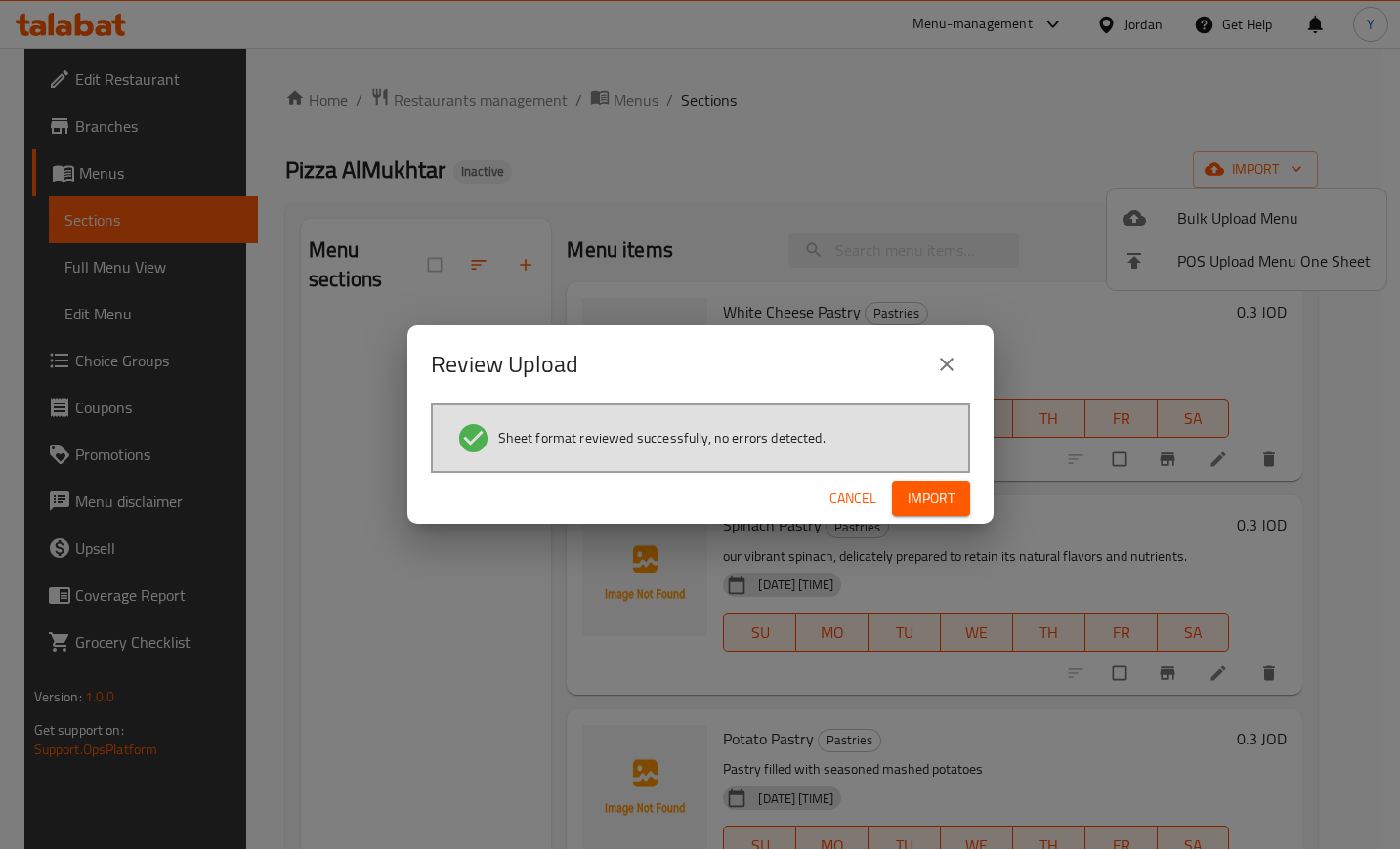click on "Cancel Import" at bounding box center [700, 498] 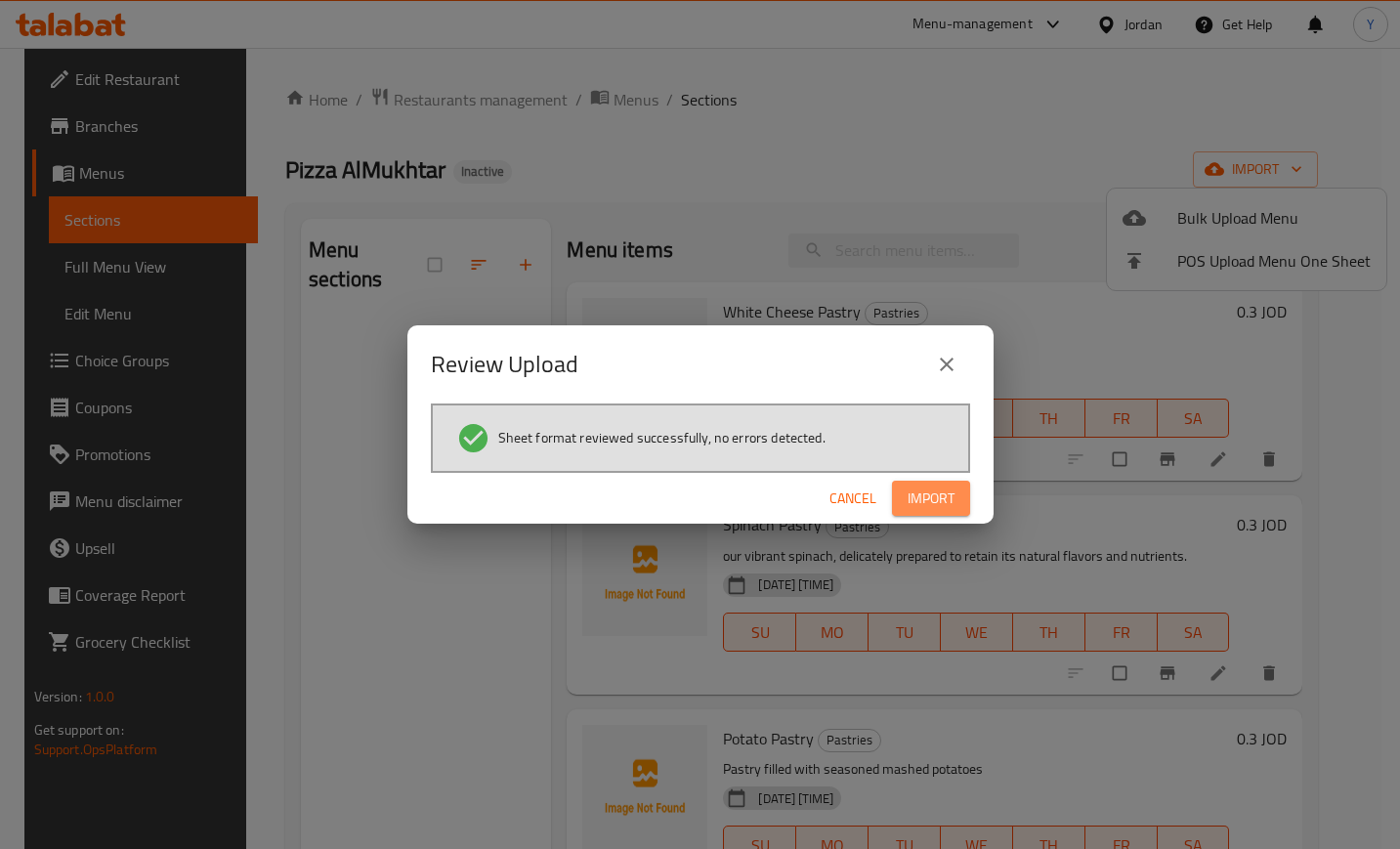 click on "Import" at bounding box center (931, 498) 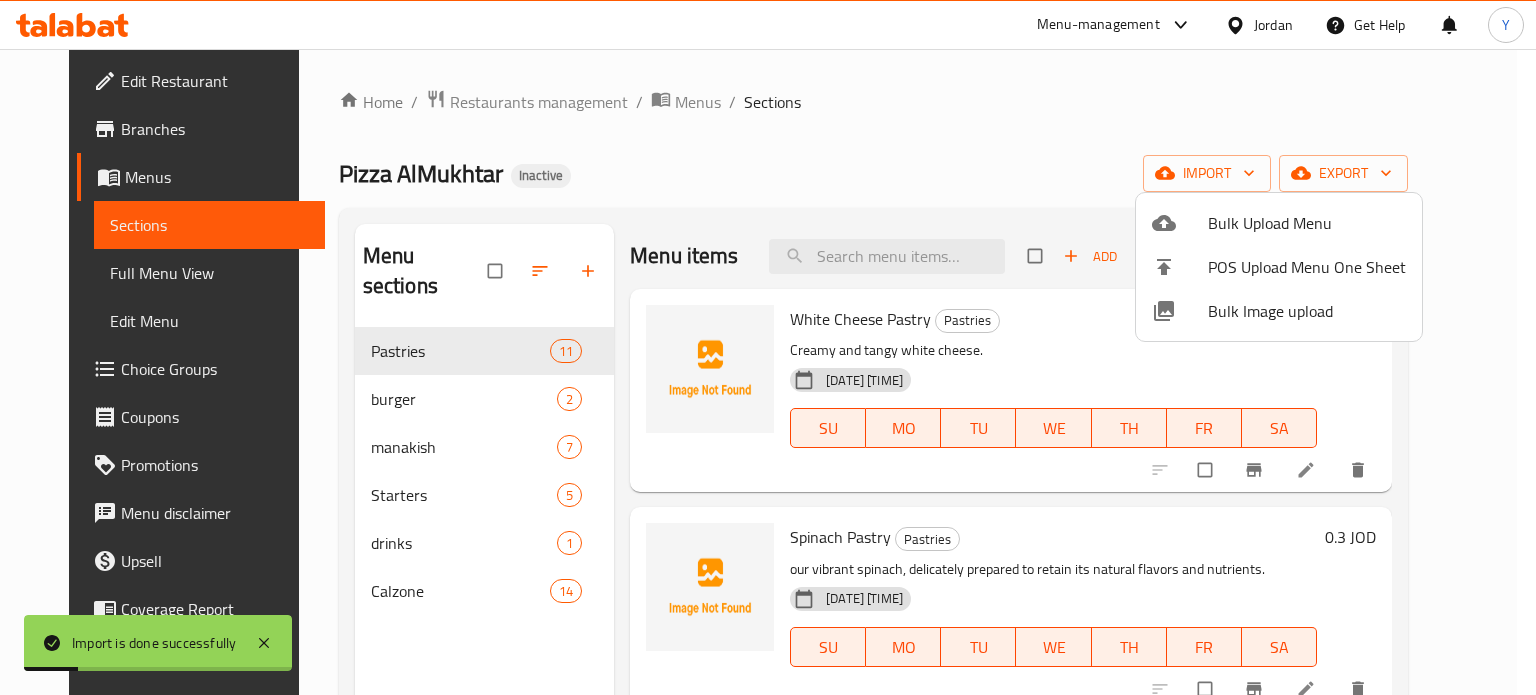 drag, startPoint x: 1867, startPoint y: 3, endPoint x: 950, endPoint y: 368, distance: 986.9721 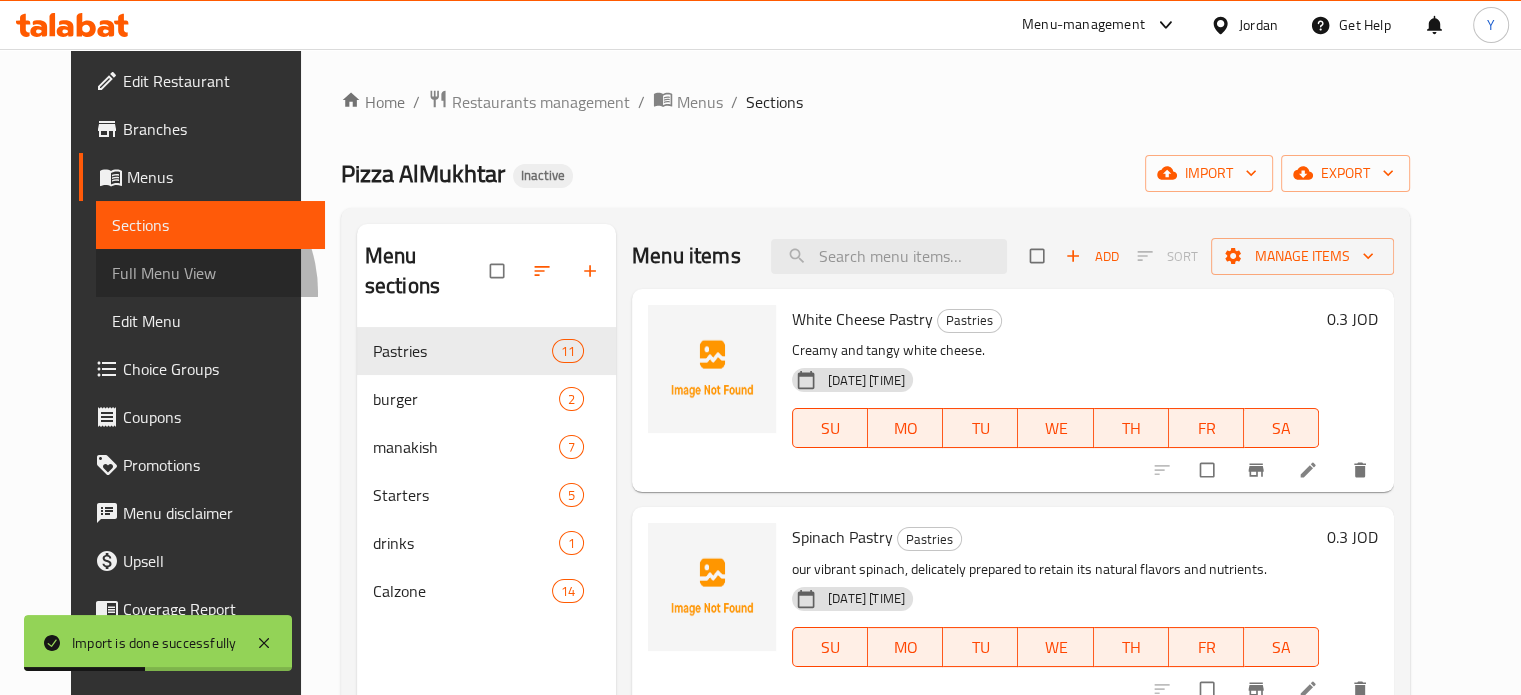 click on "Full Menu View" at bounding box center (210, 273) 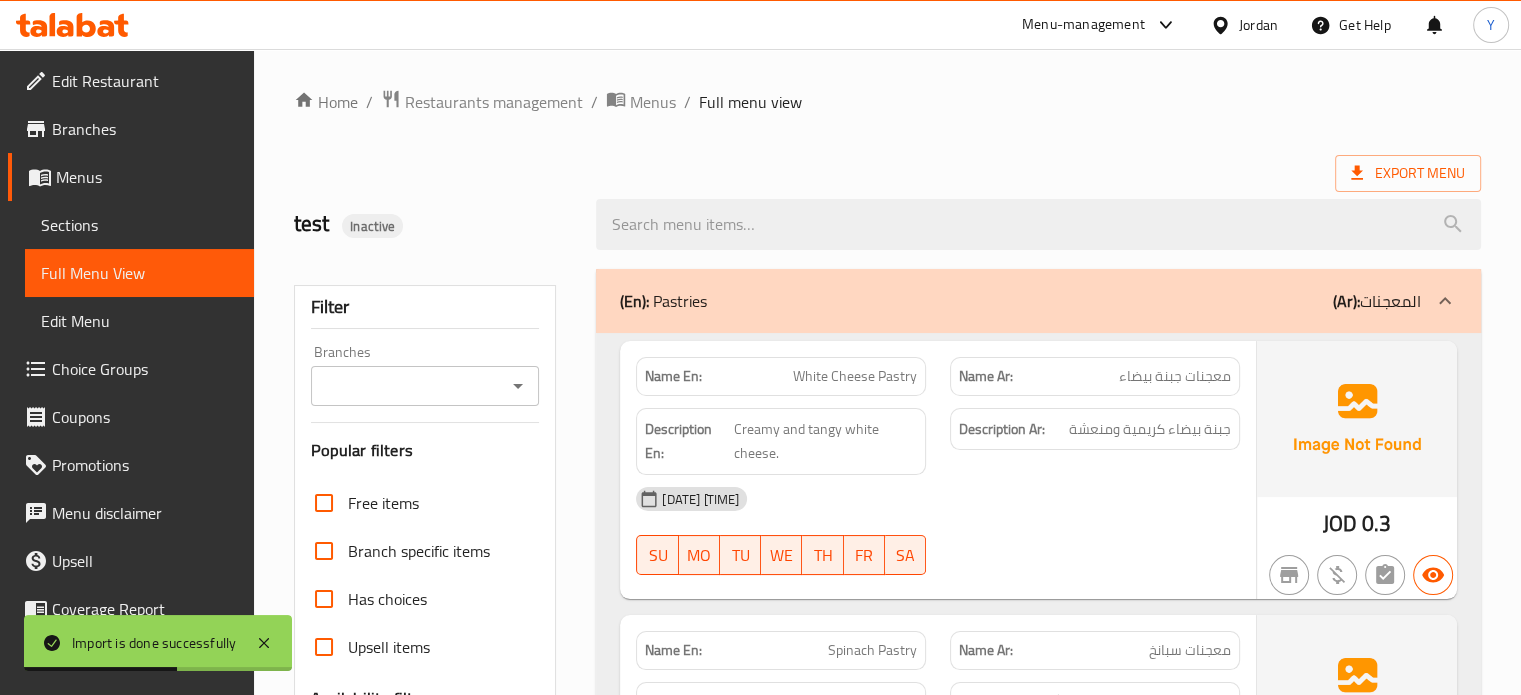 scroll, scrollTop: 608, scrollLeft: 0, axis: vertical 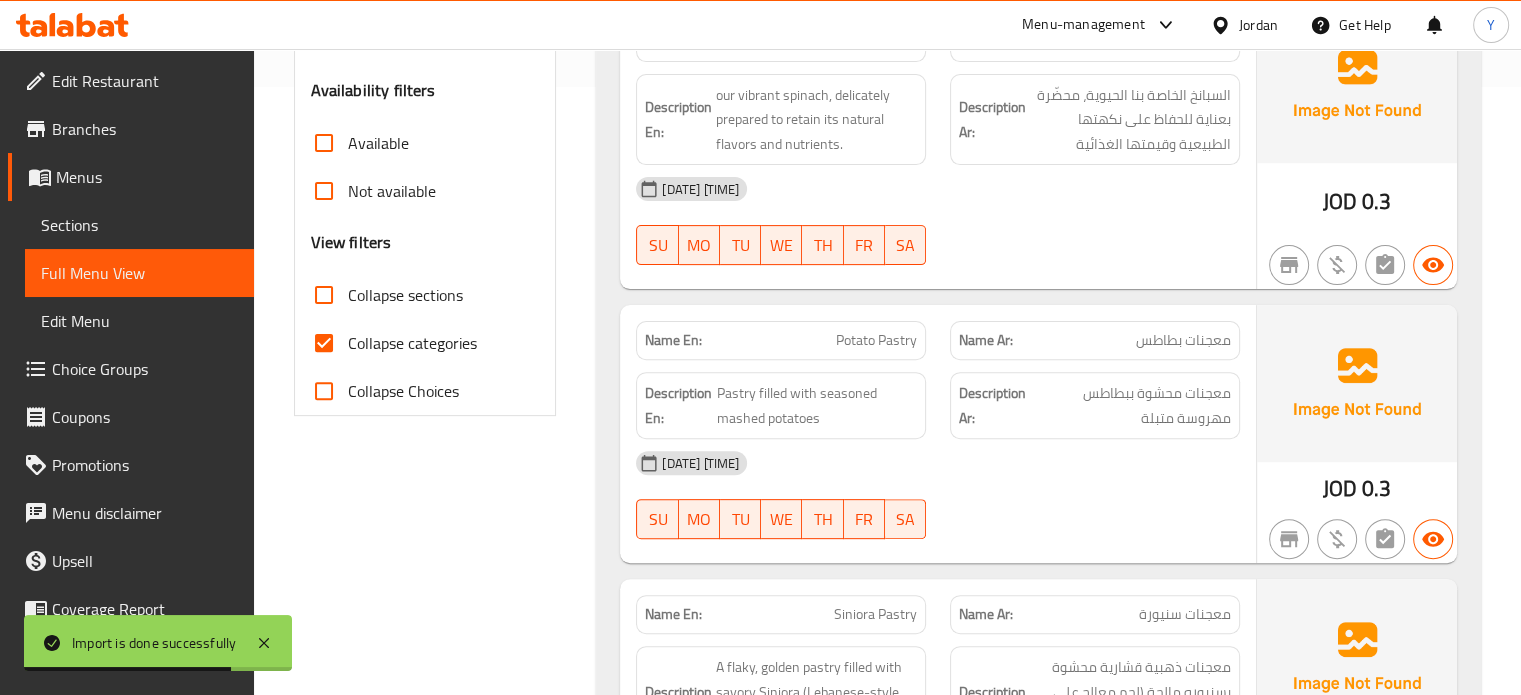 click on "Collapse categories" at bounding box center (412, 343) 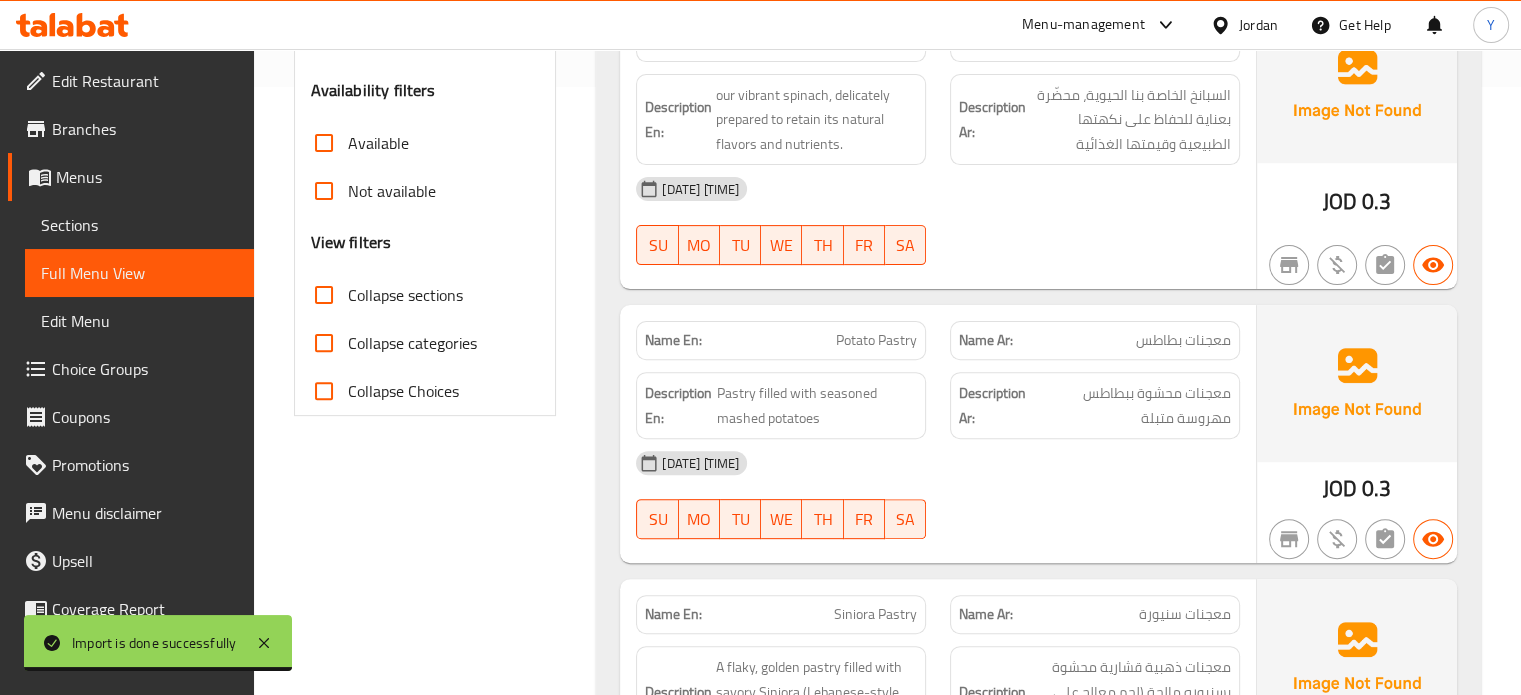 click on "Sections" at bounding box center (139, 225) 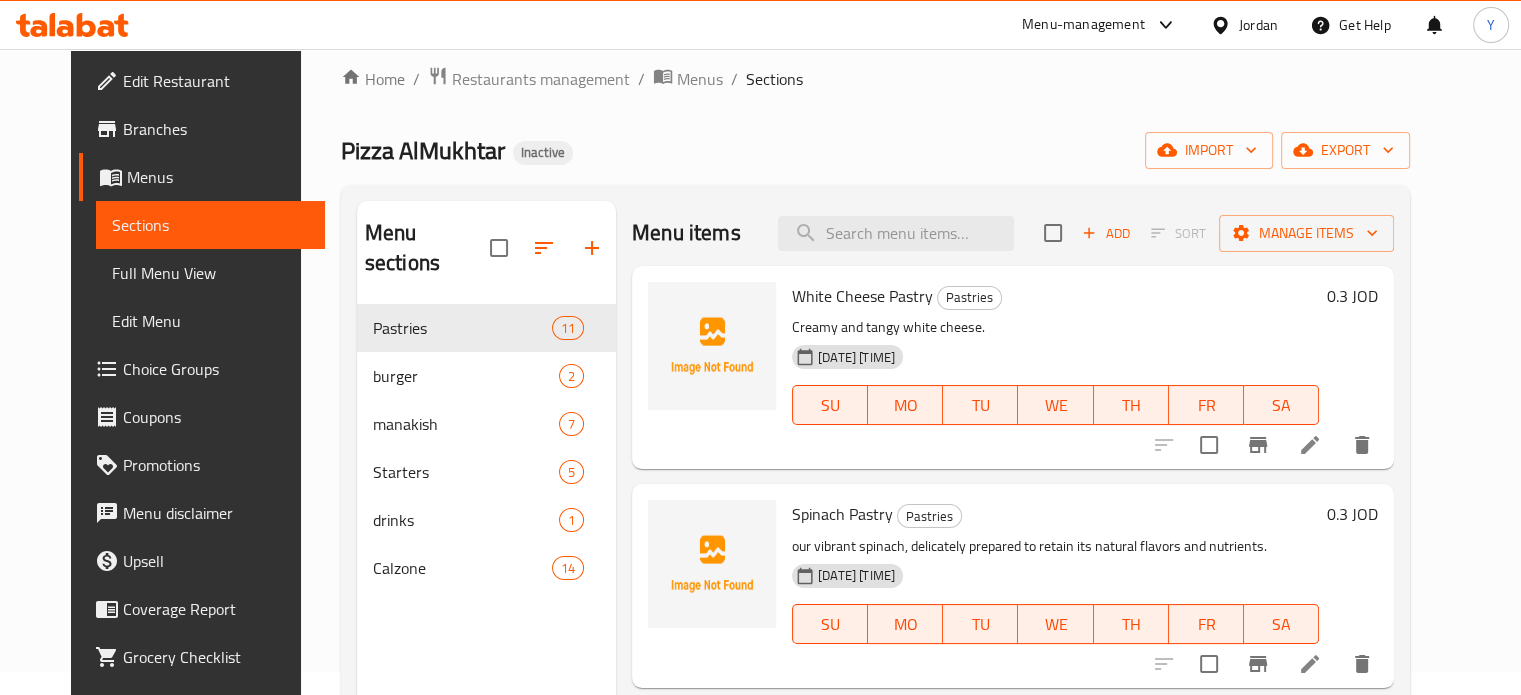 scroll, scrollTop: 0, scrollLeft: 0, axis: both 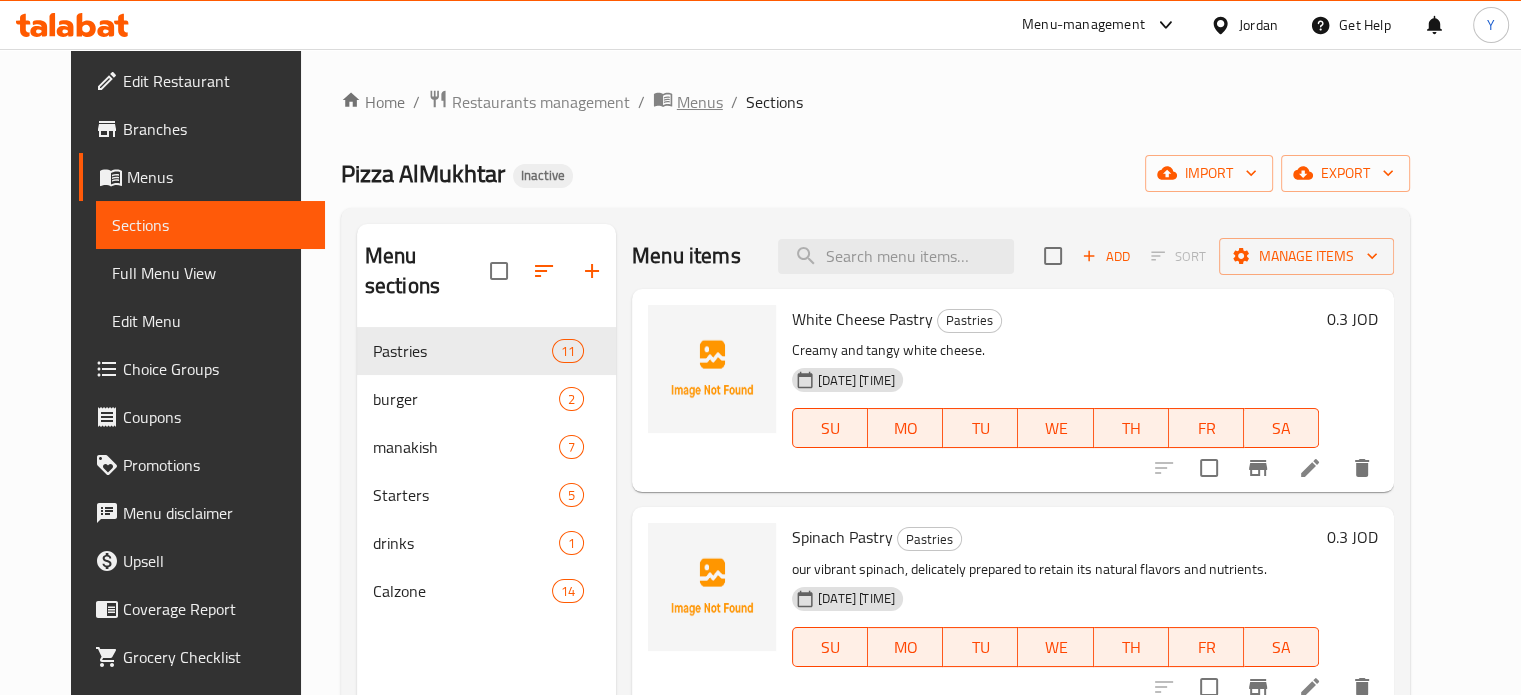 click on "Menus" at bounding box center (700, 102) 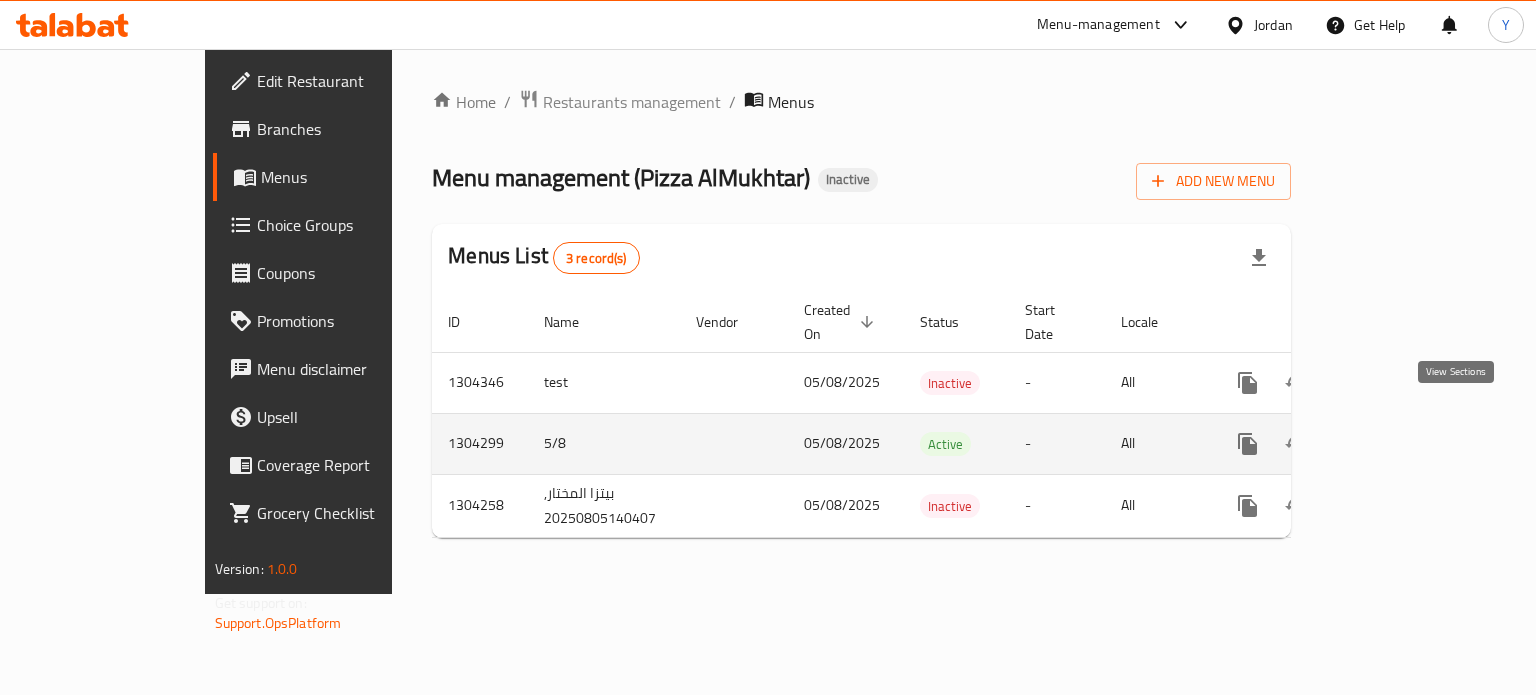 click 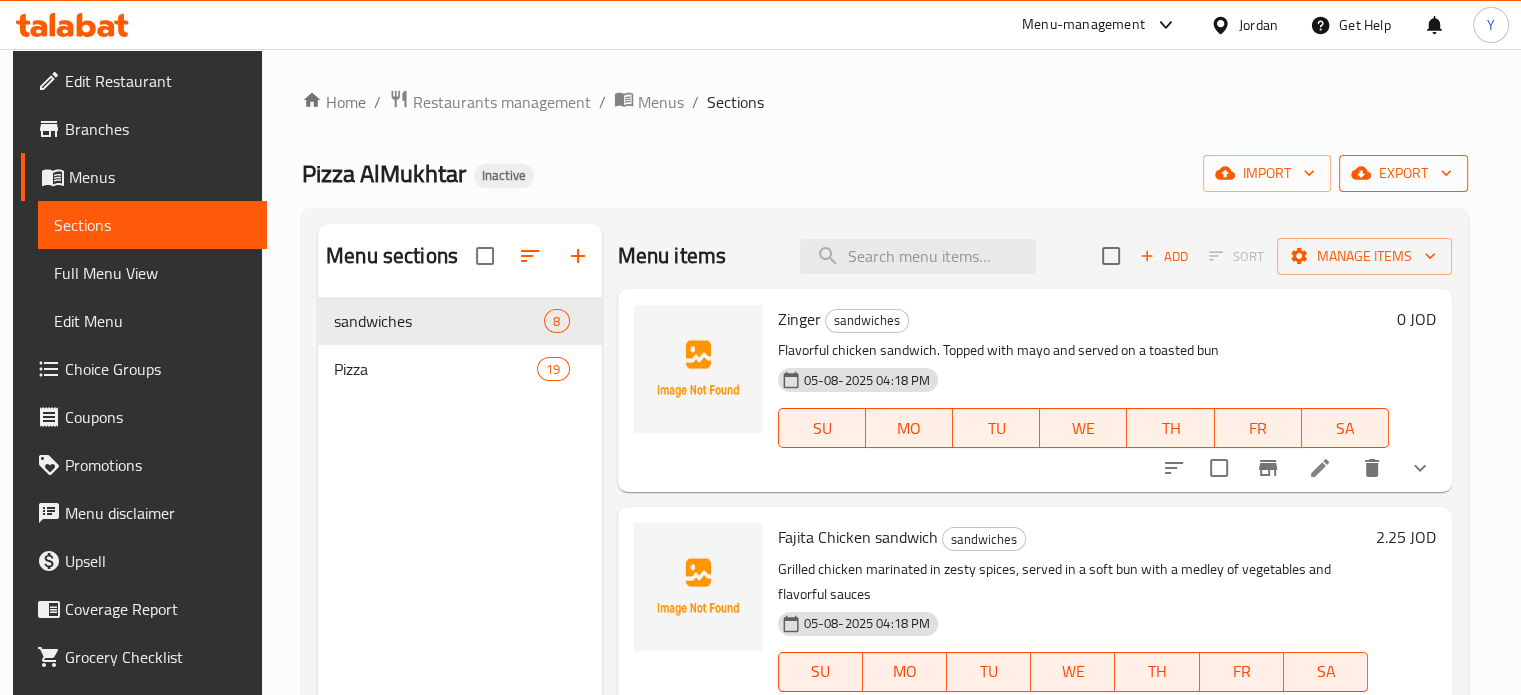 click 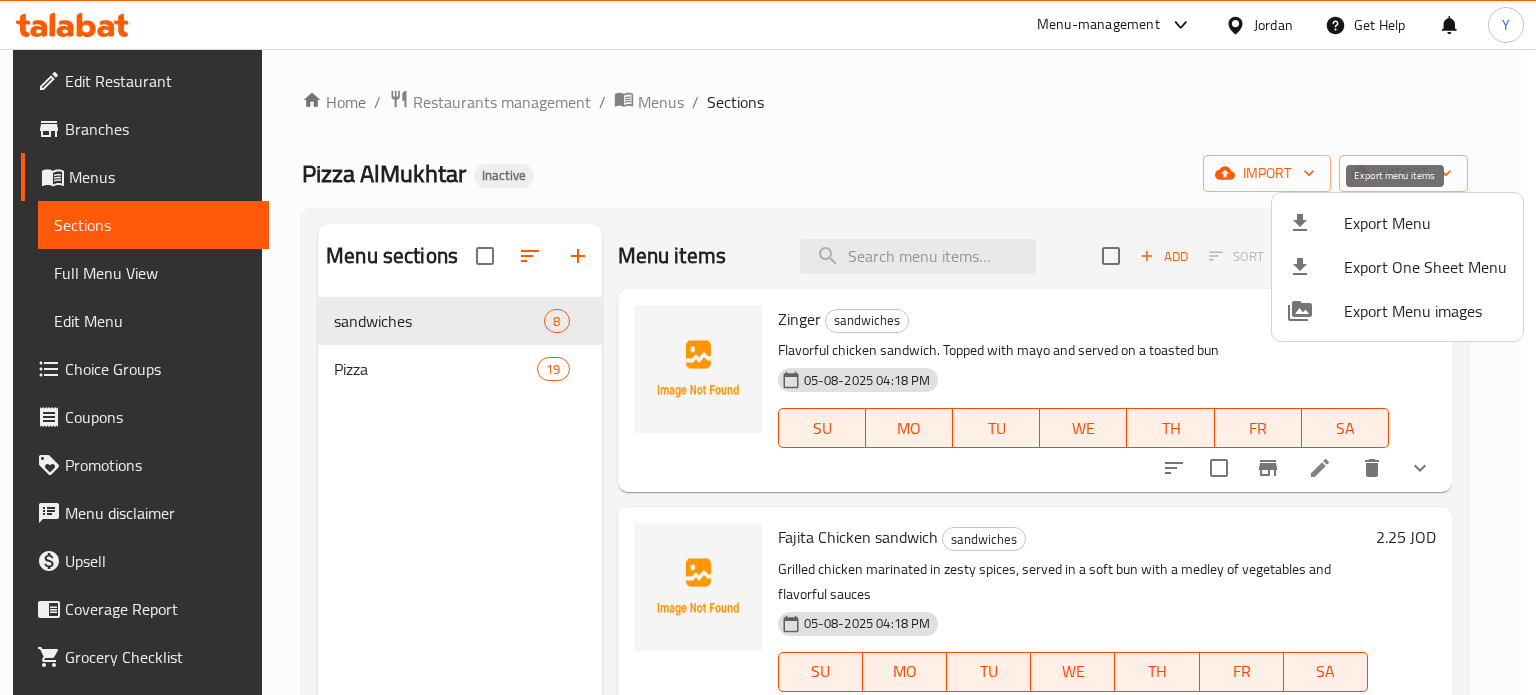 click on "Export Menu" at bounding box center [1425, 223] 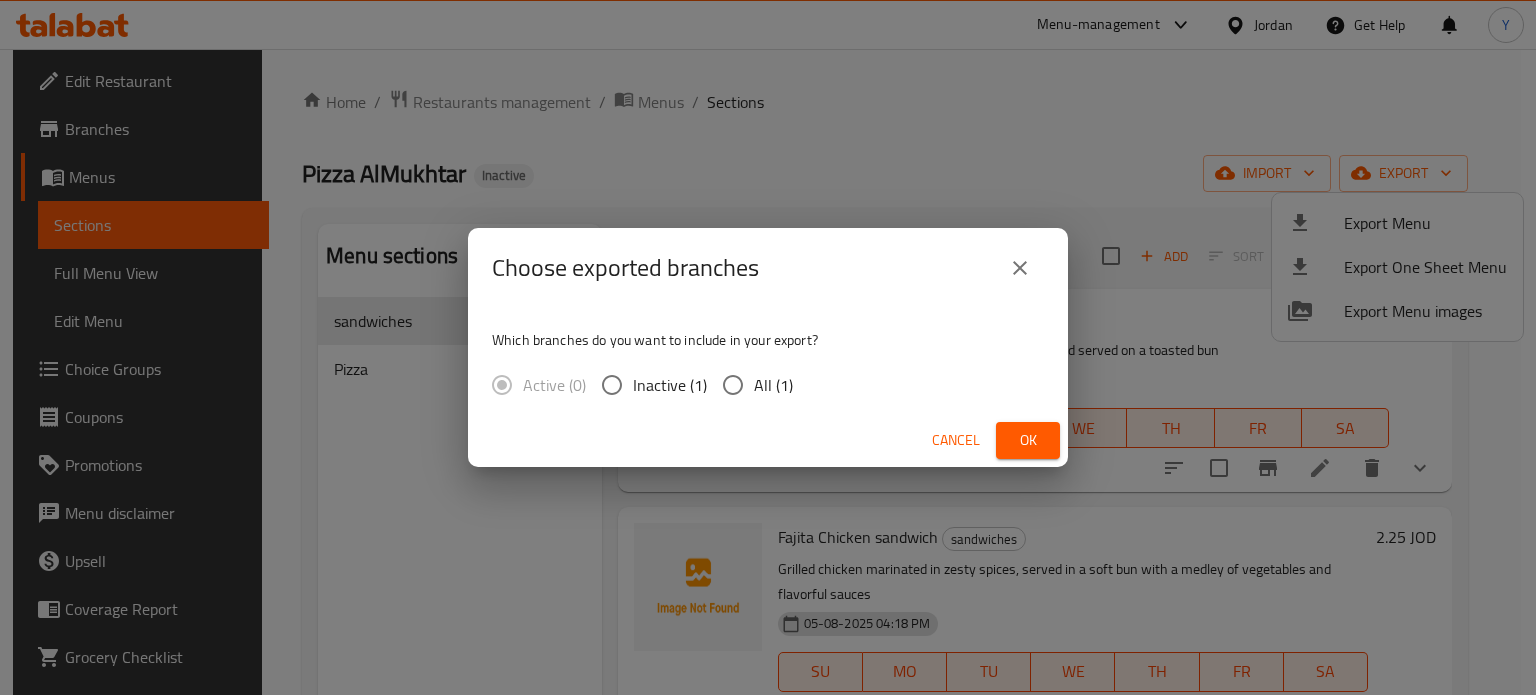 click 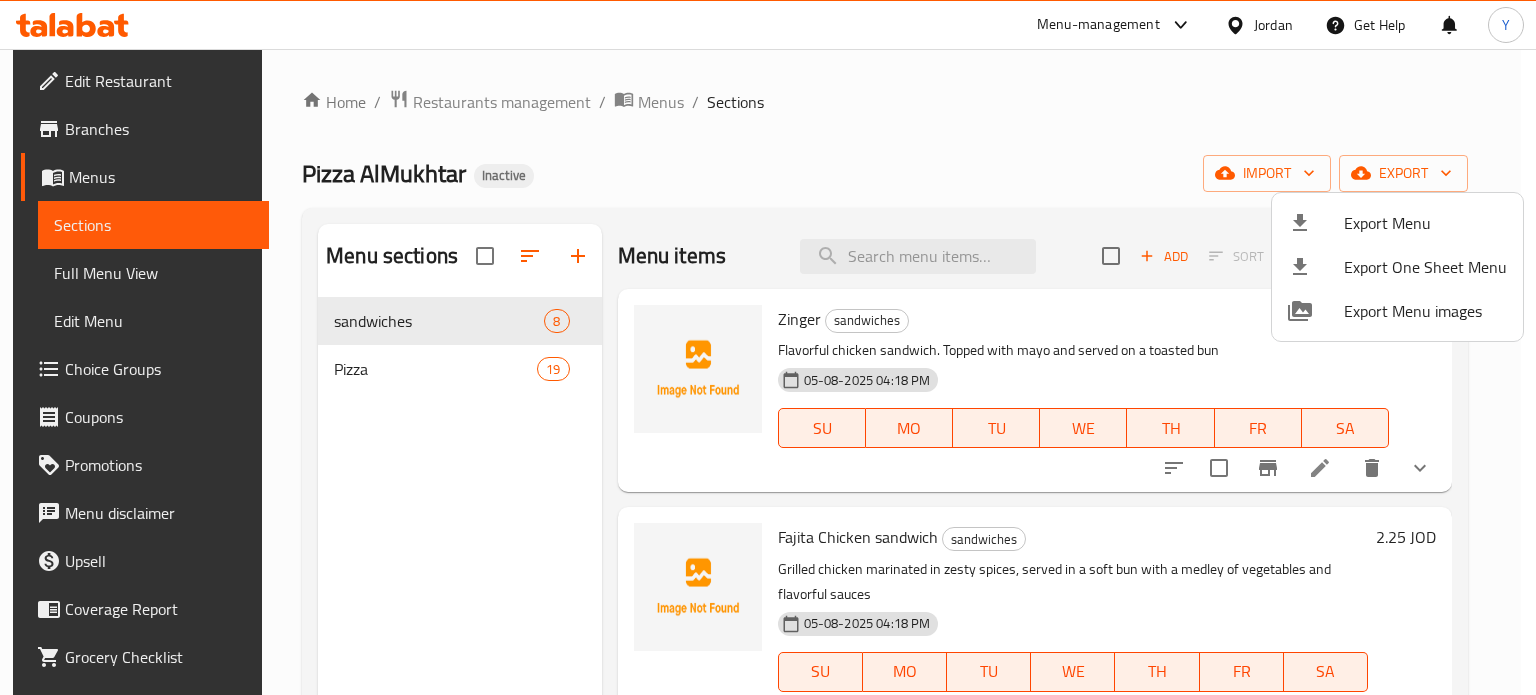 click at bounding box center [768, 347] 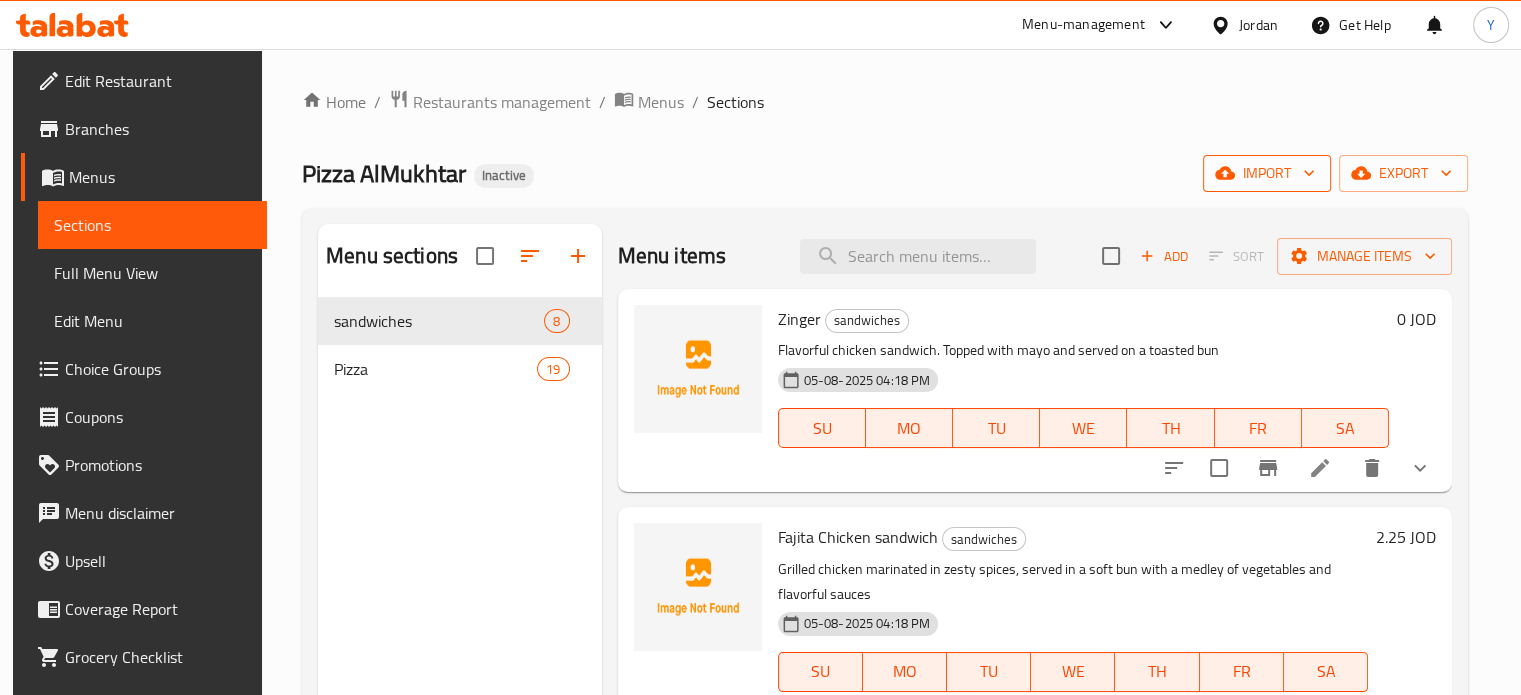 click on "import" at bounding box center [1267, 173] 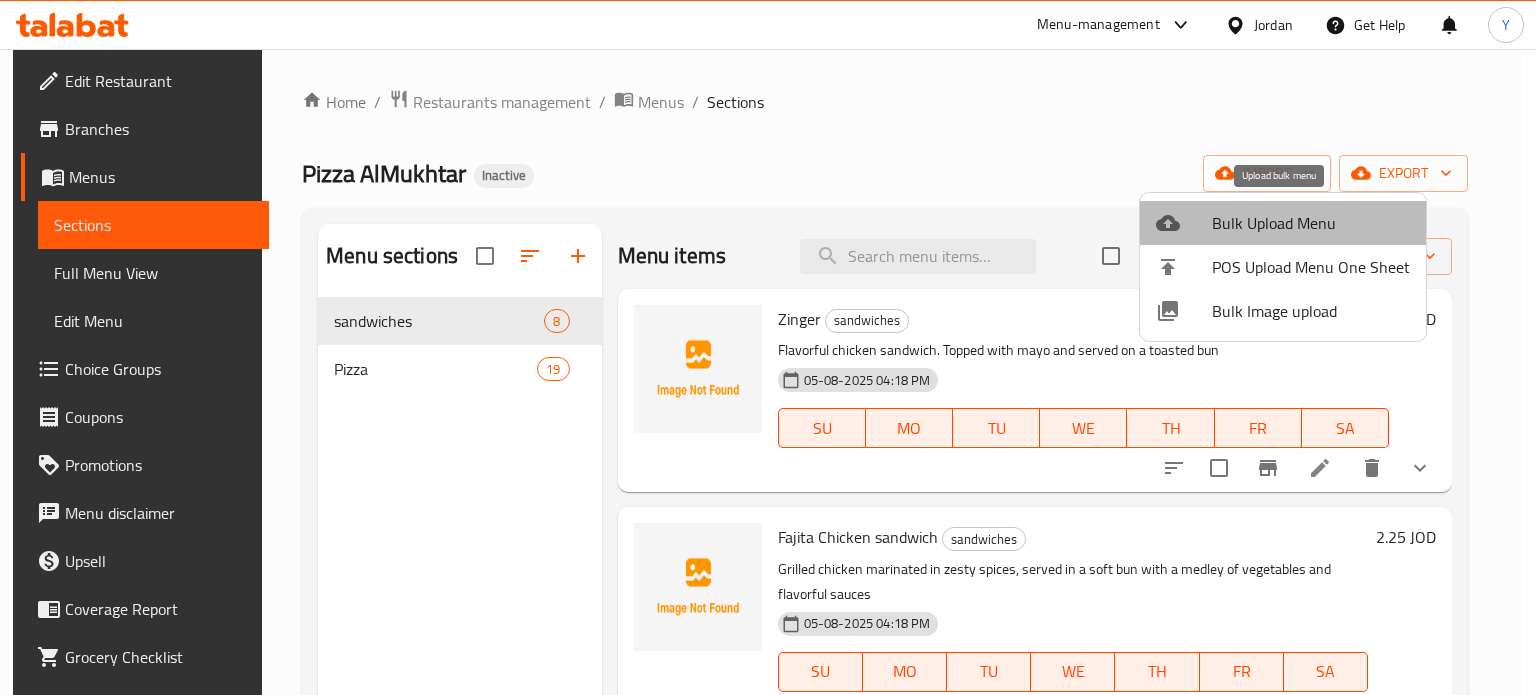 click on "Bulk Upload Menu" at bounding box center [1311, 223] 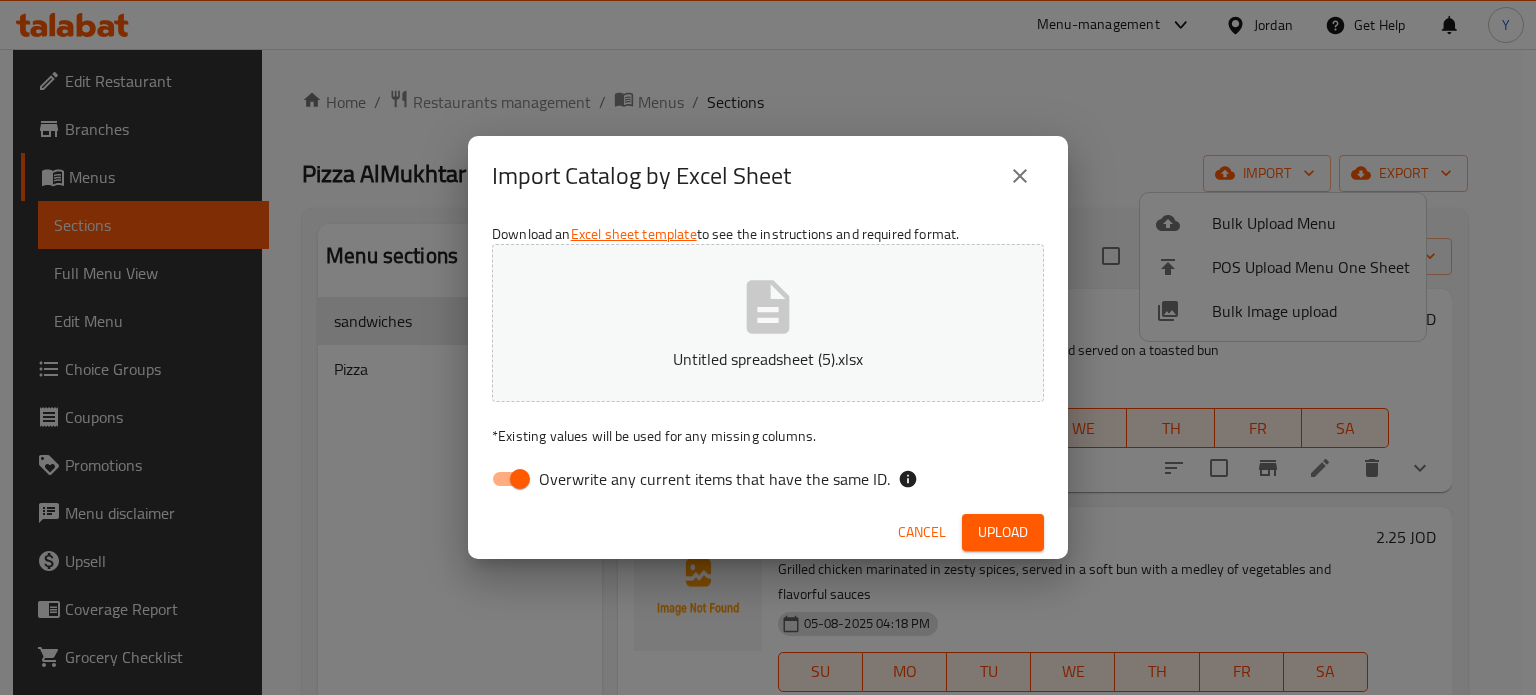 click on "Overwrite any current items that have the same ID." at bounding box center (520, 479) 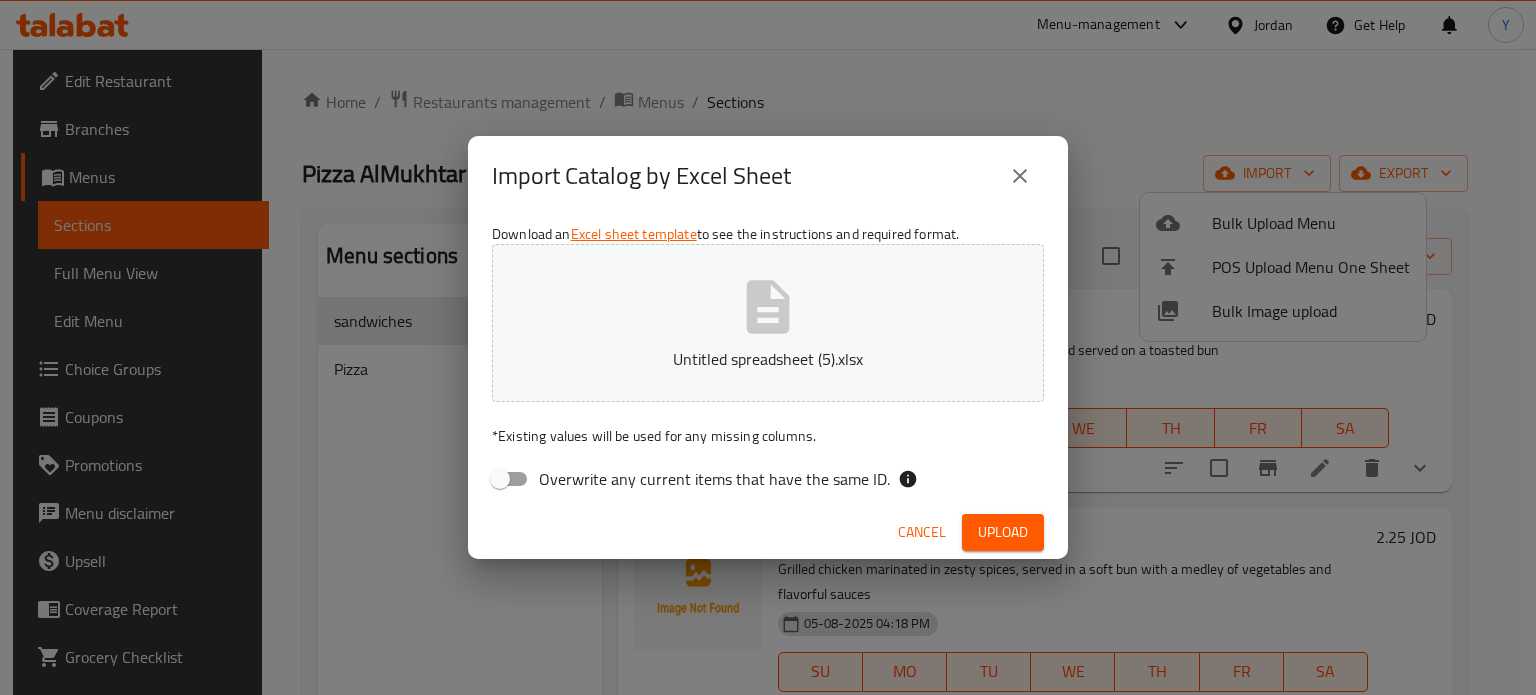 click on "Cancel Upload" at bounding box center (768, 532) 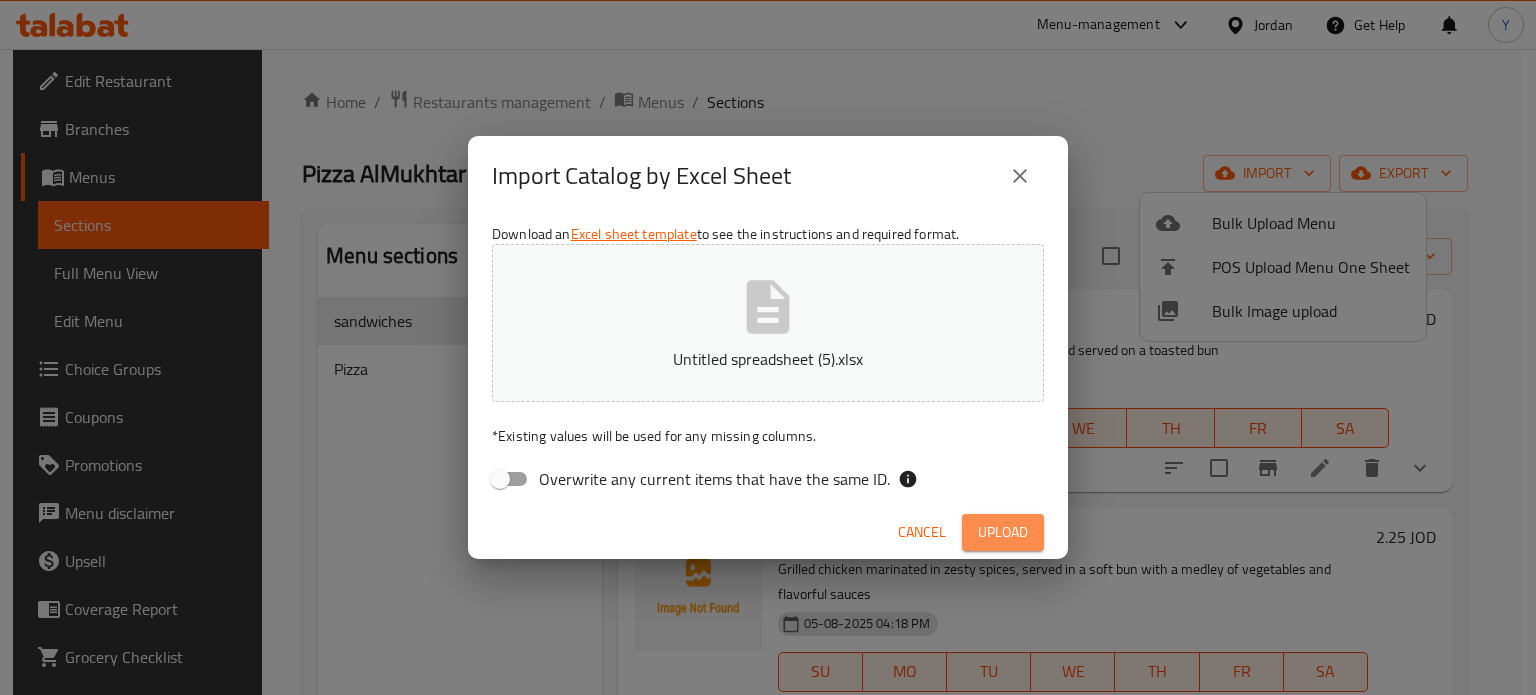 click on "Upload" at bounding box center (1003, 532) 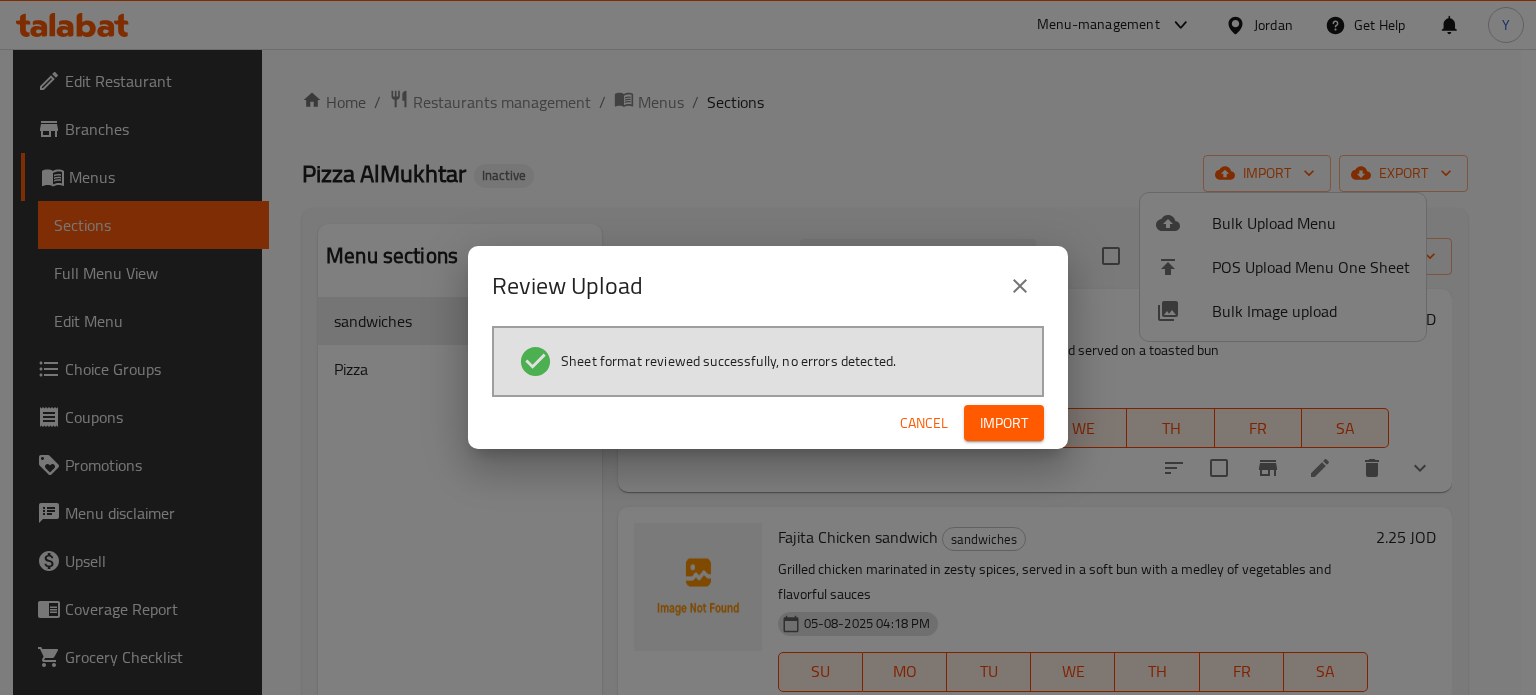 click on "Import" at bounding box center [1004, 423] 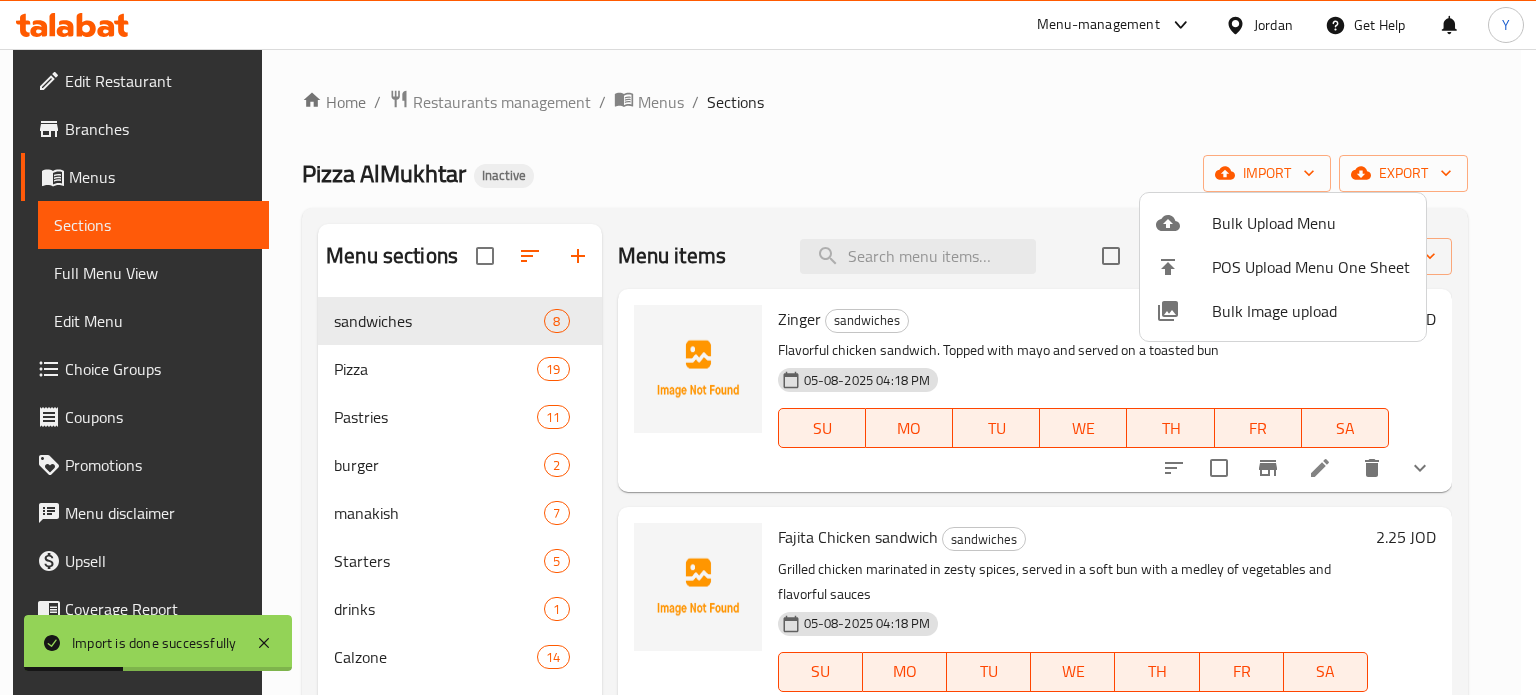 click at bounding box center [768, 347] 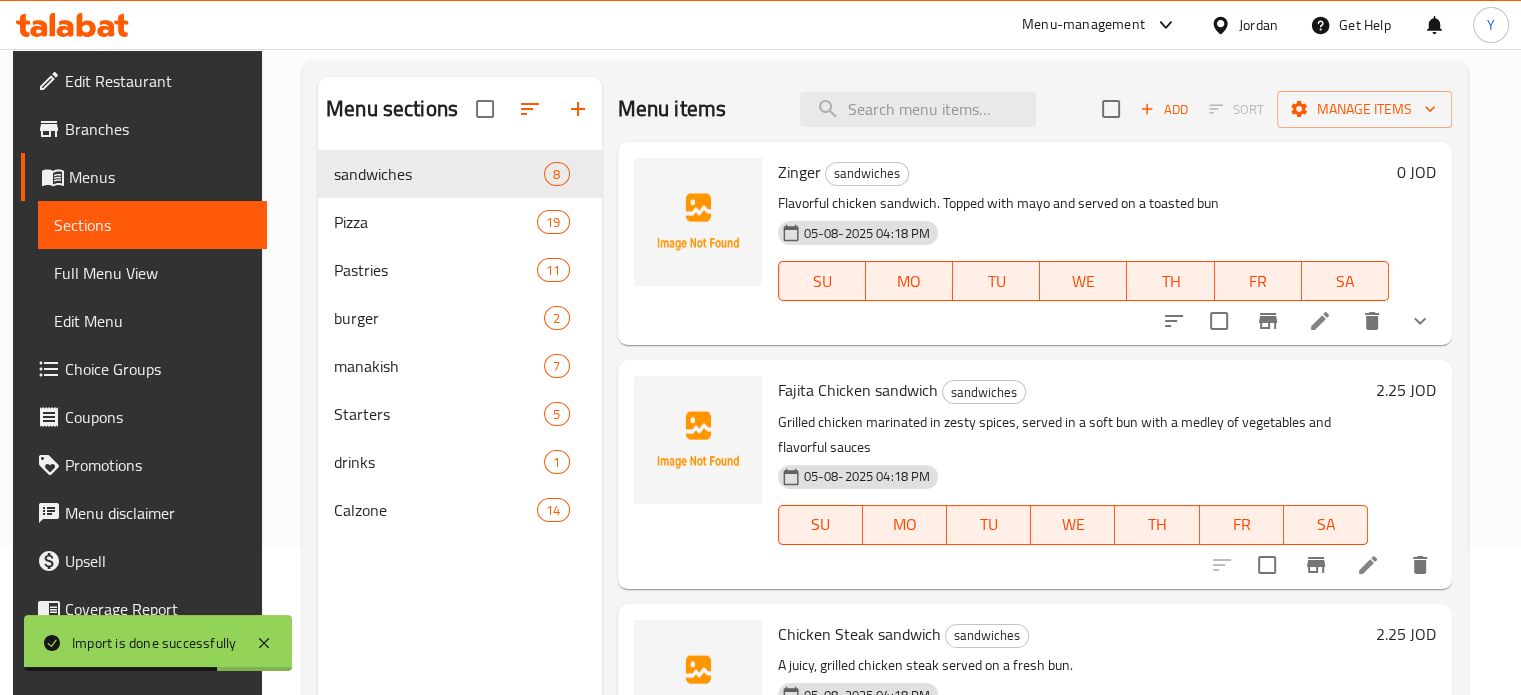 scroll, scrollTop: 115, scrollLeft: 0, axis: vertical 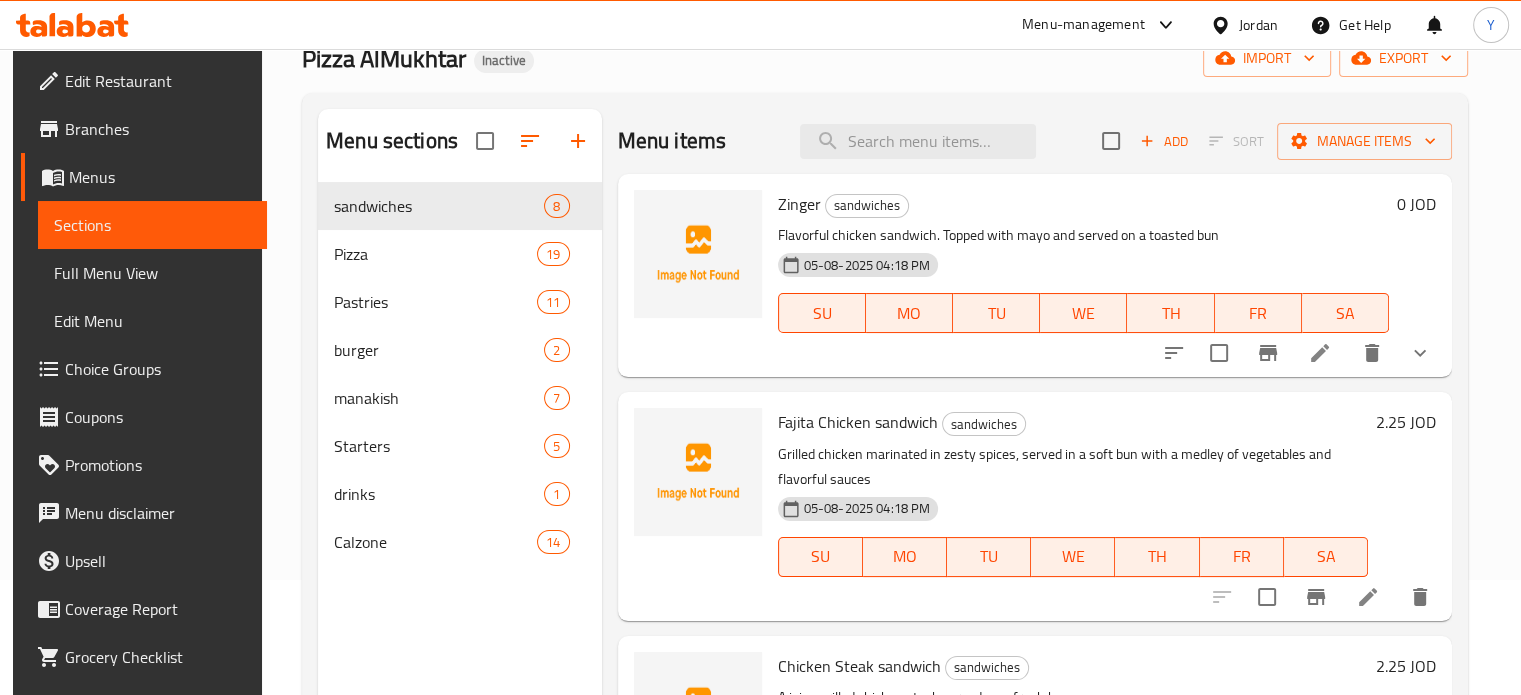 click on "Full Menu View" at bounding box center [152, 273] 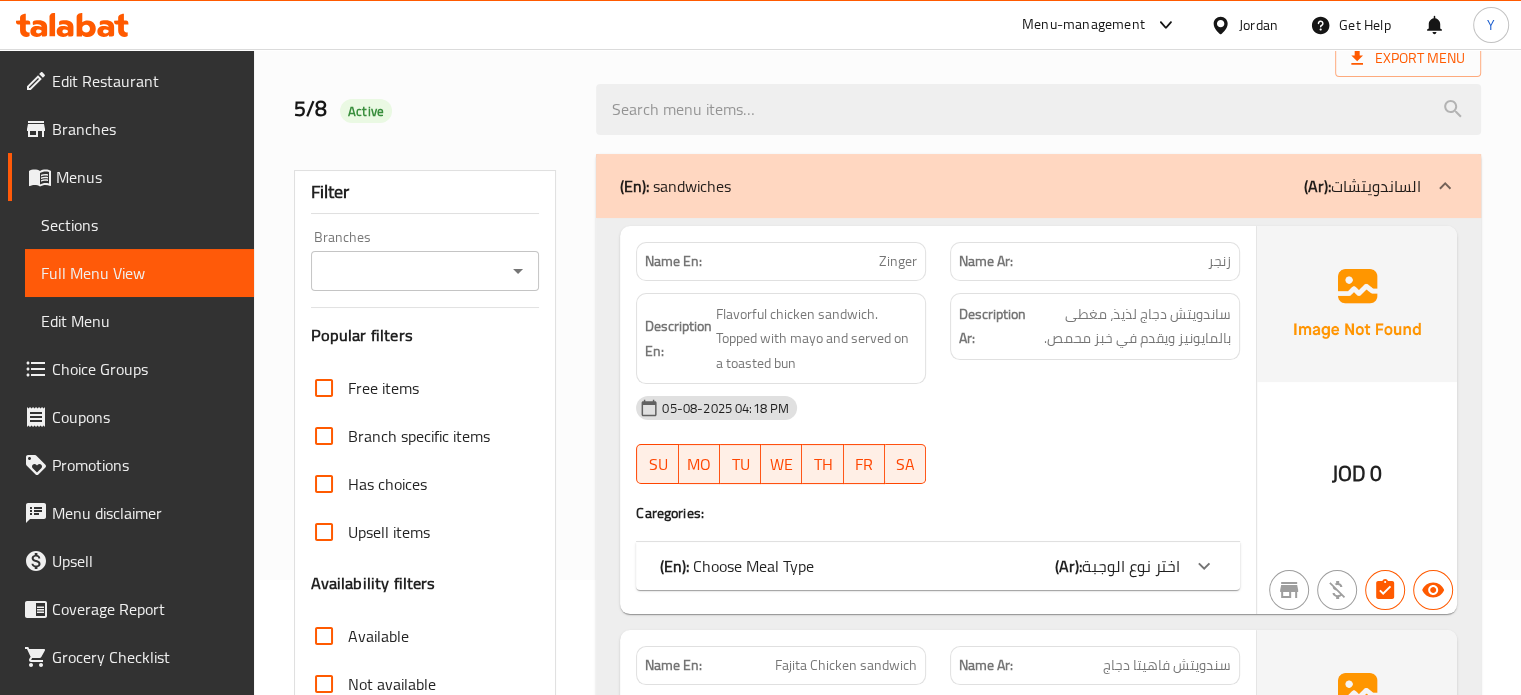 scroll, scrollTop: 723, scrollLeft: 0, axis: vertical 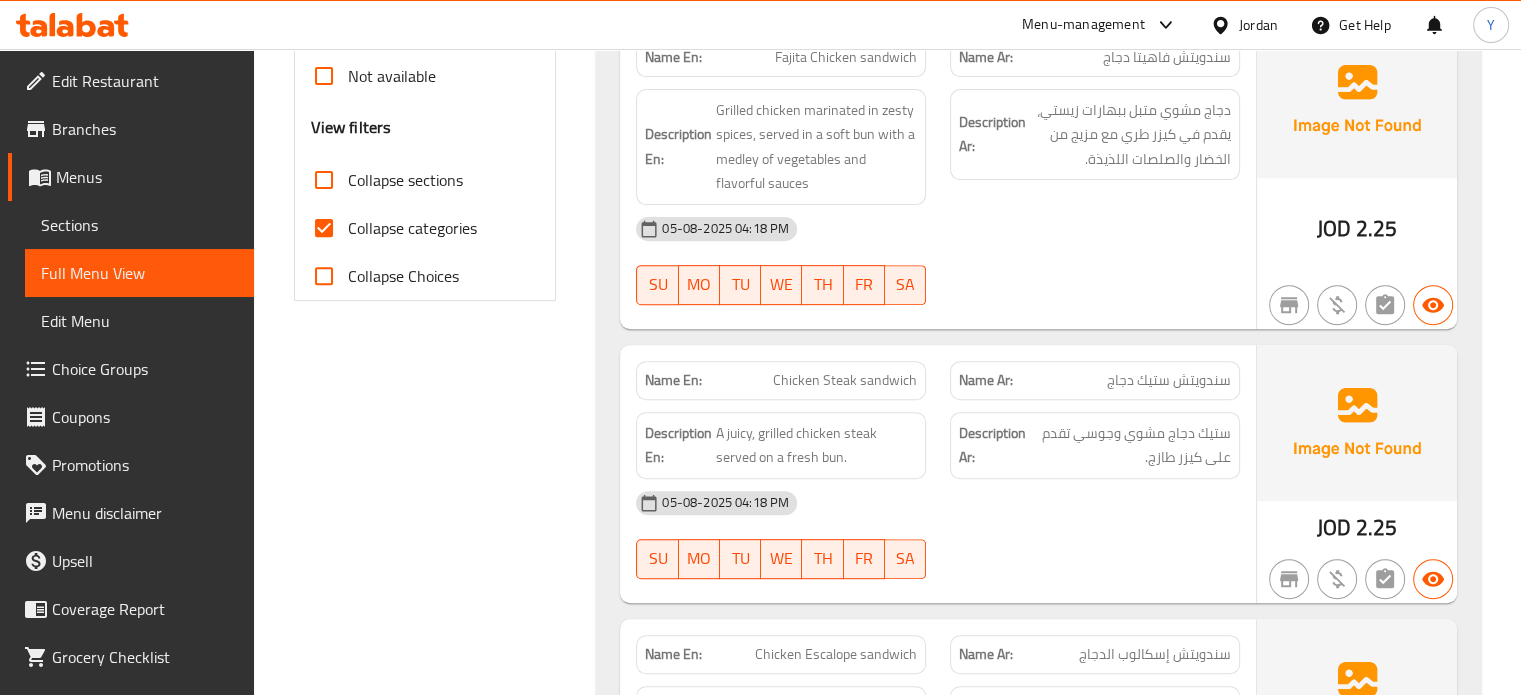 drag, startPoint x: 453, startPoint y: 236, endPoint x: 1517, endPoint y: 11, distance: 1087.5298 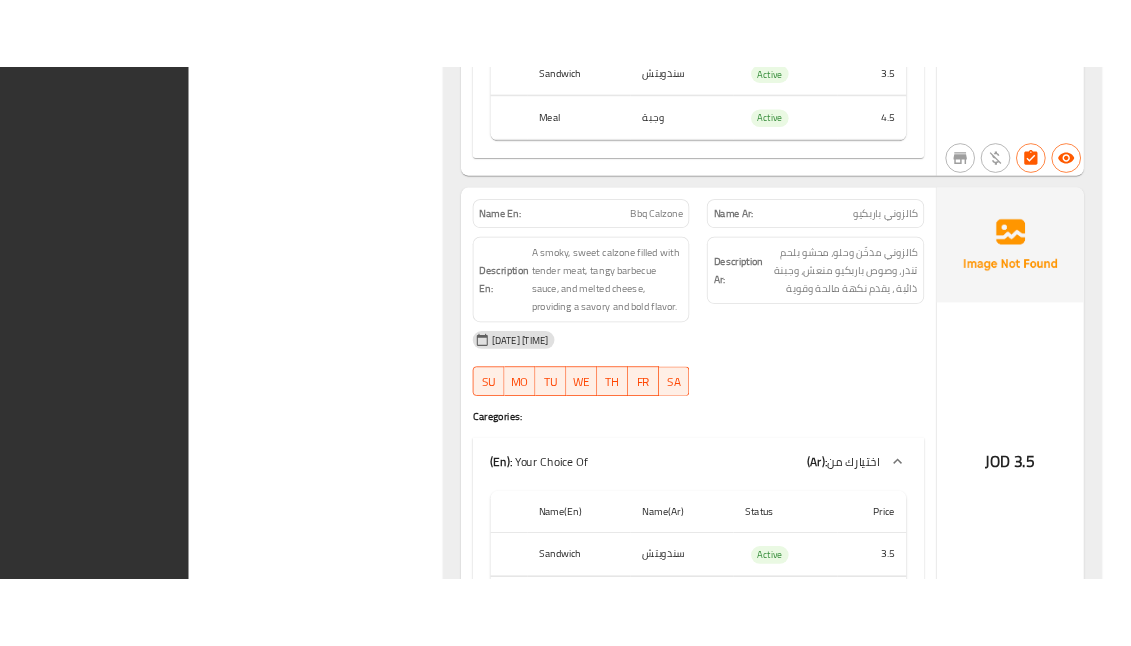 scroll, scrollTop: 36622, scrollLeft: 0, axis: vertical 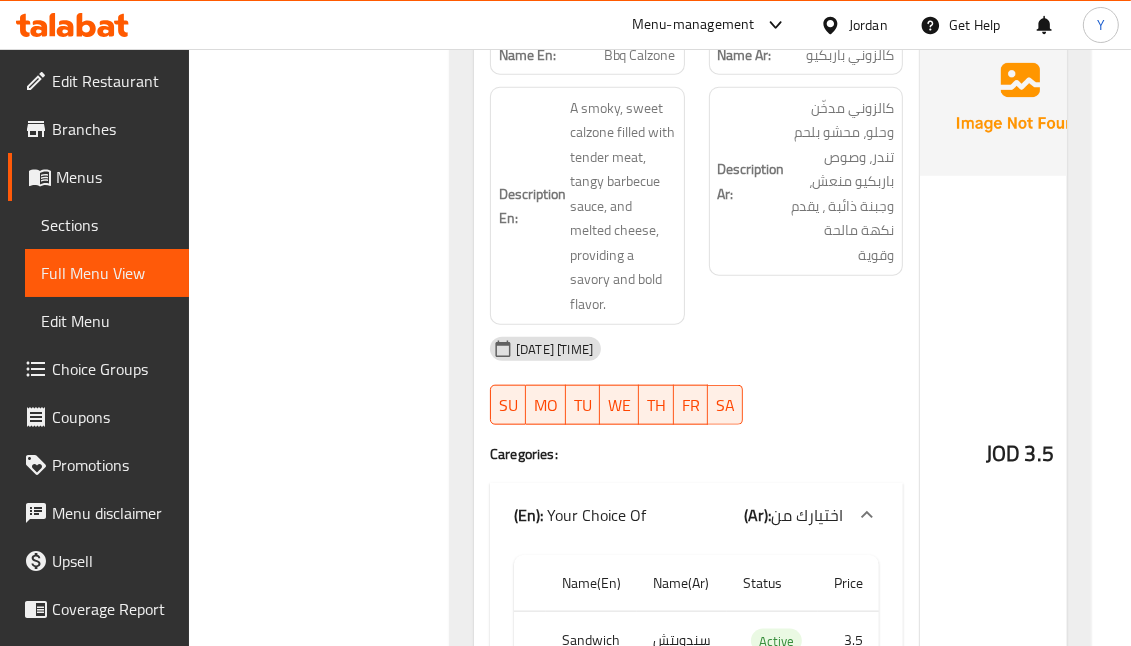 click on "JOD 3.5" at bounding box center (1048, -25633) 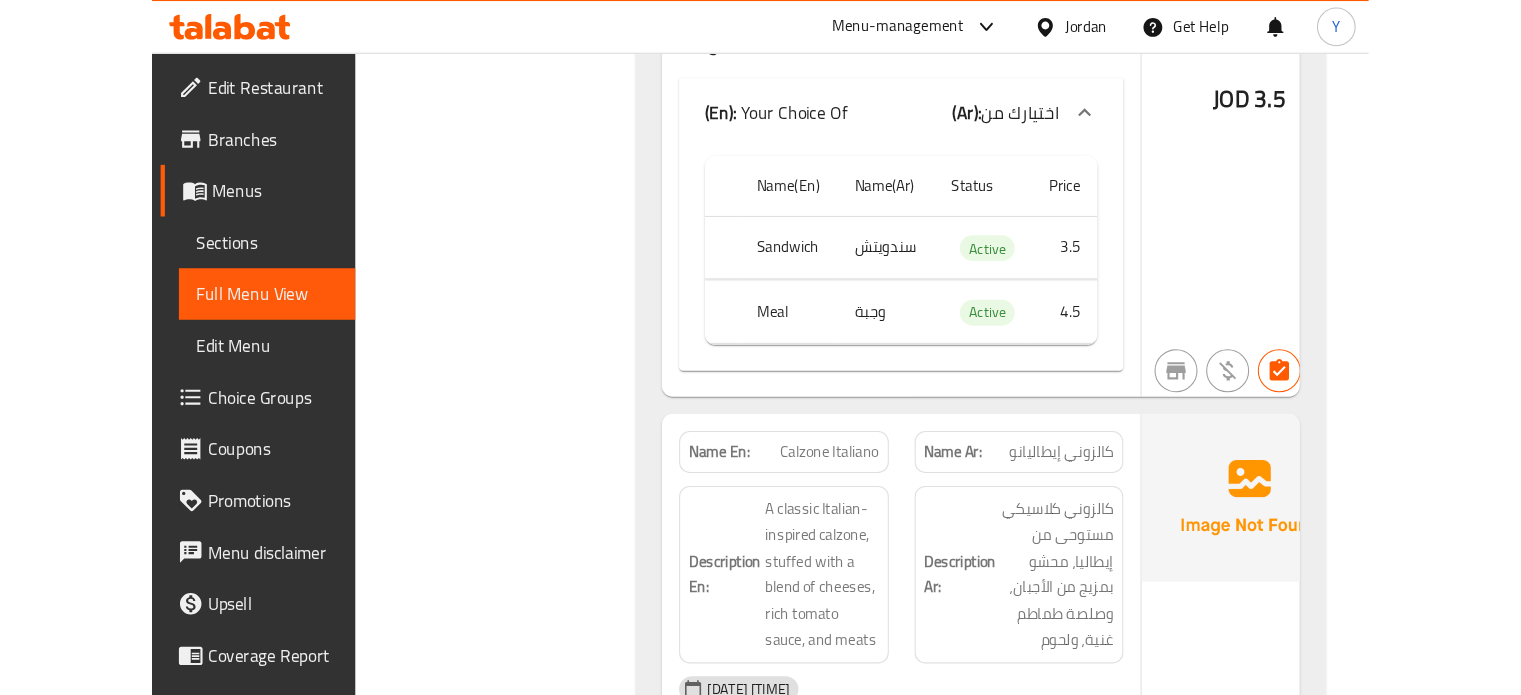 scroll, scrollTop: 36717, scrollLeft: 0, axis: vertical 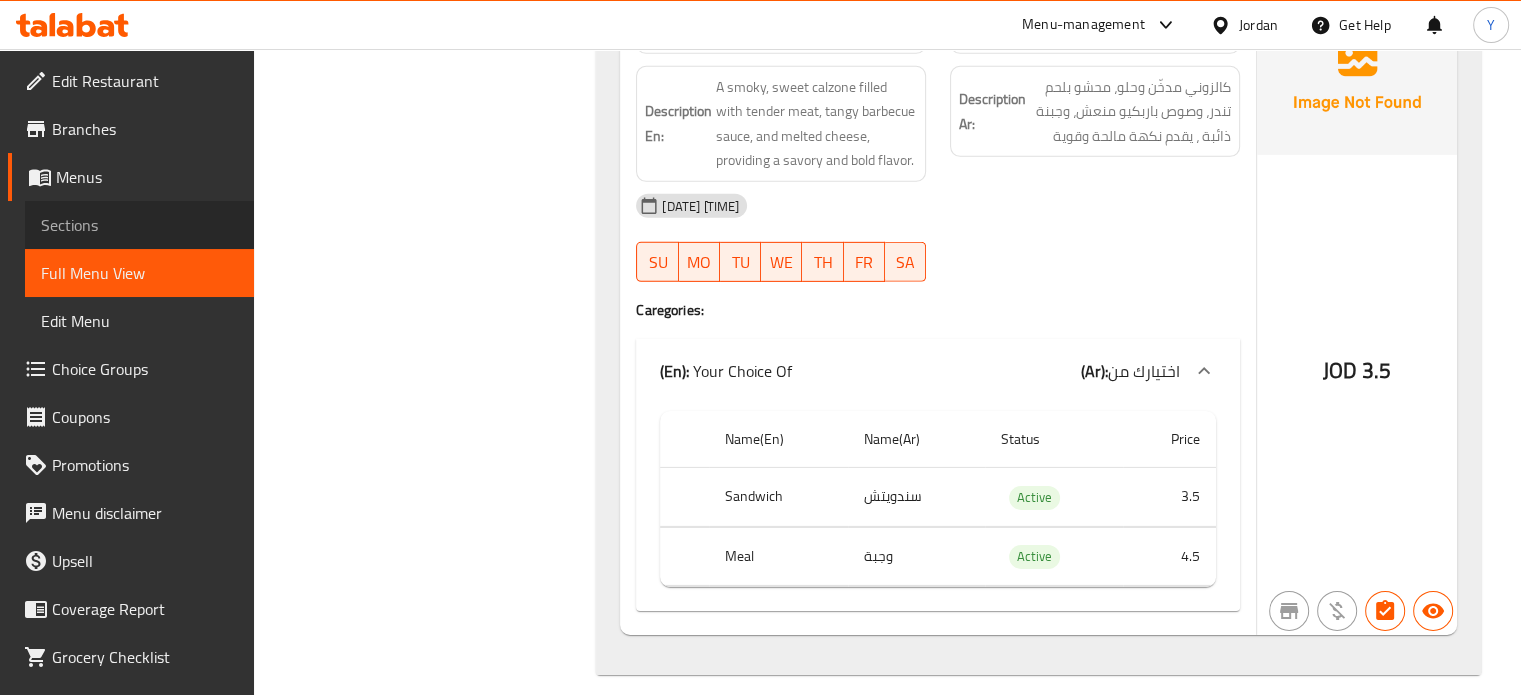 click on "Sections" at bounding box center [139, 225] 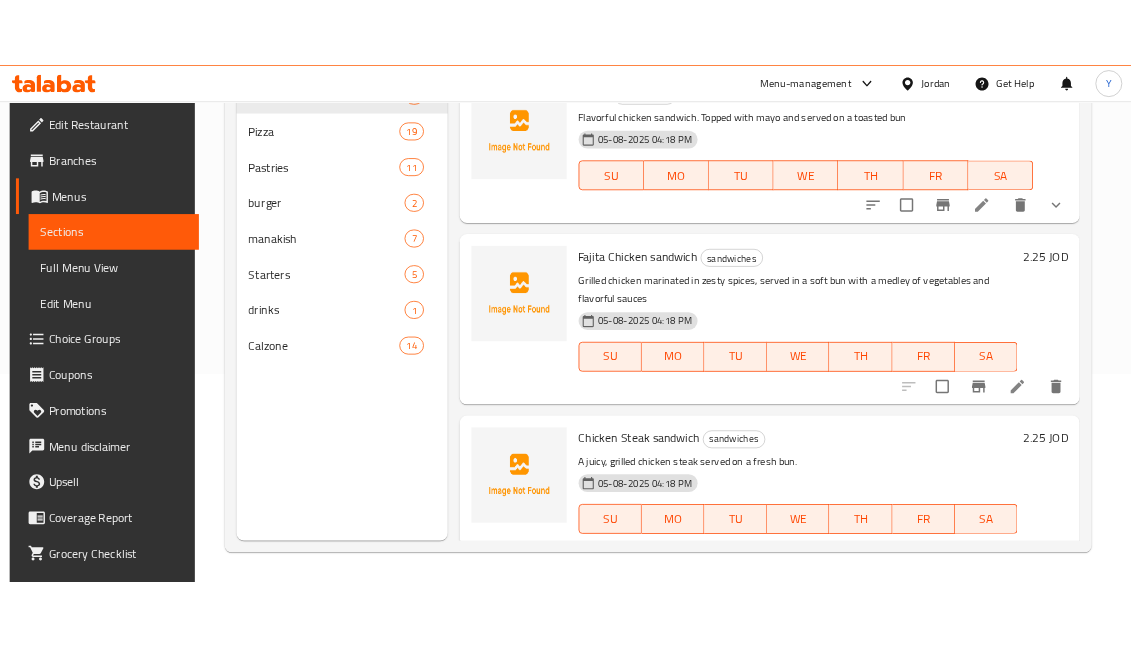 scroll, scrollTop: 280, scrollLeft: 0, axis: vertical 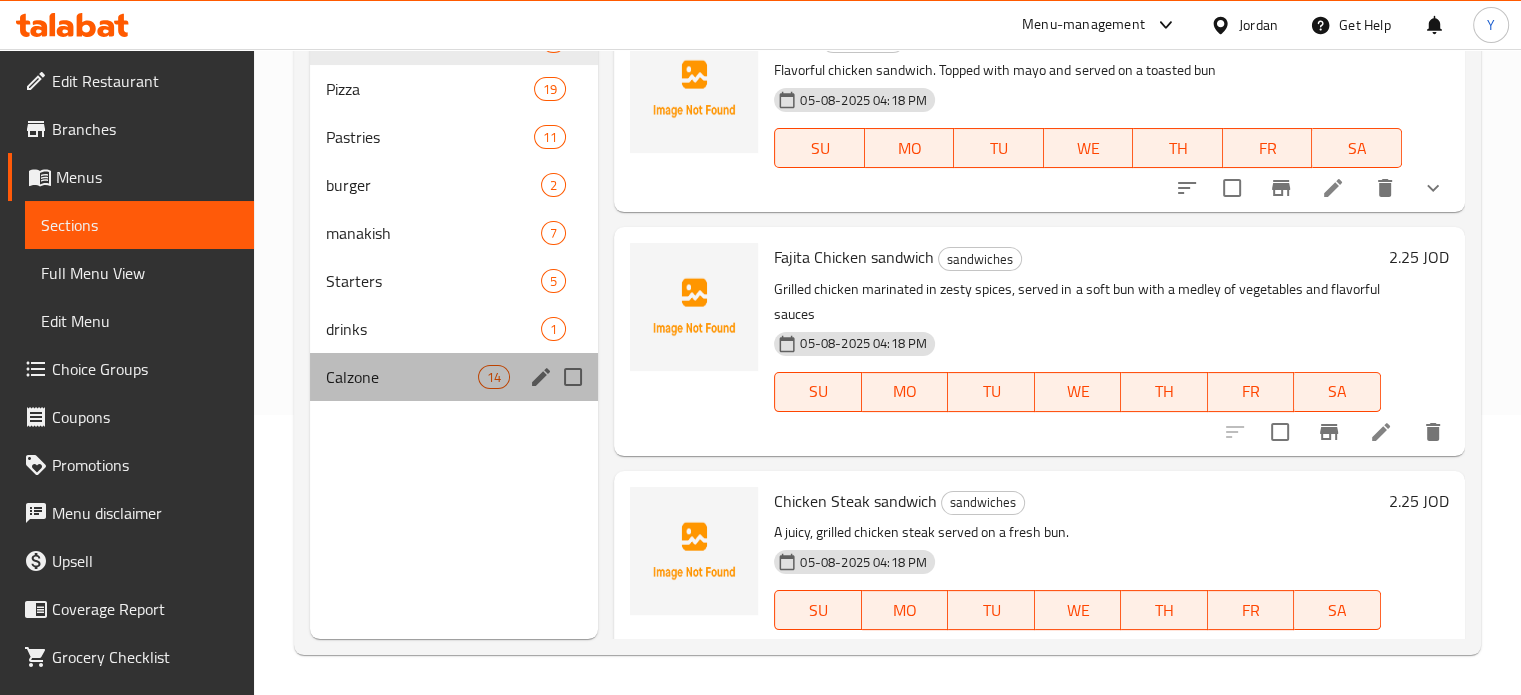 drag, startPoint x: 415, startPoint y: 388, endPoint x: 1535, endPoint y: 459, distance: 1122.2482 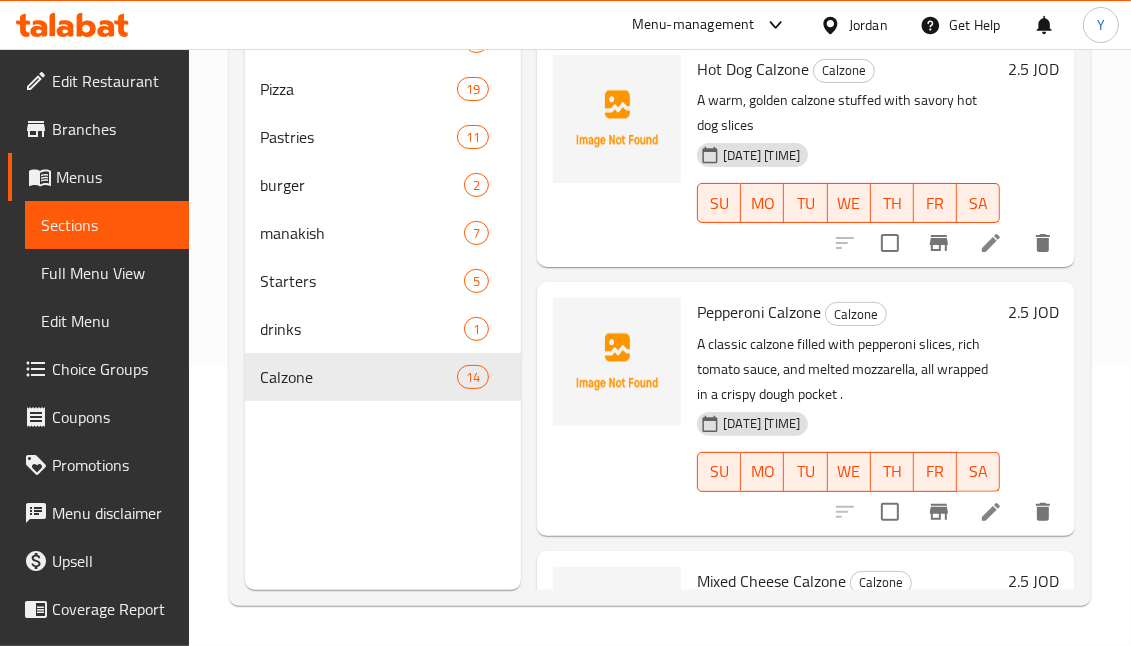 click on "A classic calzone filled with pepperoni slices, rich tomato sauce, and melted mozzarella, all wrapped in a crispy dough pocket ." at bounding box center [848, 369] 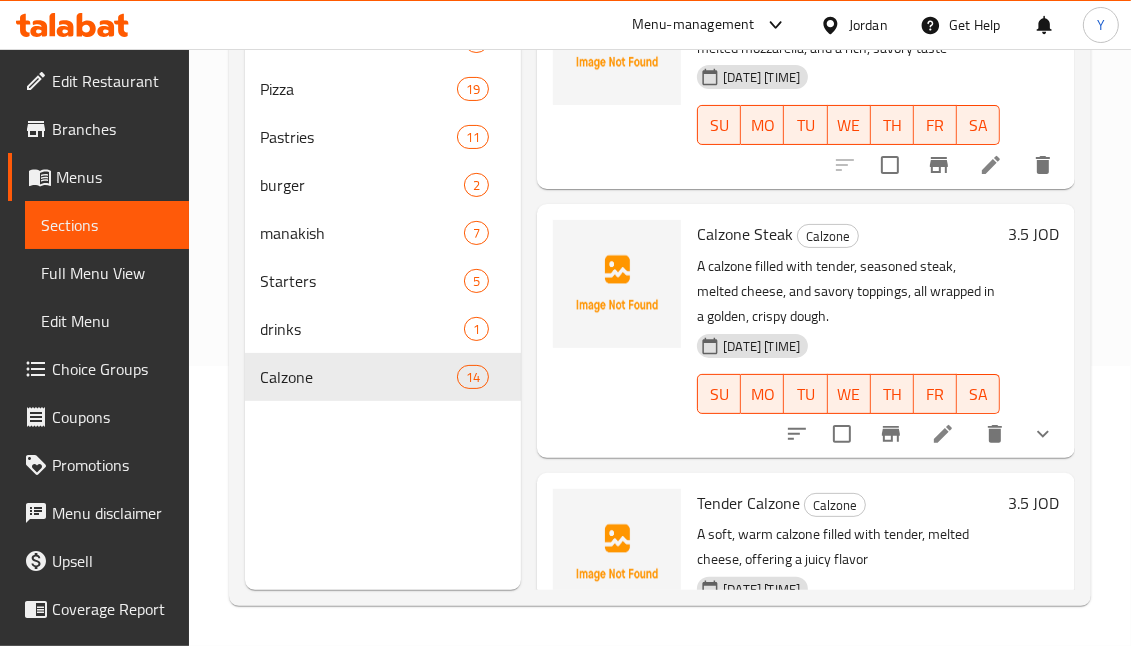 click on "3.5   JOD" at bounding box center [1033, 234] 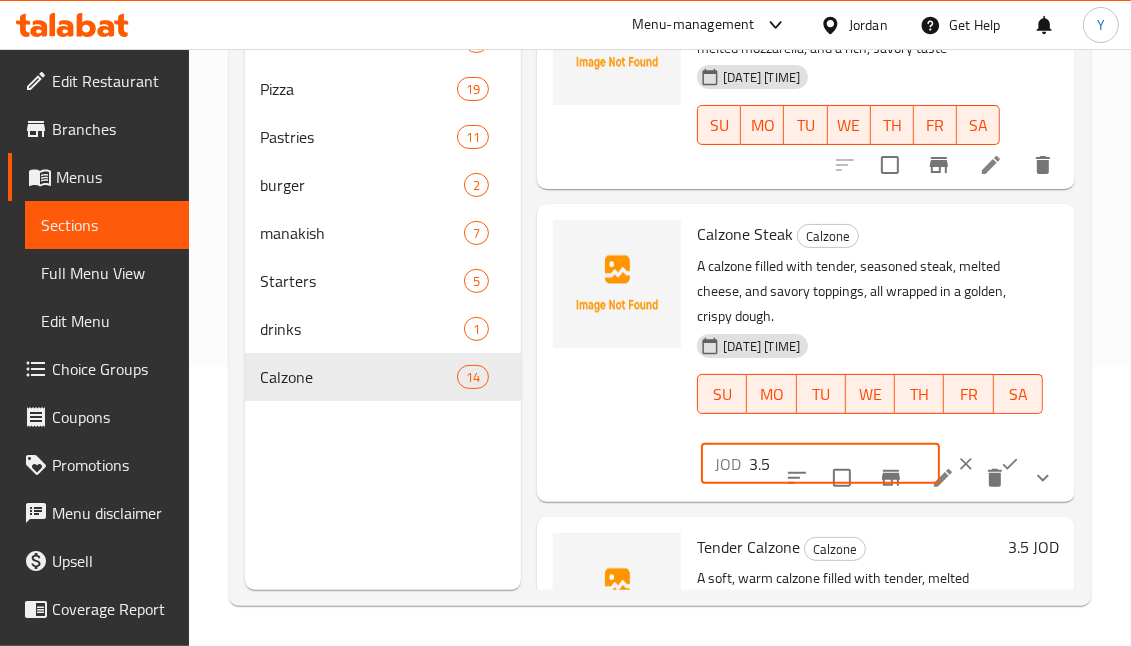 drag, startPoint x: 745, startPoint y: 482, endPoint x: 728, endPoint y: 481, distance: 17.029387 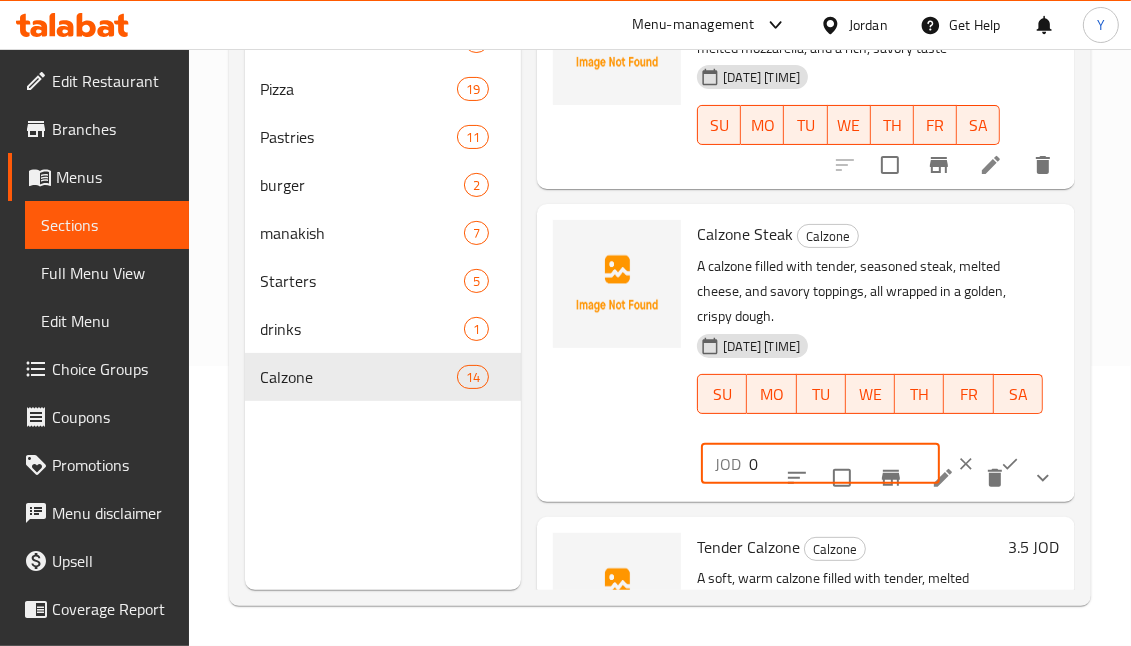 type on "0" 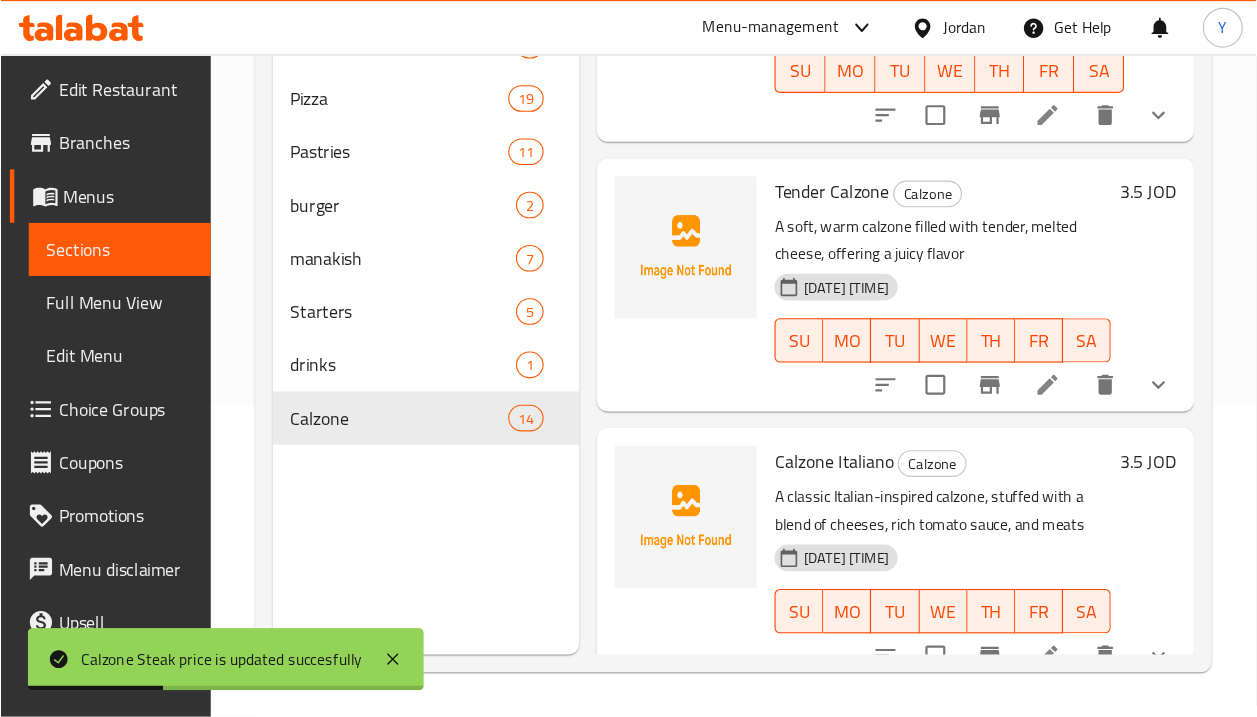 scroll, scrollTop: 2185, scrollLeft: 0, axis: vertical 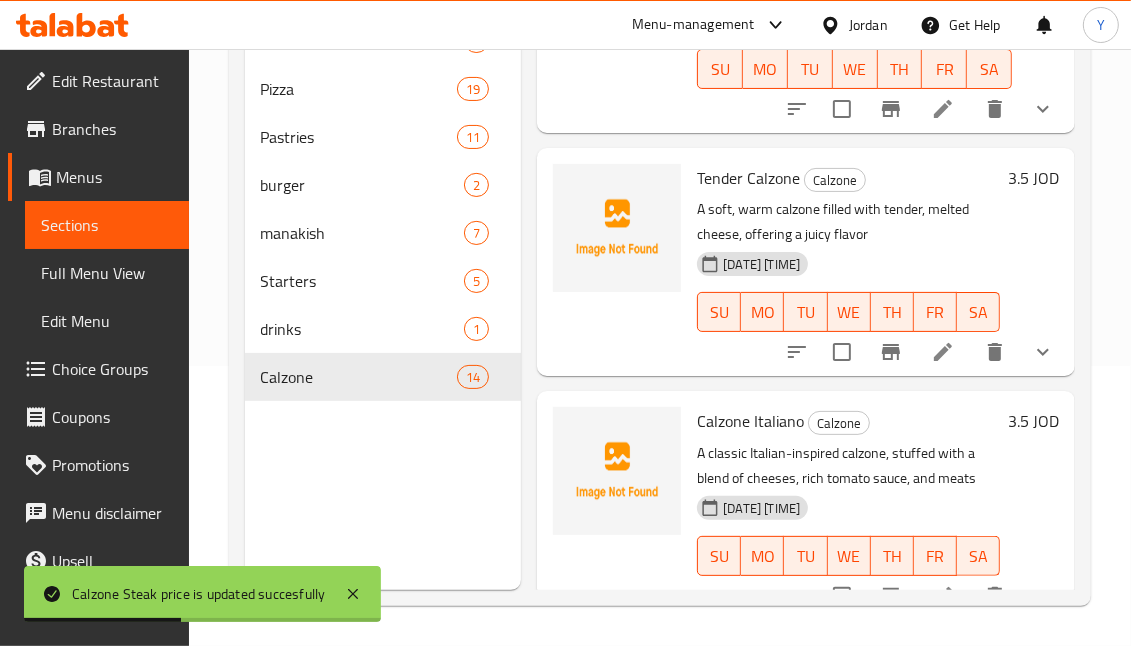 click on "3.5   JOD" at bounding box center [1033, 178] 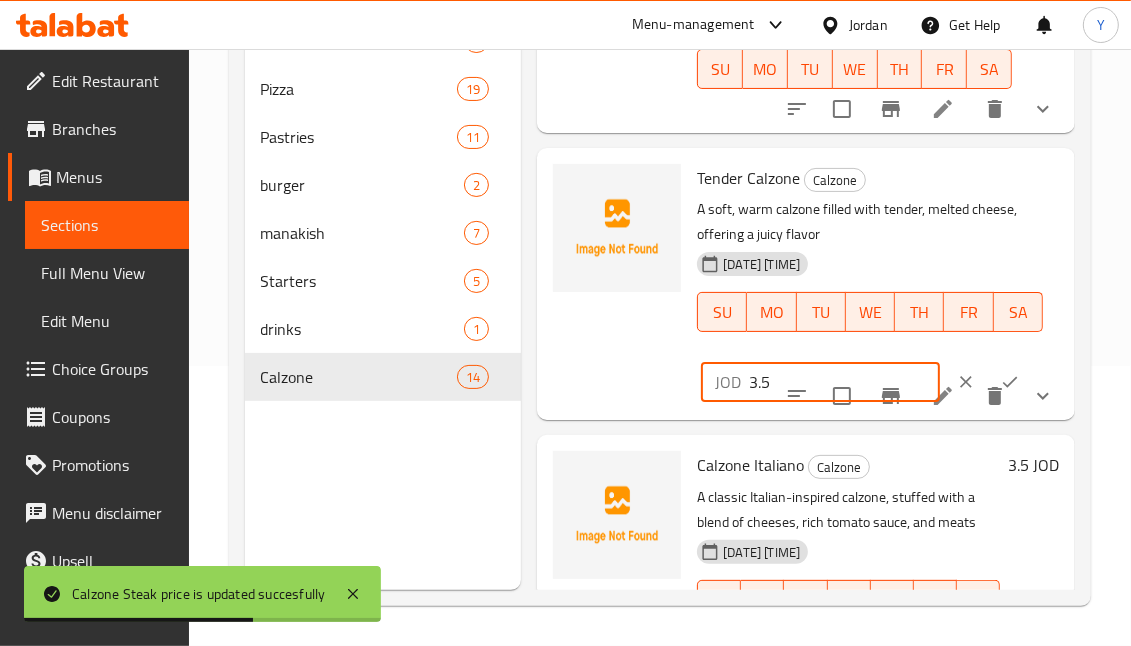 click on "JOD 3.5 ​" at bounding box center (820, 382) 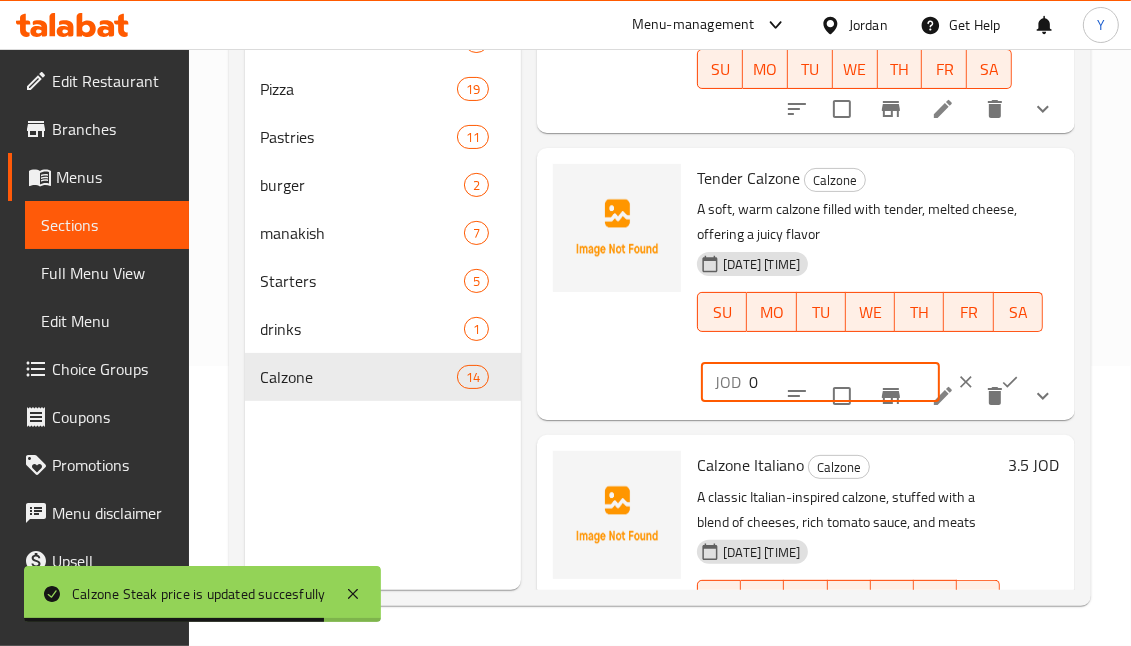 type on "0" 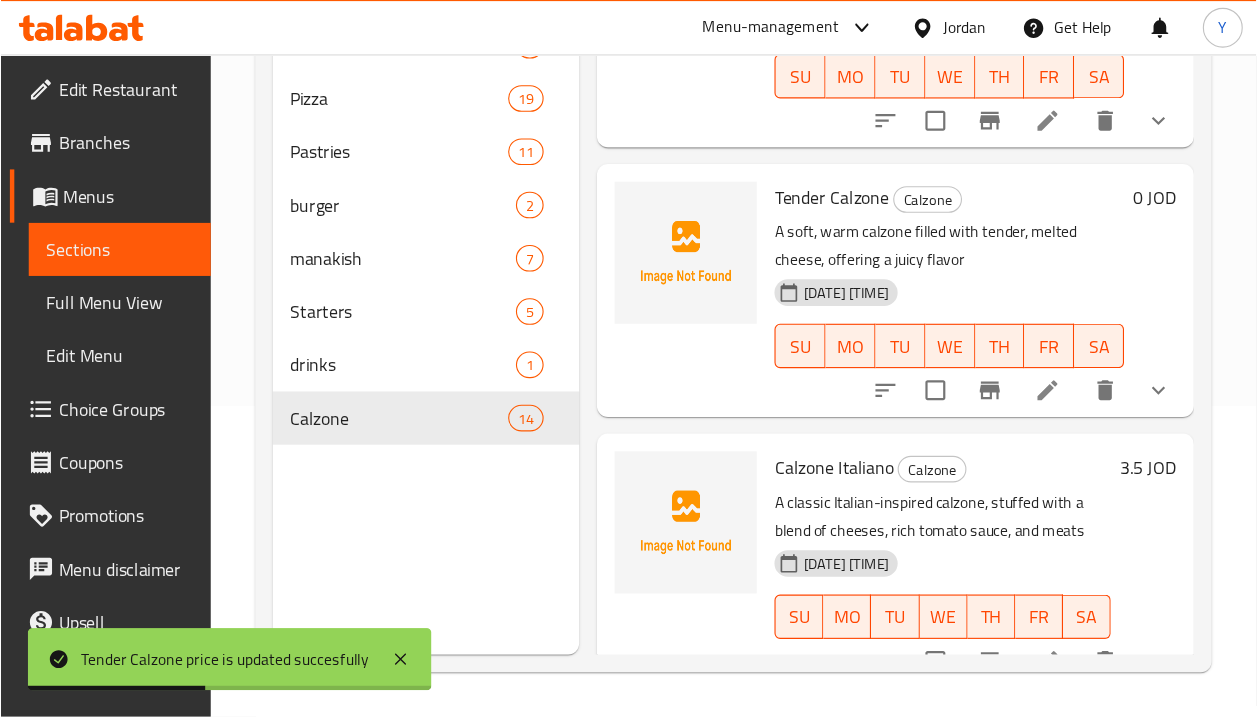 scroll, scrollTop: 2185, scrollLeft: 0, axis: vertical 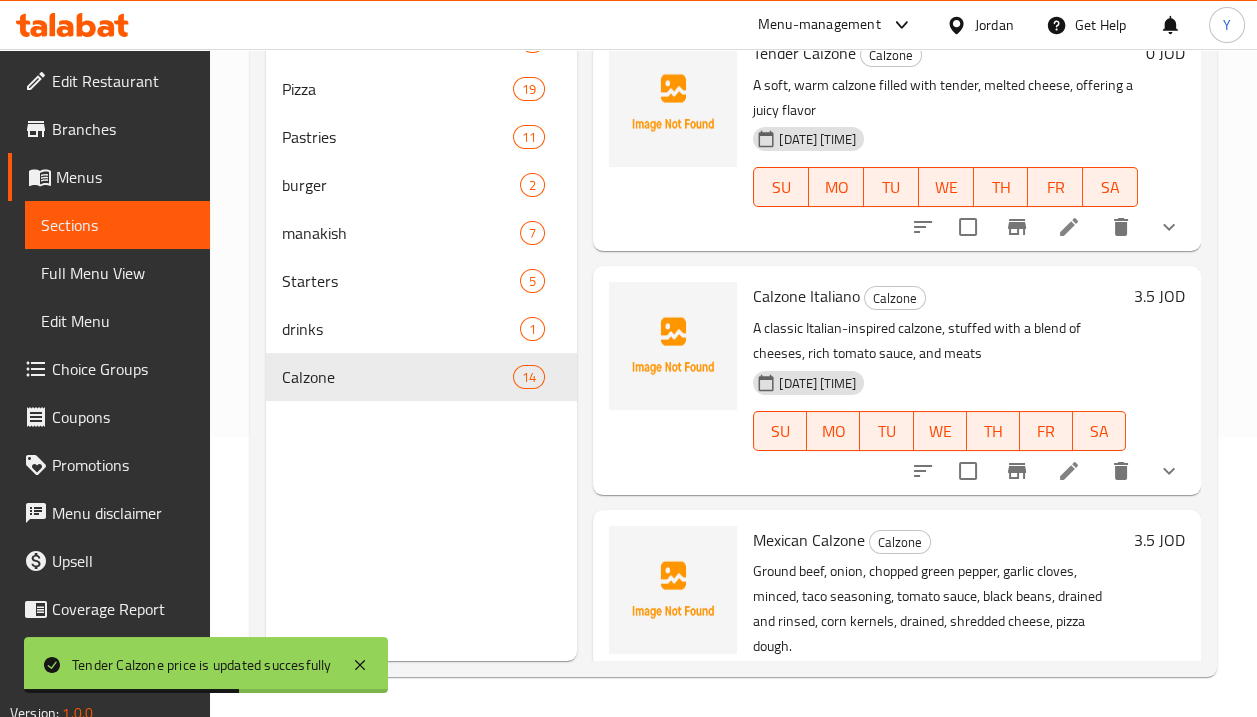 drag, startPoint x: 1140, startPoint y: 1, endPoint x: 684, endPoint y: 492, distance: 670.0873 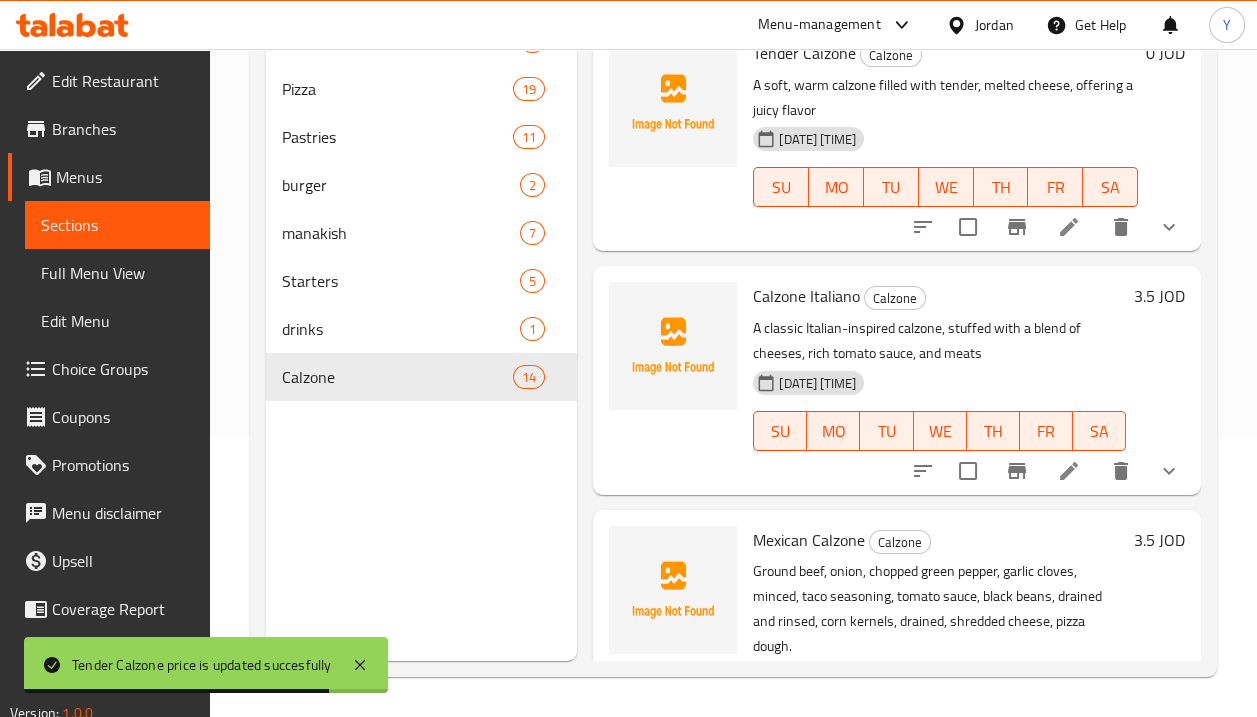 click on "3.5   JOD" at bounding box center (1159, 296) 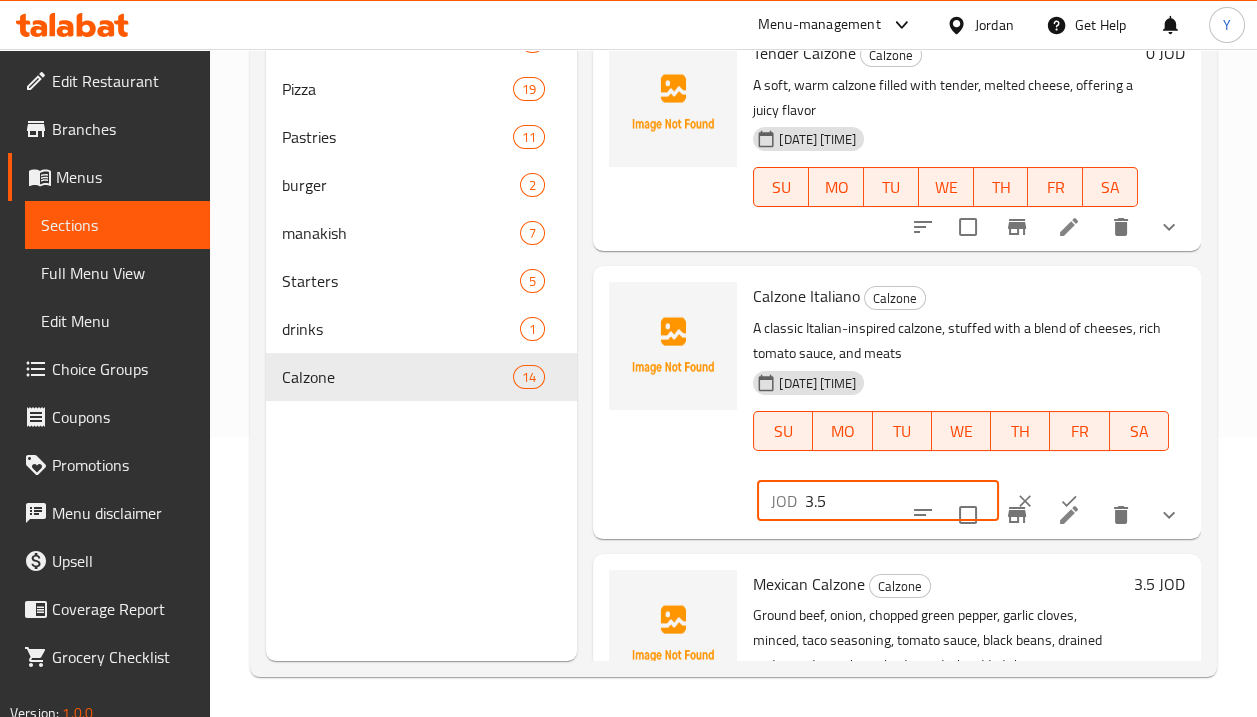 drag, startPoint x: 845, startPoint y: 528, endPoint x: 796, endPoint y: 519, distance: 49.819675 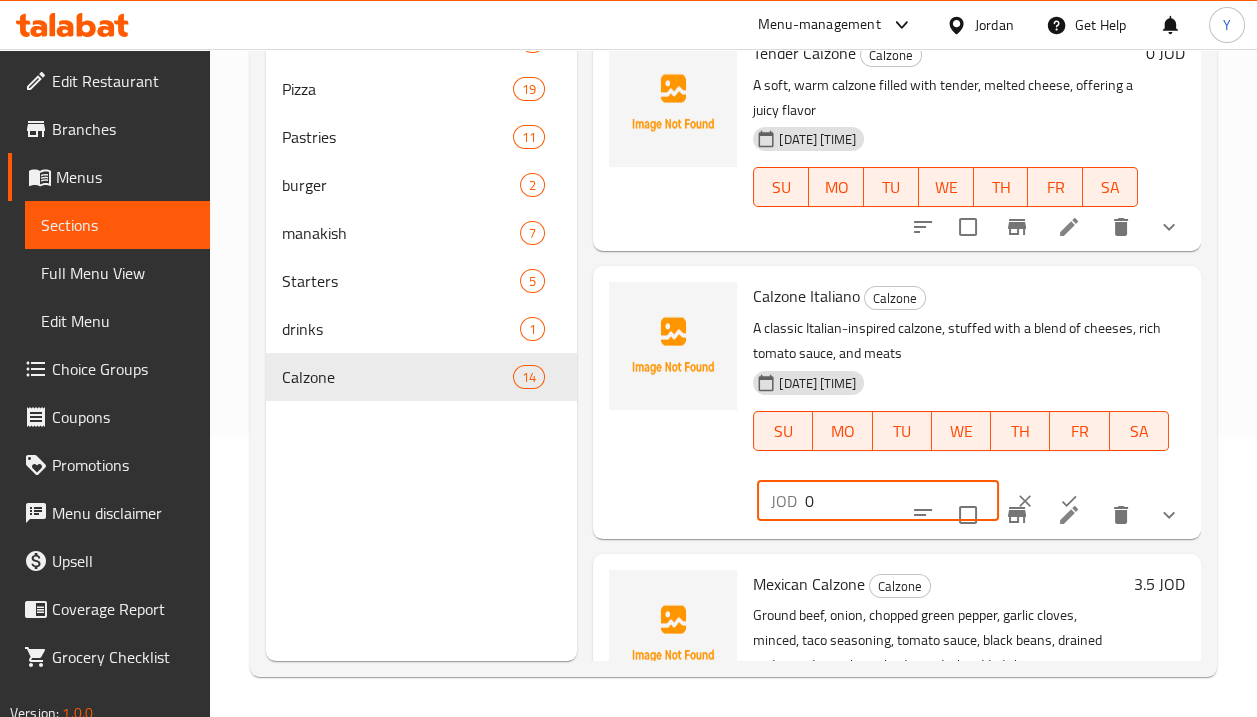 type on "0" 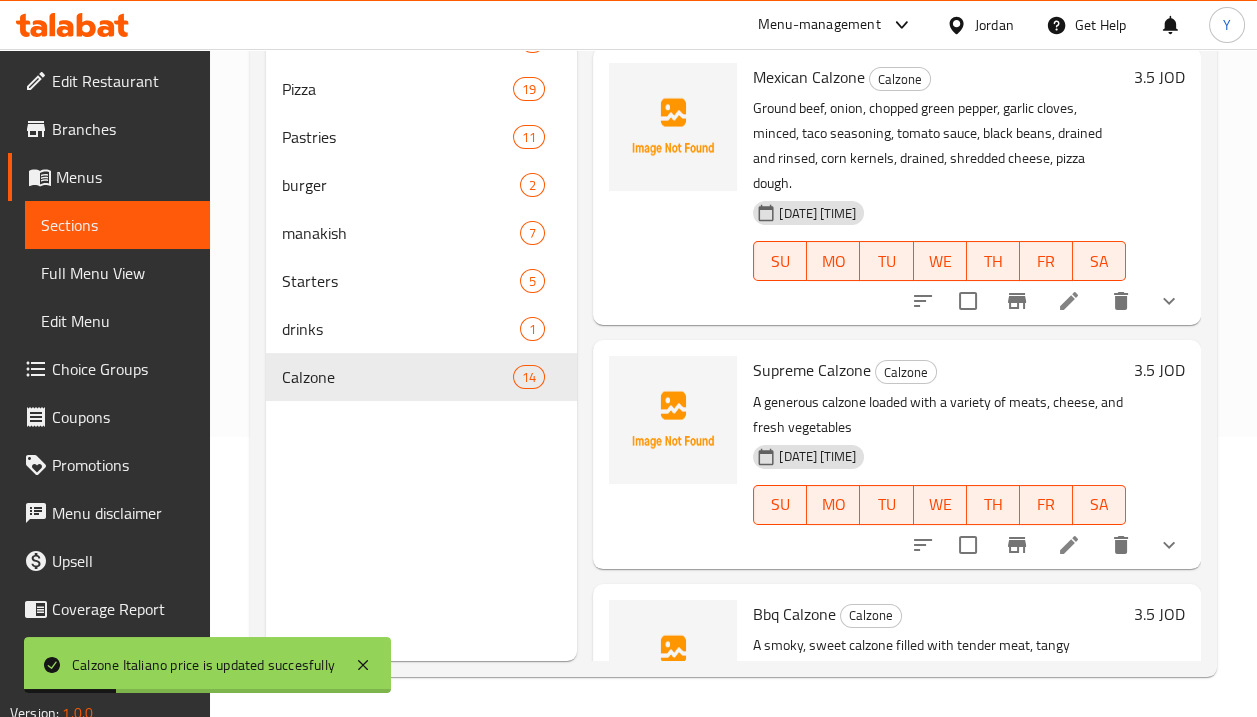 scroll, scrollTop: 2581, scrollLeft: 0, axis: vertical 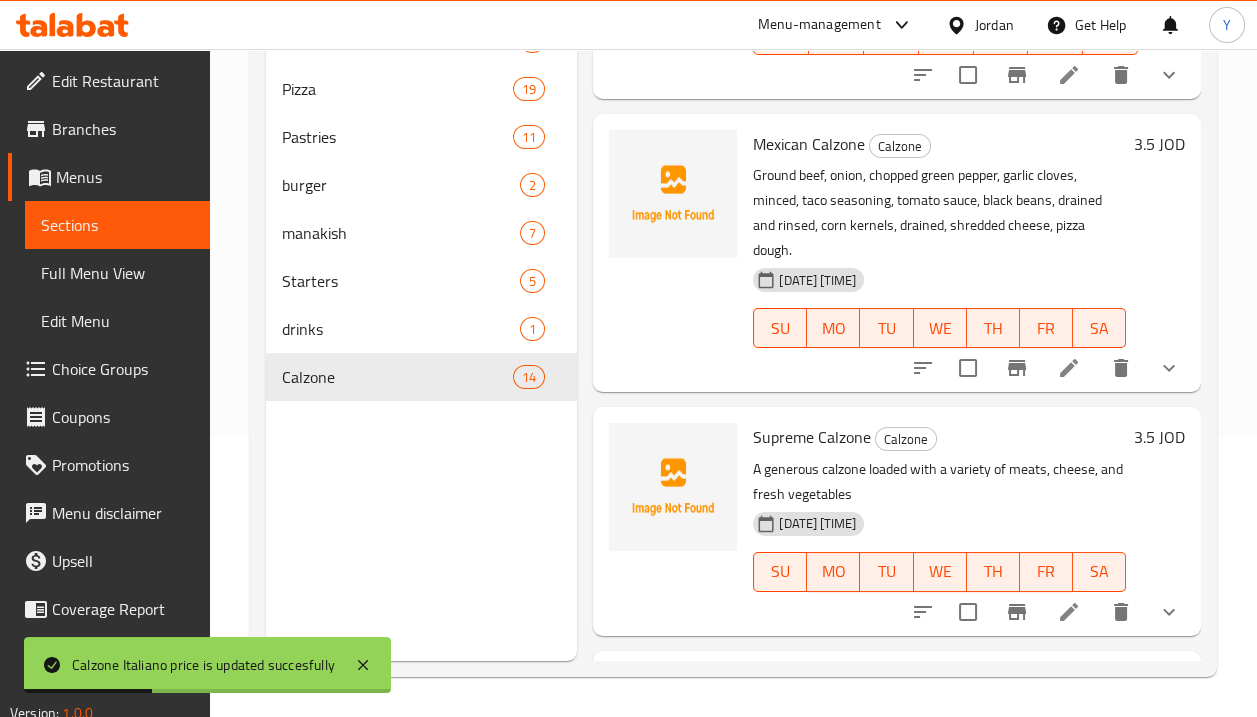 click on "3.5   JOD" at bounding box center (1159, 144) 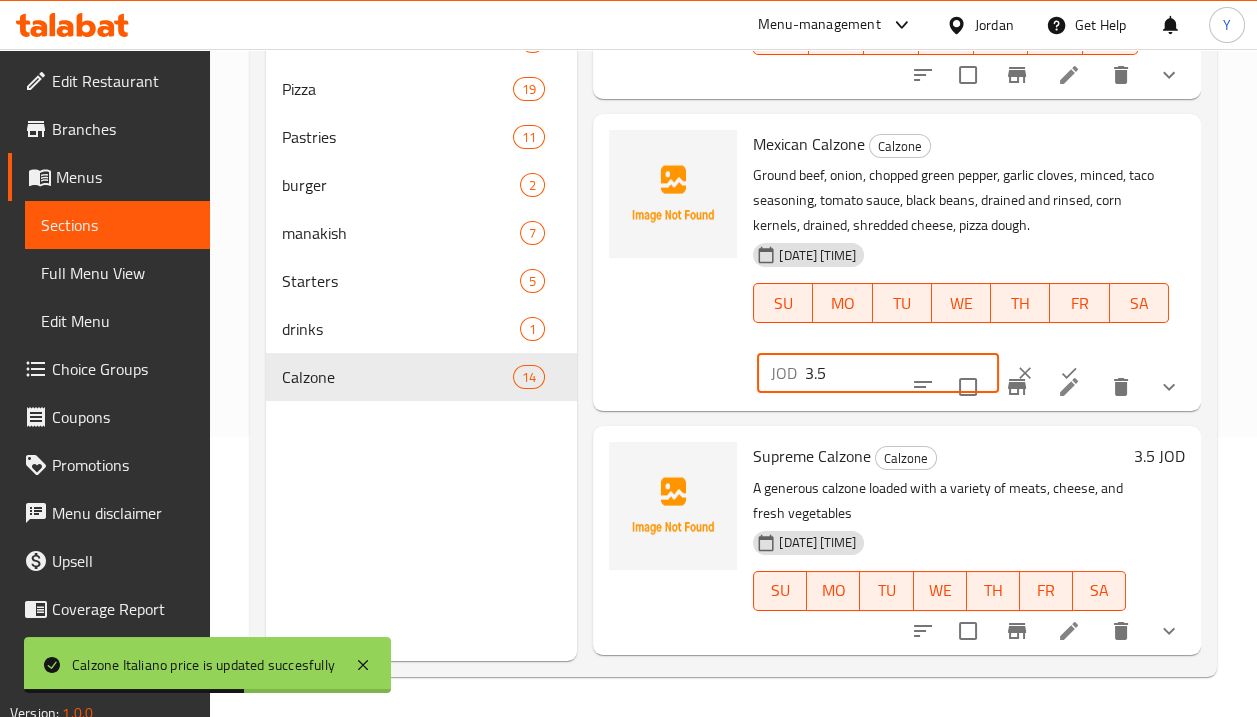 drag, startPoint x: 780, startPoint y: 385, endPoint x: 764, endPoint y: 383, distance: 16.124516 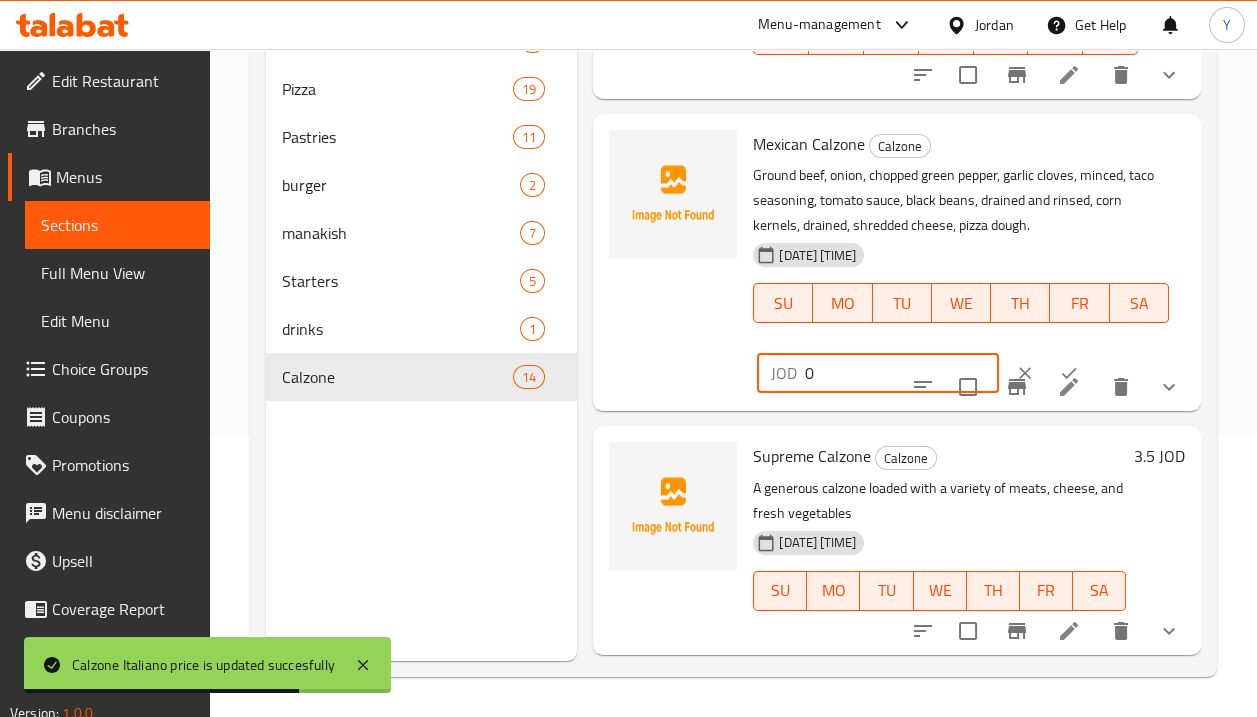 type on "0" 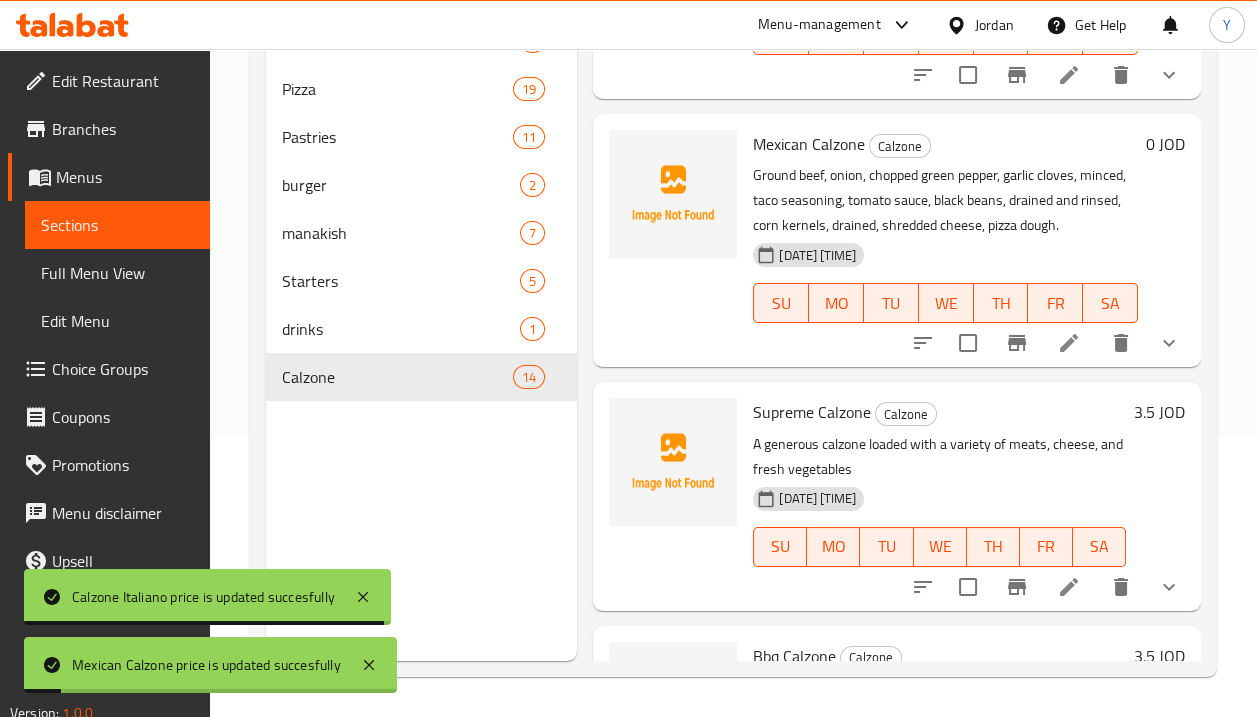 click on "3.5   JOD" at bounding box center (1159, 412) 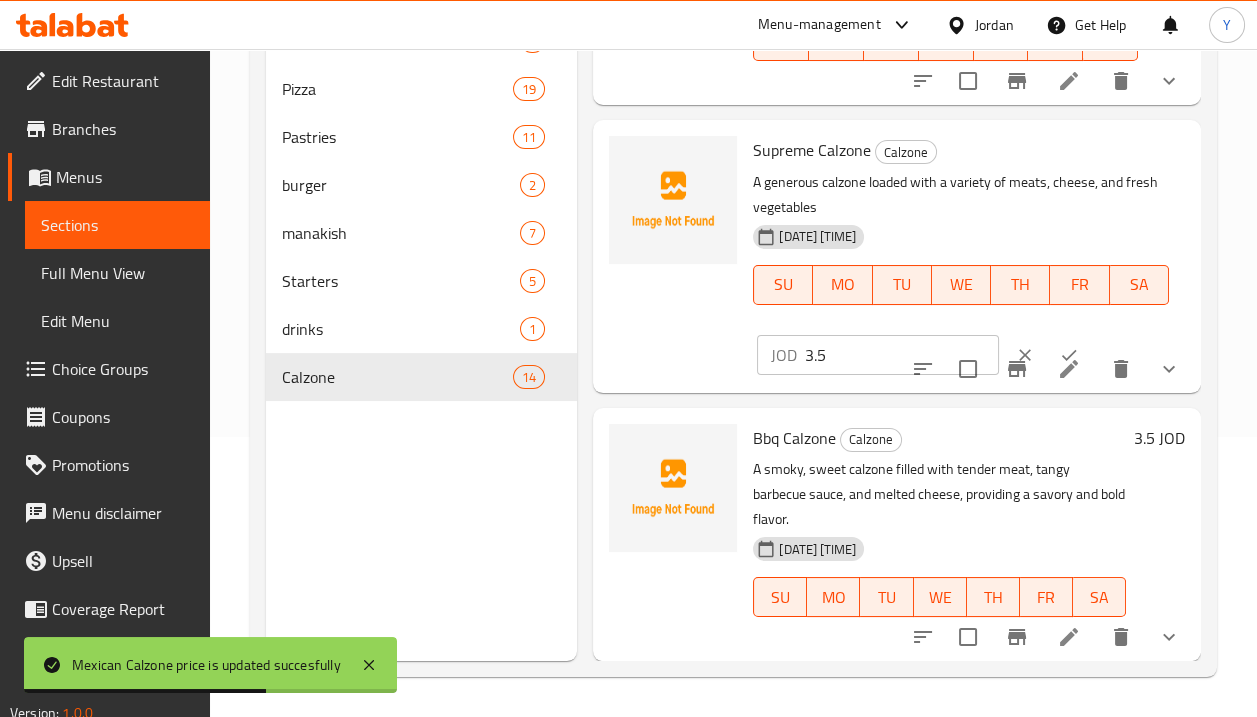 scroll, scrollTop: 2910, scrollLeft: 0, axis: vertical 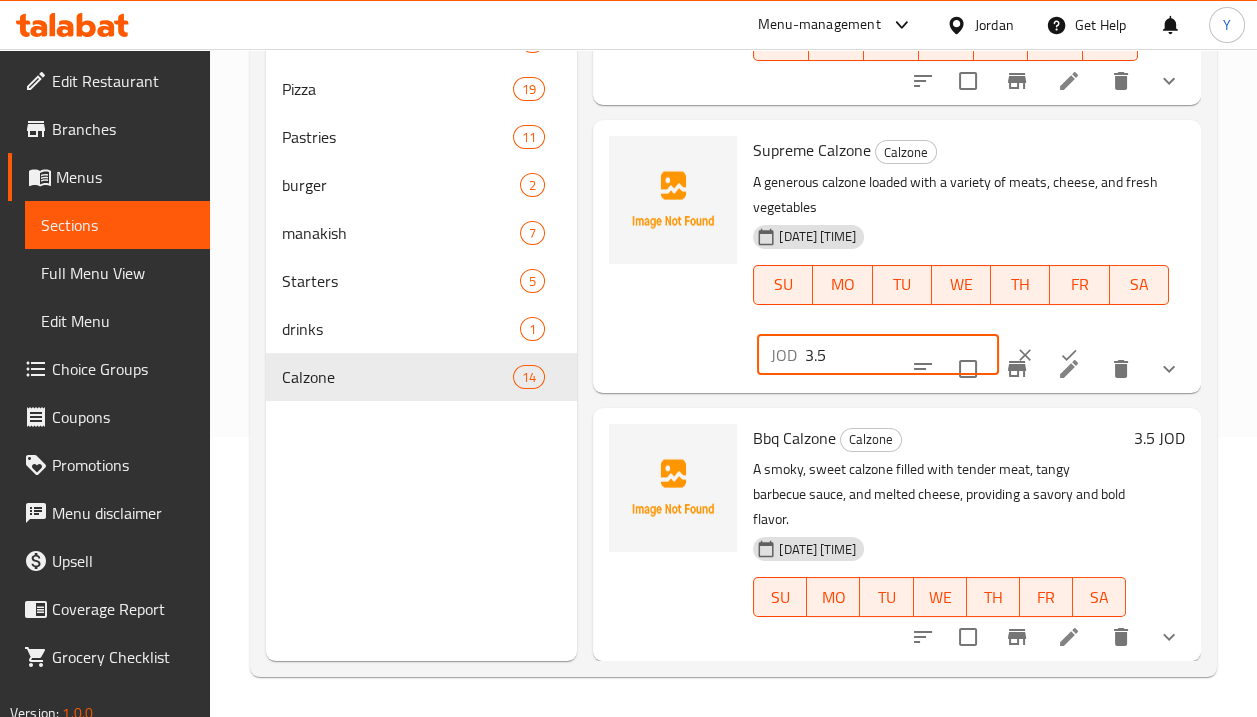 drag, startPoint x: 894, startPoint y: 329, endPoint x: 746, endPoint y: 334, distance: 148.08444 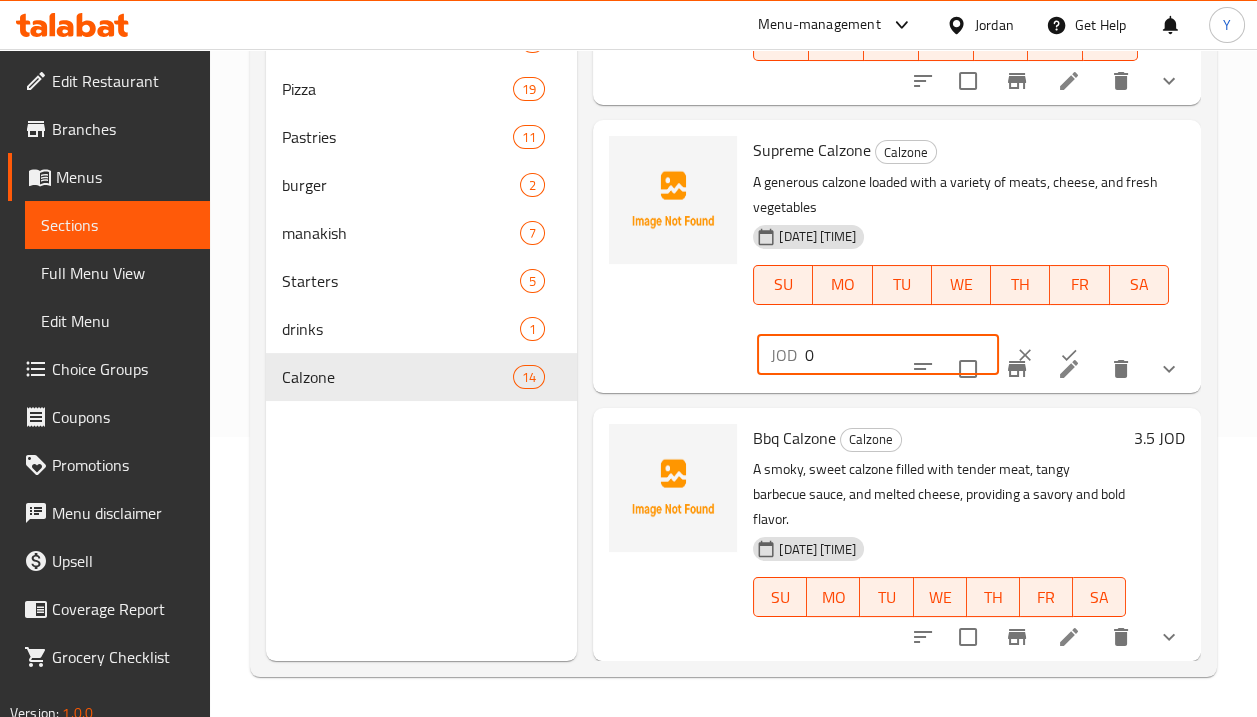 type on "0" 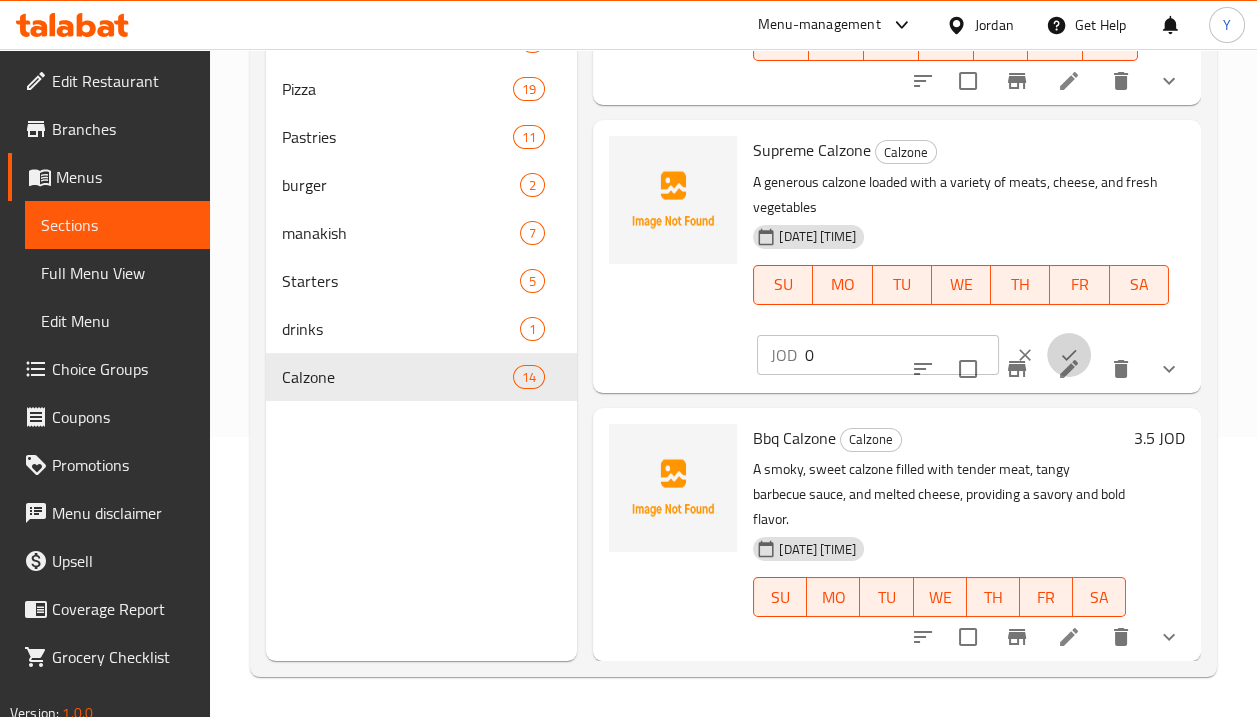 click at bounding box center (1069, 355) 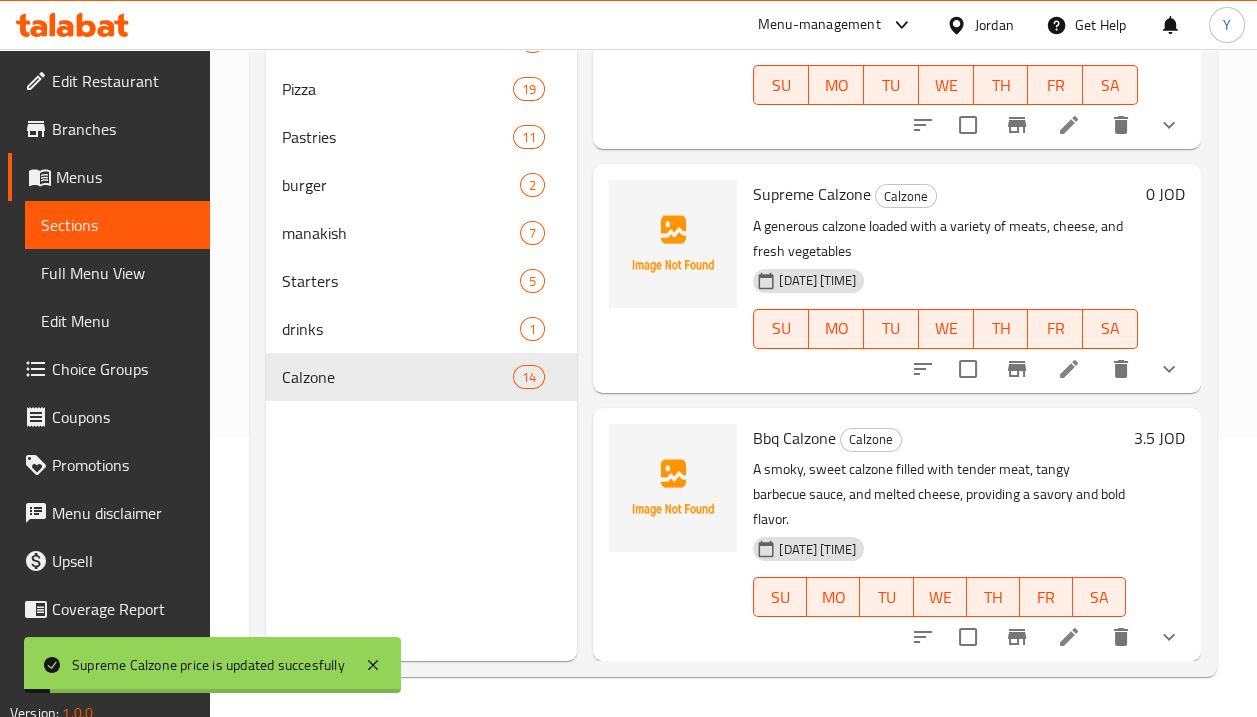 click on "3.5   JOD" at bounding box center [1159, 438] 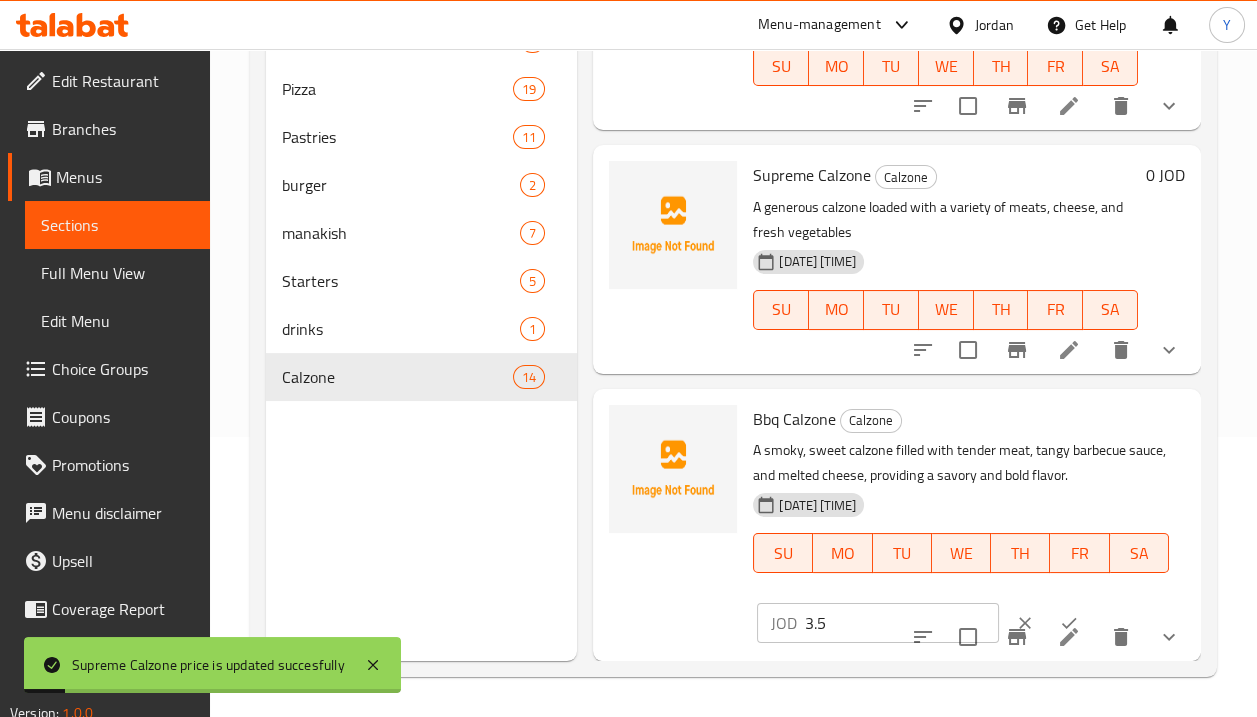 scroll, scrollTop: 2884, scrollLeft: 0, axis: vertical 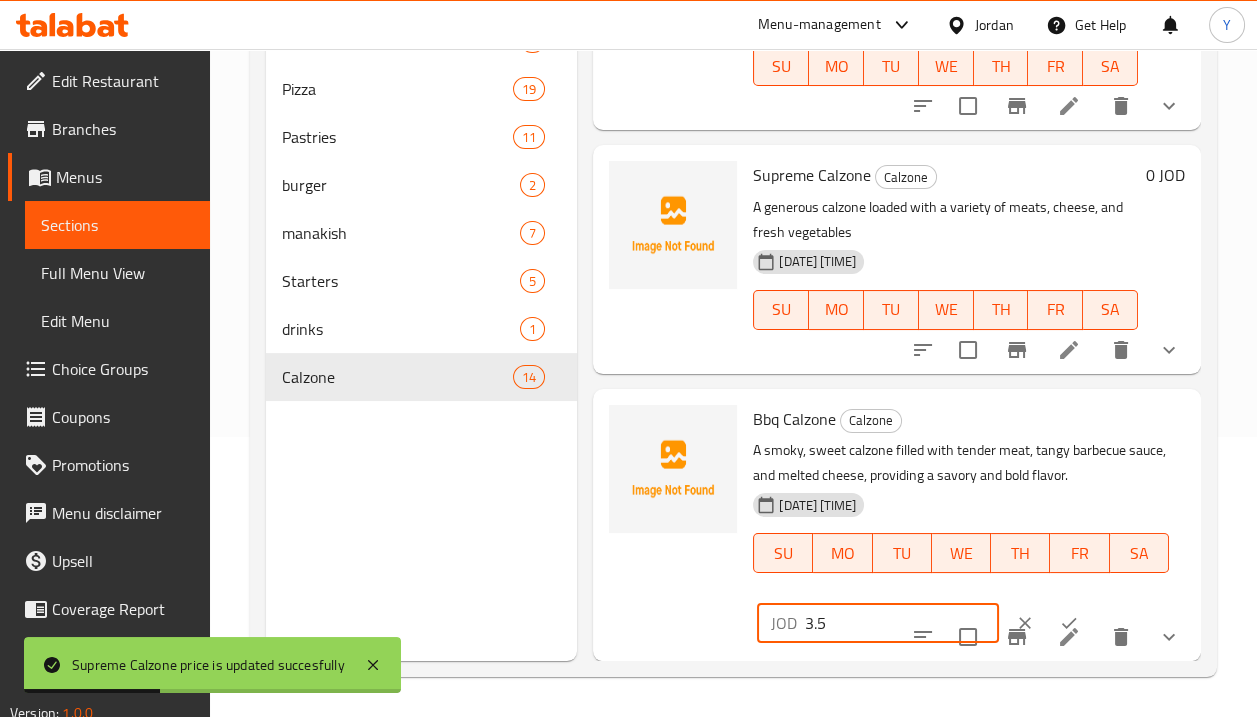 drag, startPoint x: 786, startPoint y: 590, endPoint x: 1011, endPoint y: 572, distance: 225.71886 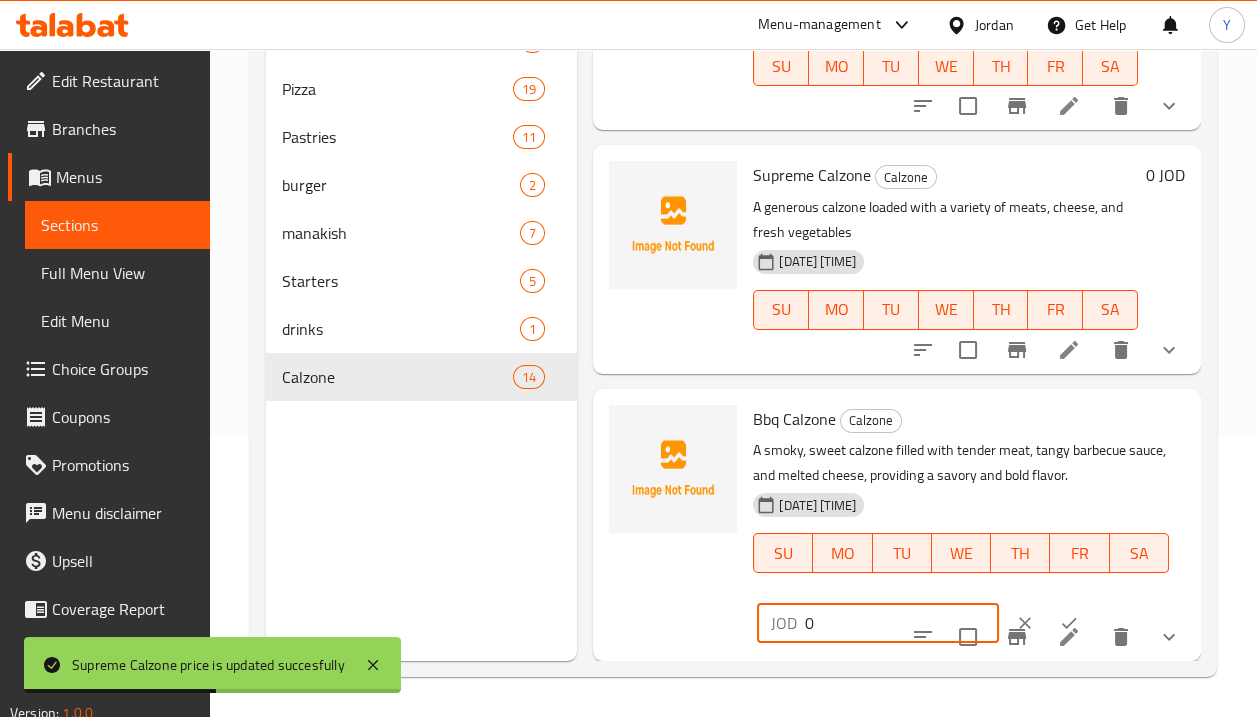 type on "0" 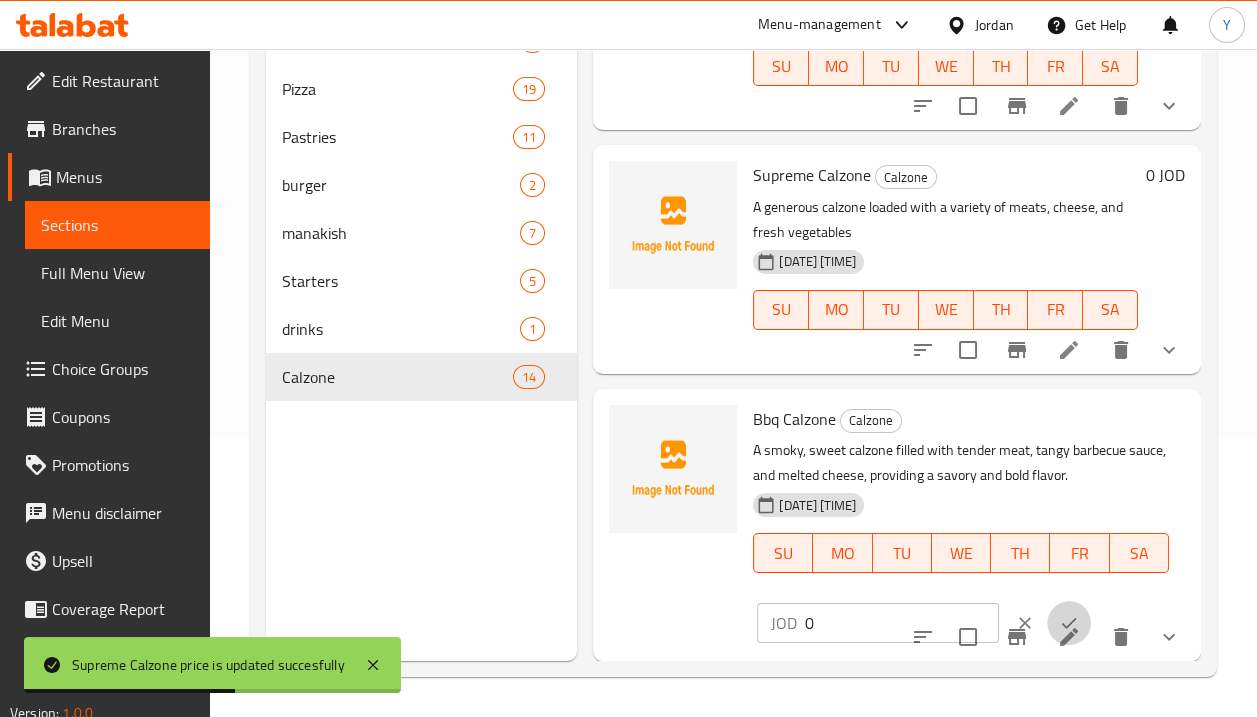 click 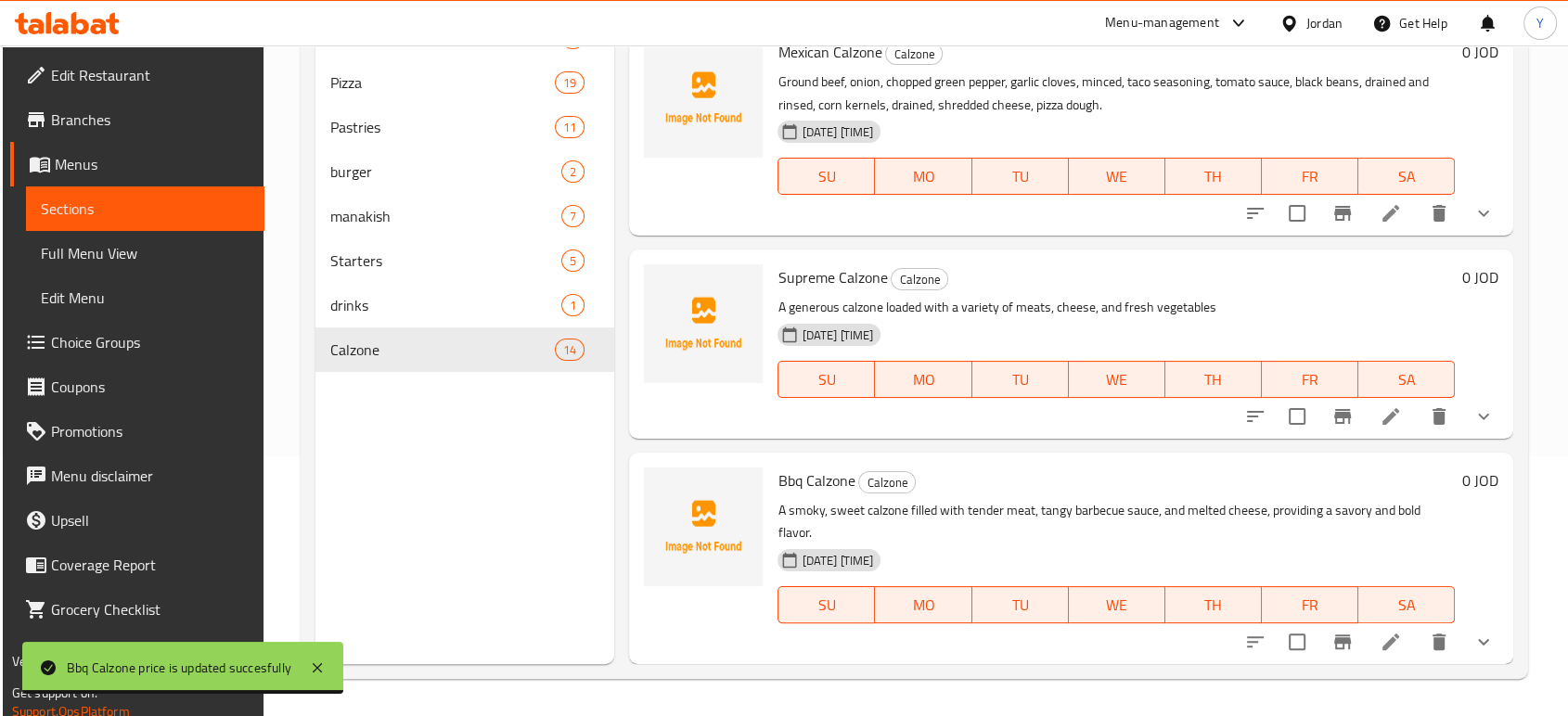 scroll, scrollTop: 2235, scrollLeft: 0, axis: vertical 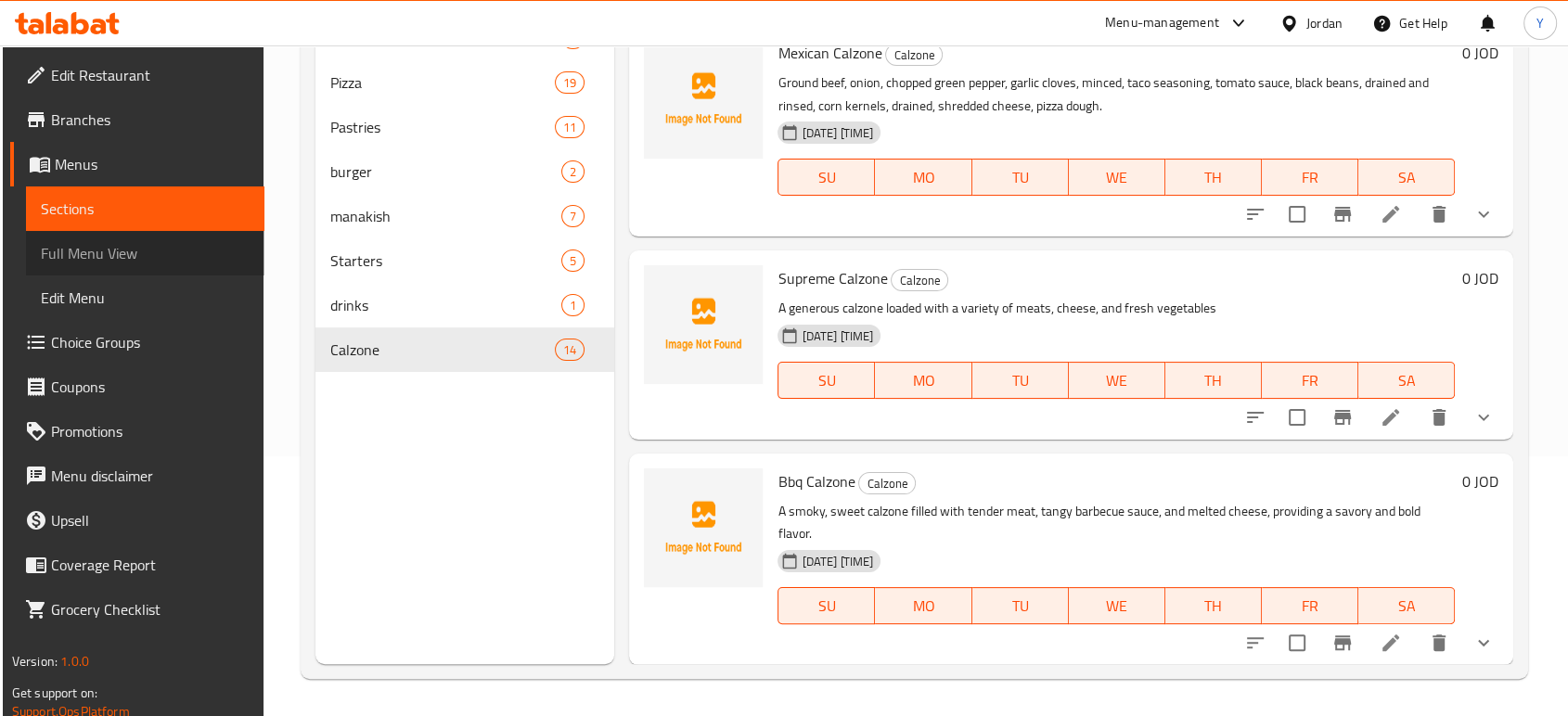 click on "Full Menu View" at bounding box center (145, 253) 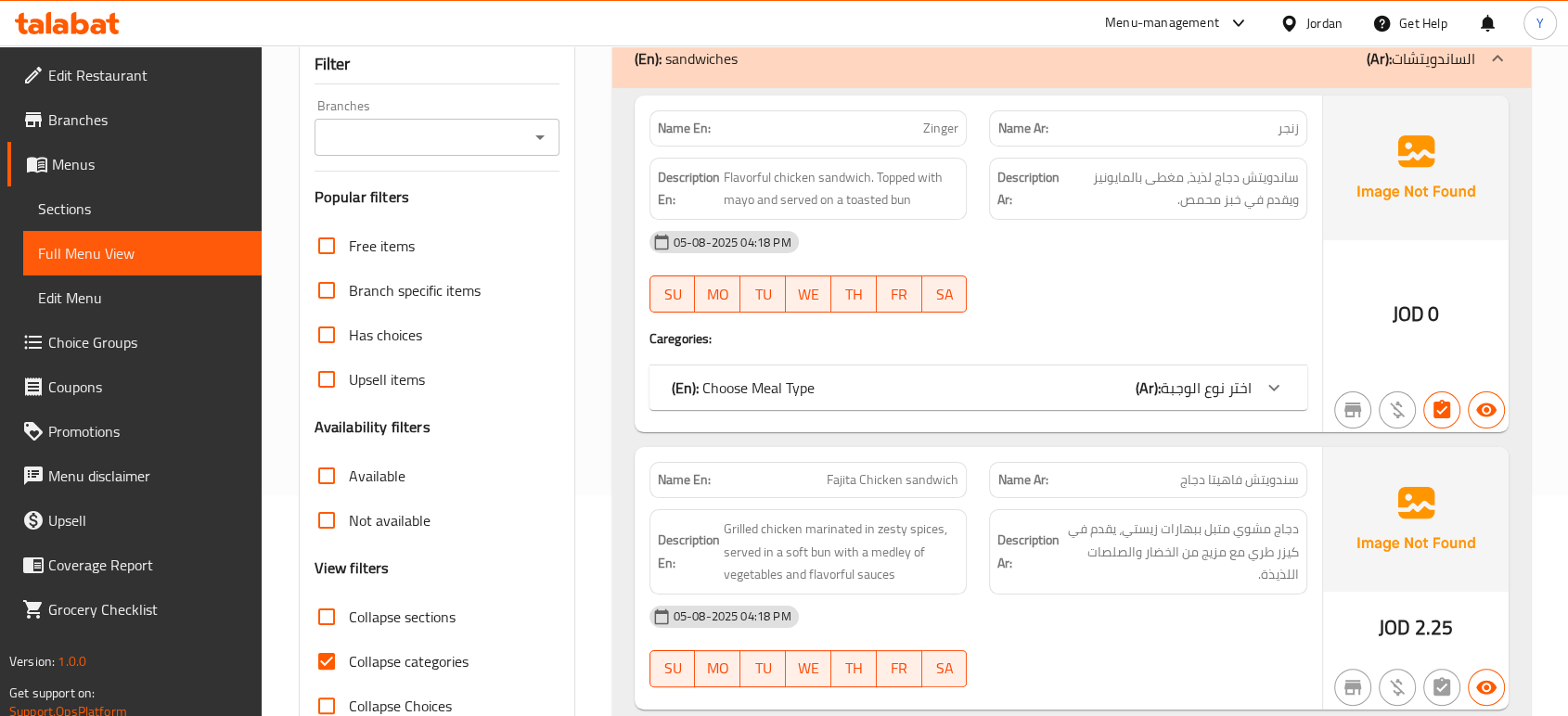 scroll, scrollTop: 193, scrollLeft: 0, axis: vertical 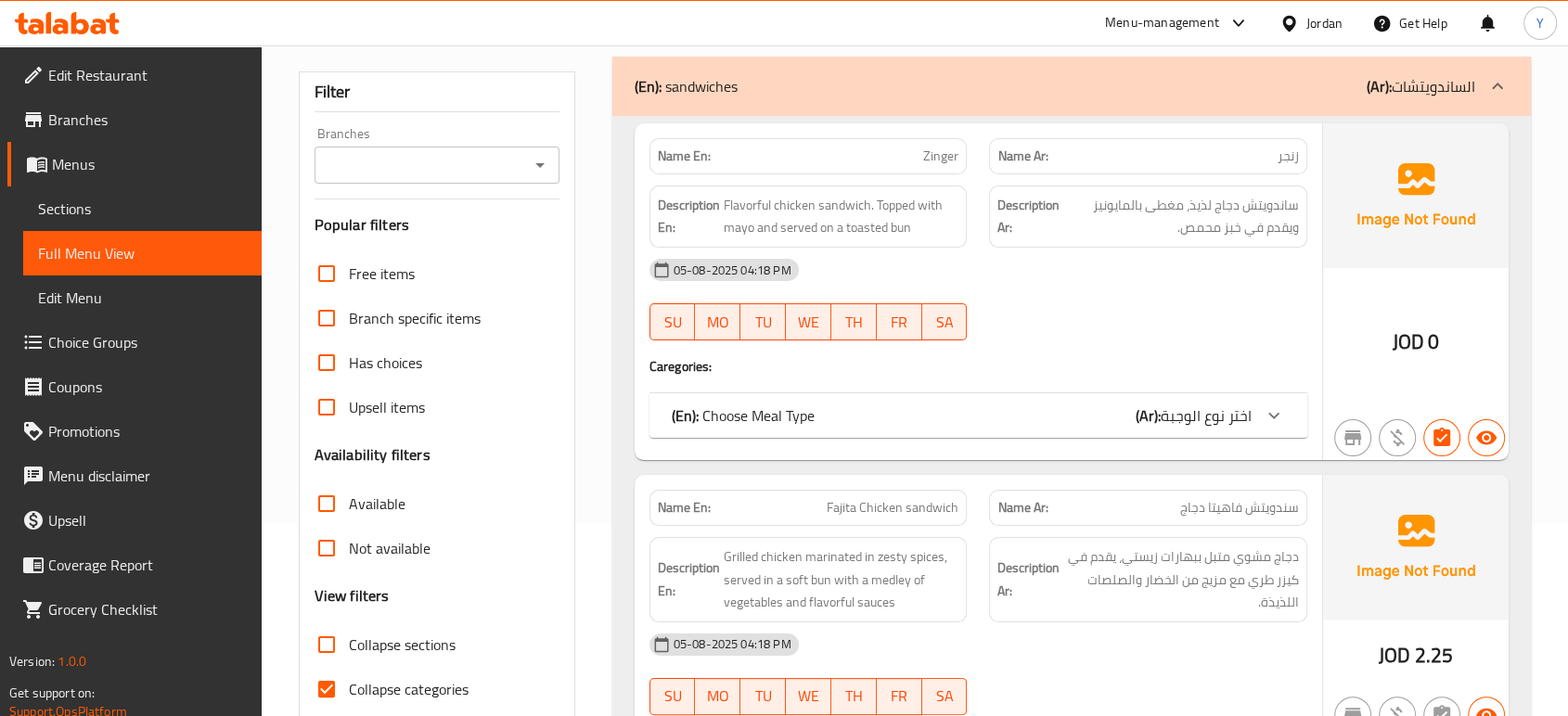 drag, startPoint x: 319, startPoint y: 646, endPoint x: 318, endPoint y: 689, distance: 43.011626 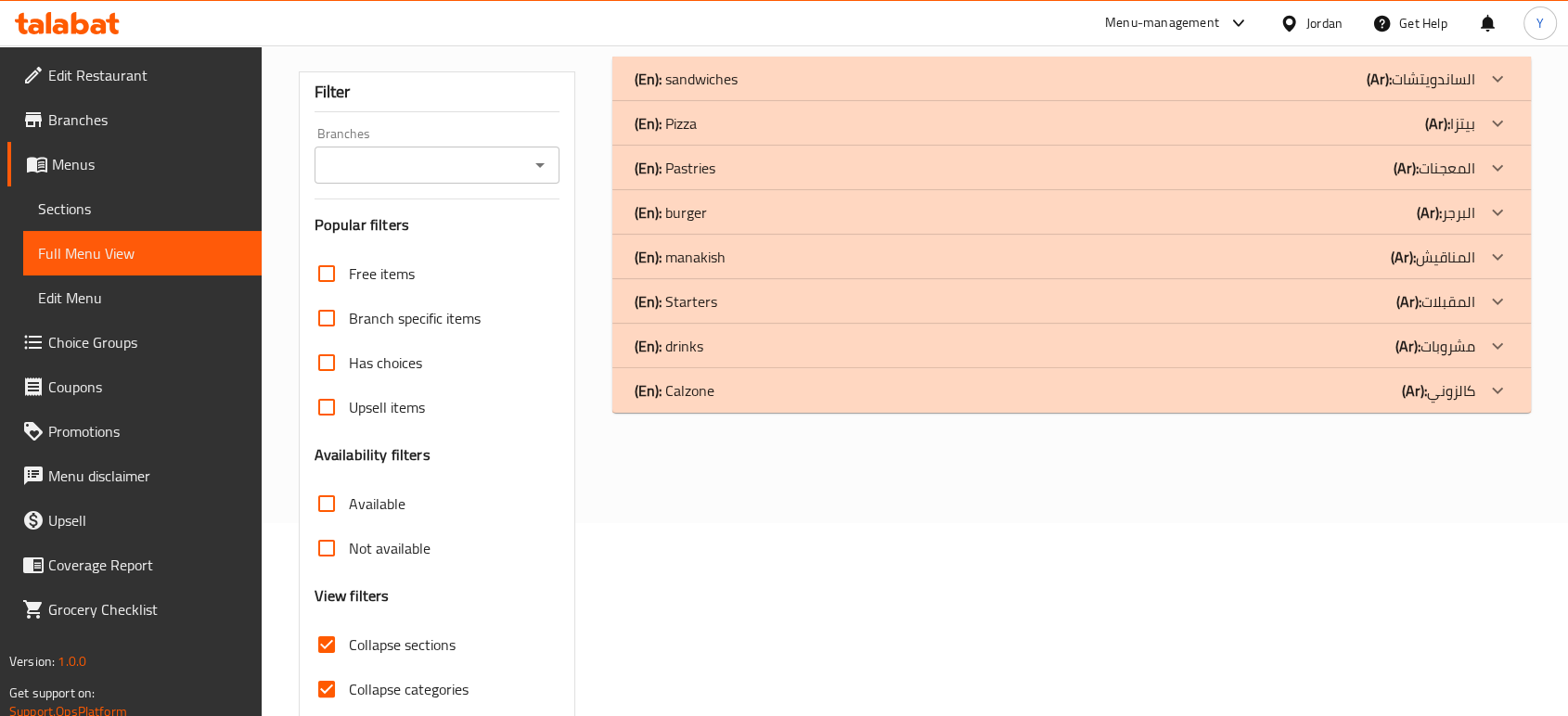 click on "Collapse categories" at bounding box center (327, 689) 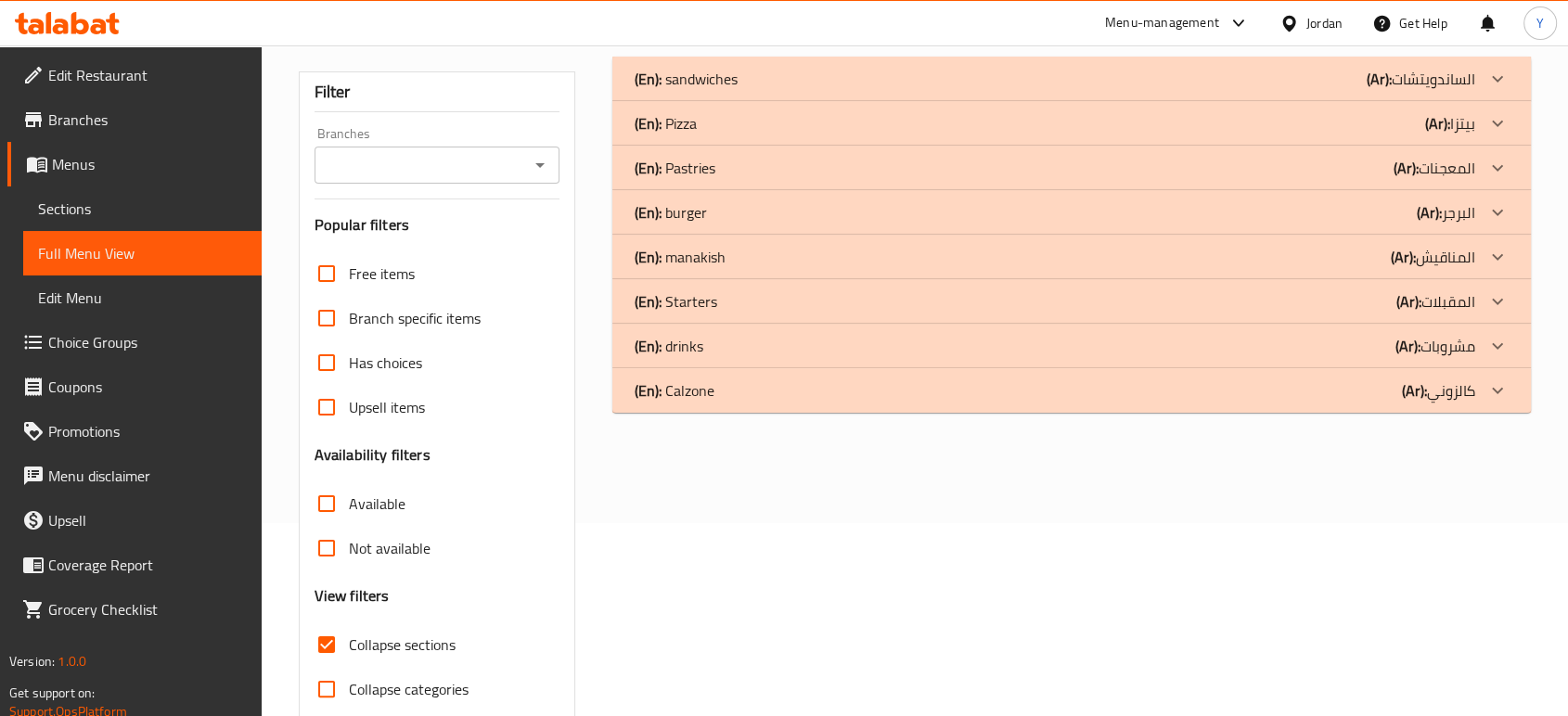 scroll, scrollTop: 56, scrollLeft: 0, axis: vertical 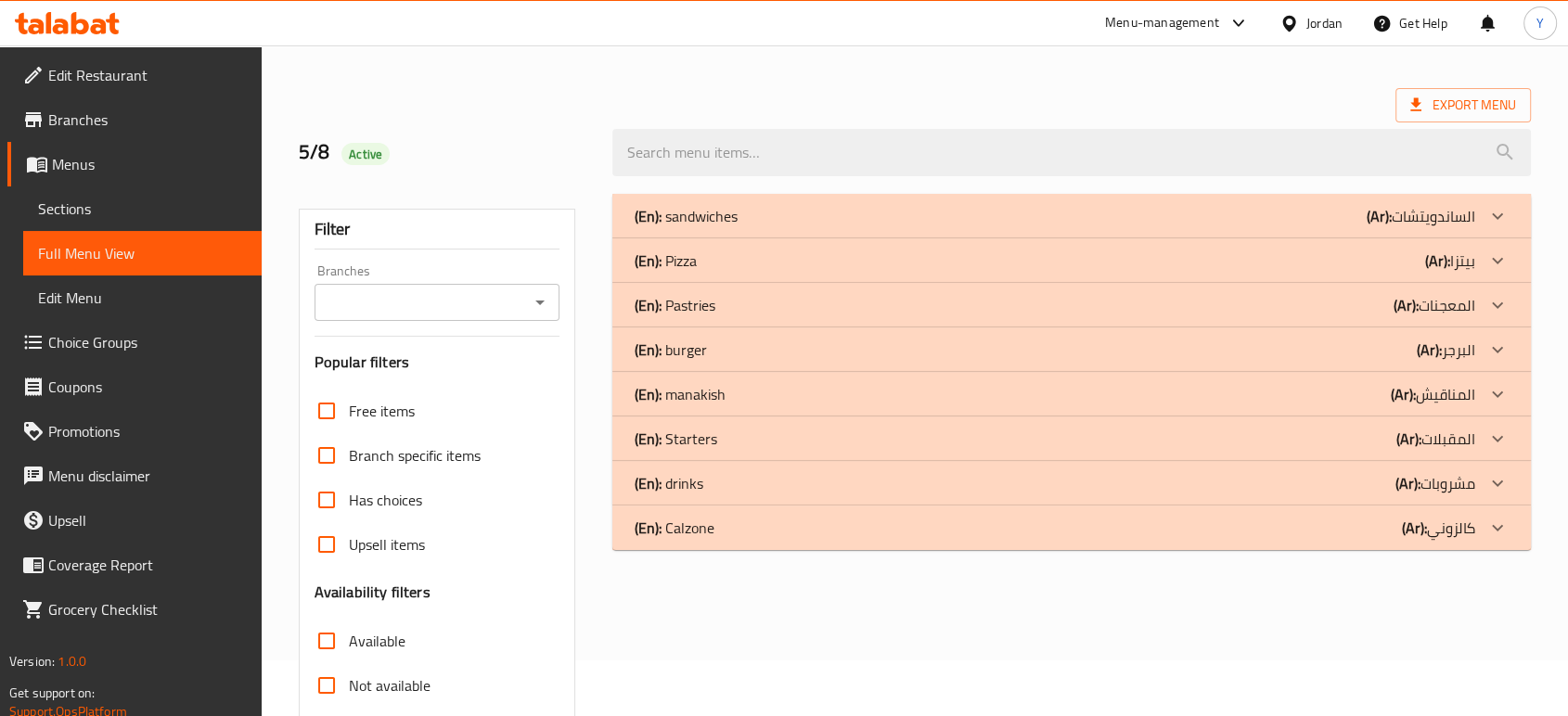 drag, startPoint x: 1465, startPoint y: 217, endPoint x: 1465, endPoint y: 244, distance: 27 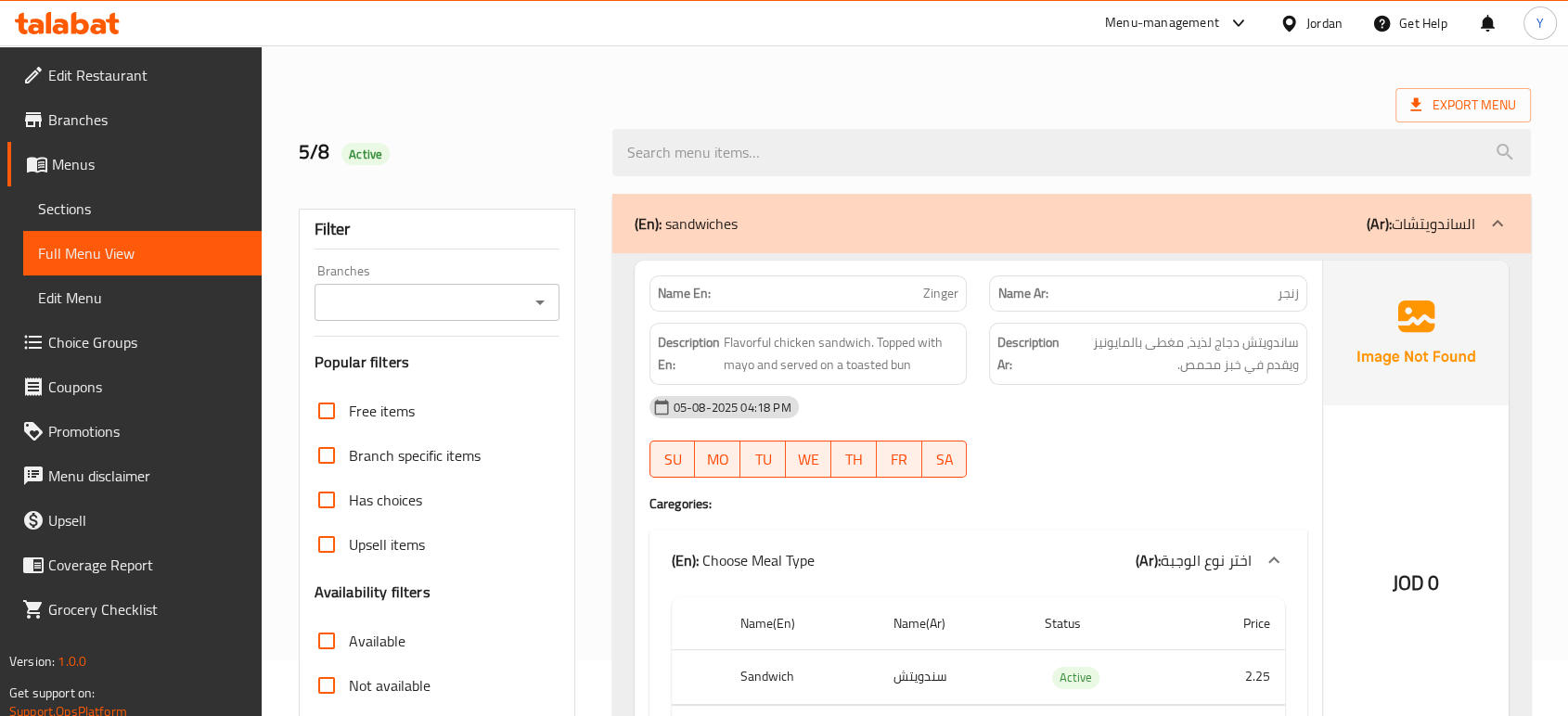 click on "(Ar): الساندويتشات" at bounding box center (1420, 224) 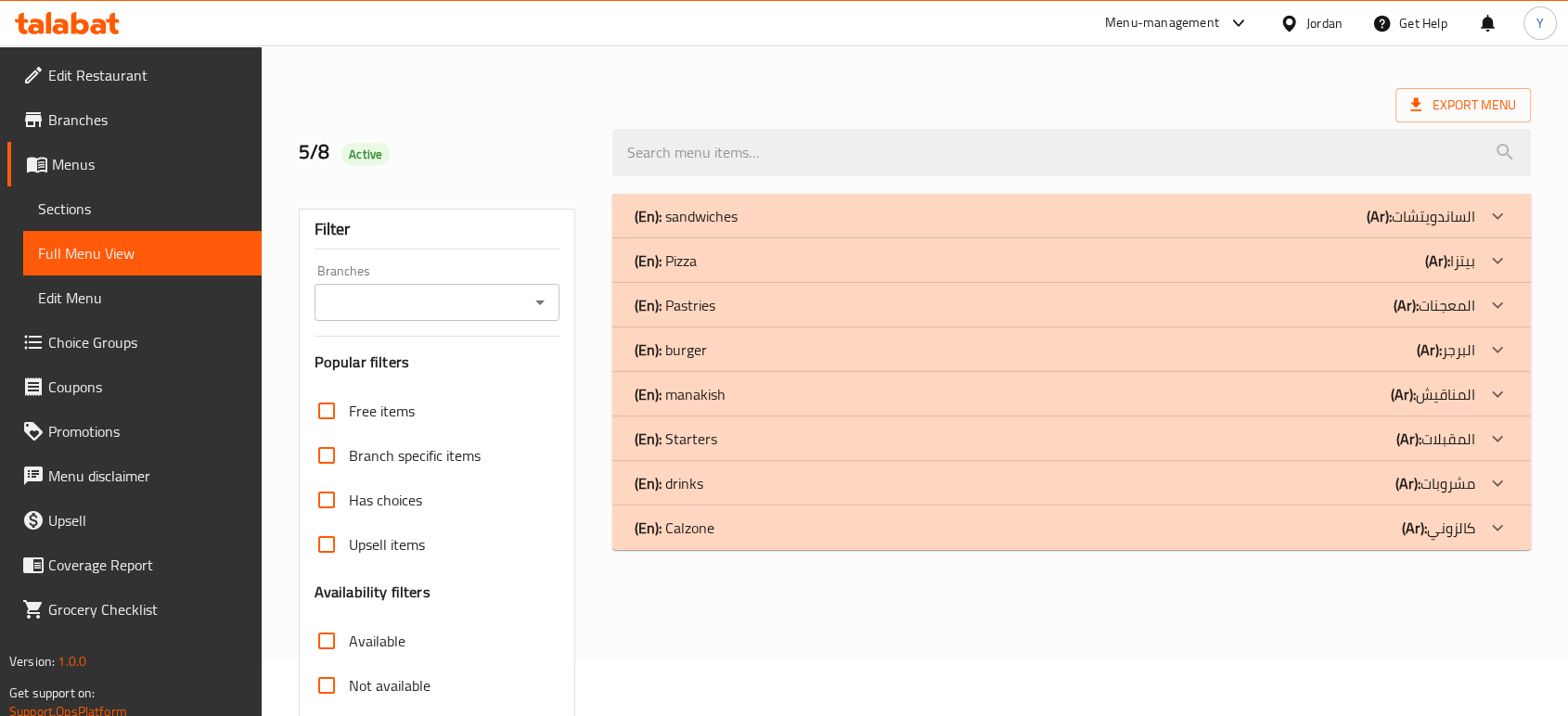 scroll, scrollTop: 176, scrollLeft: 0, axis: vertical 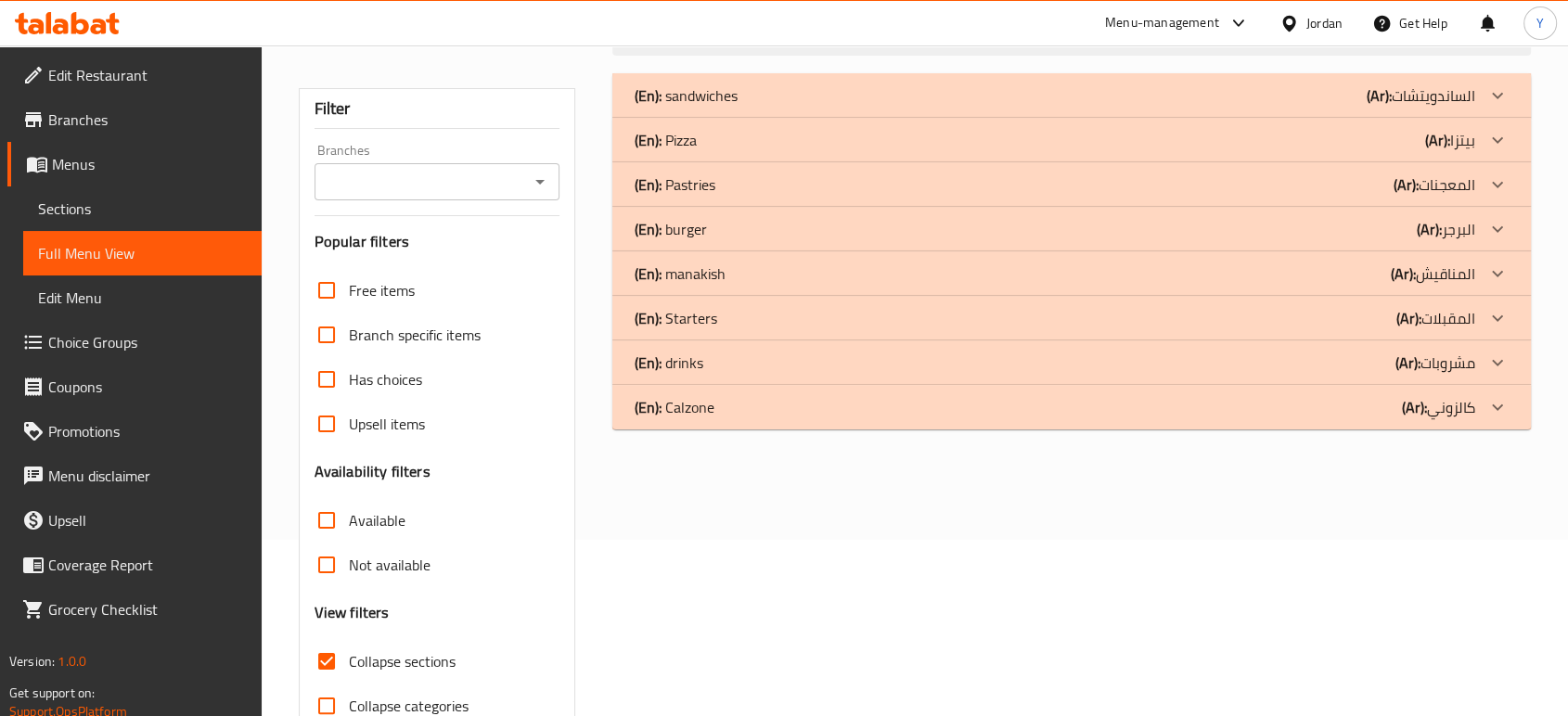 click on "Collapse sections" at bounding box center [327, 661] 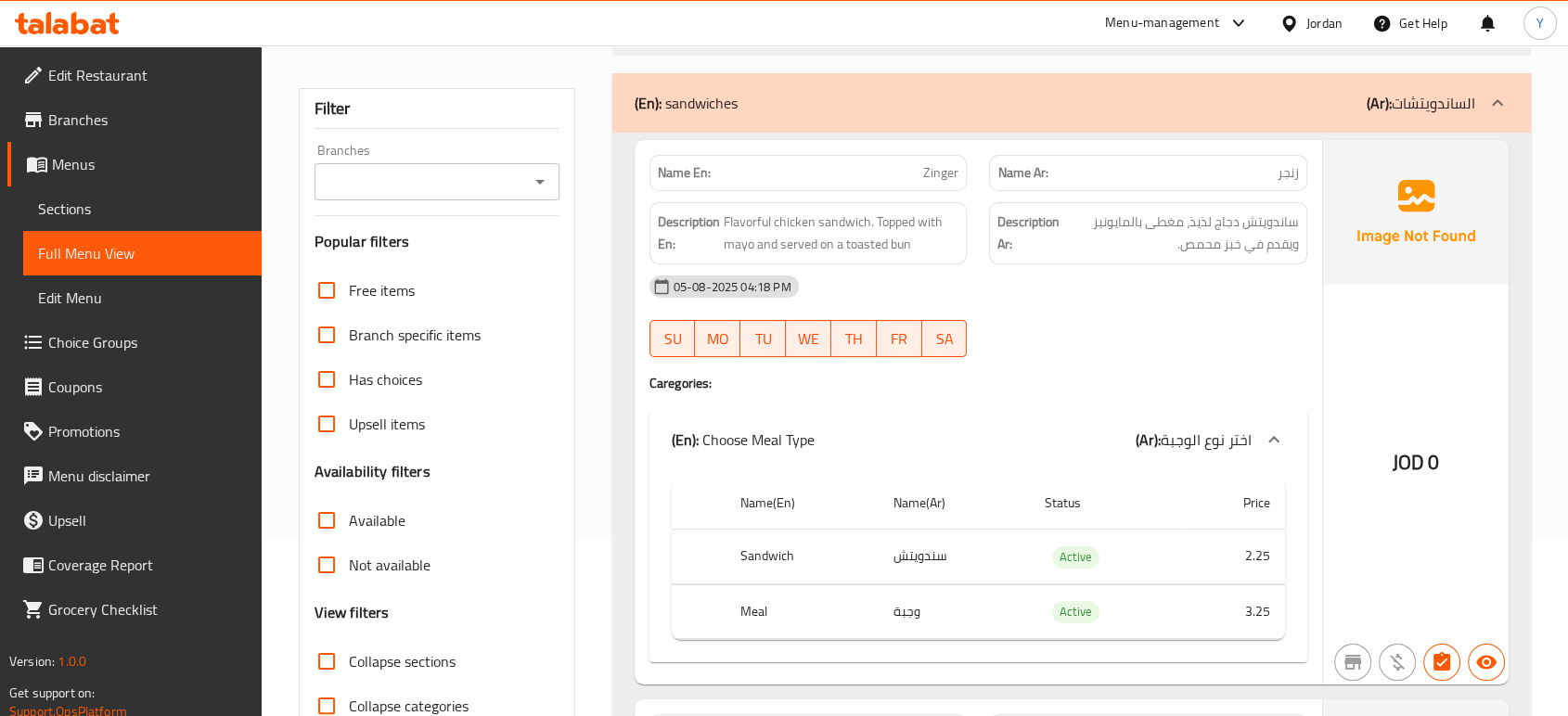 click 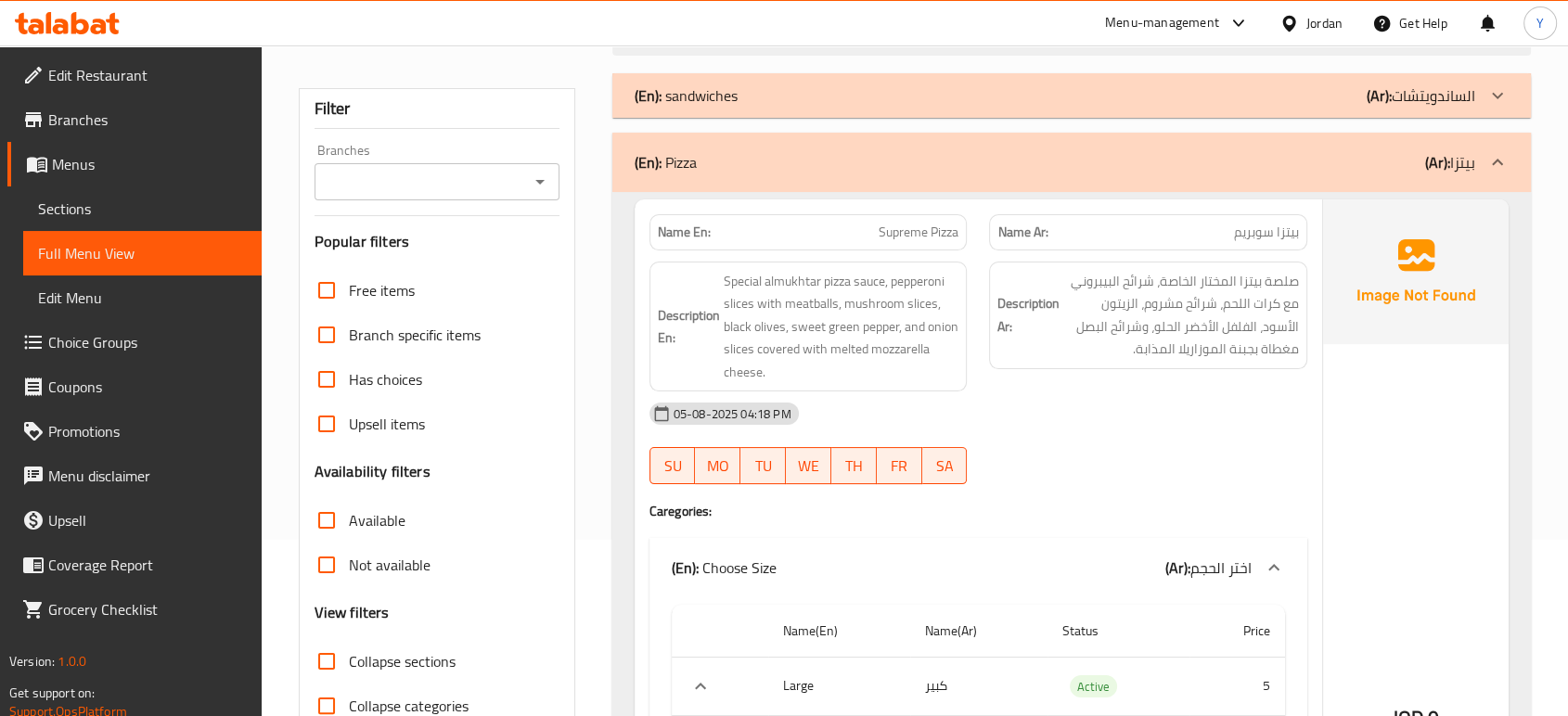 drag, startPoint x: 1481, startPoint y: 161, endPoint x: 1512, endPoint y: 184, distance: 38.600518 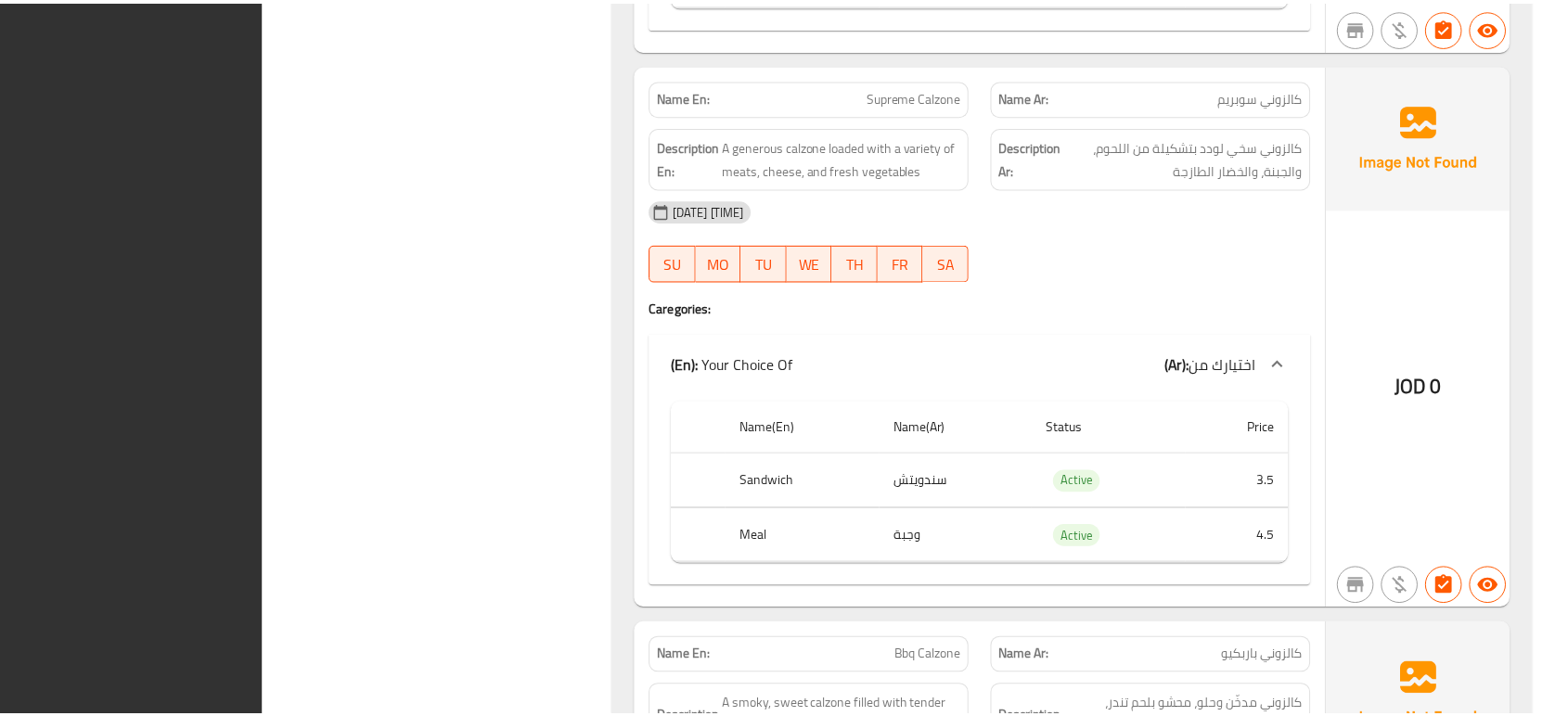 scroll, scrollTop: 13206, scrollLeft: 0, axis: vertical 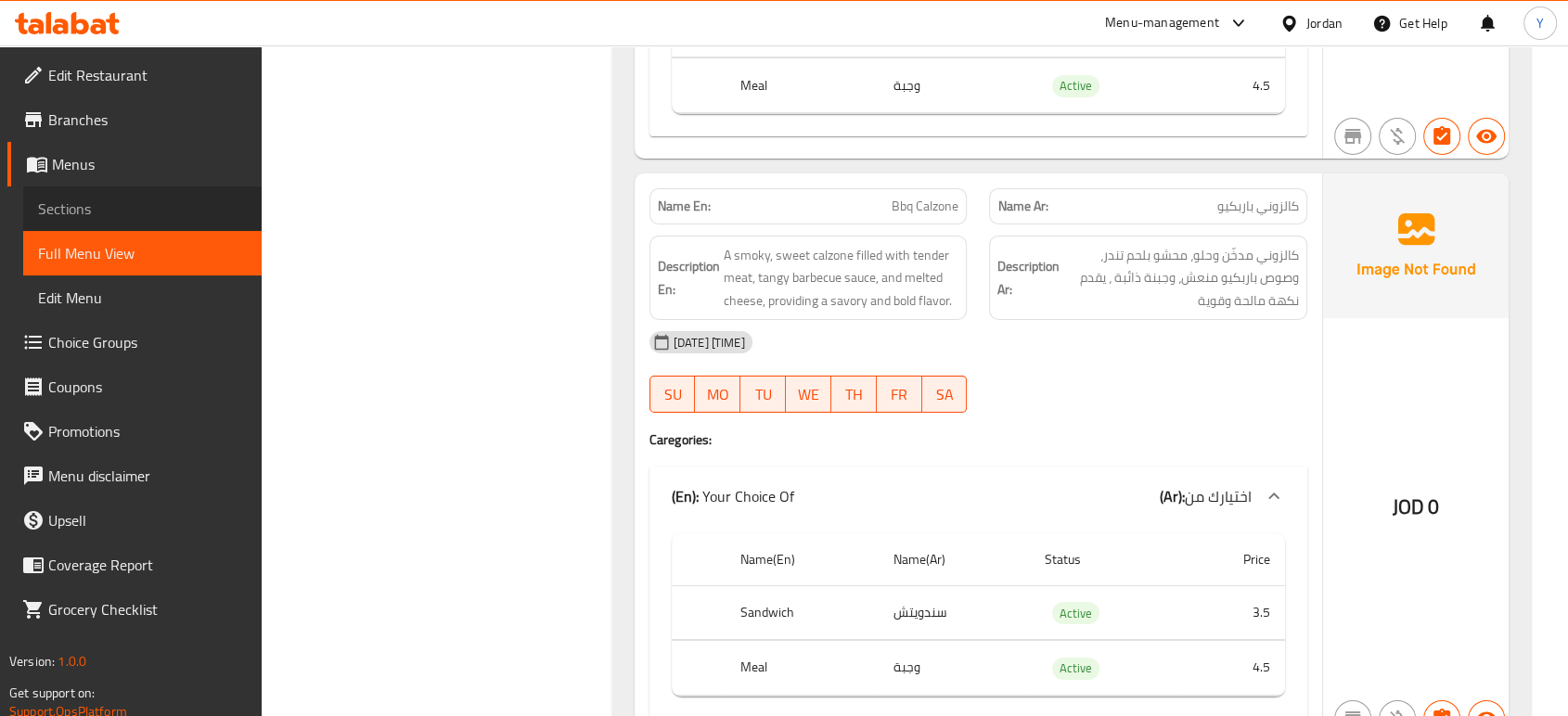 click on "Sections" at bounding box center (142, 209) 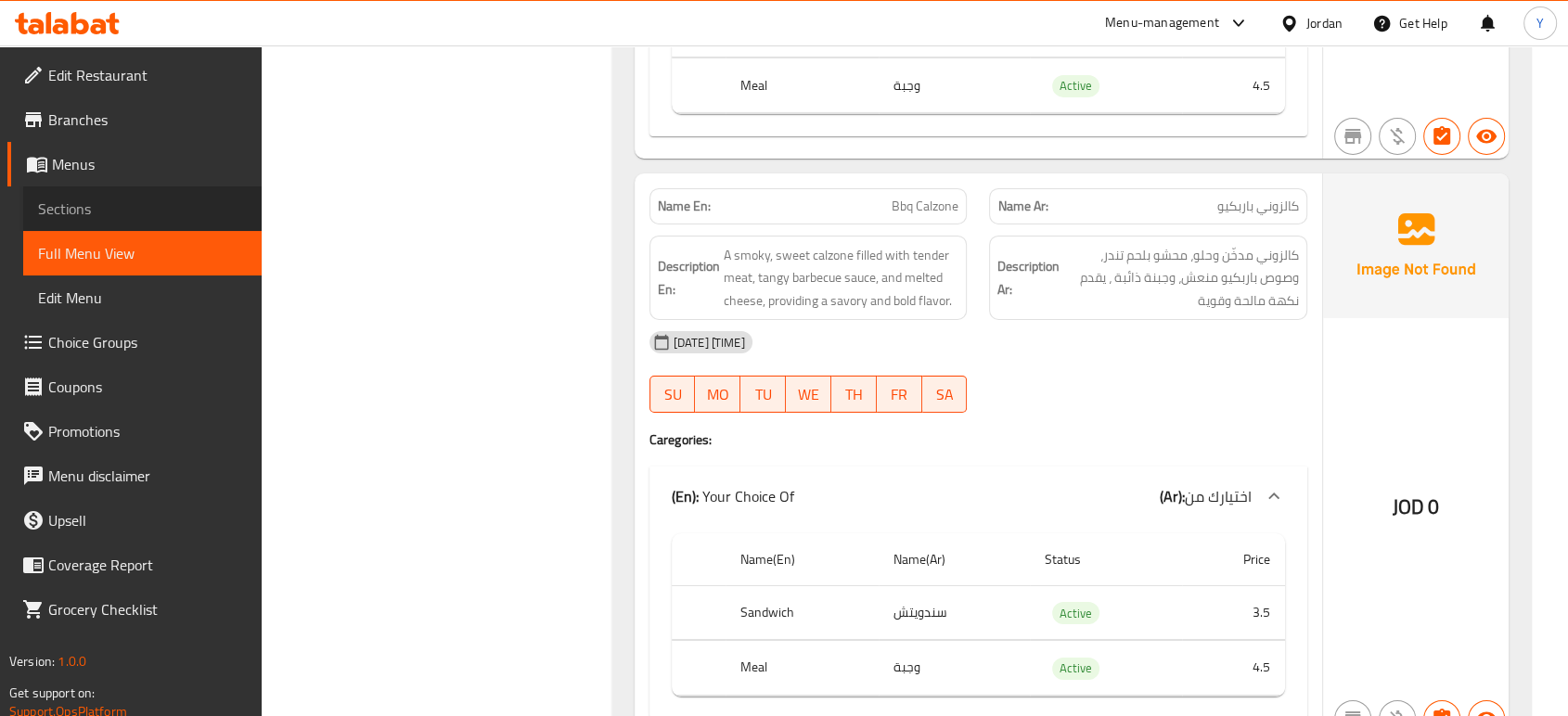 scroll, scrollTop: 260, scrollLeft: 0, axis: vertical 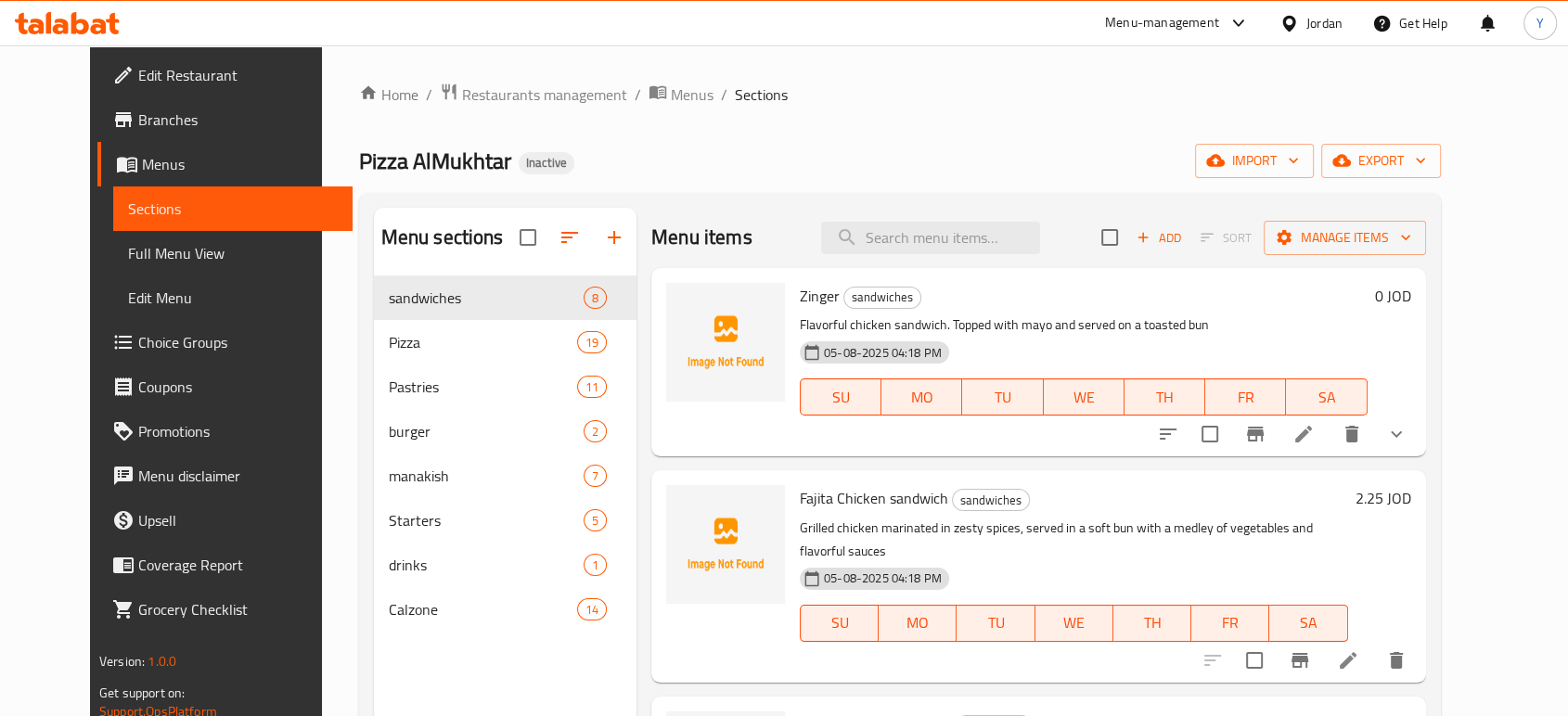 click on "Home / Restaurants management / Menus / Sections Pizza AlMukhtar Inactive import export Menu sections sandwiches 8 Pizza 19 Pastries 11 burger 2 manakish 7 Starters 5 drinks 1 Calzone 14 Menu items Add Sort Manage items Zinger    sandwiches Flavorful chicken sandwich. Topped with mayo and served on a toasted bun 05-08-2025 04:18 PM SU MO TU WE TH FR SA 0   JOD Fajita Chicken sandwich   sandwiches Grilled chicken marinated in zesty spices, served in a soft bun with a medley of vegetables and flavorful sauces 05-08-2025 04:18 PM SU MO TU WE TH FR SA 2.25   JOD Chicken Steak sandwich   sandwiches A juicy, grilled chicken steak served on a fresh bun. 05-08-2025 04:18 PM SU MO TU WE TH FR SA 2.25   JOD Chicken Escalope sandwich   sandwiches Chicken dish with Escalope and special spices. 05-08-2025 04:18 PM SU MO TU WE TH FR SA 2   JOD Beef Burger sandwich   sandwiches Featuring a juicy and perfectly cooked patty made with the highest quality beef, nestled between two fluffy buns and a tangy special sauce. SU MO TU" at bounding box center (900, 510) 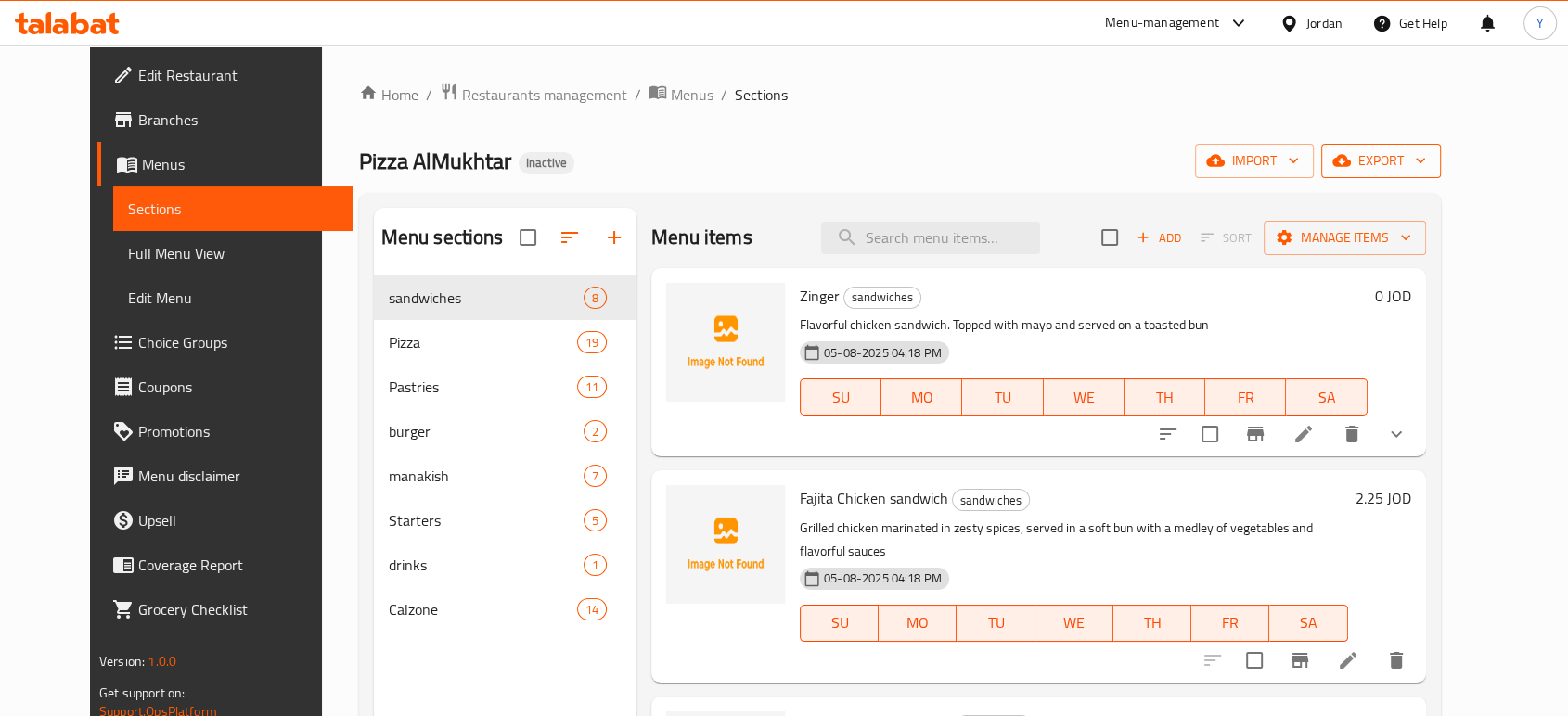 click on "export" at bounding box center (1381, 160) 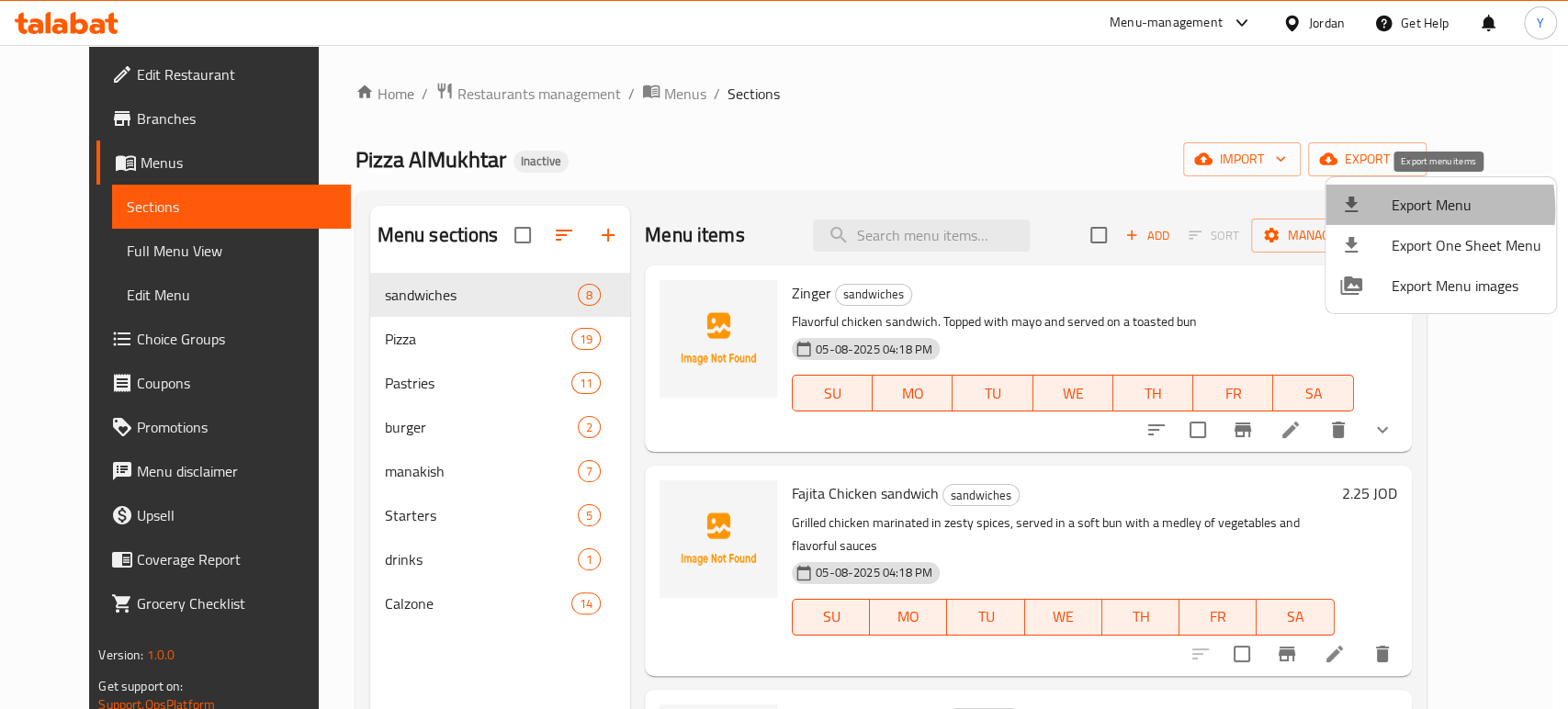 click at bounding box center (1366, 205) 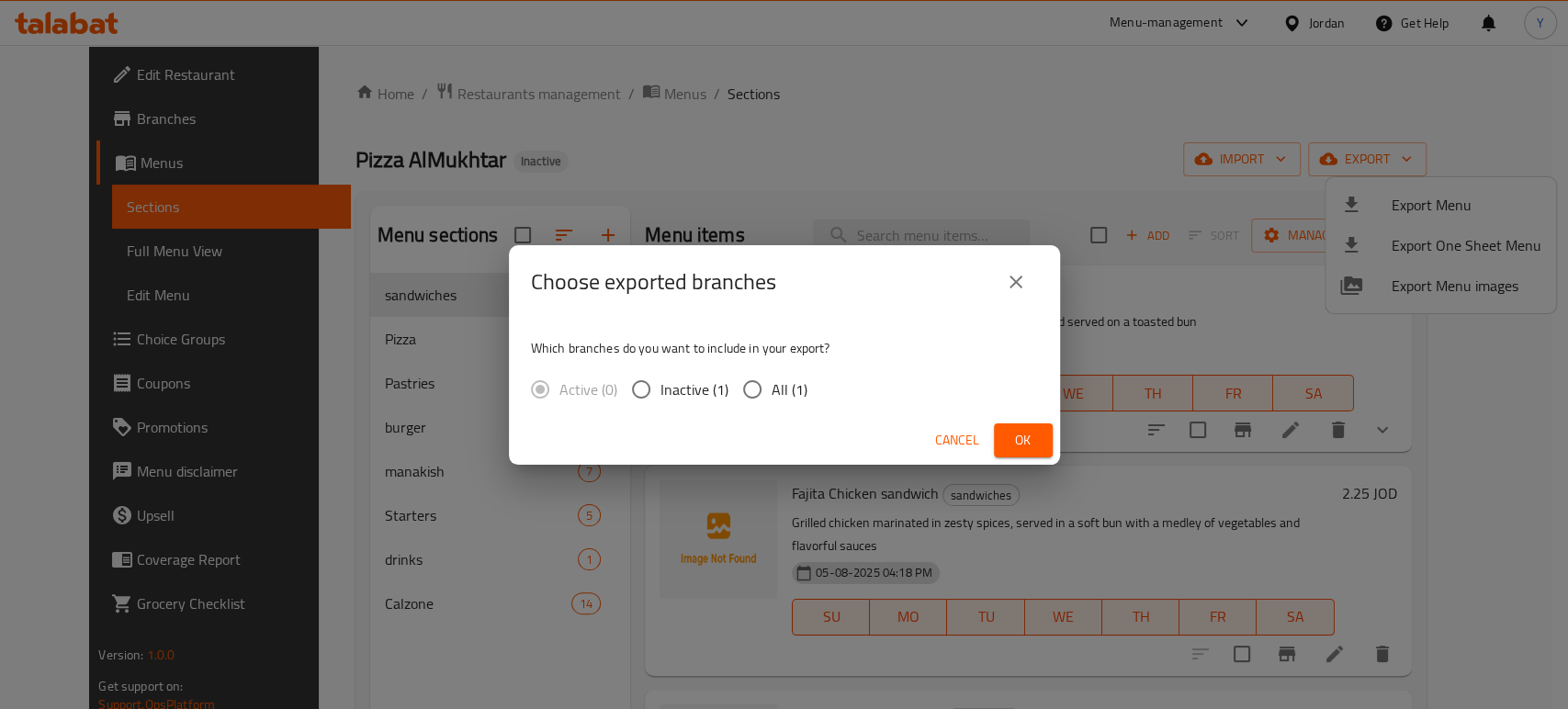 click on "All (1)" at bounding box center [752, 389] 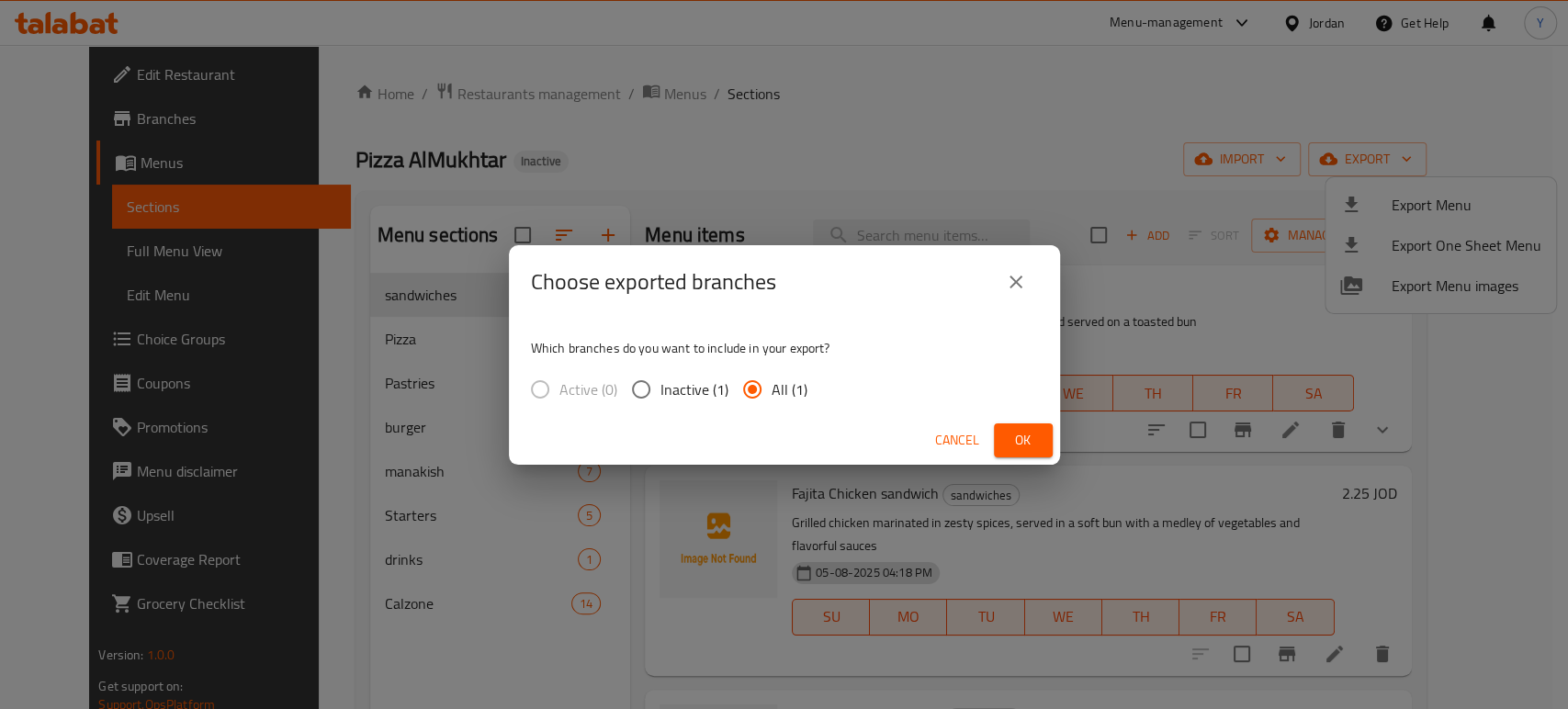 click on "Ok" at bounding box center (1023, 440) 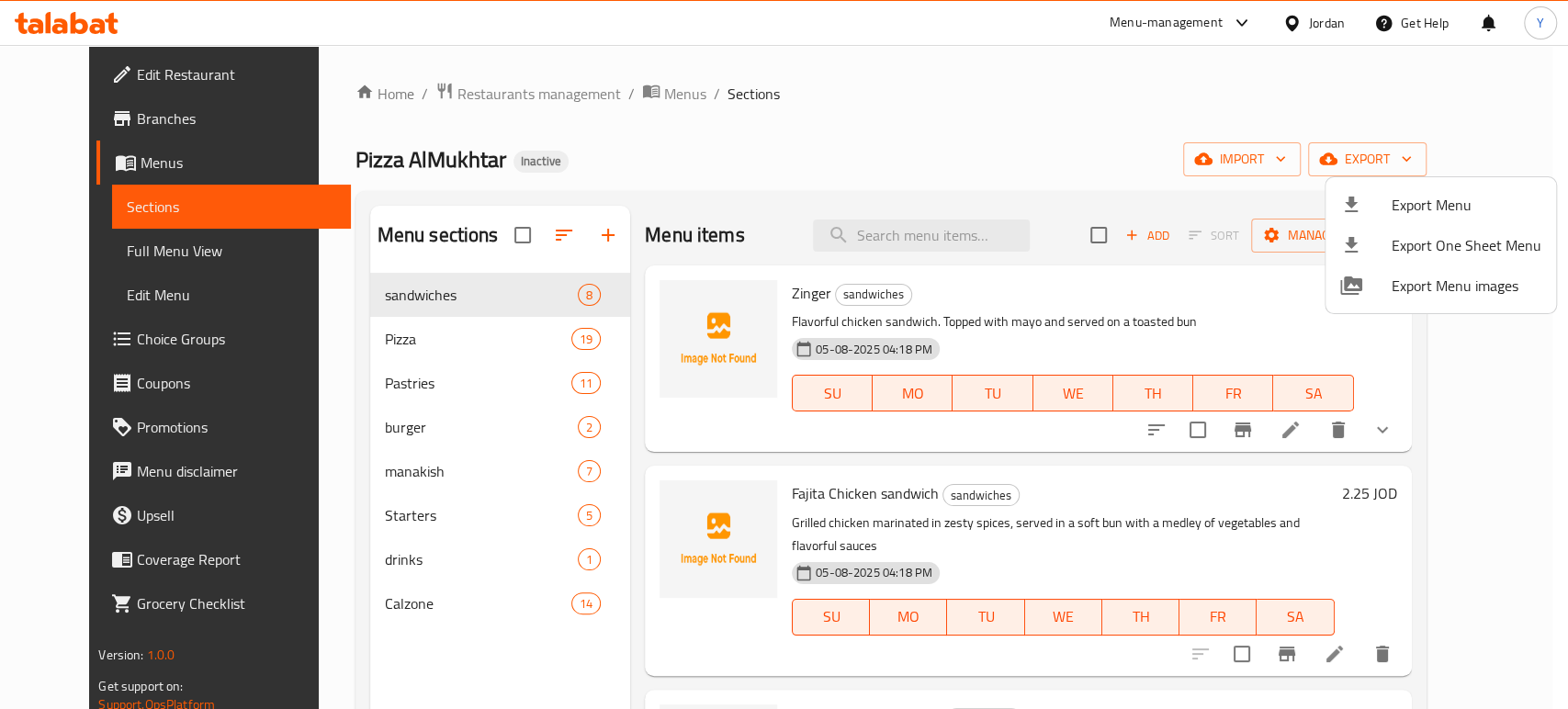 click at bounding box center (784, 354) 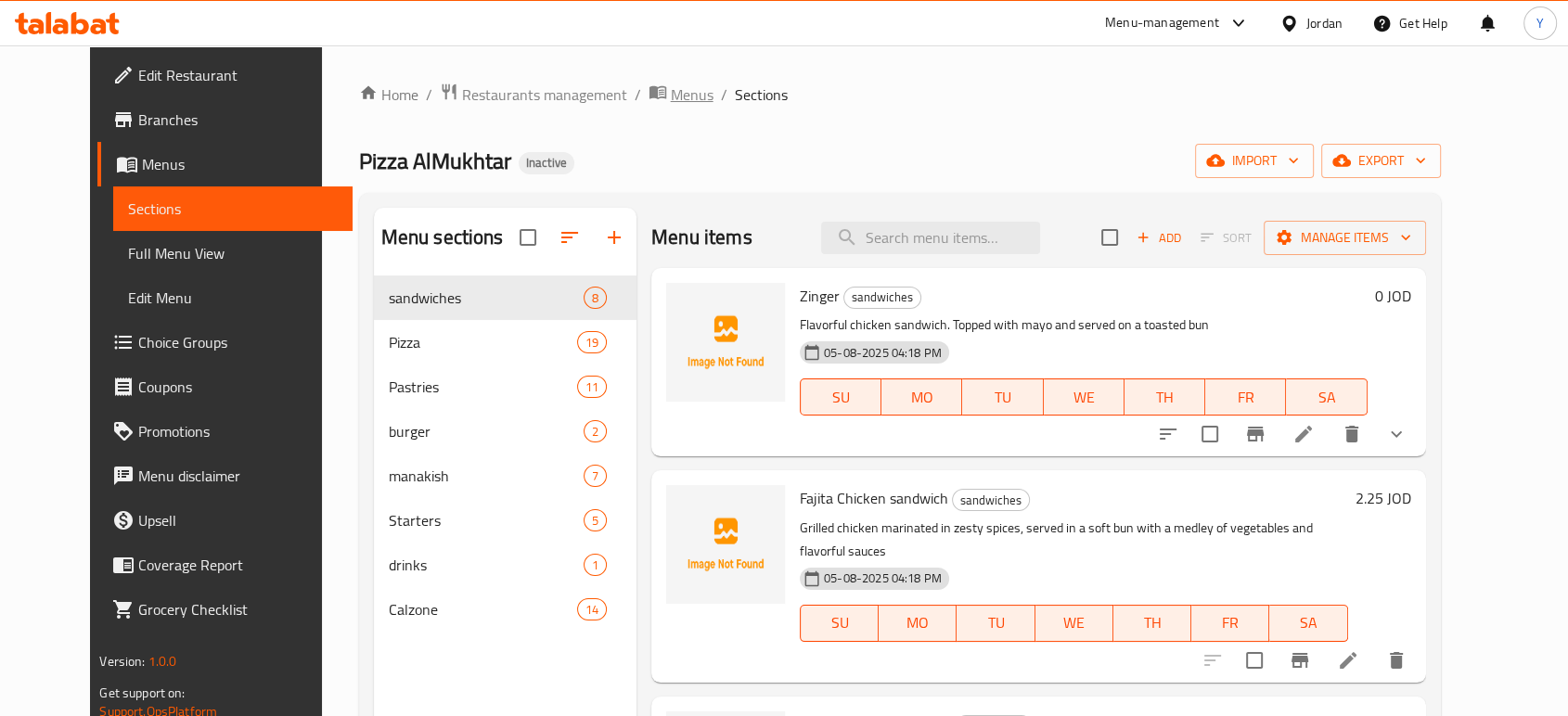 click on "Menus" at bounding box center [692, 95] 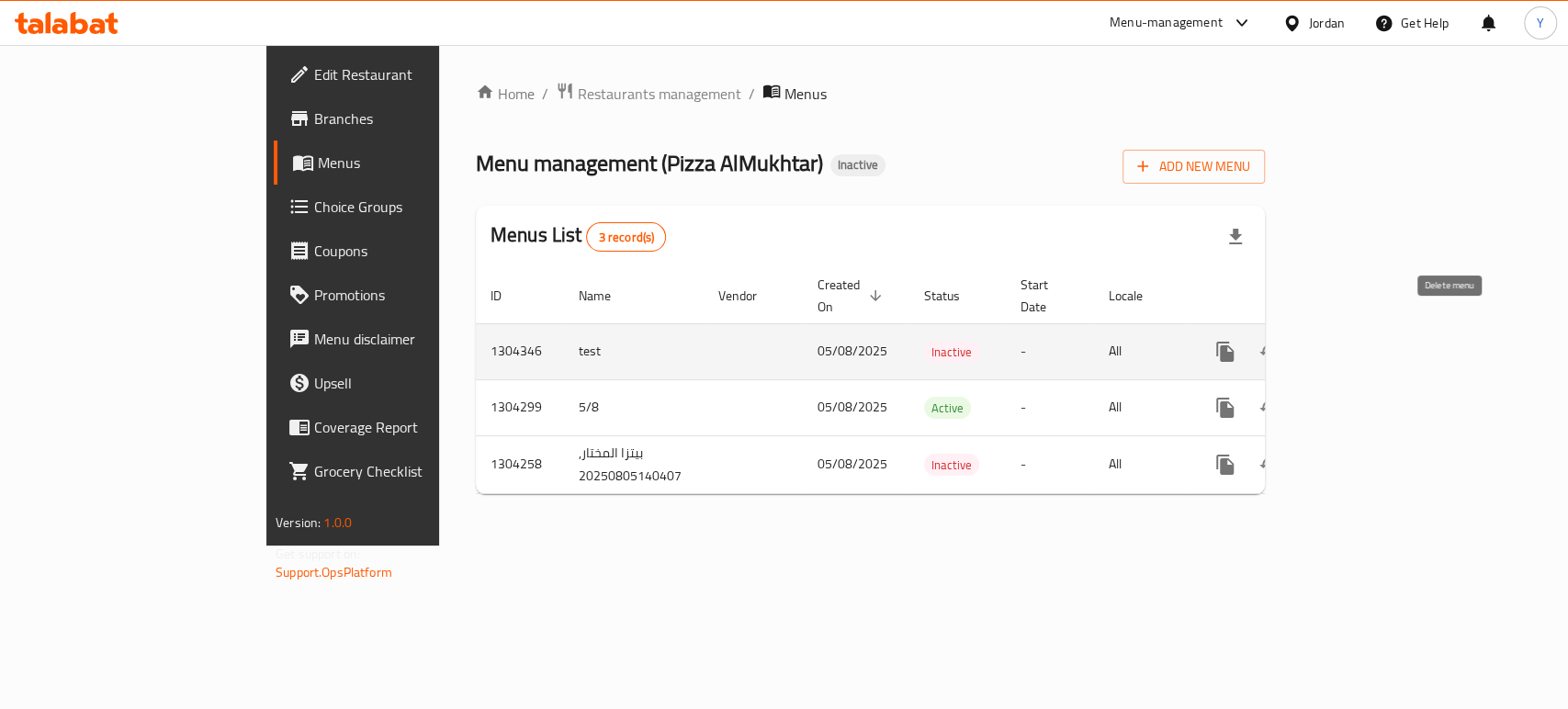 click at bounding box center [1314, 352] 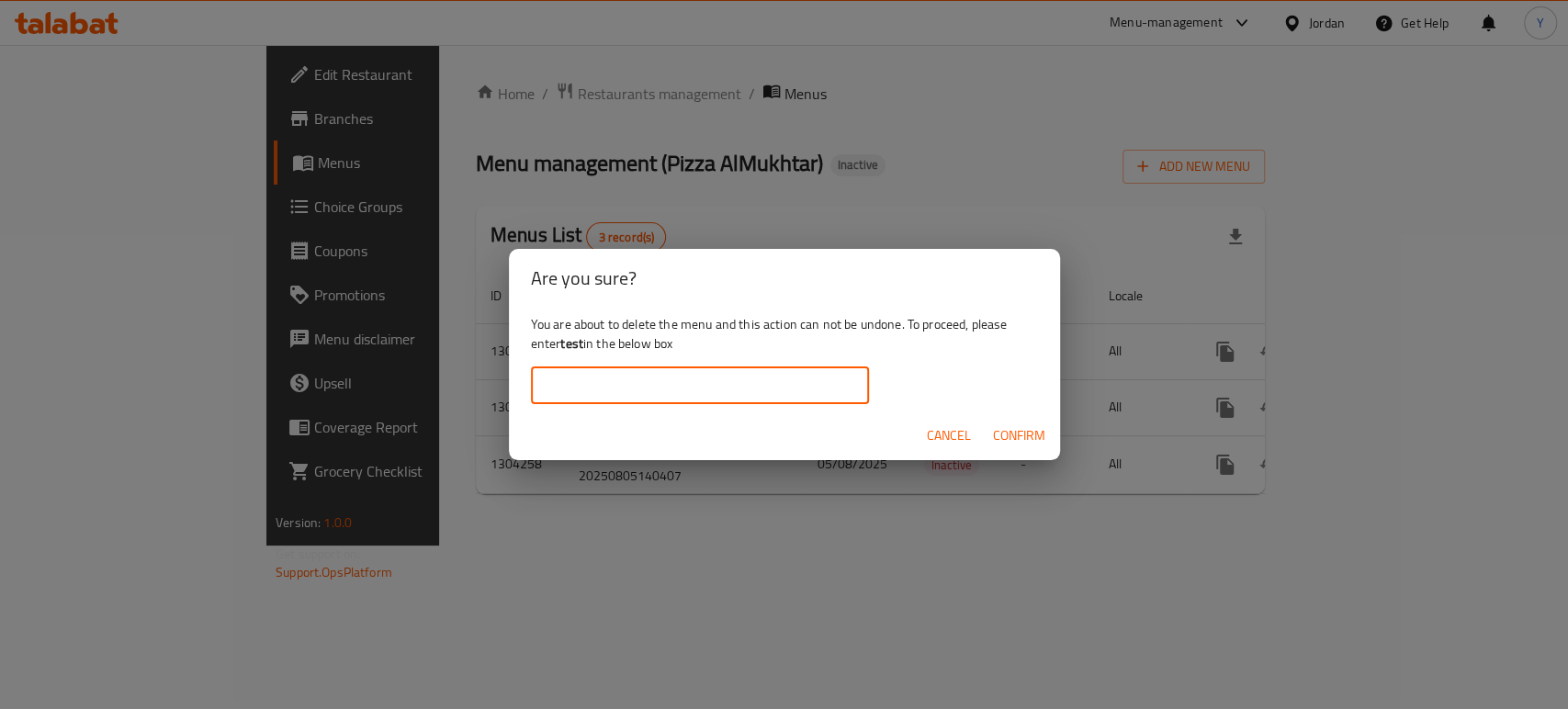 click at bounding box center (700, 386) 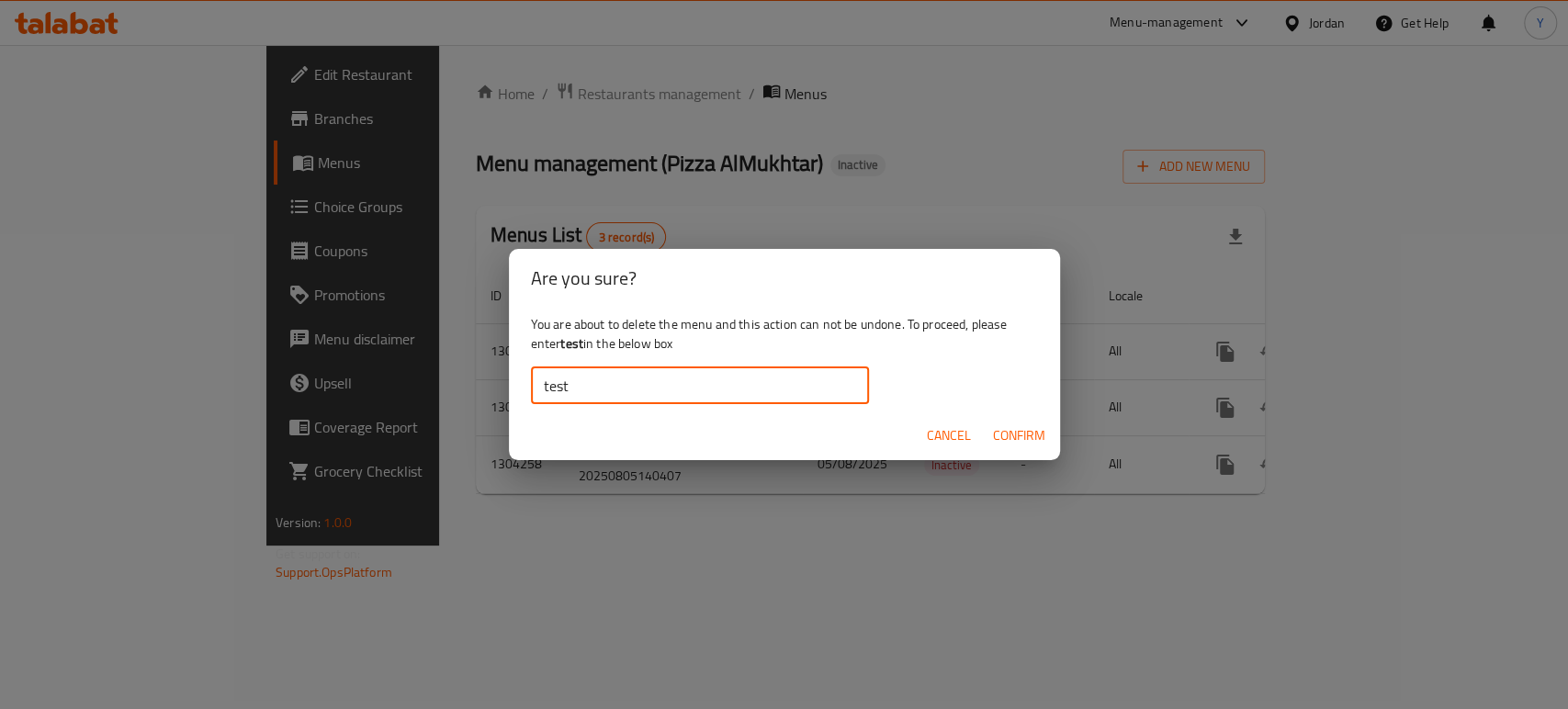 type on "test" 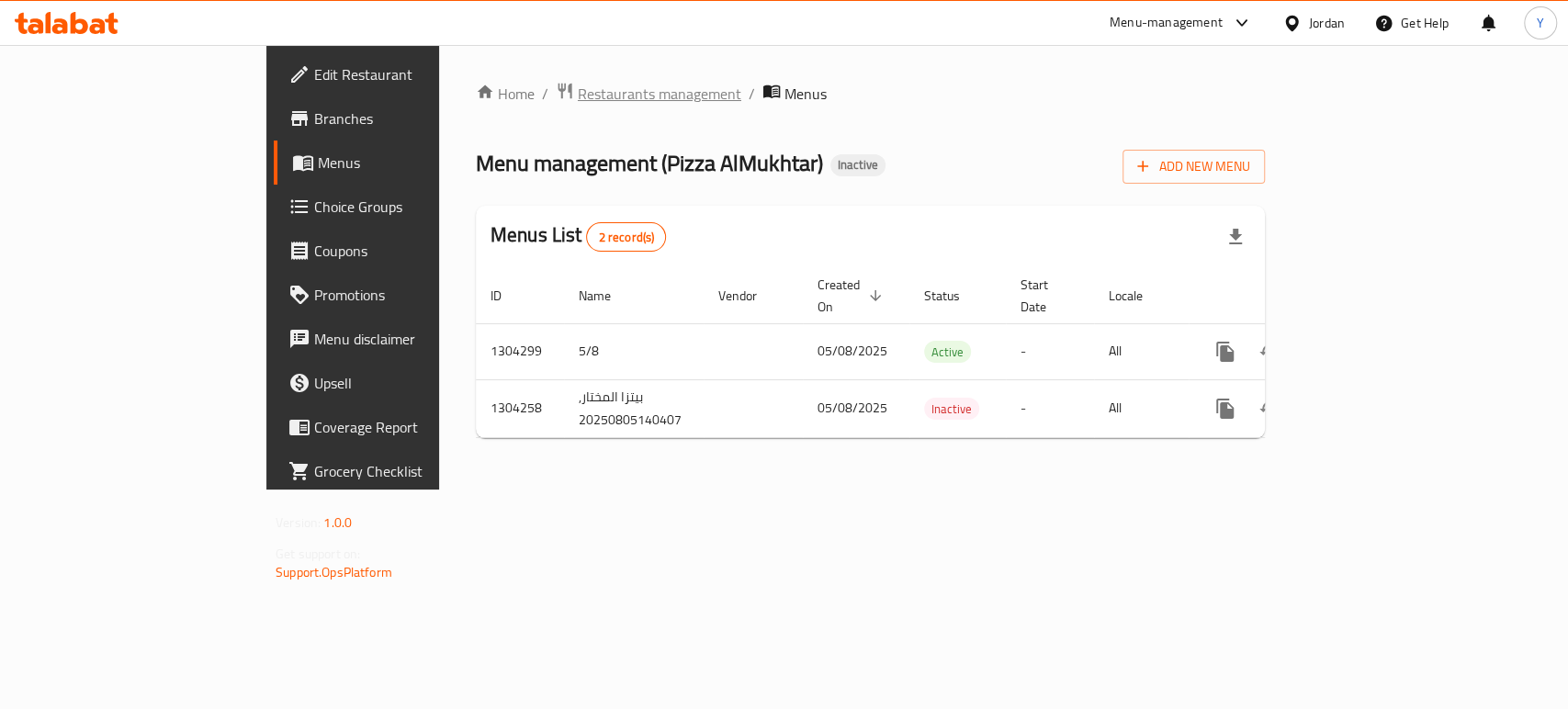 click on "Restaurants management" at bounding box center (660, 94) 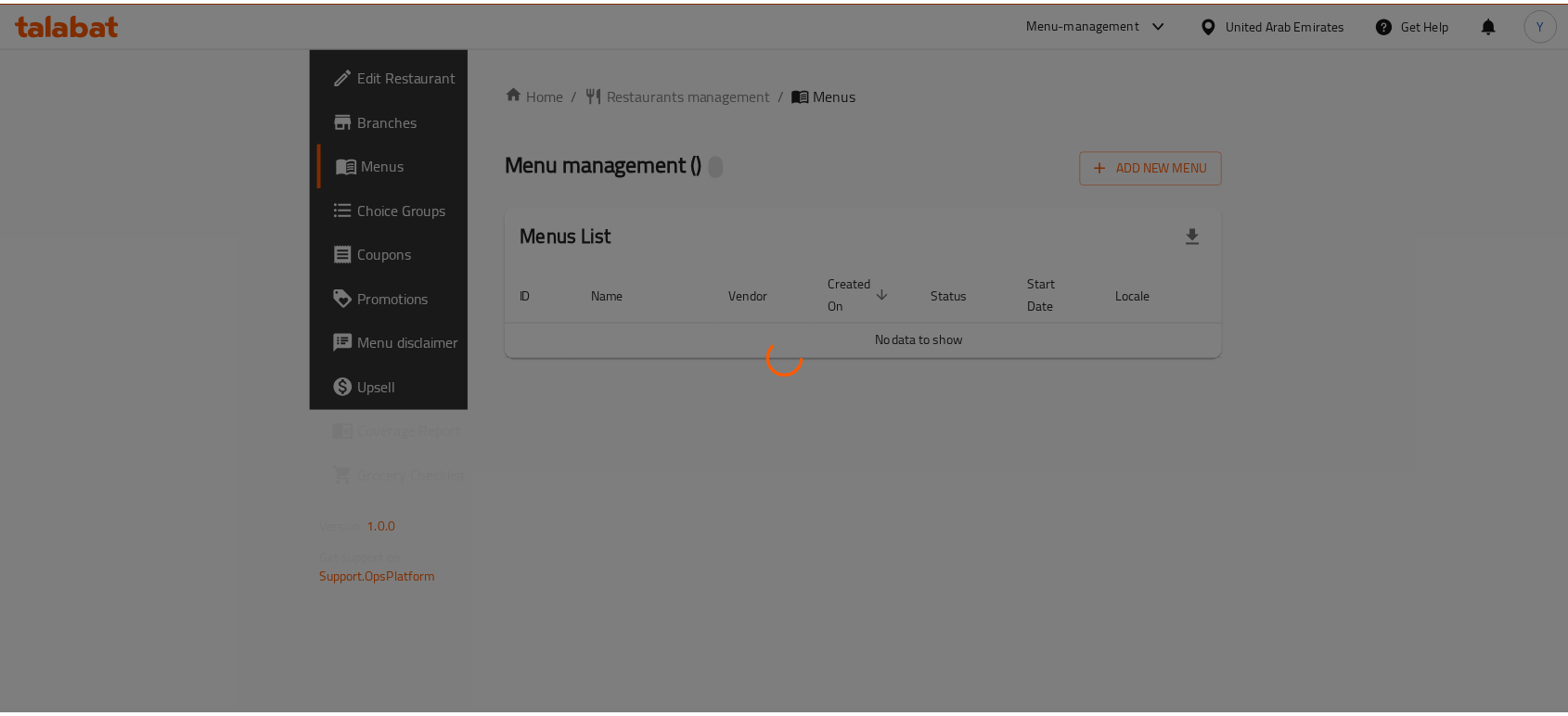 scroll, scrollTop: 0, scrollLeft: 0, axis: both 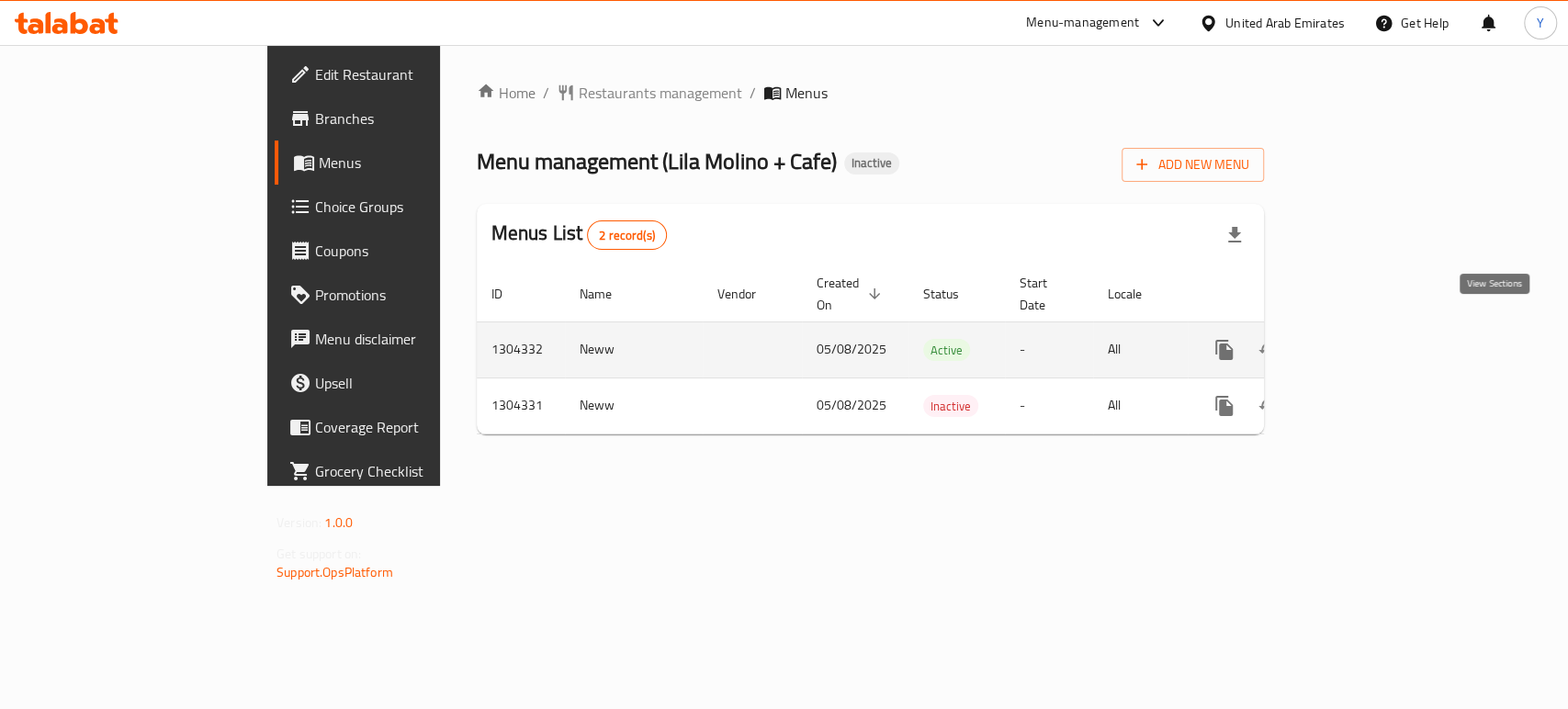 click 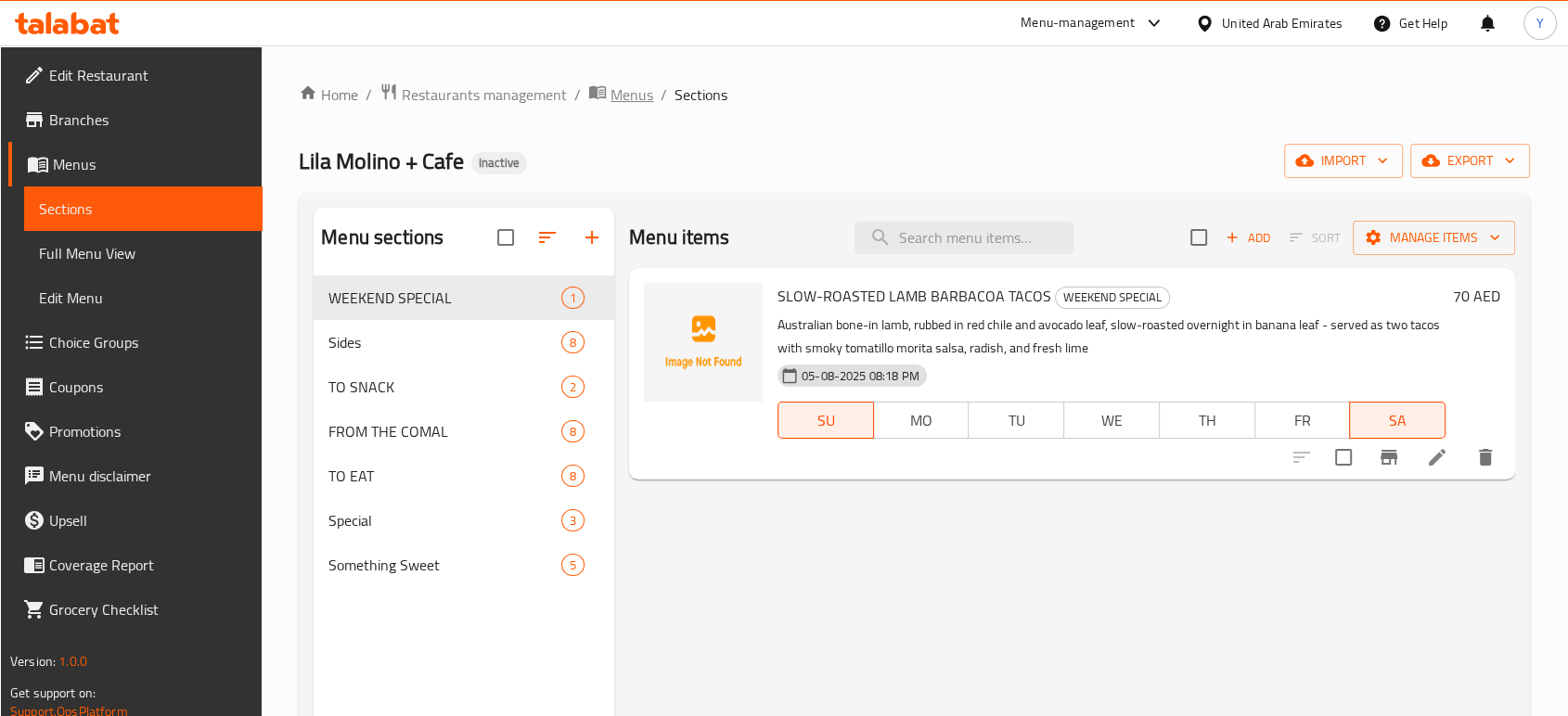 click on "Menus" at bounding box center (632, 95) 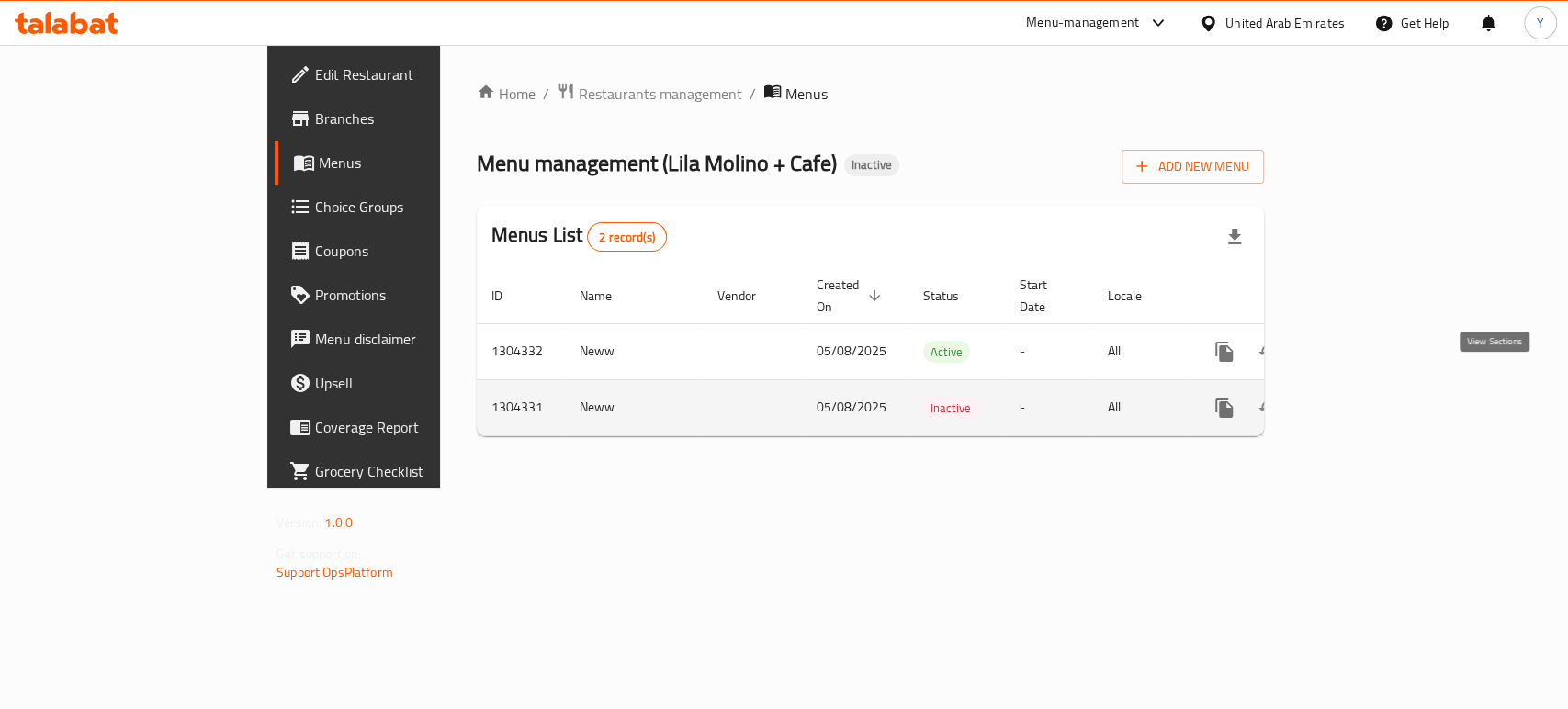 click 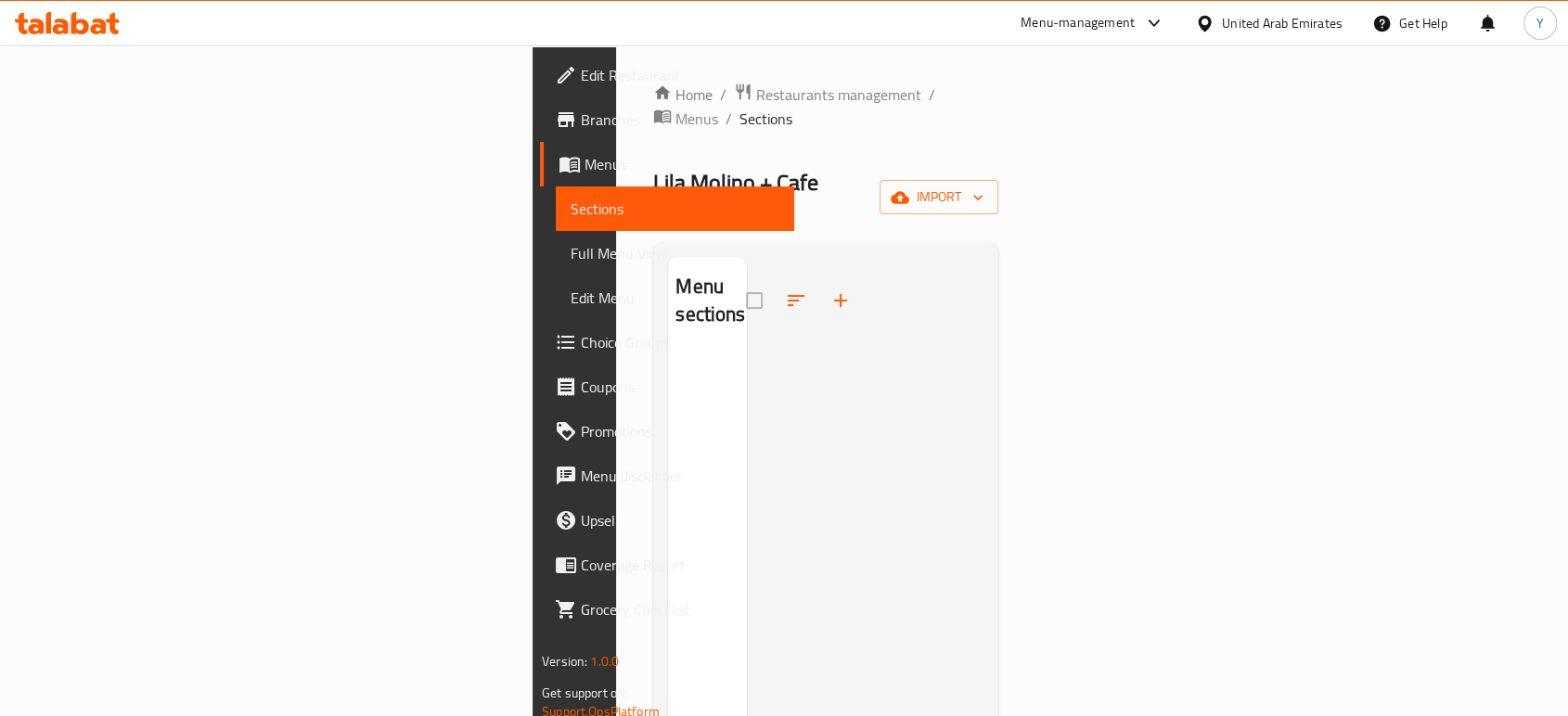 click on "Home / Restaurants management / Menus / Sections Lila Molino + Cafe Inactive import Menu sections" at bounding box center [826, 535] 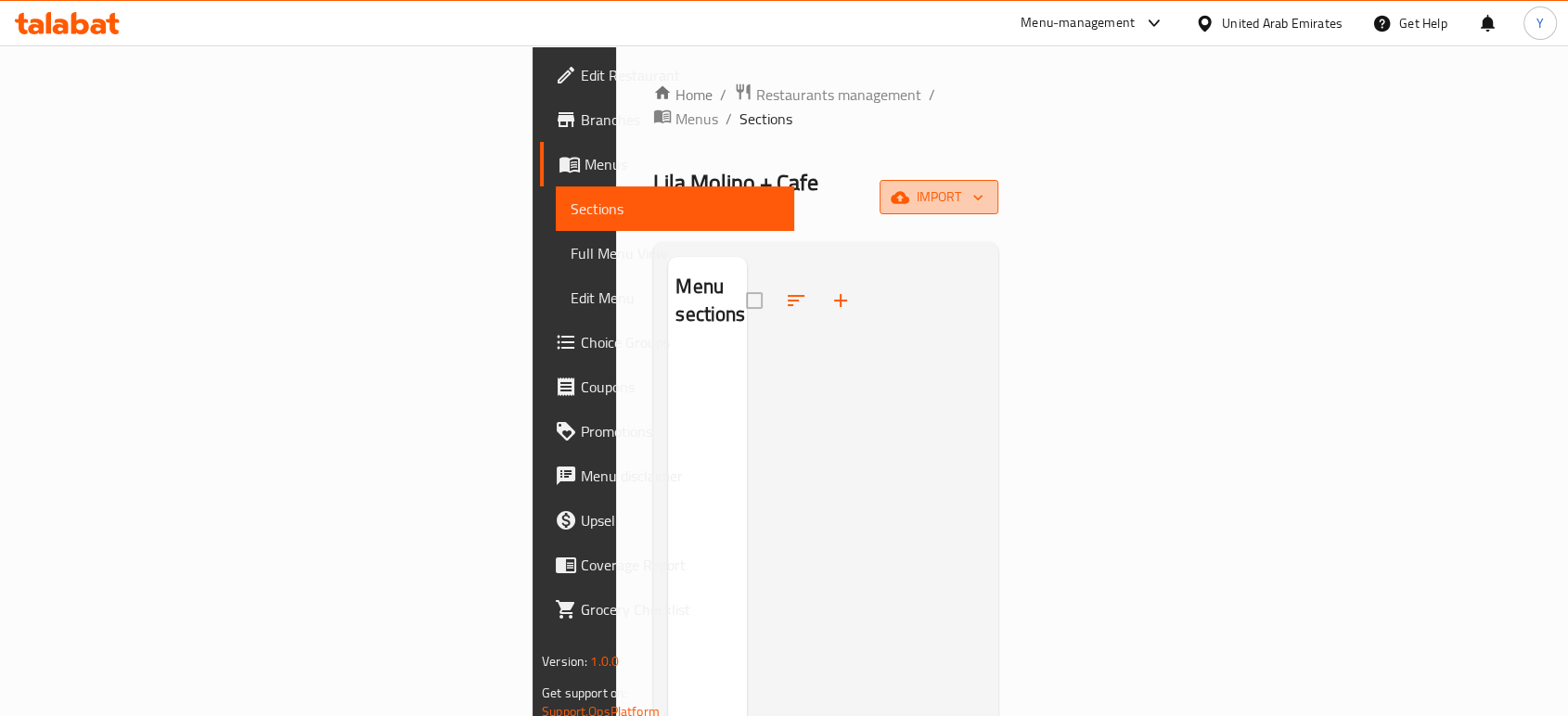 click 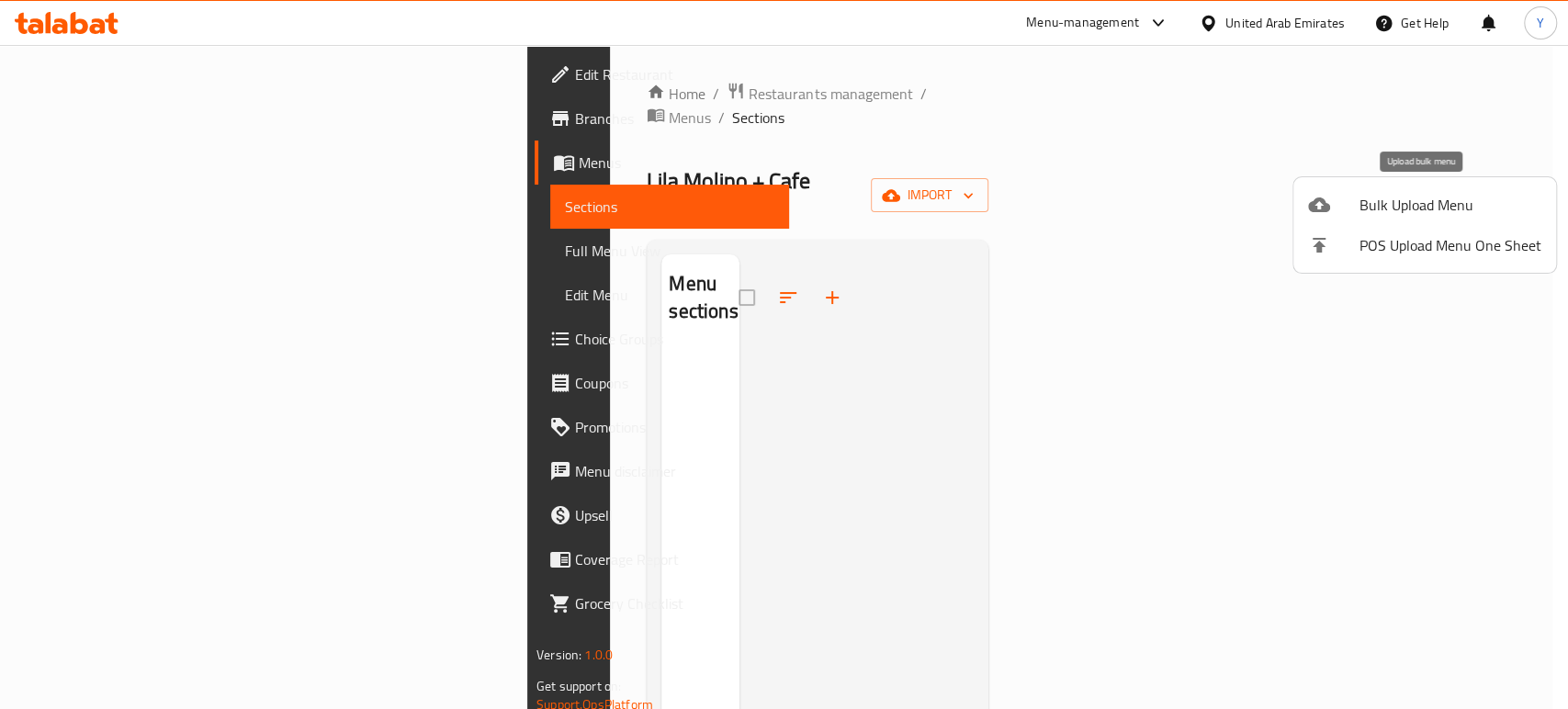 click on "Bulk Upload Menu" at bounding box center [1450, 205] 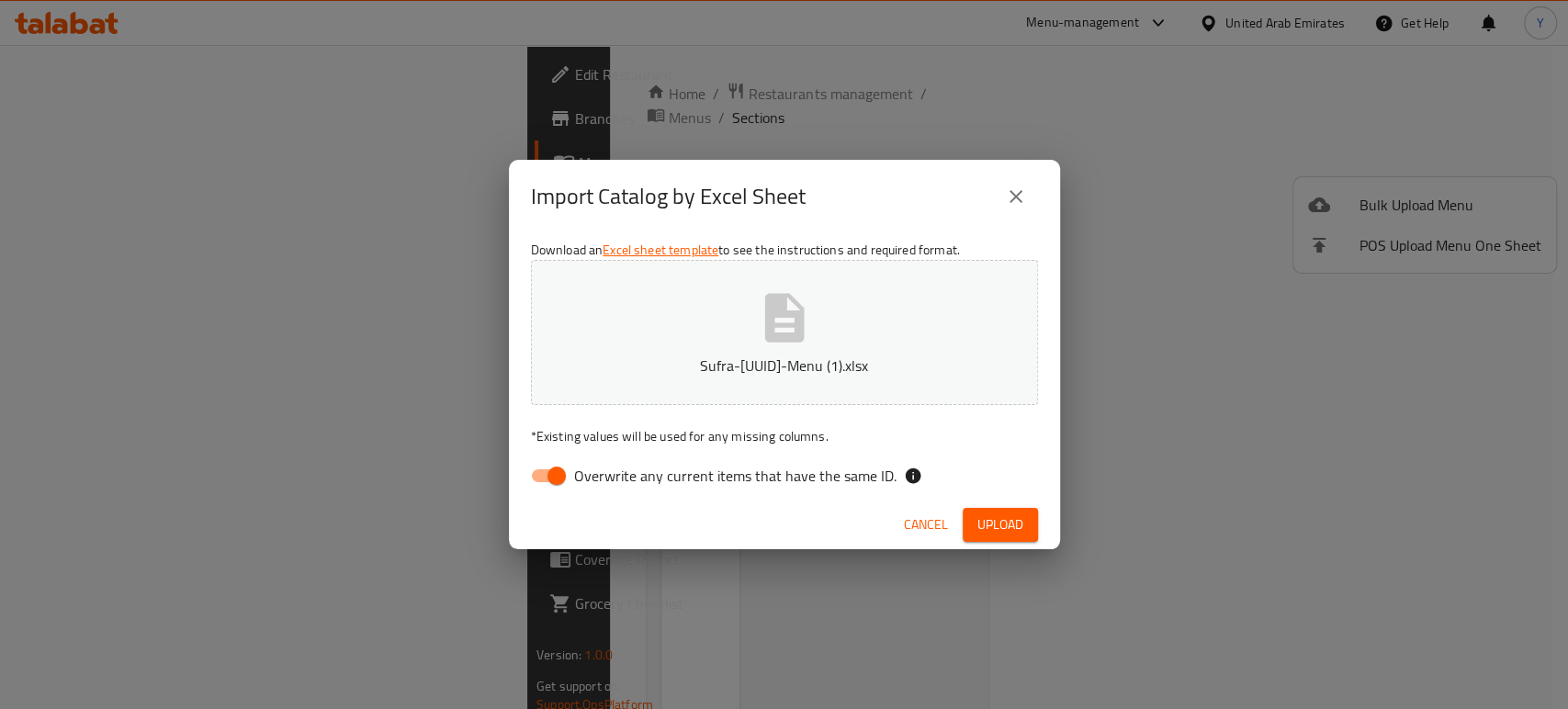 drag, startPoint x: 539, startPoint y: 468, endPoint x: 577, endPoint y: 478, distance: 39.29377 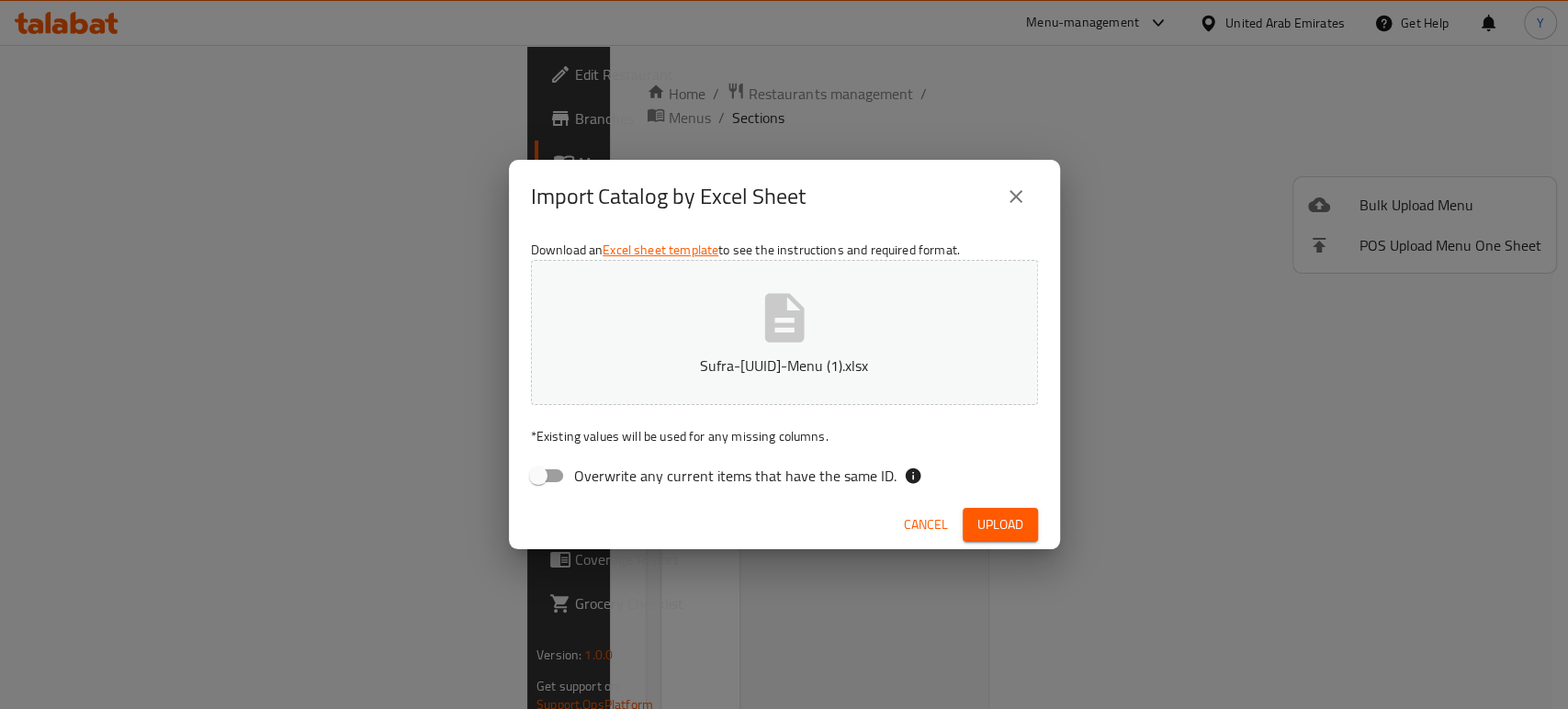 click on "Cancel Upload" at bounding box center (784, 524) 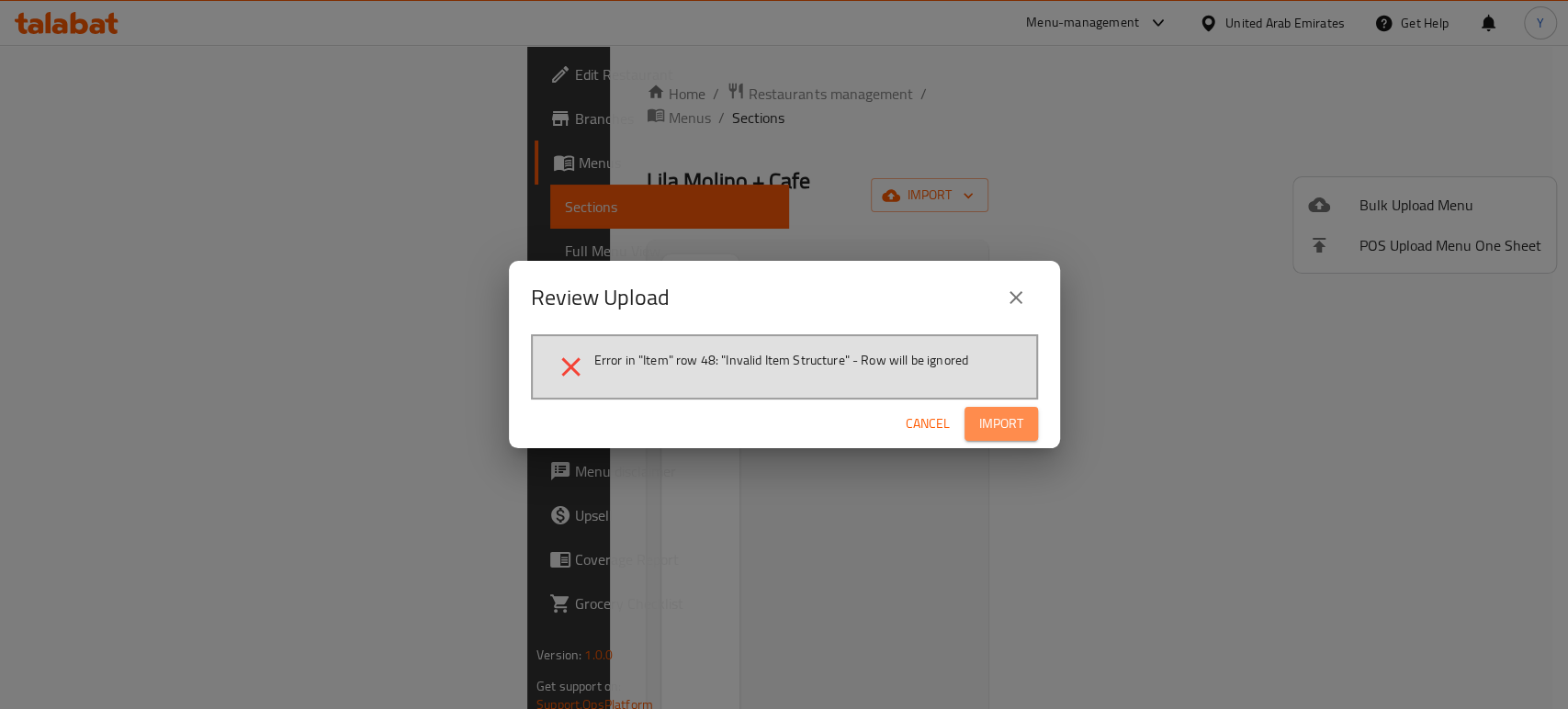 click on "Import" at bounding box center [1001, 423] 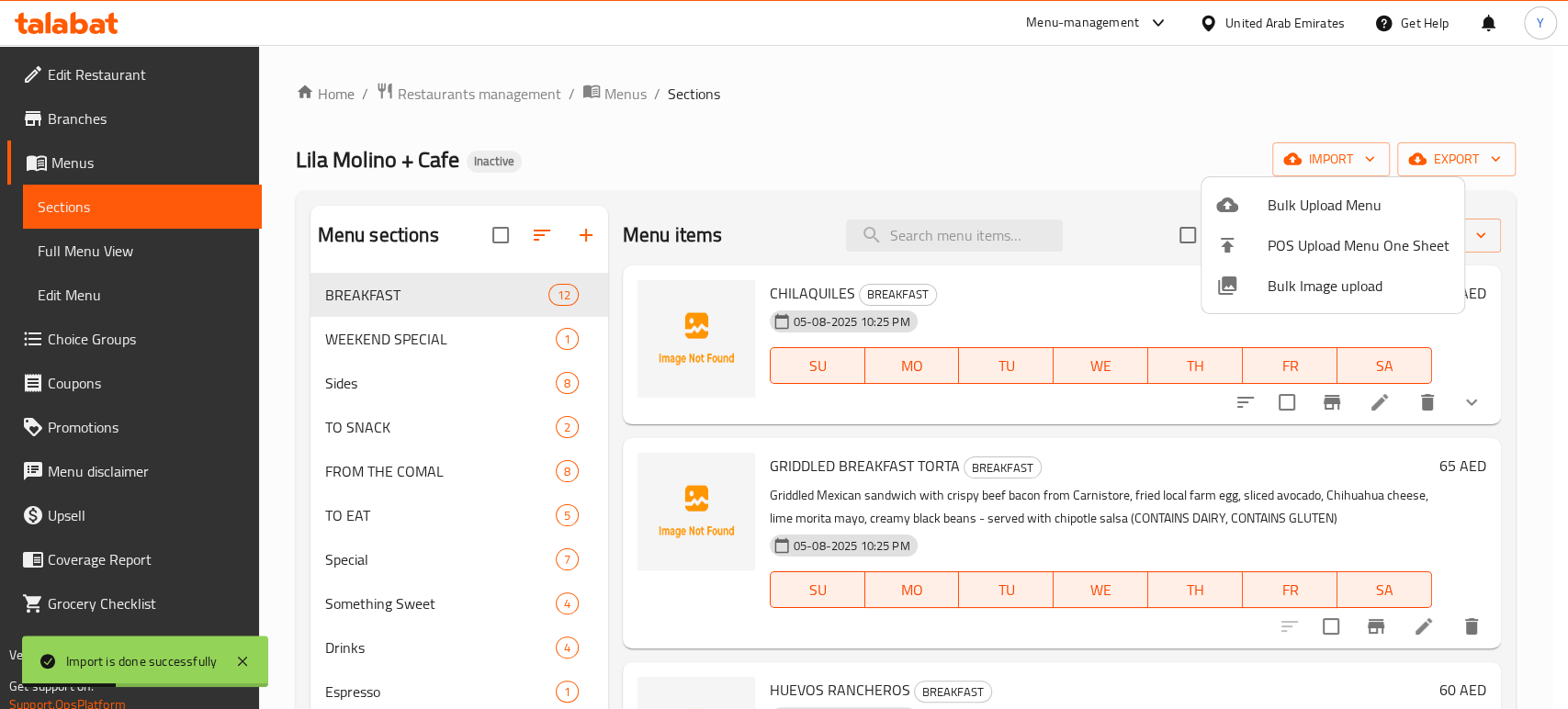 drag, startPoint x: 1566, startPoint y: 398, endPoint x: 1566, endPoint y: 467, distance: 69 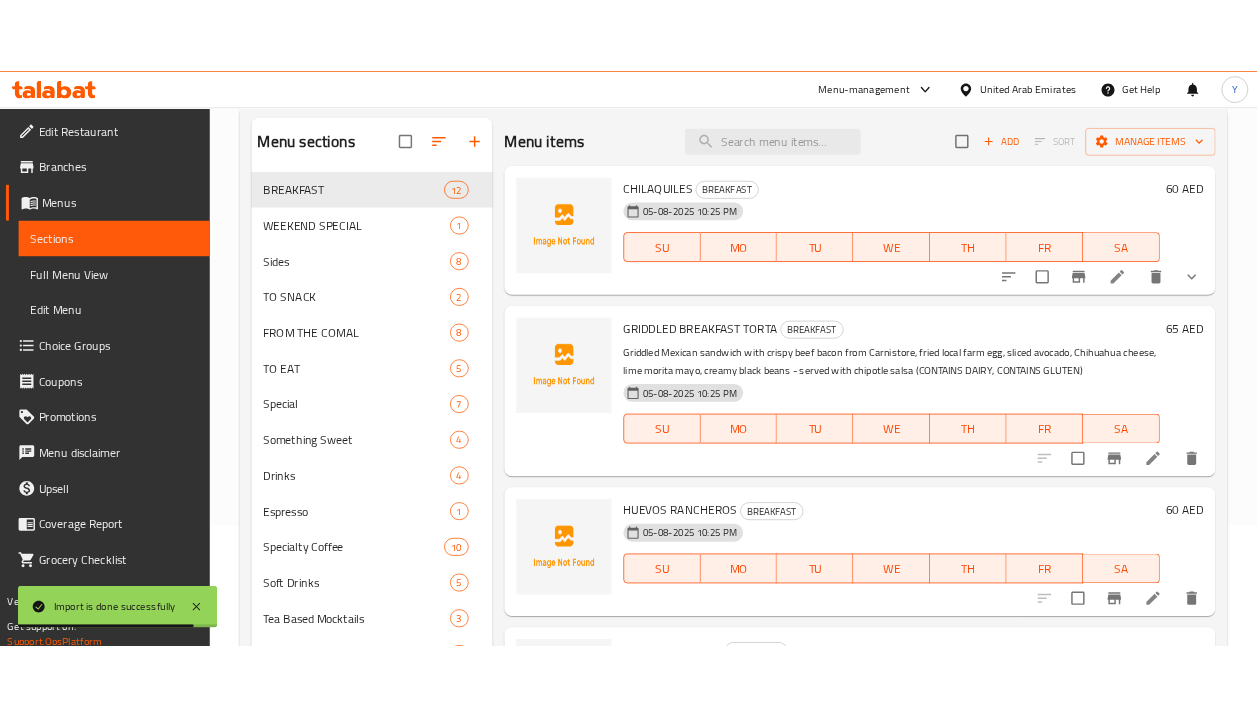 scroll, scrollTop: 158, scrollLeft: 0, axis: vertical 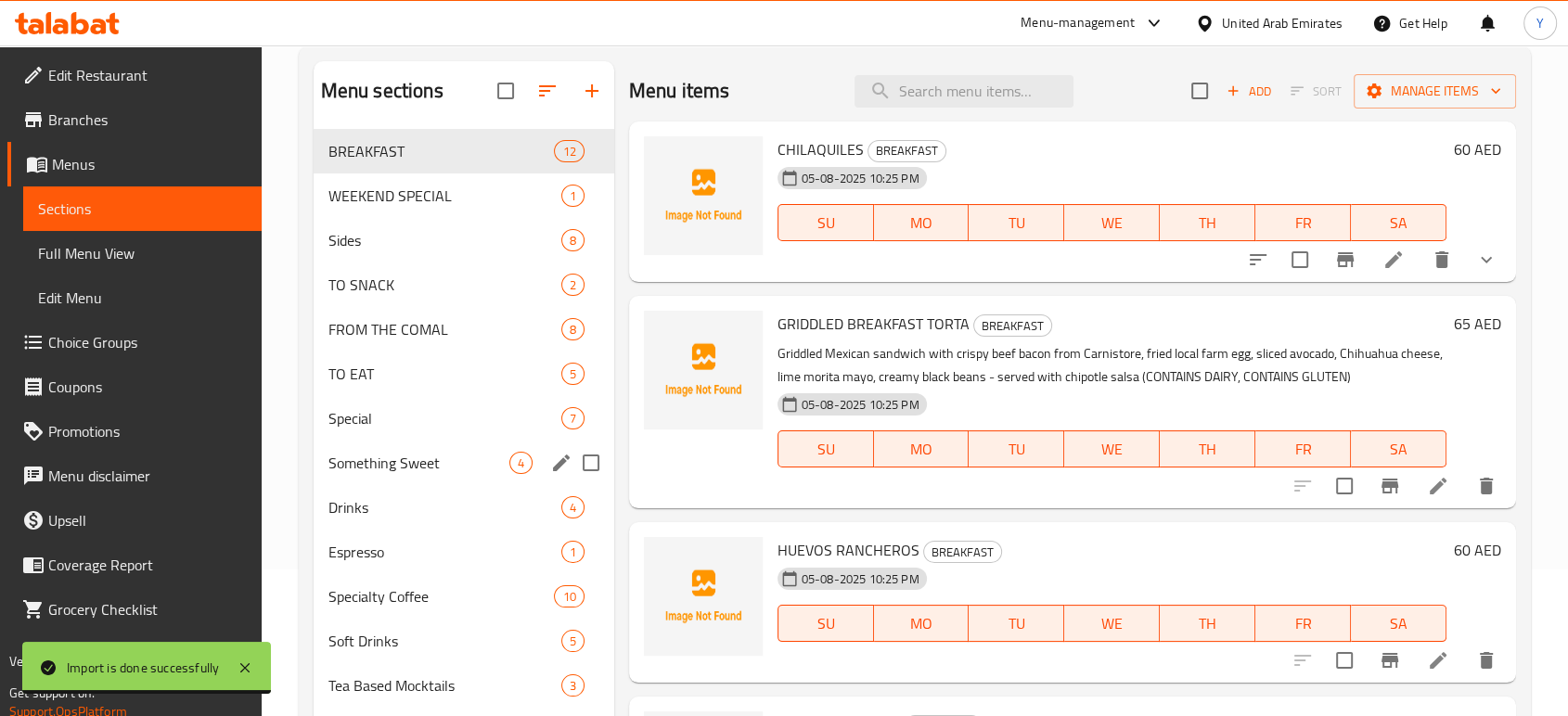 click at bounding box center [591, 463] 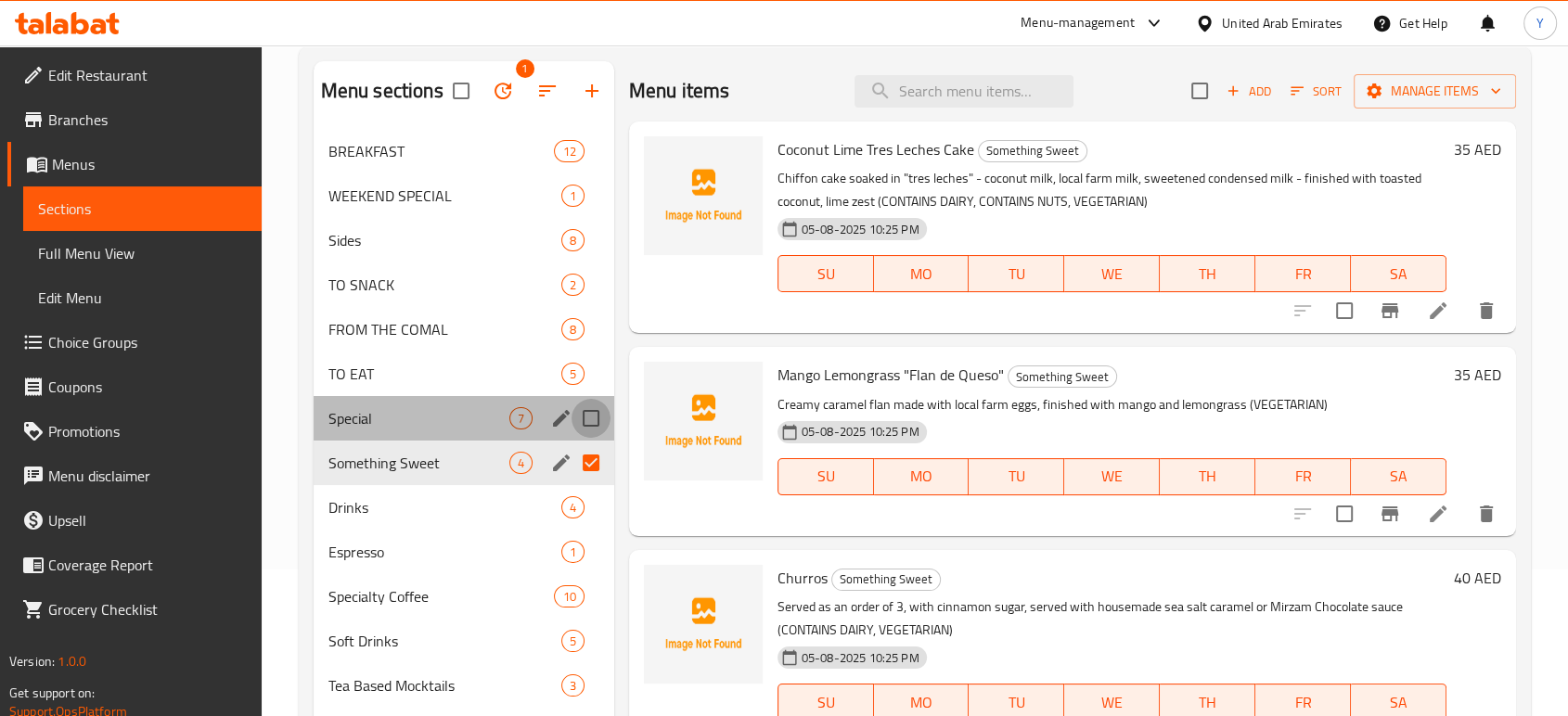 click at bounding box center [591, 418] 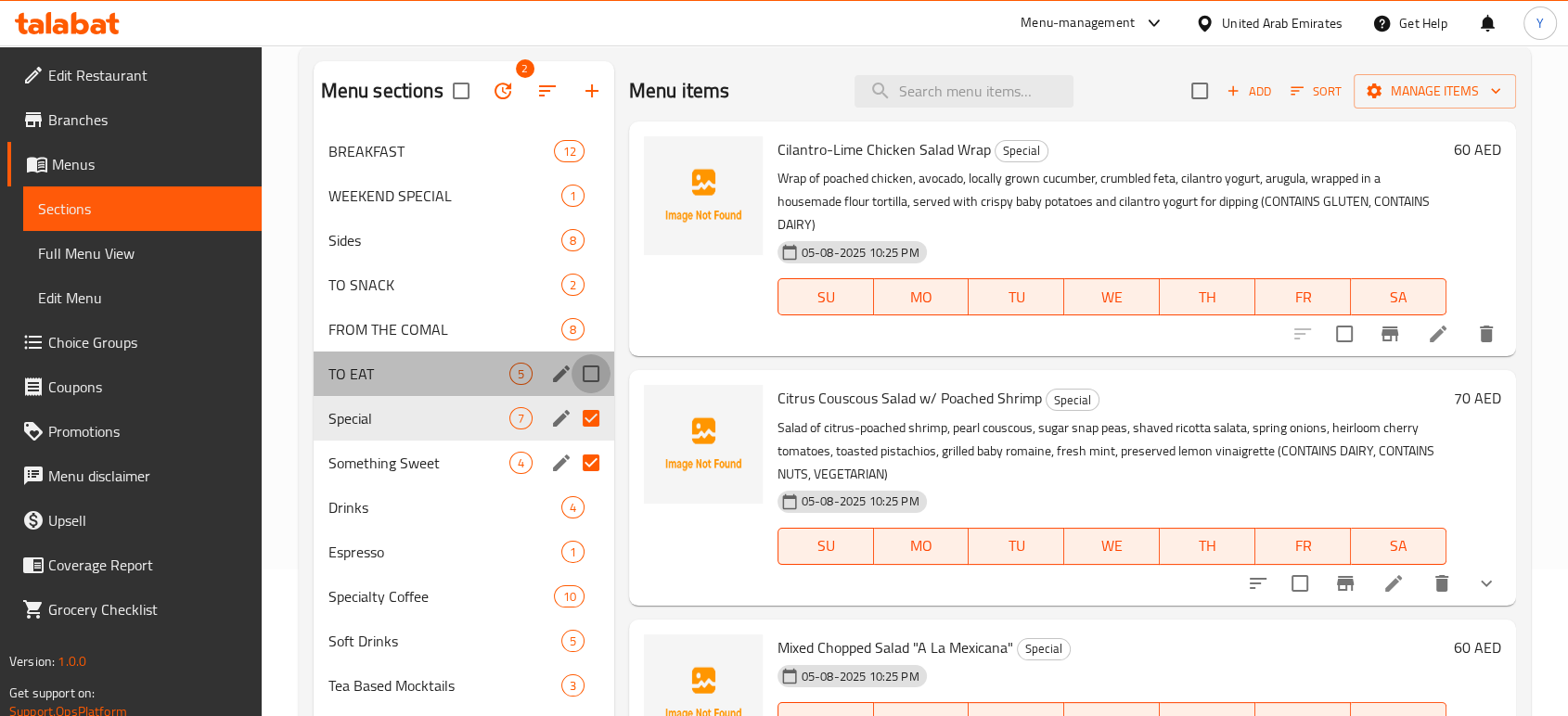 click at bounding box center (591, 374) 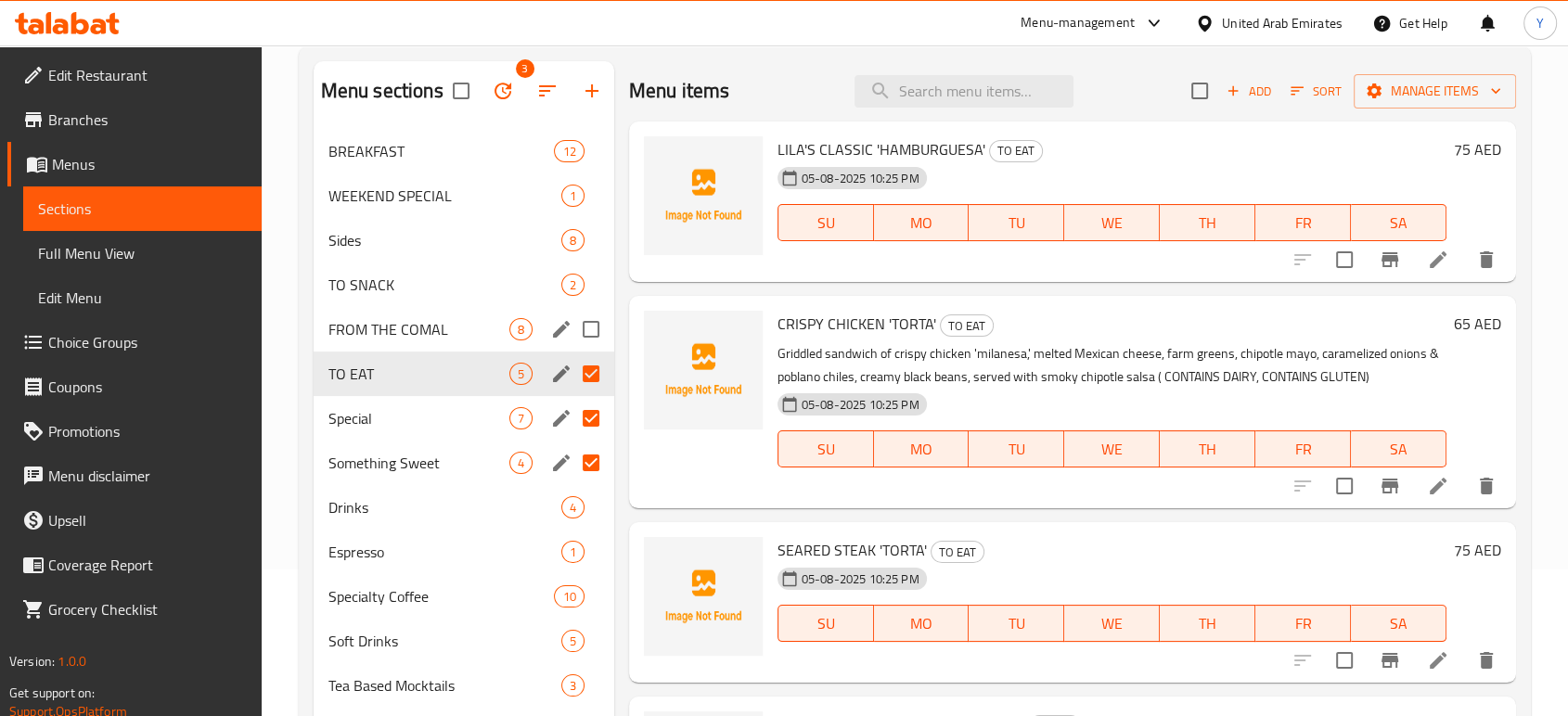 click at bounding box center [591, 329] 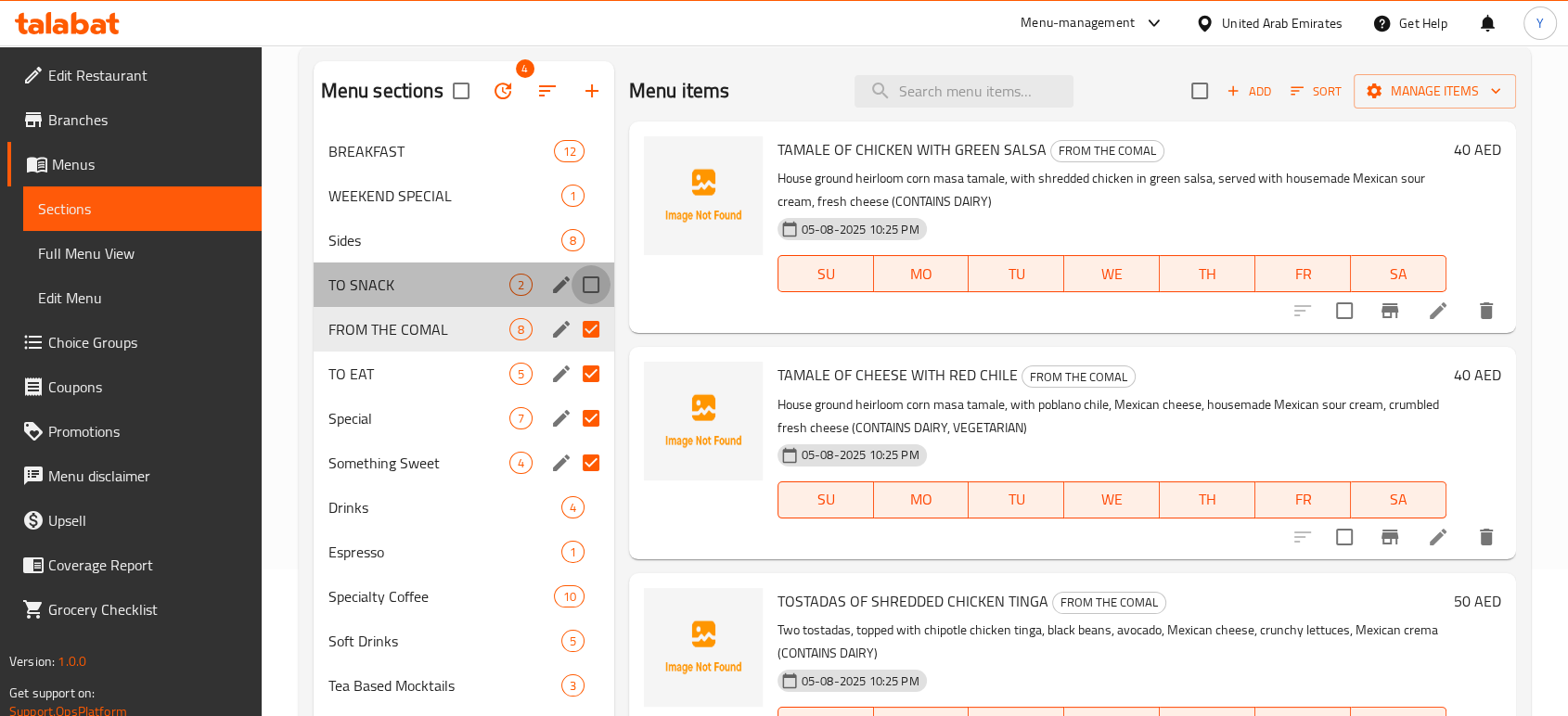 click at bounding box center (591, 285) 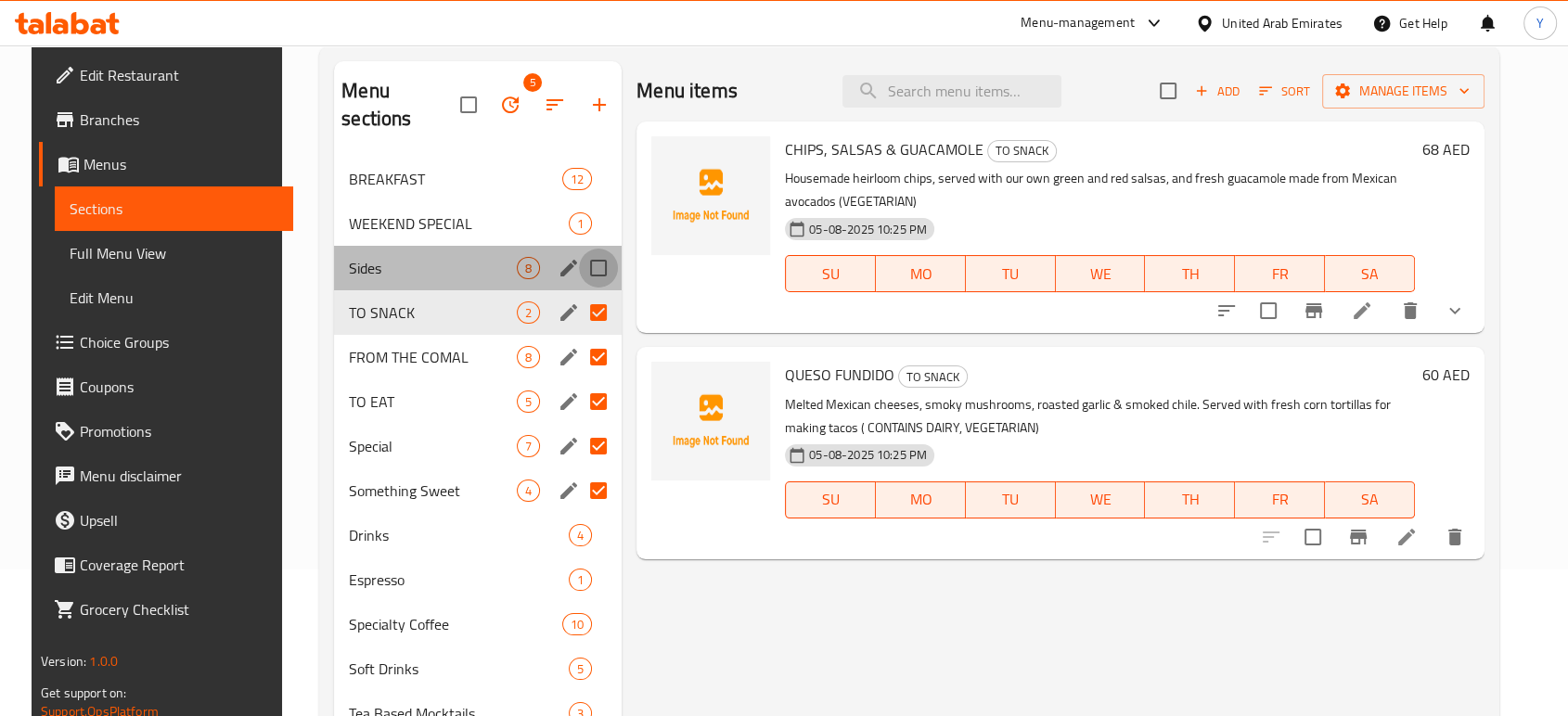 drag, startPoint x: 591, startPoint y: 247, endPoint x: 589, endPoint y: 221, distance: 26.07681 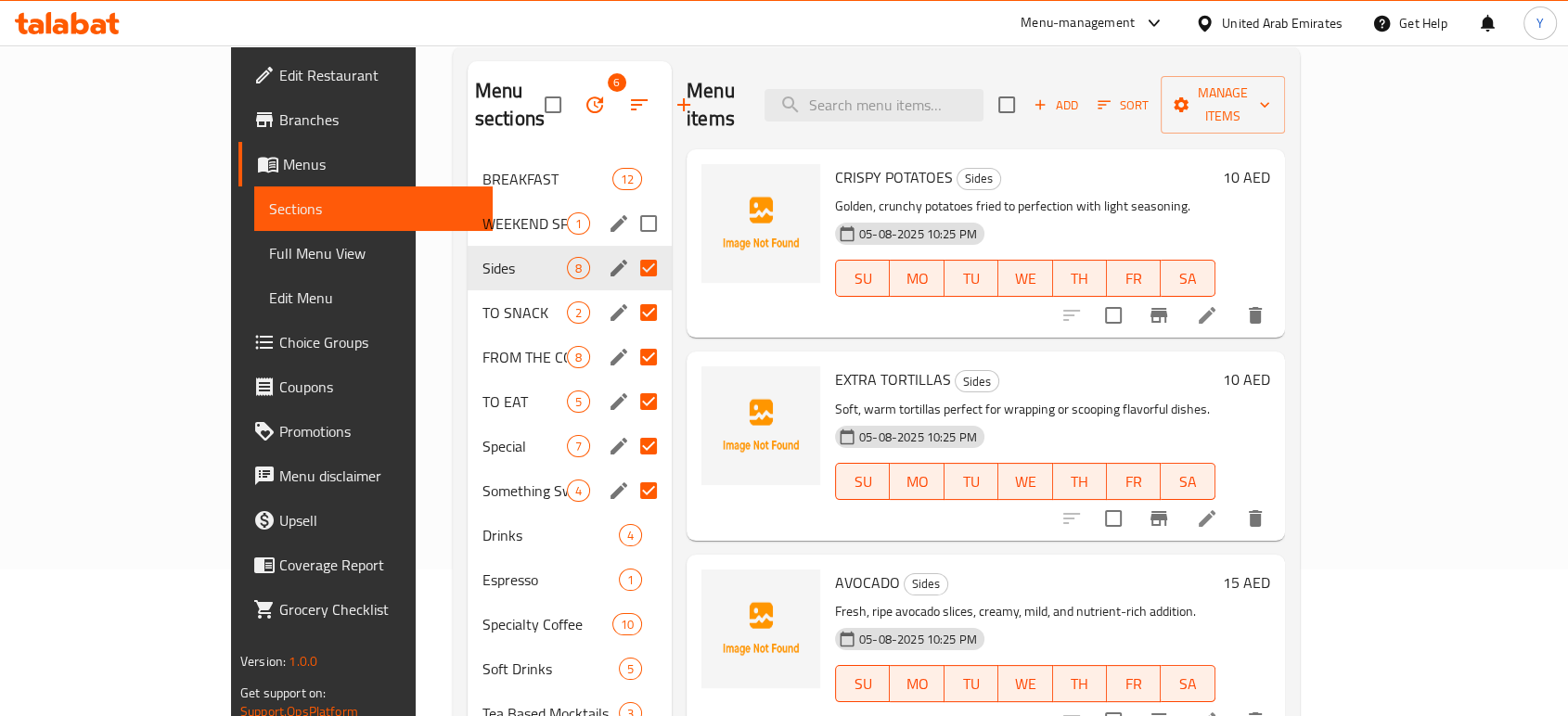 click at bounding box center [649, 224] 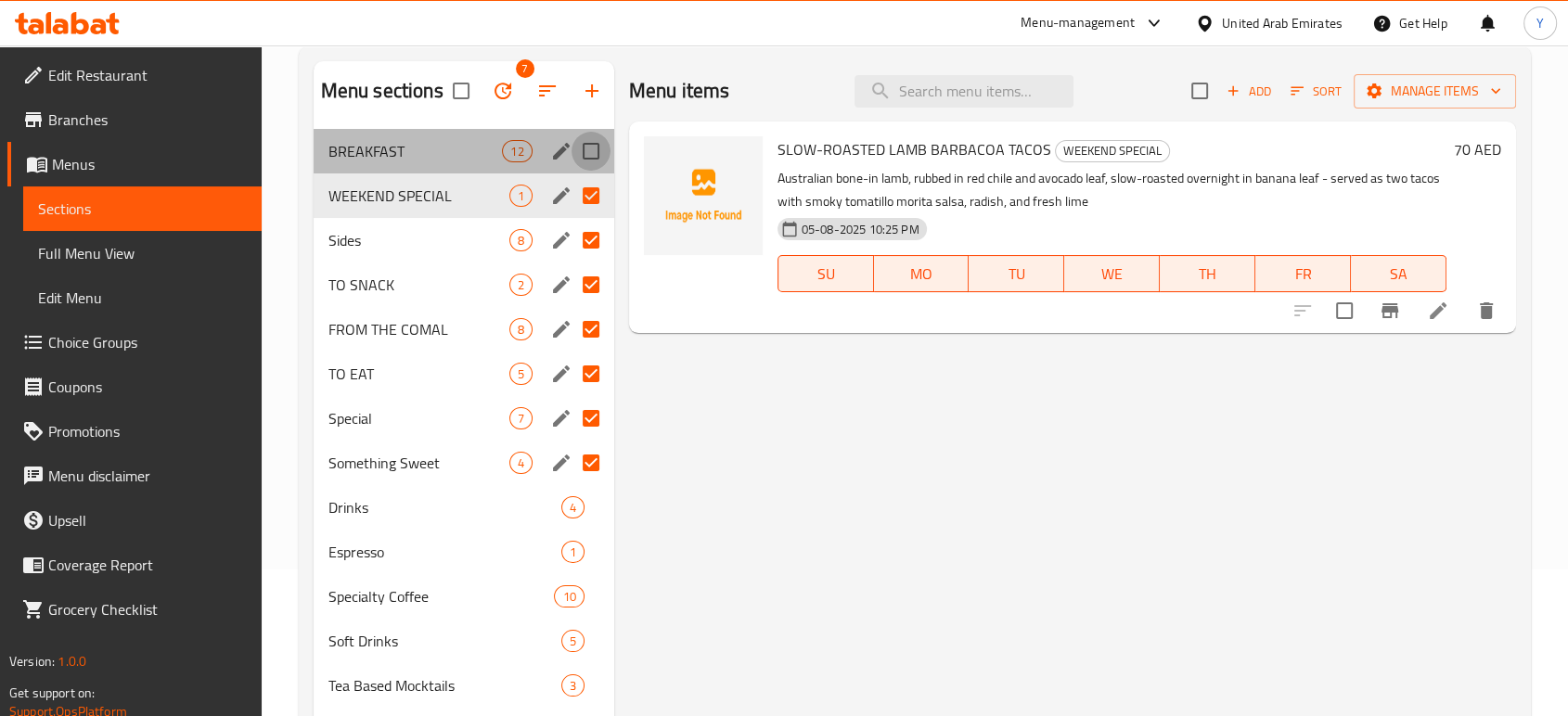 click at bounding box center [591, 151] 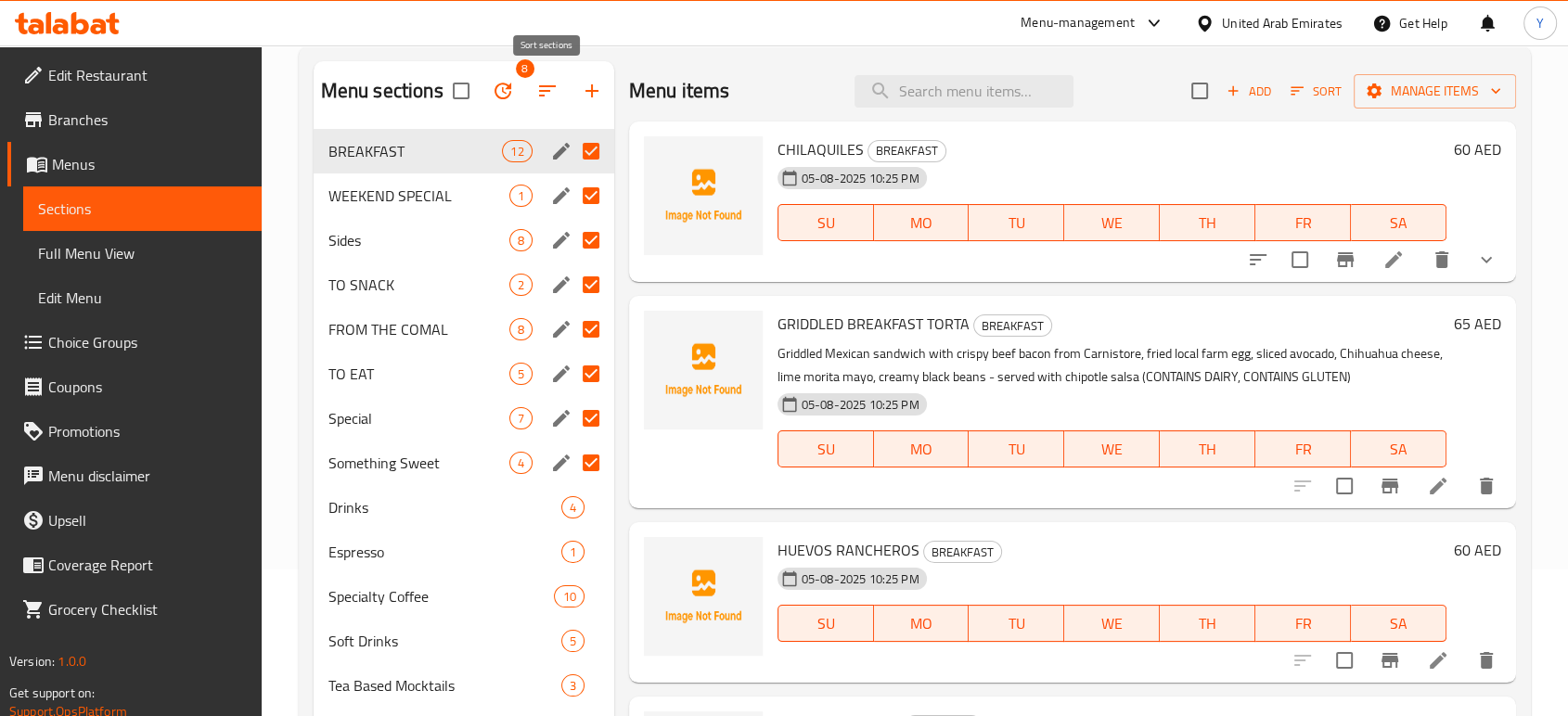 click 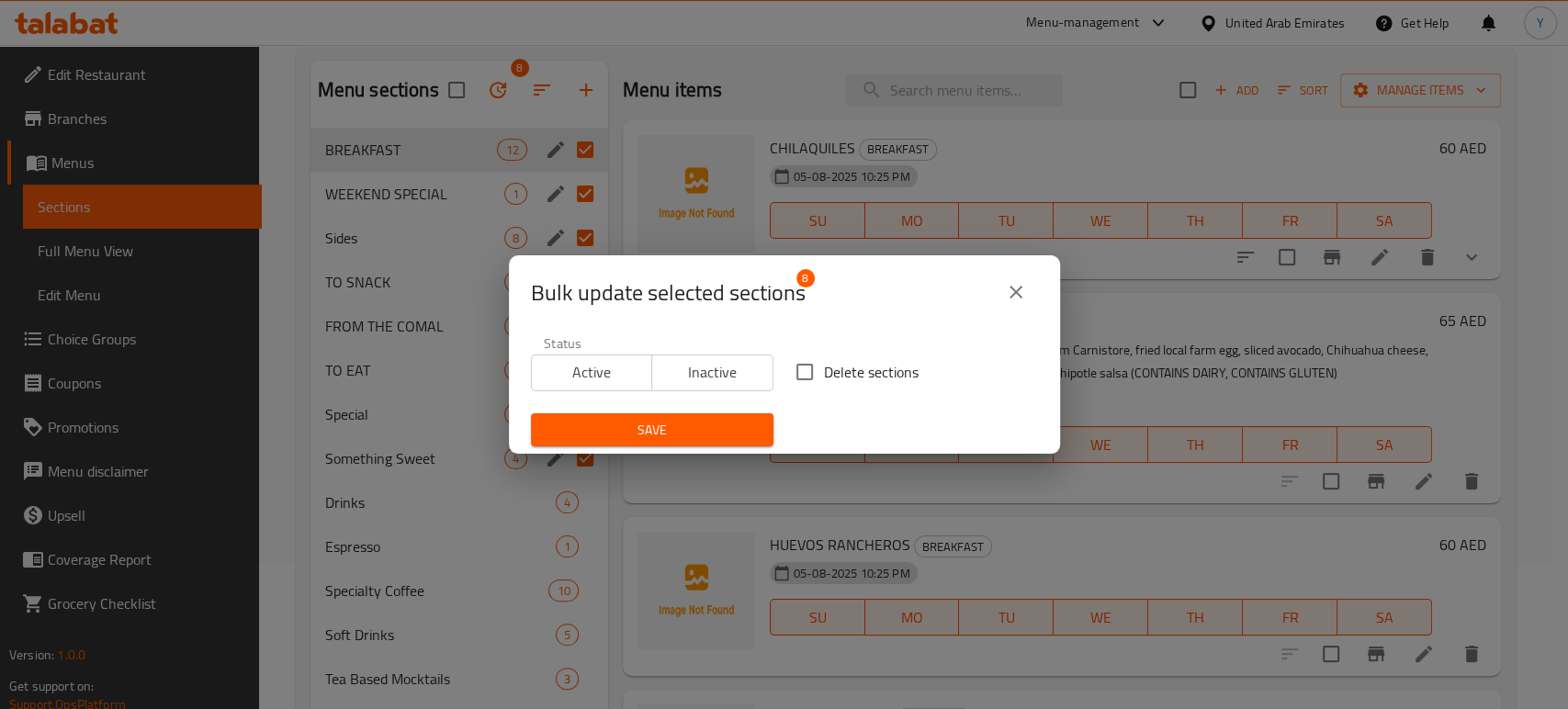 click on "Delete sections" at bounding box center [871, 372] 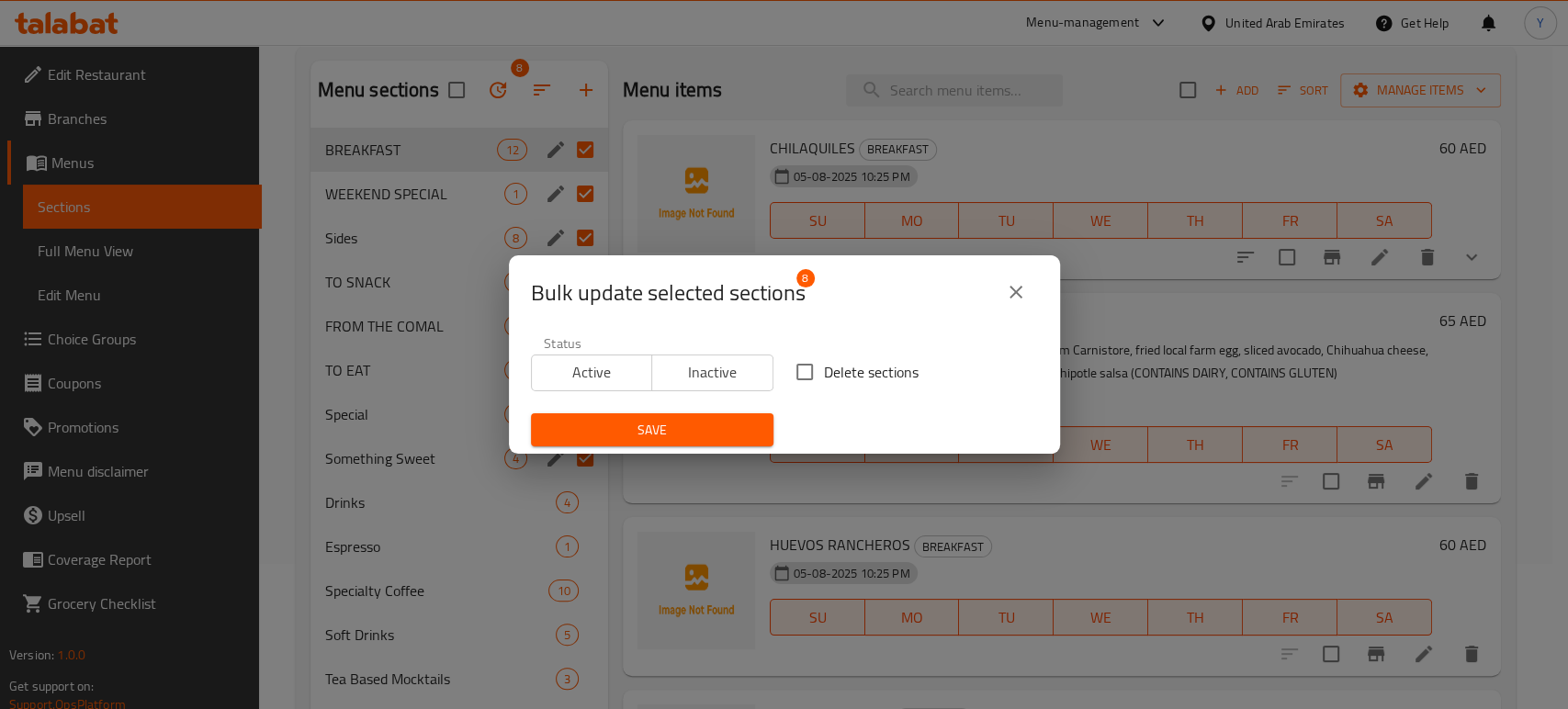 click on "Delete sections" at bounding box center (805, 372) 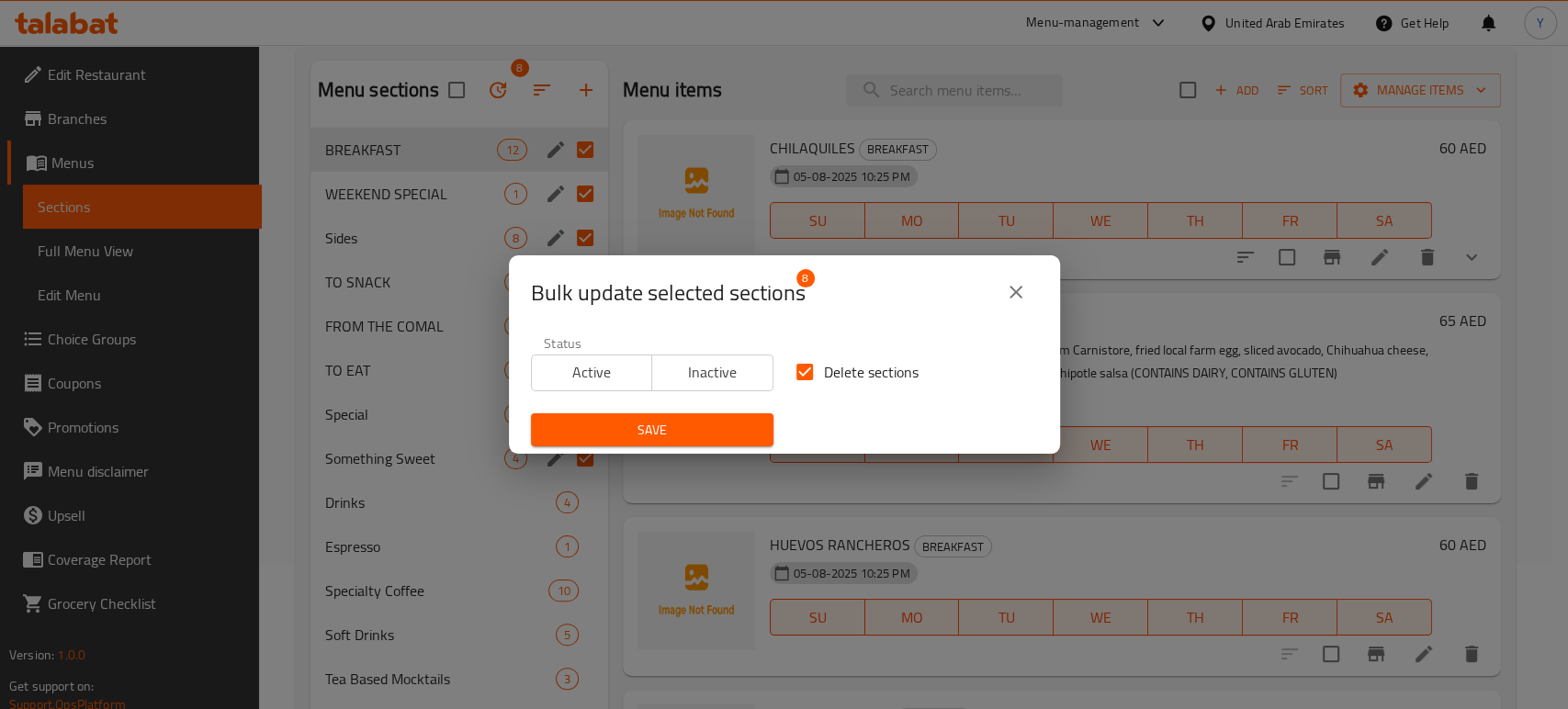 click on "Save" at bounding box center (652, 430) 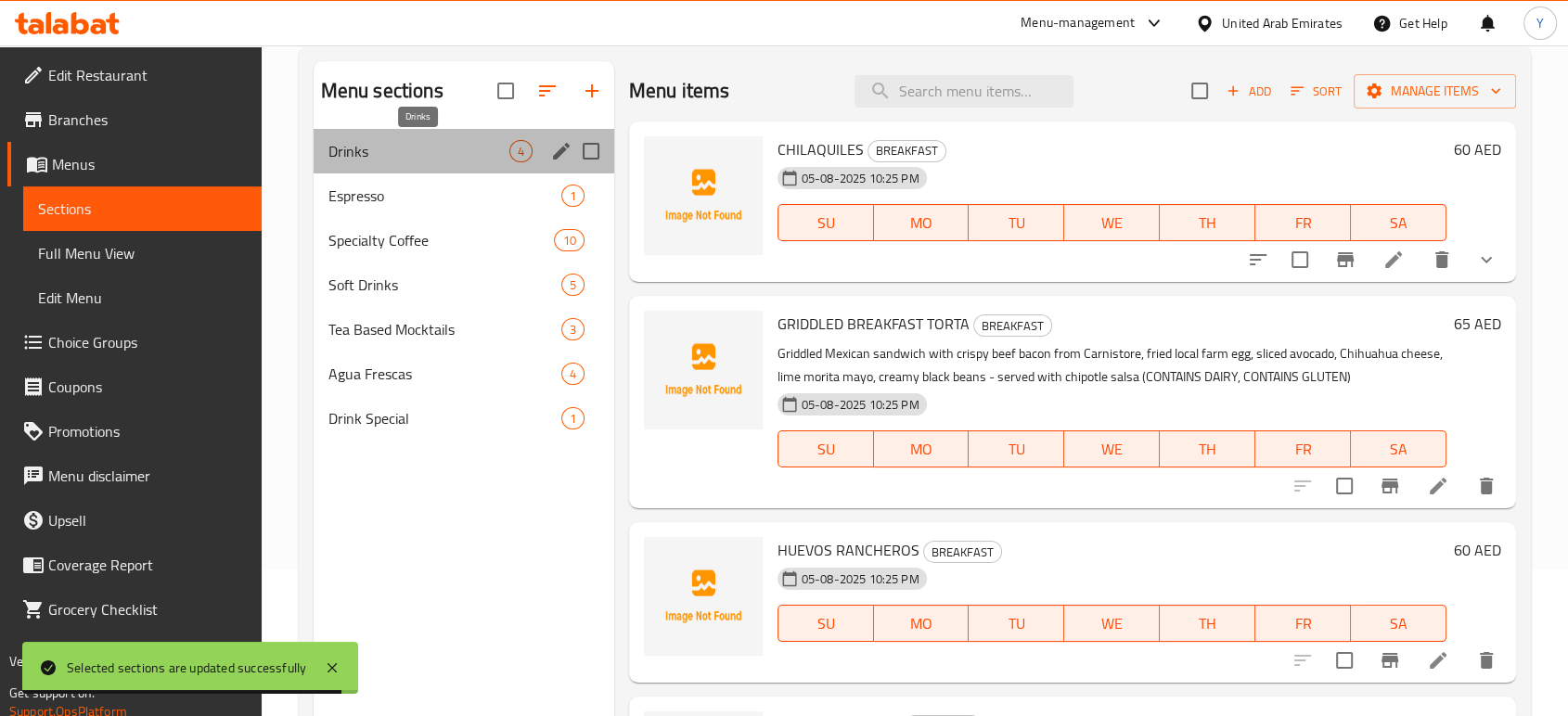 click on "Drinks" at bounding box center (418, 151) 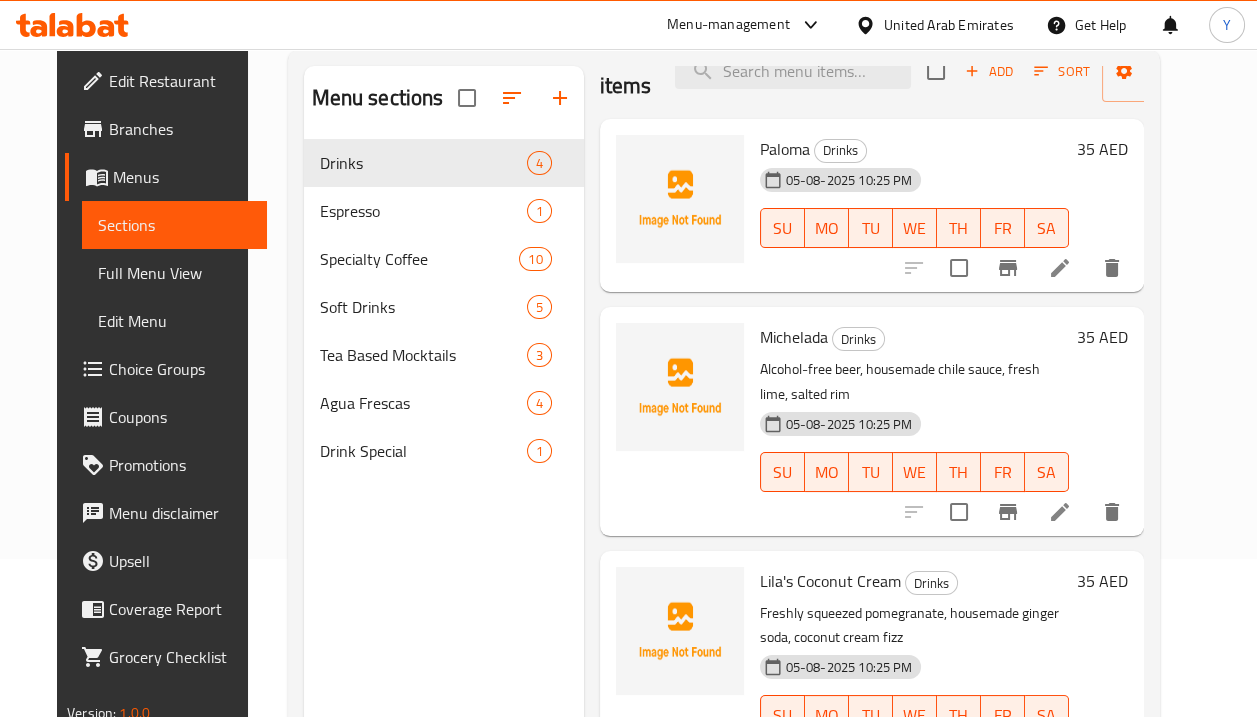 scroll, scrollTop: 111, scrollLeft: 0, axis: vertical 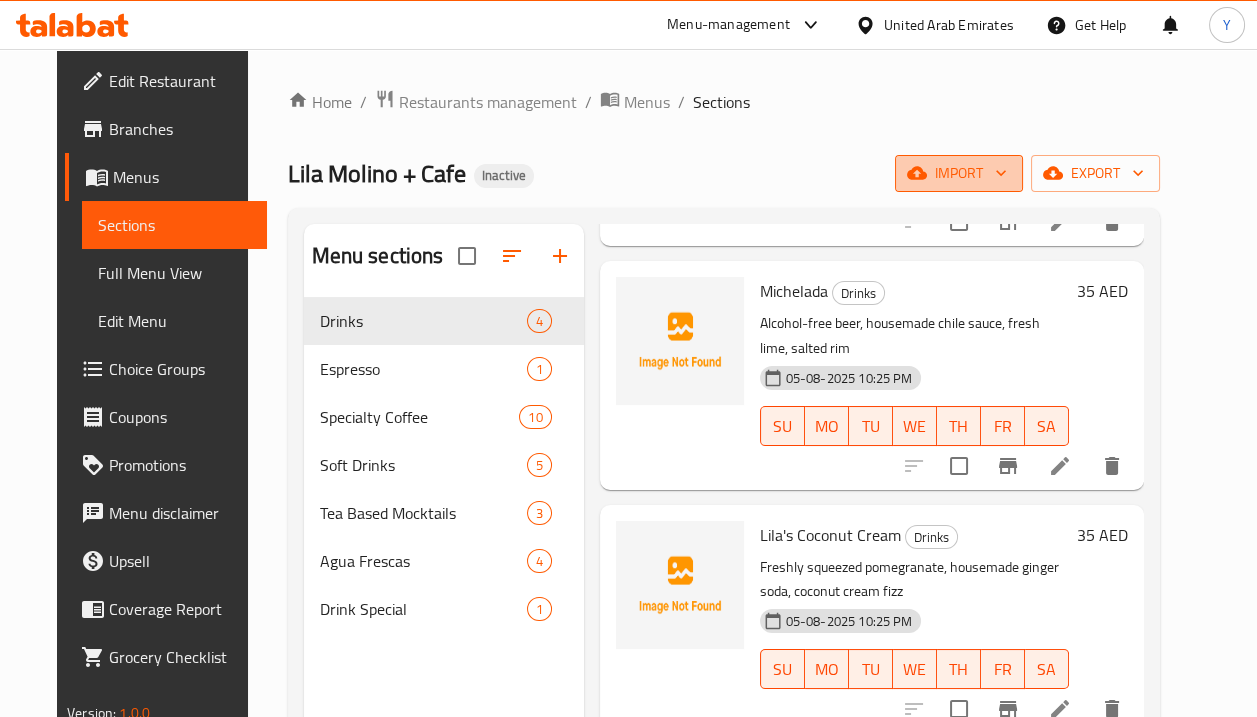 click 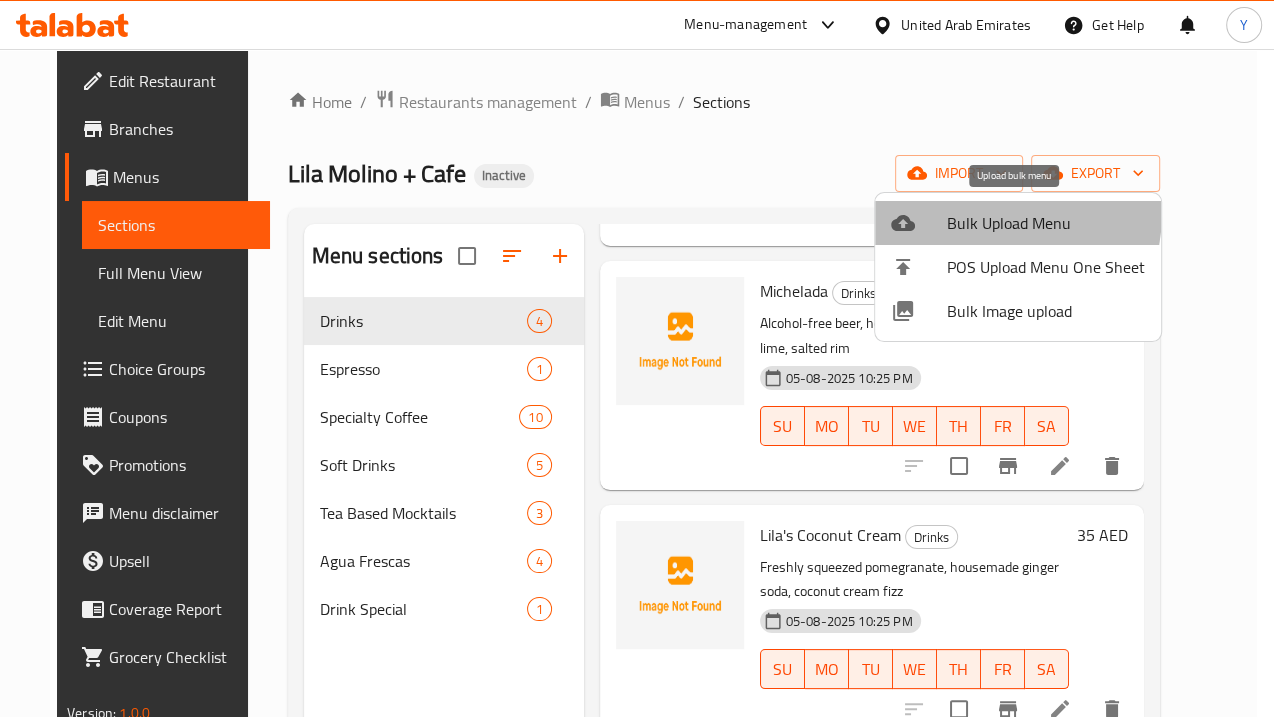 click on "Bulk Upload Menu" at bounding box center [1046, 223] 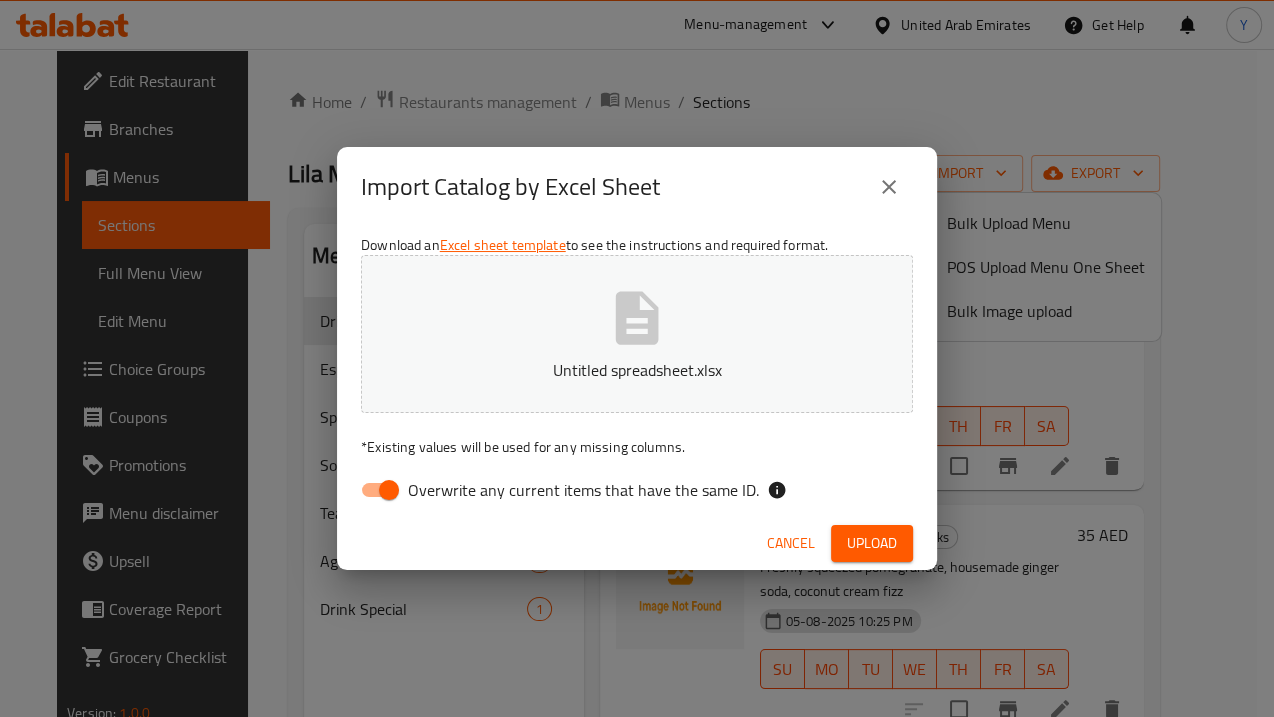 click on "Overwrite any current items that have the same ID." at bounding box center [389, 490] 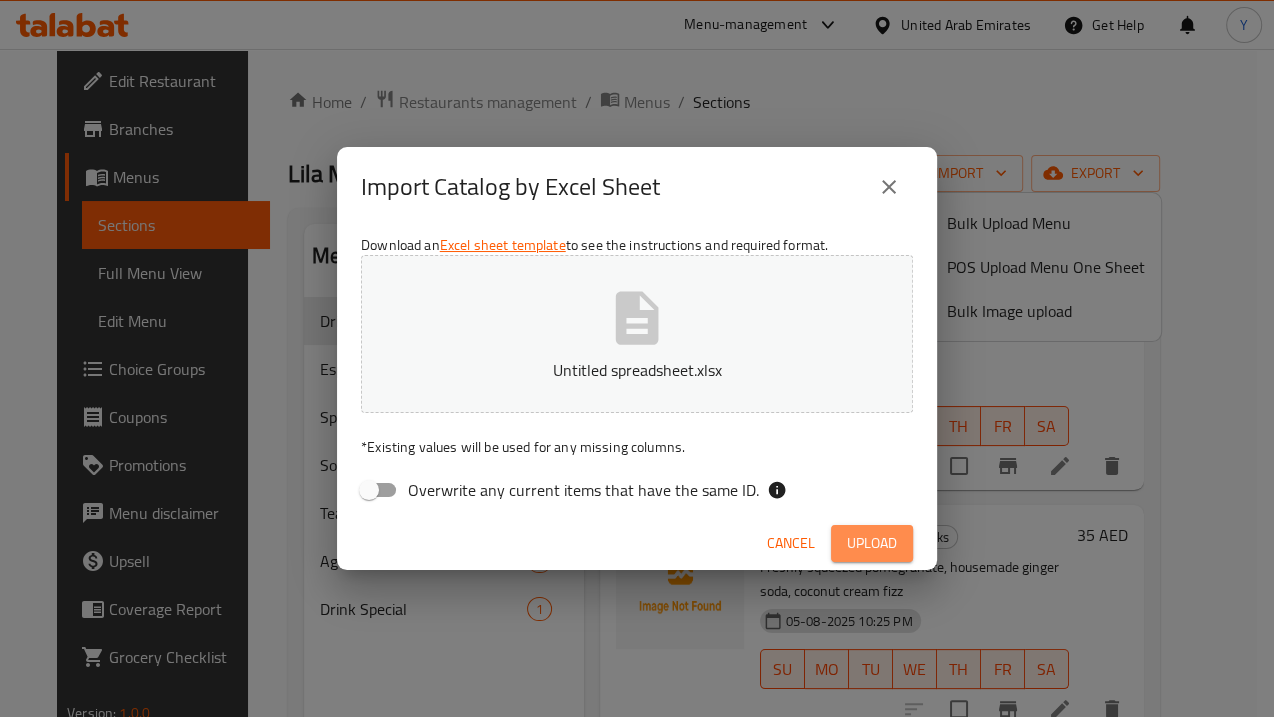 click on "Upload" at bounding box center (872, 543) 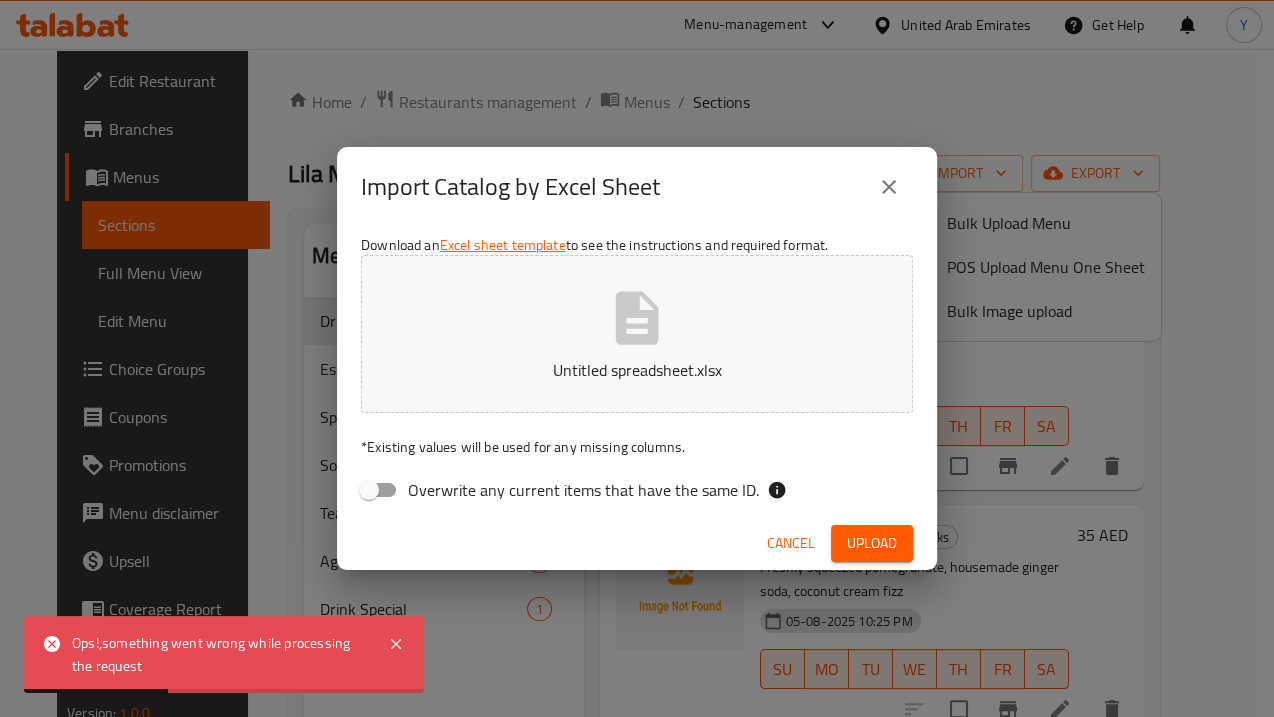click 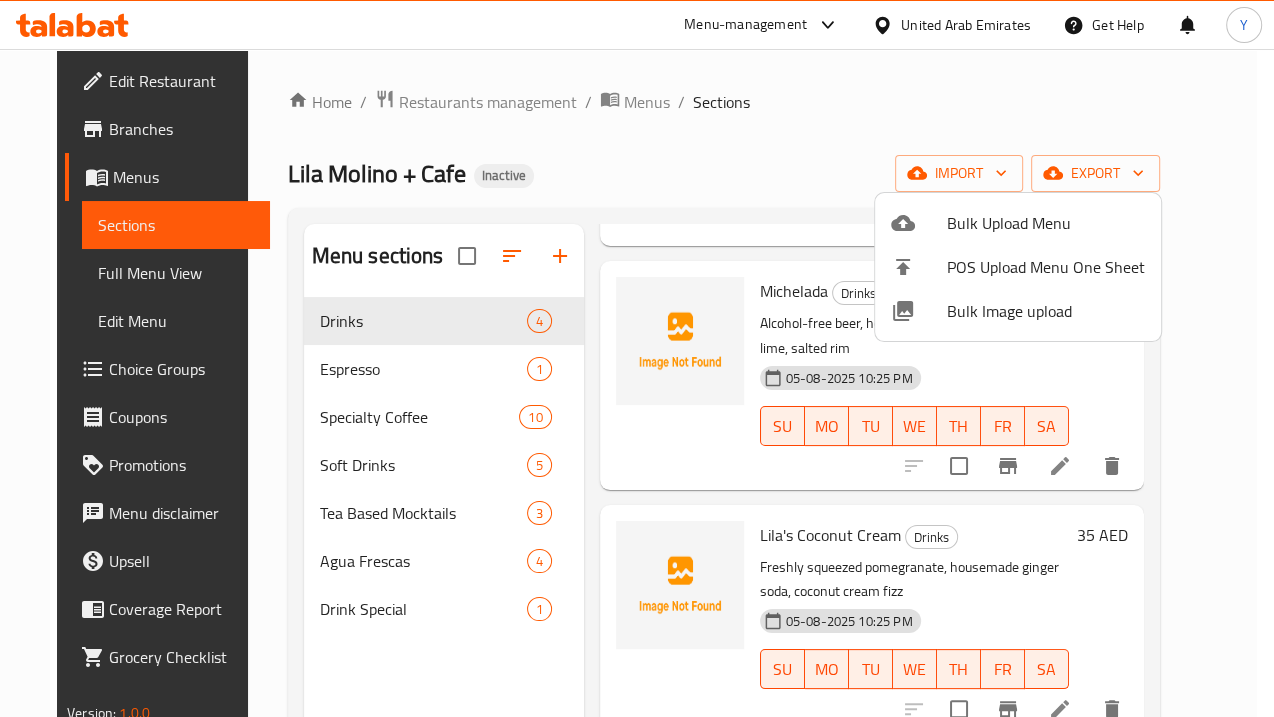 click at bounding box center (637, 358) 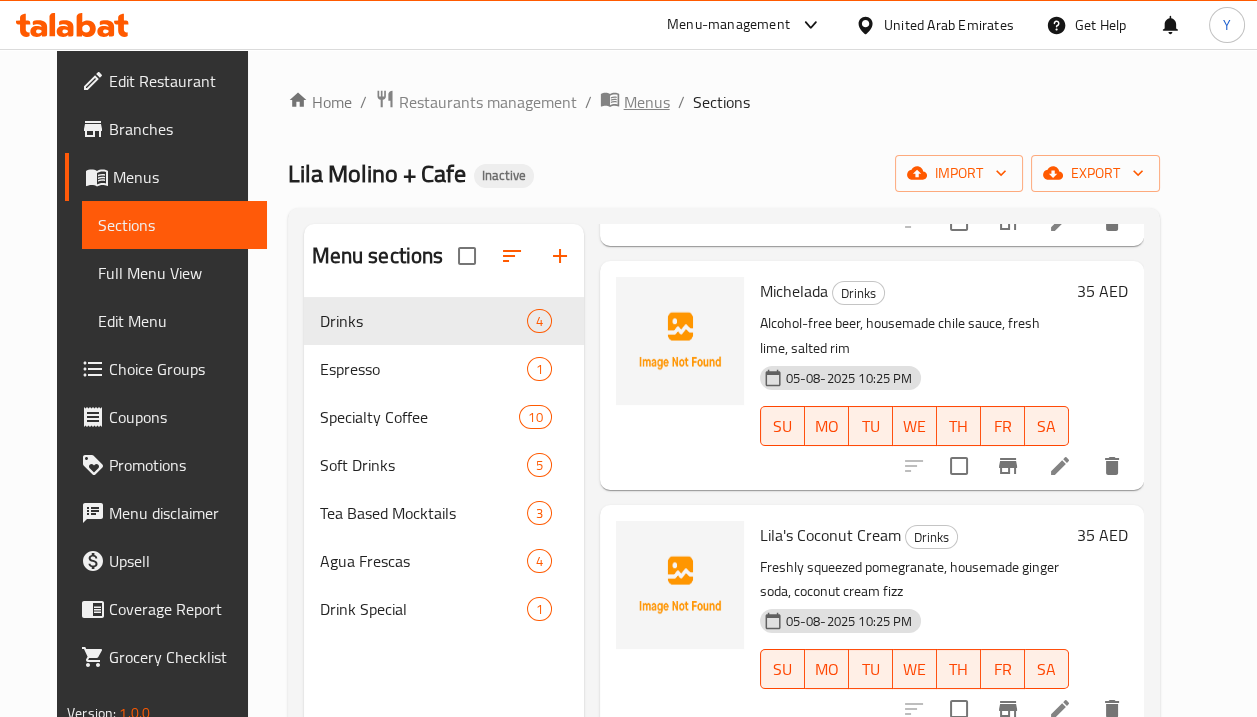 click on "Menus" at bounding box center [647, 102] 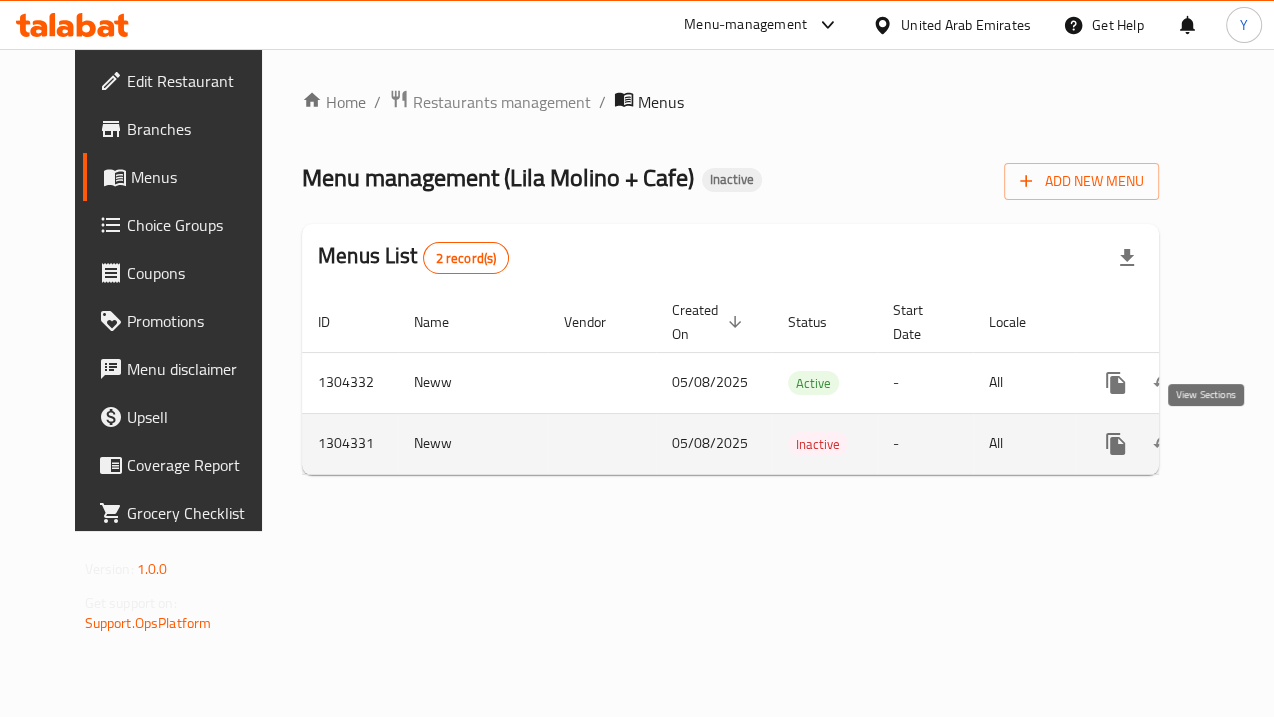 click 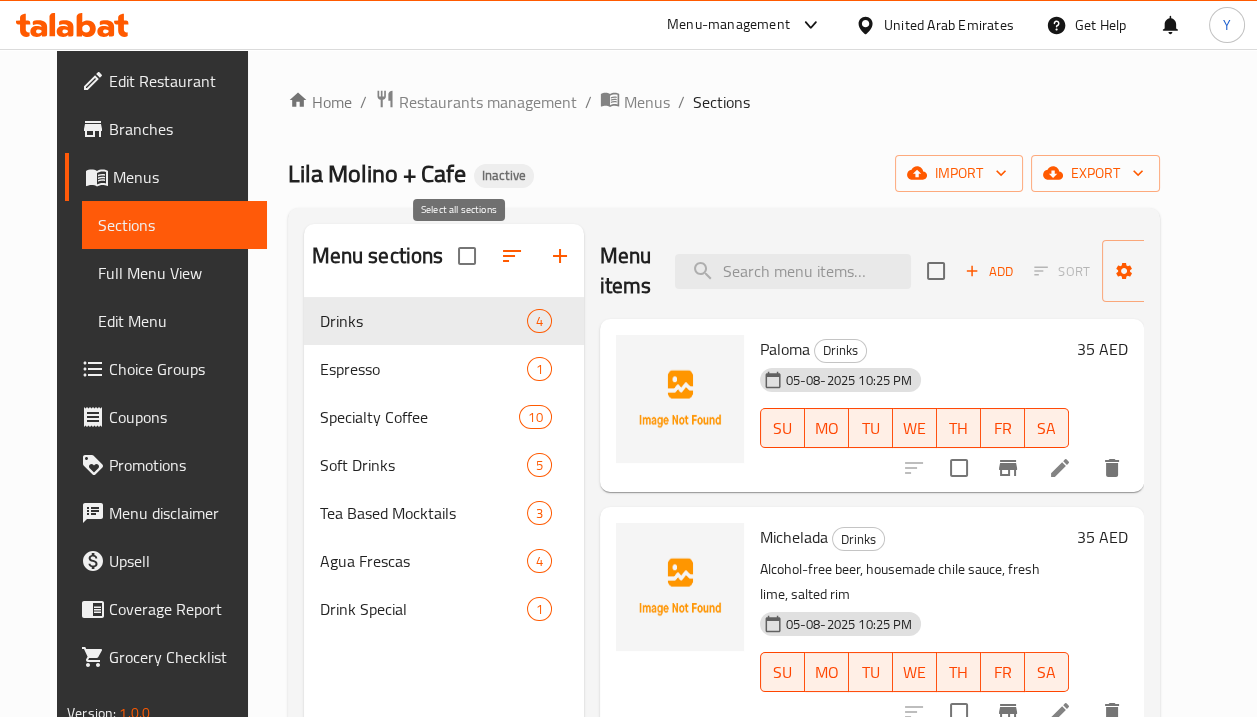 click at bounding box center [467, 256] 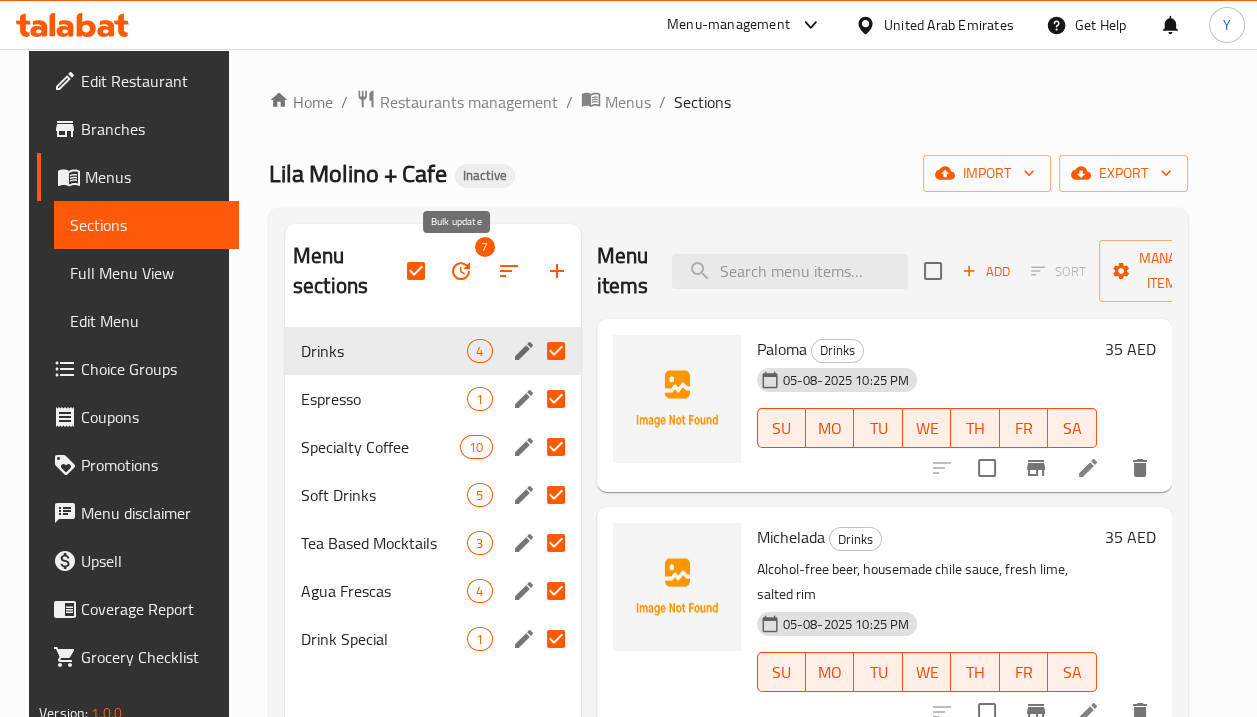 click 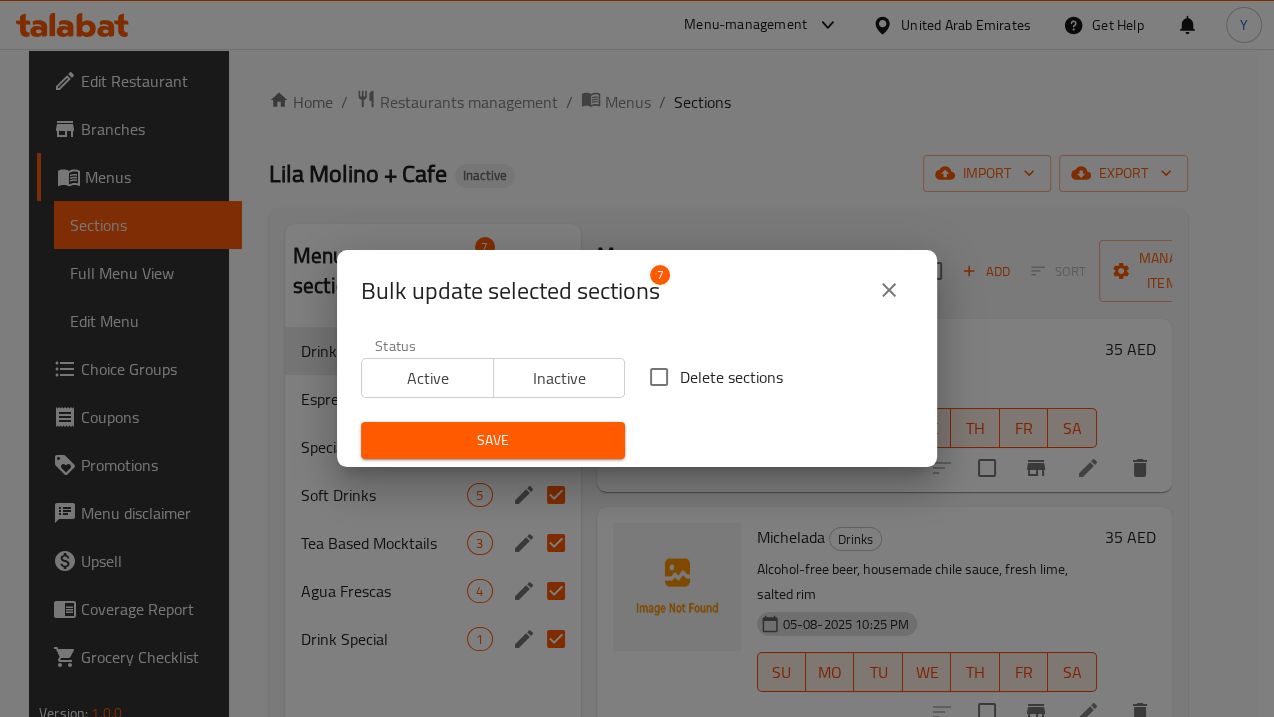 drag, startPoint x: 680, startPoint y: 363, endPoint x: 648, endPoint y: 418, distance: 63.631752 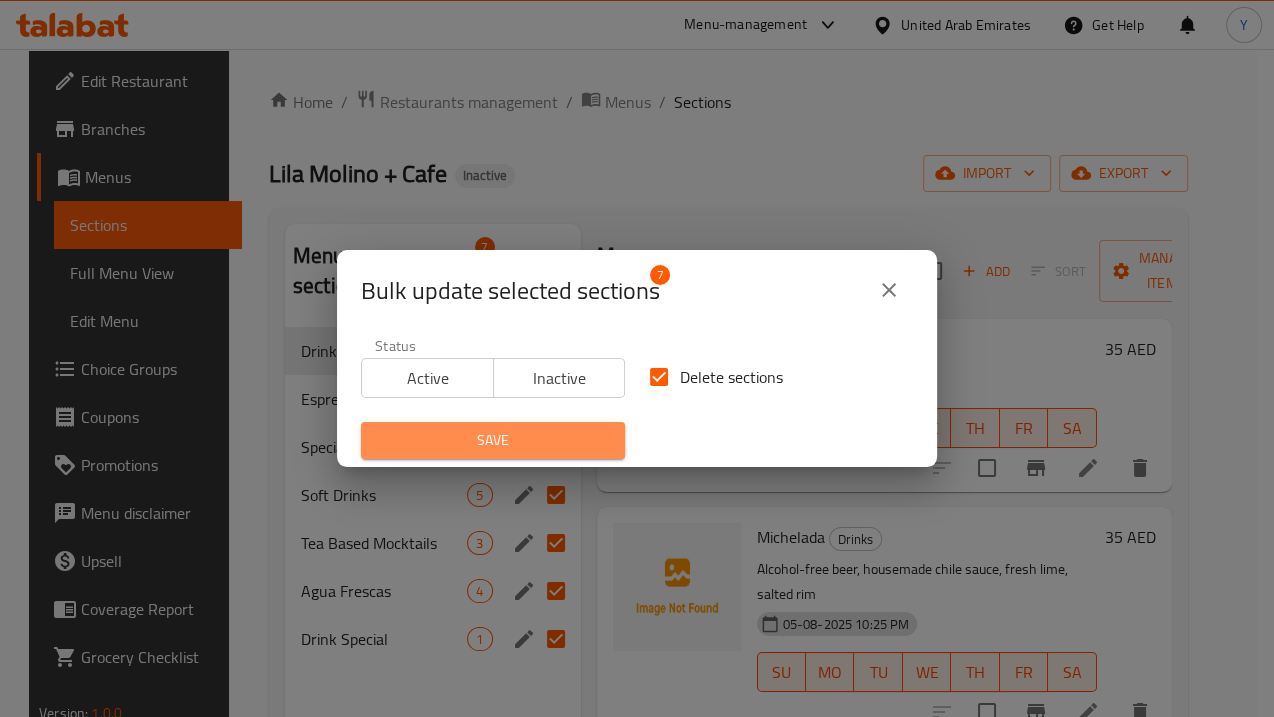 click on "Save" at bounding box center (493, 440) 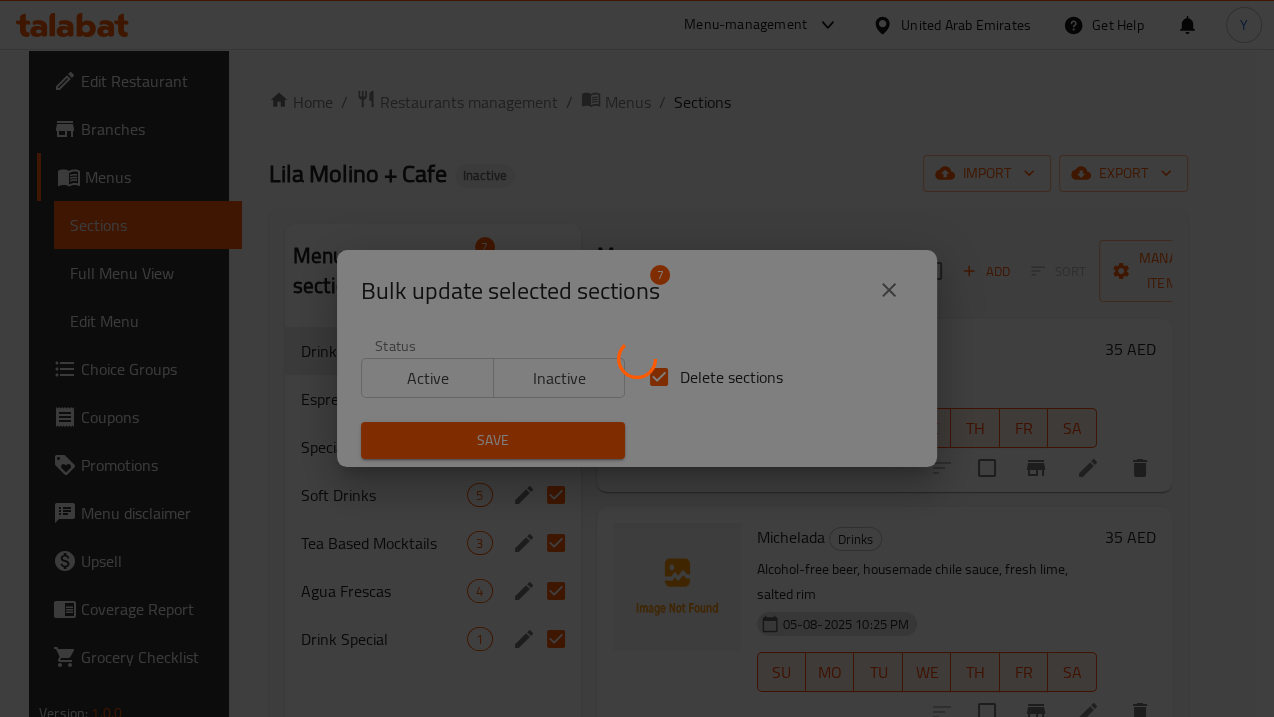 checkbox on "false" 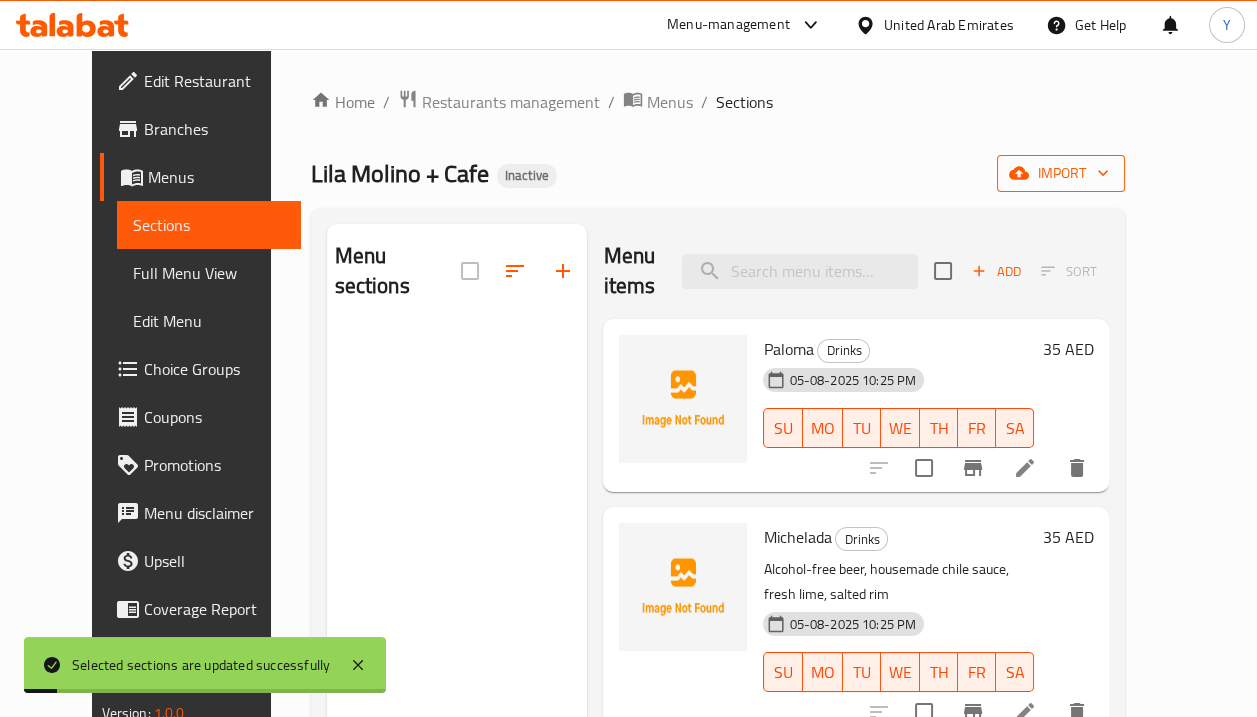 click 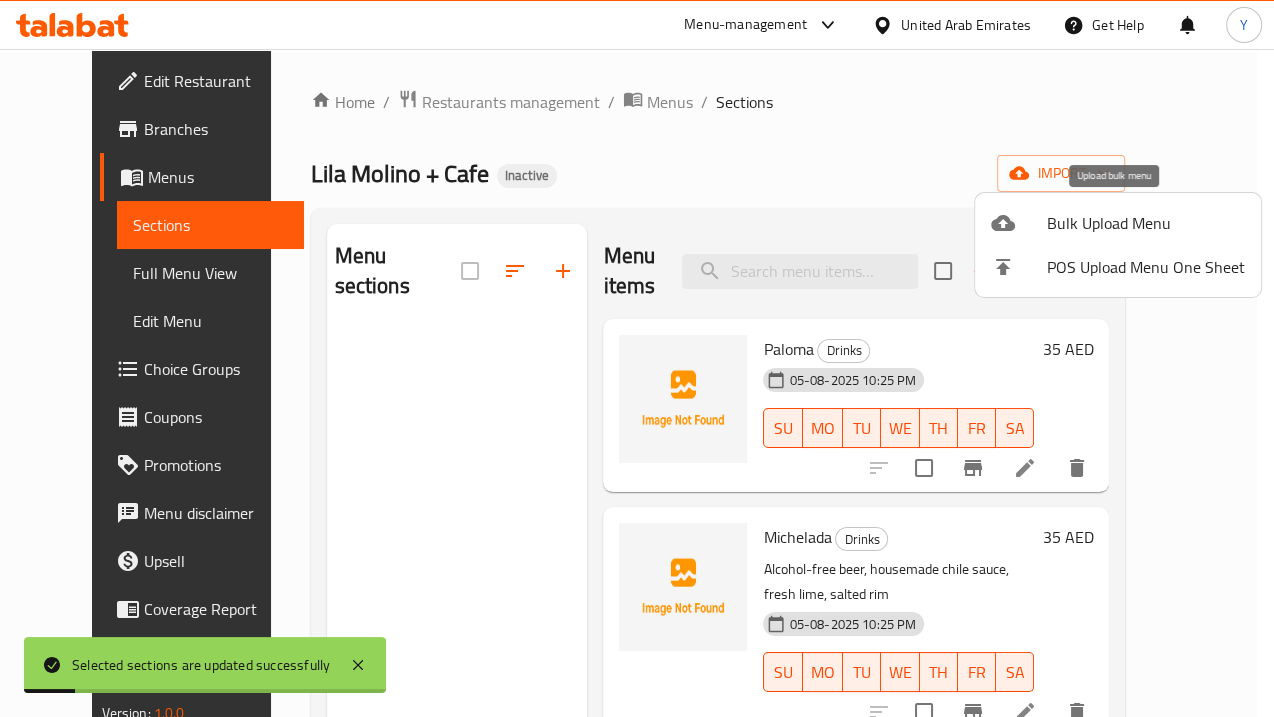 click on "Bulk Upload Menu" at bounding box center [1118, 223] 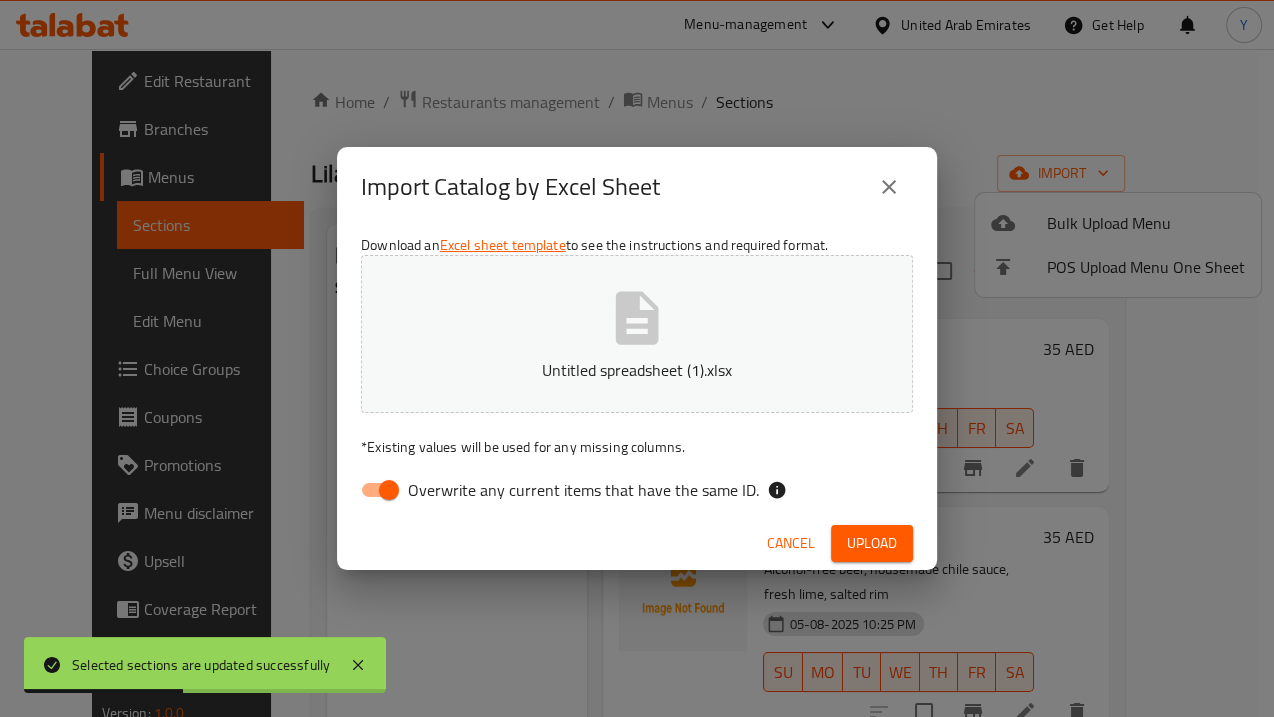 drag, startPoint x: 378, startPoint y: 484, endPoint x: 410, endPoint y: 499, distance: 35.341194 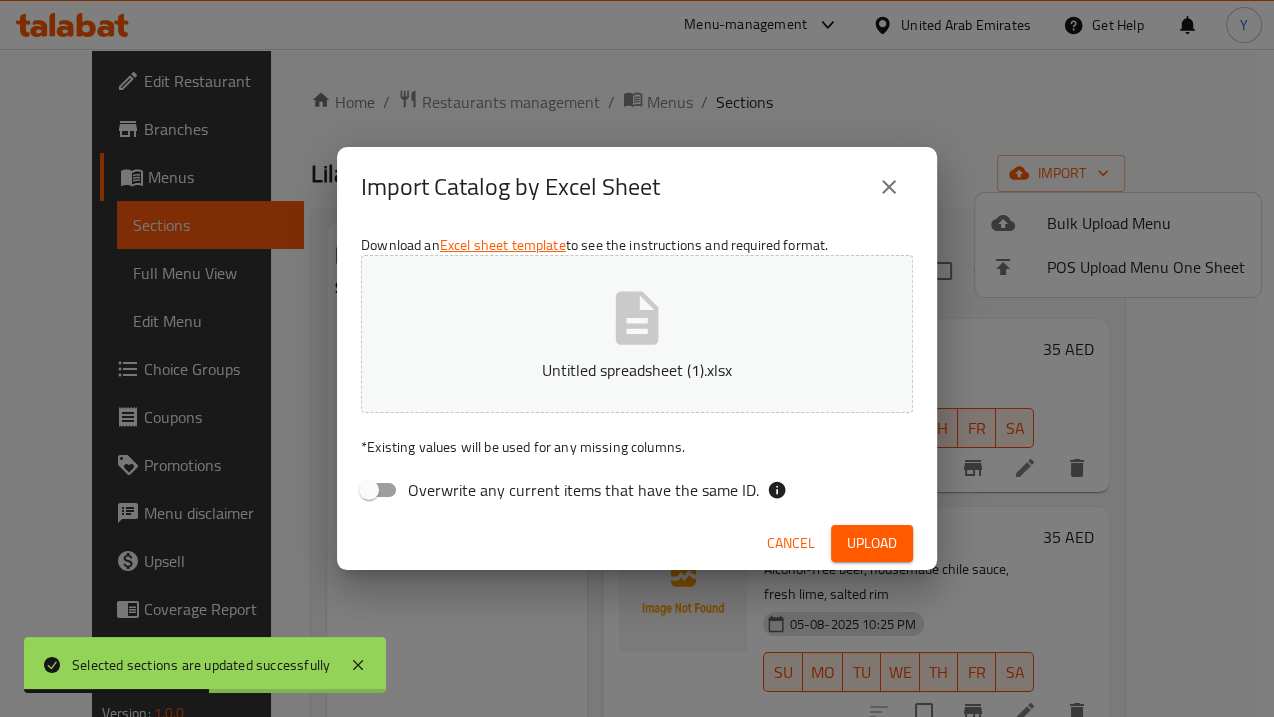 click on "Upload" at bounding box center [872, 543] 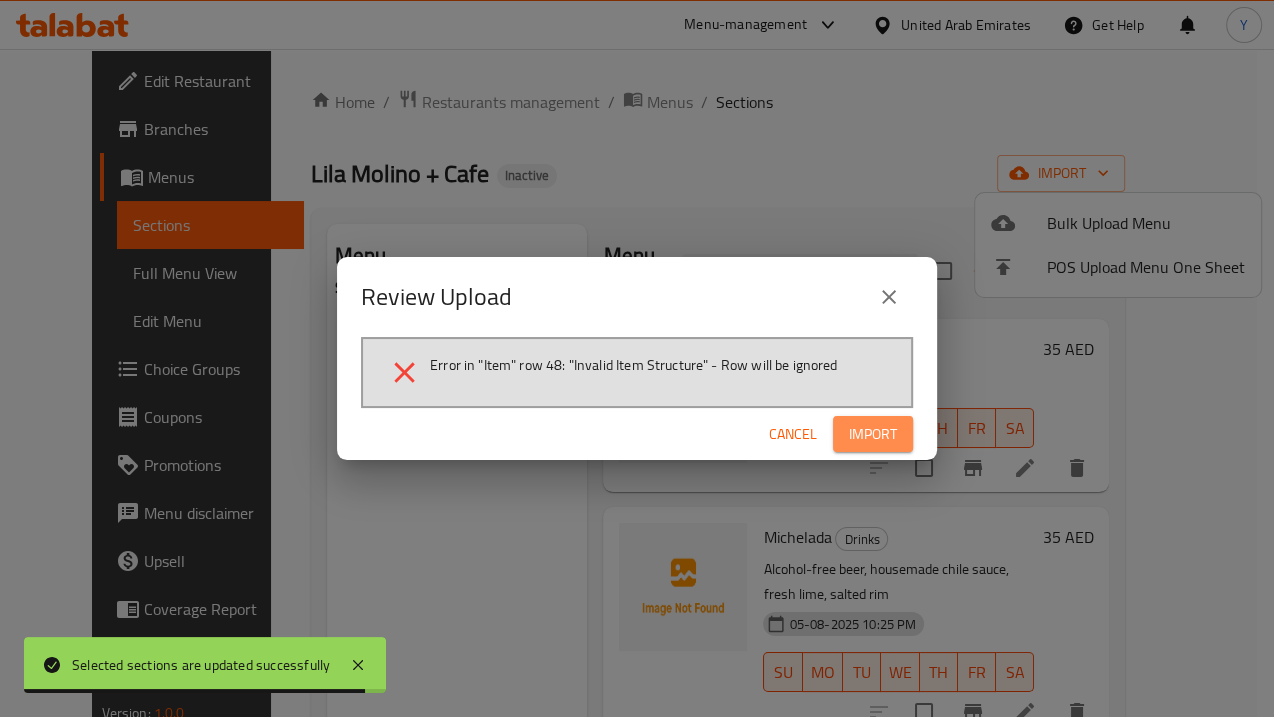 click on "Import" at bounding box center [873, 434] 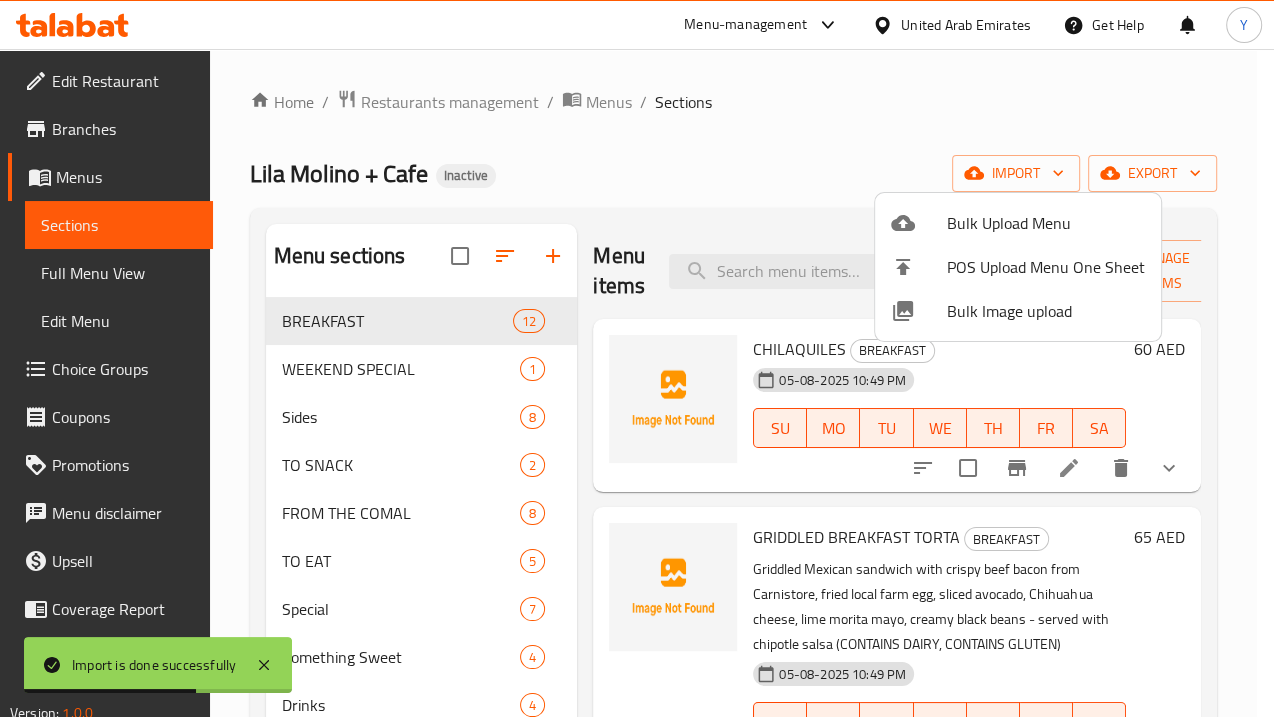 drag, startPoint x: 1189, startPoint y: 393, endPoint x: 1199, endPoint y: 503, distance: 110.45361 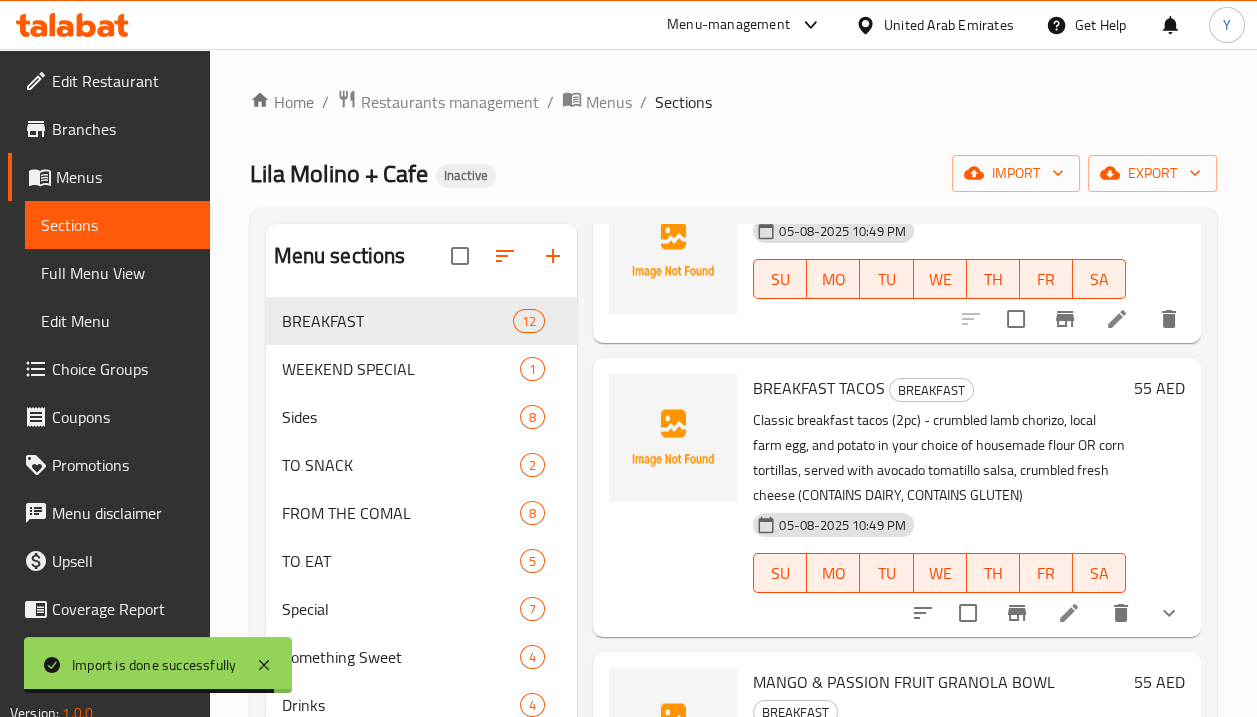 scroll, scrollTop: 655, scrollLeft: 0, axis: vertical 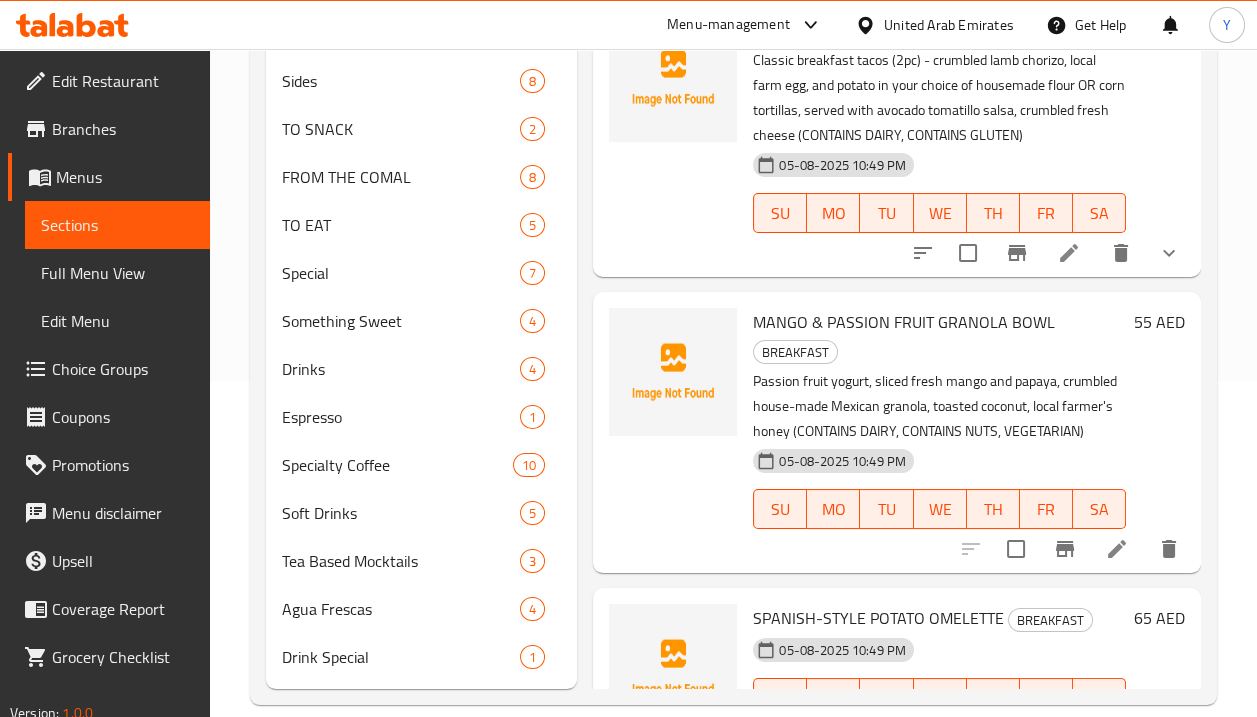 click at bounding box center (673, 432) 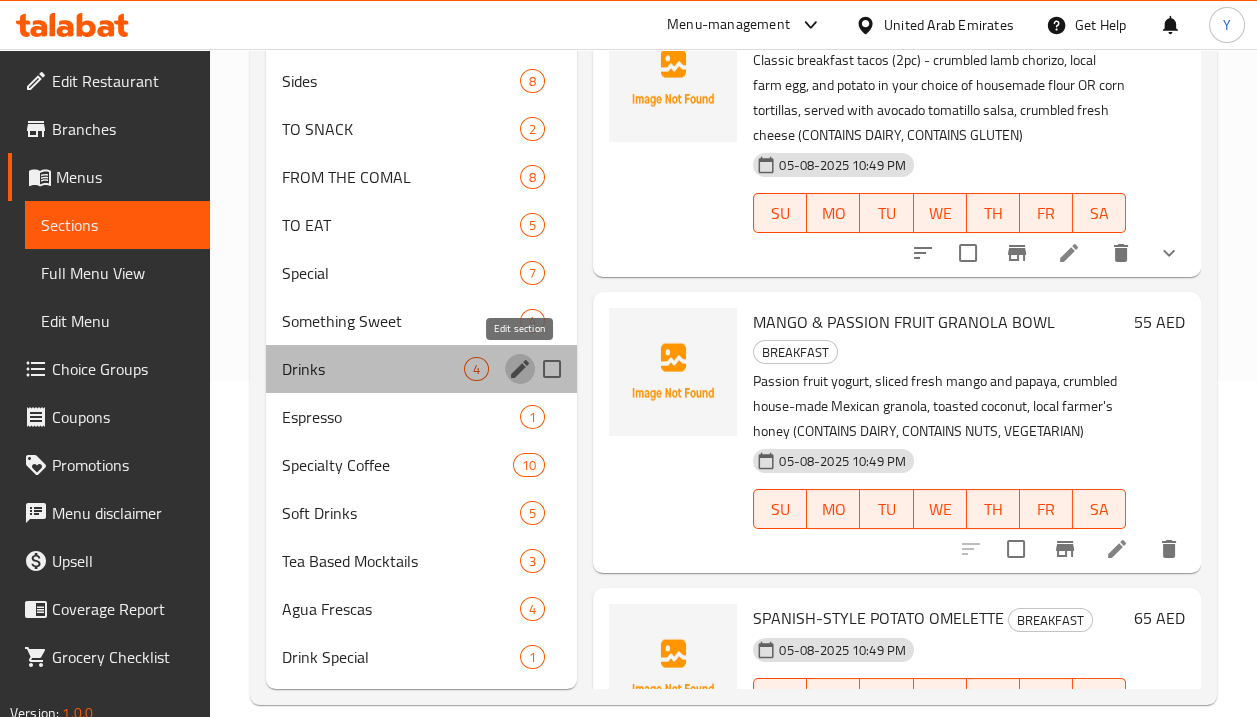 click 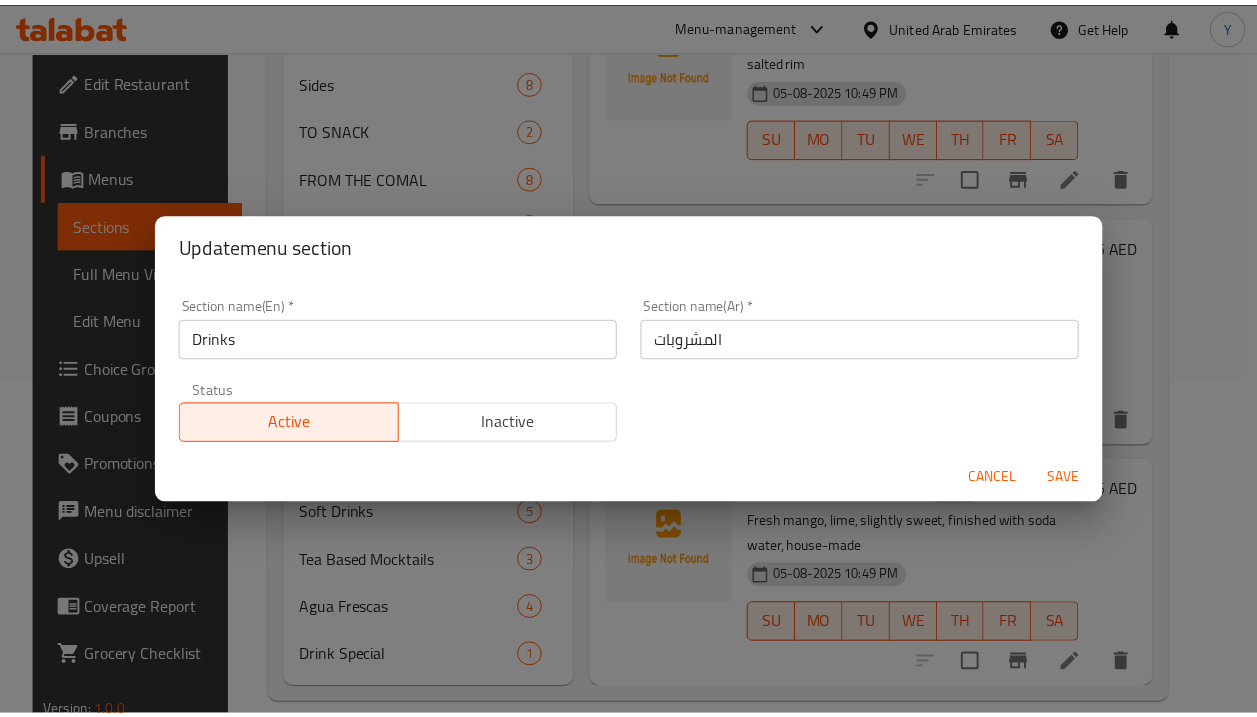 scroll, scrollTop: 269, scrollLeft: 0, axis: vertical 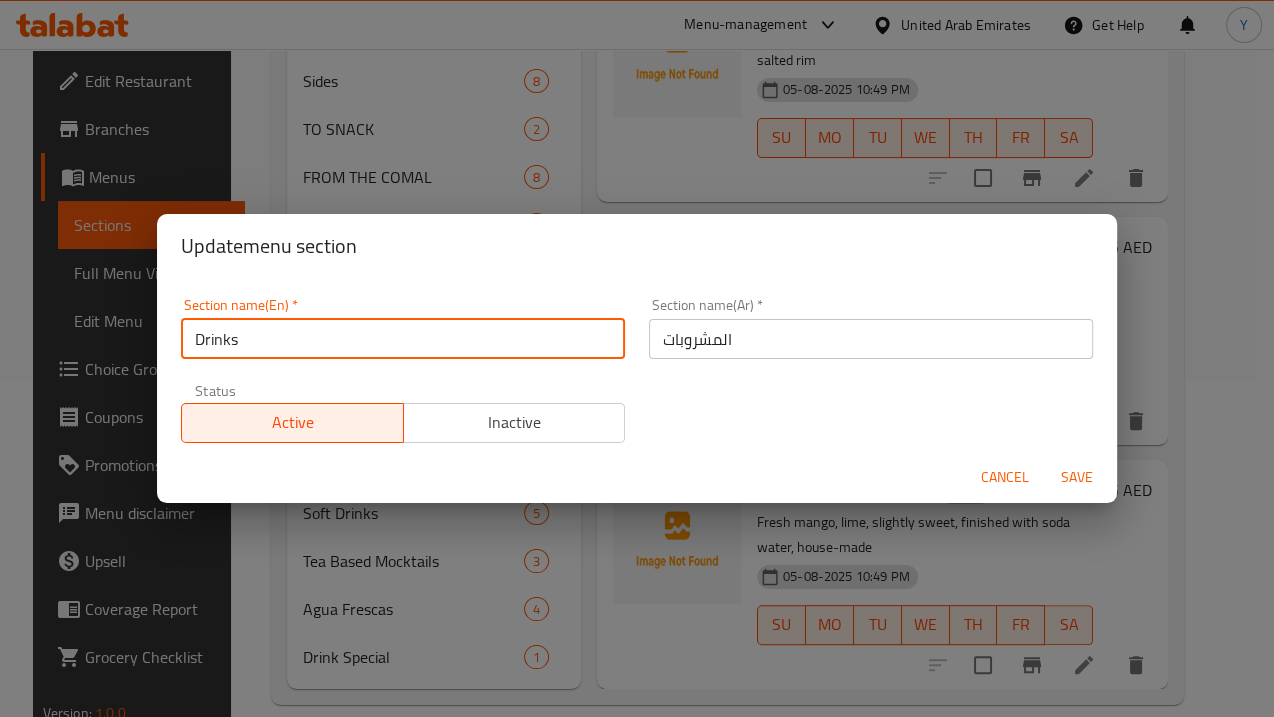 drag, startPoint x: 512, startPoint y: 358, endPoint x: 184, endPoint y: 342, distance: 328.39 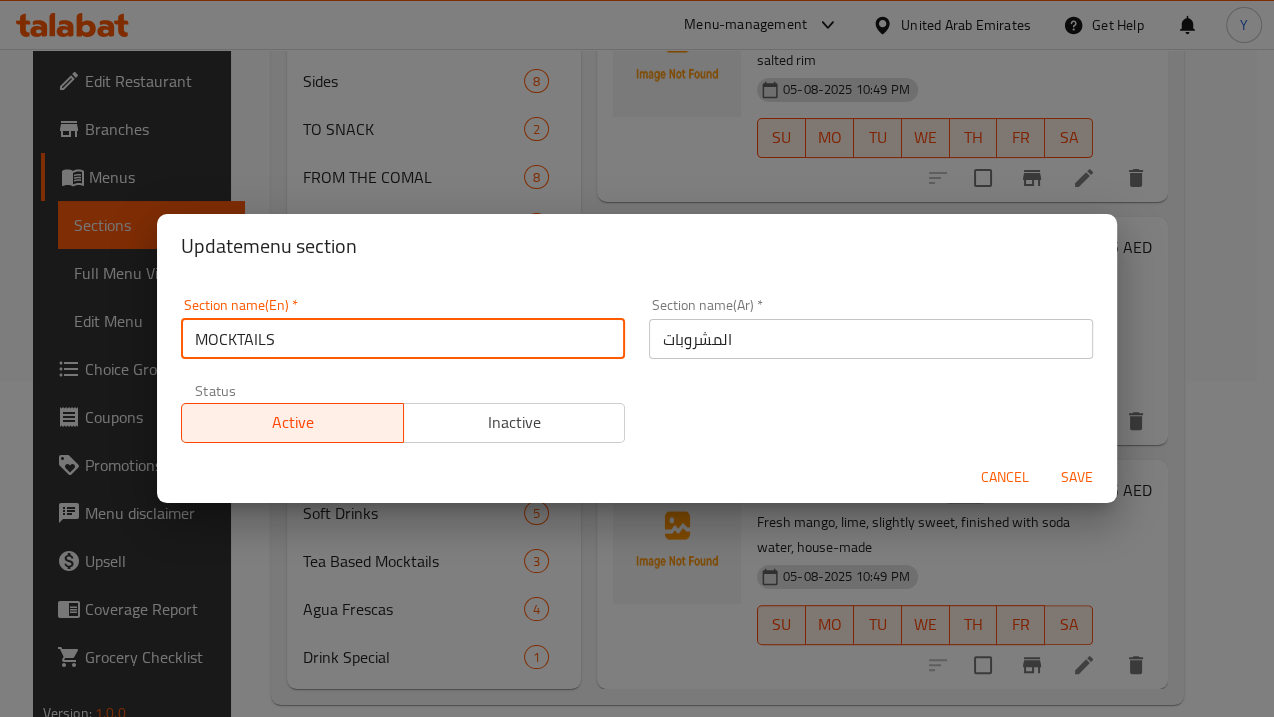 type on "MOCKTAILS" 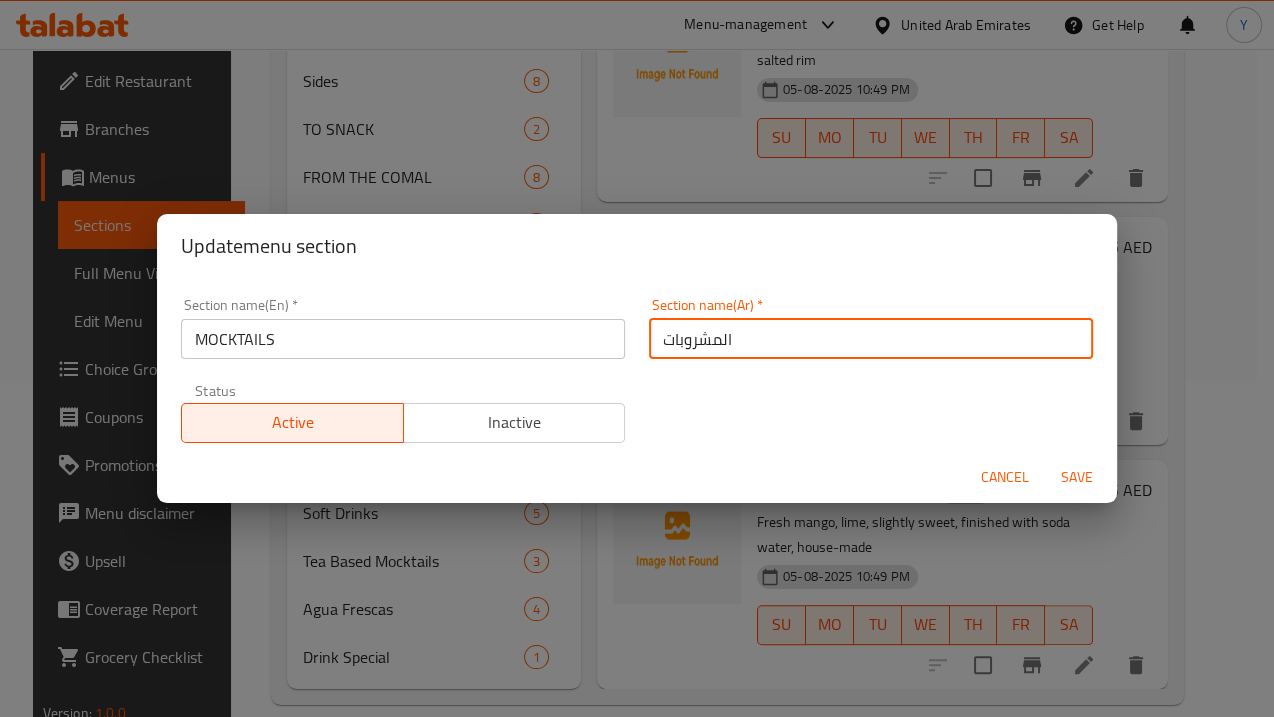 drag, startPoint x: 867, startPoint y: 324, endPoint x: 619, endPoint y: 342, distance: 248.65237 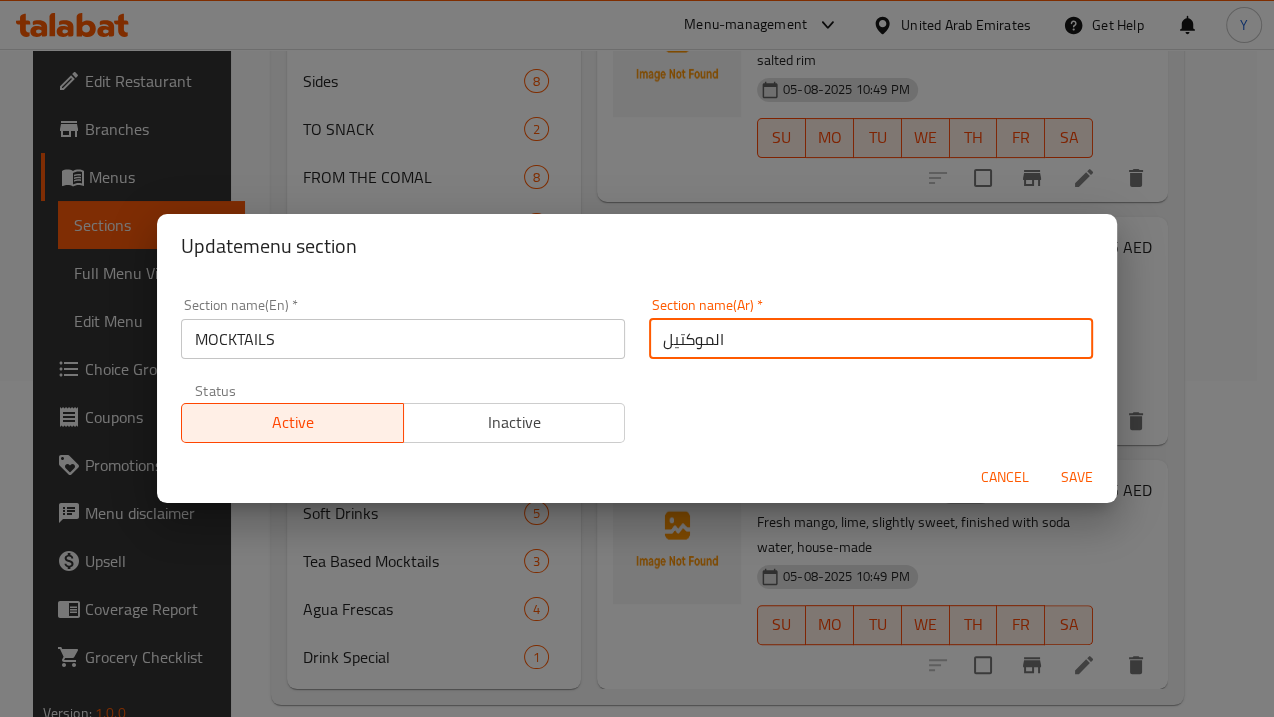 type on "الموكتيل" 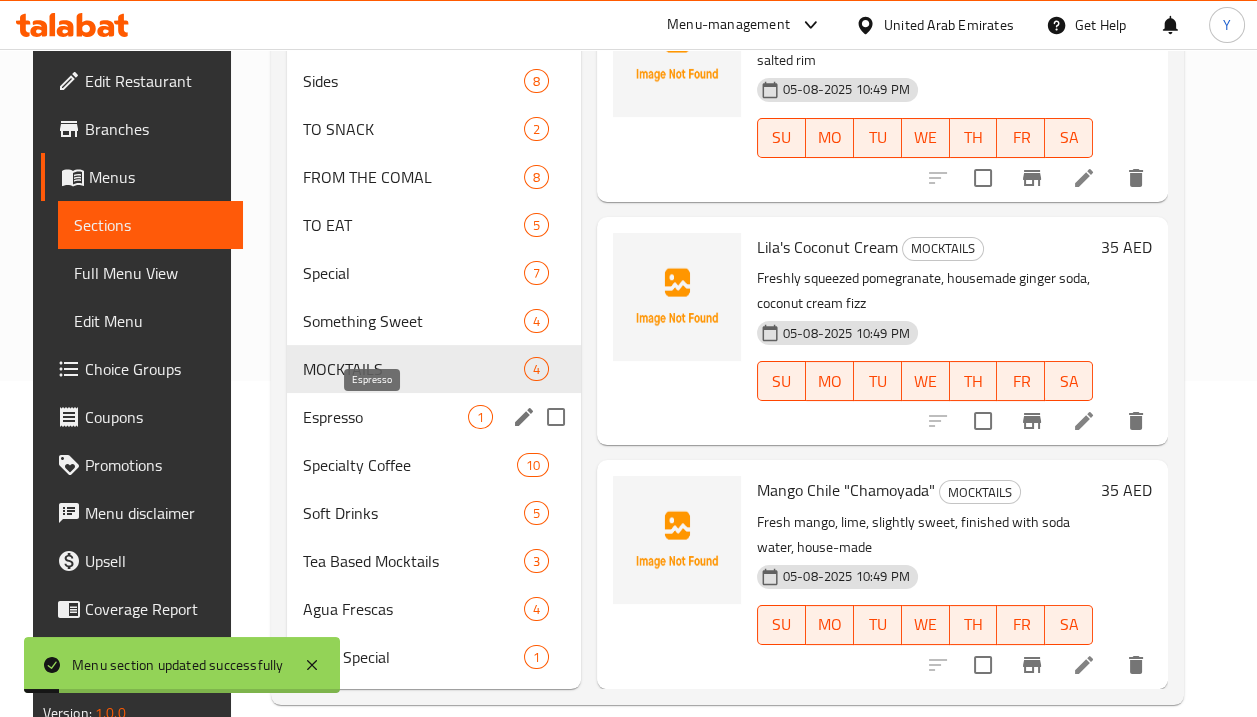 click on "Espresso" at bounding box center (385, 417) 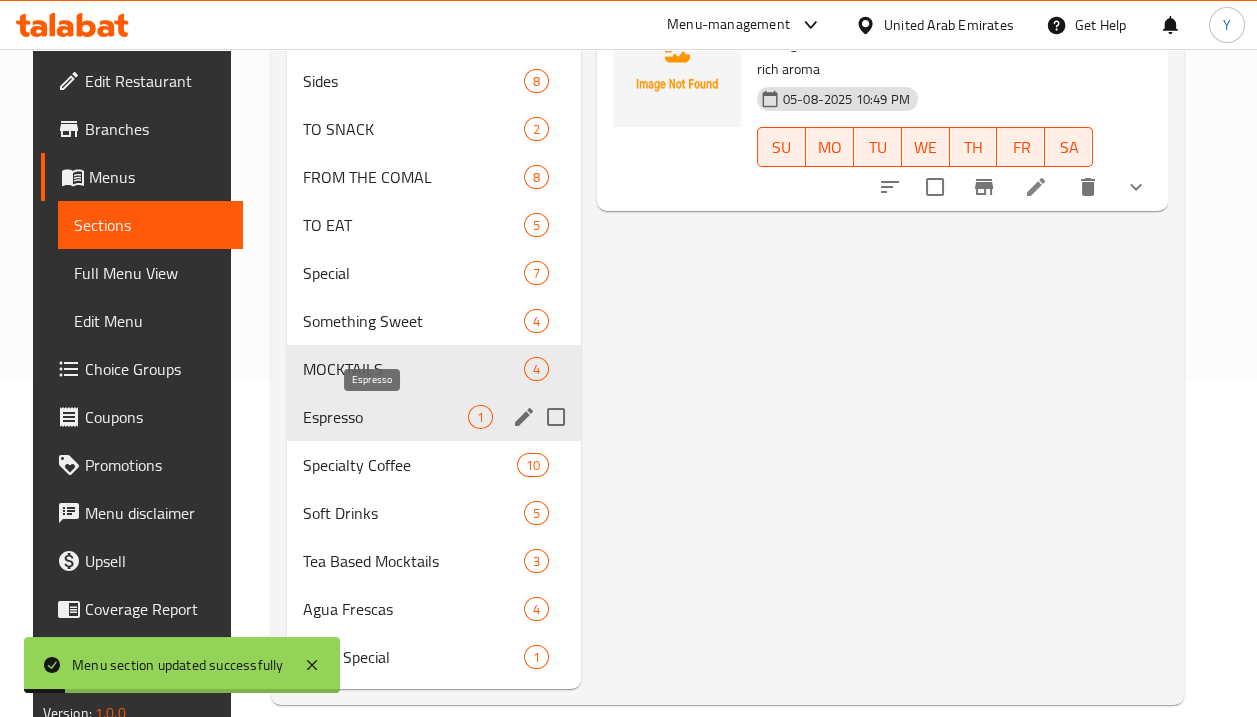 scroll, scrollTop: 0, scrollLeft: 0, axis: both 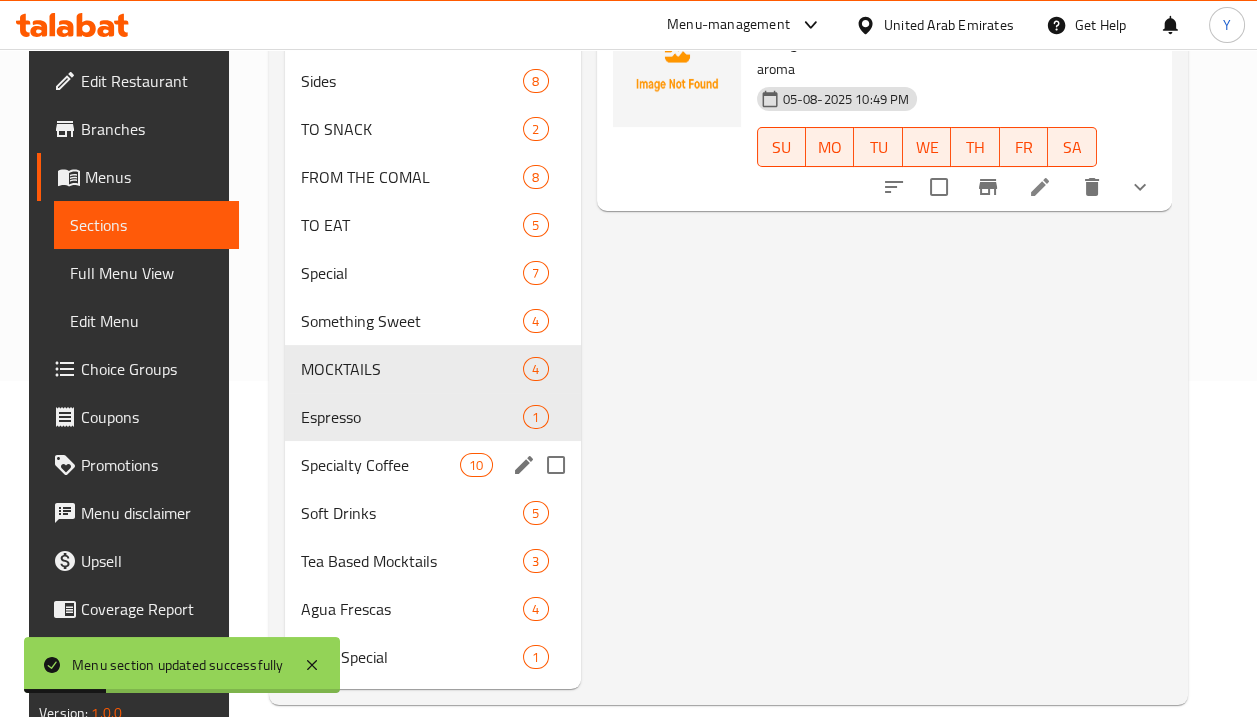 click at bounding box center [556, 465] 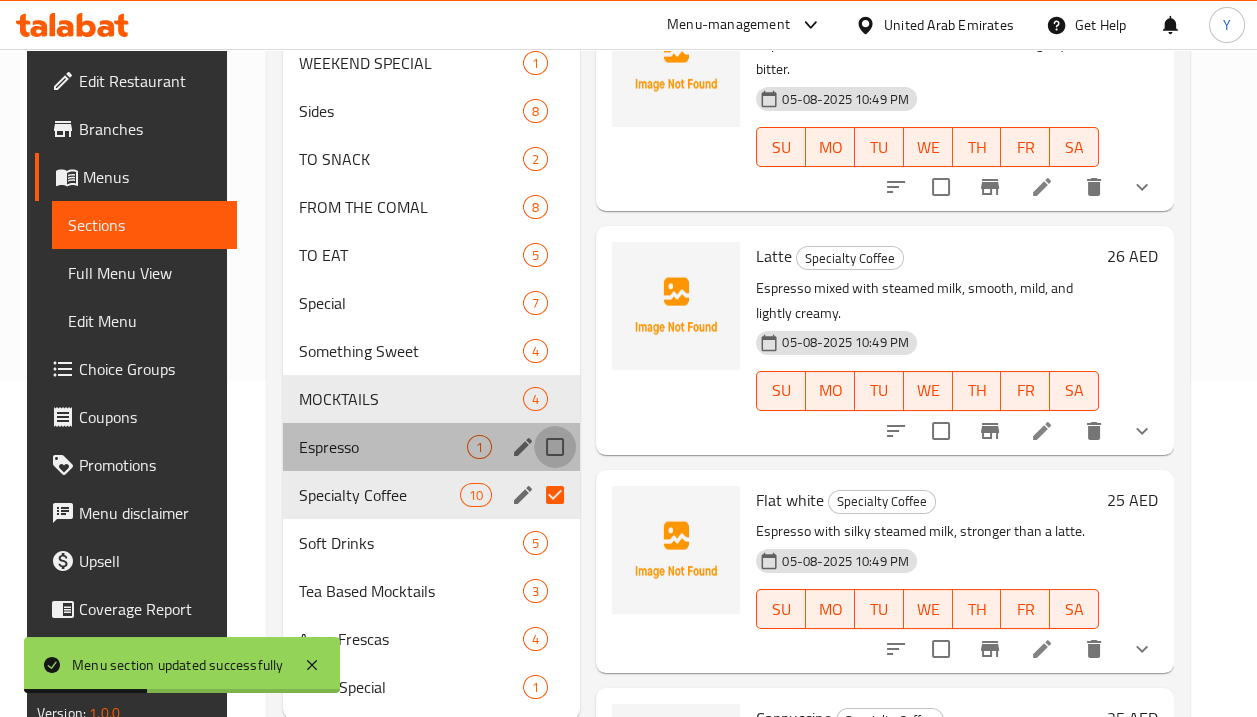 click at bounding box center [555, 447] 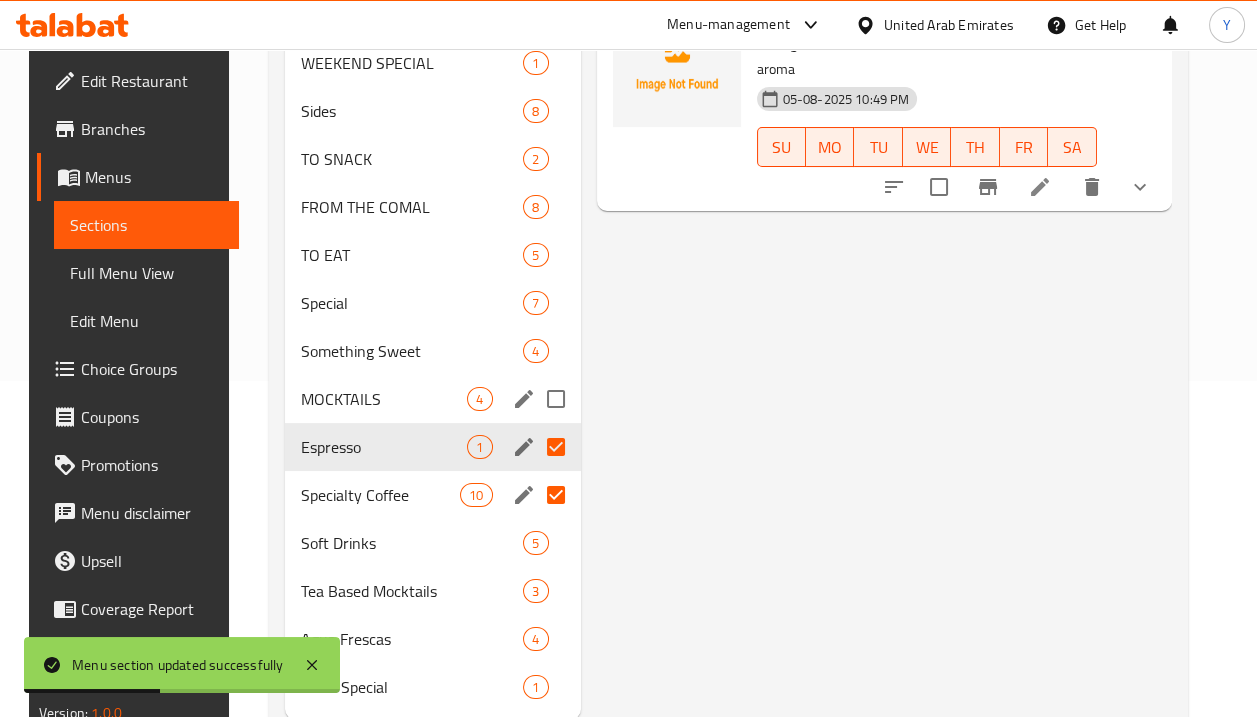 click at bounding box center (556, 399) 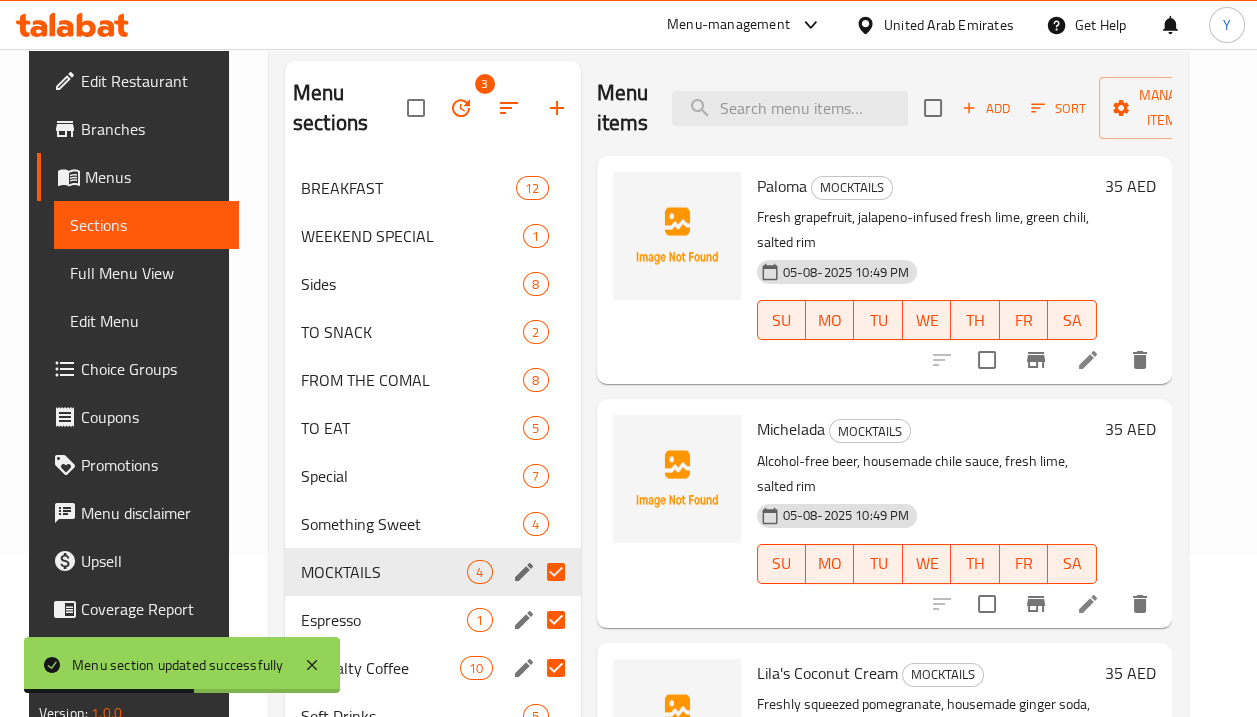 scroll, scrollTop: 26, scrollLeft: 0, axis: vertical 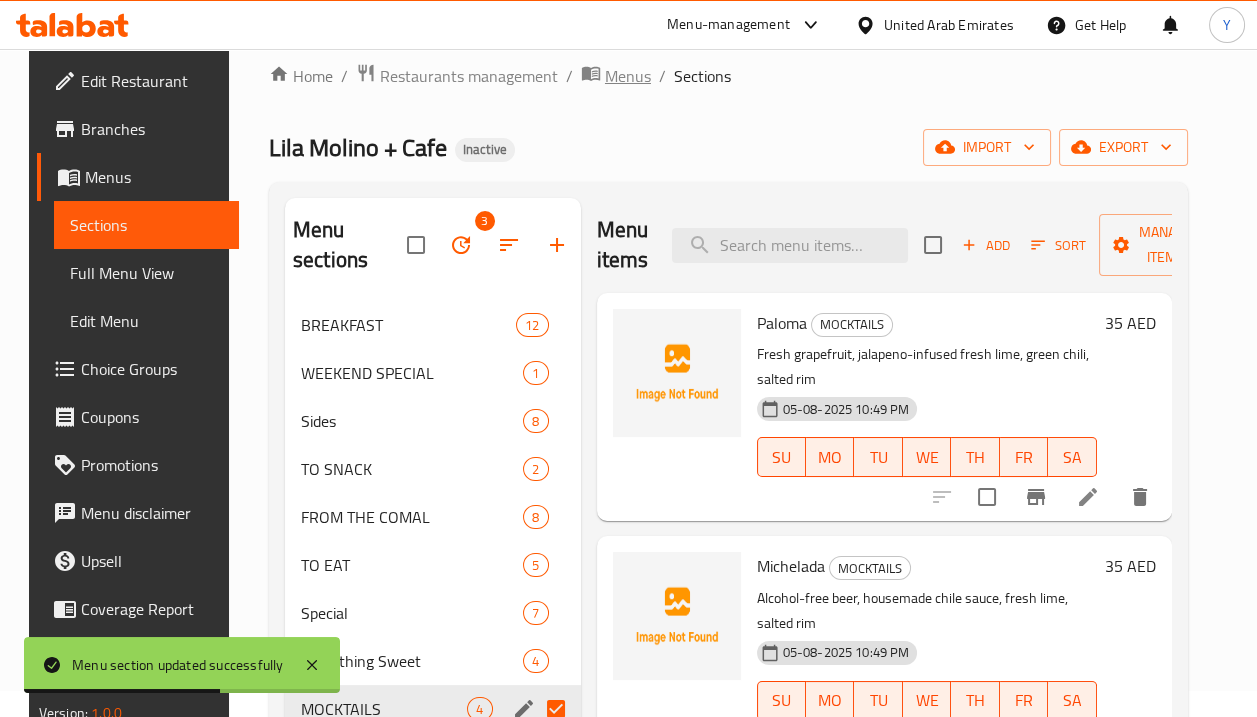 click on "Menus" at bounding box center [628, 76] 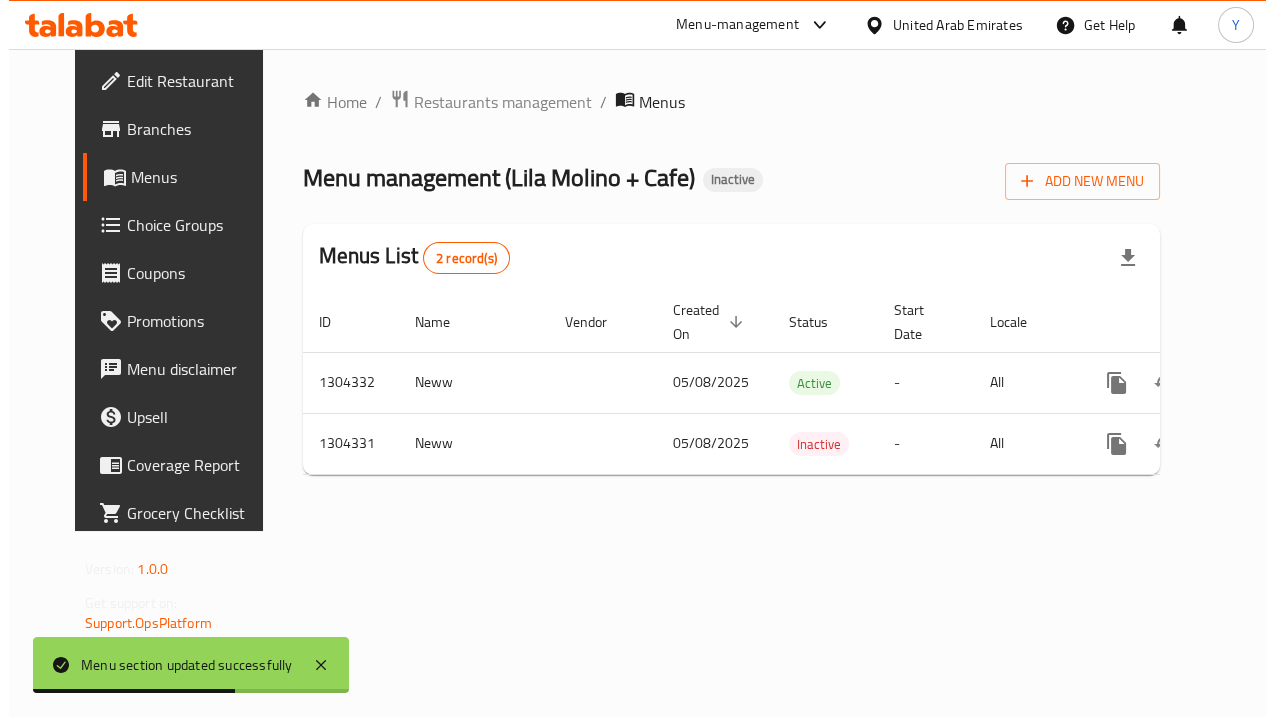 scroll, scrollTop: 0, scrollLeft: 0, axis: both 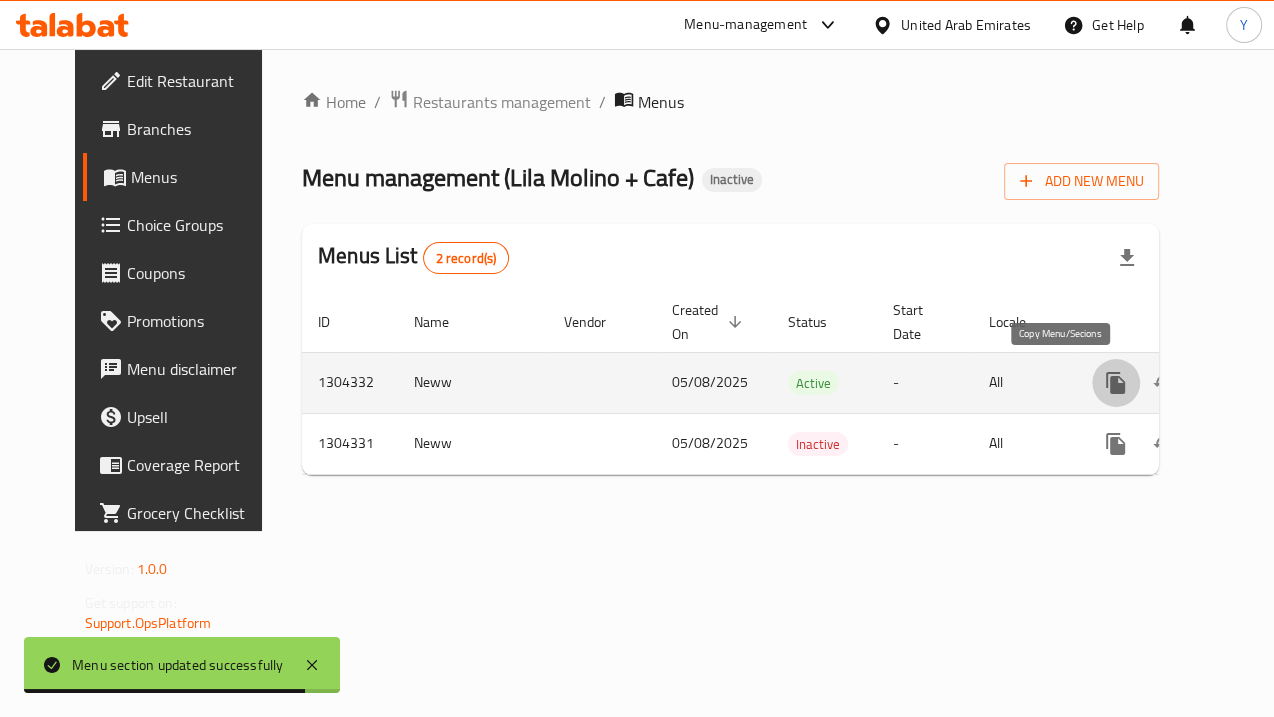 click 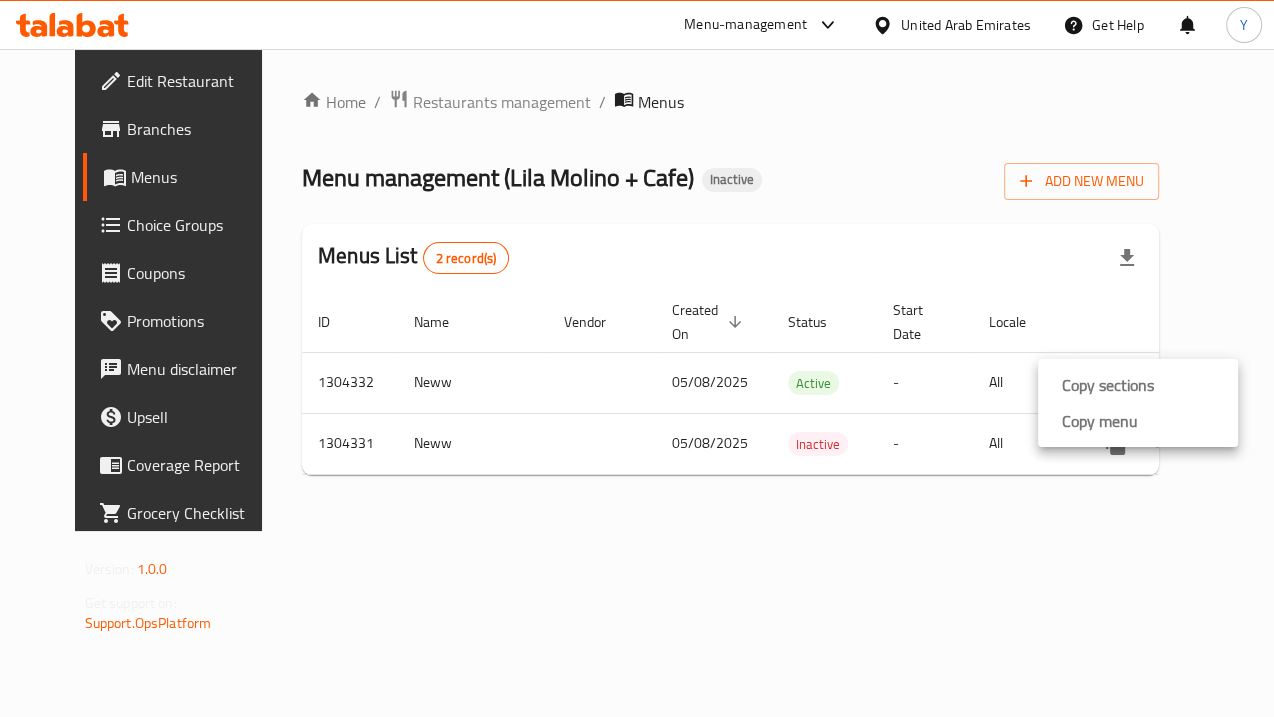 drag, startPoint x: 1057, startPoint y: 387, endPoint x: 984, endPoint y: 483, distance: 120.60265 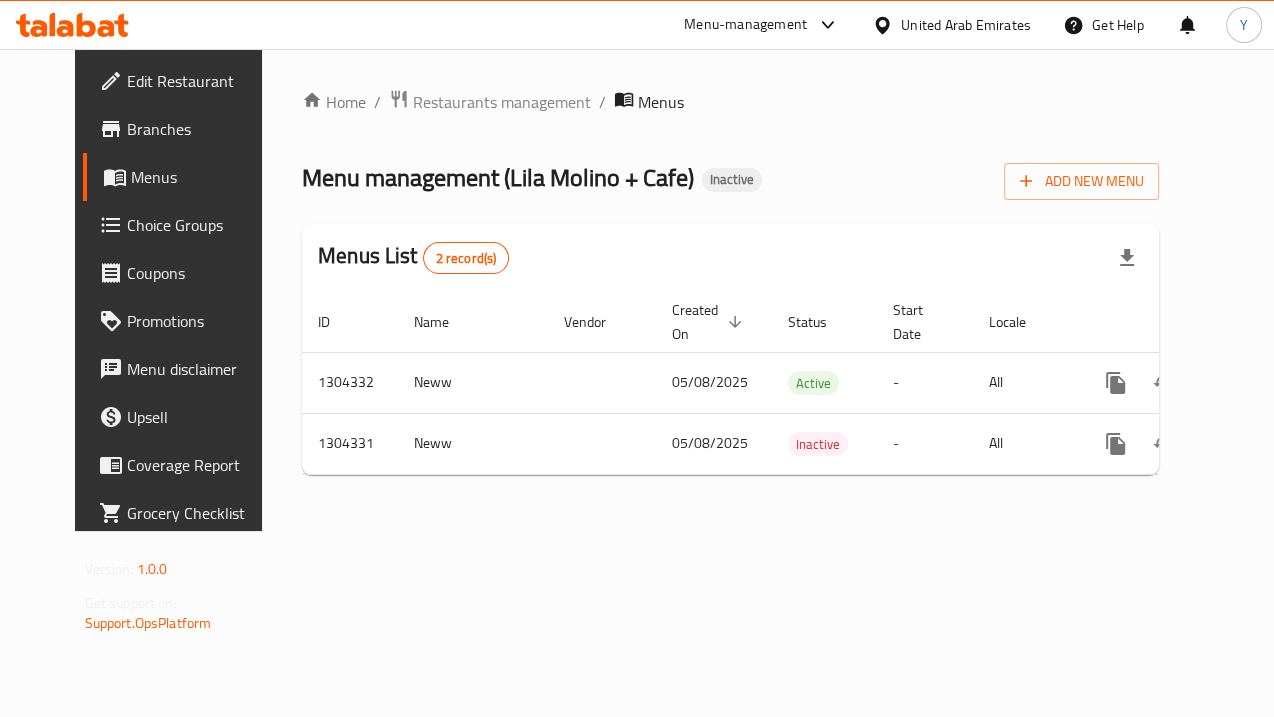 drag, startPoint x: 984, startPoint y: 483, endPoint x: 1027, endPoint y: 462, distance: 47.853943 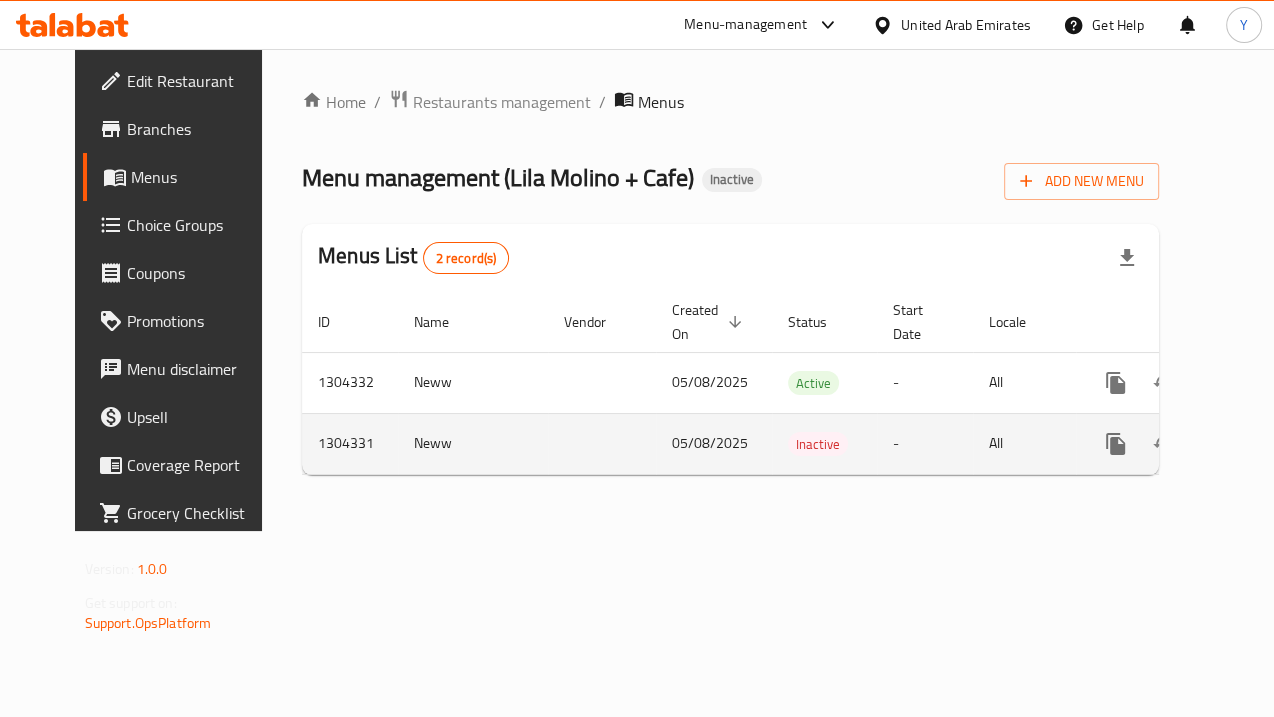 click on "​ Menu-management United Arab Emirates Get Help Y   Edit Restaurant   Branches   Menus   Choice Groups   Coupons   Promotions   Menu disclaimer   Upsell   Coverage Report   Grocery Checklist  Version:    1.0.0  Get support on:    Support.OpsPlatform Home / Restaurants management / Menus Menu management ( Lila Molino + Cafe )  Inactive Add New Menu Menus List   2 record(s) ID Name Vendor Created On sorted descending Status Start Date Locale Actions 1304332 Neww 05/08/2025 Active - All 1304331 Neww 05/08/2025 Inactive - All Bug report Fill out the following information to report your bug Error text Steps to reproduce * Expected behaviour Your bug report will be sent along with the screenshot: Cancel Submit ticket Get Help Primary Support Currently using the Menu-management plugin and facing challenges? Reach out through their dedicated support channel. Get help via Slack Close Notification center Updated:  Now You do not have any Notifications Menu Item Copy sections Copy menu Copy sections Copy menu" at bounding box center (637, 383) 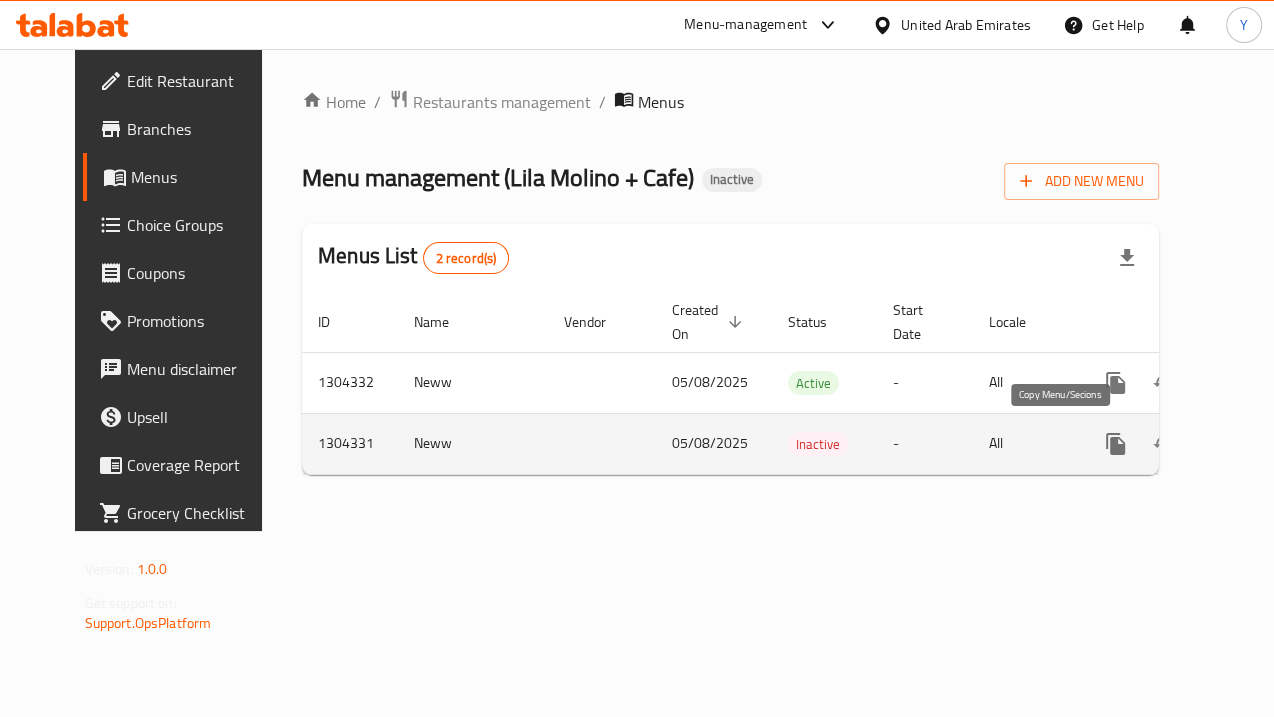 click 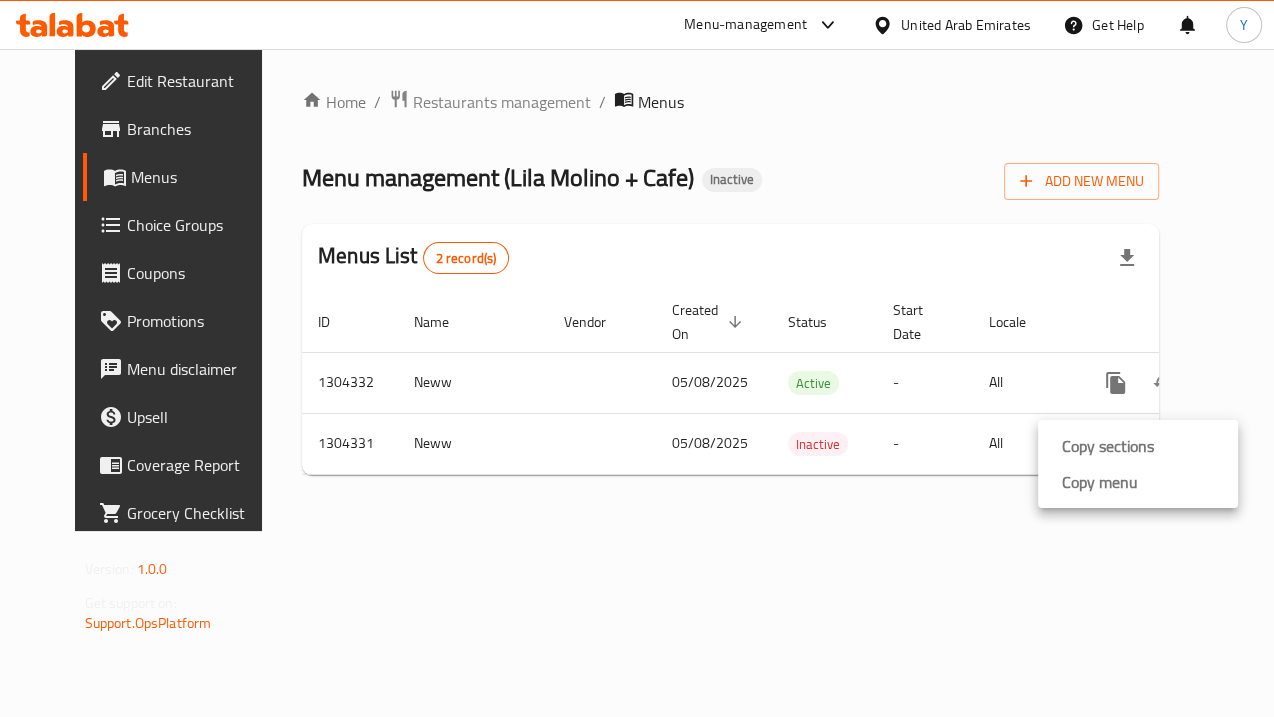 click at bounding box center (637, 0) 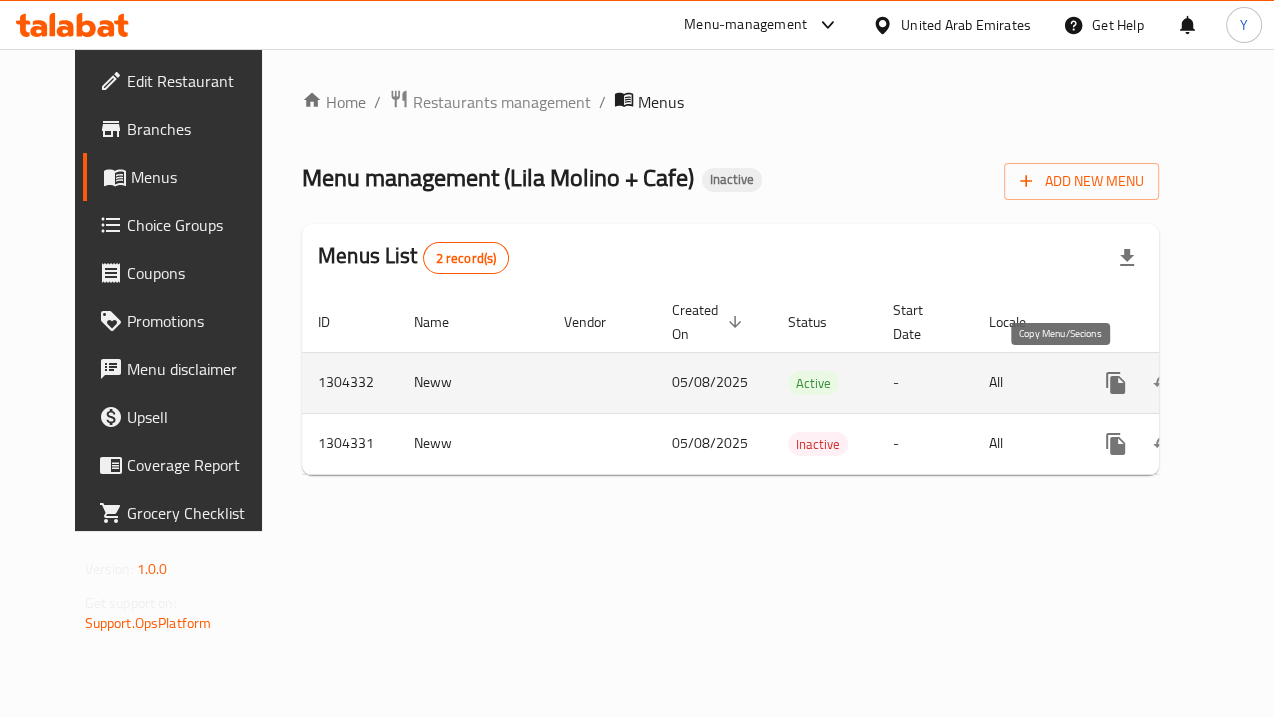 click 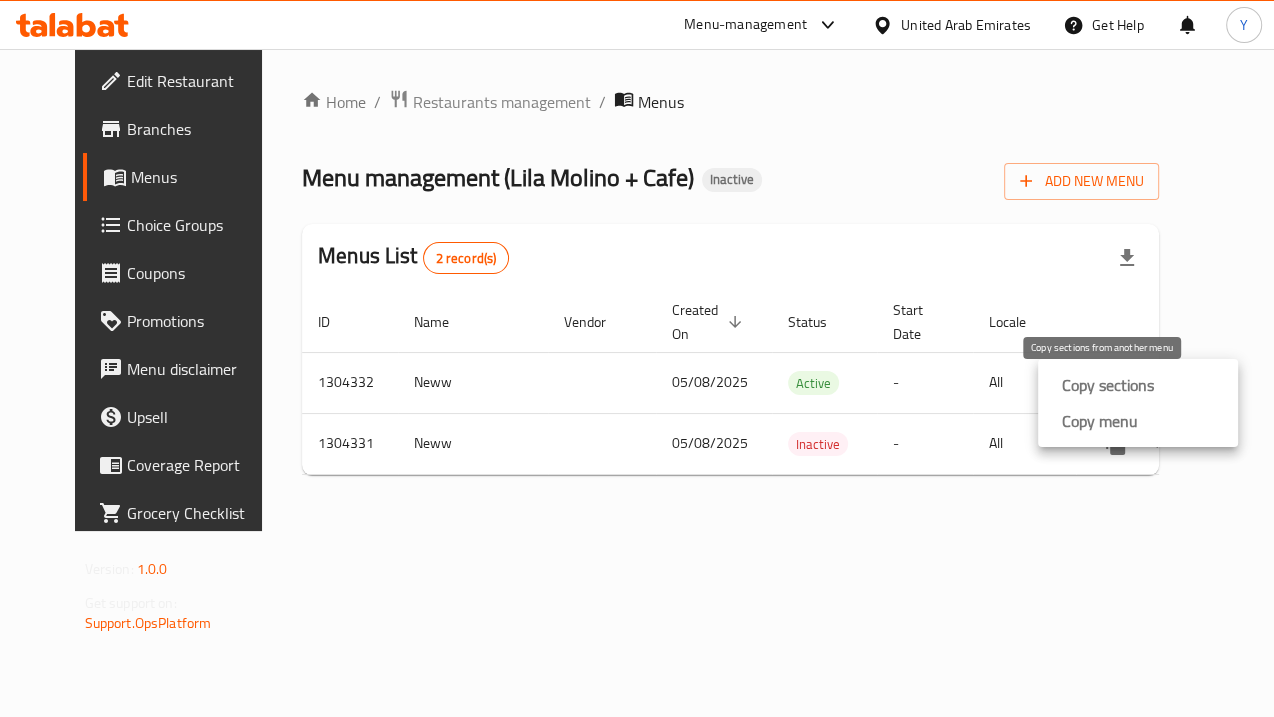 click on "Copy sections" at bounding box center (1108, 385) 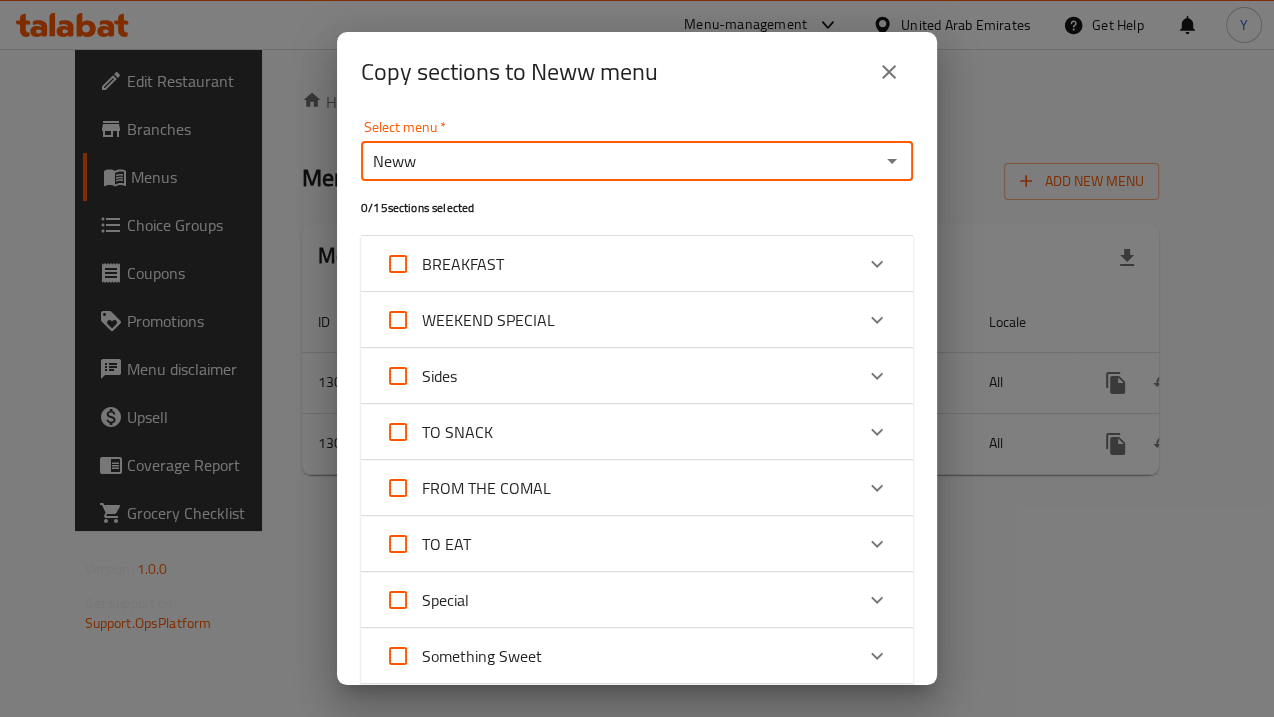 click on "Neww" at bounding box center (620, 161) 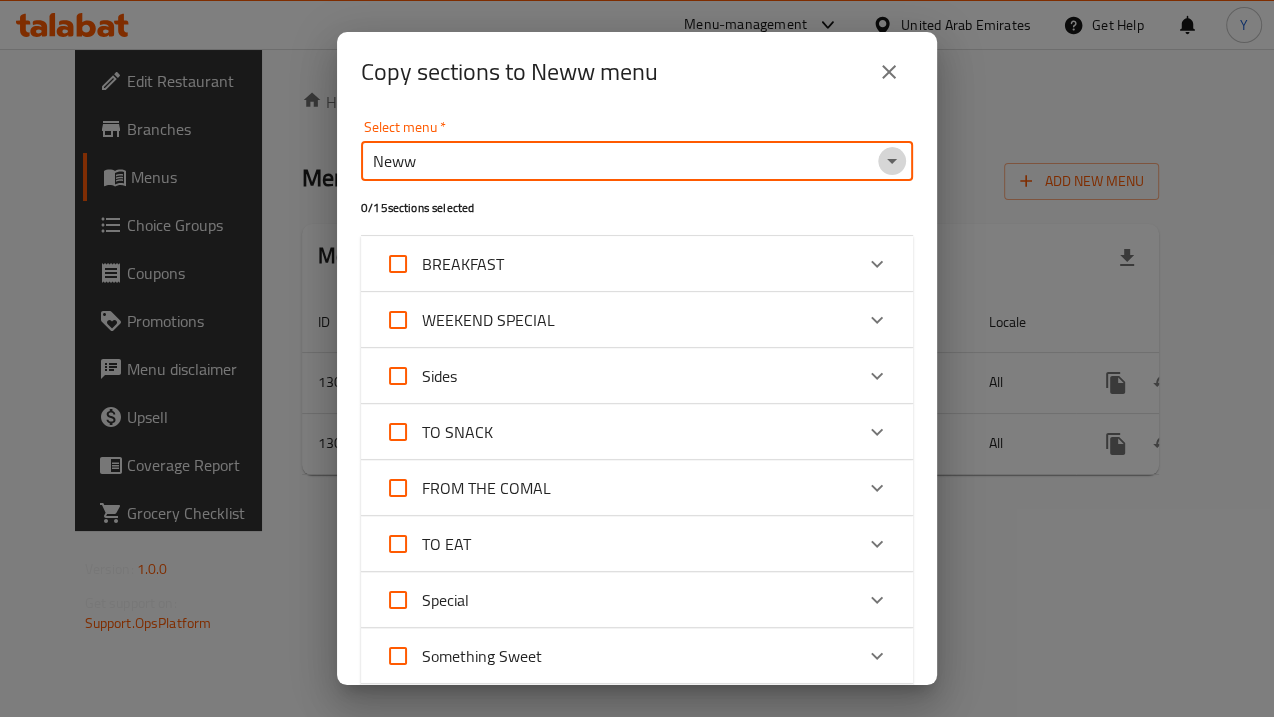 click 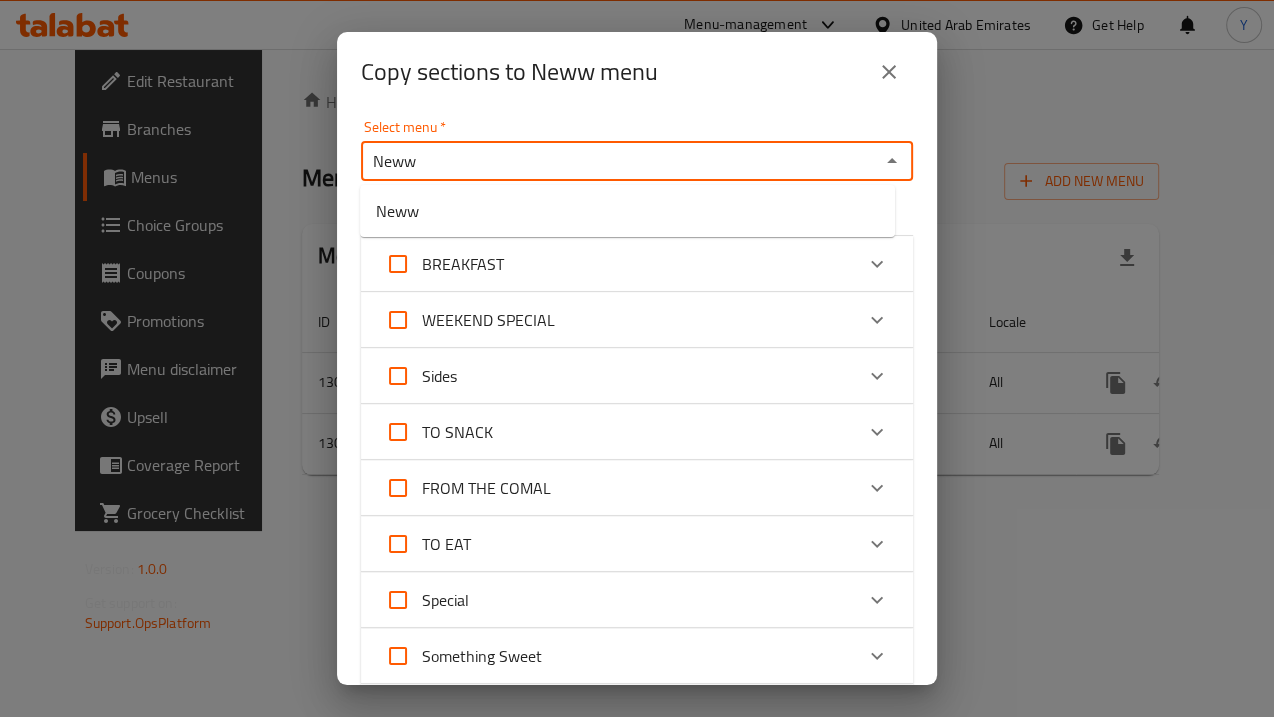 click on "Select menu   * Neww Select menu  * 0  /  15  sections selected BREAKFAST CHILAQUILES 60 AED Sauce choice Red Chile 0 AED Green Chile 0 AED GRIDDLED BREAKFAST TORTA 65 AED HUEVOS RANCHEROS 60 AED BREAKFAST TACOS 55 AED Tortilla choice Housemade flour 0 AED Corn tortillas, served with avocado tomatillo salsa, crumbled fresh cheese 0 AED MANGO & PASSION FRUIT GRANOLA BOWL 55 AED SPANISH-STYLE POTATO OMELETTE 65 AED BAKED FARM EGGS LIBANESES 60 AED AVOCADO TOAST, LILA-STYLE 50 AED Add-on Poached local farm egg 12 AED Fried local farm egg 12 AED MEXICAN BREAKFAST BOWL 60 AED STEAK & EGGS 185 AED Tortilla choice Housemade flour 0 AED Corn tortillas, served with avocado tomatillo salsa, crumbled fresh cheese 0 AED TAMALE OF CHICKEN WITH GREEN SALSA 40 AED TAMALE OF CHEESE WITH RED CHILE 40 AED WEEKEND SPECIAL SLOW-ROASTED LAMB BARBACOA TACOS 70 AED Sides CRISPY POTATOES 10 AED EXTRA TORTILLAS 10 AED AVOCADO 15 AED FRIED EGG 10 AED CRUMBLED LAMB CHORIZO 15 AED SMOKED BEEF BACON 15 AED CREAMY BLACK BEANS 10 AED" at bounding box center [637, 398] 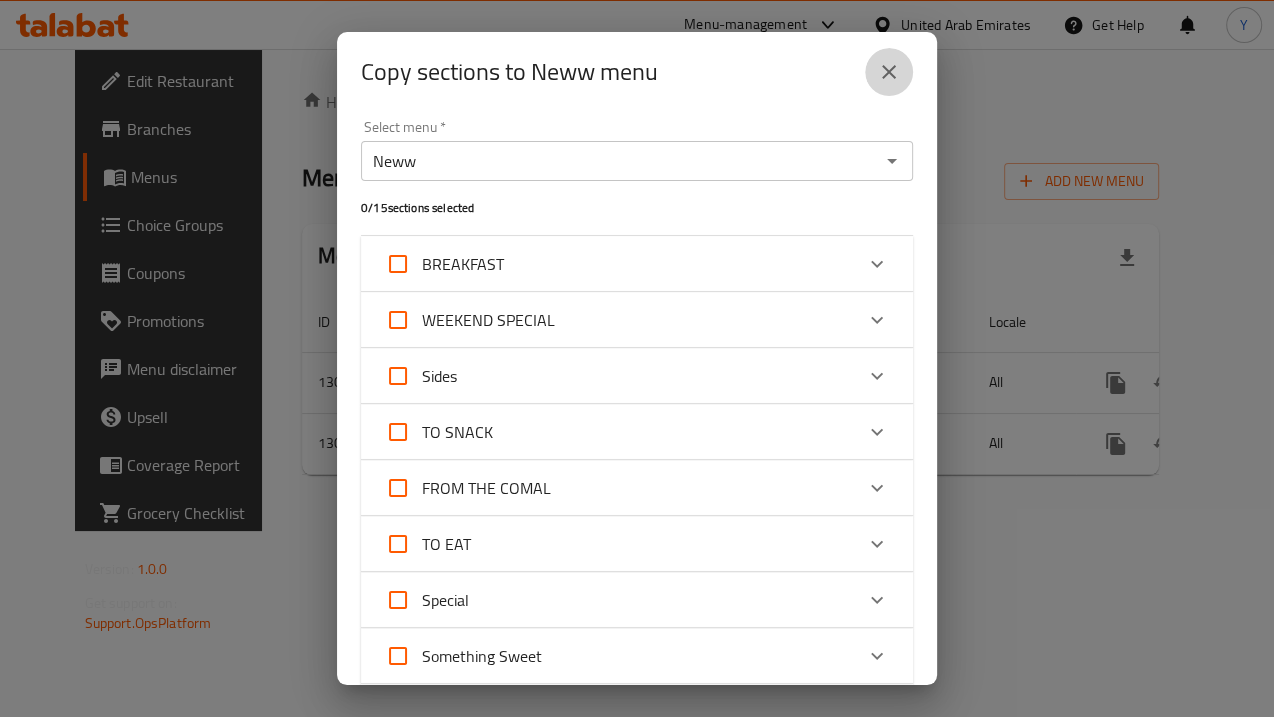 click 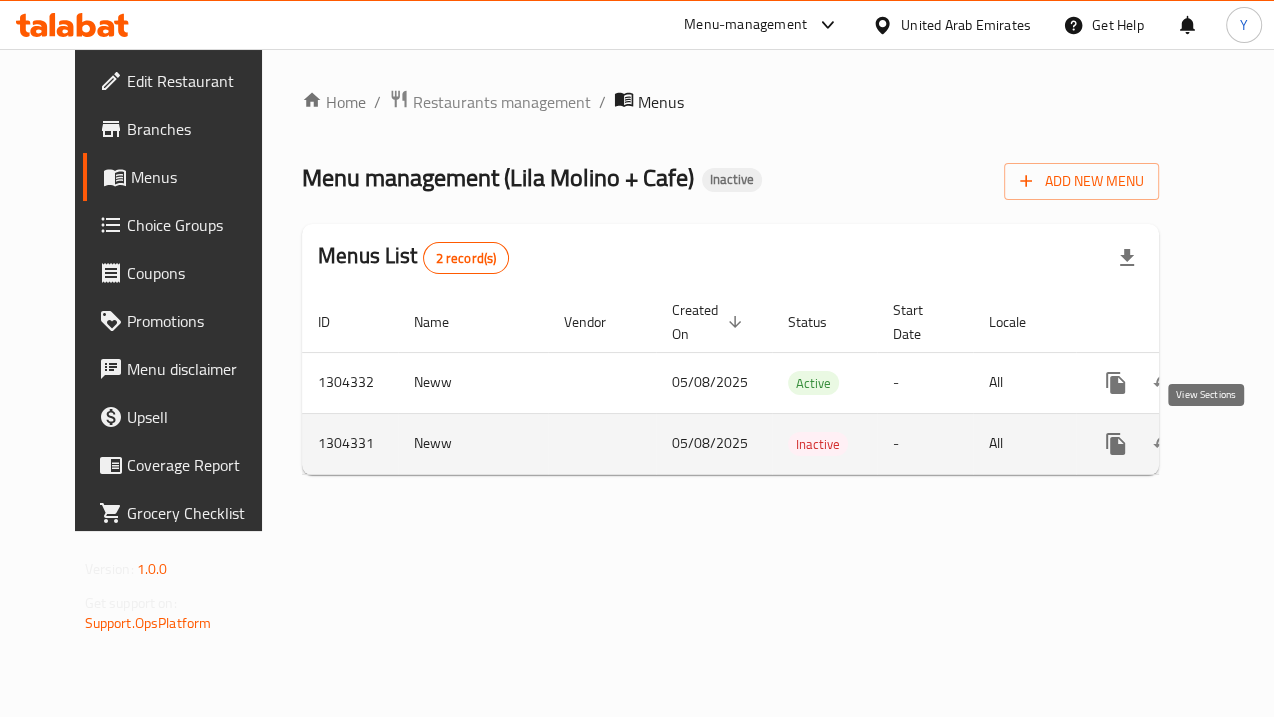 click 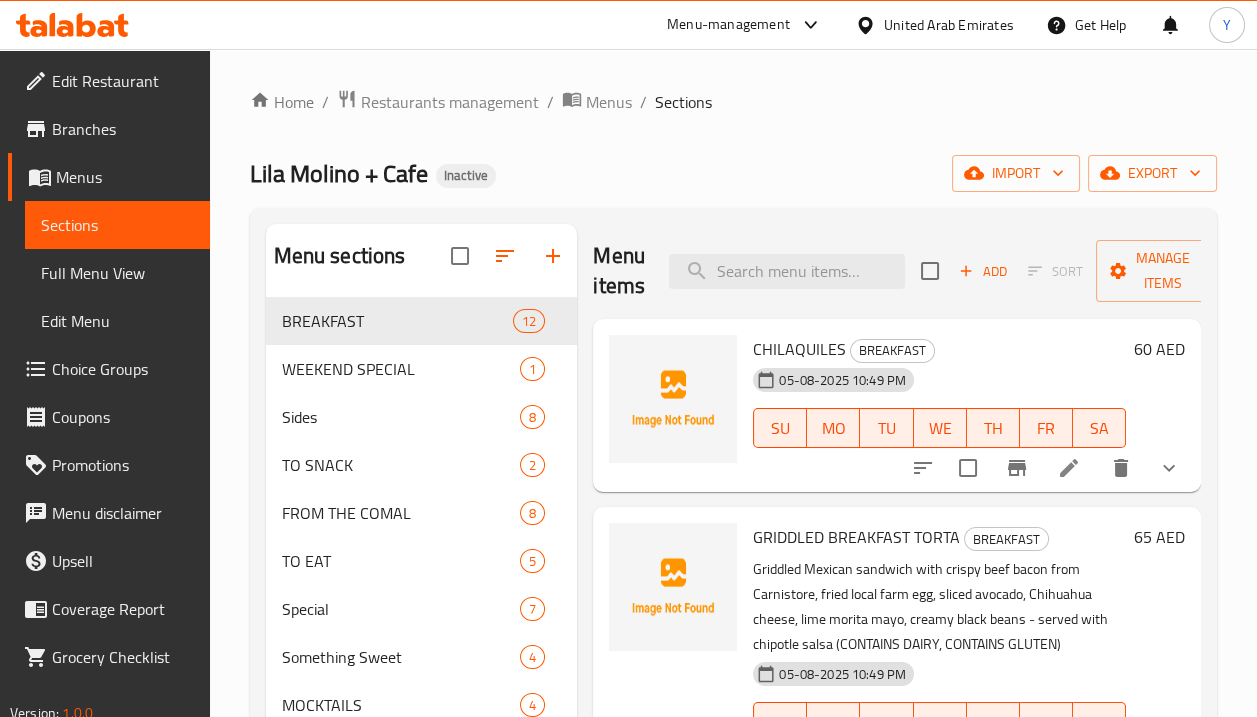 click on "Edit Menu" at bounding box center [117, 321] 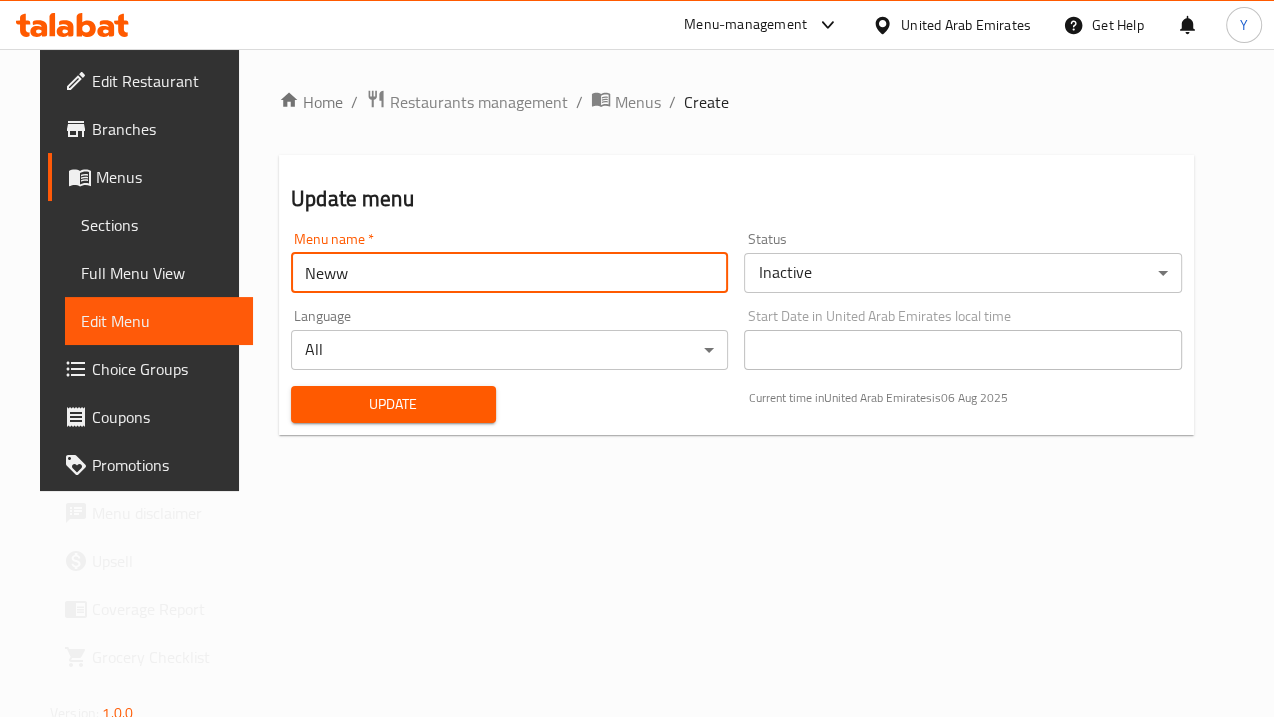 click on "Neww" at bounding box center (509, 273) 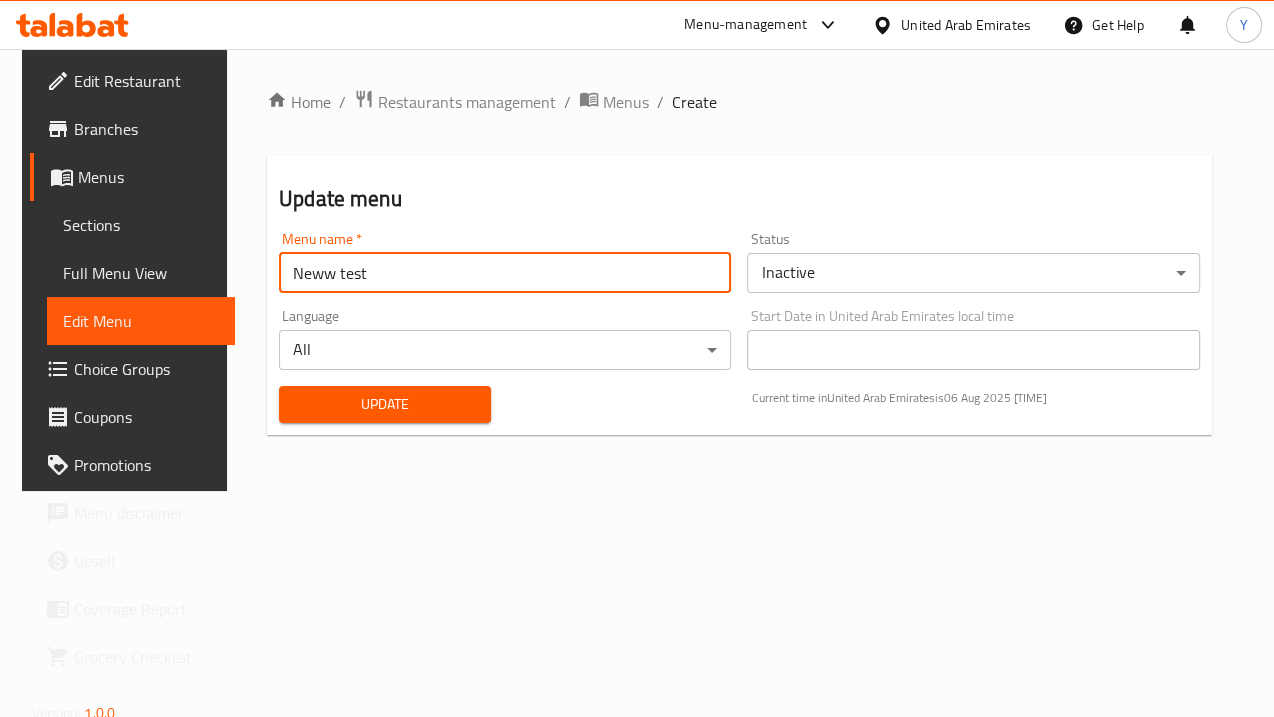 type on "Neww test" 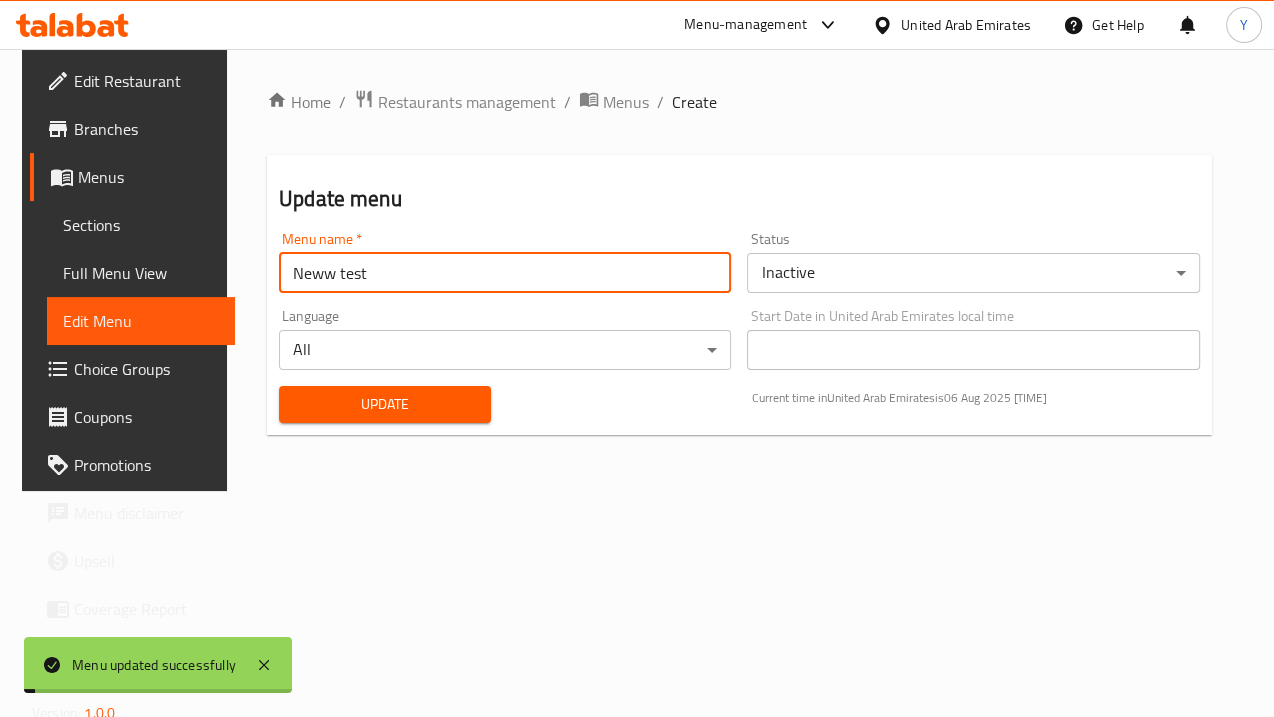 click on "Home / Restaurants management / Menus / Create" at bounding box center (739, 102) 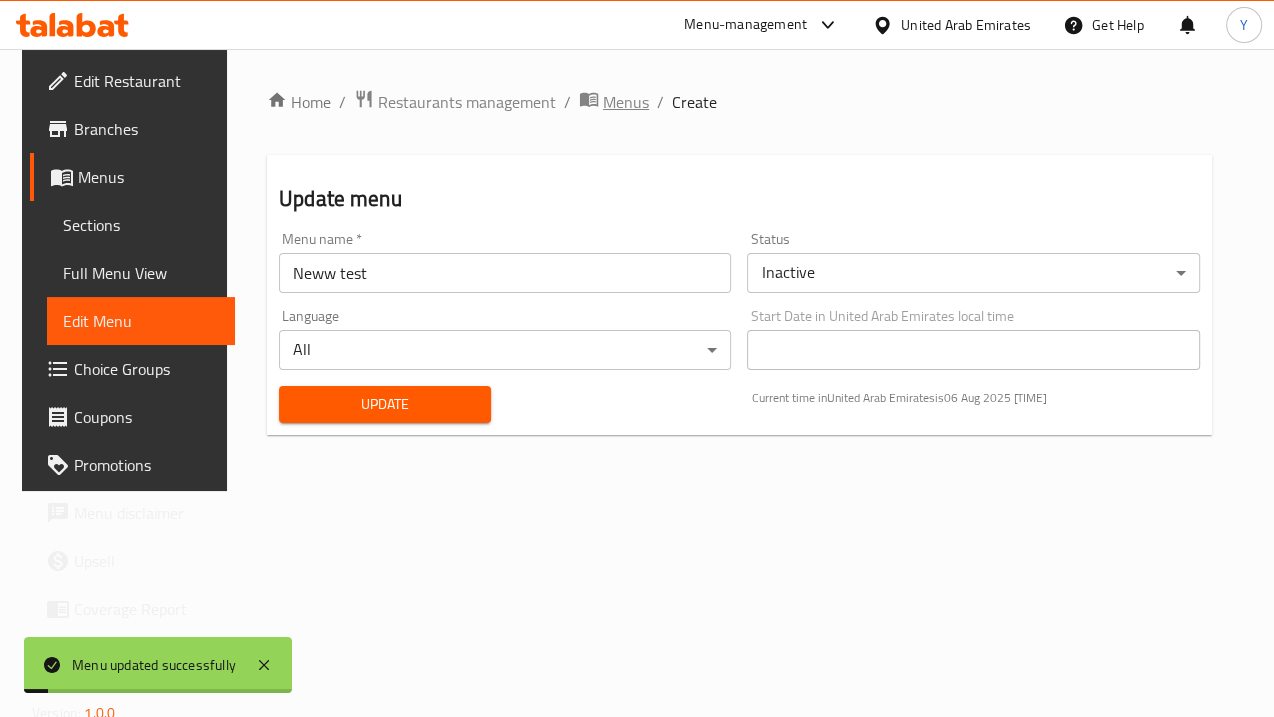 click on "Menus" at bounding box center [626, 102] 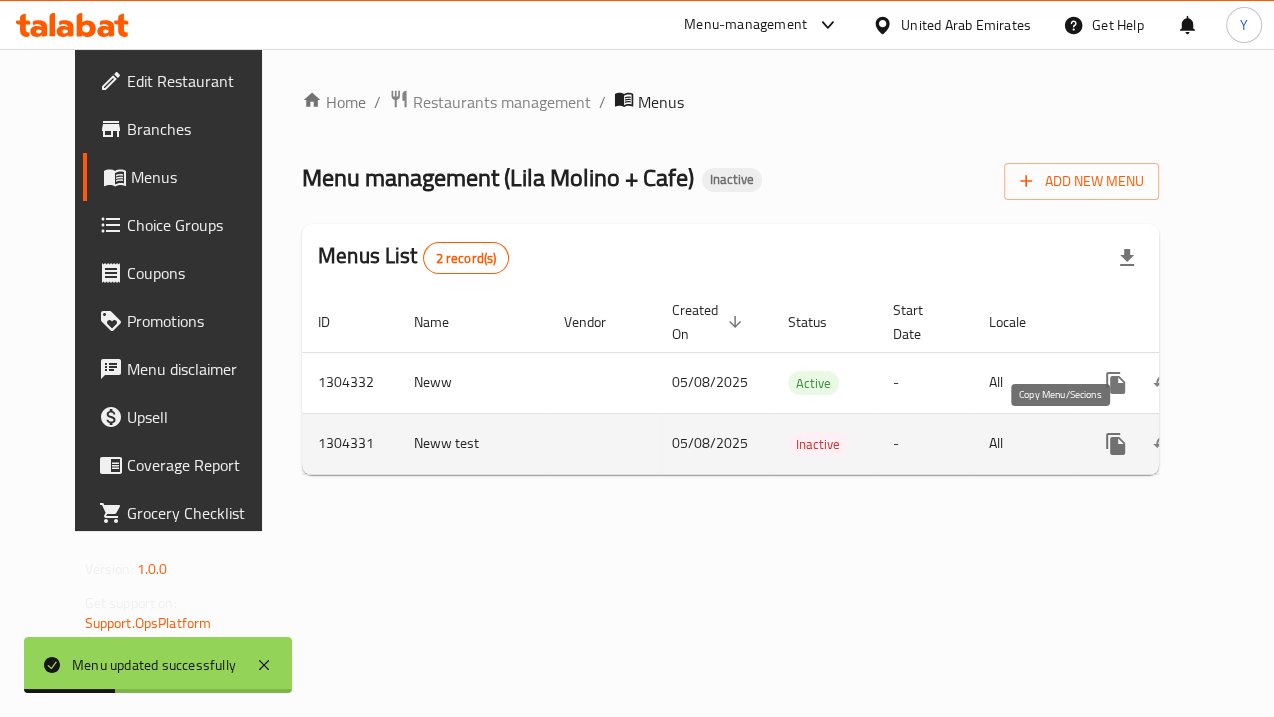 drag, startPoint x: 1056, startPoint y: 446, endPoint x: 1039, endPoint y: 421, distance: 30.232433 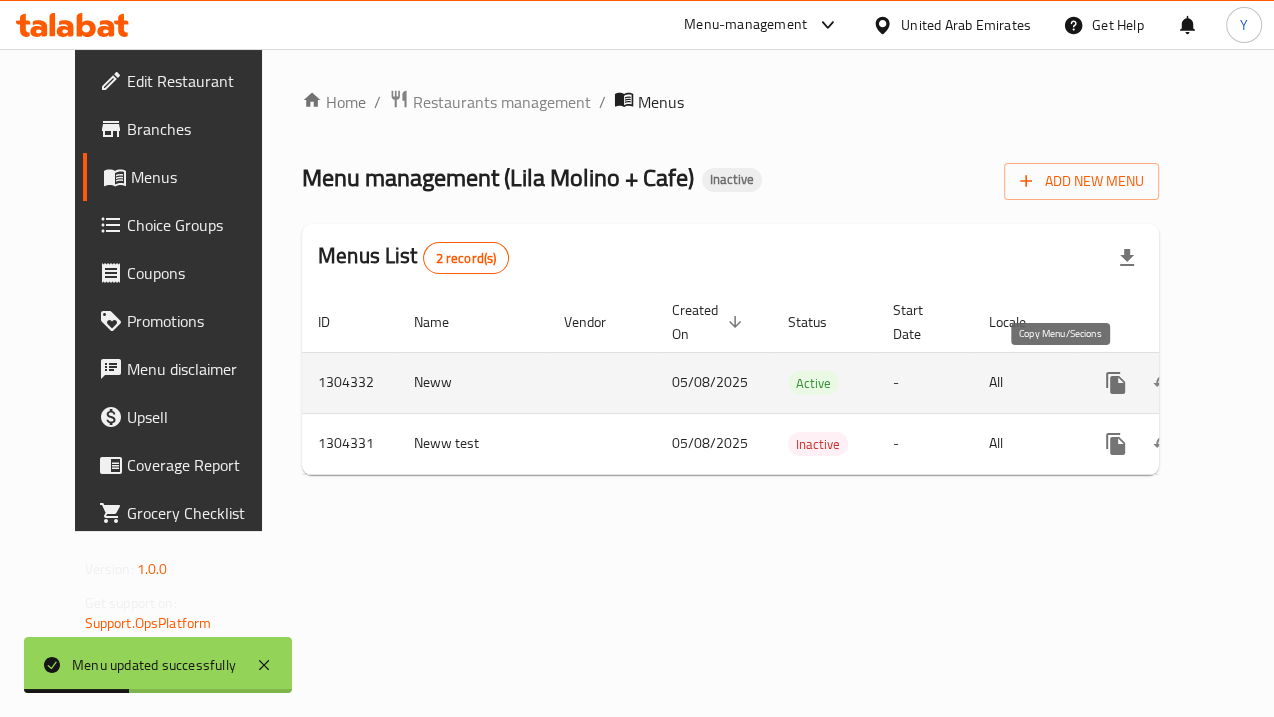click 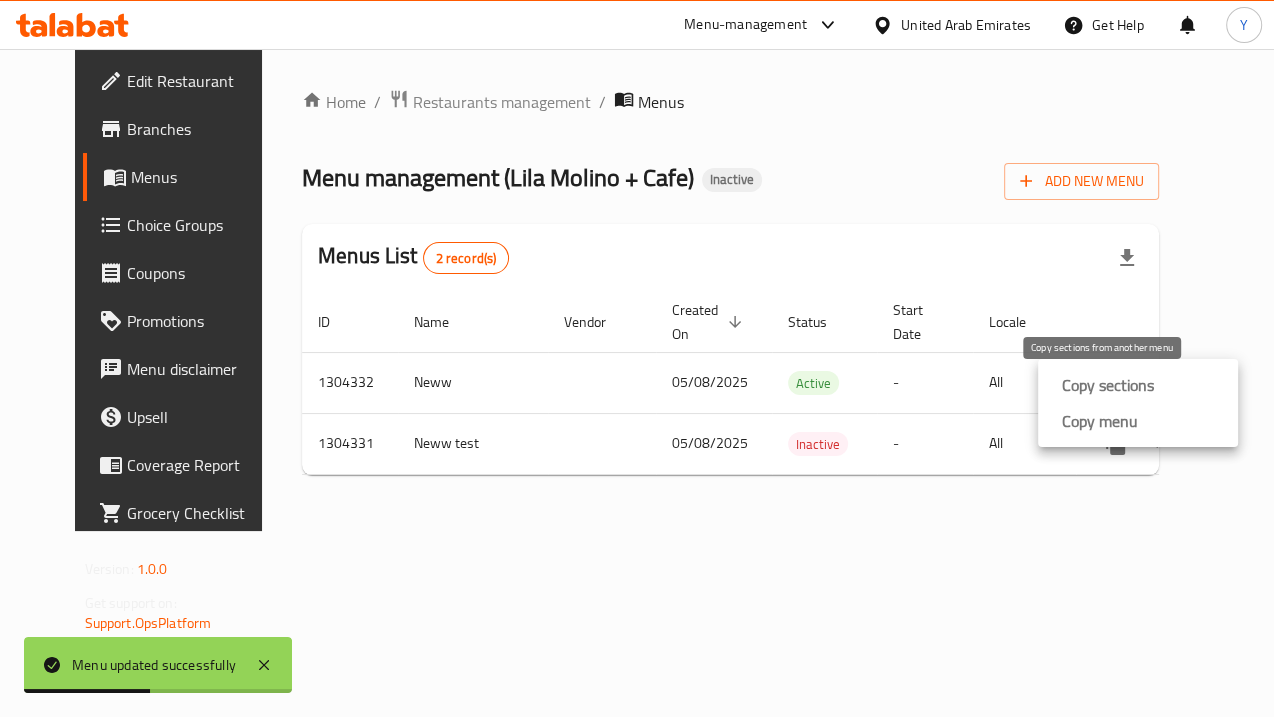 click on "Copy sections" at bounding box center (1108, 385) 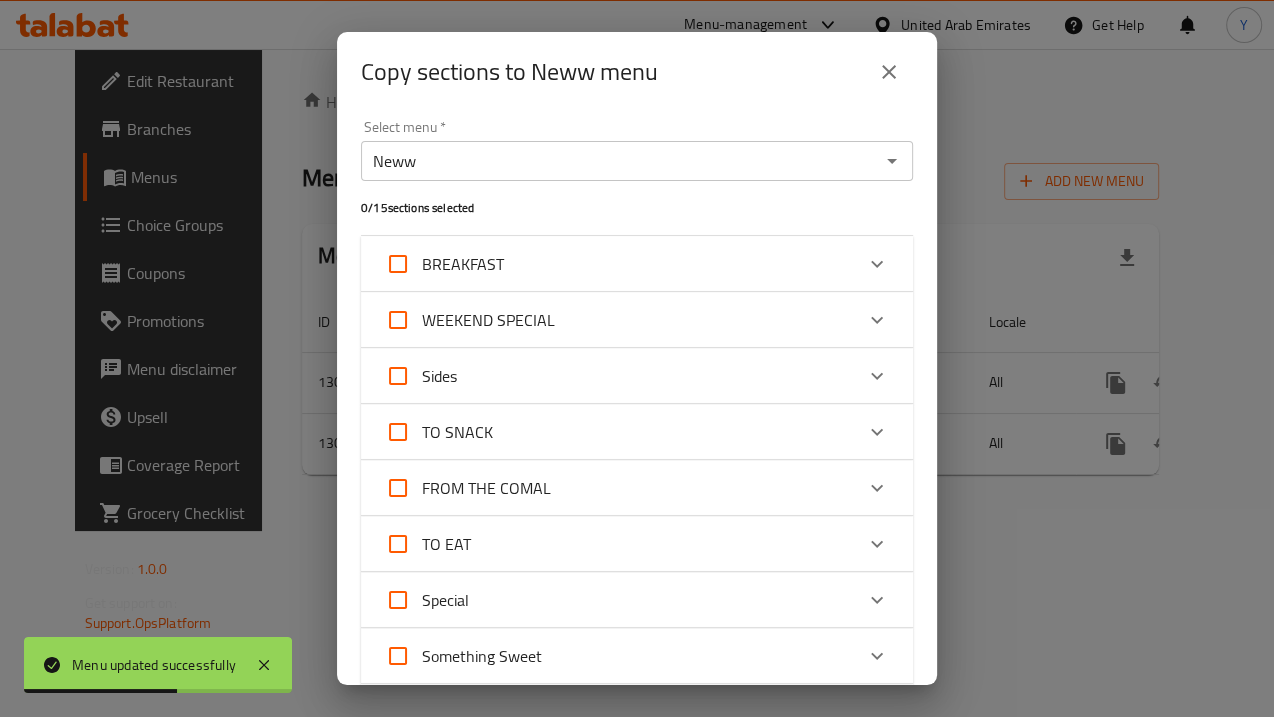 click on "Neww" at bounding box center [620, 161] 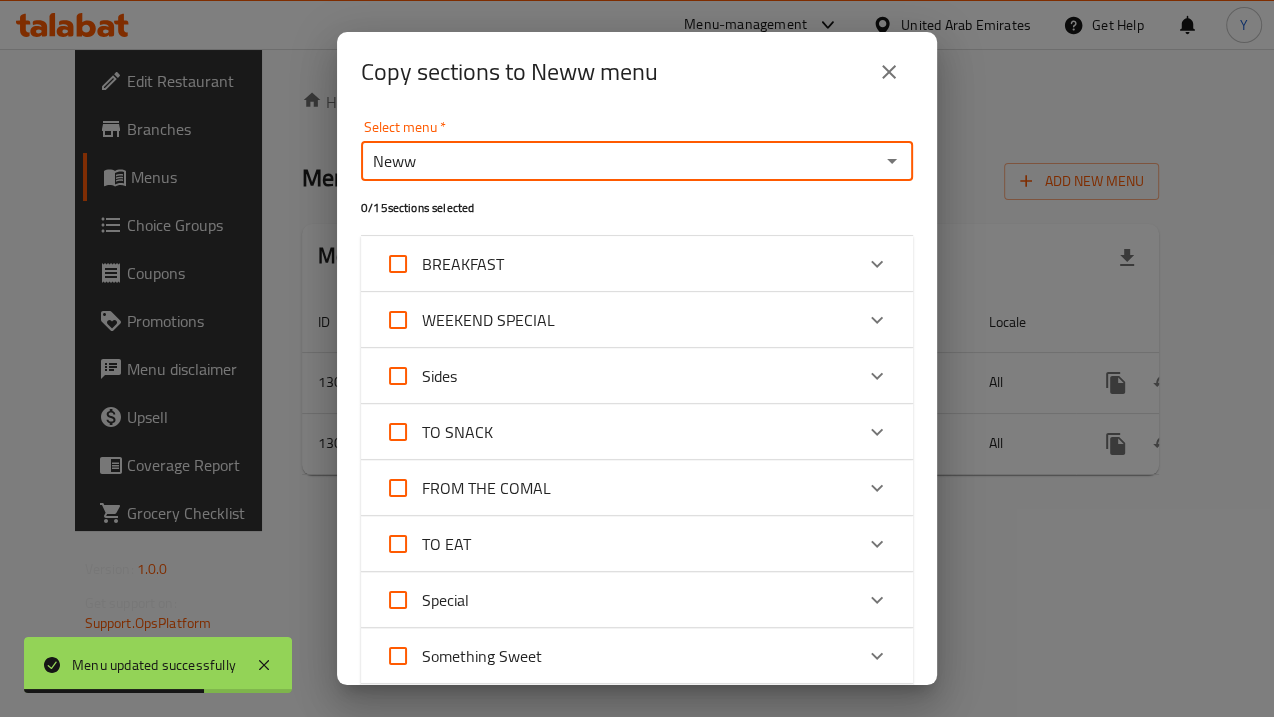 click on "Neww Select menu  *" at bounding box center (637, 161) 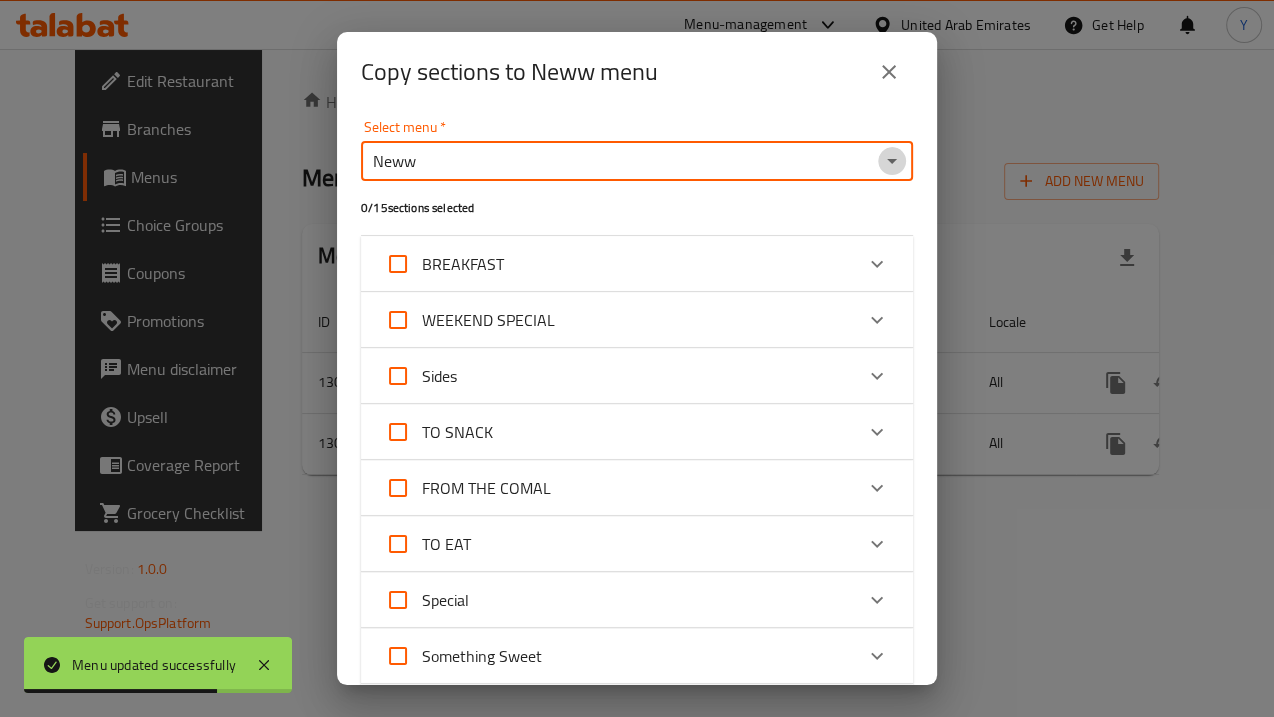 click 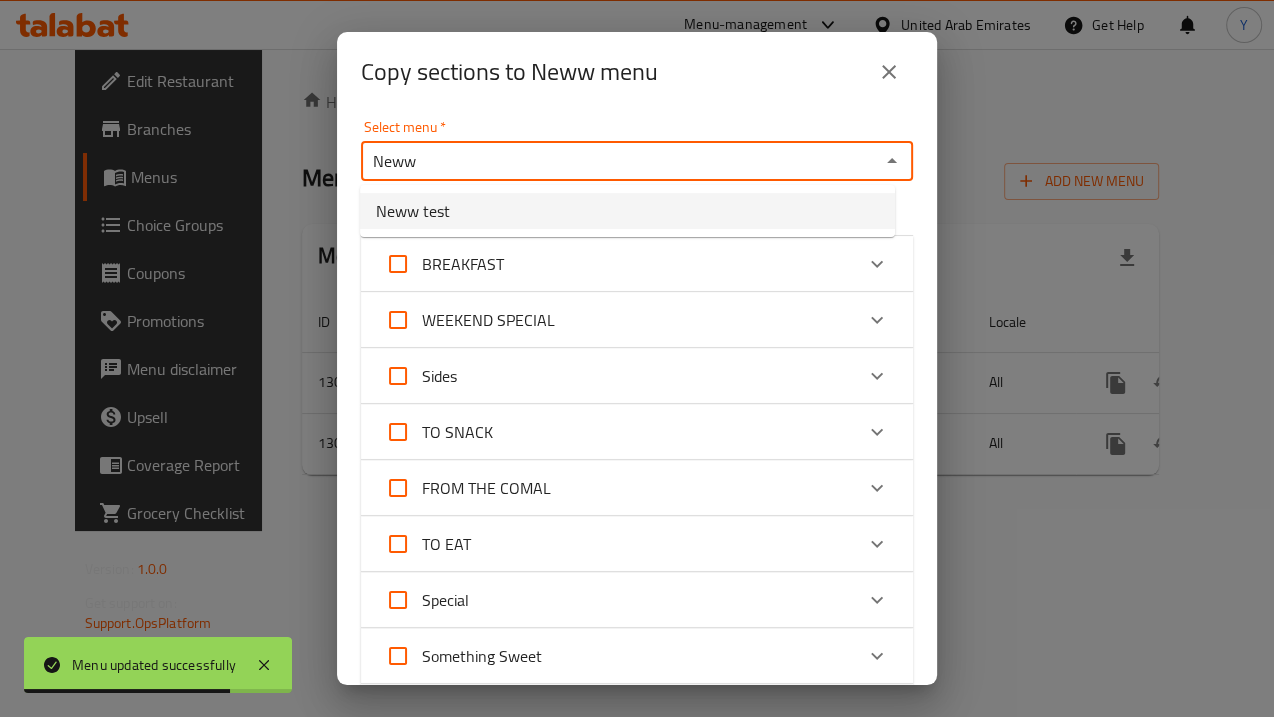 click on "Neww test" at bounding box center [627, 211] 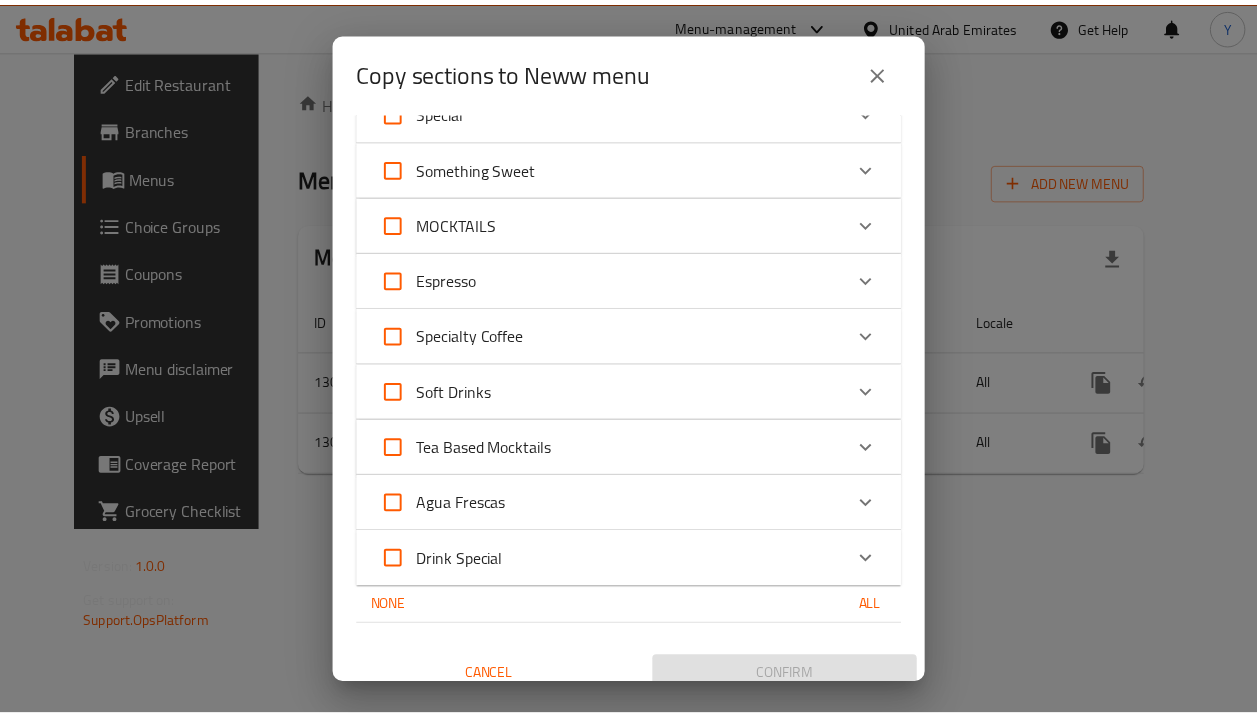 scroll, scrollTop: 505, scrollLeft: 0, axis: vertical 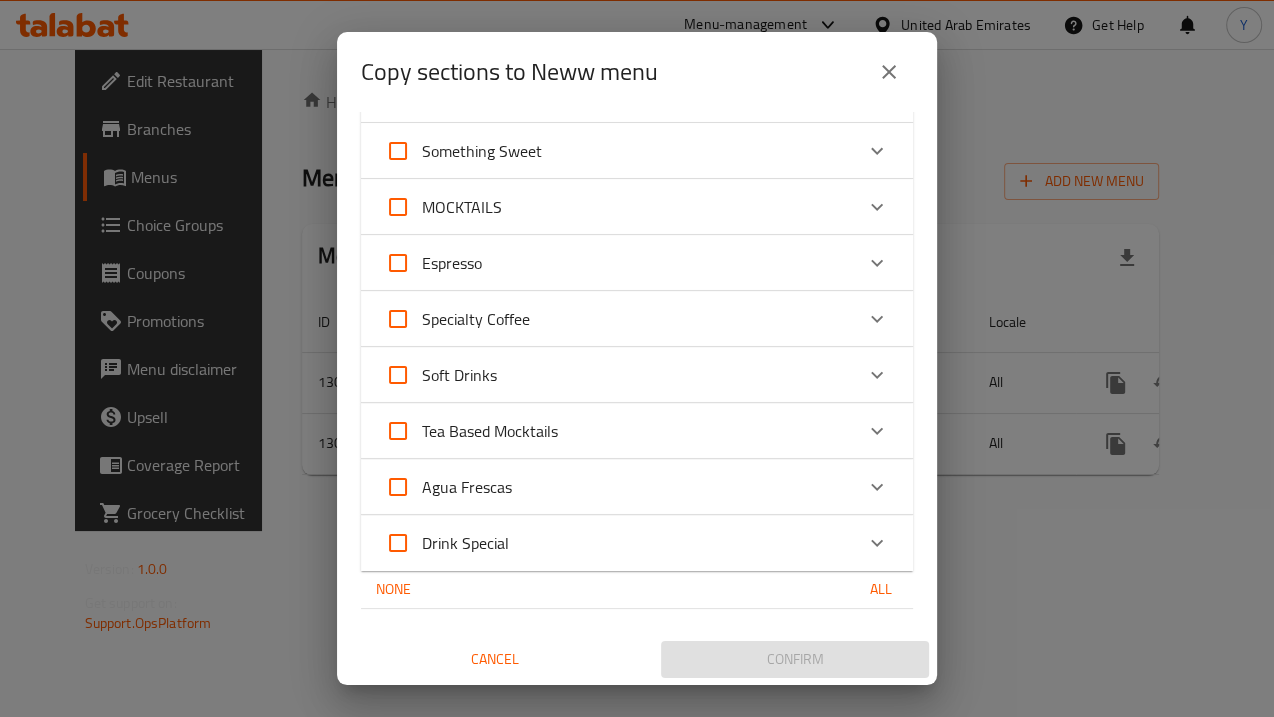 drag, startPoint x: 408, startPoint y: 213, endPoint x: 400, endPoint y: 242, distance: 30.083218 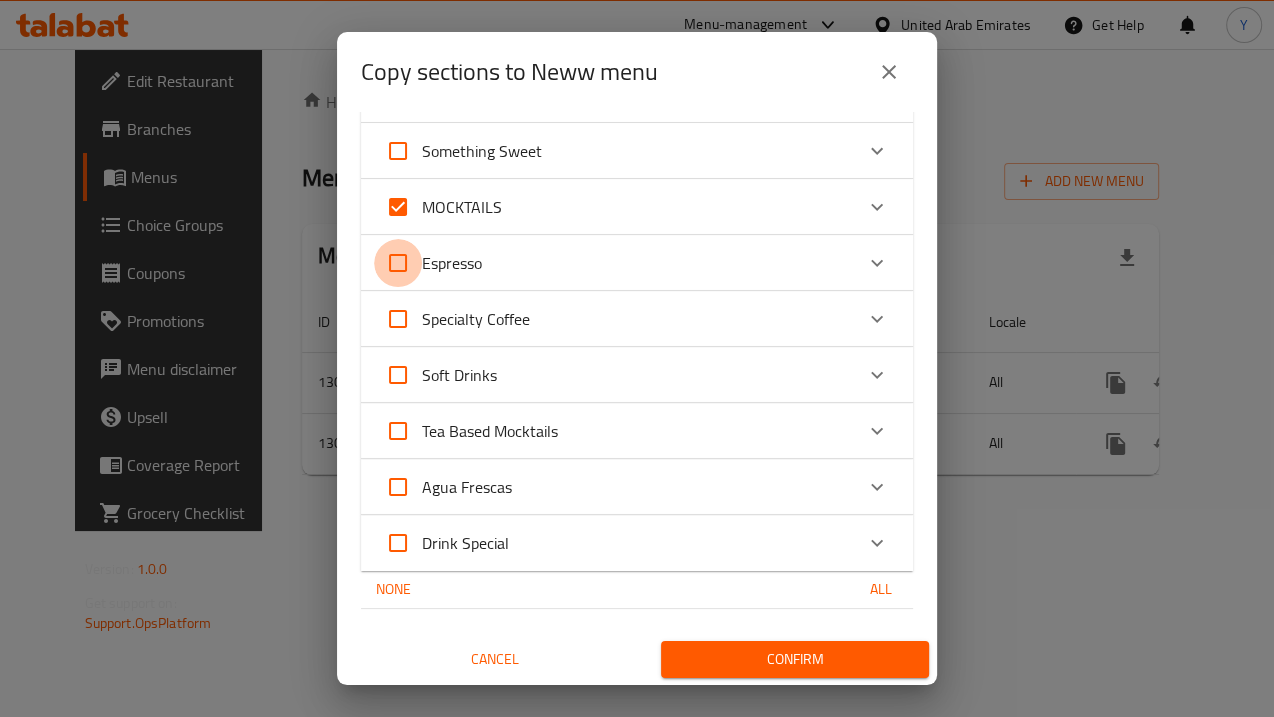 click on "Espresso" at bounding box center [398, 263] 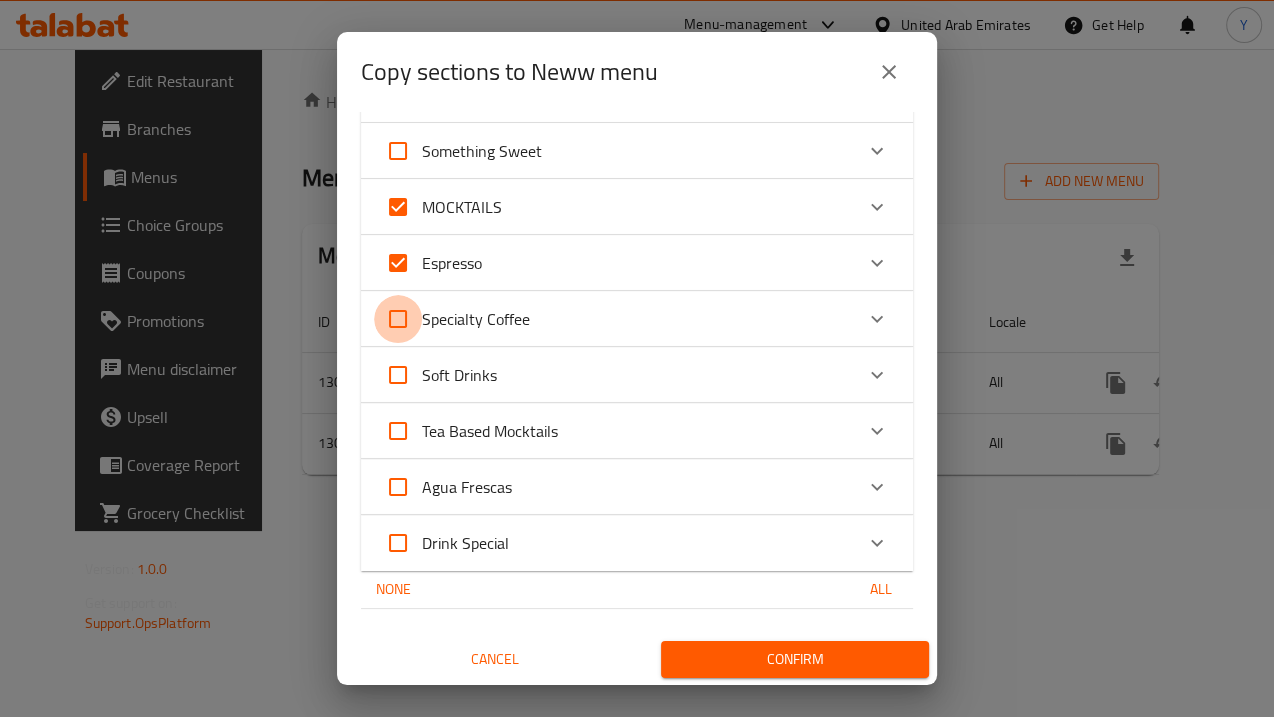 drag, startPoint x: 398, startPoint y: 323, endPoint x: 410, endPoint y: 332, distance: 15 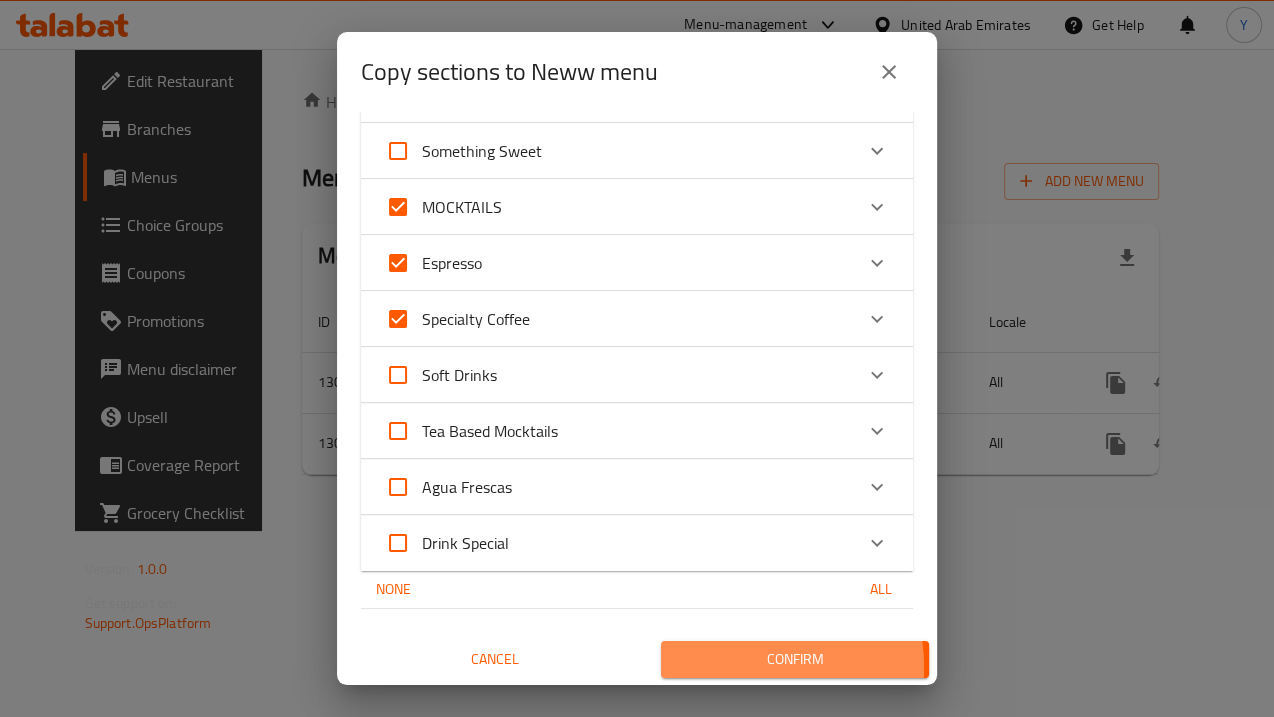 click on "Confirm" at bounding box center (795, 659) 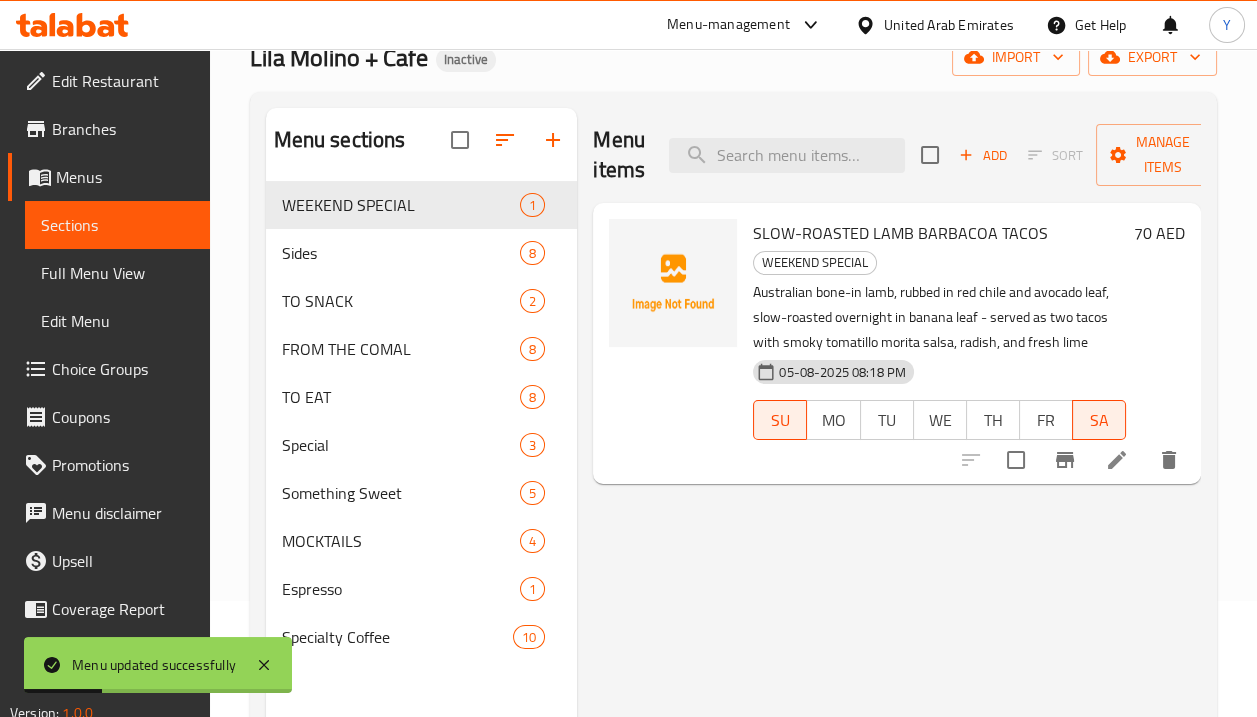 scroll, scrollTop: 165, scrollLeft: 0, axis: vertical 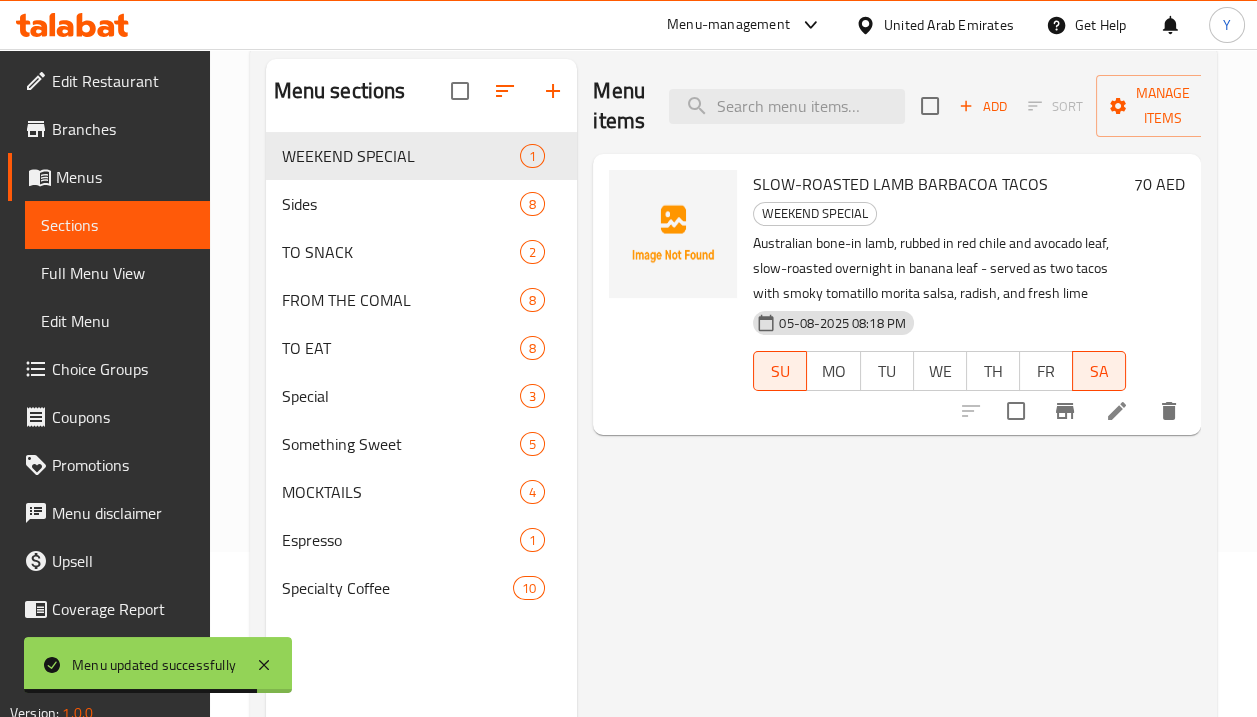 click on "Menu items Add Sort Manage items SLOW-ROASTED LAMB BARBACOA TACOS   WEEKEND SPECIAL Australian bone-in lamb, rubbed in red chile and avocado leaf, slow-roasted overnight in banana leaf - served as two tacos with smoky tomatillo morita salsa, radish, and fresh lime 05-08-2025 08:18 PM SU MO TU WE TH FR SA 70   AED" at bounding box center [889, 417] 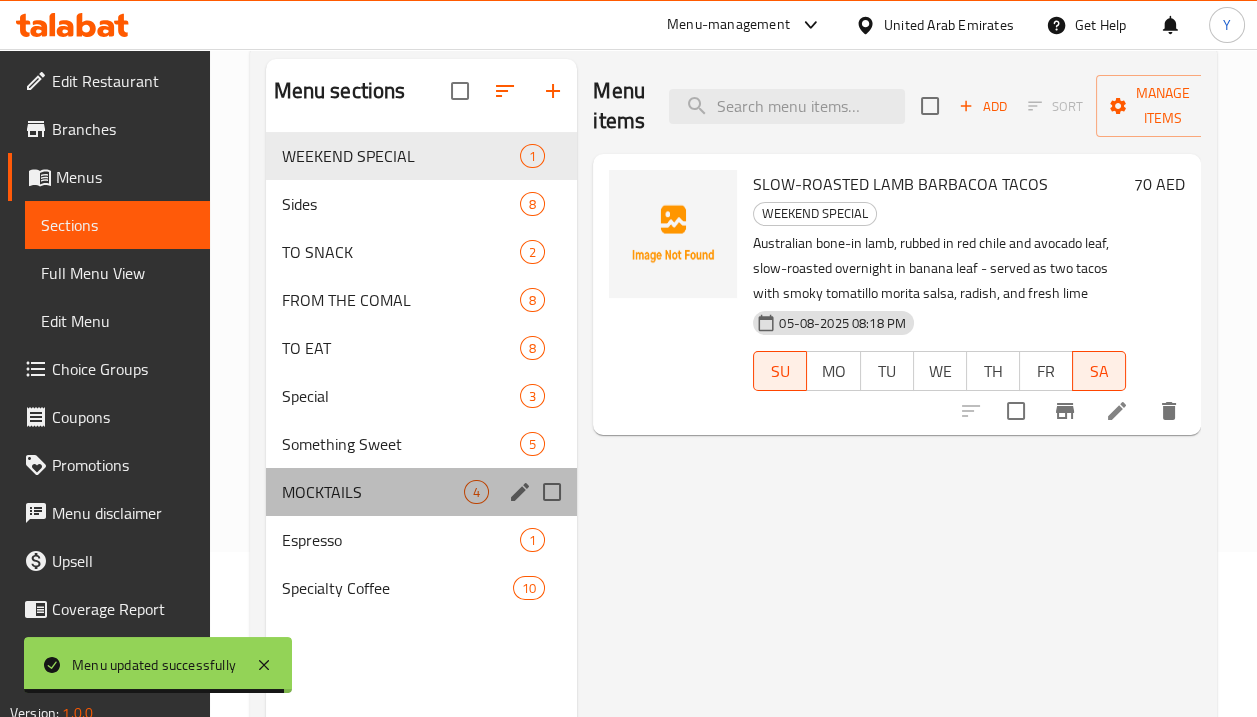 click on "MOCKTAILS 4" at bounding box center (422, 492) 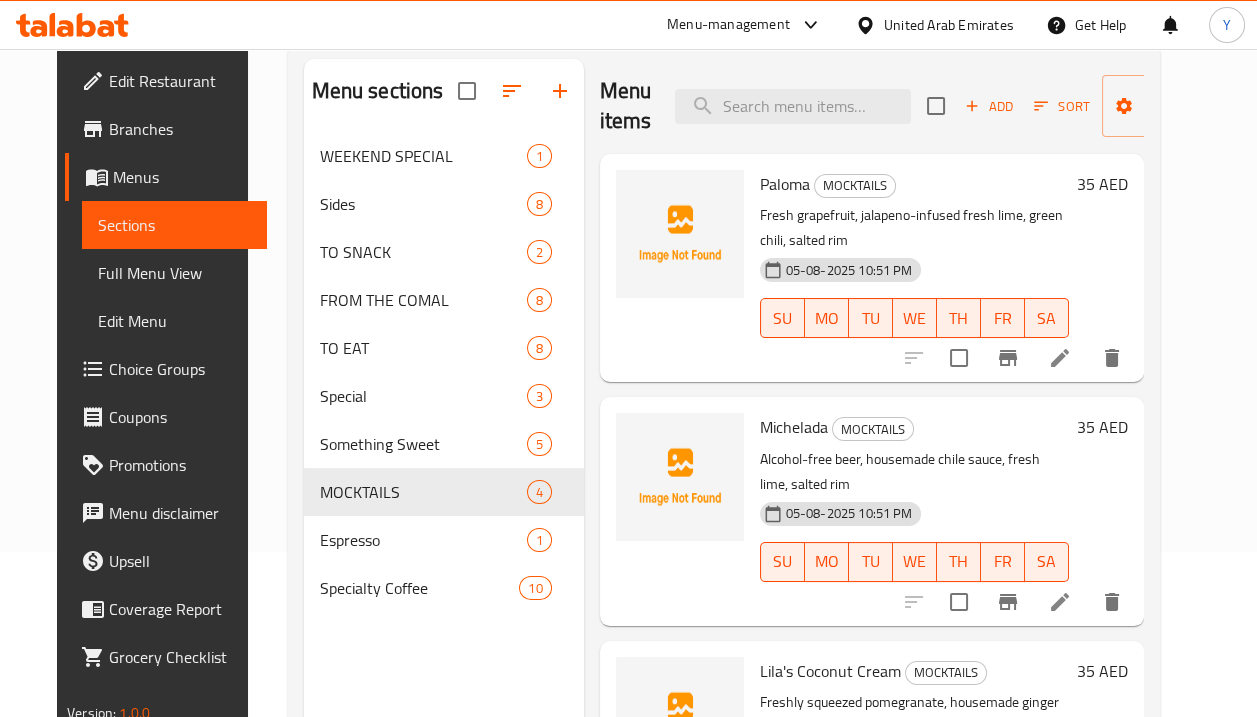 click on "Alcohol-free beer, housemade chile sauce, fresh lime, salted rim" at bounding box center (914, 472) 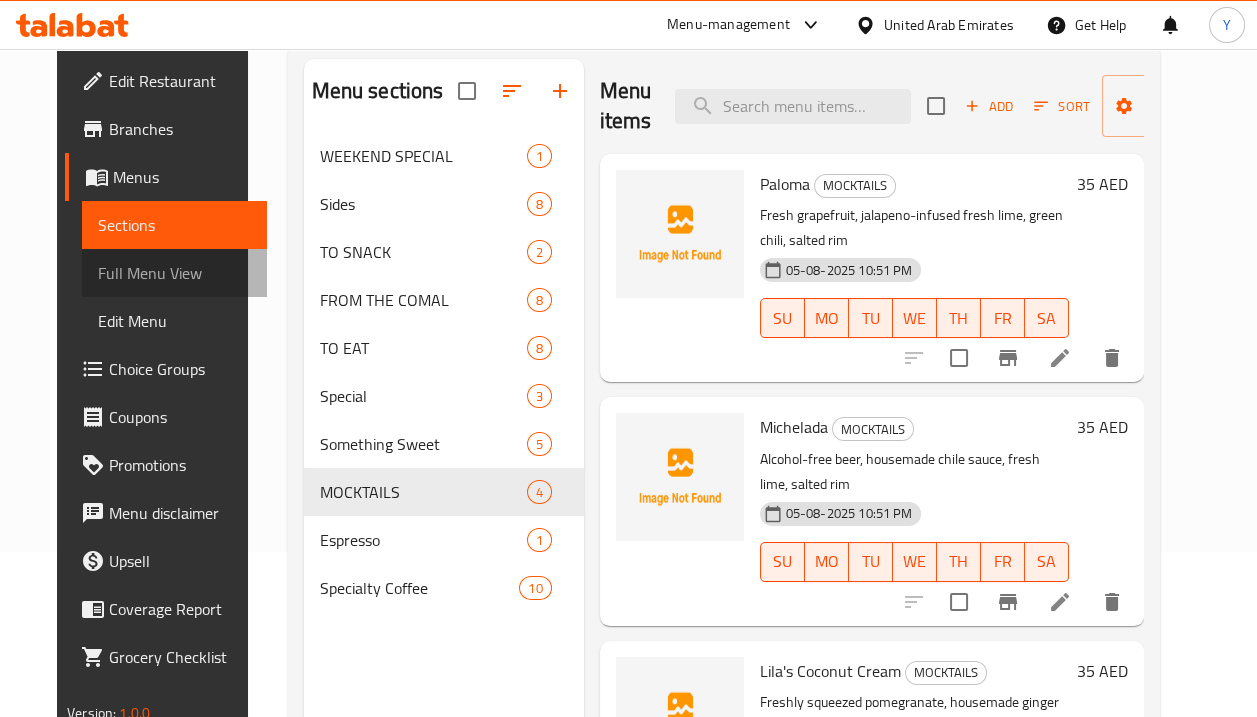 click on "Full Menu View" at bounding box center [174, 273] 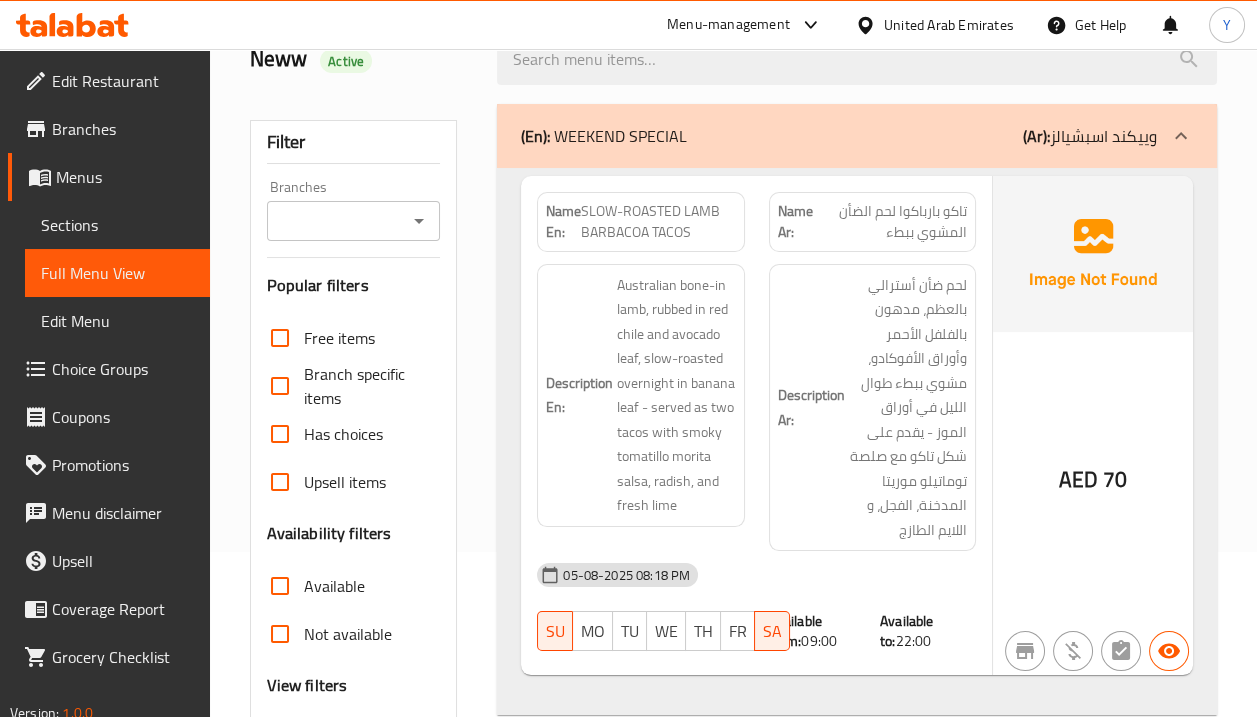 scroll, scrollTop: 792, scrollLeft: 0, axis: vertical 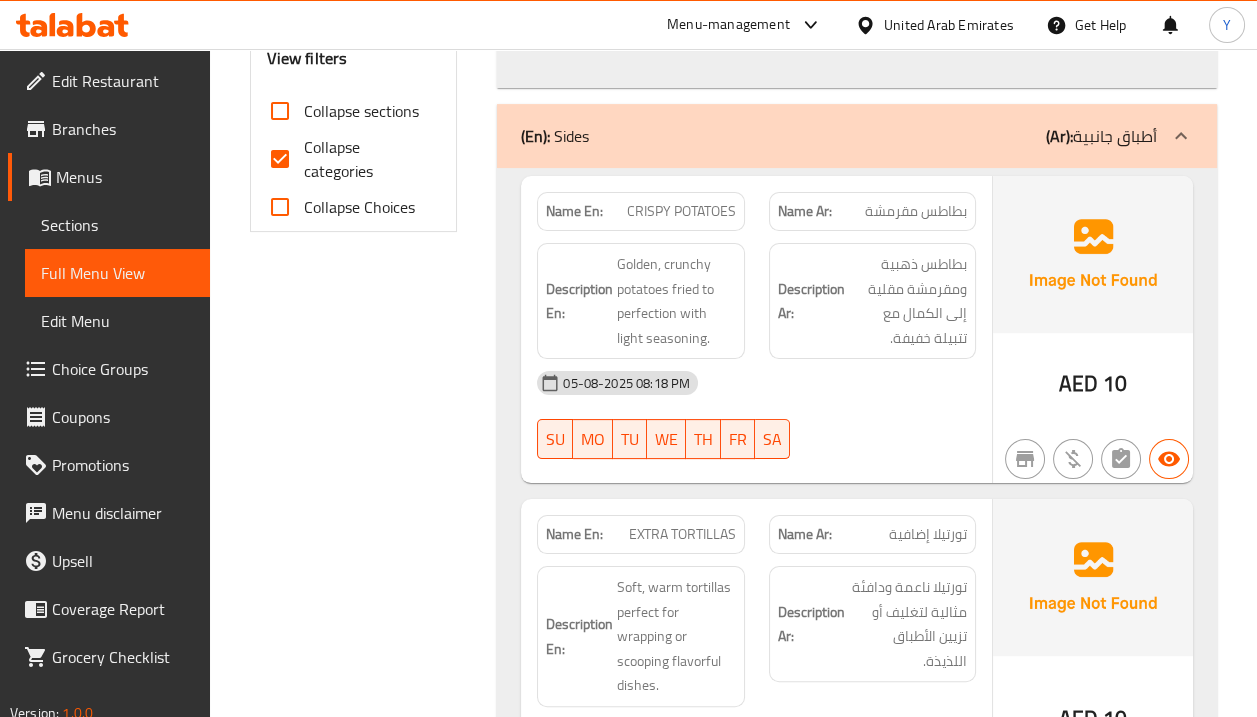 click on "Collapse sections" at bounding box center (361, 111) 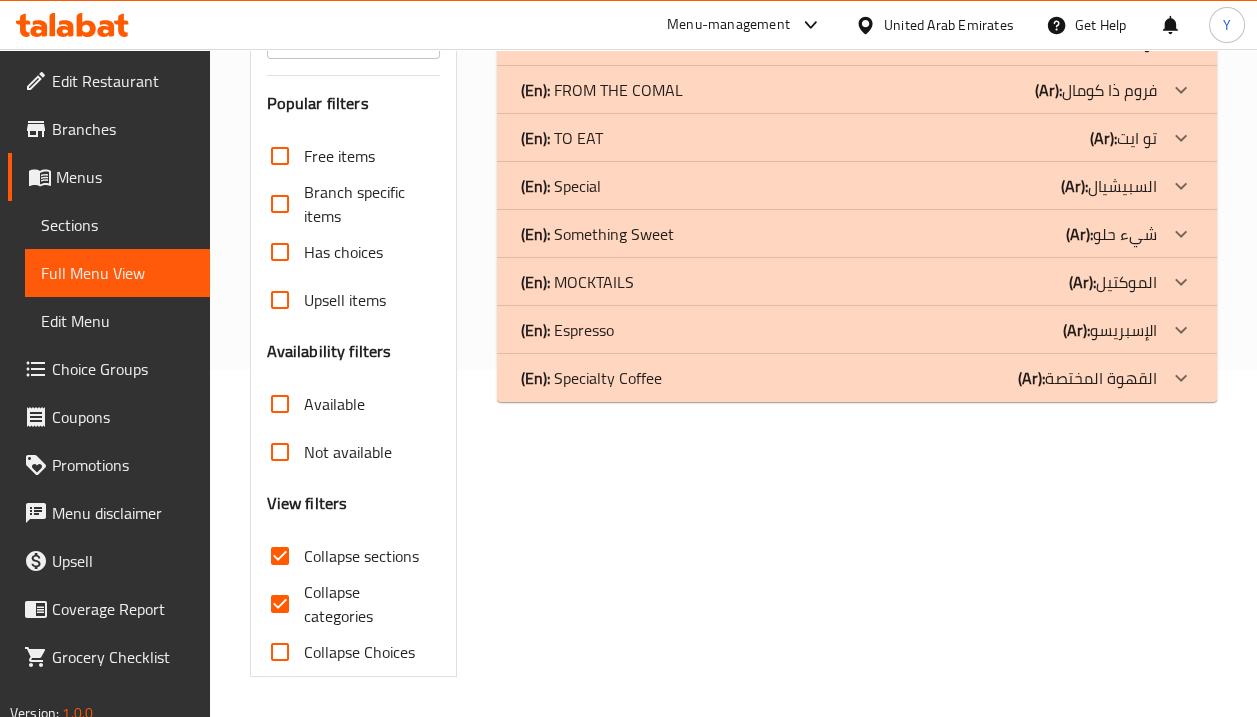 click on "Collapse categories" at bounding box center [280, 604] 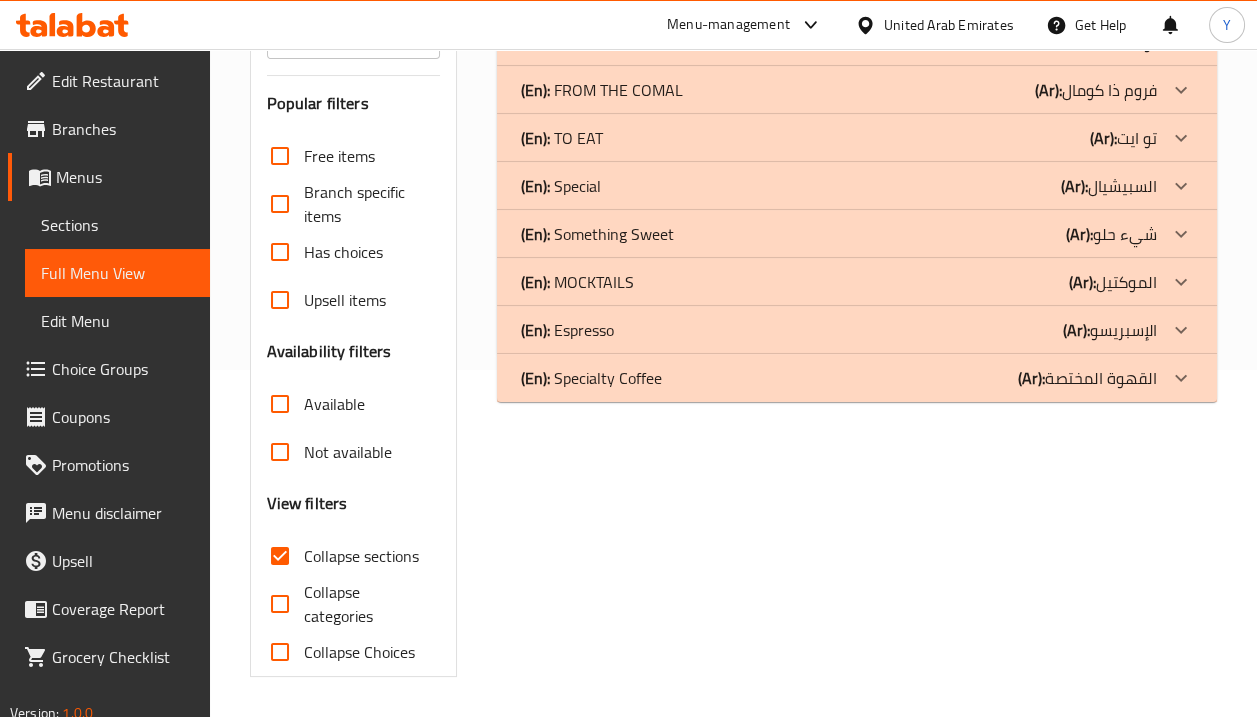 scroll, scrollTop: 346, scrollLeft: 0, axis: vertical 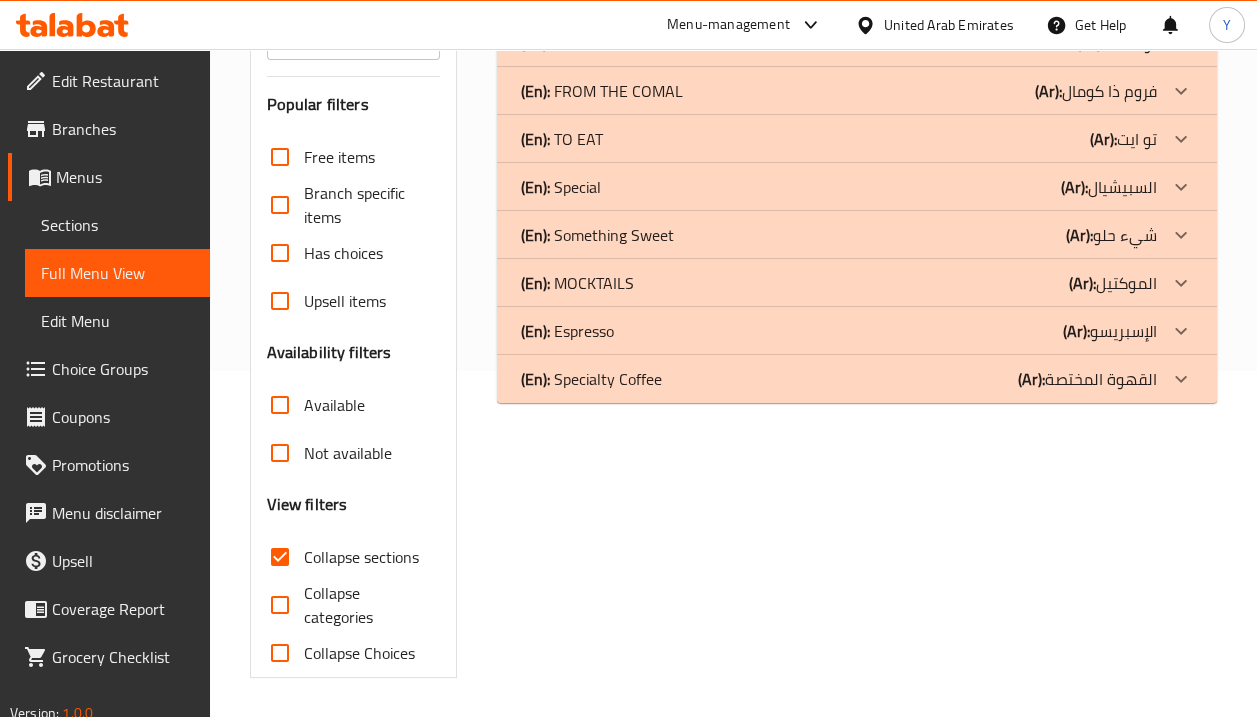 click on "(Ar): الإسبريسو" at bounding box center (1090, -53) 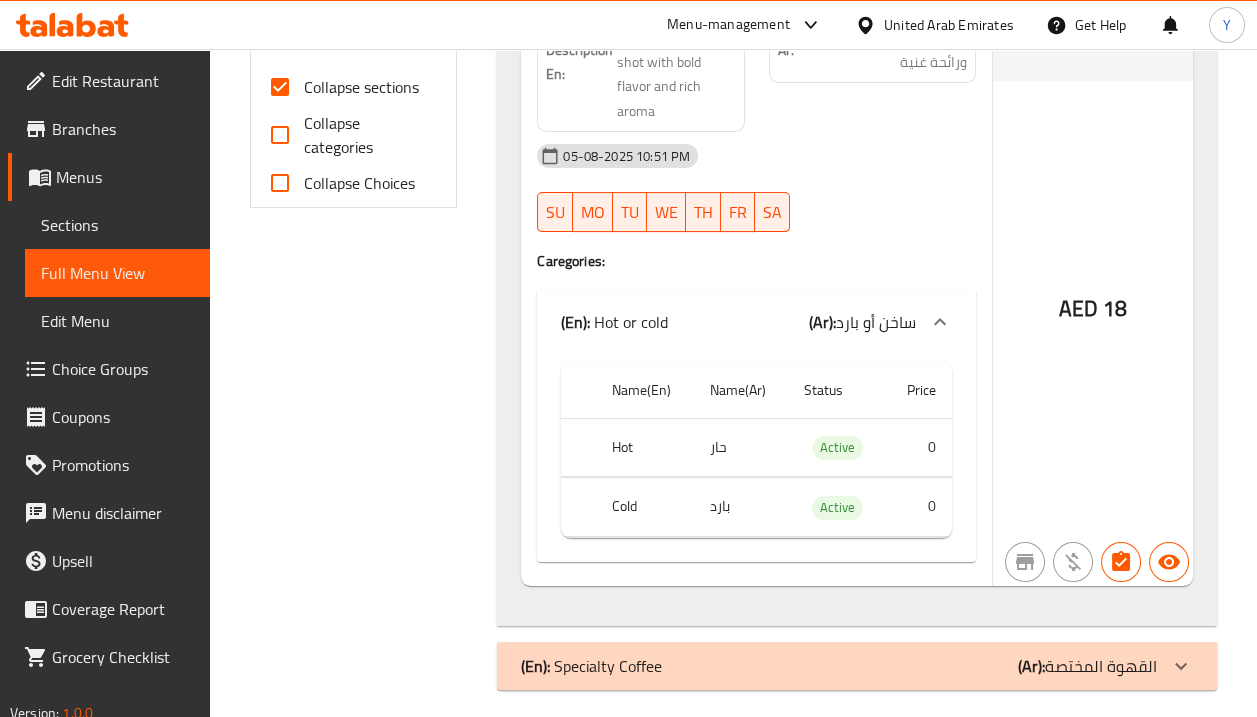 scroll, scrollTop: 828, scrollLeft: 0, axis: vertical 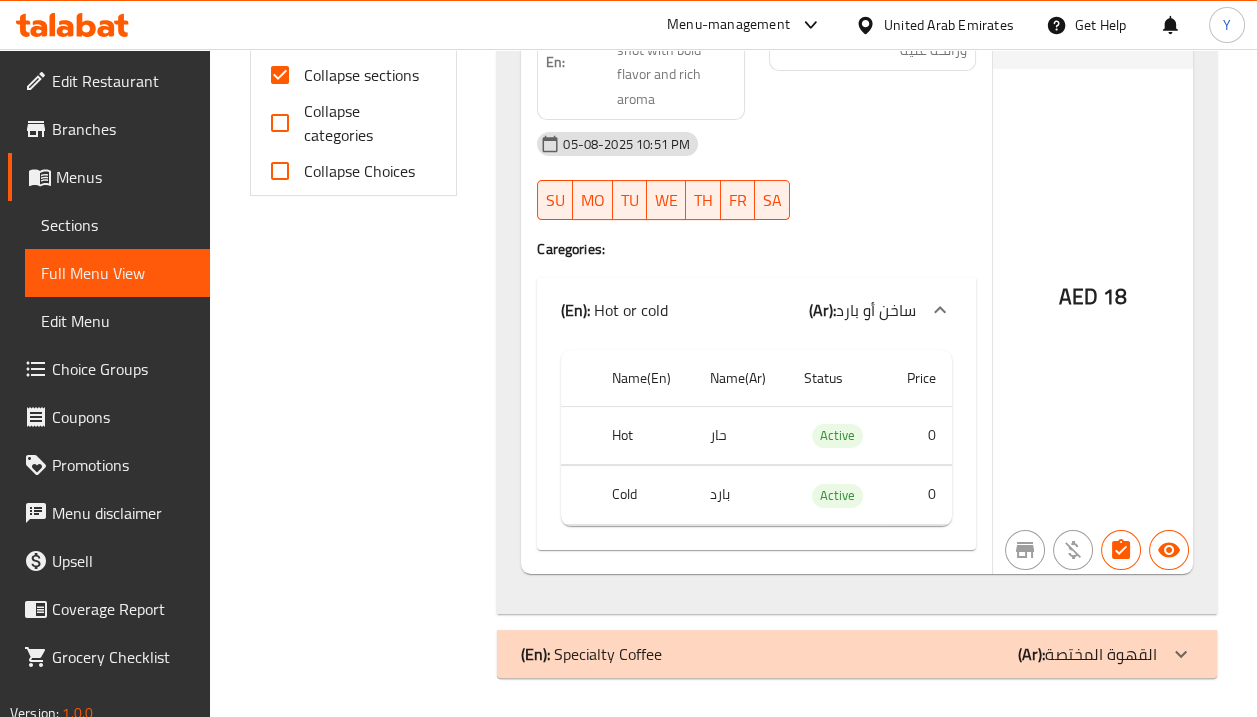click at bounding box center [1181, -535] 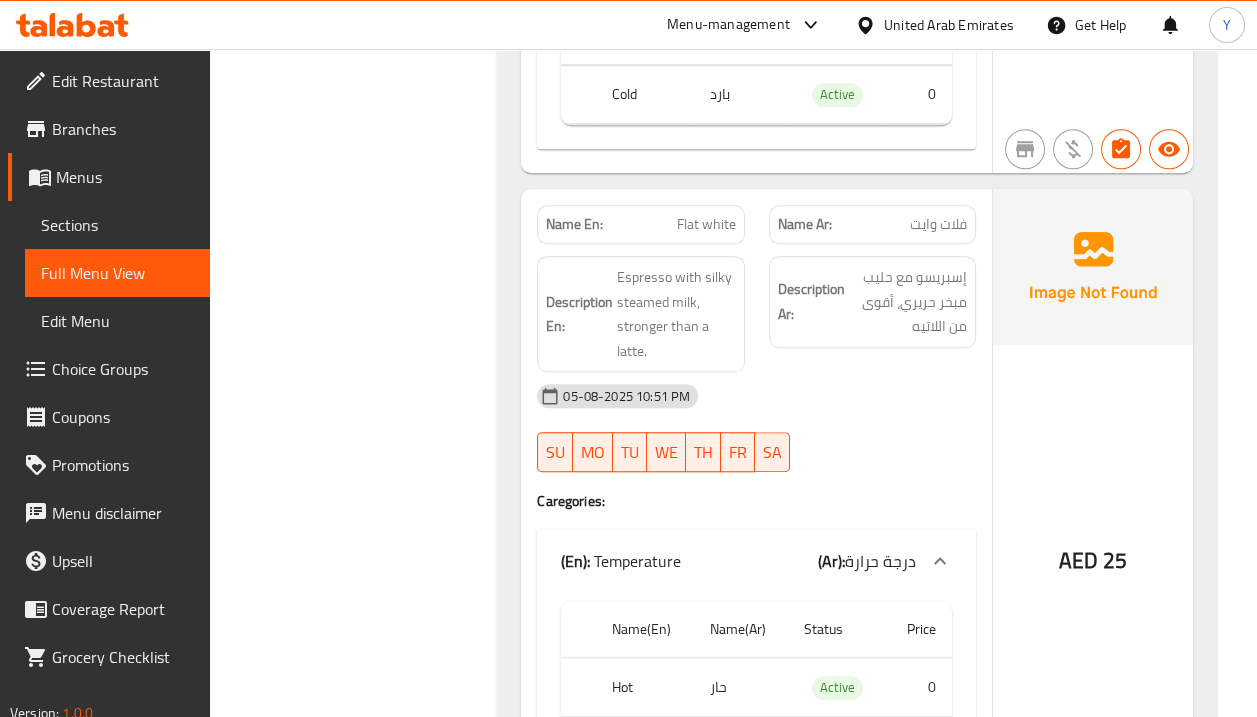 scroll, scrollTop: 2669, scrollLeft: 0, axis: vertical 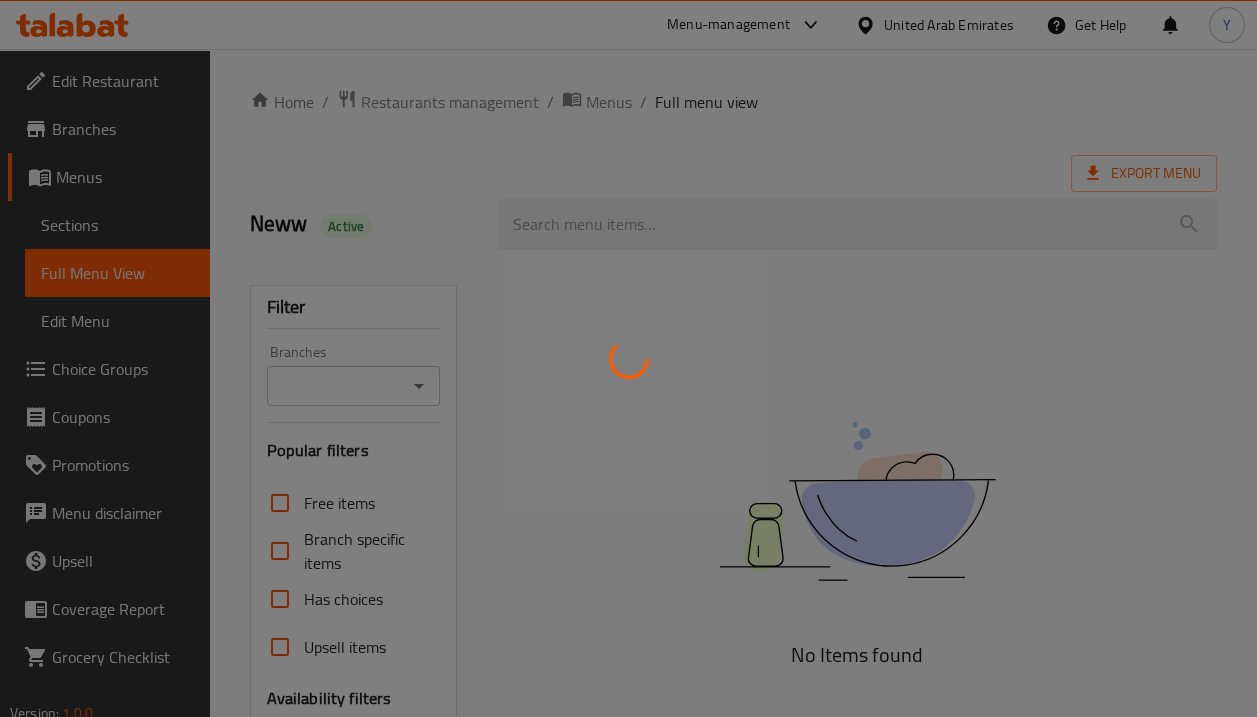 click at bounding box center (628, 358) 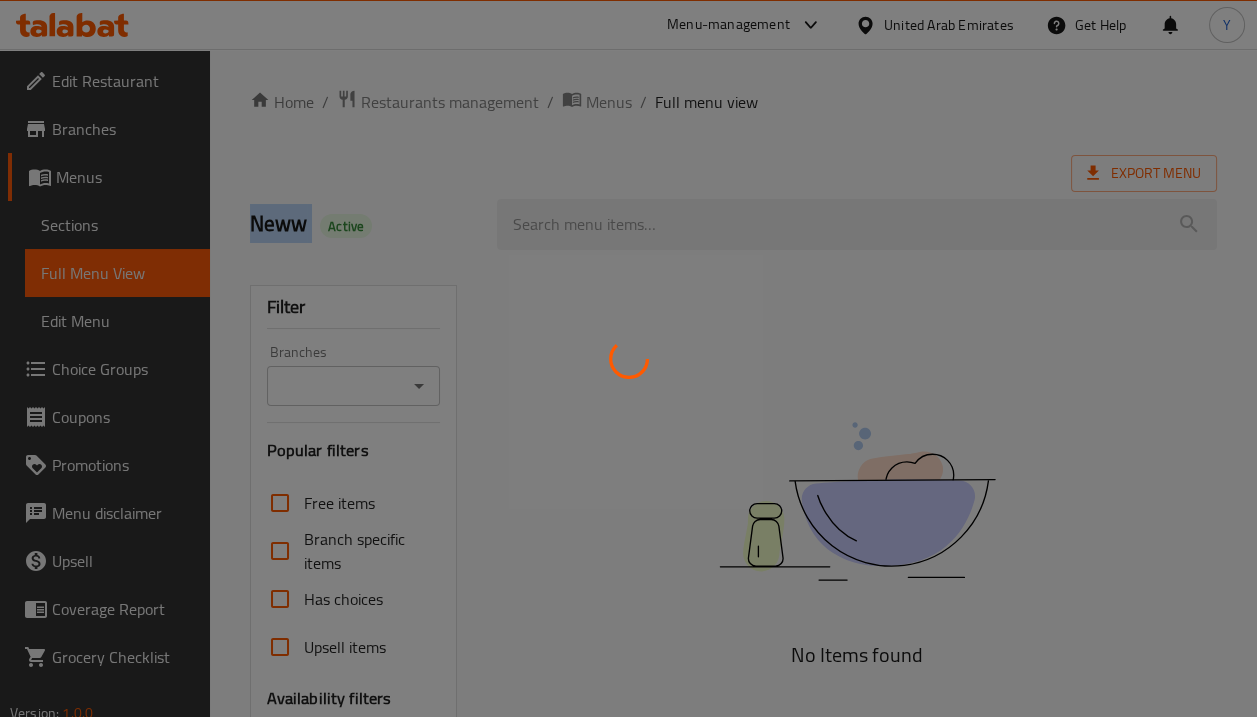 click at bounding box center [628, 358] 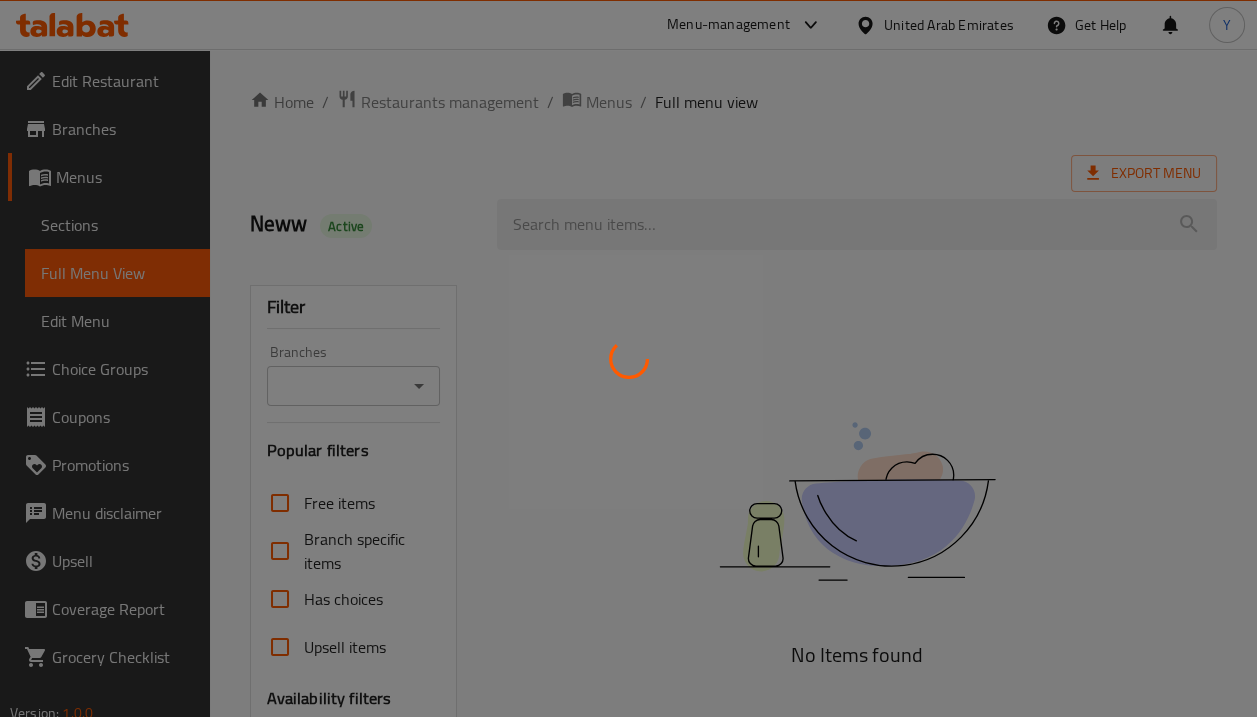 click at bounding box center (628, 358) 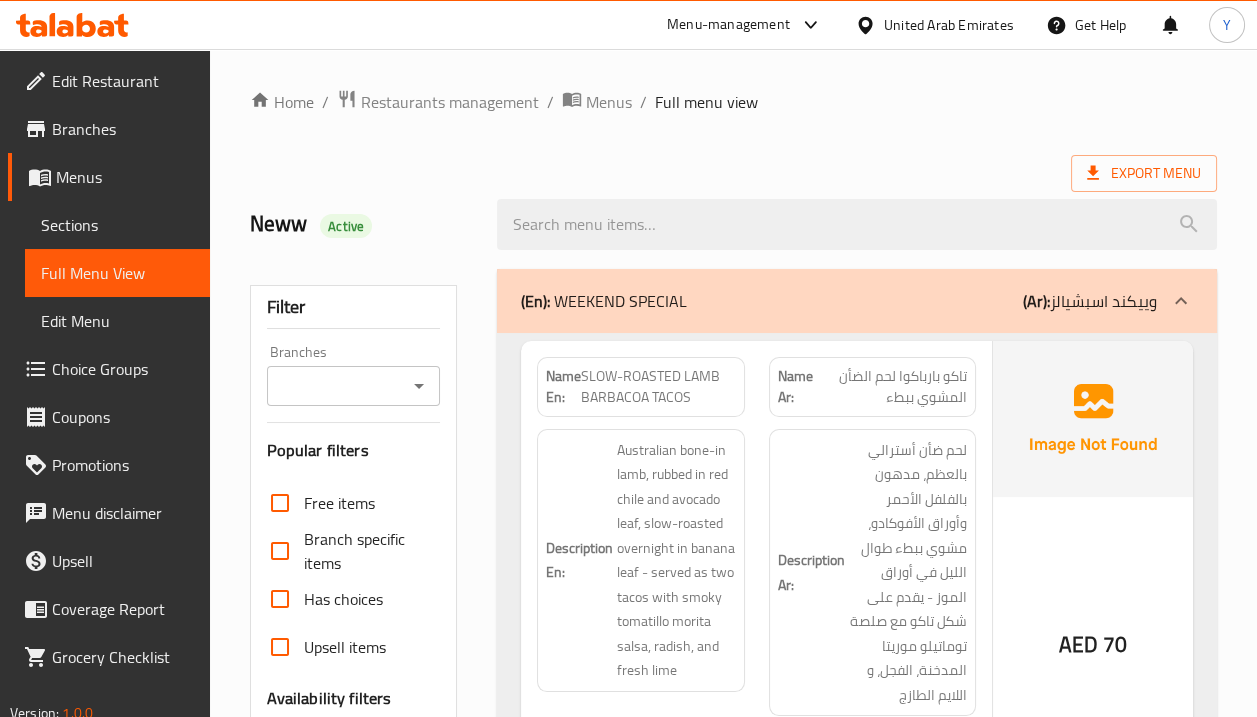 click on "Sections" at bounding box center (117, 225) 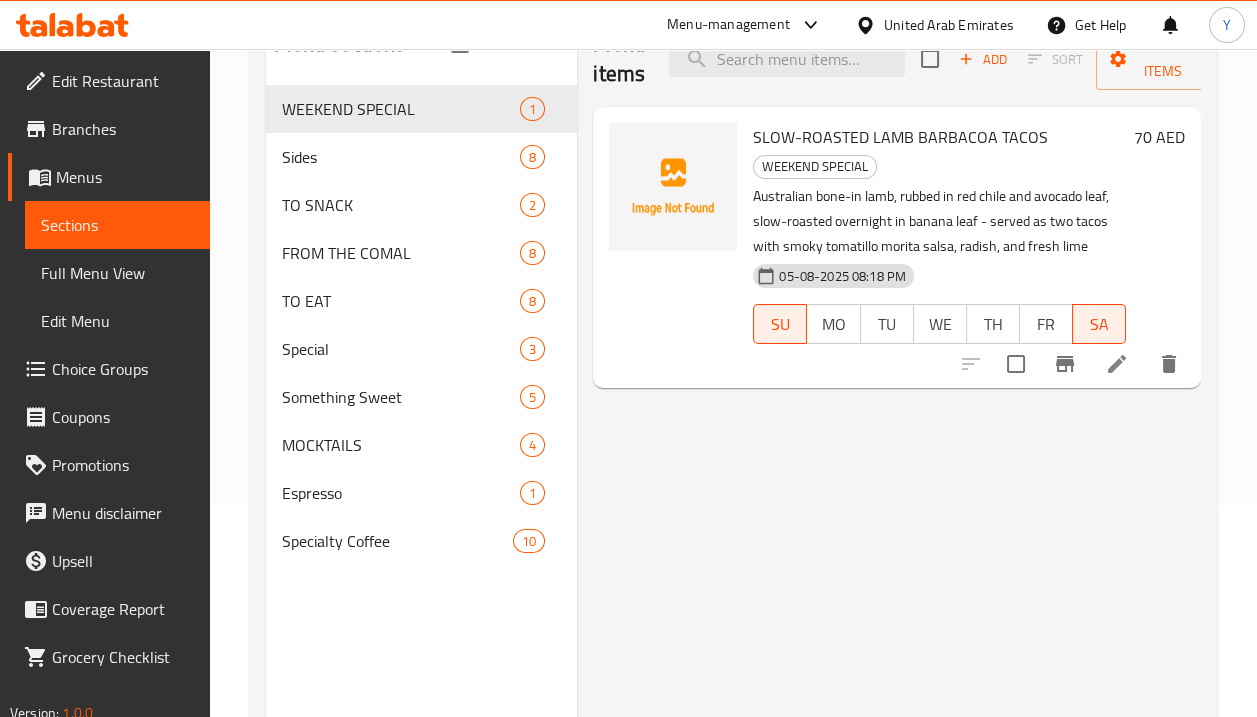 scroll, scrollTop: 280, scrollLeft: 0, axis: vertical 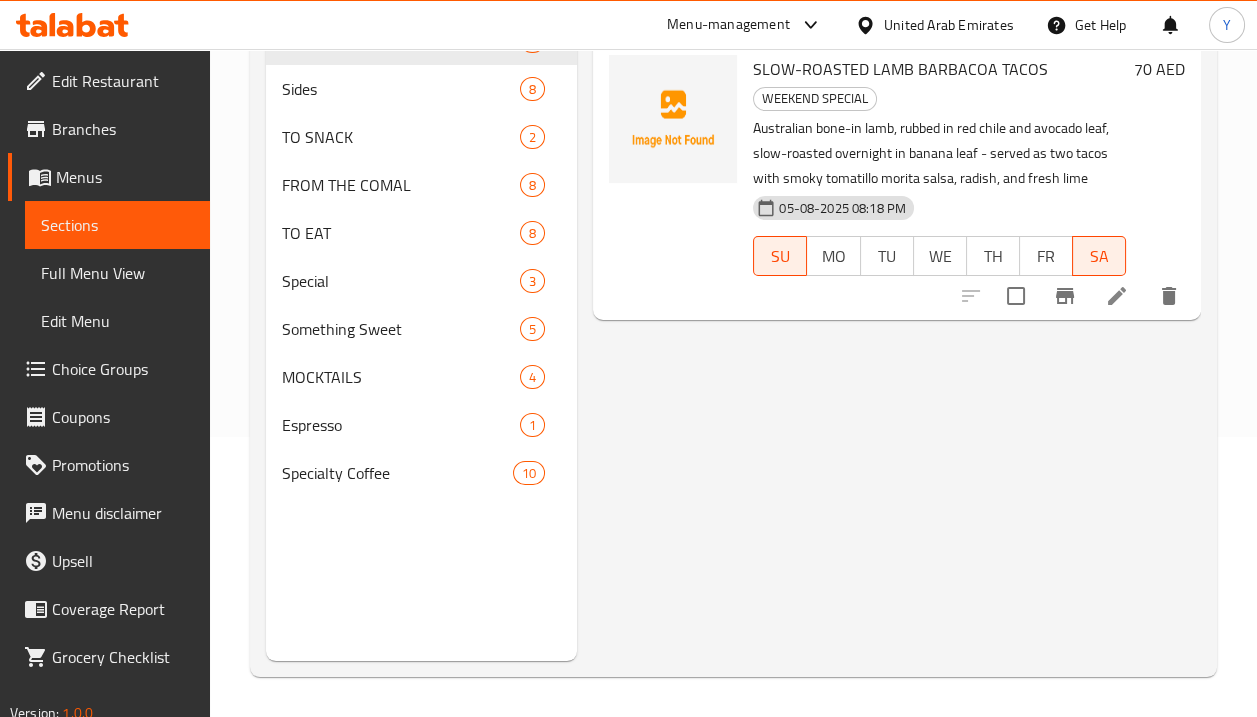 click on "Home / Restaurants management / Menus / Sections Lila Molino + Cafe Inactive import export Menu sections WEEKEND SPECIAL 1 Sides 8 TO SNACK 2 FROM THE COMAL 8 TO EAT 8 Special 3 Something Sweet 5 MOCKTAILS 4 Espresso 1 Specialty Coffee 10 Menu items Add Sort Manage items SLOW-ROASTED LAMB BARBACOA TACOS   WEEKEND SPECIAL Australian bone-in lamb, rubbed in red chile and avocado leaf, slow-roasted overnight in banana leaf - served as two tacos with smoky tomatillo morita salsa, radish, and fresh lime 05-08-[YEAR] 08:18 [AM/PM] 70   AED" at bounding box center (733, 243) 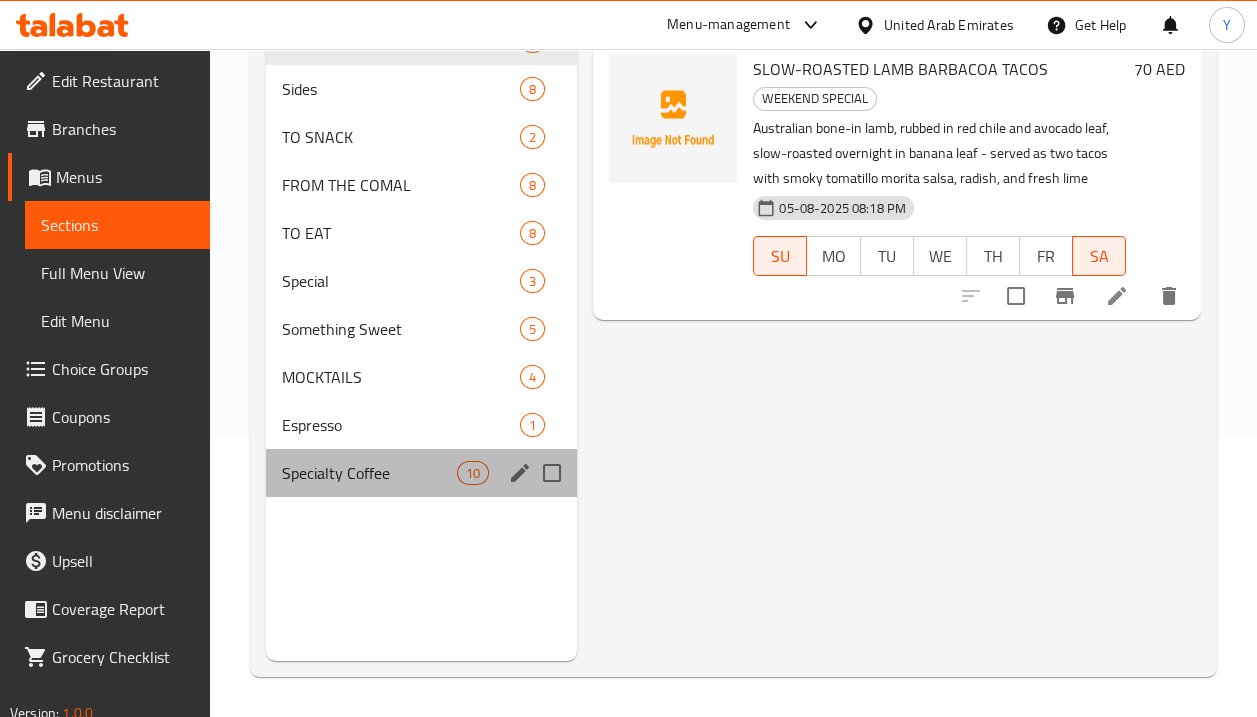 click on "Specialty Coffee 10" at bounding box center (422, 473) 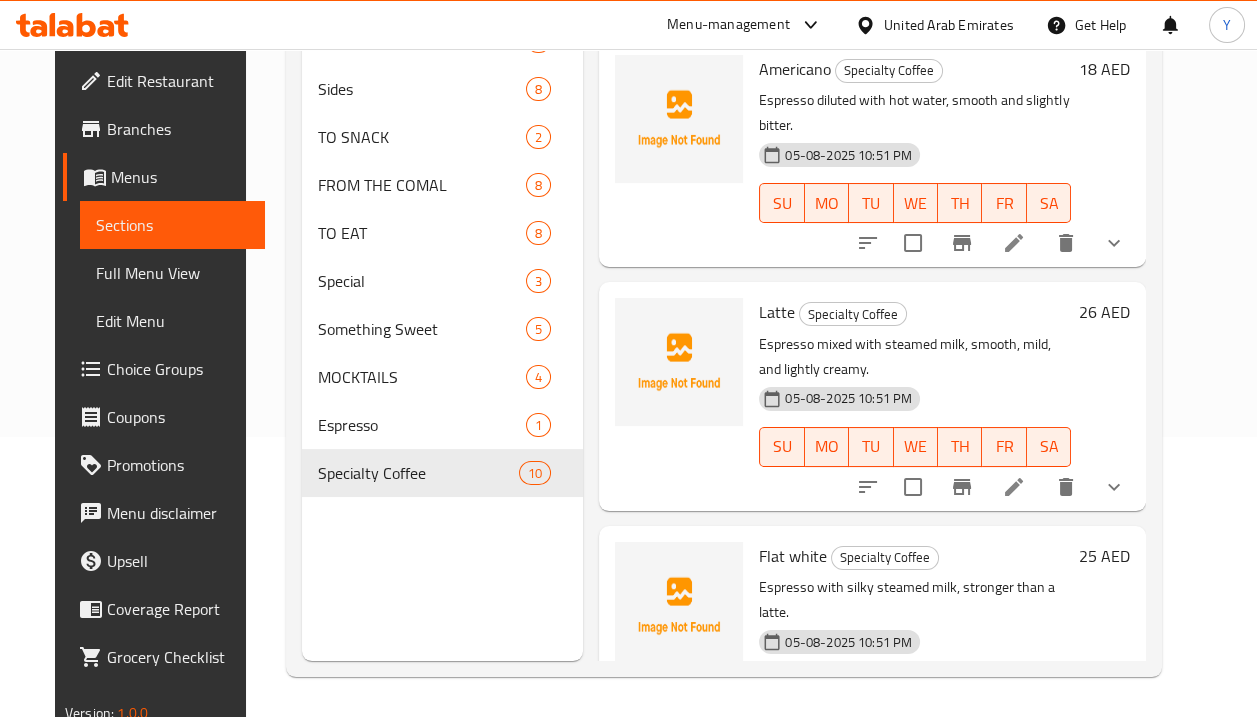 scroll, scrollTop: 104, scrollLeft: 0, axis: vertical 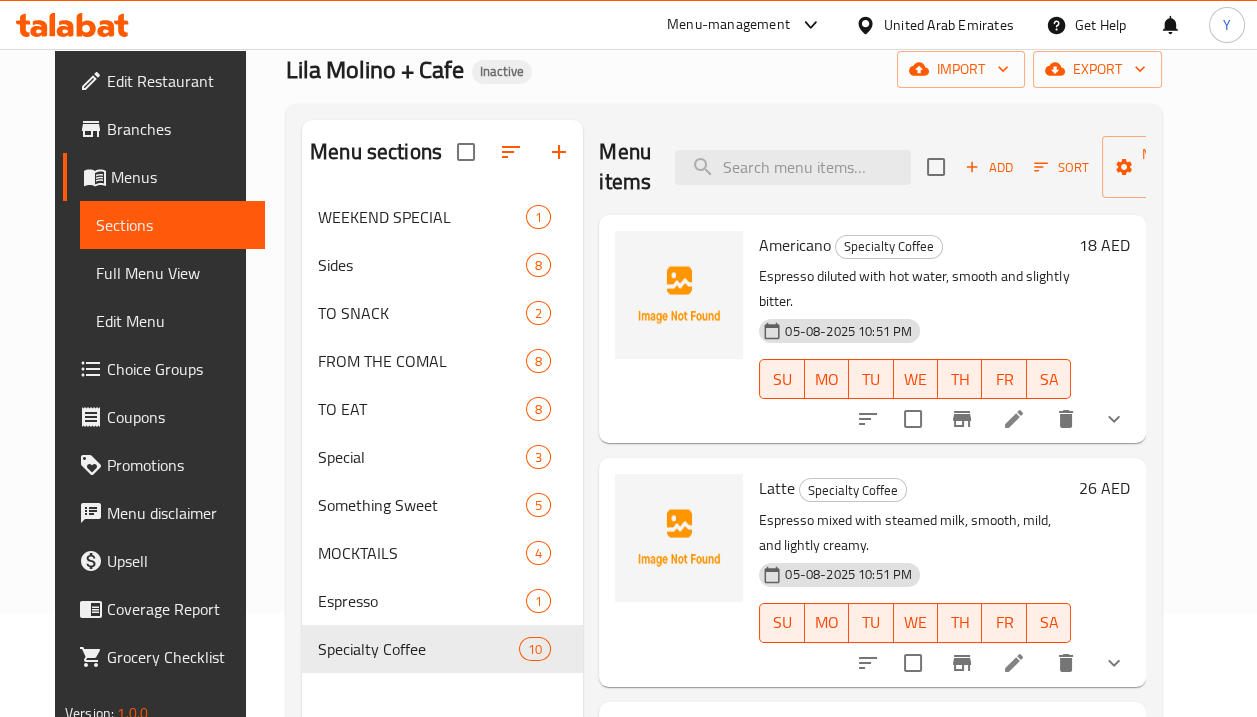 click at bounding box center (913, 419) 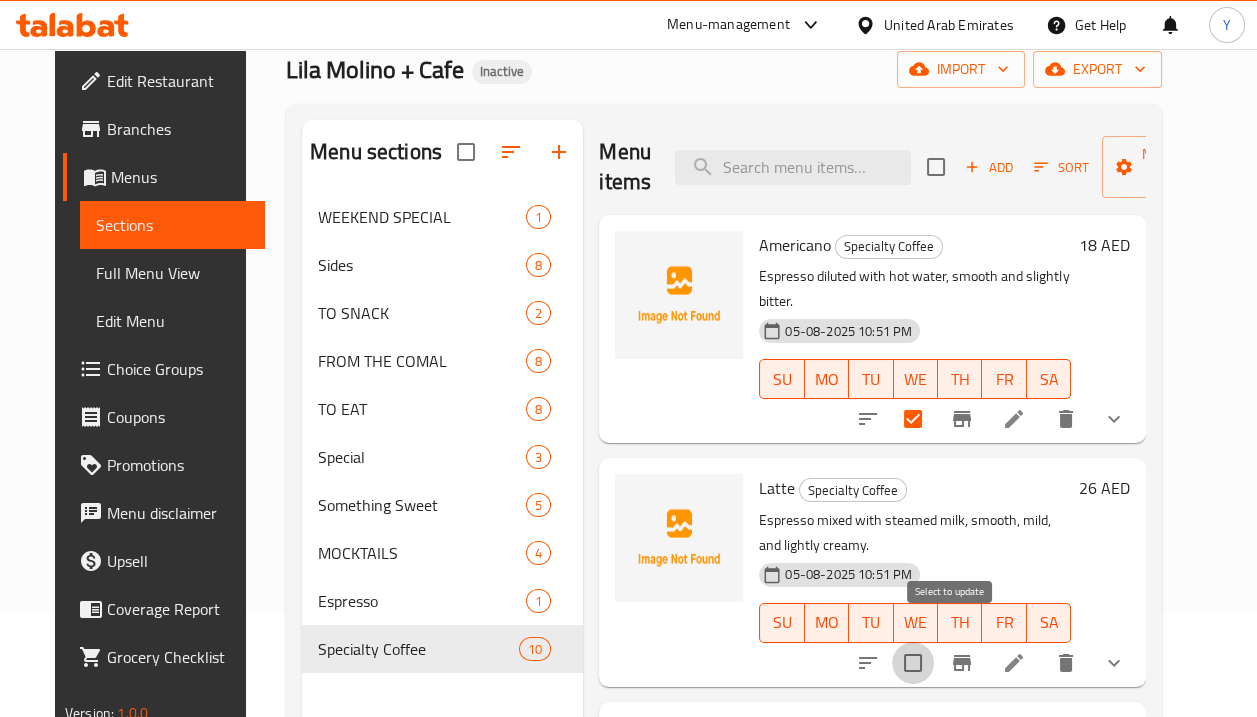 click at bounding box center (913, 663) 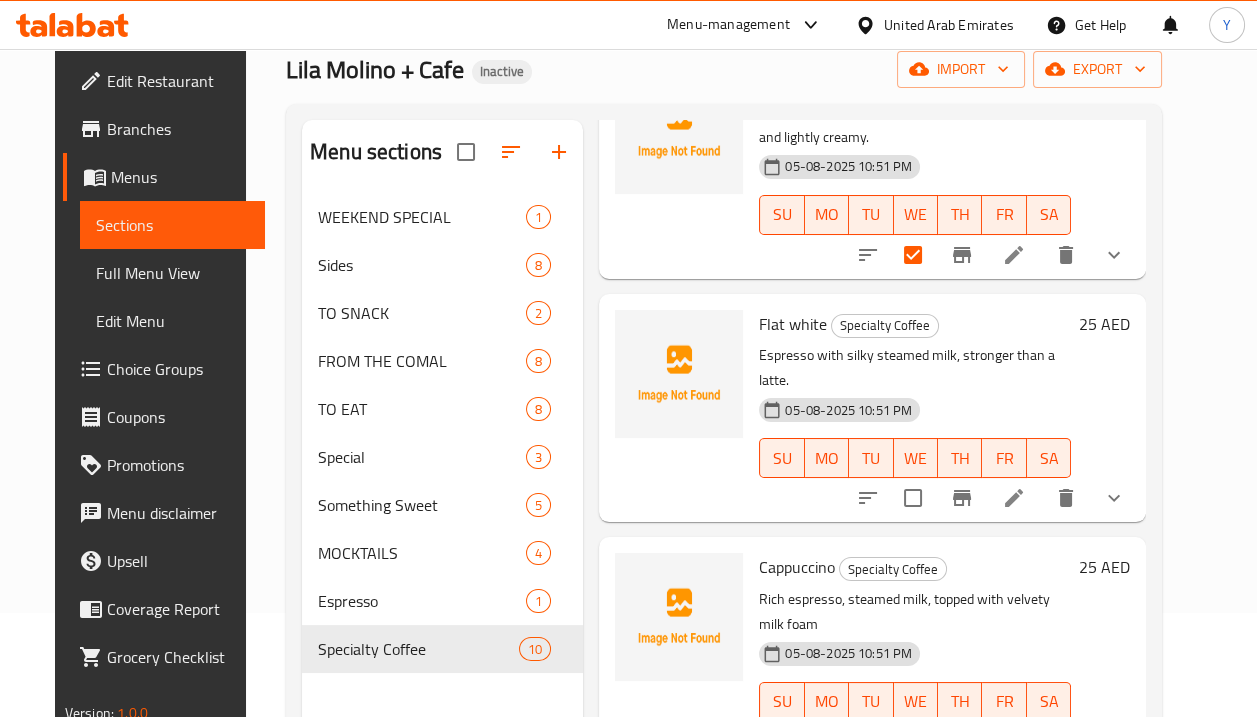 scroll, scrollTop: 438, scrollLeft: 0, axis: vertical 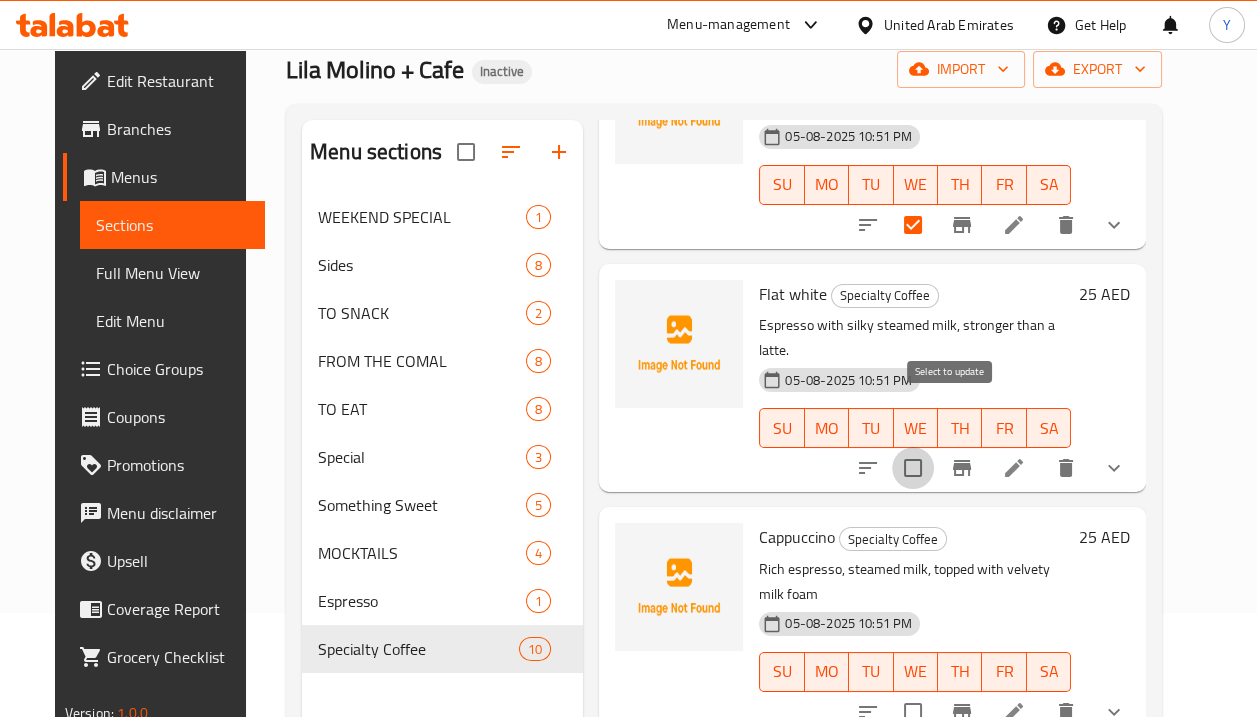 click at bounding box center (913, 468) 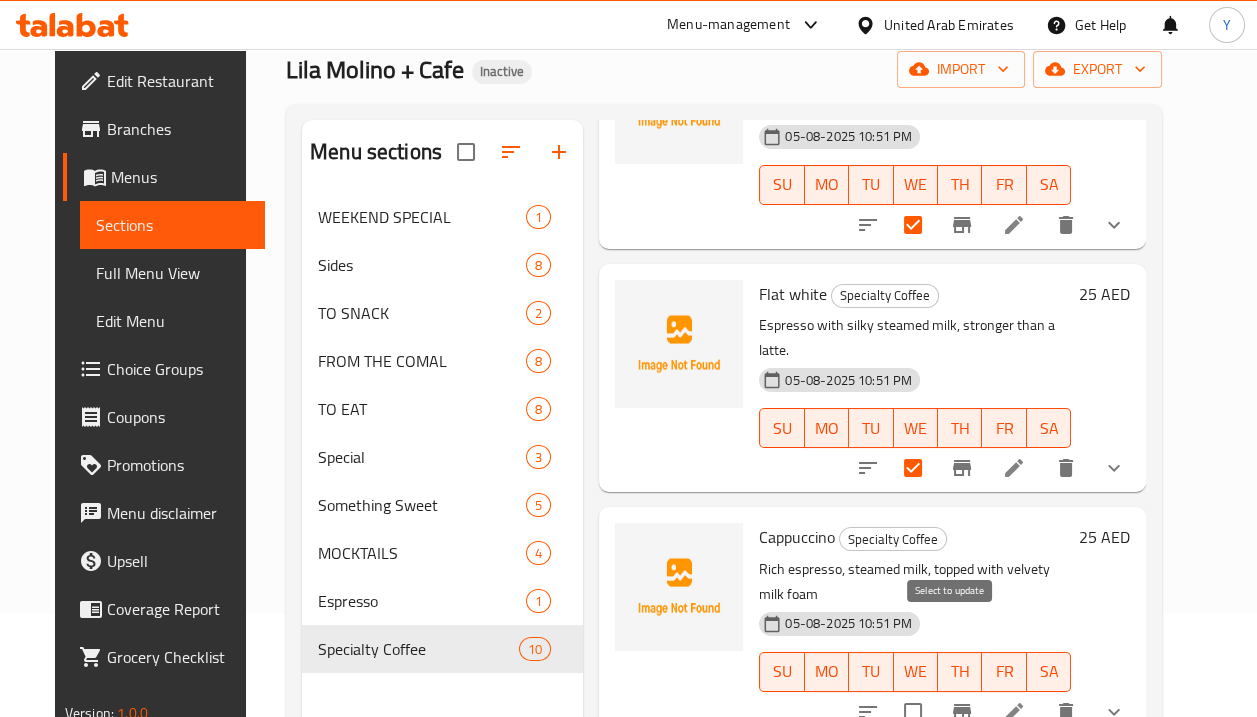 click at bounding box center (913, 712) 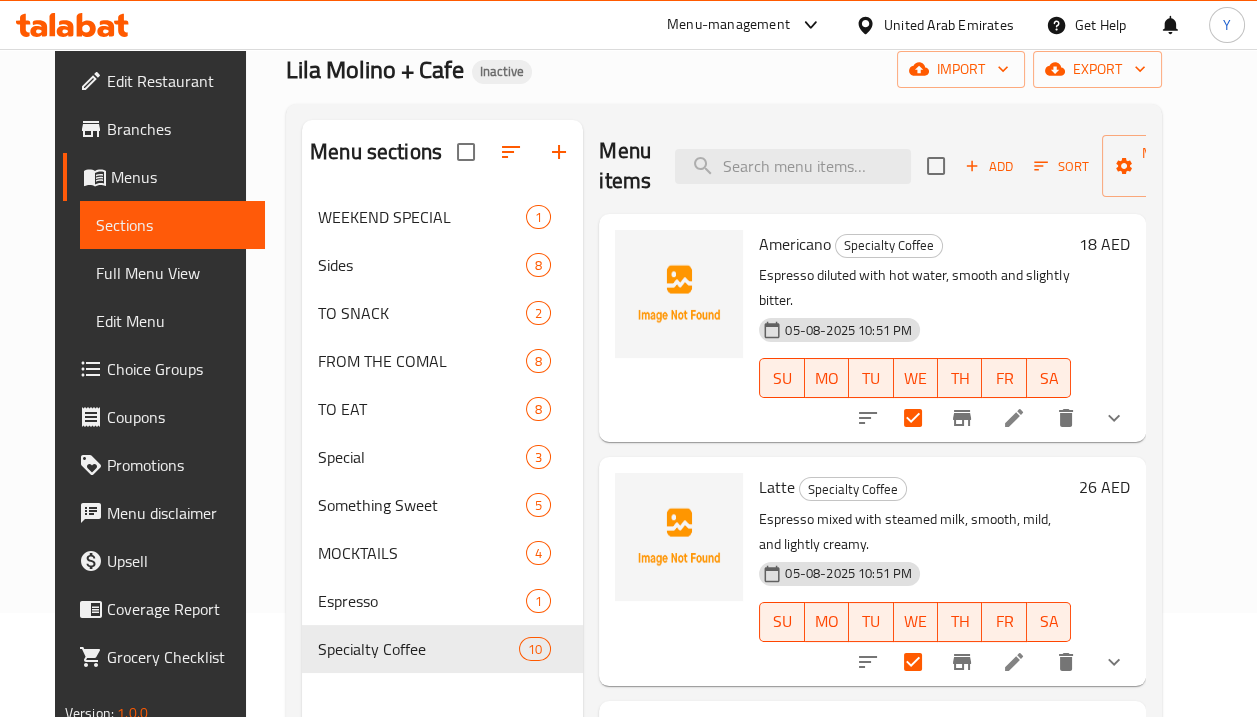 scroll, scrollTop: 0, scrollLeft: 0, axis: both 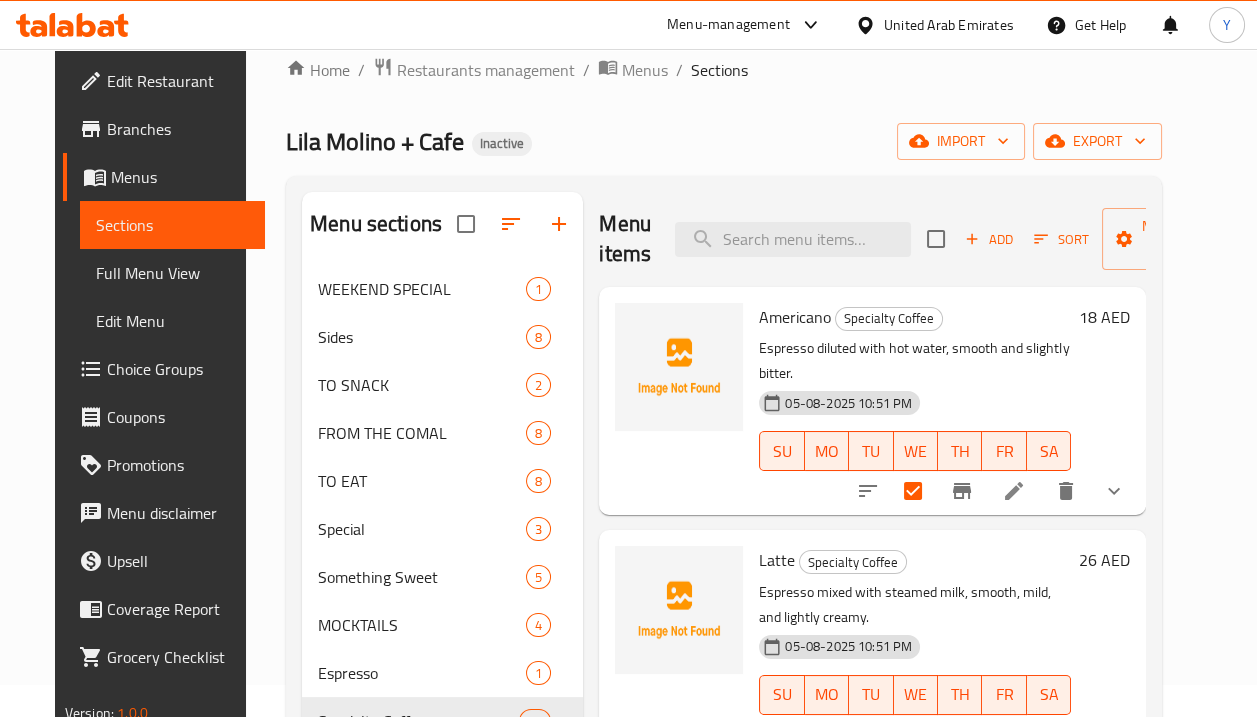 click on "Menu items Add Sort Manage items" at bounding box center (872, 239) 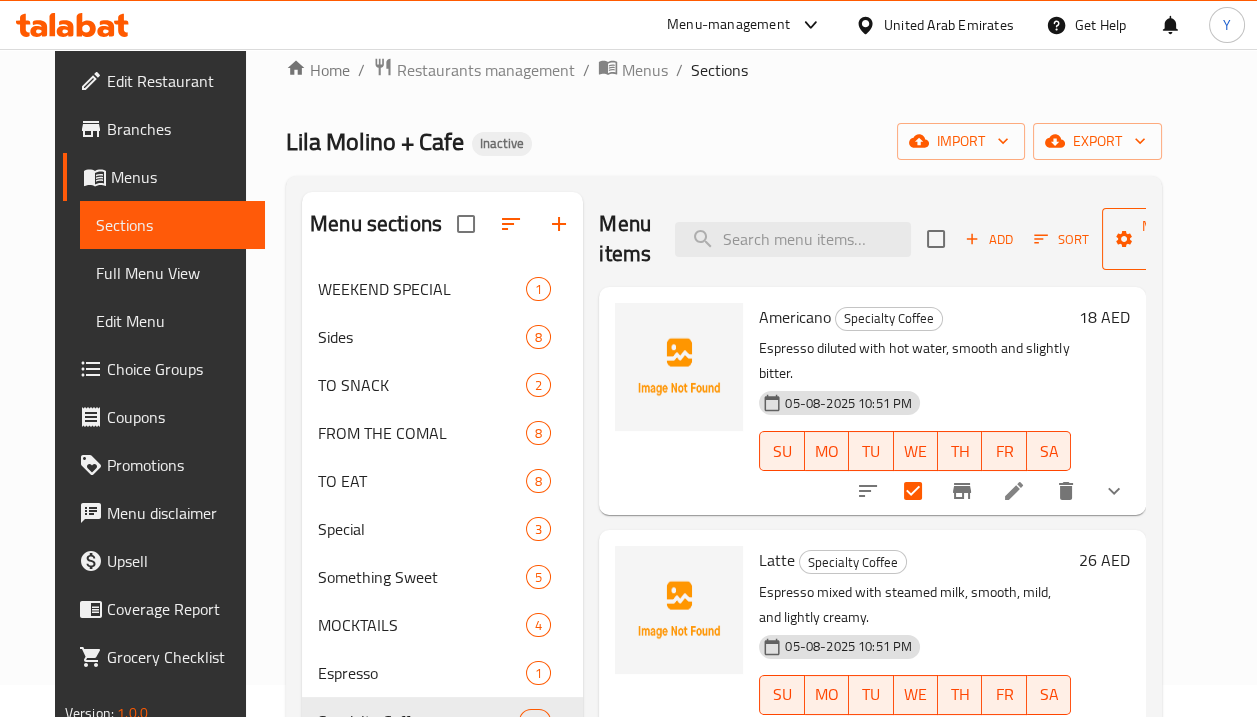 click on "Manage items" at bounding box center [1169, 239] 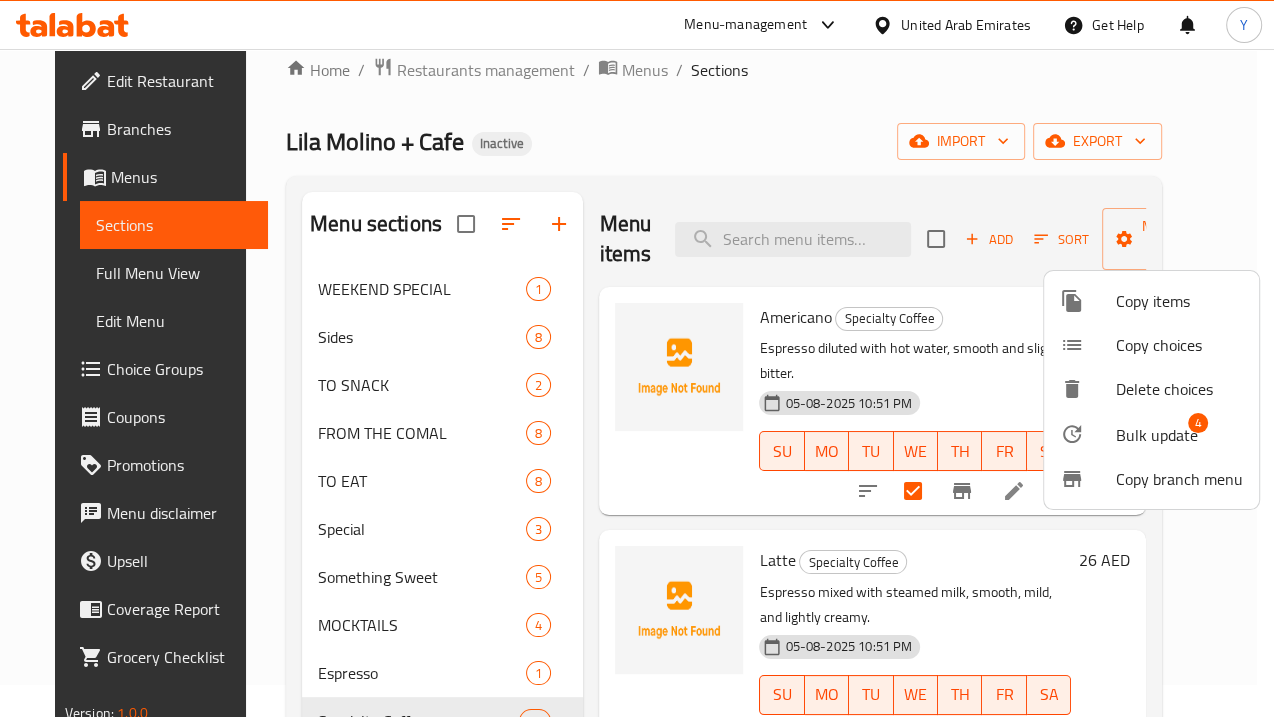 click 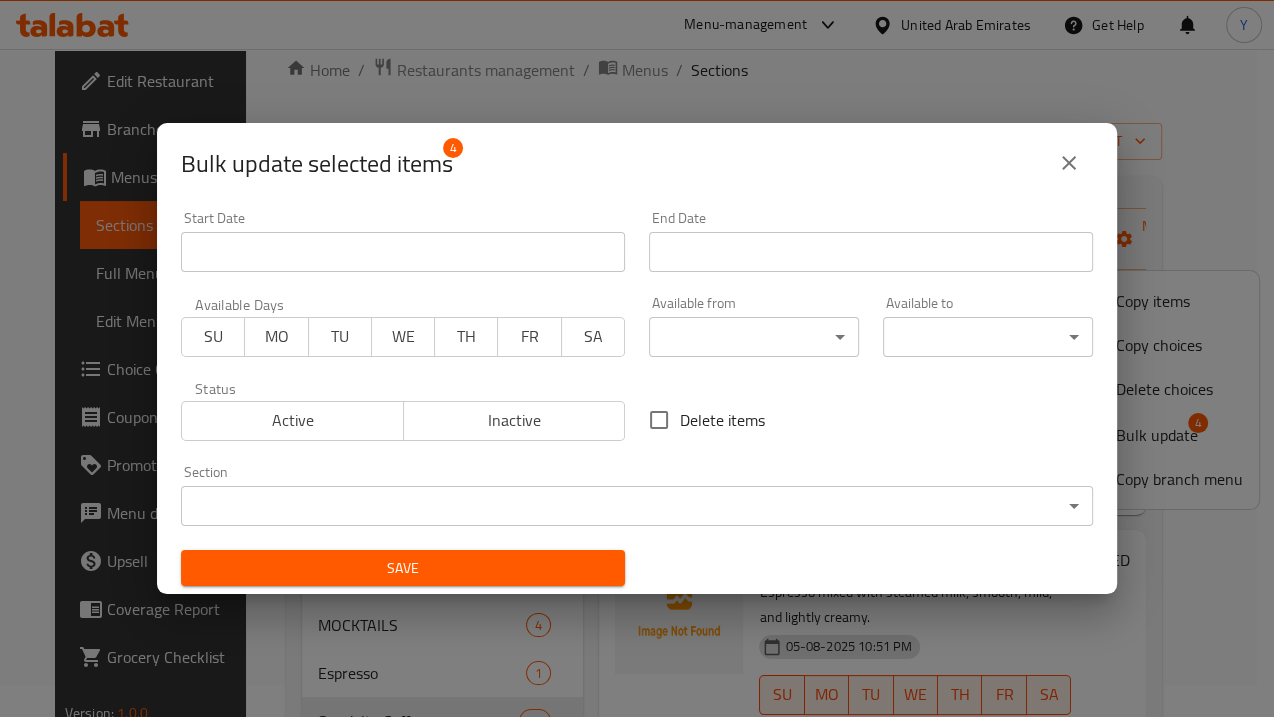 click on "​ Menu-management [COUNTRY] Get Help Y   Edit Restaurant   Branches   Menus   Sections   Full Menu View   Edit Menu   Choice Groups   Coupons   Promotions   Menu disclaimer   Upsell   Coverage Report   Grocery Checklist  Version:    1.0.0  Get support on:    Support.OpsPlatform Home / Restaurants management / Menus / Sections Lila Molino + Cafe Inactive import export Menu sections WEEKEND SPECIAL 1 Sides 8 TO SNACK 2 FROM THE COMAL 8 TO EAT 8 Special 3 Something Sweet 5 MOCKTAILS 4 Espresso 1 Specialty Coffee 10 Menu items Add Sort Manage items Americano   Specialty Coffee Espresso diluted with hot water, smooth and slightly bitter. 05-08-[YEAR] 10:51 [AM/PM] SU MO TU WE TH FR SA 18   AED Latte   Specialty Coffee Espresso mixed with steamed milk, smooth, mild, and lightly creamy. 05-08-[YEAR] 10:51 [AM/PM] SU MO TU WE TH FR SA 26   AED Flat white   Specialty Coffee Espresso with silky steamed milk, stronger than a latte. 05-08-[YEAR] 10:51 [AM/PM] SU MO TU WE TH FR SA 25   AED Cappuccino   Specialty Coffee SU MO TU" at bounding box center [637, 351] 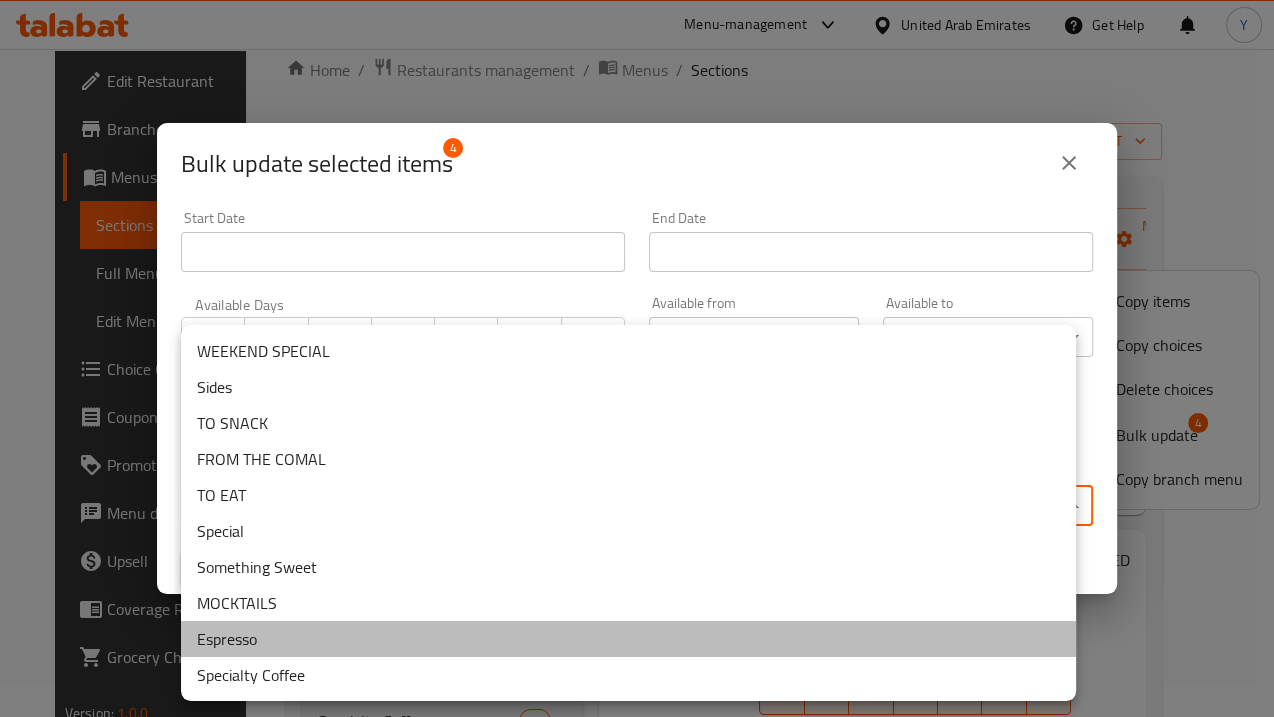 click on "Espresso" at bounding box center (628, 639) 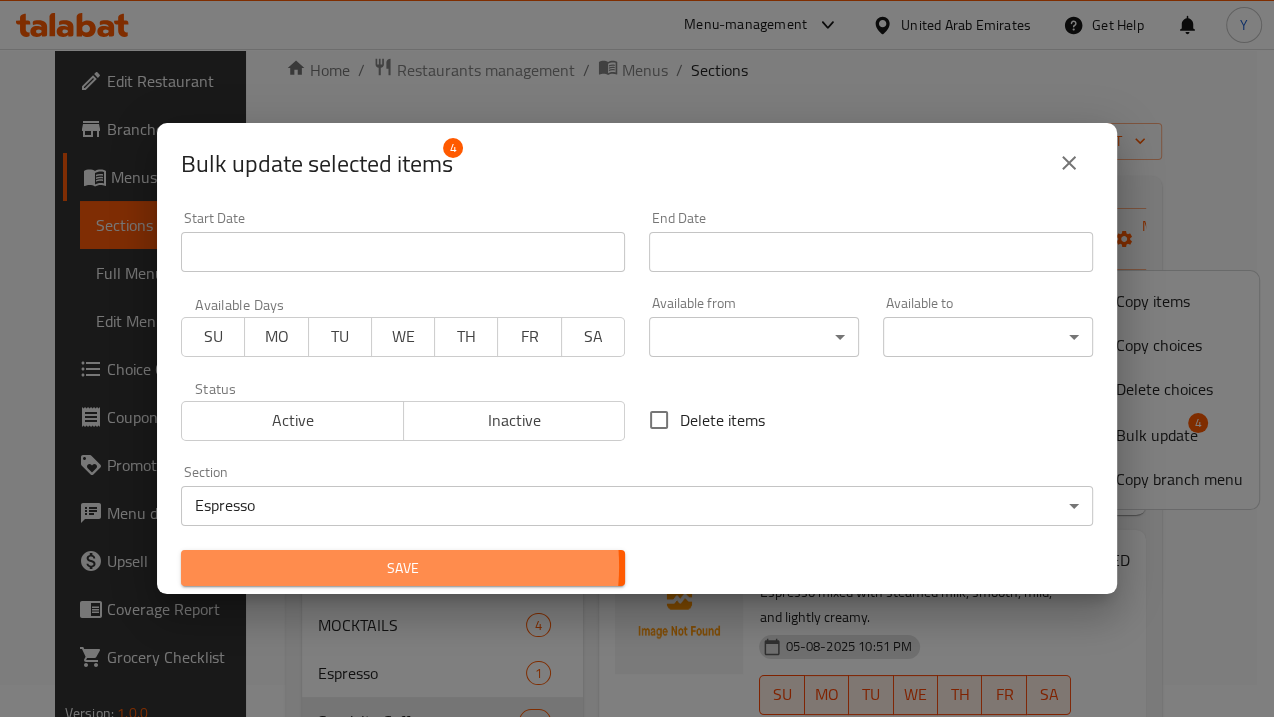 click on "Save" at bounding box center [403, 568] 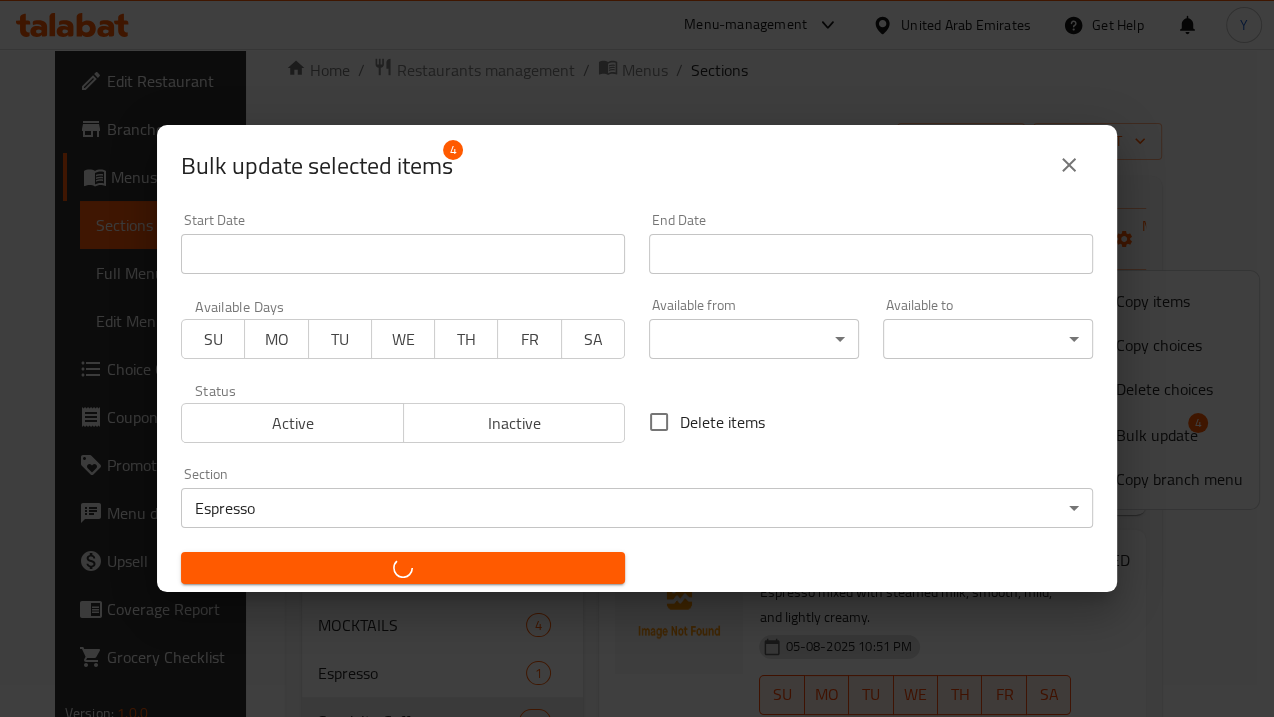 checkbox on "false" 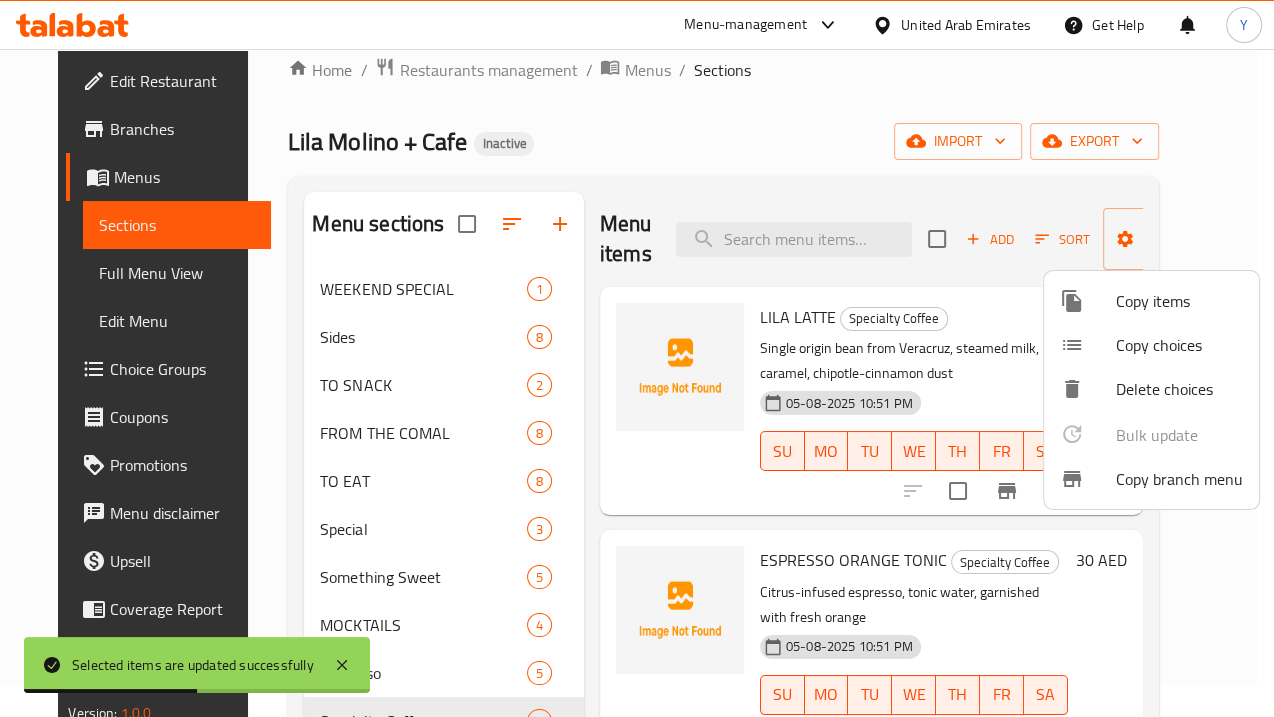 click at bounding box center [637, 358] 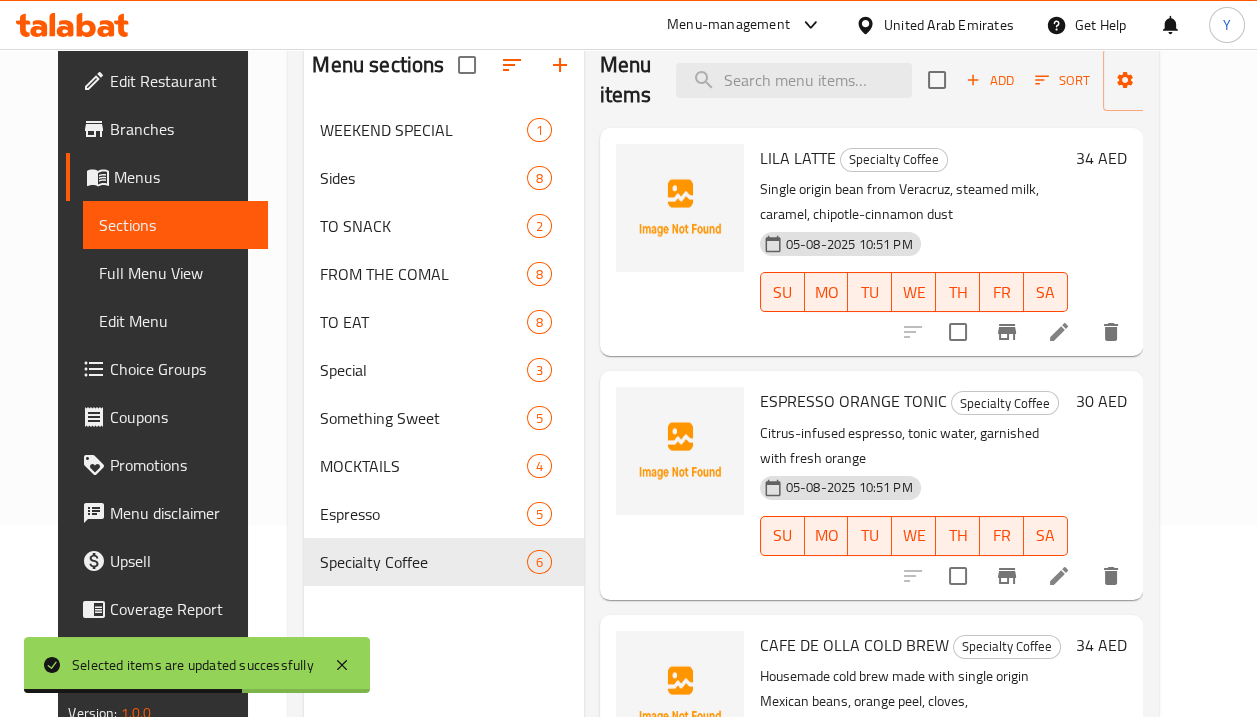scroll, scrollTop: 219, scrollLeft: 0, axis: vertical 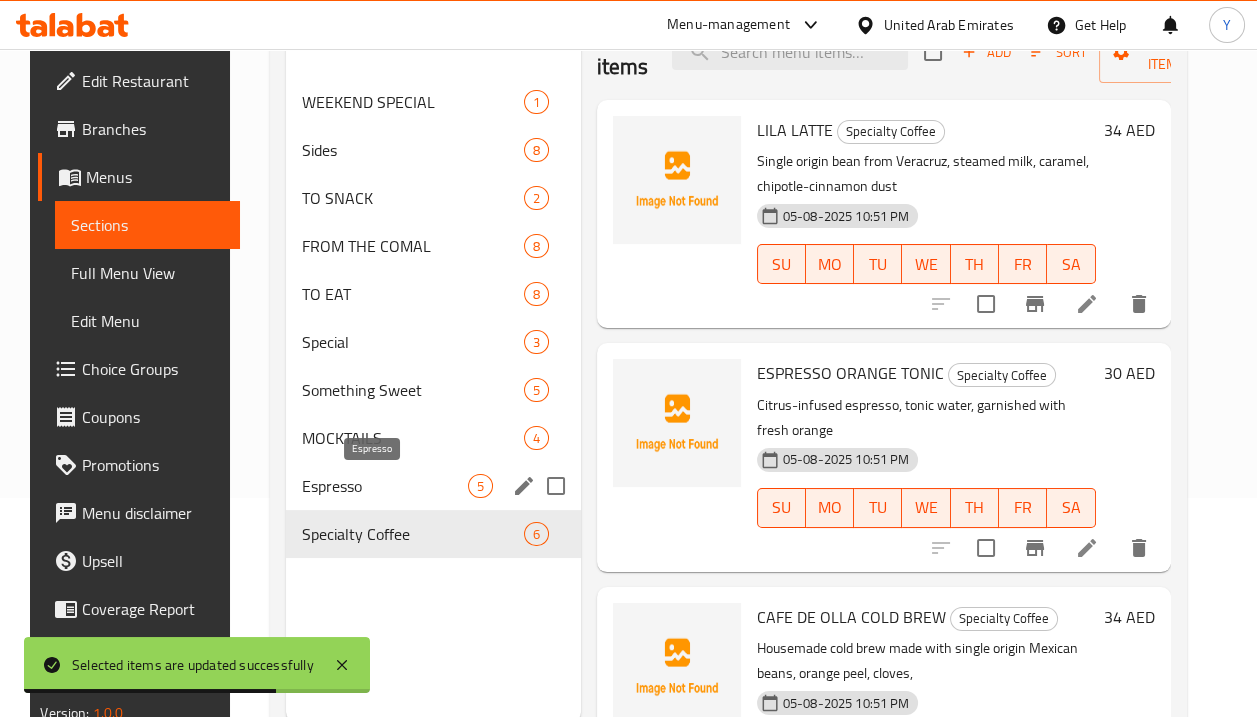 click on "Espresso" at bounding box center (385, 486) 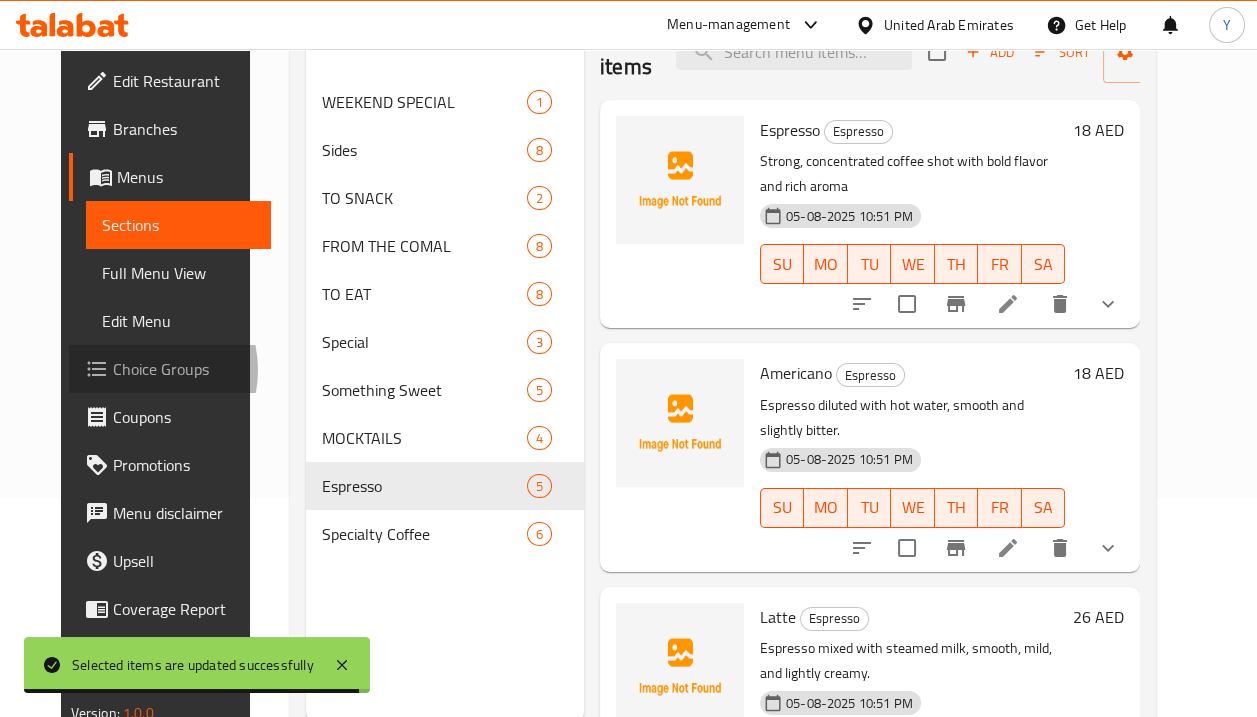 click on "Choice Groups" at bounding box center (184, 369) 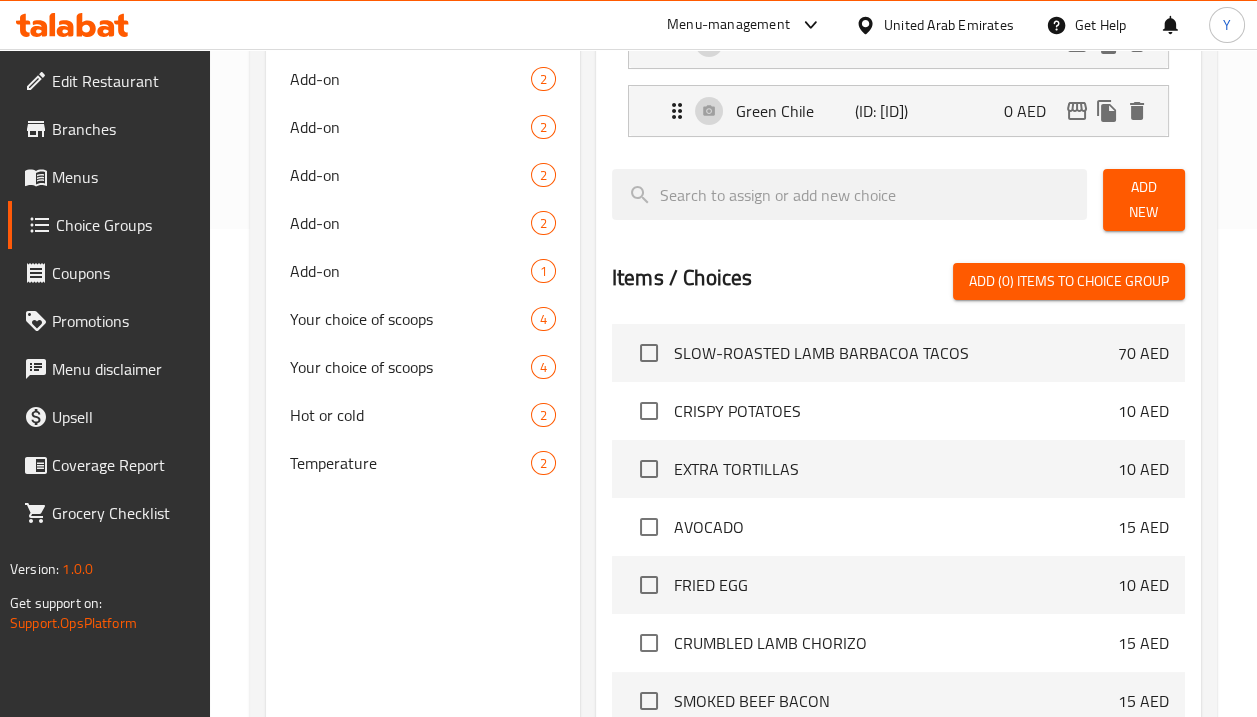 scroll, scrollTop: 492, scrollLeft: 0, axis: vertical 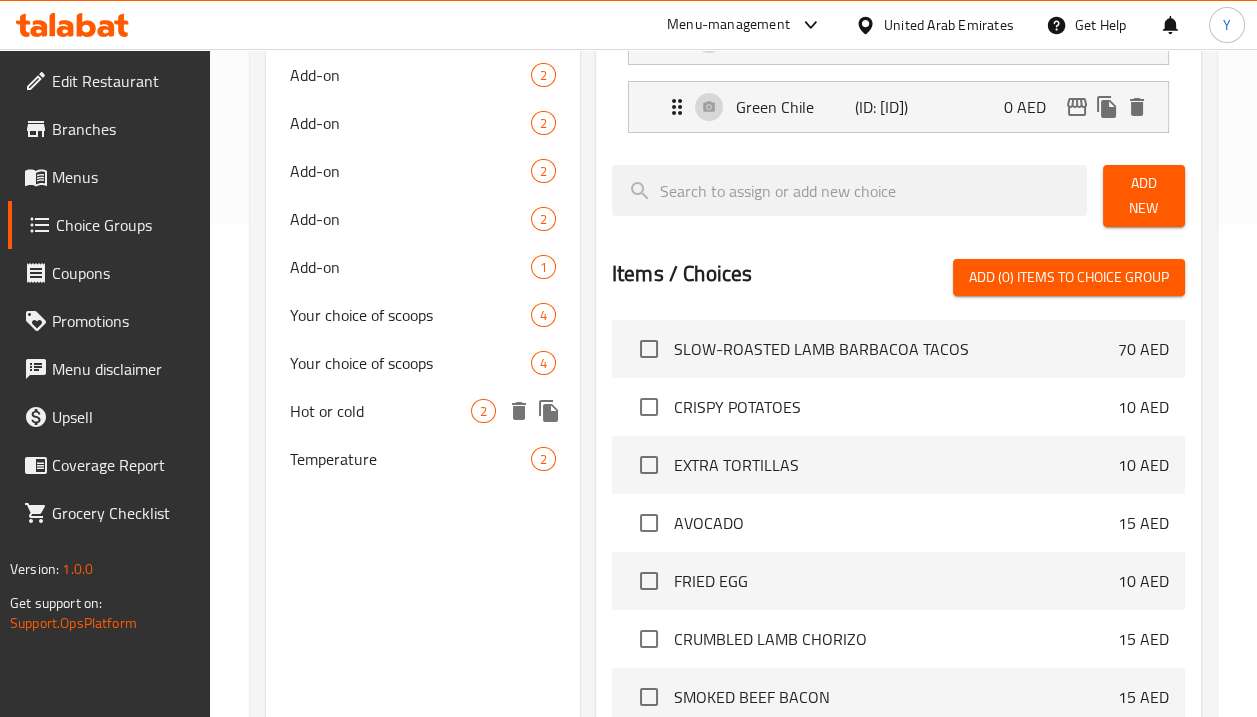 click on "Hot or cold" at bounding box center (380, 411) 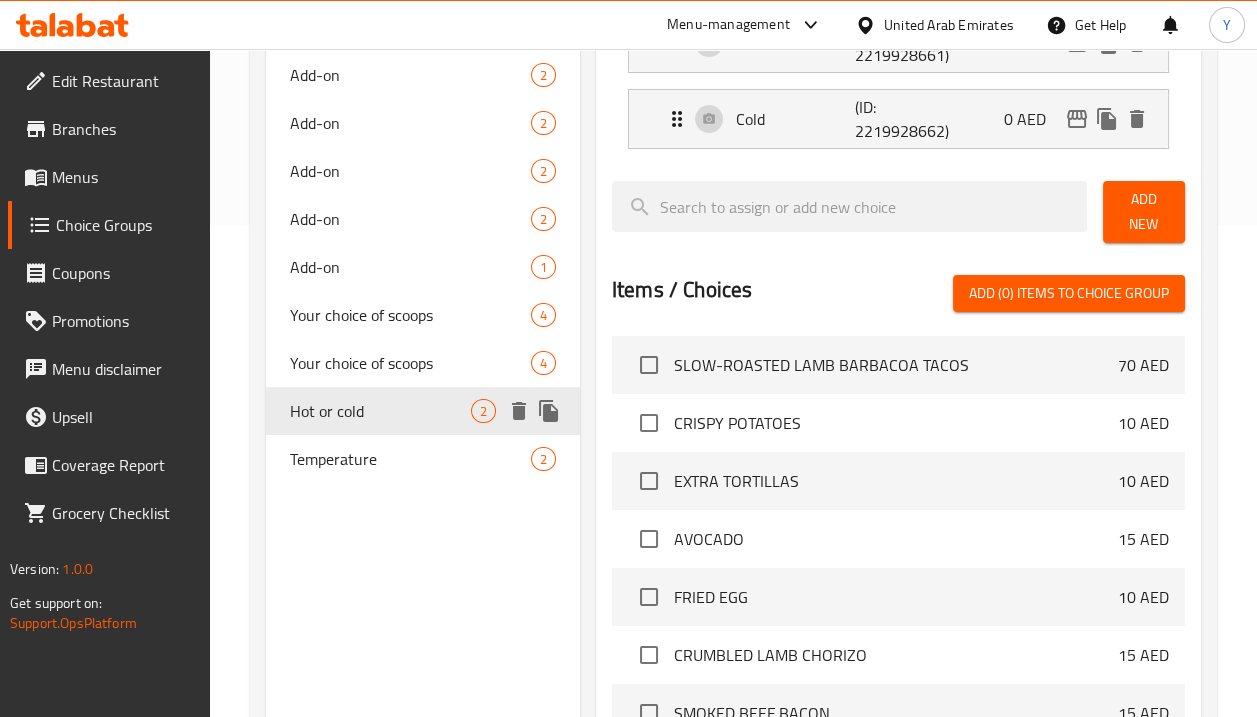 type on "Hot or cold" 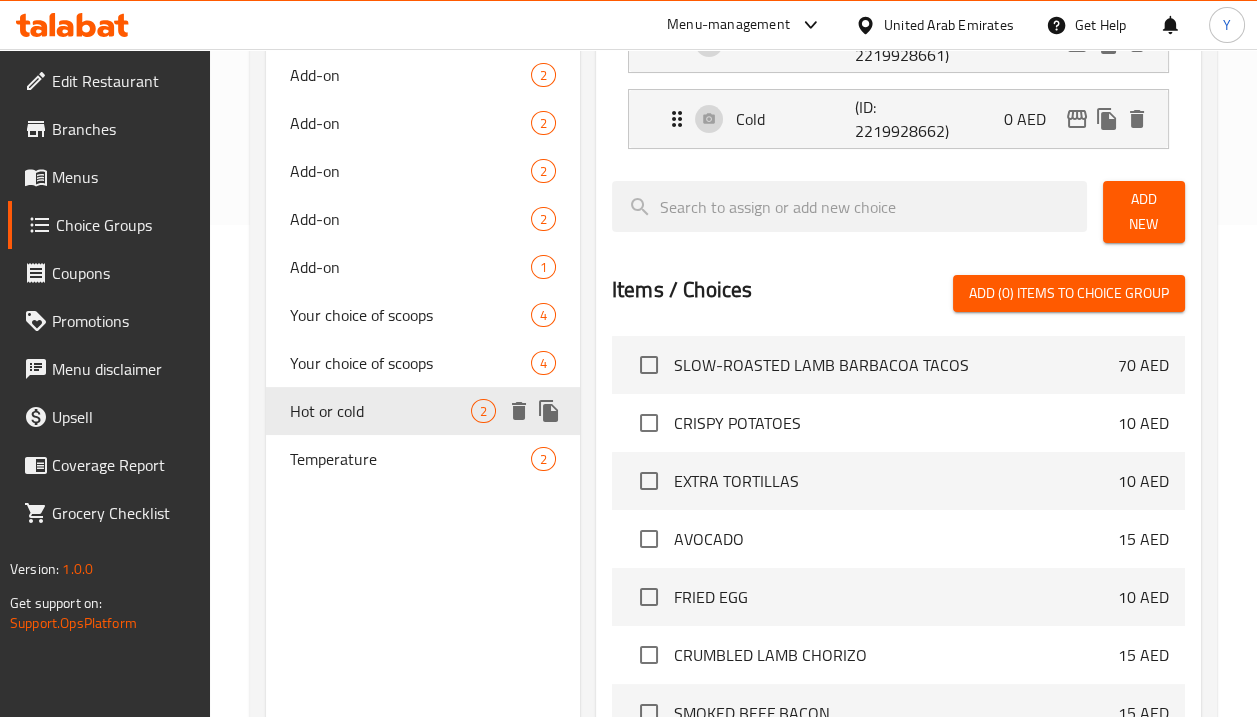 type on "ساخن أو بارد" 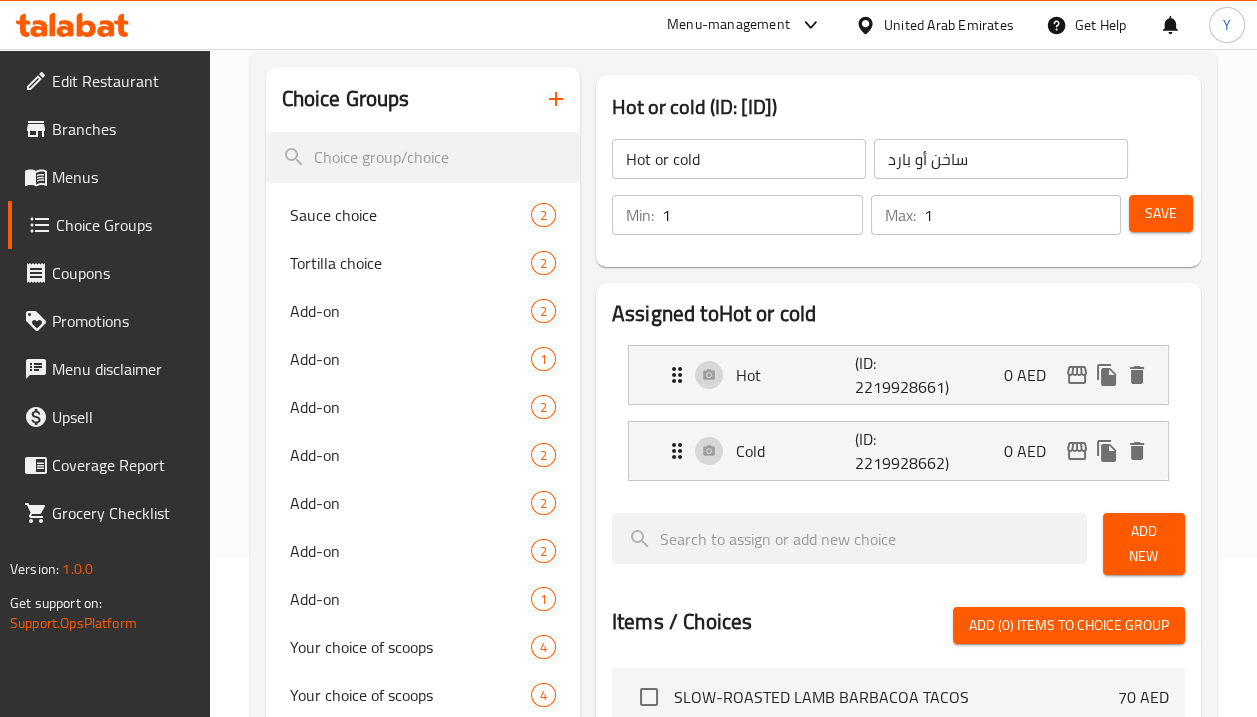 scroll, scrollTop: 144, scrollLeft: 0, axis: vertical 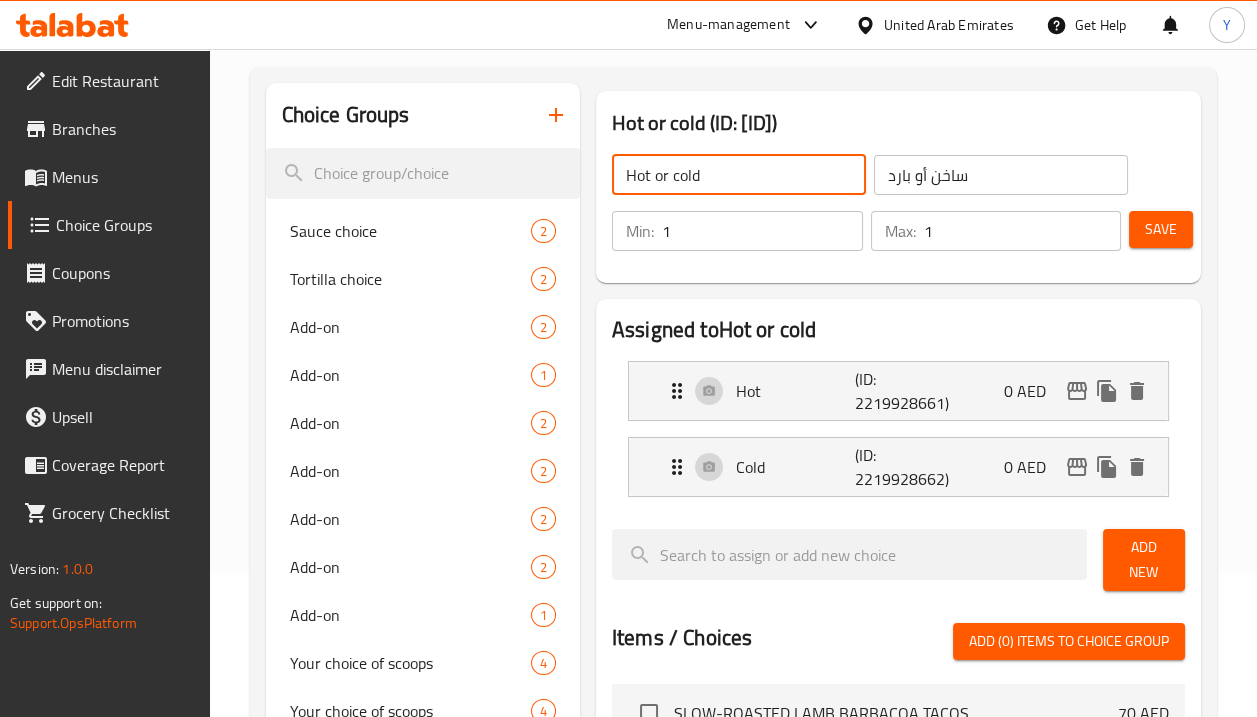 drag, startPoint x: 769, startPoint y: 173, endPoint x: 609, endPoint y: 178, distance: 160.07811 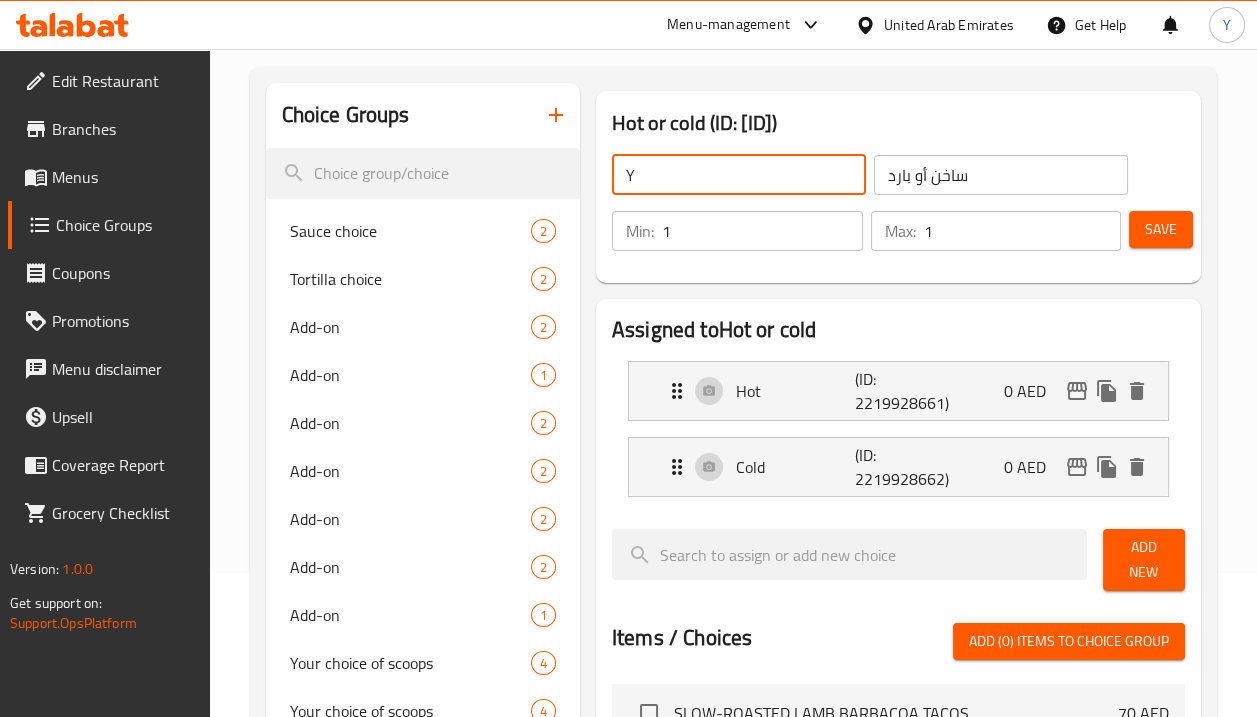 type on "Your Choice Of" 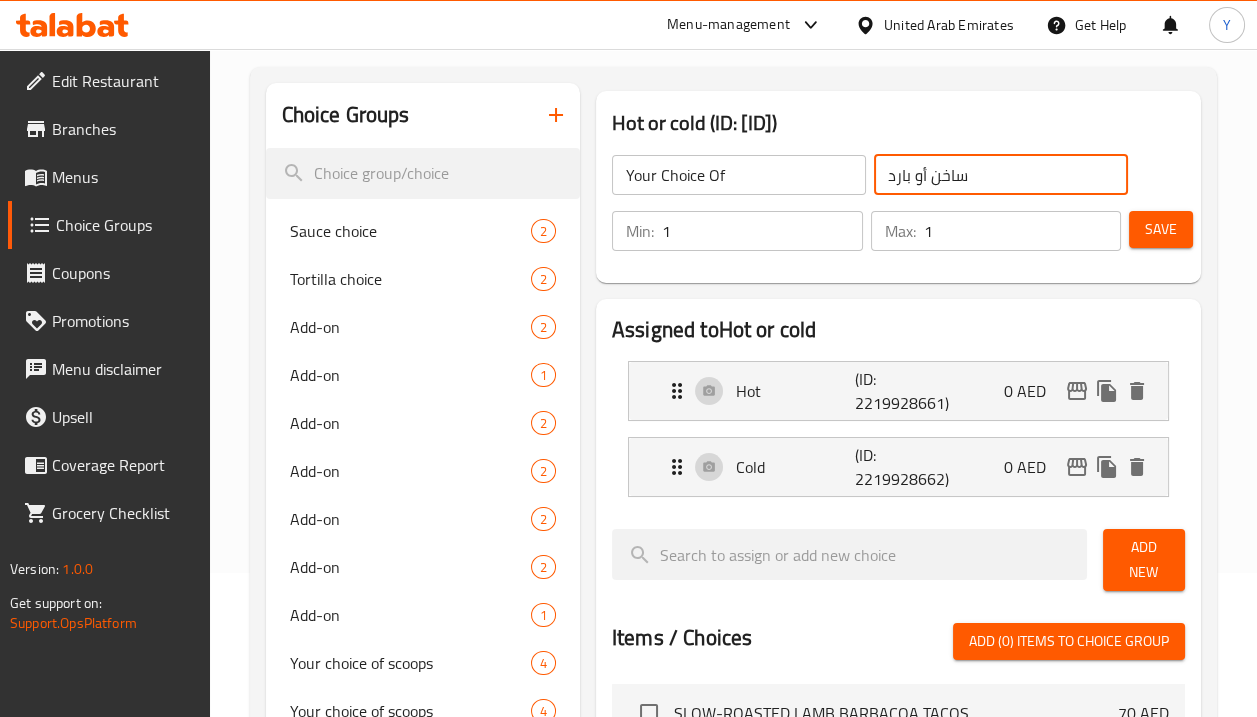 click on "ساخن أو بارد" 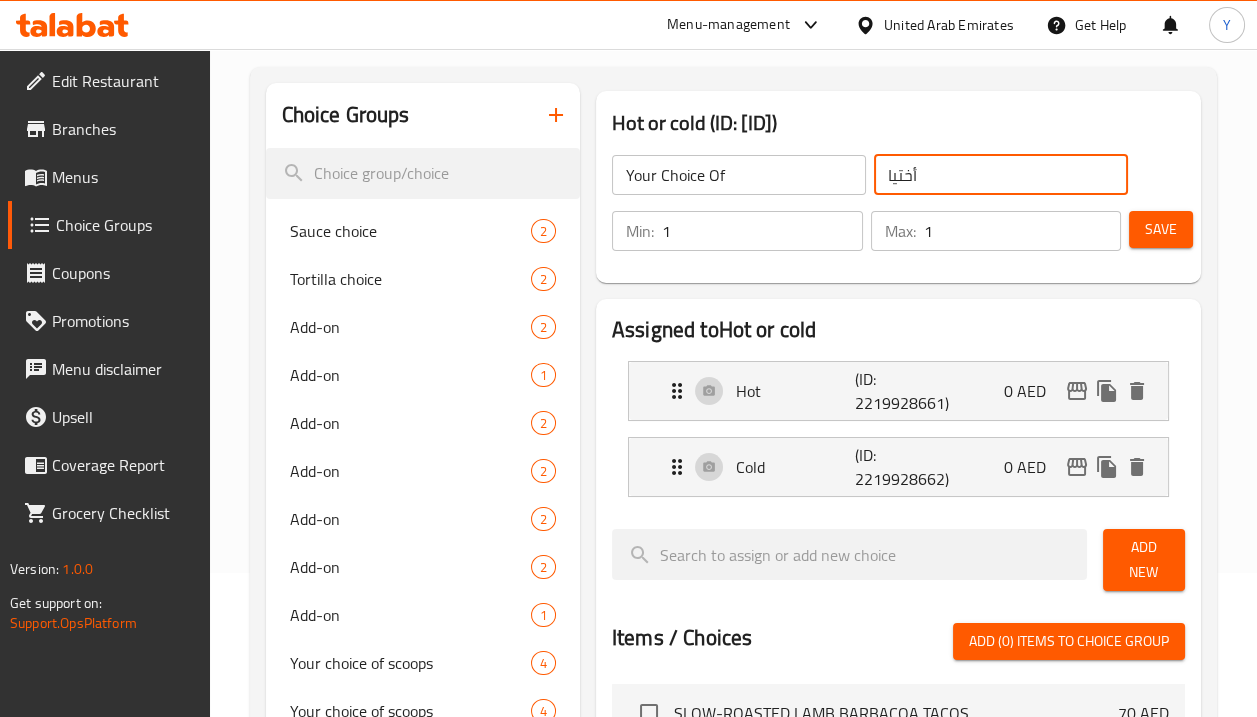 click on "أختيا" 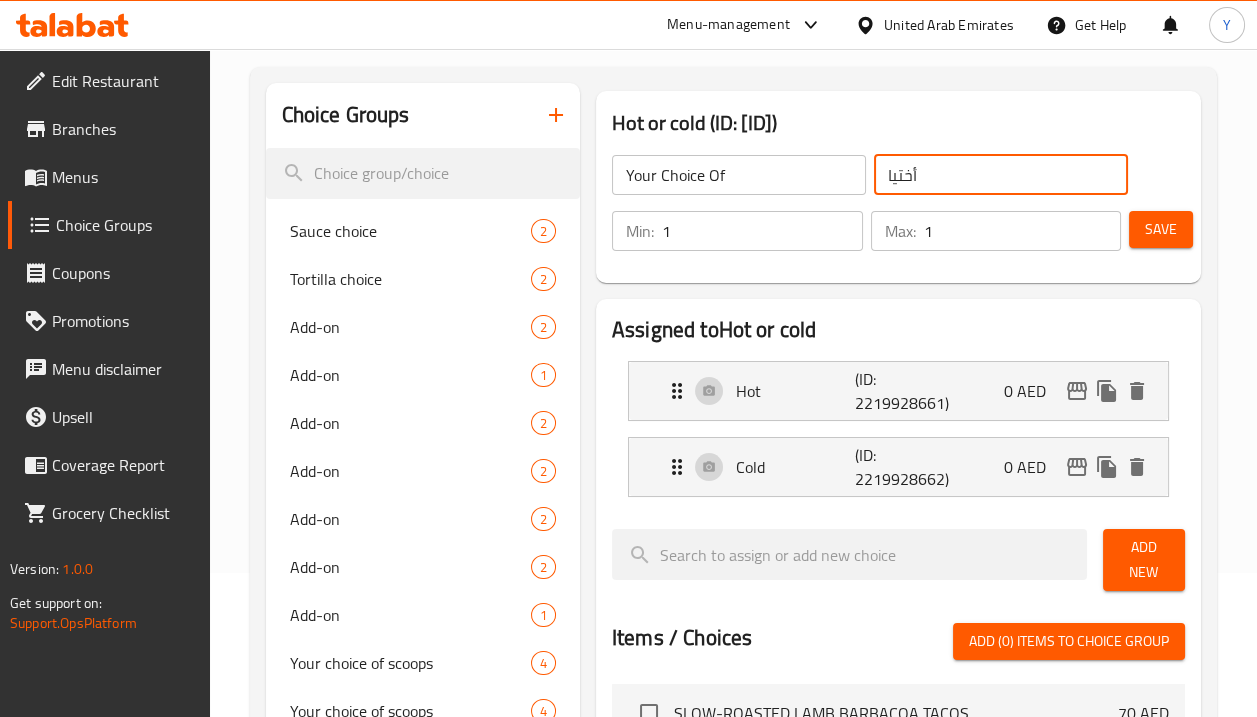 click on "أختيا" 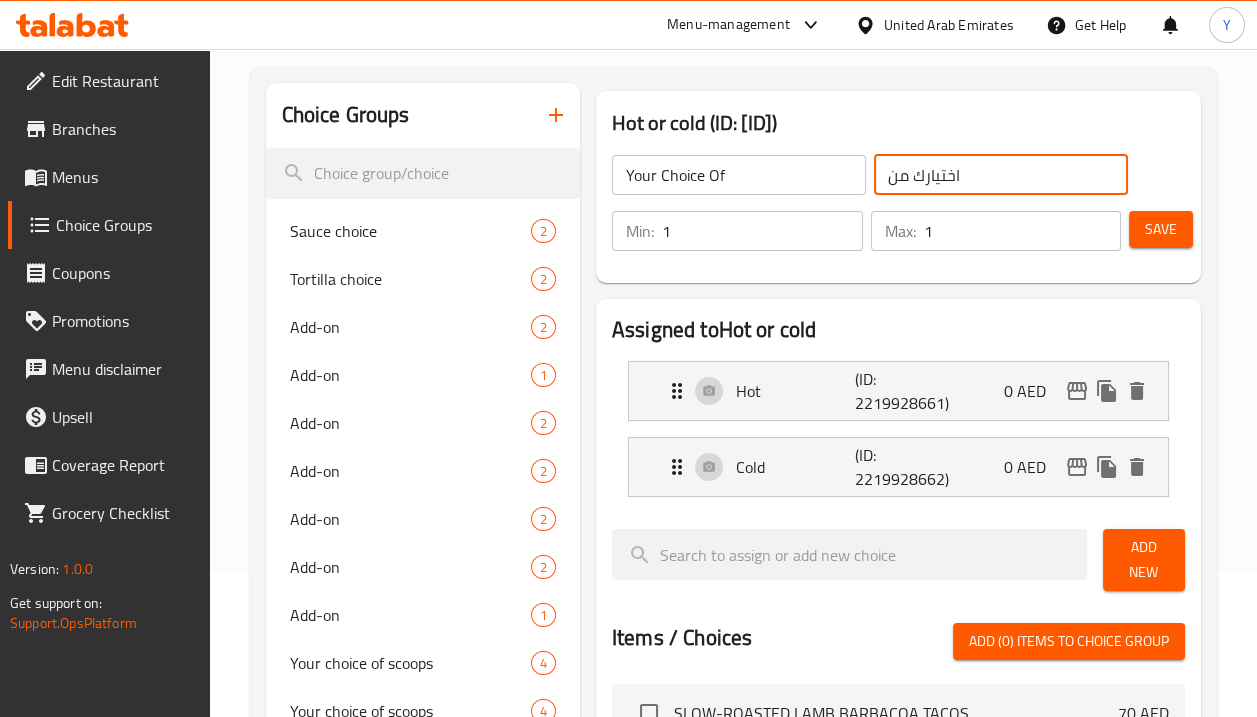 type on "اختيارك من" 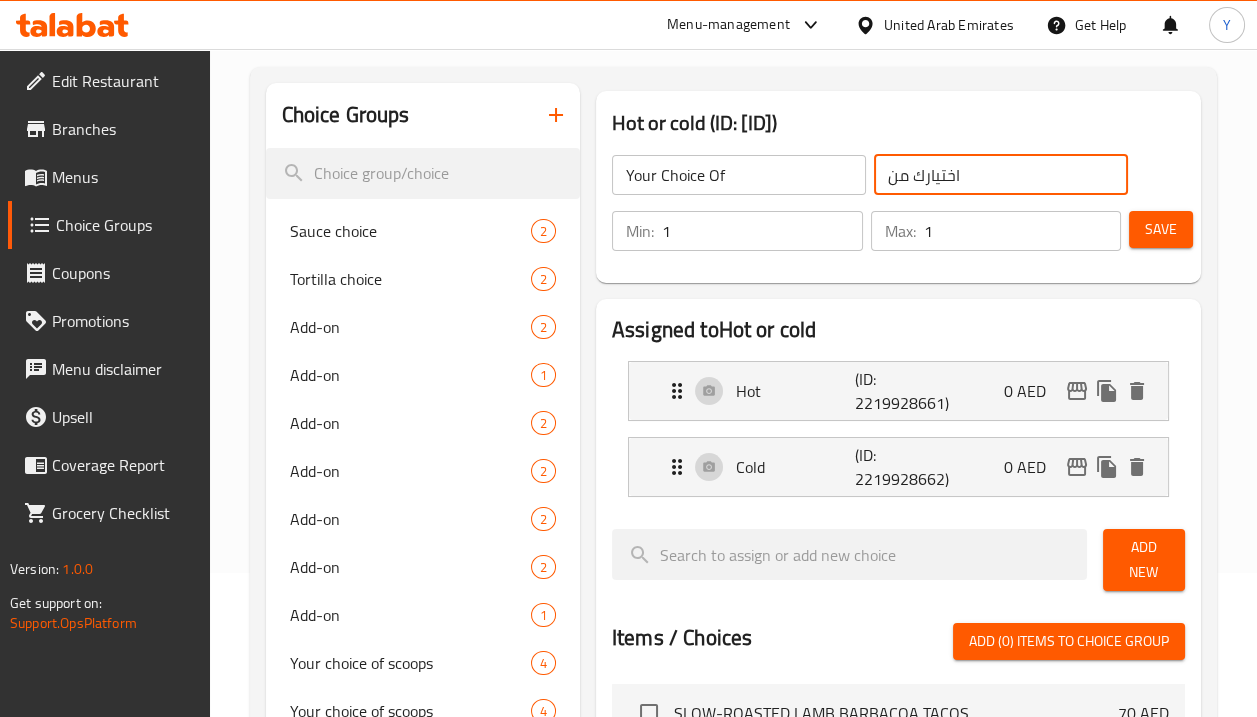 click on "Hot or cold (ID: [ID])" at bounding box center [898, 123] 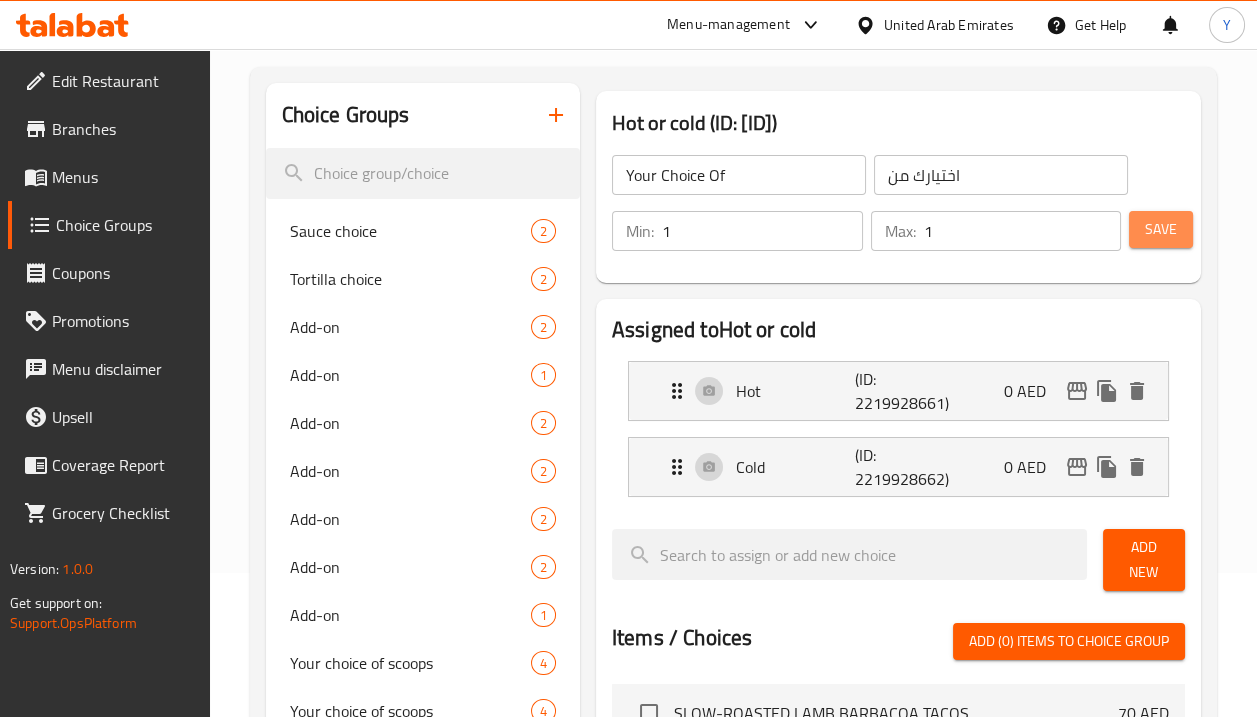 click on "Save" at bounding box center (1161, 229) 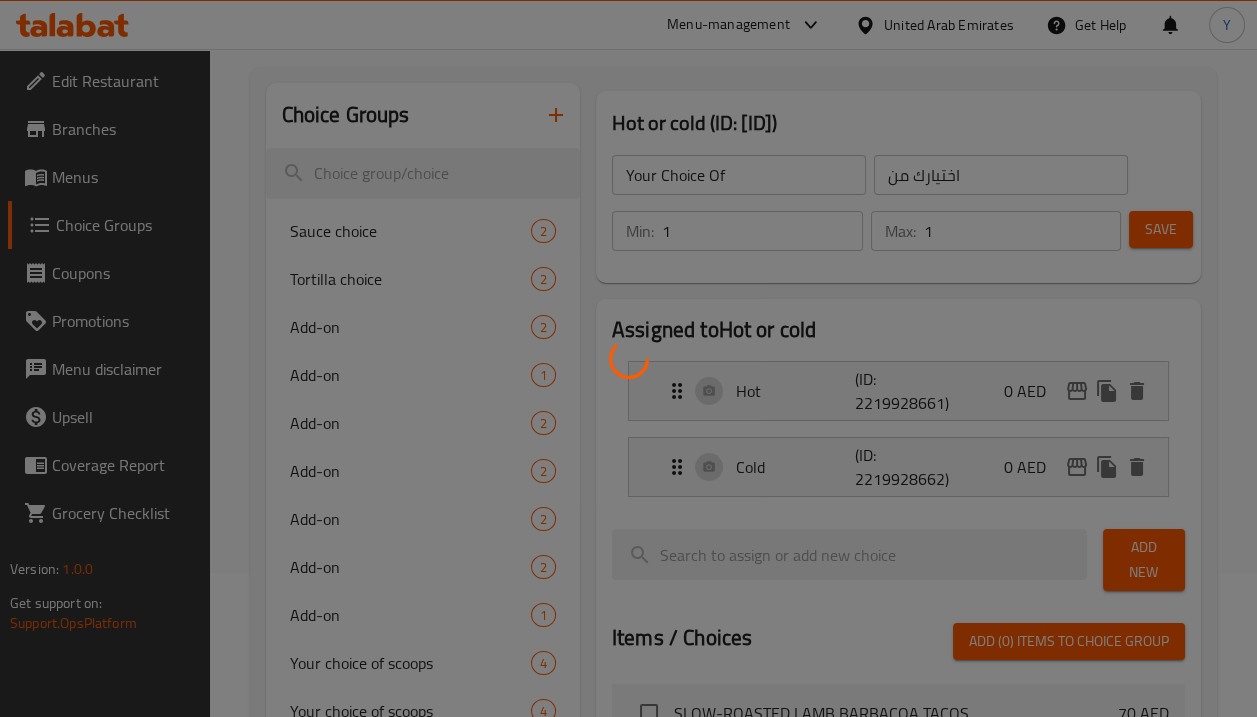 click at bounding box center [628, 358] 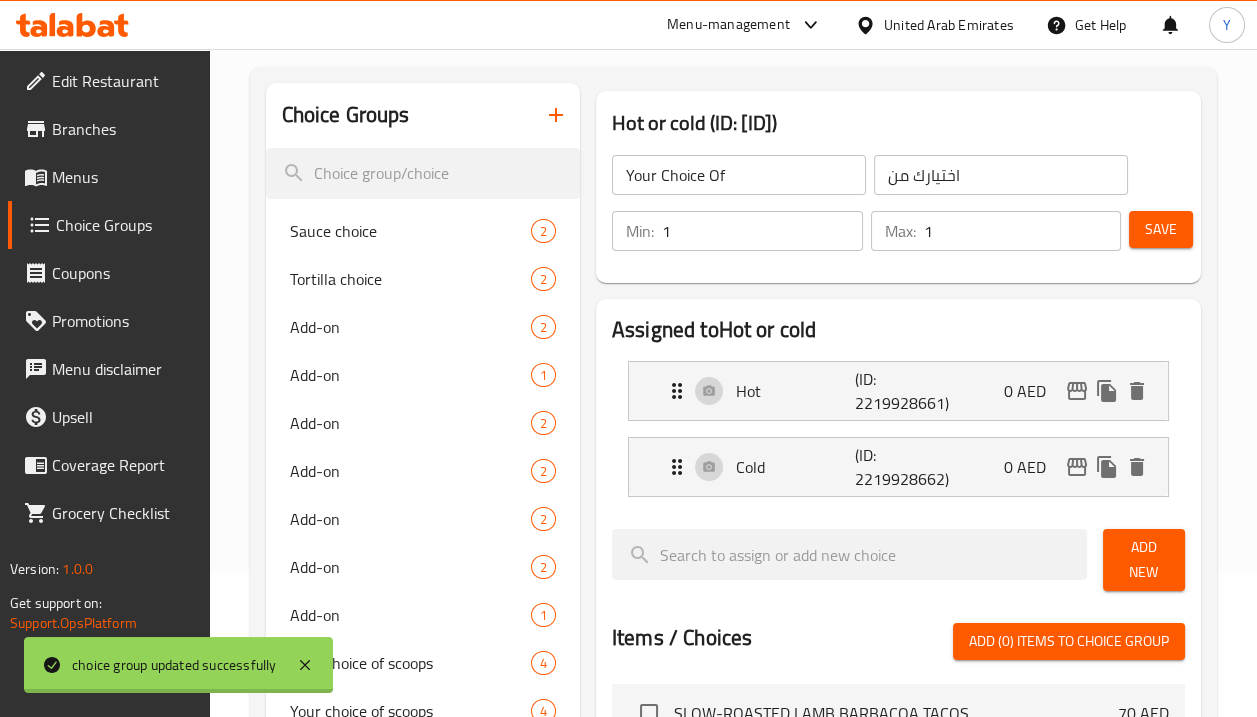 click at bounding box center [628, 358] 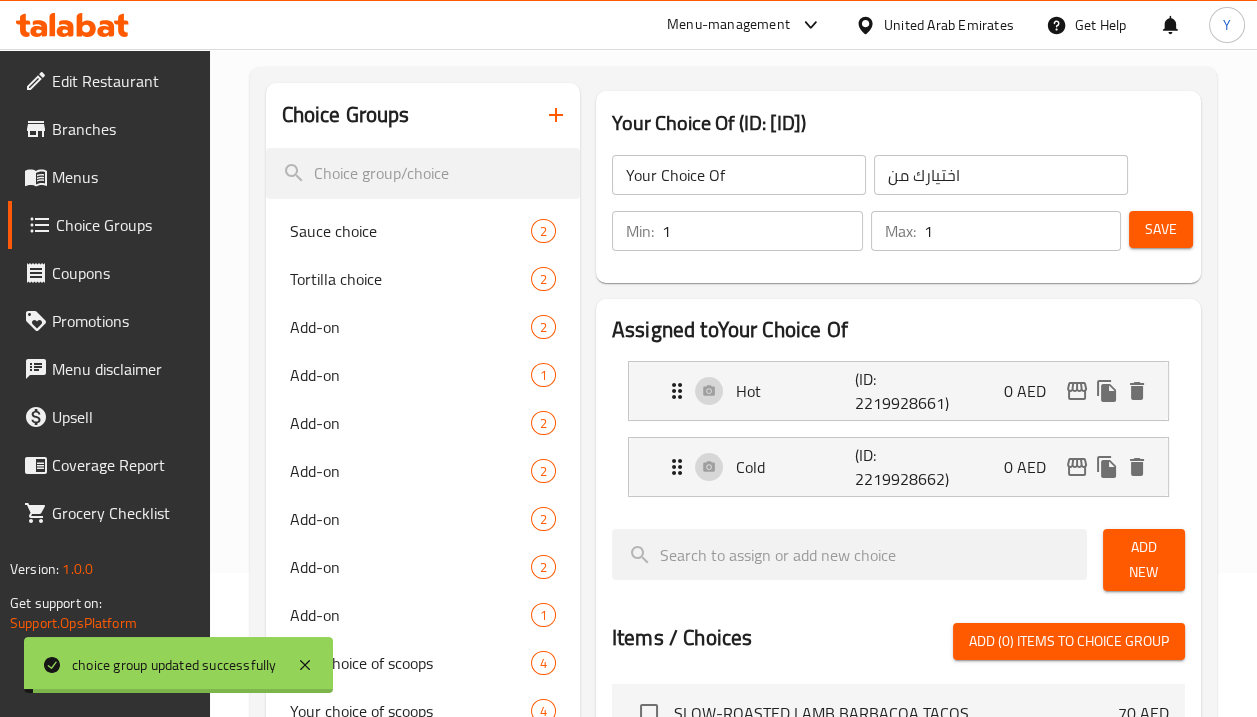 click on "(ID: 2219928661)" at bounding box center [893, 391] 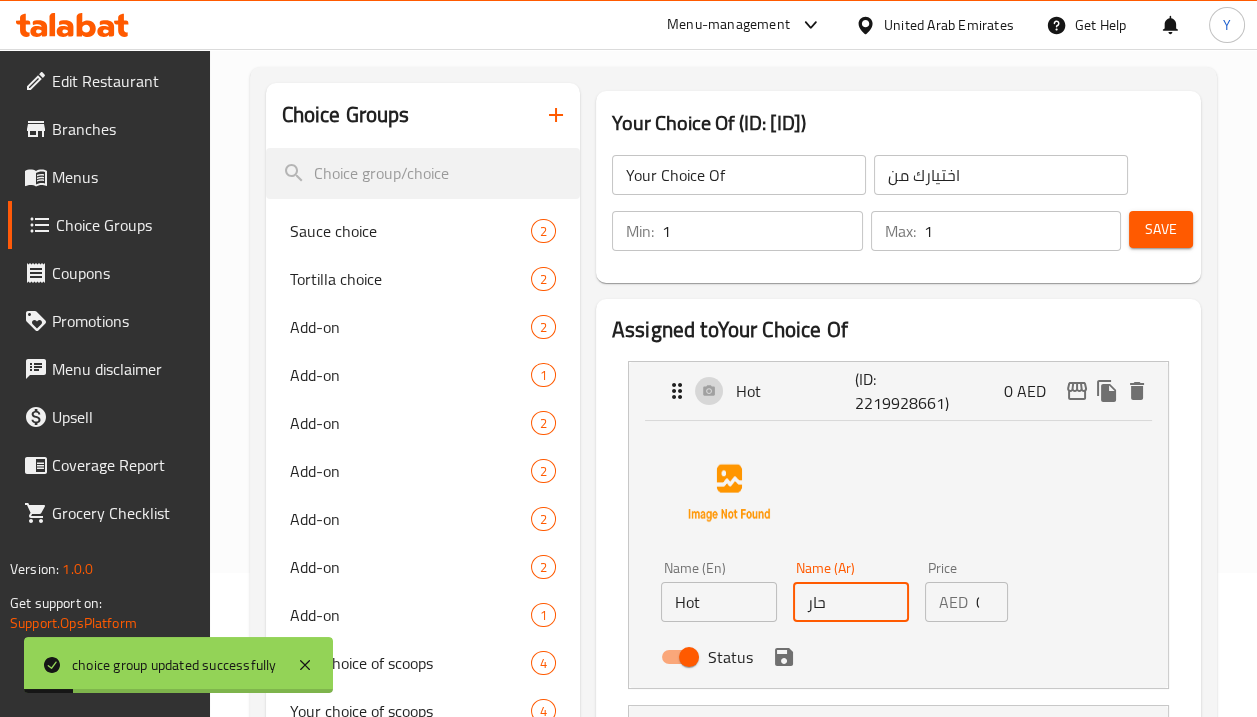 drag, startPoint x: 842, startPoint y: 614, endPoint x: 761, endPoint y: 606, distance: 81.394104 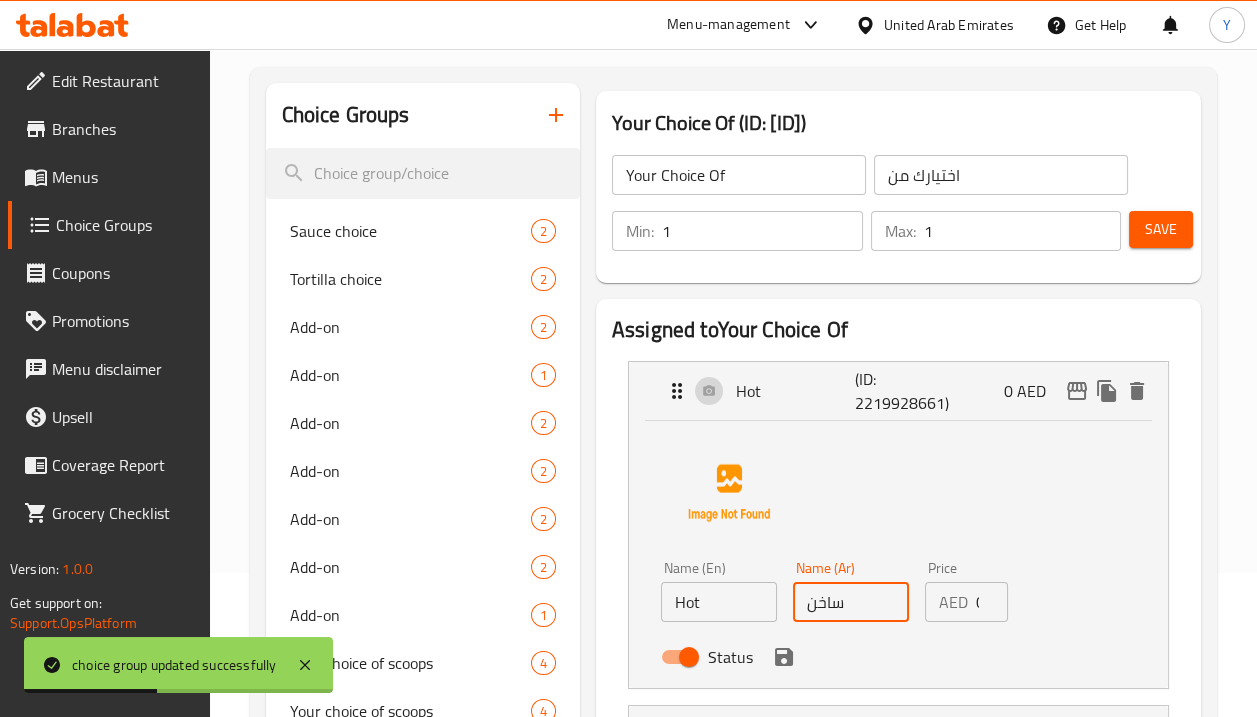 click 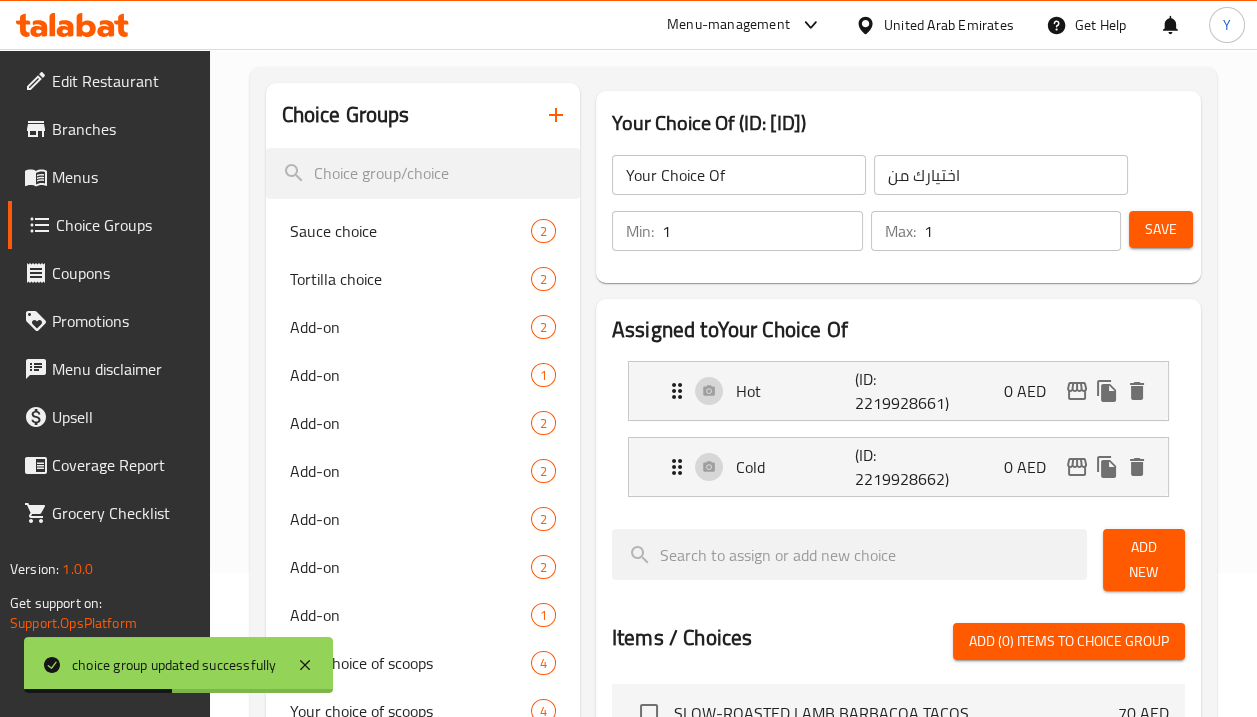 type on "ساخن" 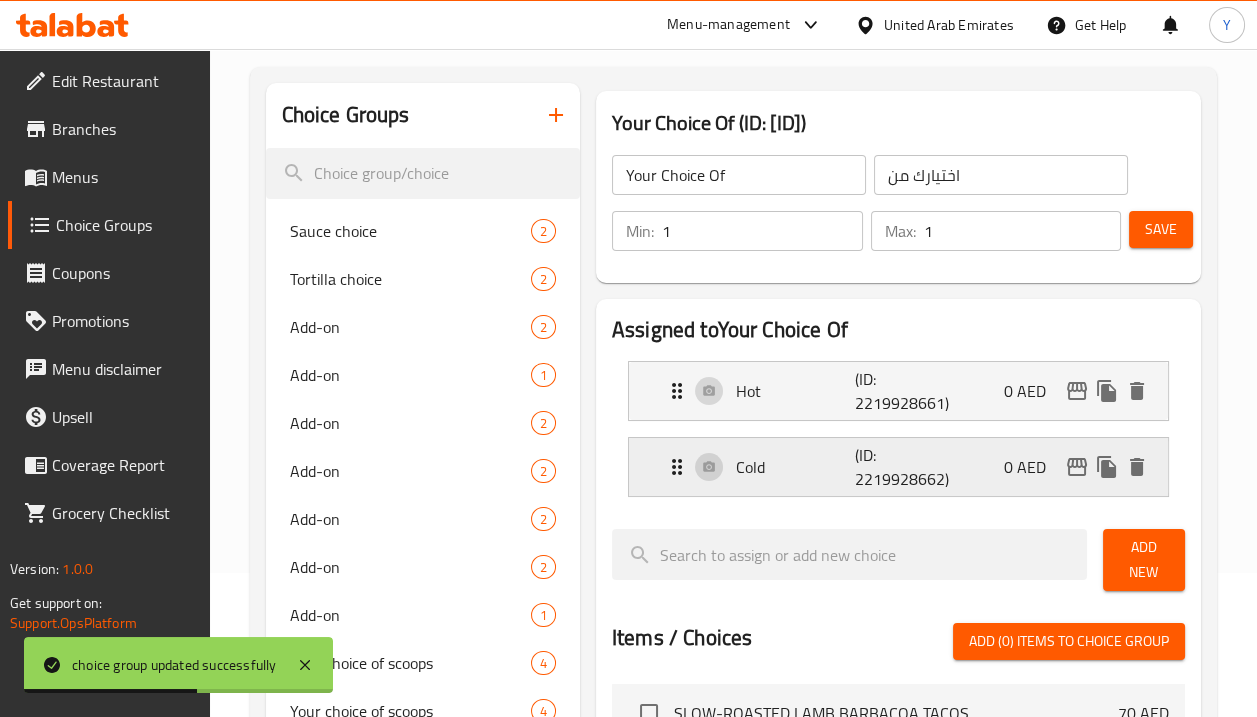 click on "Cold (ID: [ID]) 0 AED" at bounding box center [904, 467] 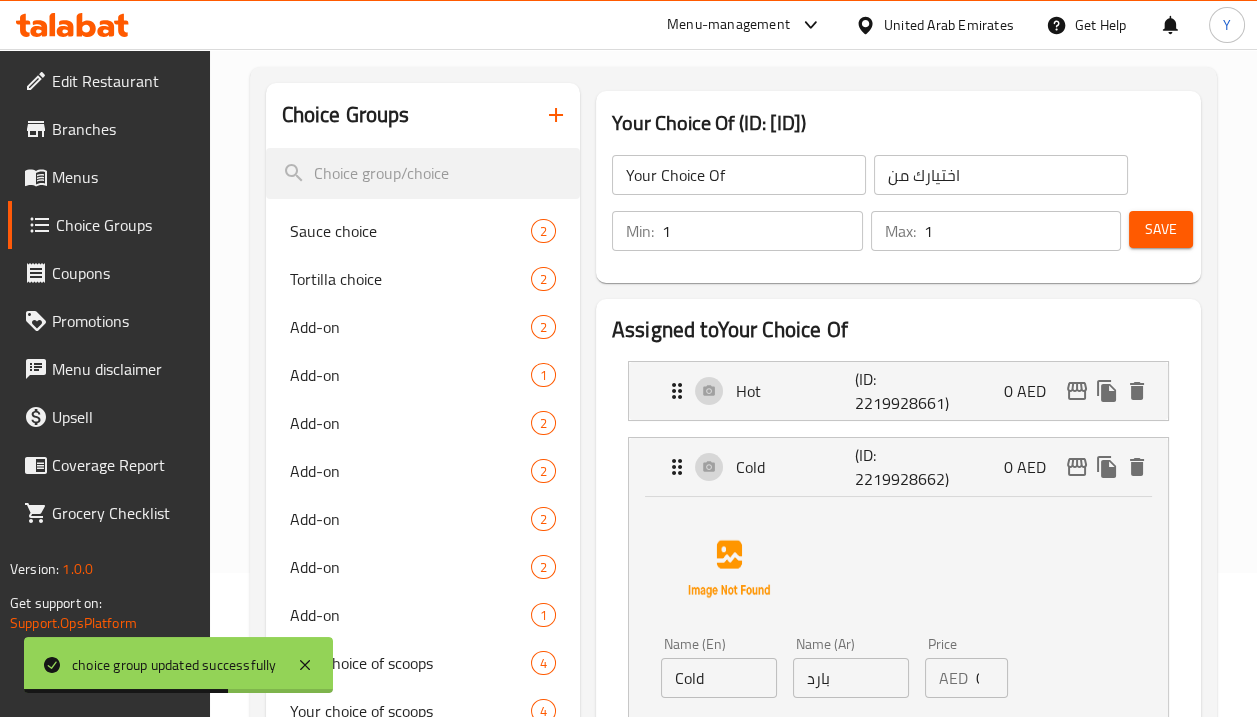 scroll, scrollTop: 363, scrollLeft: 0, axis: vertical 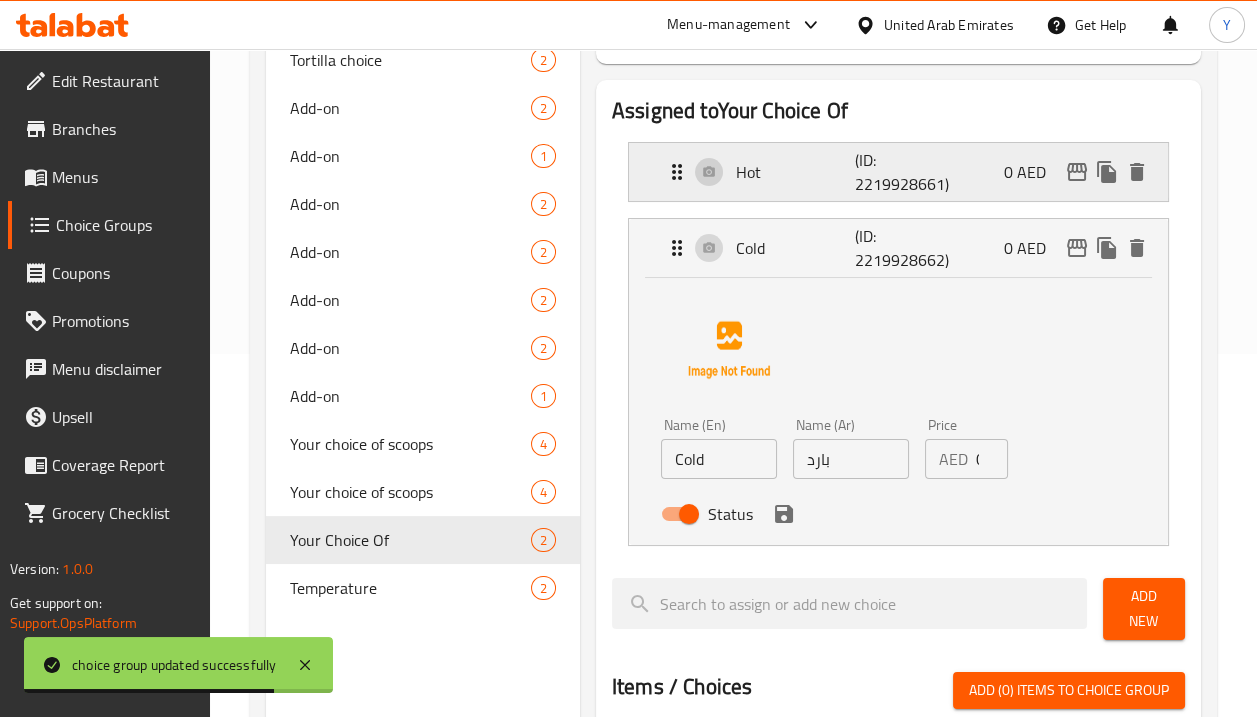 drag, startPoint x: 877, startPoint y: 177, endPoint x: 876, endPoint y: 298, distance: 121.004135 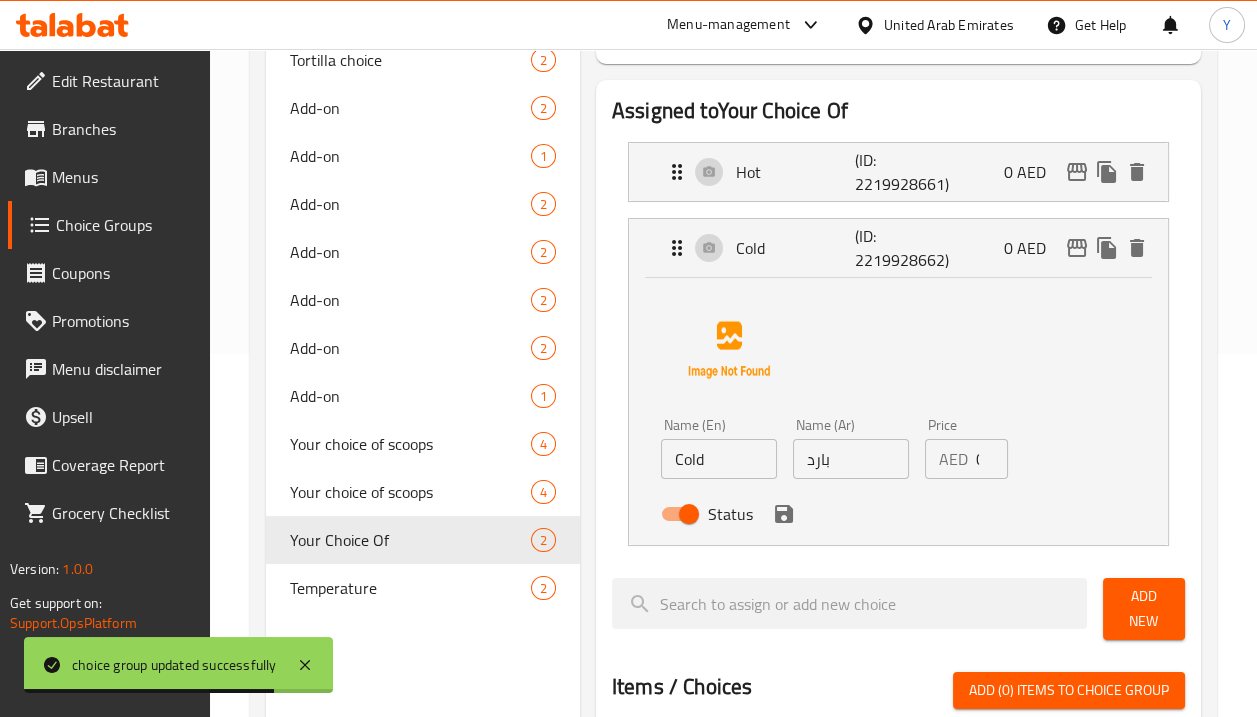 click on "(ID: 2219928661)" at bounding box center [893, 172] 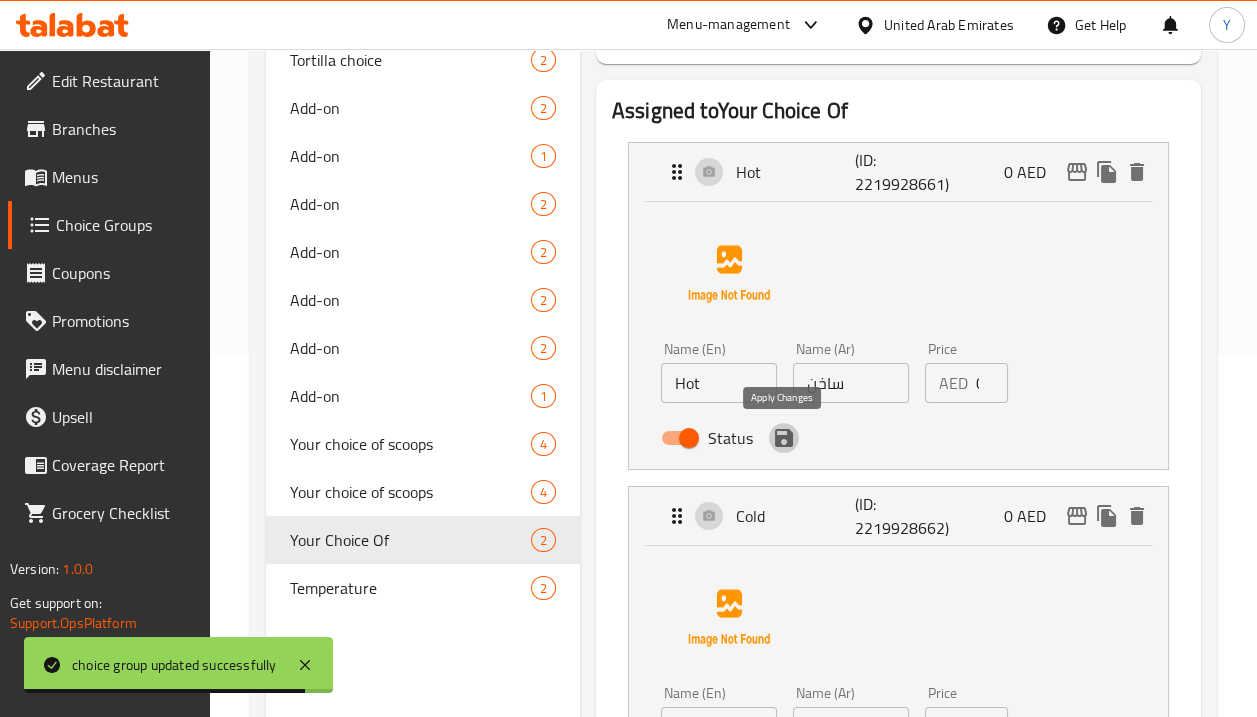 click 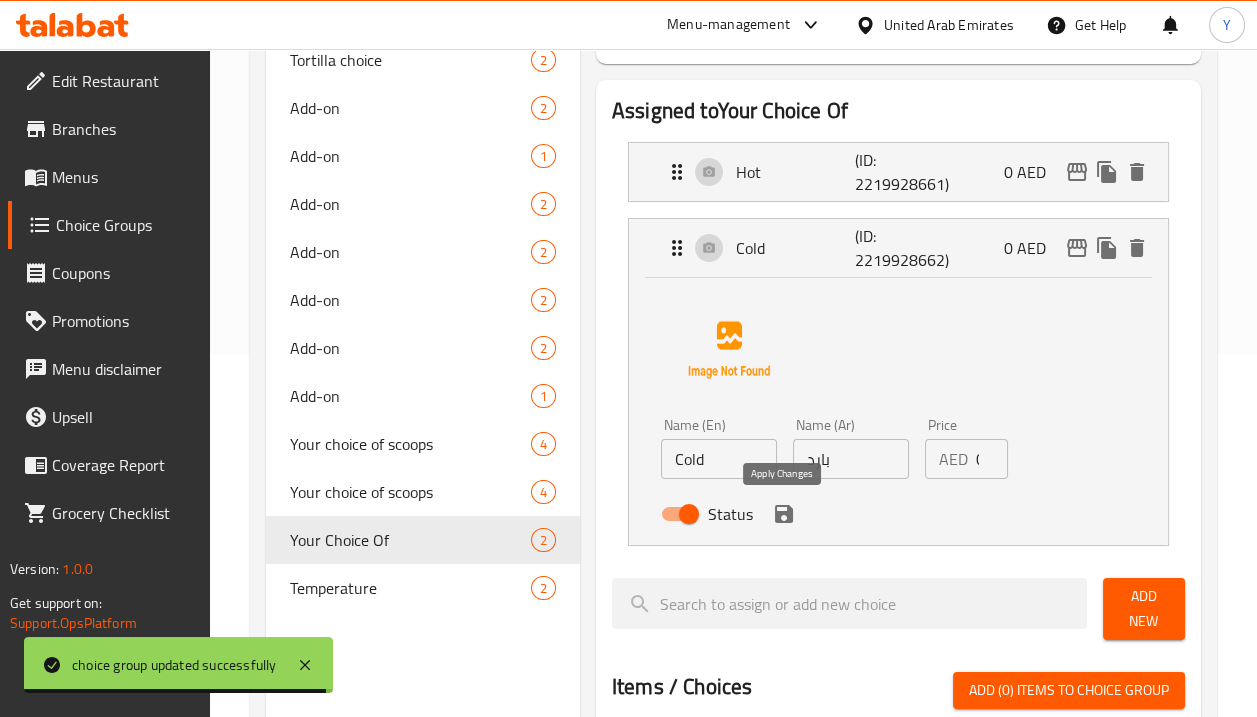 click 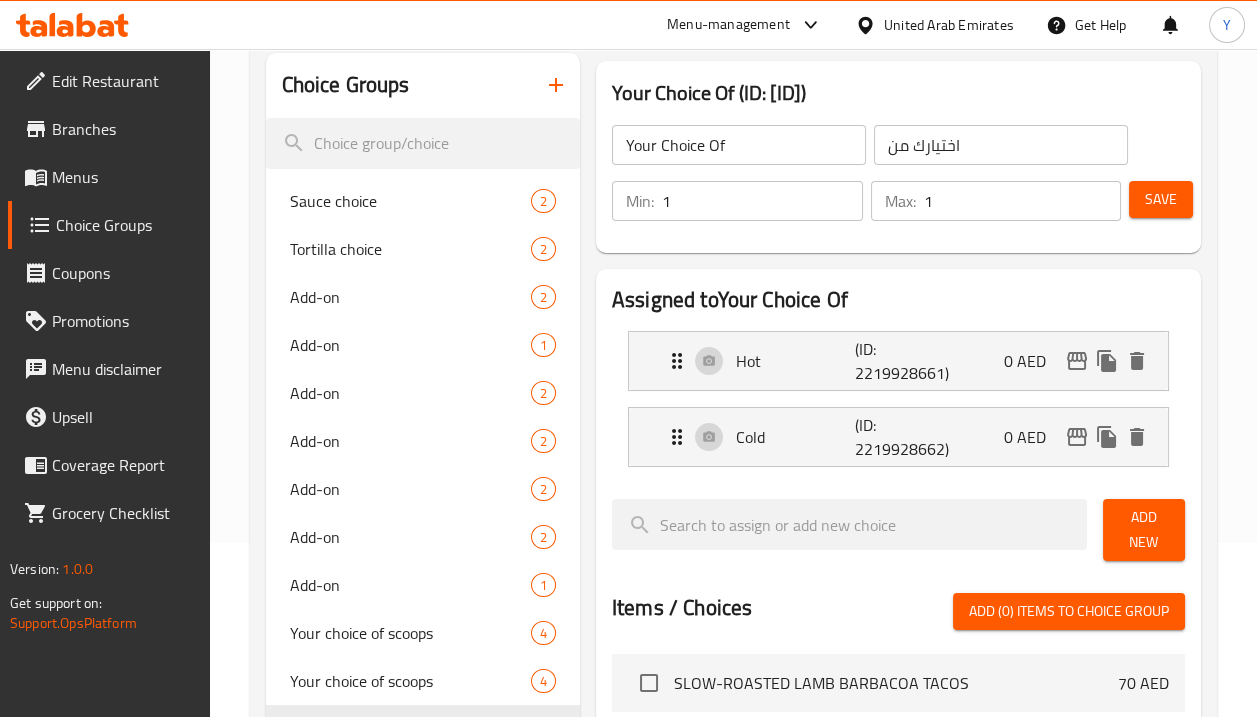 scroll, scrollTop: 160, scrollLeft: 0, axis: vertical 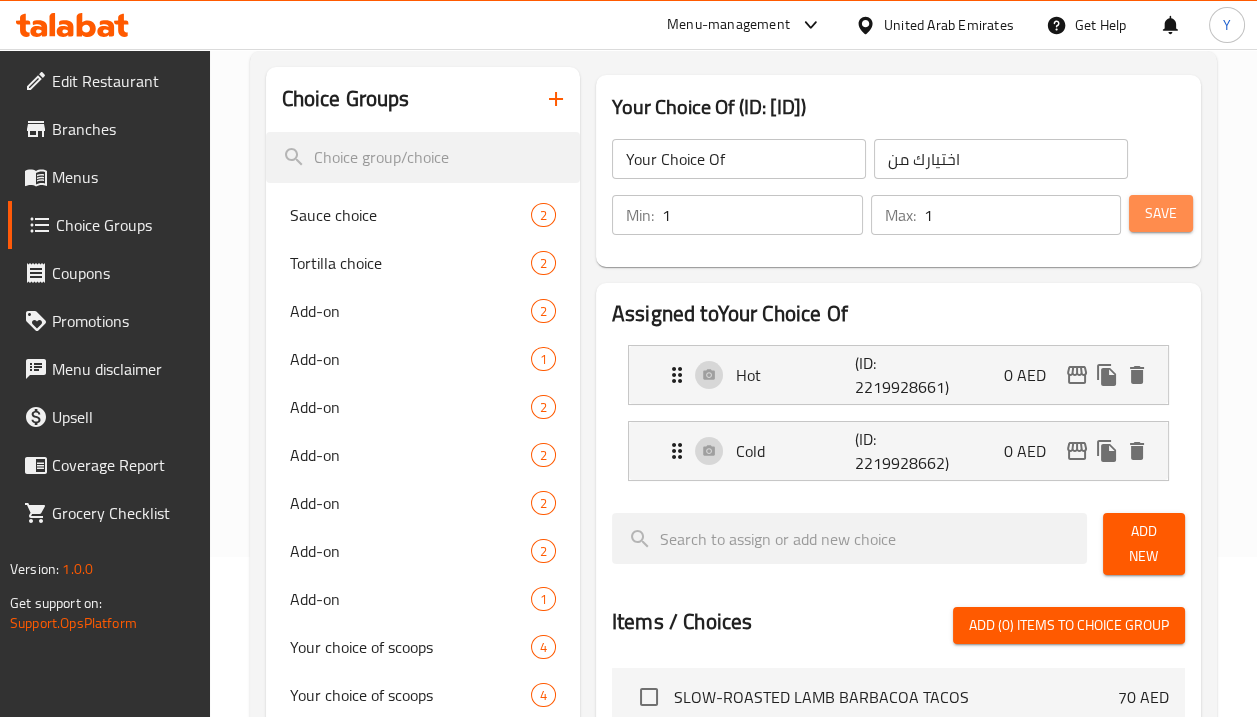 click on "Save" at bounding box center (1161, 213) 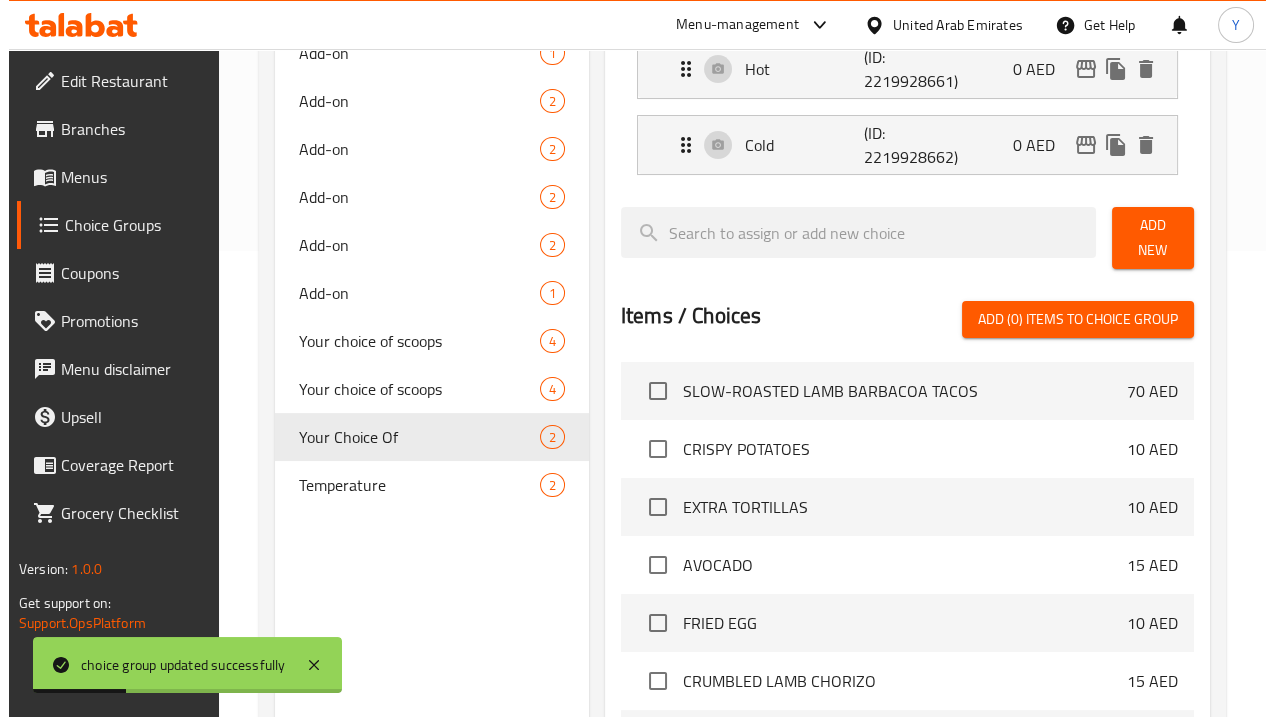 scroll, scrollTop: 752, scrollLeft: 0, axis: vertical 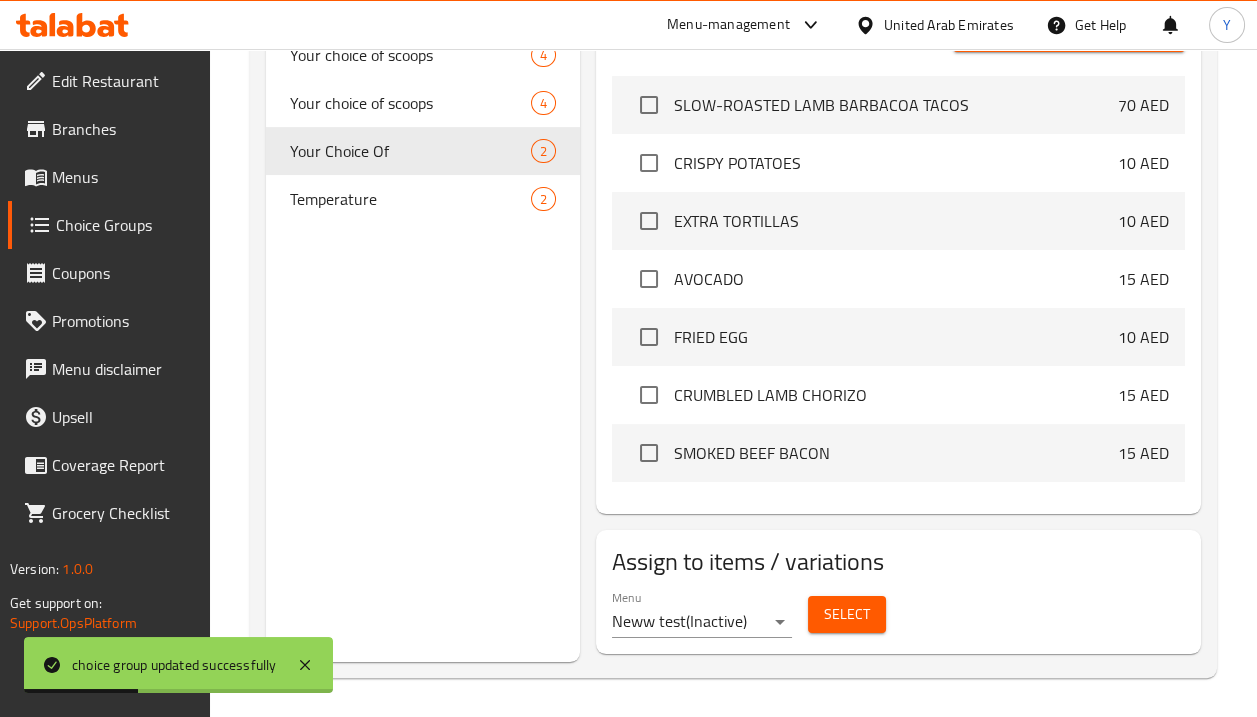 click on "Select" at bounding box center (847, 614) 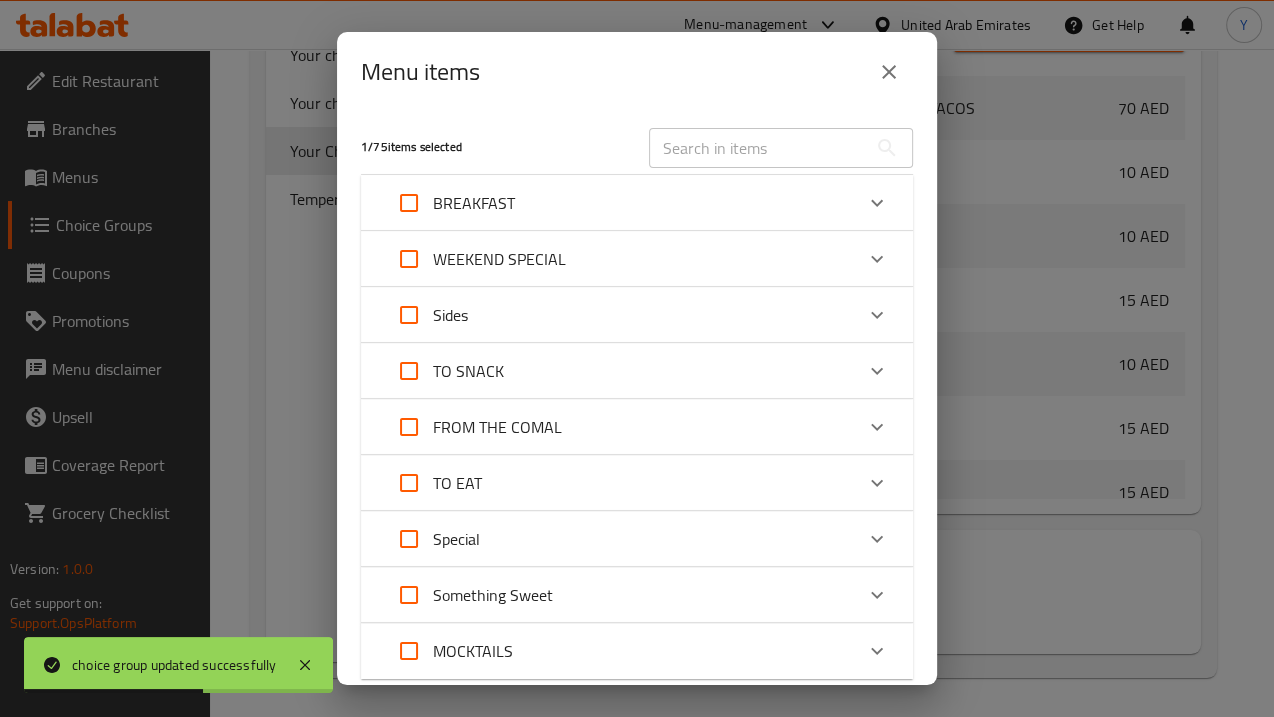 drag, startPoint x: 938, startPoint y: 227, endPoint x: 940, endPoint y: 365, distance: 138.0145 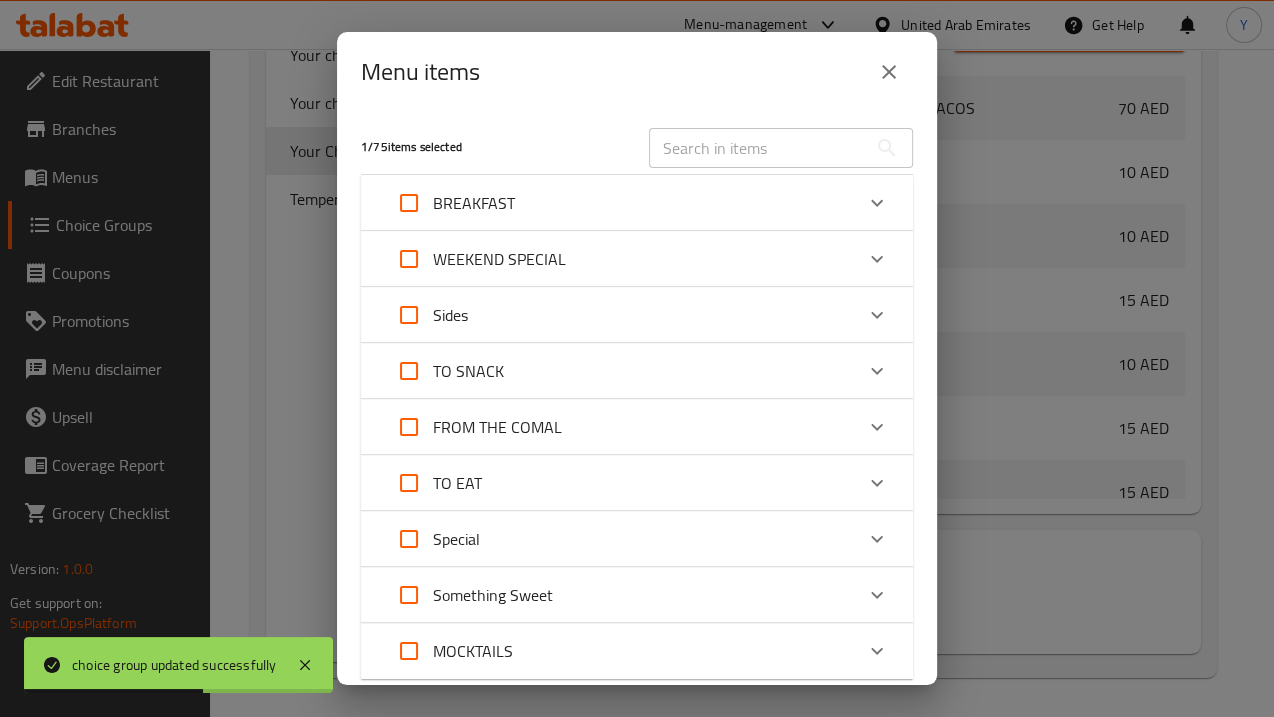 click on "Menu items 1  /  75  items selected ​ BREAKFAST CHILAQUILES 60 AED GRIDDLED BREAKFAST TORTA 65 AED HUEVOS RANCHEROS 60 AED BREAKFAST TACOS 55 AED MANGO & PASSION FRUIT GRANOLA BOWL 55 AED SPANISH-STYLE POTATO OMELETTE 65 AED BAKED FARM EGGS LIBANESES 60 AED AVOCADO TOAST, LILA-STYLE 50 AED MEXICAN BREAKFAST BOWL 60 AED STEAK & EGGS 185 AED TAMALE OF CHICKEN WITH GREEN SALSA 40 AED TAMALE OF CHEESE WITH RED CHILE 40 AED WEEKEND SPECIAL SLOW-ROASTED LAMB BARBACOA TACOS 70 AED Sides CRISPY POTATOES 10 AED EXTRA TORTILLAS 10 AED AVOCADO 15 AED FRIED EGG 10 AED CRUMBLED LAMB CHORIZO 15 AED SMOKED BEEF BACON 15 AED CREAMY BLACK BEANS 10 AED GUACAMOLE 20 AED TO SNACK CHIPS, SALSAS & GUACAMOLE 68 AED QUESO FUNDIDO 60 AED FROM THE COMAL TAMALE OF CHICKEN WITH GREEN SALSA 40 AED TAMALE OF CHEESE WITH RED CHILE 40 AED TOSTADAS OF SHREDDED CHICKEN TINGA 50 AED TOSTADAS OF ZUCCHINI & SWEET CORN 40 AED FLAUTAS OF POTATO & CHEESE 40 AED TACOS OF CHICKEN & GREEN CHILE 65 AED TACOS OF CRISPY MASA-BATTERED SHRIMP 70 AED None" at bounding box center (637, 358) 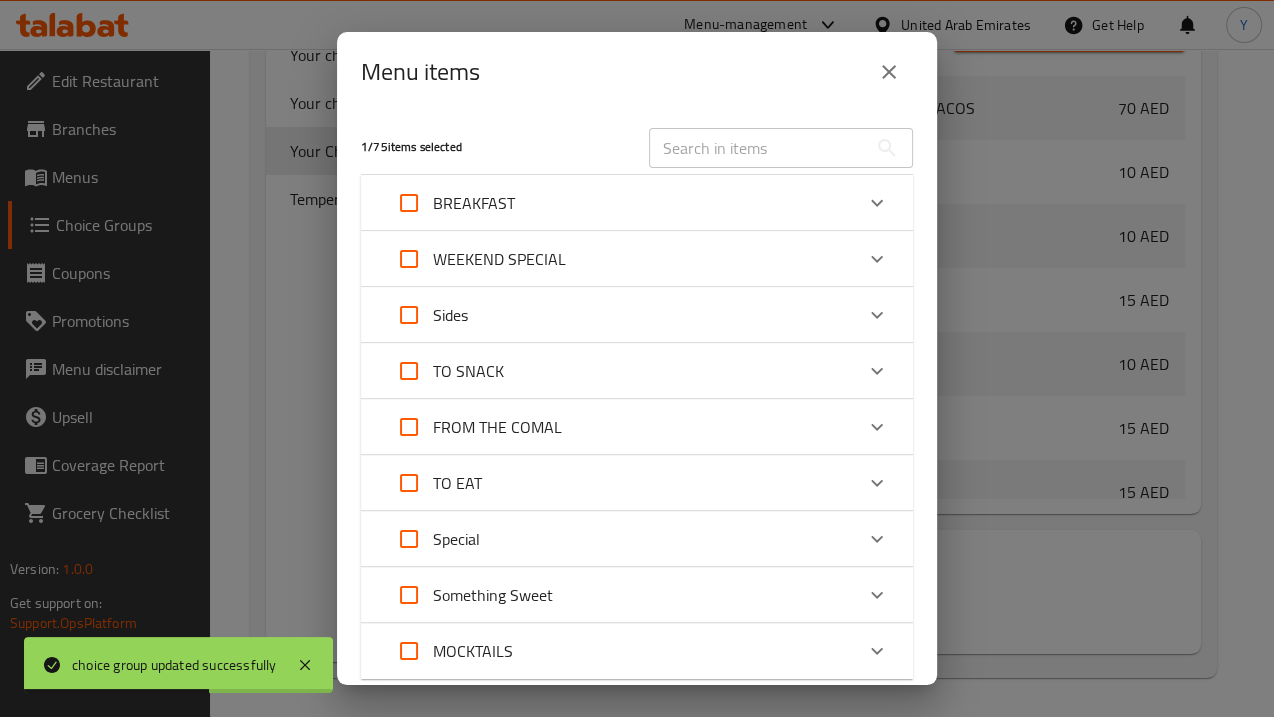 drag, startPoint x: 939, startPoint y: 339, endPoint x: 939, endPoint y: 370, distance: 31 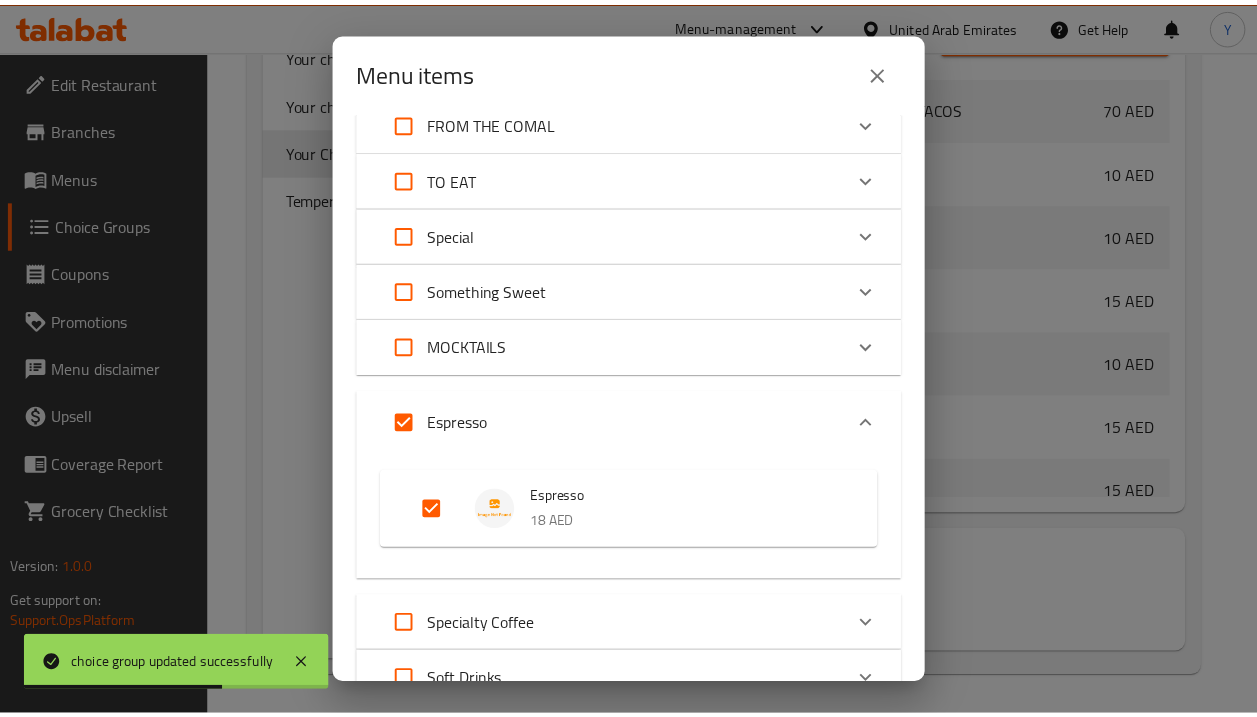 scroll, scrollTop: 634, scrollLeft: 0, axis: vertical 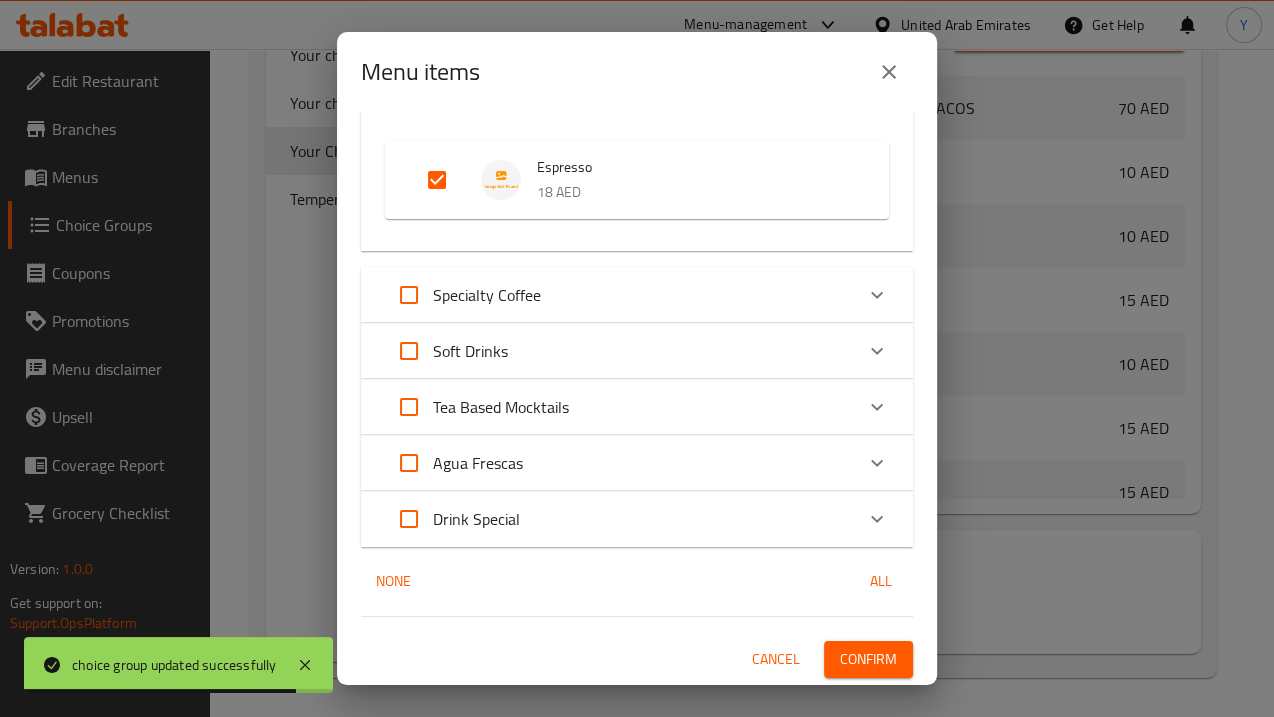 click on "Specialty Coffee" at bounding box center (619, 295) 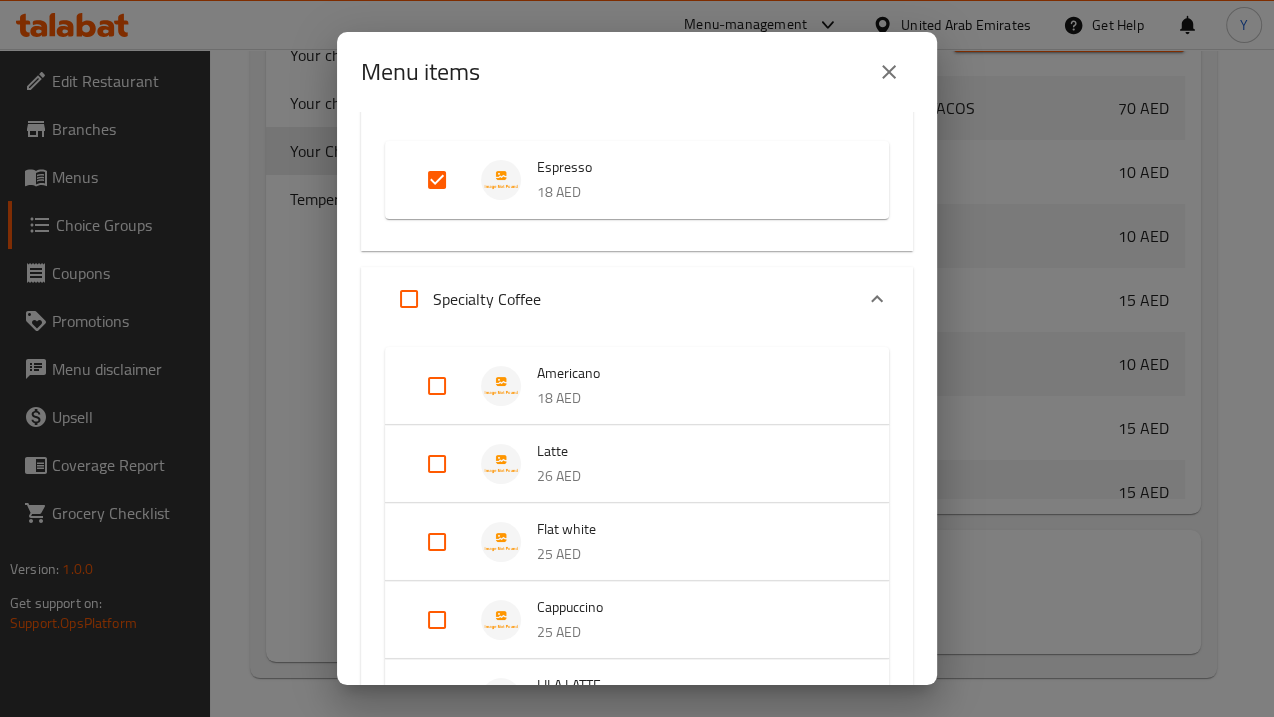 click at bounding box center (889, 72) 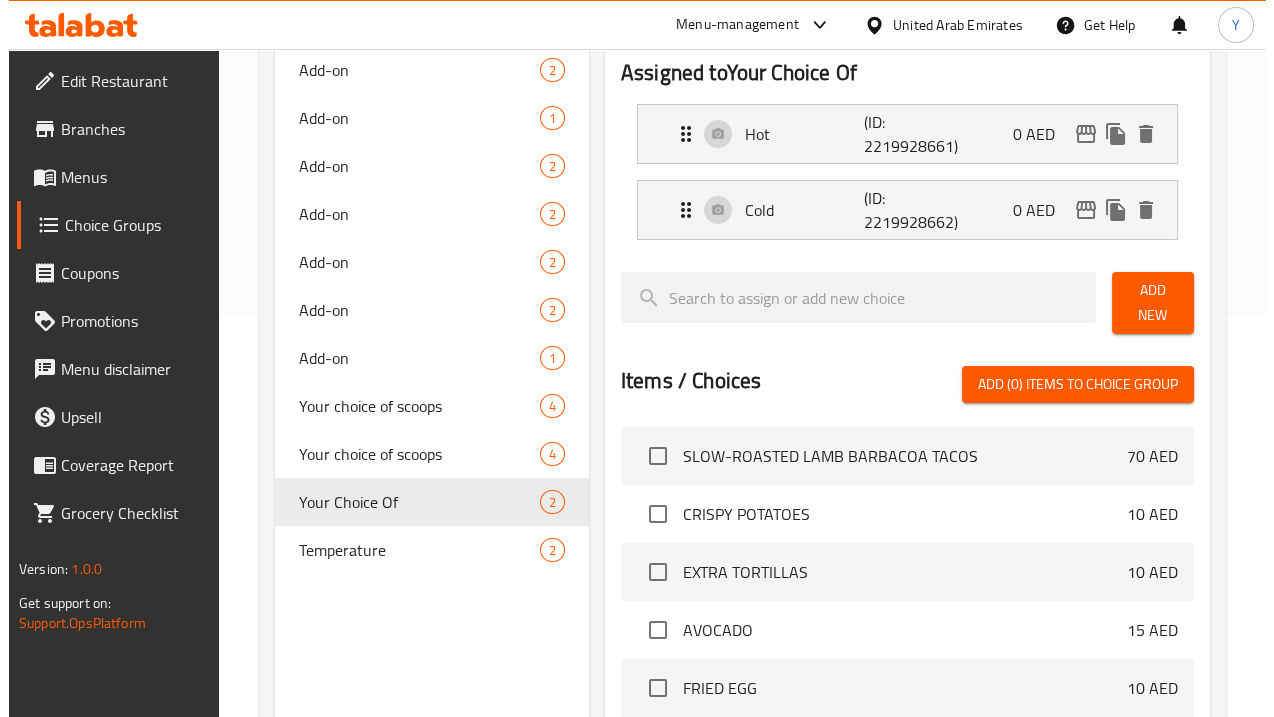 scroll, scrollTop: 0, scrollLeft: 0, axis: both 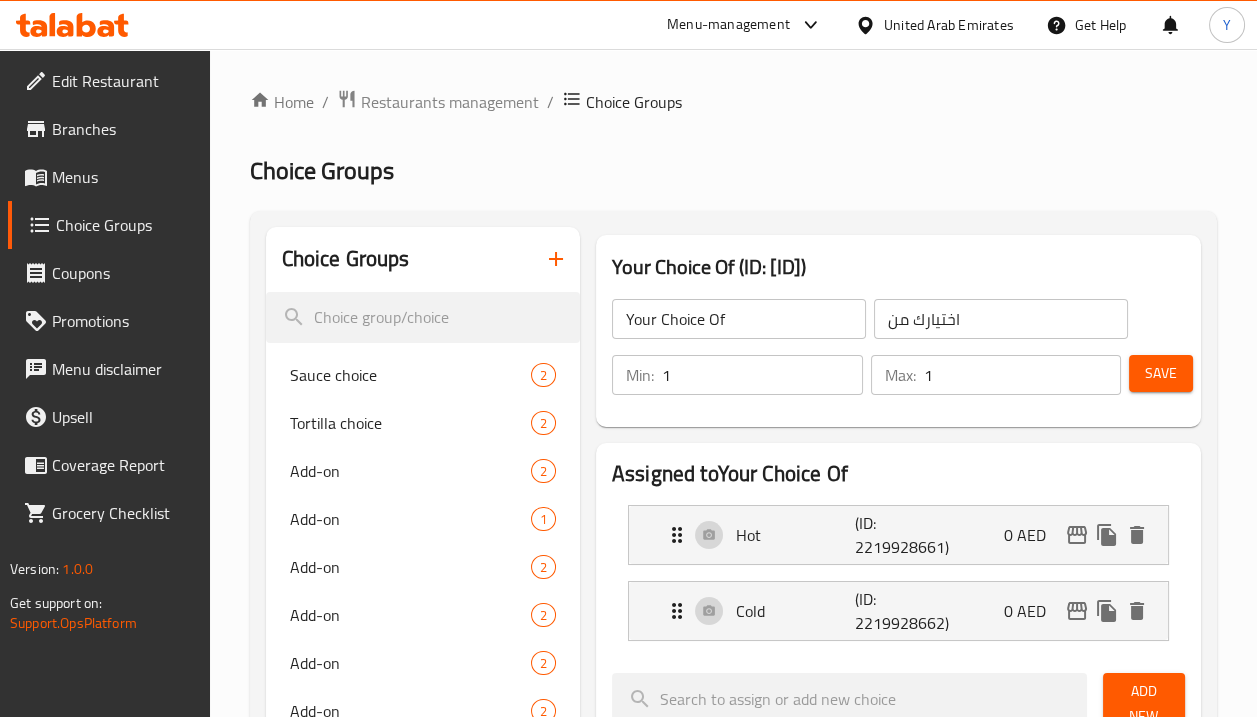 click on "Menus" at bounding box center (123, 177) 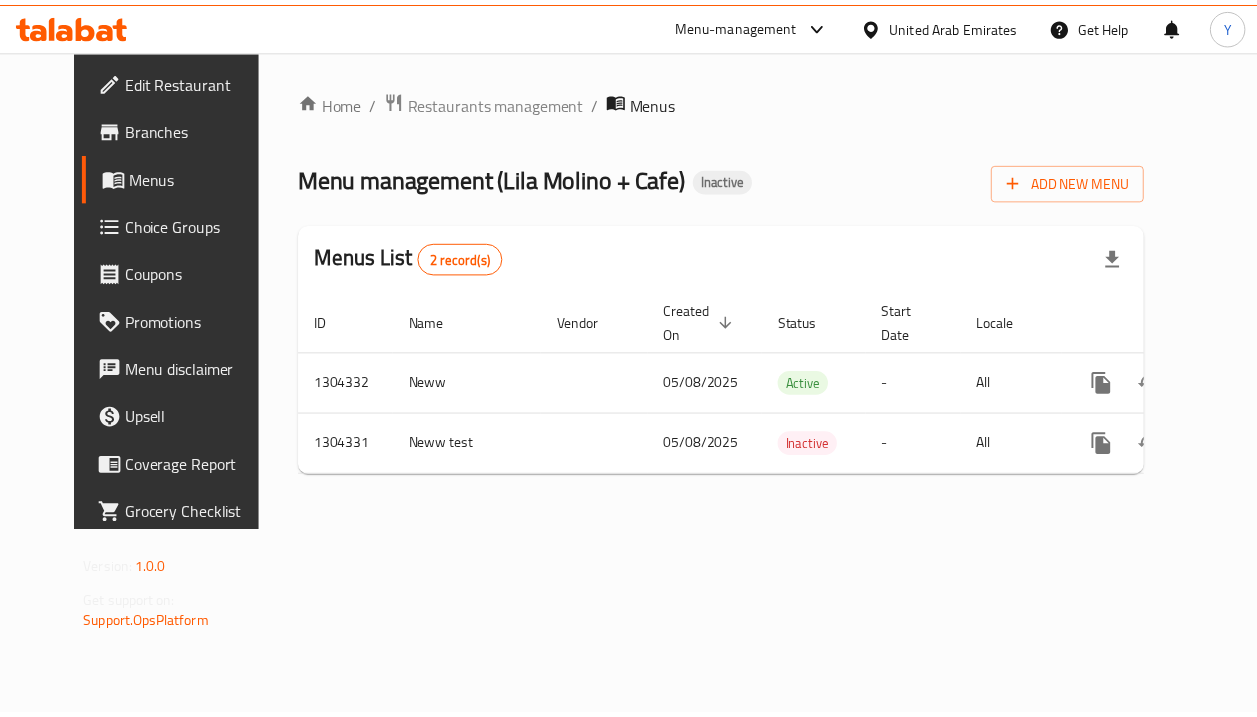 scroll, scrollTop: 0, scrollLeft: 12, axis: horizontal 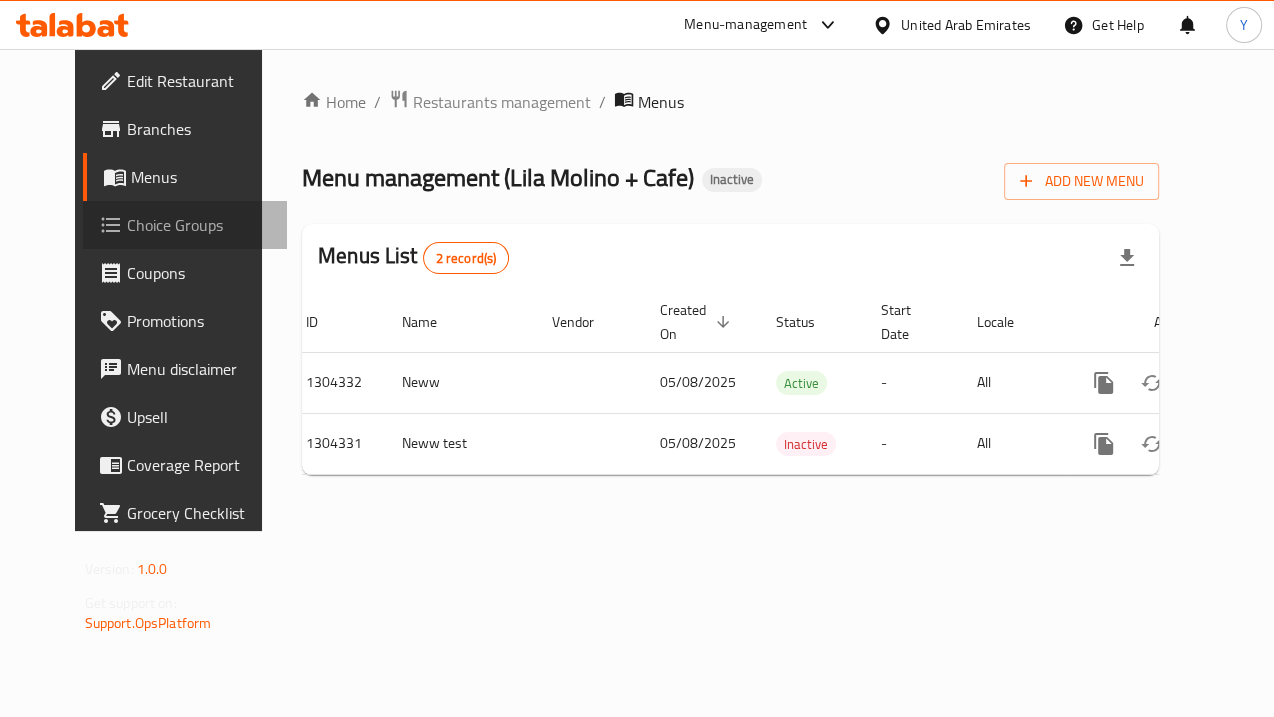 click on "Choice Groups" at bounding box center (185, 225) 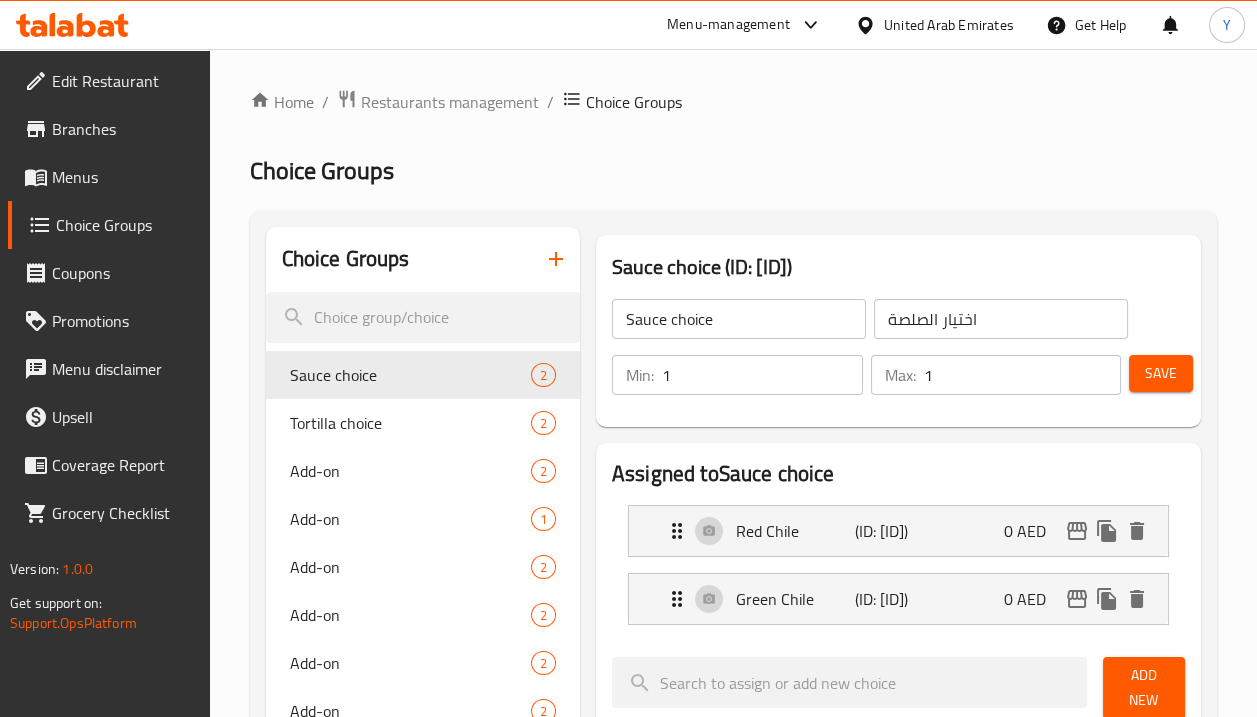 click on "Choice Groups" at bounding box center [109, 225] 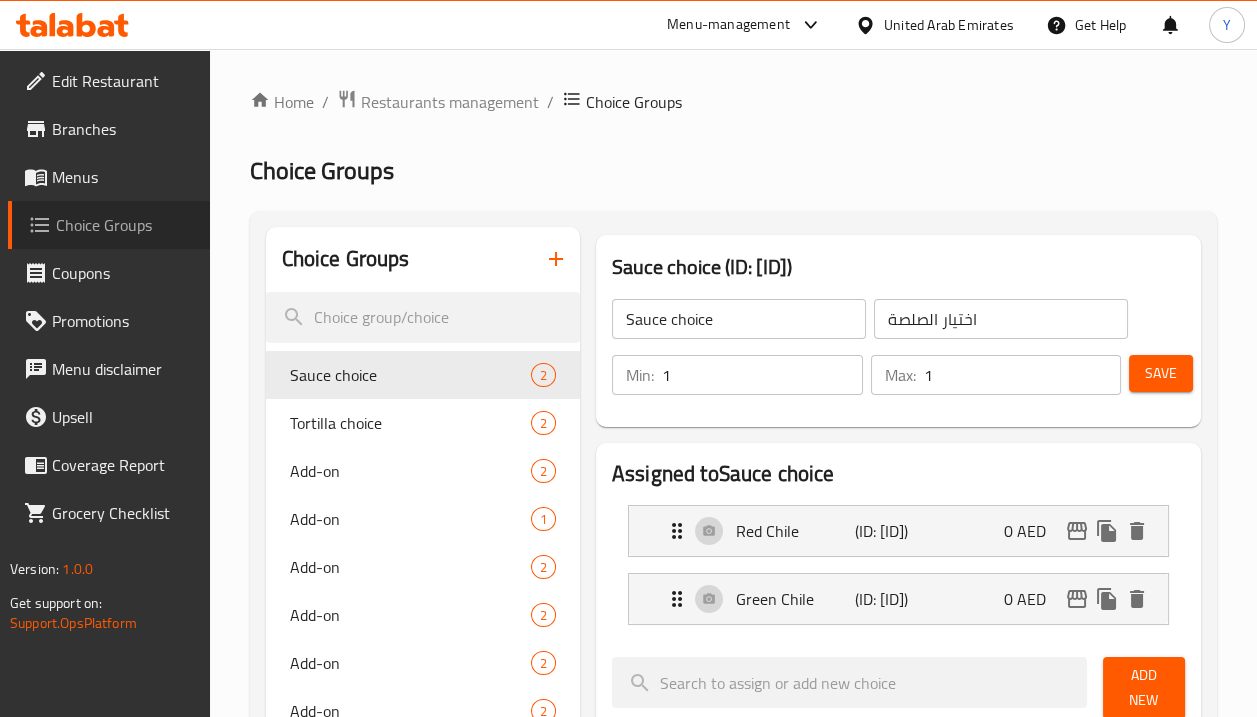 click on "Choice Groups" at bounding box center (125, 225) 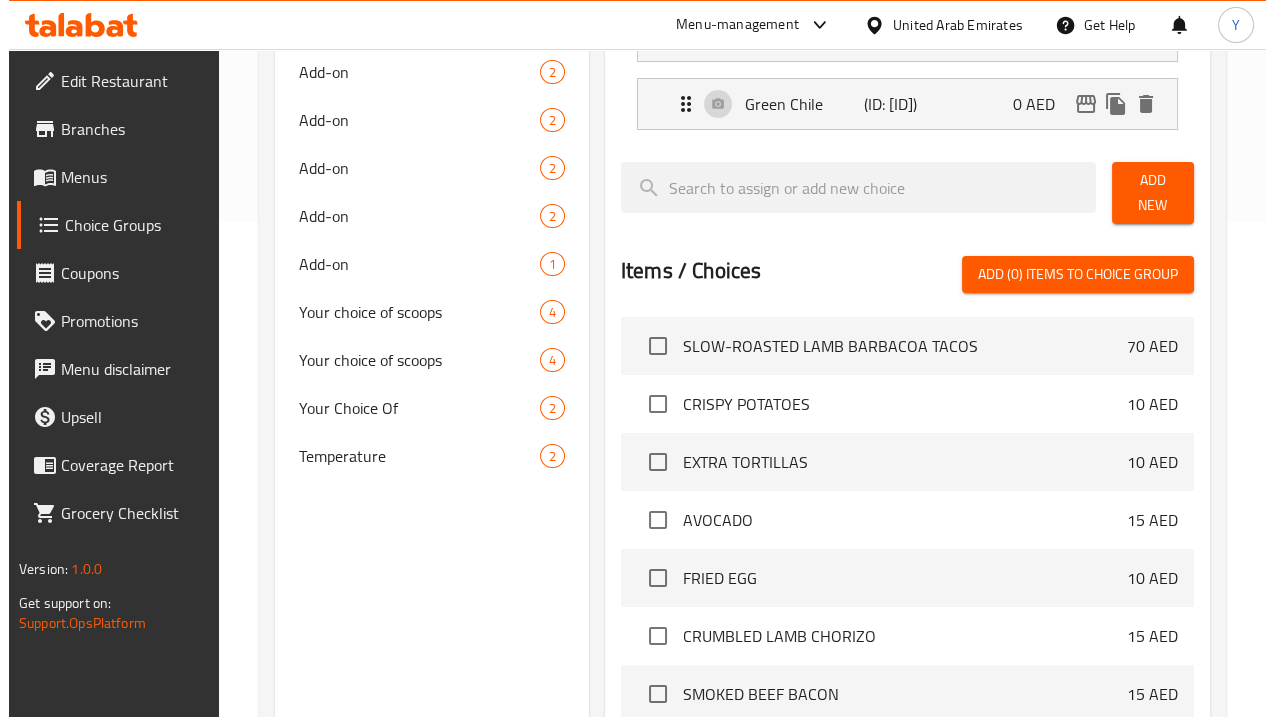 scroll, scrollTop: 752, scrollLeft: 0, axis: vertical 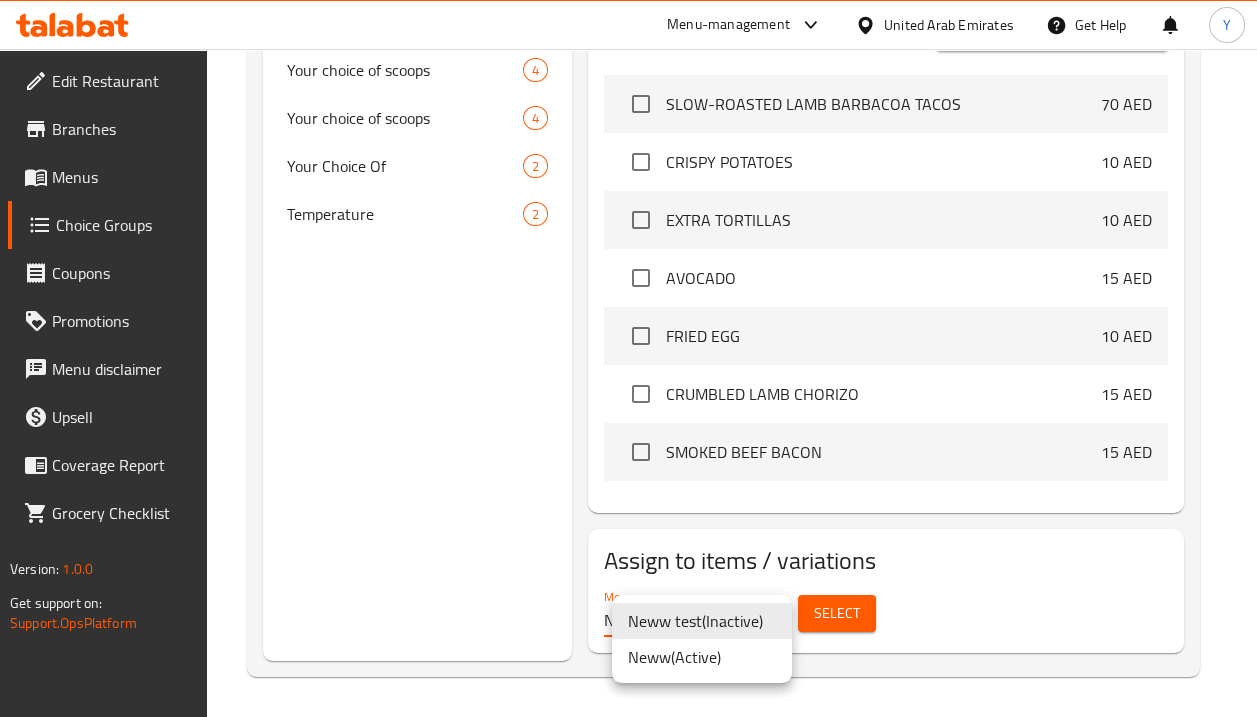 click on "​ Menu-management [COUNTRY] Get Help Y   Edit Restaurant   Branches   Menus   Choice Groups   Coupons   Promotions   Menu disclaimer   Upsell   Coverage Report   Grocery Checklist  Version:    1.0.0  Get support on:    Support.OpsPlatform Home / Restaurants management / Choice Groups Choice Groups Choice Groups Sauce choice 2 Tortilla choice 2 Add-on 2 Add-on 1 Add-on 2 Add-on 2 Add-on 2 Add-on 2 Add-on 1 Your choice of scoops 4 Your choice of scoops 4 Your Choice Of 2 Temperature 2 Sauce choice (ID: [ID]) Sauce choice ​ اختيار الصلصة ​ Min: 1 ​ Max: 1 ​ Save Assigned to  Sauce choice Red Chile (ID: [ID]) 0 AED Name (En) Red Chile Name (En) Name (Ar) الفلفل الأحمر Name (Ar) Price AED 0 Price Status Green Chile (ID: [ID]) 0 AED Name (En) Green Chile Name (En) Name (Ar) تشيلي الخضراء Name (Ar) Price AED 0 Price Status Add New Items / Choices Add (0) items to choice group SLOW-ROASTED LAMB BARBACOA TACOS 70 AED CRISPY POTATOES 10 AED 10 AED )" at bounding box center (628, -354) 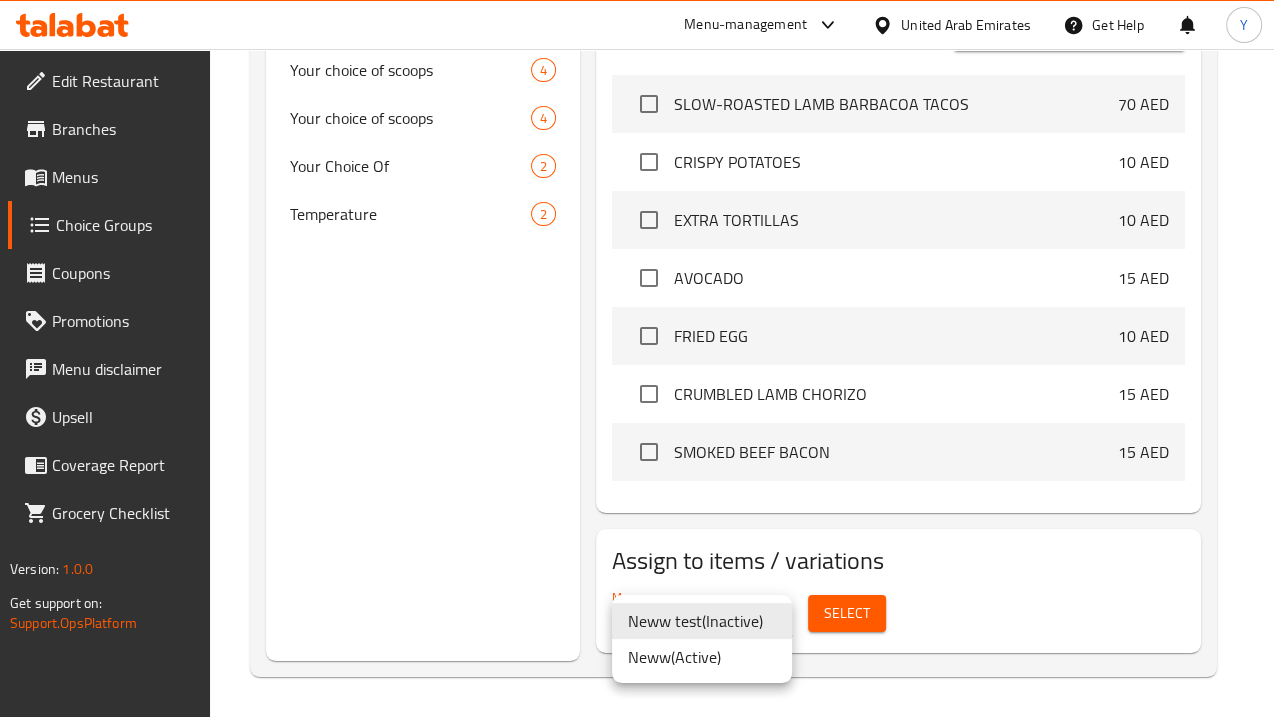 click on "Neww  ( Active )" at bounding box center [702, 657] 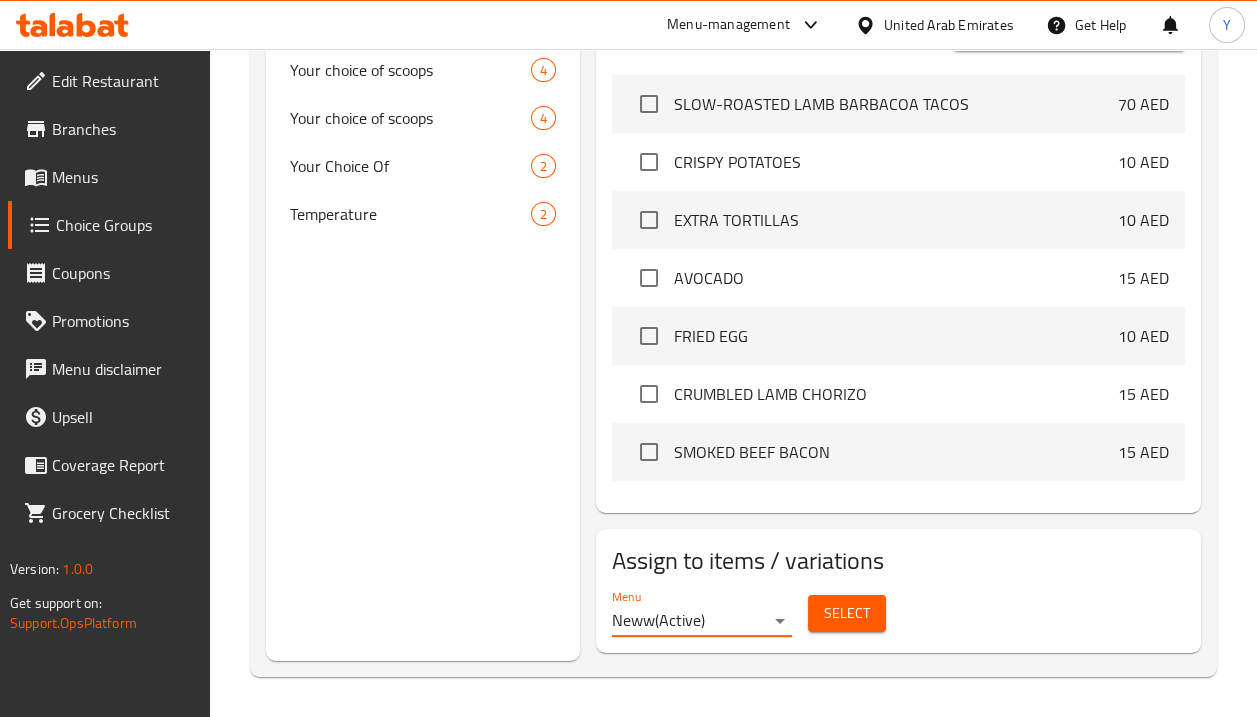 click on "Select" at bounding box center [847, 613] 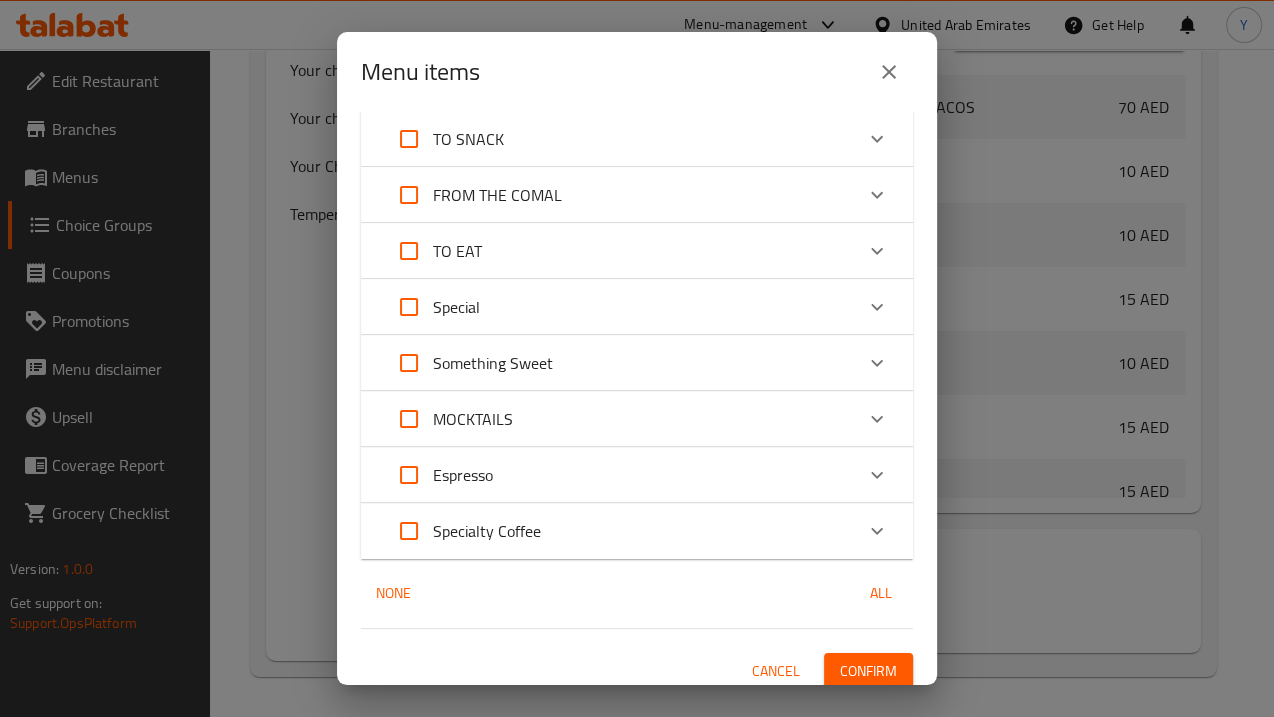 scroll, scrollTop: 189, scrollLeft: 0, axis: vertical 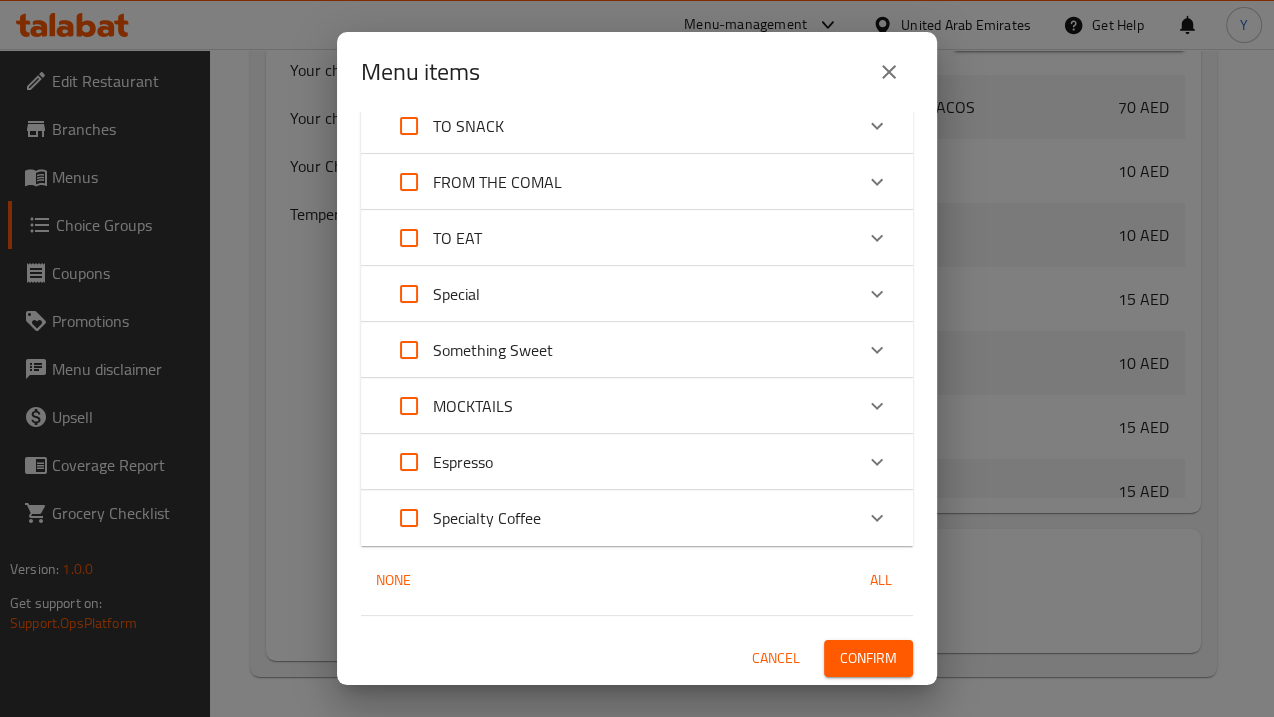 click on "Espresso" at bounding box center [463, 462] 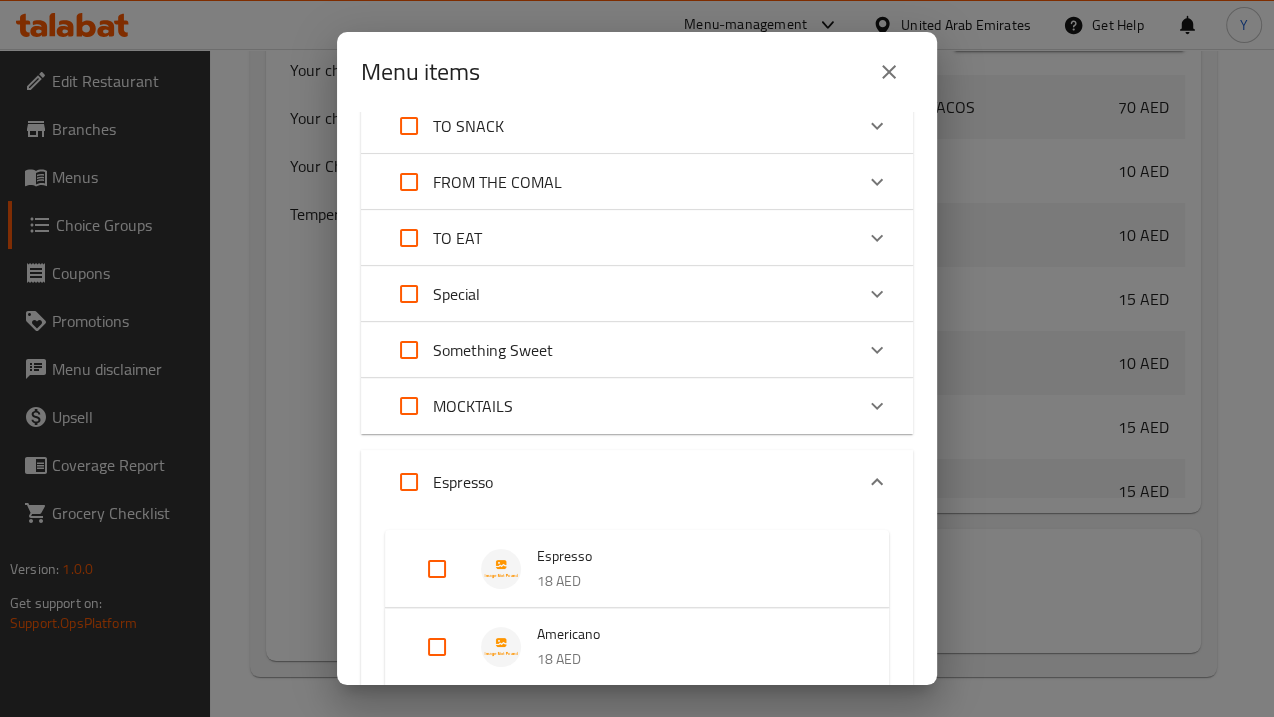 click at bounding box center (409, 482) 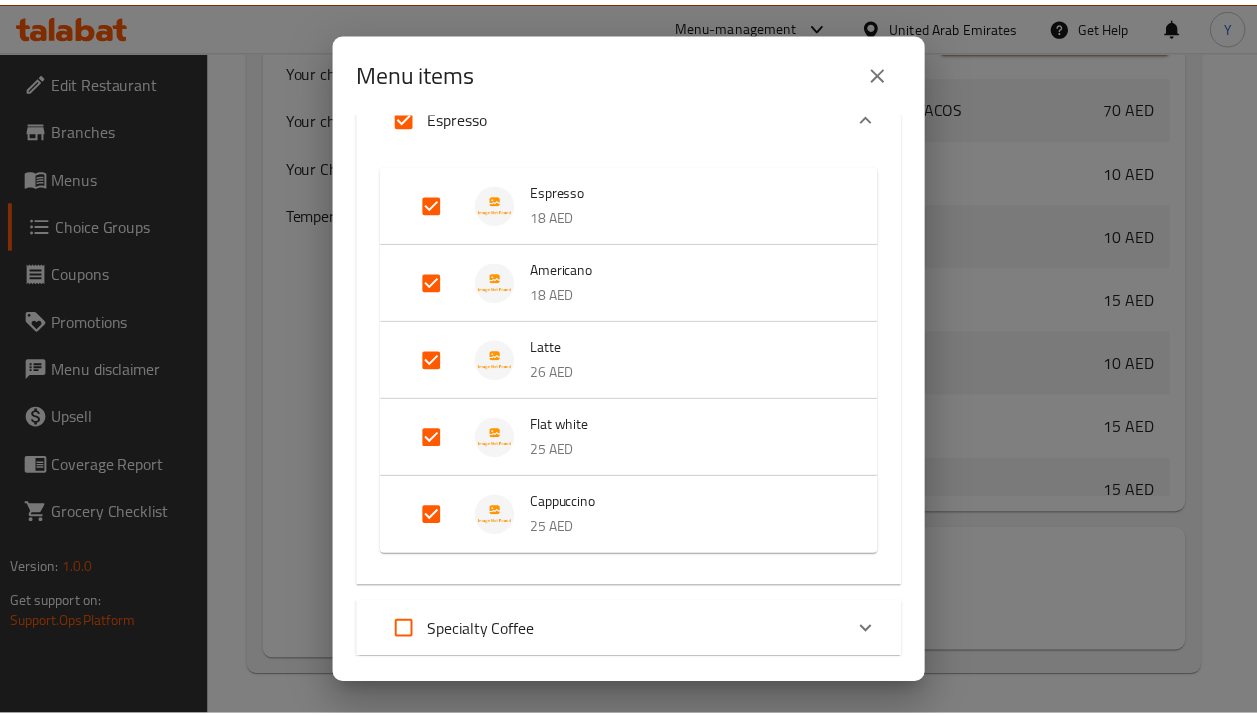 scroll, scrollTop: 666, scrollLeft: 0, axis: vertical 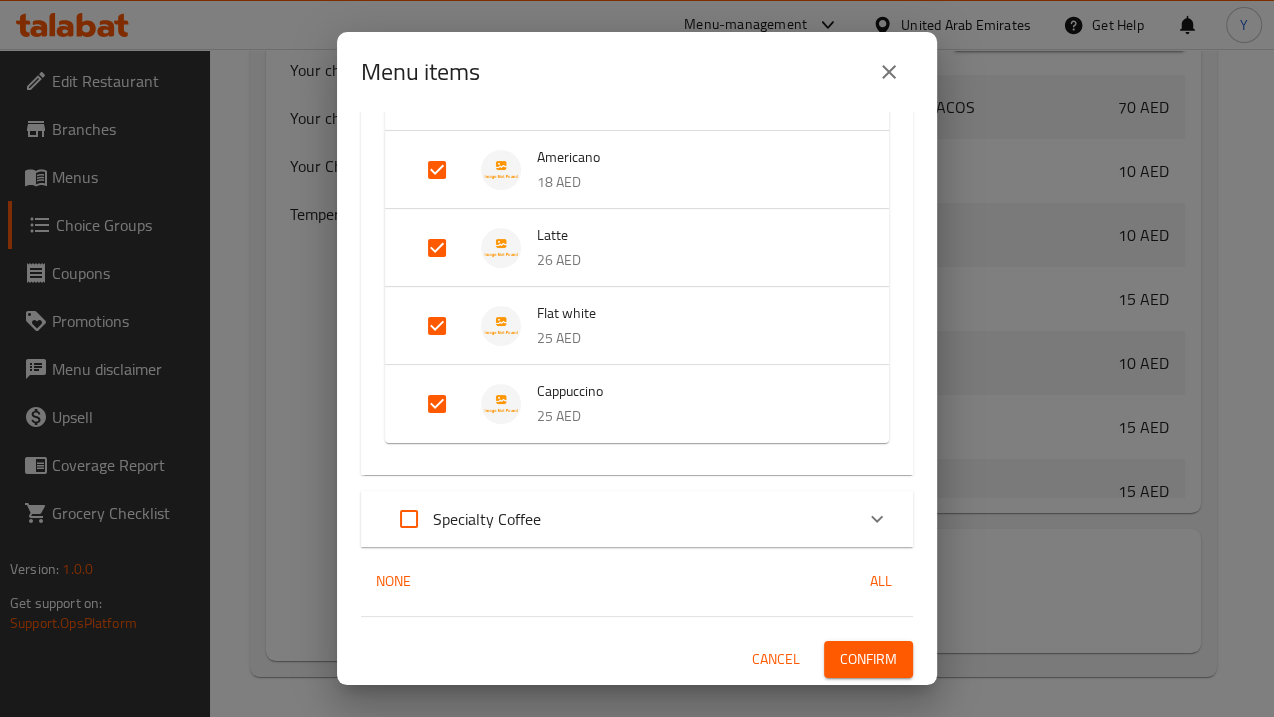 click on "5  /  50  items selected ​ WEEKEND SPECIAL SLOW-ROASTED LAMB BARBACOA TACOS 70 AED Sides CRISPY POTATOES 10 AED EXTRA TORTILLAS 10 AED AVOCADO 15 AED FRIED EGG 10 AED CRUMBLED LAMB CHORIZO 15 AED SMOKED BEEF BACON 15 AED CREAMY BLACK BEANS 10 AED GUACAMOLE 20 AED TO SNACK CHIPS, SALSAS & GUACAMOLE 68 AED QUESO FUNDIDO 60 AED FROM THE COMAL TAMALE OF CHICKEN WITH GREEN SALSA 40 AED TAMALE OF CHEESE WITH RED CHILE 40 AED TOSTADAS OF SHREDDED CHICKEN TINGA 50 AED TOSTADAS OF ZUCCHINI & SWEET CORN 40 AED FLAUTAS OF POTATO & CHEESE 40 AED TACOS OF CHICKEN & GREEN CHILE 65 AED TACOS OF CRISPY MASA-BATTERED SHRIMP 70 AED TACOS OF CRISPY DUCK 'CARNITAS' 70 AED TO EAT CRISPY CHICKEN 'TORTA' 65 AED SEARED STEAK 'TORTA' 75 AED CRISPY 'VERDE' CHICKEN QUESADILLA 65 AED GREEN ENCHILADAS 'SUIZAS' 70 AED Cilantro-Lime Chicken Salad Wrap 60 AED Citrus Couscous Salad w/ Poached Shrimp 70 AED Mixed Chopped Salad "A La Mexicana" 60 AED Lila Grain Bowl 60 AED Special Smoked Beef Cheek Enchiladas 96 AED 102 AED 114 AED 35 AED" at bounding box center (637, 398) 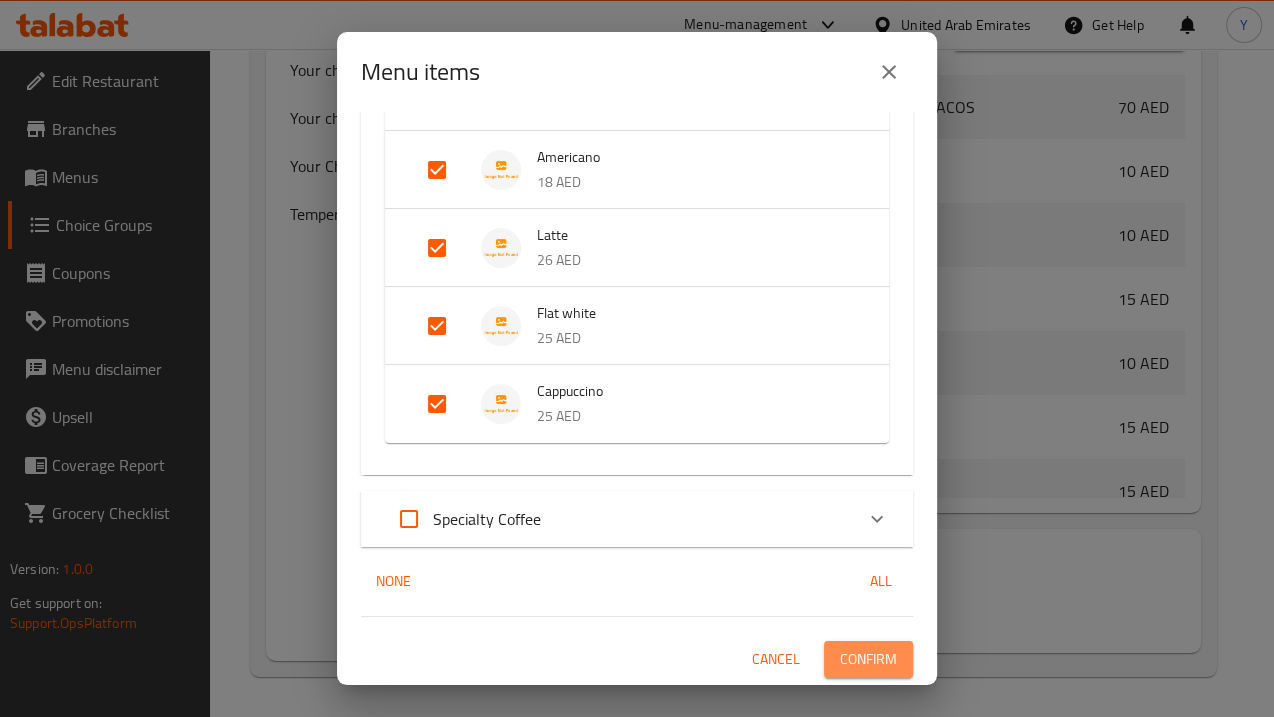 click on "Confirm" at bounding box center [868, 659] 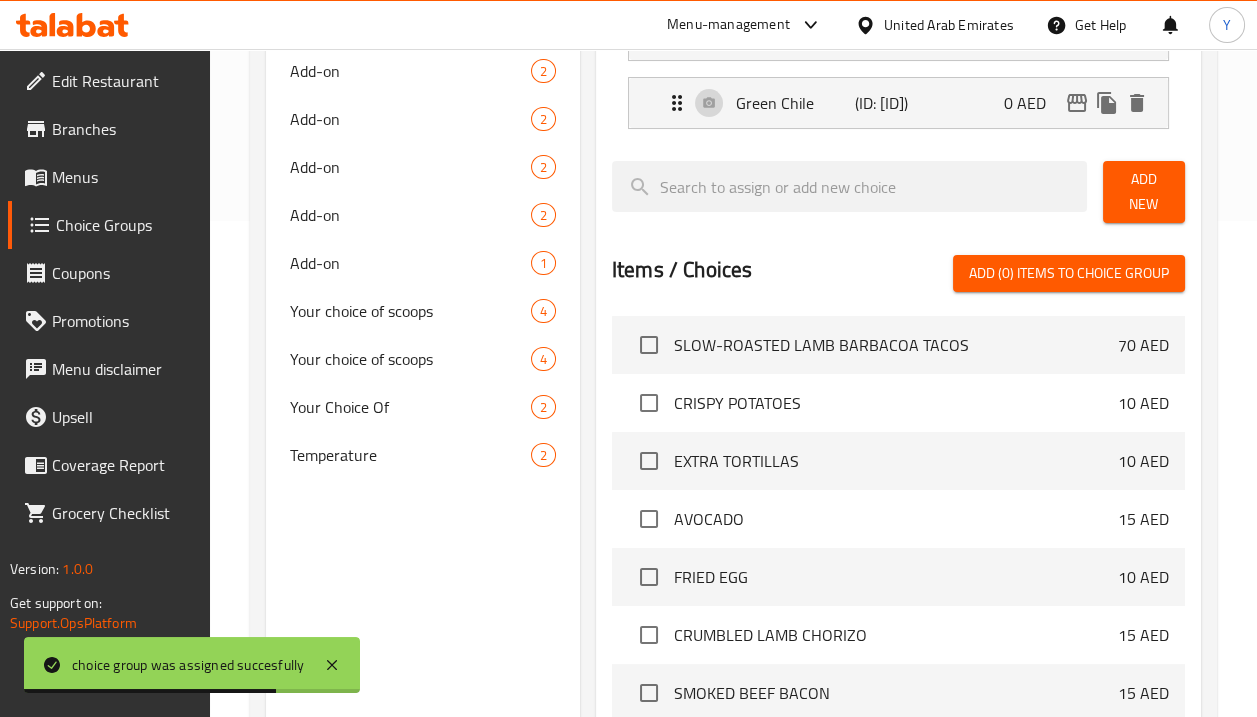 scroll, scrollTop: 432, scrollLeft: 0, axis: vertical 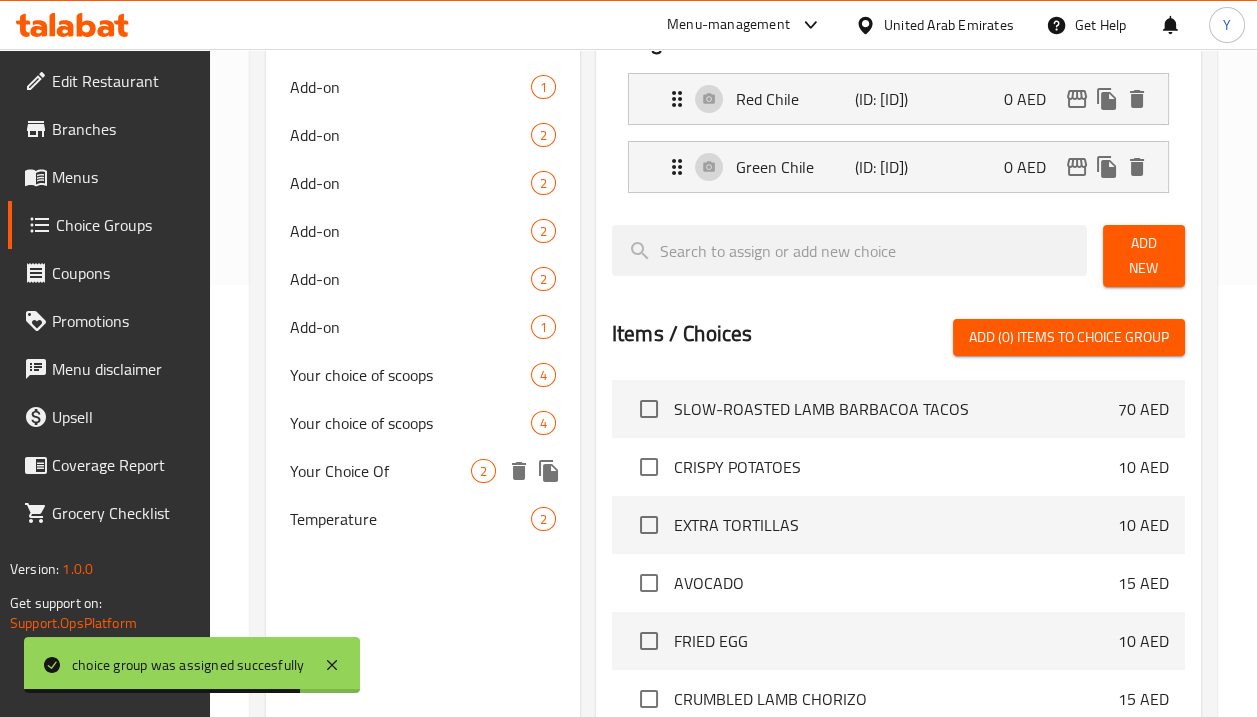 click on "Your Choice Of" at bounding box center (380, 471) 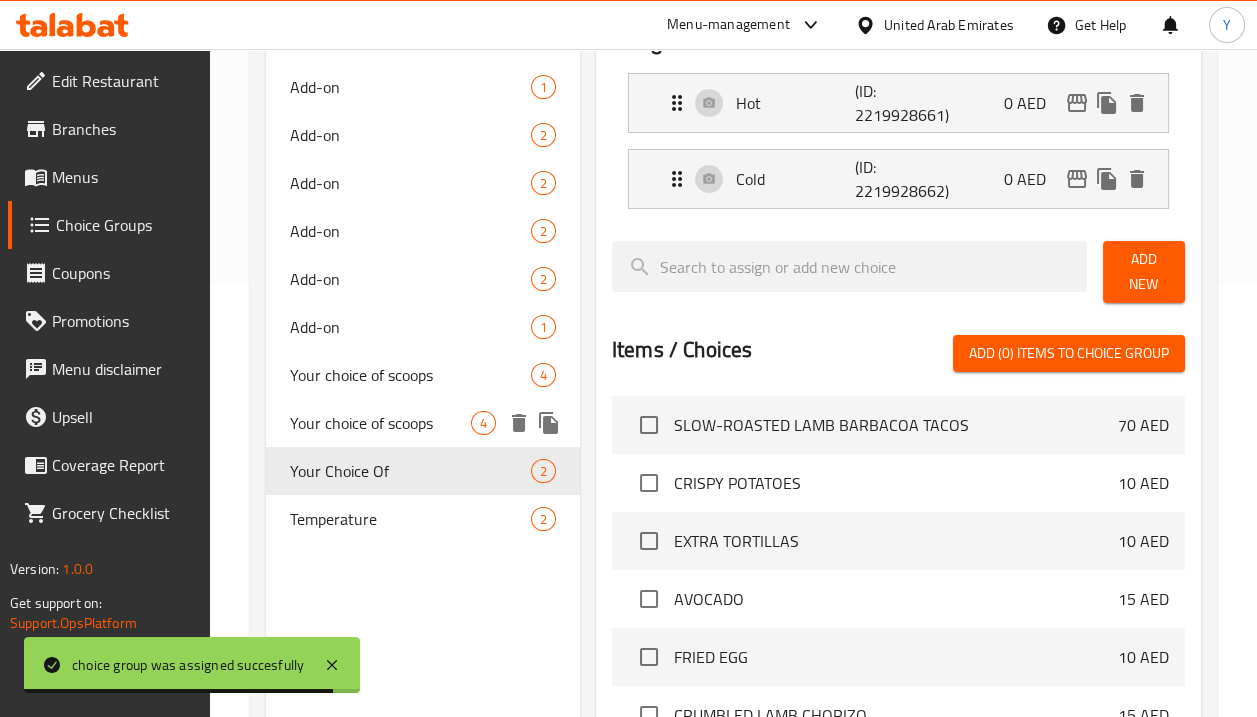 click on "Your choice of scoops" at bounding box center (380, 423) 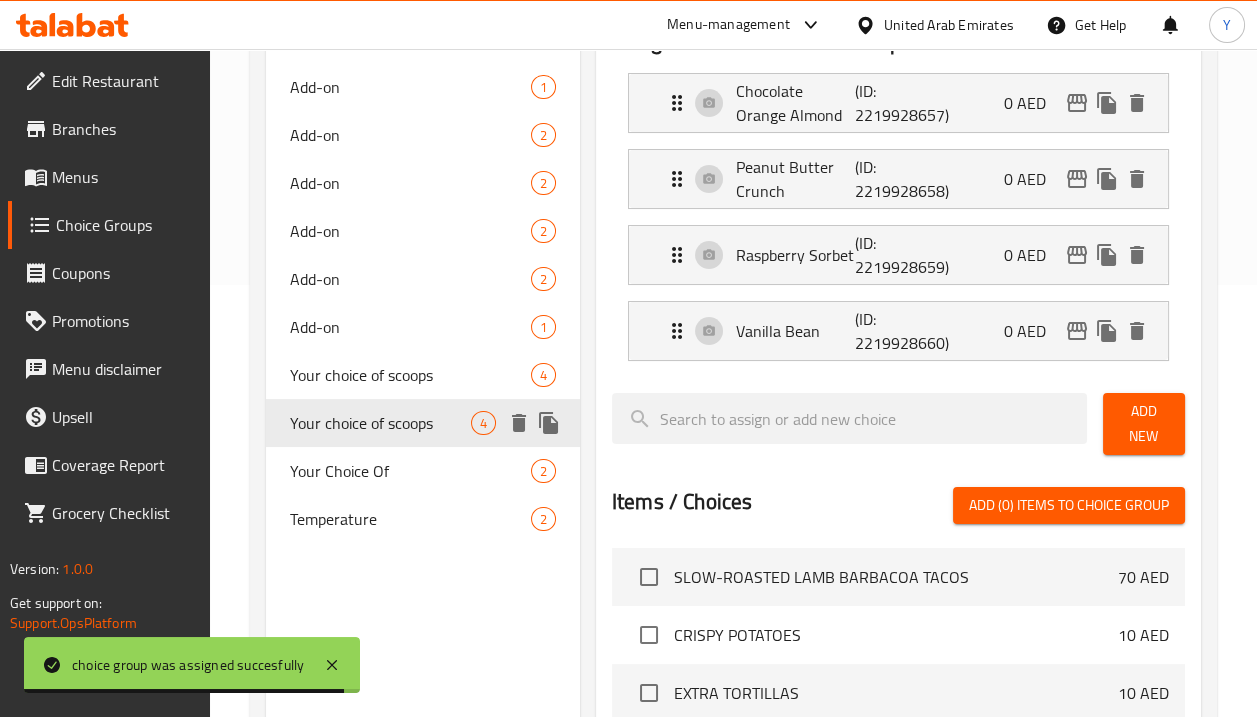 type on "Your choice of scoops" 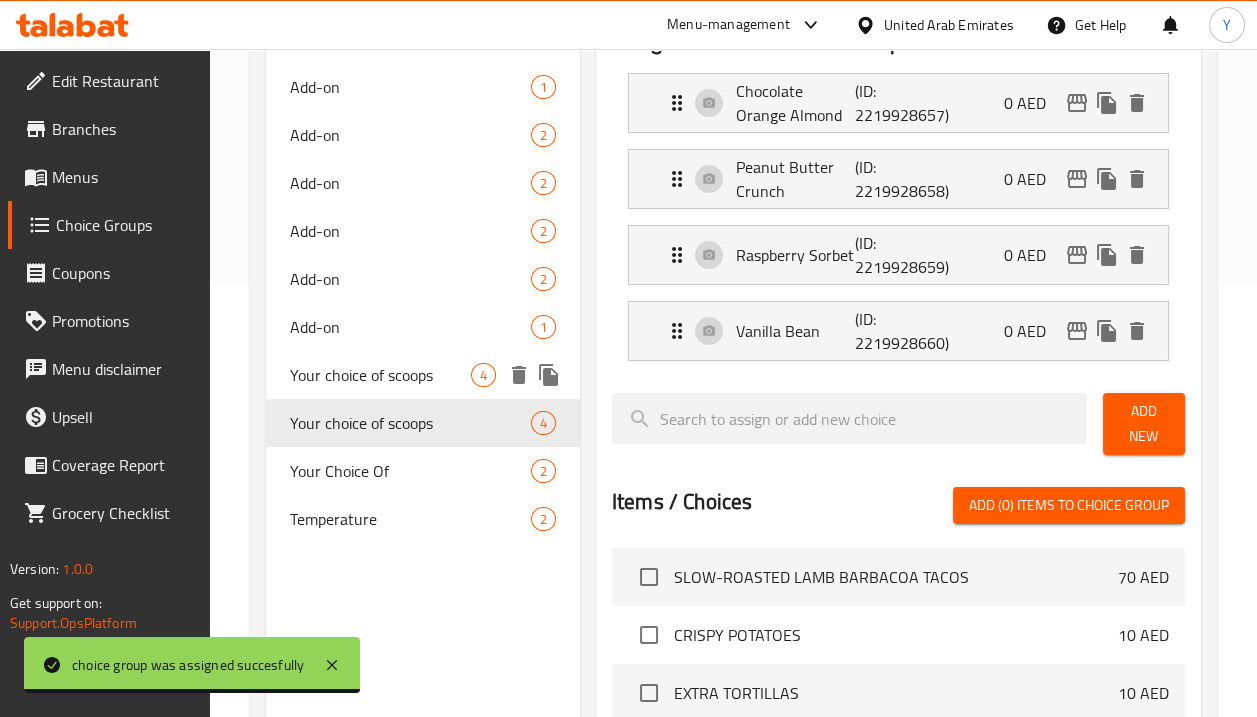 click on "Your choice of scoops" at bounding box center [380, 375] 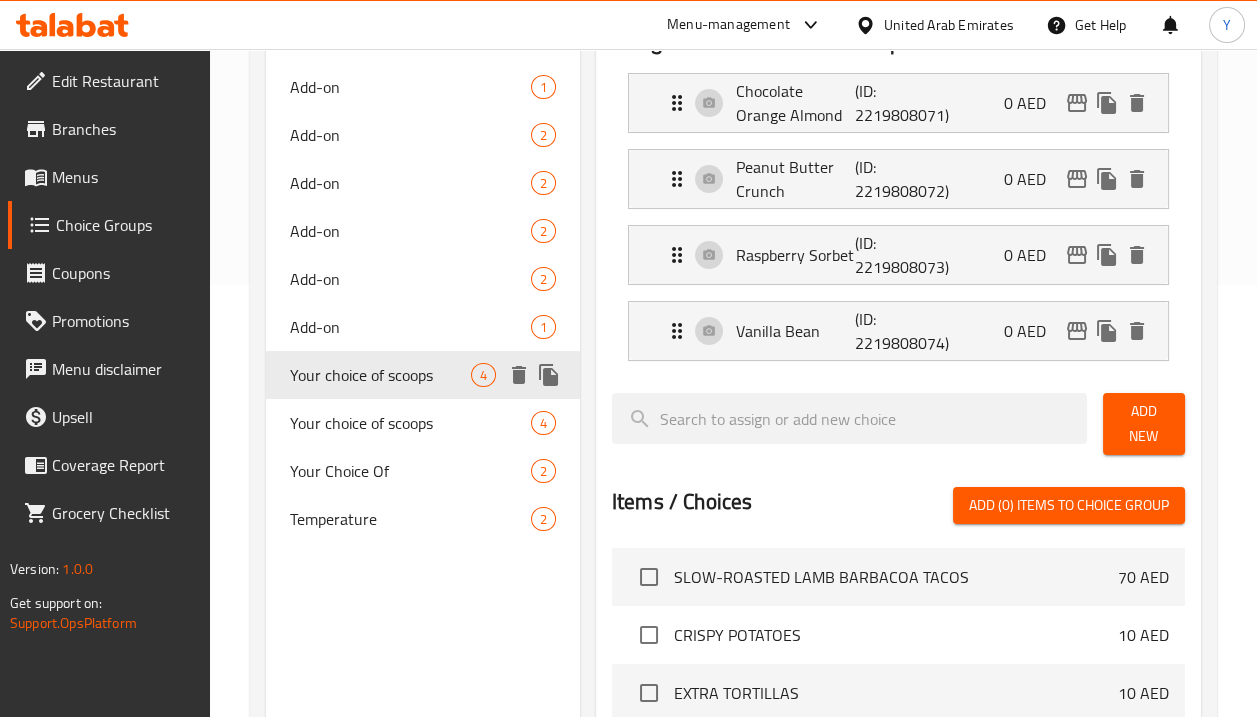 type on "اختيارك من السكووبس" 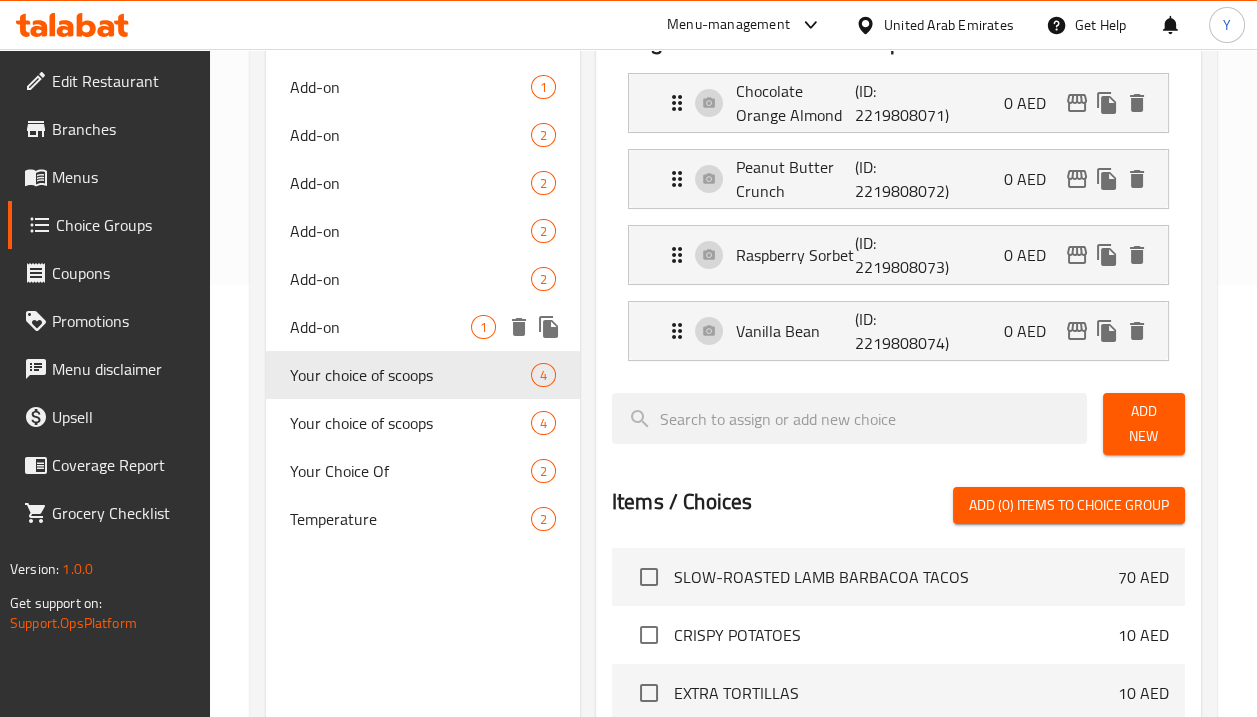 click on "Add-on" at bounding box center (380, 327) 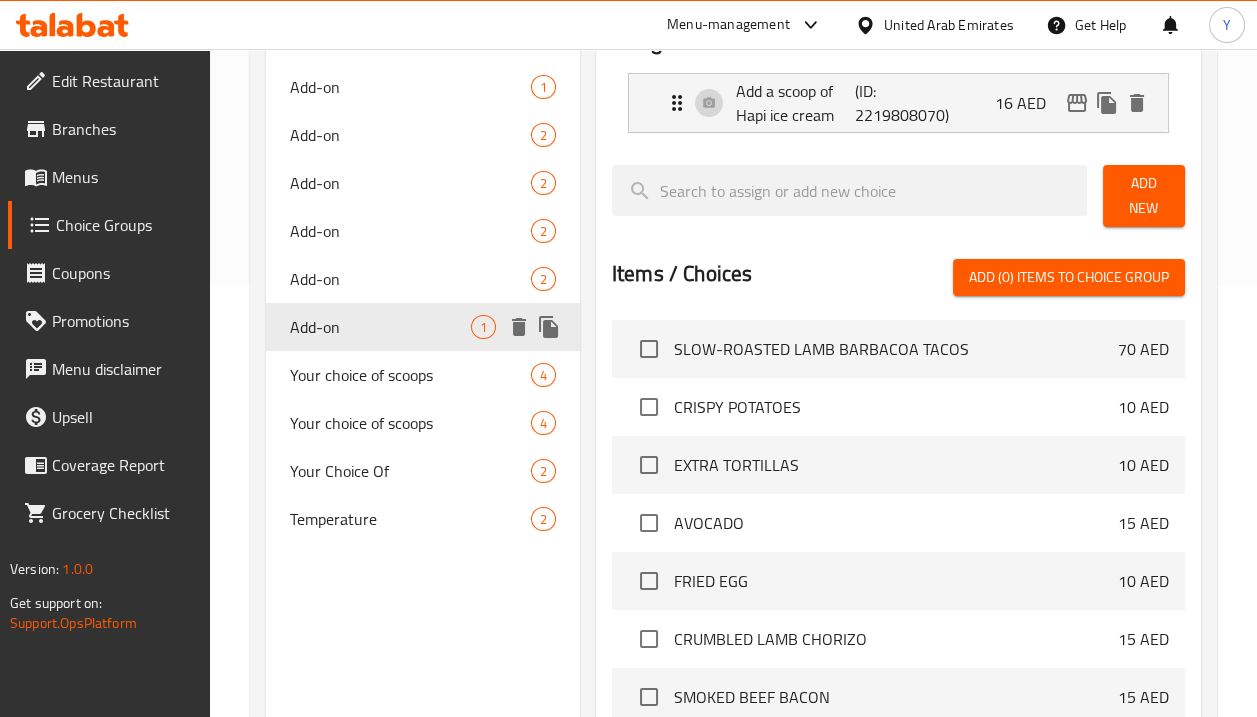 type on "Add-on" 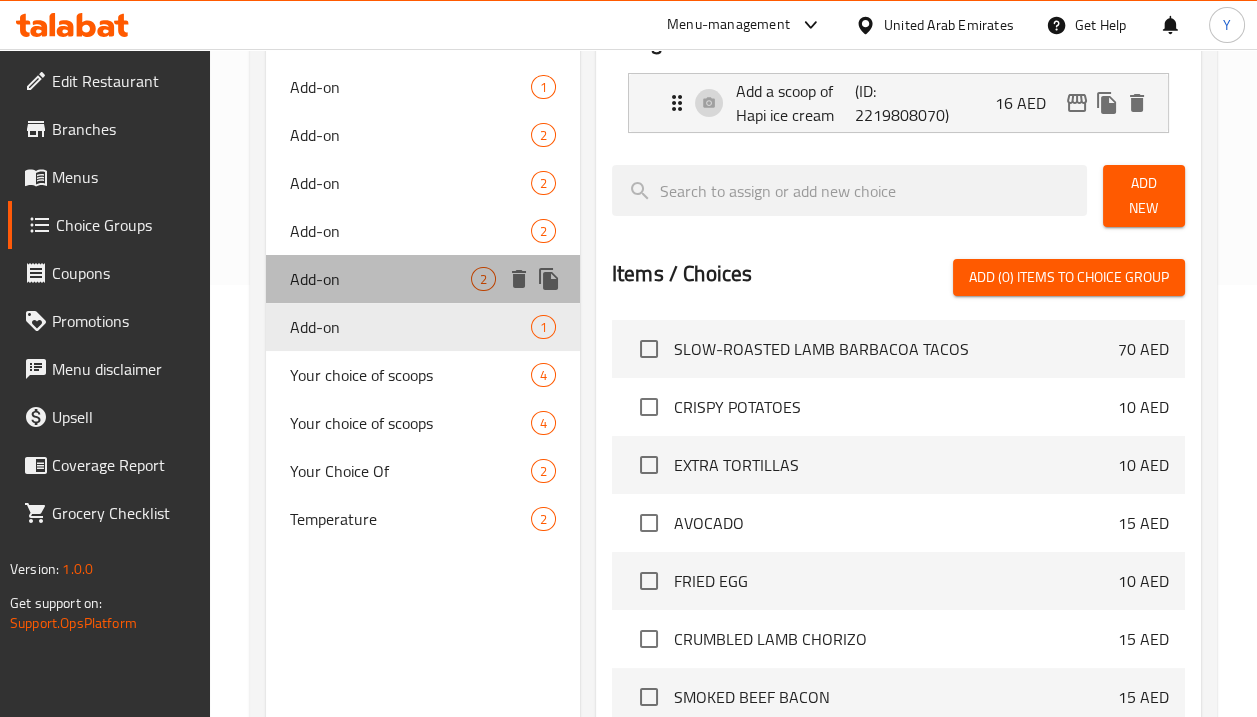 click on "Add-on 2" at bounding box center [423, 279] 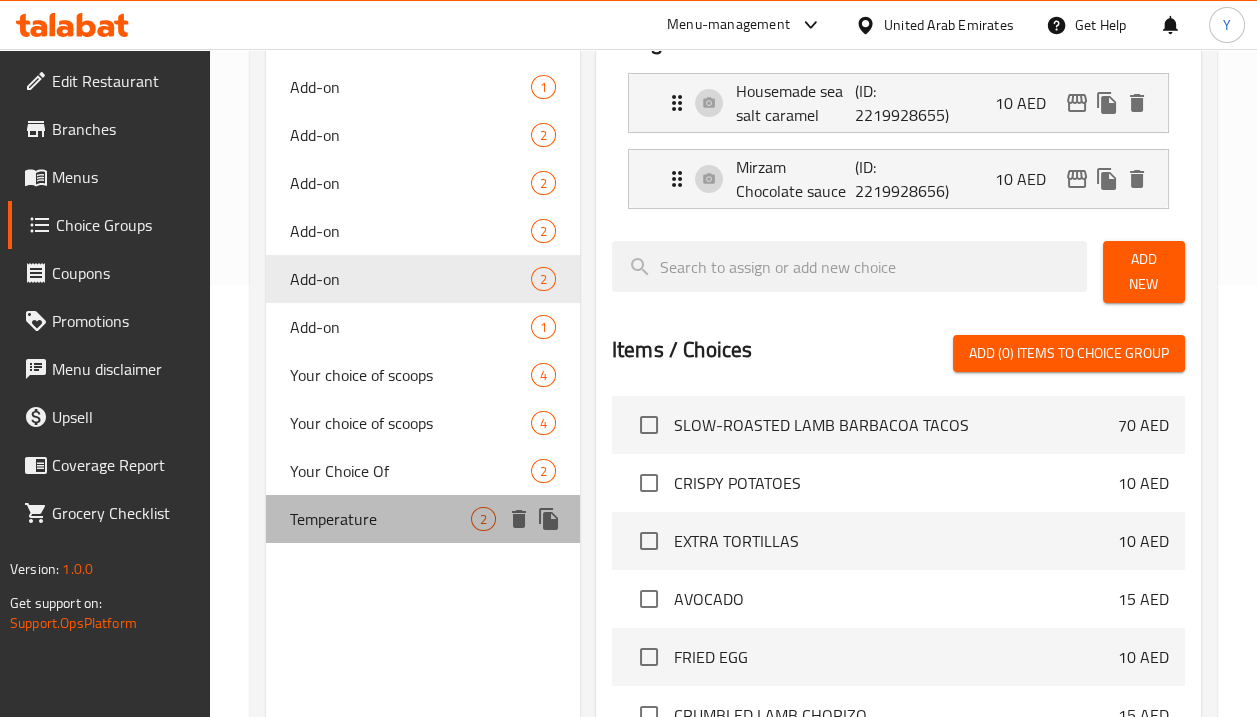 click on "Temperature" at bounding box center (380, 519) 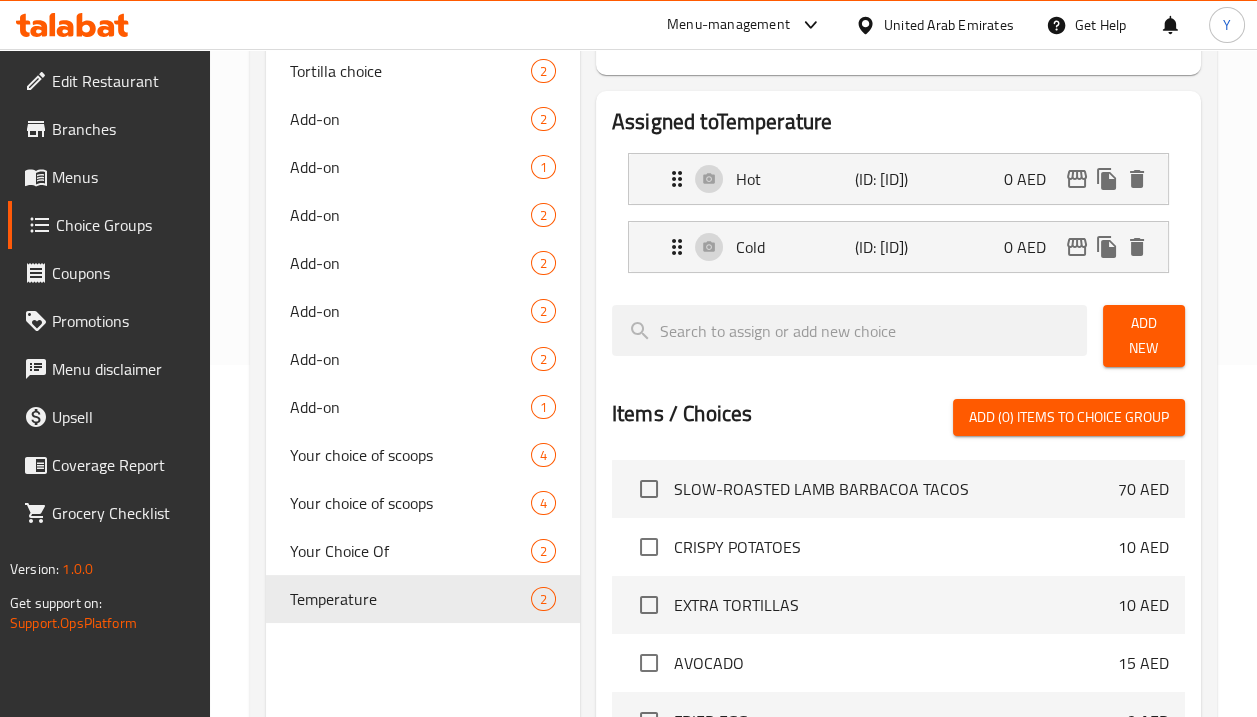 scroll, scrollTop: 344, scrollLeft: 0, axis: vertical 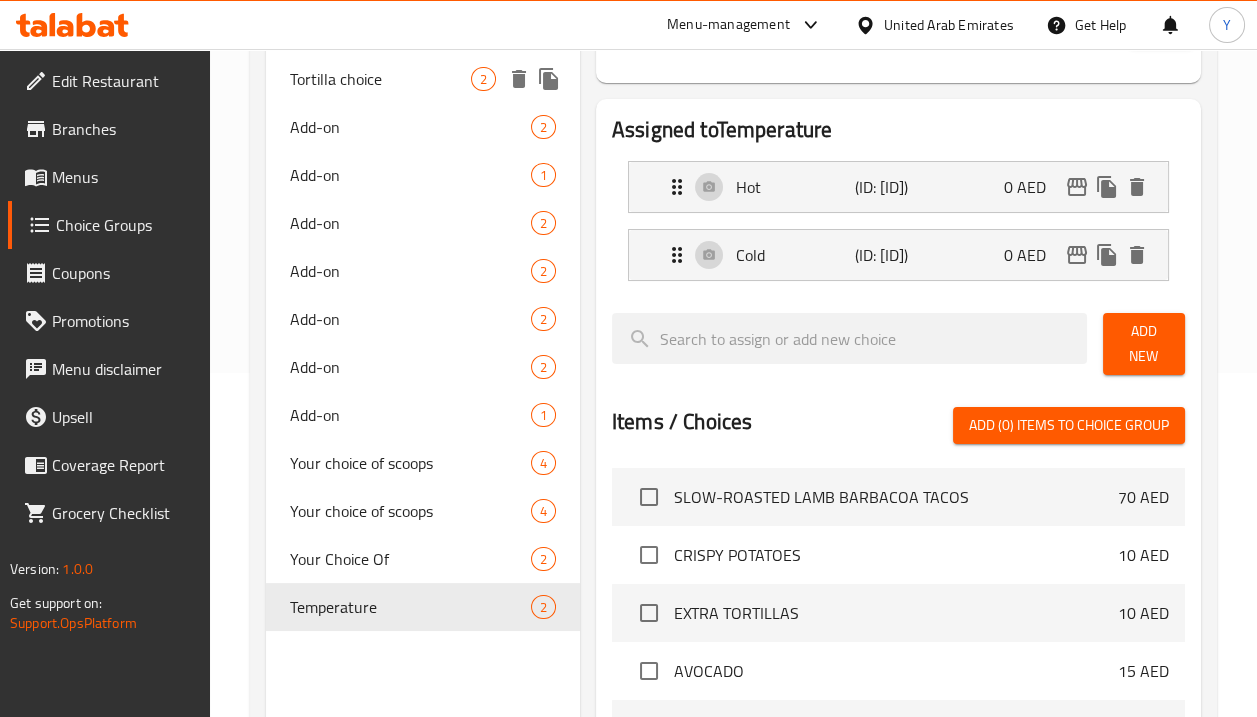 click on "Tortilla choice" at bounding box center [380, 79] 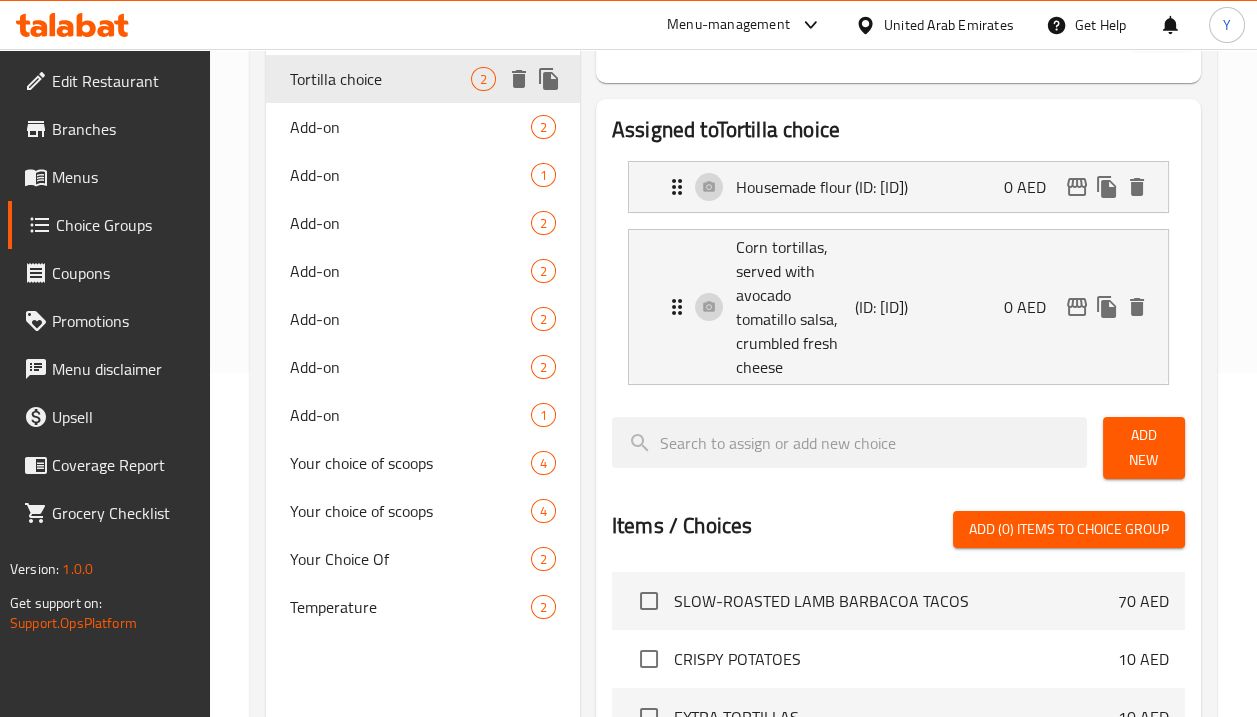 type on "Tortilla choice" 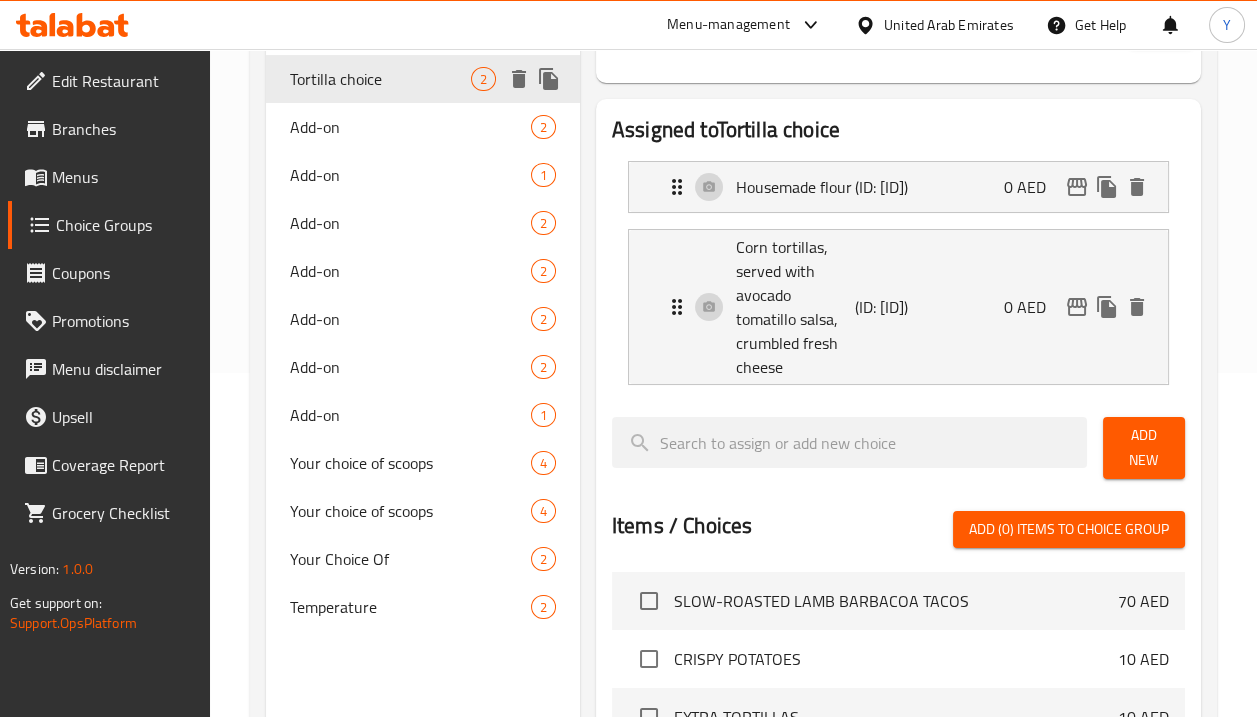 type on "اختيار التورتيلا" 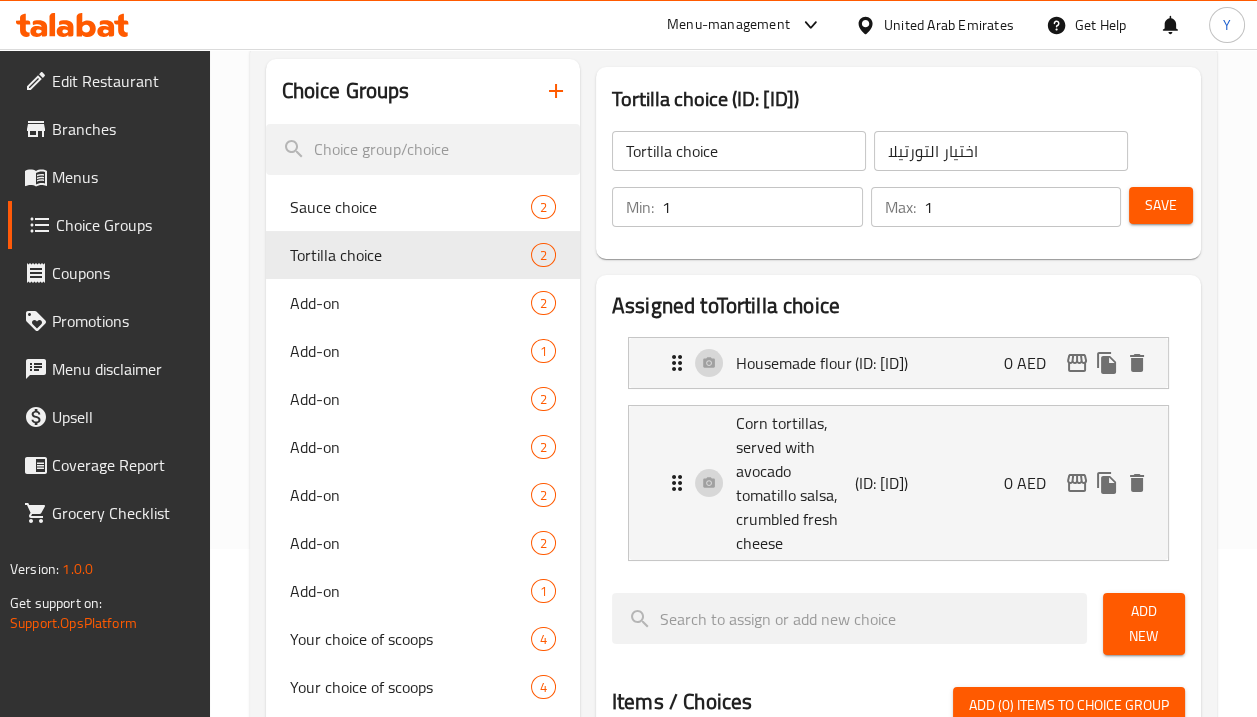 scroll, scrollTop: 143, scrollLeft: 0, axis: vertical 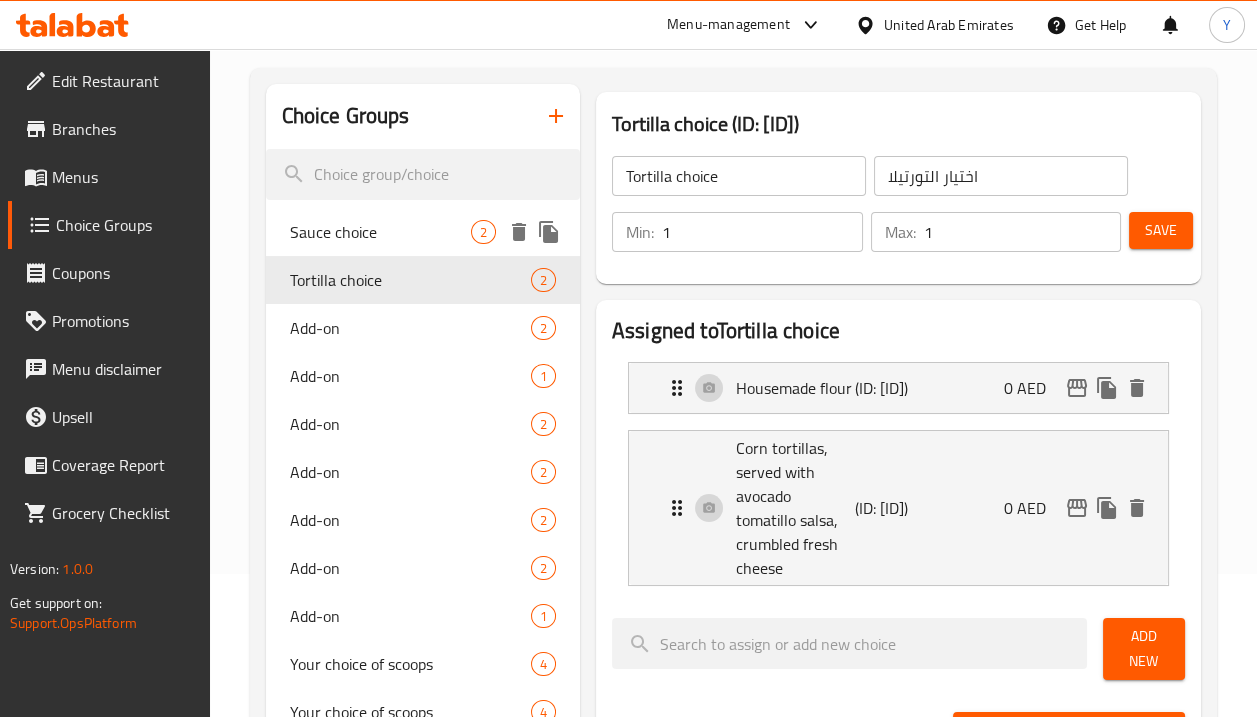 click on "Sauce choice" at bounding box center (380, 232) 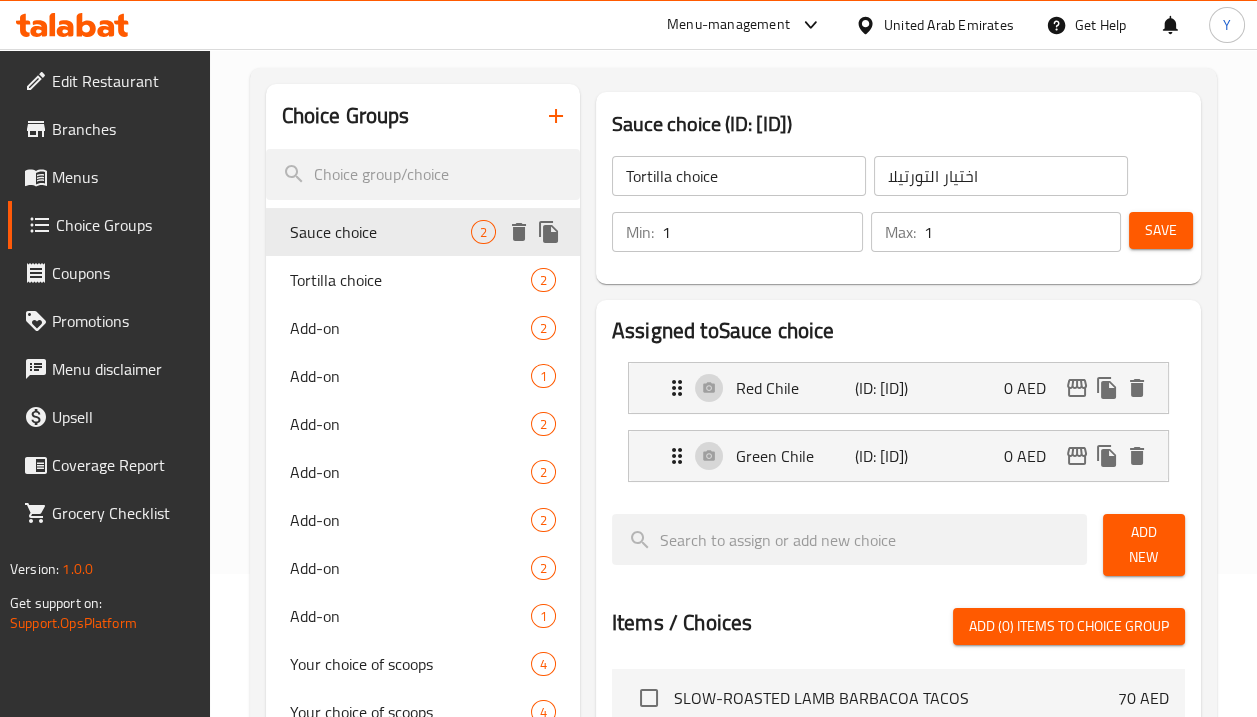 type on "Sauce choice" 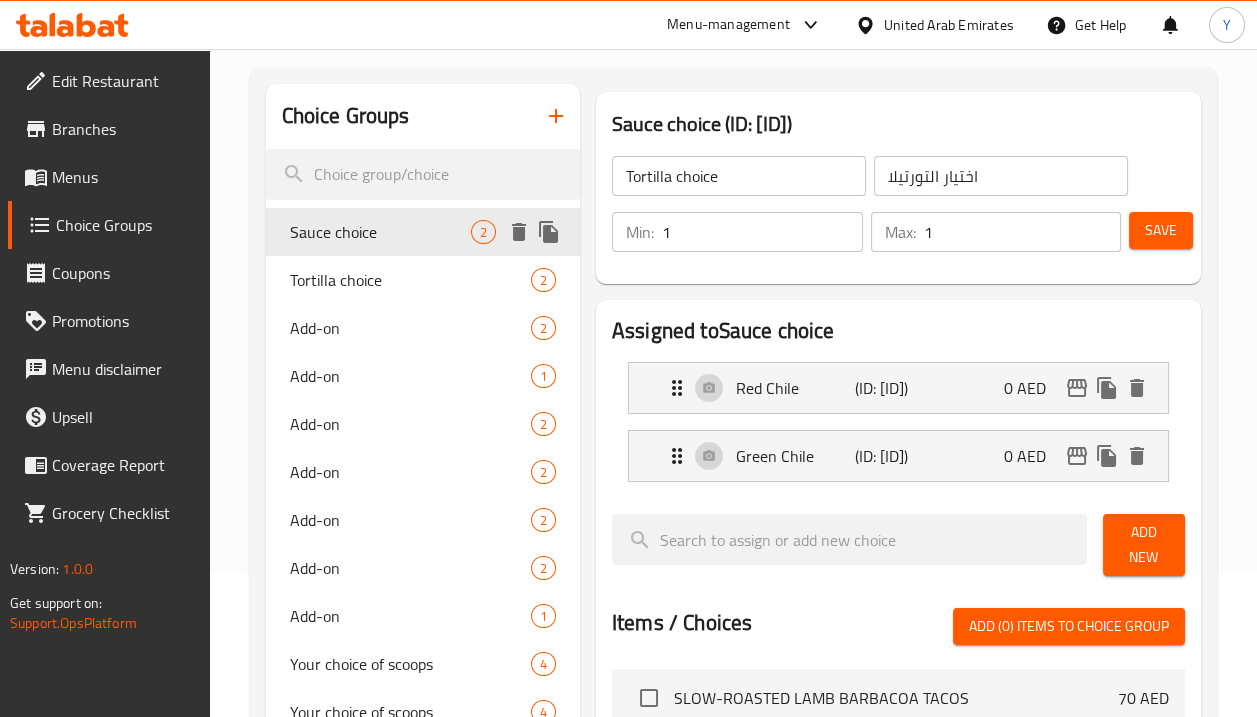type on "اختيار الصلصة" 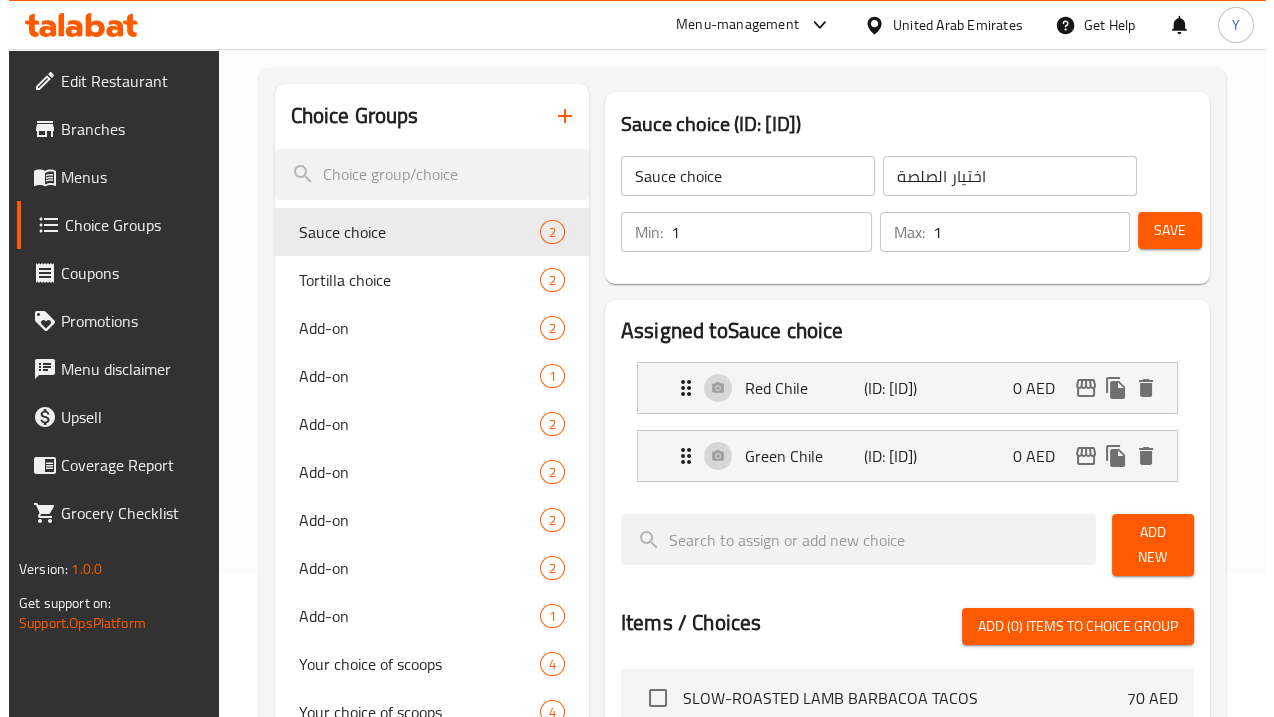 scroll, scrollTop: 752, scrollLeft: 0, axis: vertical 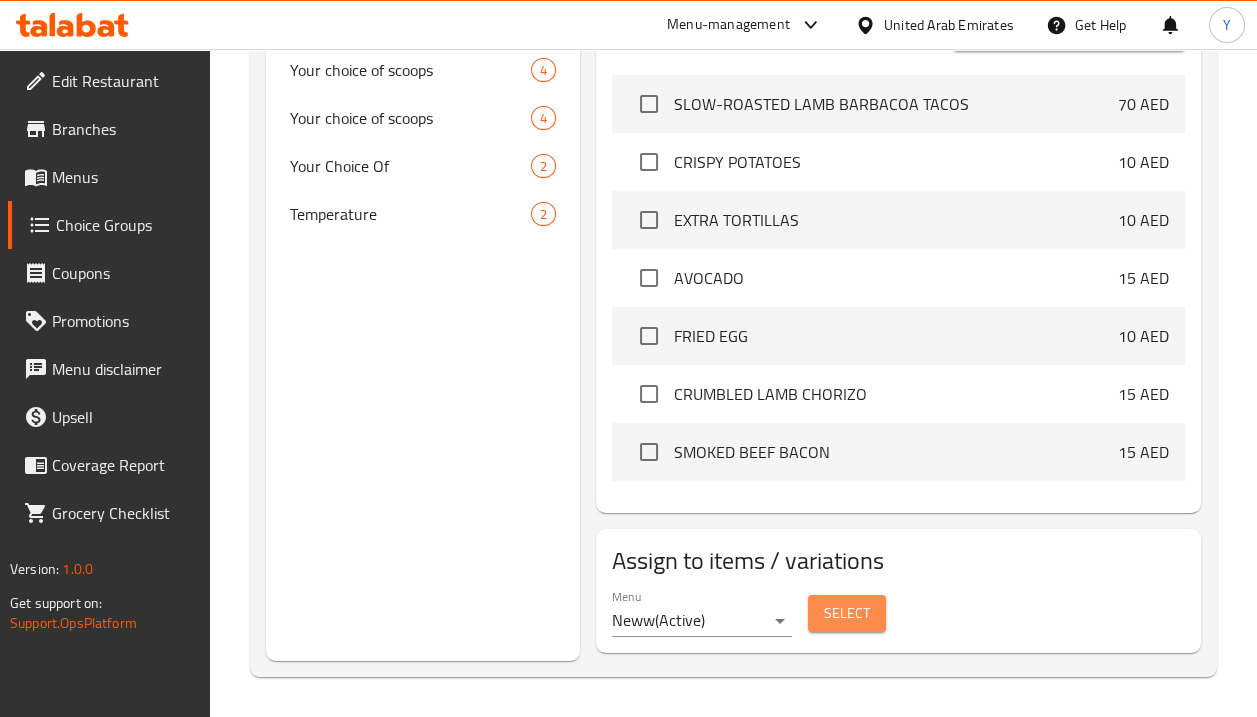 click on "Select" at bounding box center [847, 613] 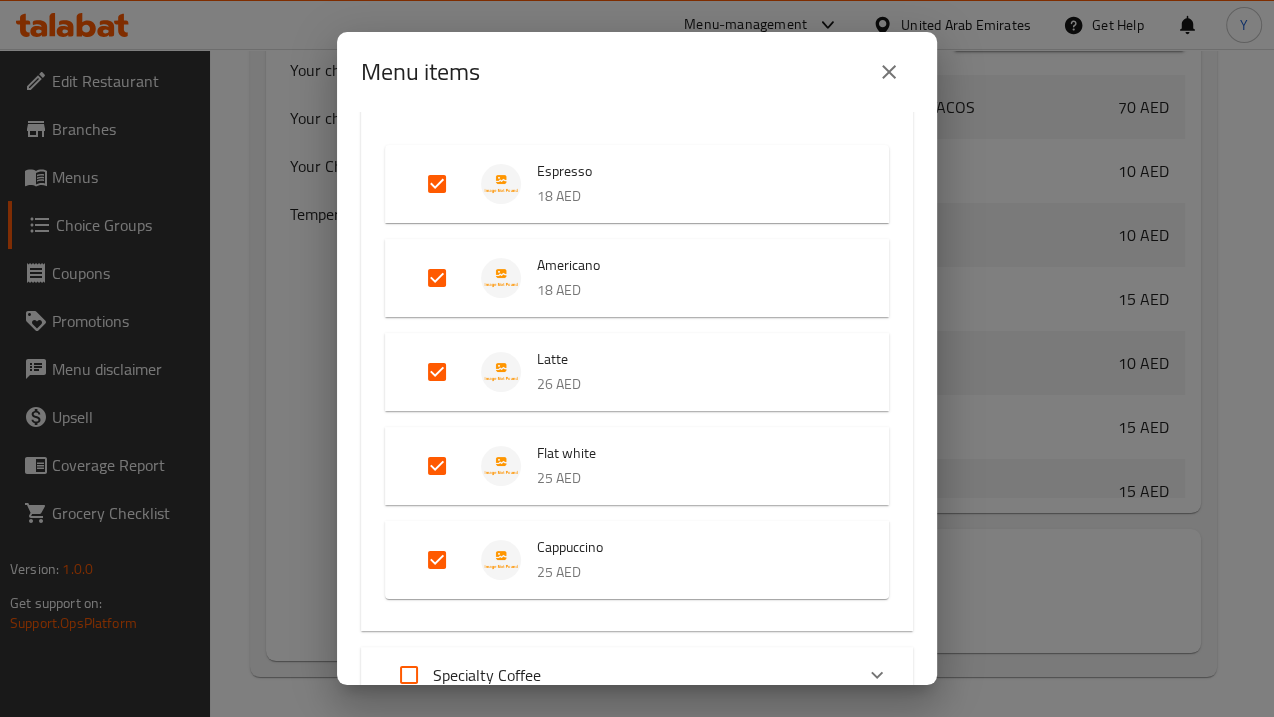 scroll, scrollTop: 576, scrollLeft: 0, axis: vertical 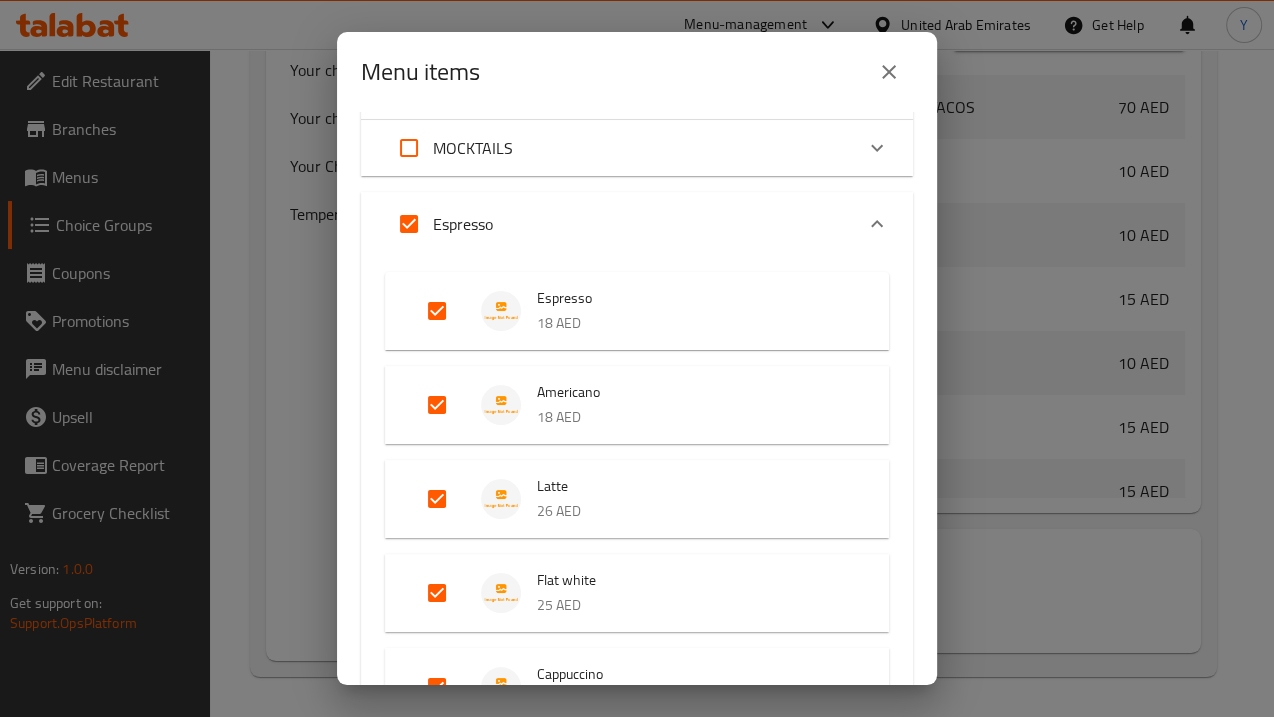 drag, startPoint x: 414, startPoint y: 222, endPoint x: 582, endPoint y: 271, distance: 175 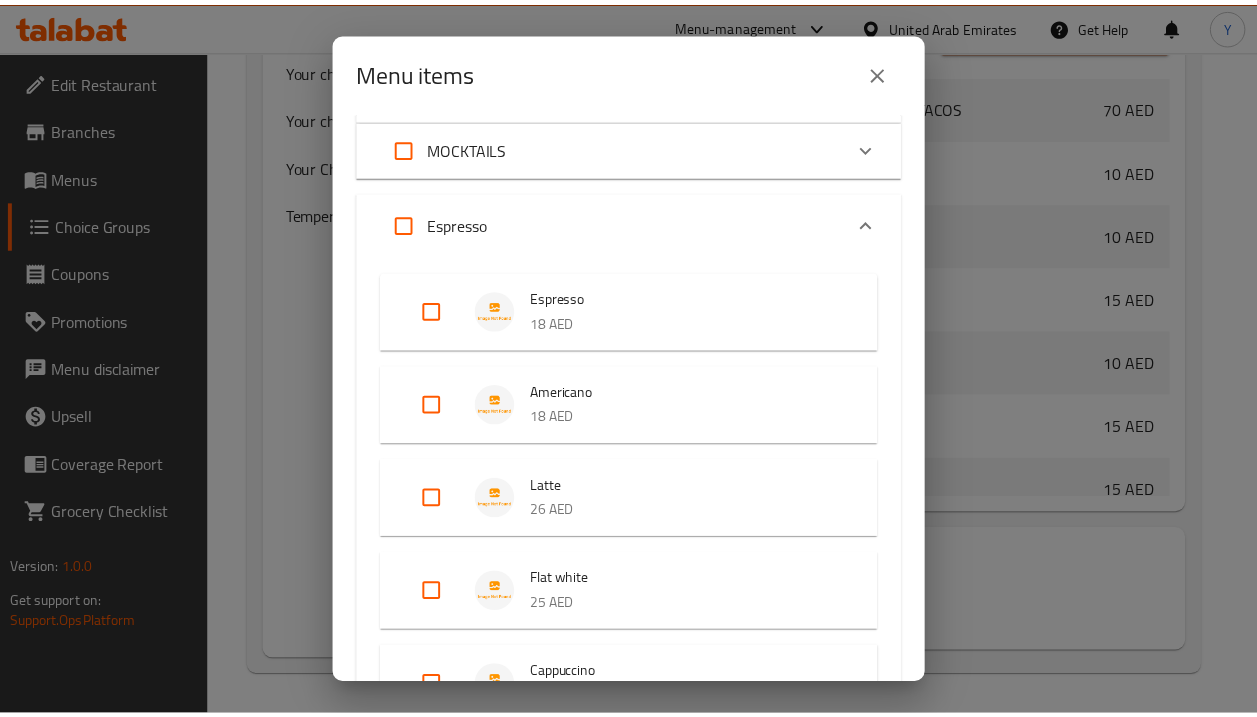 scroll, scrollTop: 730, scrollLeft: 0, axis: vertical 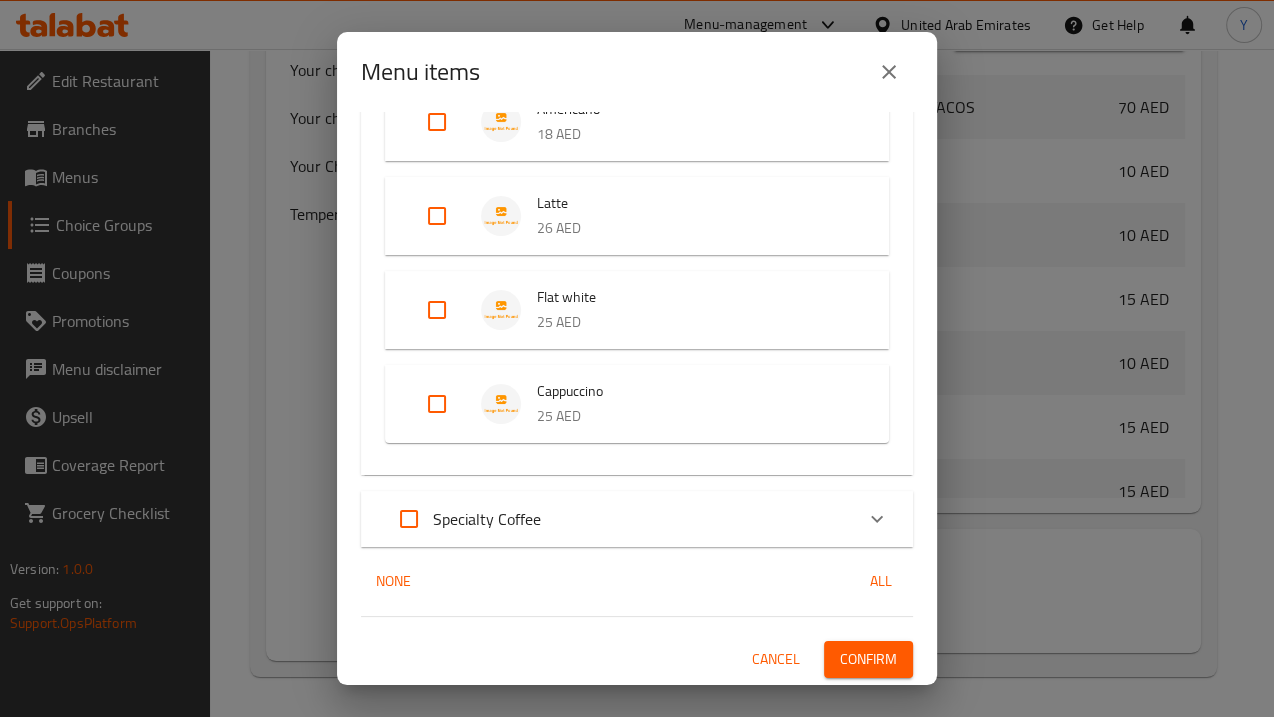 click on "Confirm" at bounding box center (868, 659) 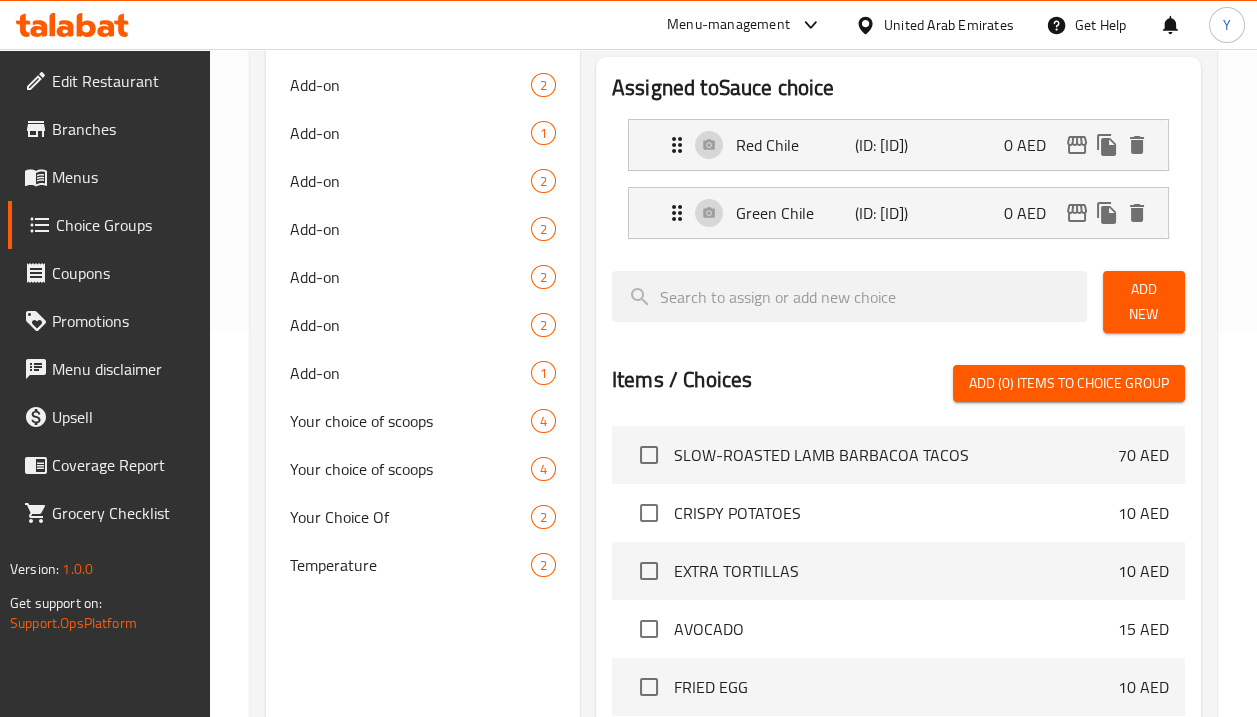 scroll, scrollTop: 365, scrollLeft: 0, axis: vertical 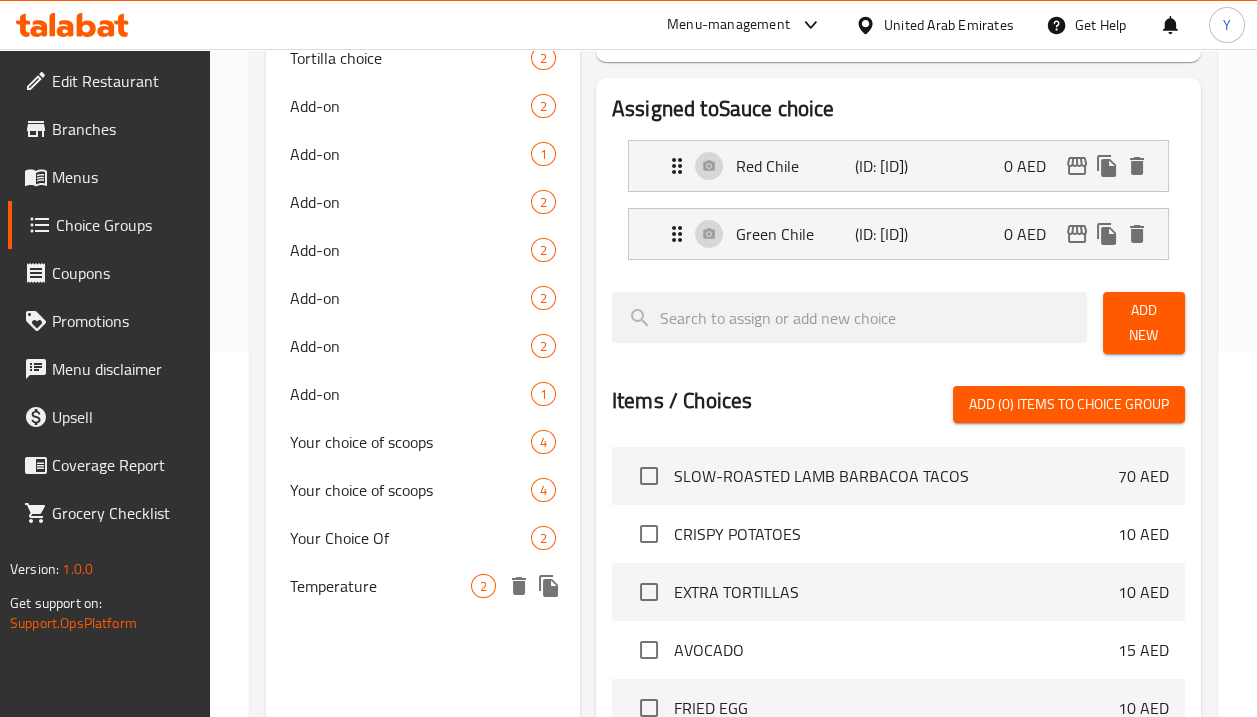 click on "Temperature" at bounding box center [380, 586] 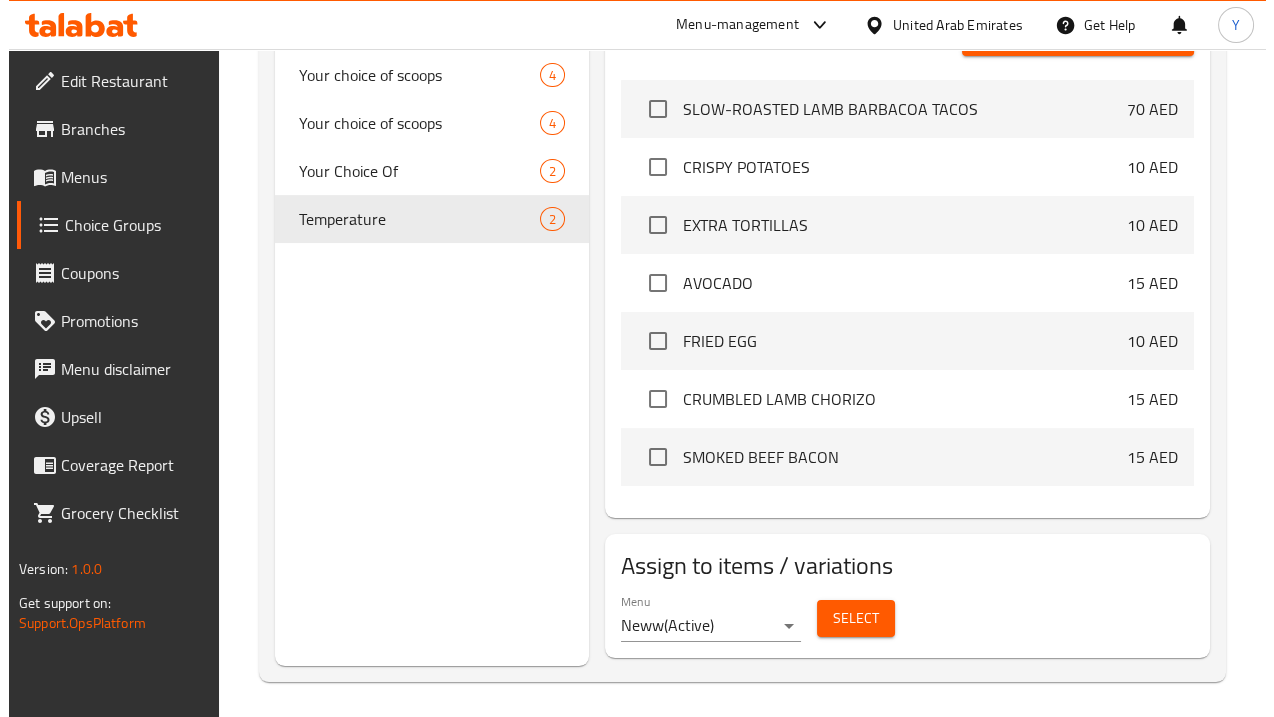 scroll, scrollTop: 752, scrollLeft: 0, axis: vertical 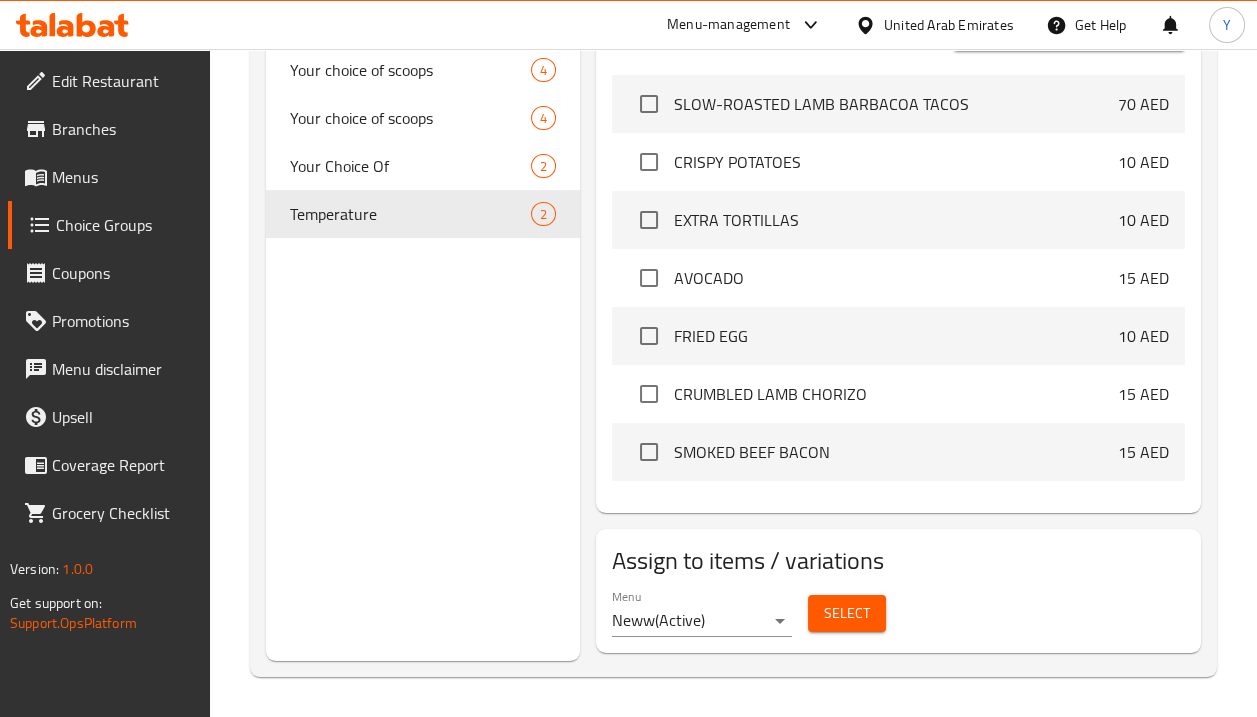 click on "Select" at bounding box center (847, 613) 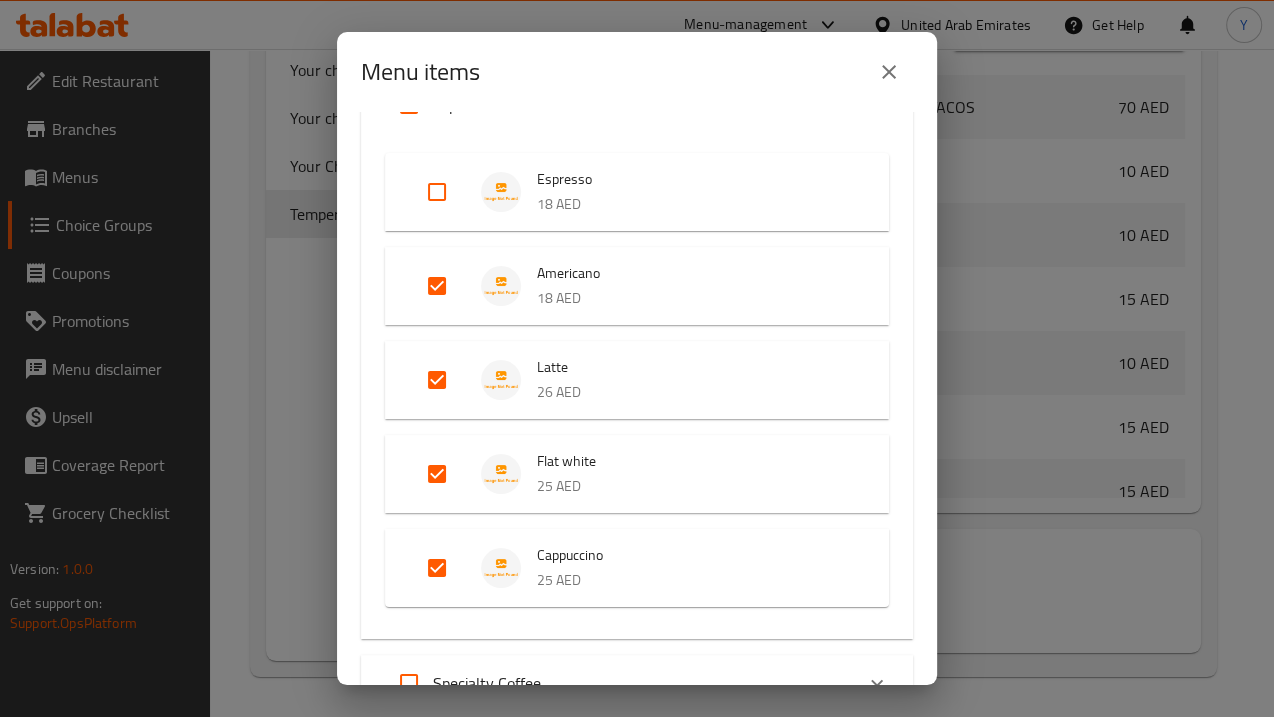 scroll, scrollTop: 574, scrollLeft: 0, axis: vertical 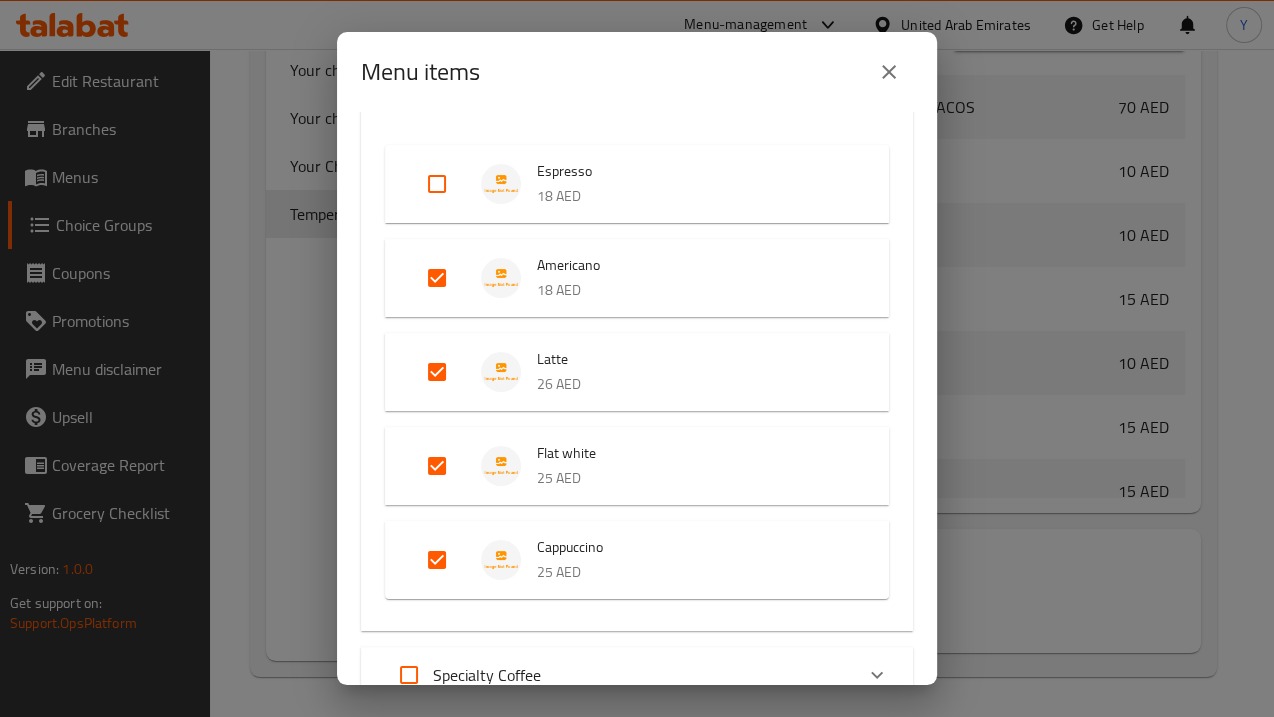 click at bounding box center (437, 278) 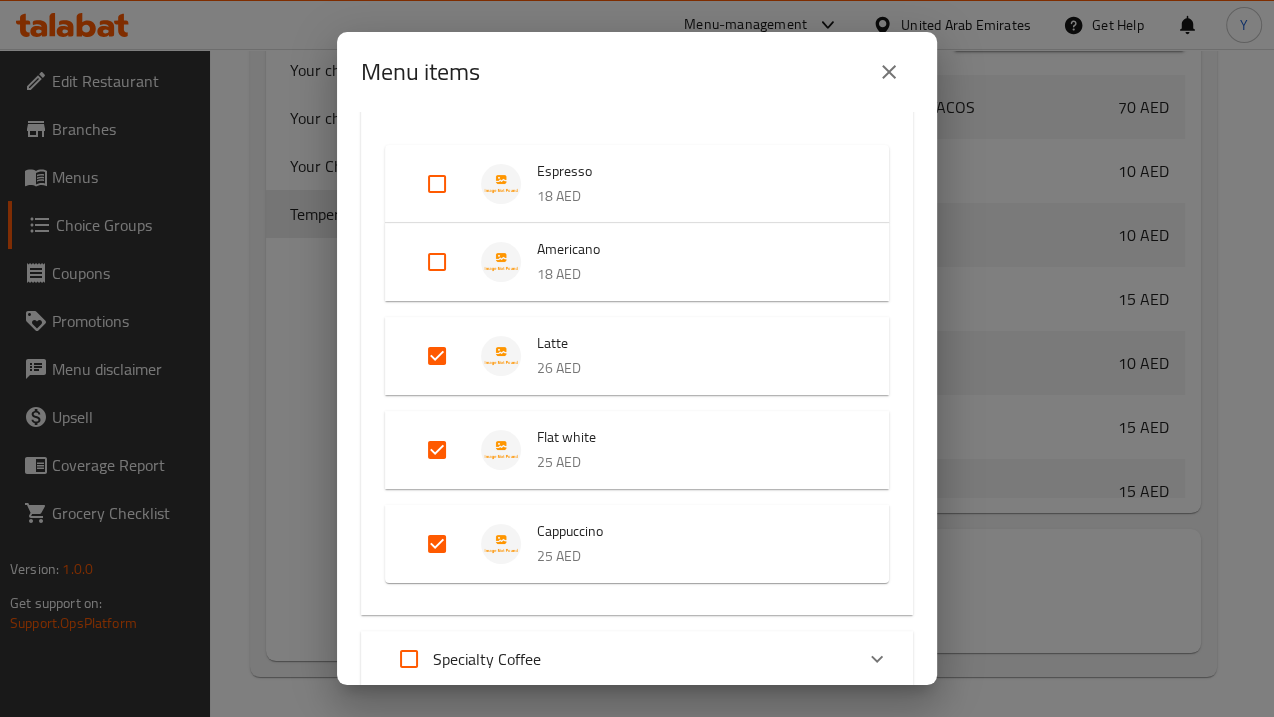 click at bounding box center (437, 356) 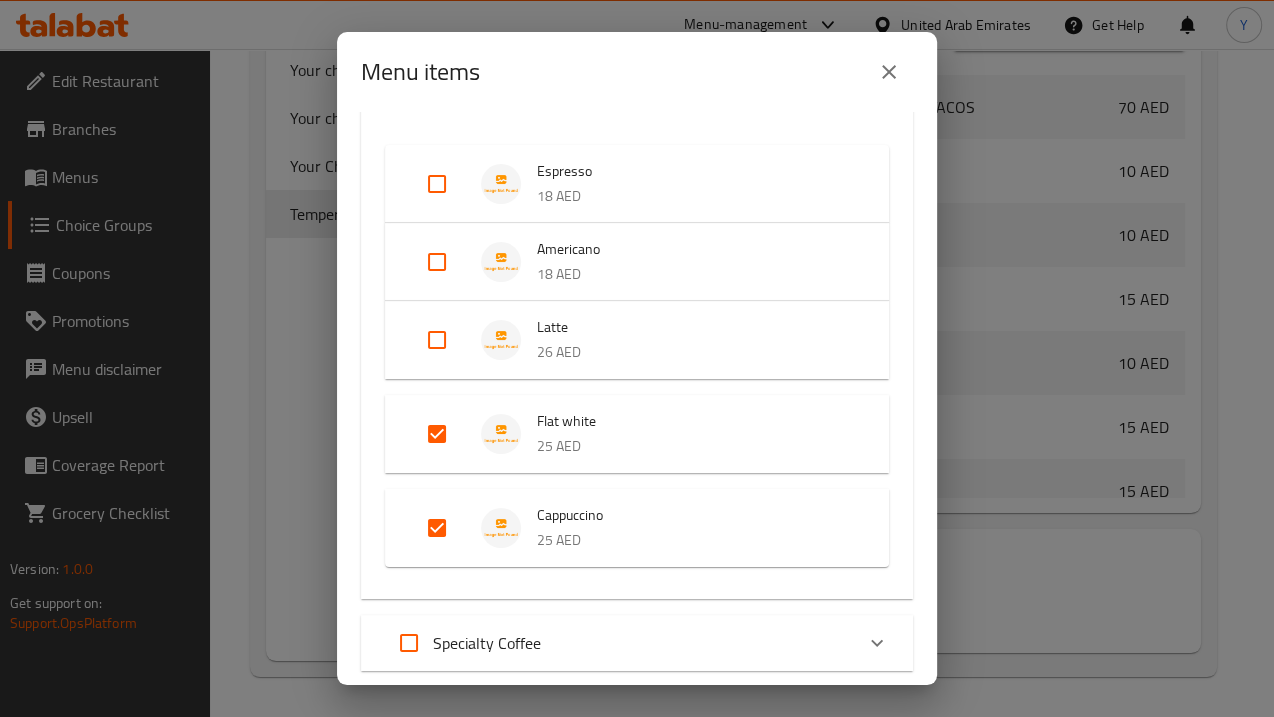 click at bounding box center [437, 434] 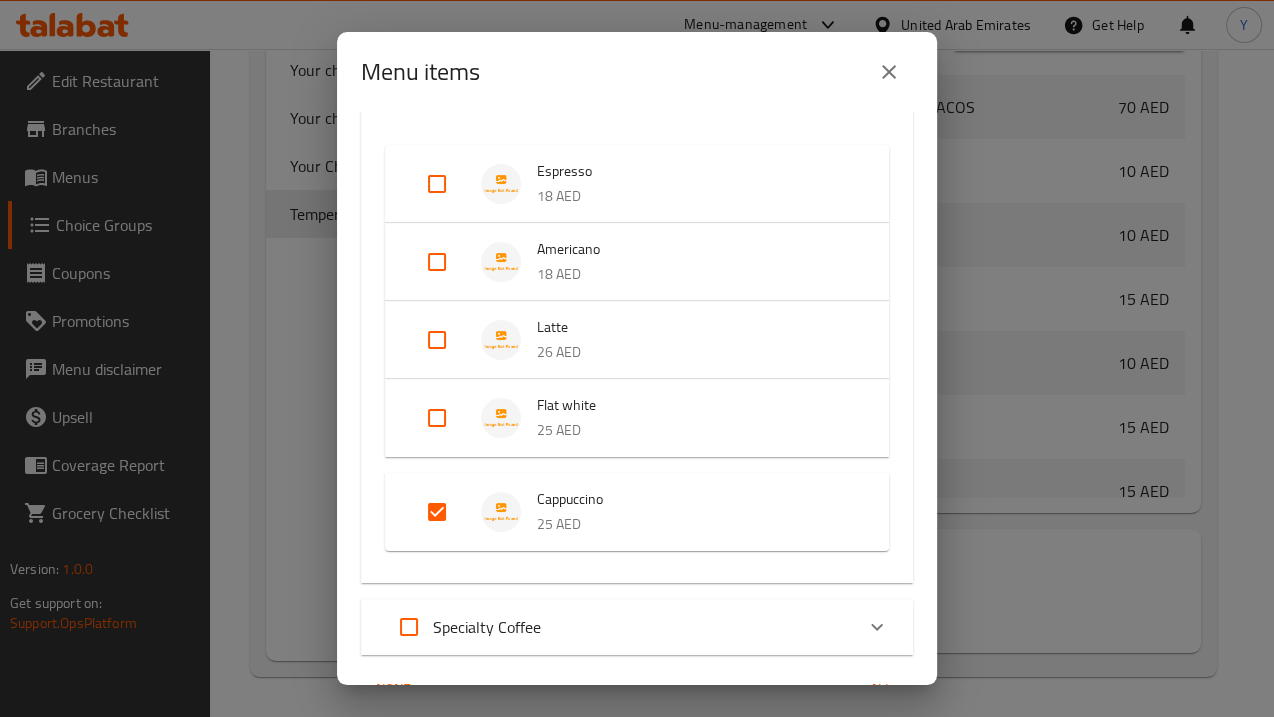 drag, startPoint x: 437, startPoint y: 515, endPoint x: 466, endPoint y: 506, distance: 30.364452 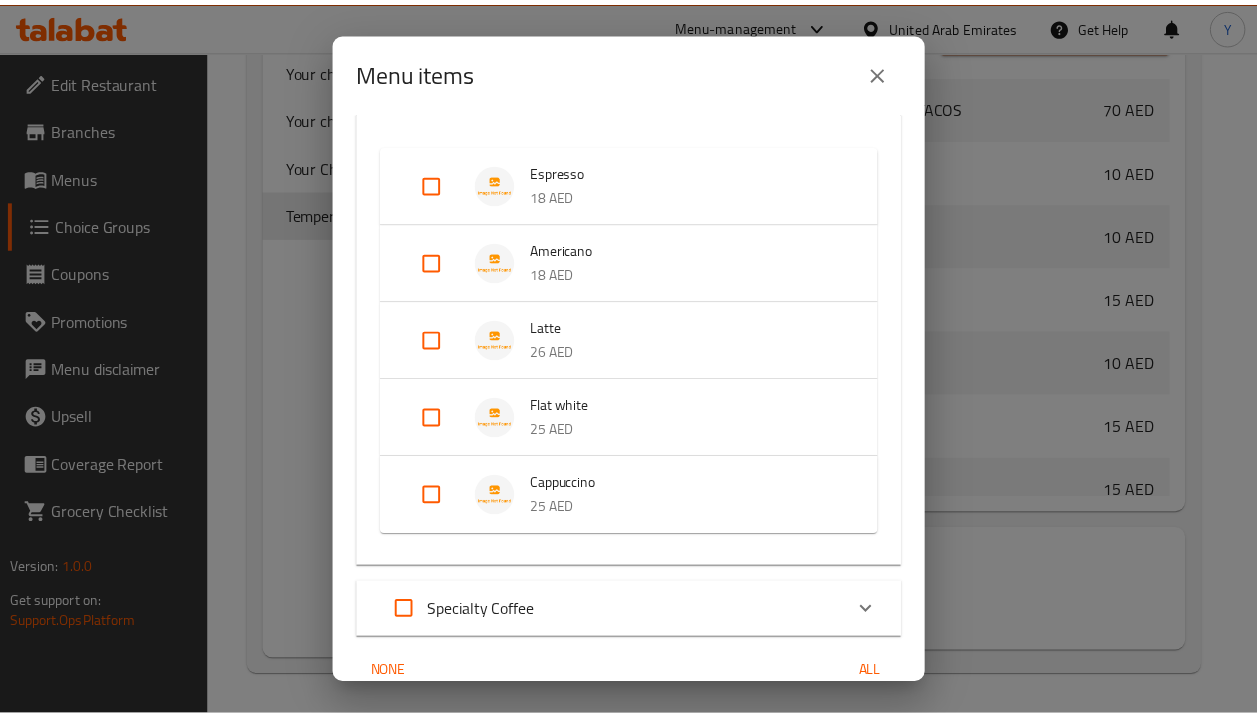 scroll, scrollTop: 666, scrollLeft: 0, axis: vertical 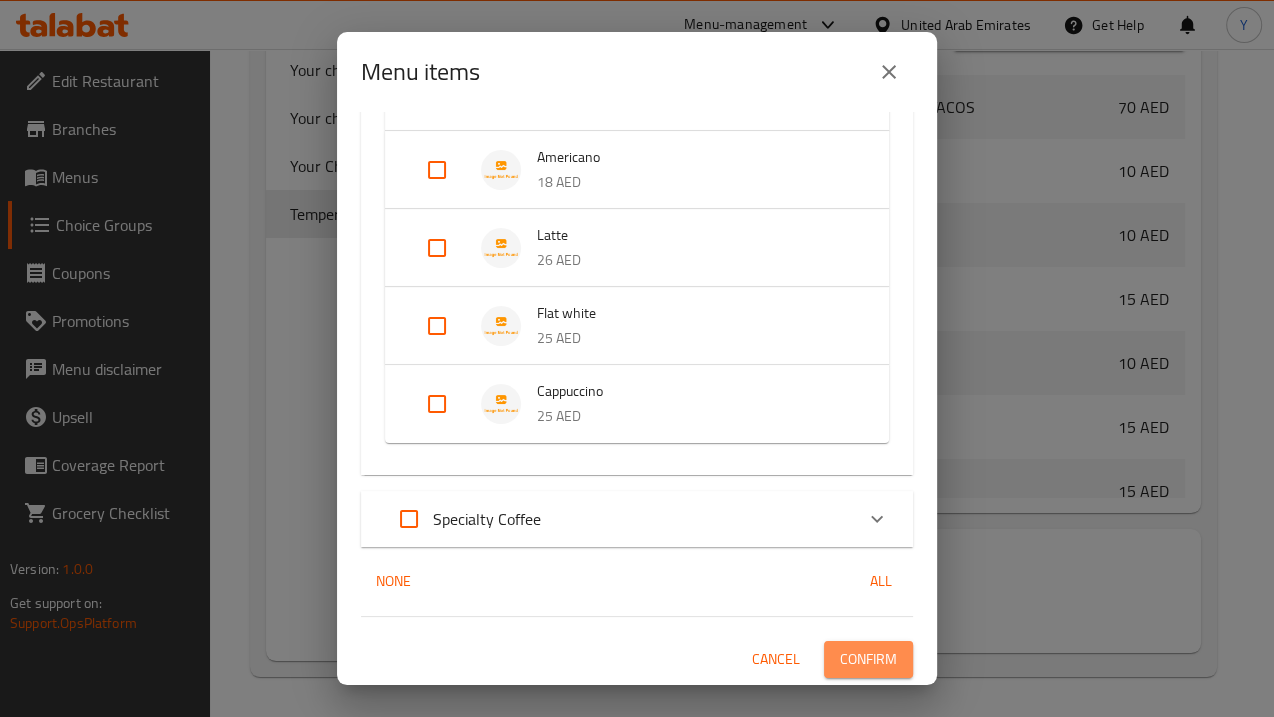 click on "Confirm" at bounding box center [868, 659] 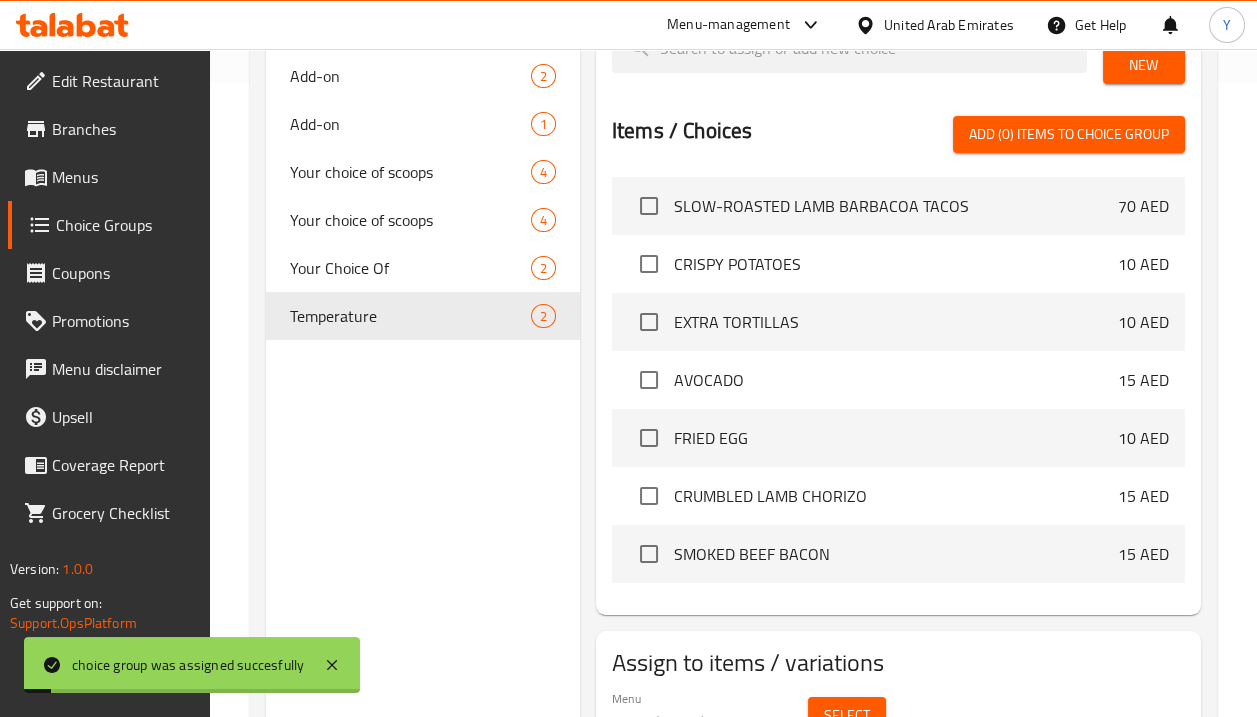 scroll, scrollTop: 602, scrollLeft: 0, axis: vertical 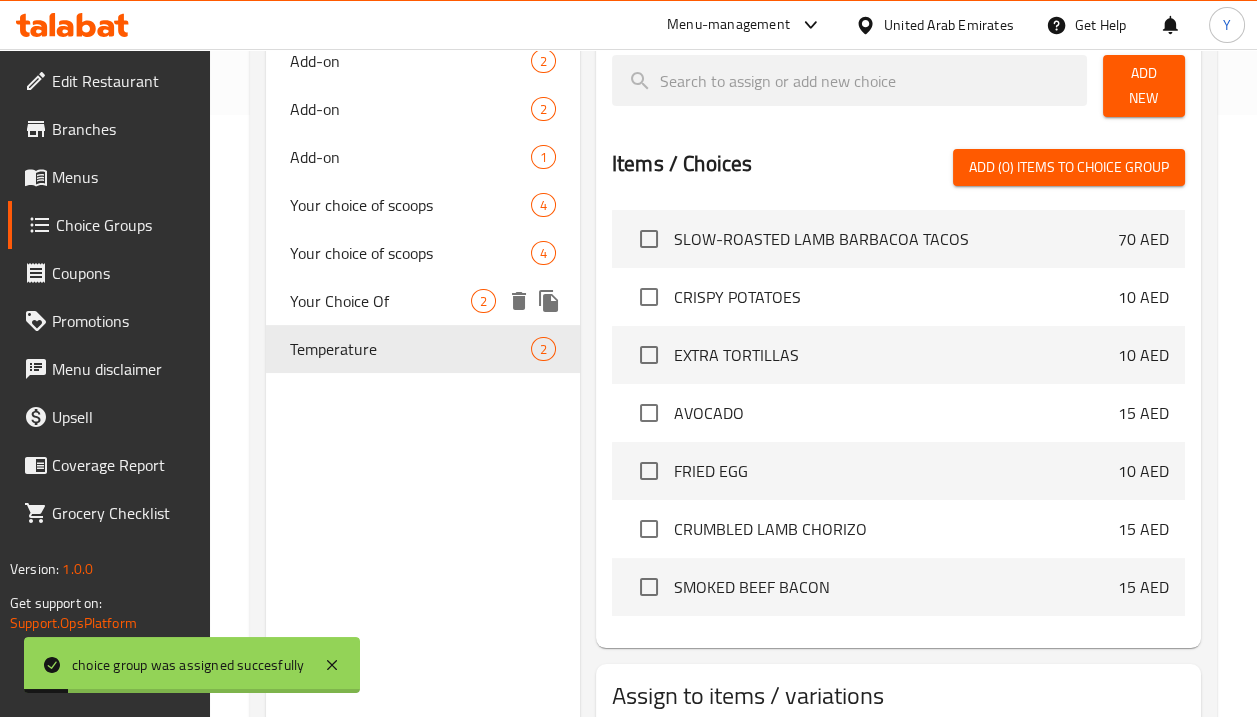 click on "Temperature 2" at bounding box center [423, 349] 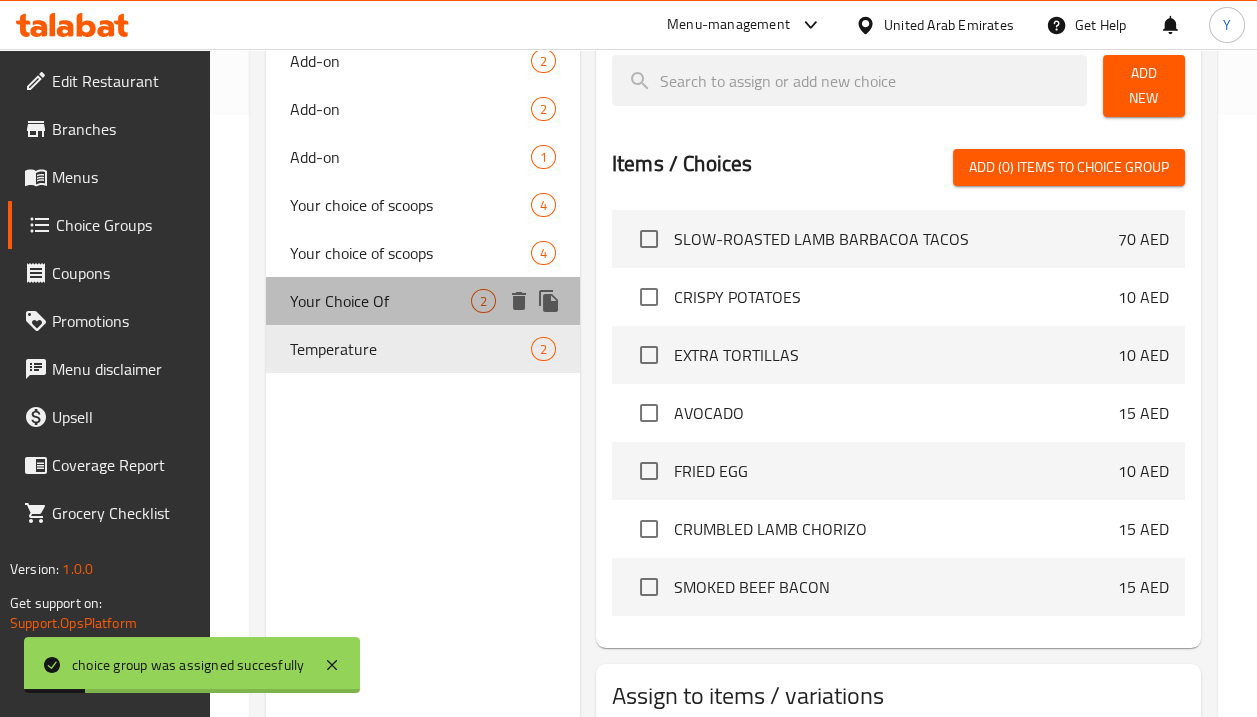 click on "Your Choice Of" at bounding box center [380, 301] 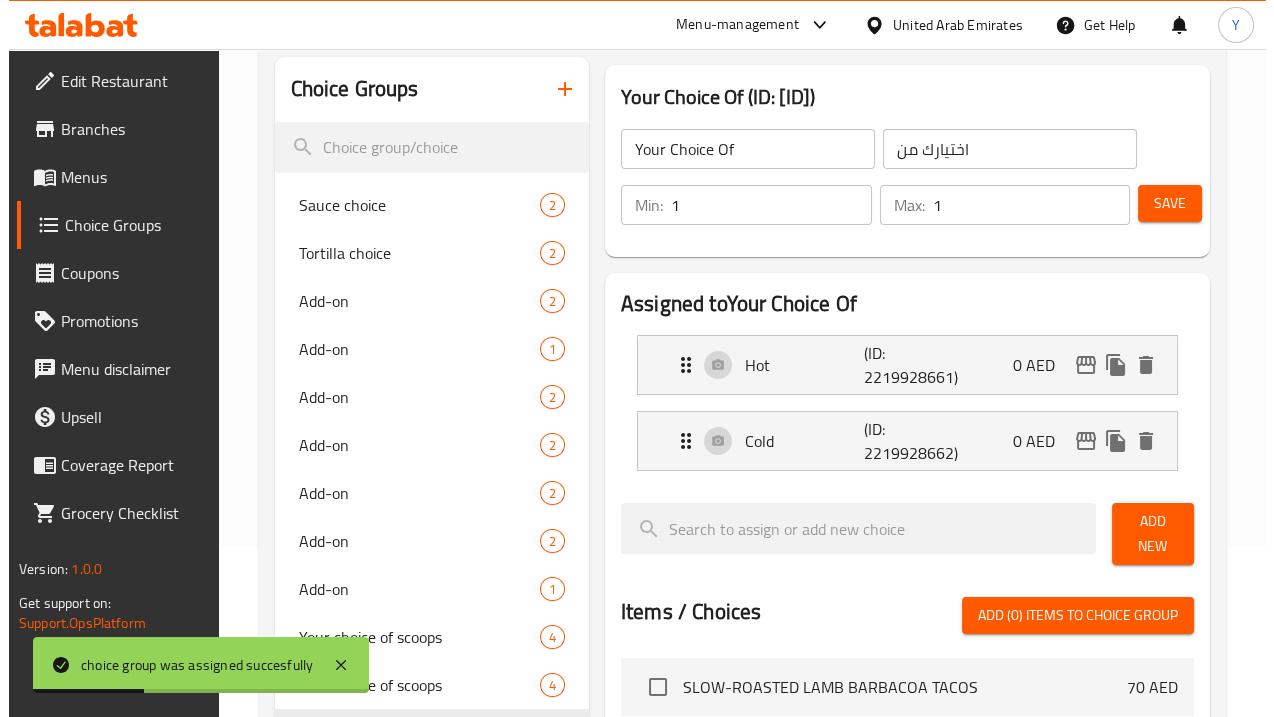 scroll, scrollTop: 752, scrollLeft: 0, axis: vertical 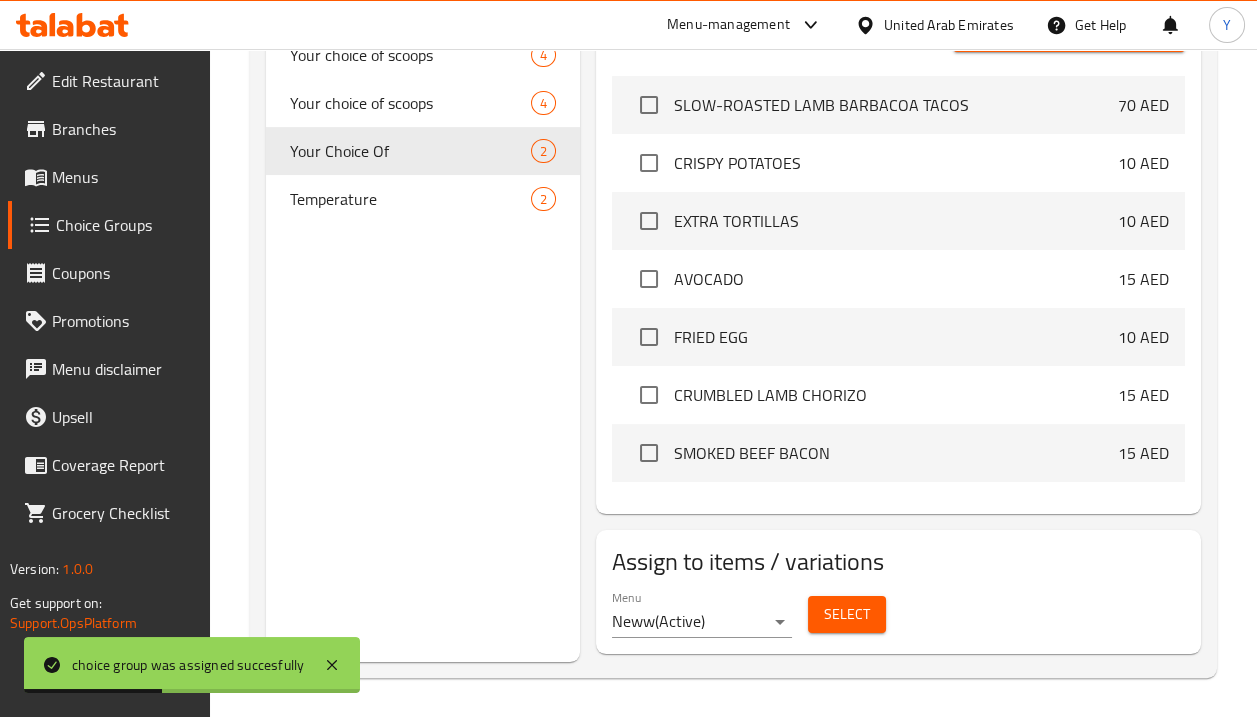click on "Select" at bounding box center [847, 614] 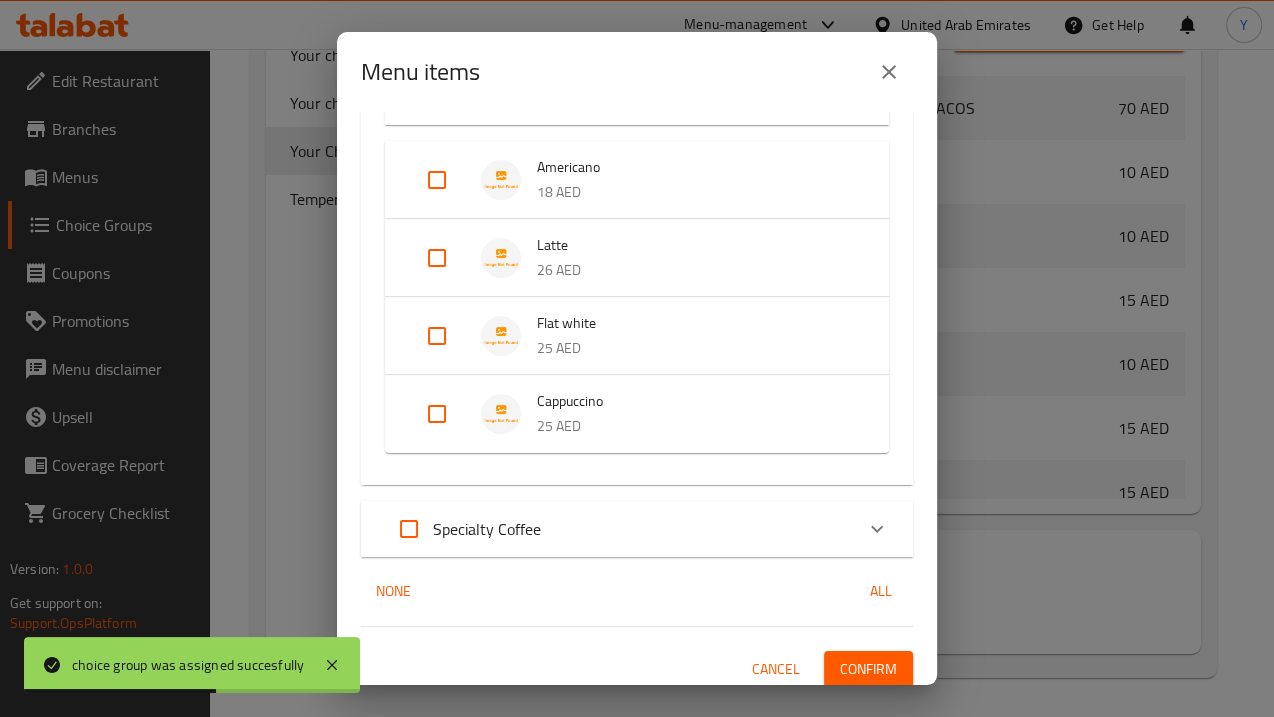 scroll, scrollTop: 682, scrollLeft: 0, axis: vertical 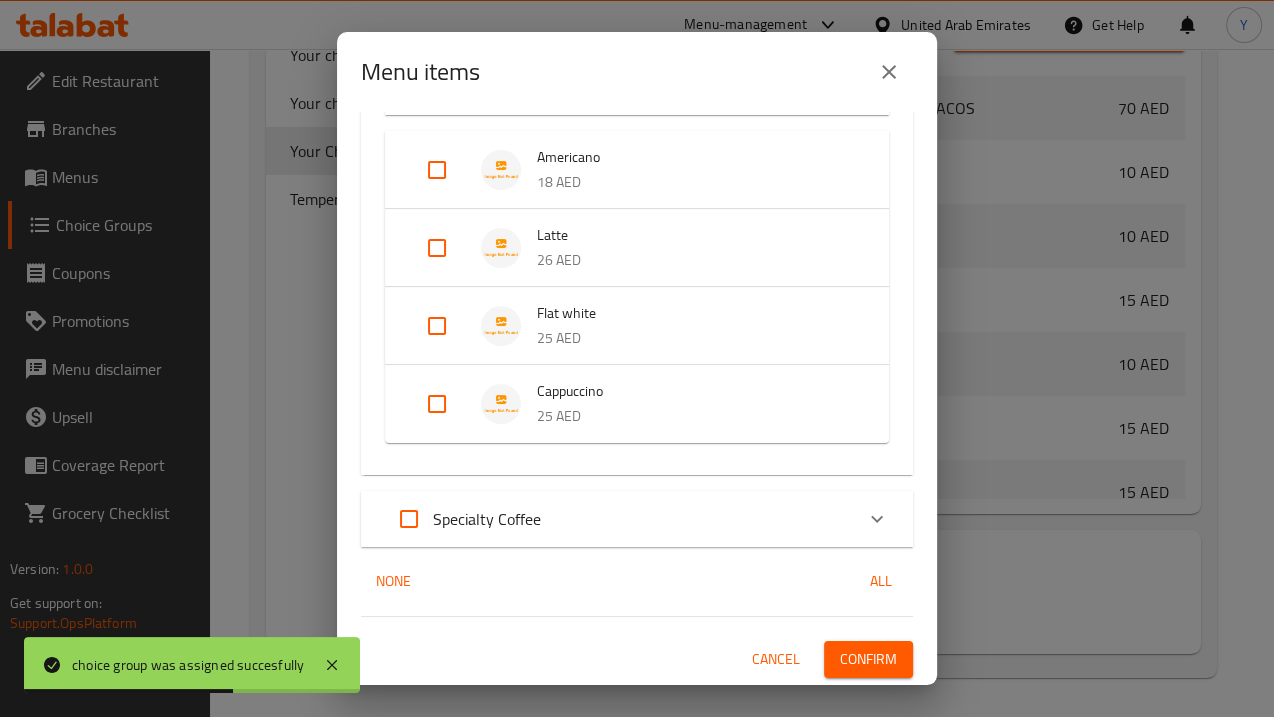 drag, startPoint x: 905, startPoint y: 542, endPoint x: 915, endPoint y: 543, distance: 10.049875 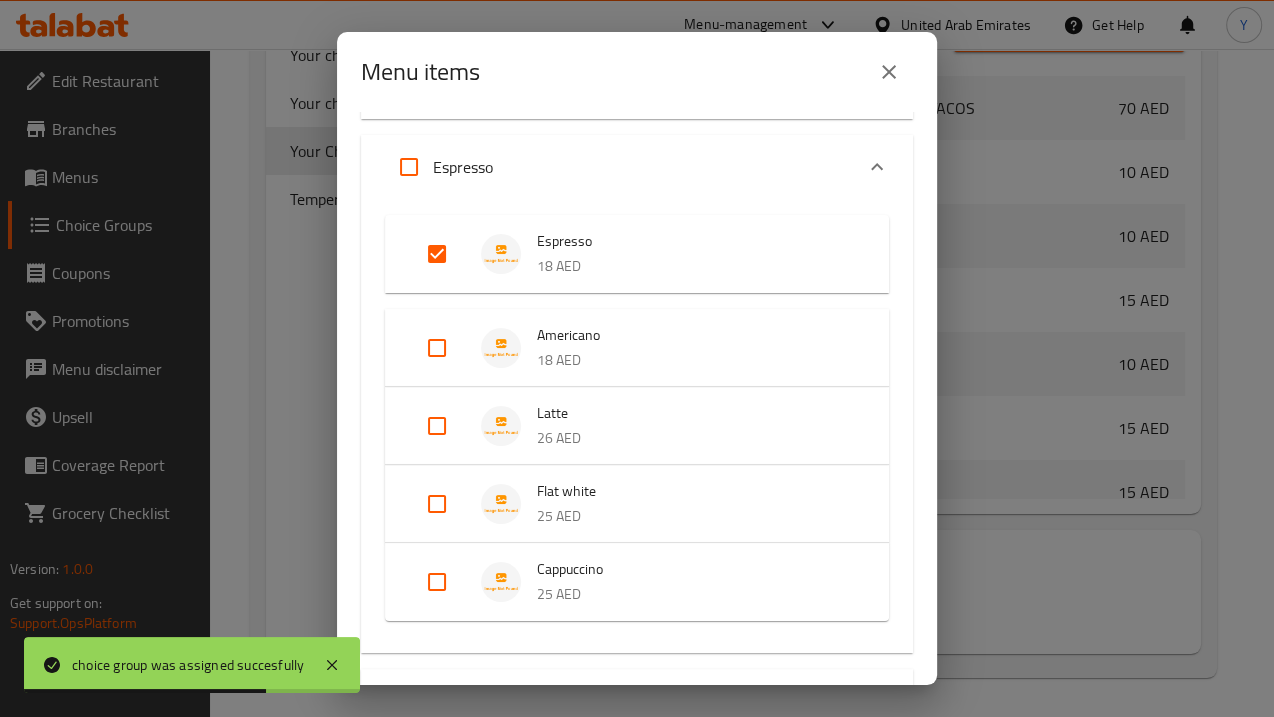 scroll, scrollTop: 490, scrollLeft: 0, axis: vertical 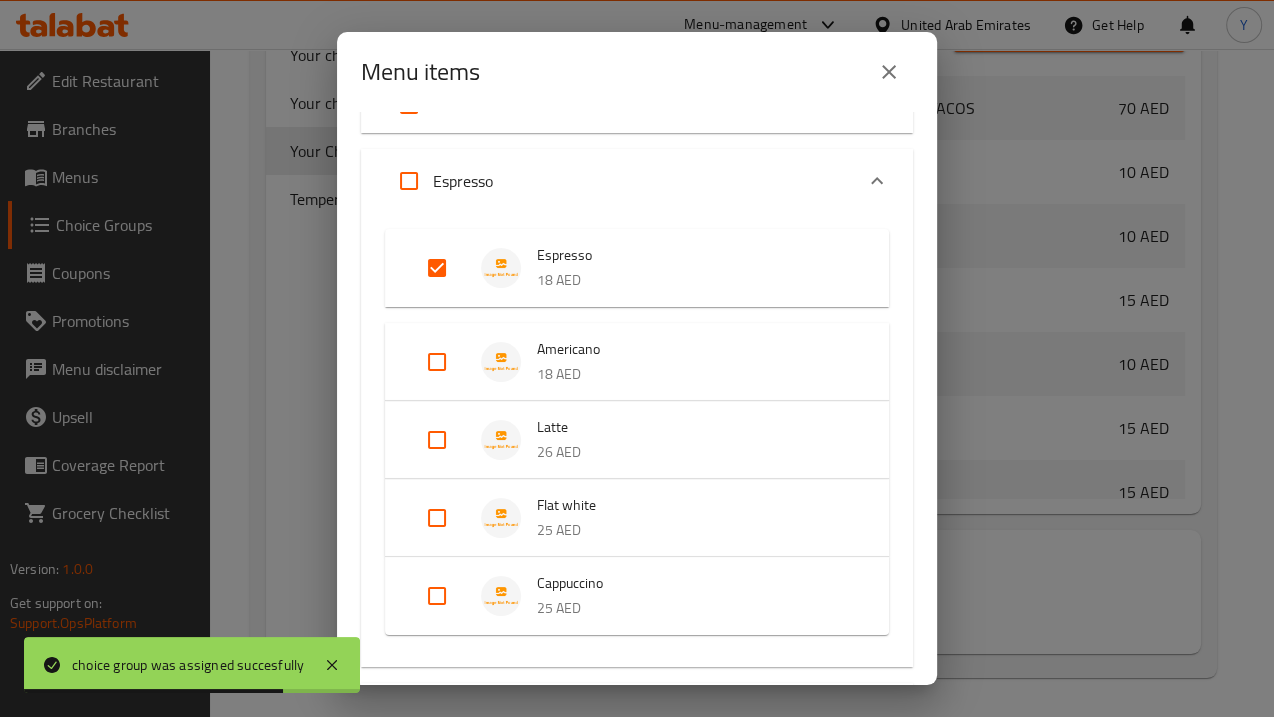 click at bounding box center (409, 181) 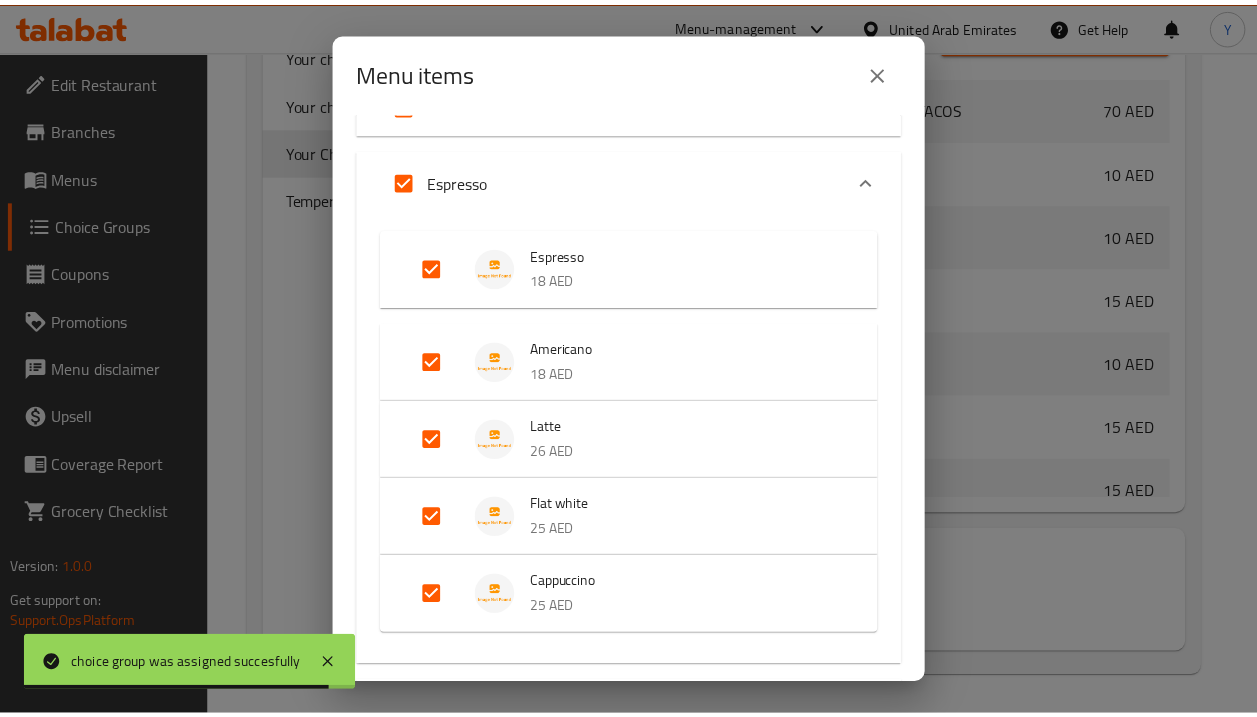 scroll, scrollTop: 682, scrollLeft: 0, axis: vertical 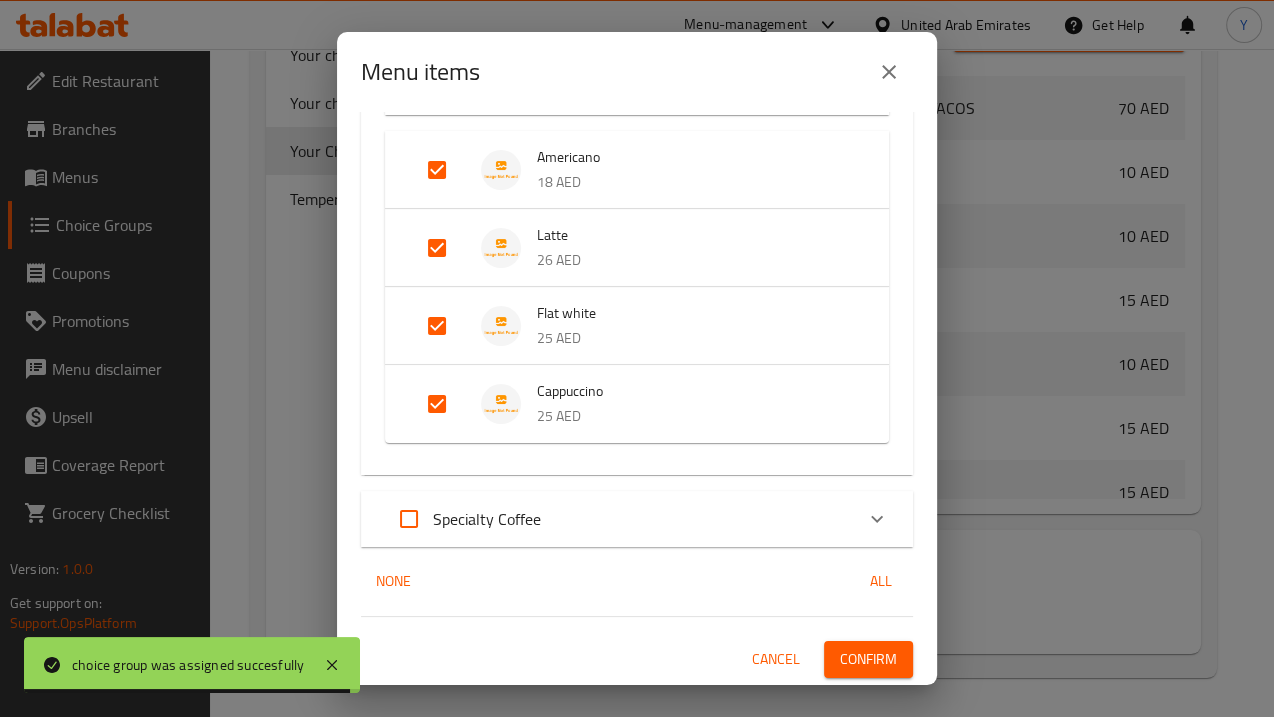 click on "Confirm" at bounding box center (868, 659) 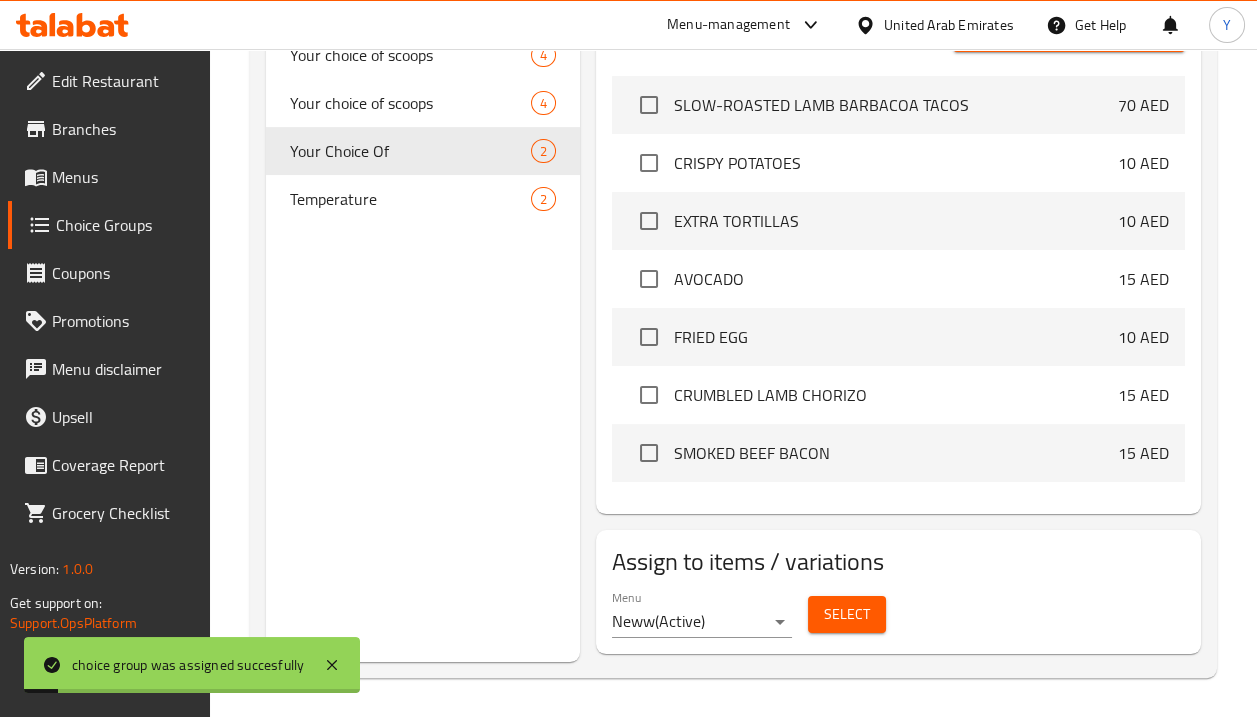 click on "Menus" at bounding box center (123, 177) 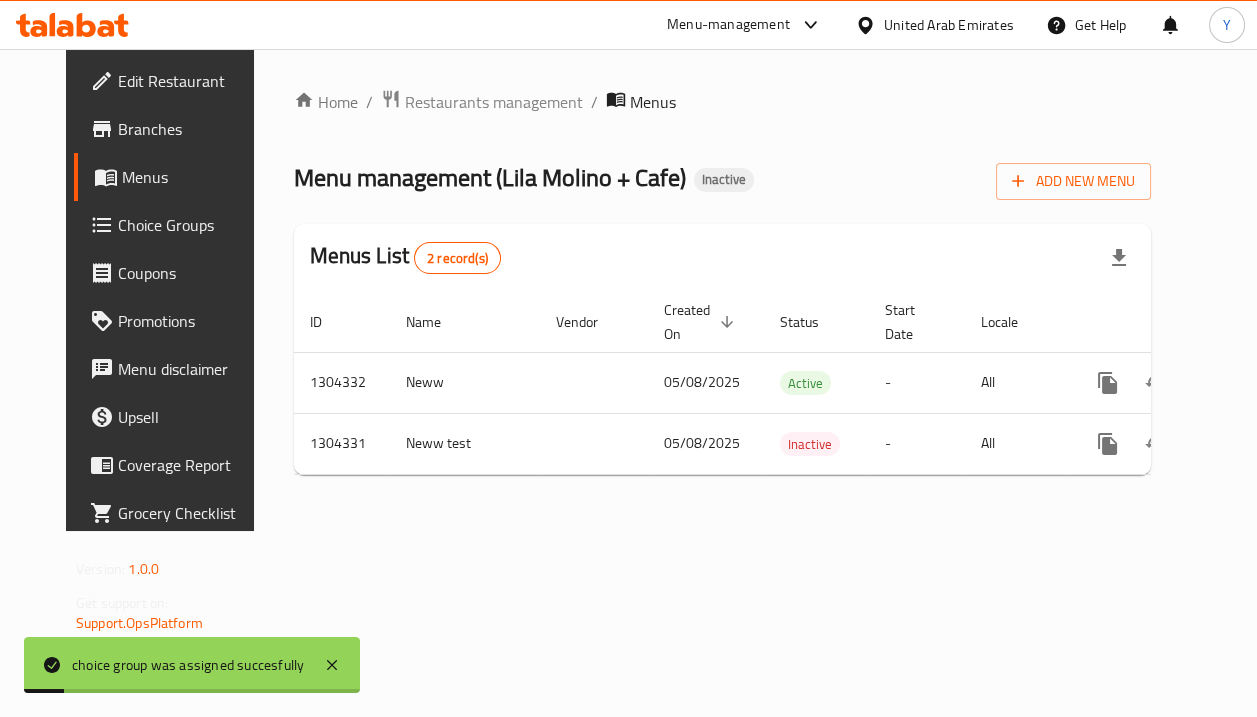 scroll, scrollTop: 0, scrollLeft: 0, axis: both 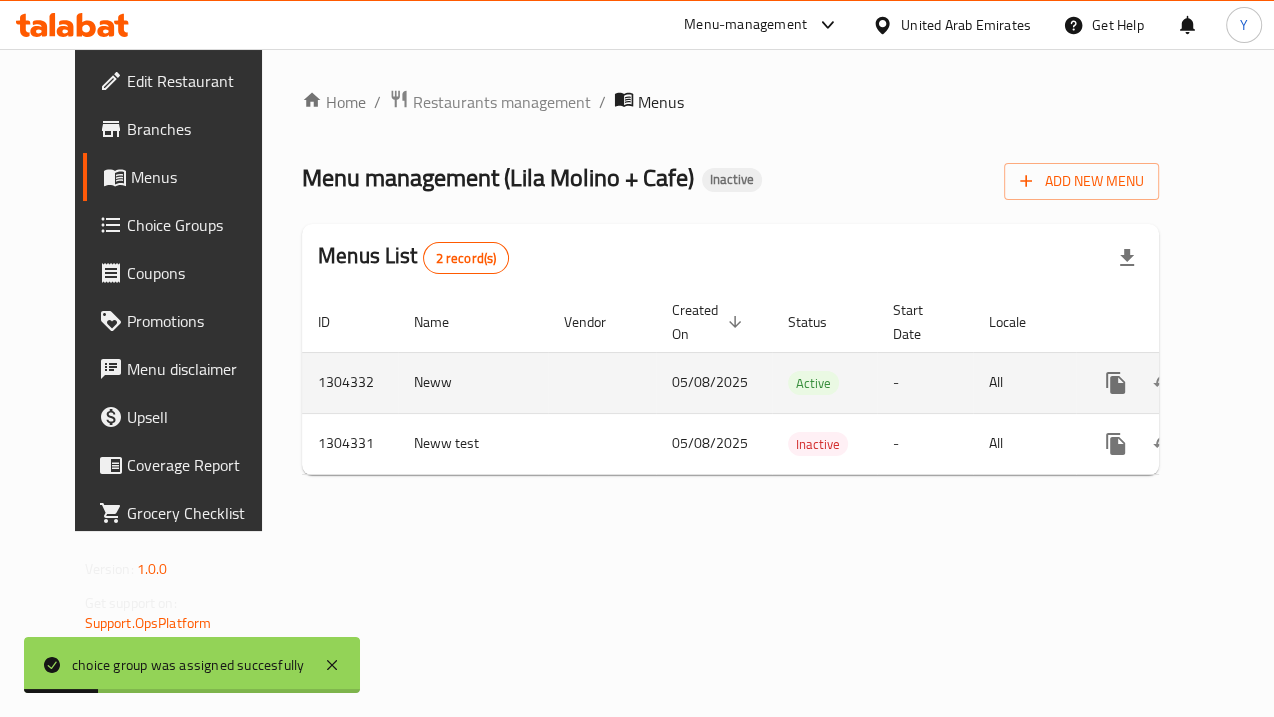 click 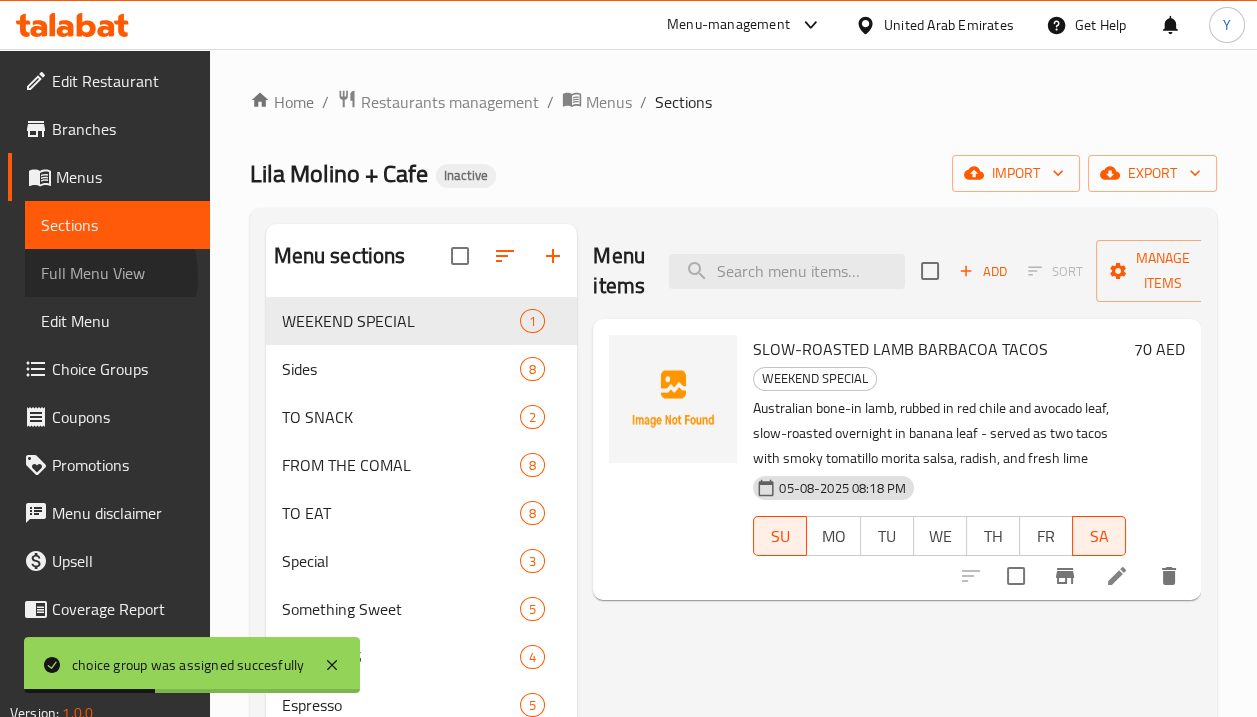 click on "Full Menu View" at bounding box center (117, 273) 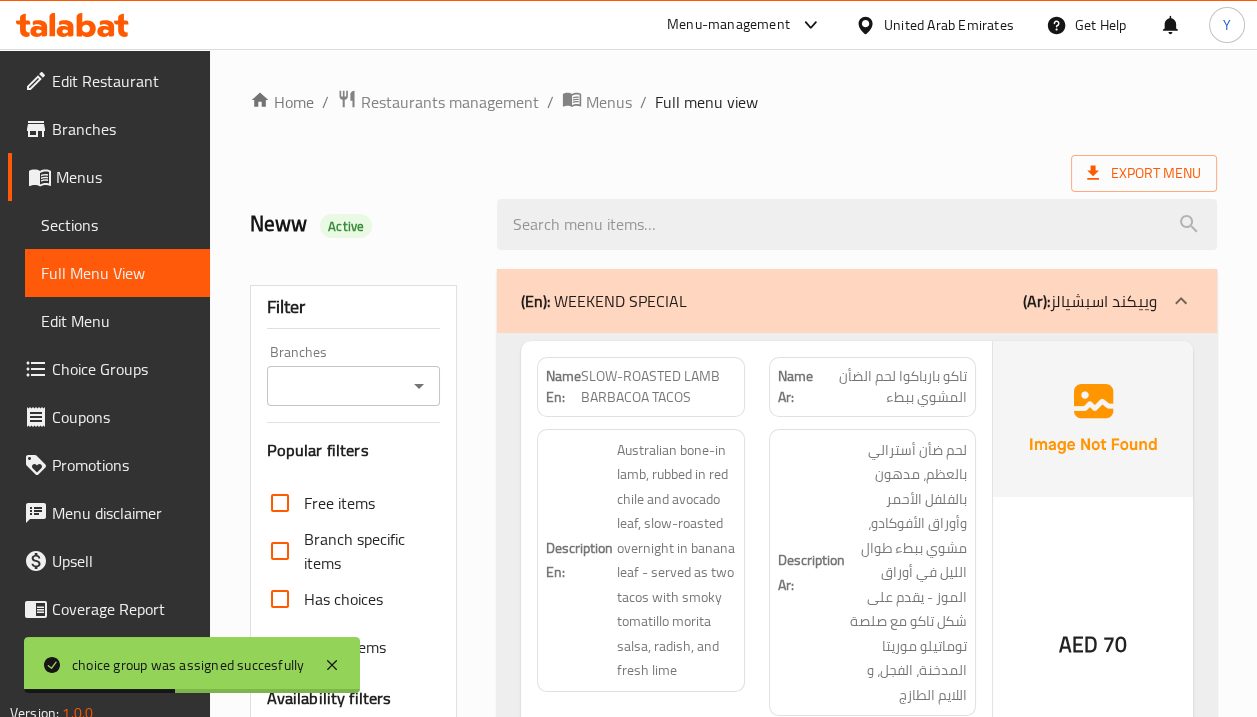 scroll, scrollTop: 627, scrollLeft: 0, axis: vertical 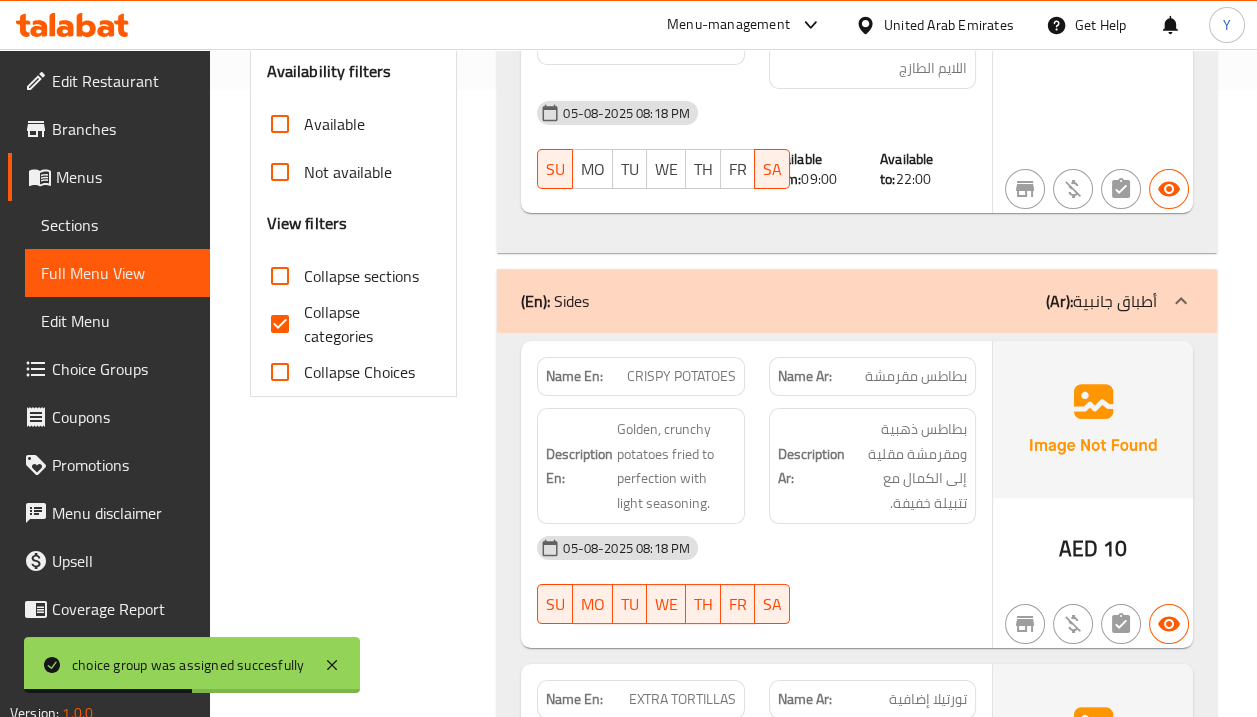click on "Collapse sections" at bounding box center [280, 276] 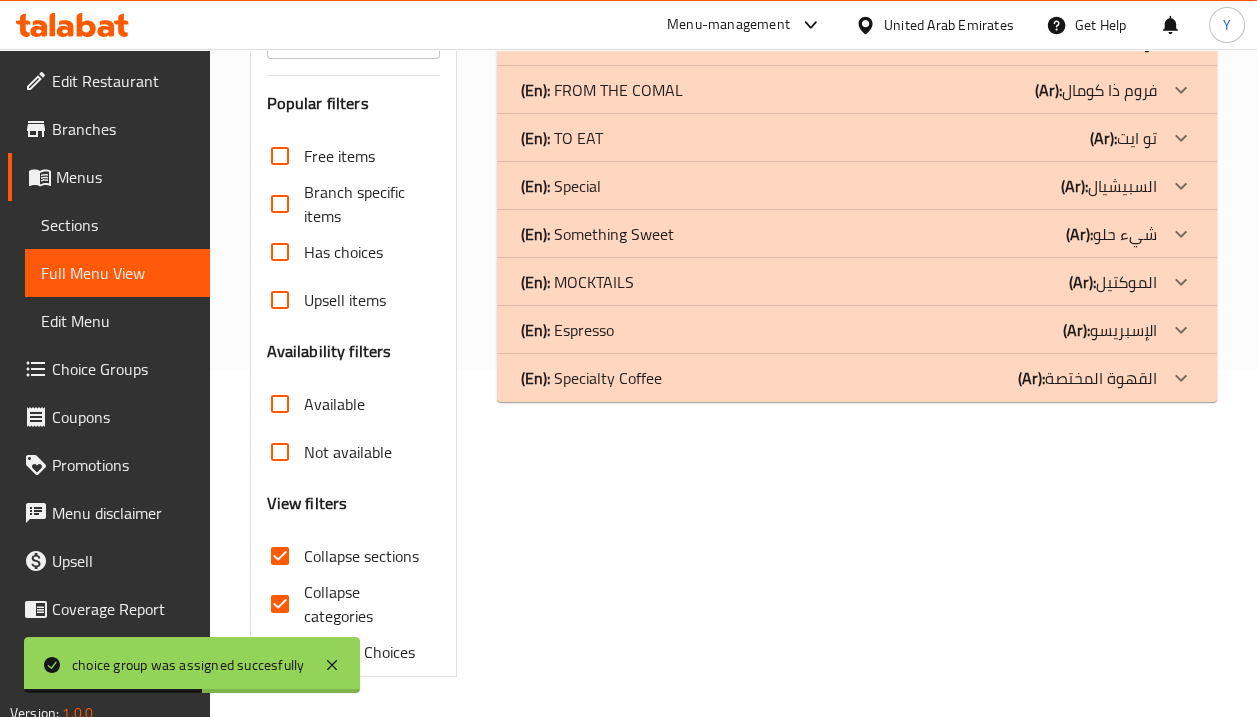 click on "Collapse categories" at bounding box center (280, 604) 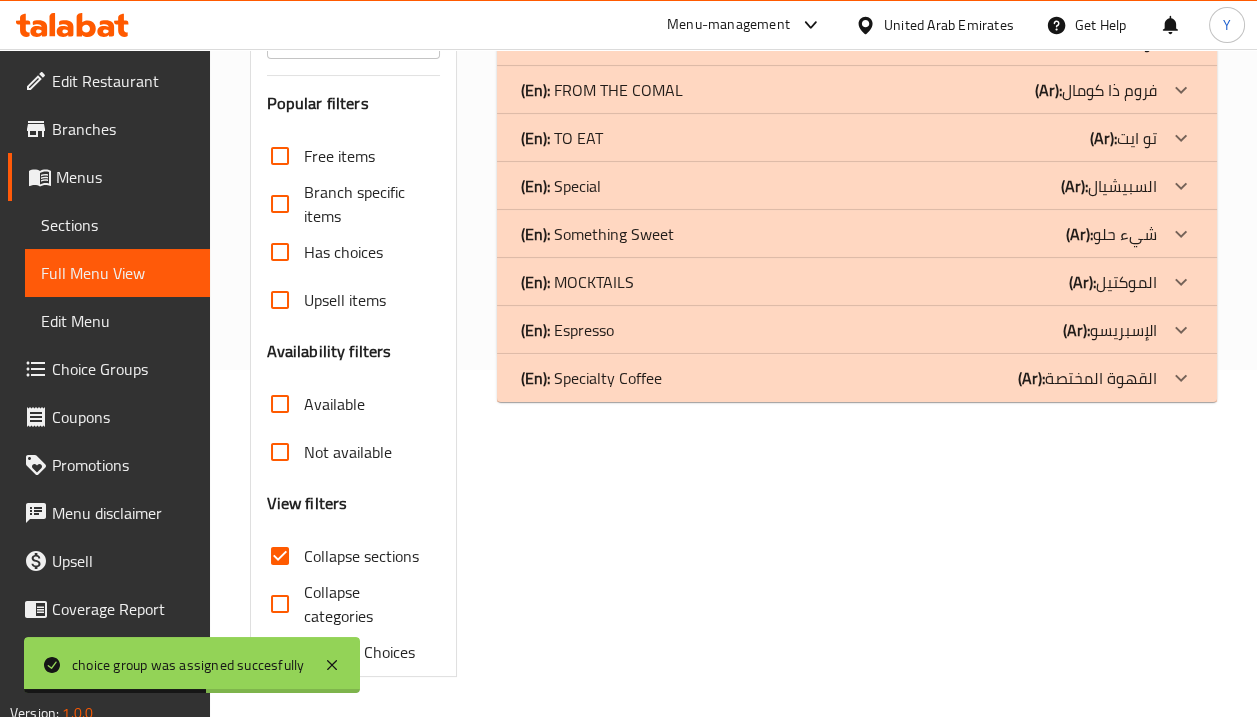 scroll, scrollTop: 346, scrollLeft: 0, axis: vertical 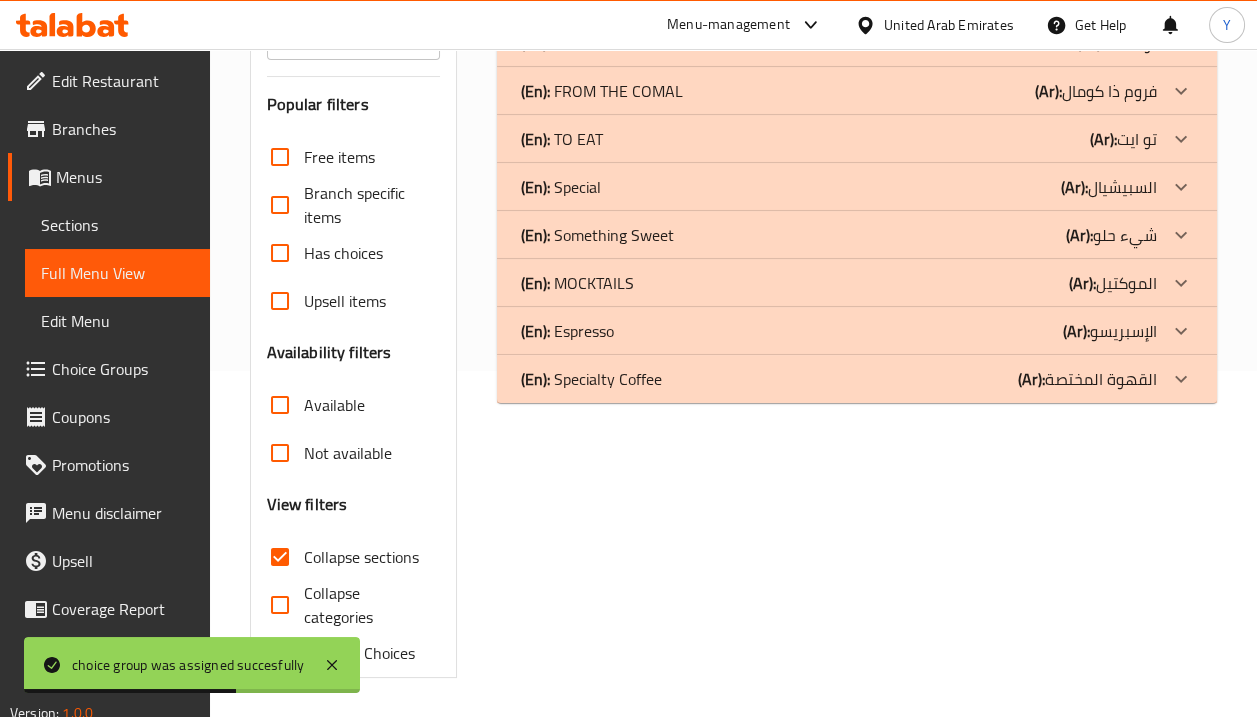 click on "(Ar): الإسبريسو" at bounding box center (1090, -53) 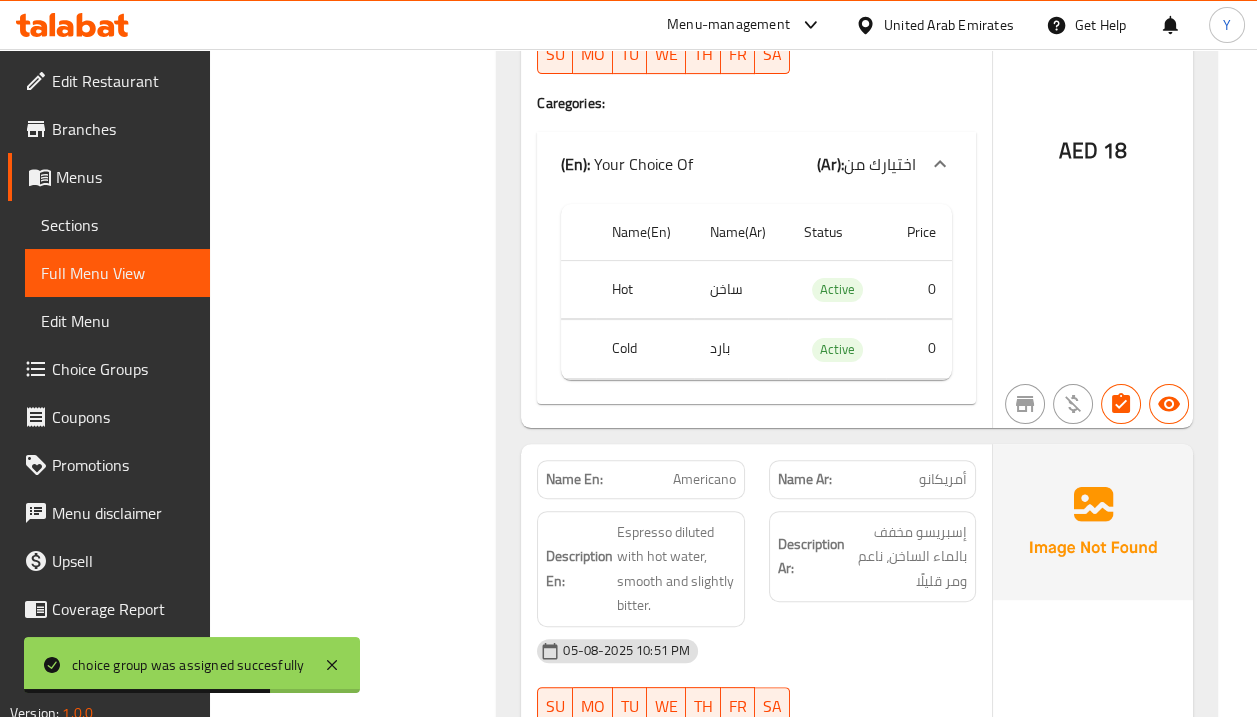 scroll, scrollTop: 1183, scrollLeft: 0, axis: vertical 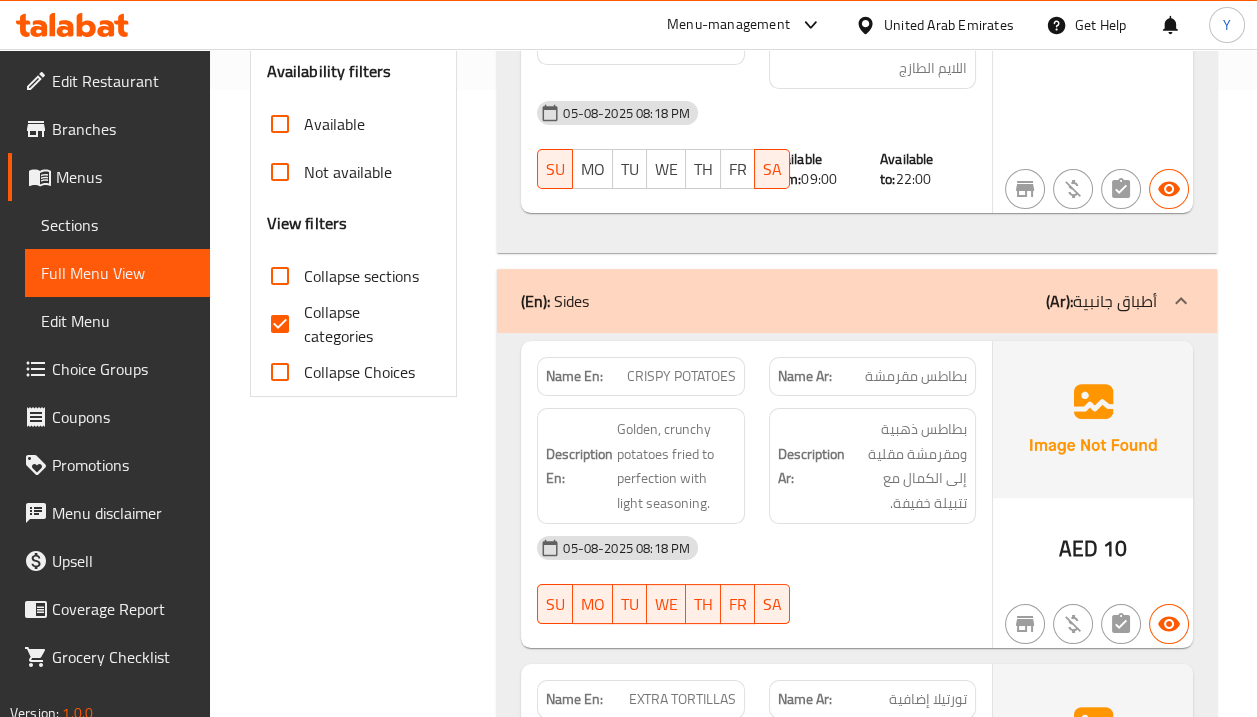 click on "Collapse sections" at bounding box center [361, 276] 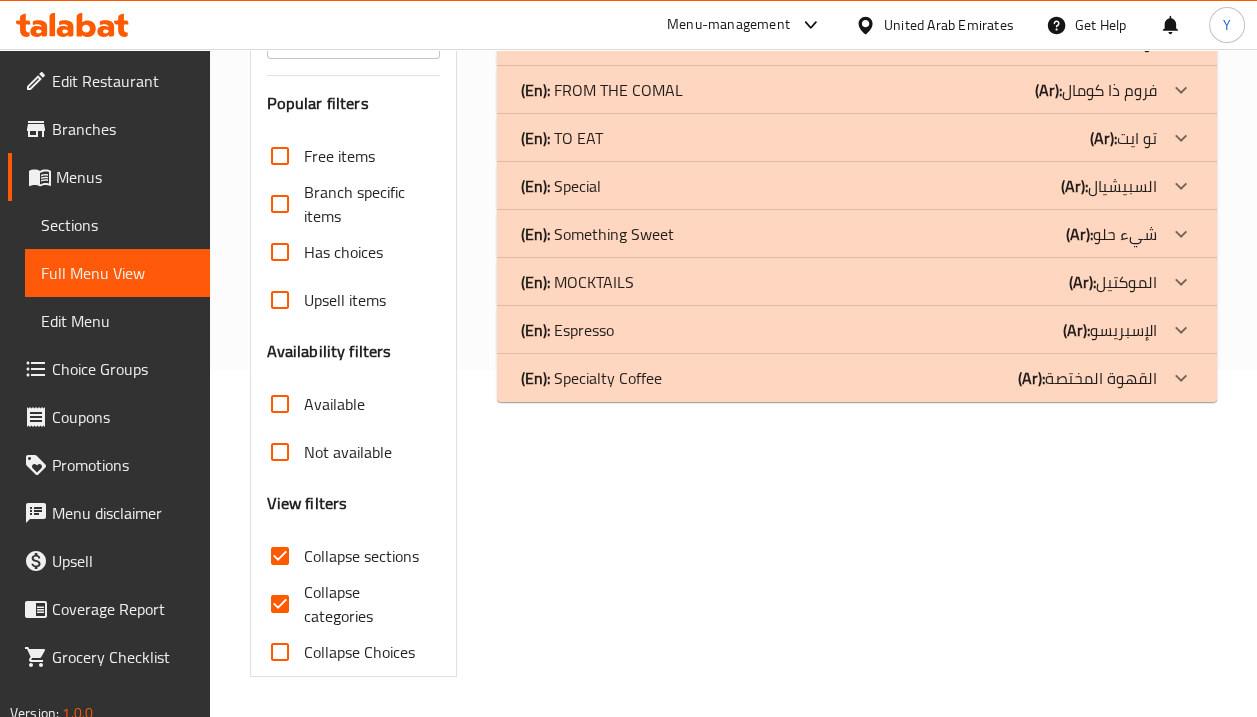 scroll, scrollTop: 346, scrollLeft: 0, axis: vertical 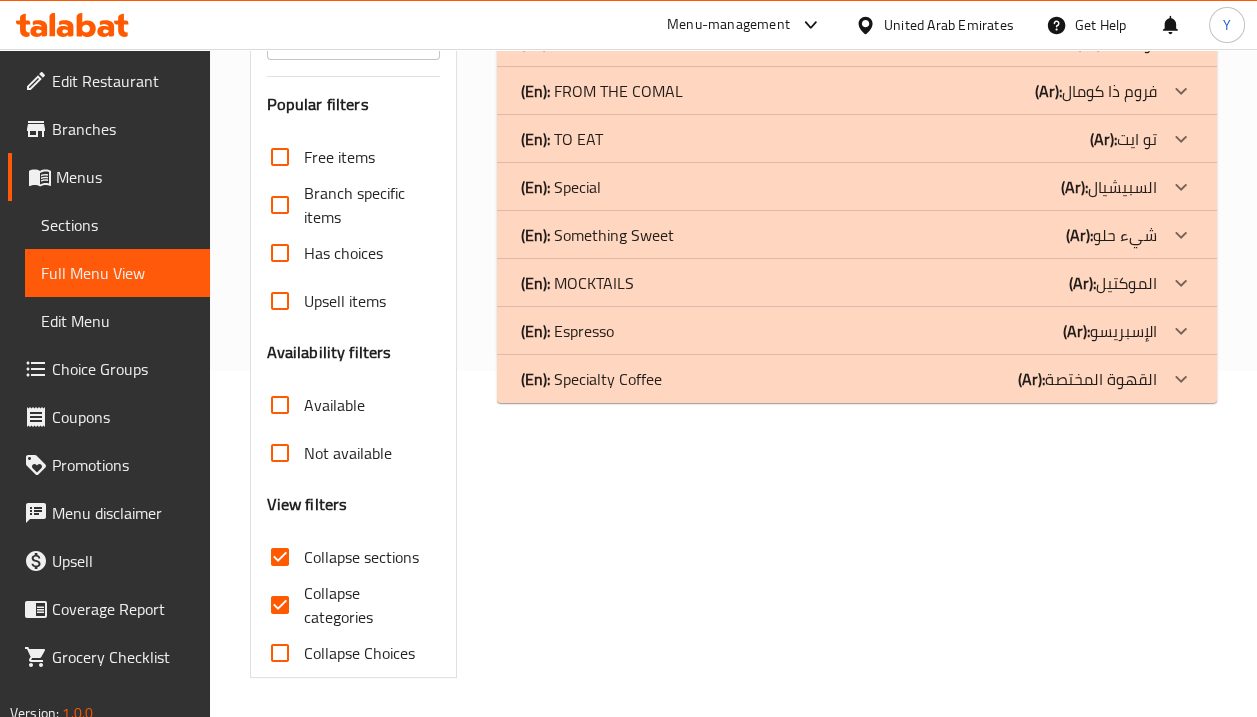 click on "Collapse categories" at bounding box center [280, 605] 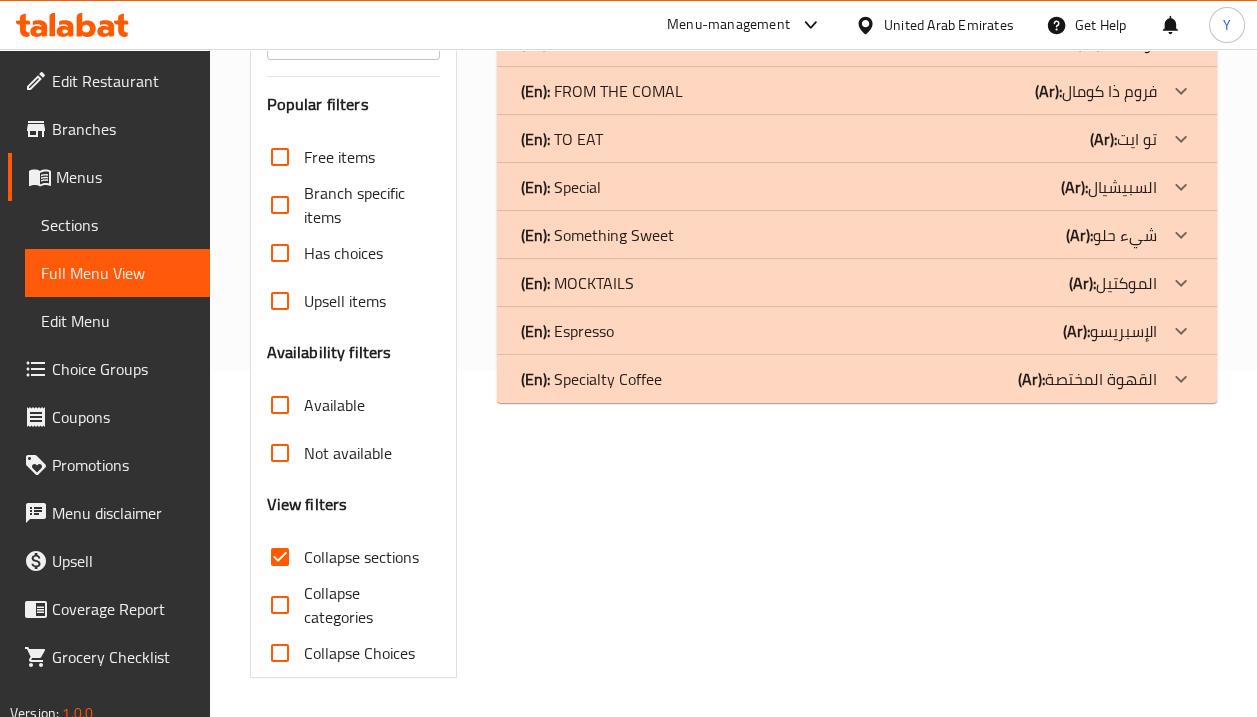 click on "(Ar): الإسبريسو" at bounding box center (1090, -53) 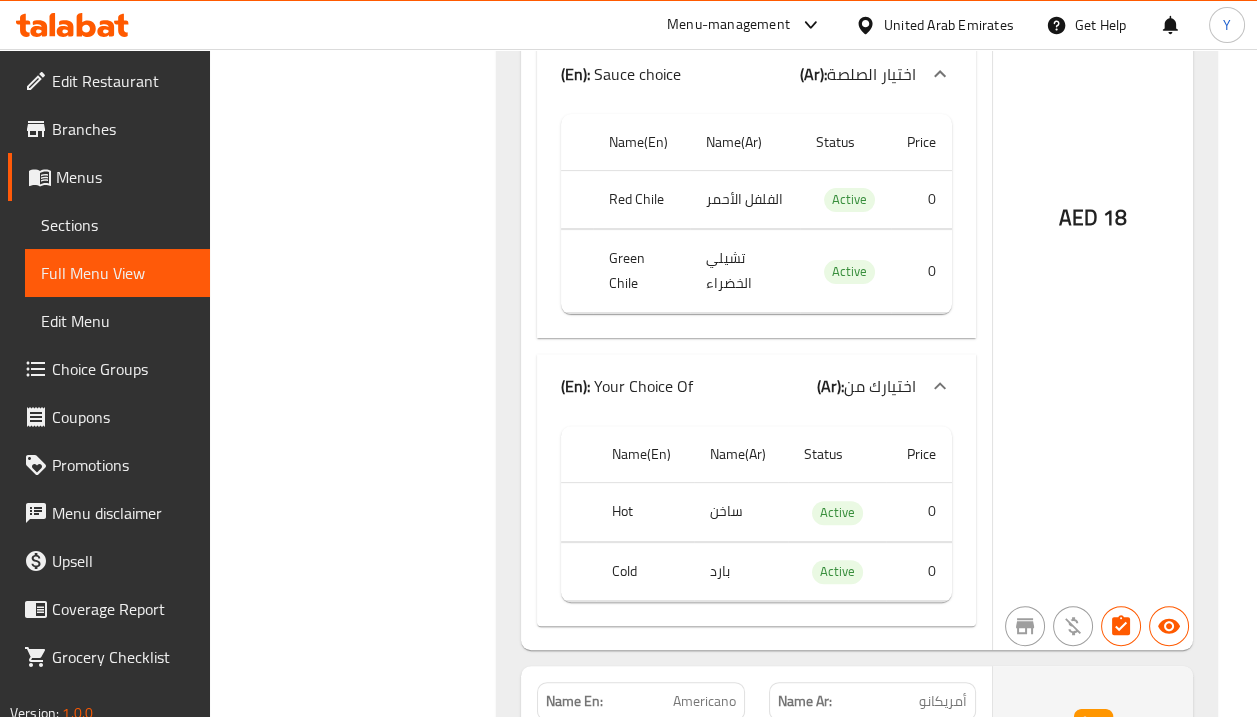 scroll, scrollTop: 1026, scrollLeft: 0, axis: vertical 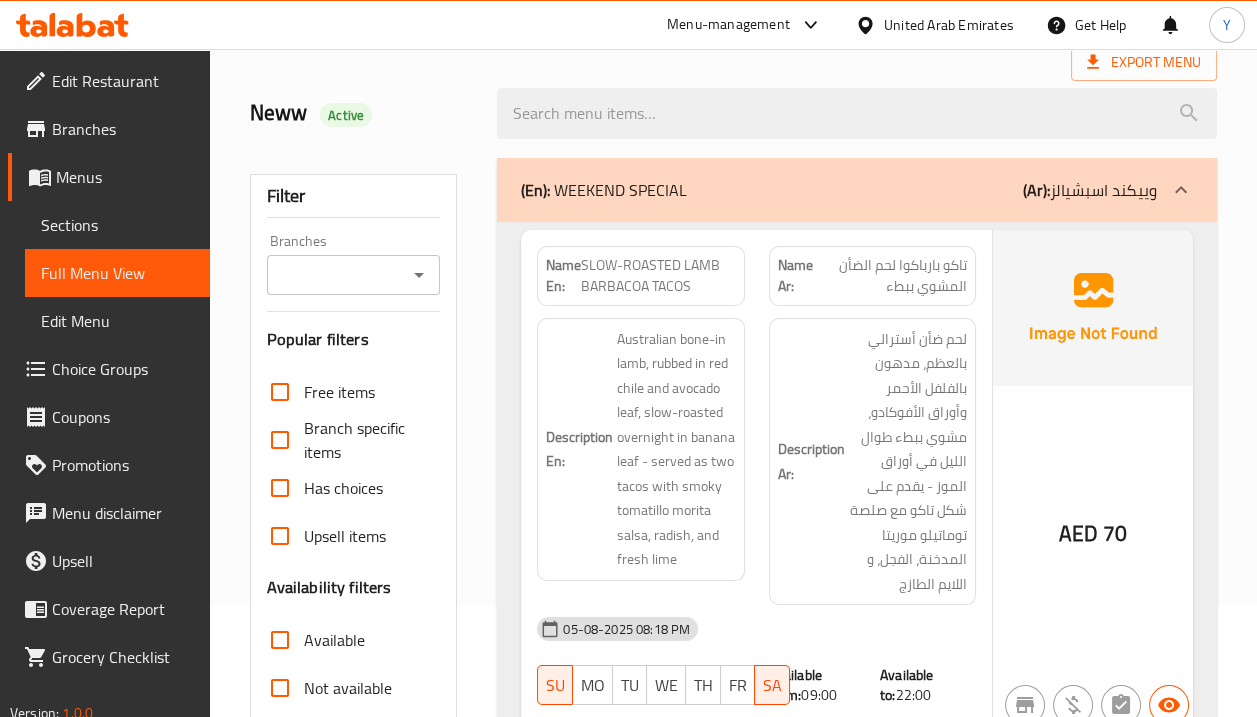 click at bounding box center (1093, 308) 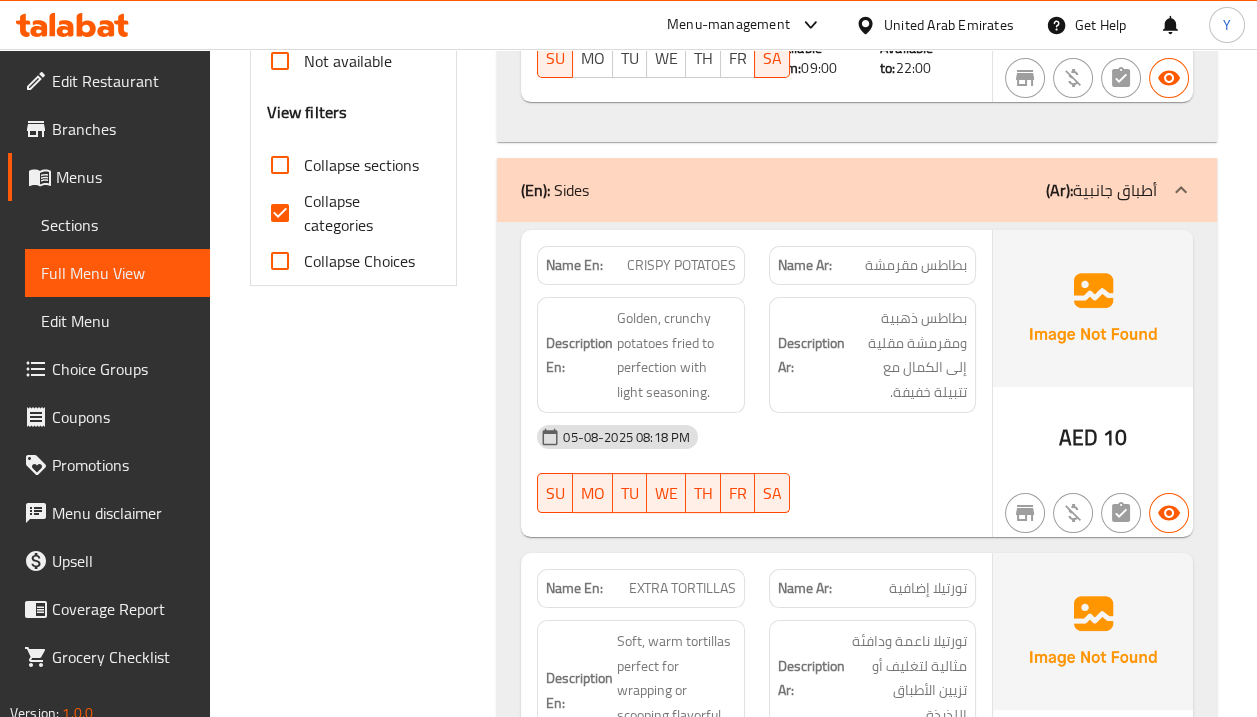 drag, startPoint x: 310, startPoint y: 165, endPoint x: 306, endPoint y: 187, distance: 22.36068 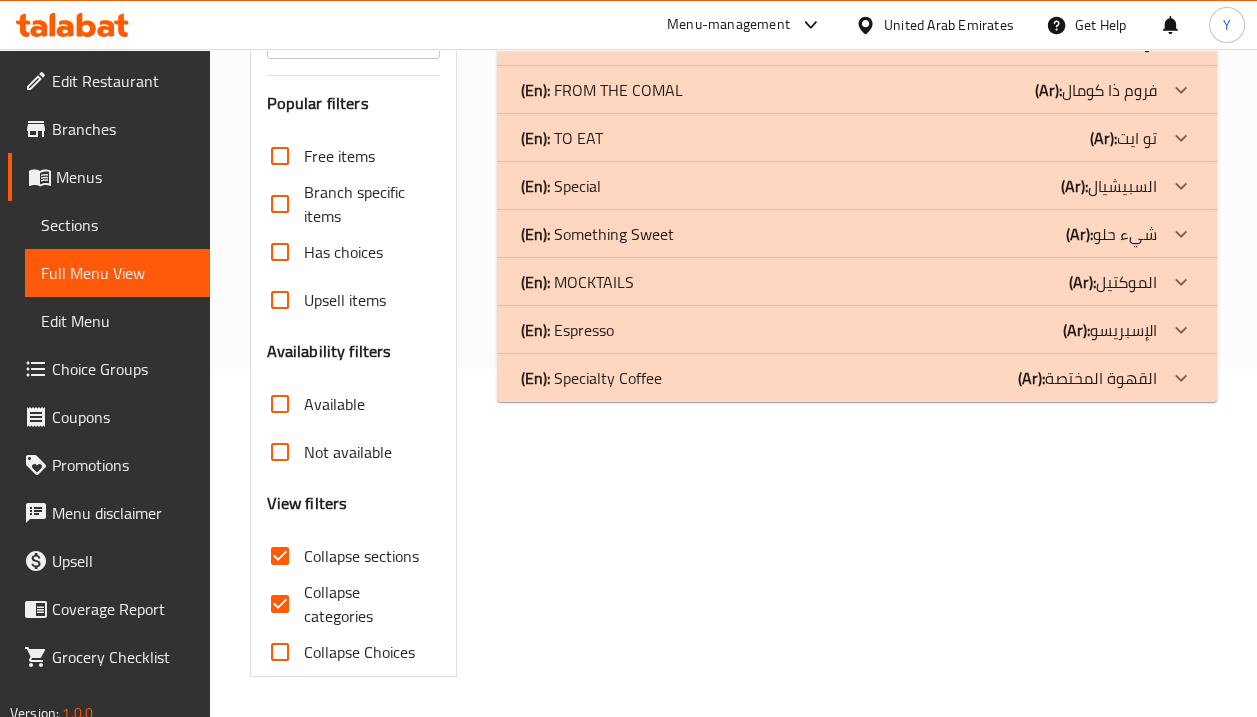 click on "Free items Branch specific items Has choices Upsell items Availability filters Available Not available View filters Collapse sections Collapse categories Collapse Choices" at bounding box center [354, 404] 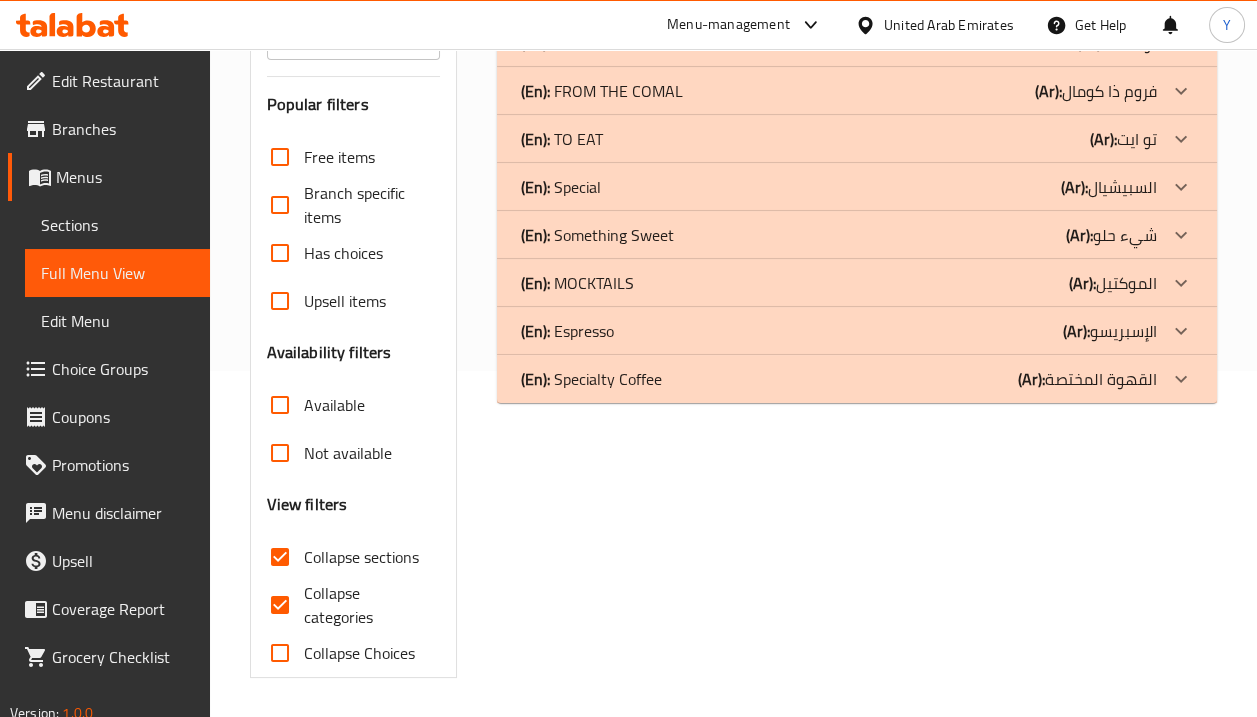 click on "(En):   Espresso (Ar): الإسبريسو" at bounding box center [839, -53] 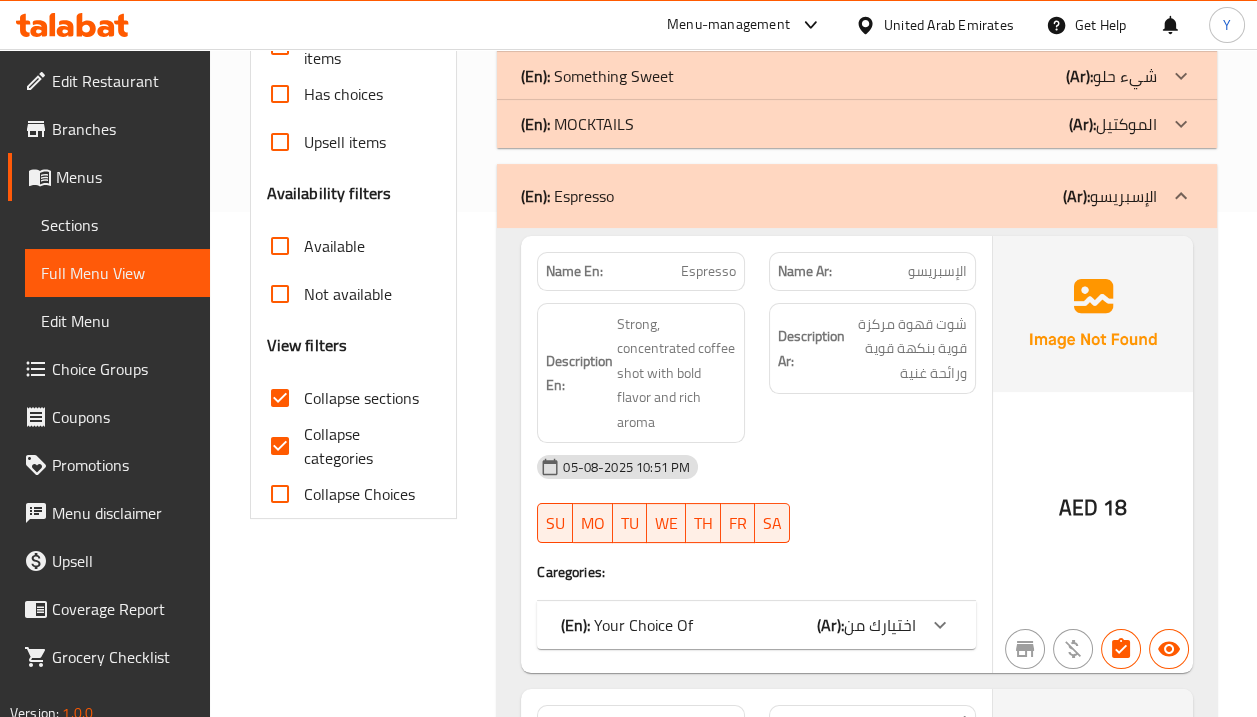 scroll, scrollTop: 558, scrollLeft: 0, axis: vertical 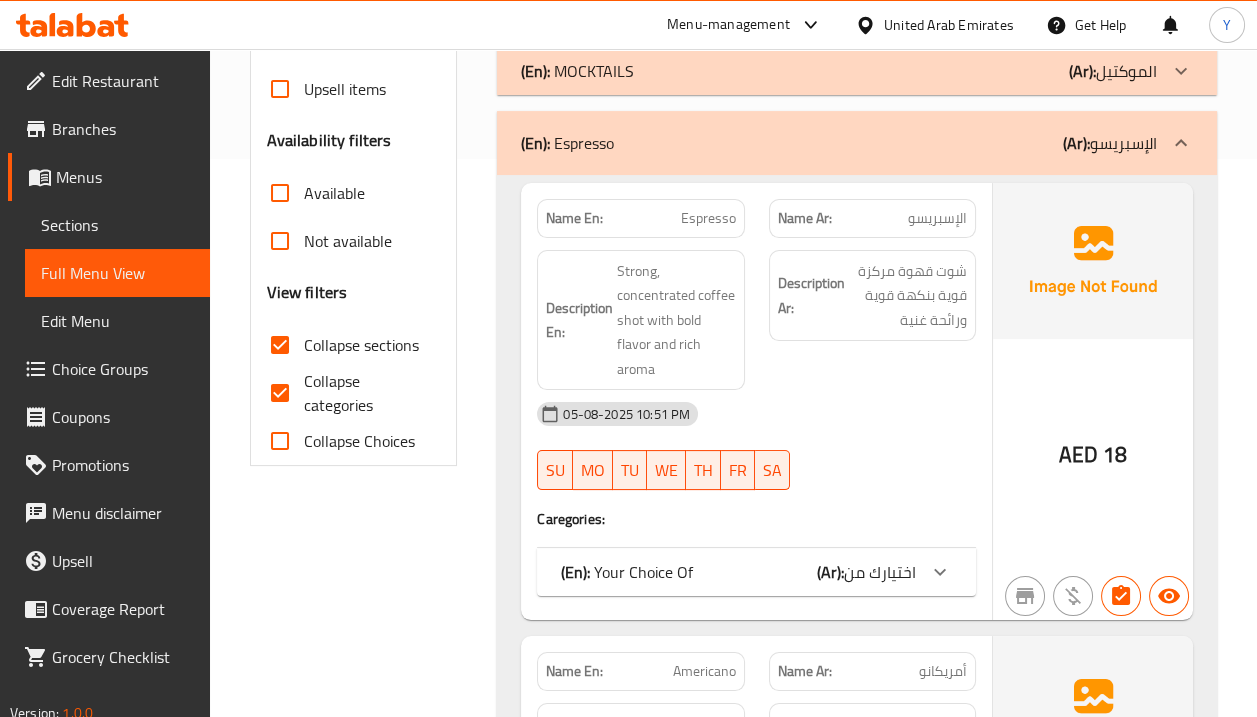click on "Collapse categories" at bounding box center [280, 393] 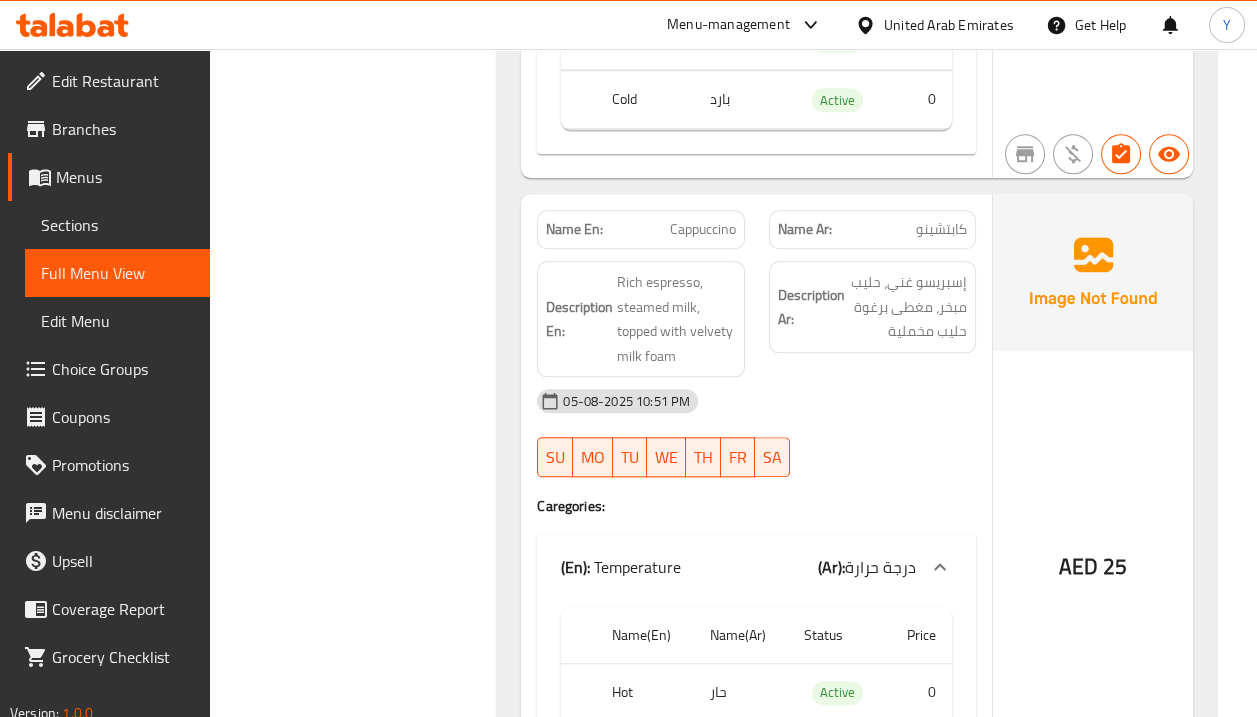 scroll, scrollTop: 3440, scrollLeft: 0, axis: vertical 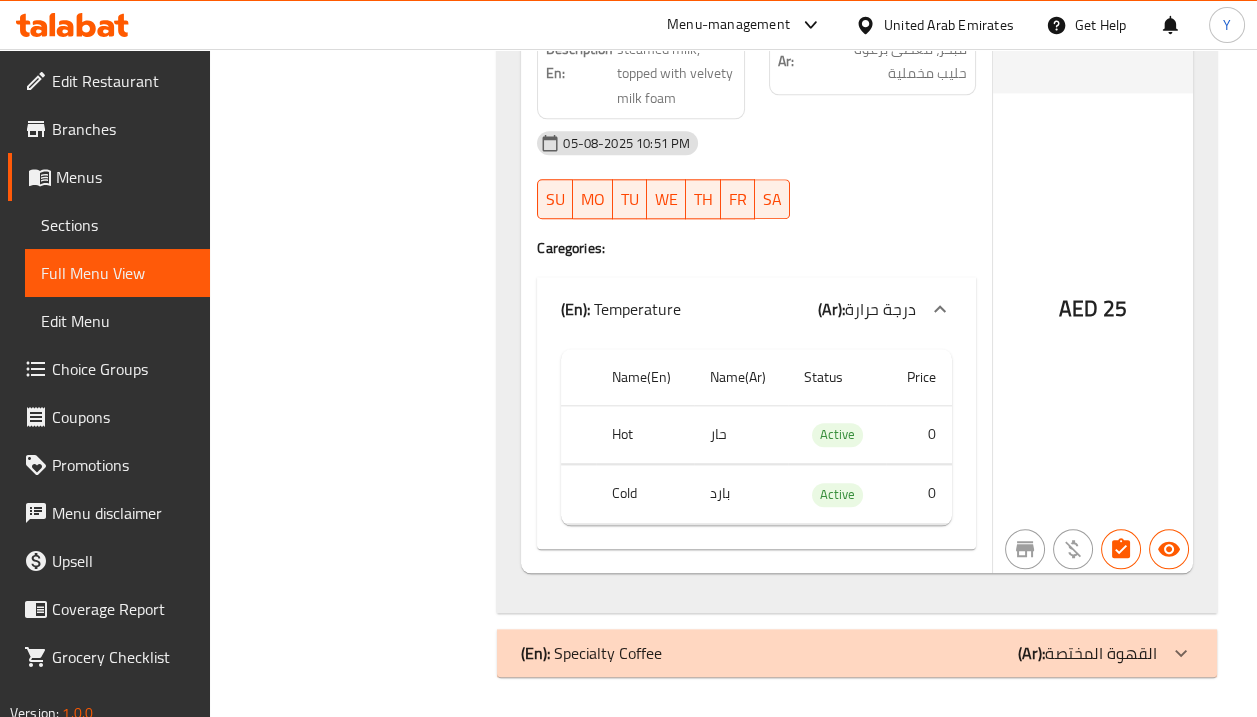 click on "Choice Groups" at bounding box center (123, 369) 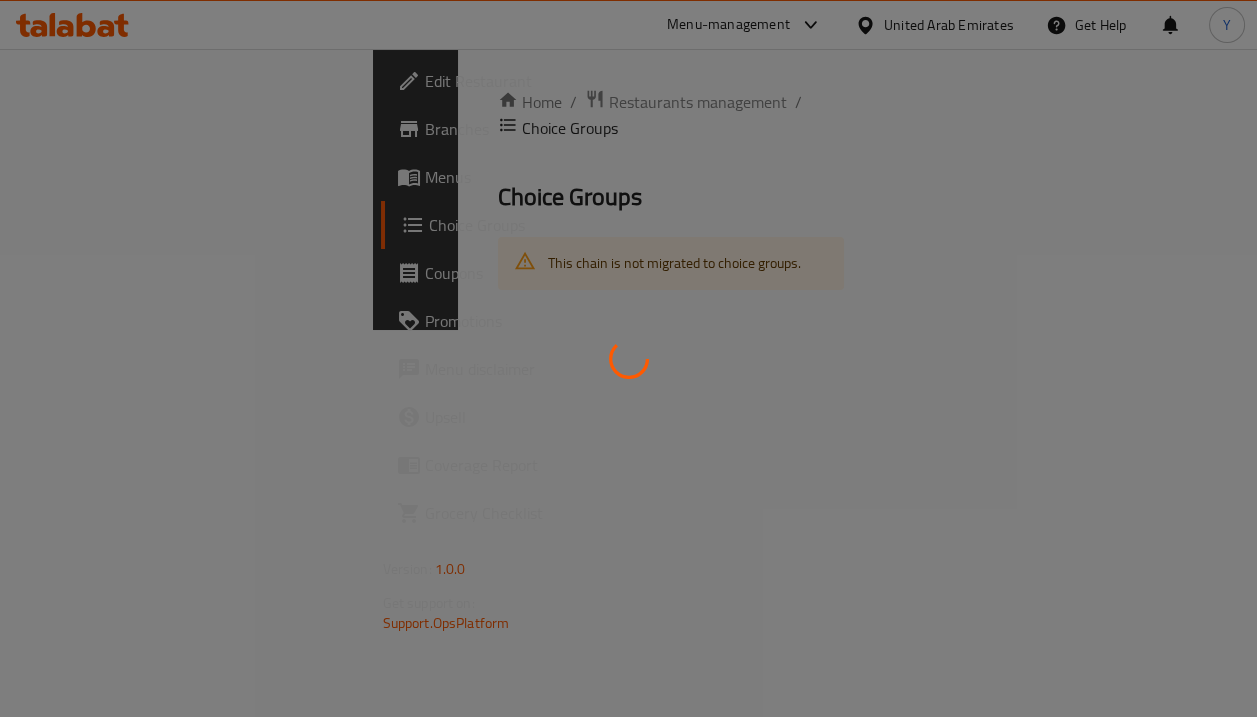 scroll, scrollTop: 0, scrollLeft: 0, axis: both 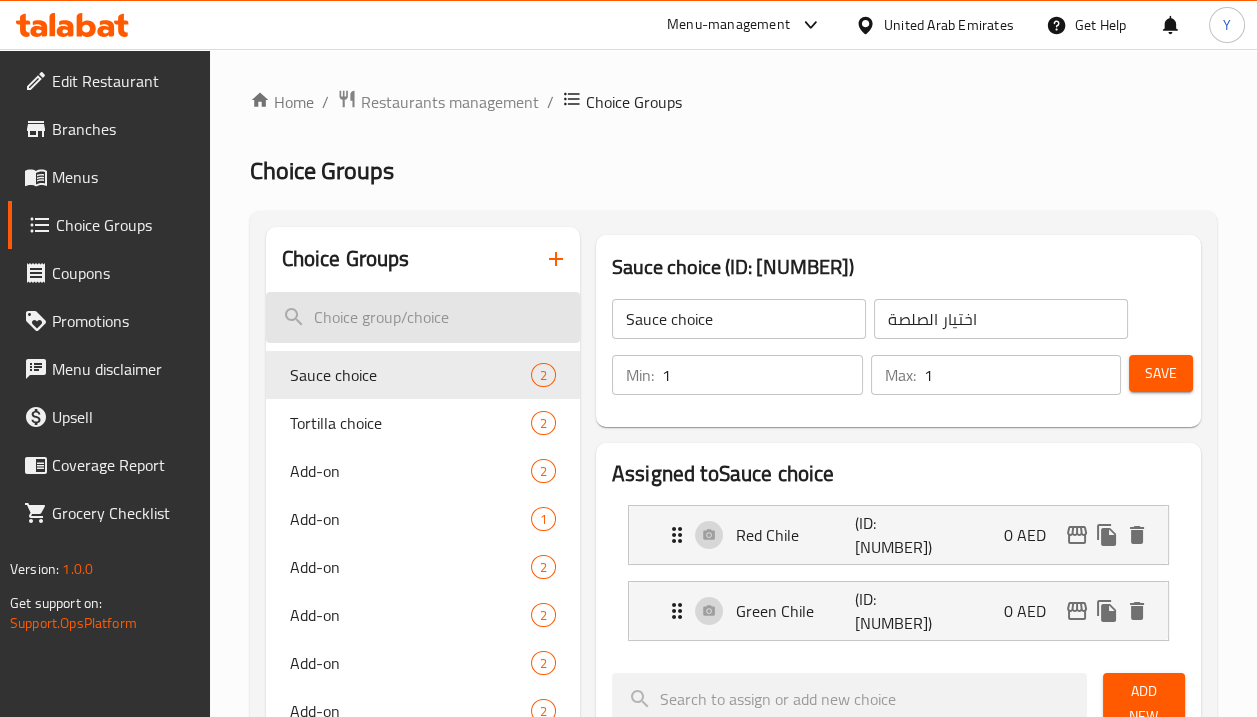 click at bounding box center [423, 317] 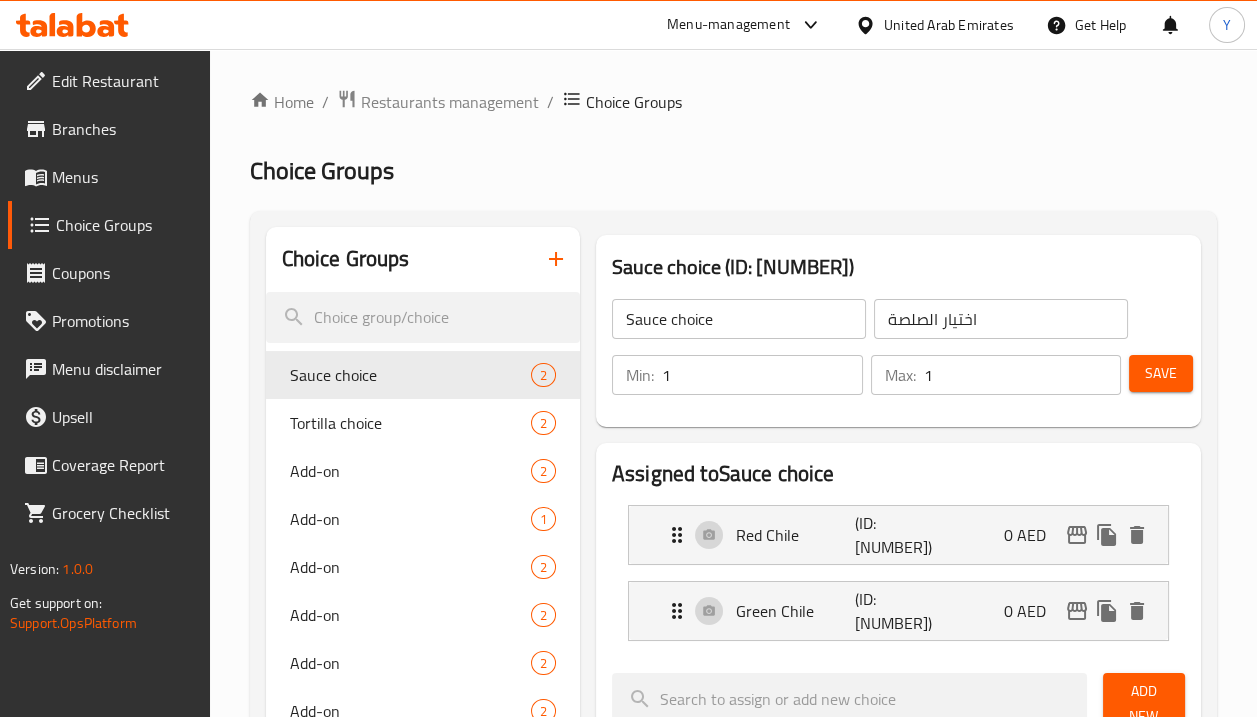 click 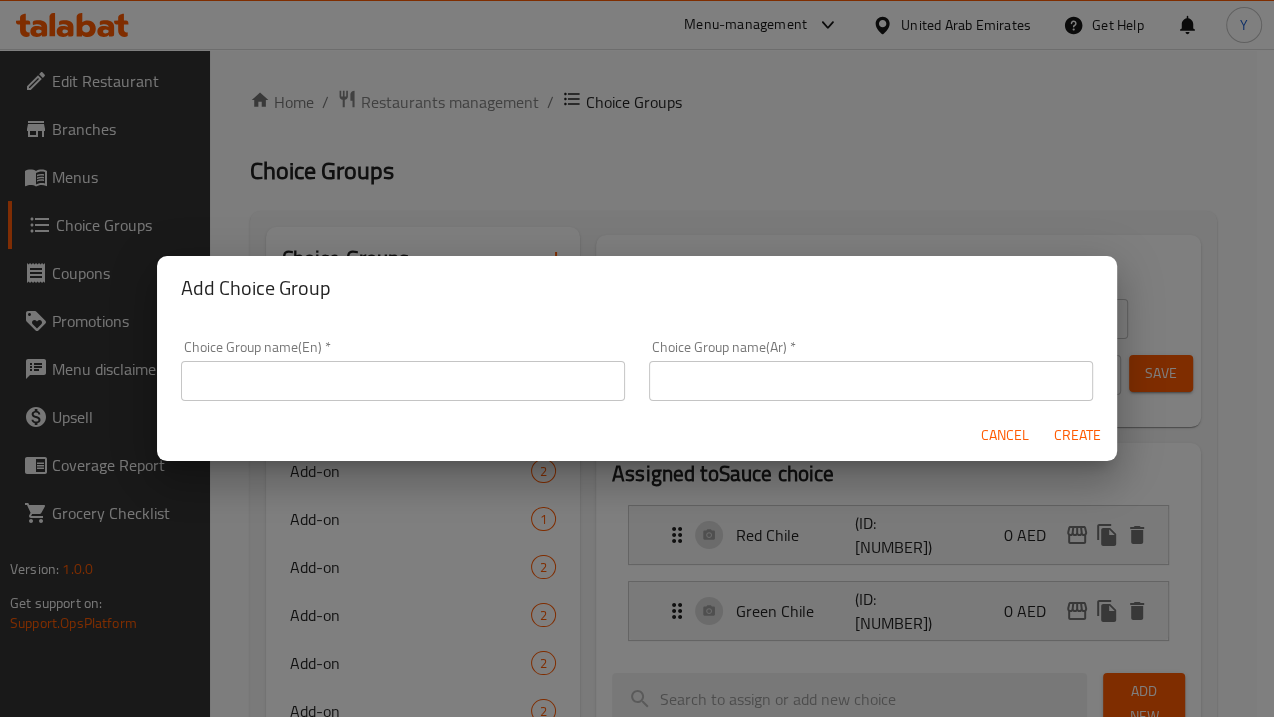 click on "Choice Group name(En)   * Choice Group name(En)  *" at bounding box center [403, 370] 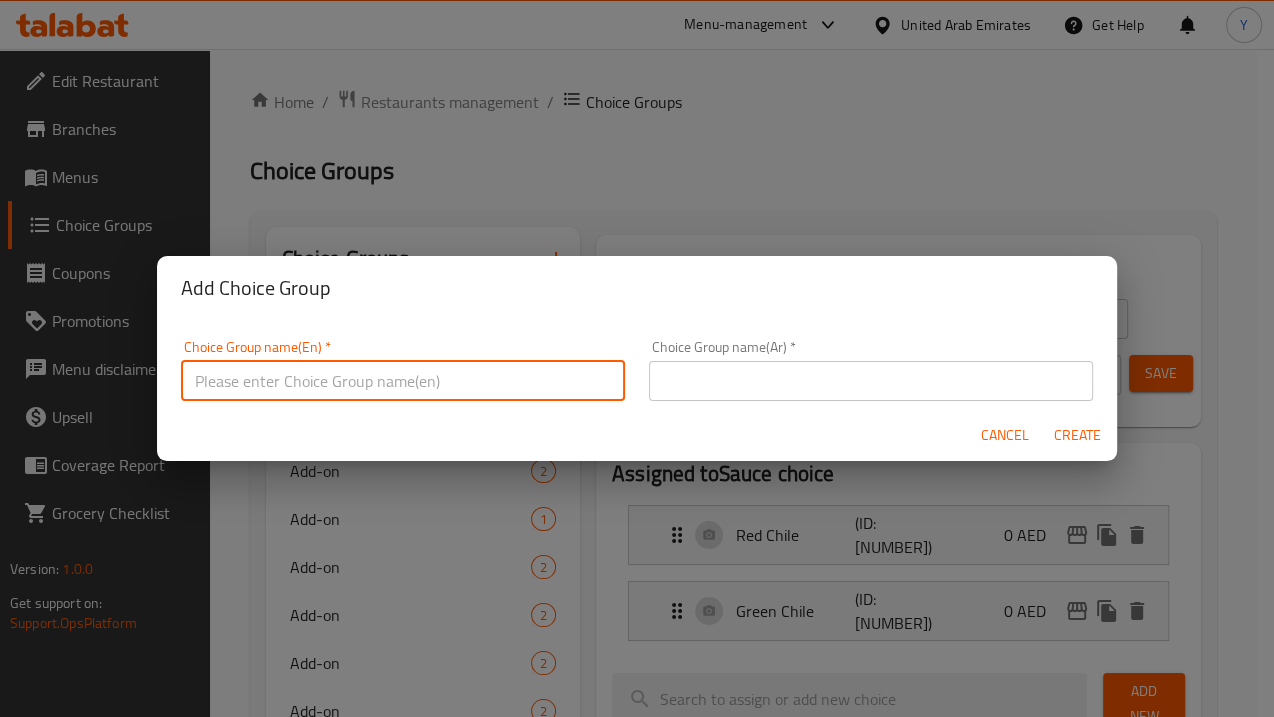 click at bounding box center (403, 381) 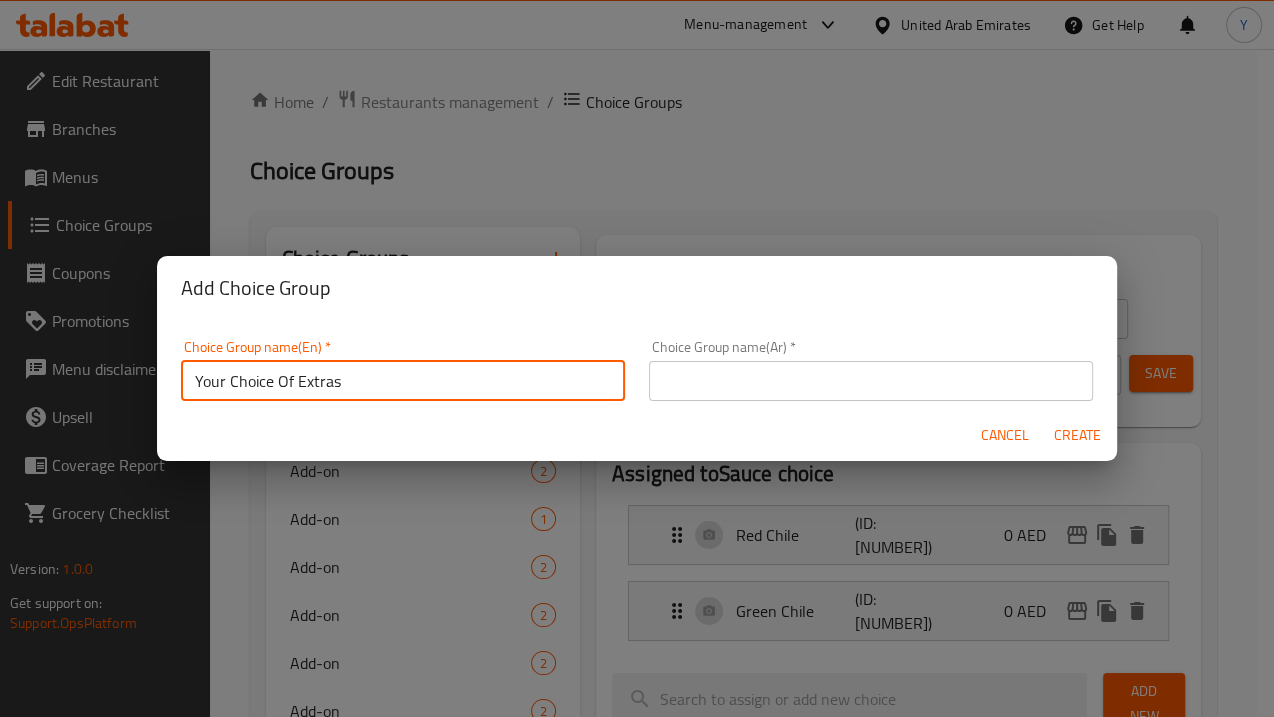 type on "Your Choice Of Extras" 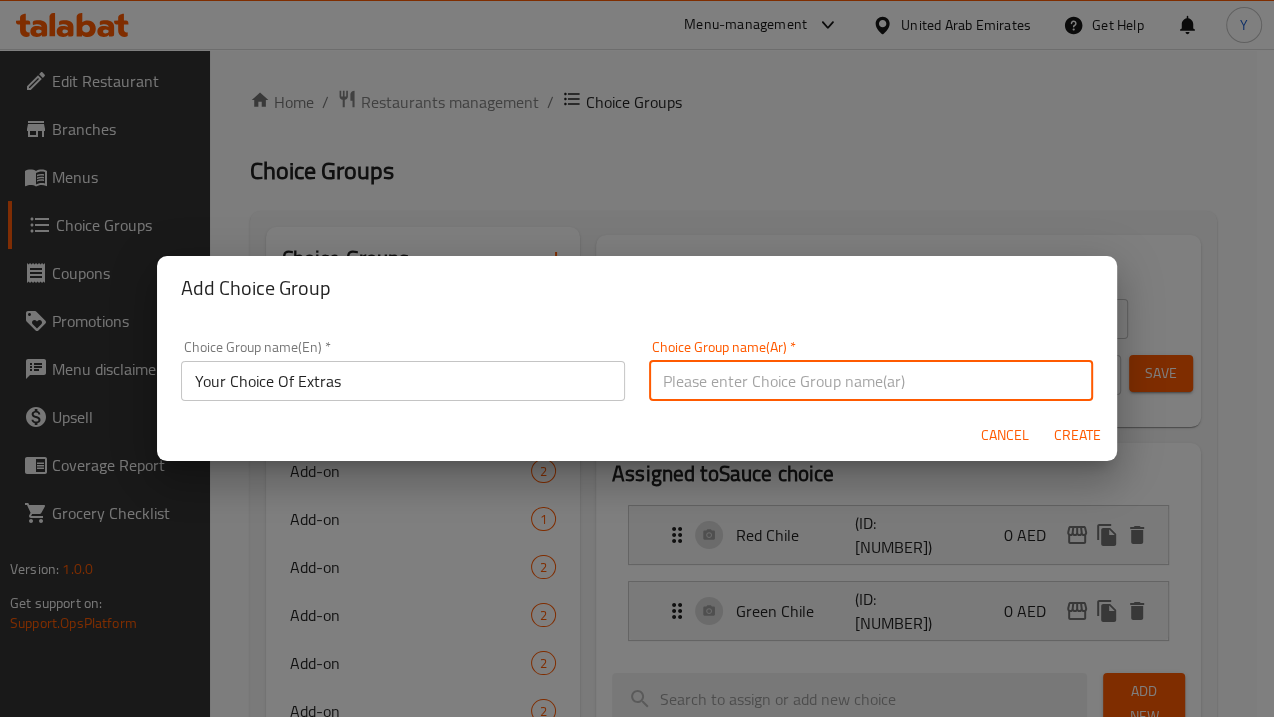 click at bounding box center [871, 381] 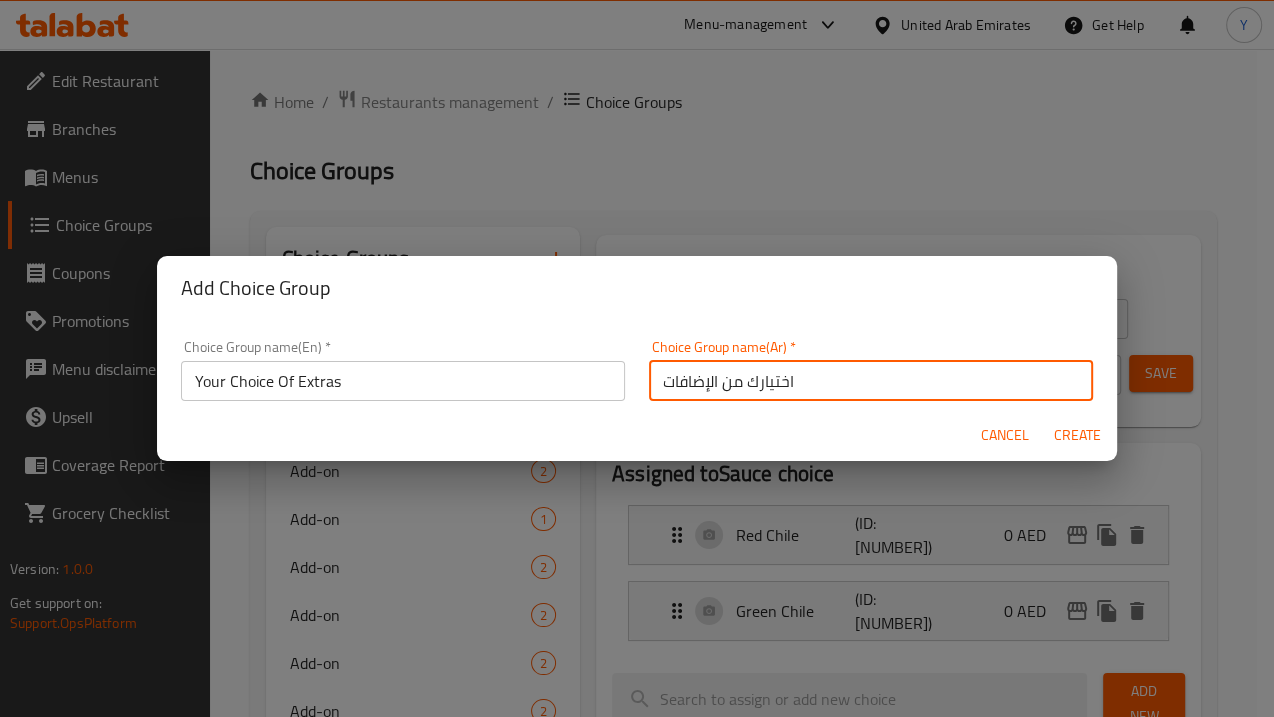 type on "اختيارك من الإضافات" 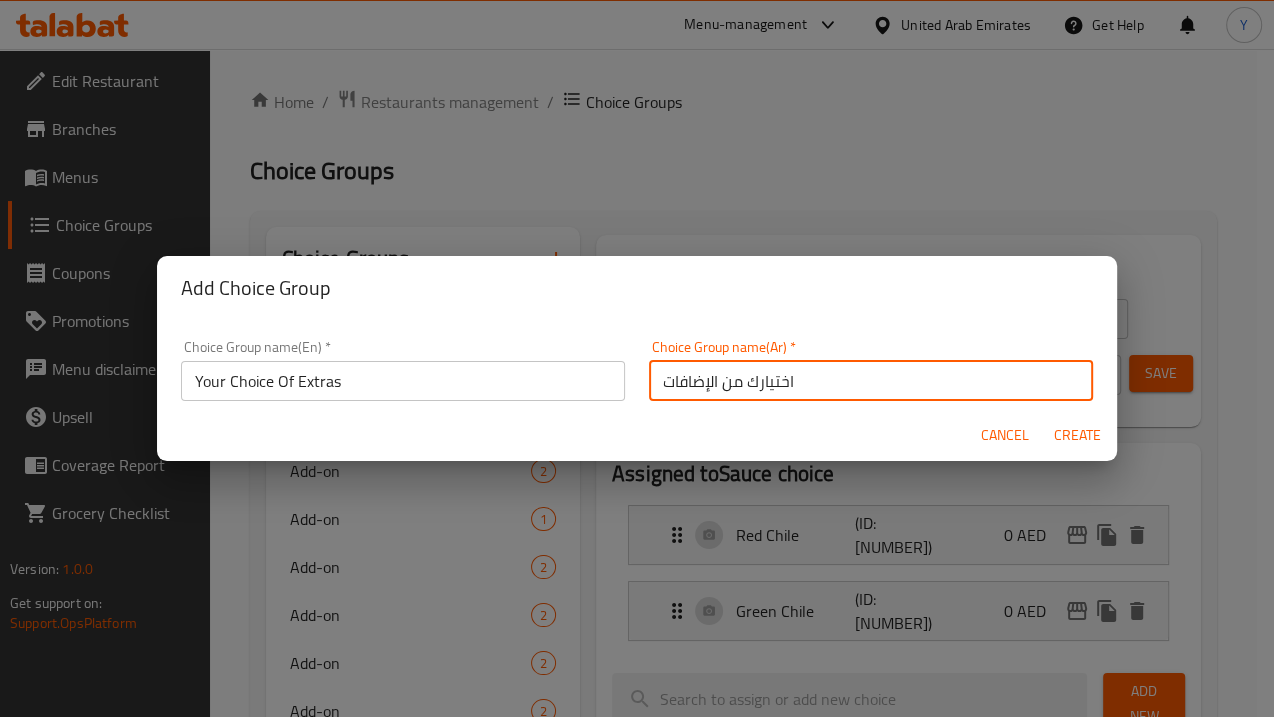 click on "Create" at bounding box center (1077, 435) 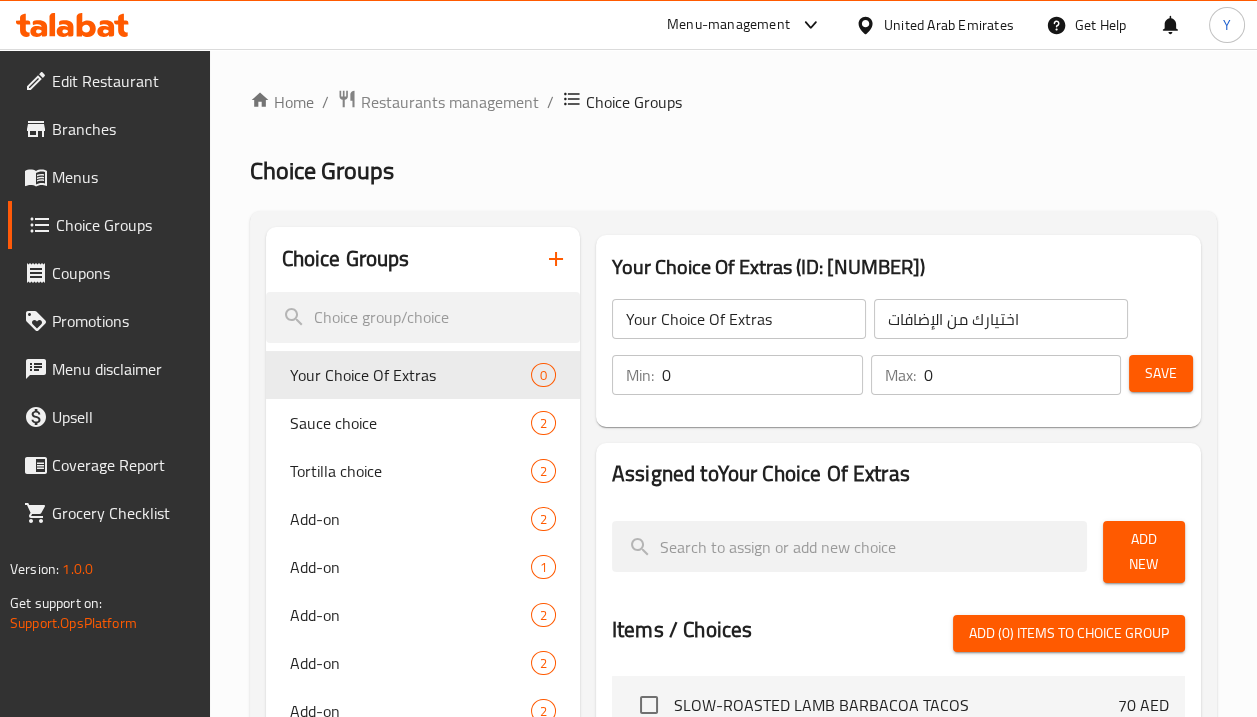 click on "Add New" at bounding box center [1144, 552] 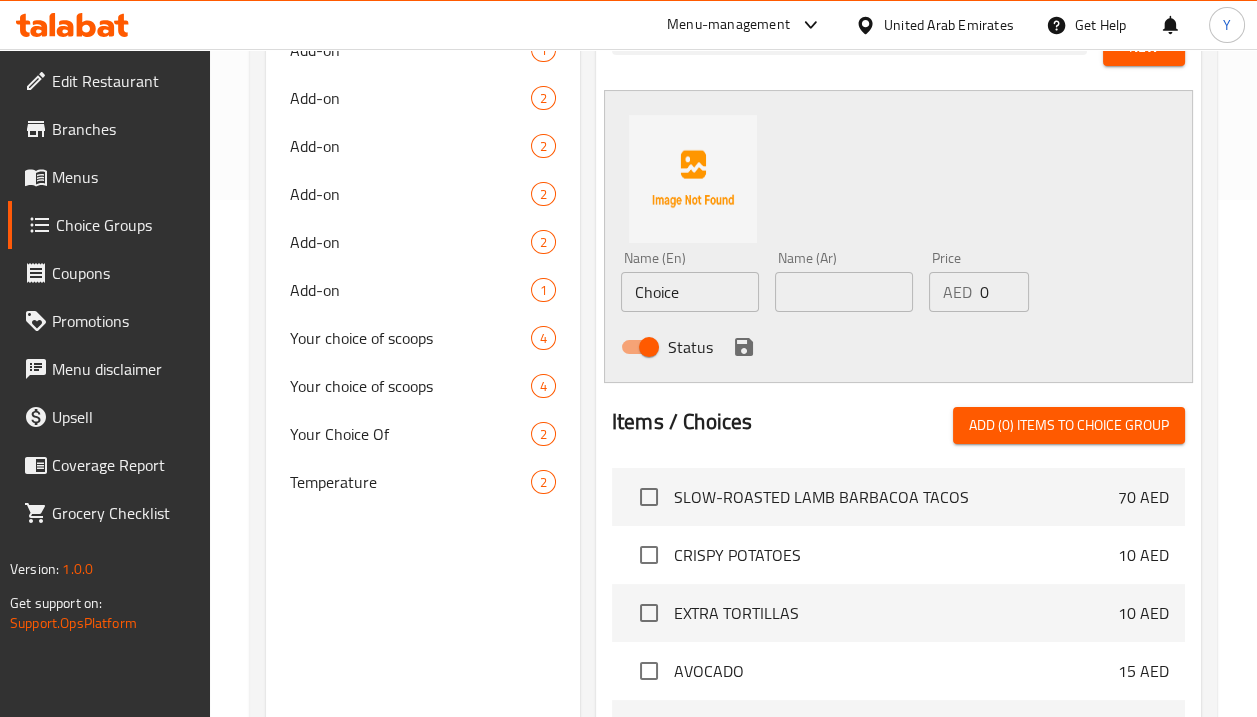 scroll, scrollTop: 440, scrollLeft: 0, axis: vertical 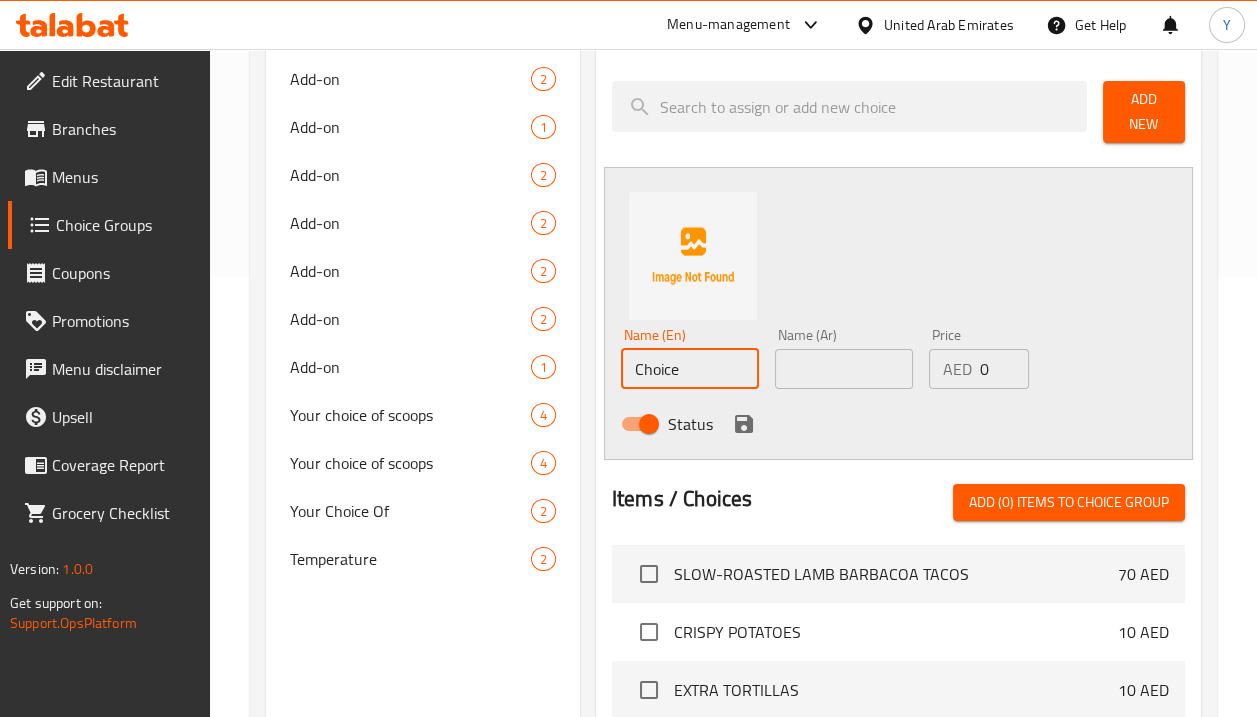 drag, startPoint x: 679, startPoint y: 382, endPoint x: 114, endPoint y: 508, distance: 578.8791 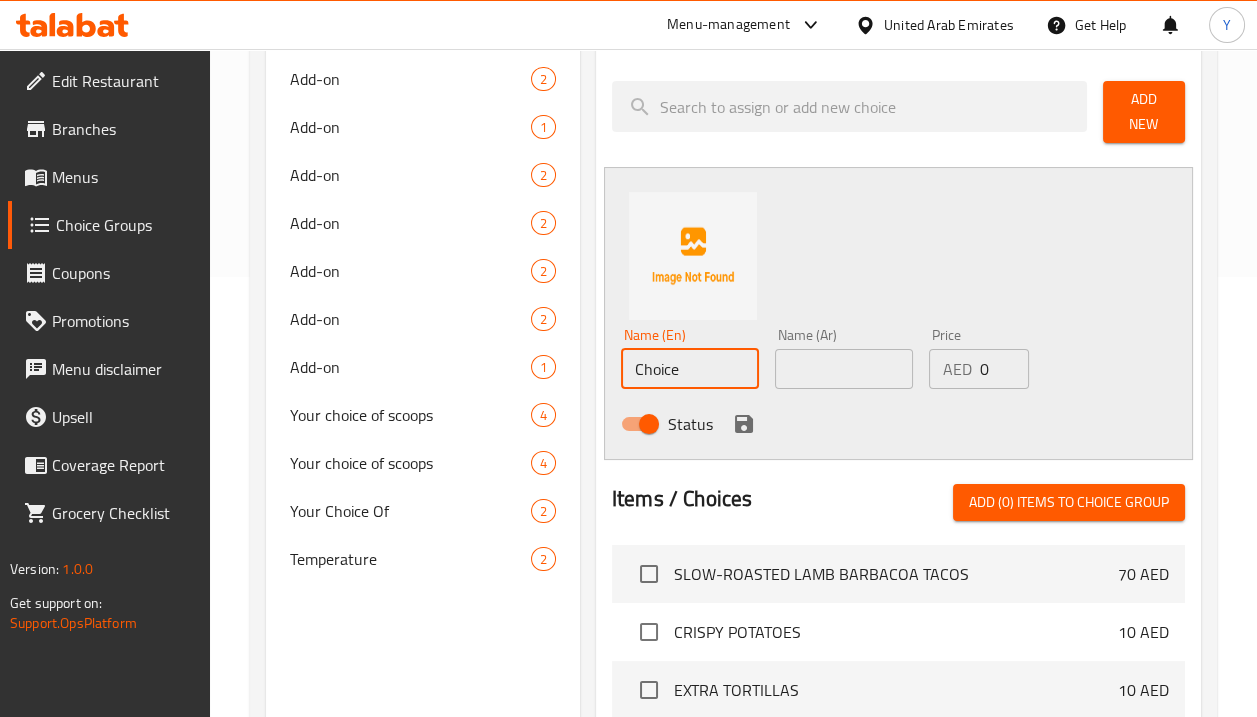 click on "Assigned to  Your Choice Of Extras Add New Name (En) Choice Name (En) Name (Ar) Name (Ar) Price AED 0 Price Status Items / Choices Add (0) items to choice group SLOW-ROASTED LAMB BARBACOA TACOS 70 AED CRISPY POTATOES 10 AED EXTRA TORTILLAS 10 AED AVOCADO 15 AED FRIED EGG 10 AED CRUMBLED LAMB CHORIZO 15 AED SMOKED BEEF BACON 15 AED CREAMY BLACK BEANS 10 AED GUACAMOLE 20 AED CHIPS, SALSAS & GUACAMOLE 68 AED QUESO FUNDIDO 60 AED Crumbled lamb chorizo 18 AED TAMALE OF CHICKEN WITH GREEN SALSA 40 AED TAMALE OF CHEESE WITH RED CHILE 40 AED TOSTADAS OF SHREDDED CHICKEN TINGA 50 AED TOSTADAS OF ZUCCHINI & SWEET CORN 40 AED FLAUTAS OF POTATO & CHEESE 40 AED TACOS OF CHICKEN & GREEN CHILE 65 AED TACOS OF CRISPY MASA-BATTERED SHRIMP 70 AED TACOS OF CRISPY DUCK 'CARNITAS' 70 AED CRISPY CHICKEN 'TORTA' 65 AED SEARED STEAK 'TORTA' 75 AED CRISPY 'VERDE' CHICKEN QUESADILLA 65 AED GREEN ENCHILADAS 'SUIZAS' 70 AED Cilantro-Lime Chicken Salad Wrap 60 AED Citrus Couscous Salad w/ Poached Shrimp 70 AED 60 AED Grilled chicken Hot" at bounding box center [898, 493] 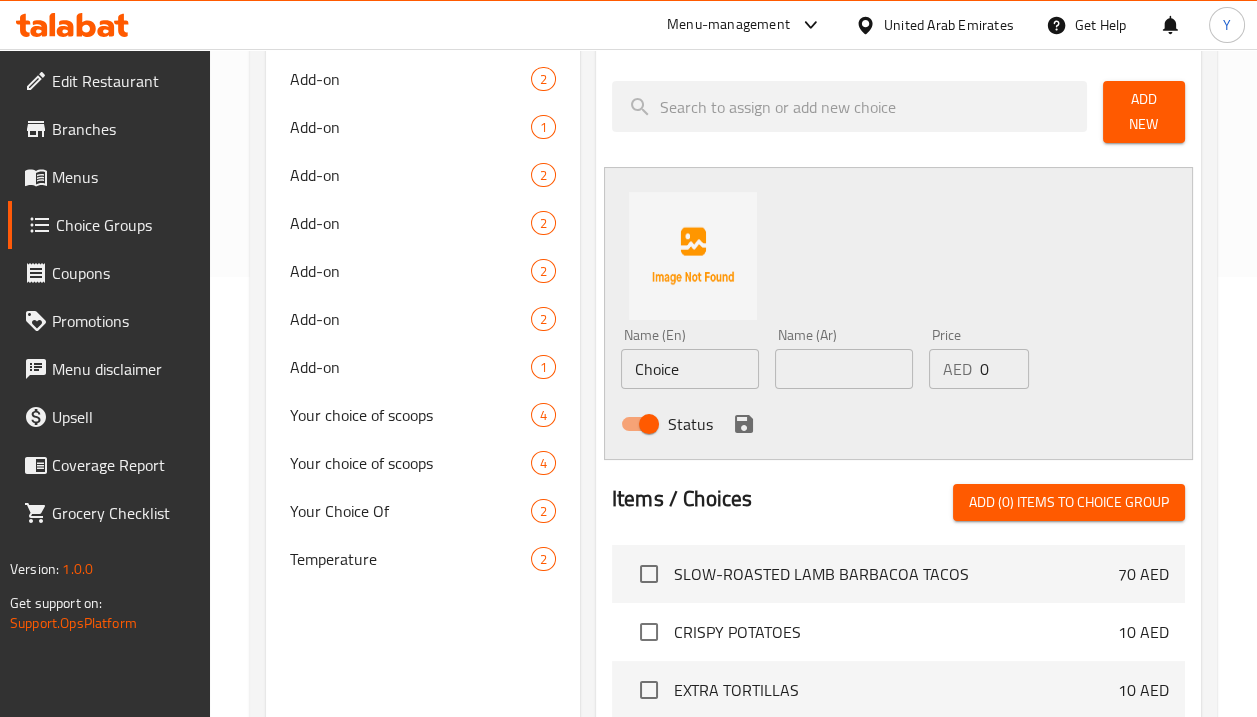click on "Choice" at bounding box center [690, 369] 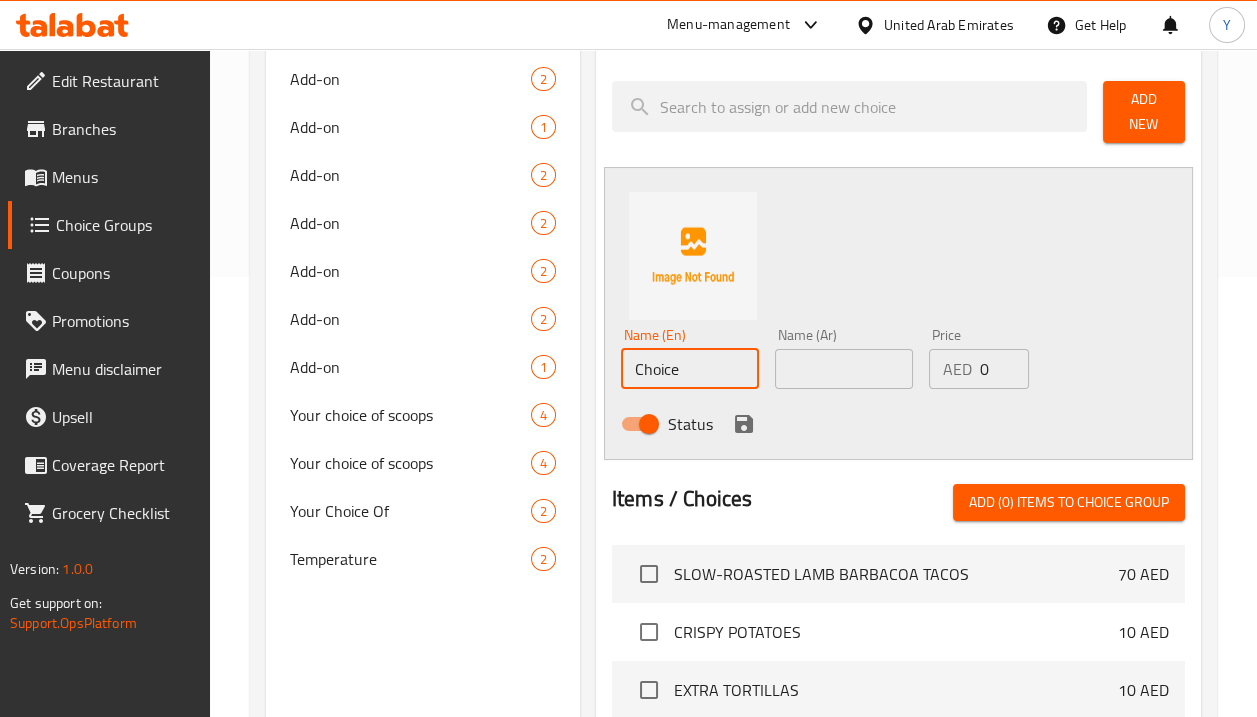 click on "Choice" at bounding box center (690, 369) 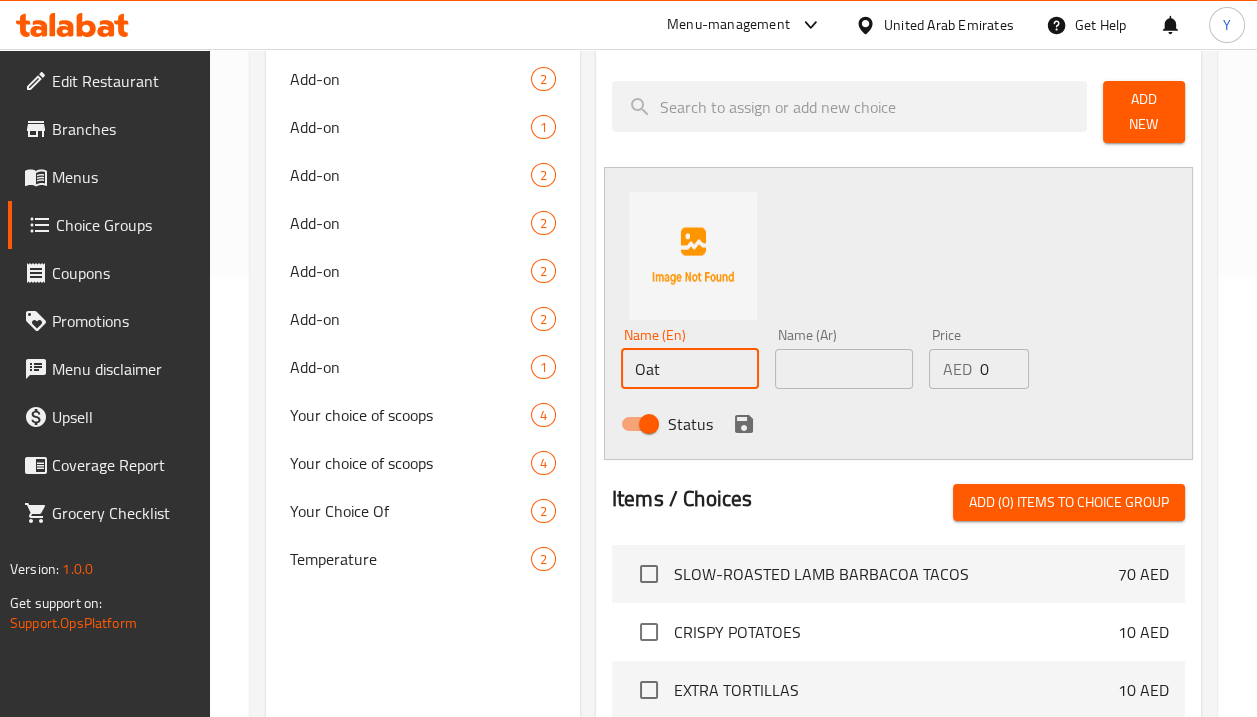 type on "Oat Milk" 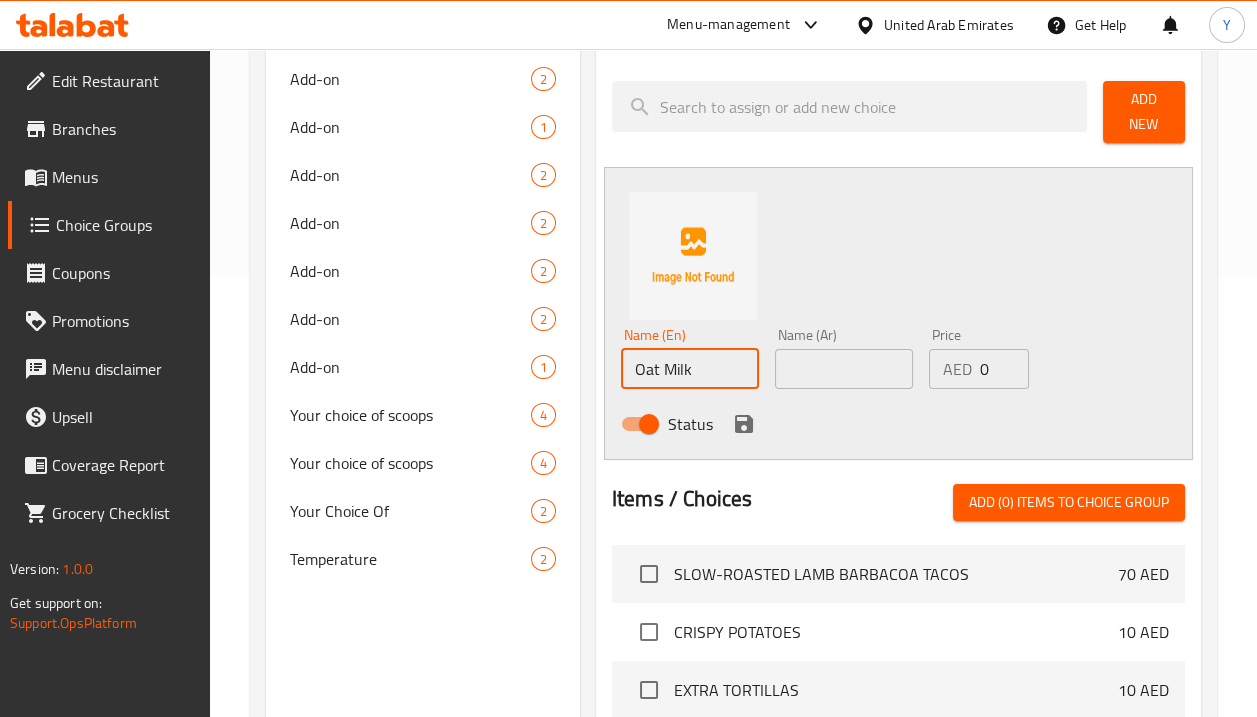 click at bounding box center [844, 369] 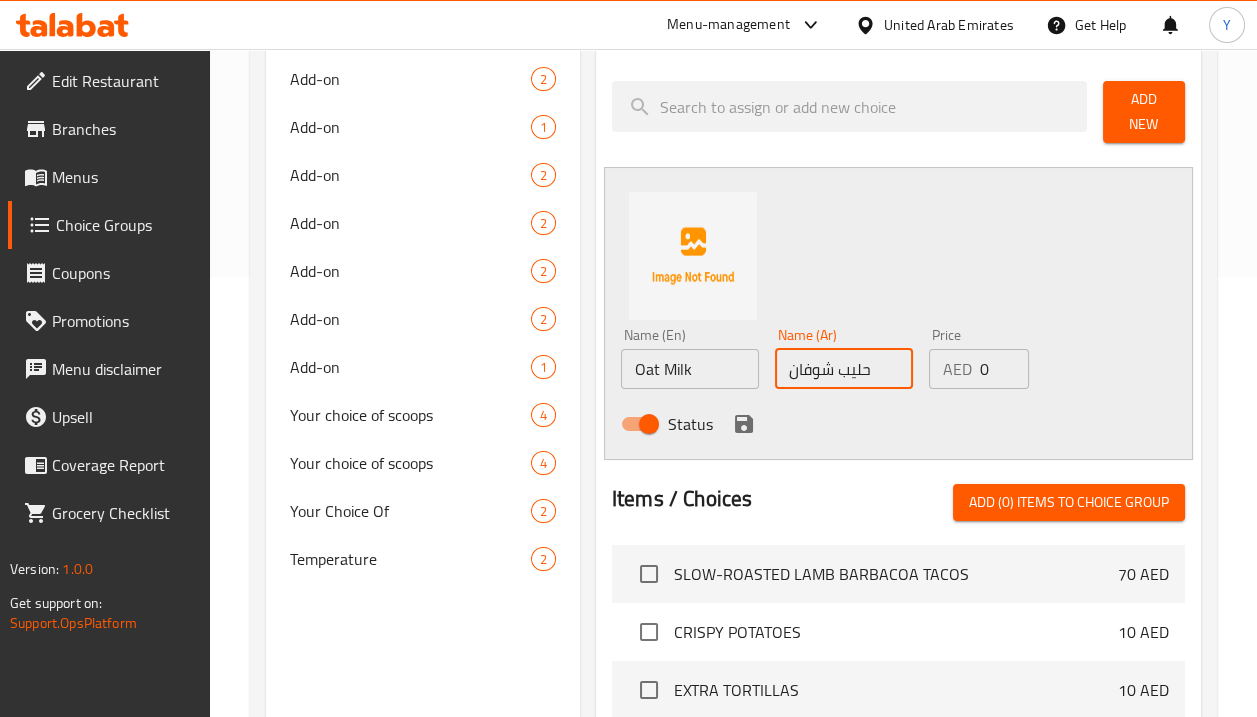 type on "حليب شوفان" 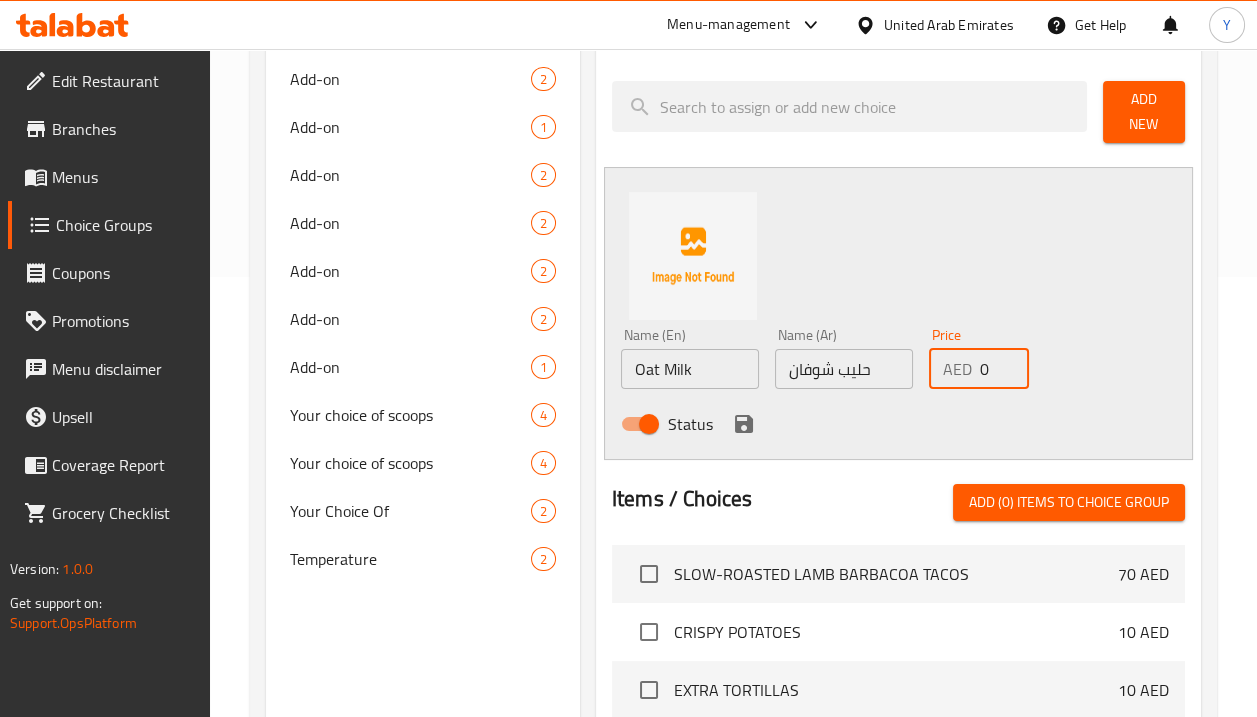 drag, startPoint x: 1007, startPoint y: 373, endPoint x: 967, endPoint y: 372, distance: 40.012497 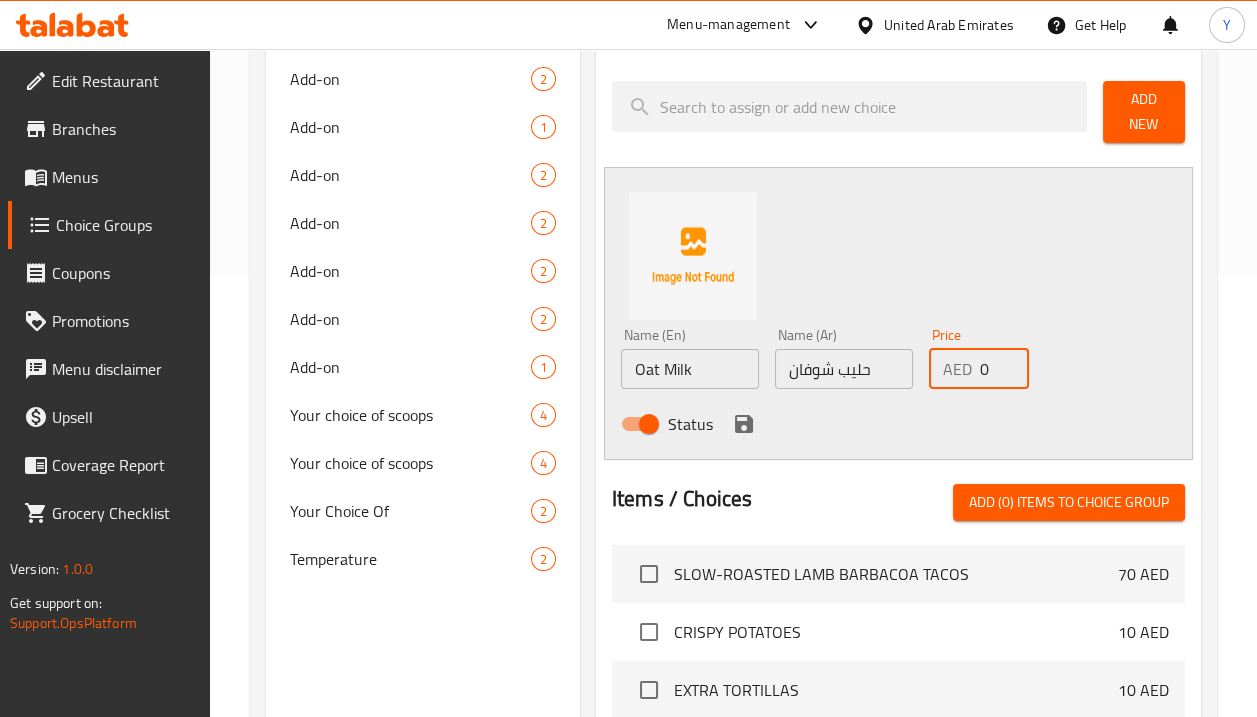click on "0" at bounding box center (1004, 369) 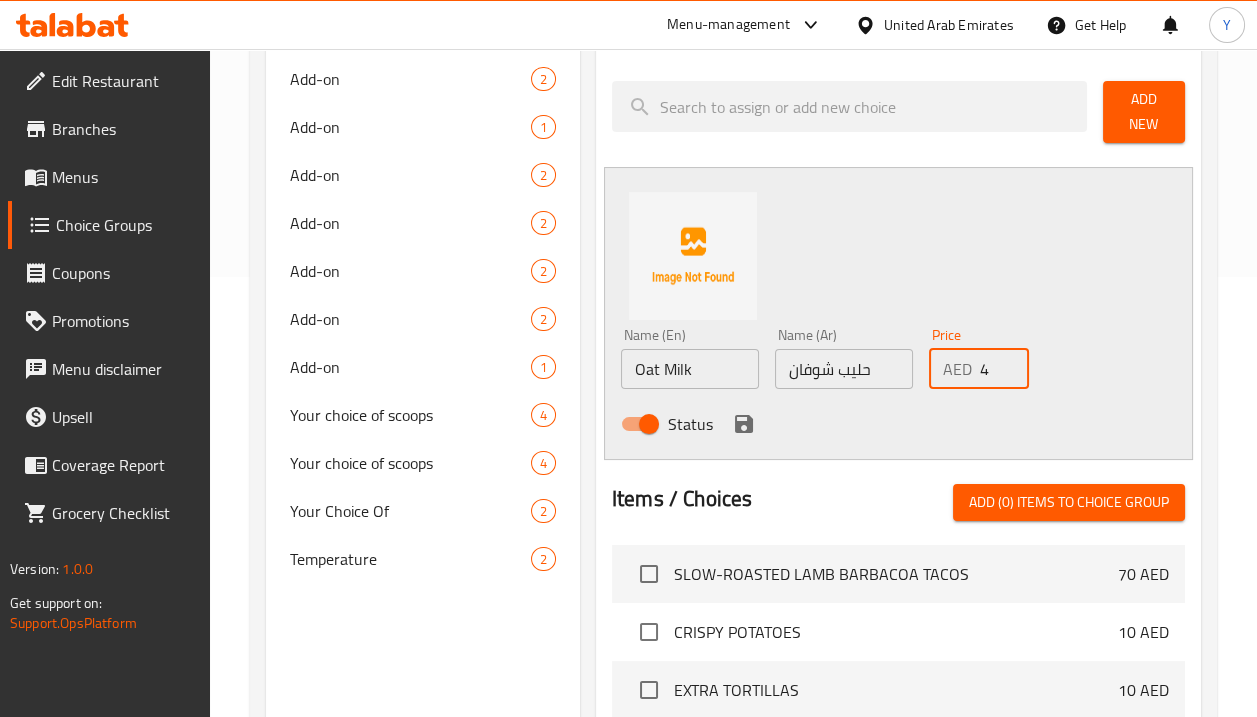 type on "4" 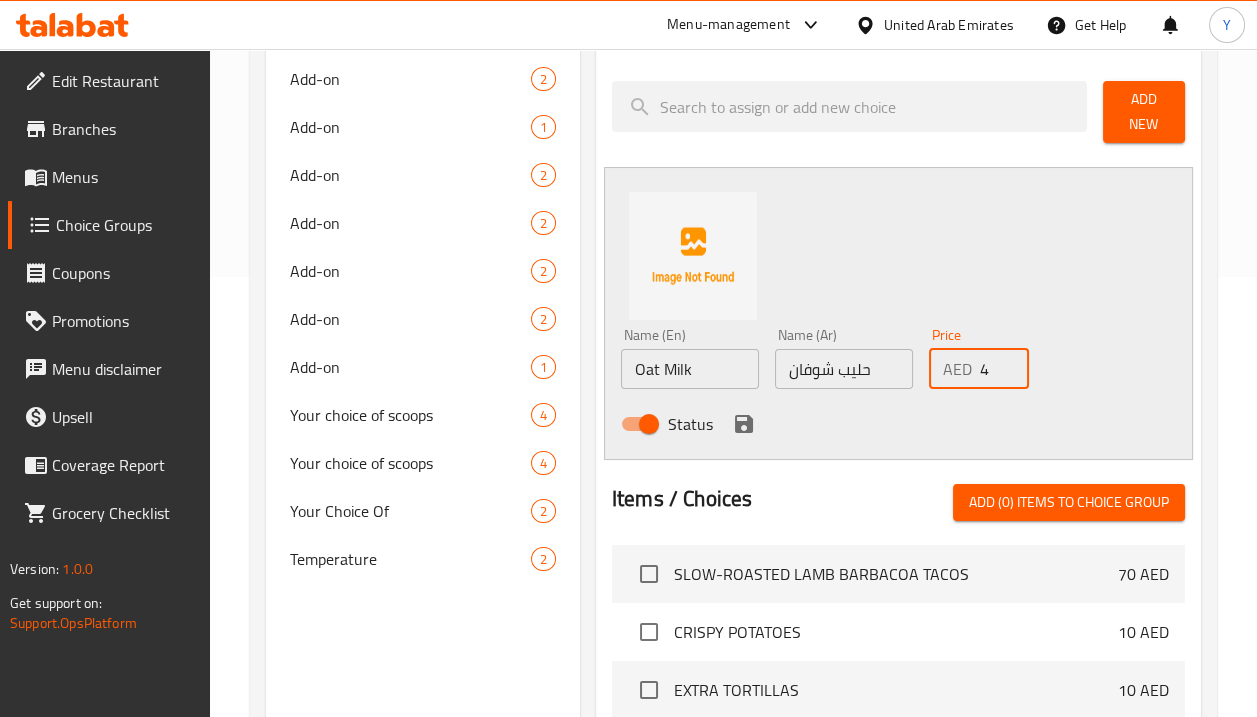 click 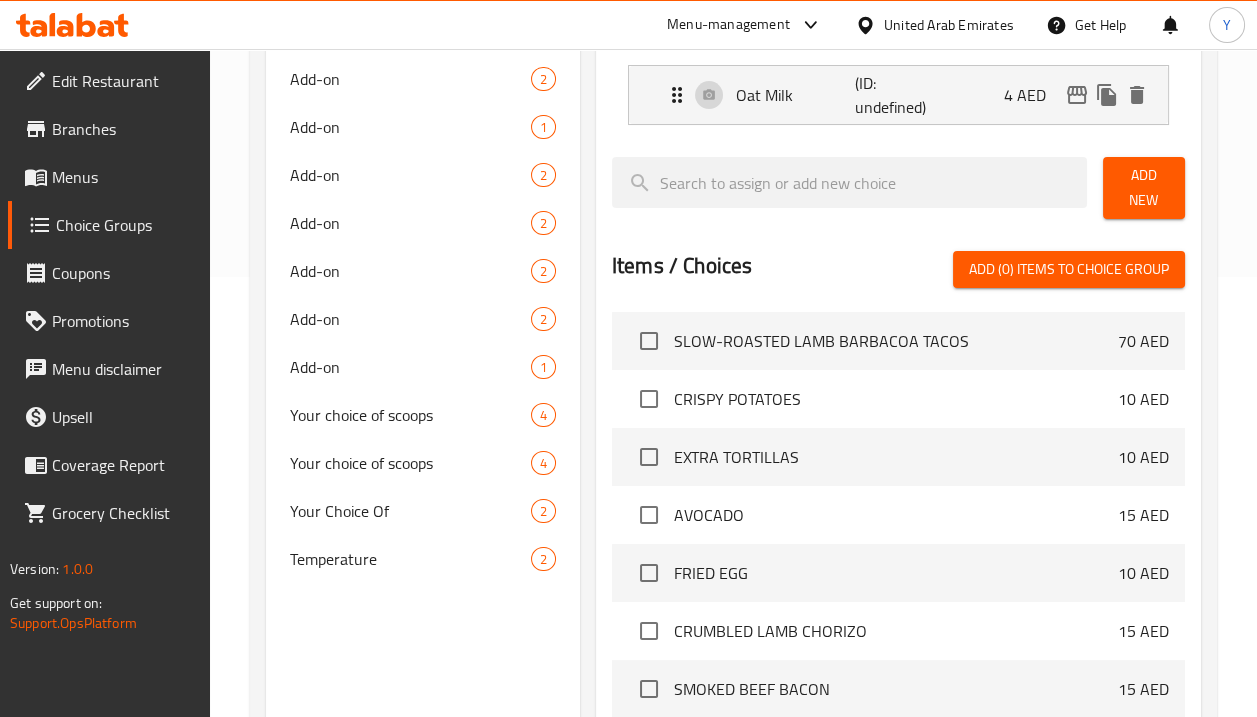click on "Add New" at bounding box center (1144, 188) 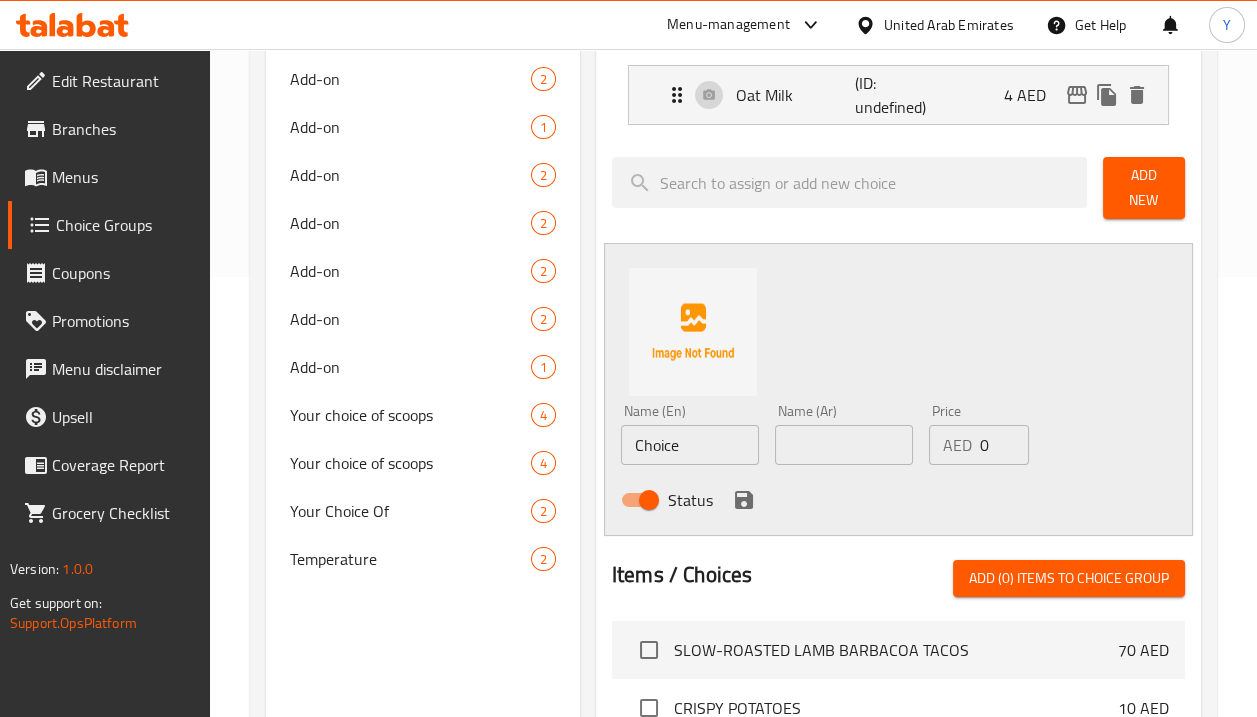 click at bounding box center (844, 445) 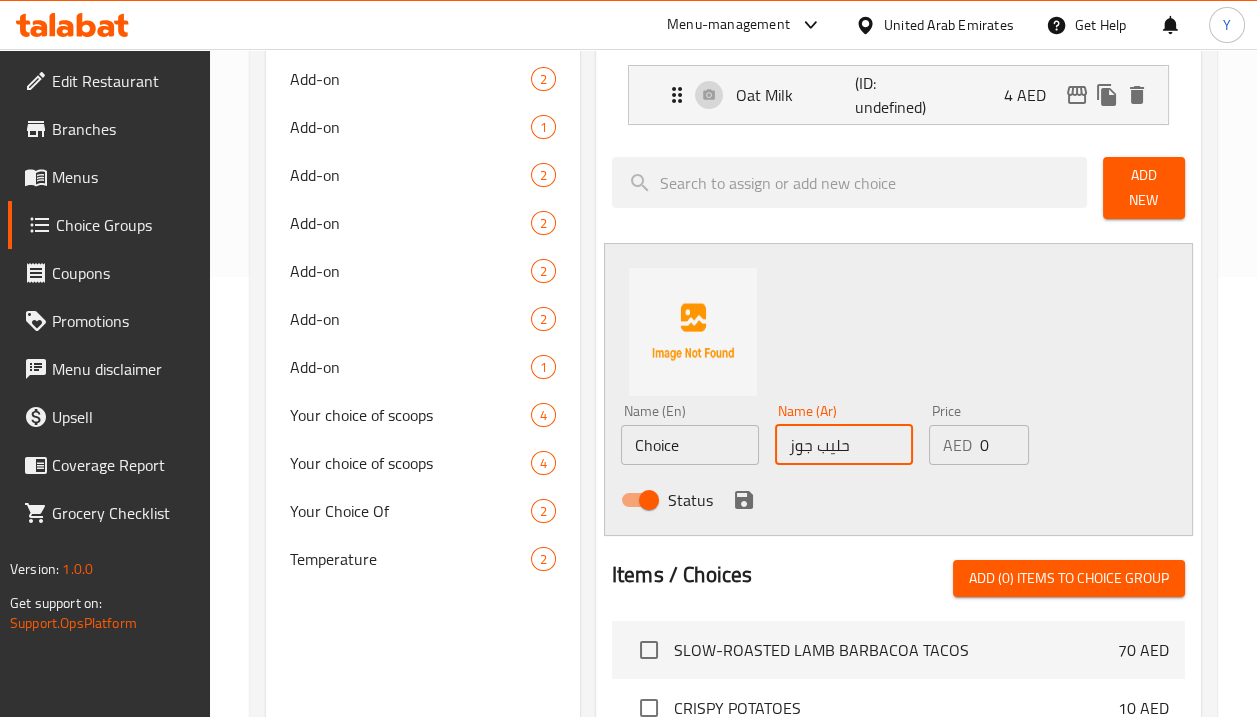type on "حليب جوز الهند" 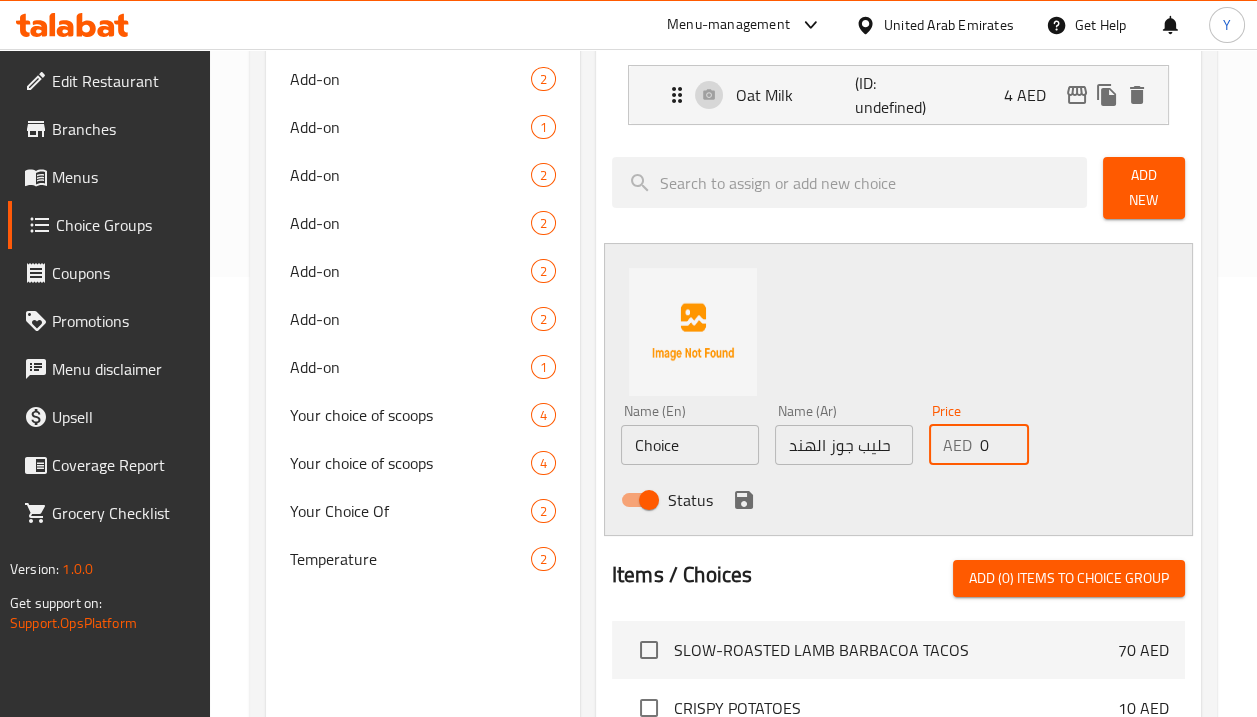 drag, startPoint x: 981, startPoint y: 441, endPoint x: 992, endPoint y: 443, distance: 11.18034 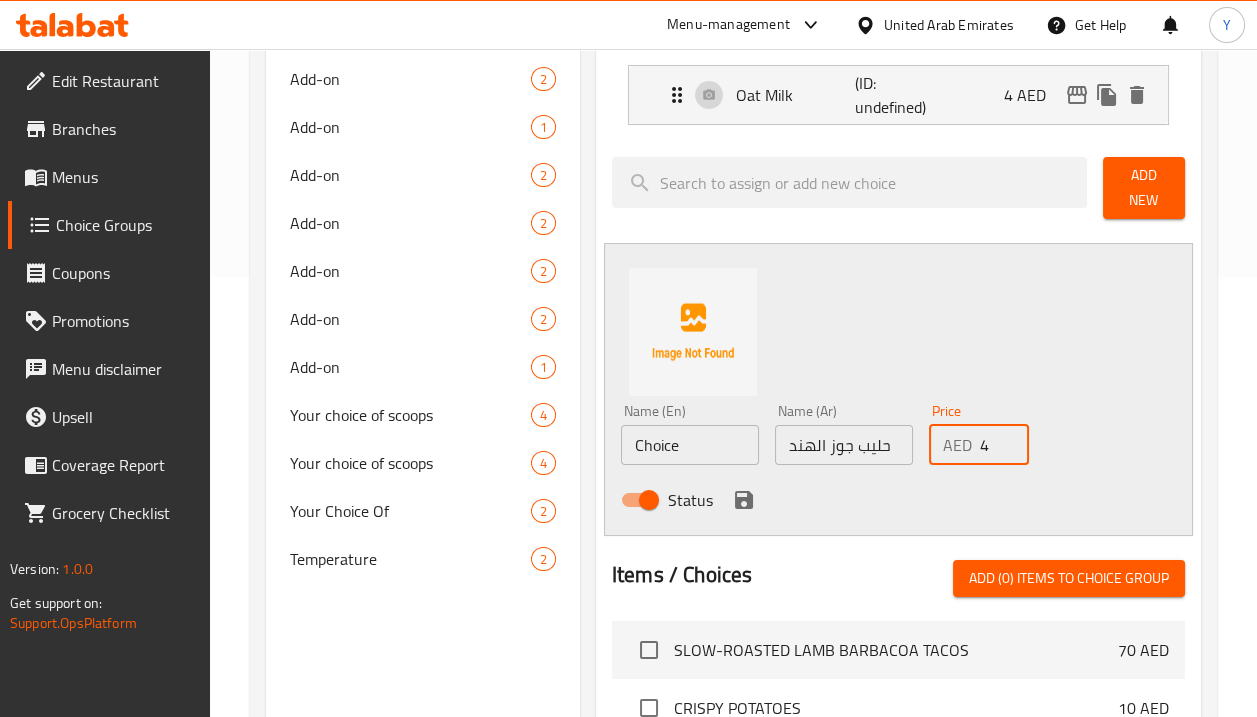 type on "4" 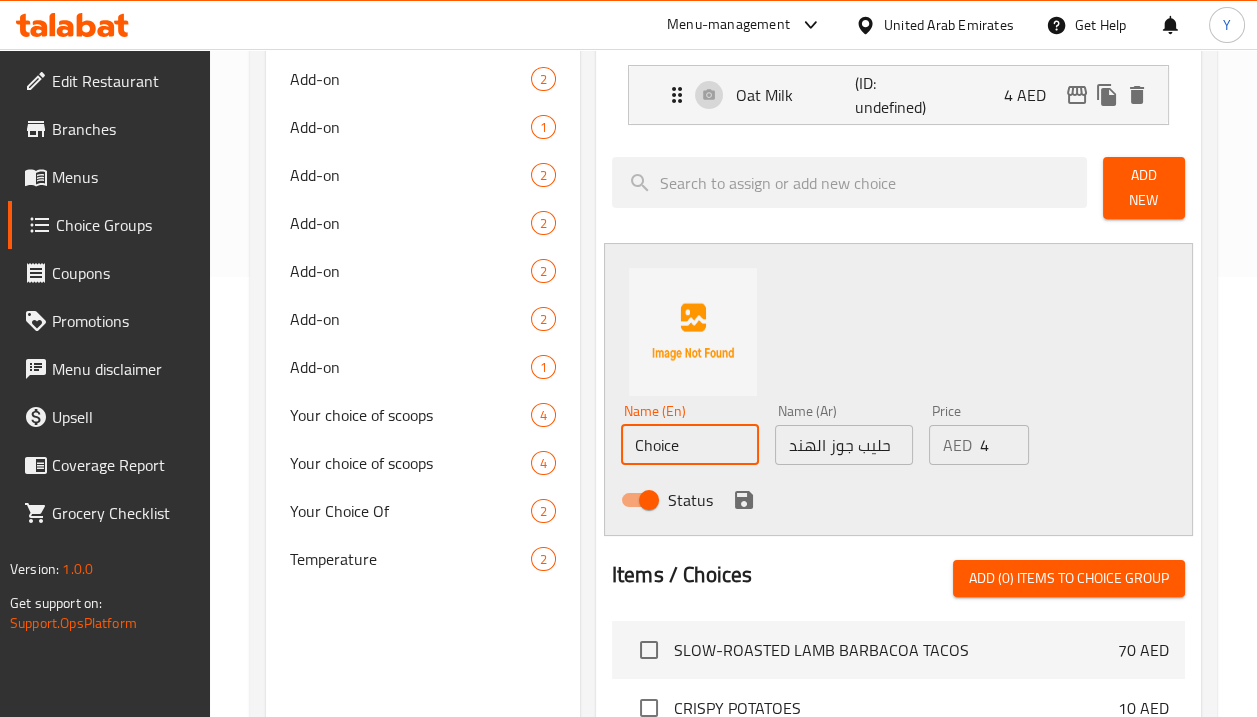 drag, startPoint x: 688, startPoint y: 445, endPoint x: 601, endPoint y: 446, distance: 87.005745 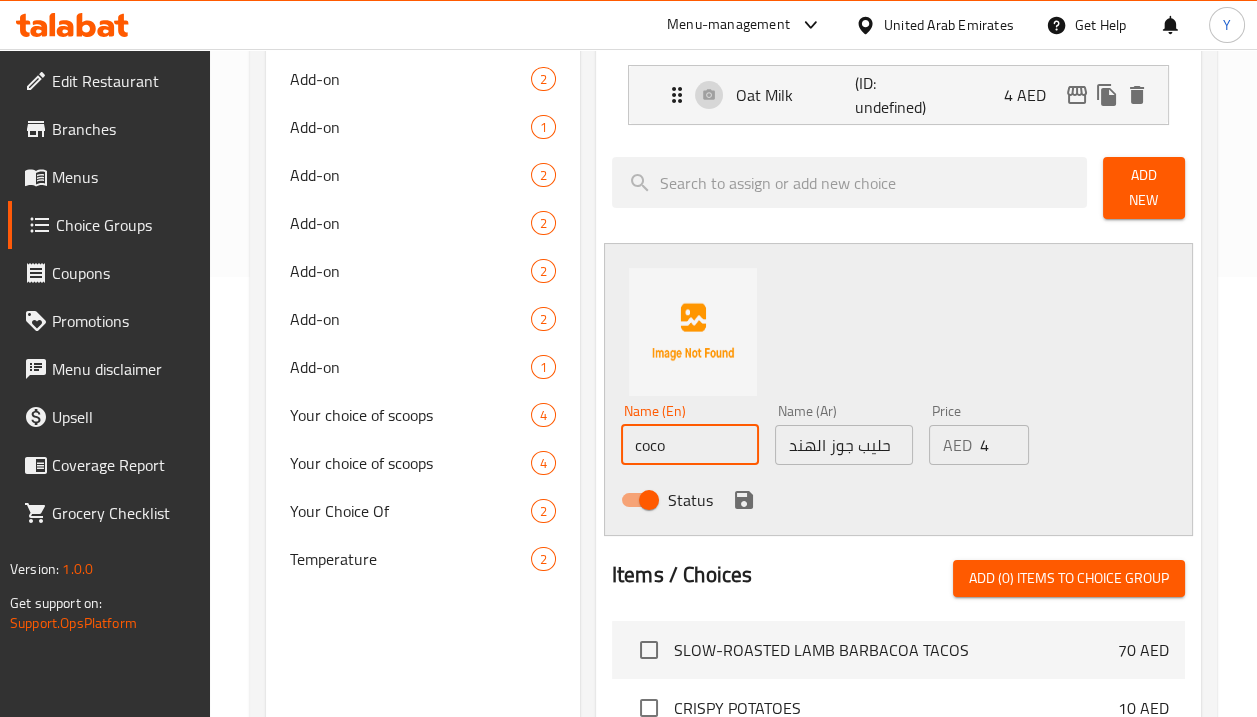 type on "Coconut Milk" 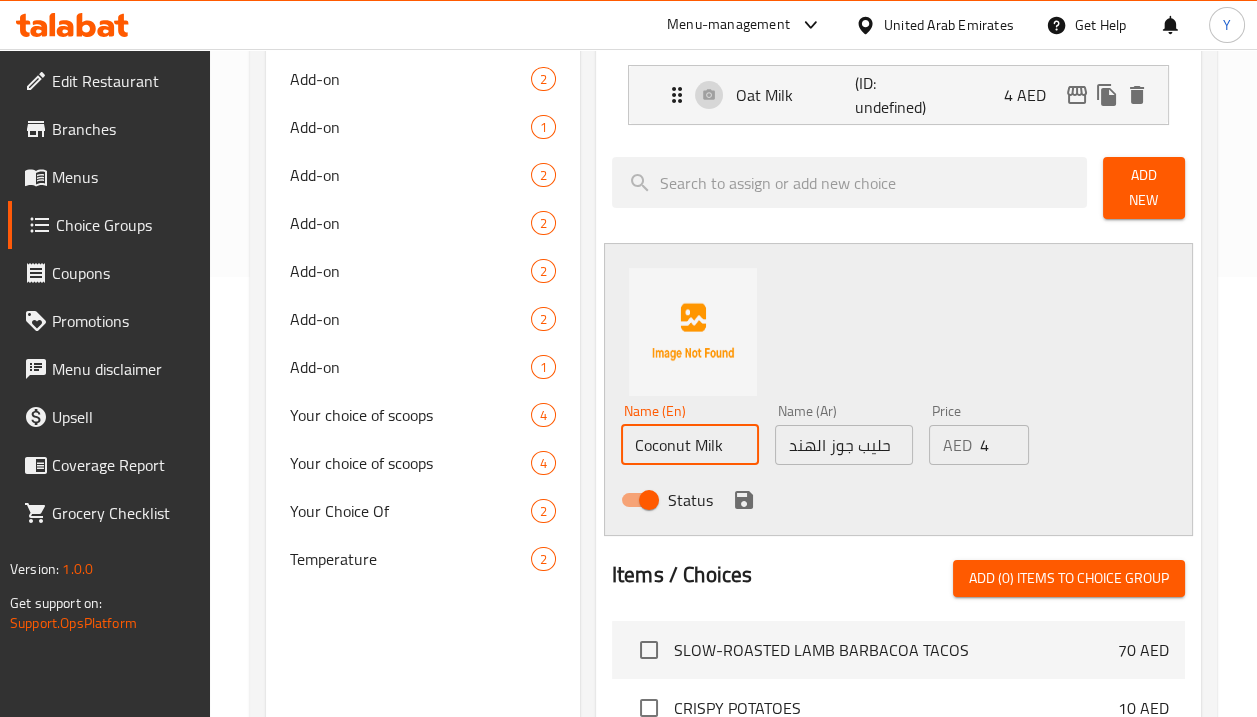 click 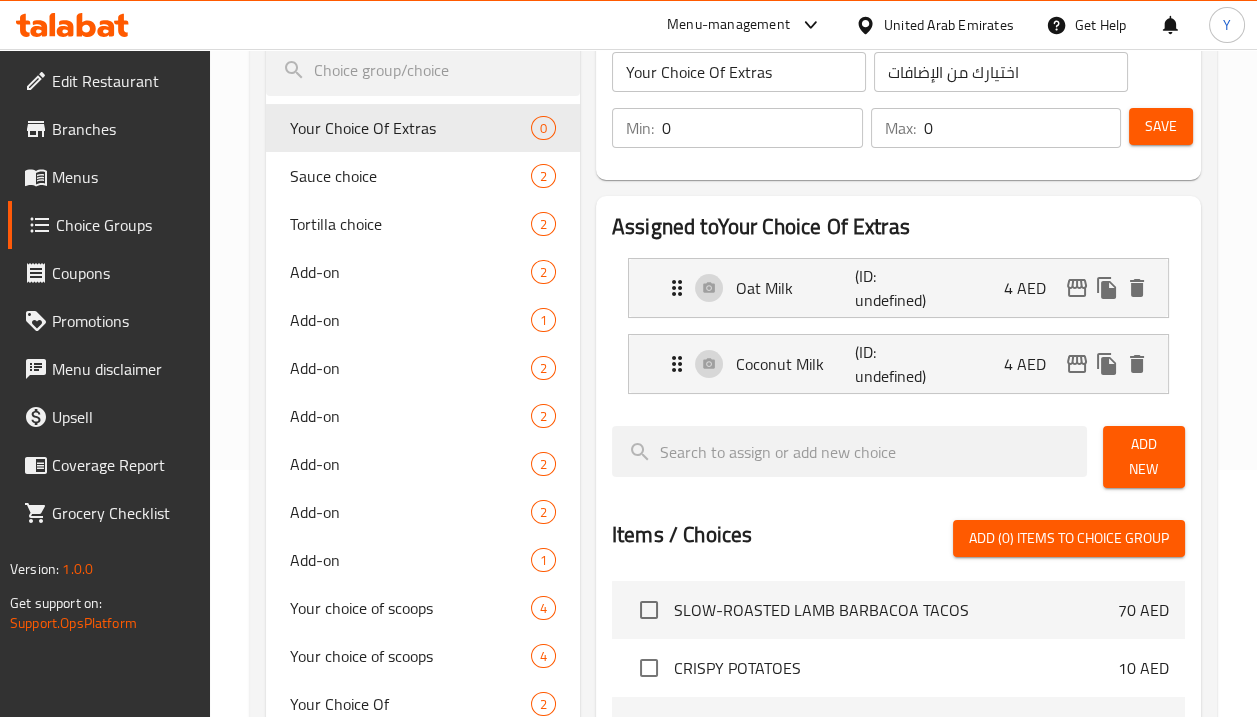 scroll, scrollTop: 226, scrollLeft: 0, axis: vertical 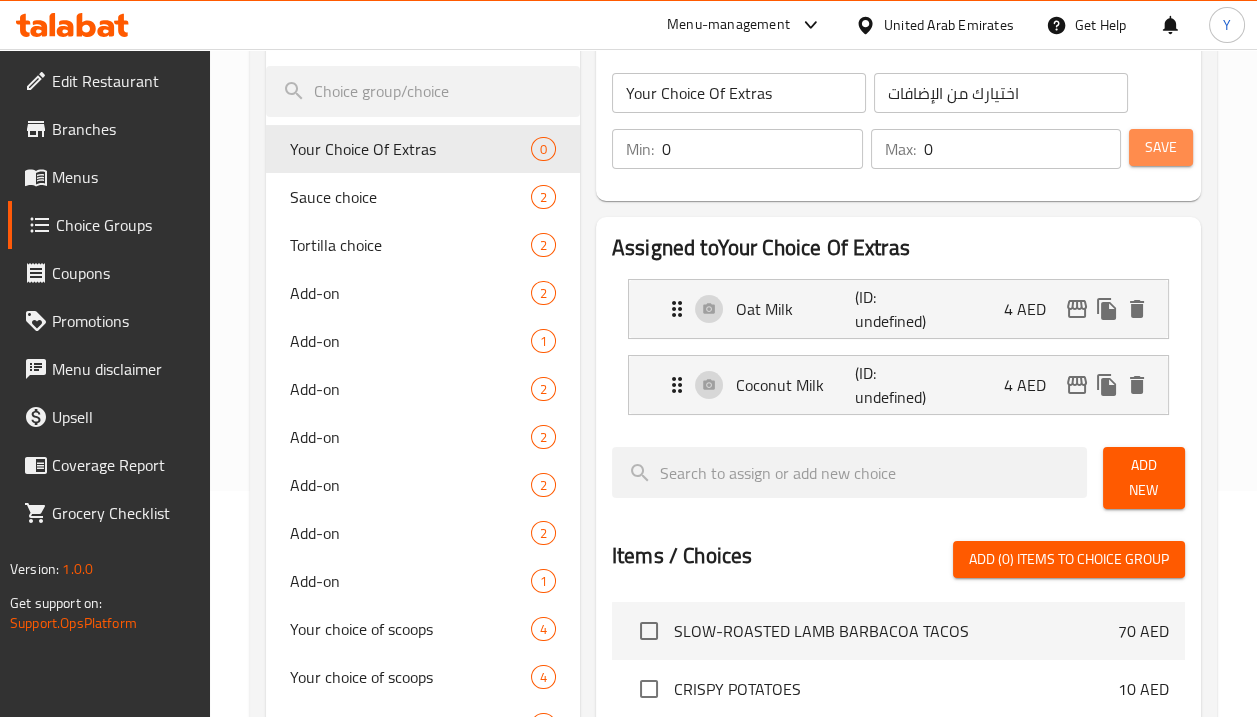 click on "Save" at bounding box center (1161, 147) 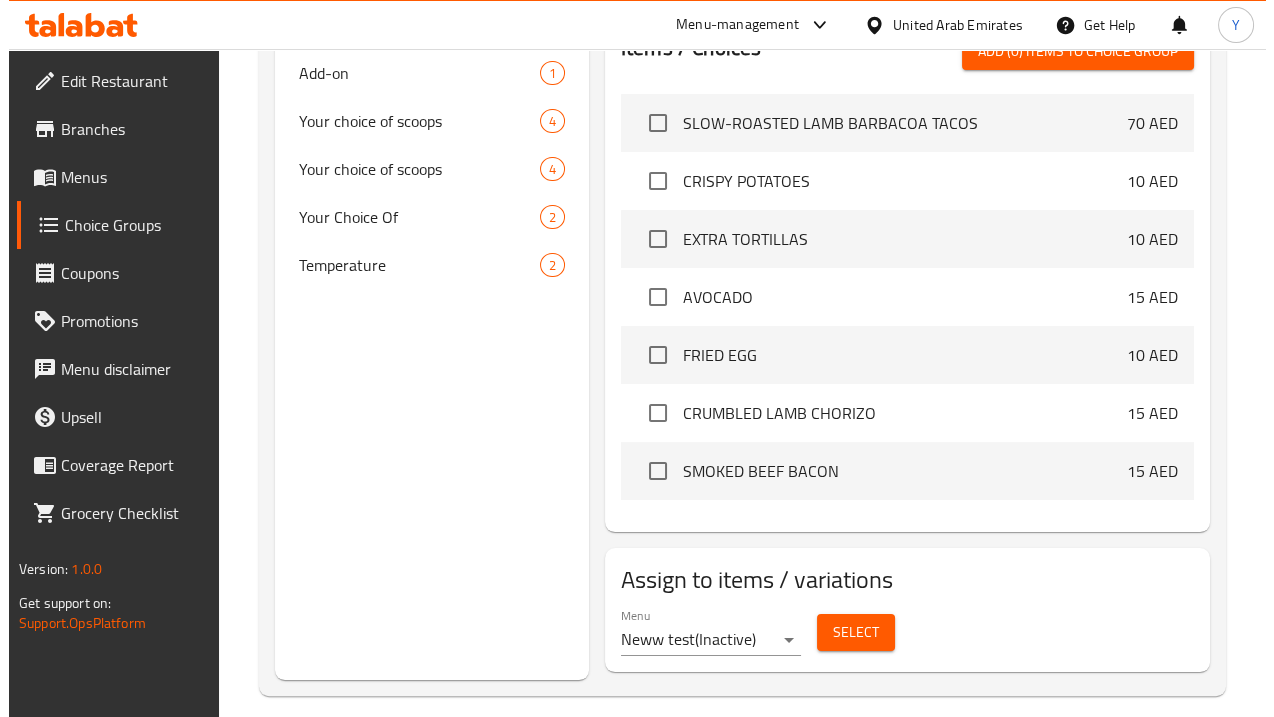scroll, scrollTop: 752, scrollLeft: 0, axis: vertical 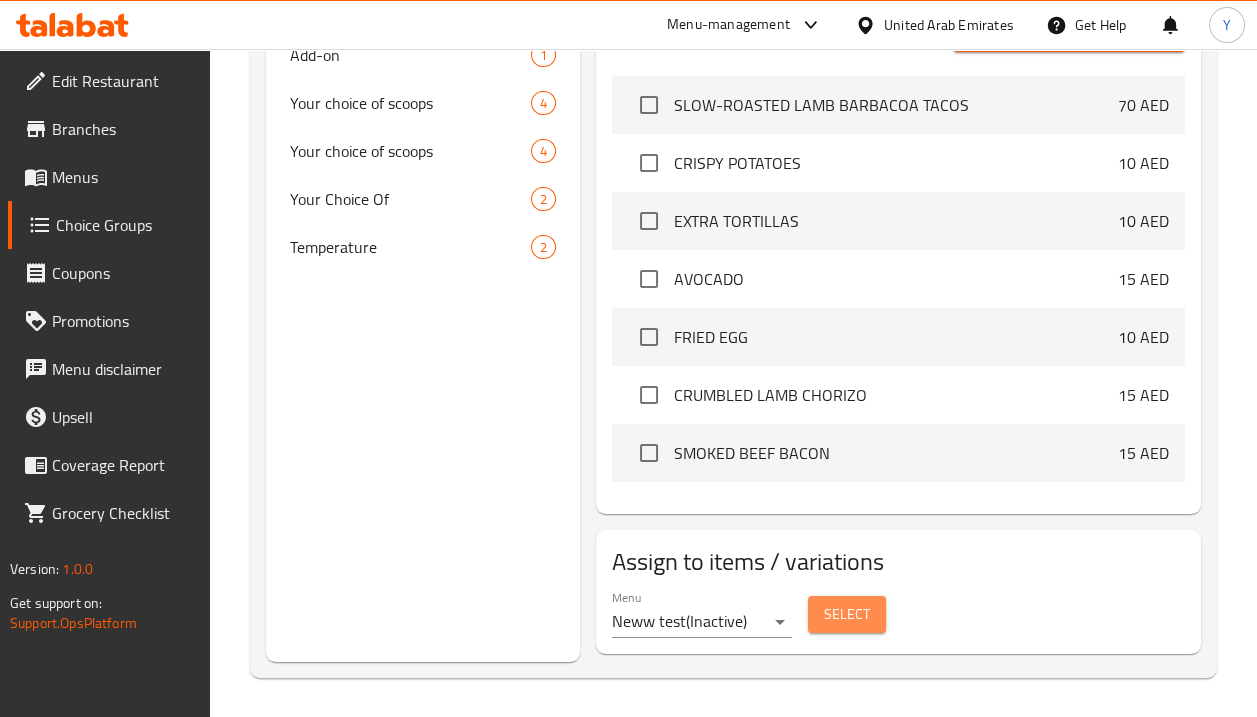 click on "Select" at bounding box center [847, 614] 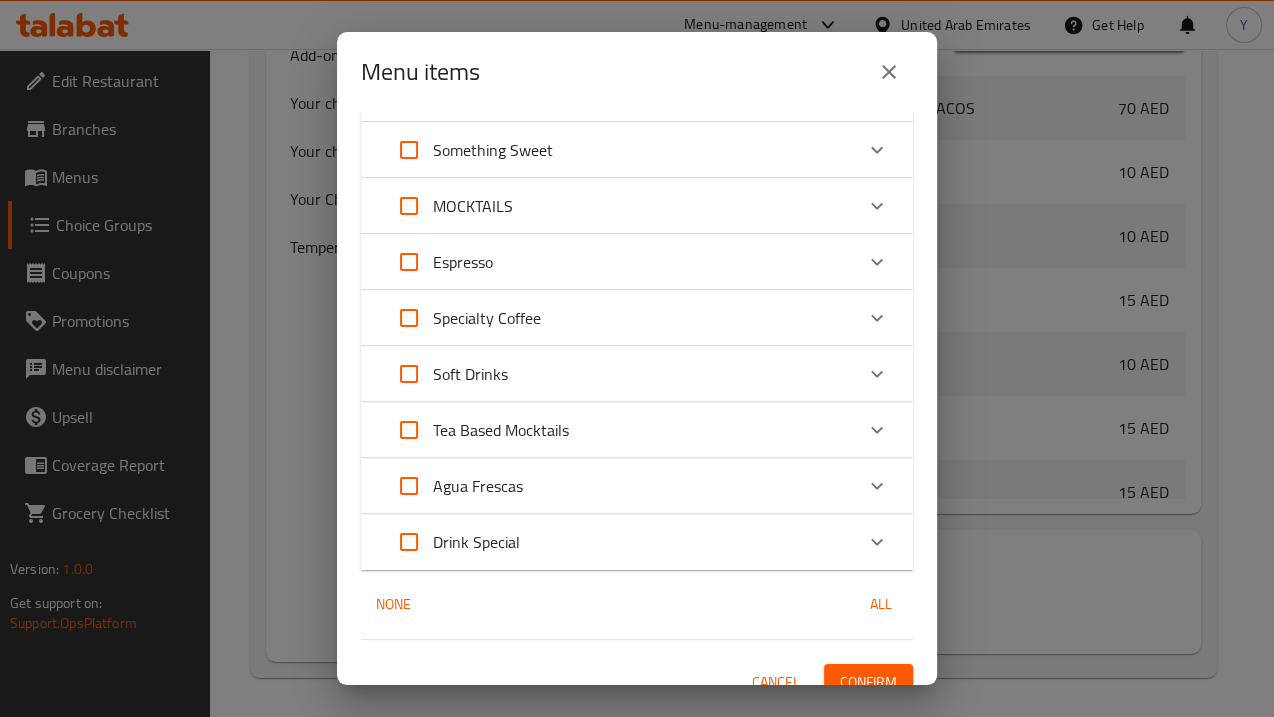 scroll, scrollTop: 468, scrollLeft: 0, axis: vertical 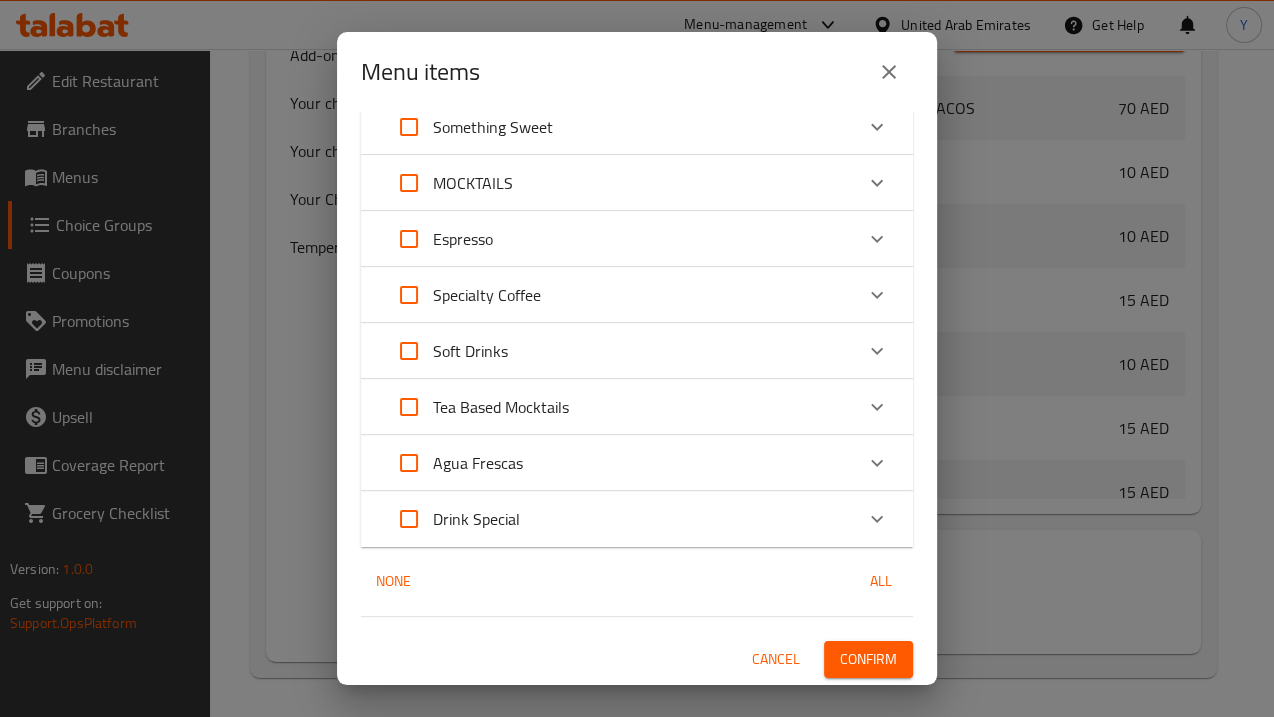 click on "Espresso" at bounding box center (619, 239) 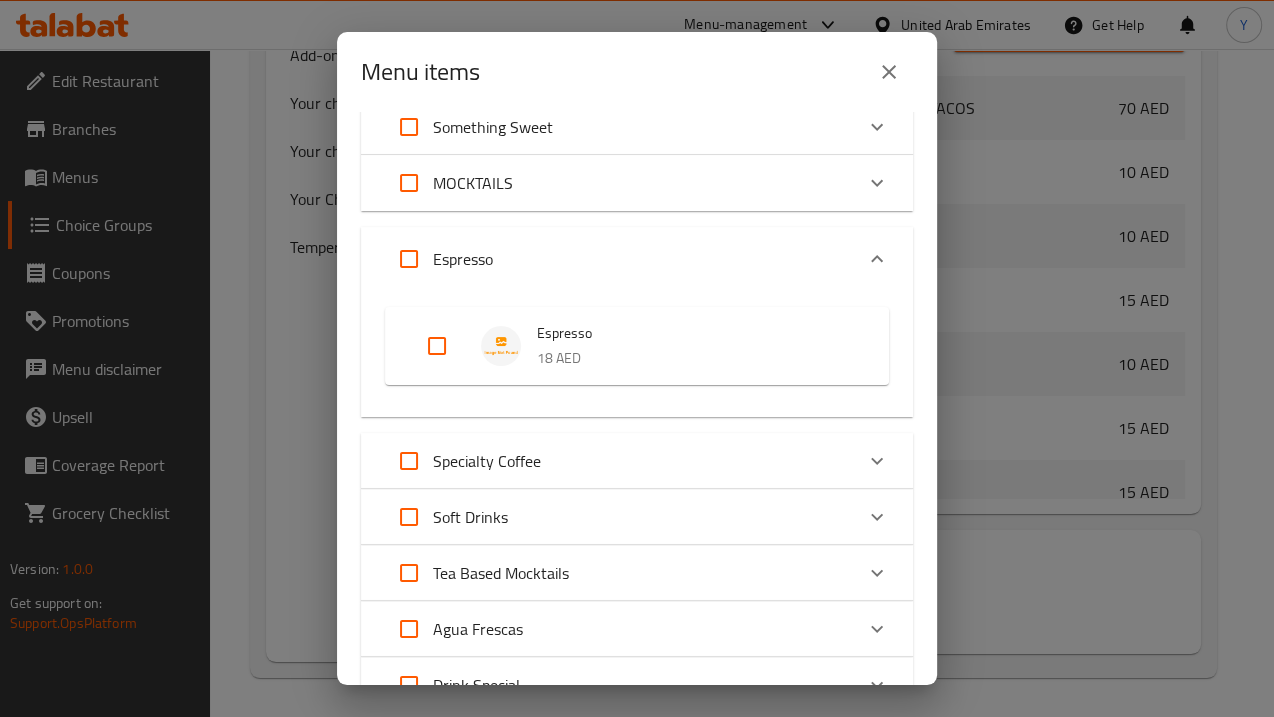 click on "Specialty Coffee" at bounding box center (619, 461) 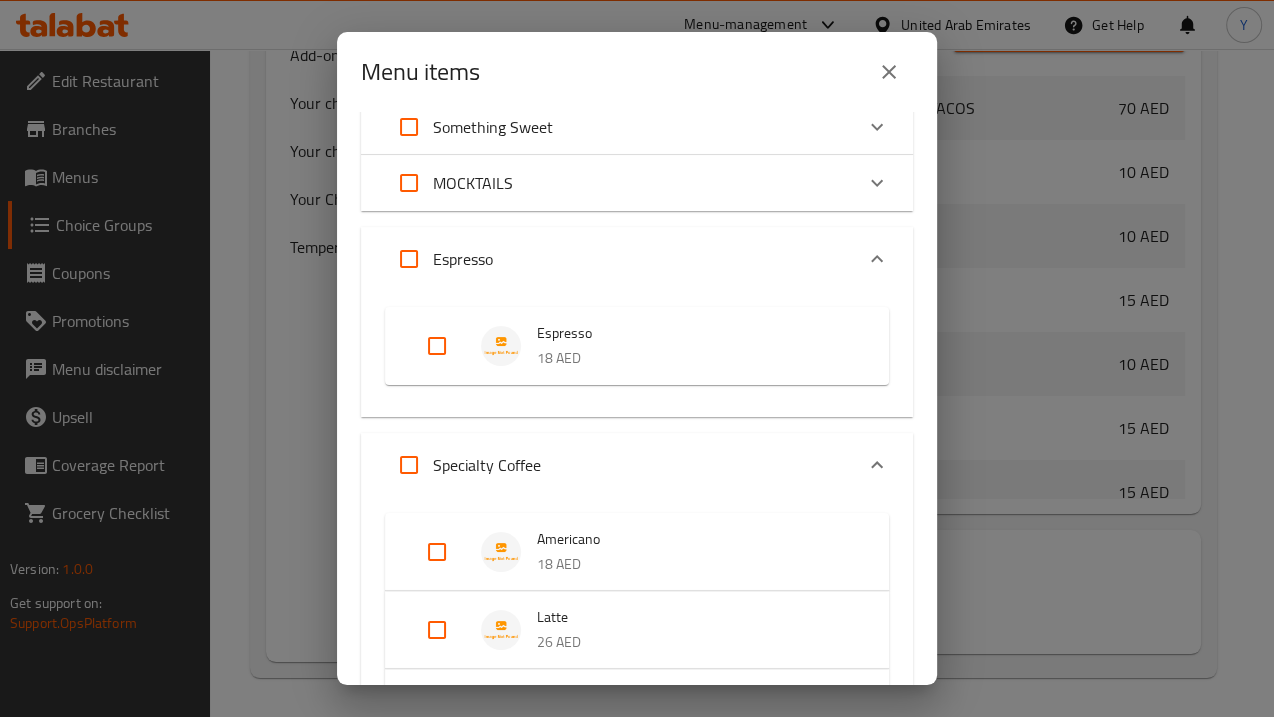 click 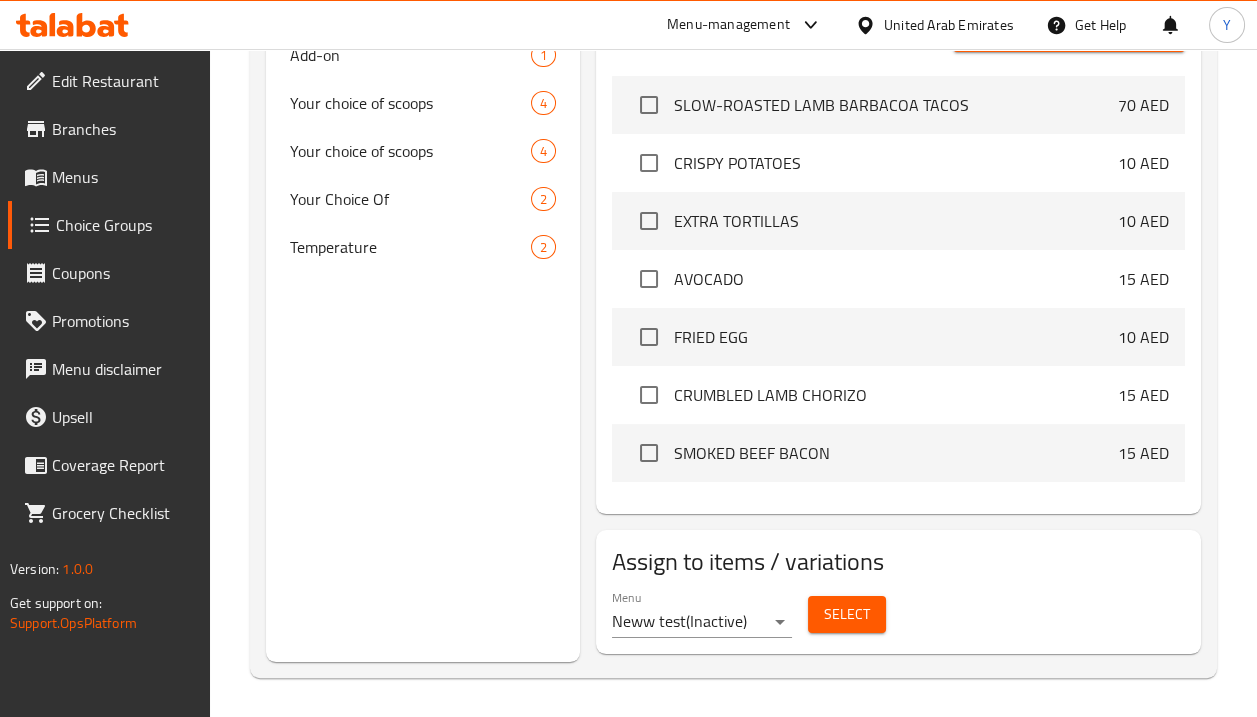 click on "​ Menu-management United Arab Emirates Get Help Y   Edit Restaurant   Branches   Menus   Choice Groups   Coupons   Promotions   Menu disclaimer   Upsell   Coverage Report   Grocery Checklist  Version:    1.0.0  Get support on:    Support.OpsPlatform Home / Restaurants management / Choice Groups Choice Groups Choice Groups Your Choice Of Extras 2 Sauce choice 2 Tortilla choice 2 Add-on 2 Add-on 1 Add-on 2 Add-on 2 Add-on 2 Add-on 2 Add-on 1 Your choice of scoops 4 Your choice of scoops 4 Your Choice Of 2 Temperature 2 Your Choice Of Extras (ID: 982035) Your Choice Of Extras ​ اختيارك من الإضافات ​ Min: 0 ​ Max: 0 ​ Save Assigned to  Your Choice Of Extras Oat Milk  (ID: 2219944517) 4 AED Name (En) Oat Milk Name (En) Name (Ar) حليب شوفان Name (Ar) Price AED 4 Price Status Coconut Milk (ID: 2219944518) 4 AED Name (En) Coconut Milk Name (En) Name (Ar) حليب جوز الهند Name (Ar) Price AED 4 Price Status Add New Items / Choices Add (0) items to choice group 70 AED 10 AED" at bounding box center [628, -369] 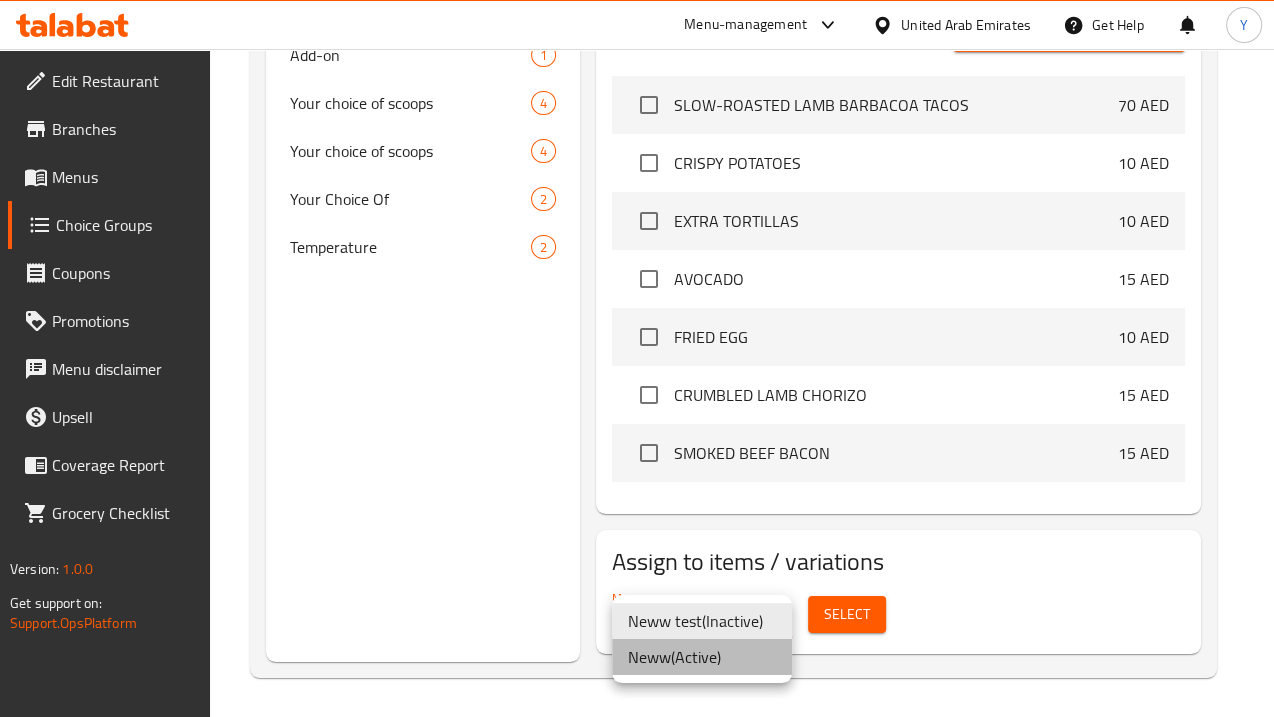 click on "Neww  ( Active )" at bounding box center [702, 657] 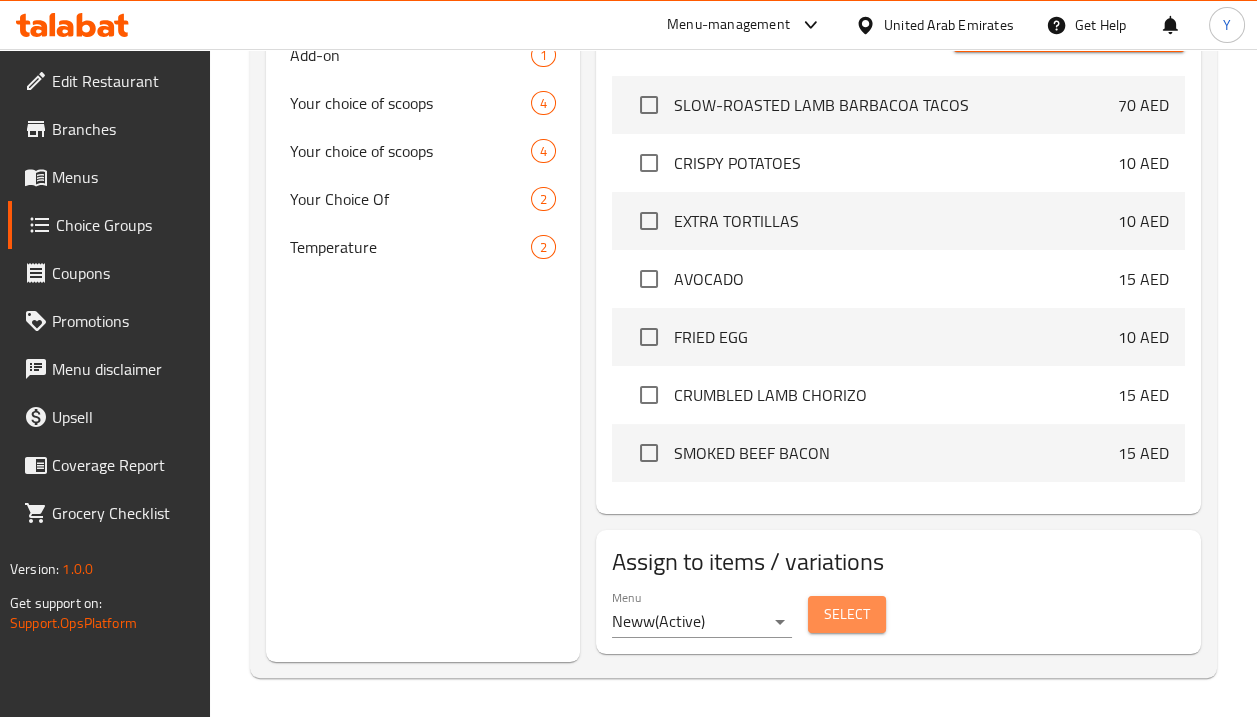 click on "Select" at bounding box center [847, 614] 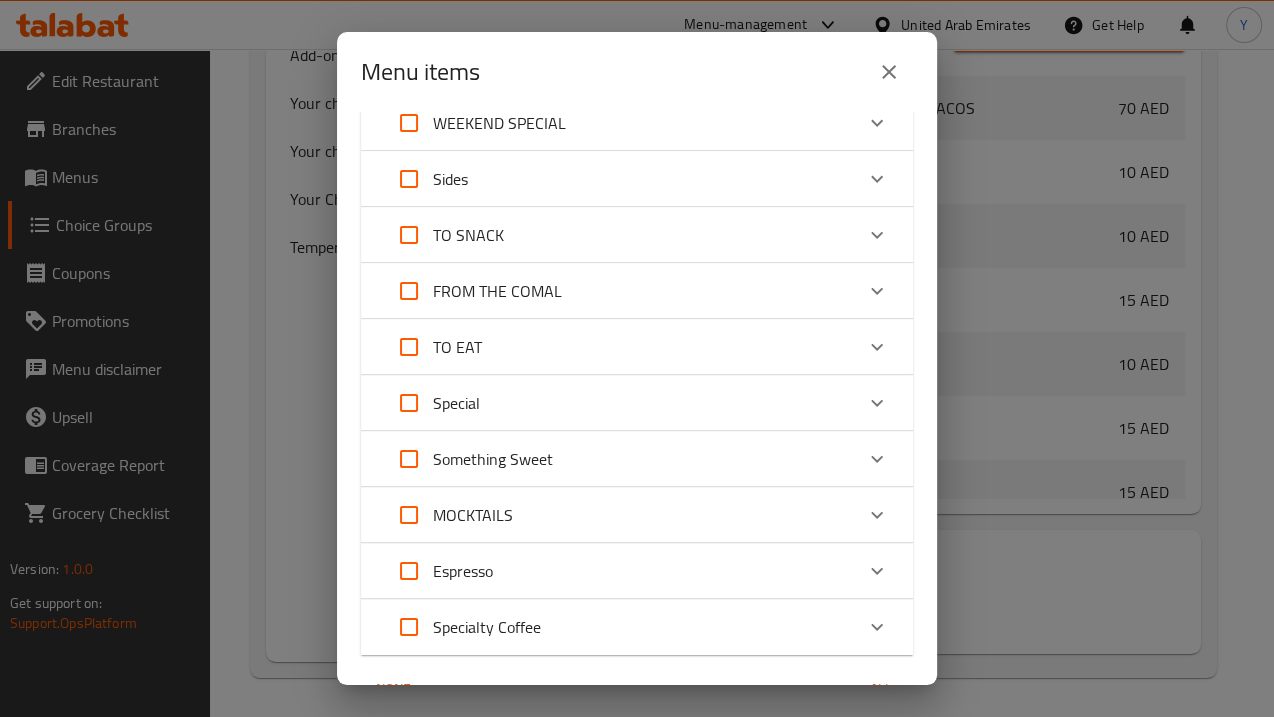 scroll, scrollTop: 189, scrollLeft: 0, axis: vertical 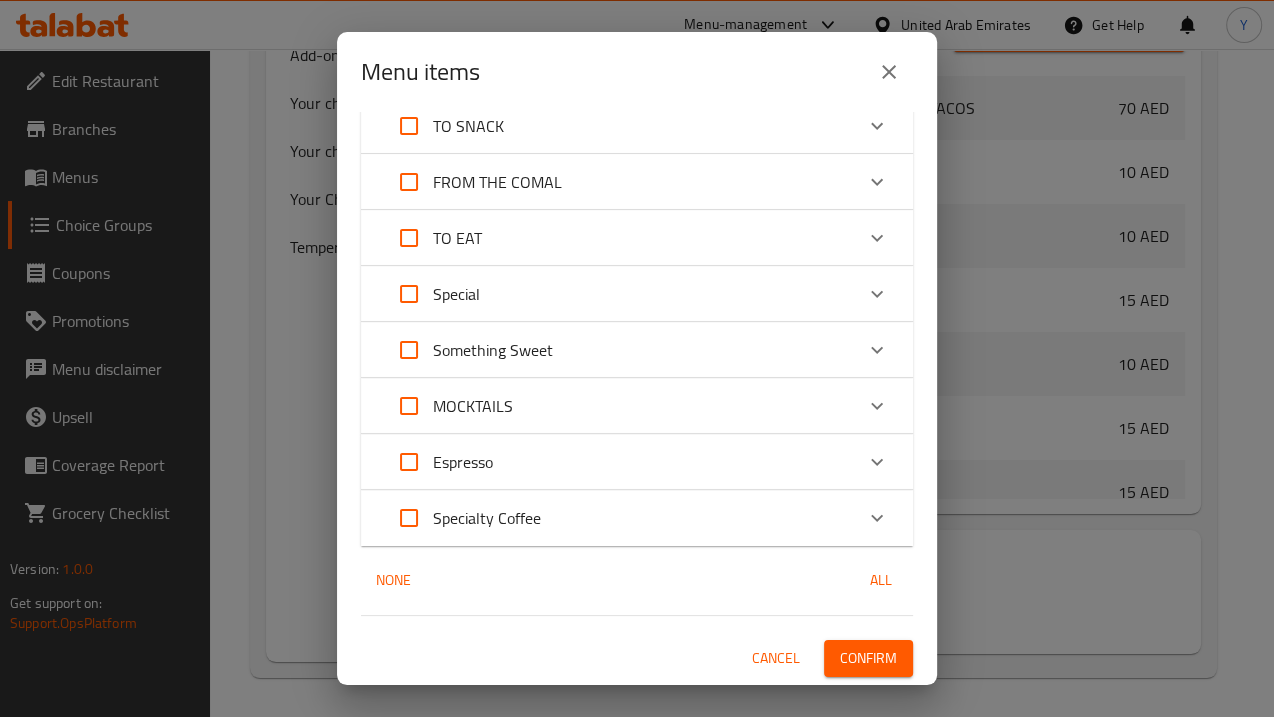 click 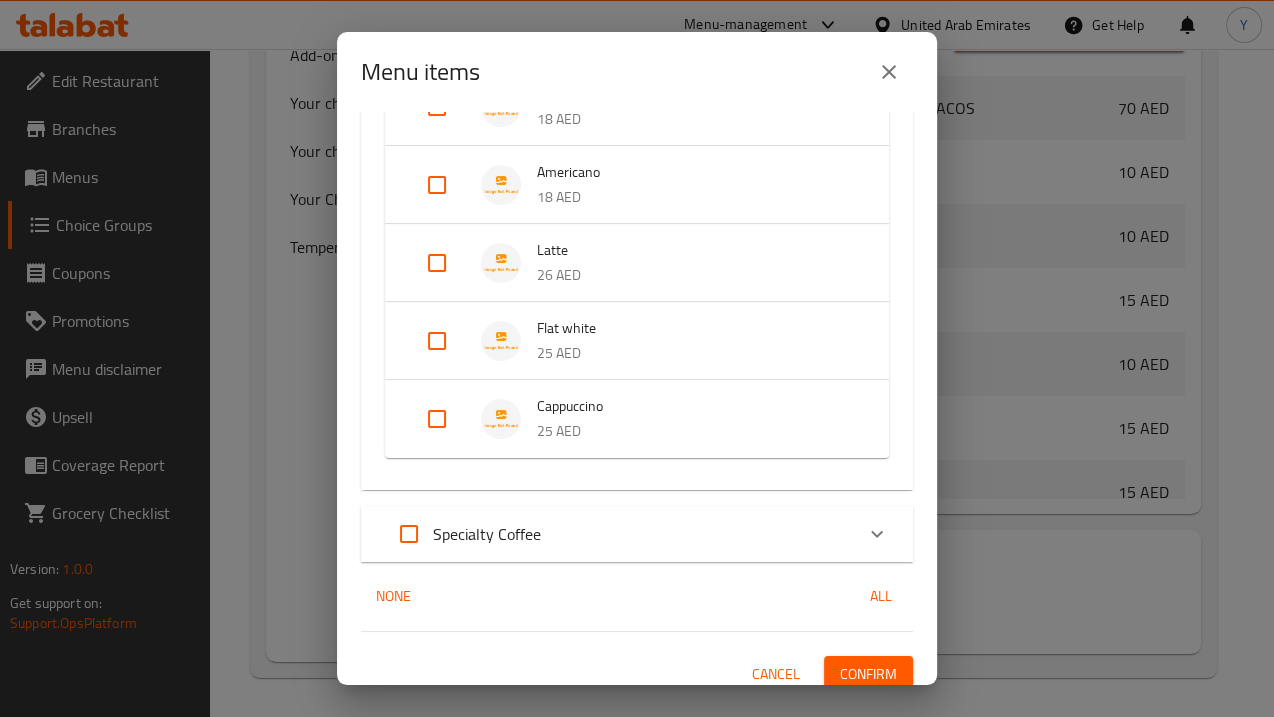 scroll, scrollTop: 647, scrollLeft: 0, axis: vertical 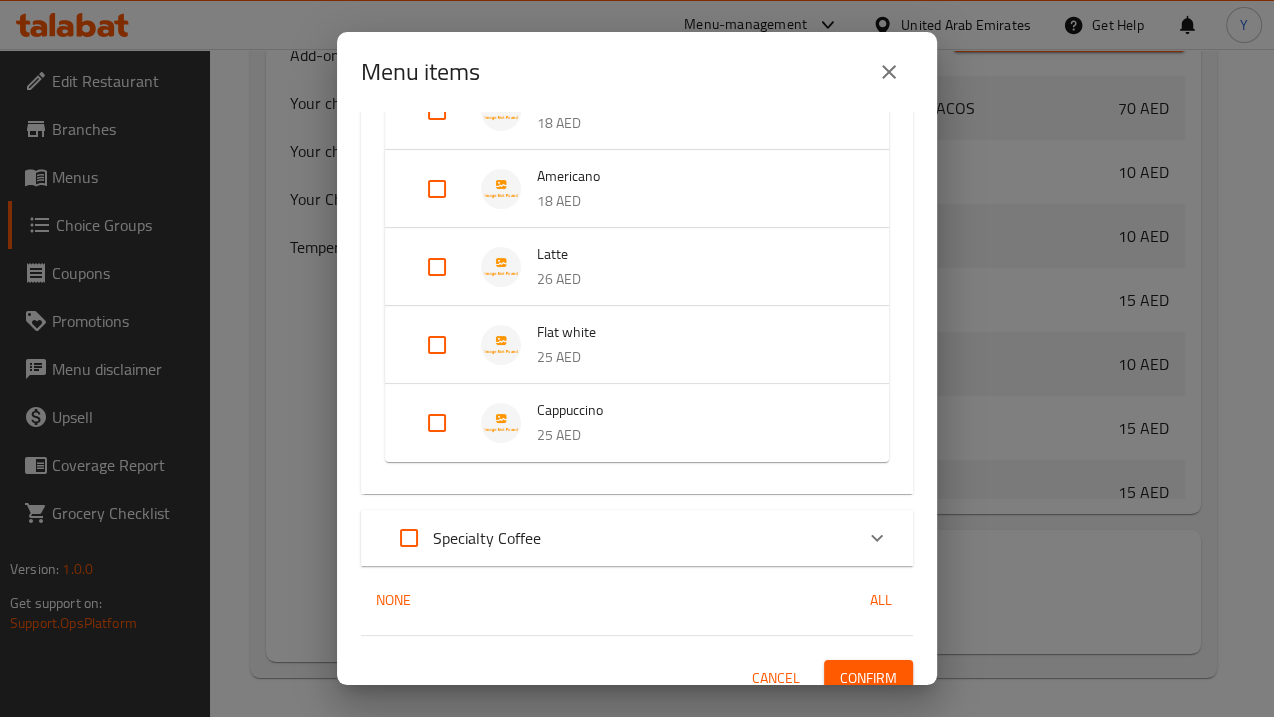 click at bounding box center [437, 267] 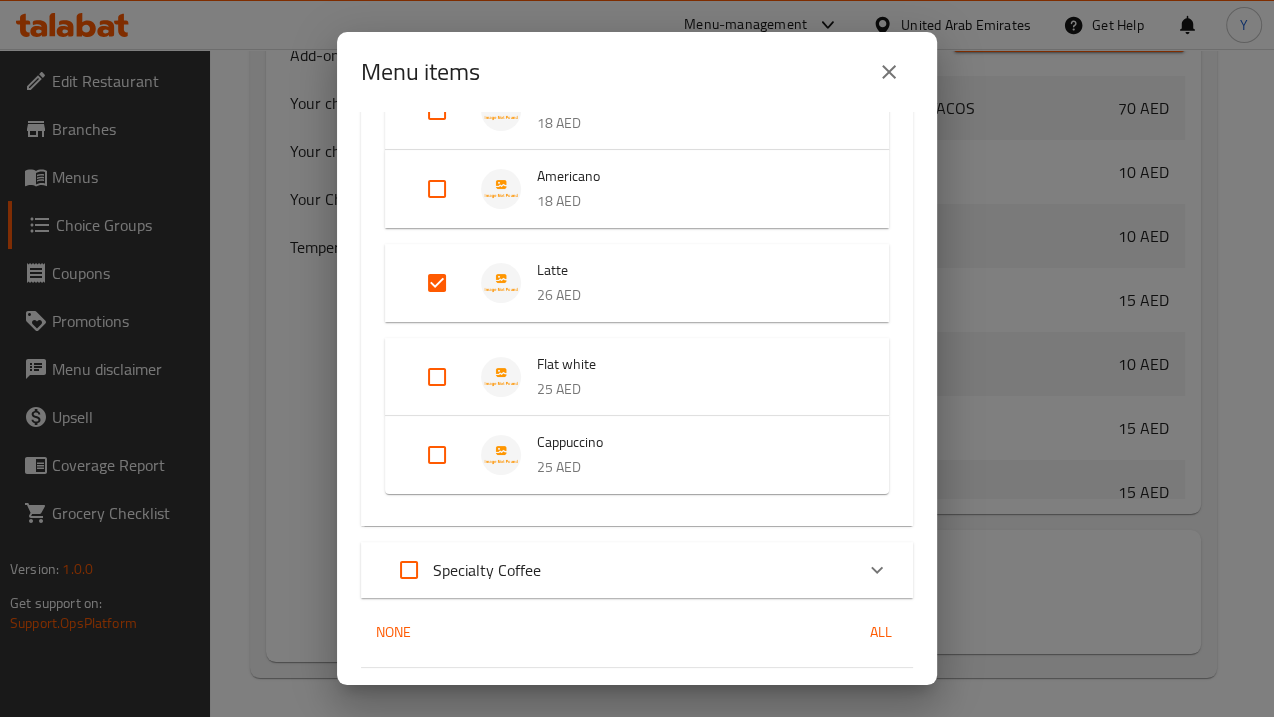 click at bounding box center (437, 377) 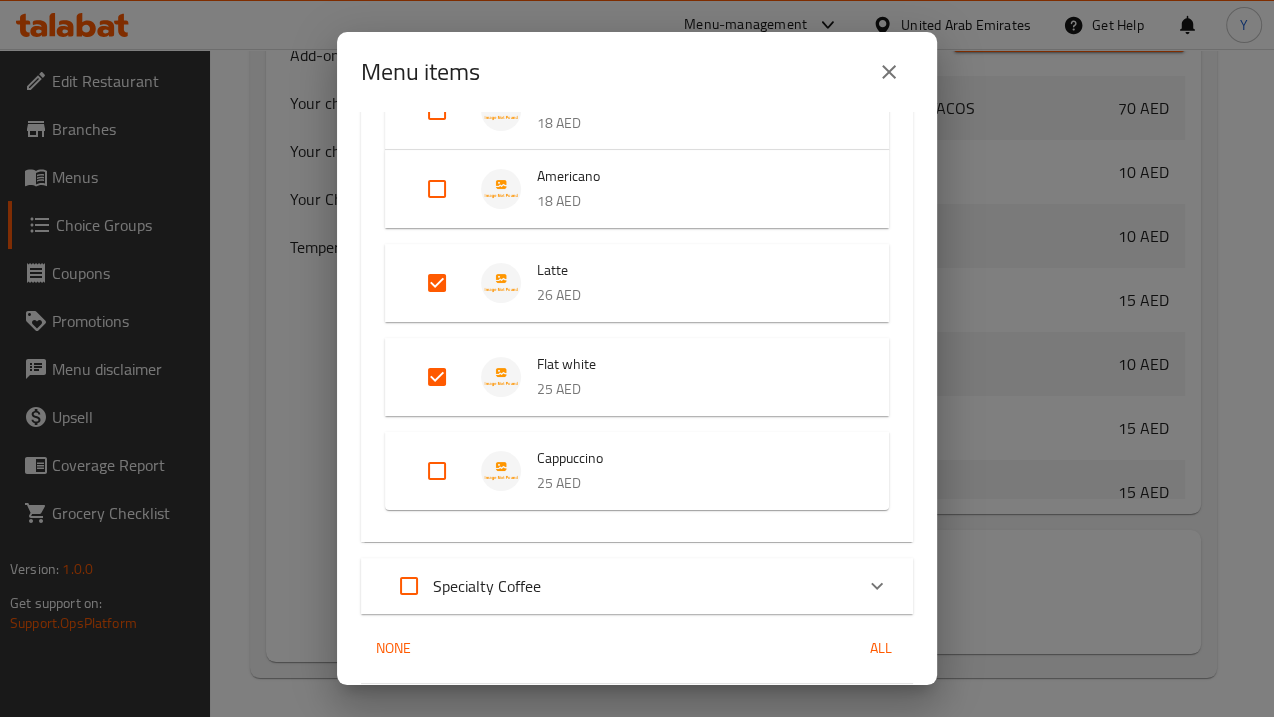 click at bounding box center (437, 471) 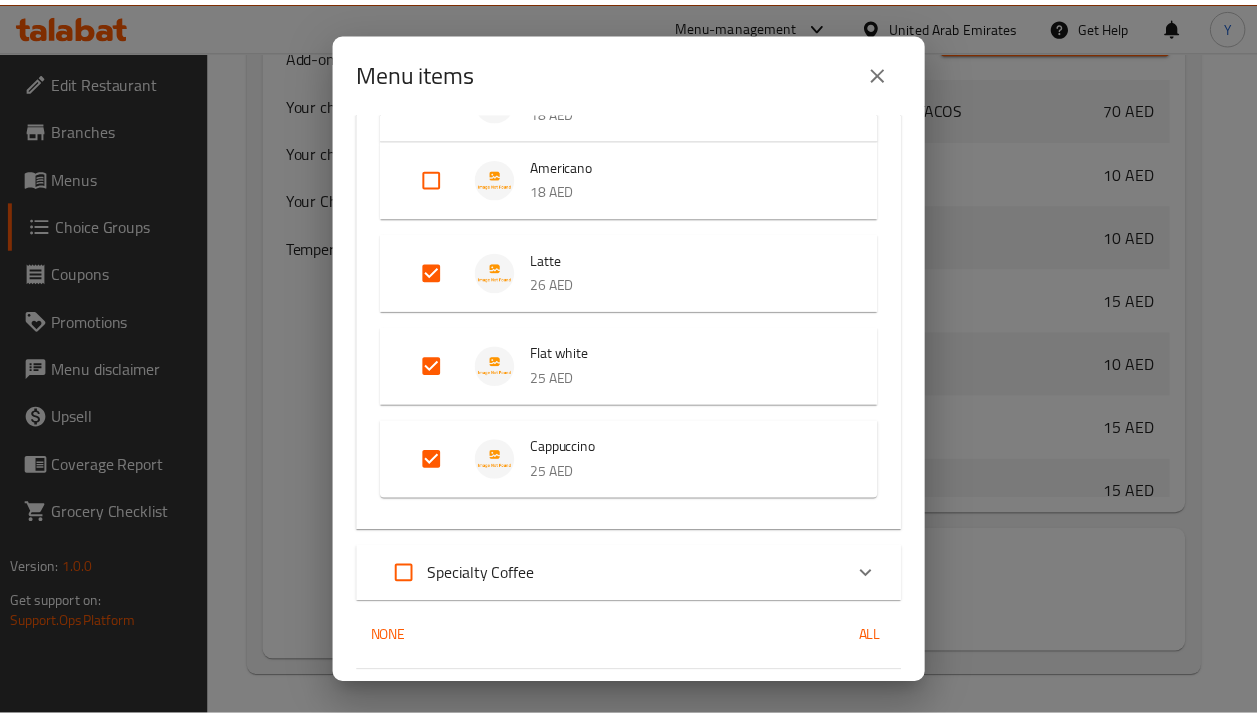 scroll, scrollTop: 714, scrollLeft: 0, axis: vertical 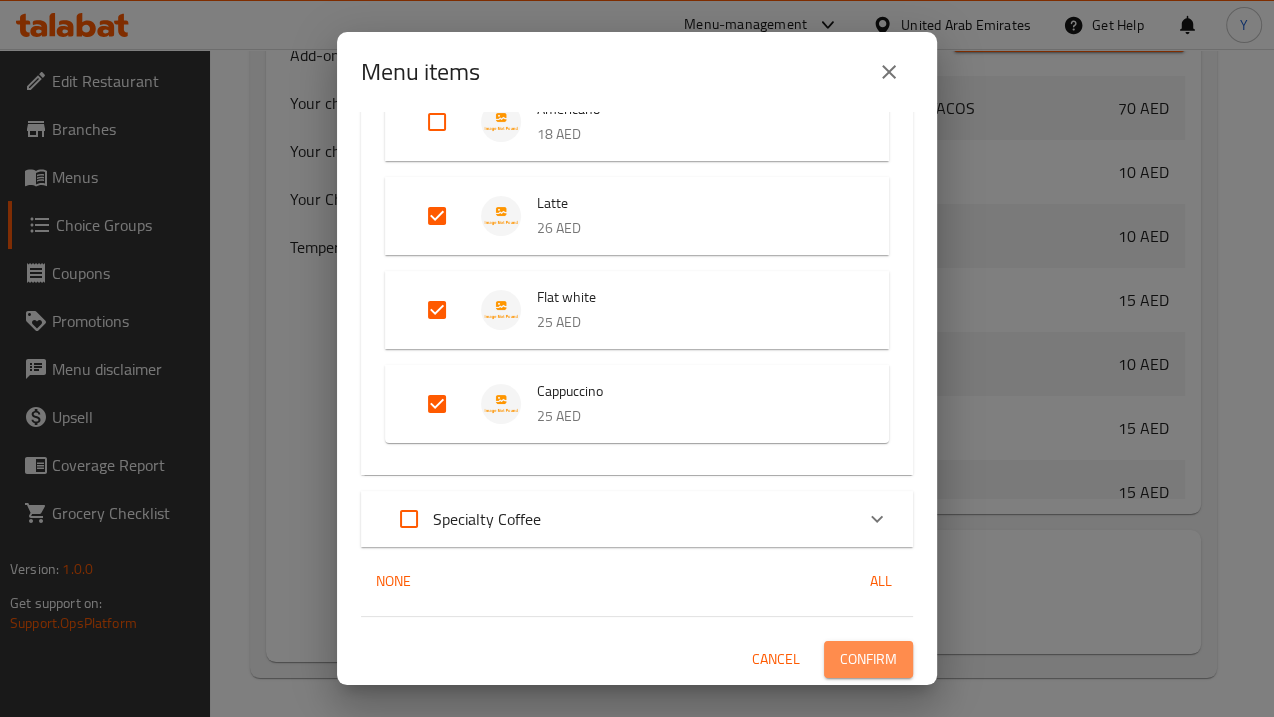 click on "Confirm" at bounding box center (868, 659) 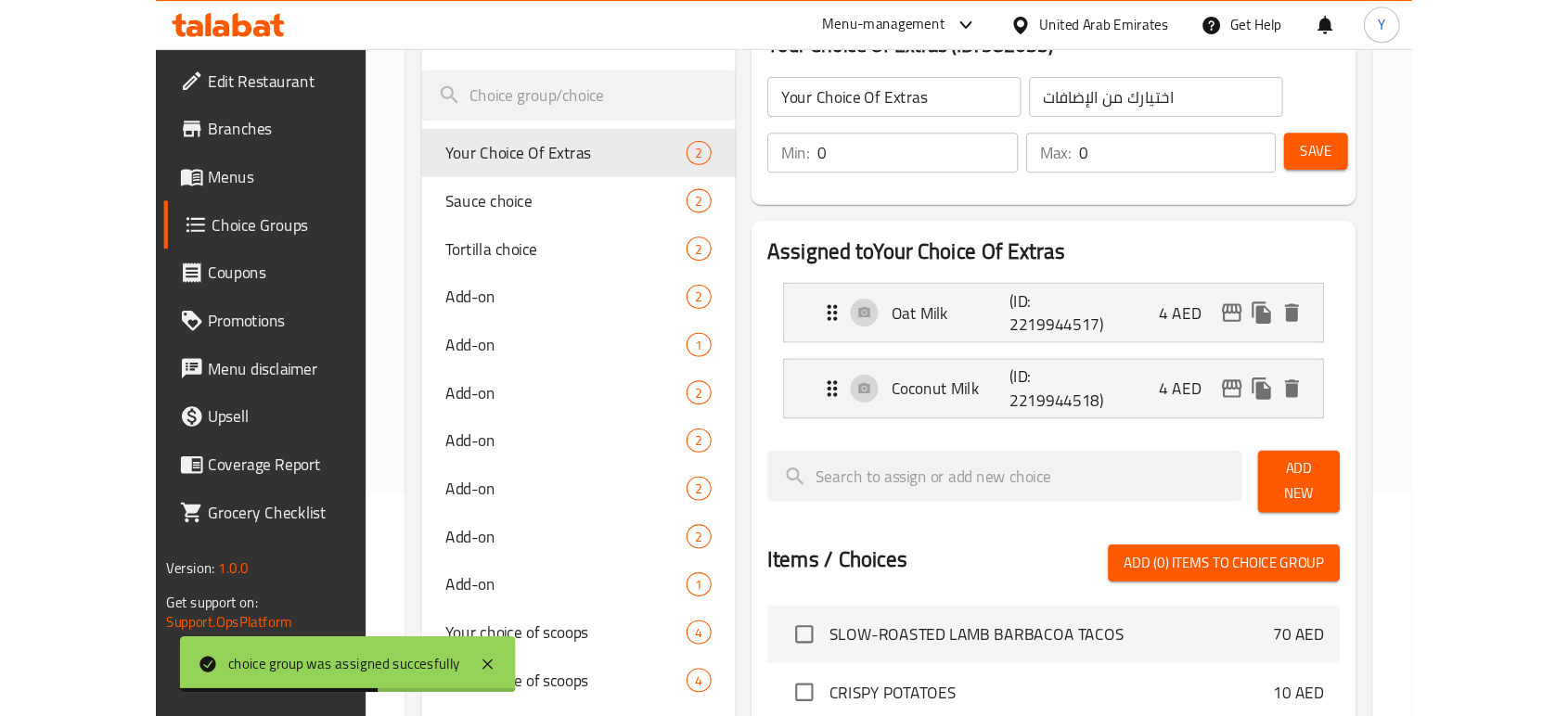 scroll, scrollTop: 197, scrollLeft: 0, axis: vertical 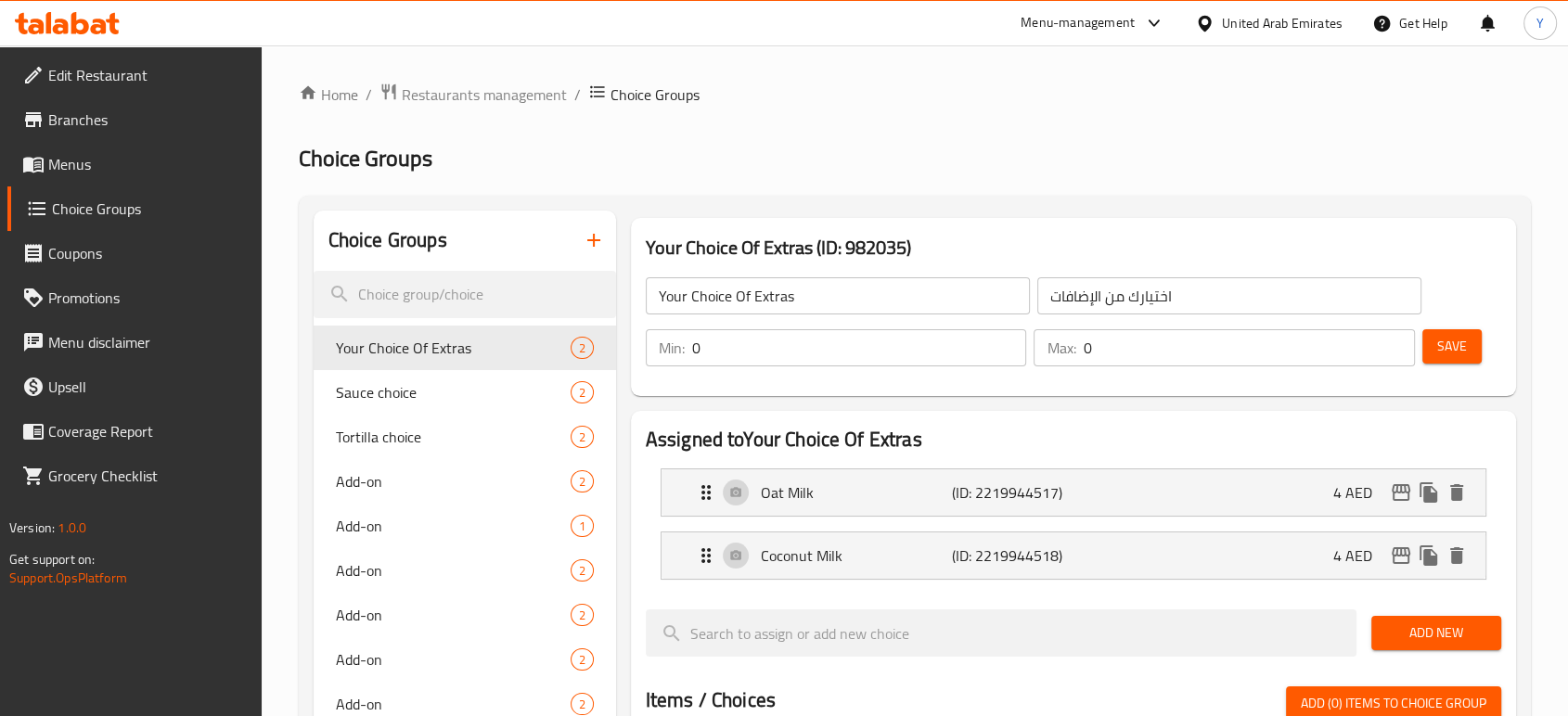 click on "Menus" at bounding box center (148, 164) 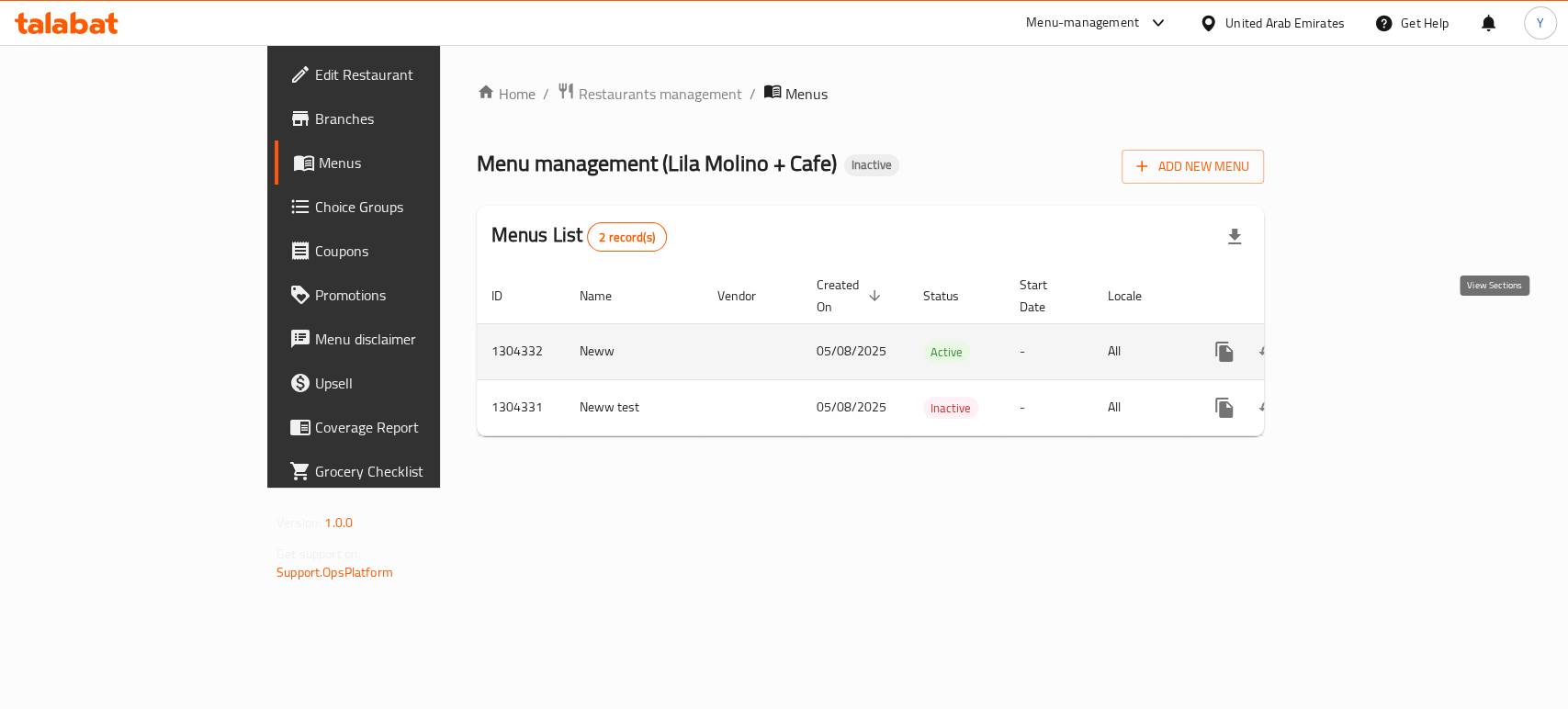 click 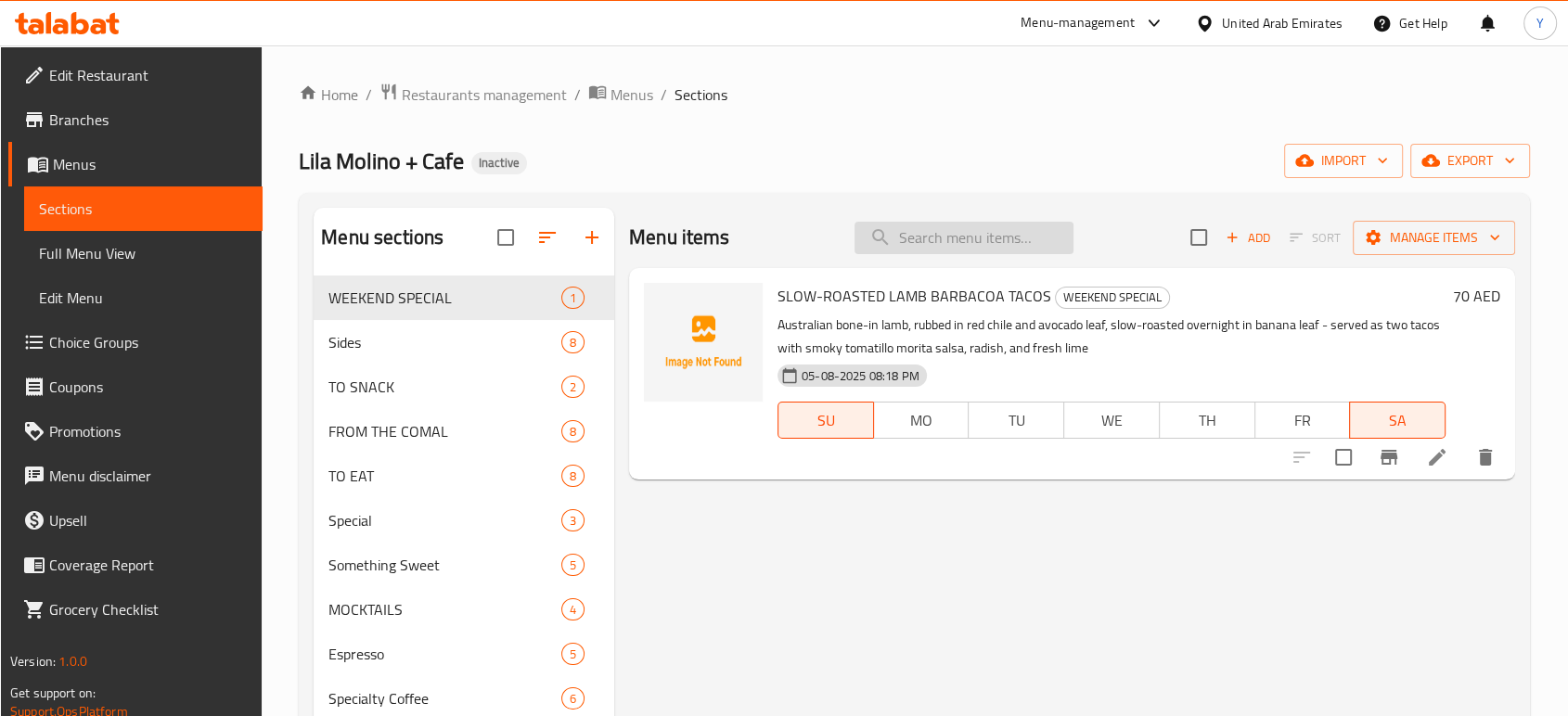 click at bounding box center [964, 237] 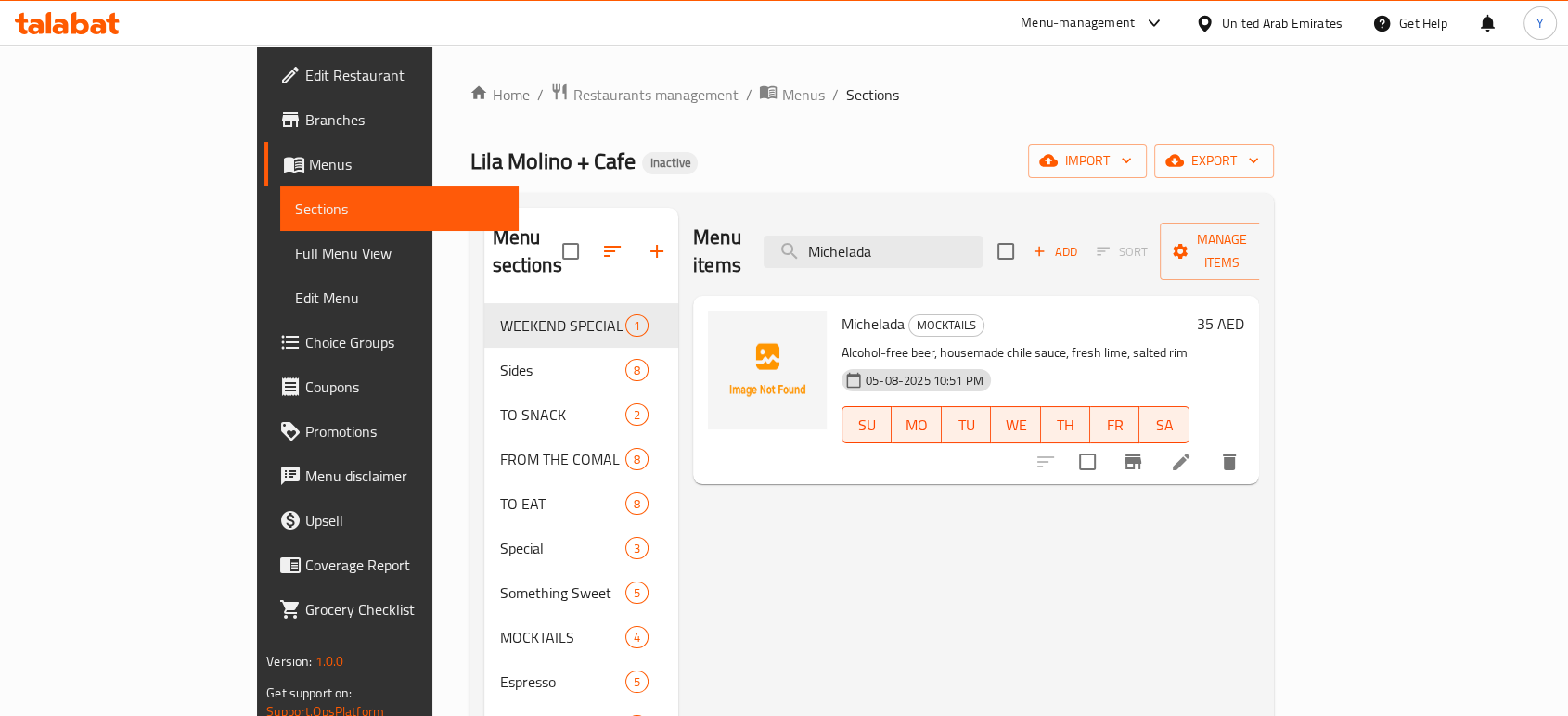 type on "Michelada" 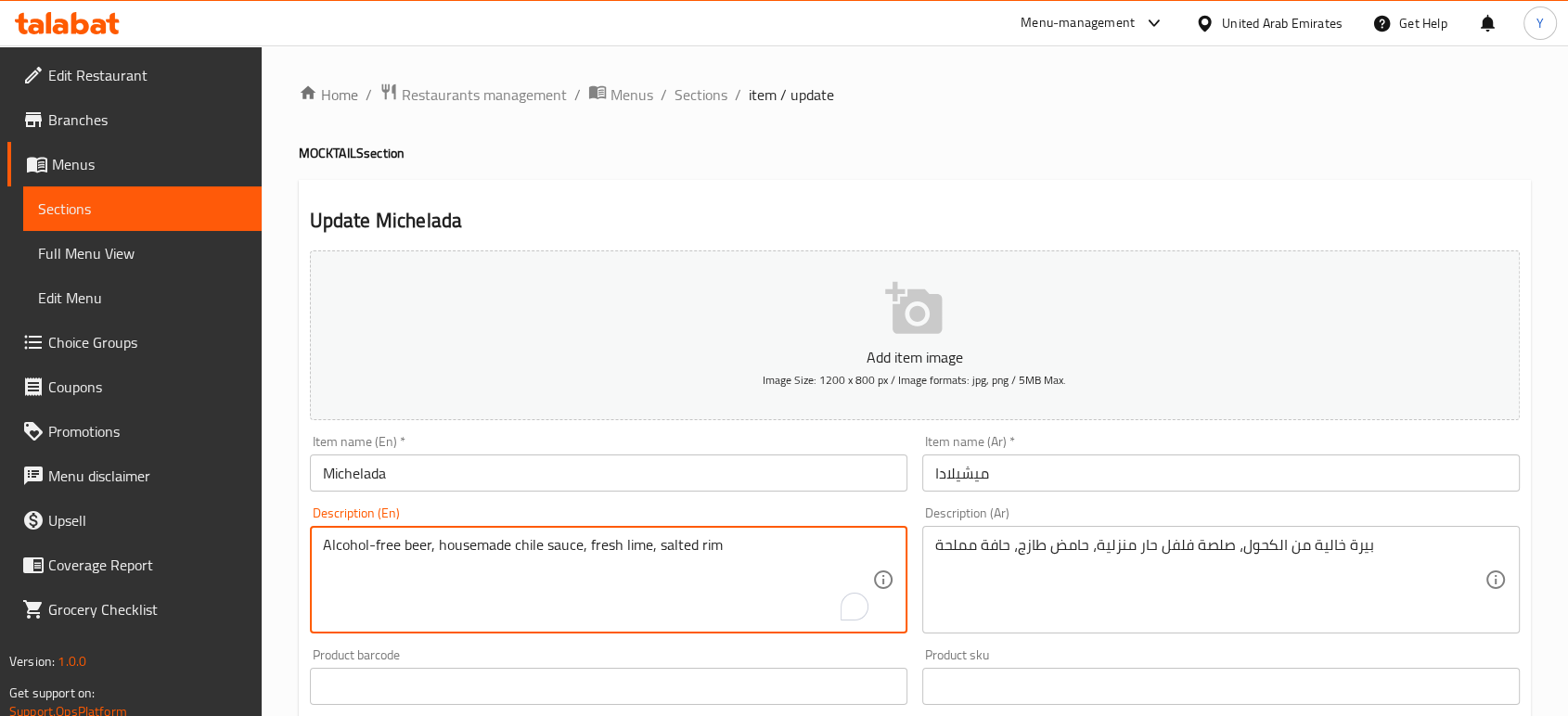 click on "Alcohol-free beer, housemade chile sauce, fresh lime, salted rim" at bounding box center (598, 580) 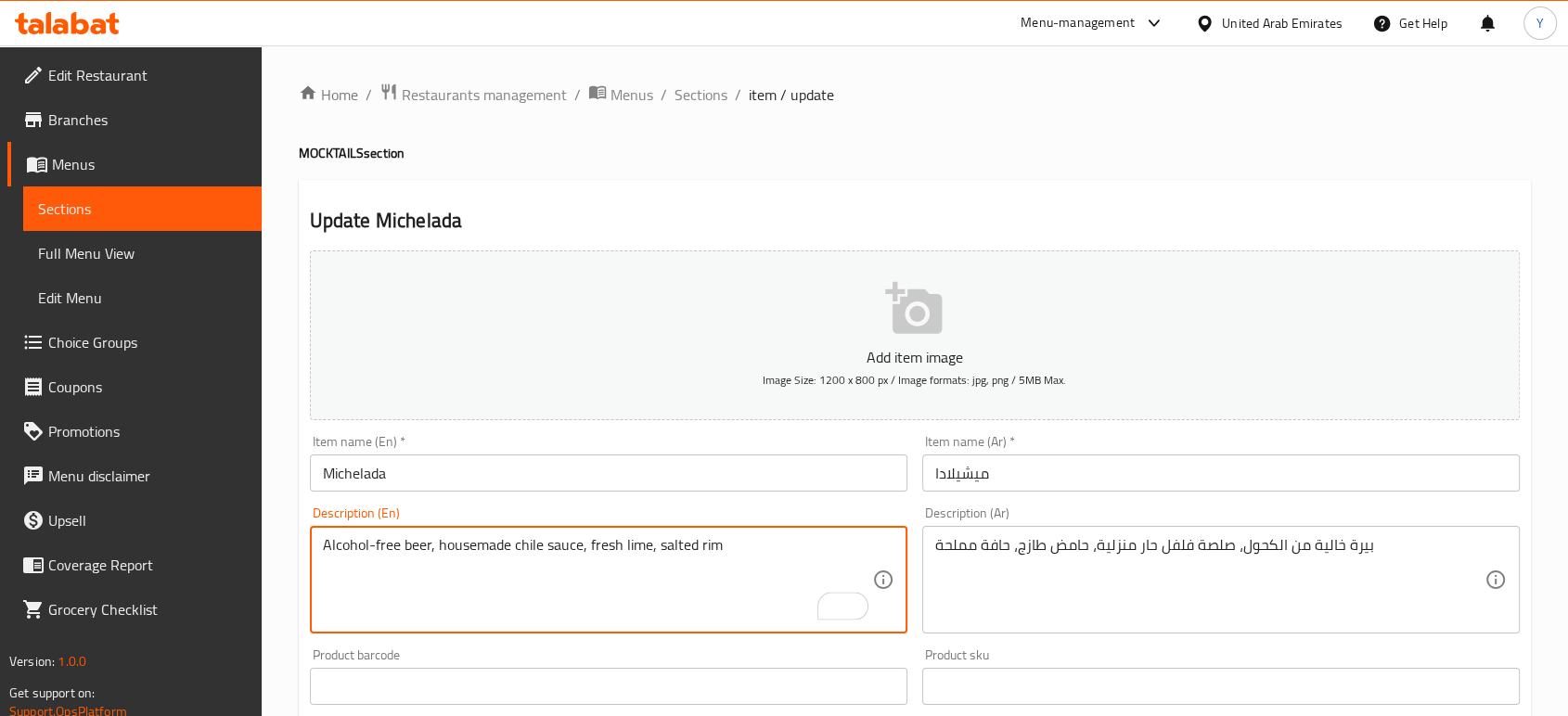 click on "Alcohol-free beer, housemade chile sauce, fresh lime, salted rim" at bounding box center [598, 580] 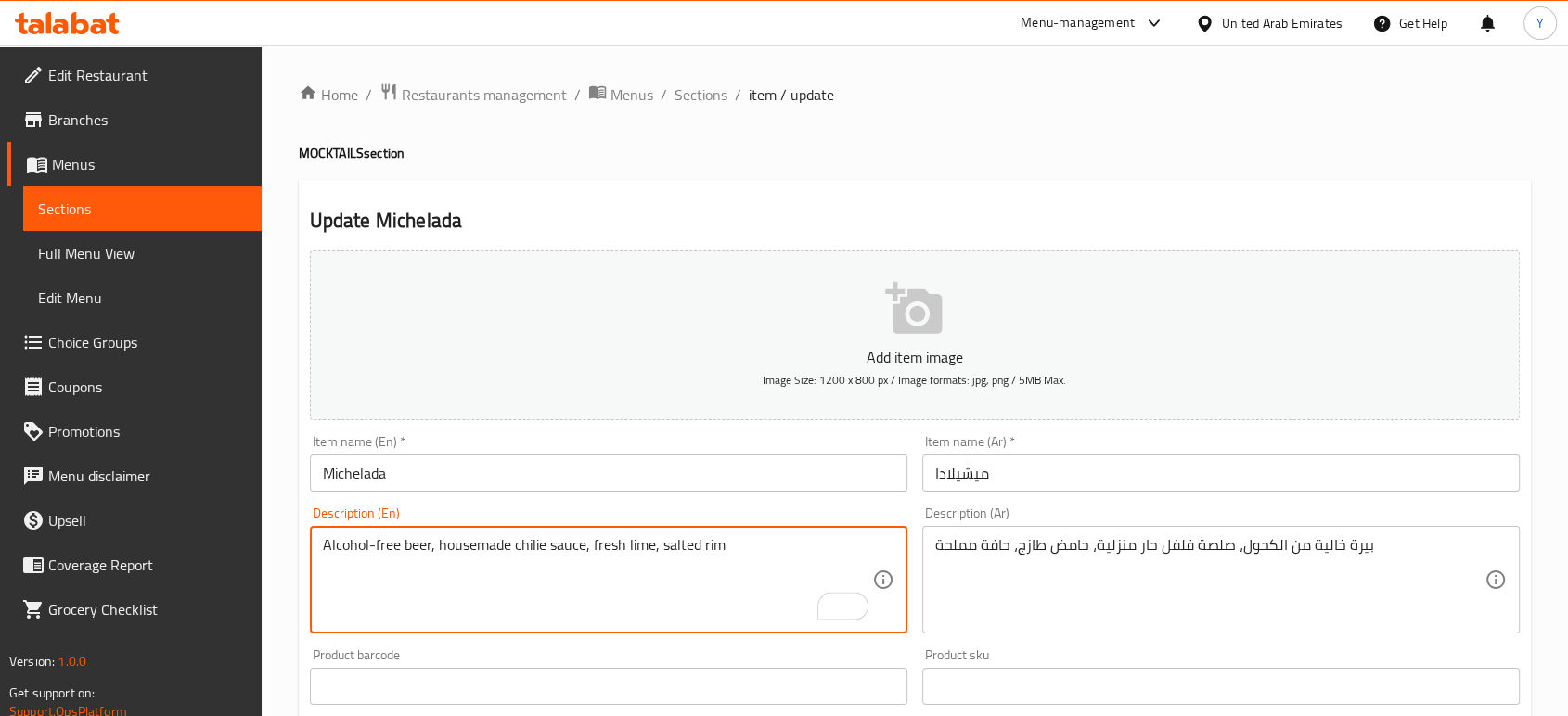 click on "Michelada" at bounding box center (609, 473) 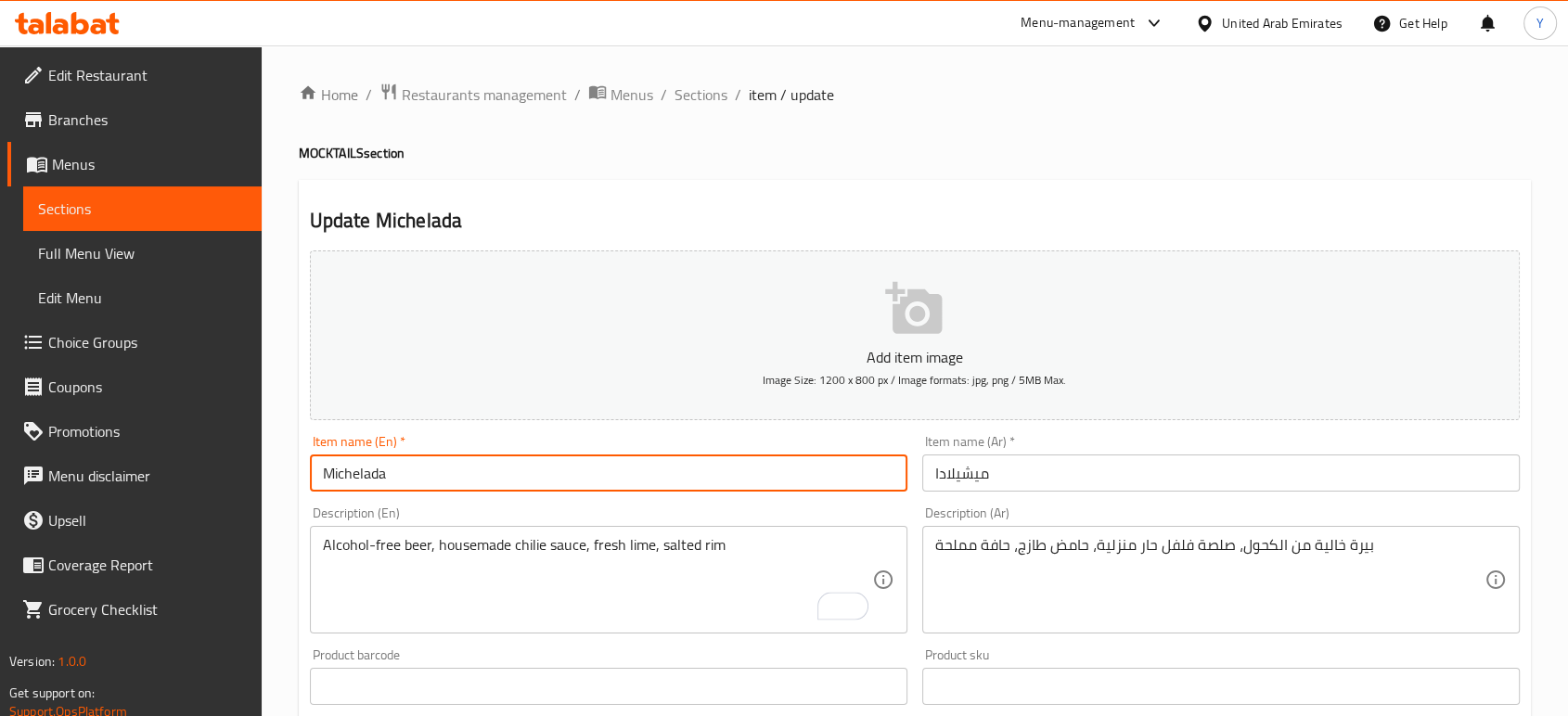 click on "Update" at bounding box center [456, 1230] 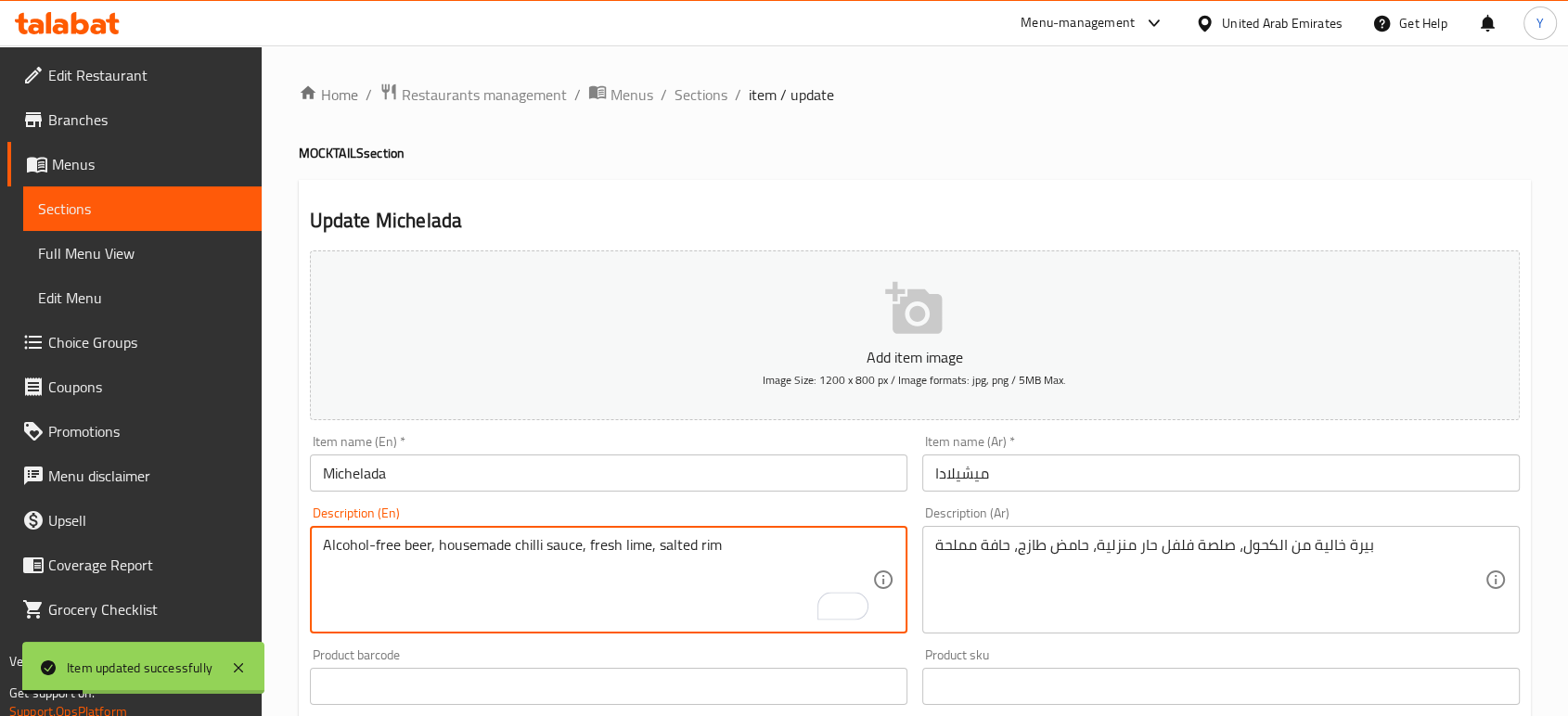 type on "Alcohol-free beer, housemade chilli sauce, fresh lime, salted rim" 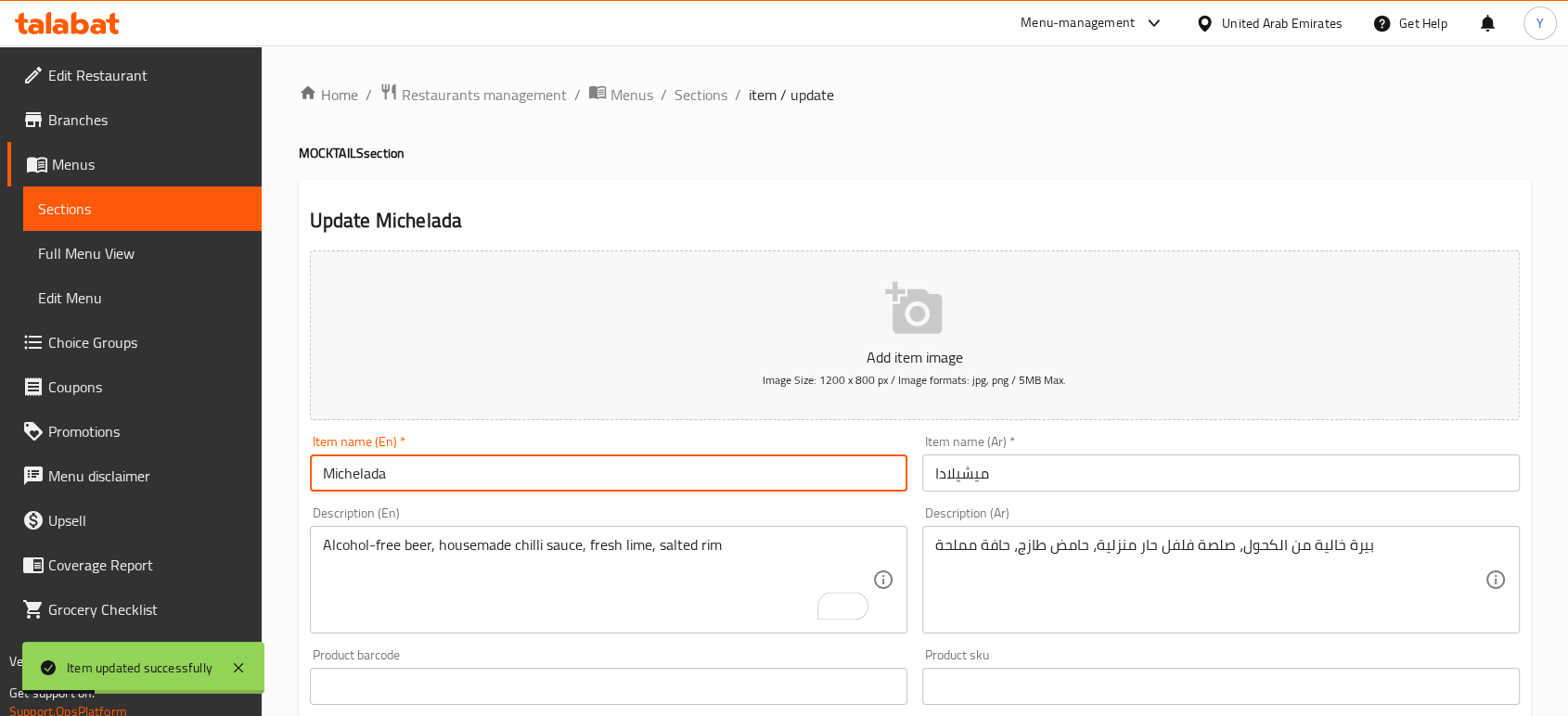 click on "Update" at bounding box center (456, 1230) 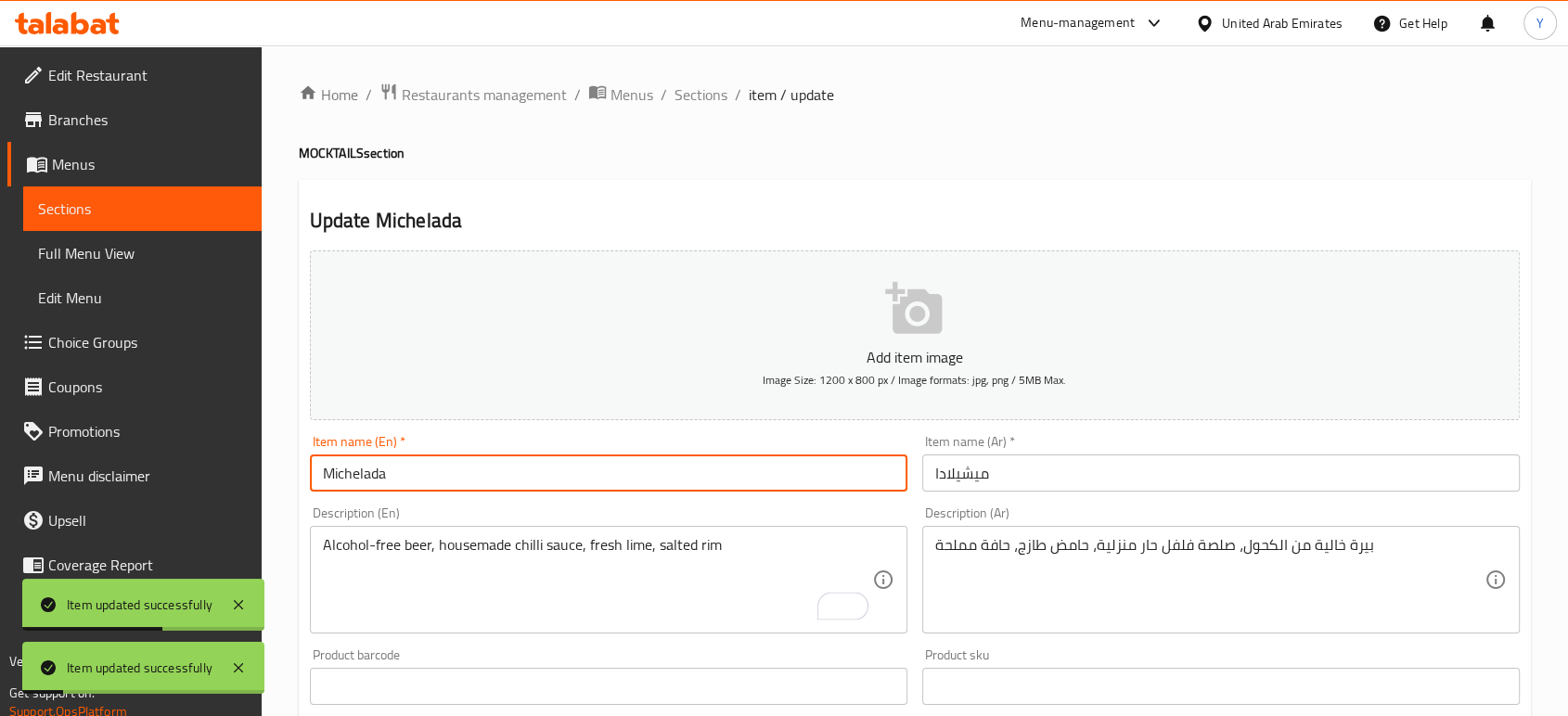 click on "Full Menu View" at bounding box center [142, 253] 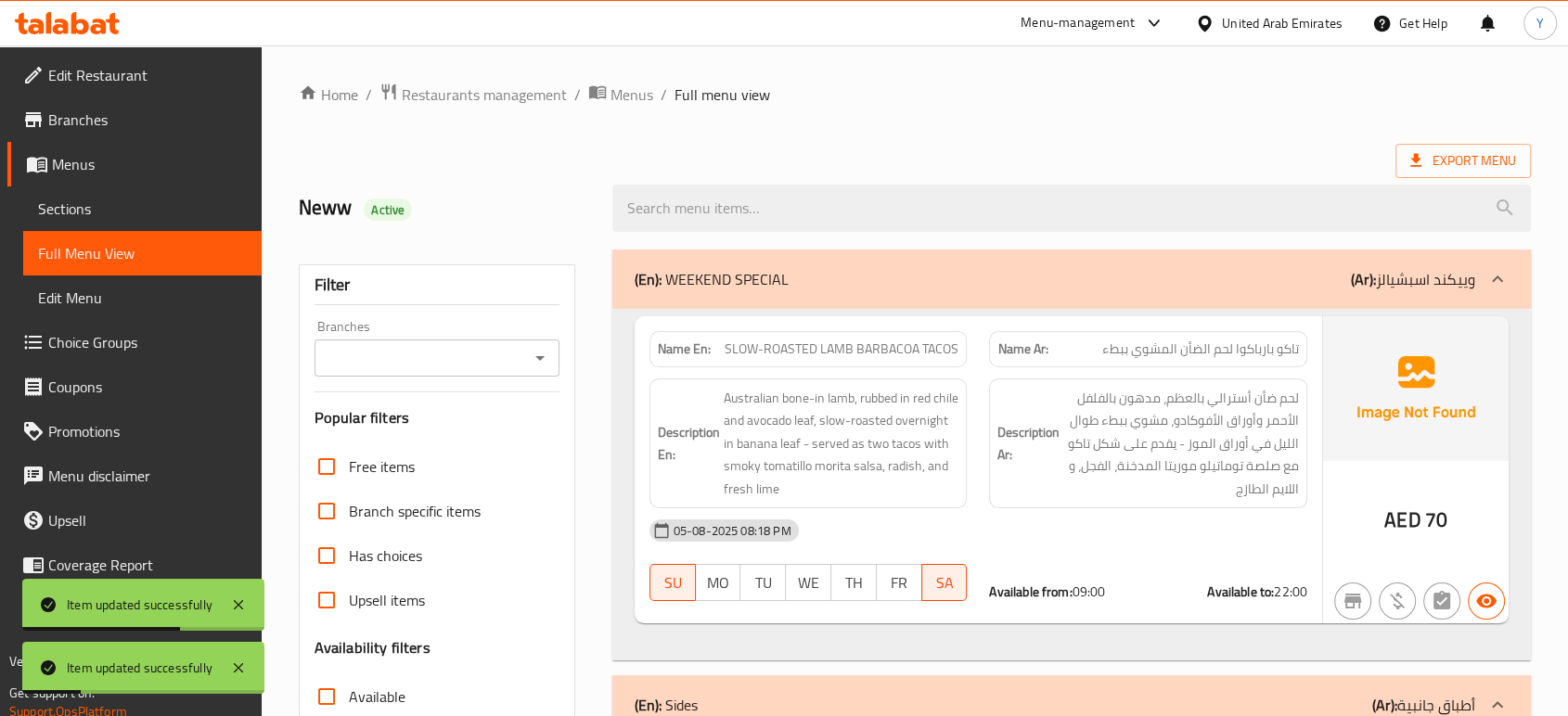 scroll, scrollTop: 626, scrollLeft: 0, axis: vertical 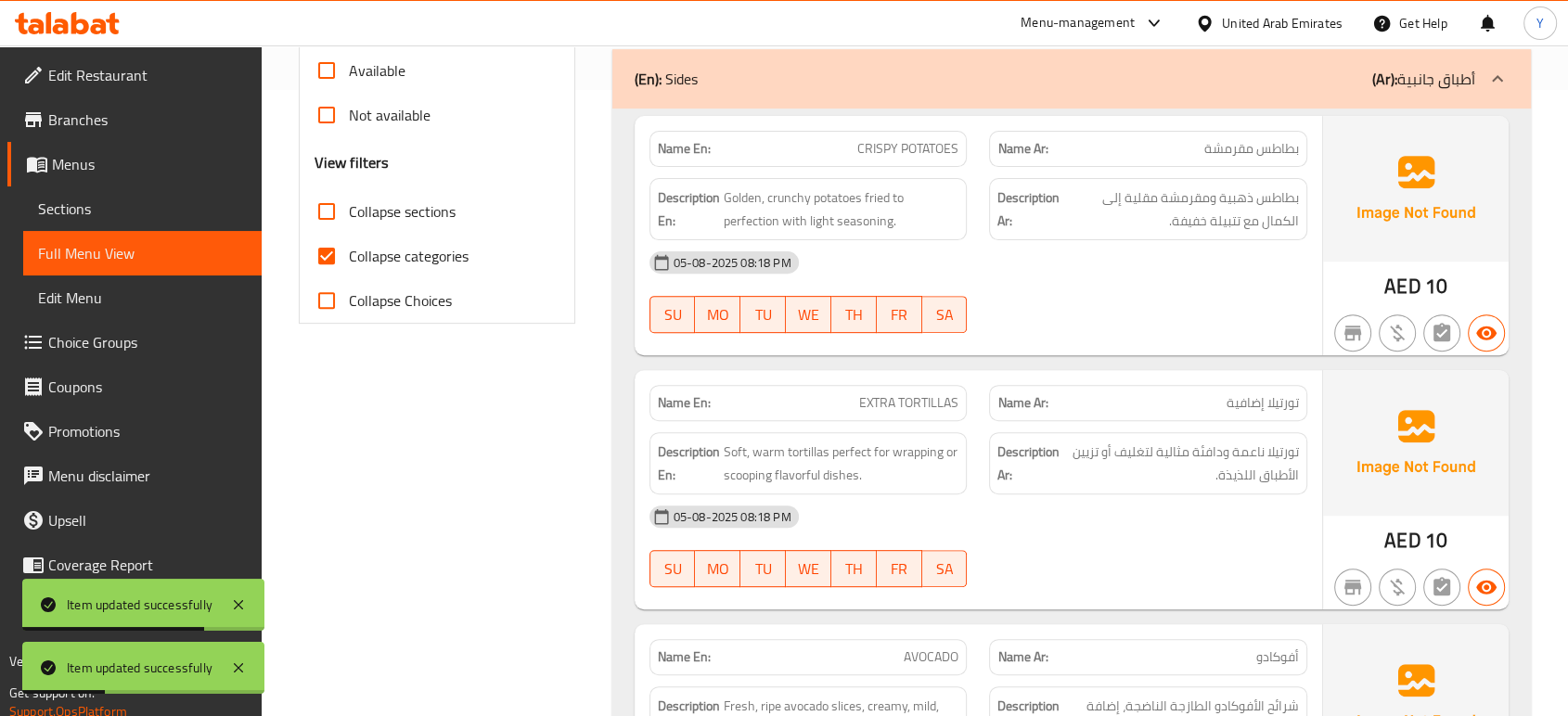 click on "Collapse sections" at bounding box center [327, 211] 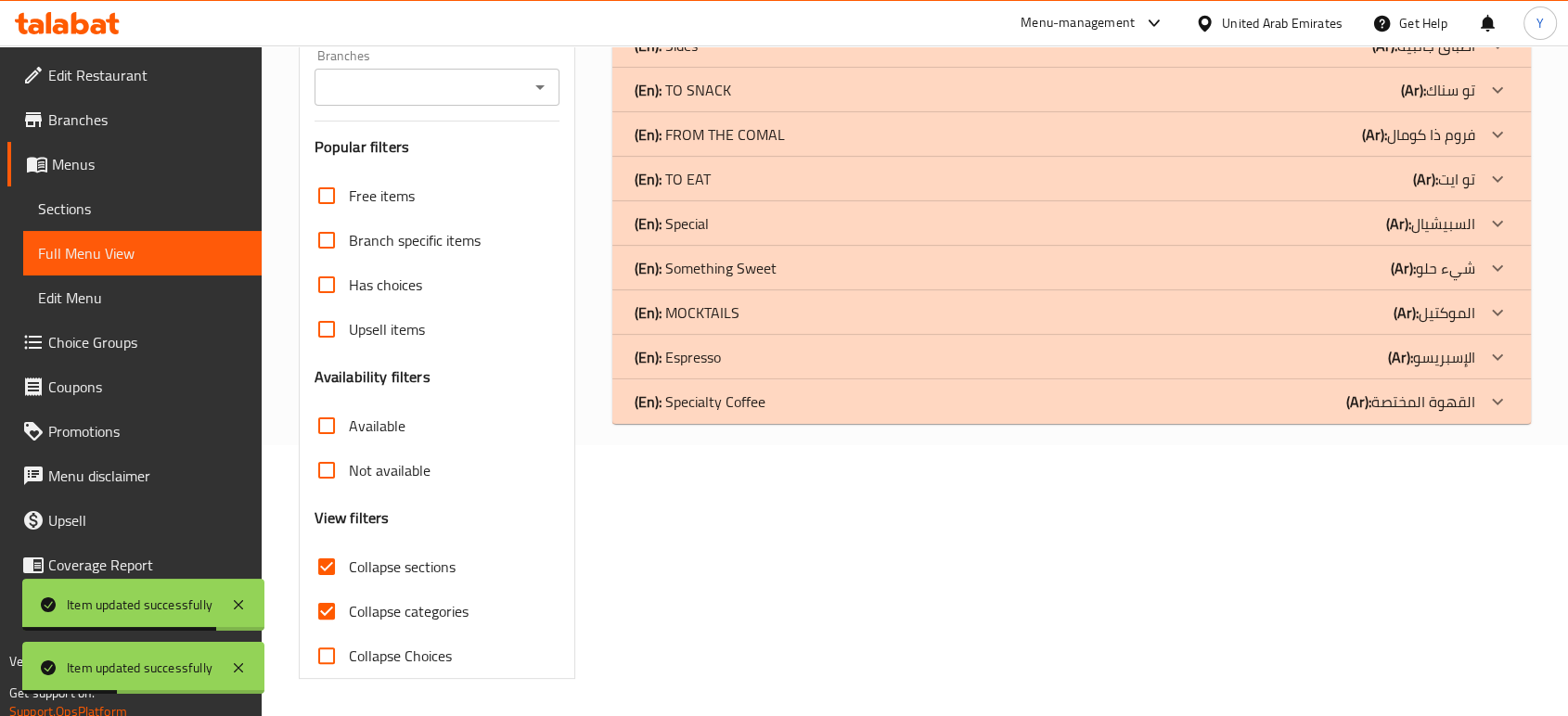 click on "Branch specific items" at bounding box center (327, 240) 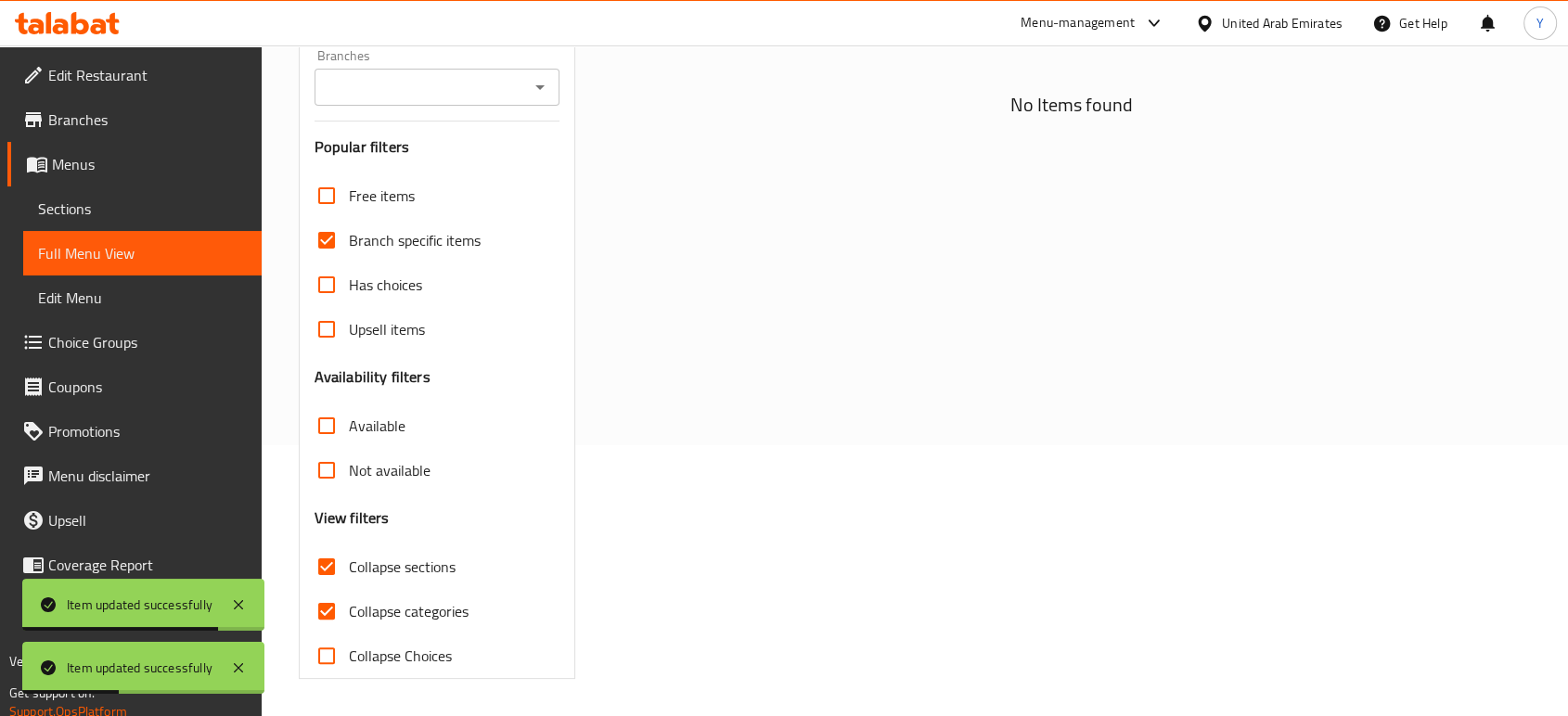 scroll, scrollTop: 270, scrollLeft: 0, axis: vertical 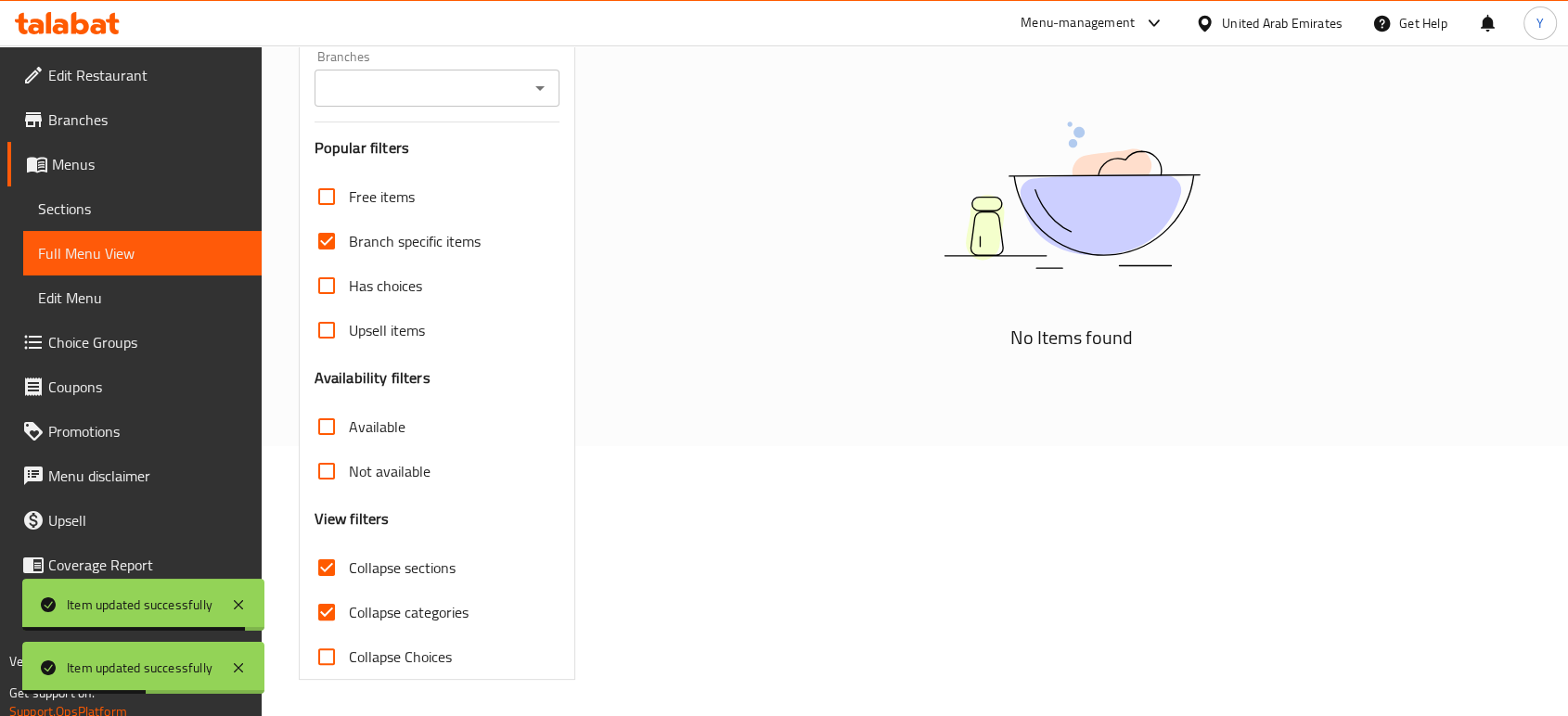 click on "Branch specific items" at bounding box center (327, 241) 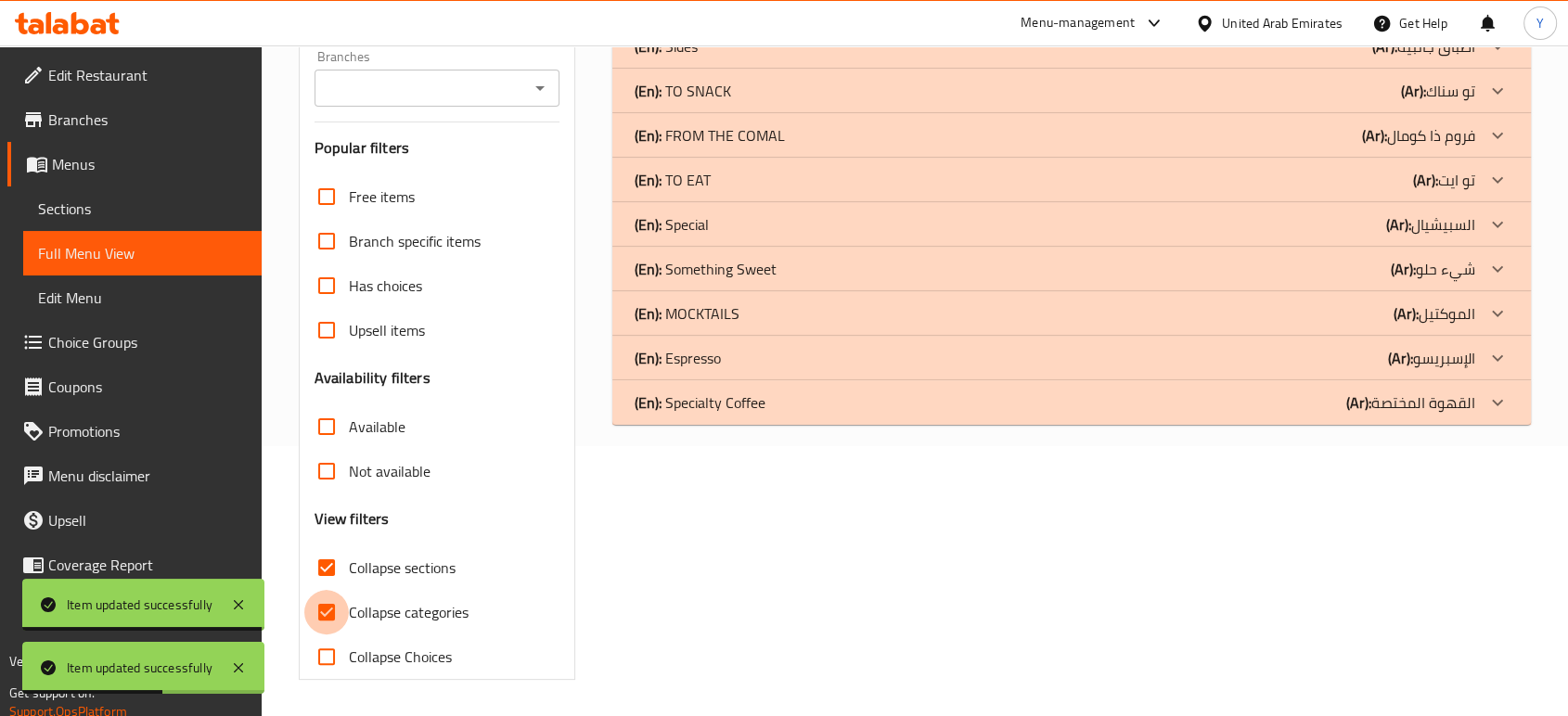 click on "Collapse categories" at bounding box center (327, 612) 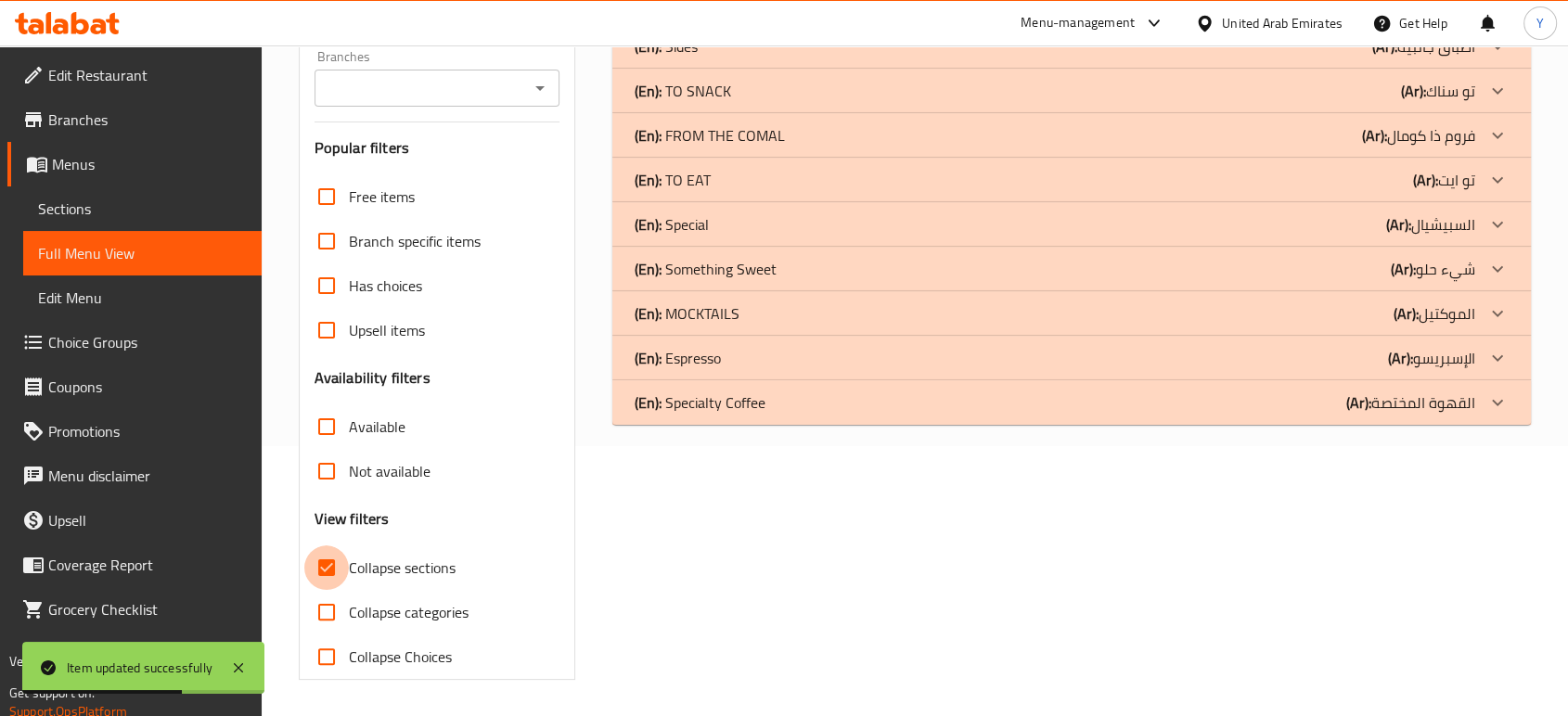 click on "Collapse sections" at bounding box center [327, 568] 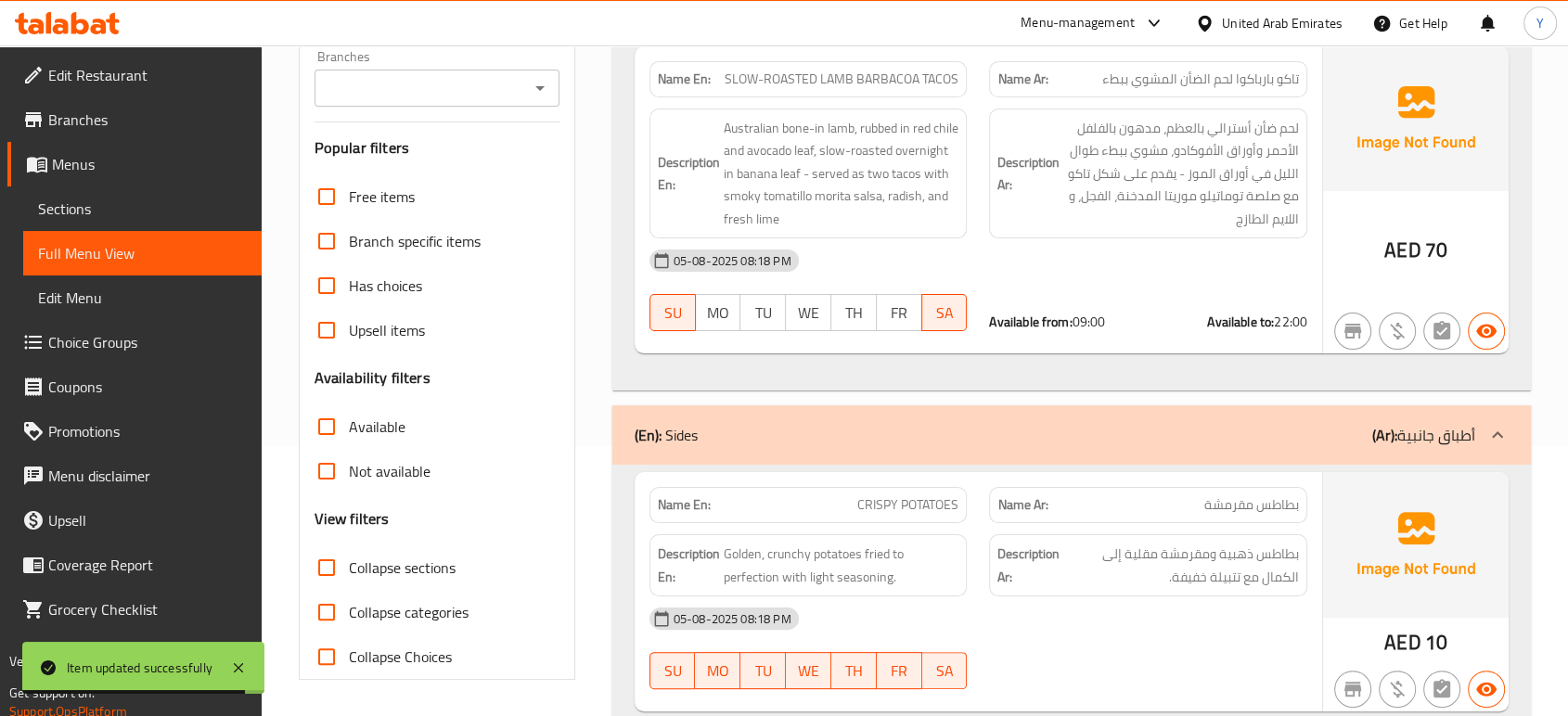 click 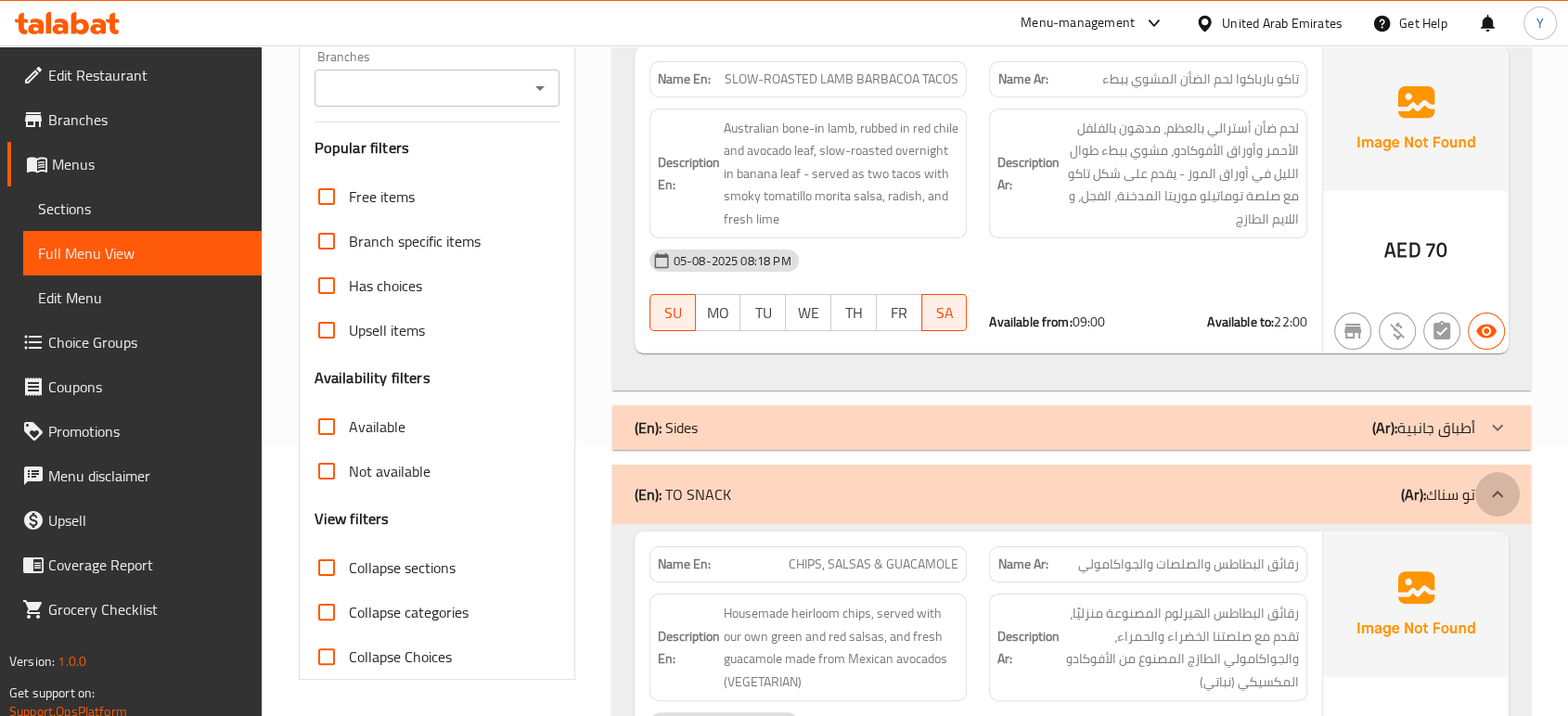 click 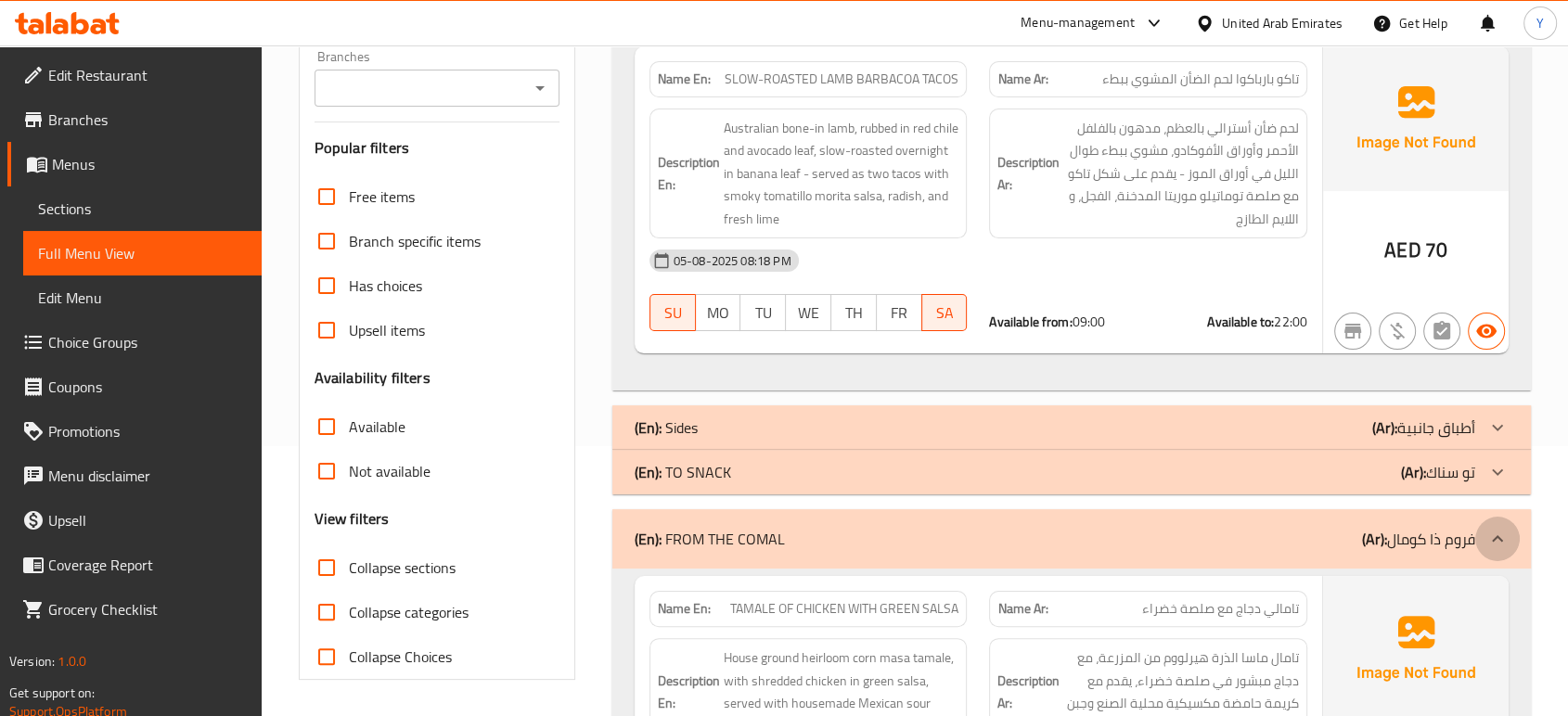 click 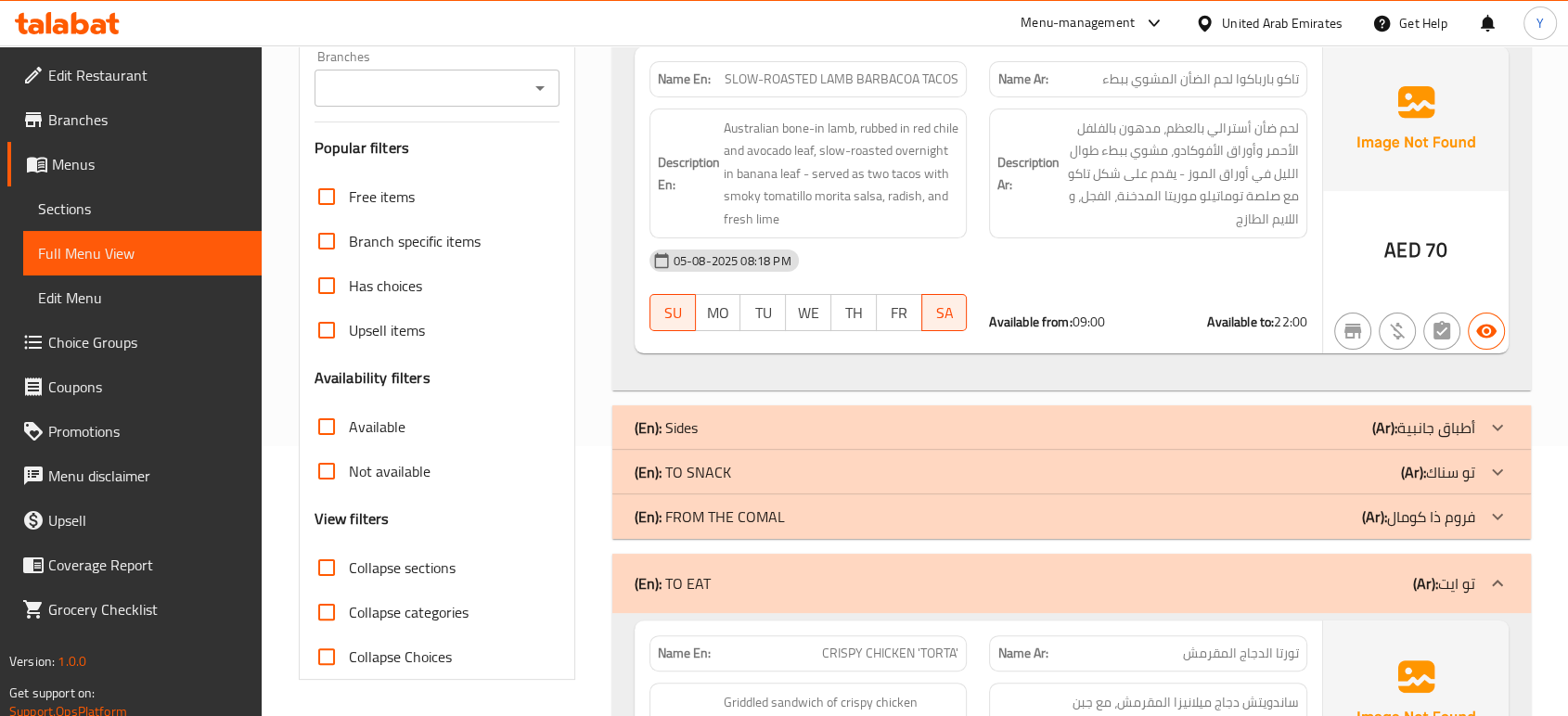 click 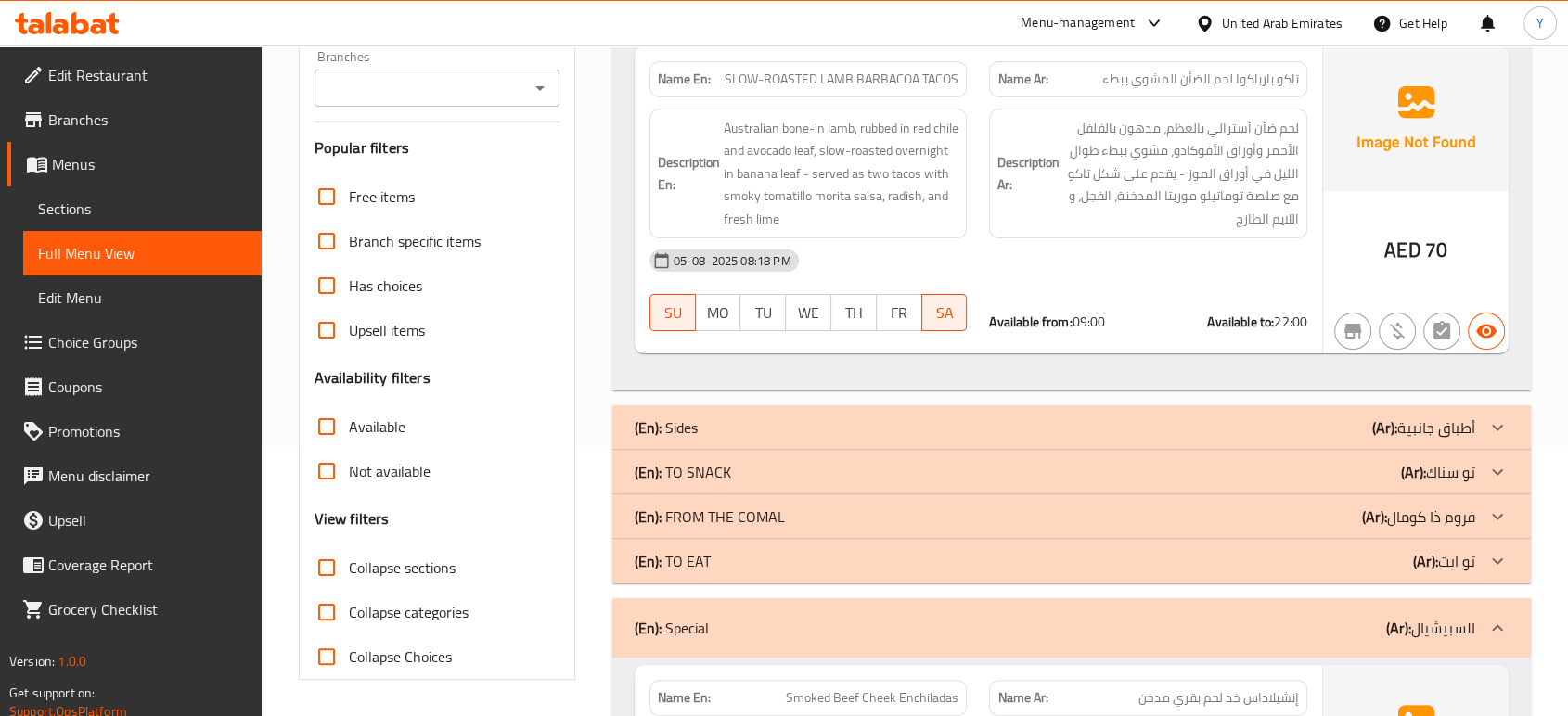 click 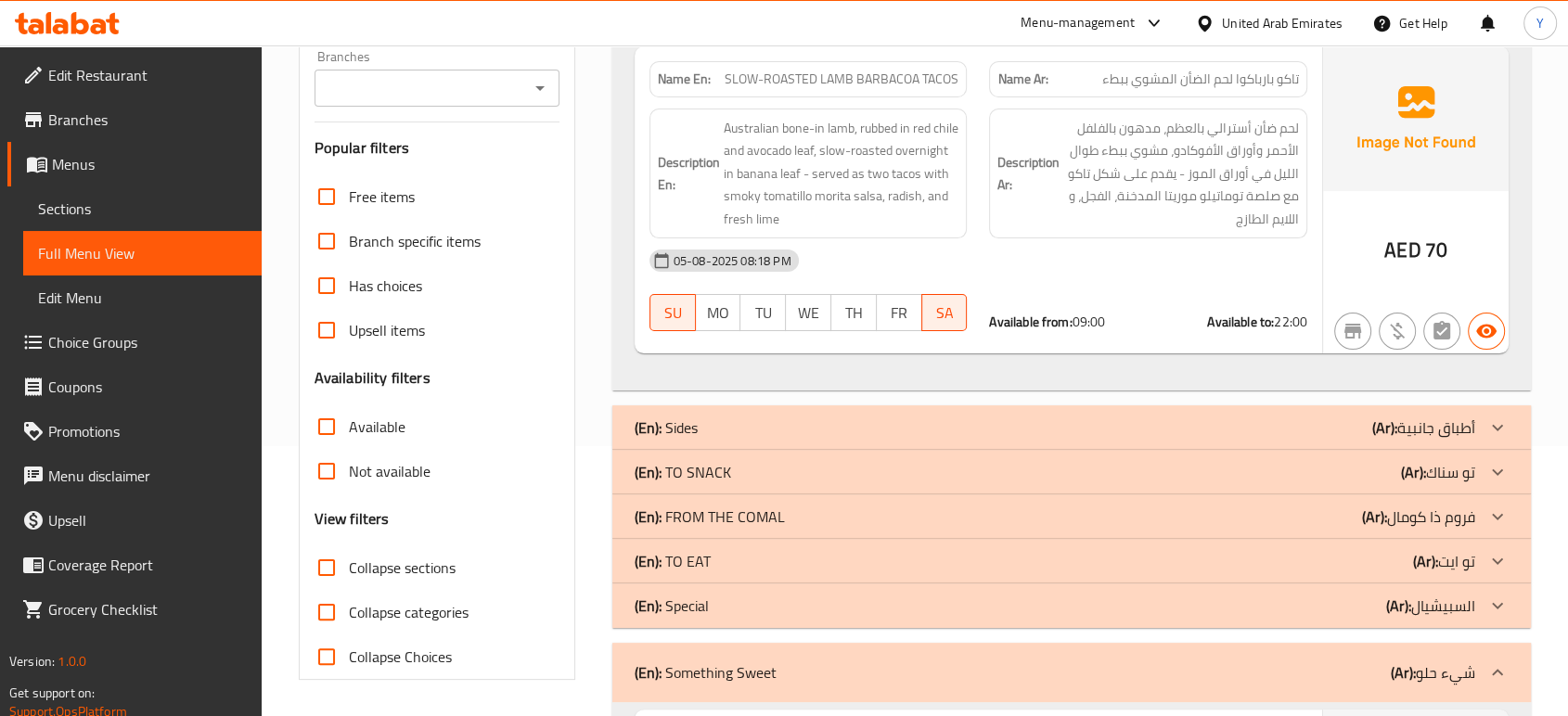 click at bounding box center (1497, 9) 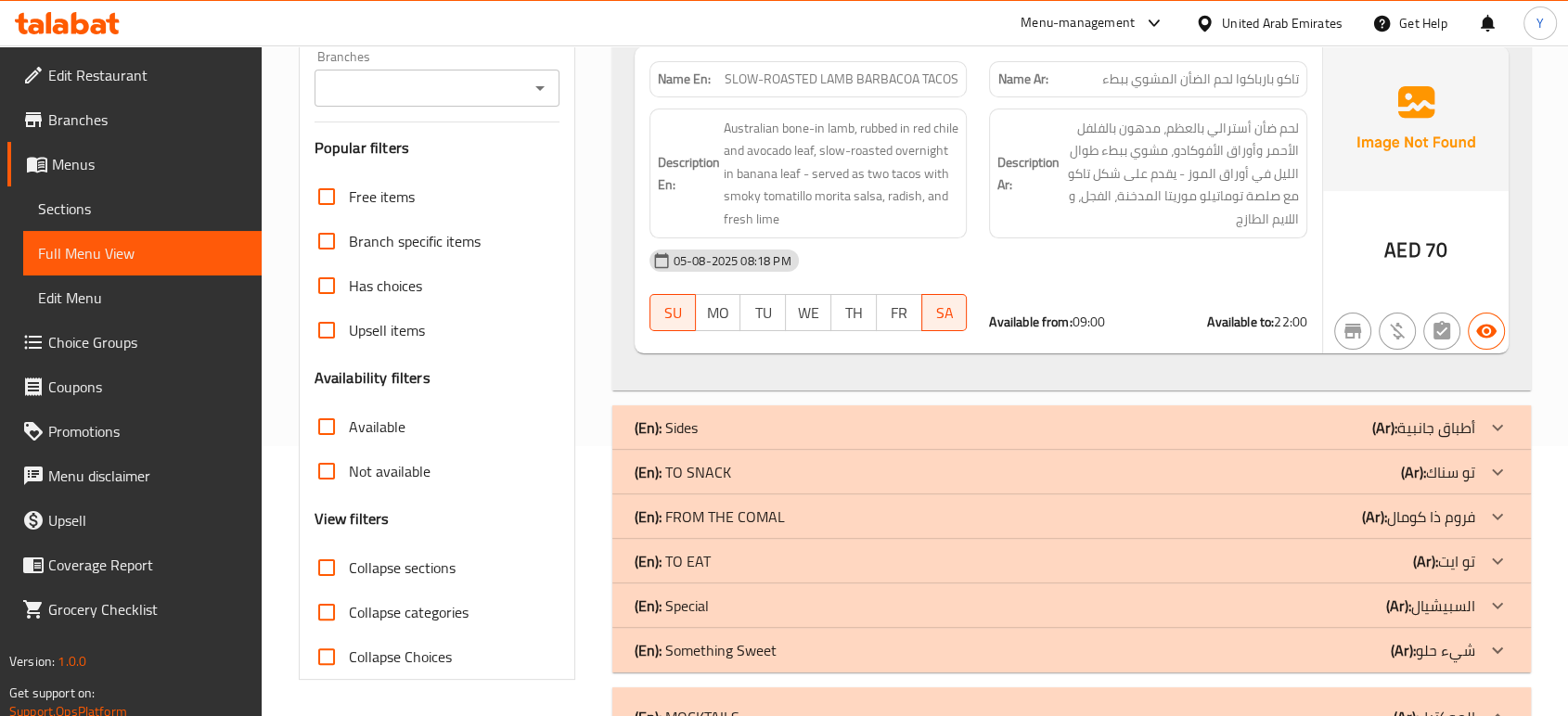 scroll, scrollTop: 0, scrollLeft: 0, axis: both 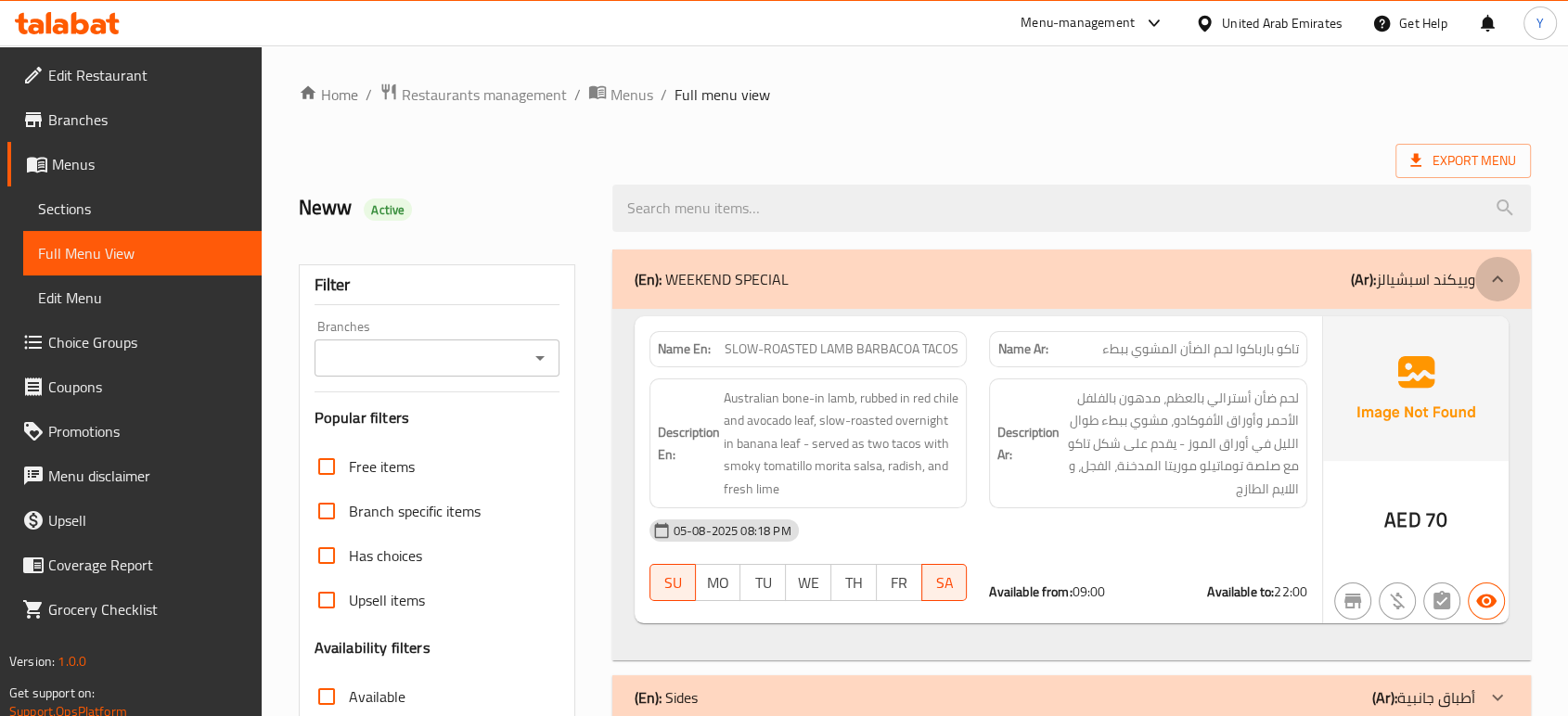 click 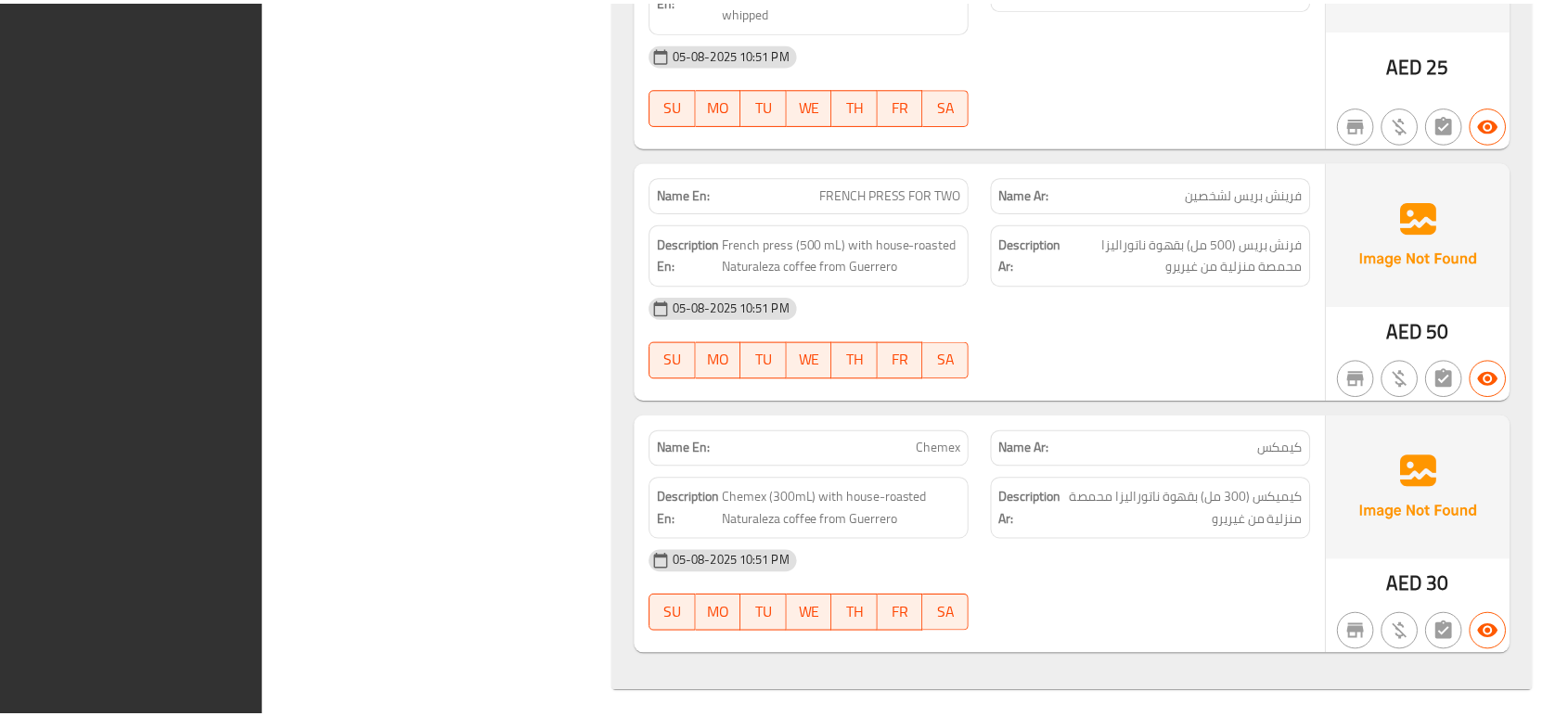 scroll, scrollTop: 6357, scrollLeft: 0, axis: vertical 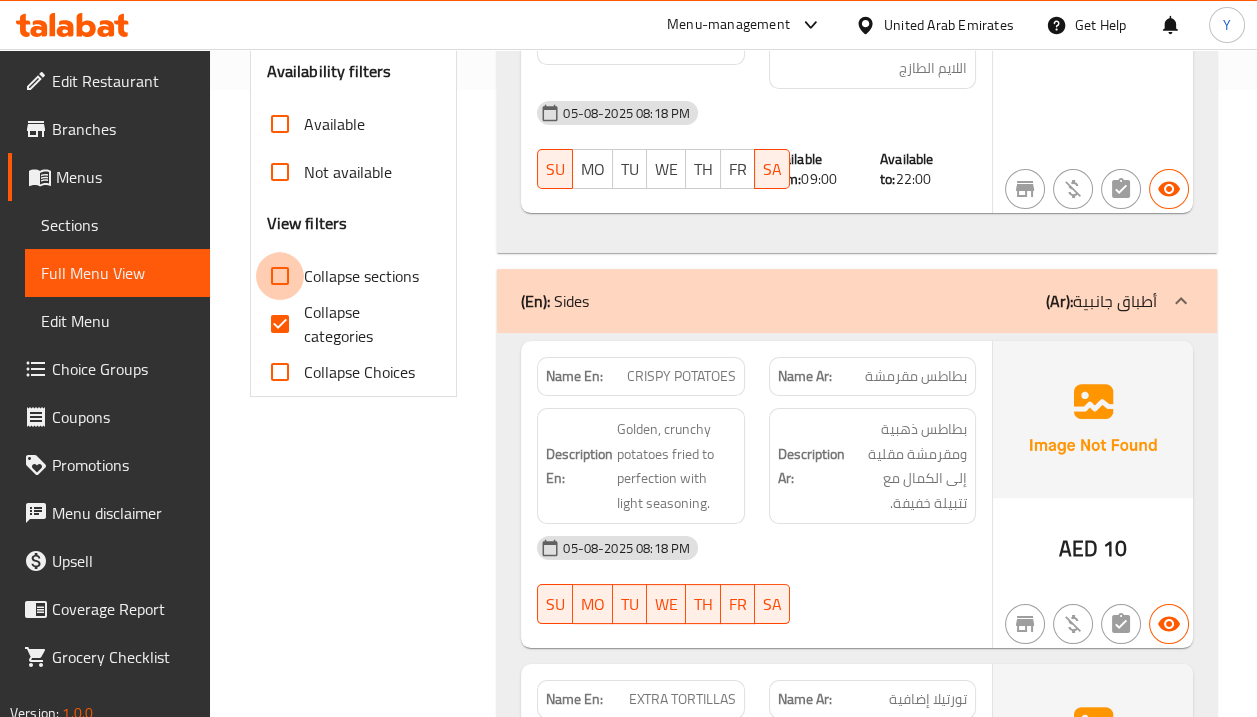 click on "Collapse sections" at bounding box center [280, 276] 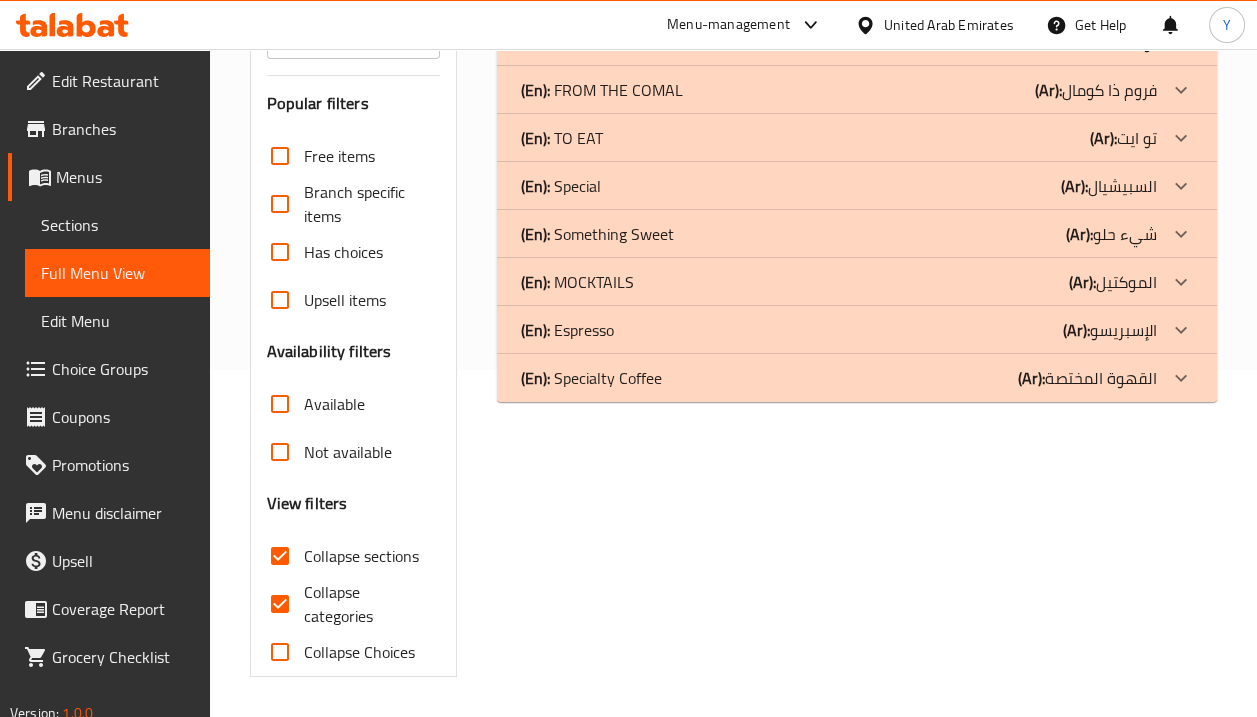 click on "Collapse categories" at bounding box center [280, 604] 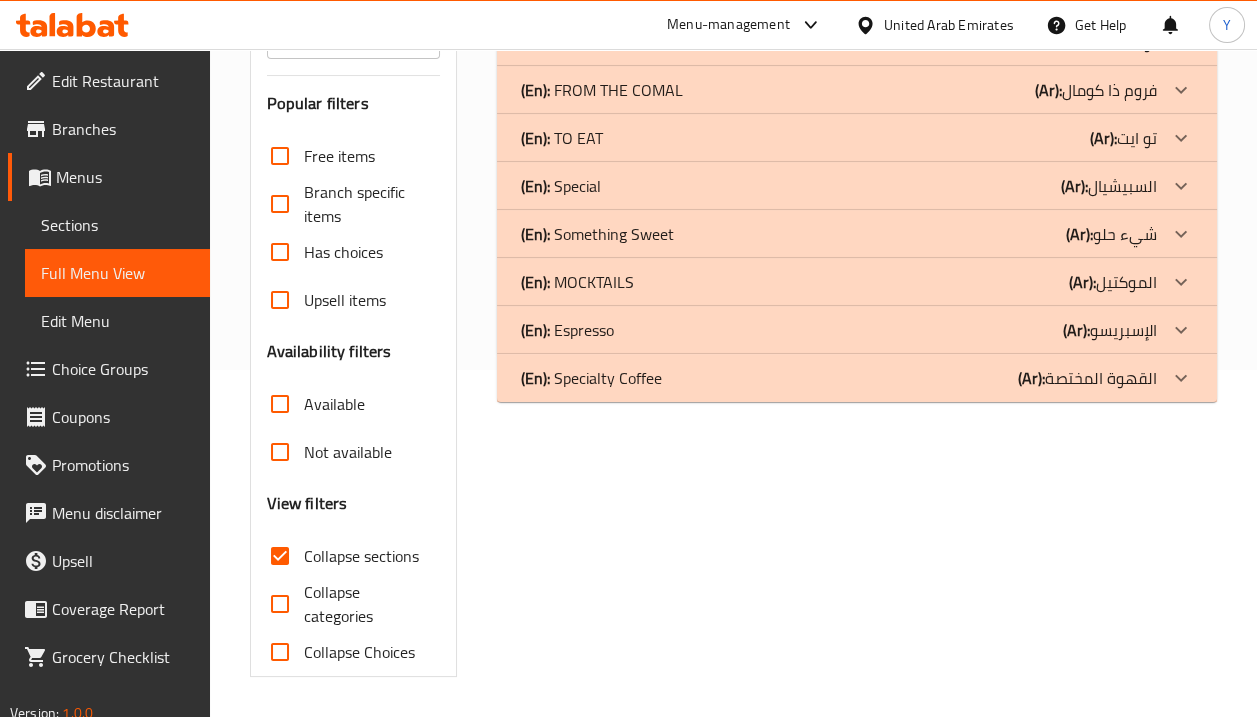 scroll, scrollTop: 346, scrollLeft: 0, axis: vertical 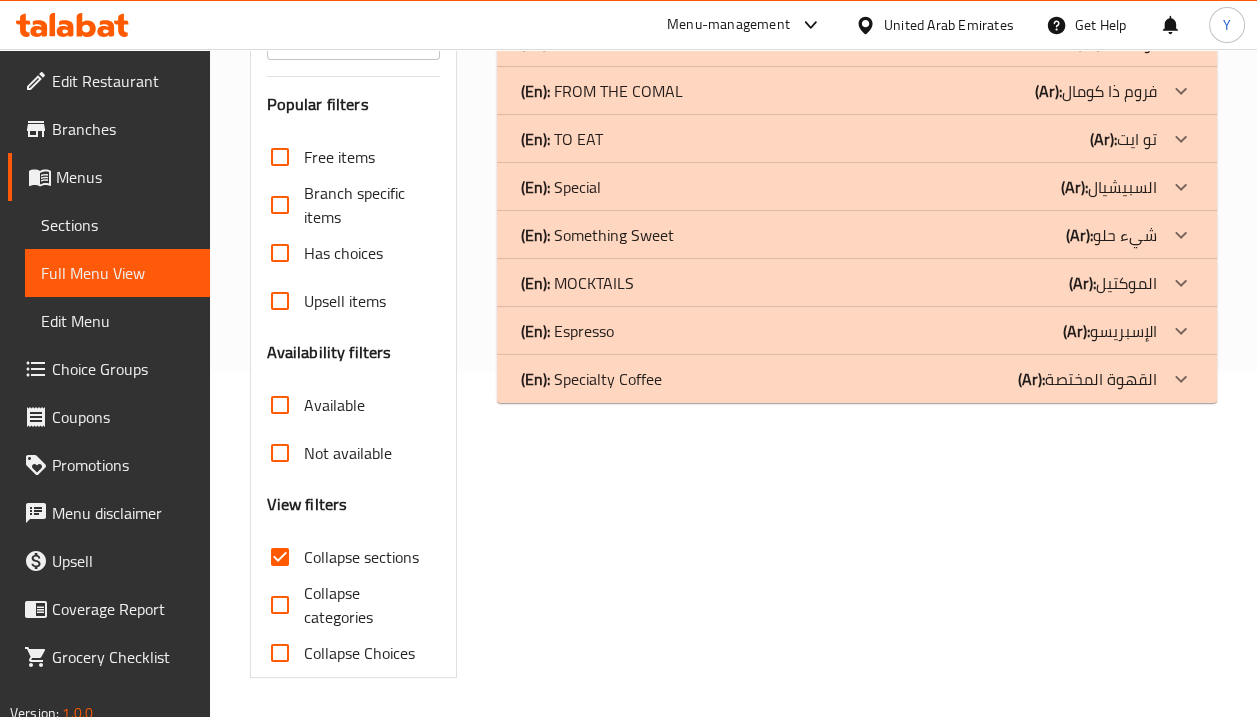 click on "(Ar):" at bounding box center [1036, -53] 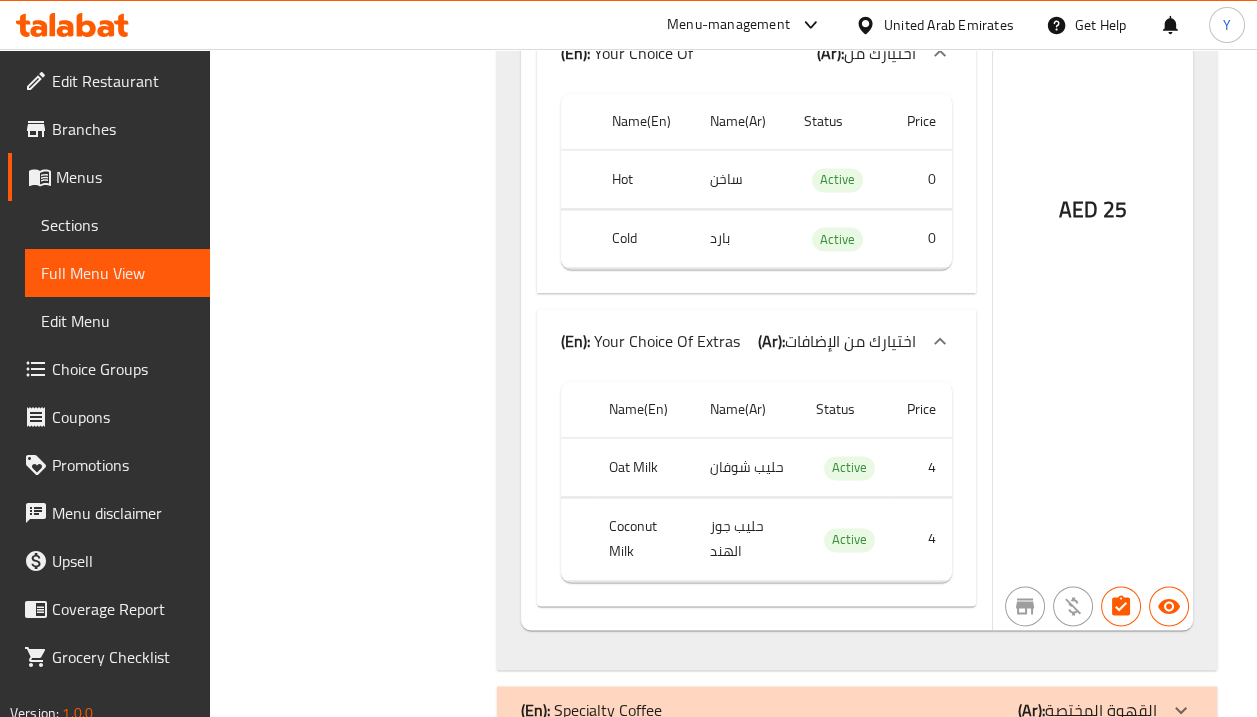 scroll, scrollTop: 4377, scrollLeft: 0, axis: vertical 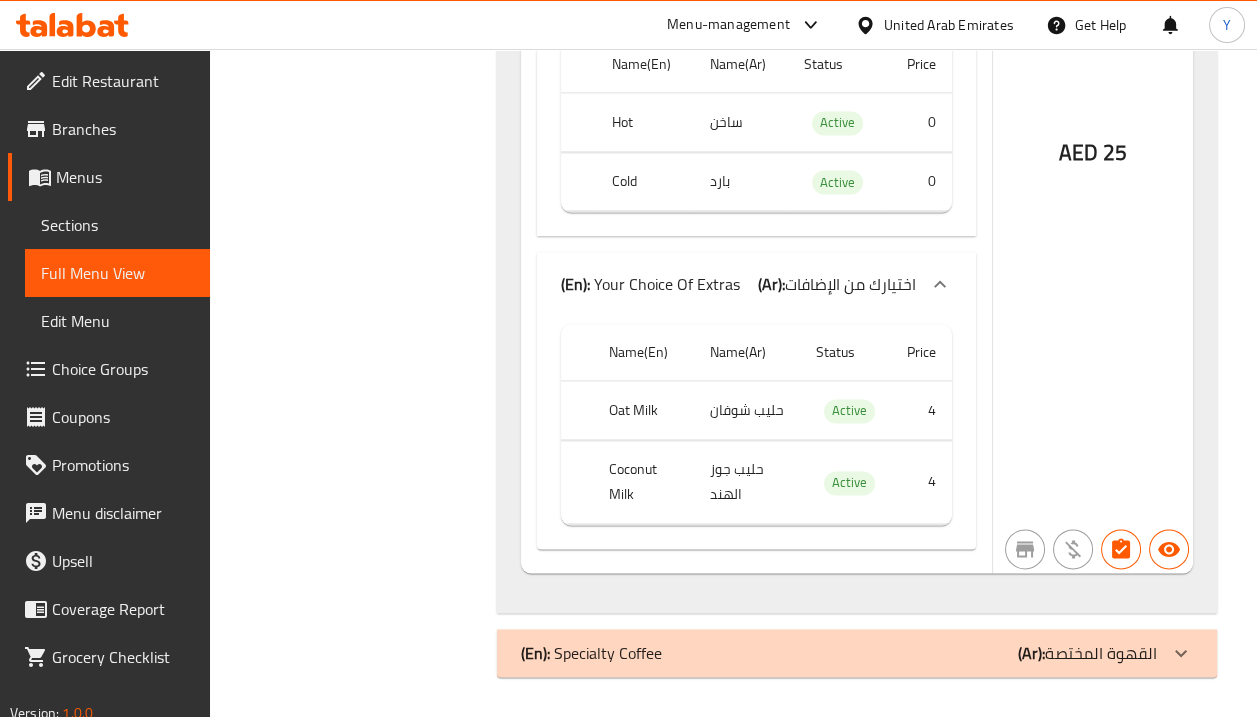 click 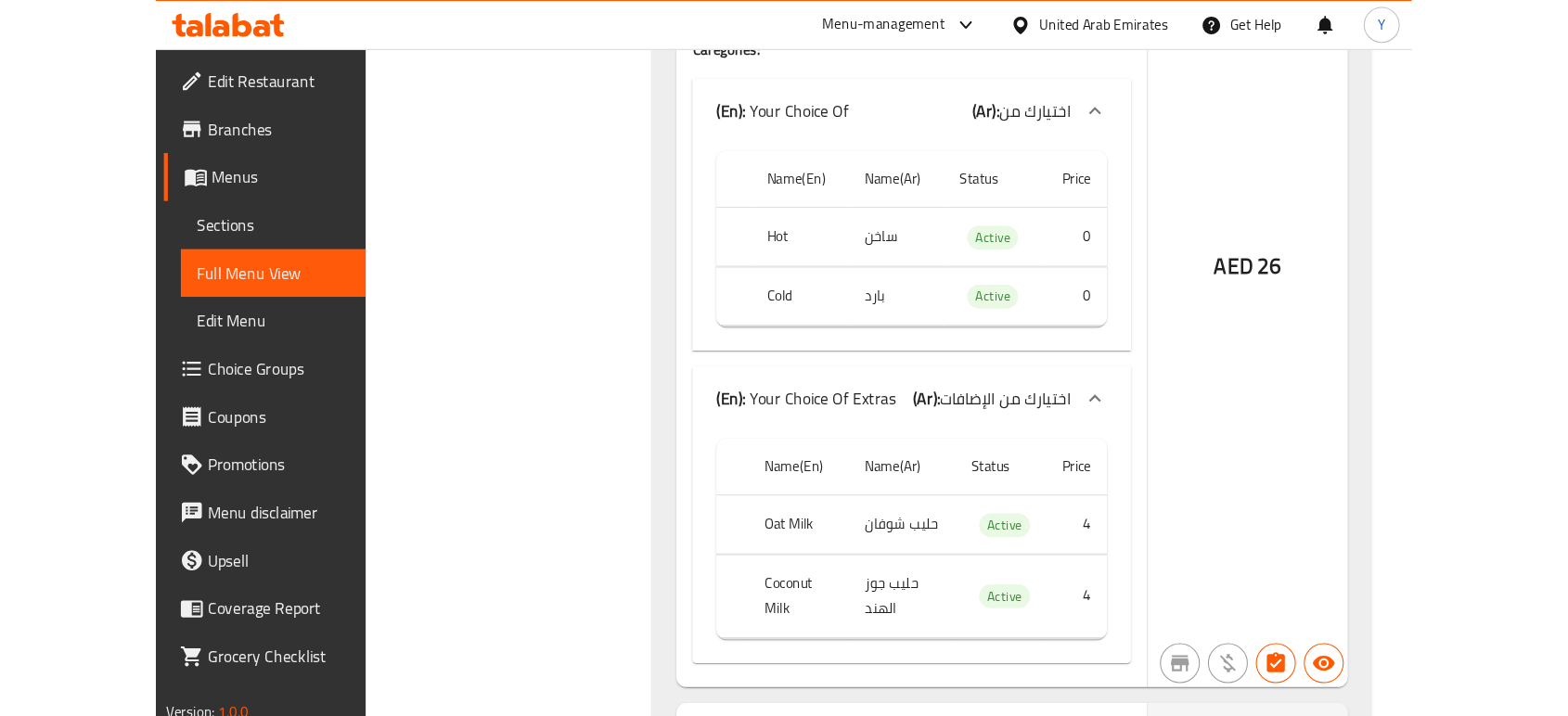 scroll, scrollTop: 2144, scrollLeft: 0, axis: vertical 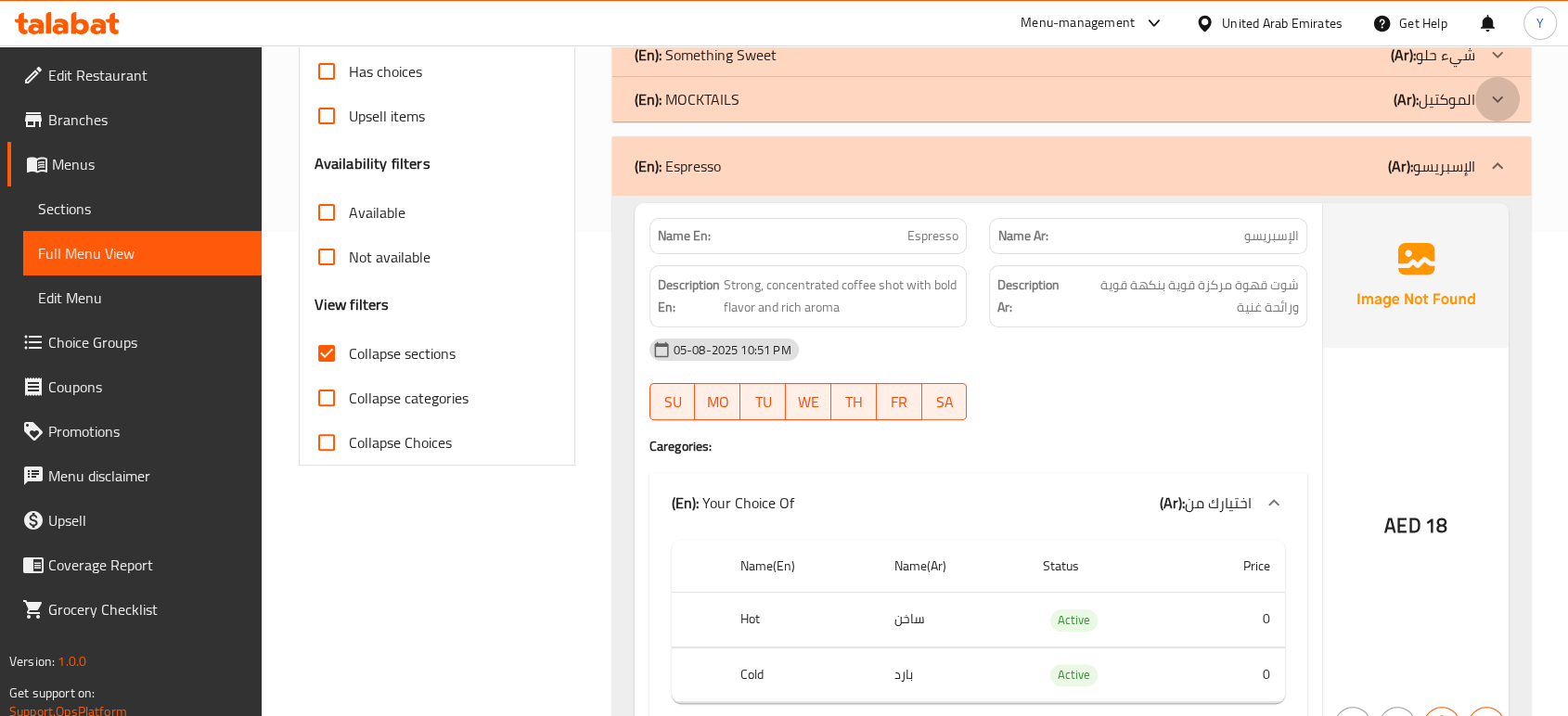 drag, startPoint x: 1484, startPoint y: 104, endPoint x: 1582, endPoint y: 96, distance: 98.325988 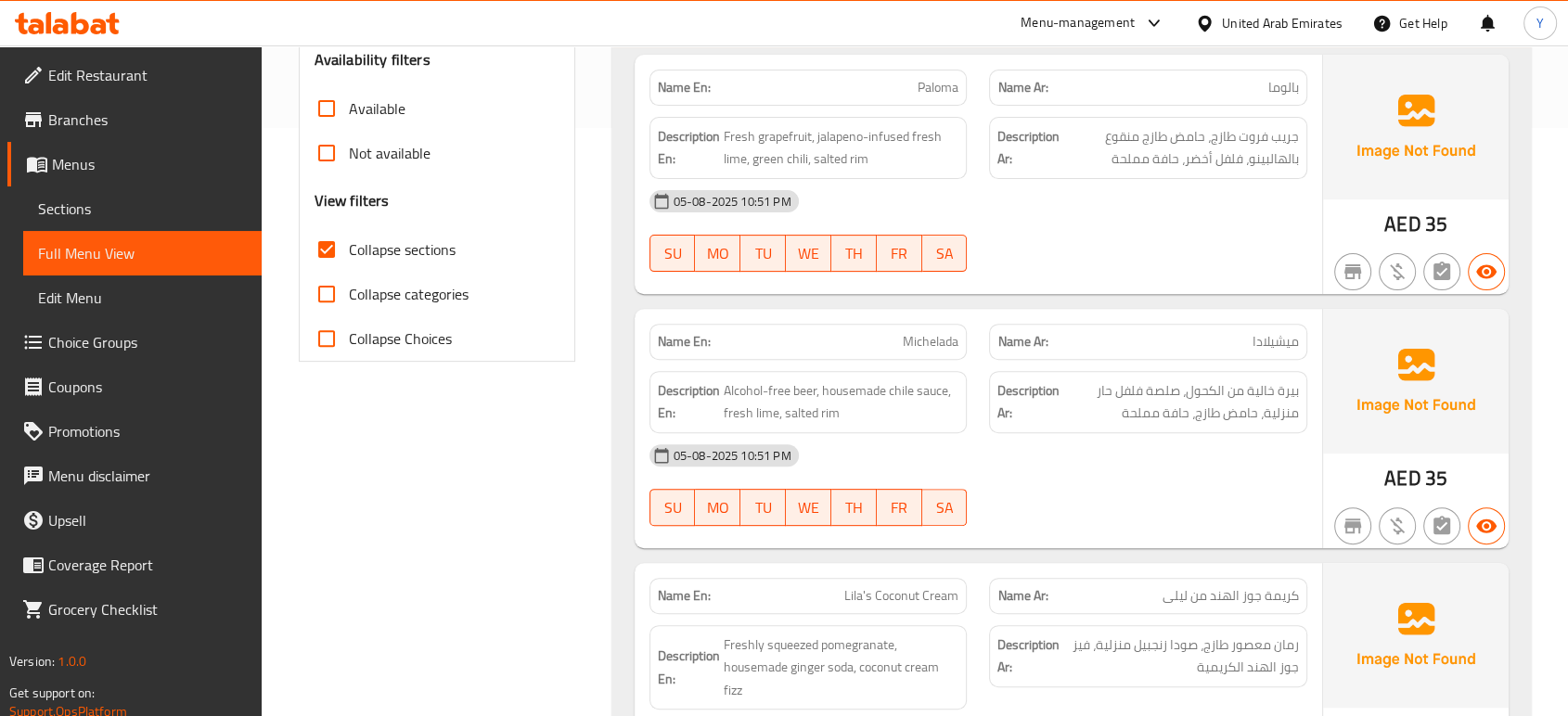 scroll, scrollTop: 596, scrollLeft: 0, axis: vertical 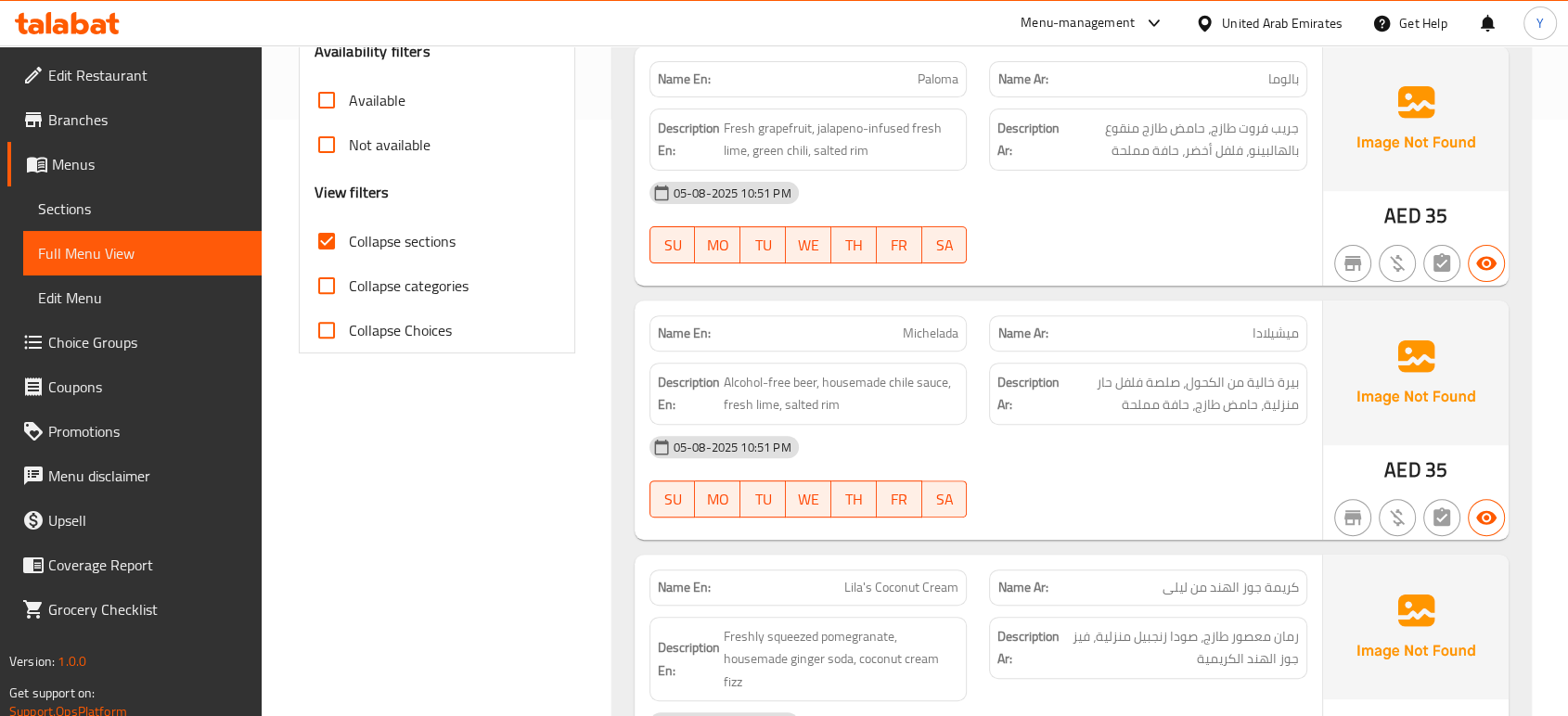 click on "Michelada" at bounding box center [931, 333] 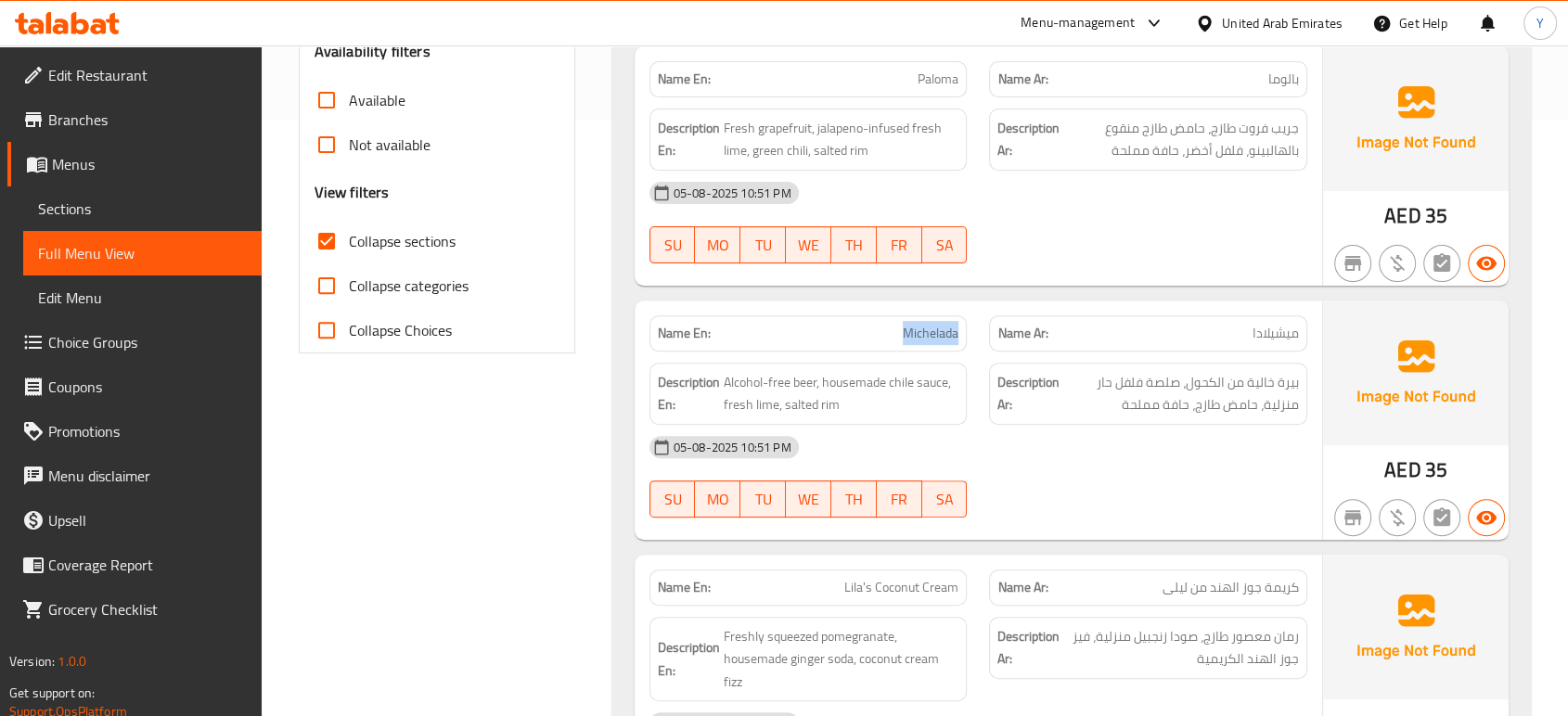 click on "Michelada" at bounding box center (931, 333) 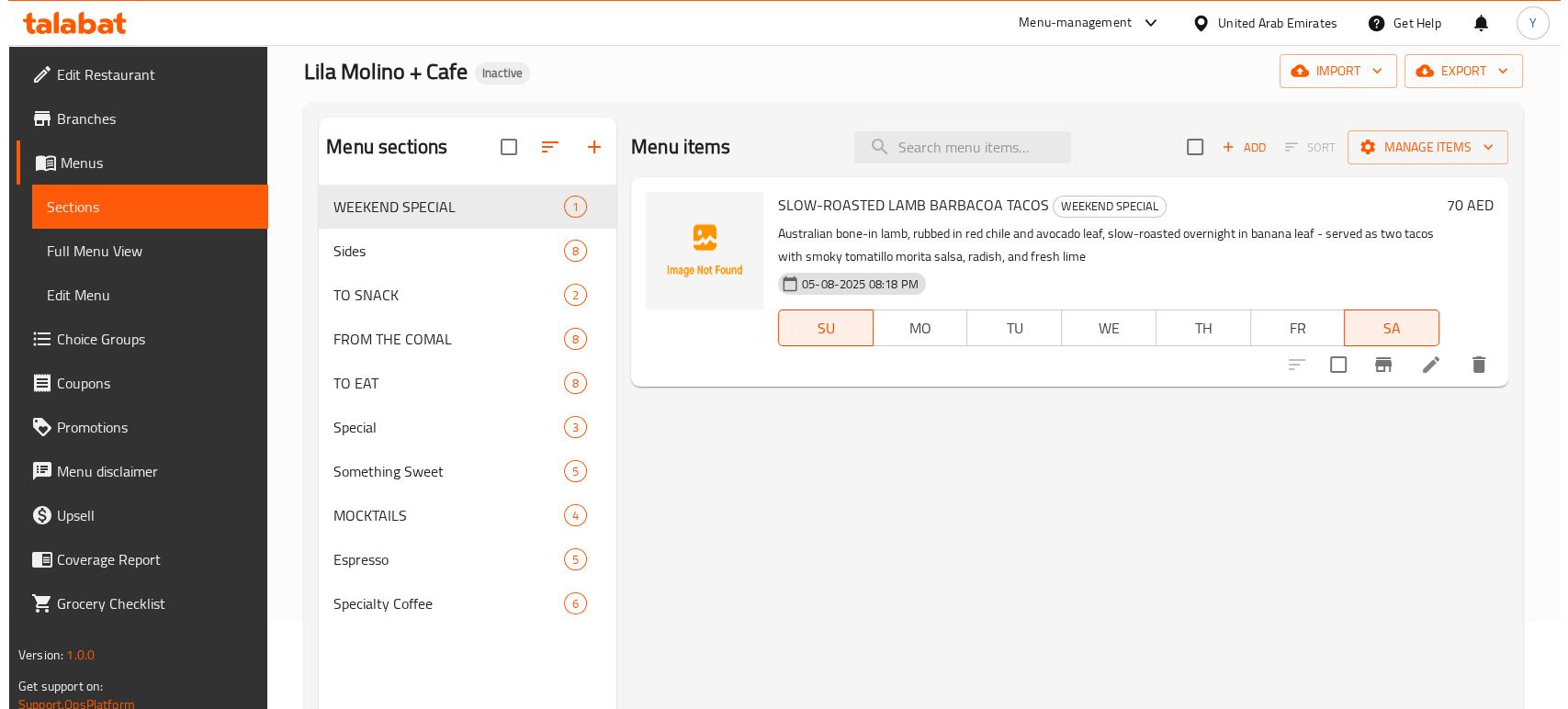 scroll, scrollTop: 0, scrollLeft: 0, axis: both 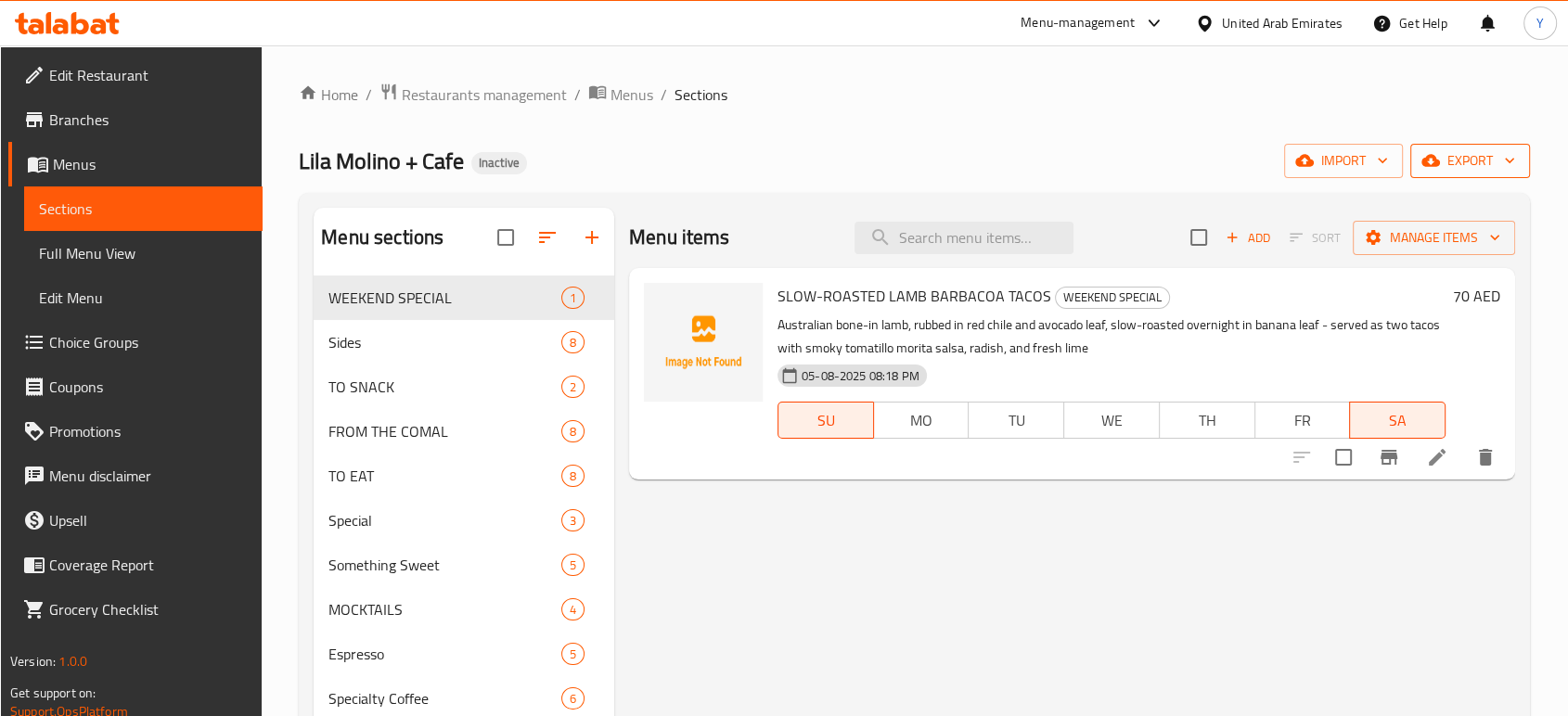 click on "export" at bounding box center (1470, 160) 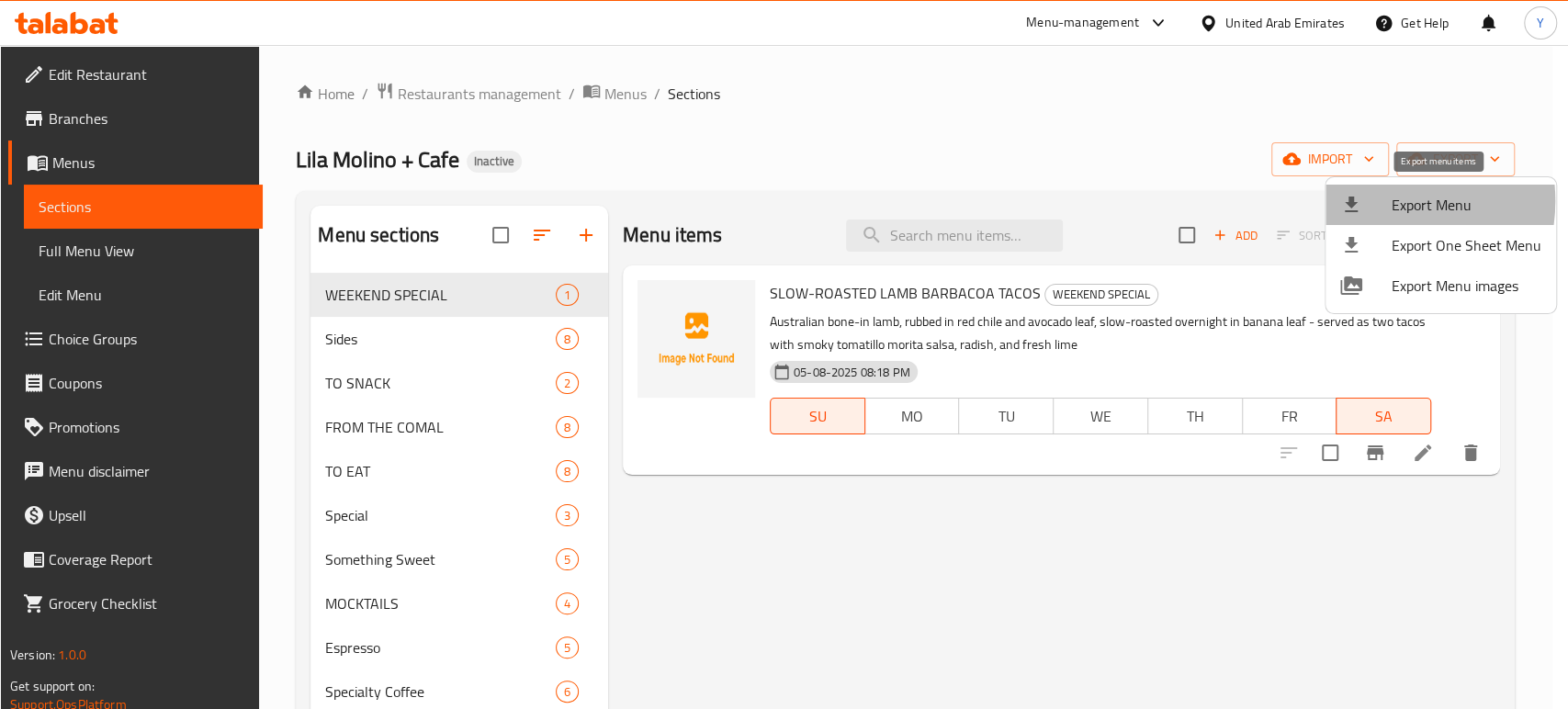 click at bounding box center [1366, 205] 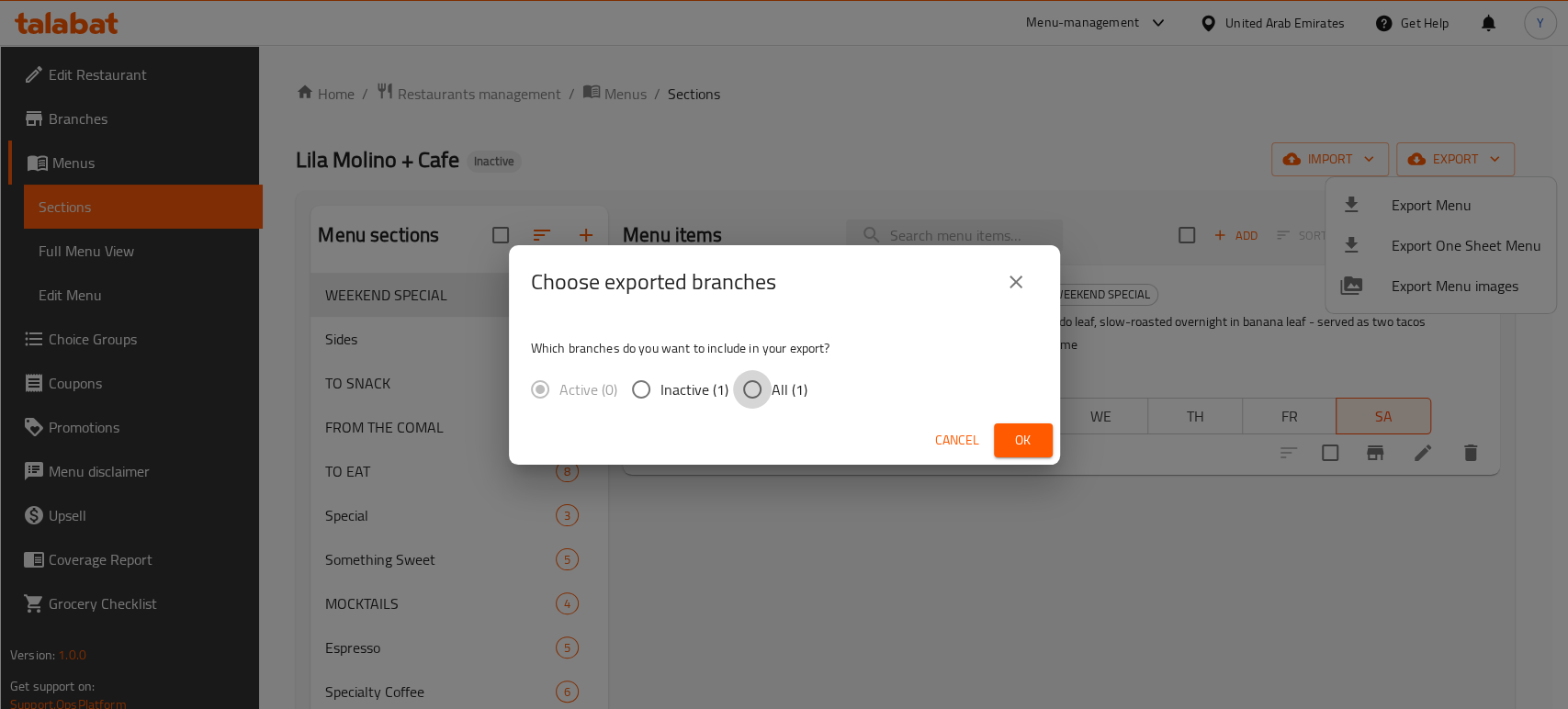 click on "All (1)" at bounding box center [752, 389] 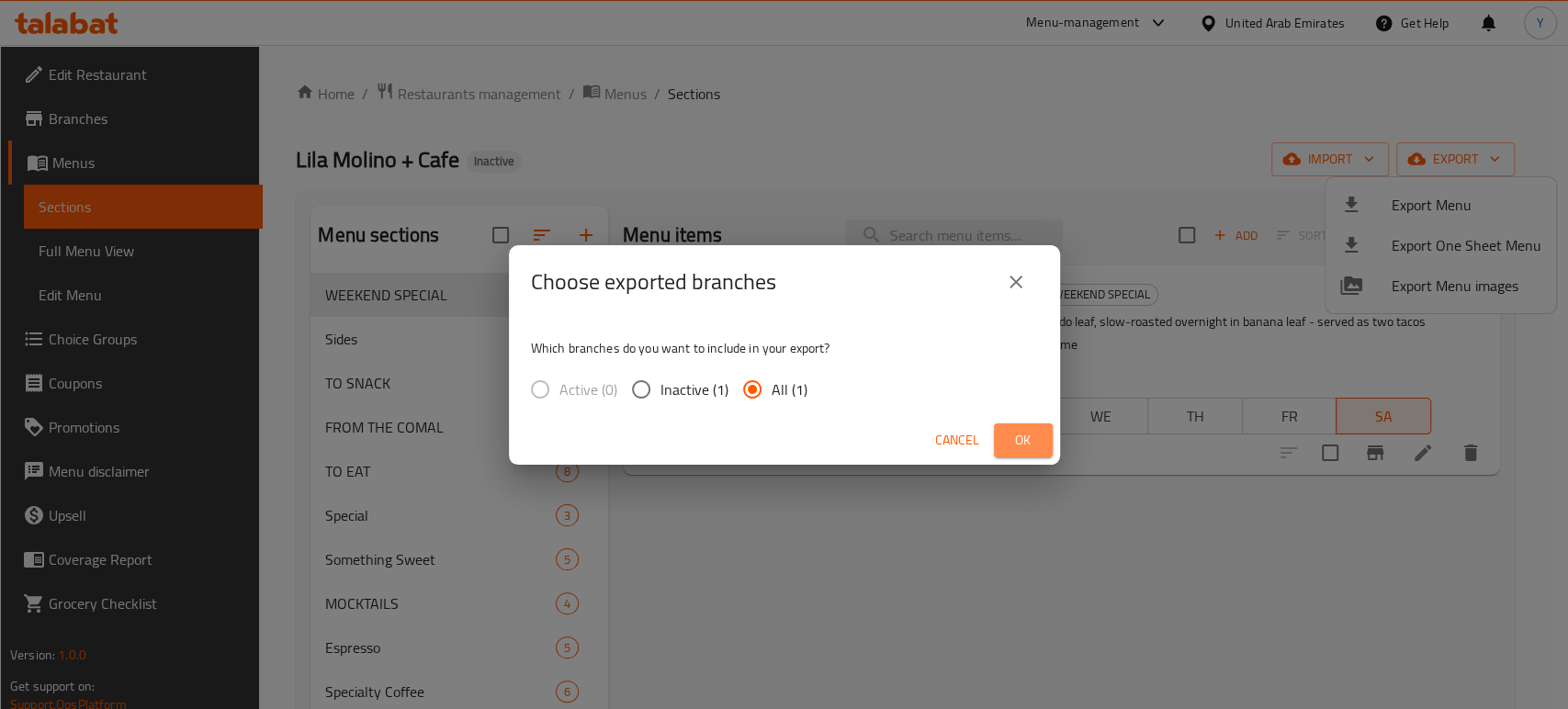 click on "Ok" at bounding box center [1023, 440] 